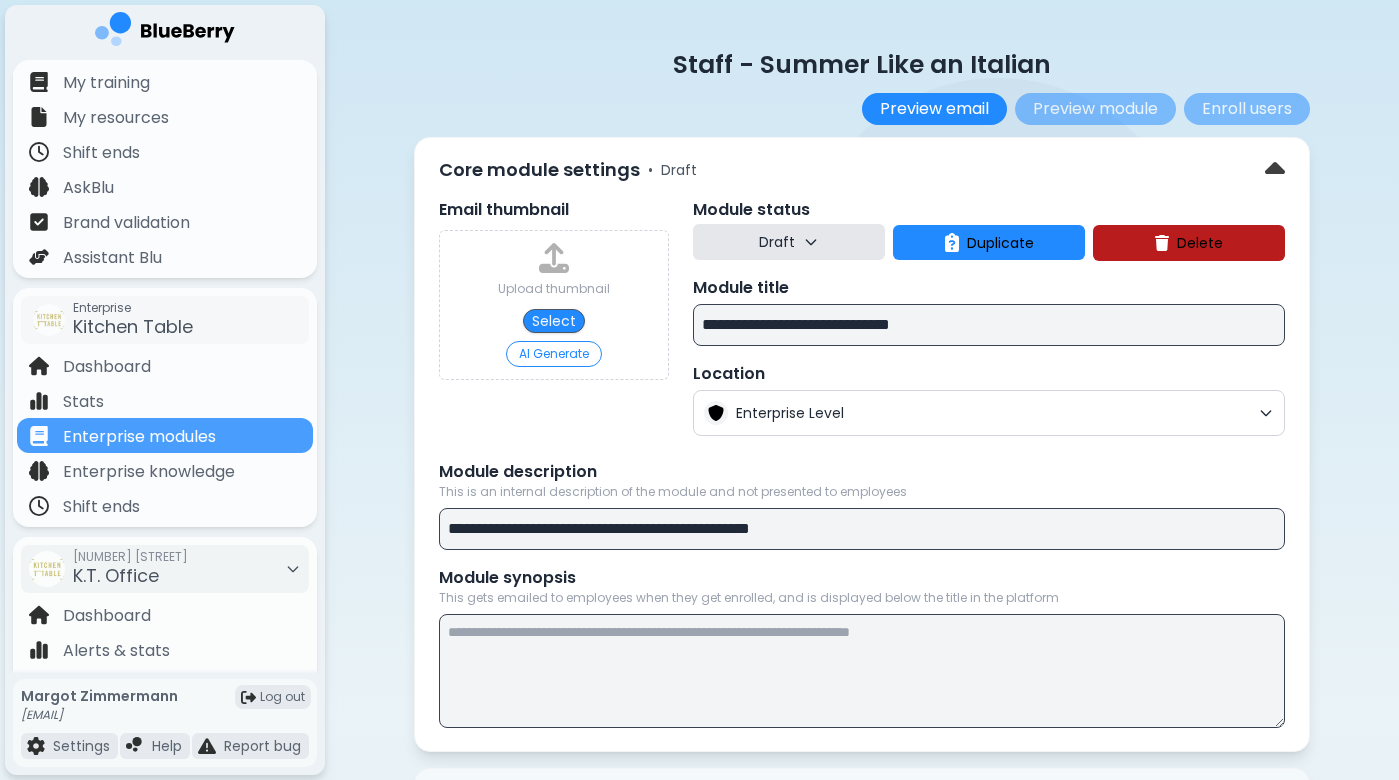 scroll, scrollTop: 0, scrollLeft: 0, axis: both 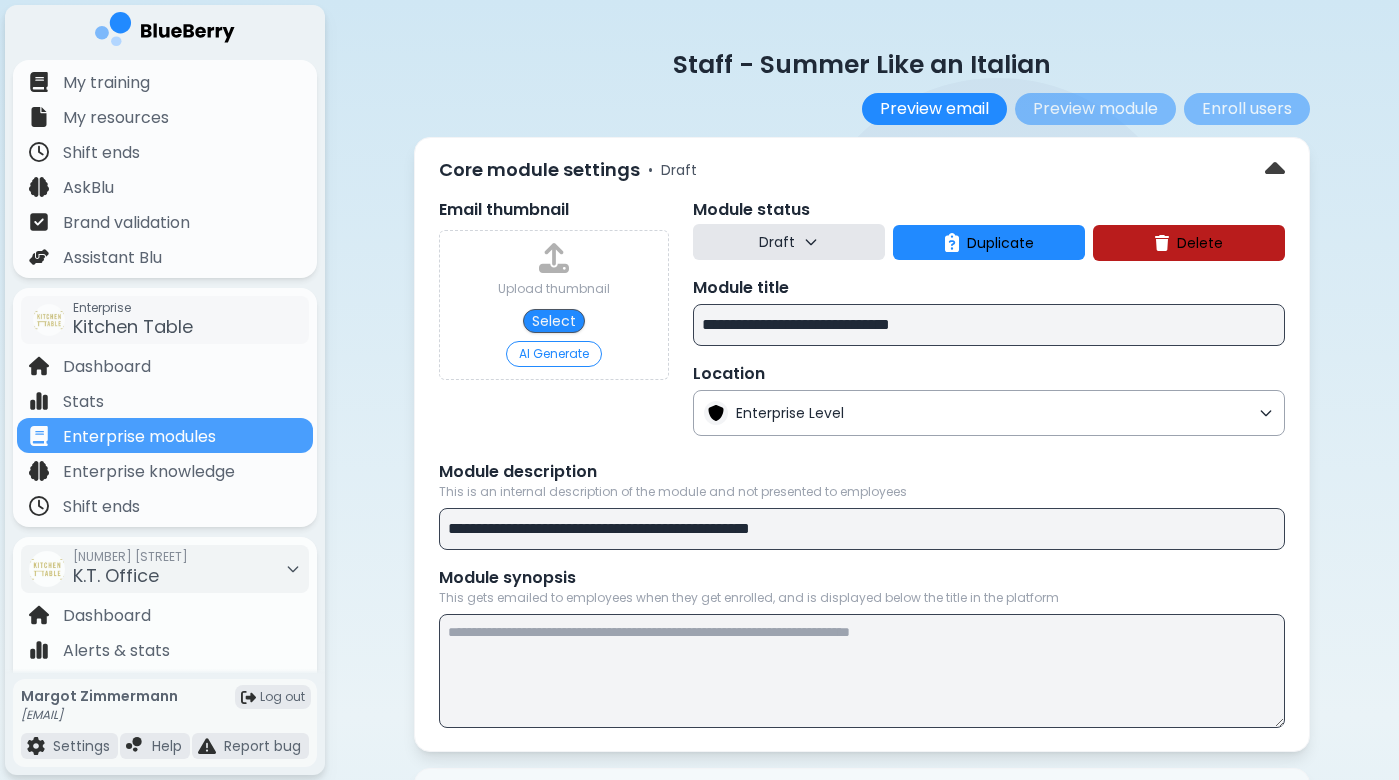 click on "Enterprise Level" at bounding box center [993, 413] 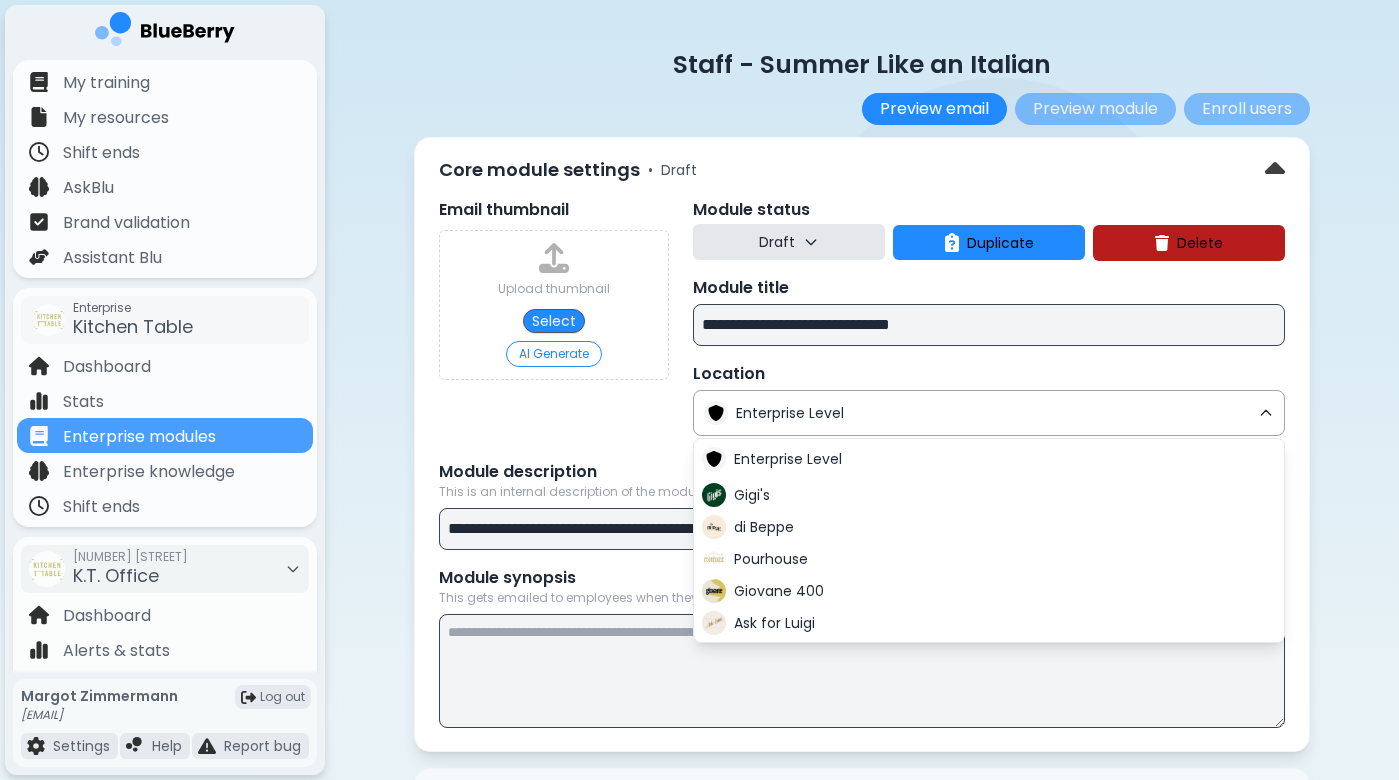 click on "Enterprise Level" at bounding box center [993, 413] 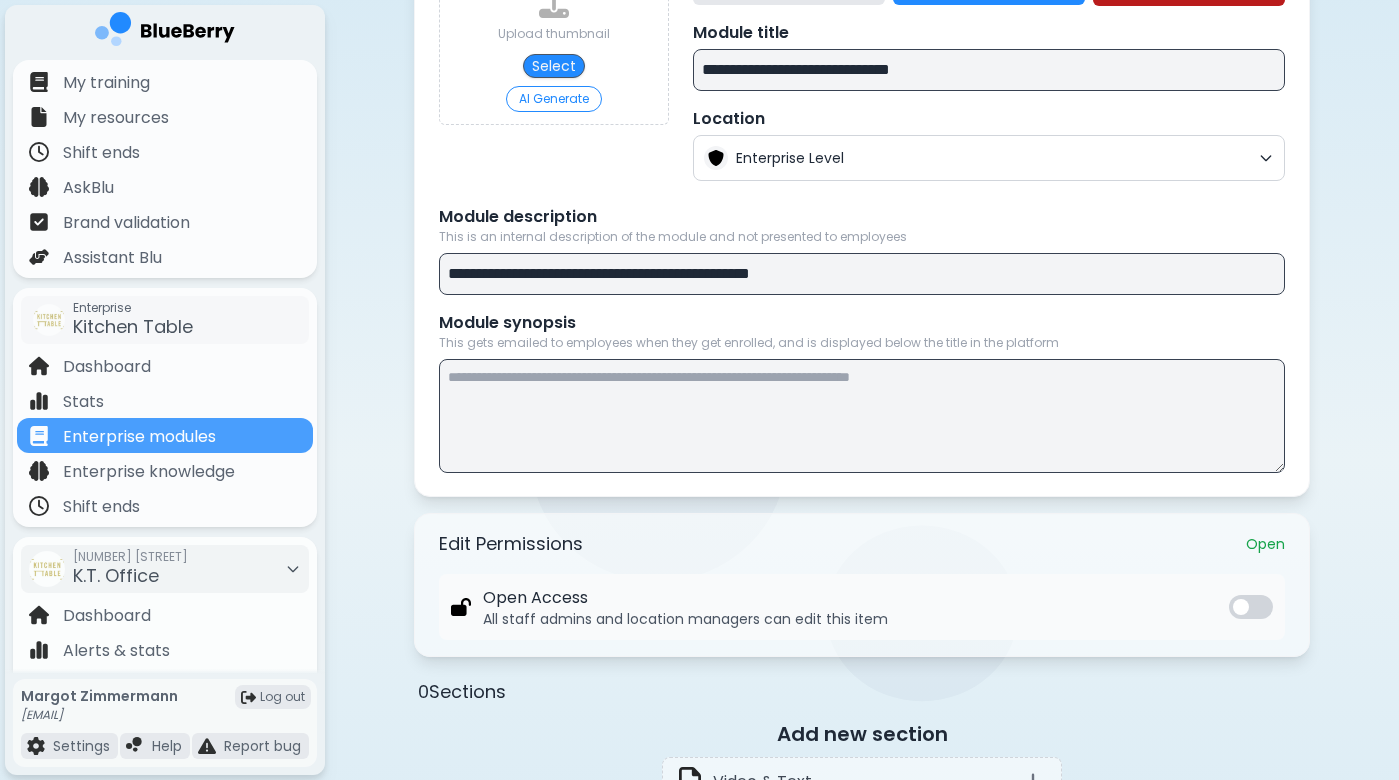 scroll, scrollTop: 247, scrollLeft: 0, axis: vertical 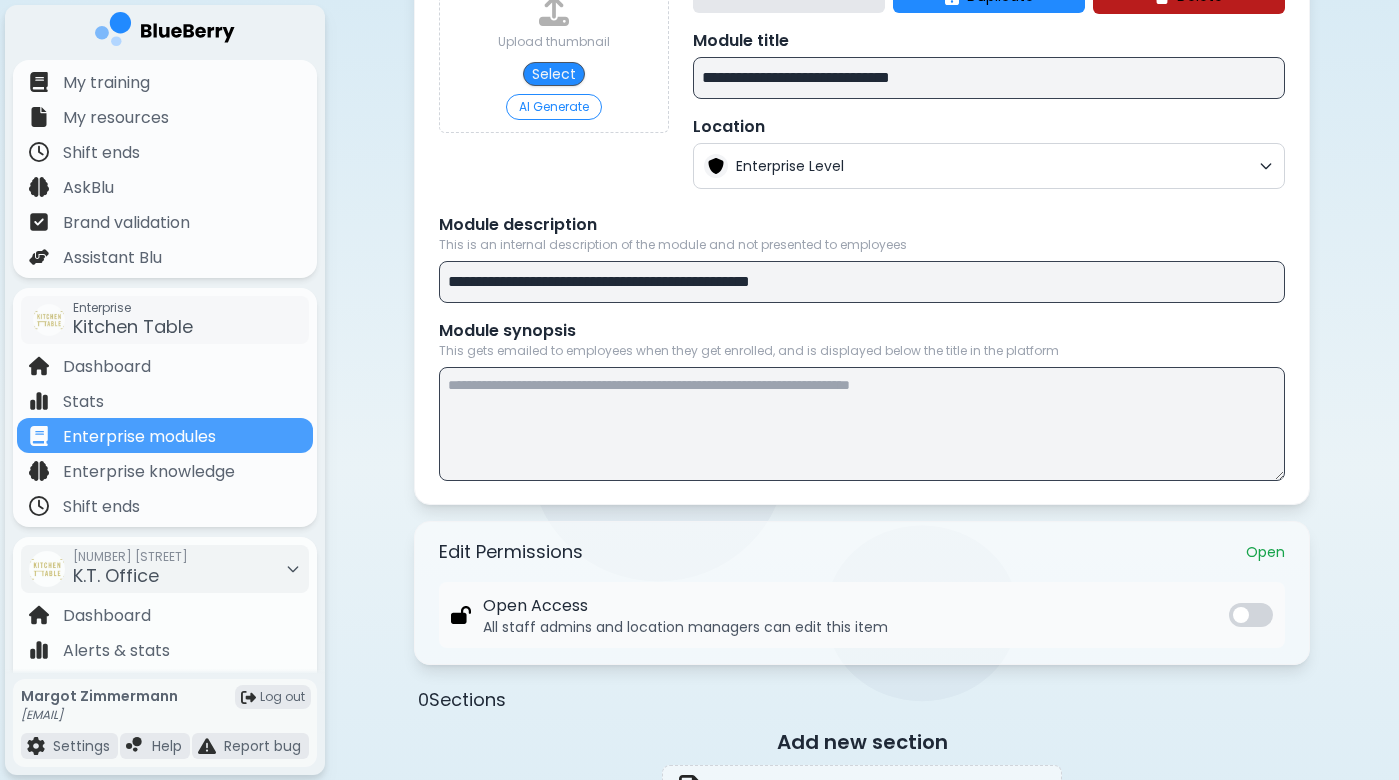 click on "**********" at bounding box center (862, 282) 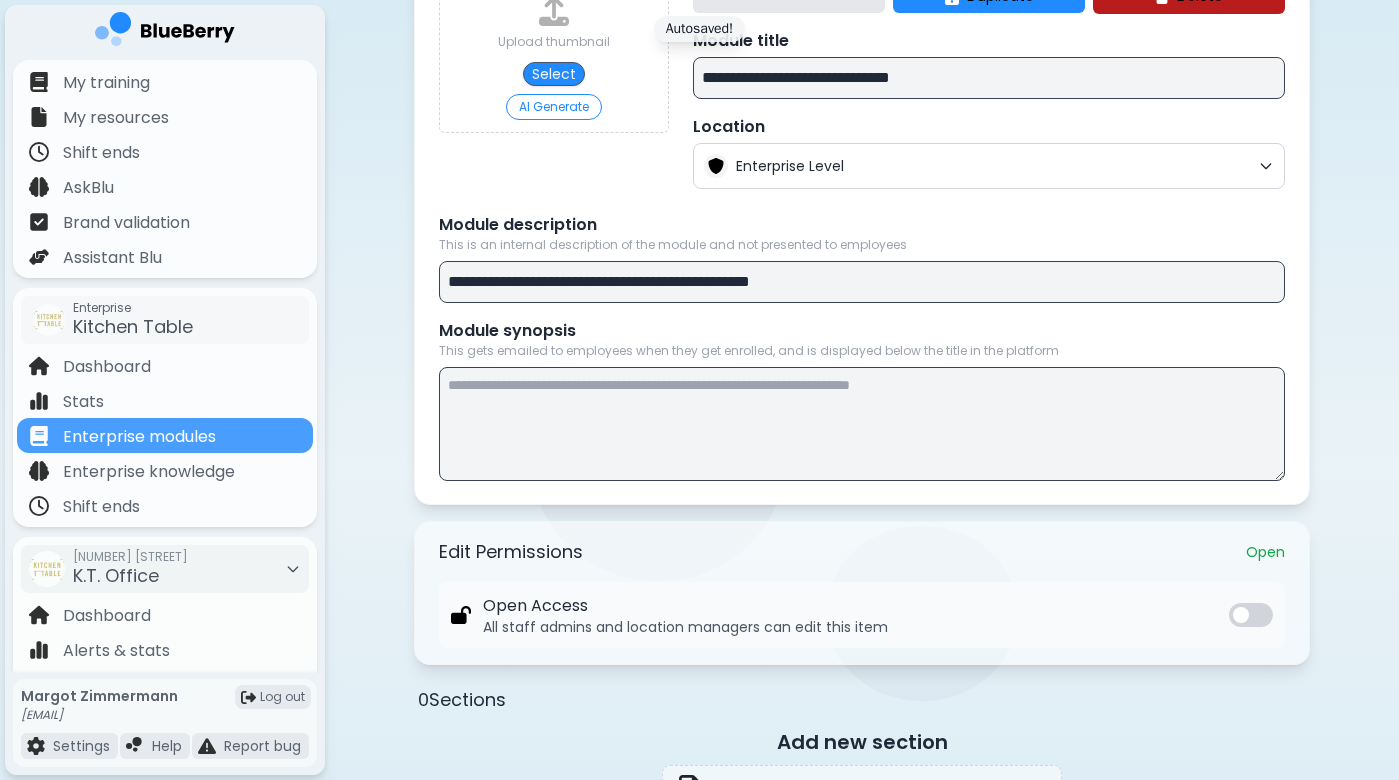 click on "**********" at bounding box center [862, 282] 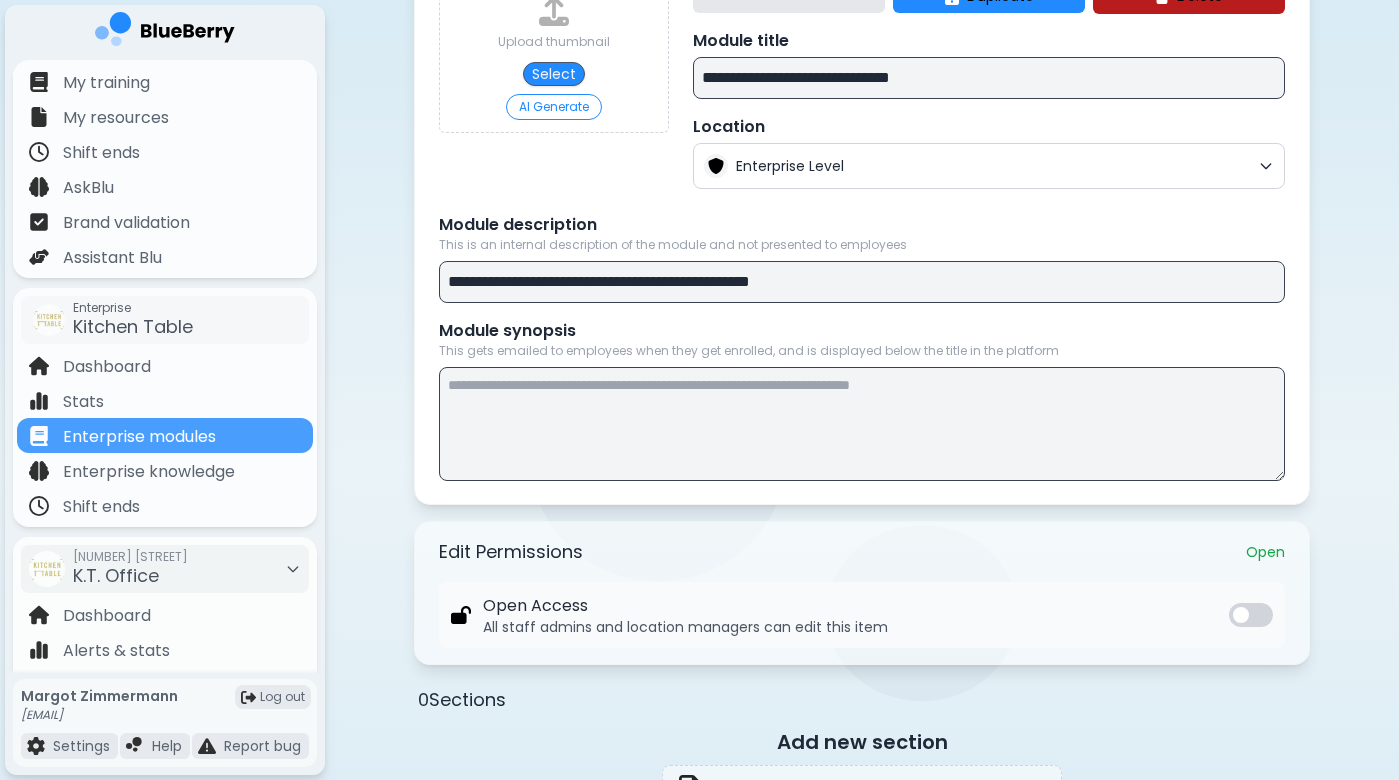 click on "**********" at bounding box center (862, 282) 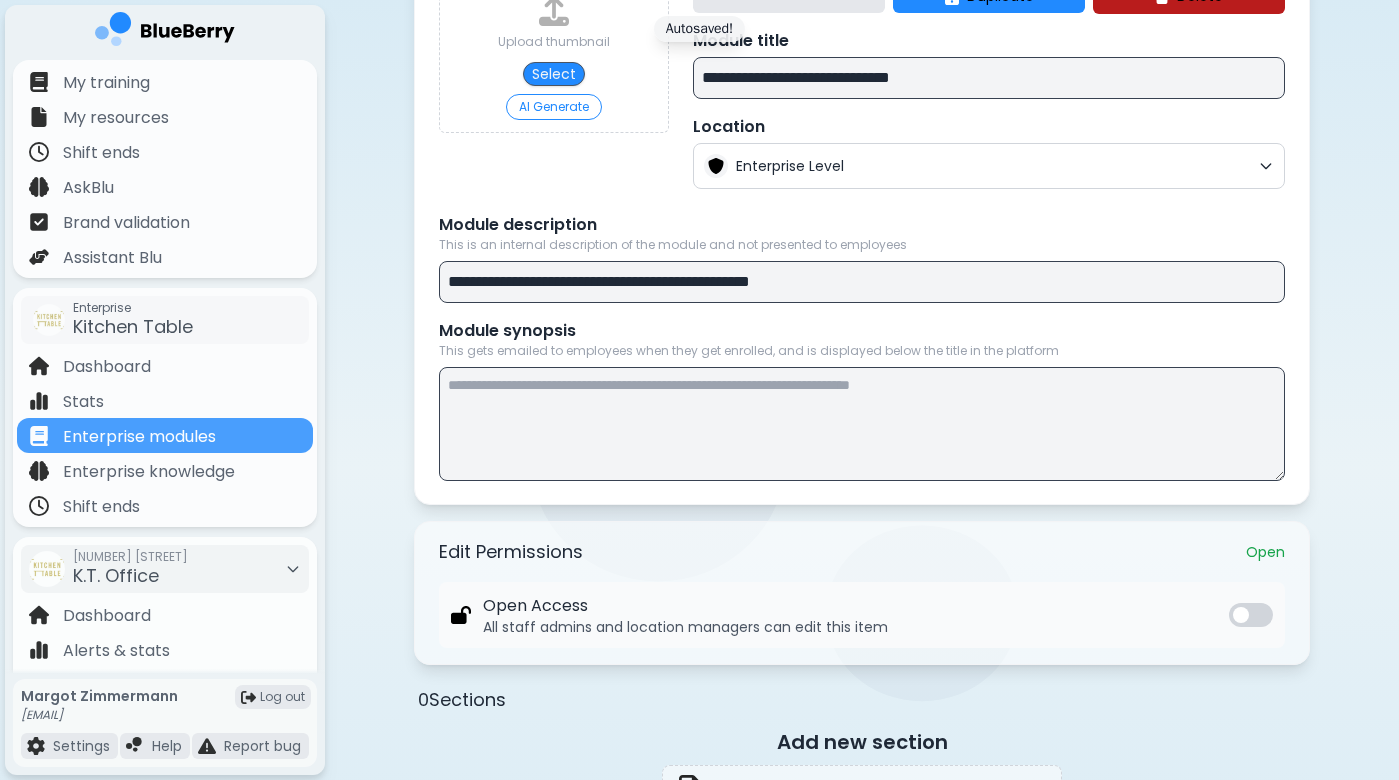 click on "**********" at bounding box center [862, 282] 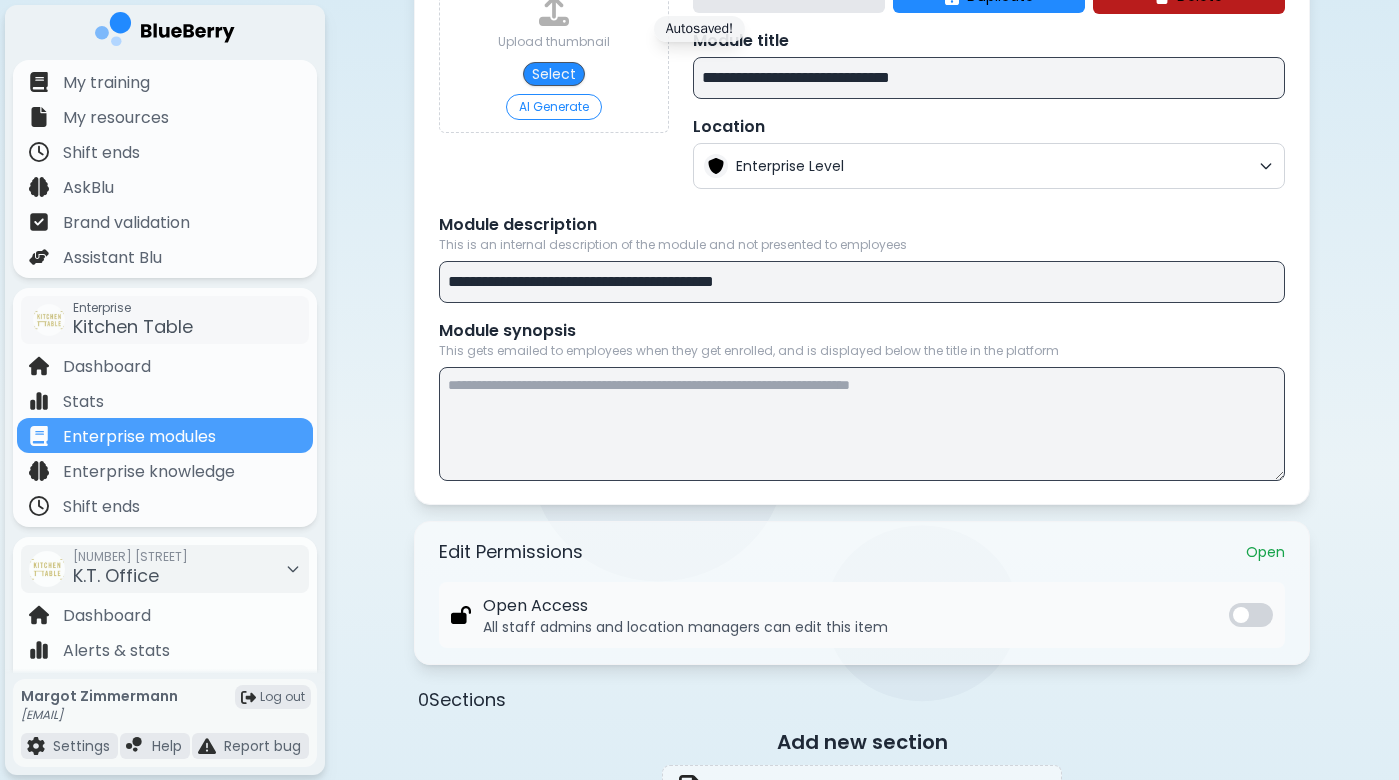 click on "**********" at bounding box center [862, 282] 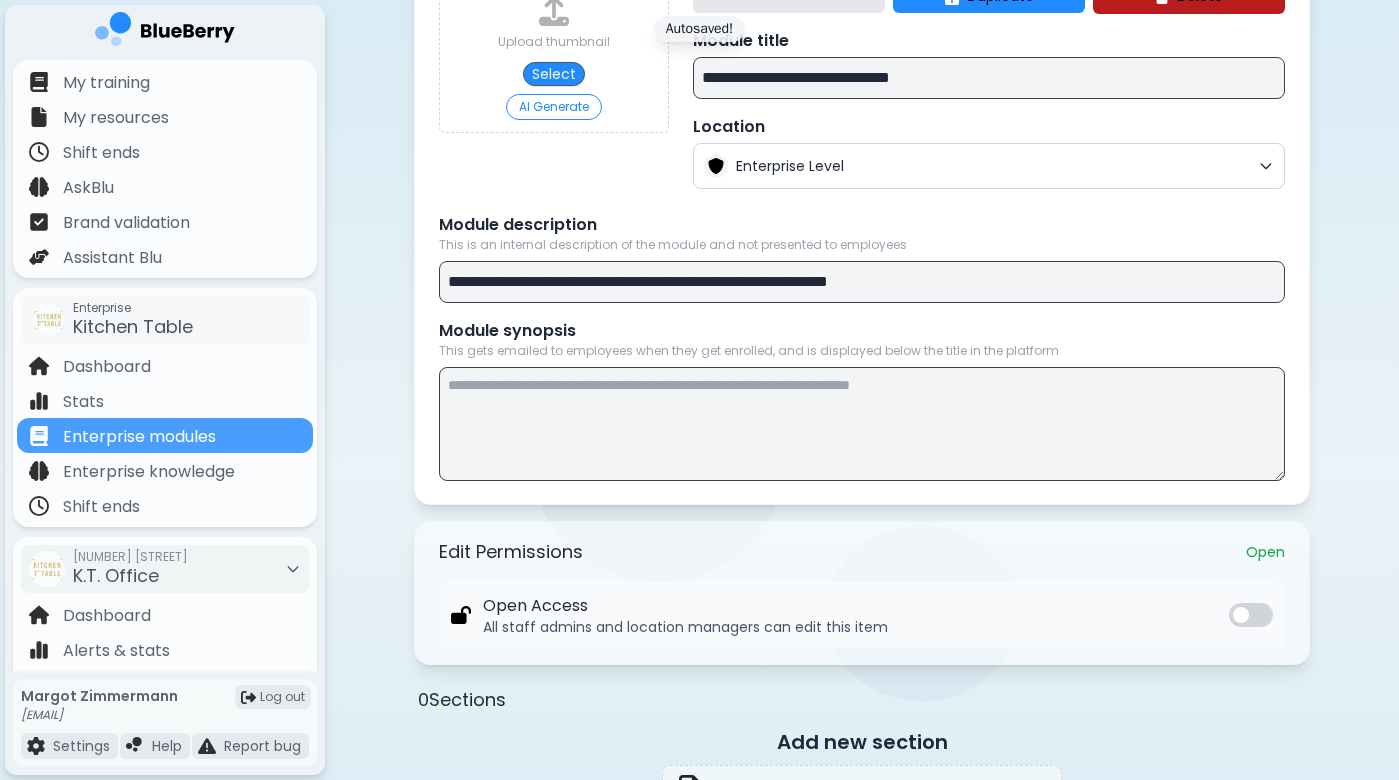 drag, startPoint x: 685, startPoint y: 278, endPoint x: 945, endPoint y: 276, distance: 260.0077 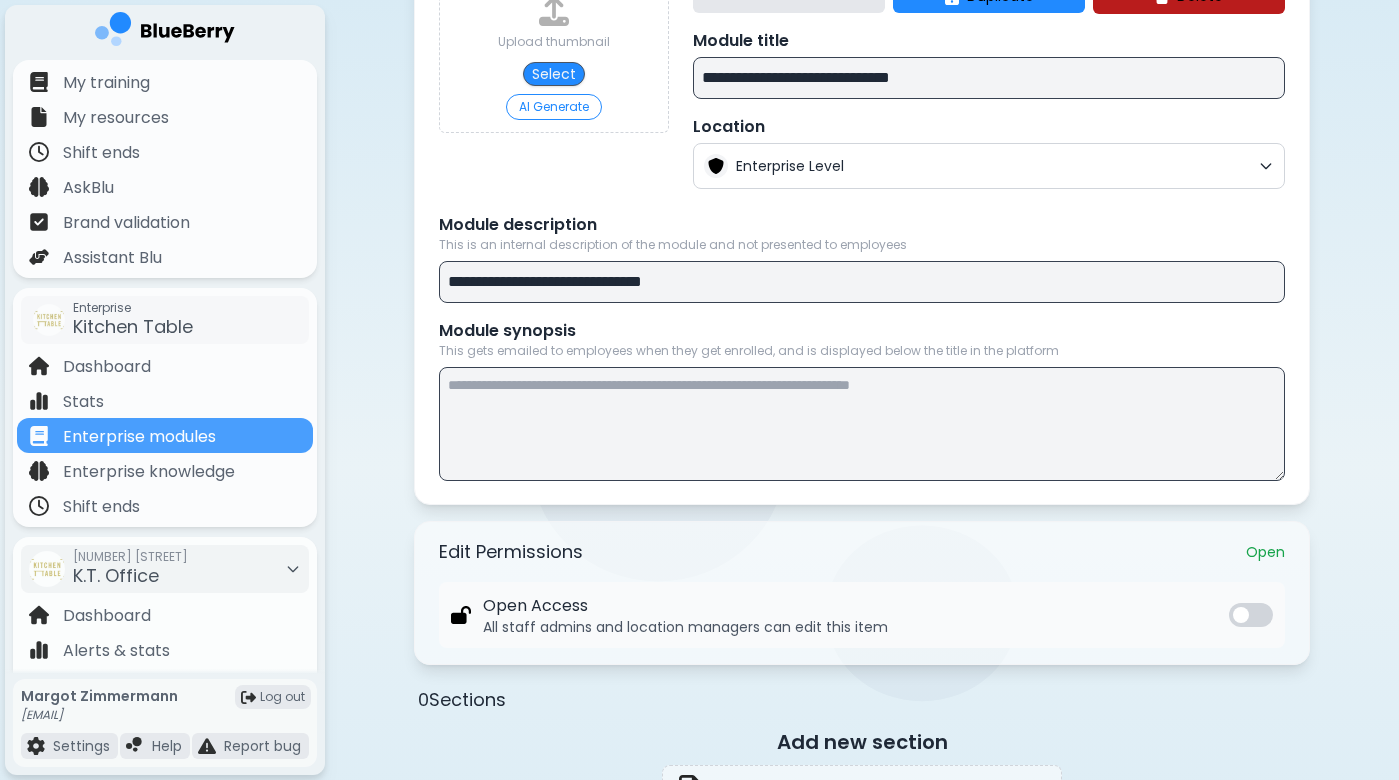 click on "**********" at bounding box center (862, 282) 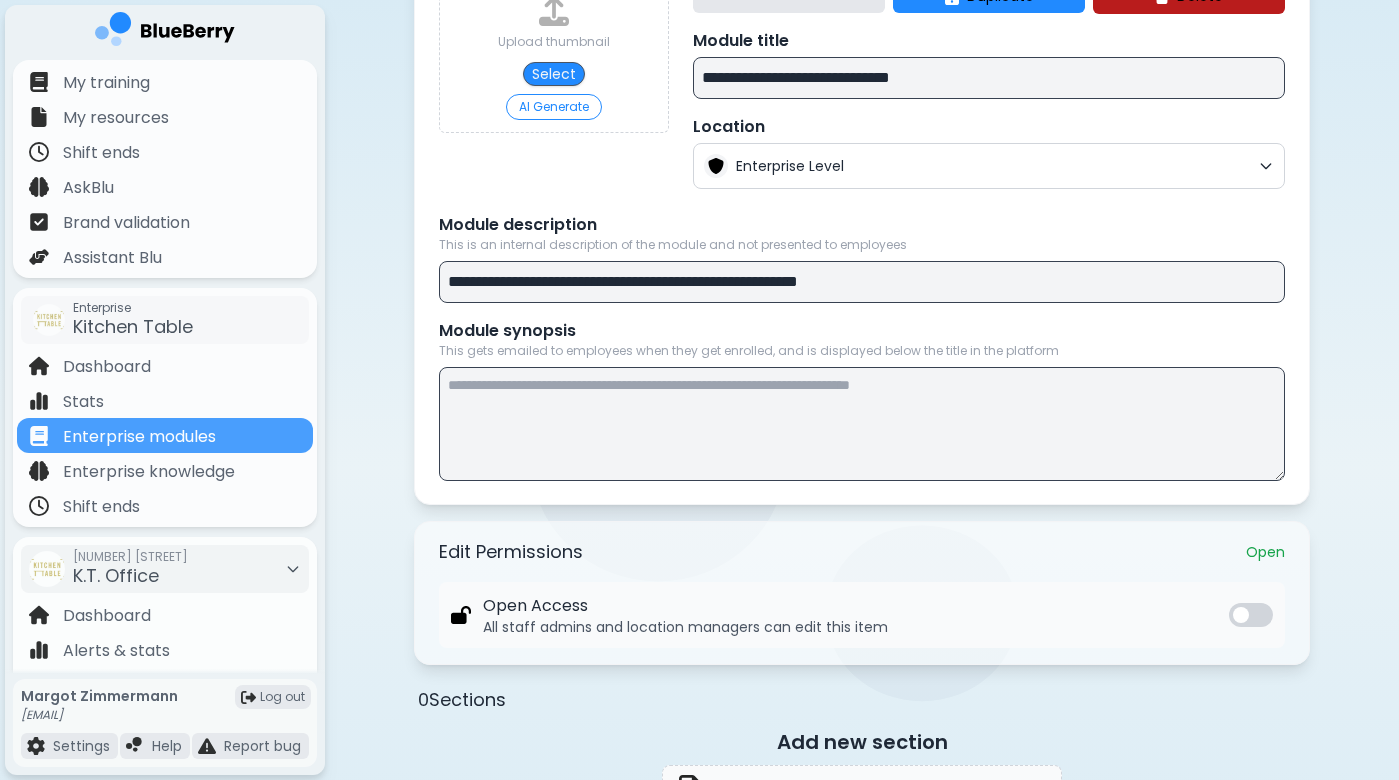 type on "**********" 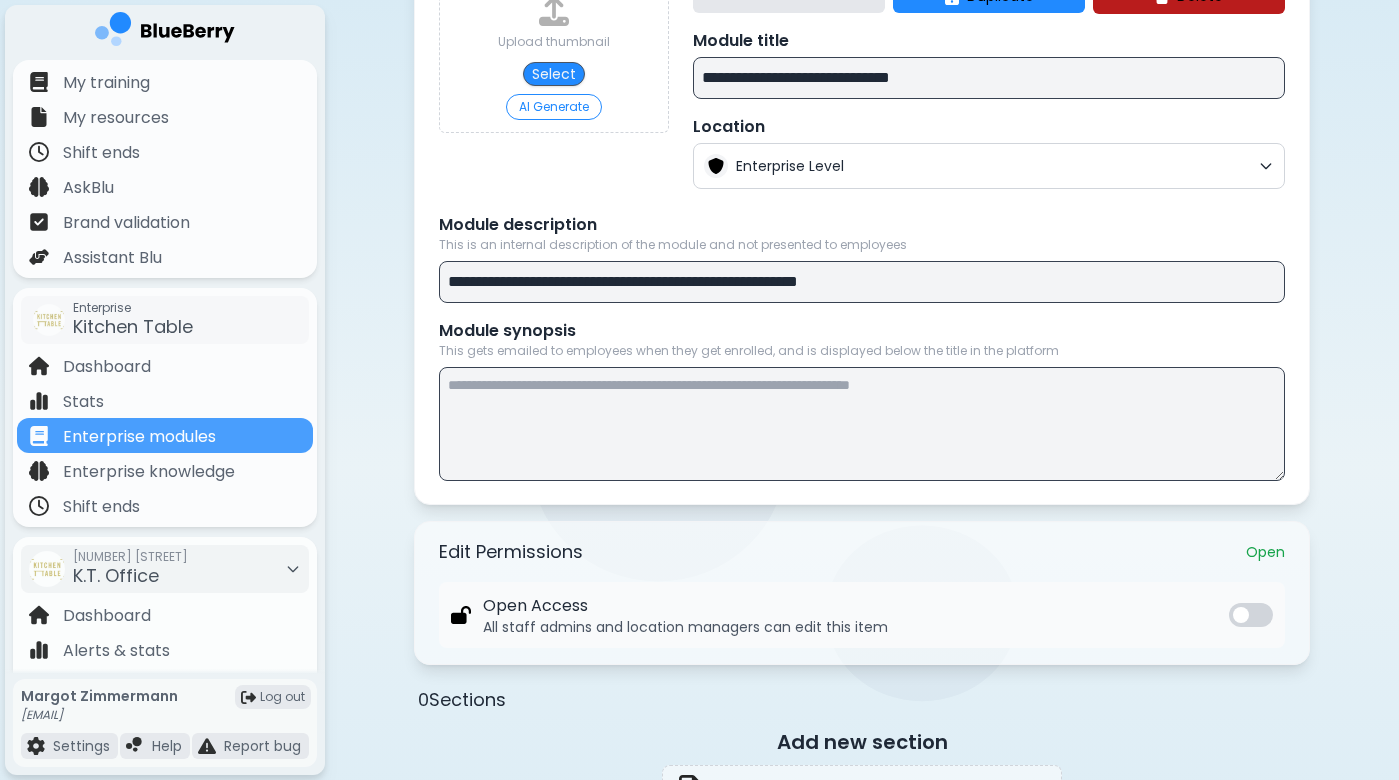 click at bounding box center (862, 424) 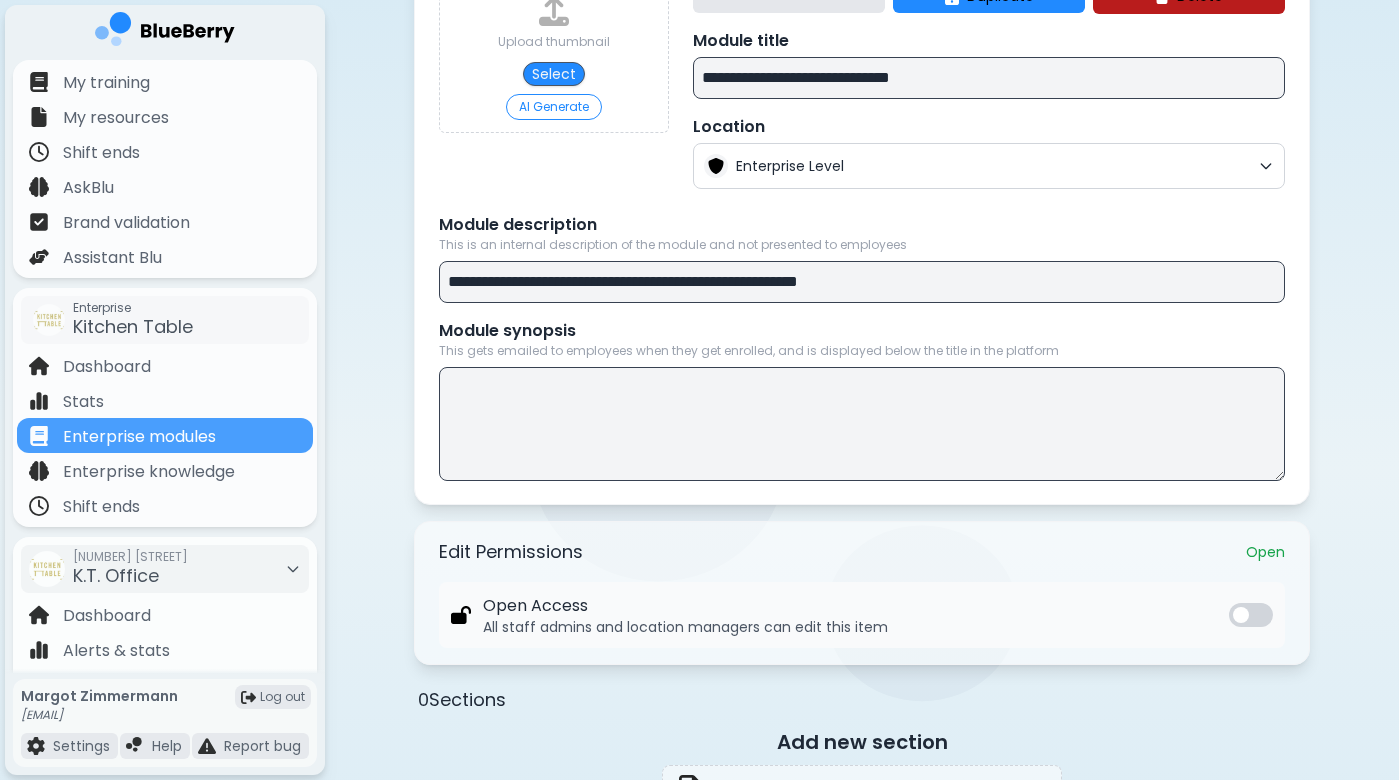 paste on "**********" 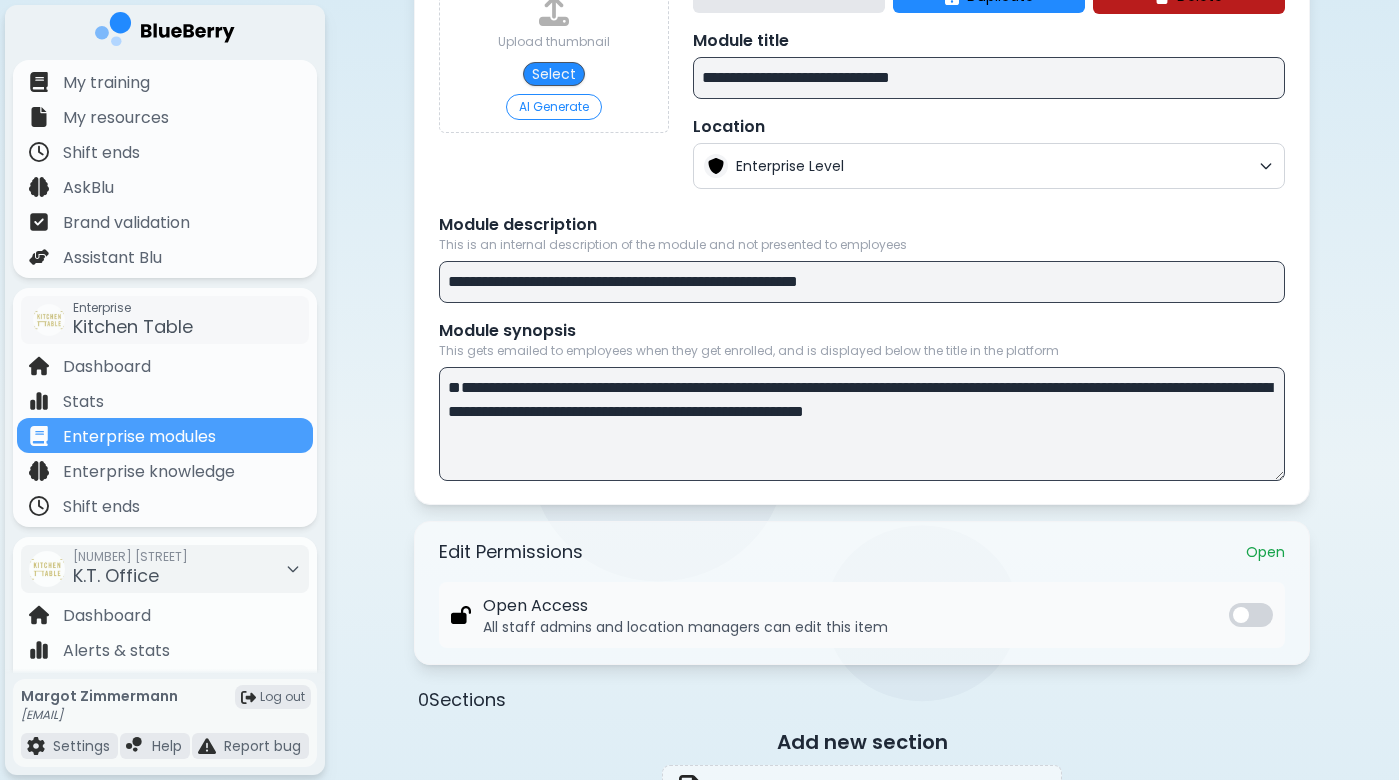 drag, startPoint x: 947, startPoint y: 460, endPoint x: 1091, endPoint y: 457, distance: 144.03125 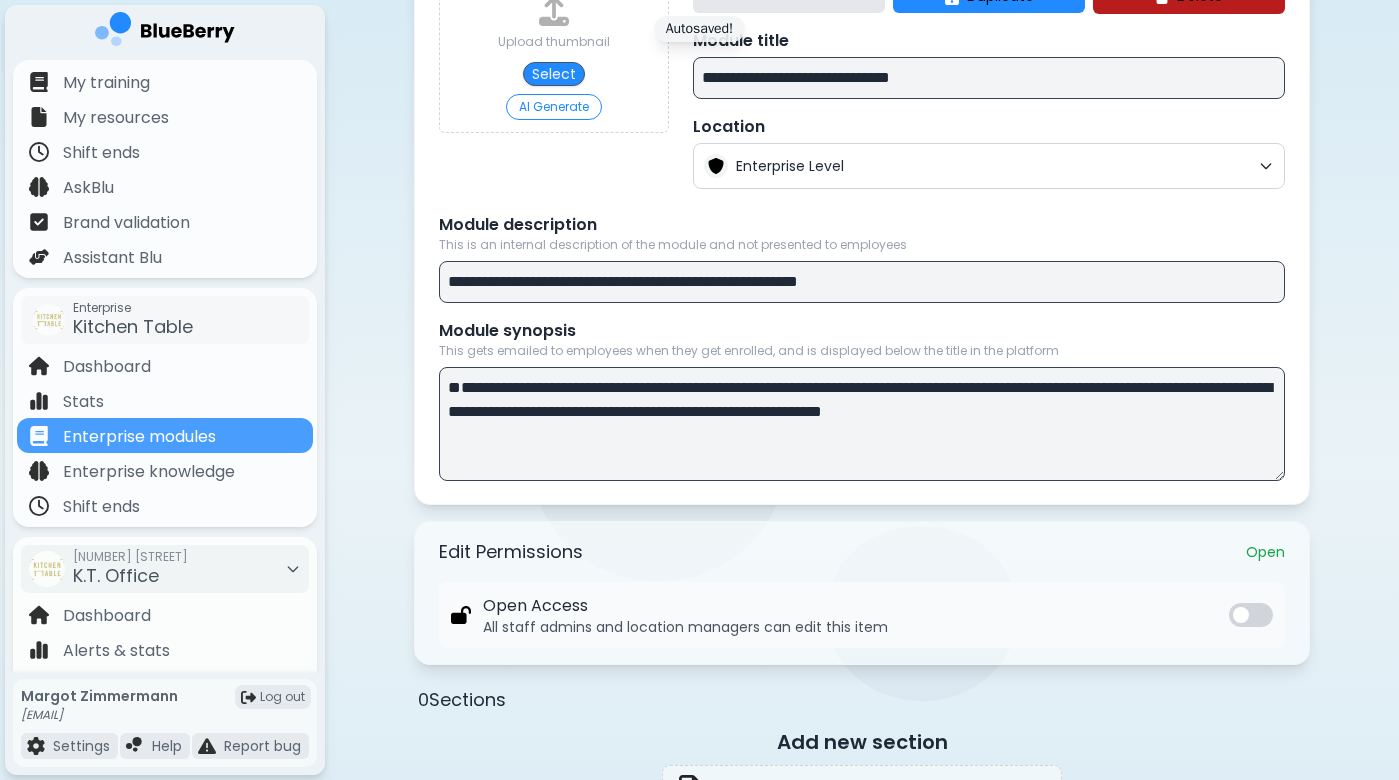 click on "**********" at bounding box center [862, 424] 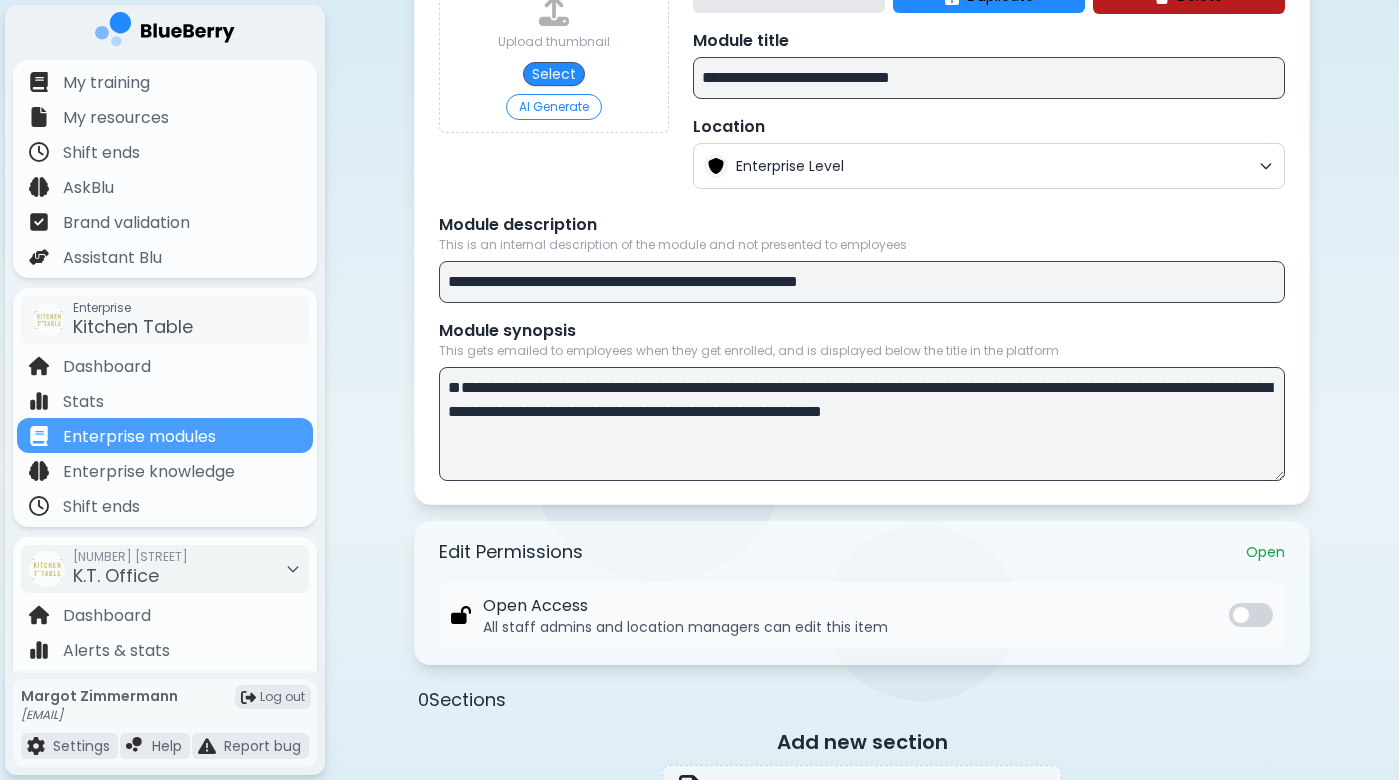 type on "**********" 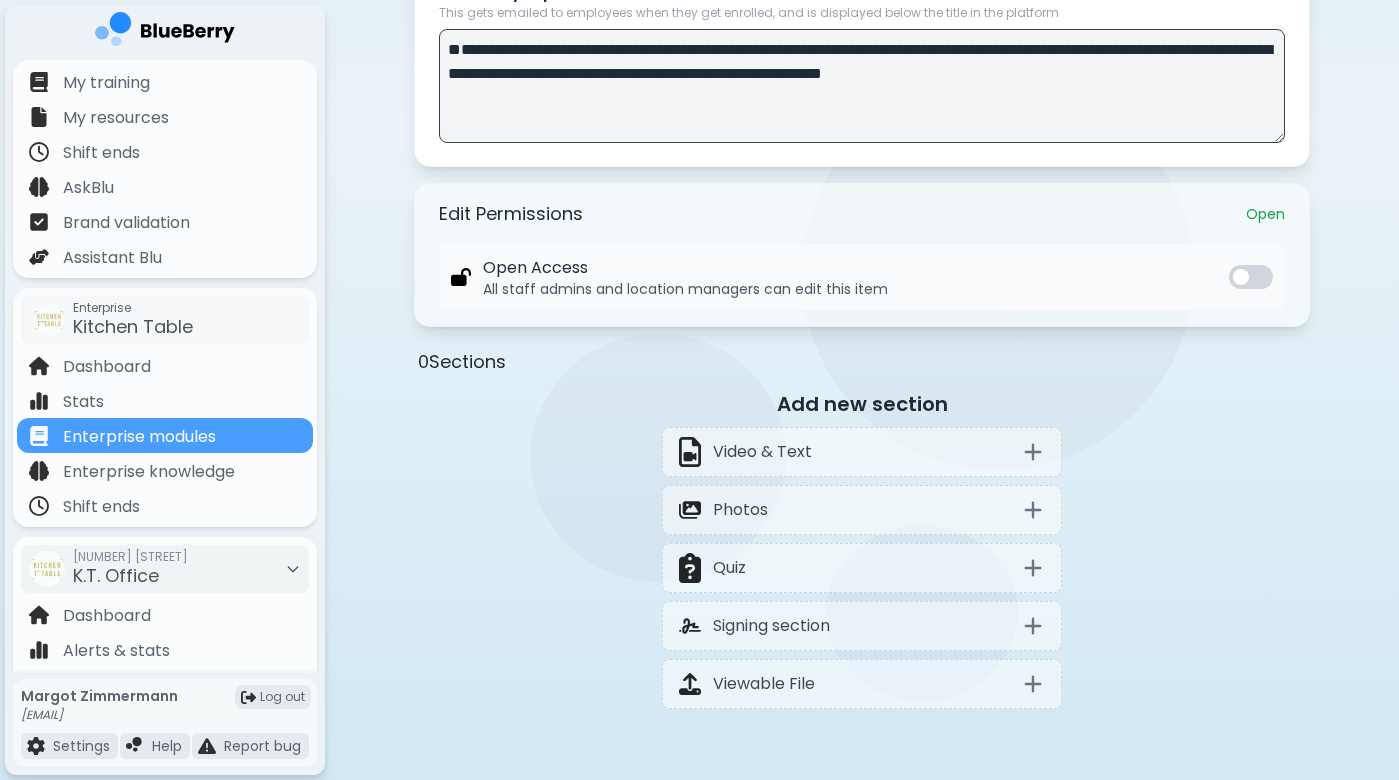 scroll, scrollTop: 586, scrollLeft: 0, axis: vertical 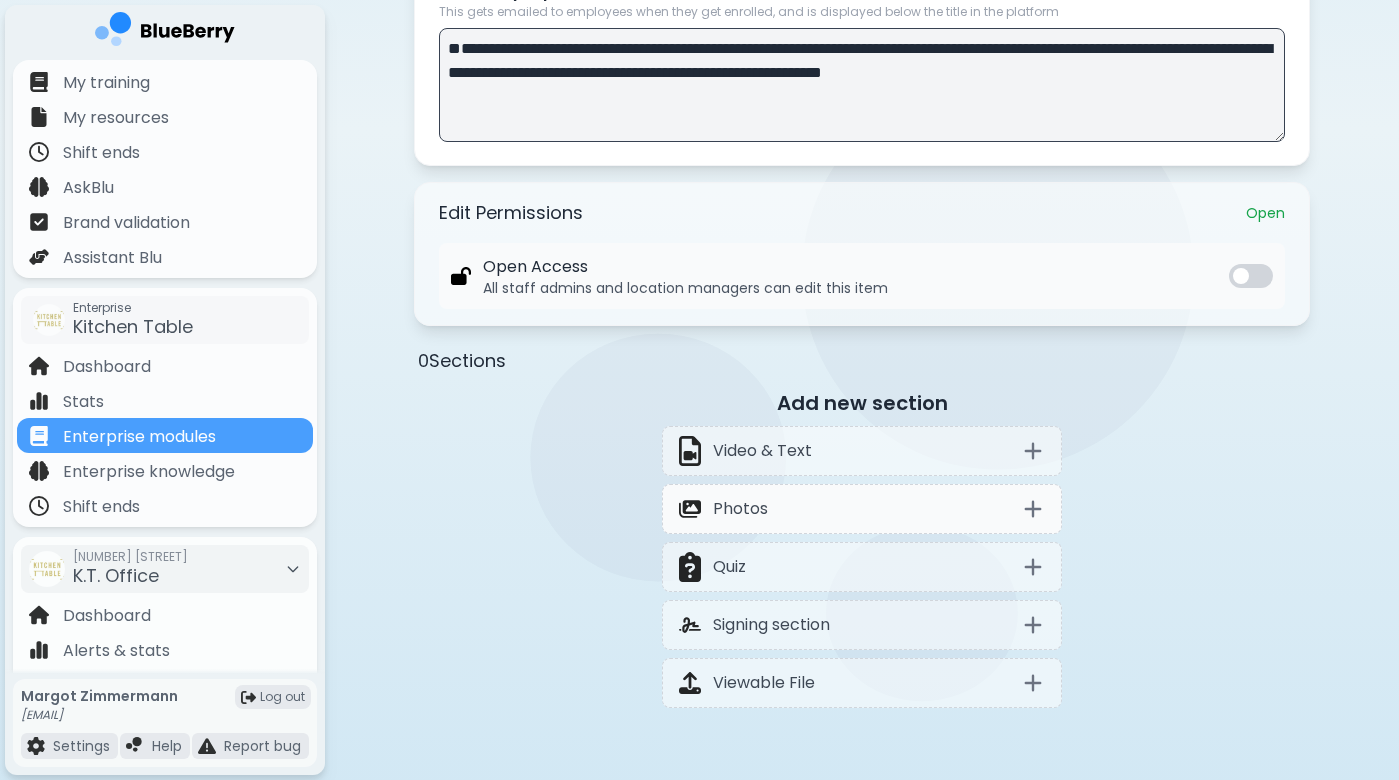 click on "Photos" at bounding box center (862, 509) 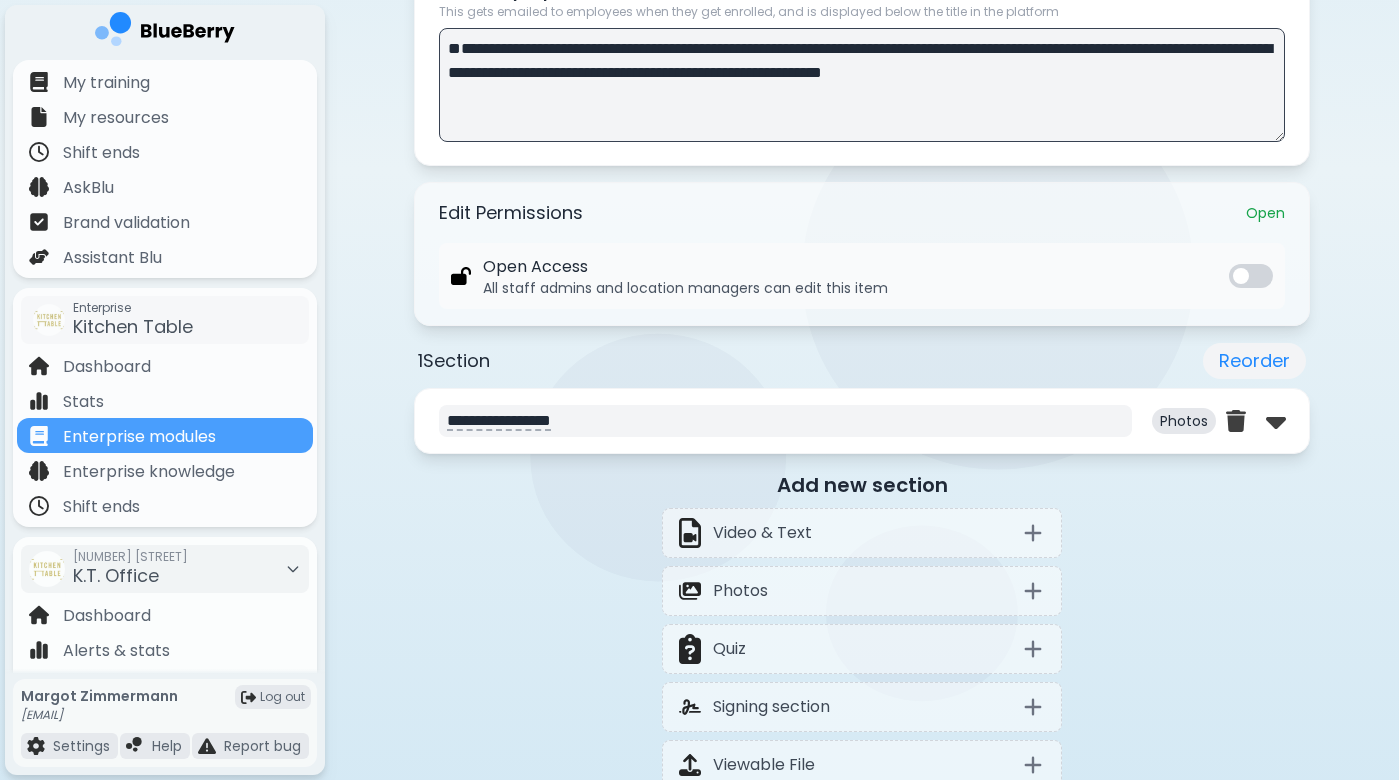click on "**********" at bounding box center [785, 421] 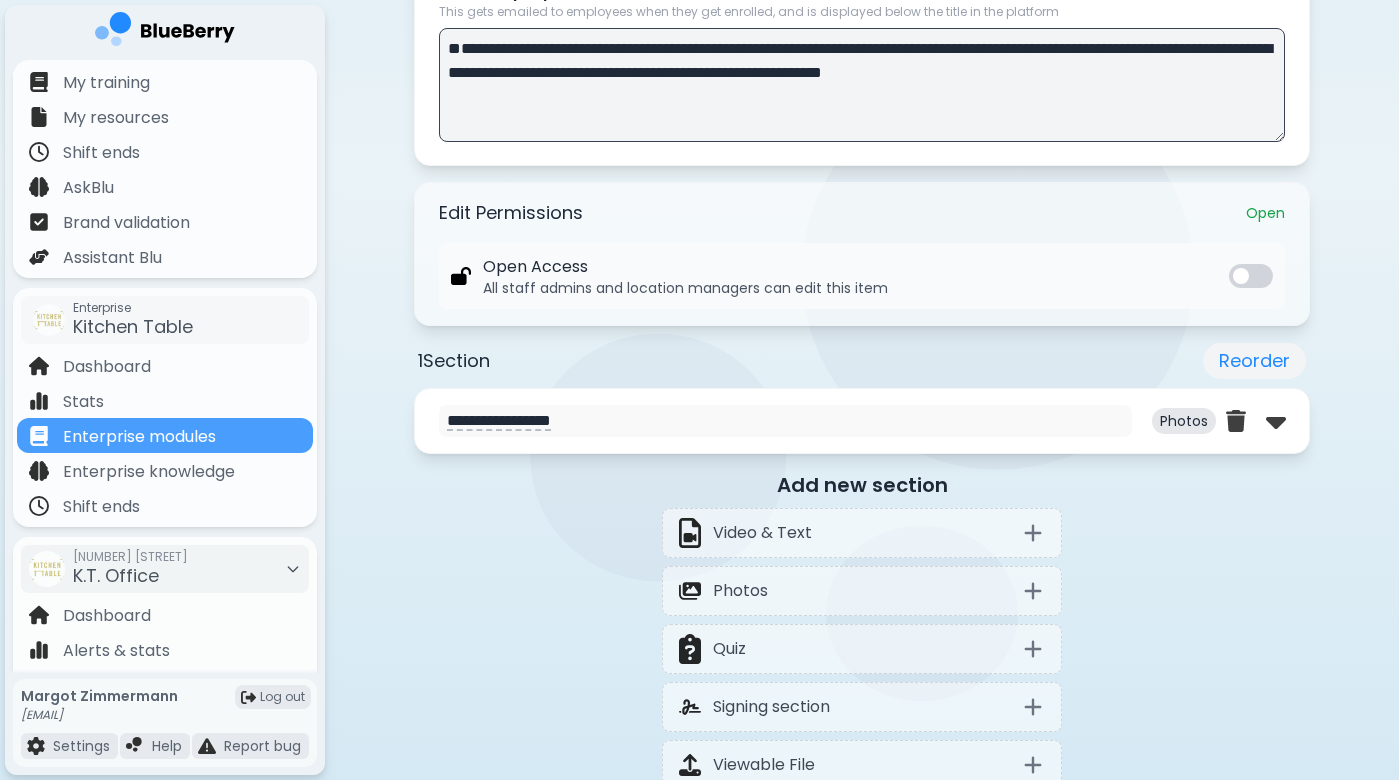 click on "Photos" at bounding box center (1184, 421) 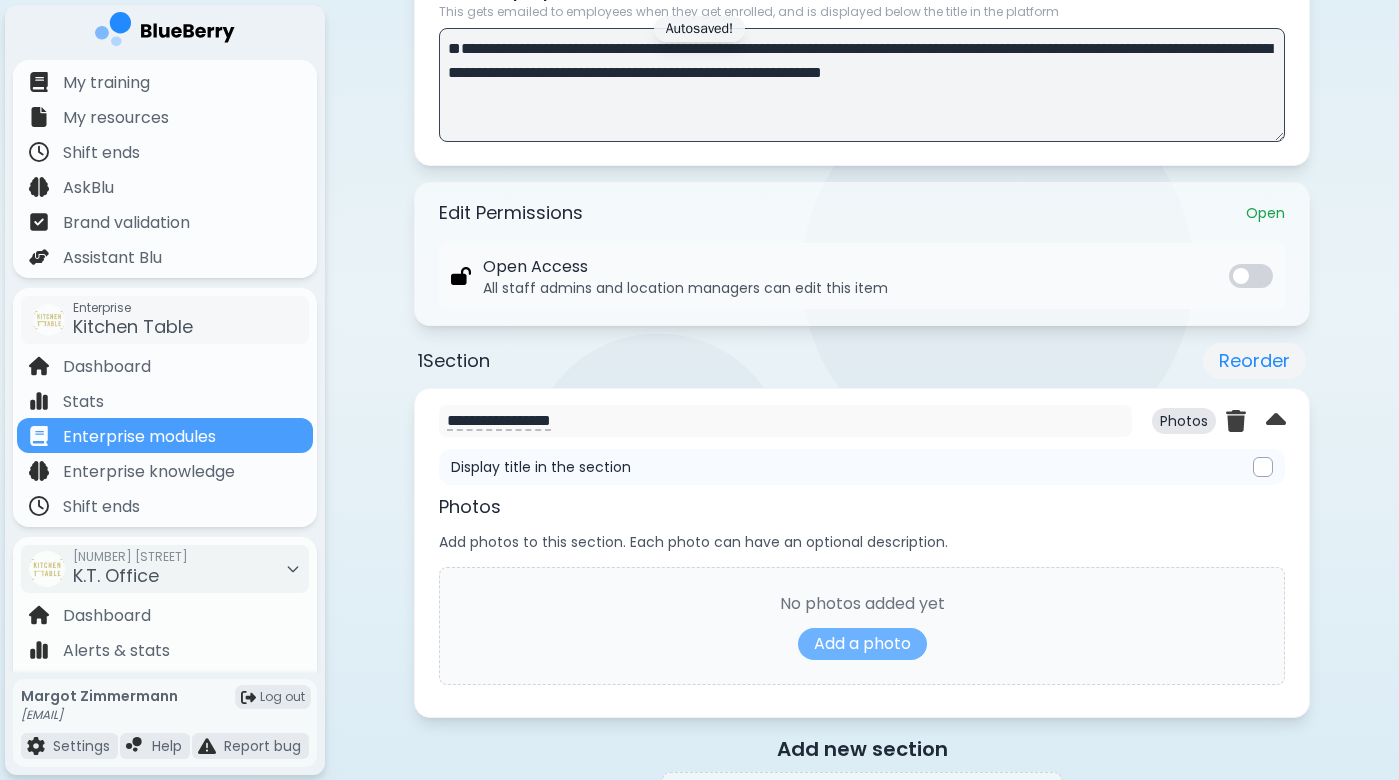 click on "Add a photo" at bounding box center [862, 644] 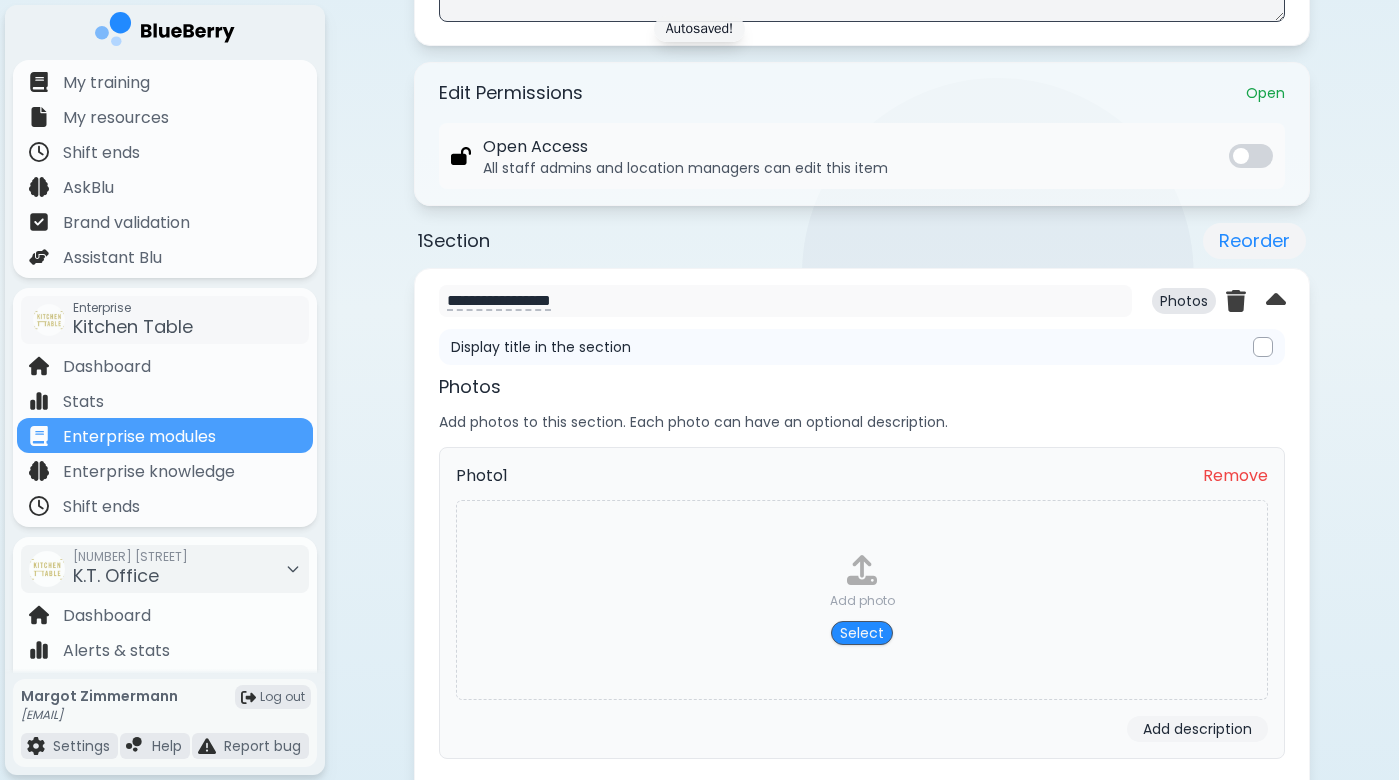 scroll, scrollTop: 719, scrollLeft: 0, axis: vertical 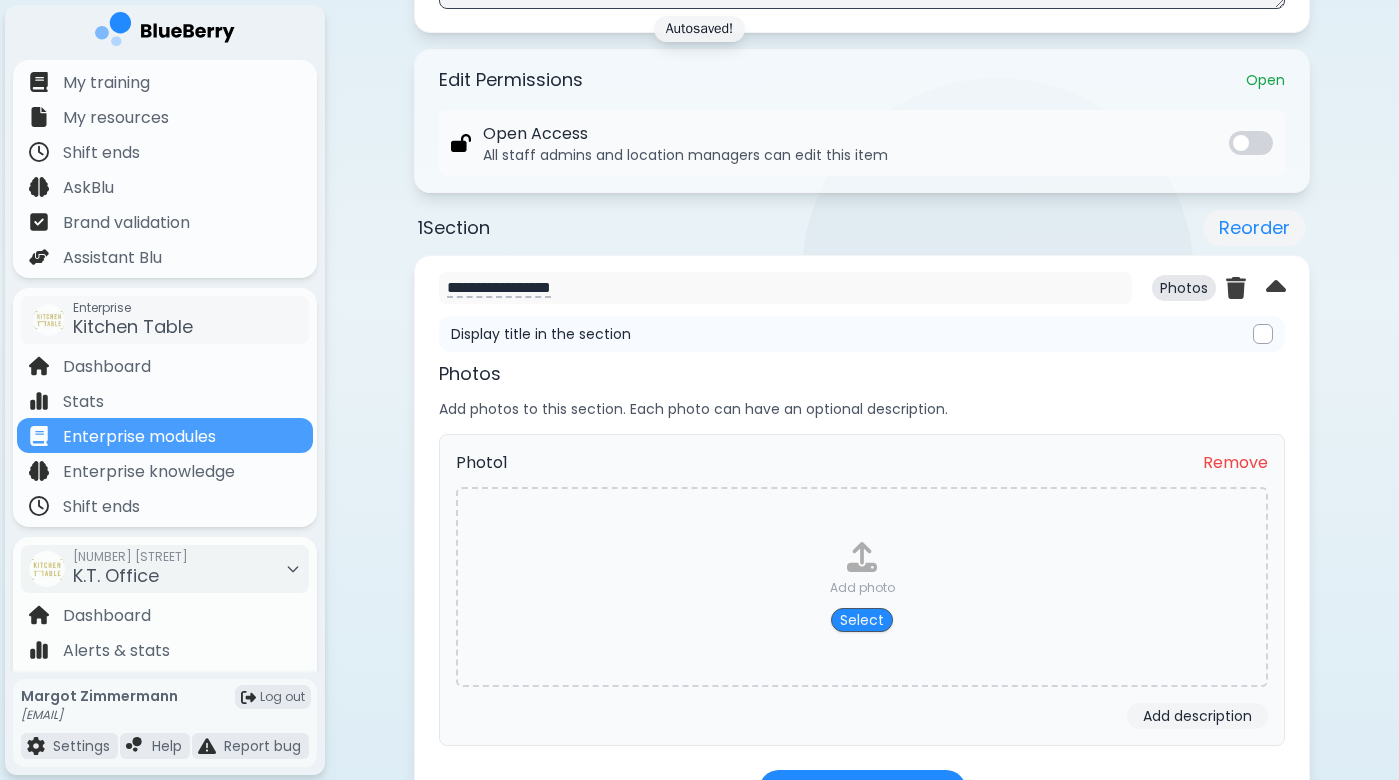 click on "Add photo Select" at bounding box center [862, 587] 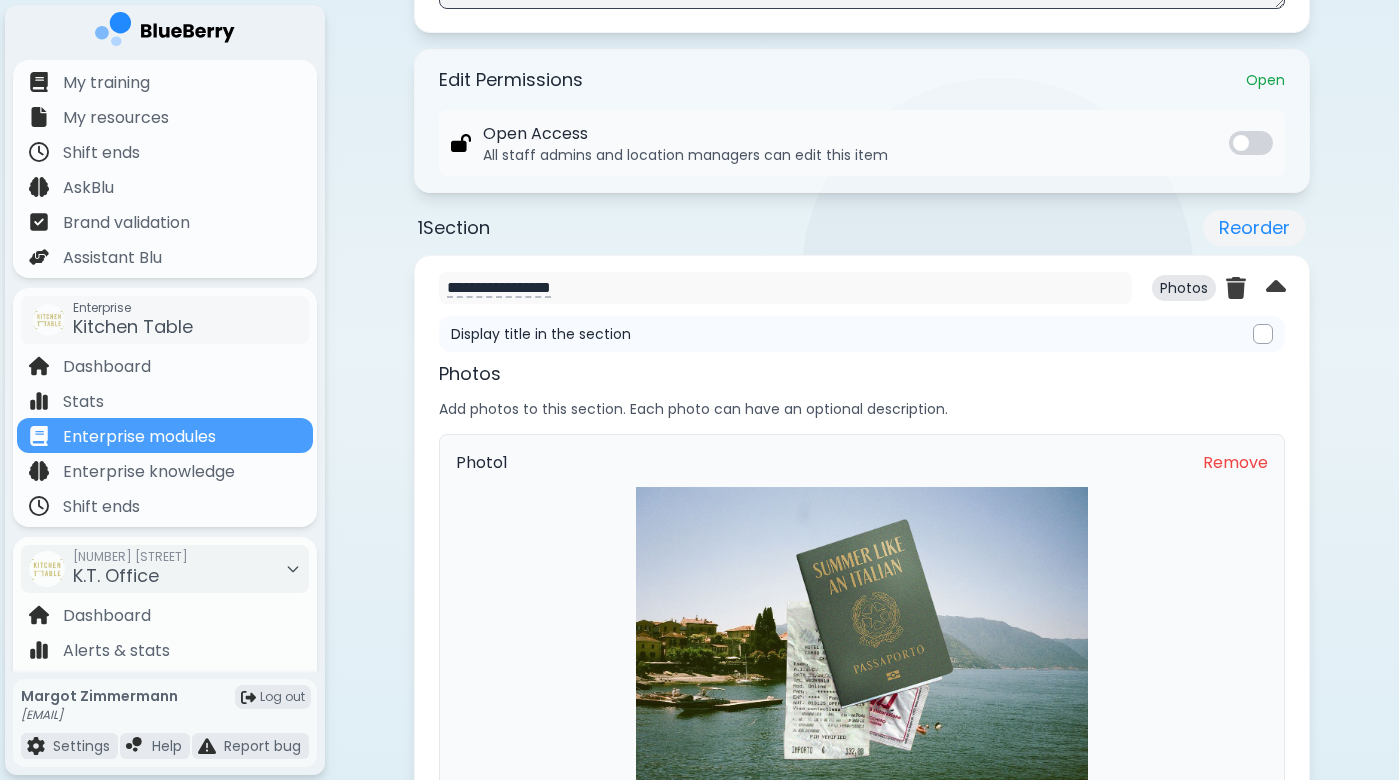 click on "Display title in the section" at bounding box center [862, 334] 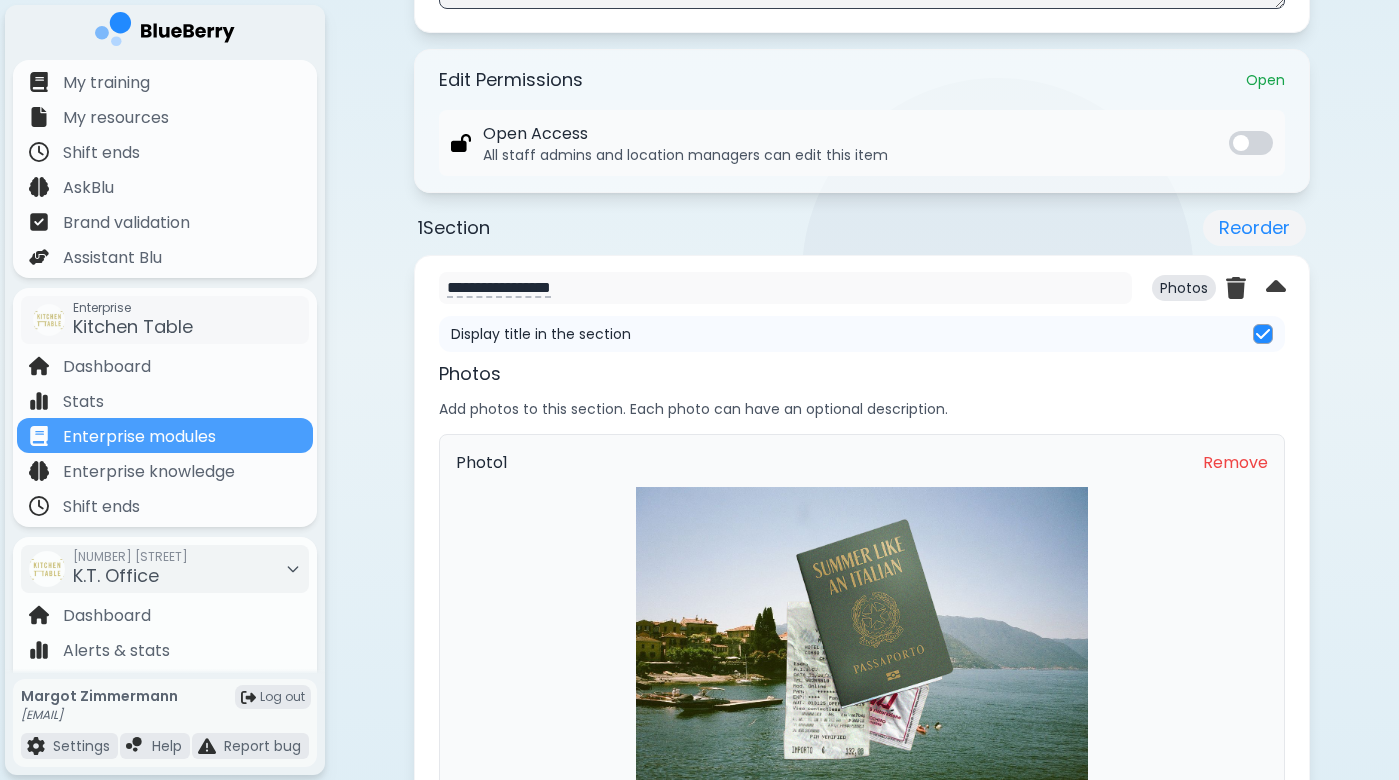 click on "Display title in the section" at bounding box center (862, 334) 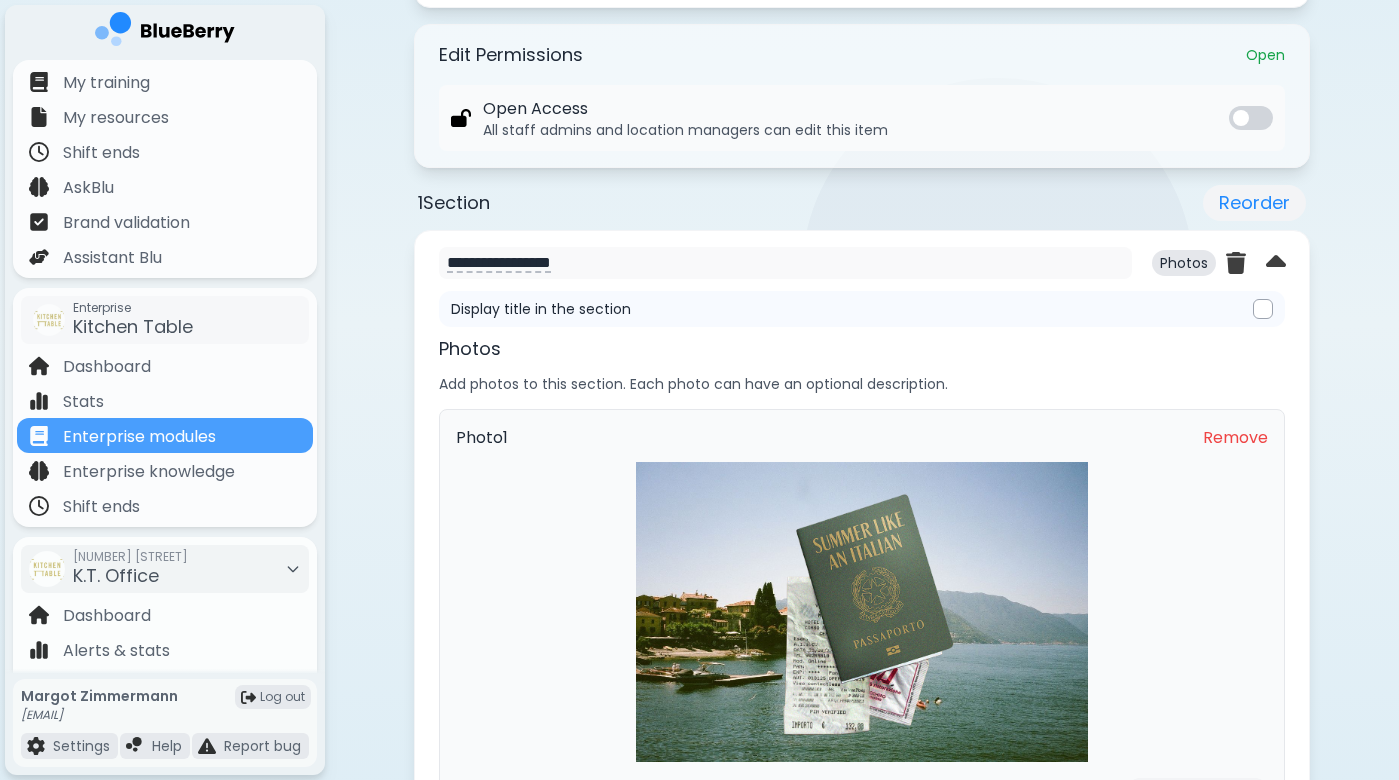 scroll, scrollTop: 747, scrollLeft: 0, axis: vertical 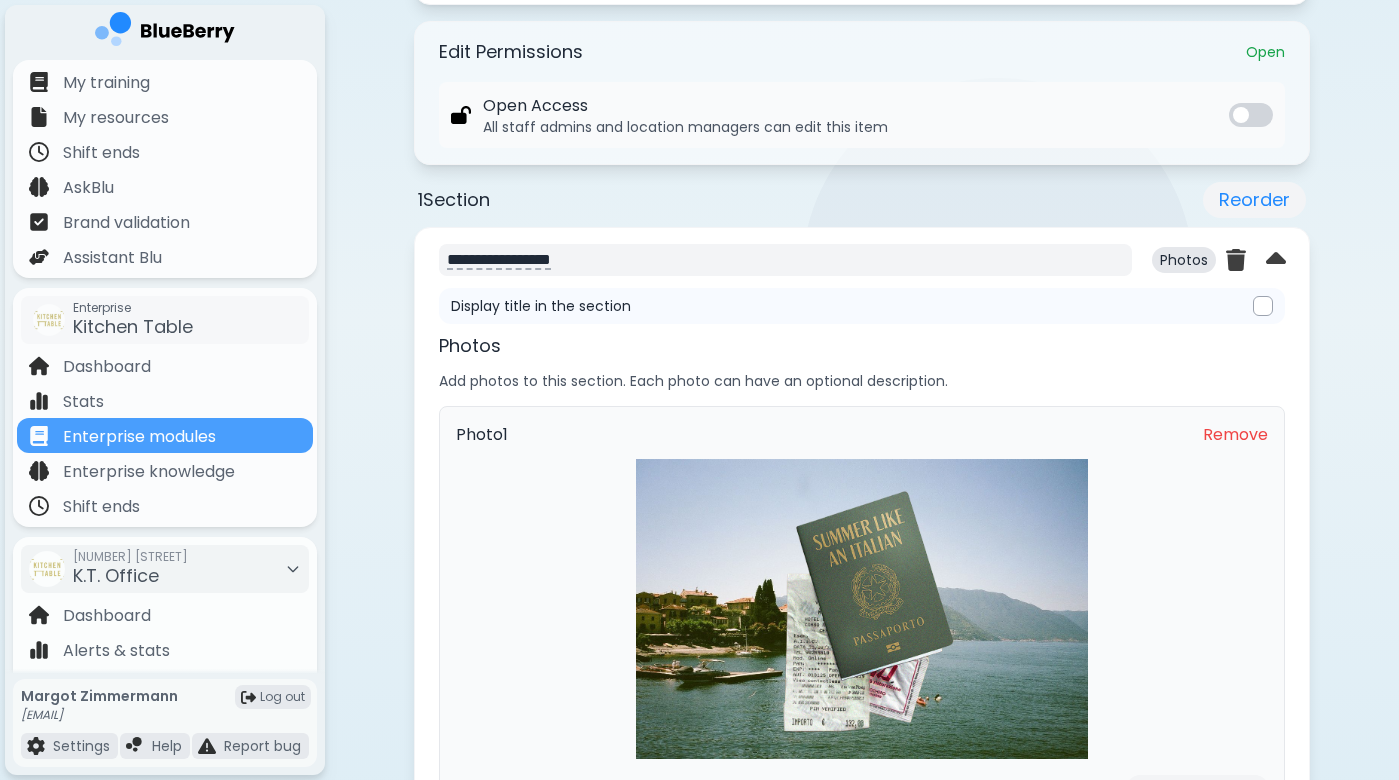 click on "**********" at bounding box center [785, 260] 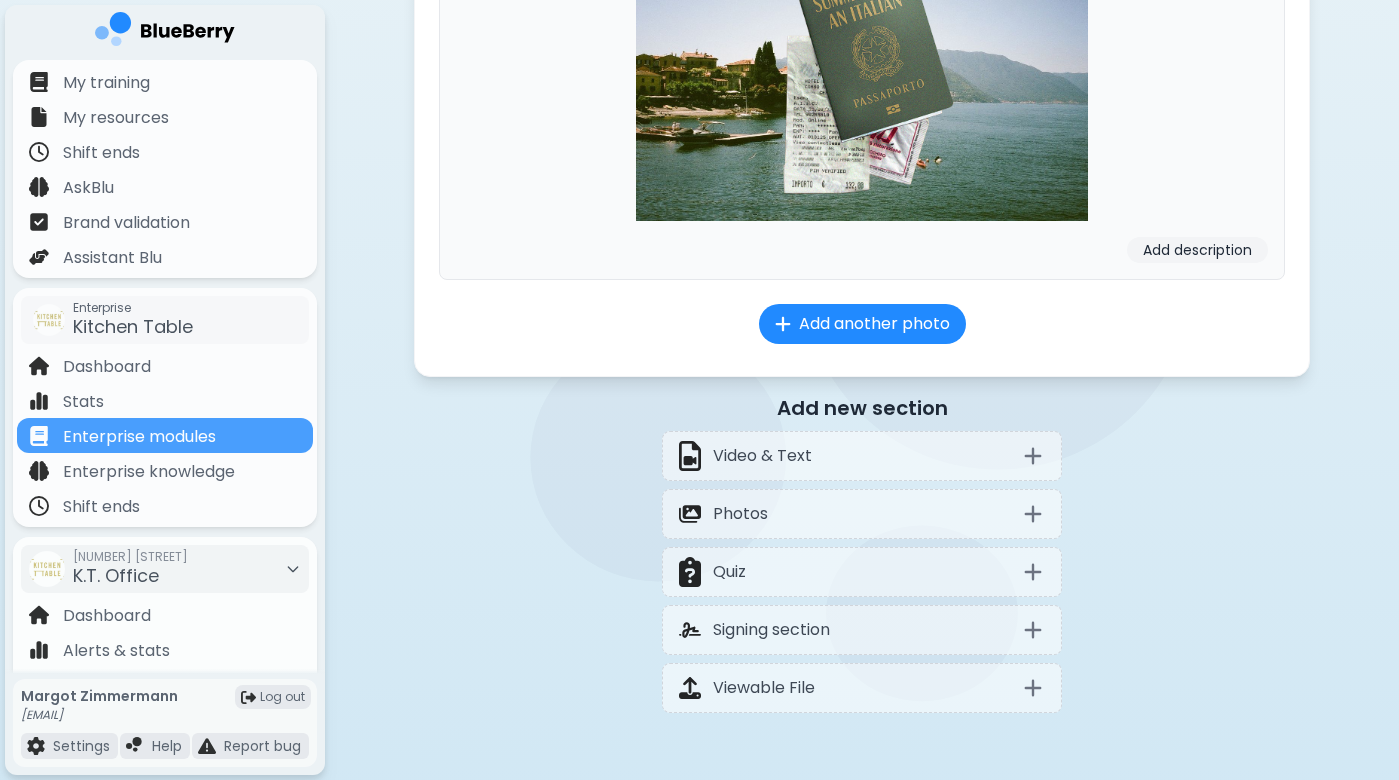 scroll, scrollTop: 1289, scrollLeft: 0, axis: vertical 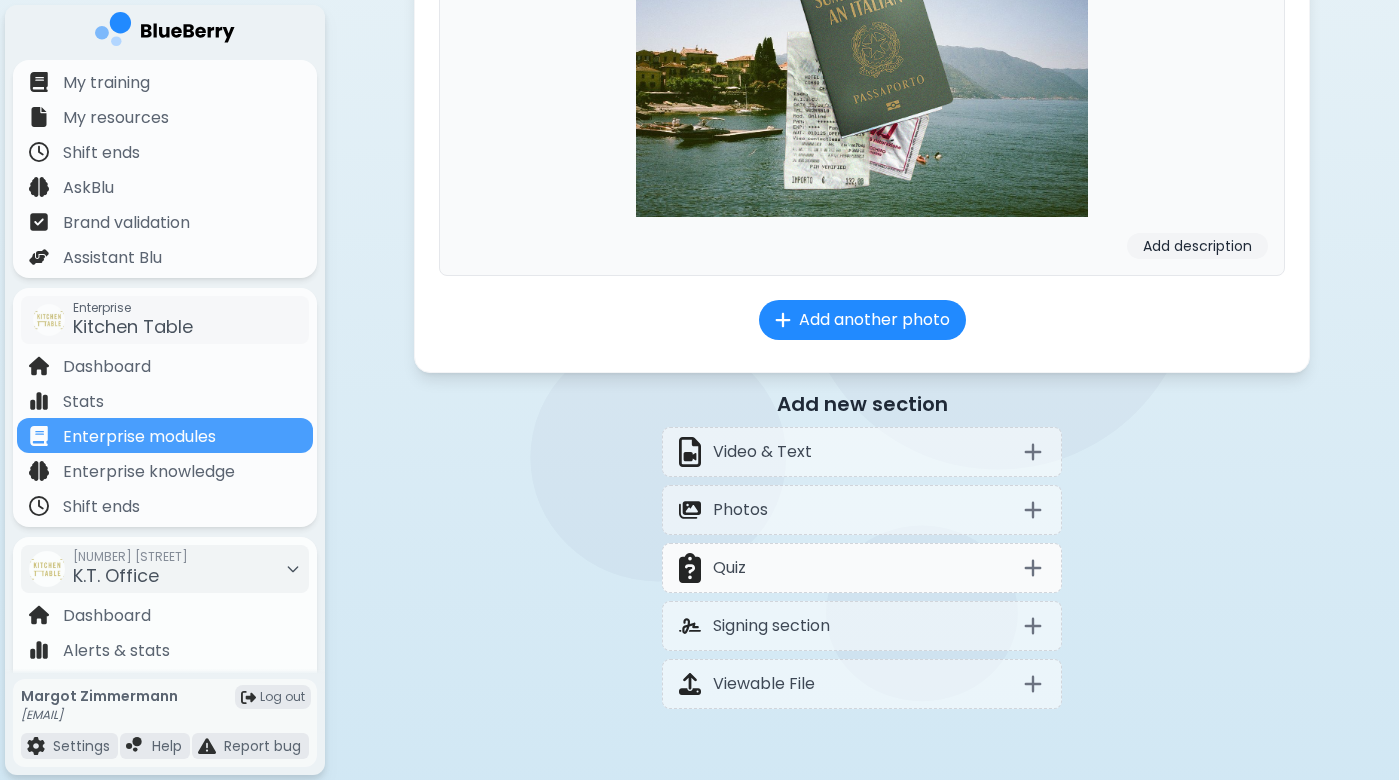 type on "**********" 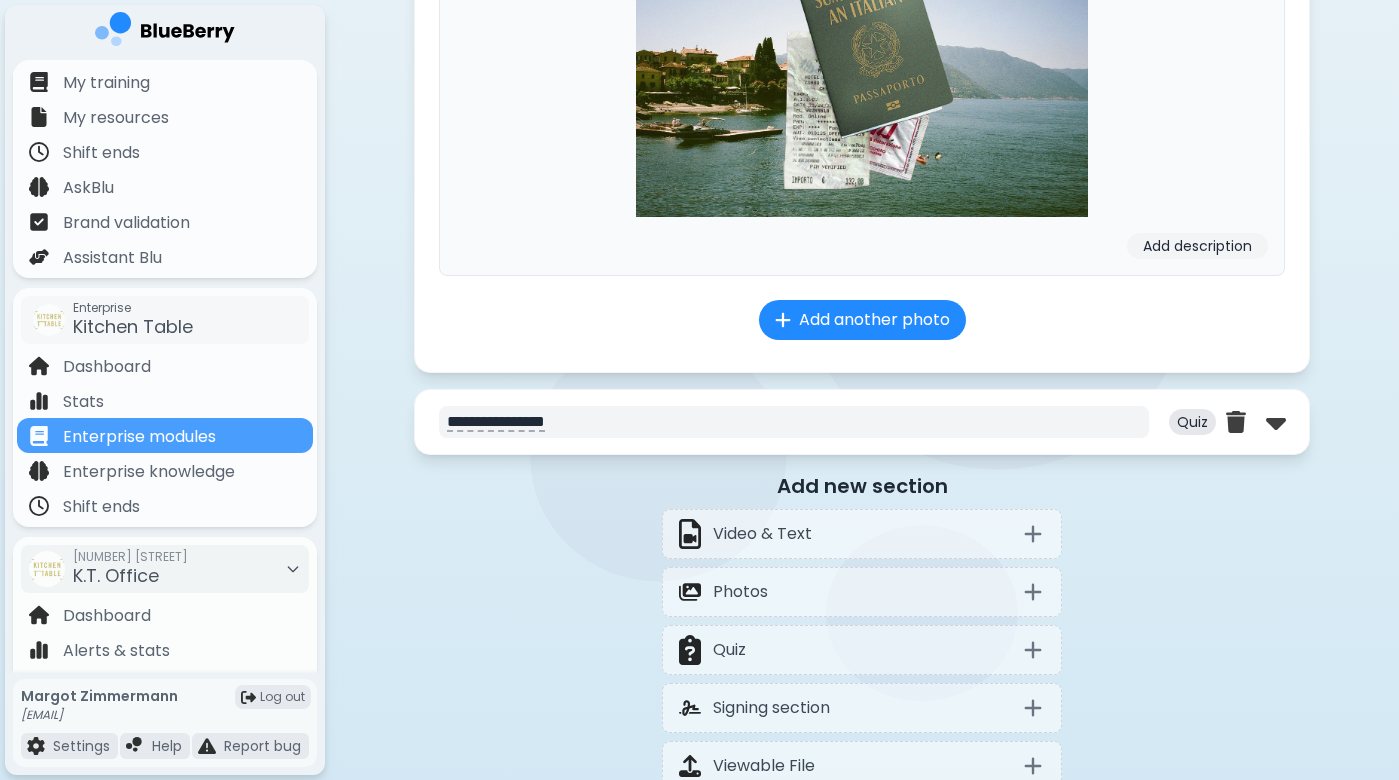 click on "**********" at bounding box center [794, 422] 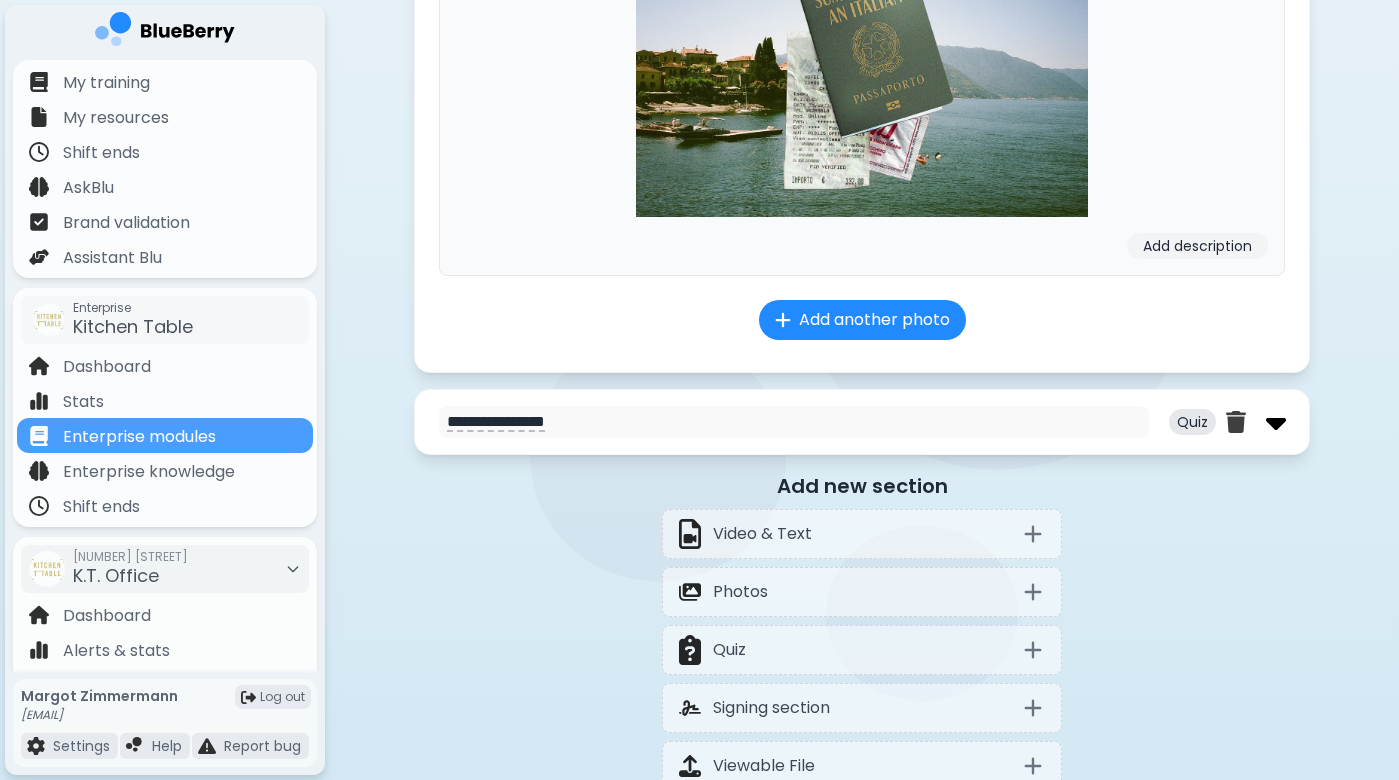 click at bounding box center (1276, 422) 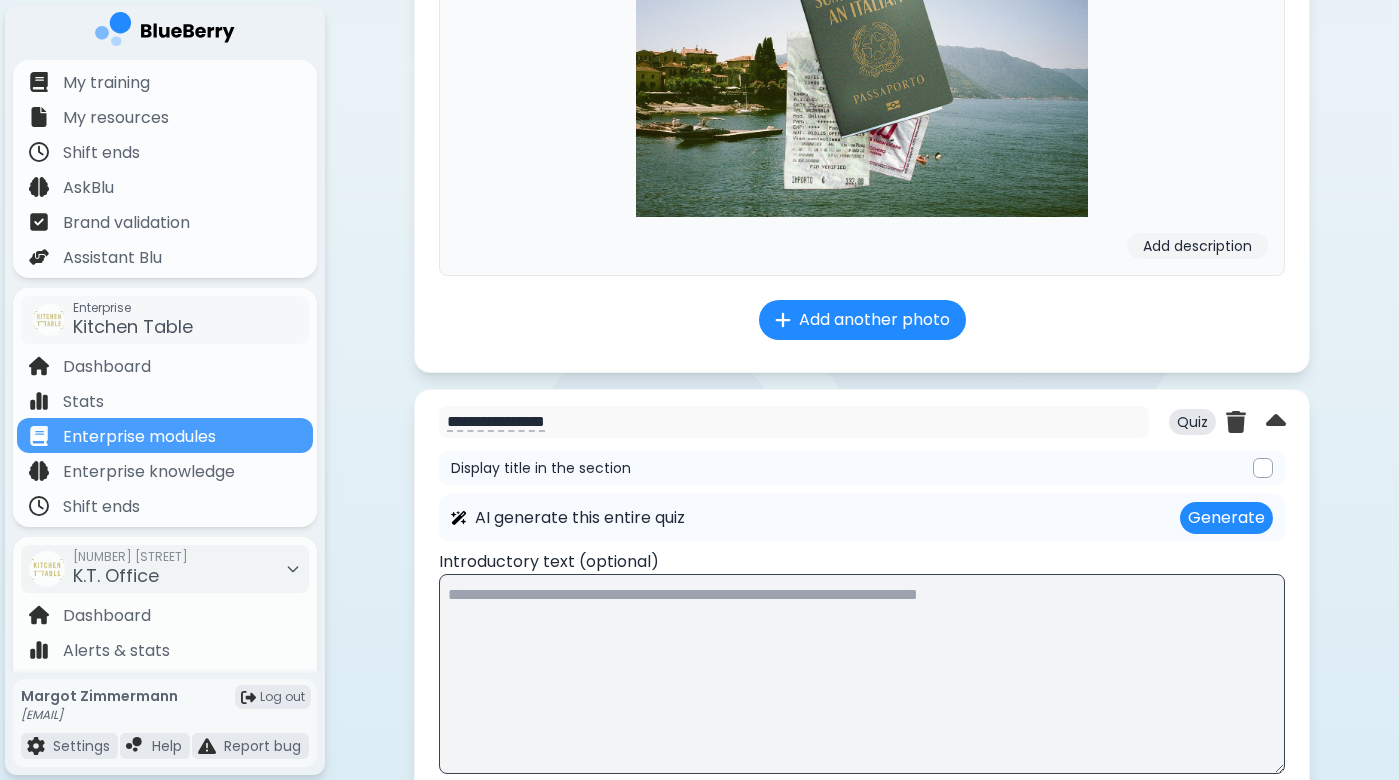 click on "Display title in the section" at bounding box center [862, 468] 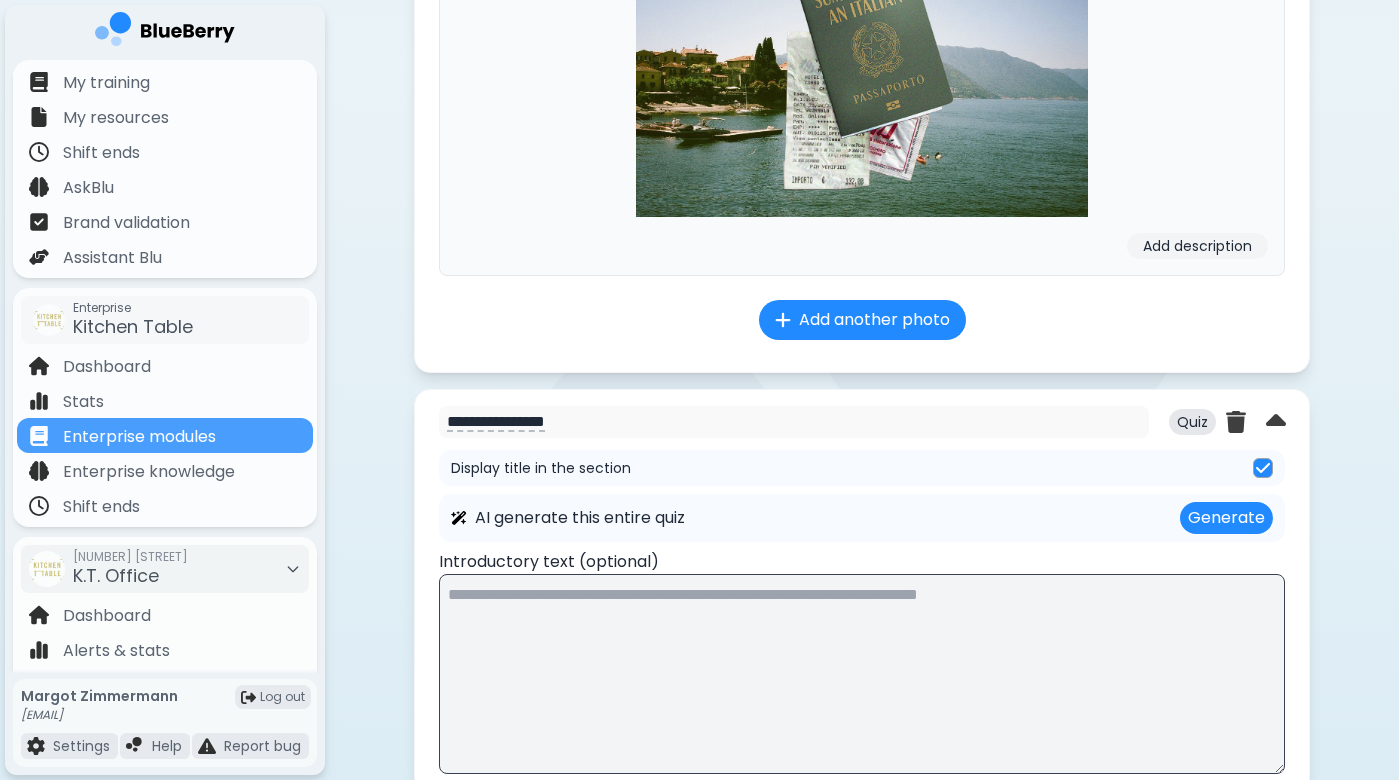 click on "Display title in the section" at bounding box center (862, 468) 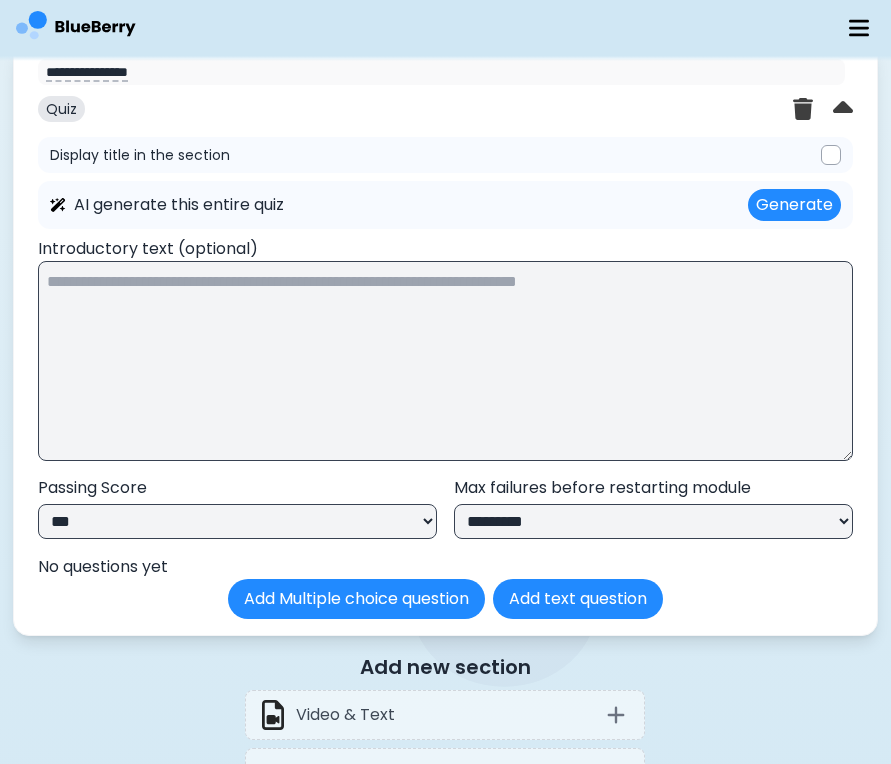 scroll, scrollTop: 1861, scrollLeft: 0, axis: vertical 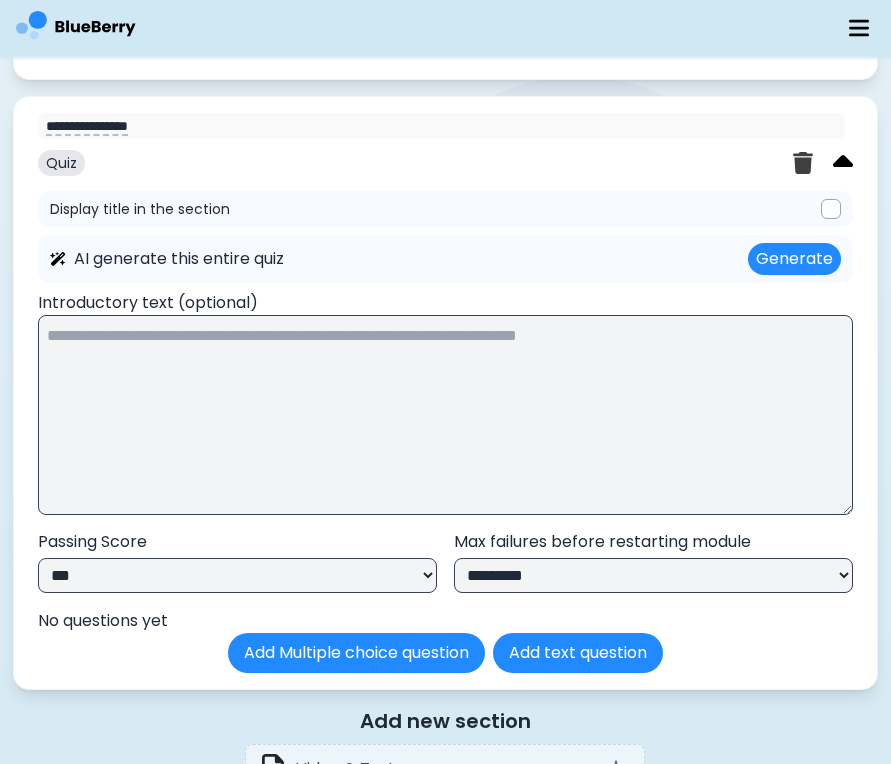 click at bounding box center (843, 163) 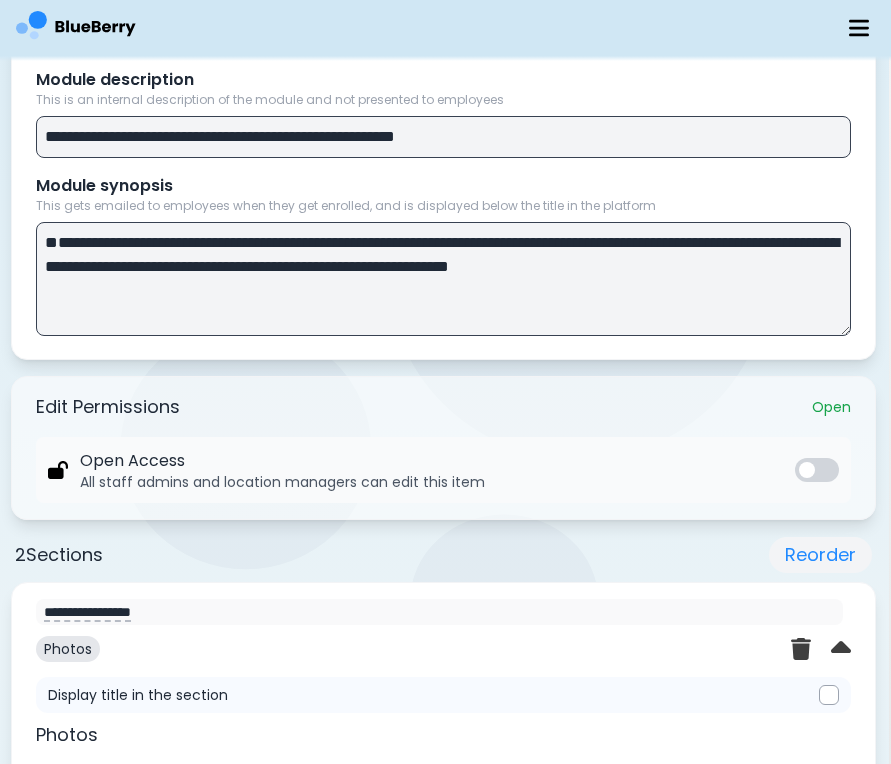 scroll, scrollTop: 633, scrollLeft: 2, axis: both 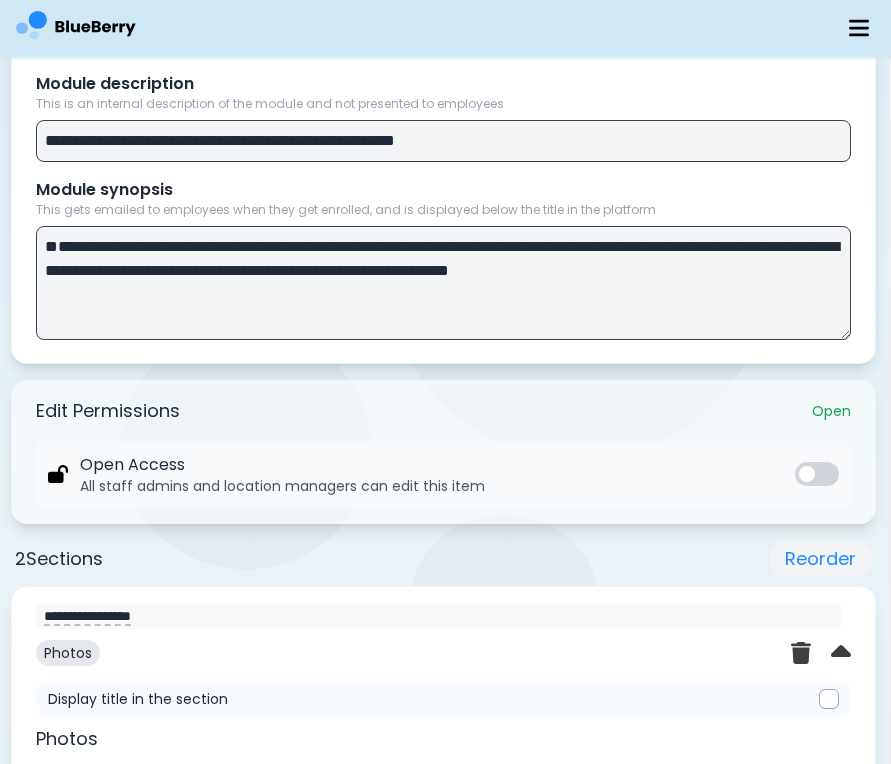 click on "**********" at bounding box center (443, 283) 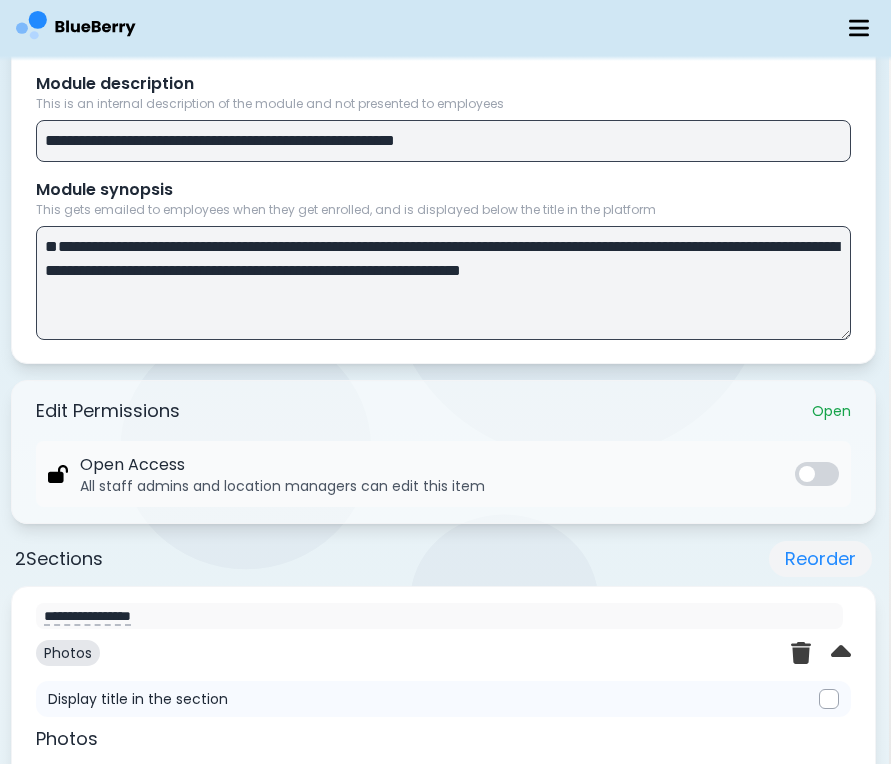 scroll, scrollTop: 39, scrollLeft: 0, axis: vertical 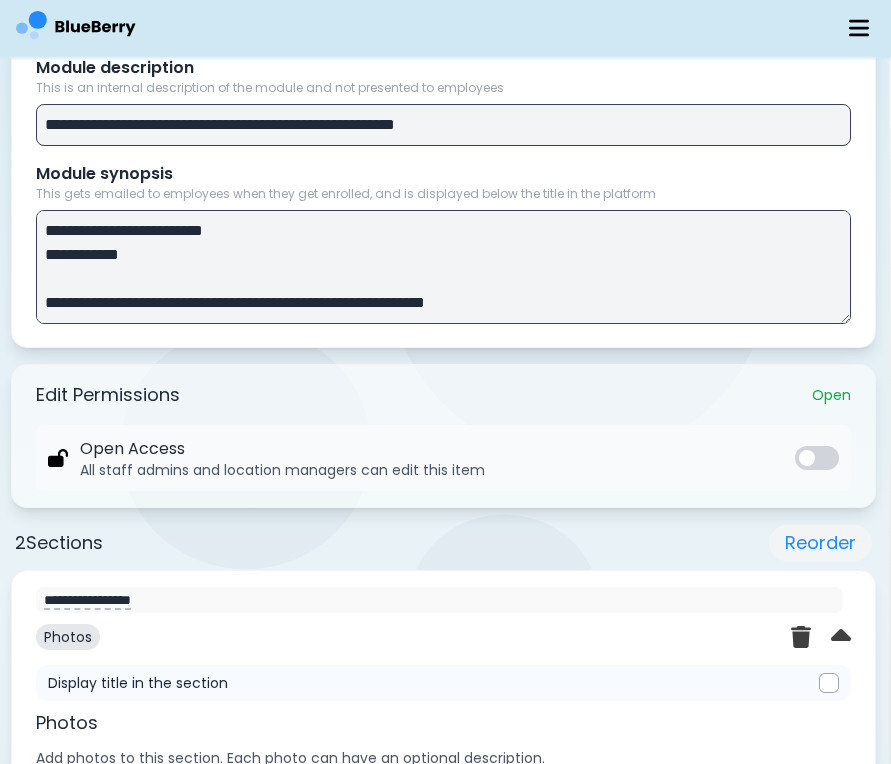 type on "**********" 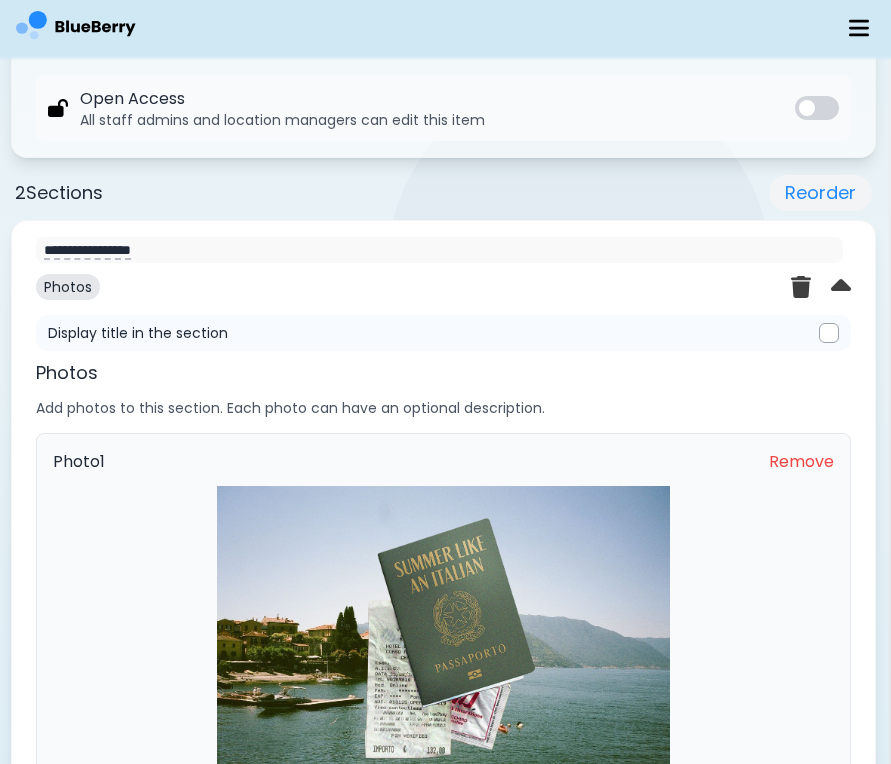scroll, scrollTop: 997, scrollLeft: 2, axis: both 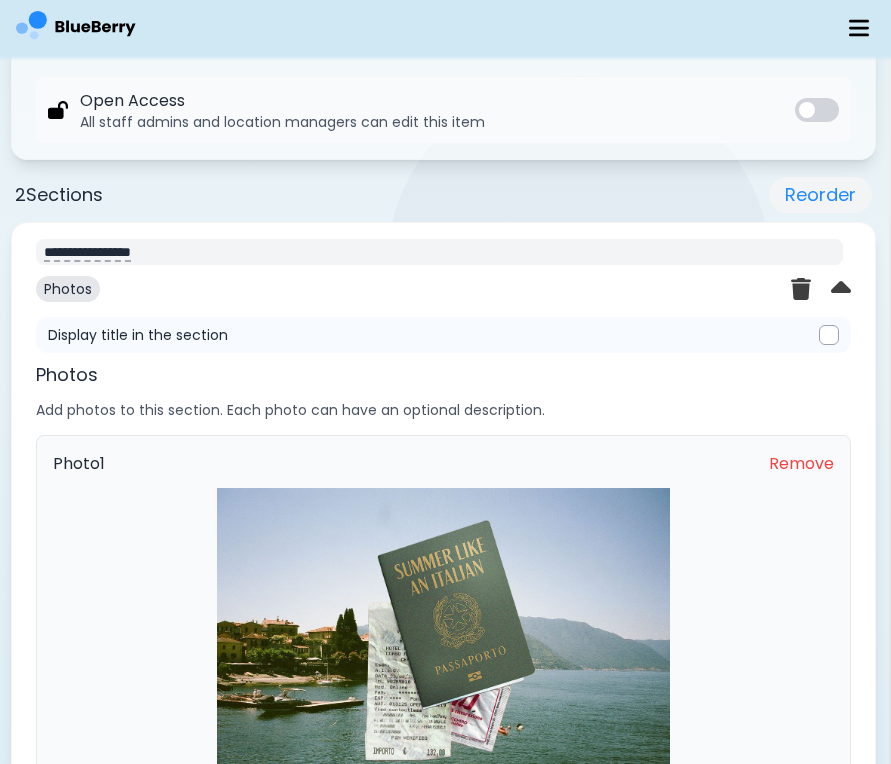 click on "**********" at bounding box center (439, 252) 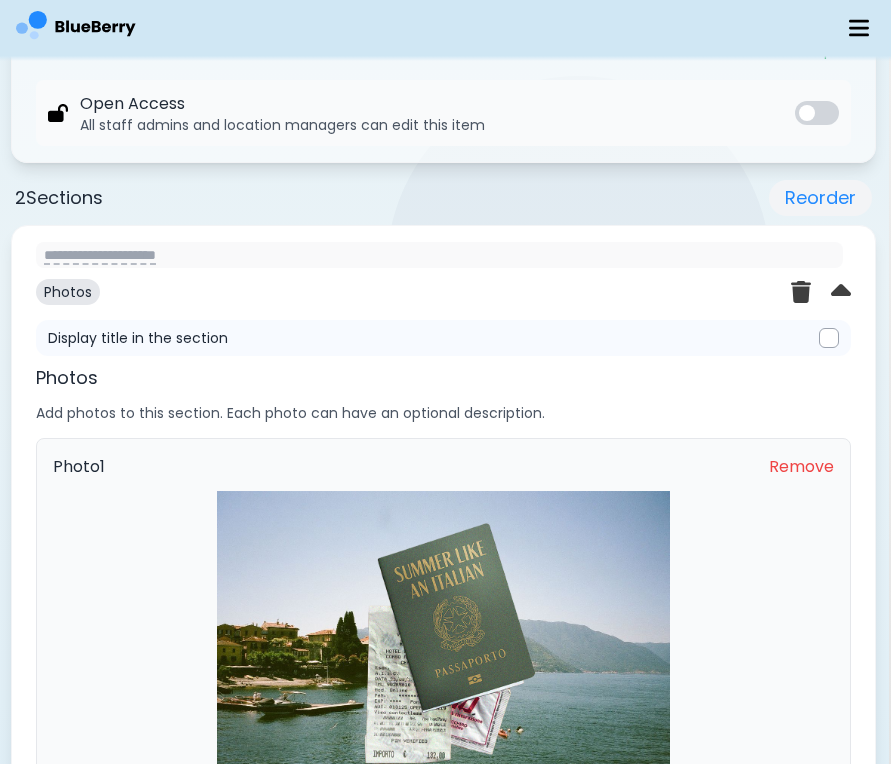 scroll, scrollTop: 1011, scrollLeft: 2, axis: both 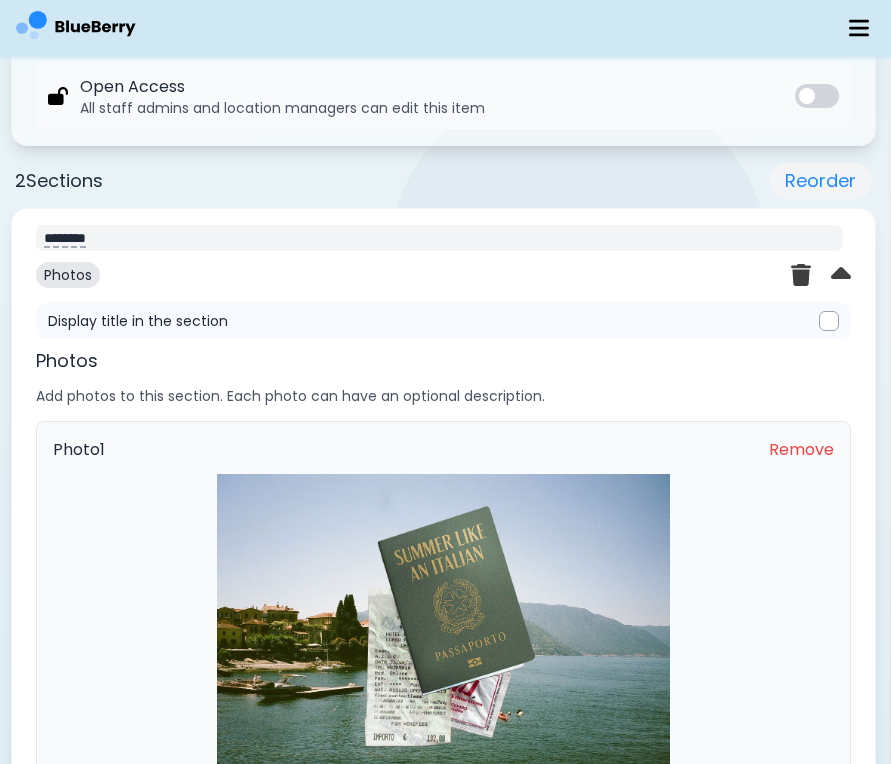 click on "*******" at bounding box center [439, 238] 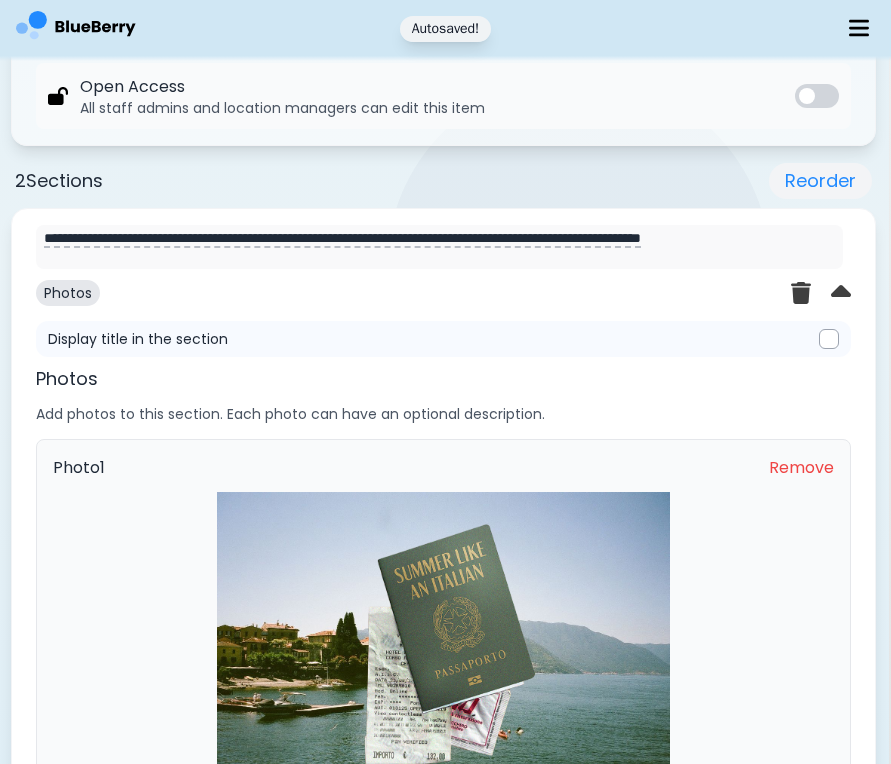 type on "**********" 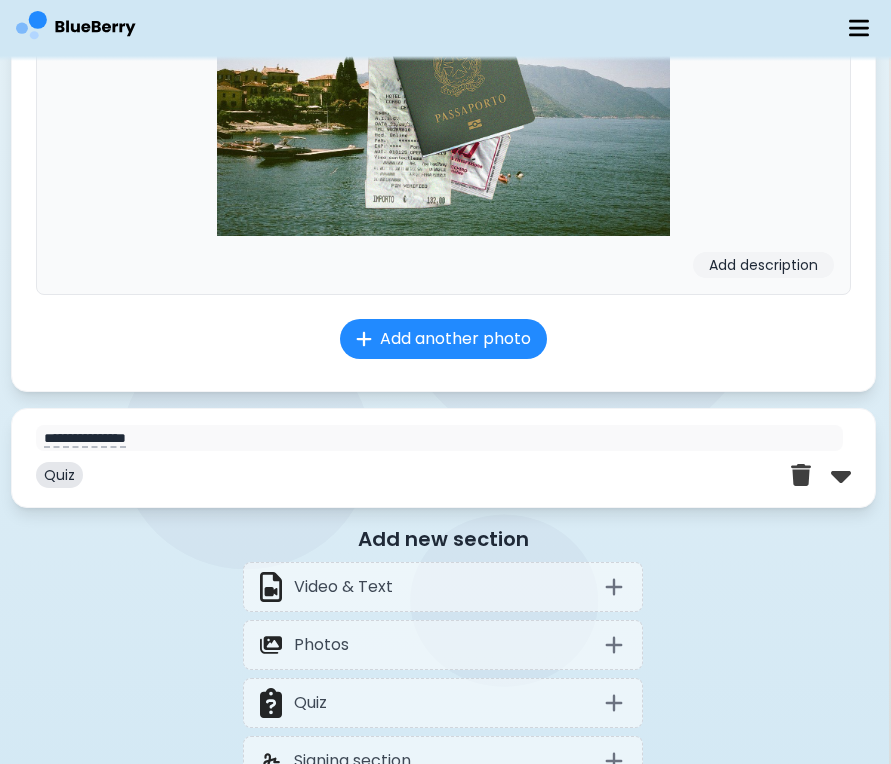 scroll, scrollTop: 1574, scrollLeft: 2, axis: both 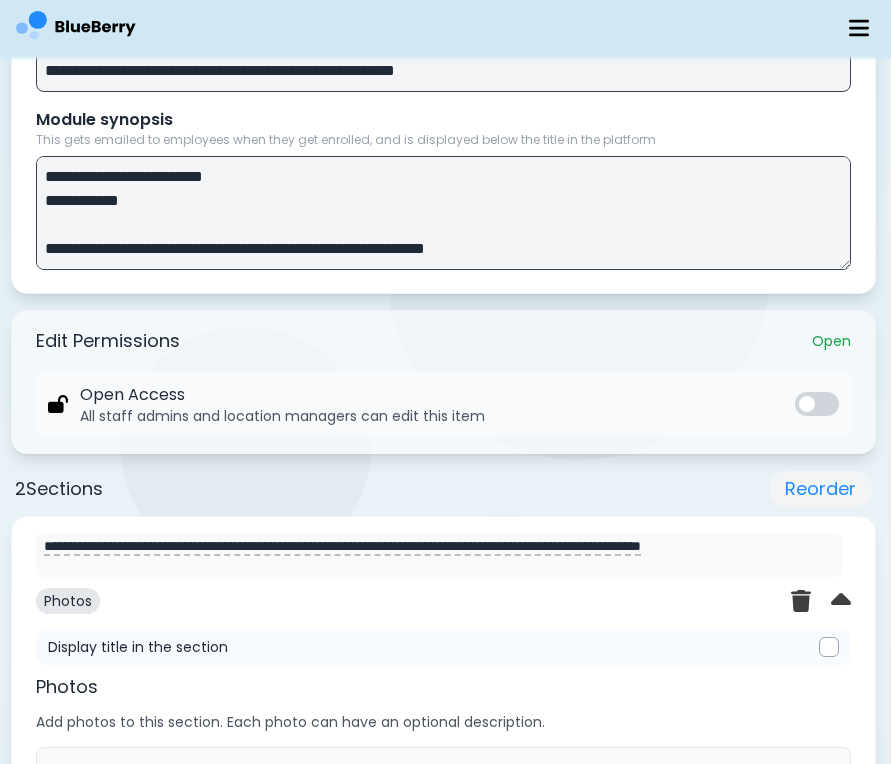 click at bounding box center [443, 213] 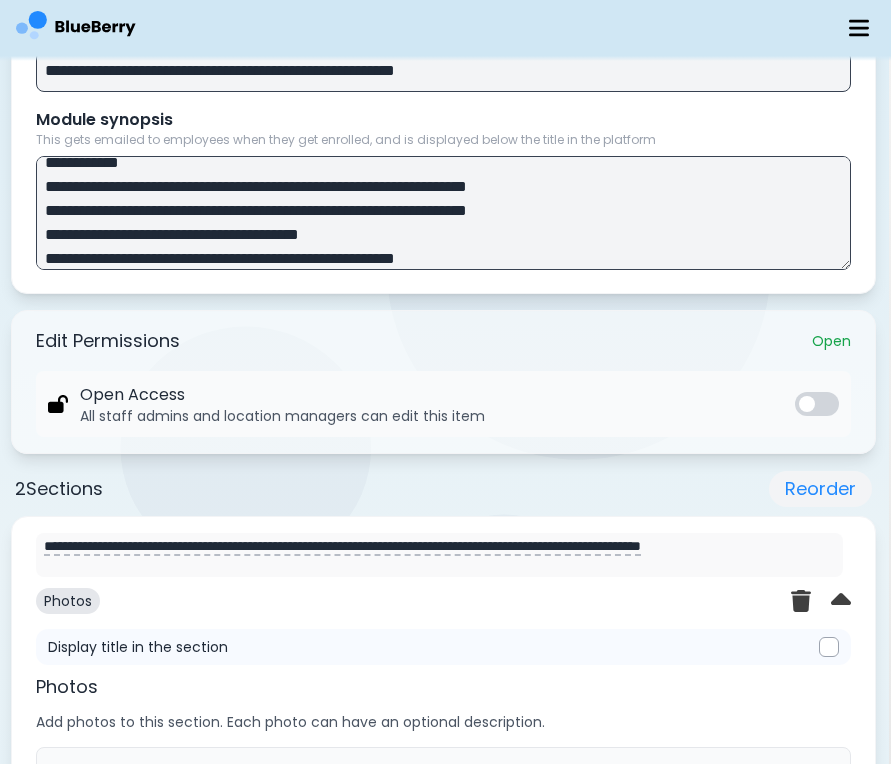 scroll, scrollTop: 120, scrollLeft: 0, axis: vertical 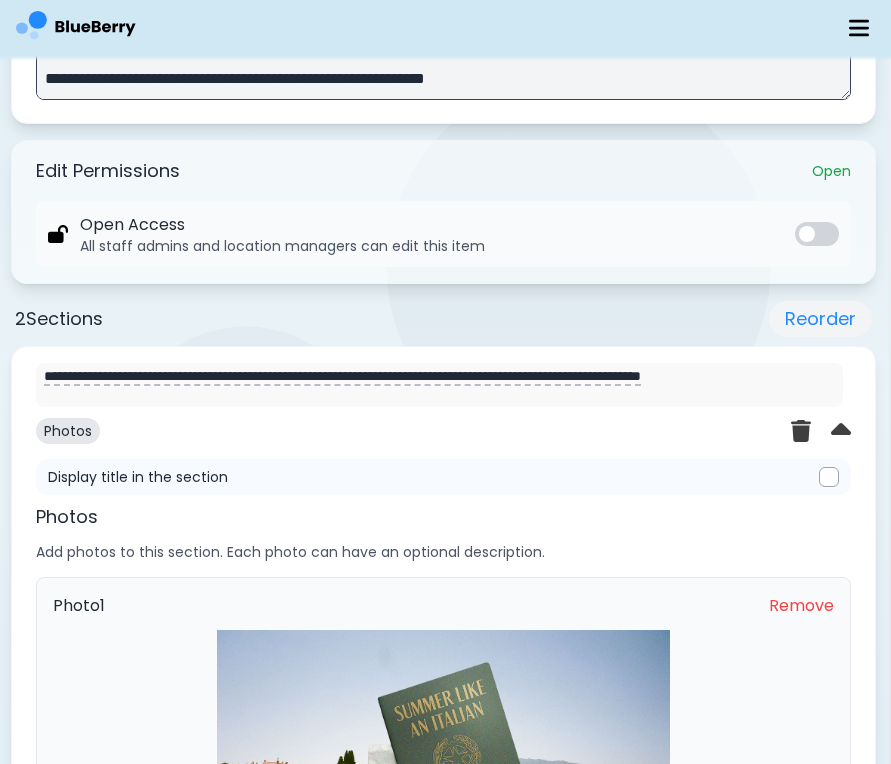 drag, startPoint x: 47, startPoint y: 178, endPoint x: 262, endPoint y: 300, distance: 247.20235 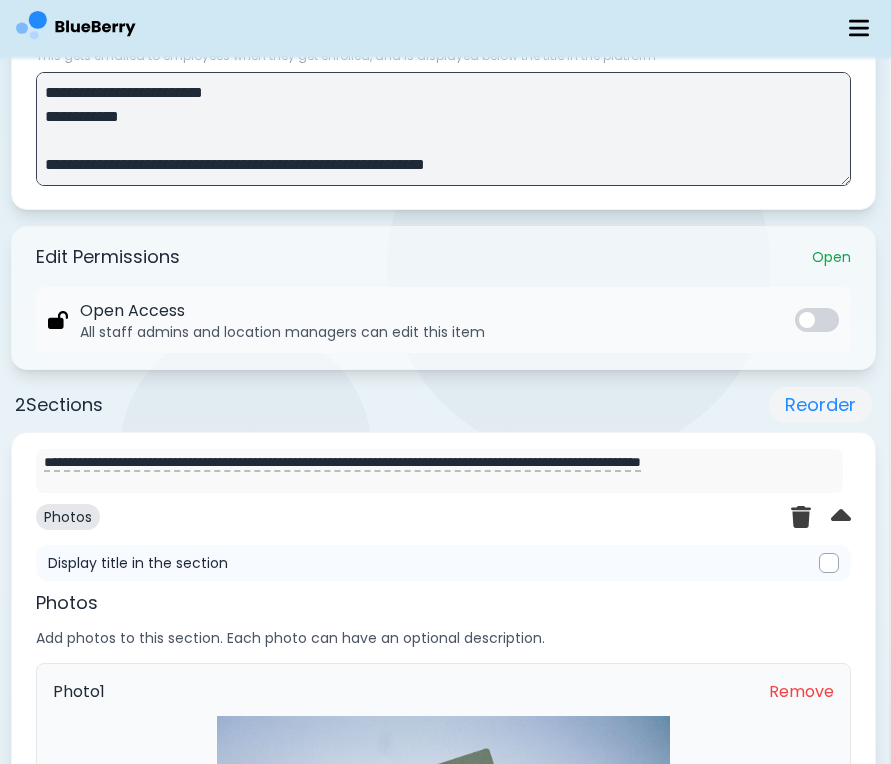 scroll, scrollTop: 587, scrollLeft: 2, axis: both 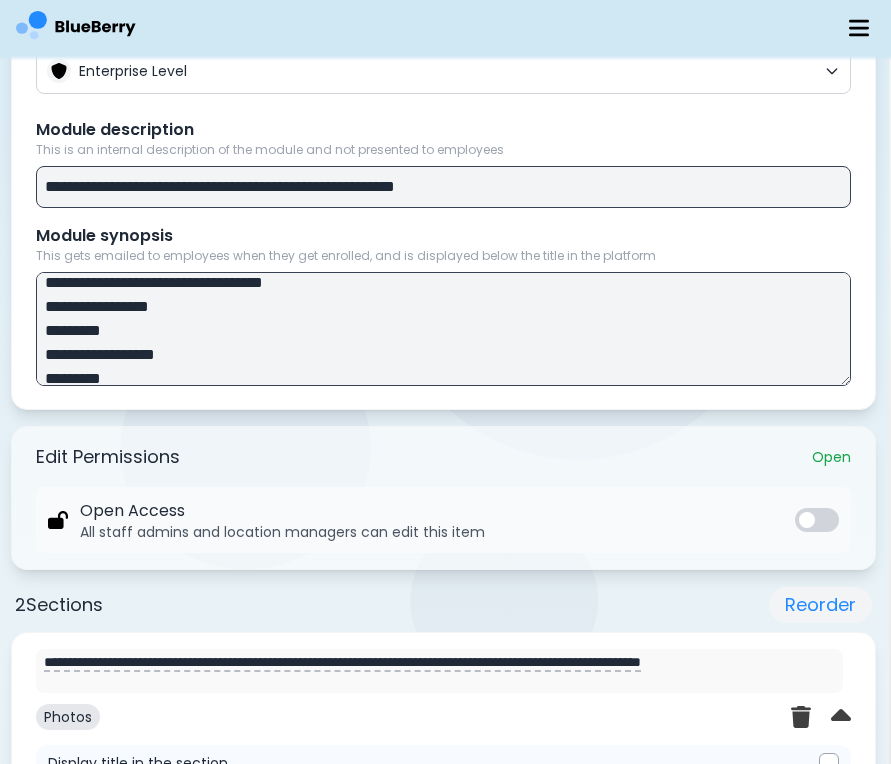 click at bounding box center [443, 329] 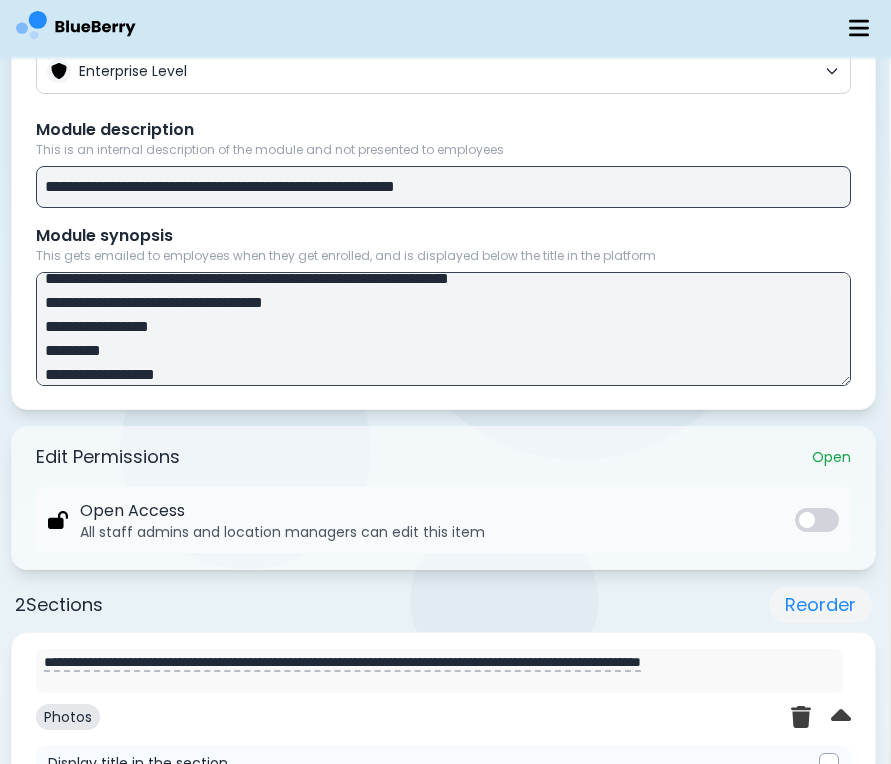 scroll, scrollTop: 503, scrollLeft: 0, axis: vertical 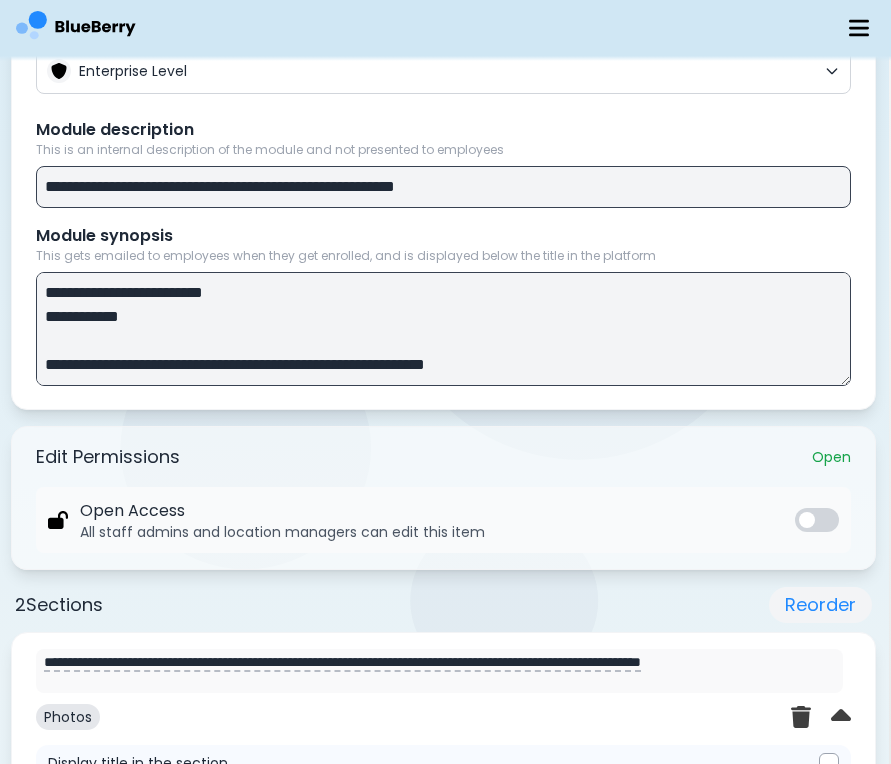 drag, startPoint x: 470, startPoint y: 316, endPoint x: 50, endPoint y: 277, distance: 421.80682 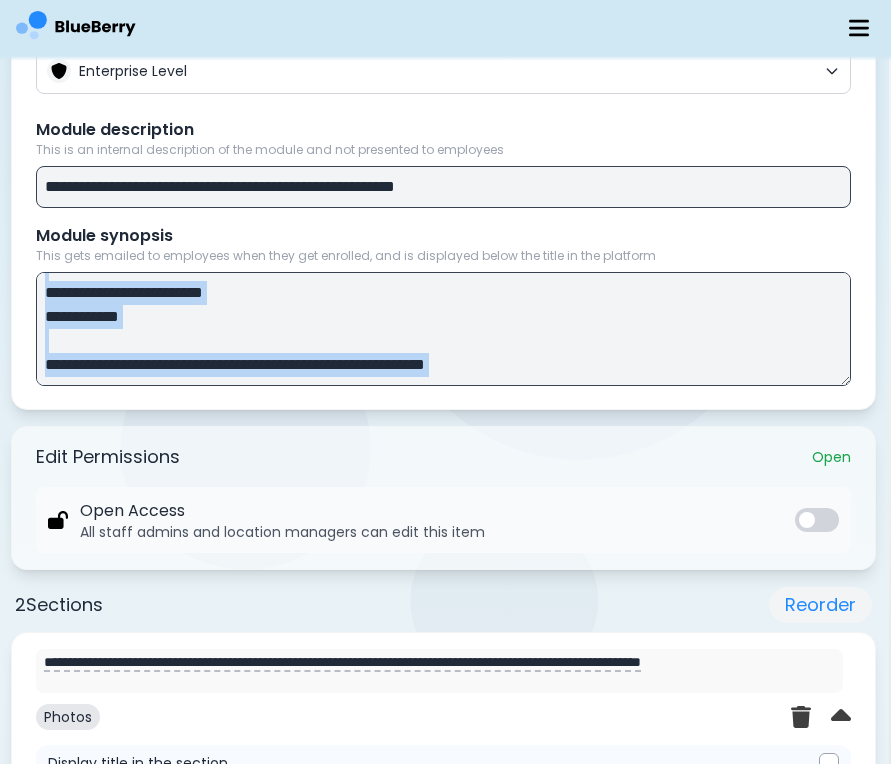 drag, startPoint x: 357, startPoint y: 385, endPoint x: 357, endPoint y: 426, distance: 41 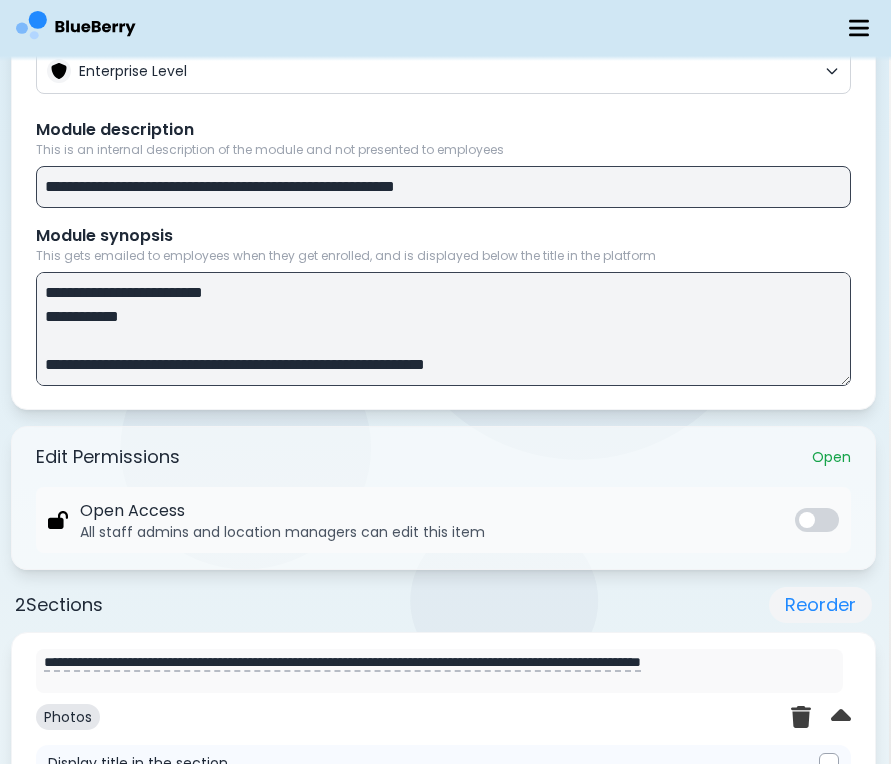 drag, startPoint x: 850, startPoint y: 369, endPoint x: 848, endPoint y: 347, distance: 22.090721 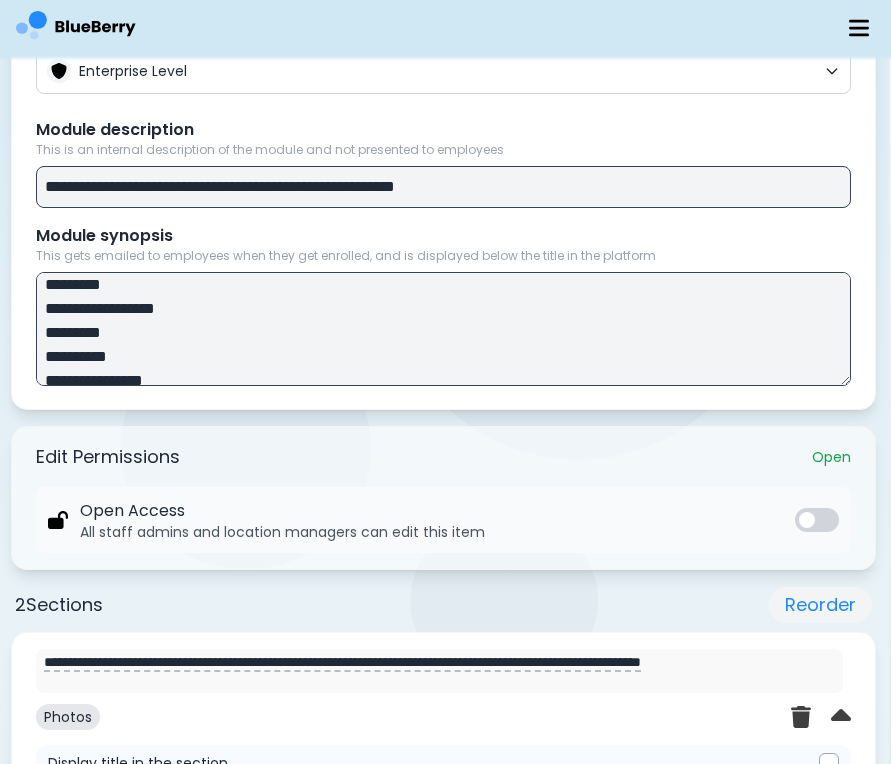 scroll, scrollTop: 486, scrollLeft: 0, axis: vertical 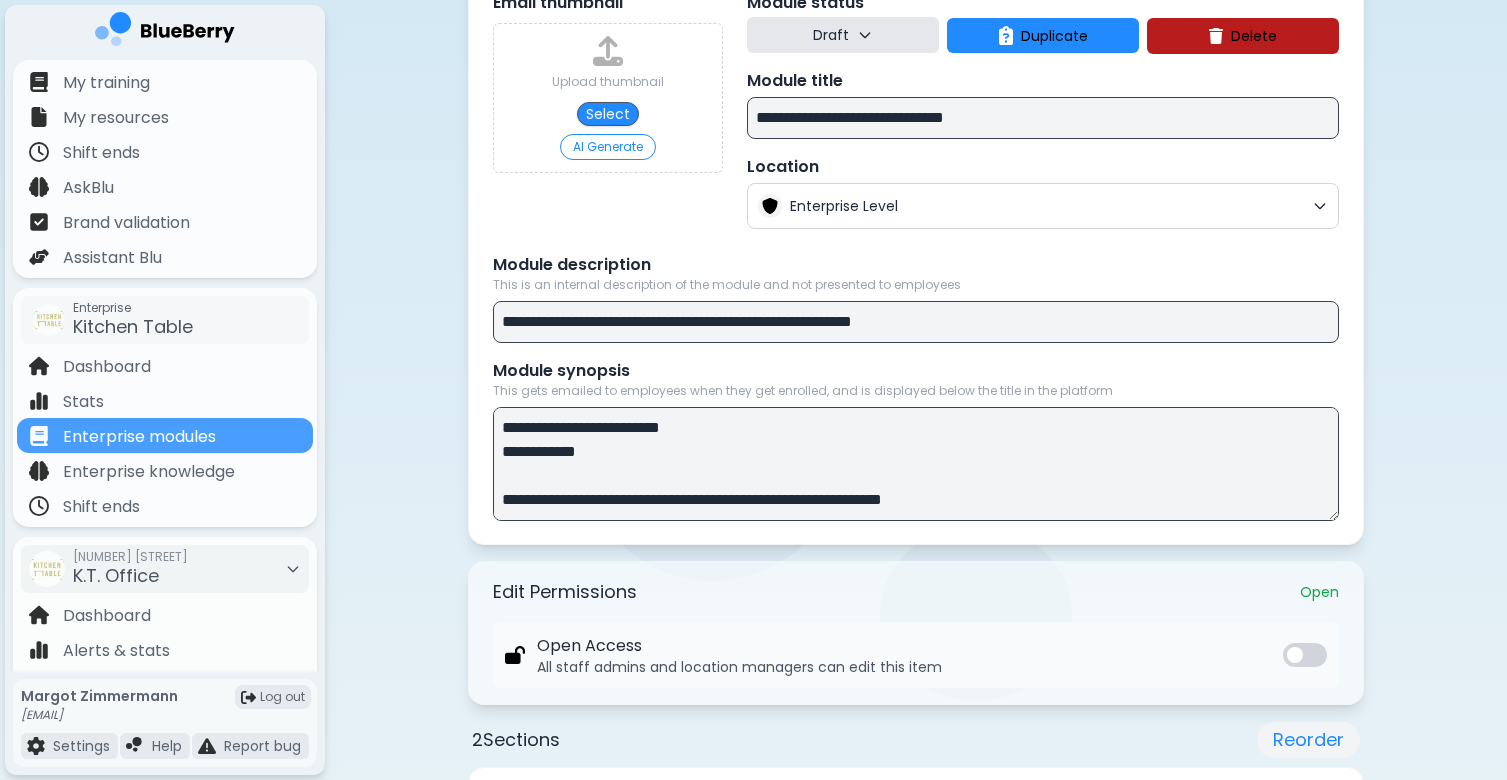 drag, startPoint x: 503, startPoint y: 450, endPoint x: 611, endPoint y: 553, distance: 149.24141 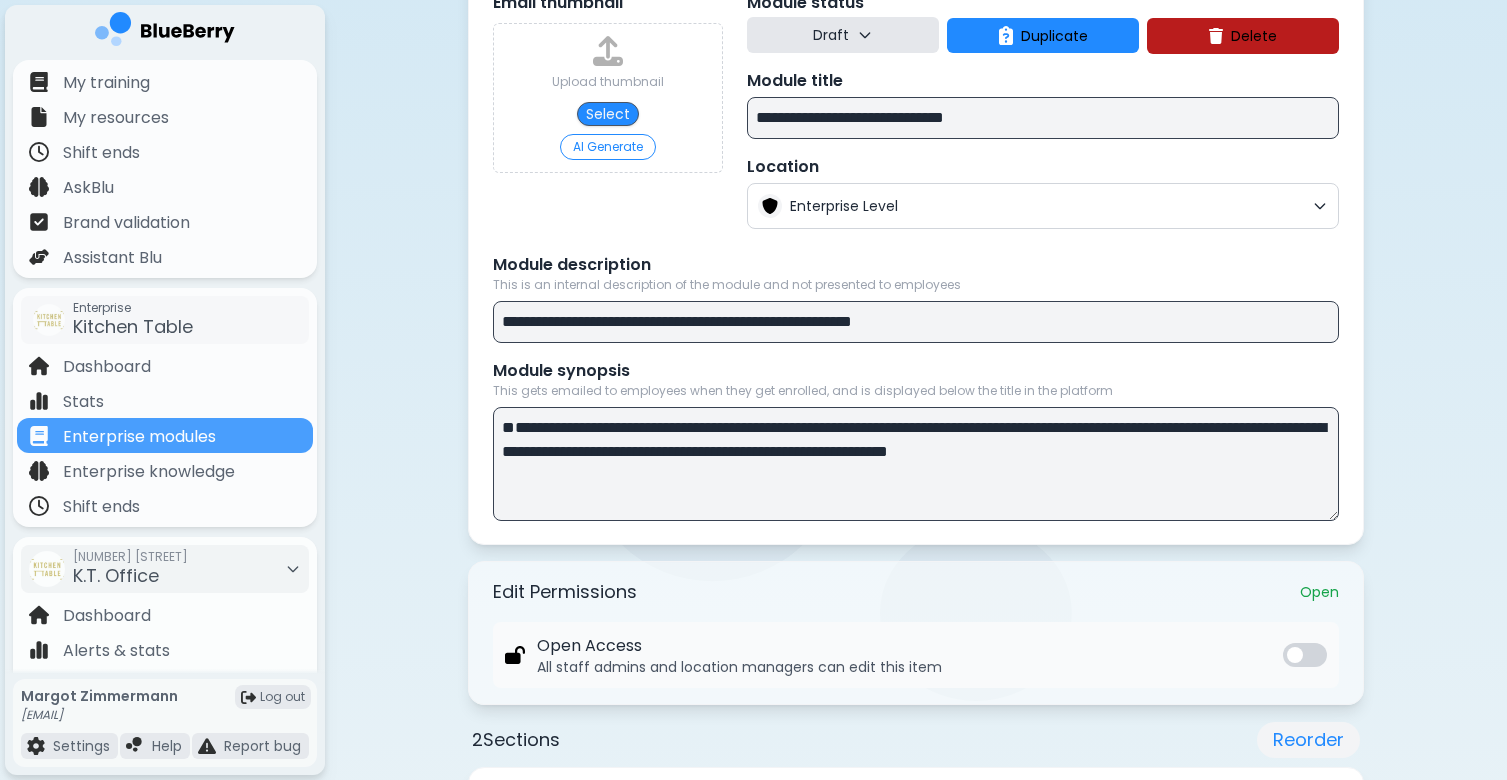 scroll, scrollTop: 48, scrollLeft: 0, axis: vertical 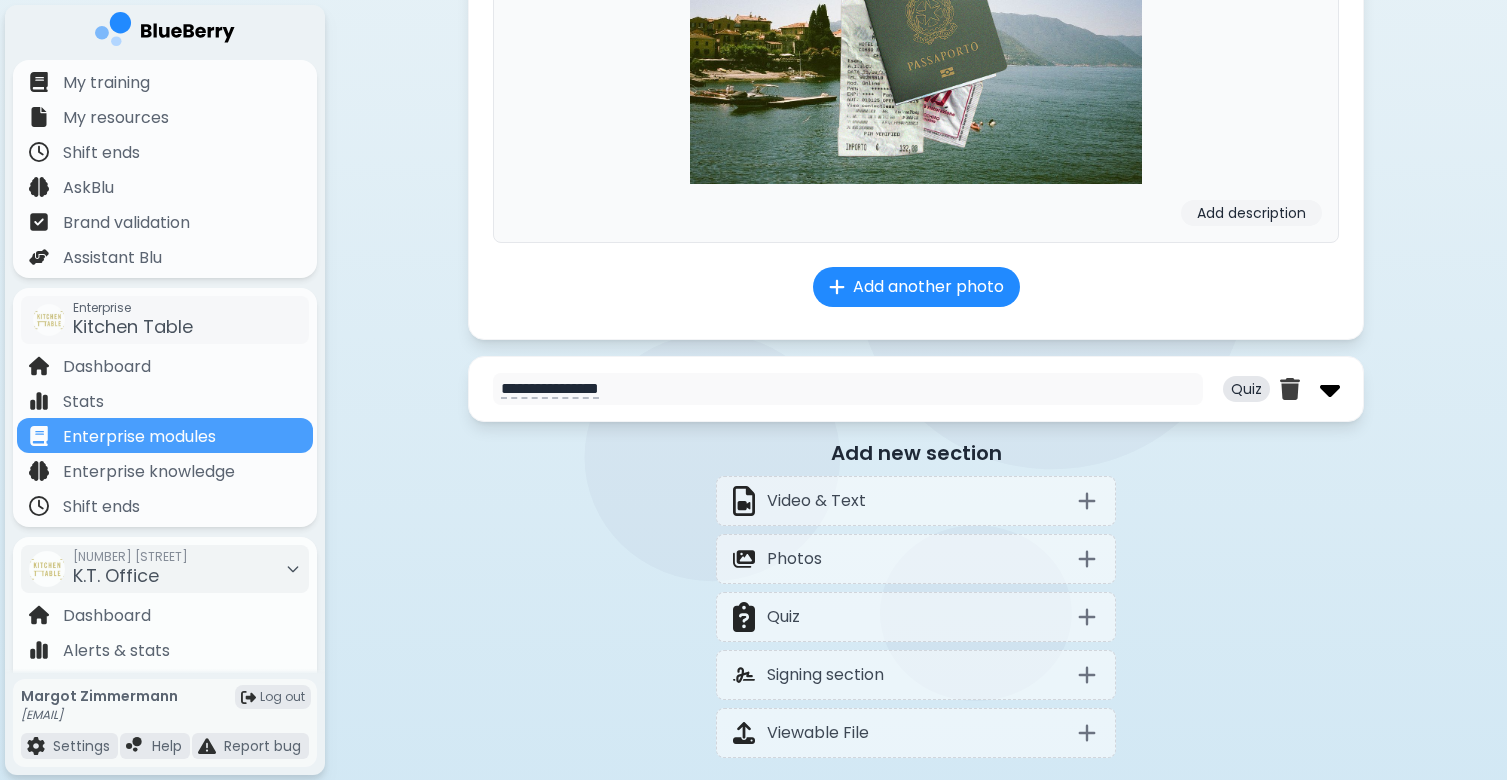 type on "**********" 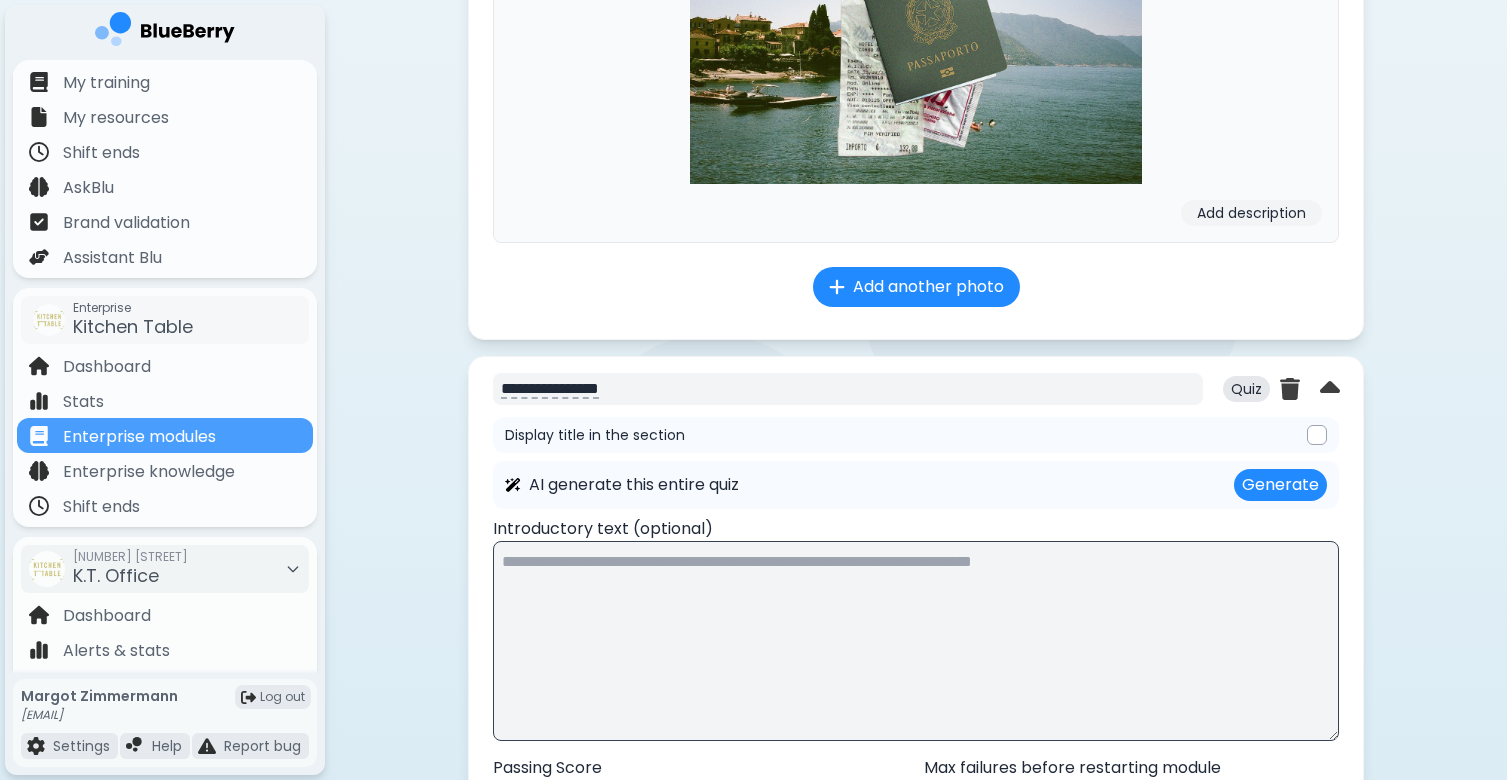 click on "**********" at bounding box center (848, 389) 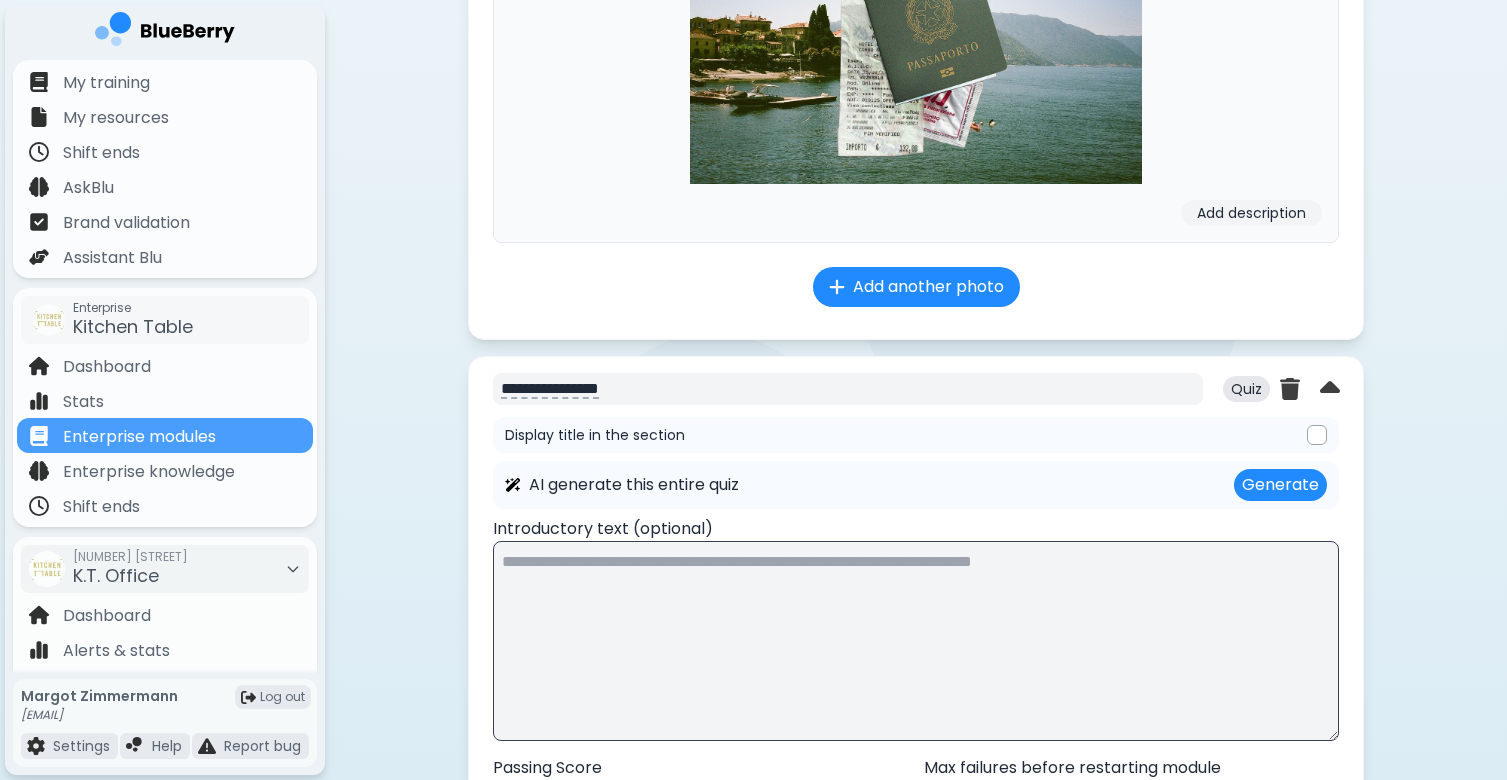 type on "*" 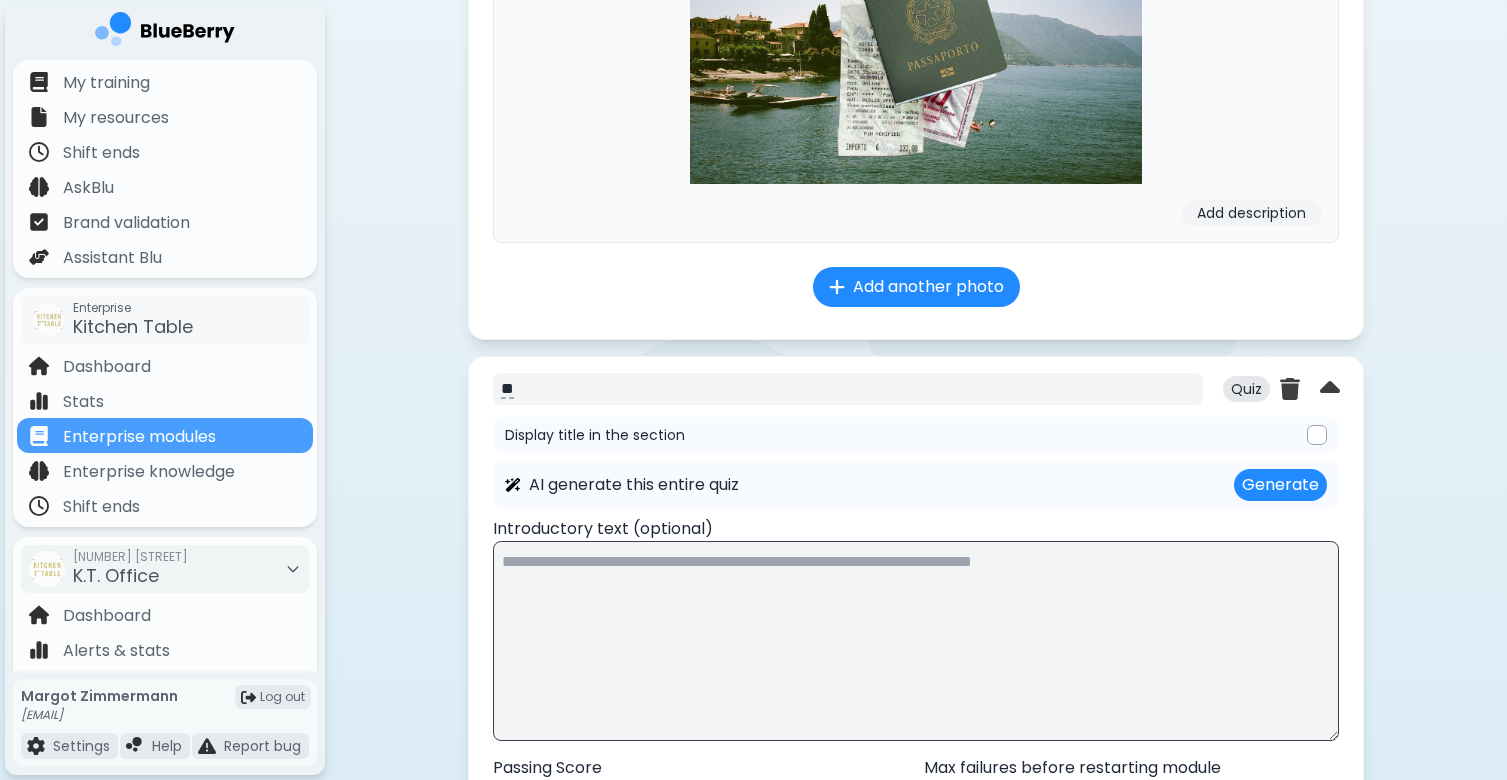 type on "*" 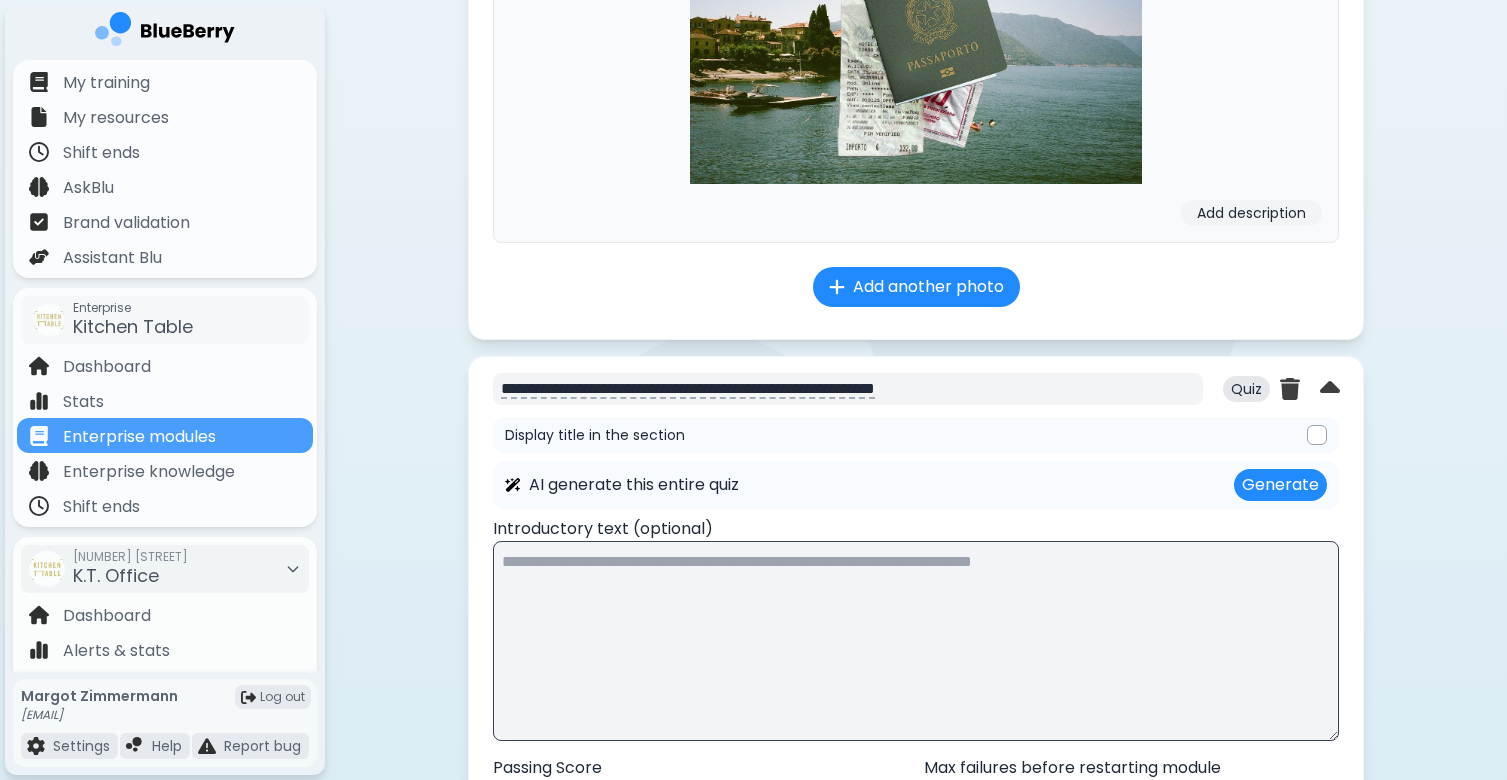 click on "**********" at bounding box center [848, 389] 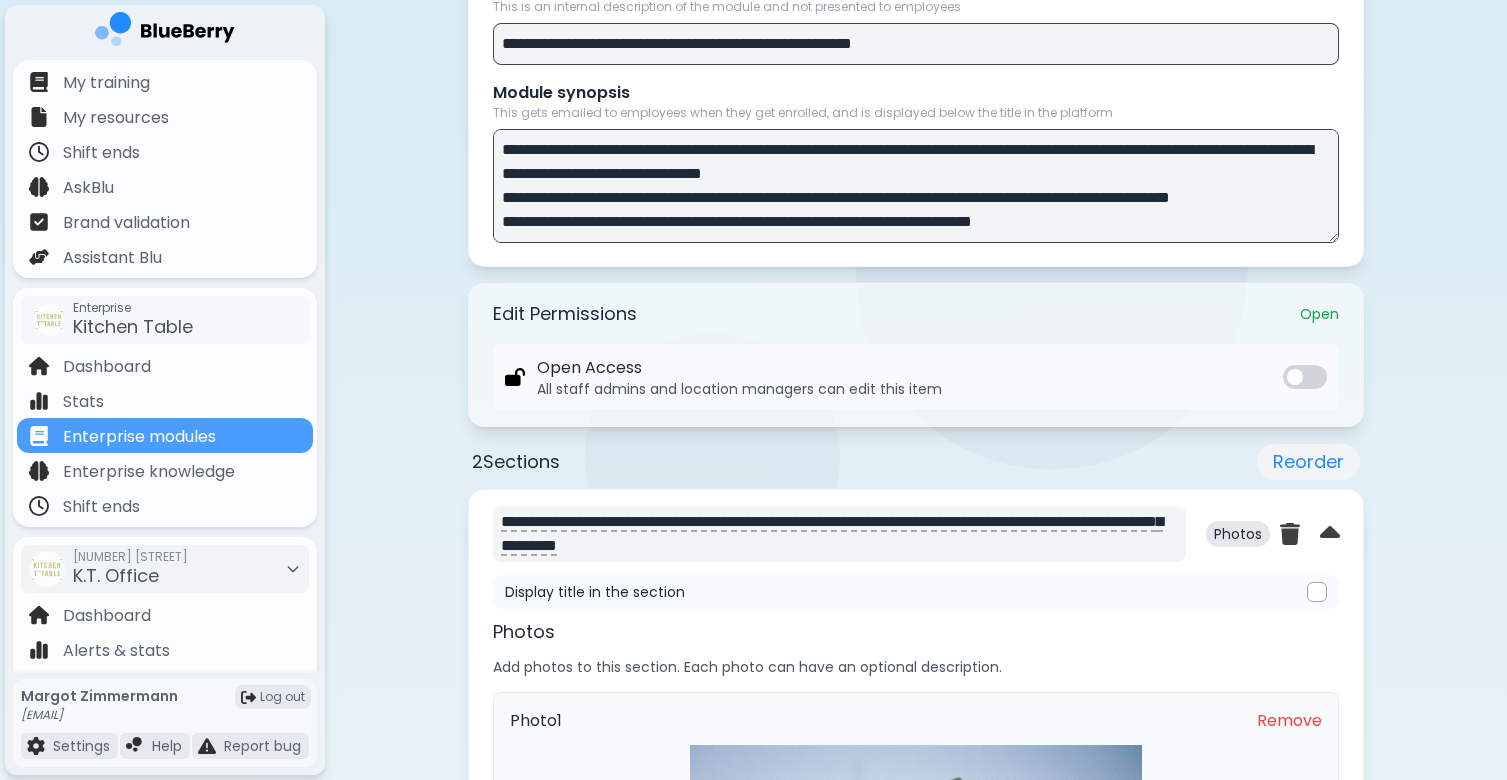 scroll, scrollTop: 480, scrollLeft: 0, axis: vertical 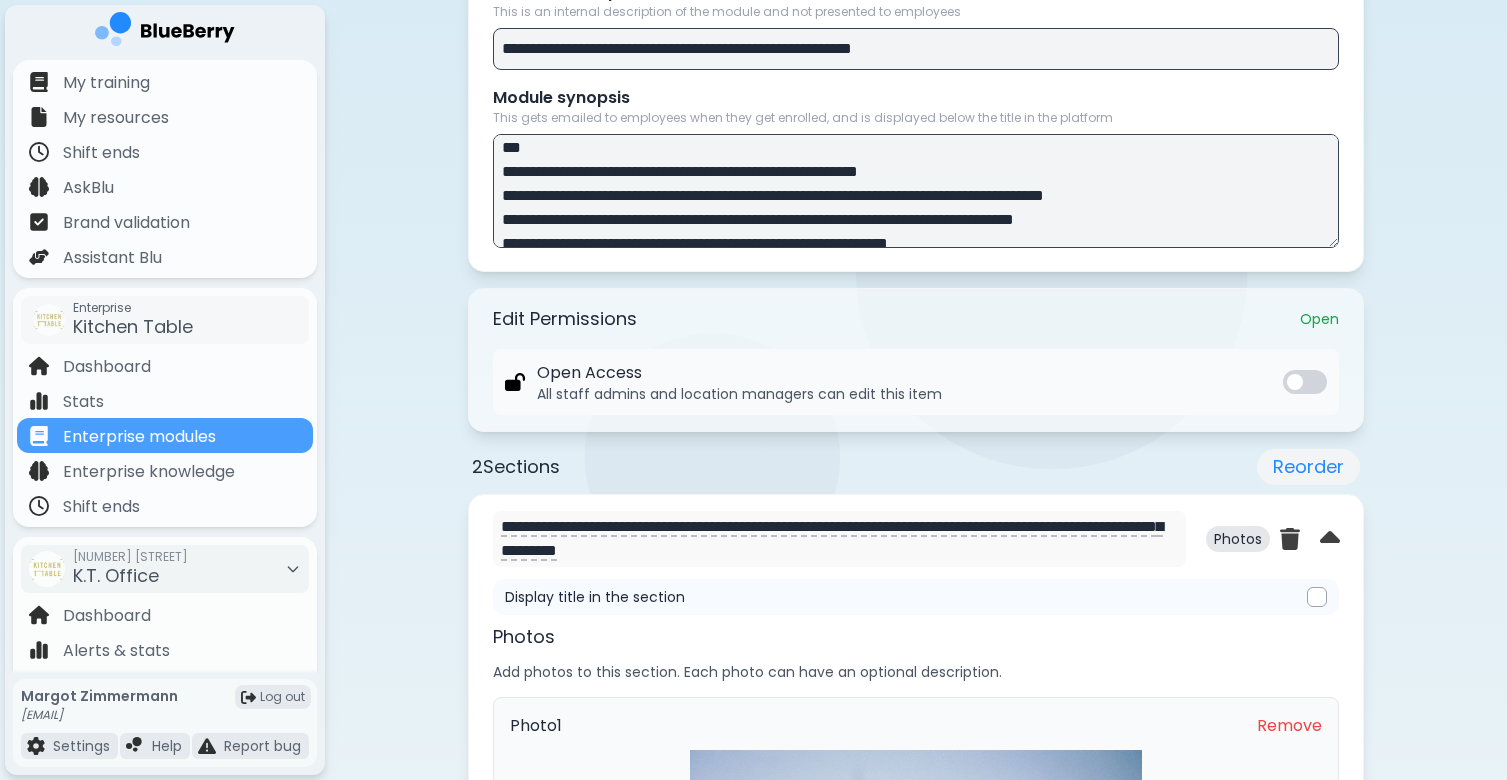 type on "**********" 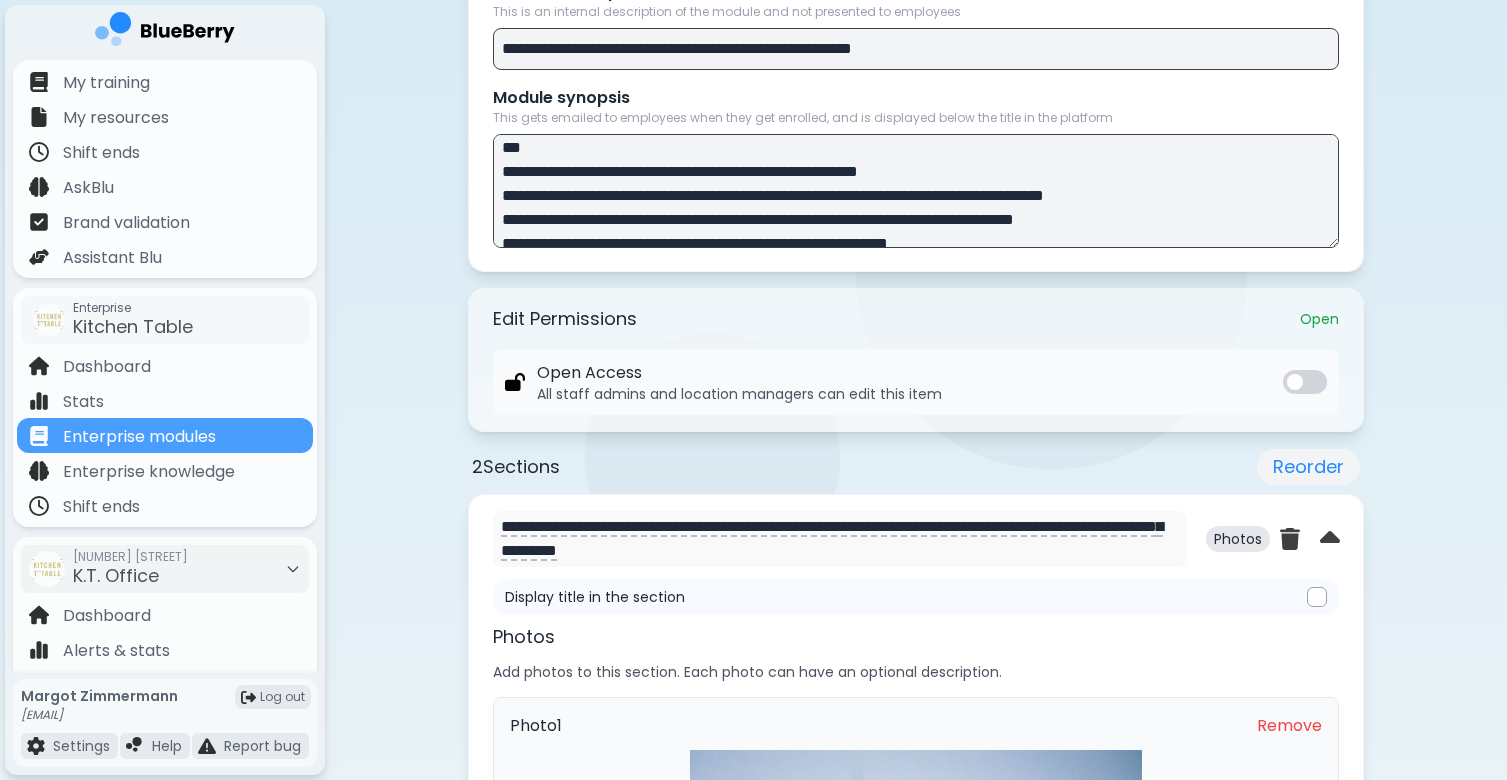 drag, startPoint x: 614, startPoint y: 195, endPoint x: 1194, endPoint y: 165, distance: 580.7753 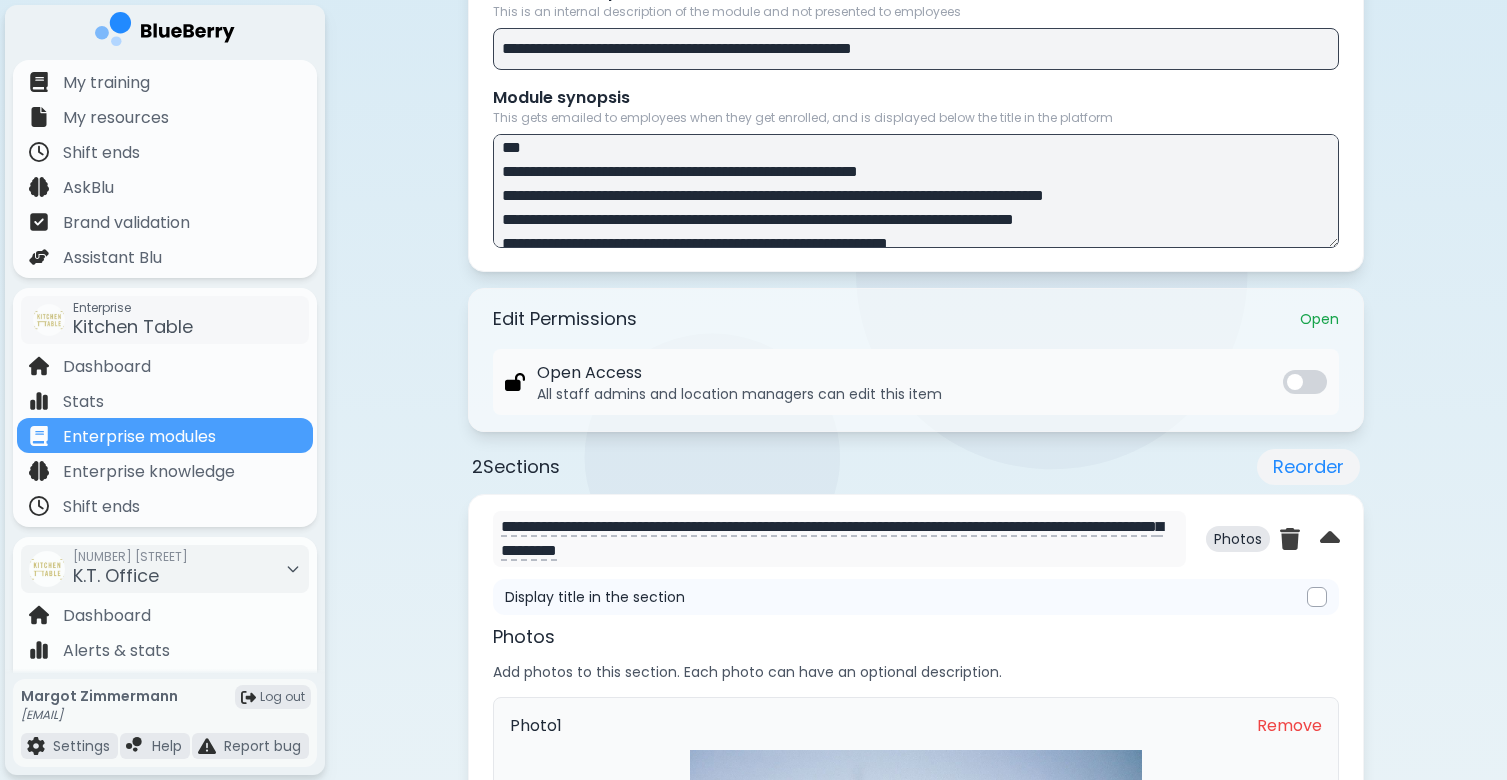 click on "**********" at bounding box center [916, 191] 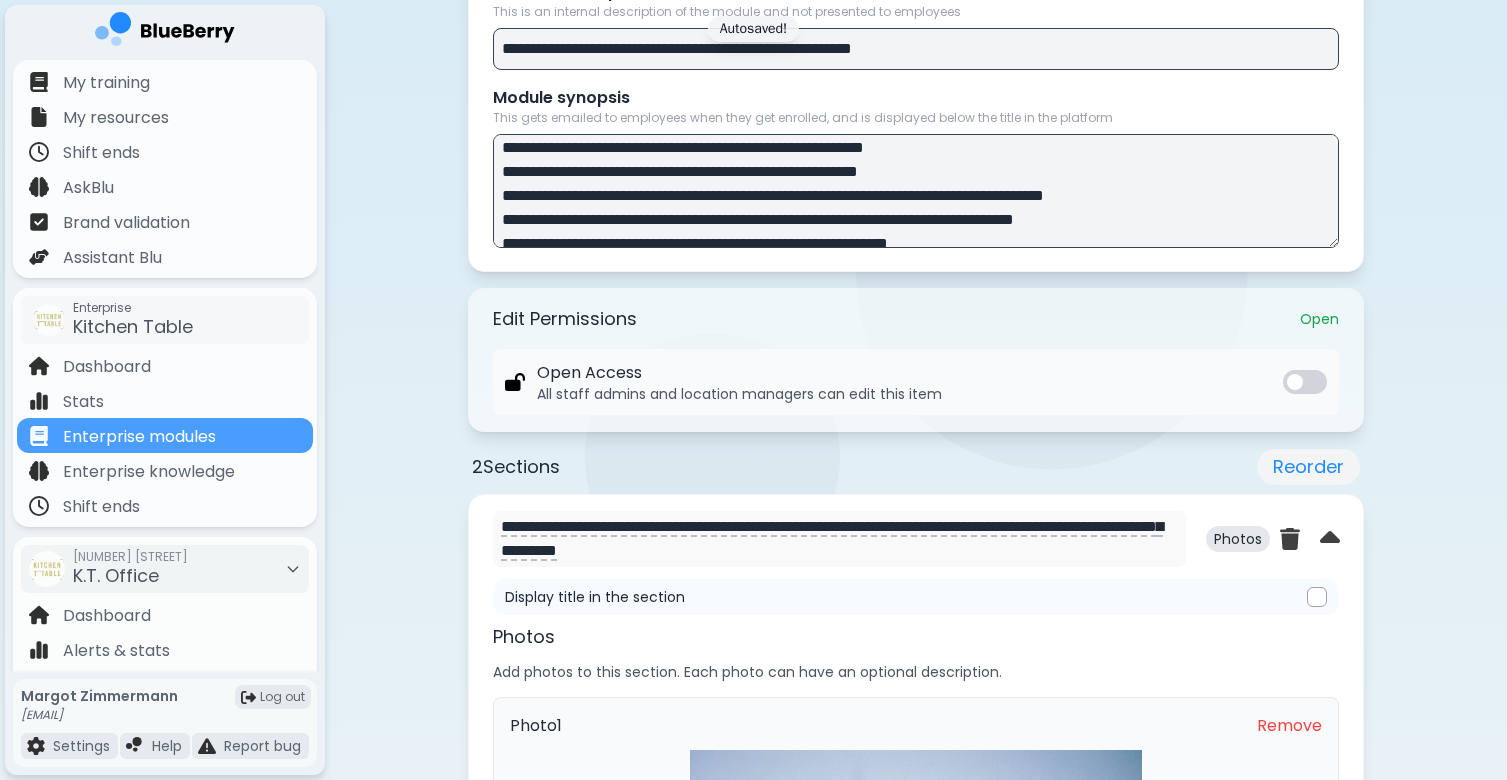 click at bounding box center [916, 191] 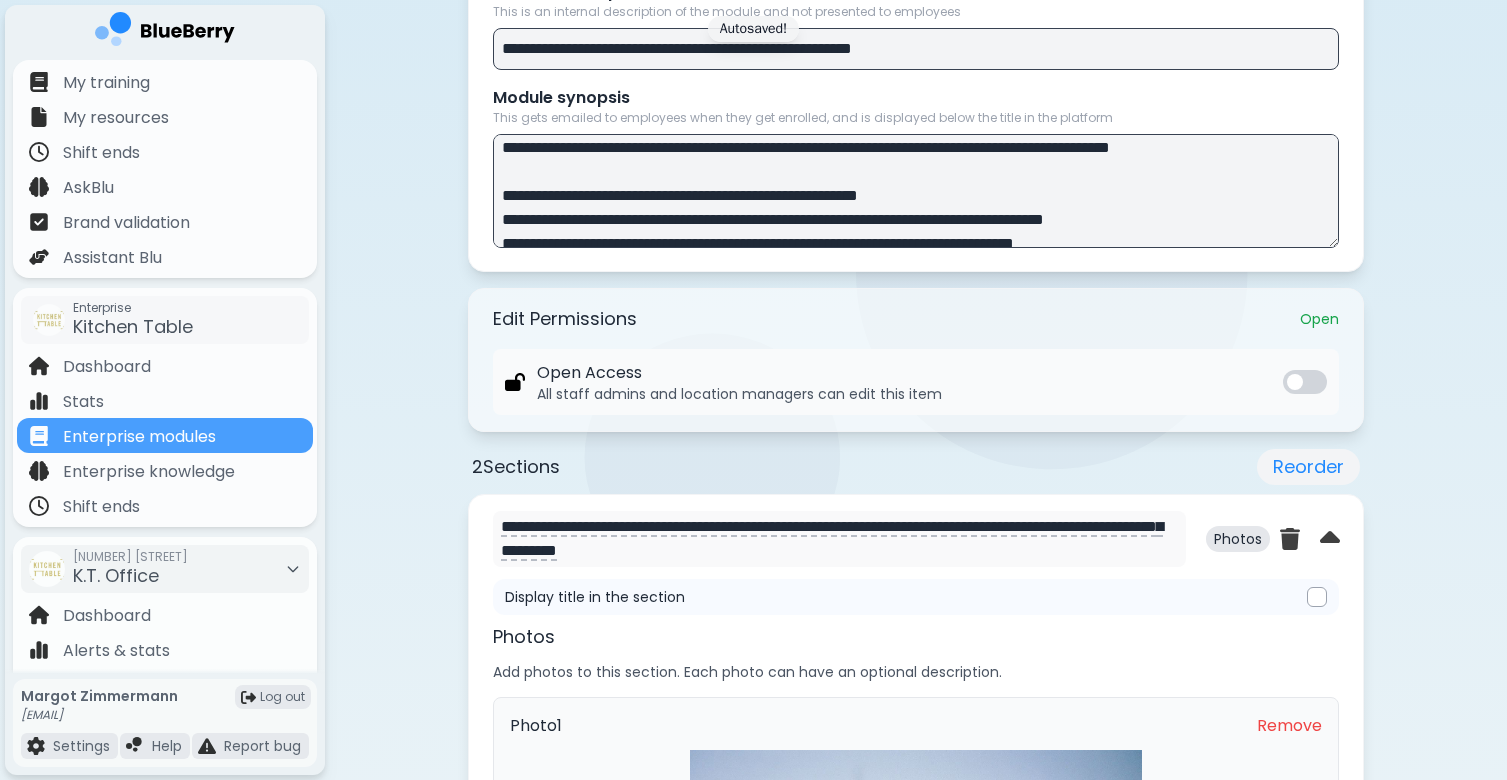 scroll, scrollTop: 135, scrollLeft: 0, axis: vertical 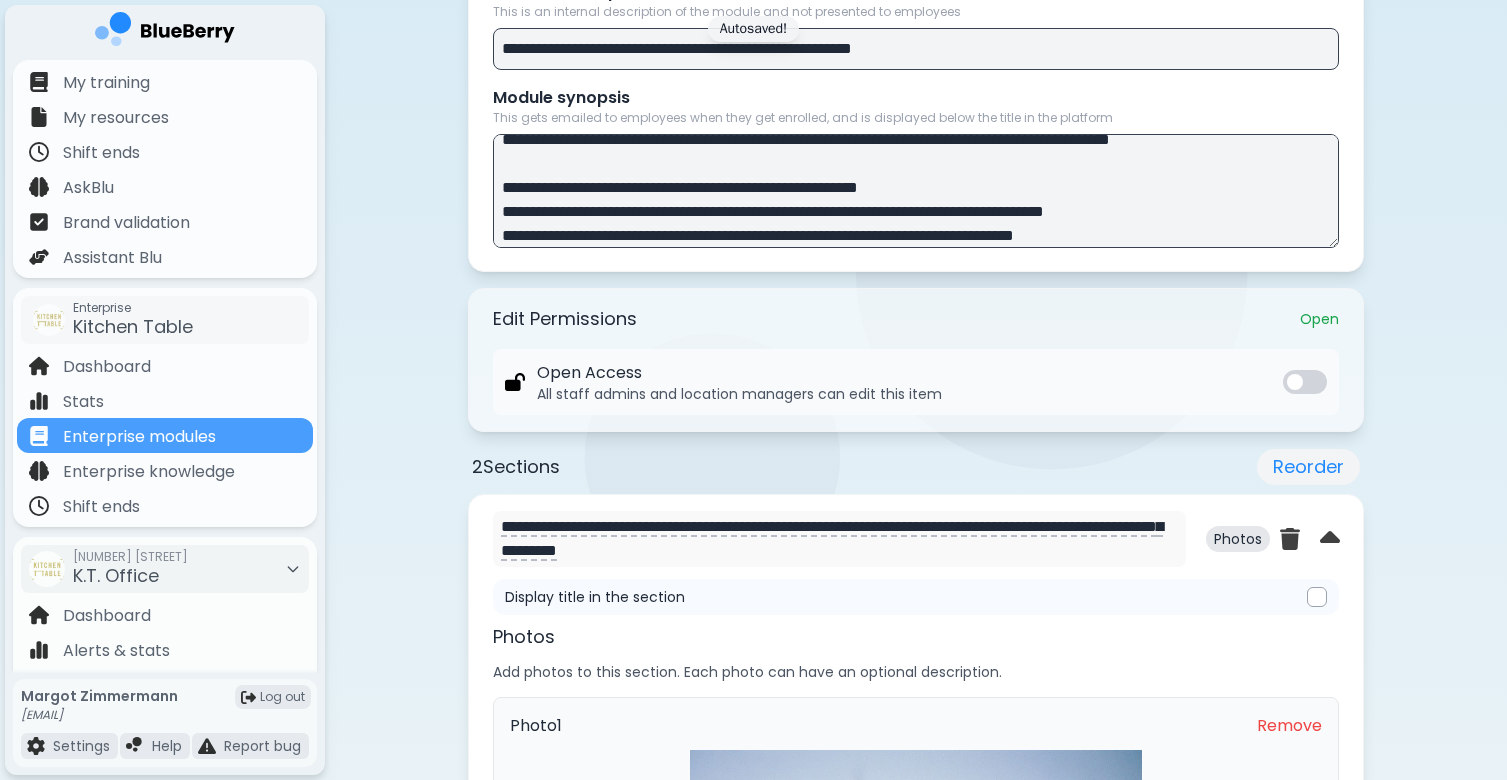 click at bounding box center [916, 191] 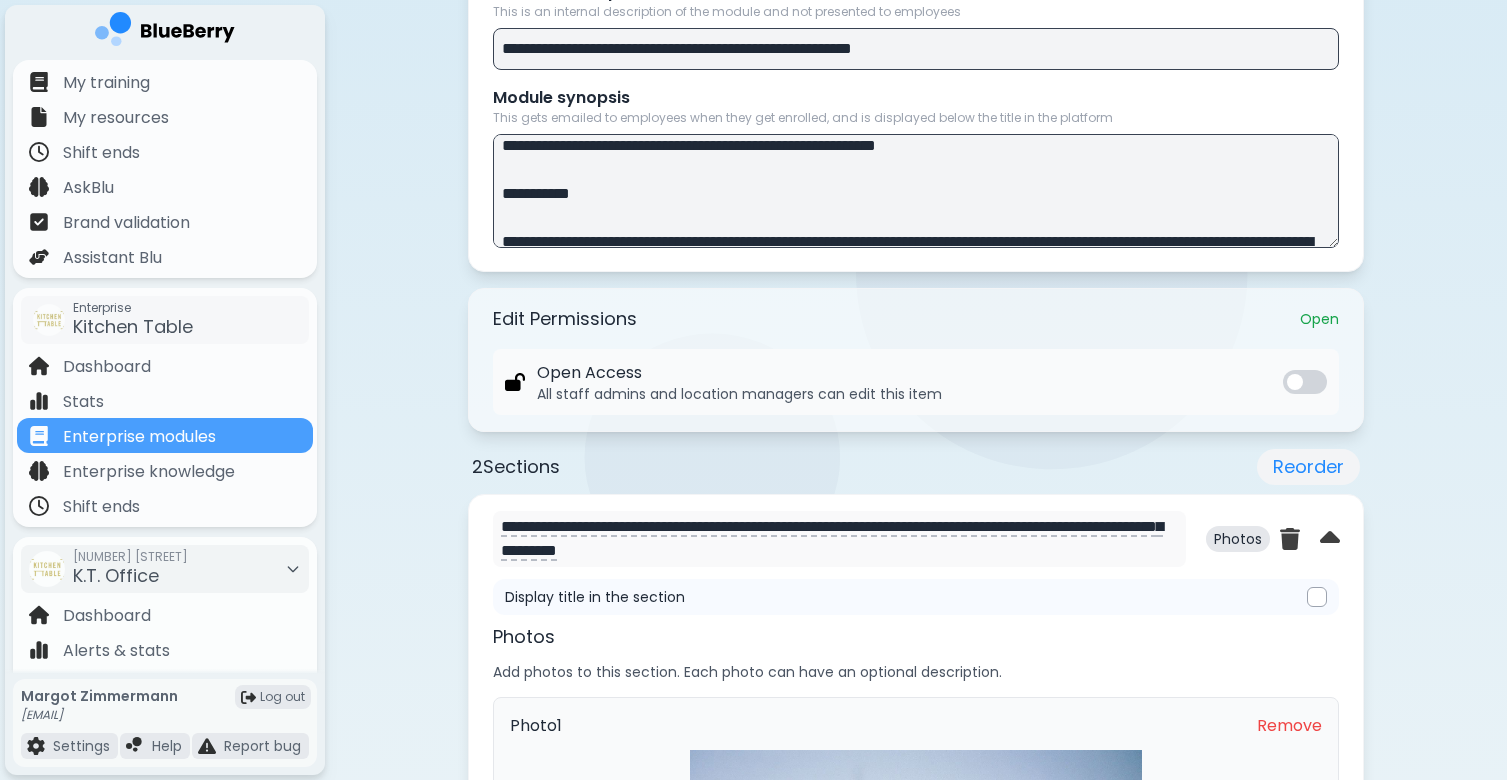 scroll, scrollTop: 31, scrollLeft: 0, axis: vertical 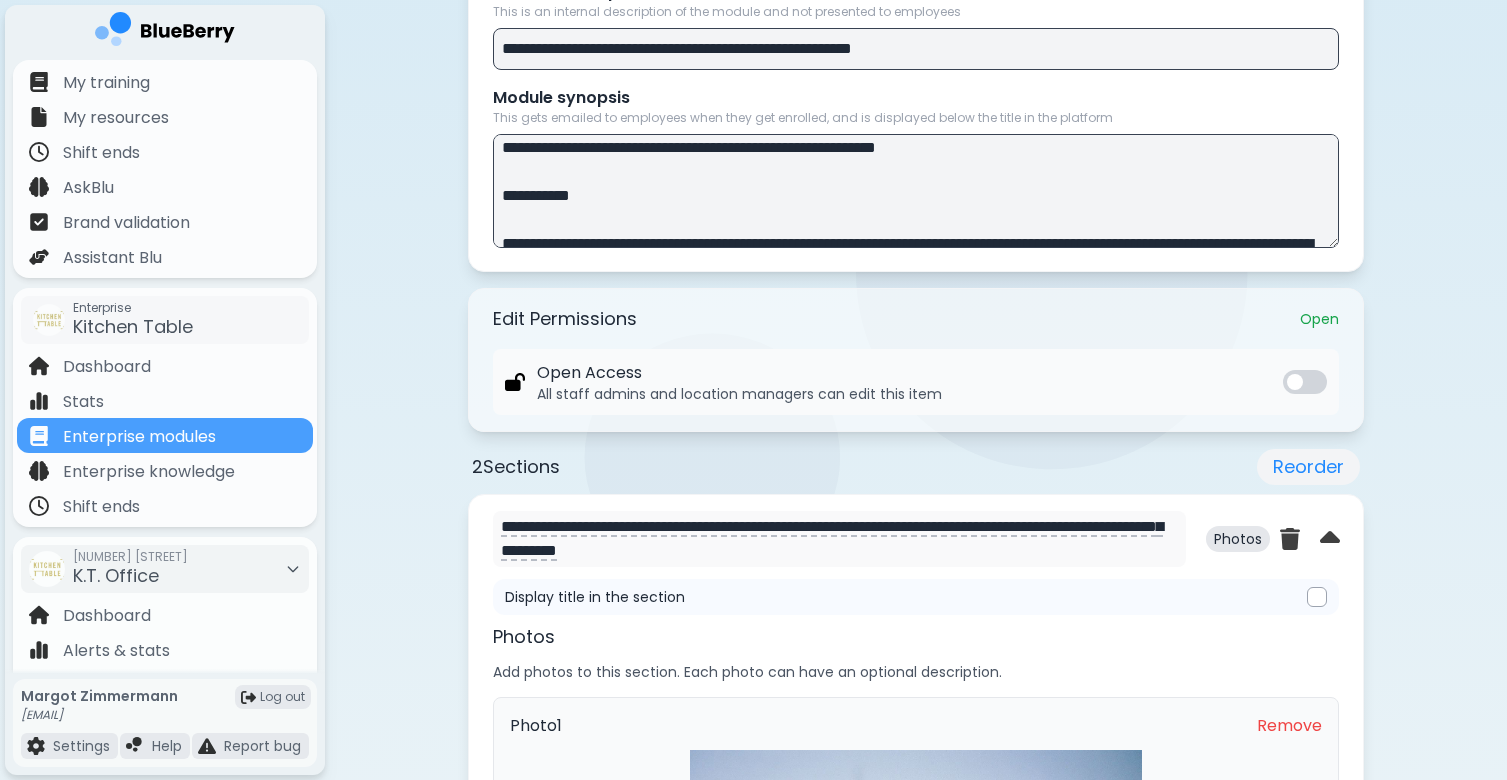 click at bounding box center (916, 191) 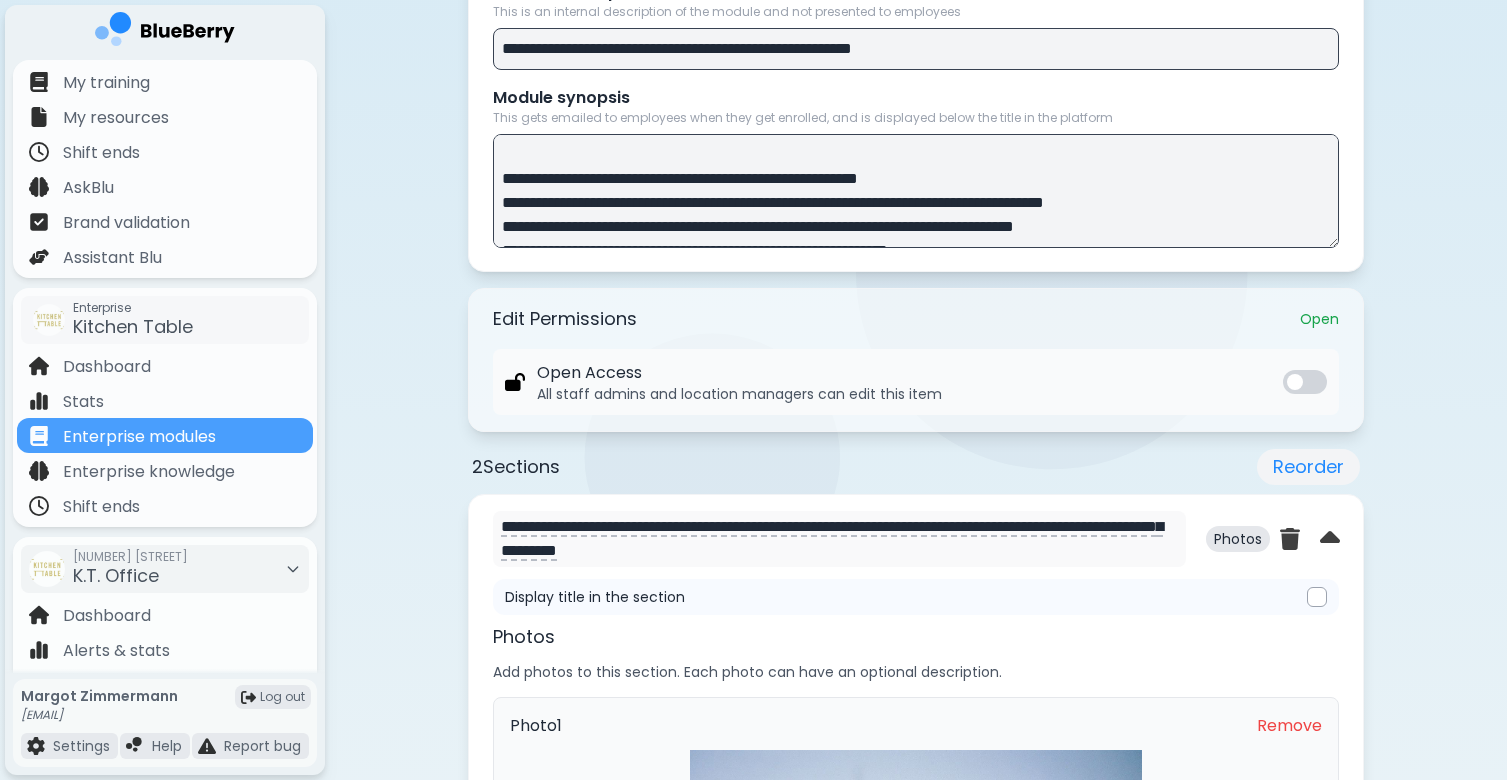 scroll, scrollTop: 264, scrollLeft: 0, axis: vertical 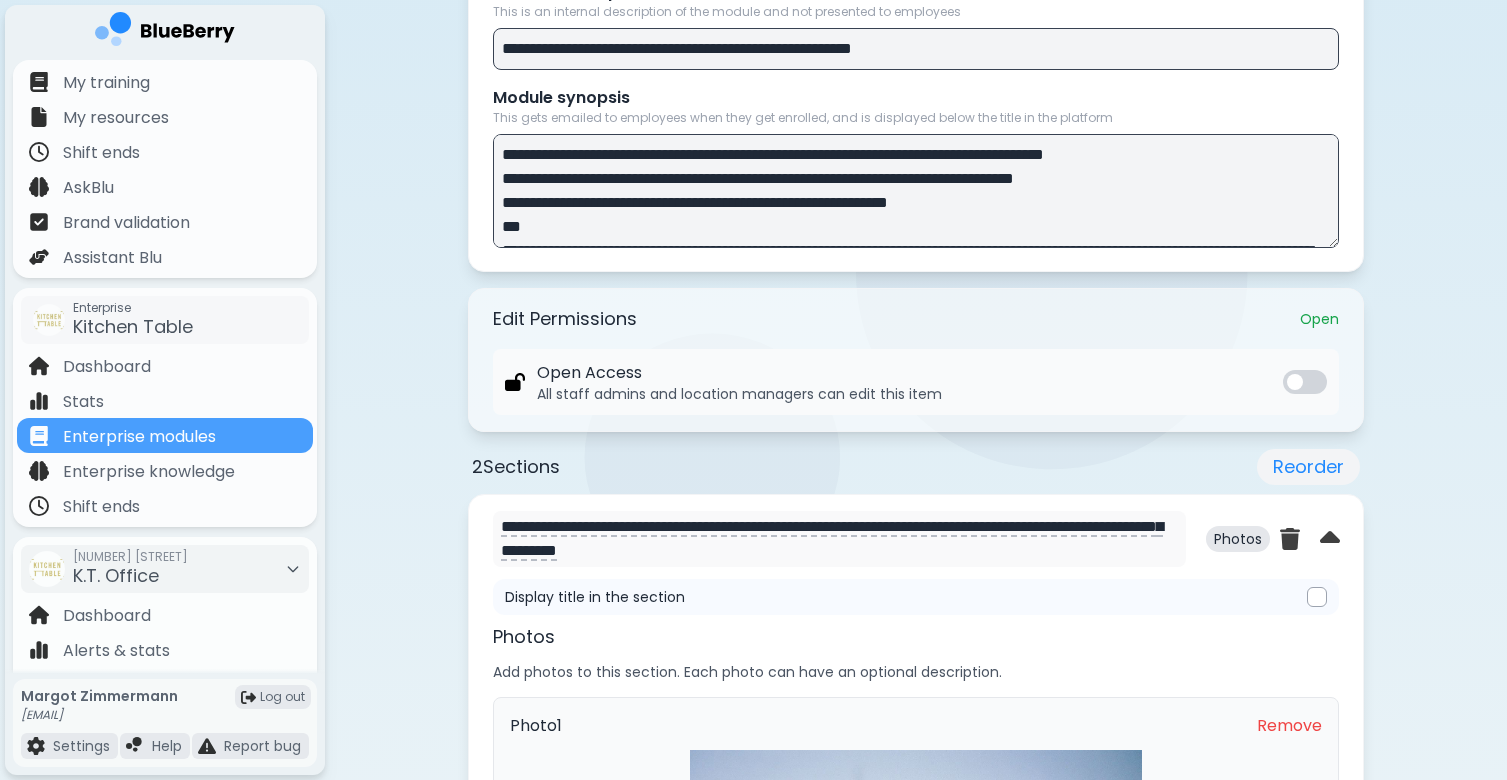 click at bounding box center (916, 191) 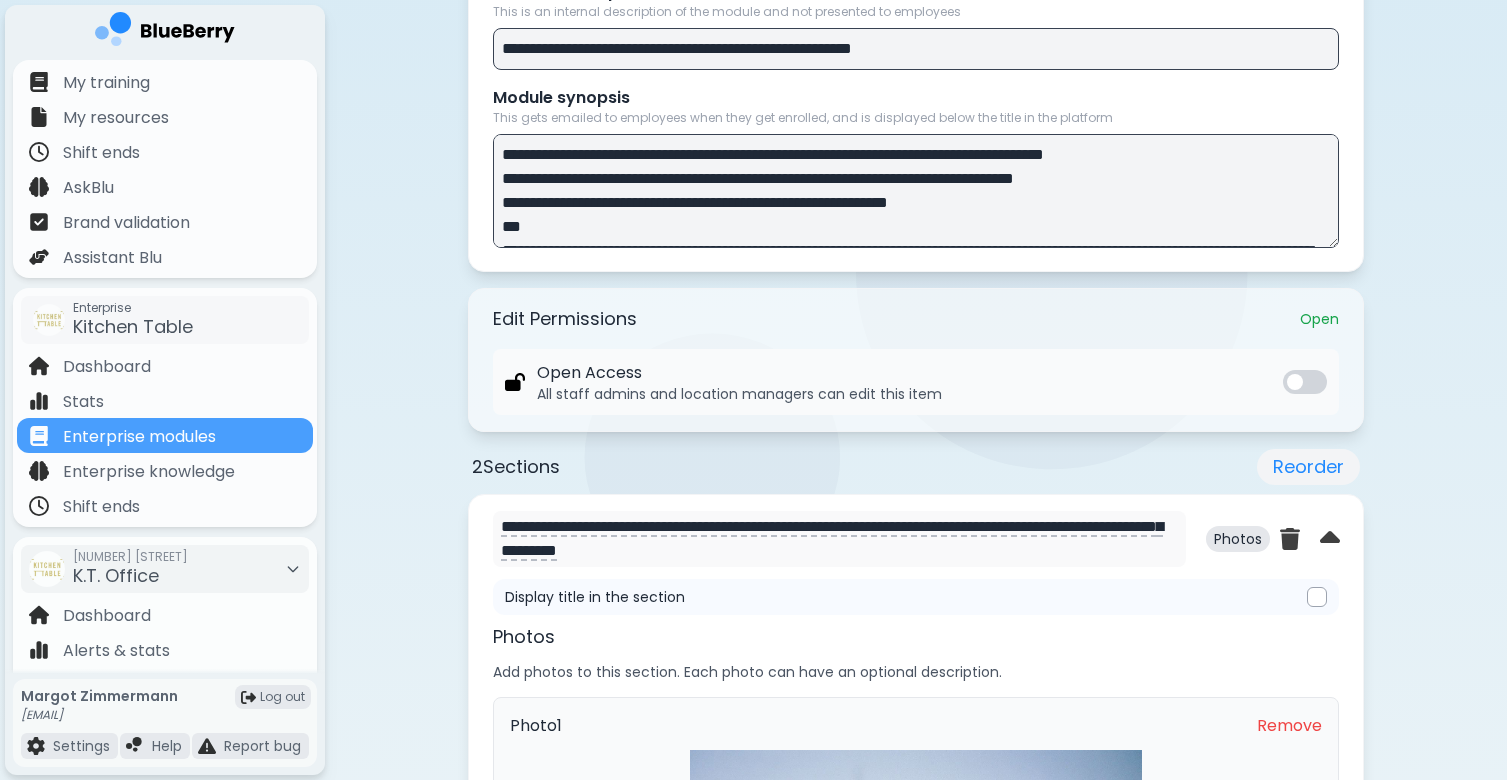 drag, startPoint x: 833, startPoint y: 177, endPoint x: 620, endPoint y: 179, distance: 213.00938 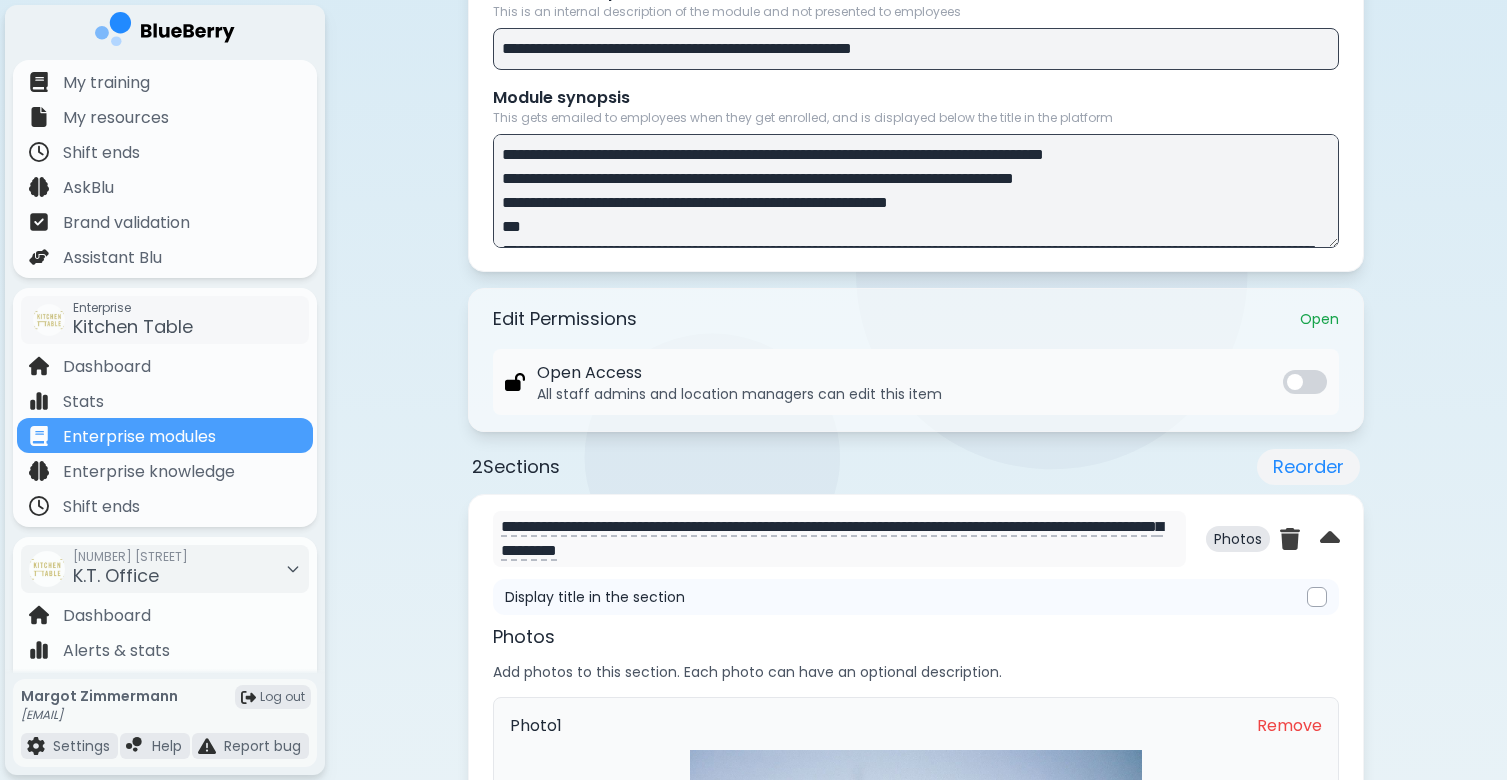 click at bounding box center (916, 191) 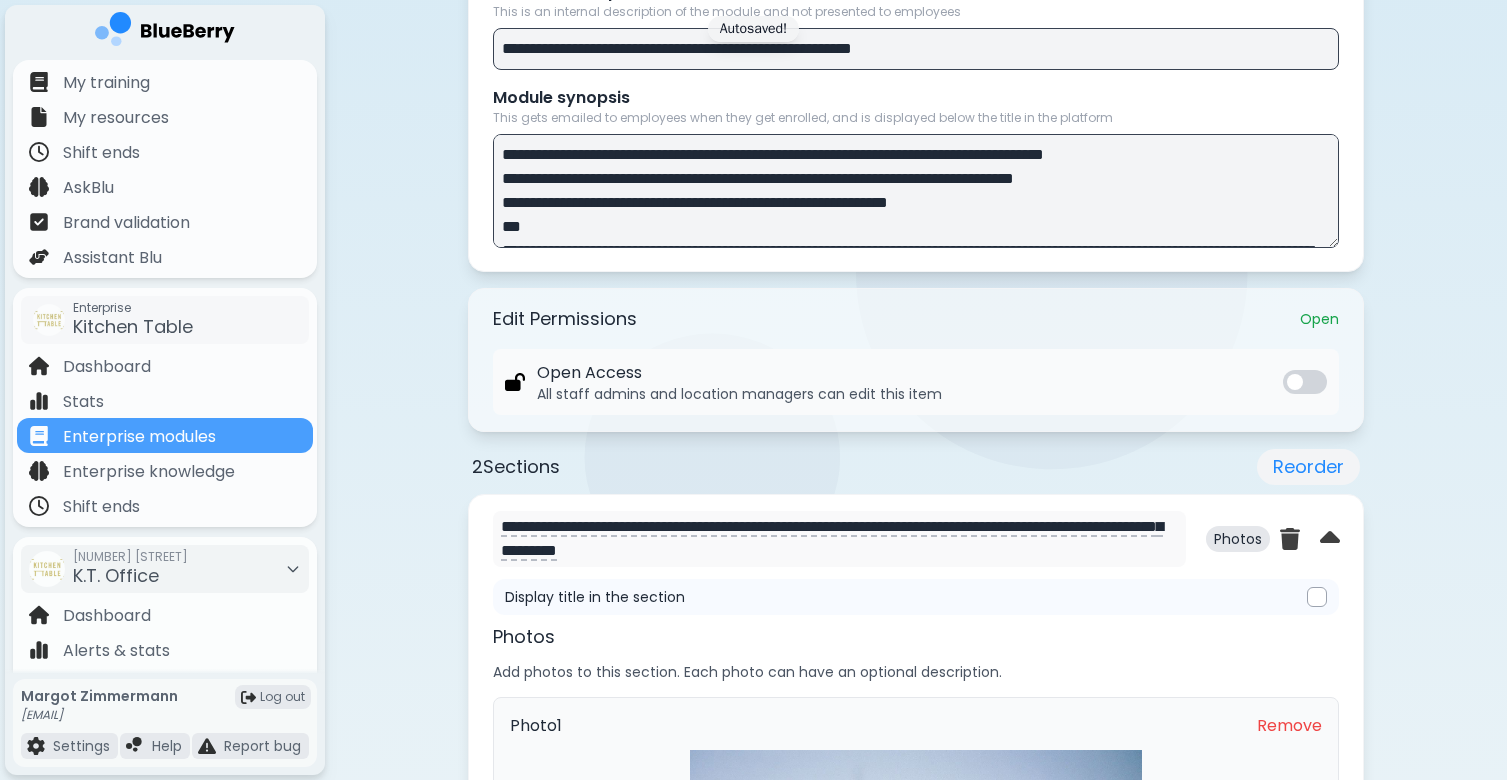 click at bounding box center [916, 191] 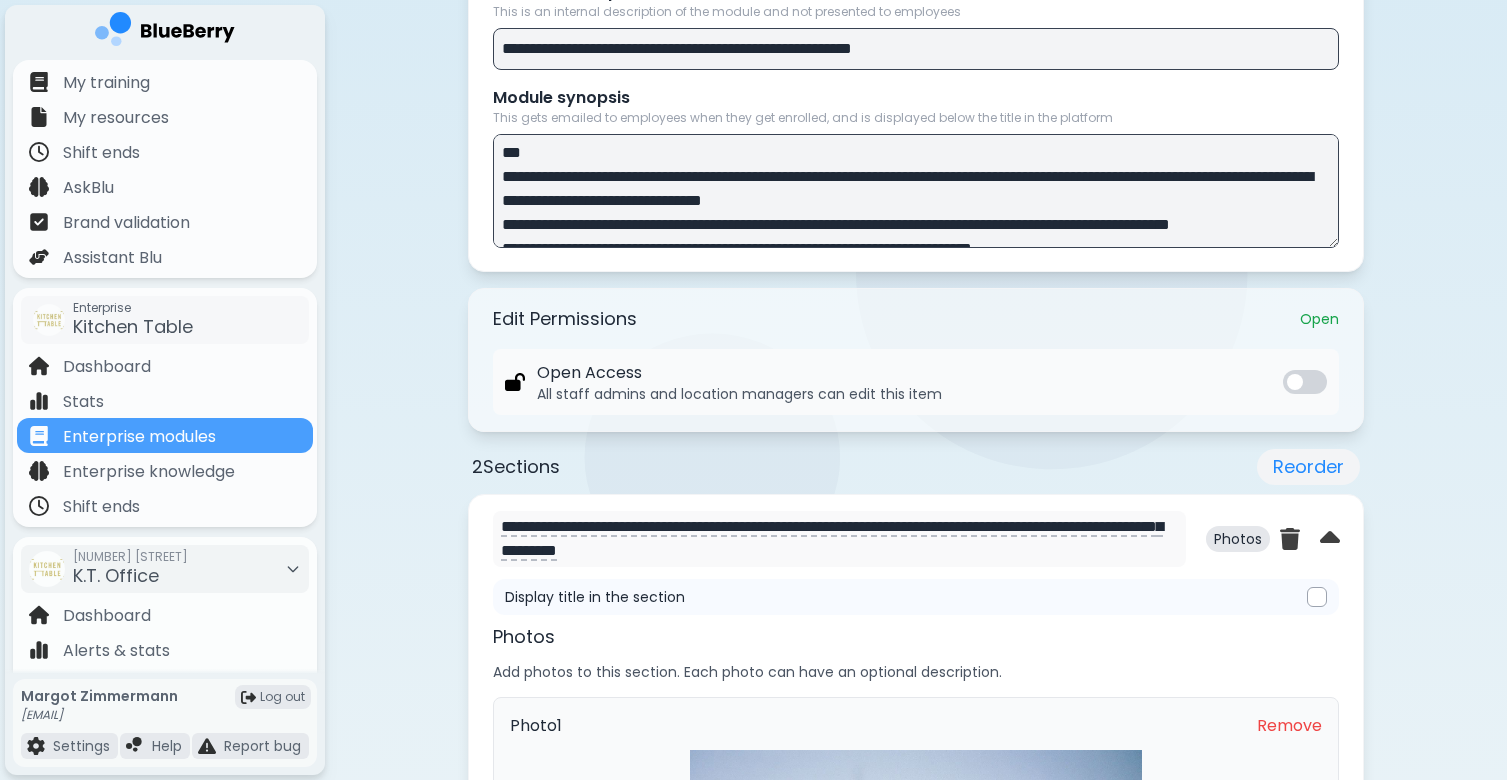 scroll, scrollTop: 345, scrollLeft: 0, axis: vertical 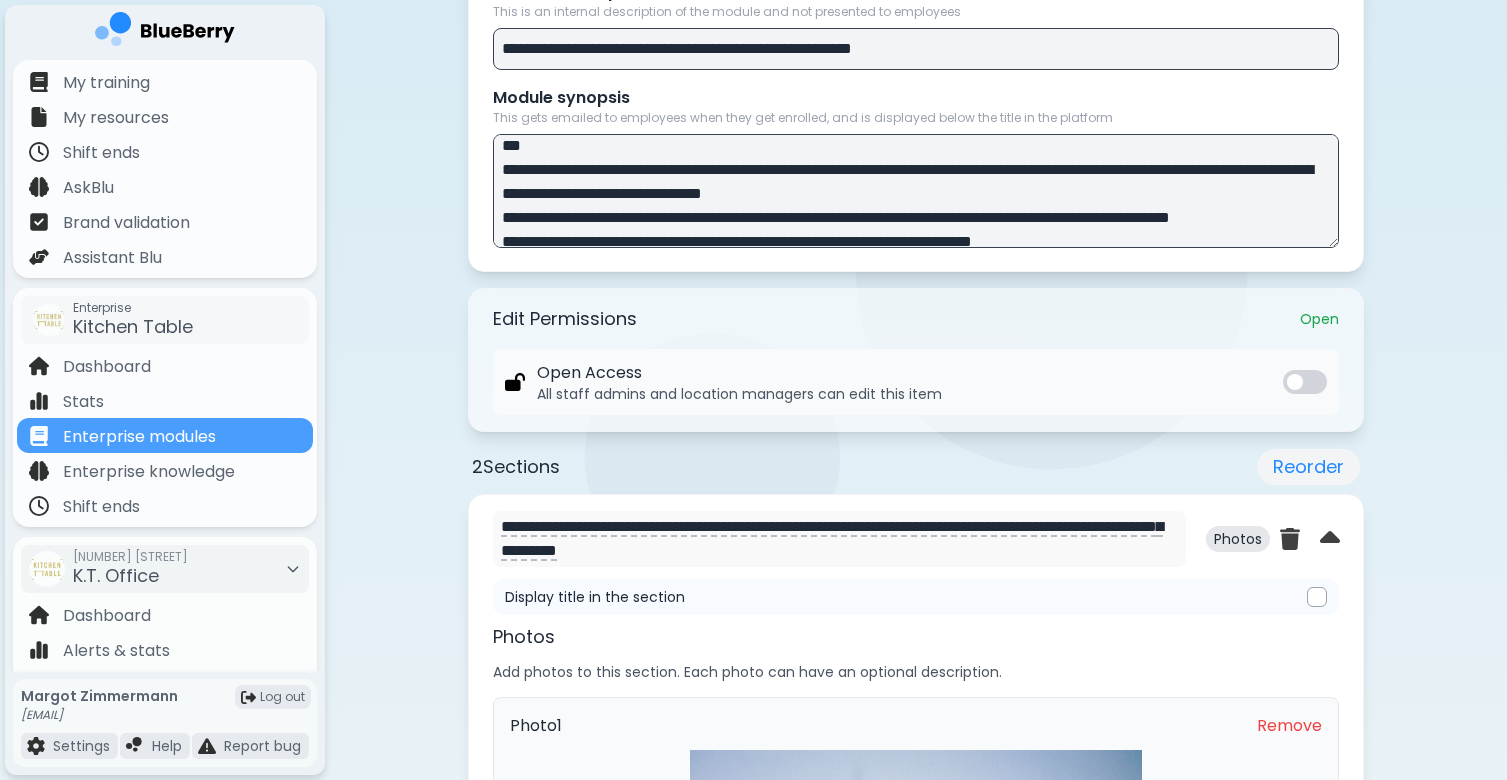 click at bounding box center (916, 191) 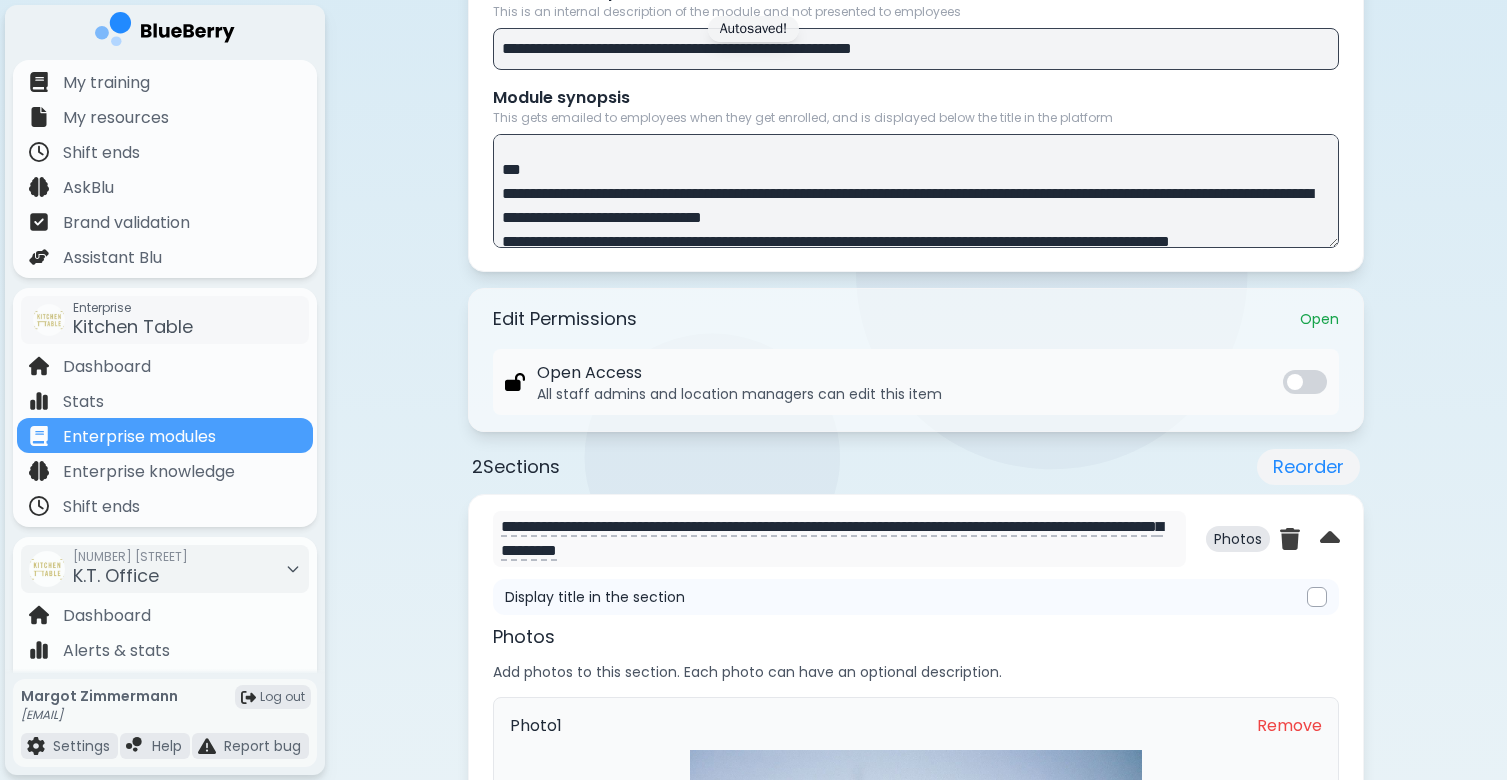 click at bounding box center [916, 191] 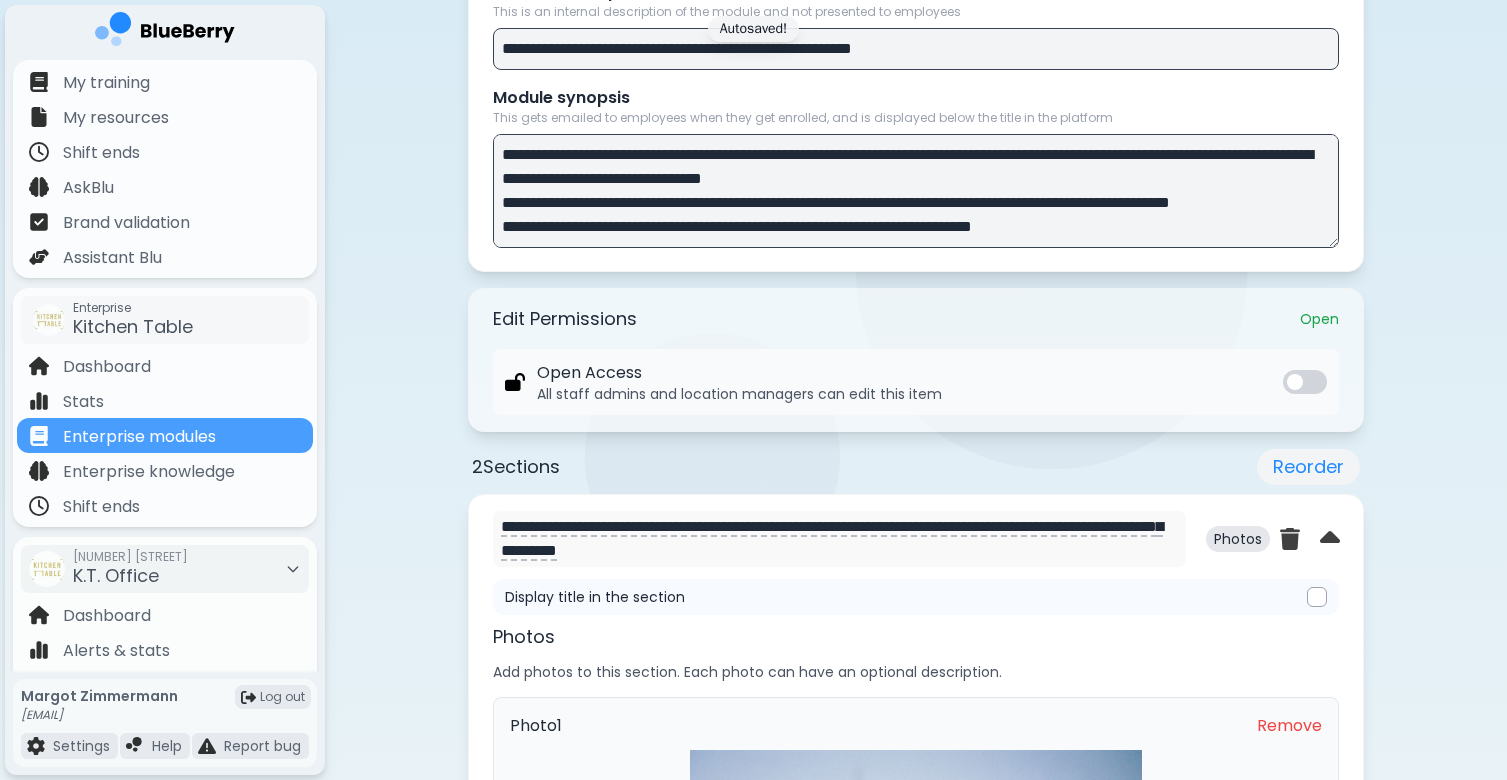 scroll, scrollTop: 431, scrollLeft: 0, axis: vertical 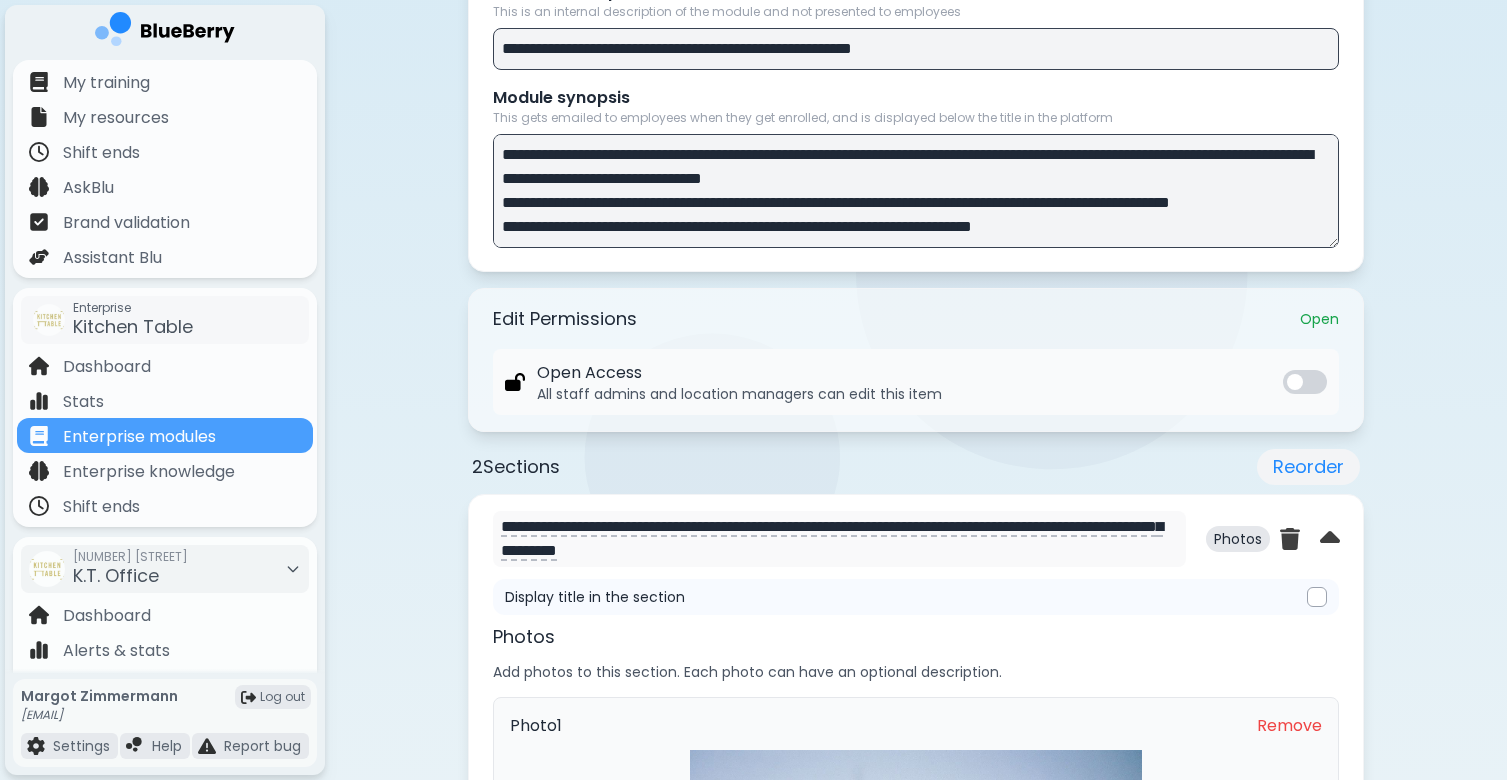 click at bounding box center [916, 191] 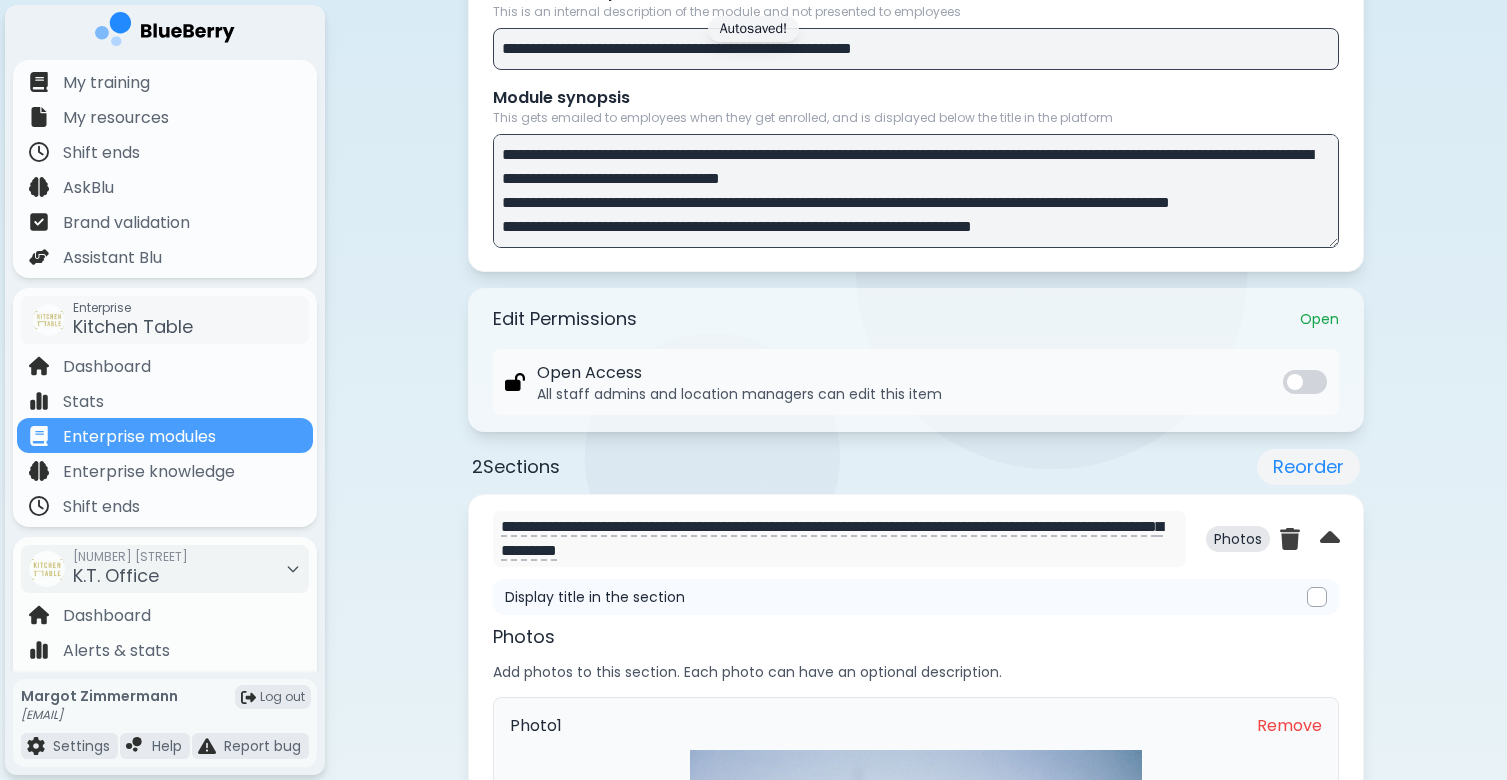 click at bounding box center (916, 191) 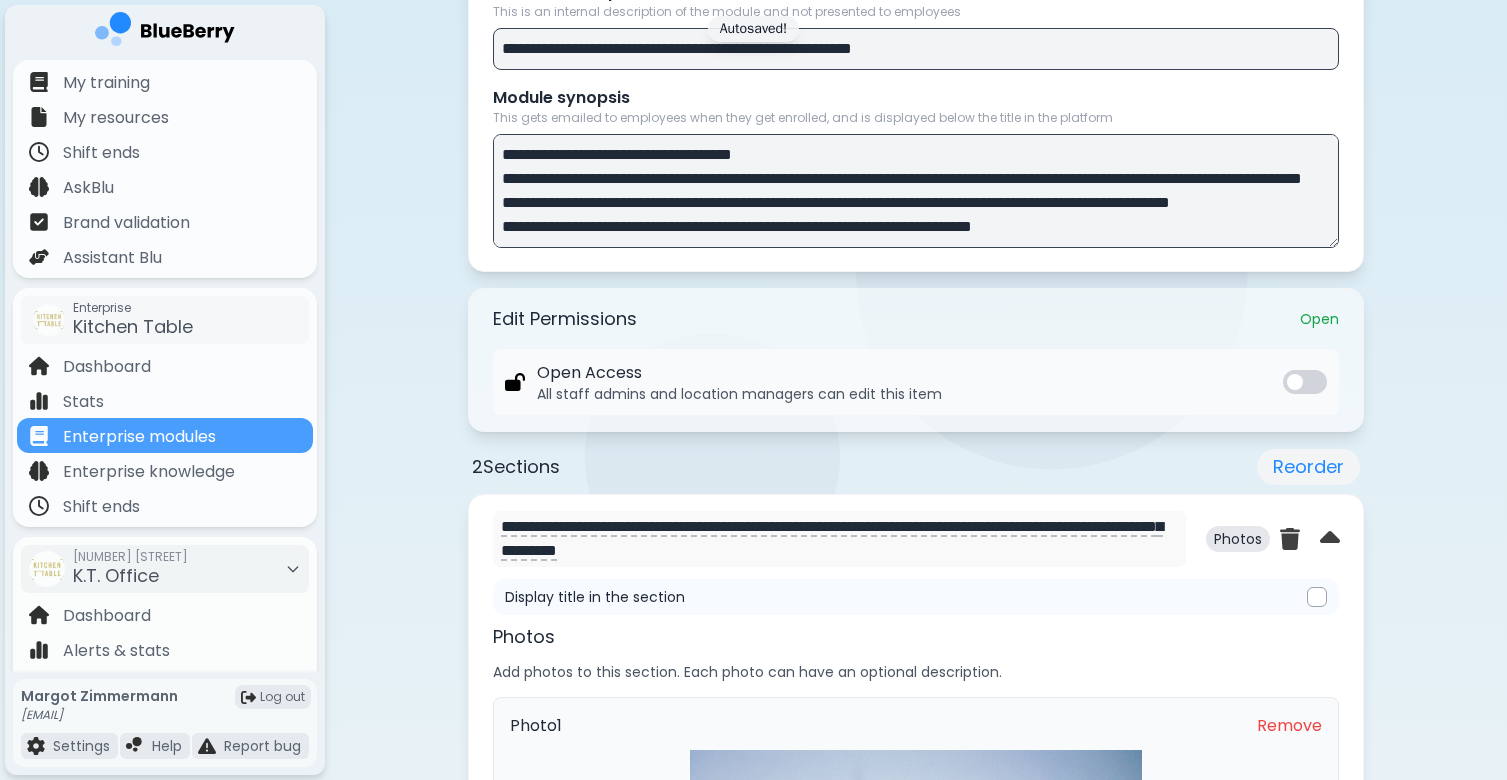 click at bounding box center [916, 191] 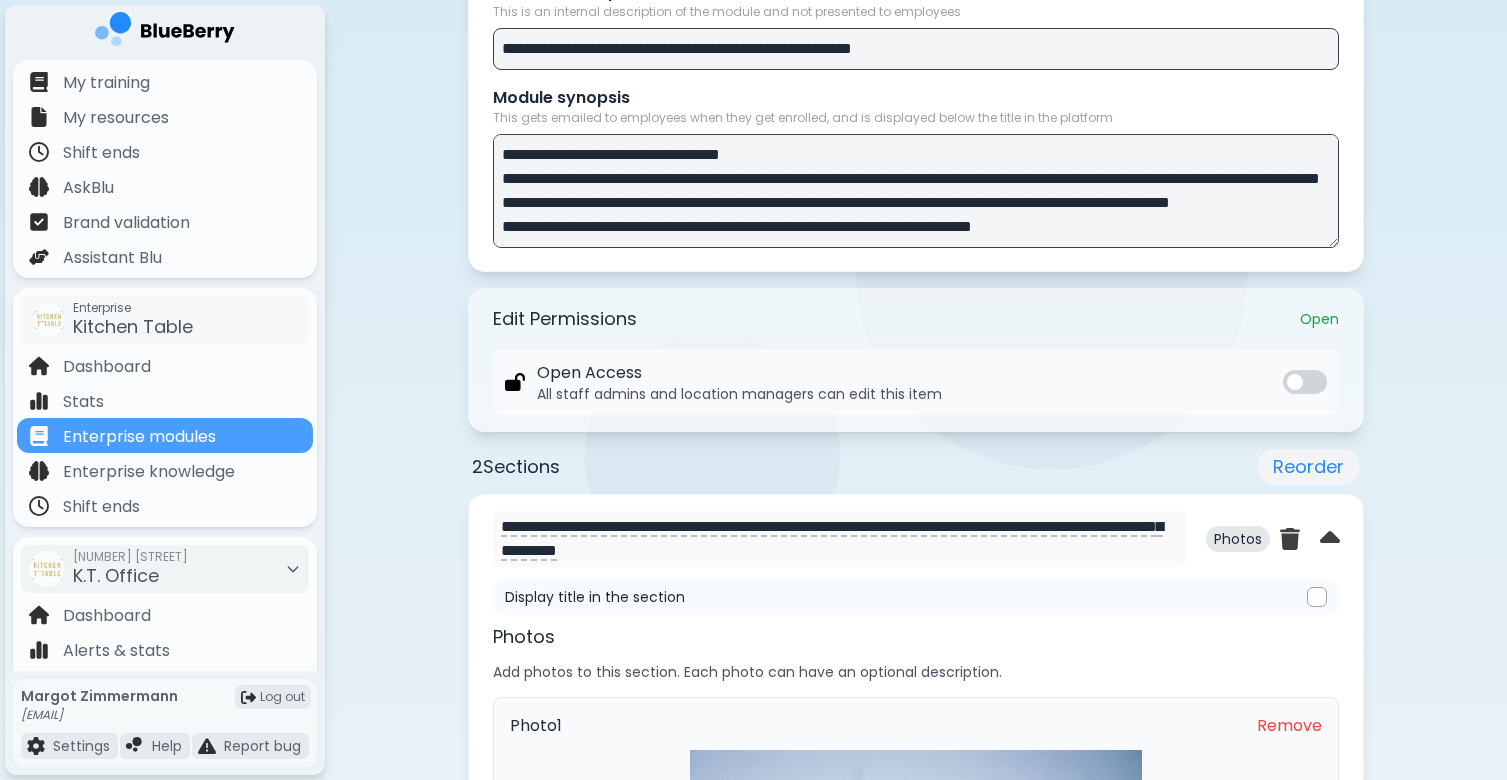 scroll, scrollTop: 500, scrollLeft: 0, axis: vertical 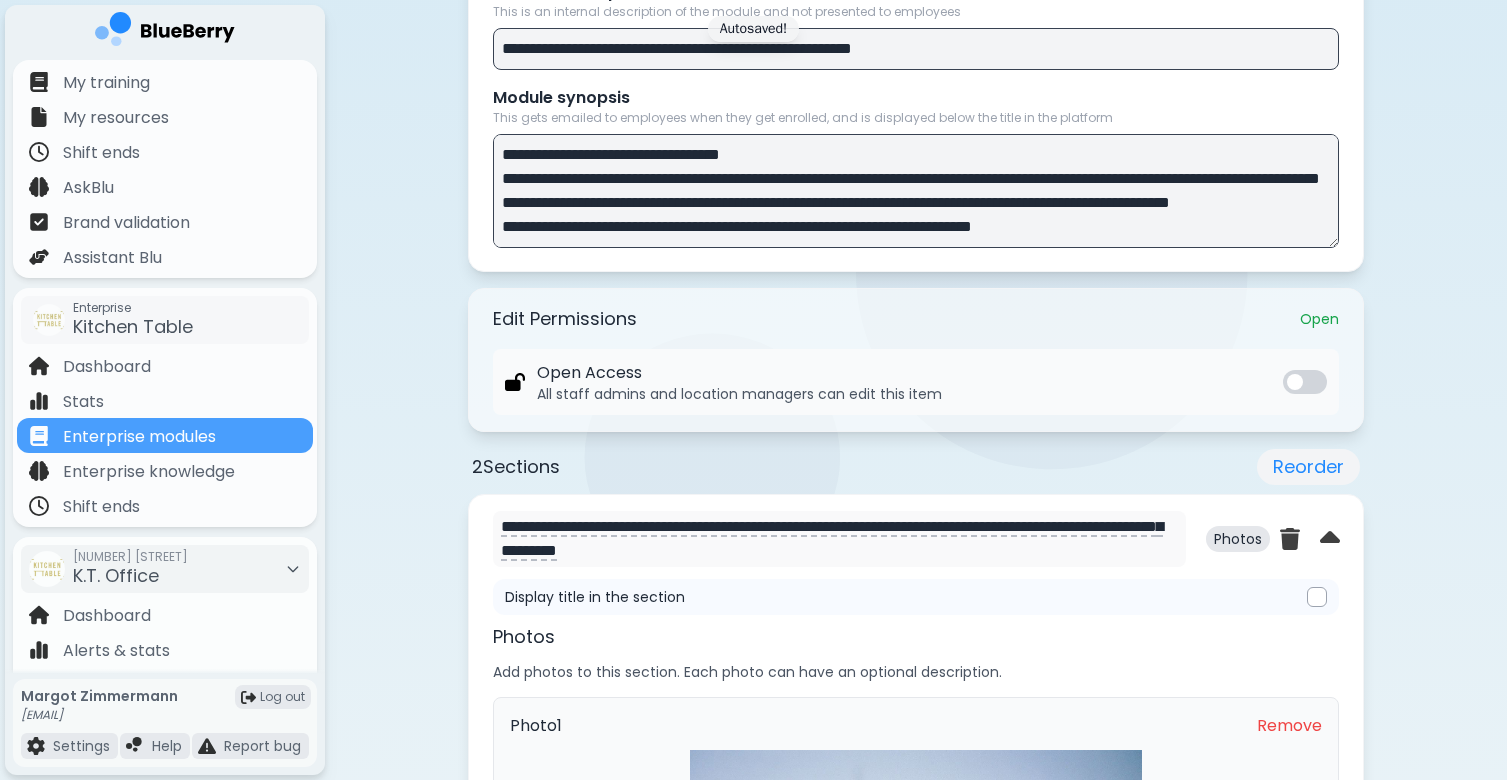 click at bounding box center (916, 191) 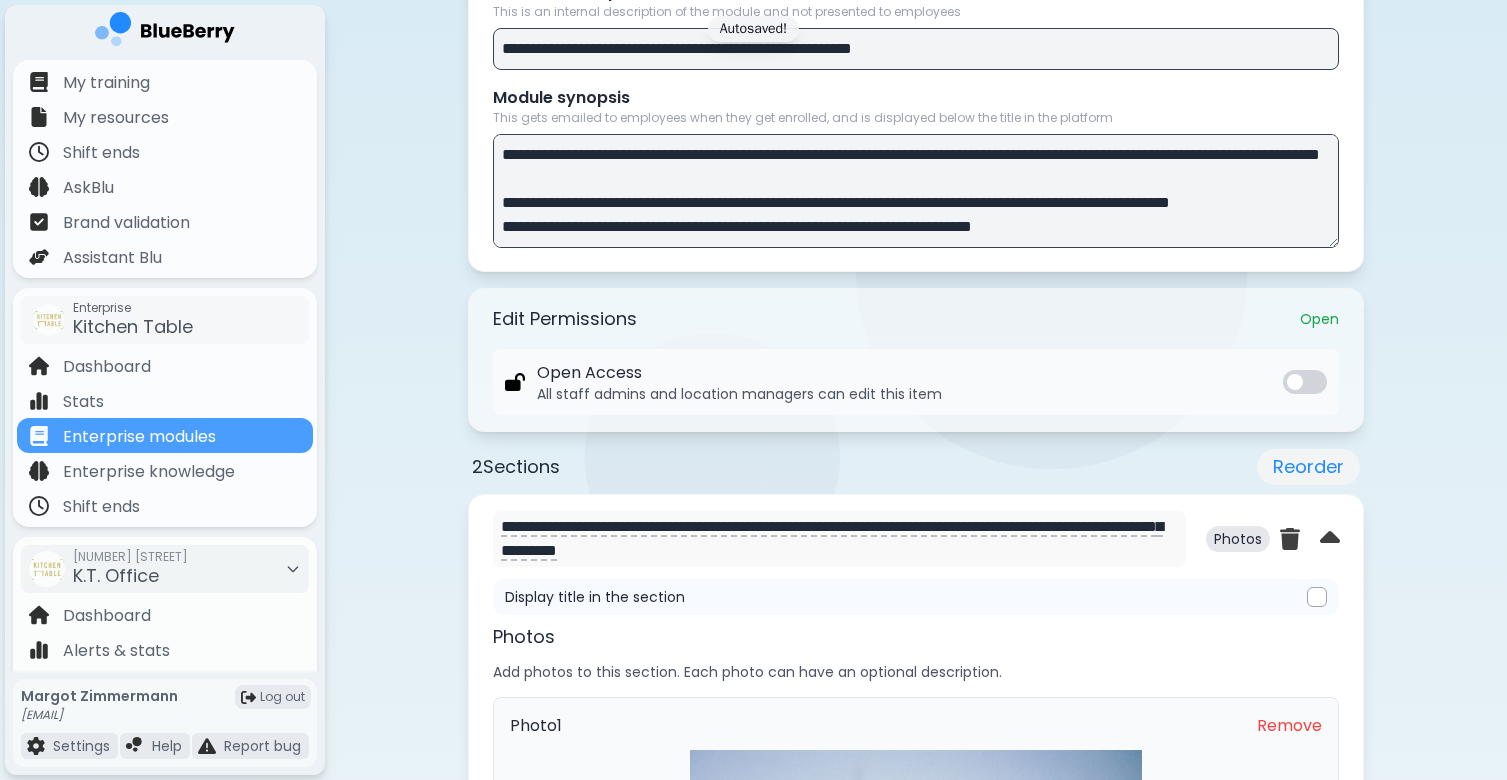 scroll, scrollTop: 524, scrollLeft: 0, axis: vertical 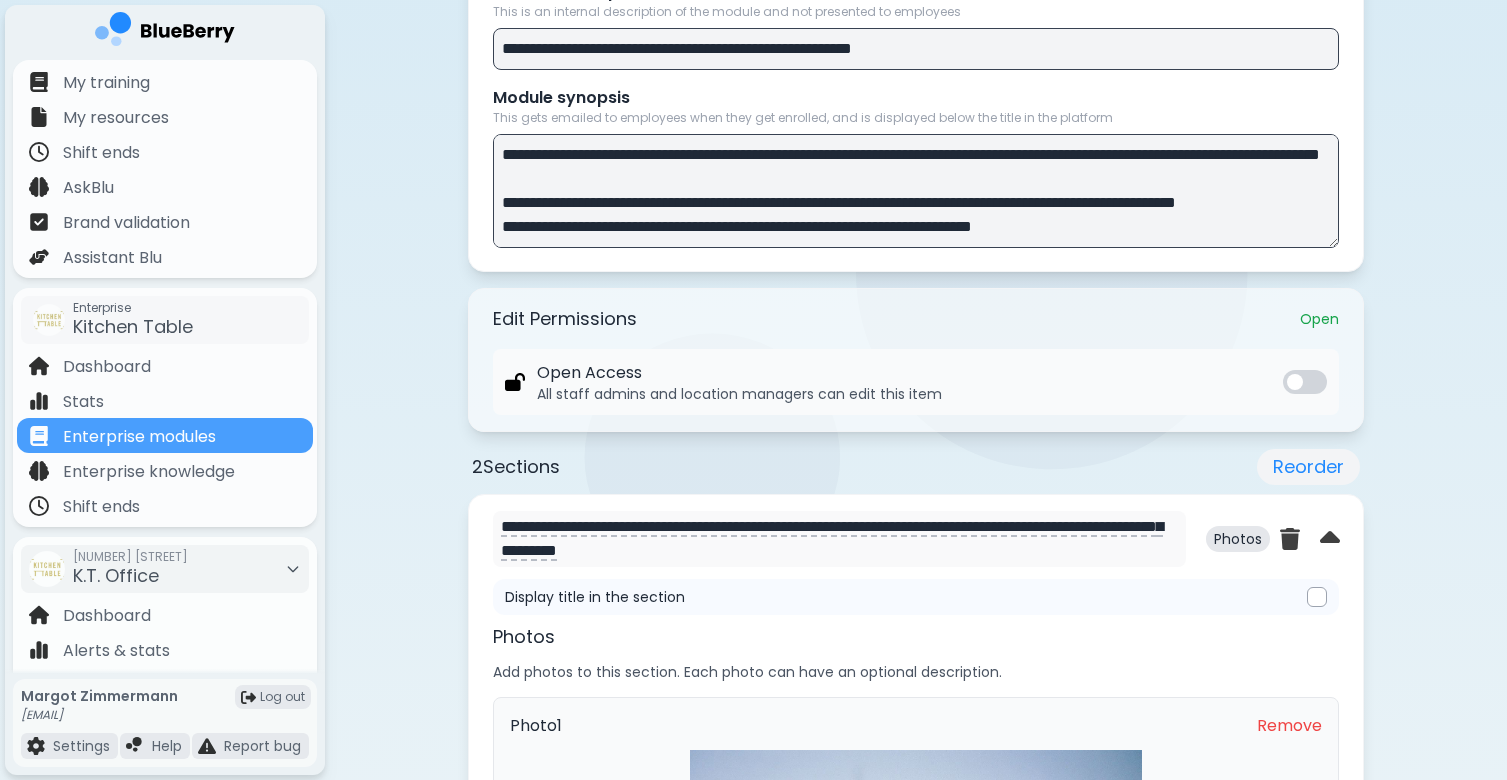 click at bounding box center (916, 191) 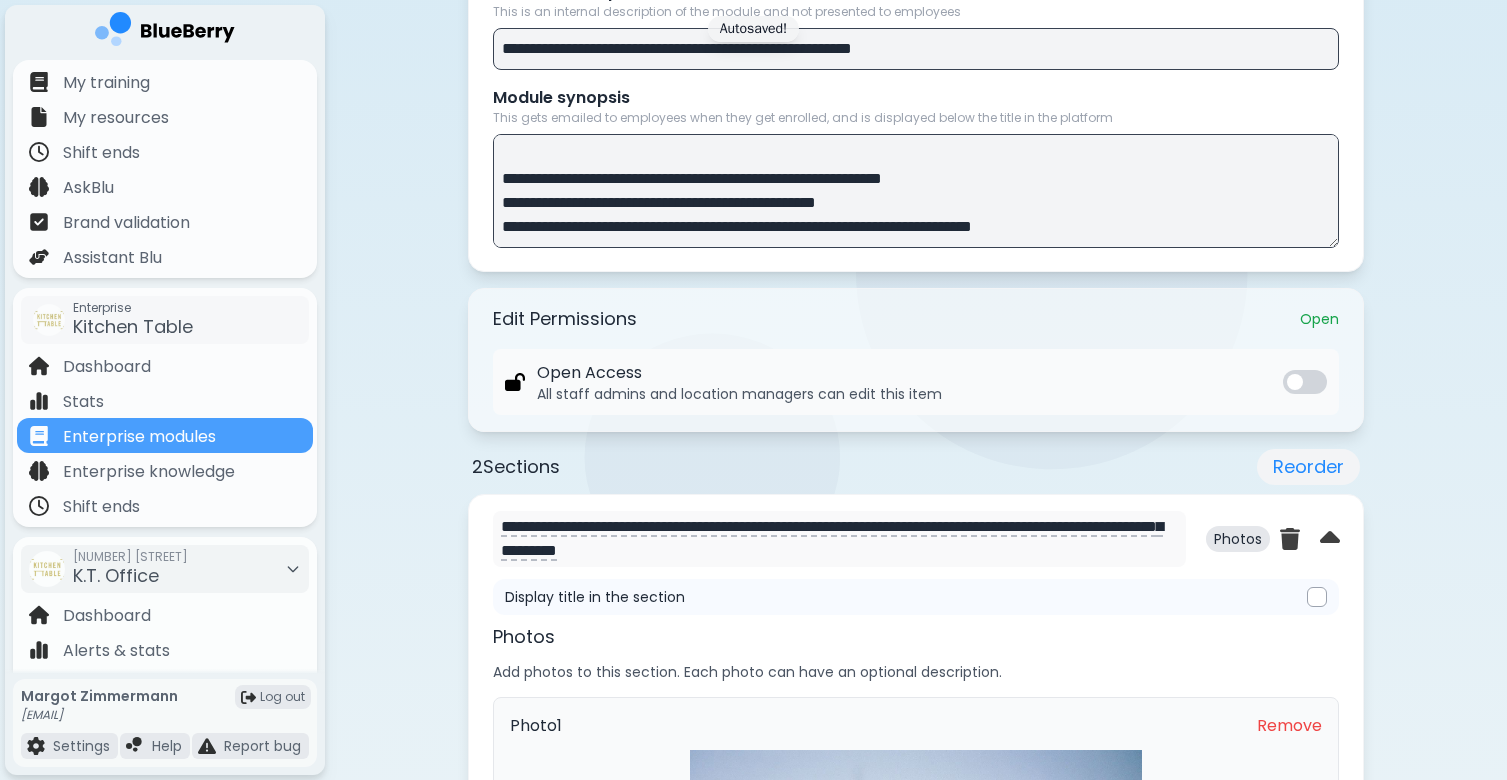 click at bounding box center (916, 191) 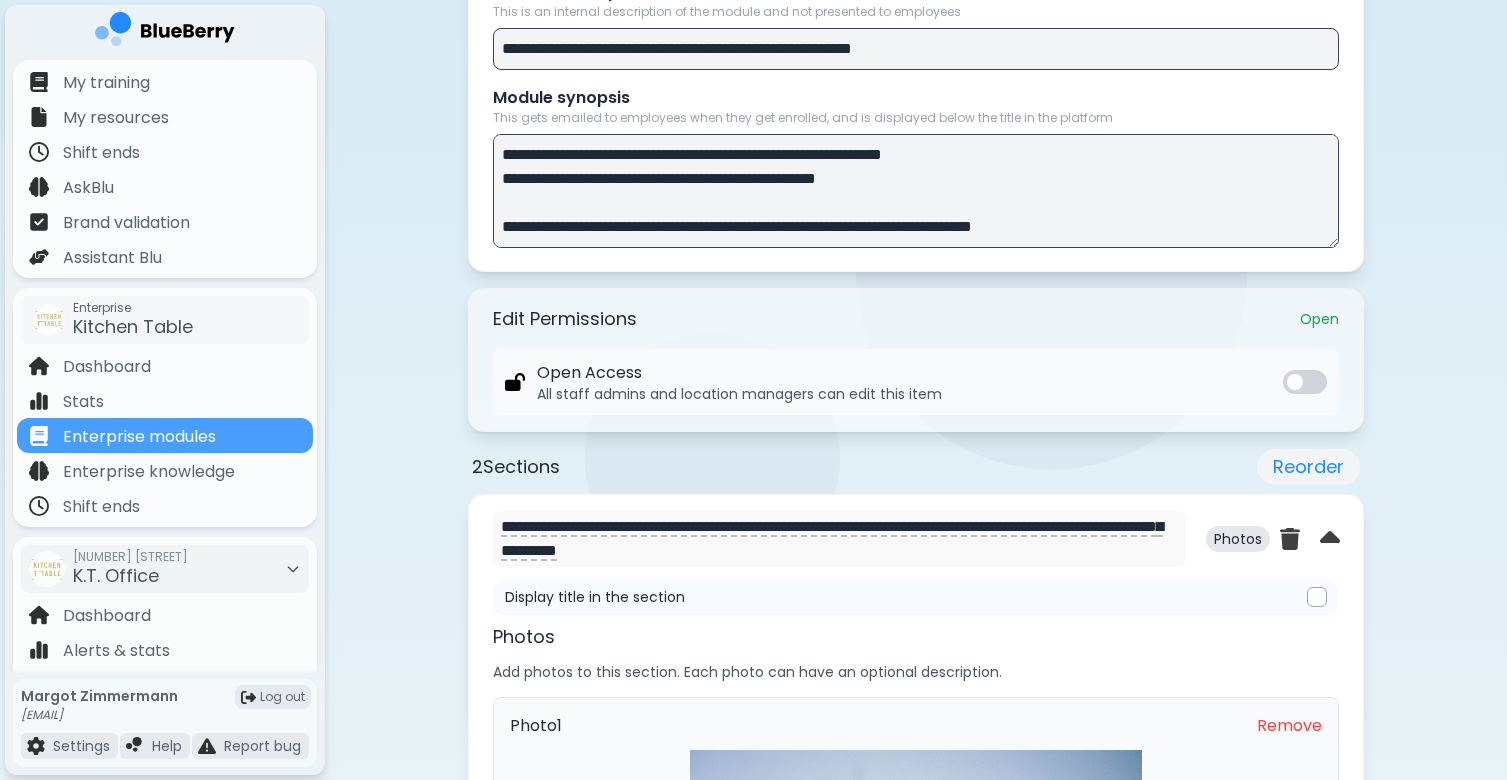 scroll, scrollTop: 552, scrollLeft: 0, axis: vertical 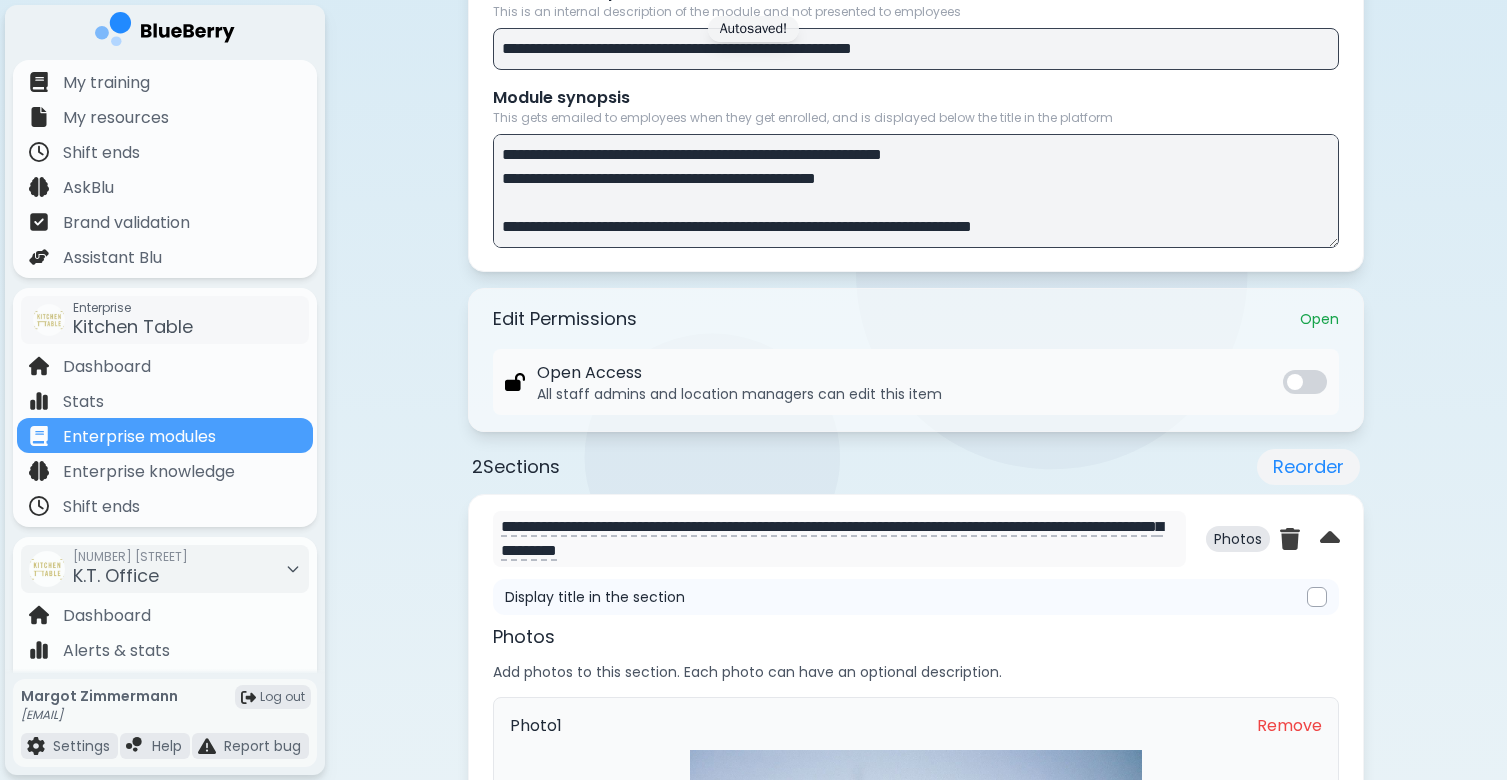 click at bounding box center (916, 191) 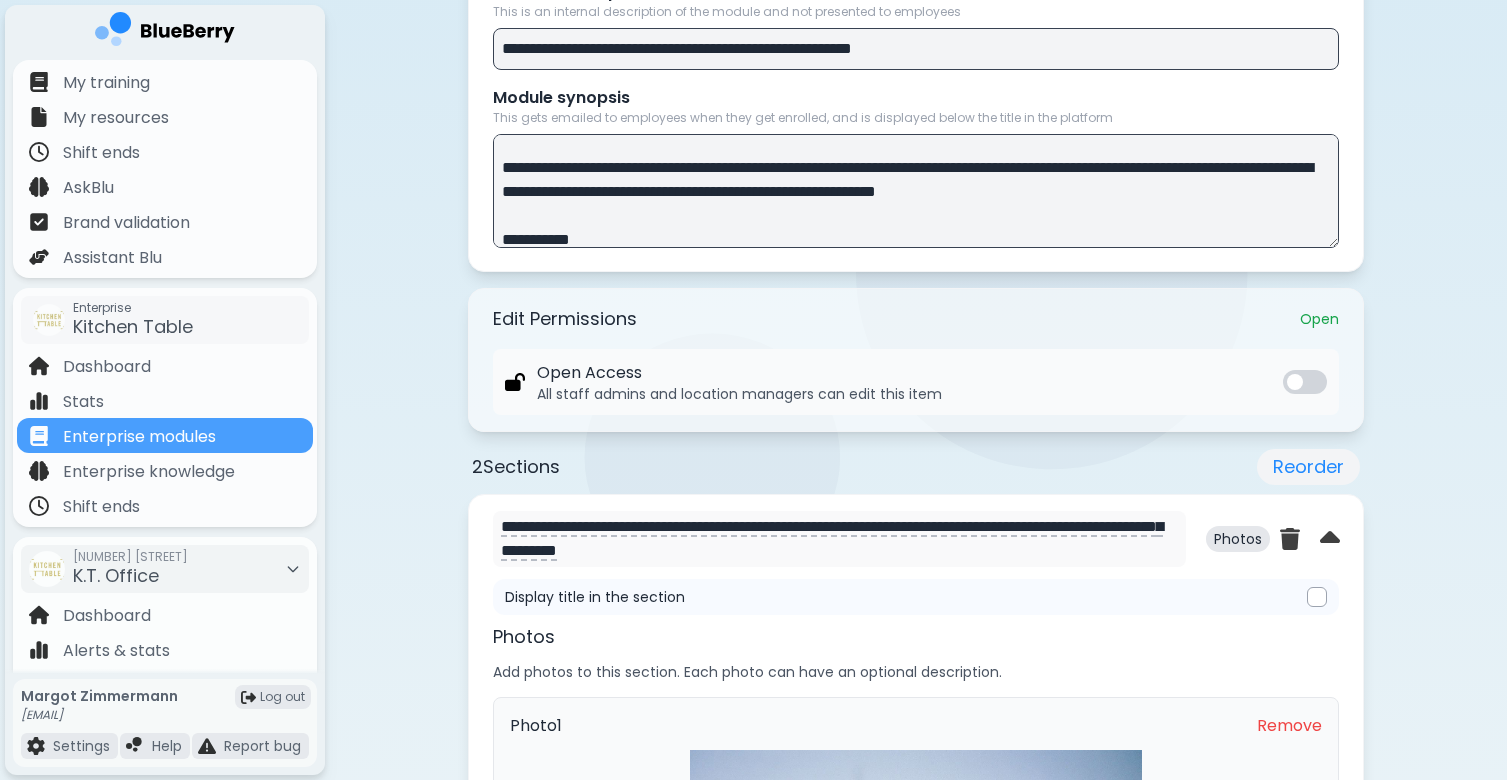 scroll, scrollTop: 0, scrollLeft: 0, axis: both 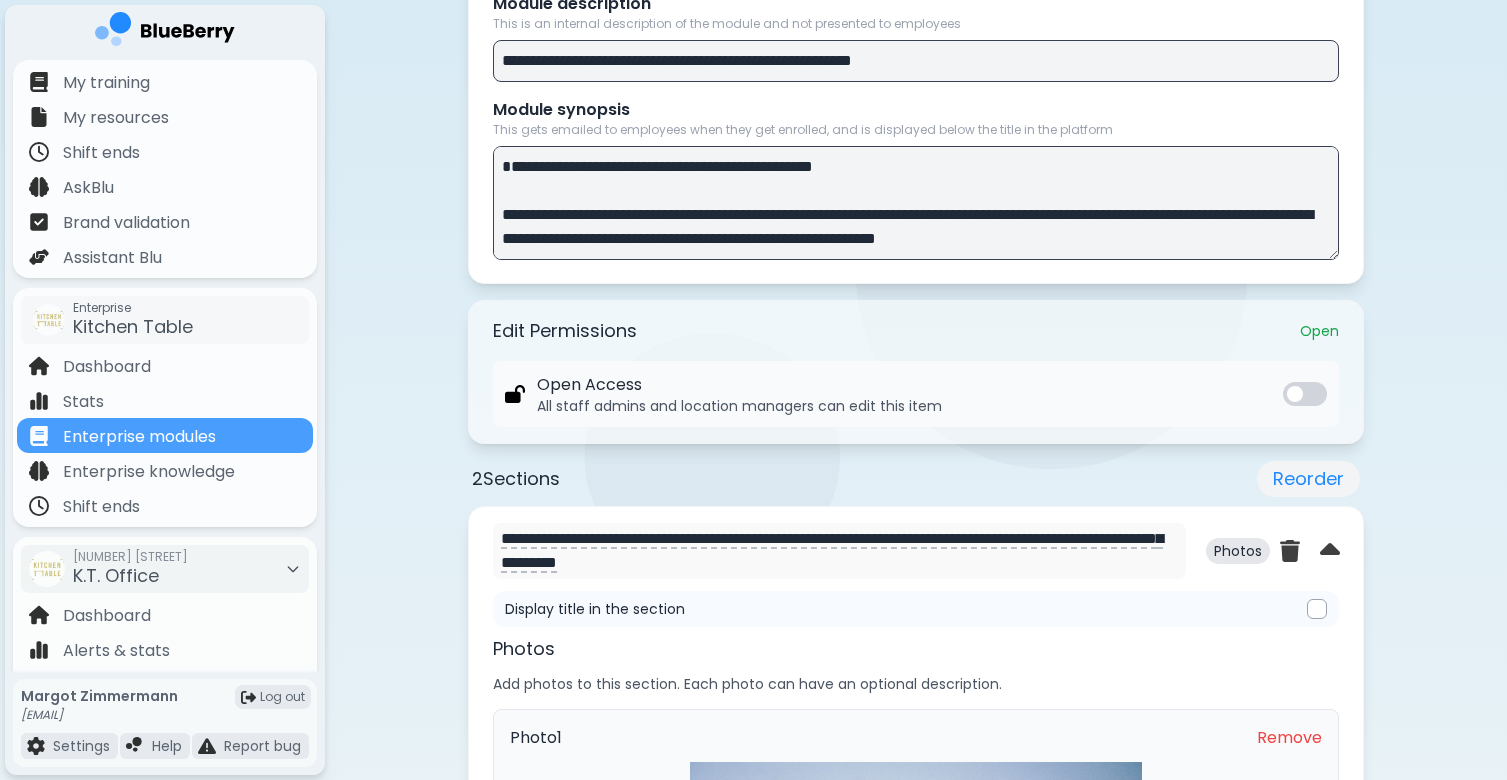 click at bounding box center [916, 203] 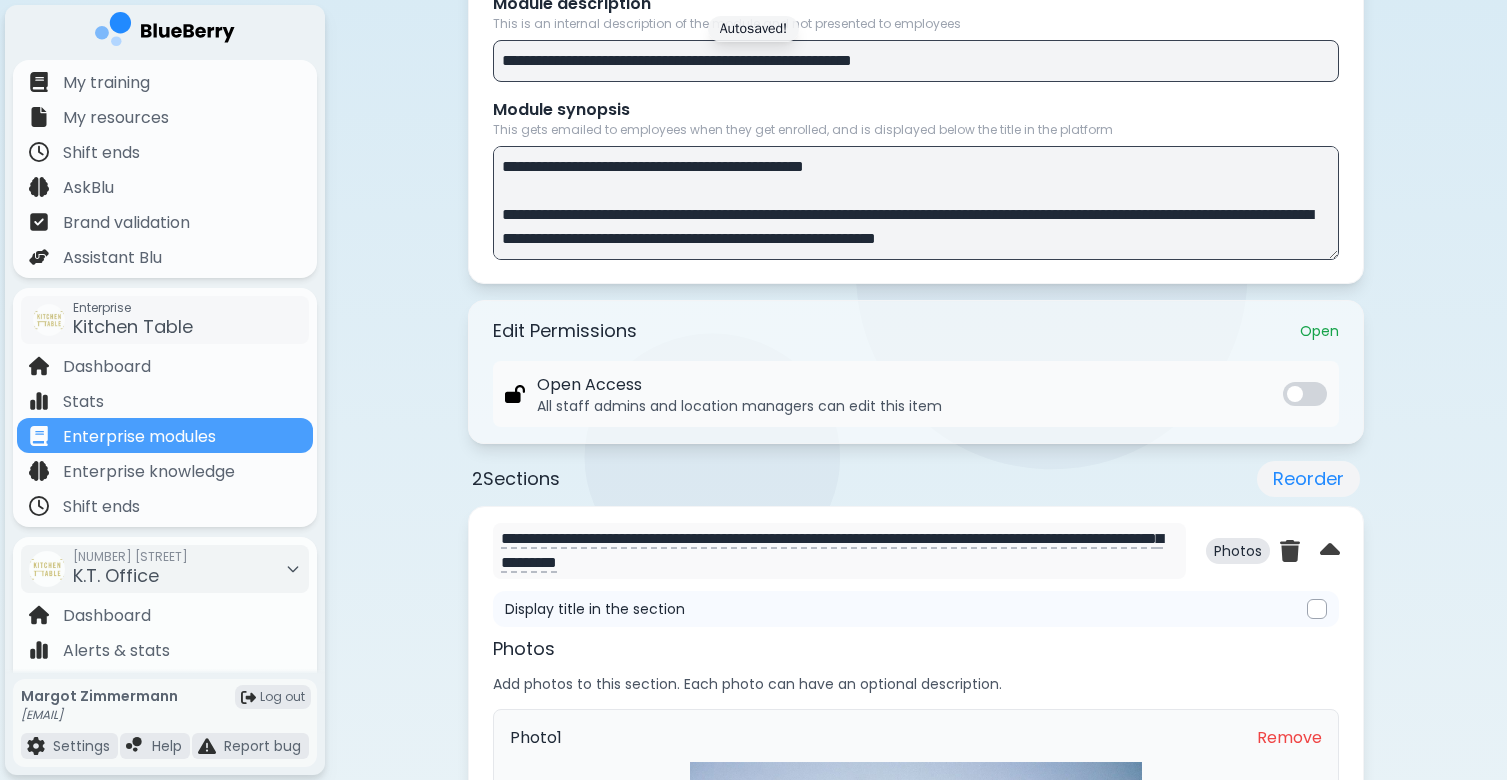 type on "**********" 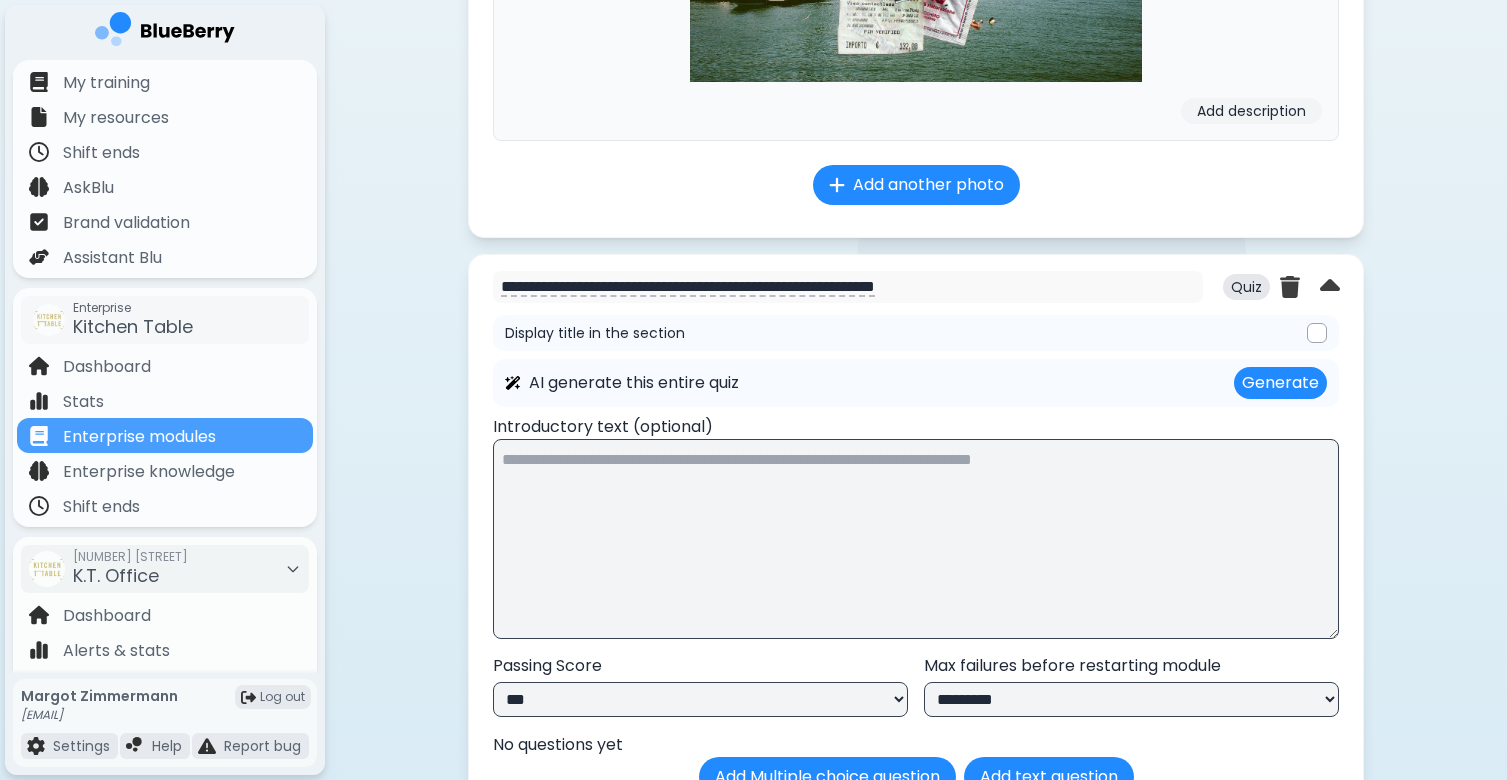 scroll, scrollTop: 1511, scrollLeft: 0, axis: vertical 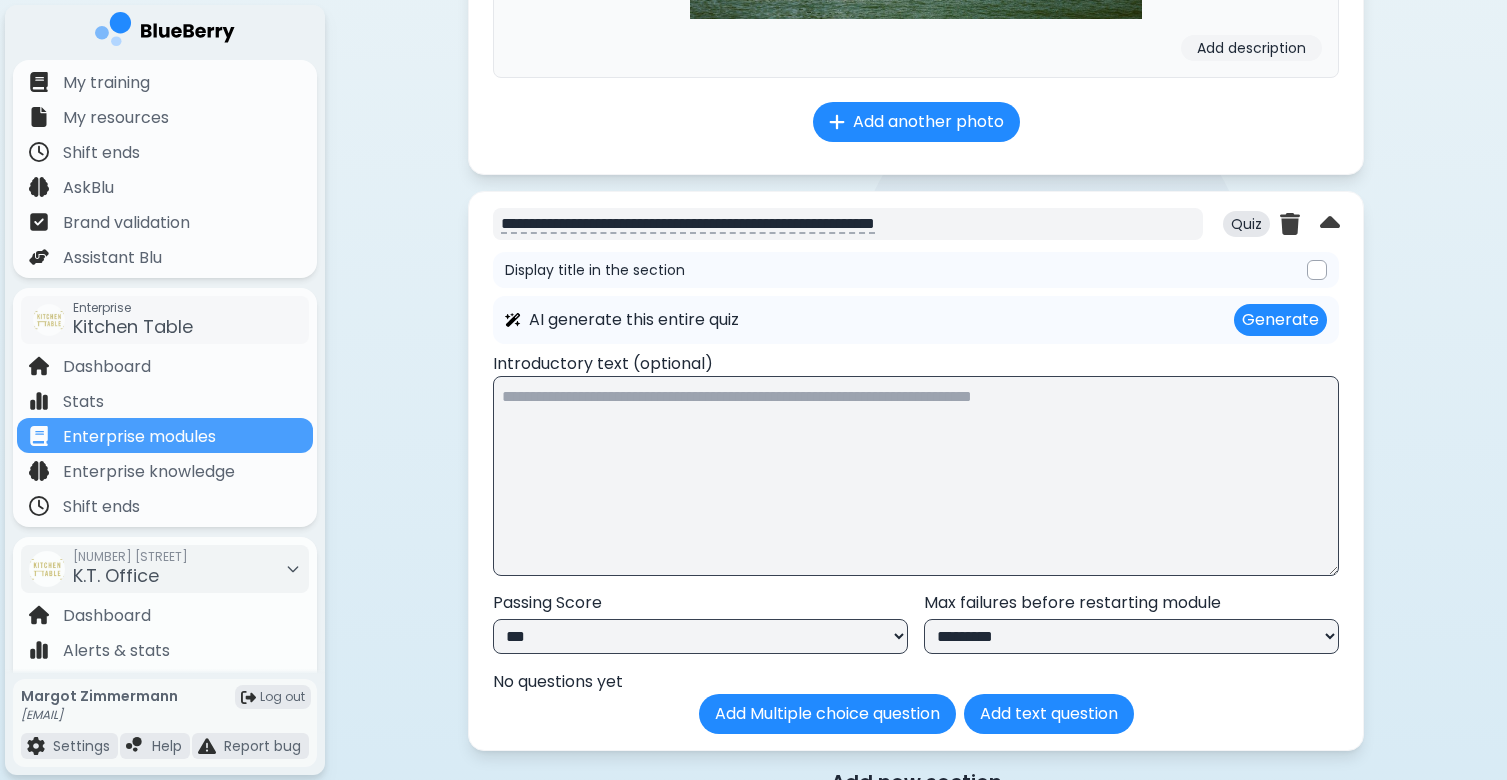 click on "**********" at bounding box center (848, 224) 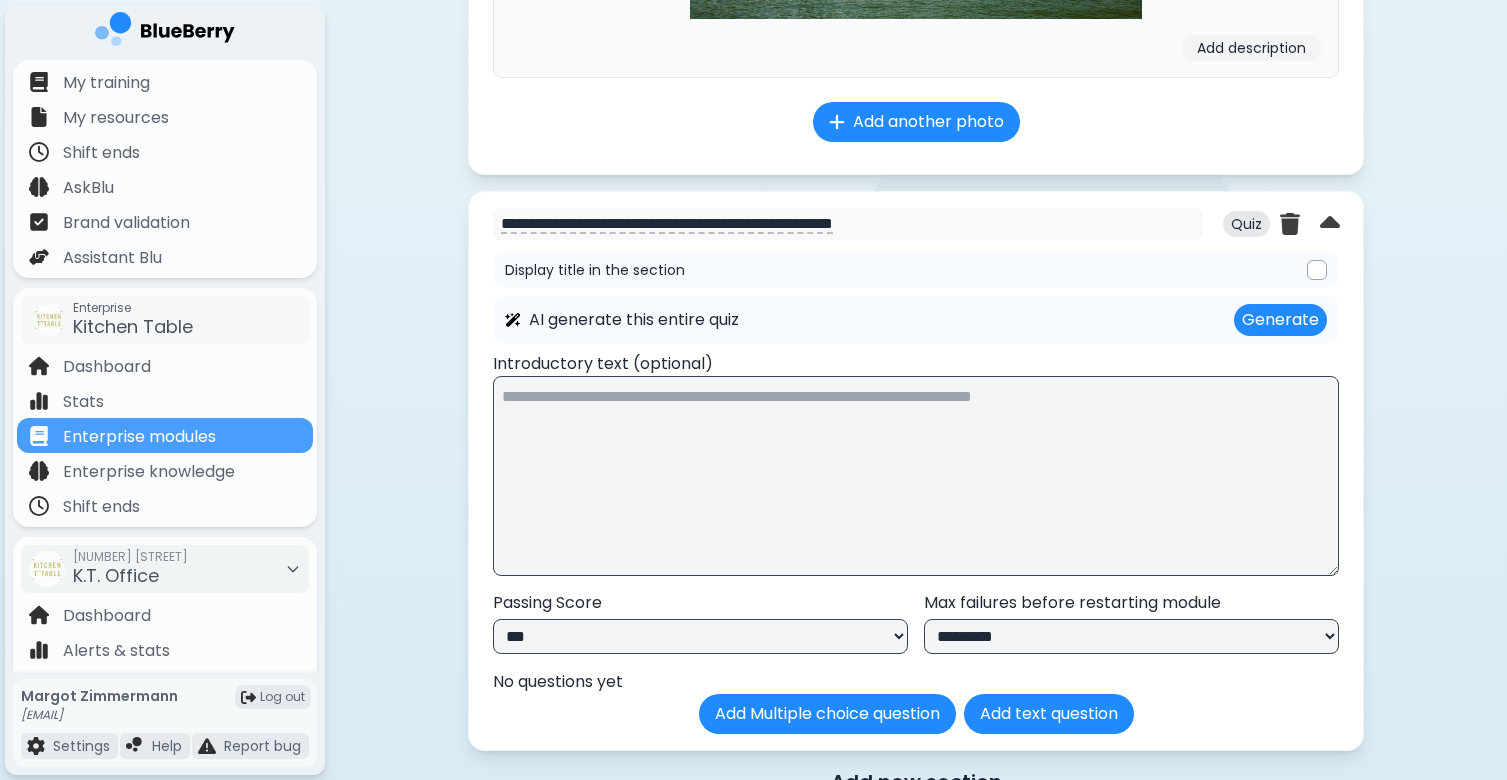 type on "**********" 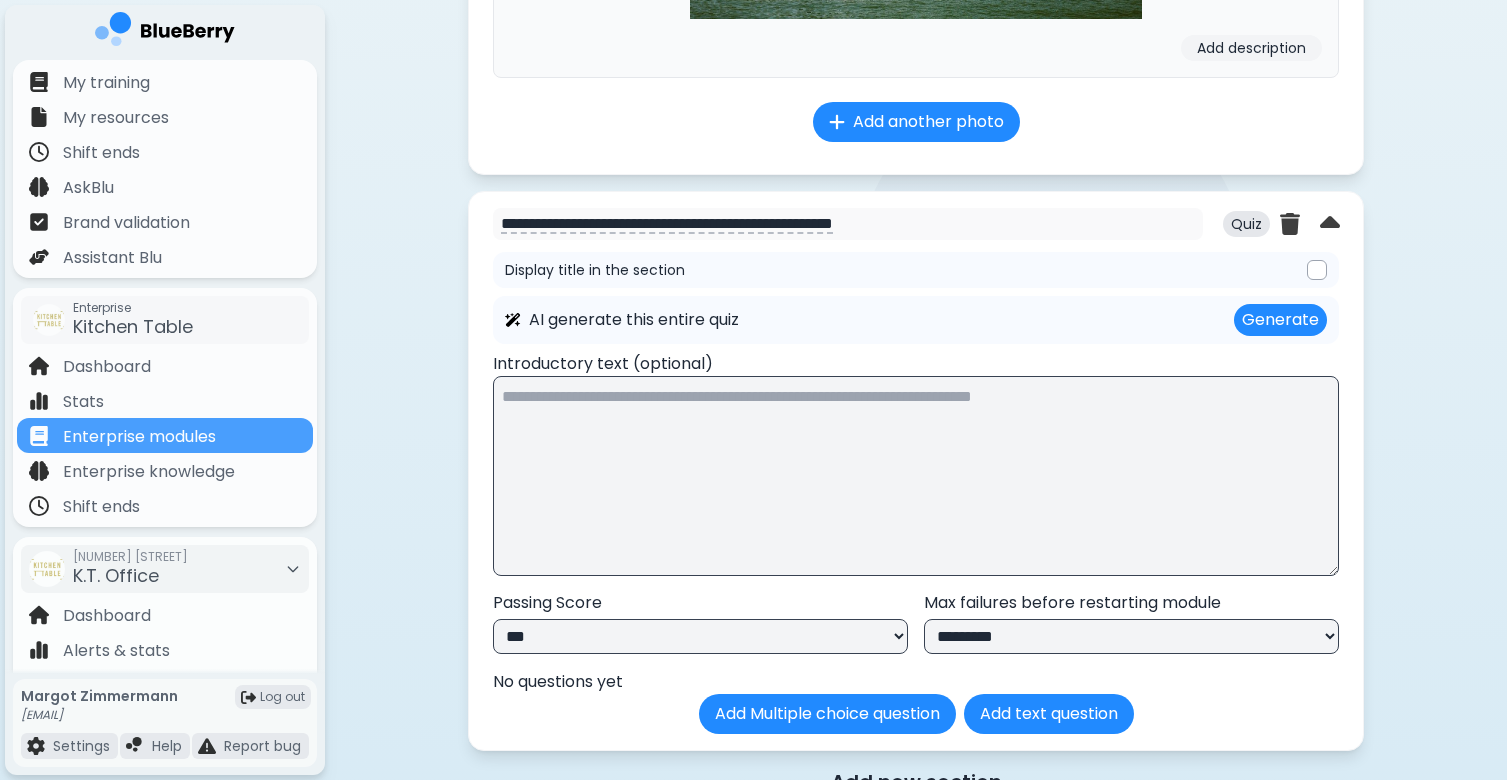 click at bounding box center [916, 476] 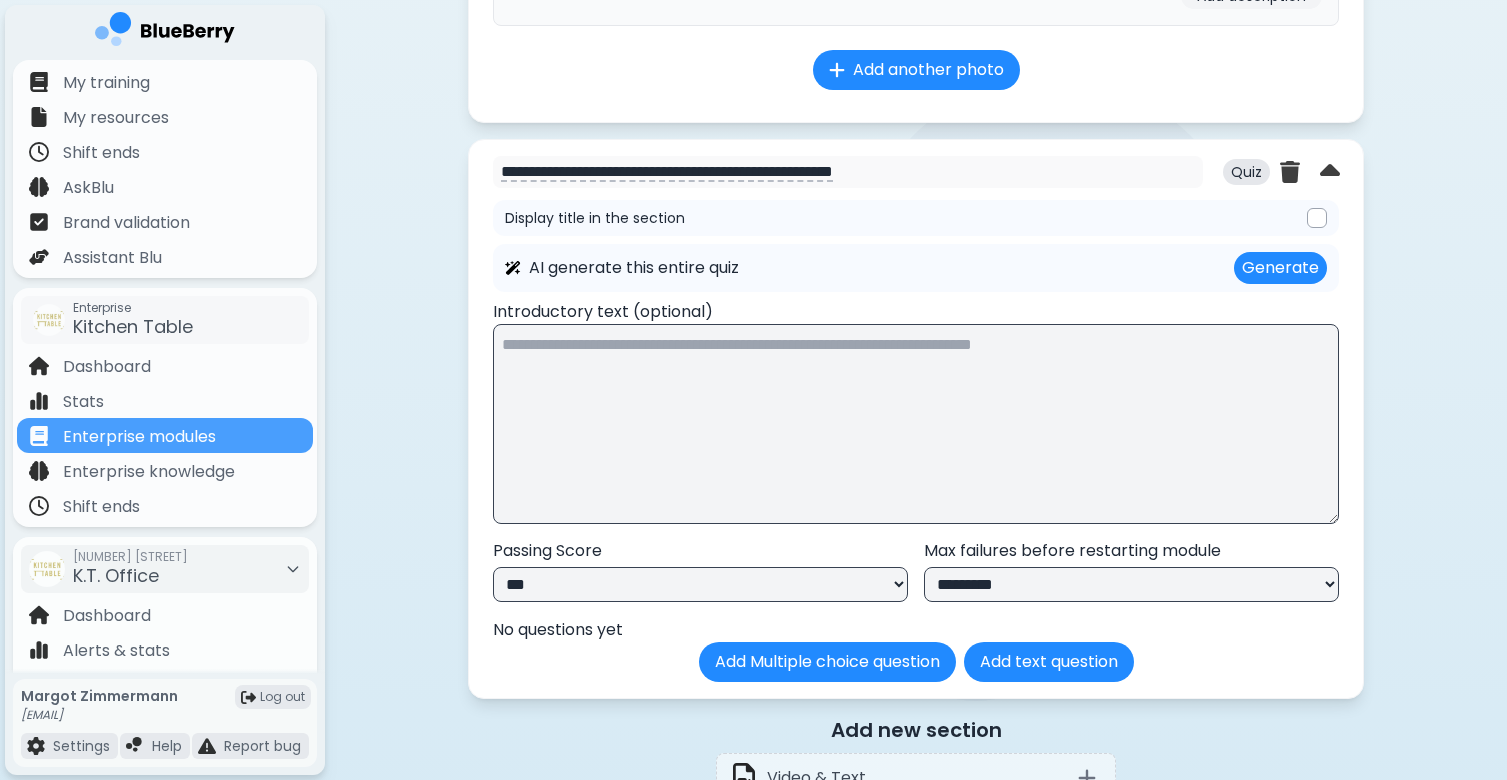 scroll, scrollTop: 1571, scrollLeft: 0, axis: vertical 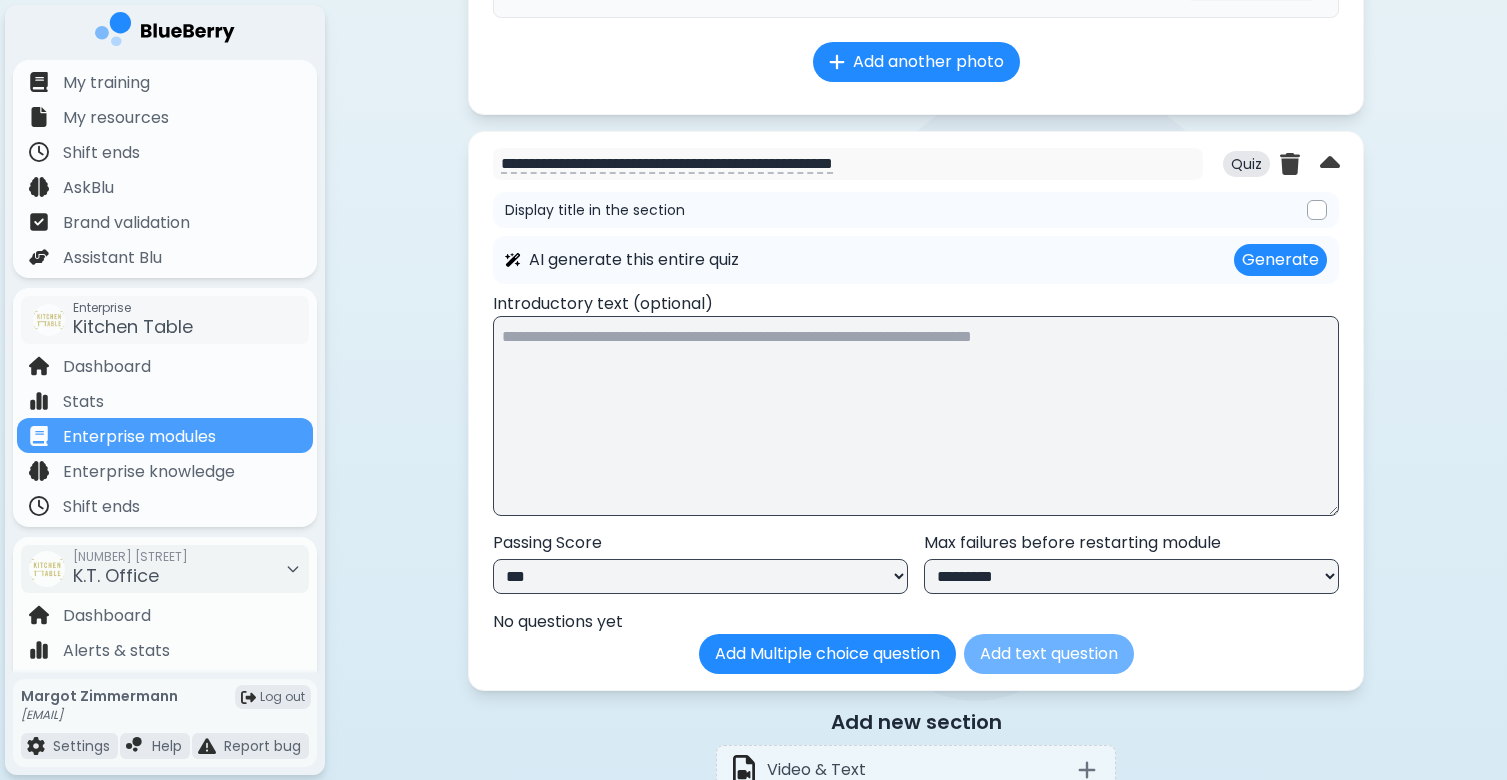 click on "Add text question" at bounding box center [1049, 654] 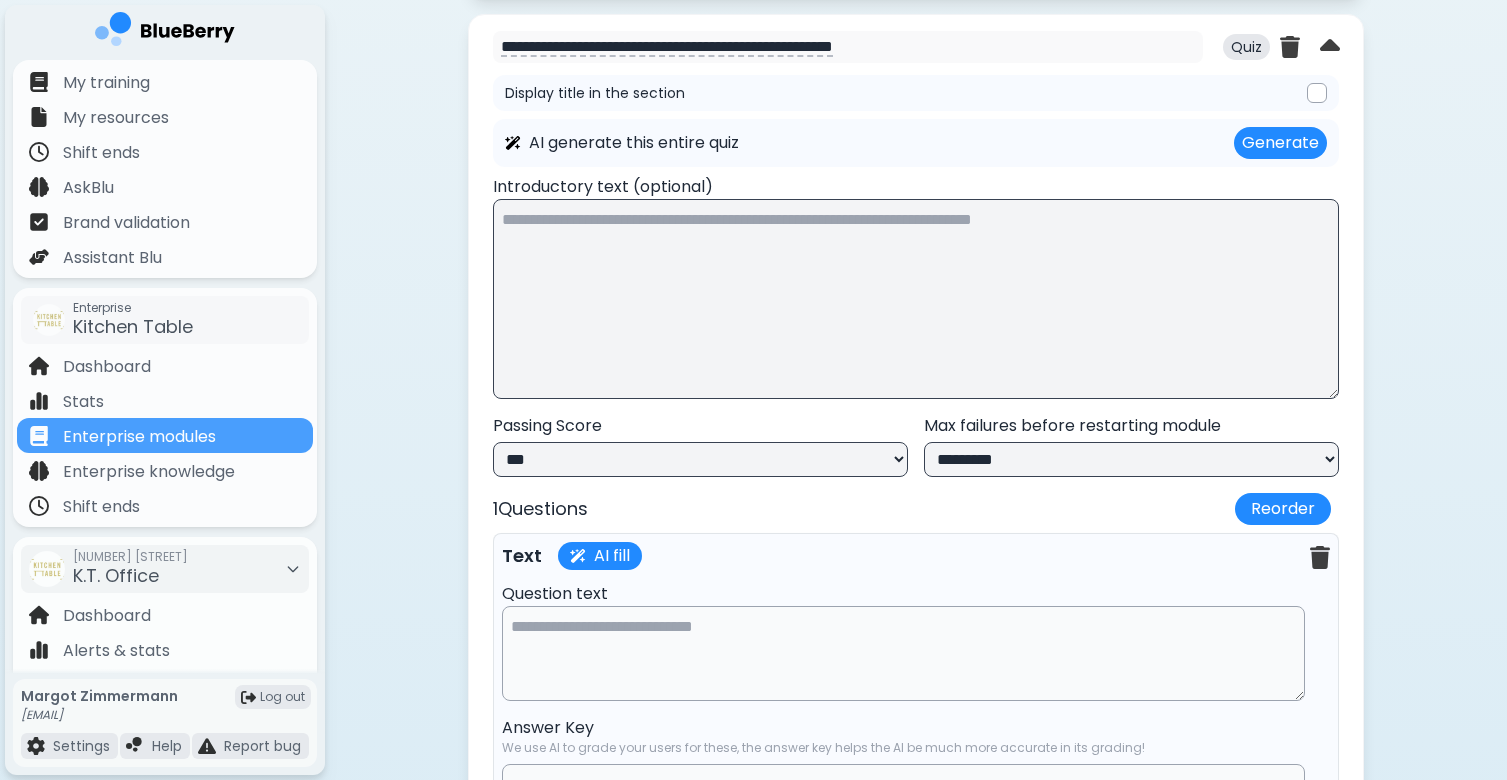 scroll, scrollTop: 1689, scrollLeft: 0, axis: vertical 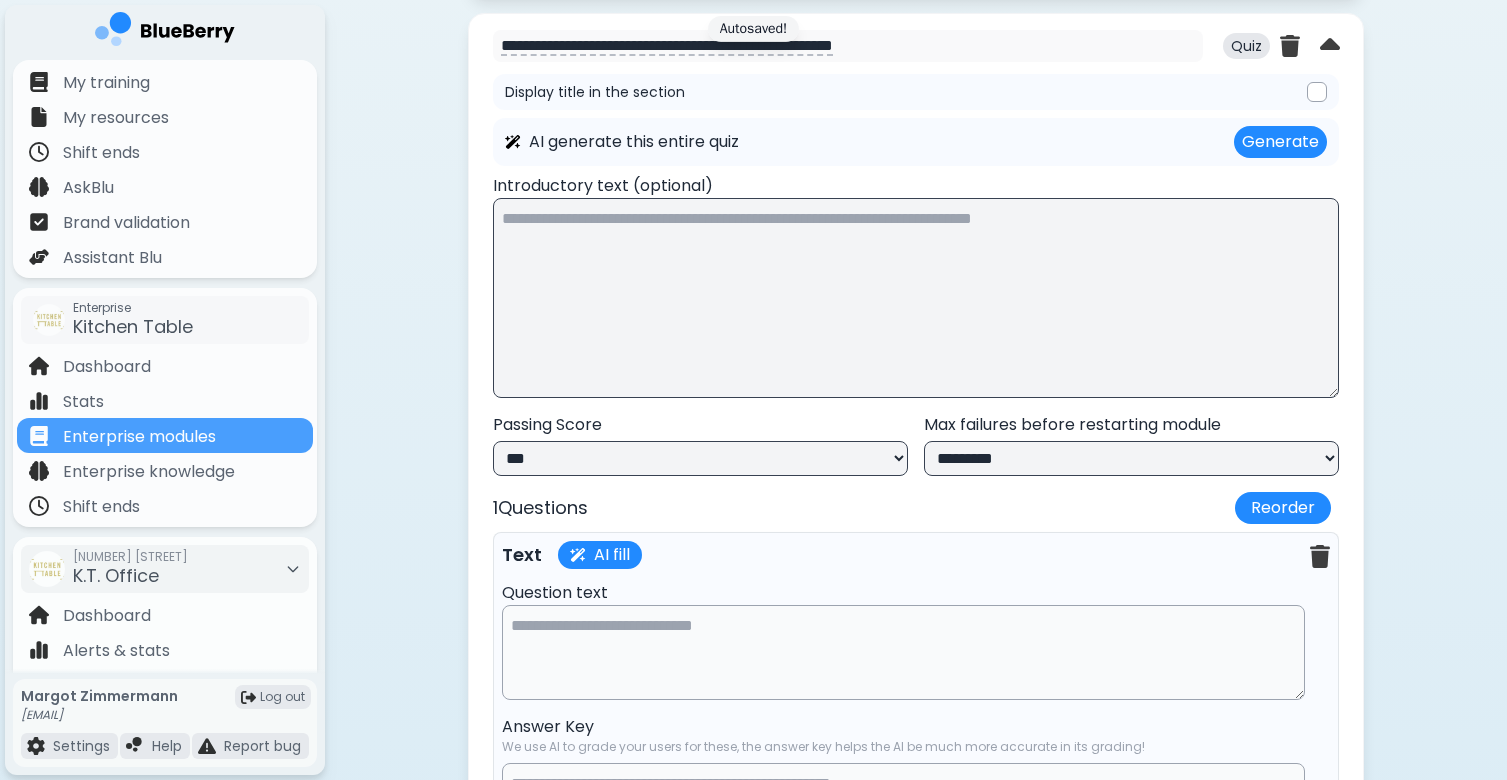 click at bounding box center [903, 652] 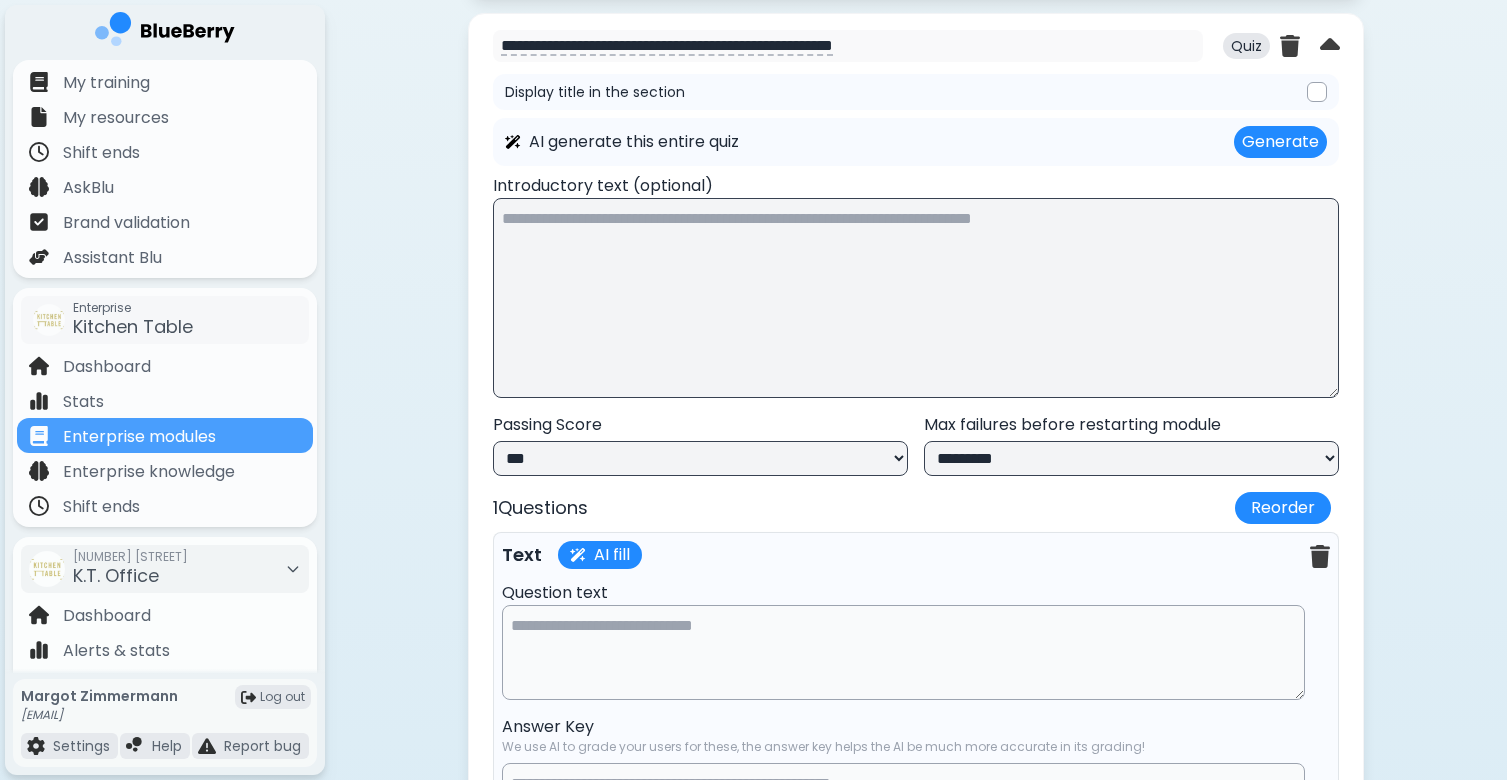 paste on "**********" 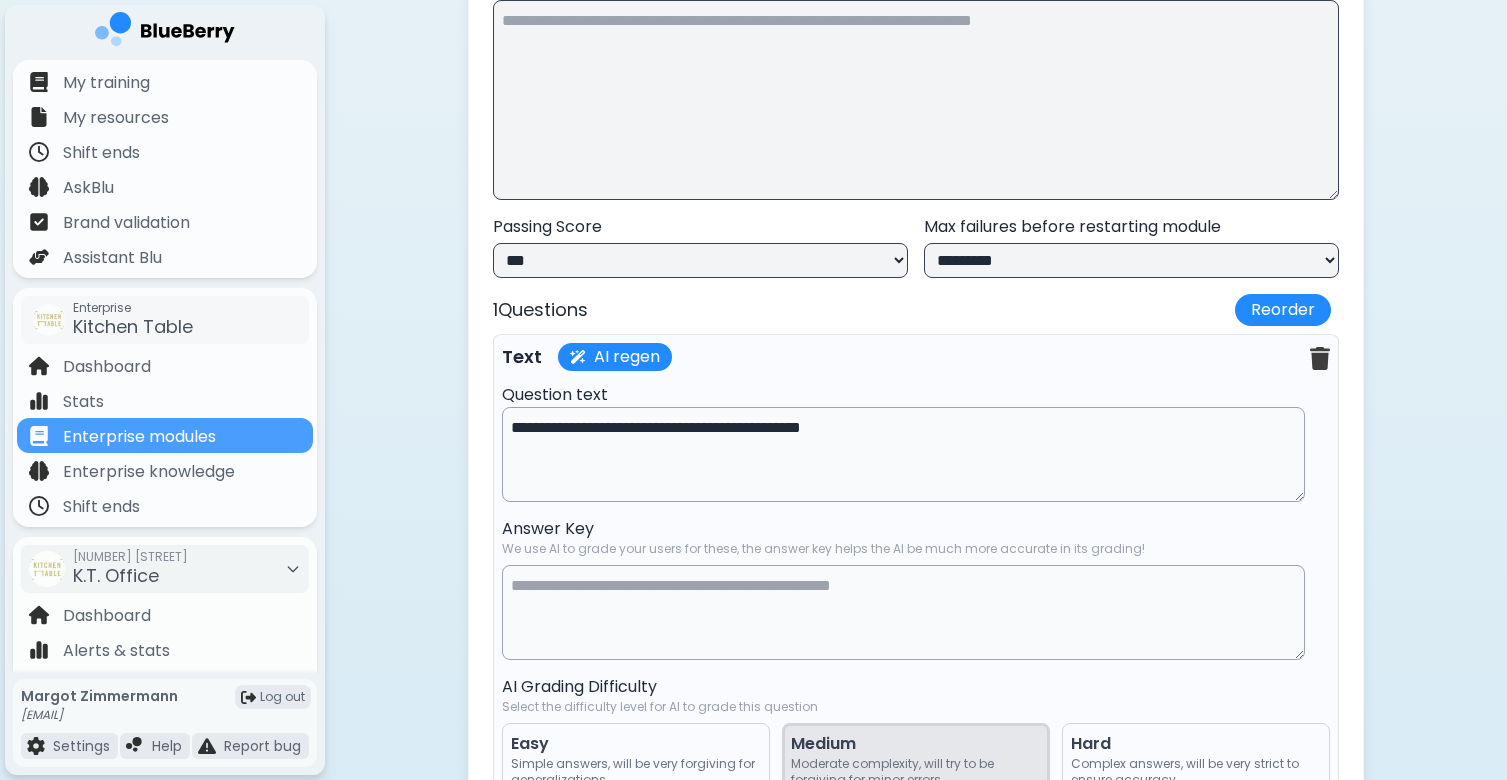 scroll, scrollTop: 1898, scrollLeft: 0, axis: vertical 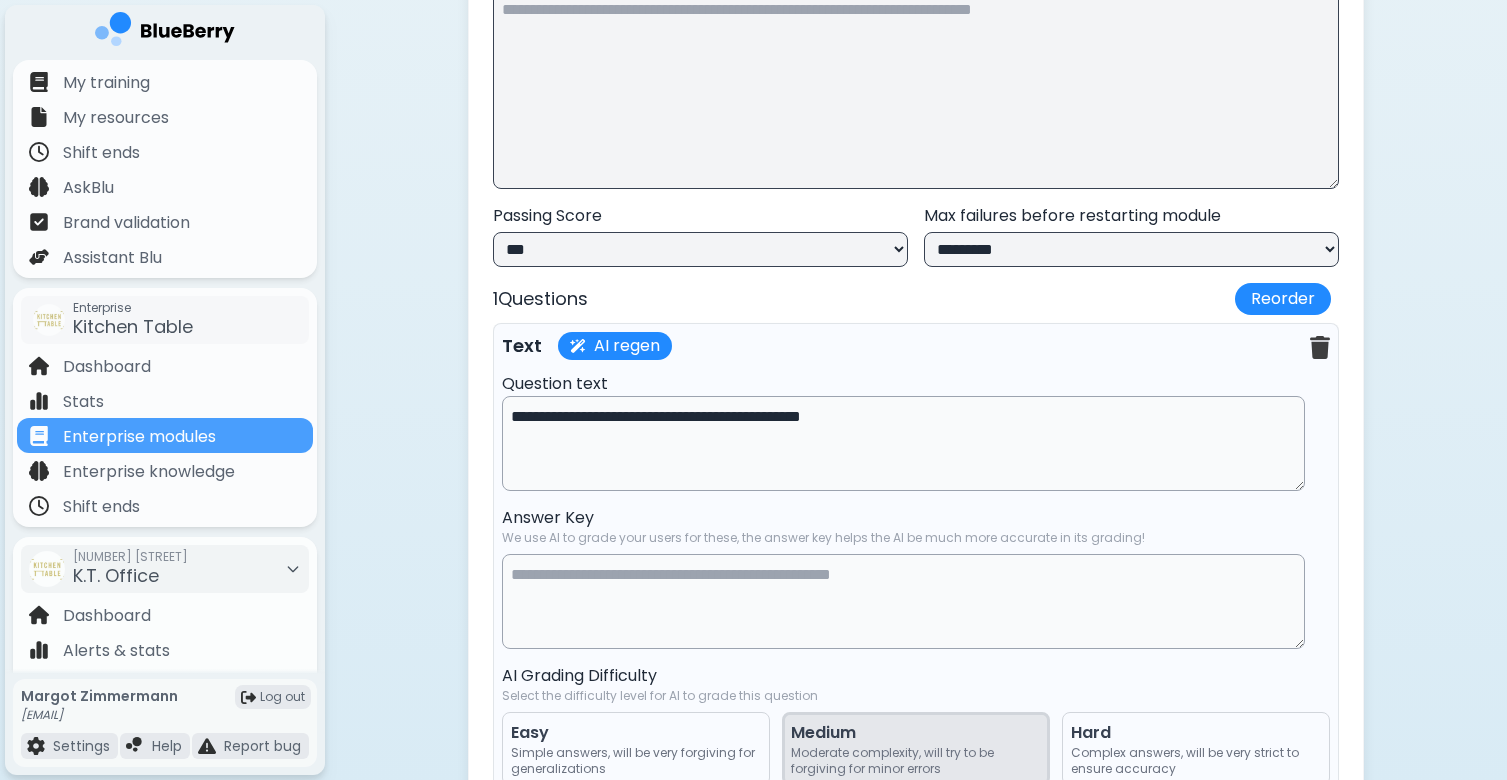 type on "**********" 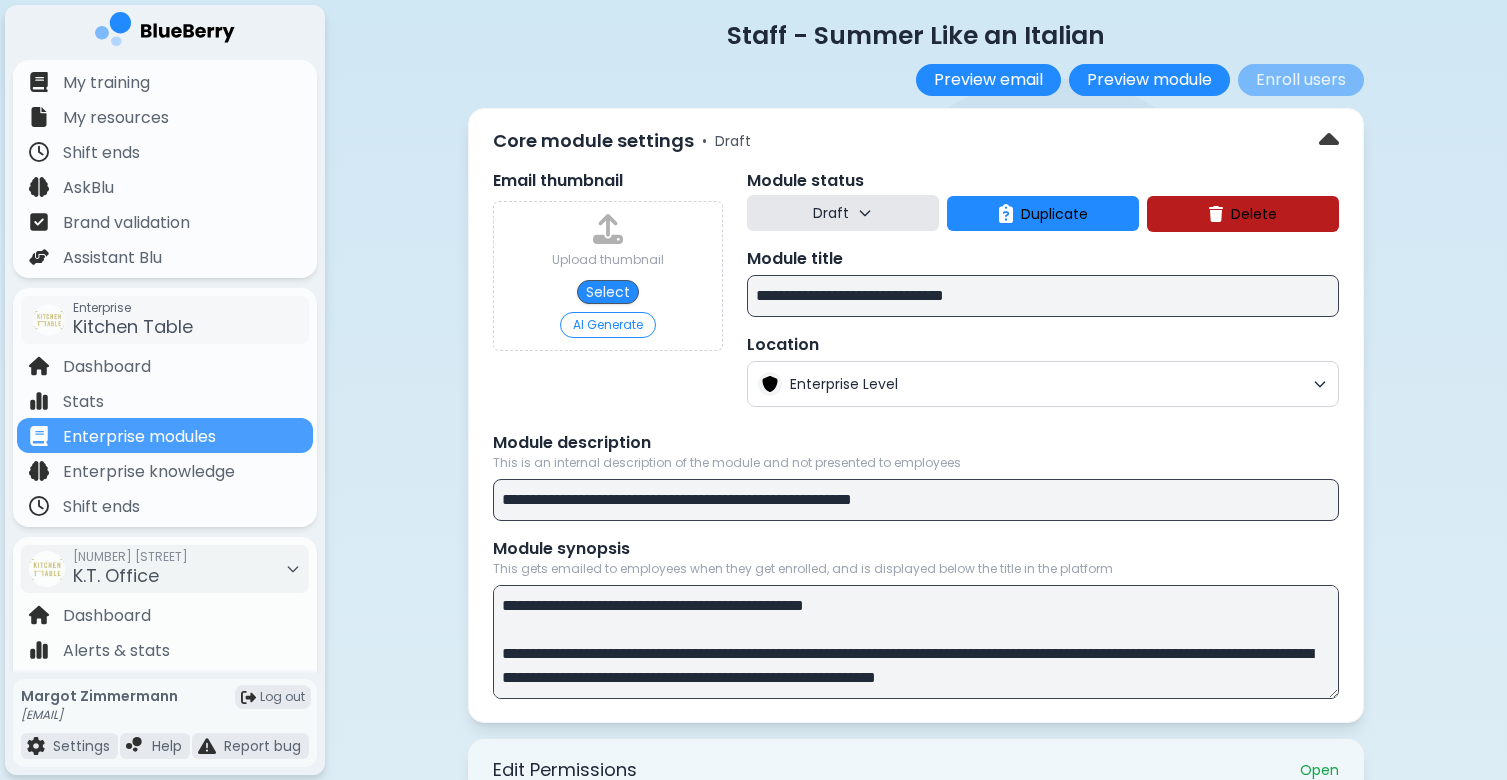 scroll, scrollTop: 10, scrollLeft: 0, axis: vertical 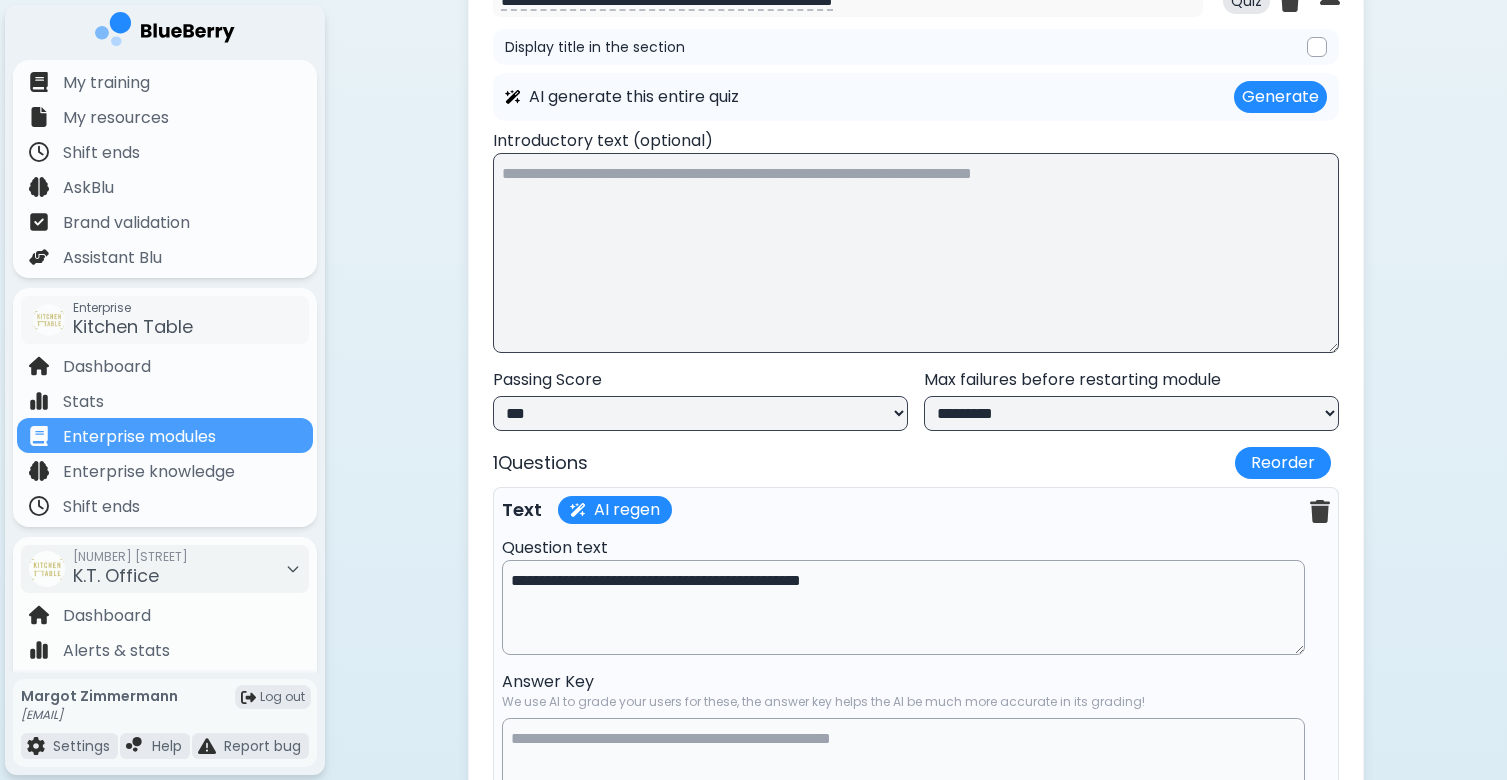 click on "**********" at bounding box center (1131, 413) 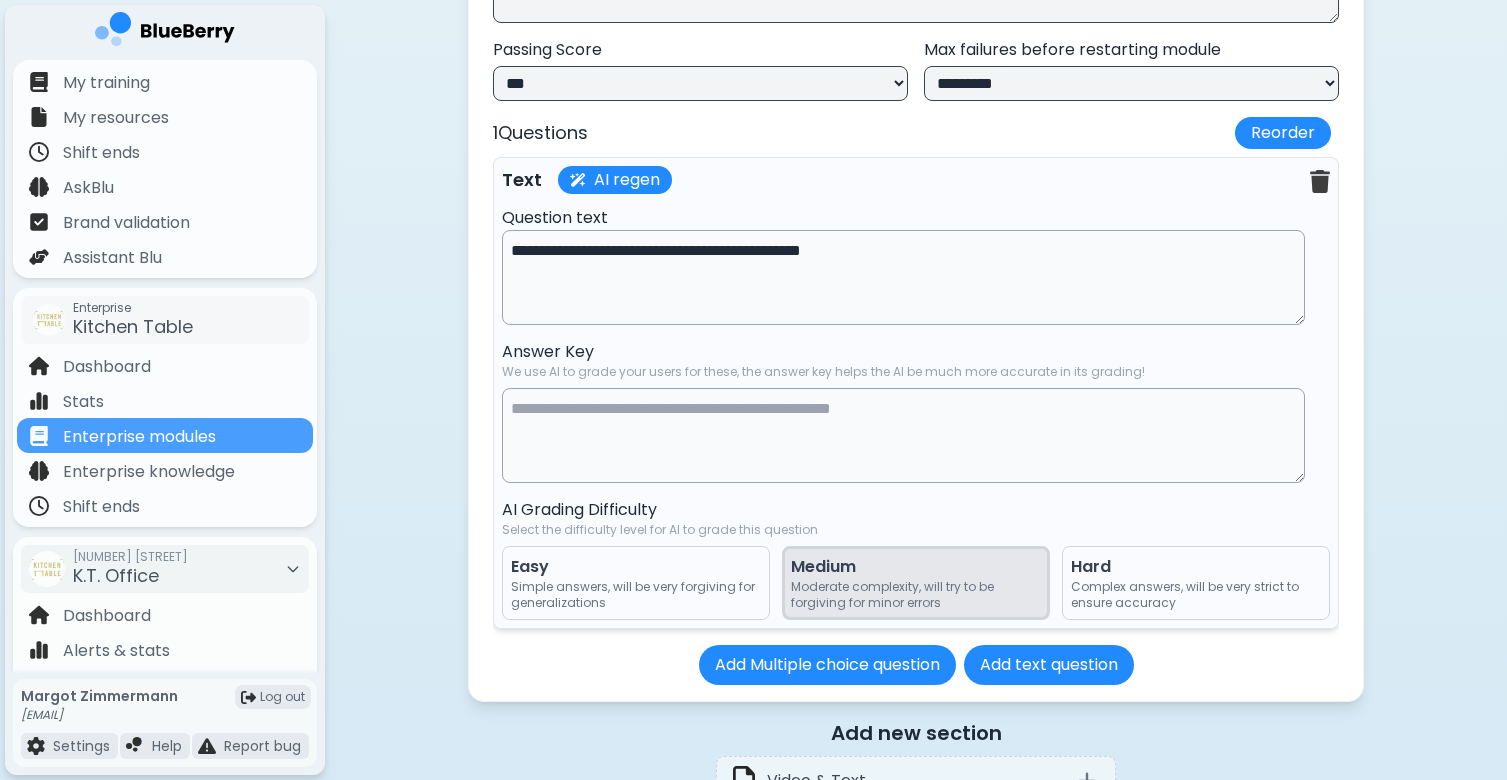 scroll, scrollTop: 2069, scrollLeft: 0, axis: vertical 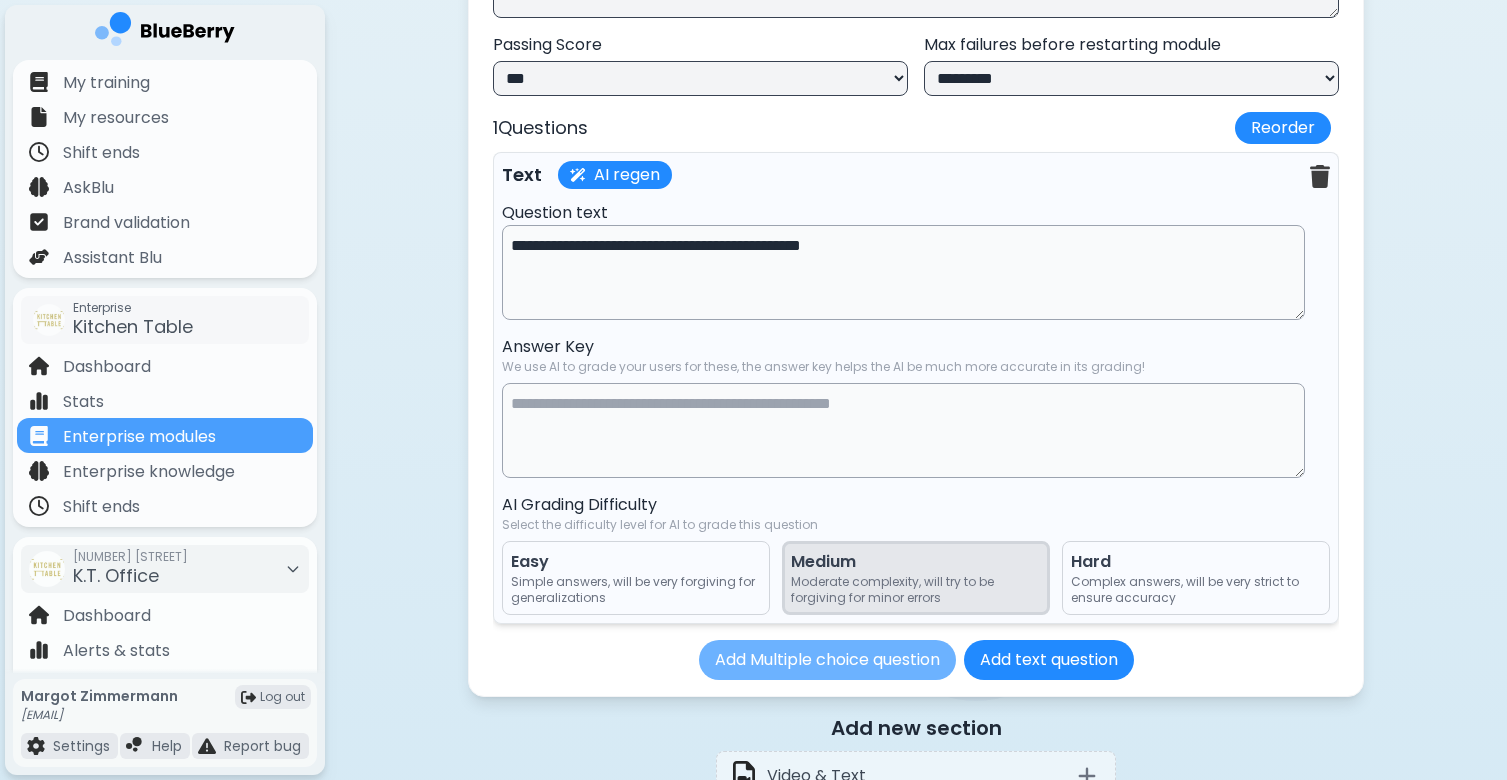 click on "Add Multiple choice question" at bounding box center (827, 660) 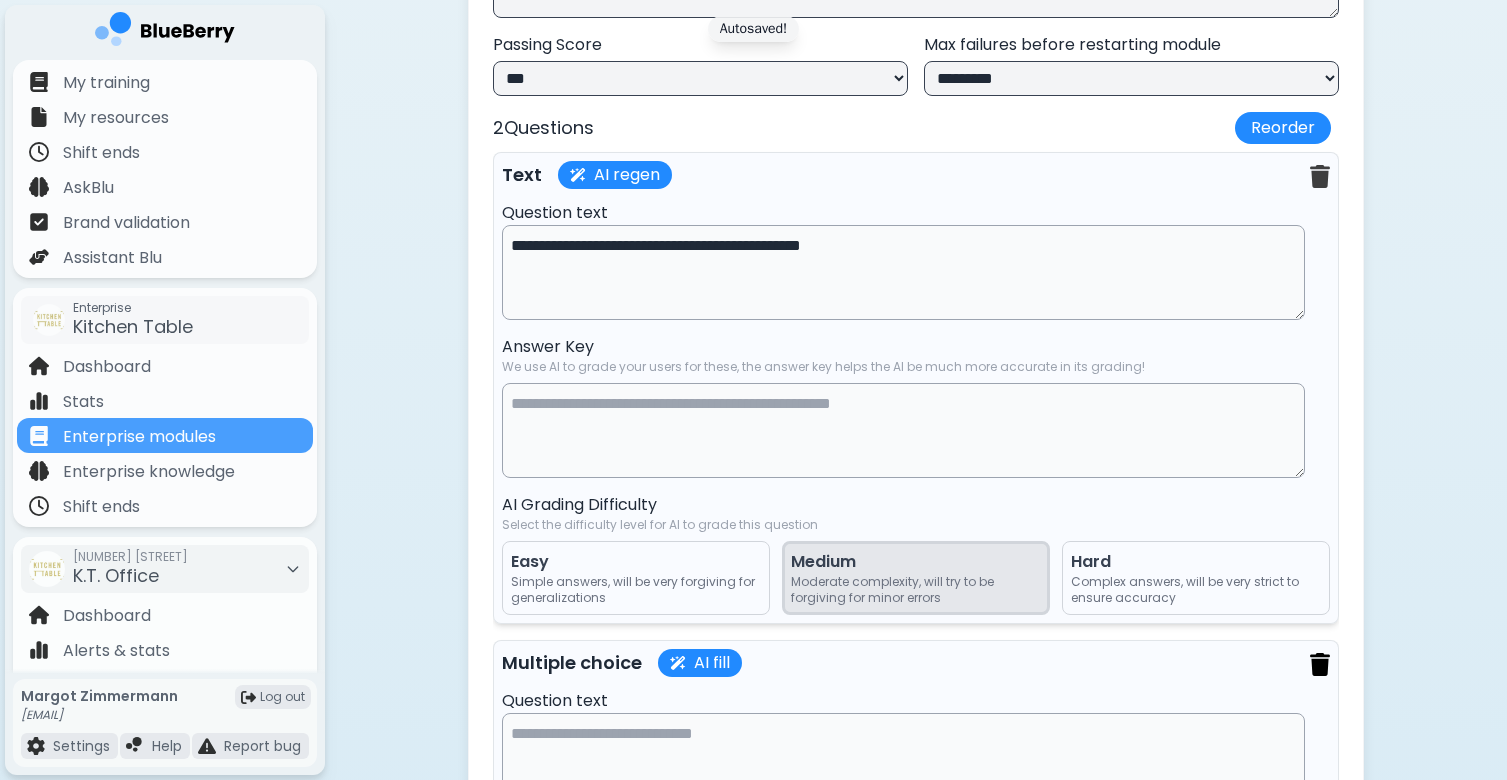 click at bounding box center (1320, 664) 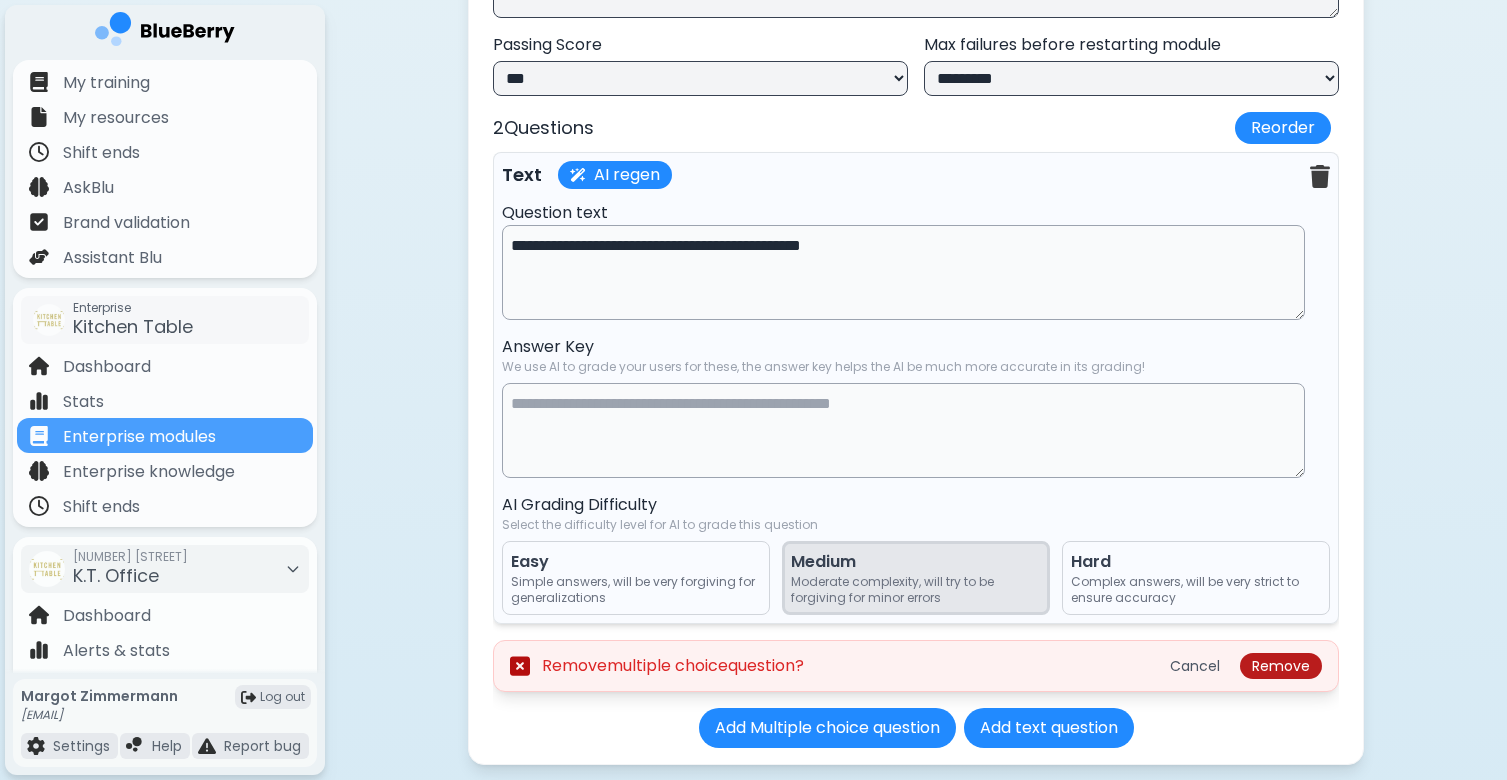 click on "Remove" at bounding box center [1281, 666] 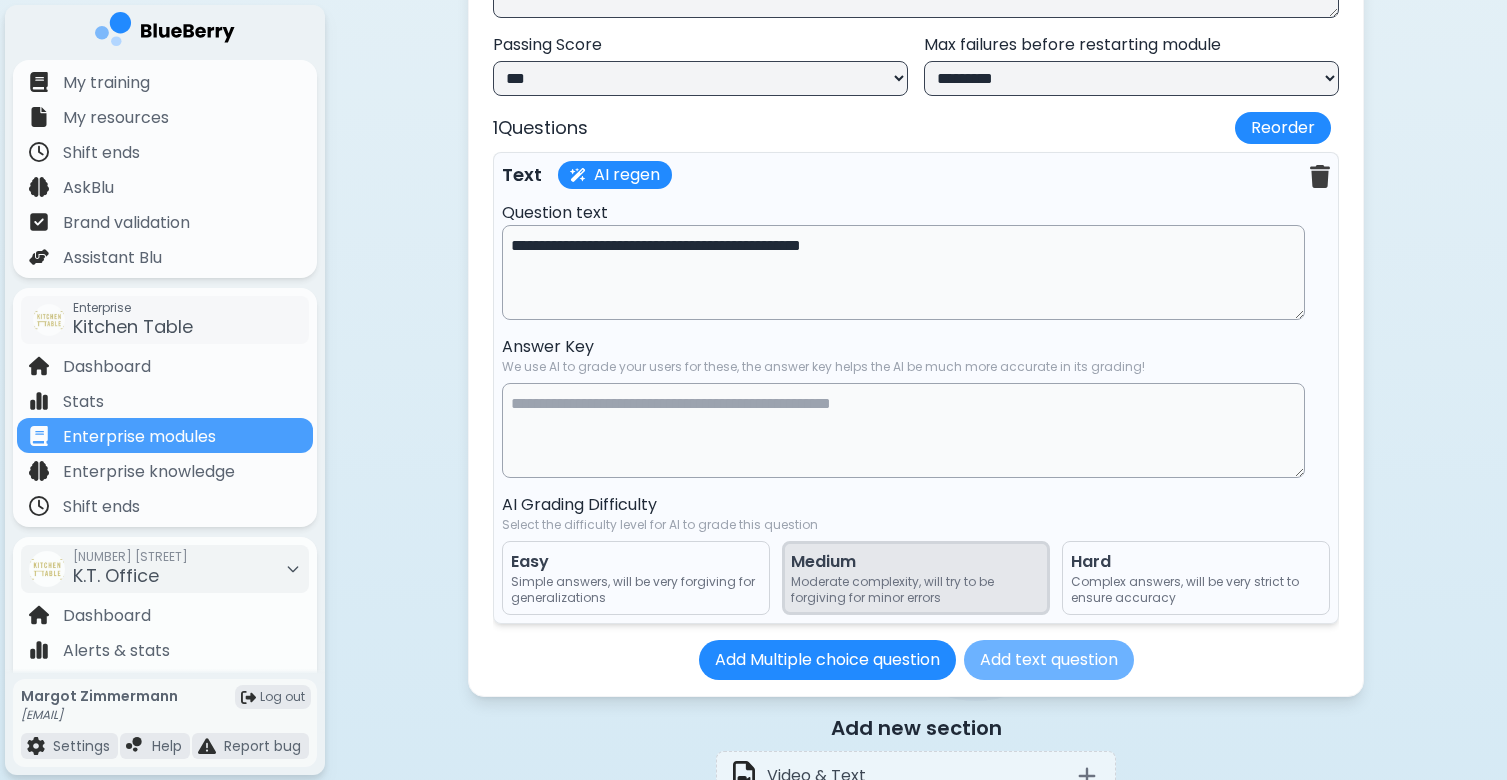 click on "Add text question" at bounding box center [1049, 660] 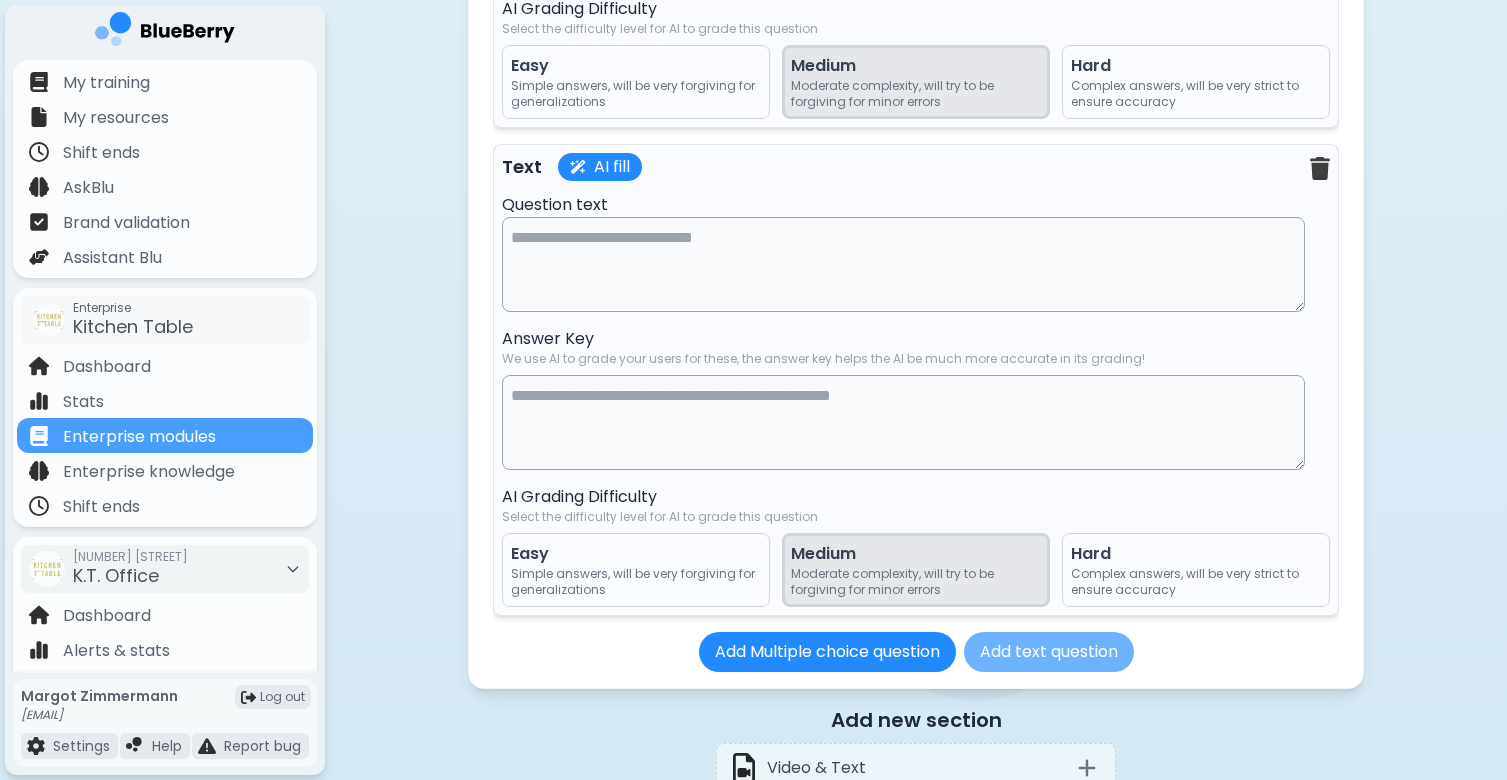 scroll, scrollTop: 2566, scrollLeft: 0, axis: vertical 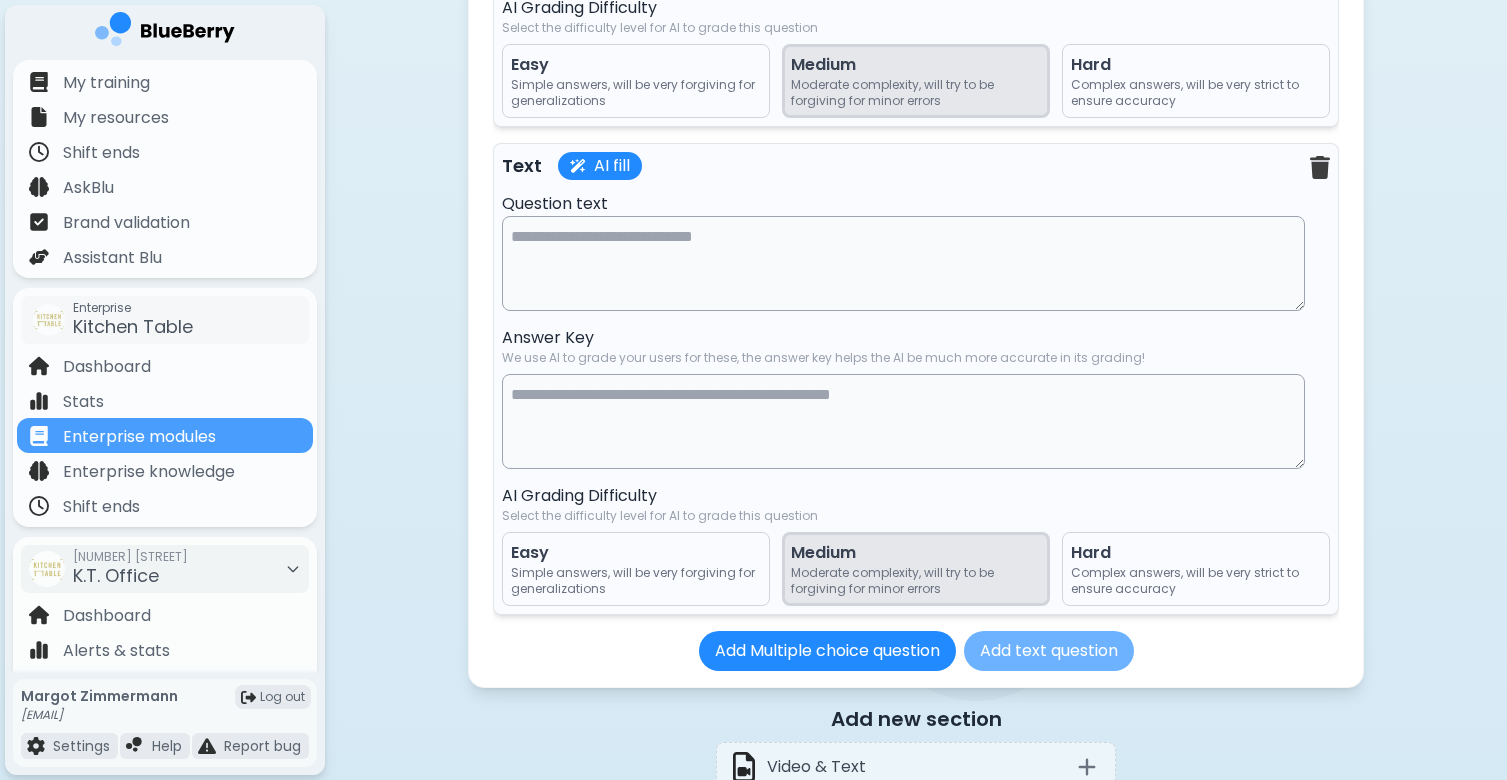 type 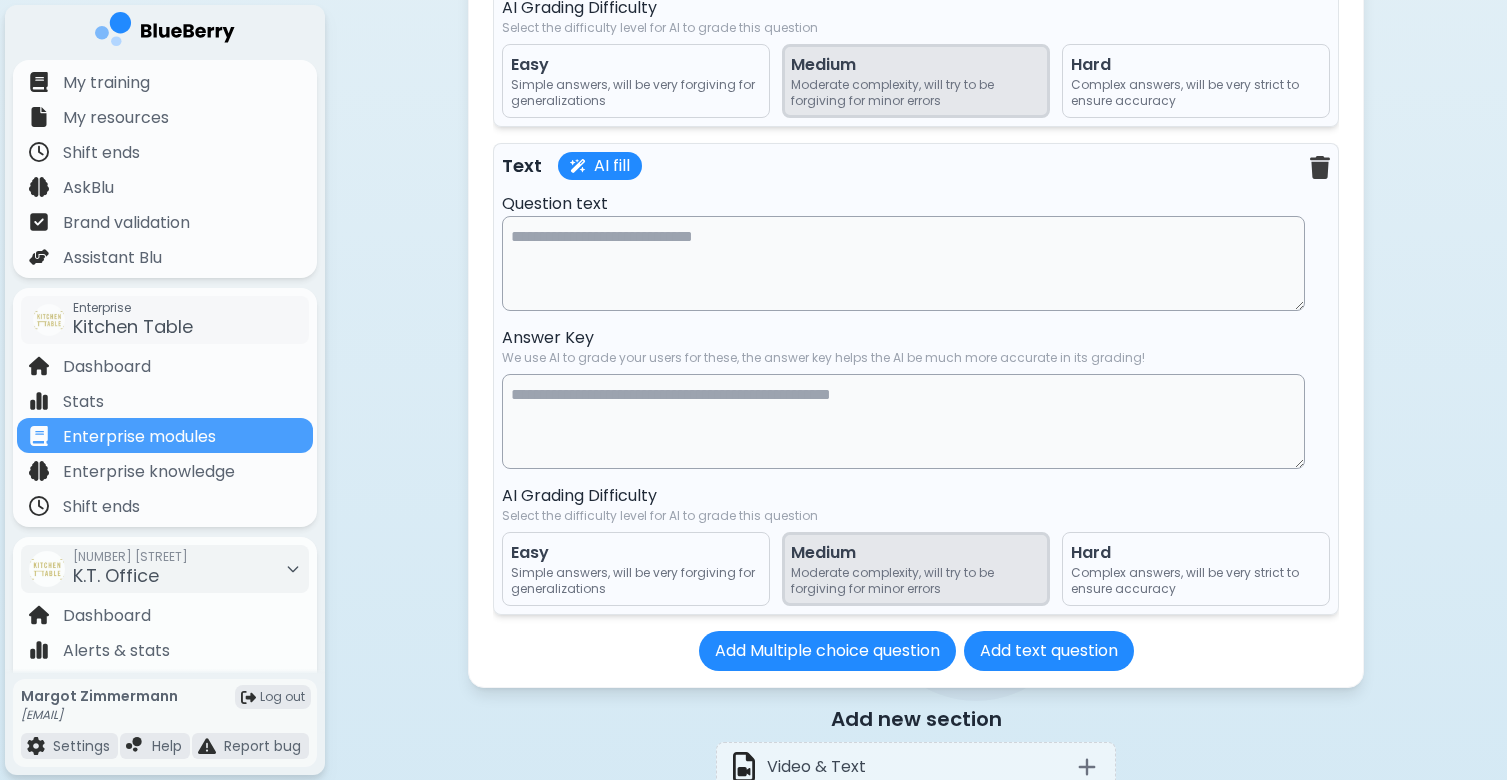 click at bounding box center [903, 263] 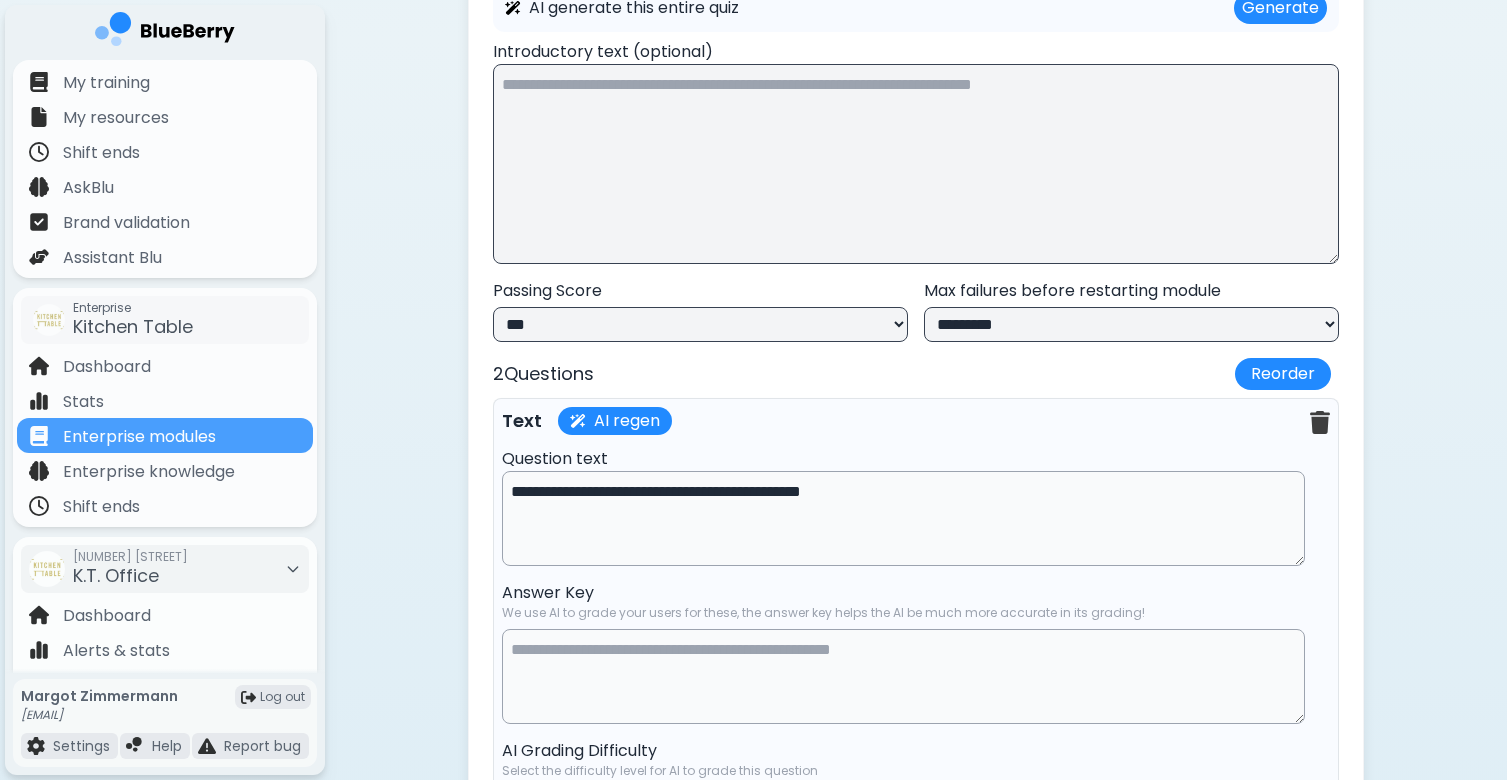 scroll, scrollTop: 1827, scrollLeft: 0, axis: vertical 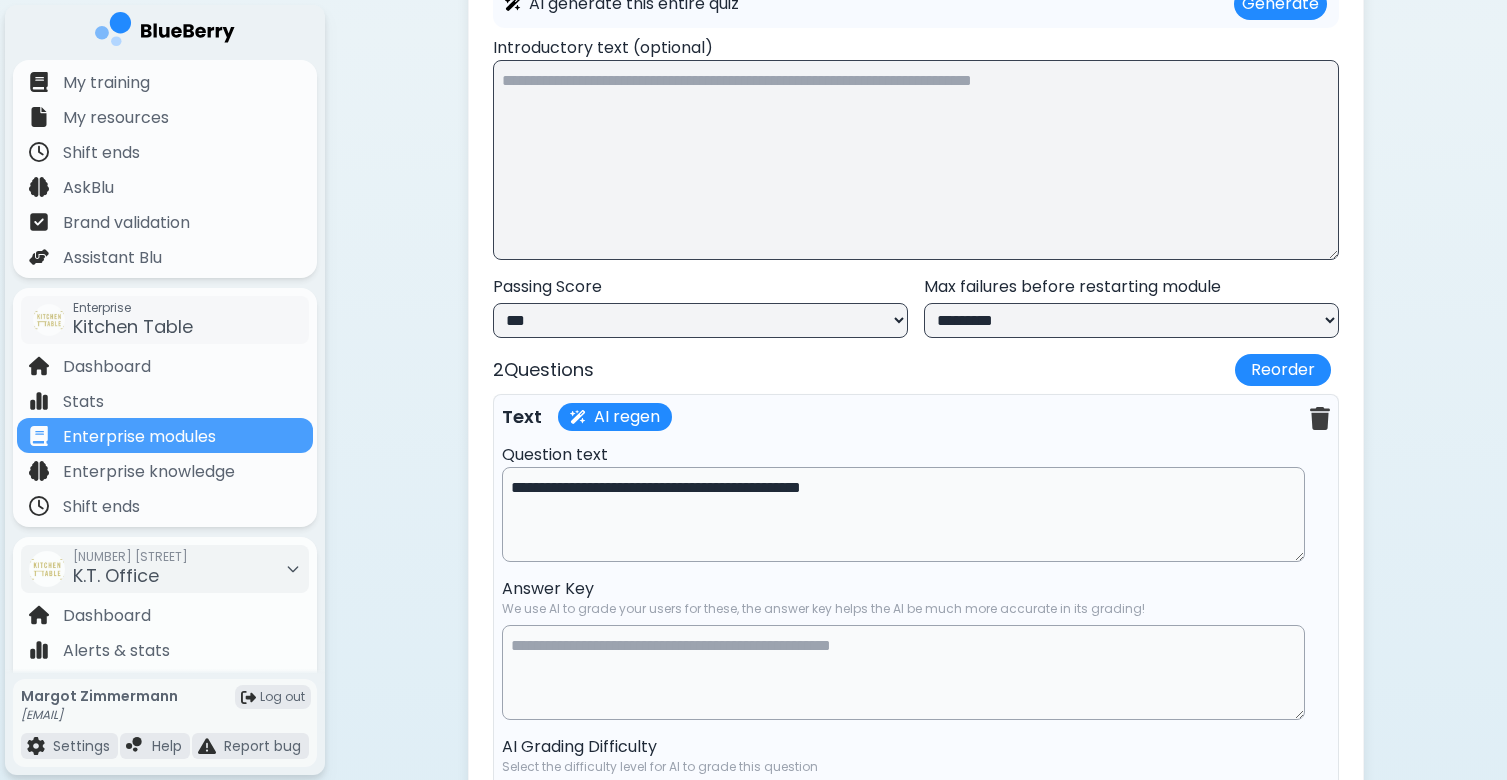 type on "**********" 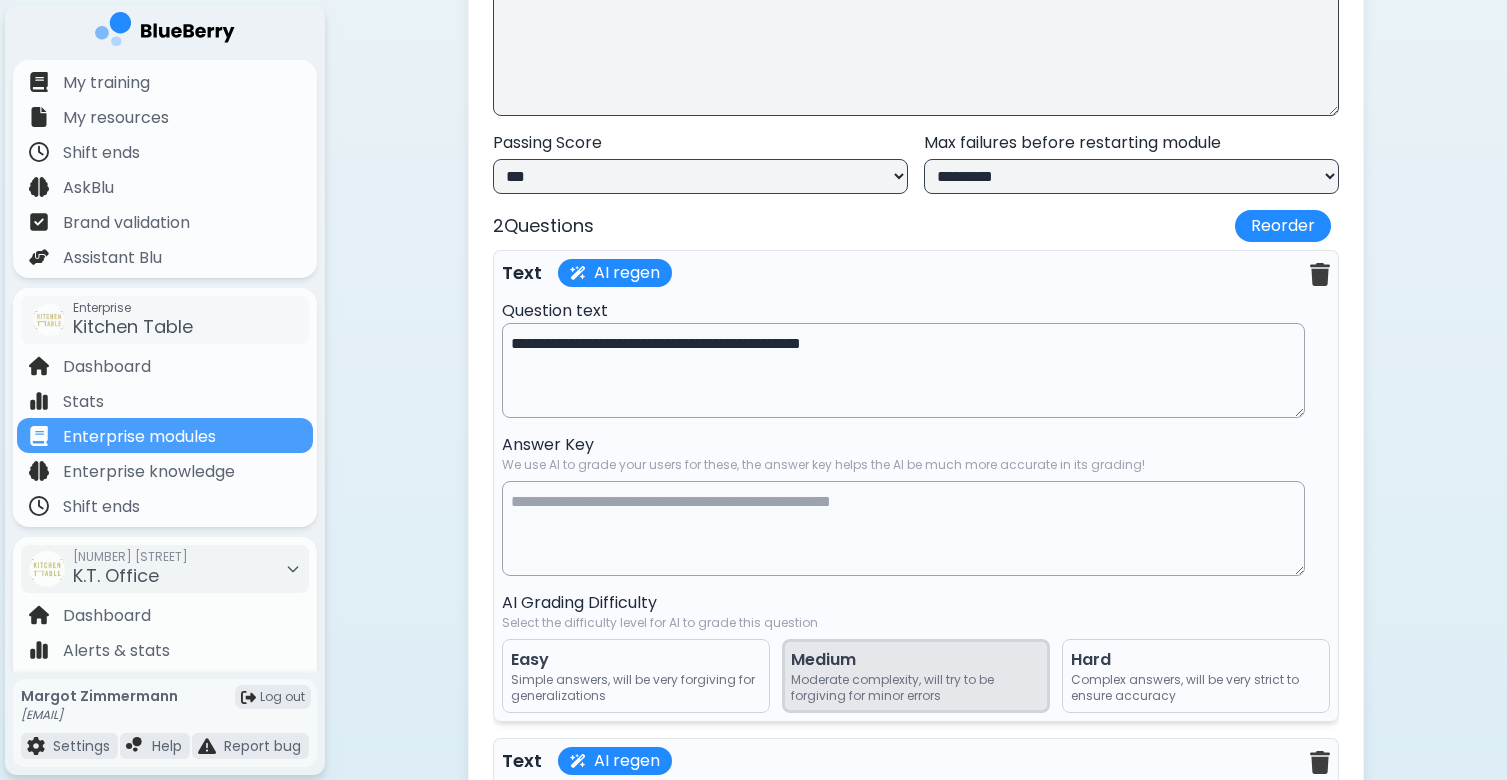 scroll, scrollTop: 1980, scrollLeft: 0, axis: vertical 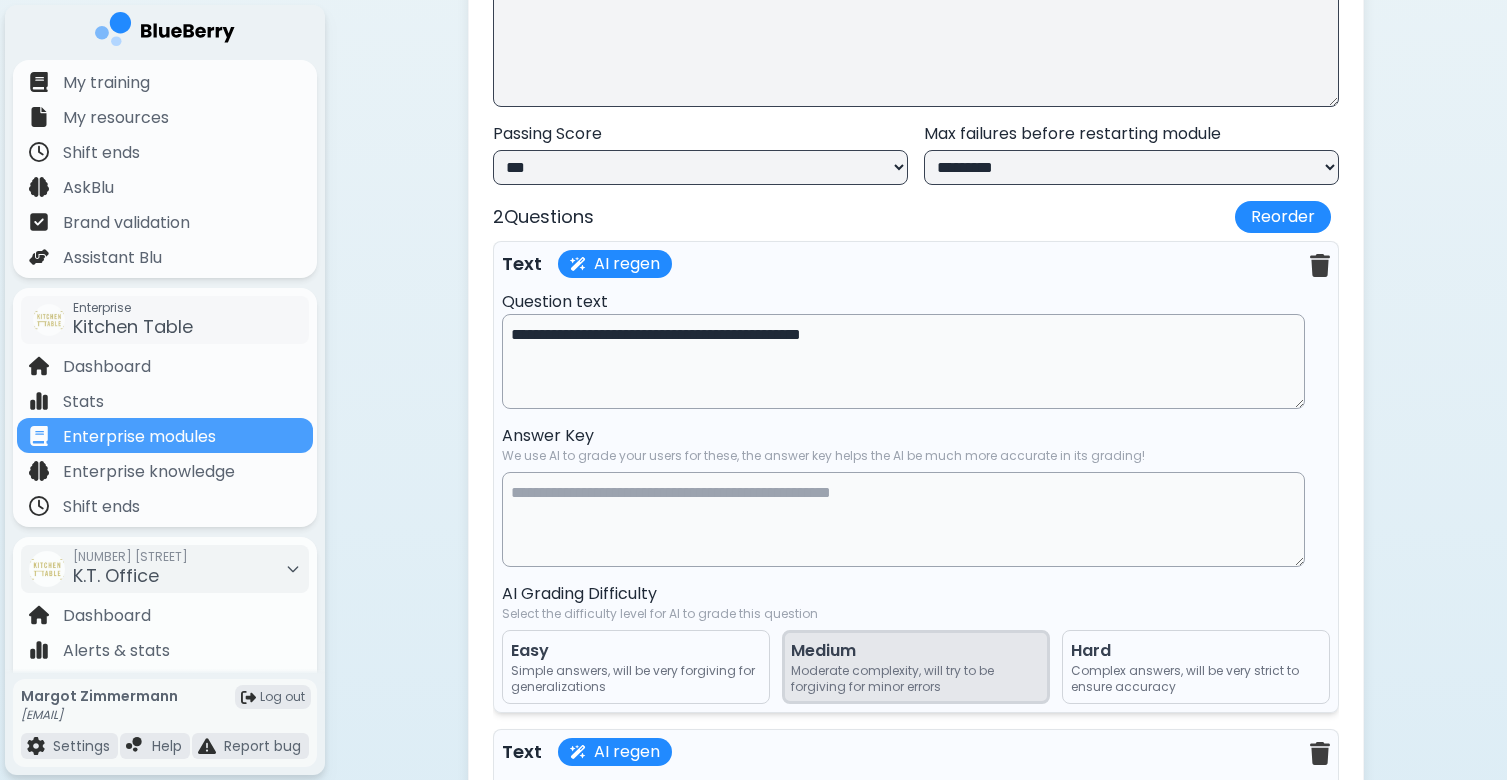 click at bounding box center (903, 519) 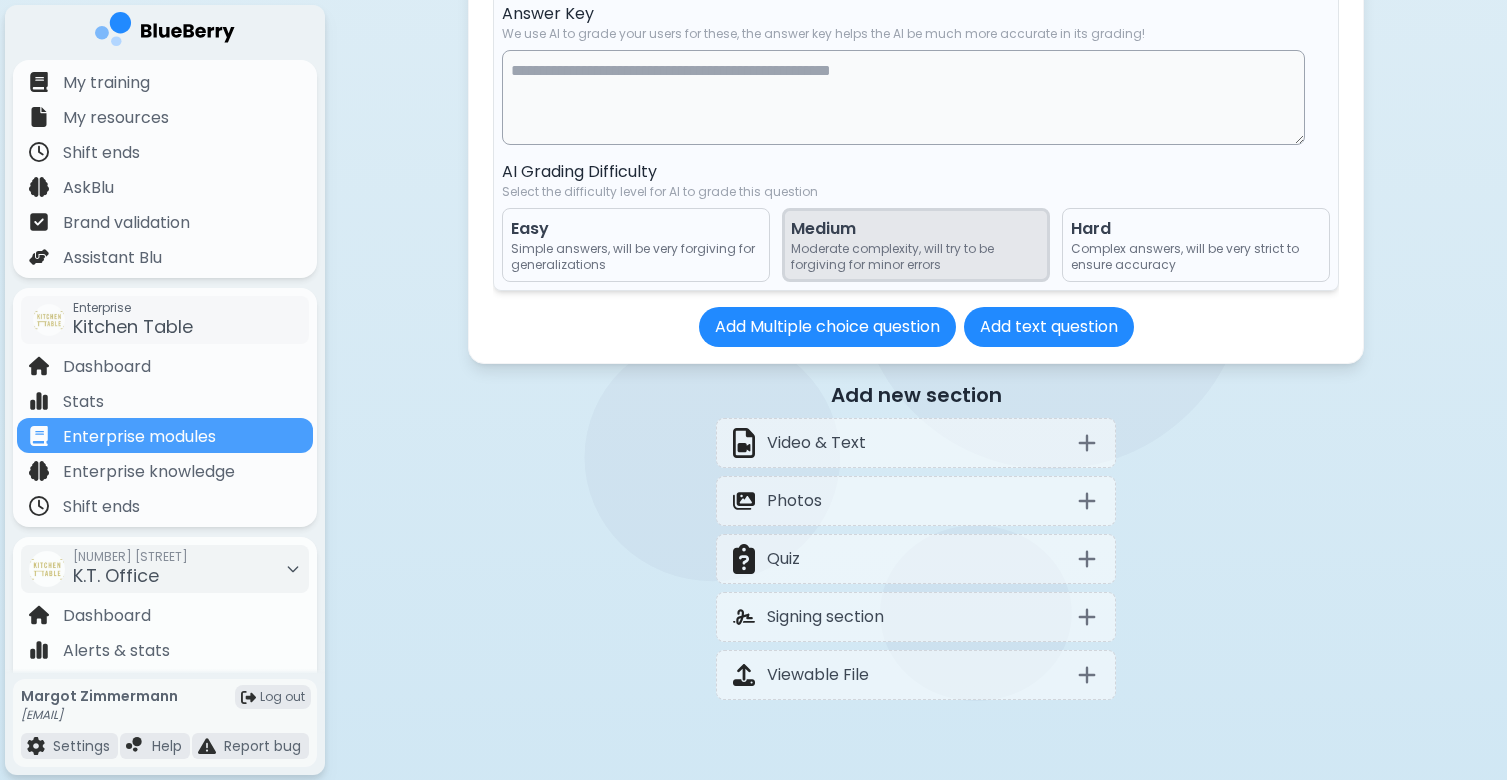 scroll, scrollTop: 2950, scrollLeft: 0, axis: vertical 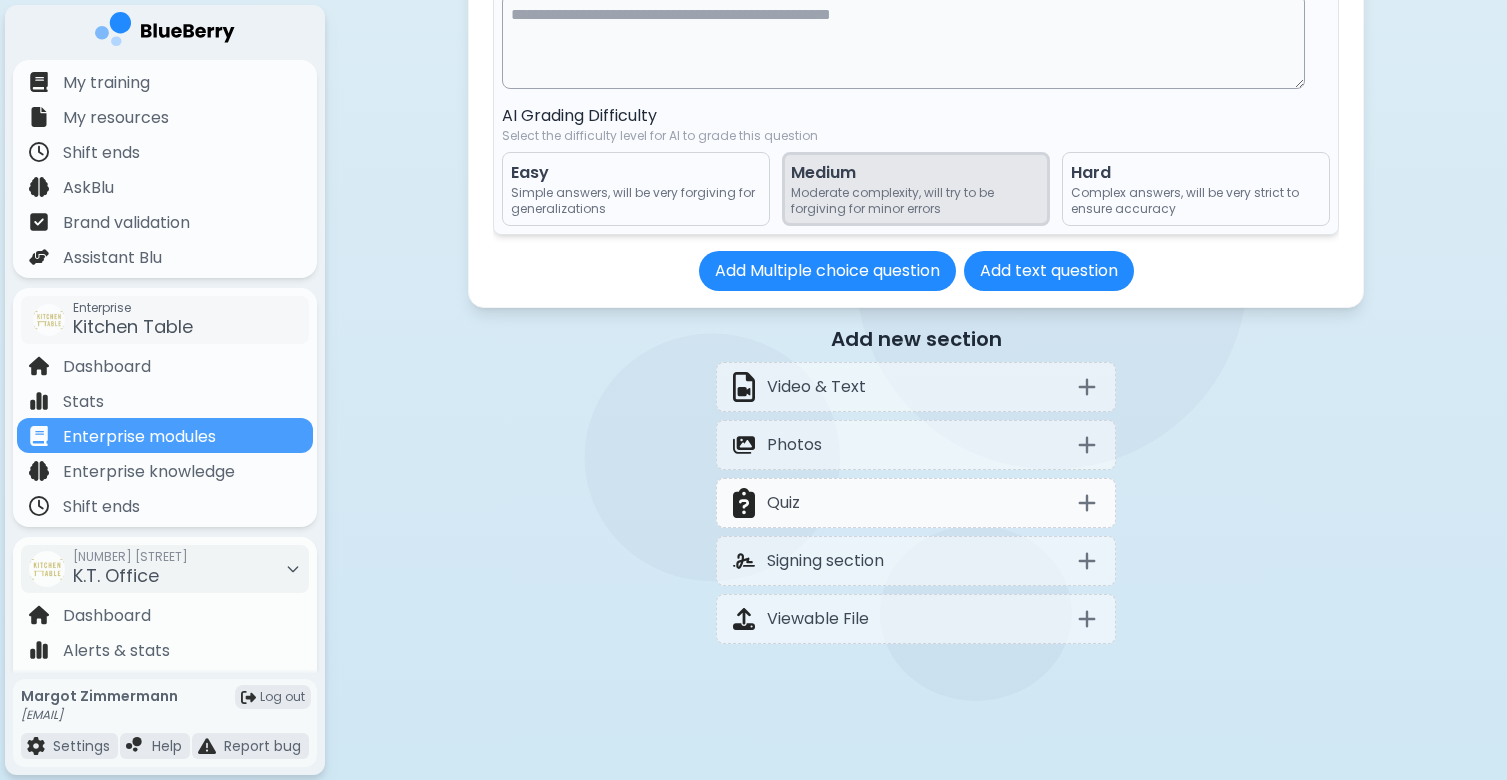type on "**********" 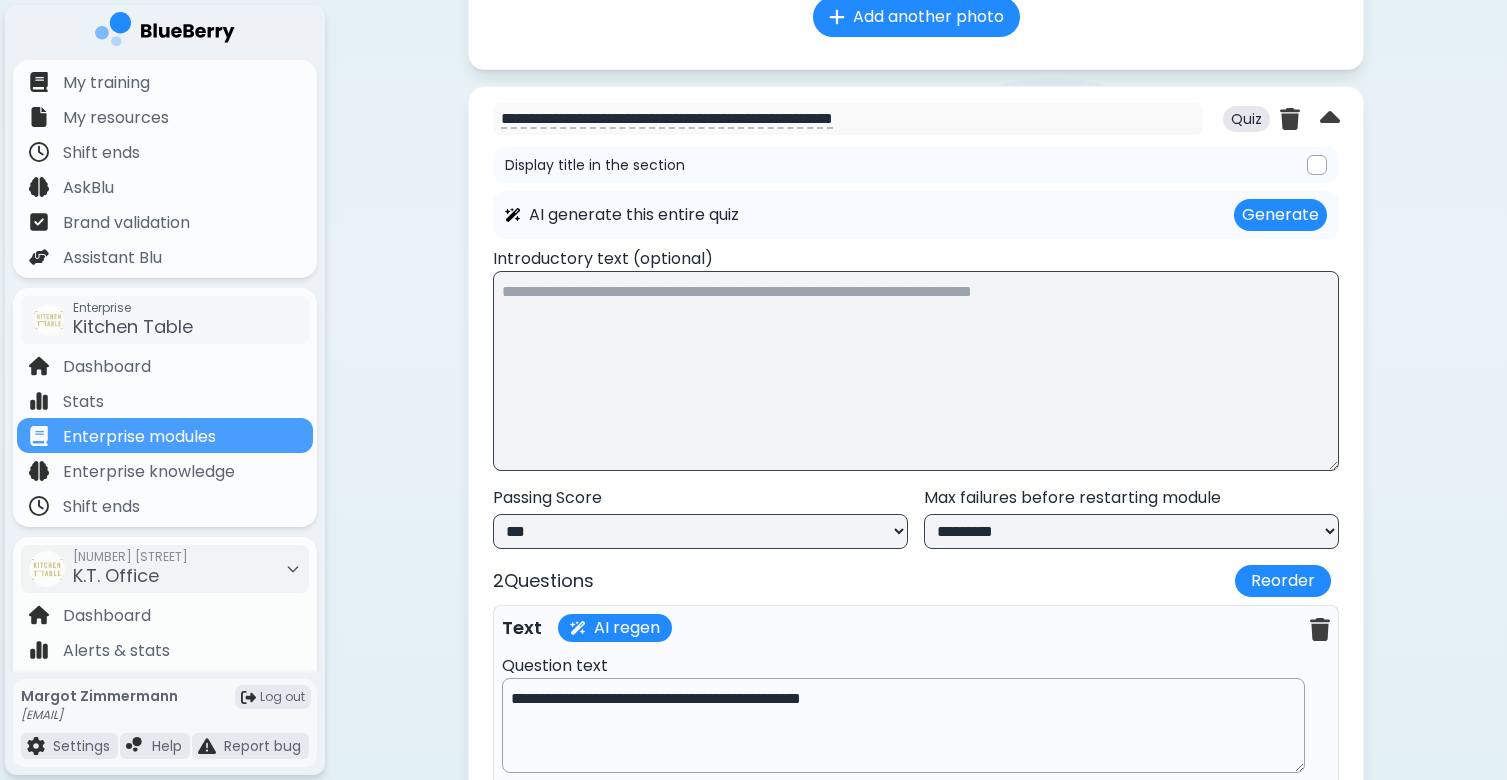 scroll, scrollTop: 1597, scrollLeft: 0, axis: vertical 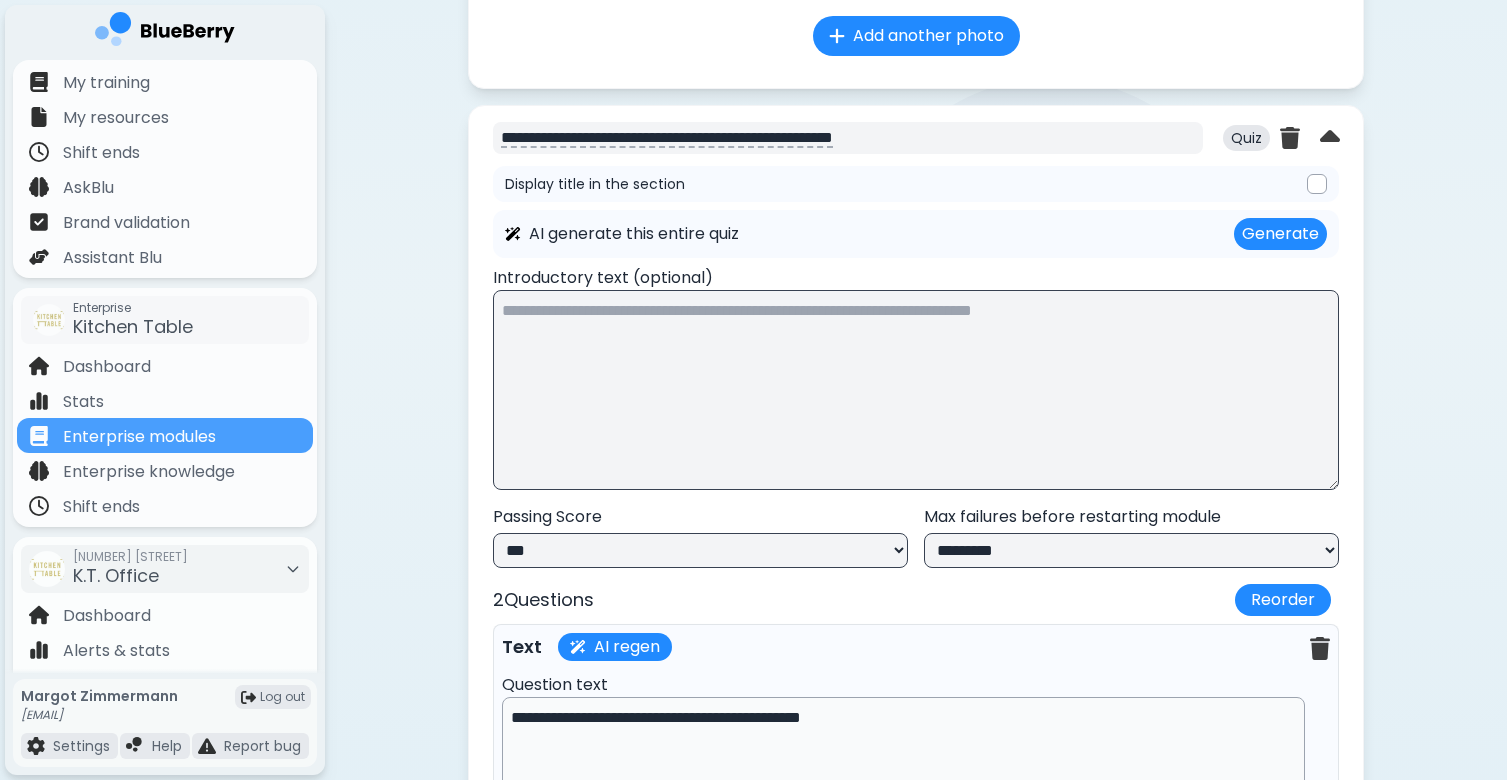 click on "**********" at bounding box center [848, 138] 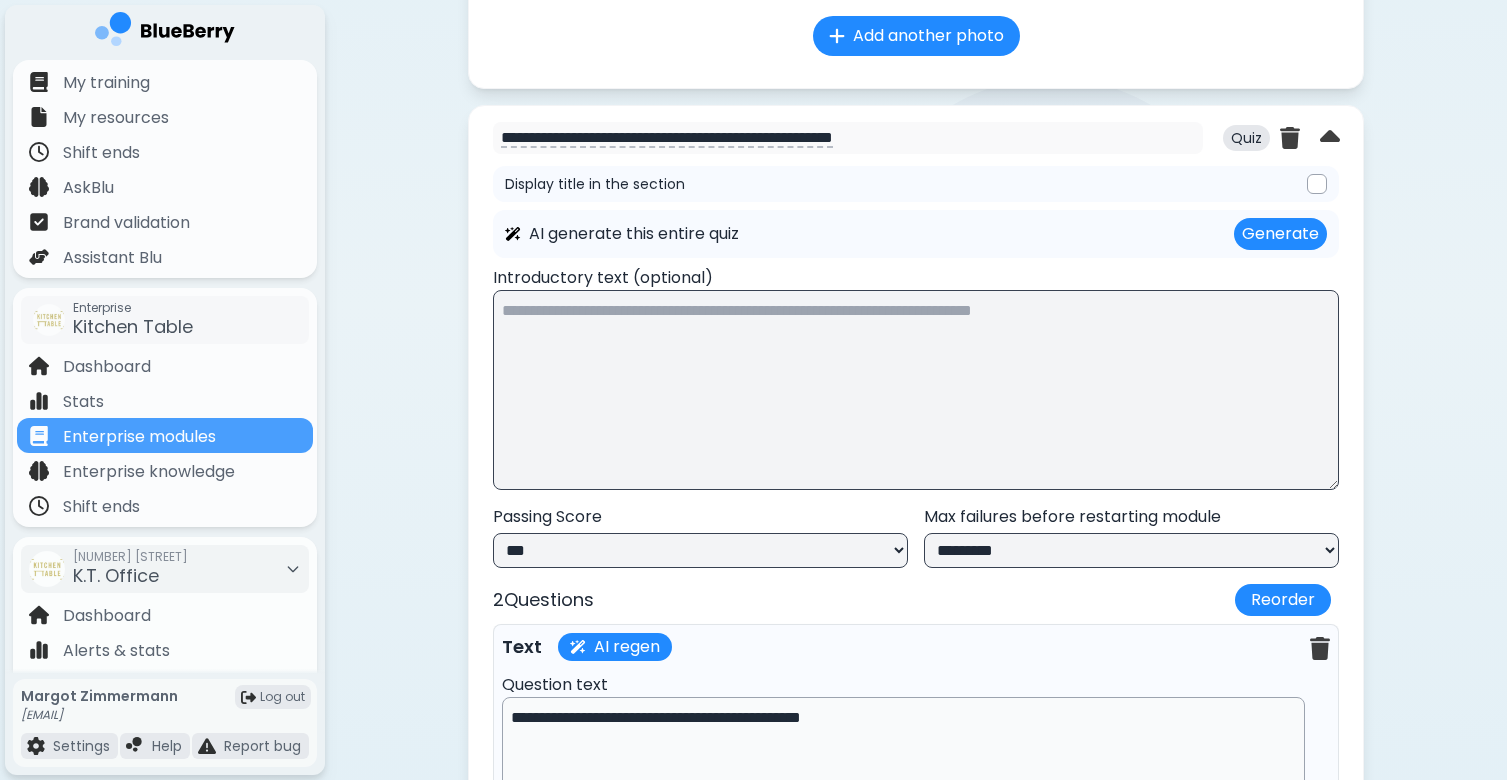 click at bounding box center [916, 390] 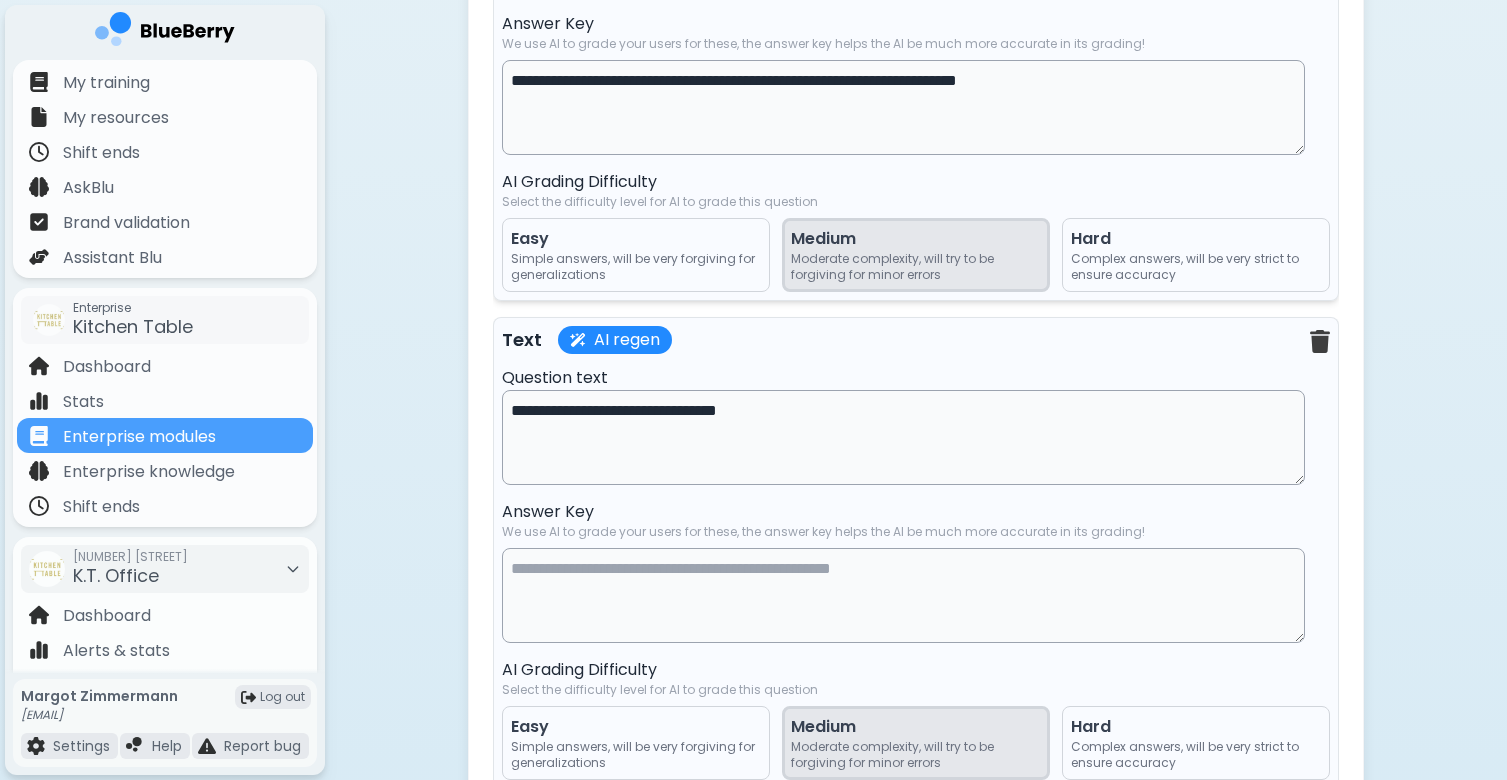 scroll, scrollTop: 2731, scrollLeft: 0, axis: vertical 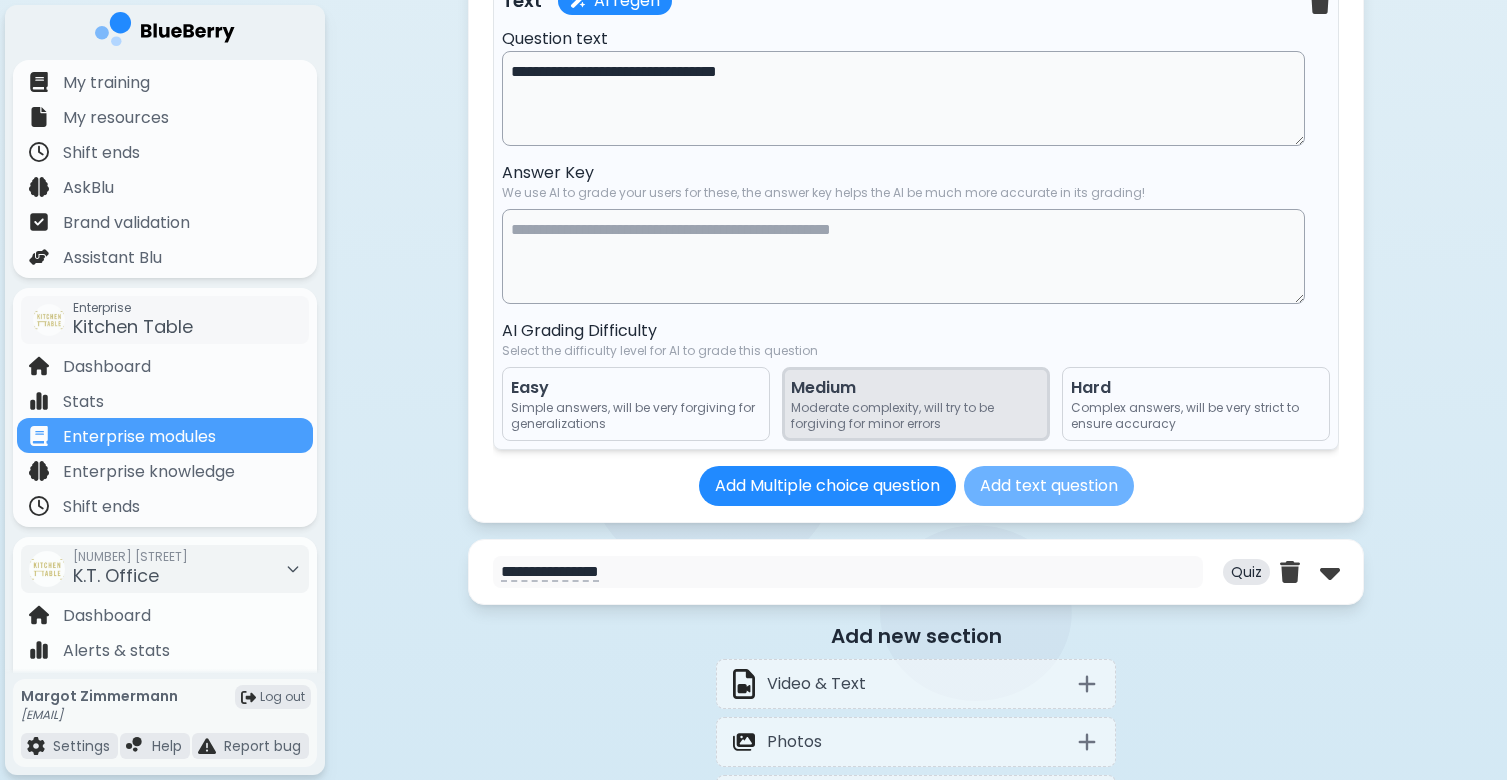 click on "Add text question" at bounding box center (1049, 486) 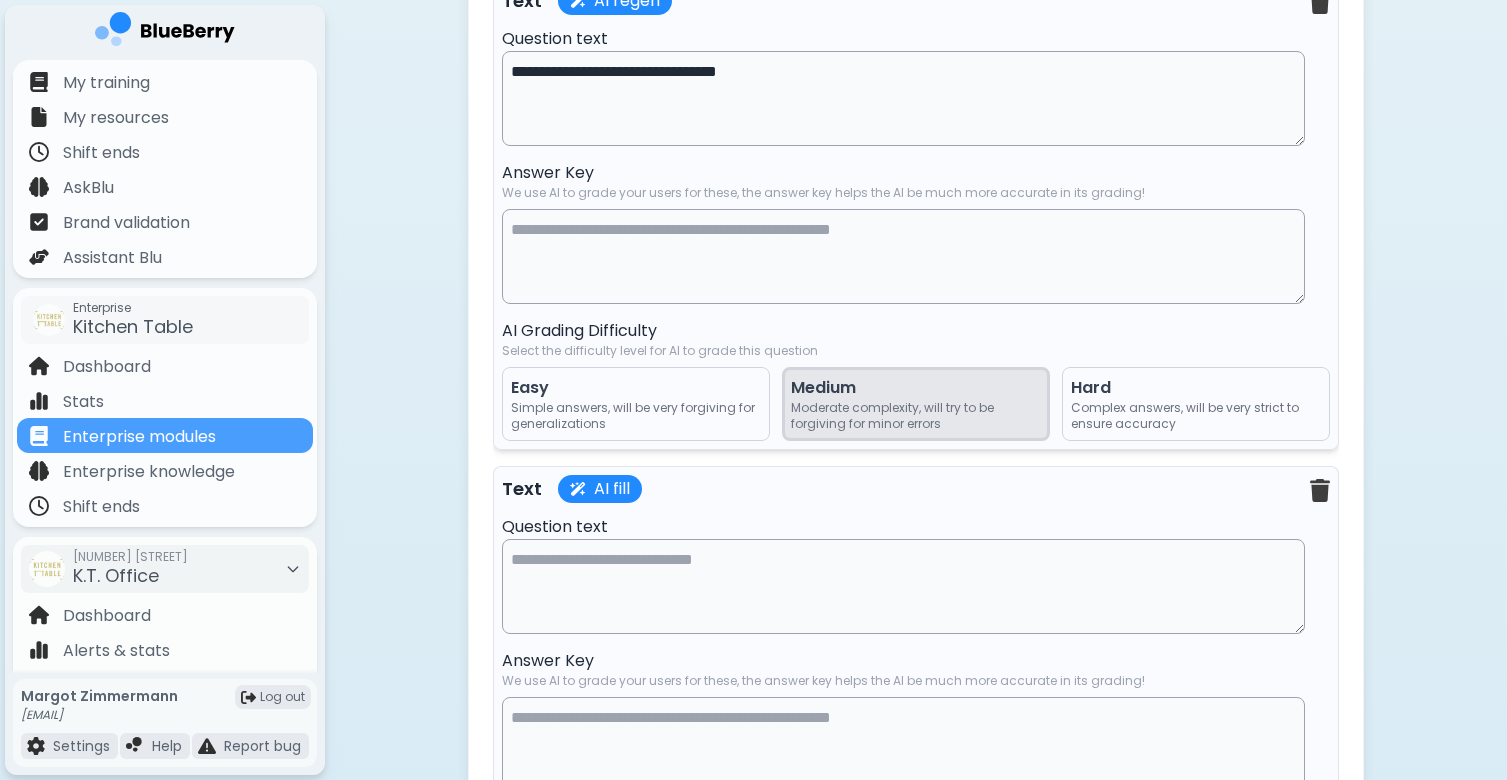click at bounding box center (903, 586) 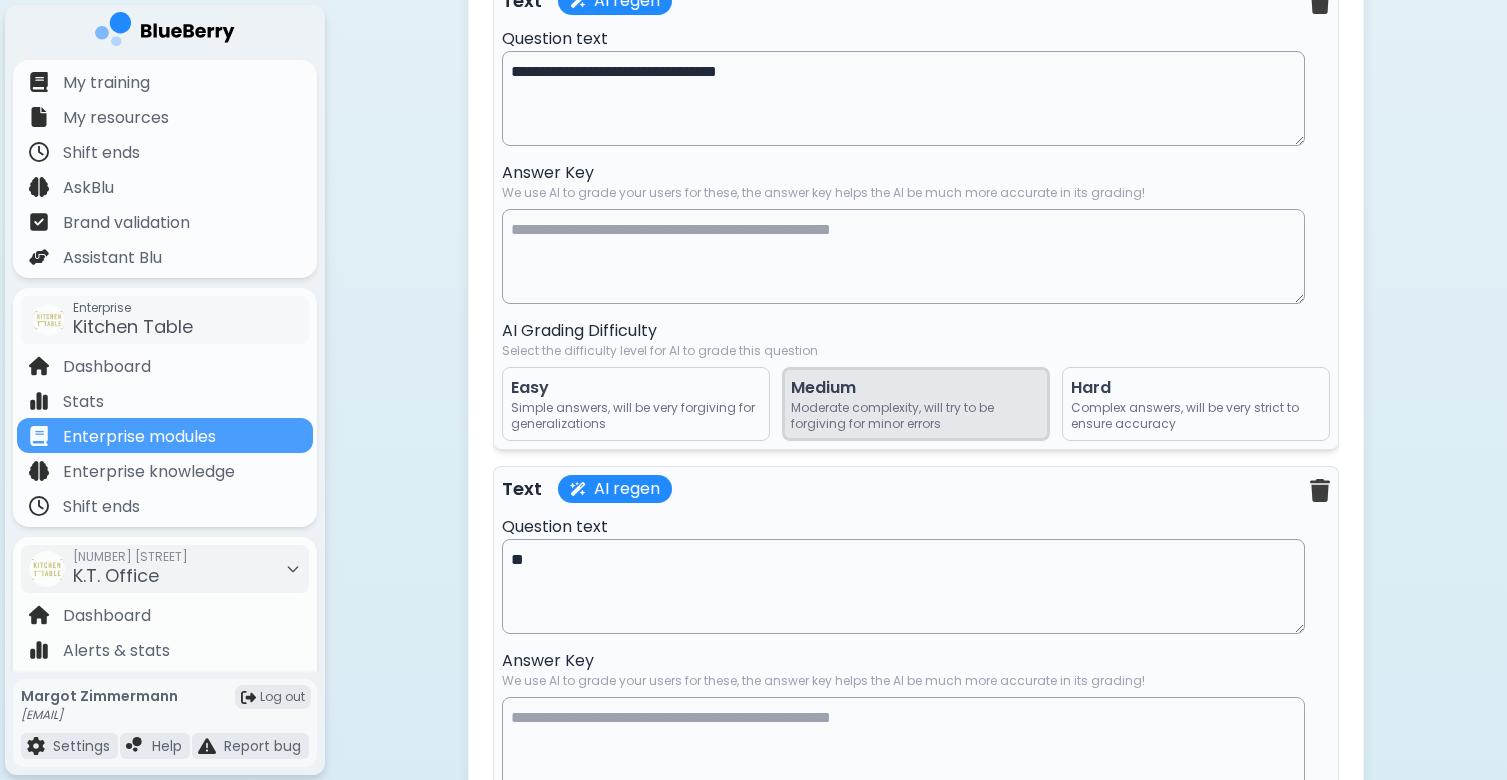 type on "*" 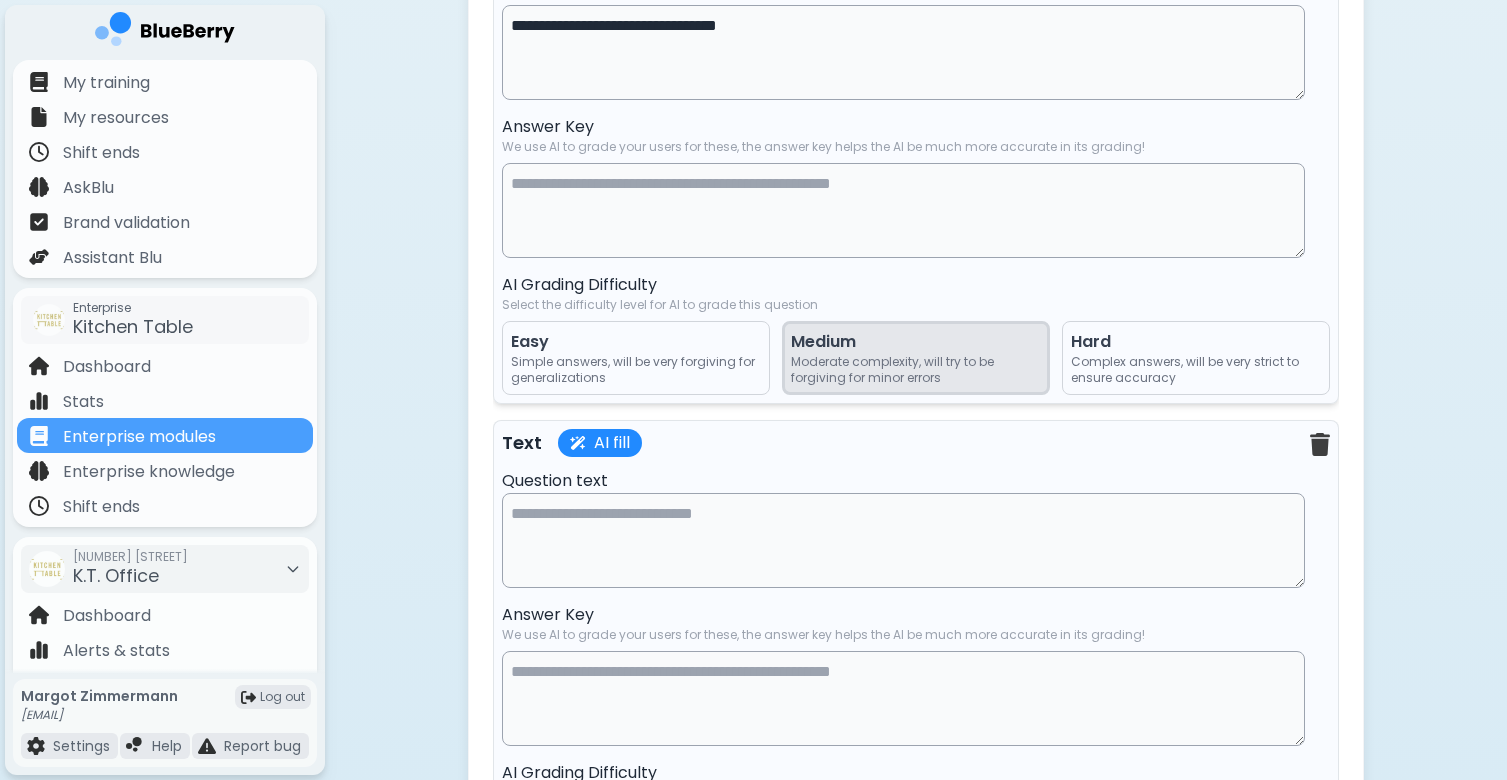 scroll, scrollTop: 2783, scrollLeft: 0, axis: vertical 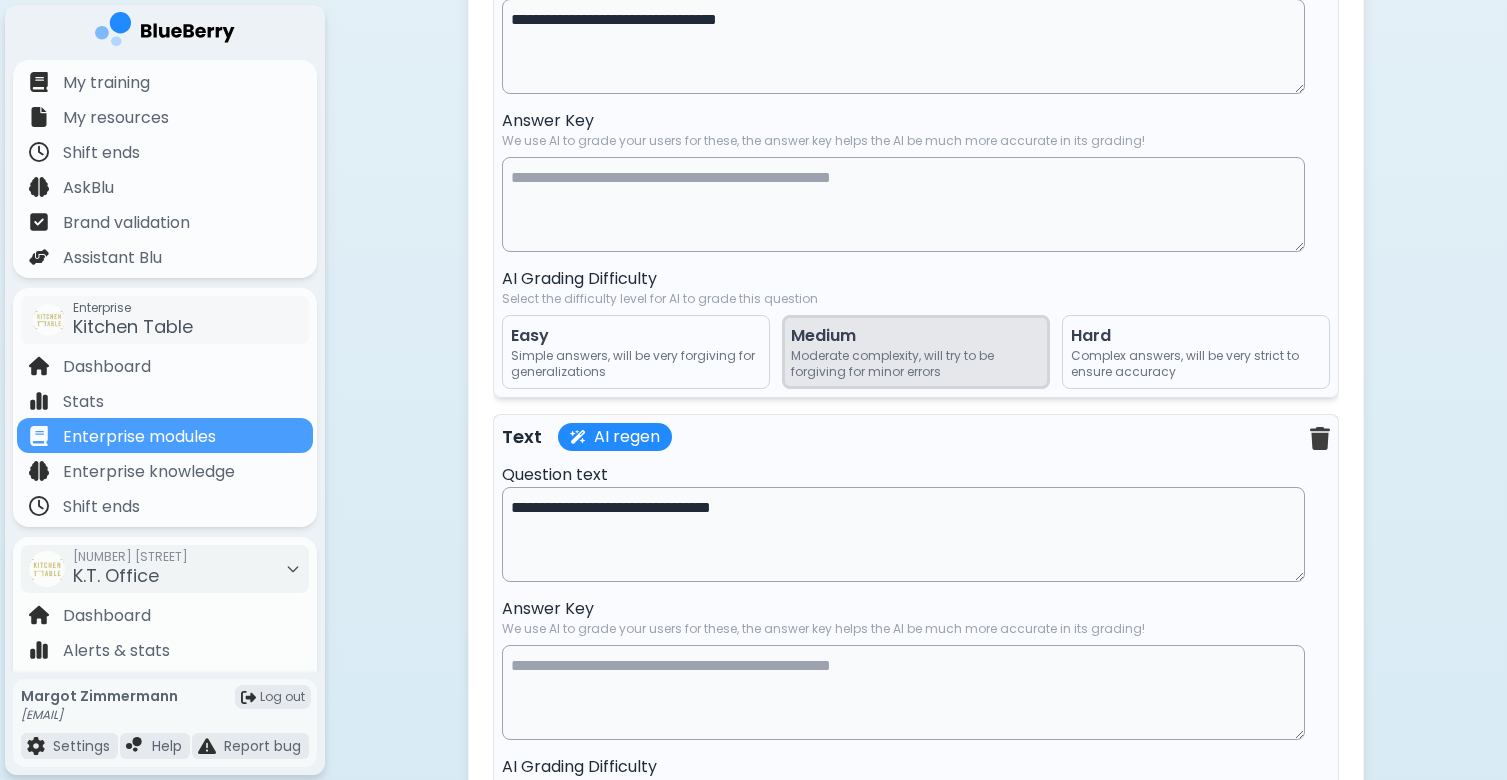 type on "**********" 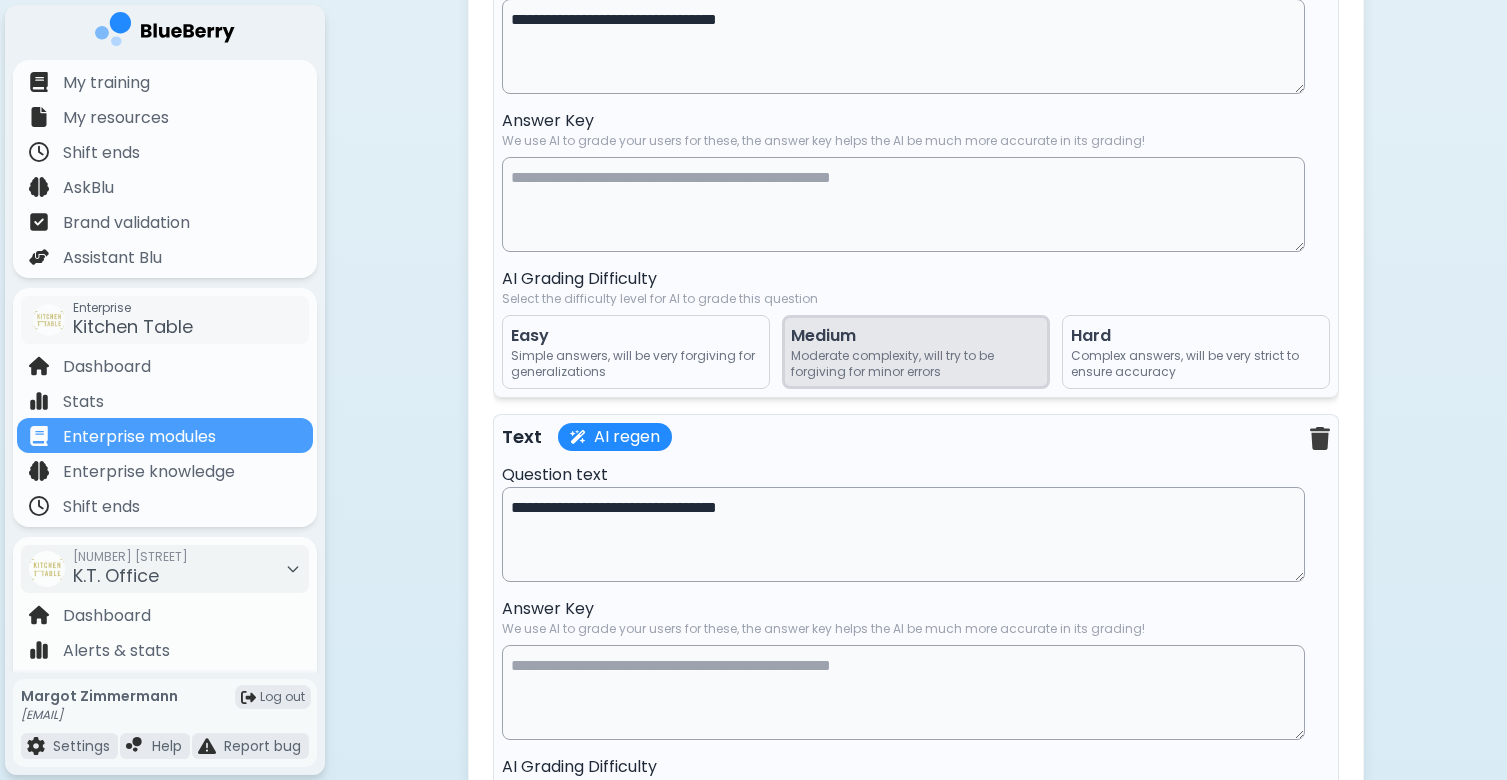 click on "**********" at bounding box center (903, 534) 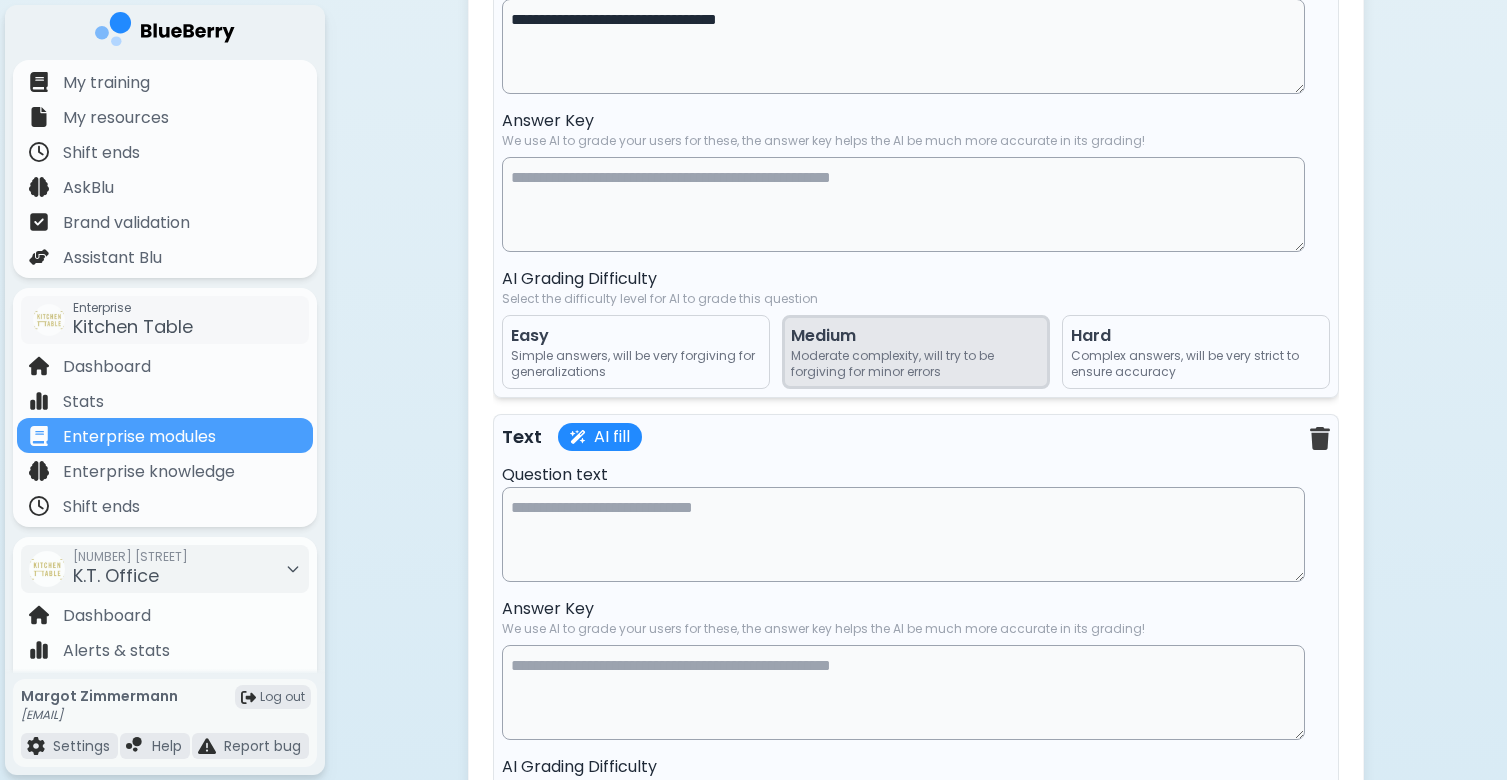 type on "*" 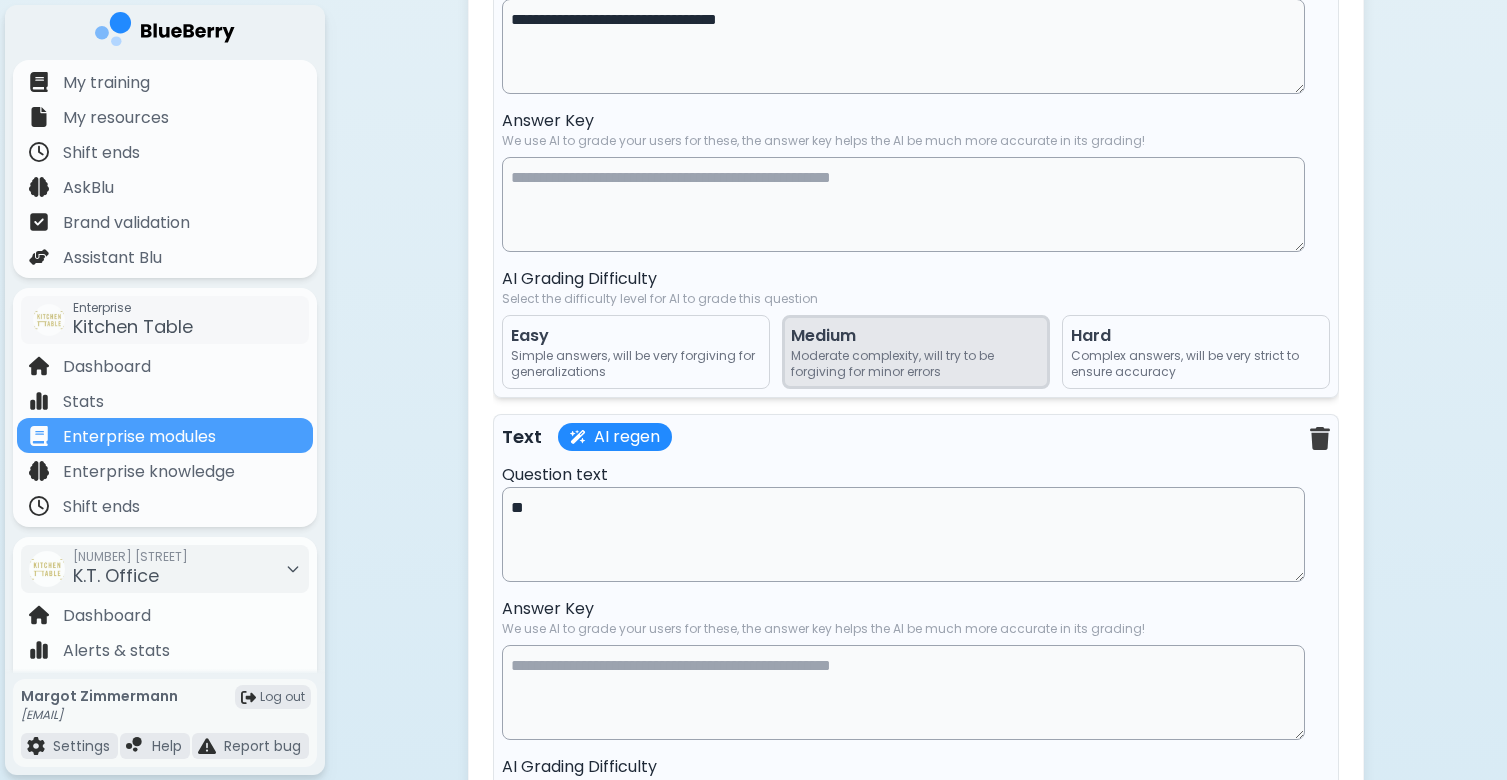 type on "*" 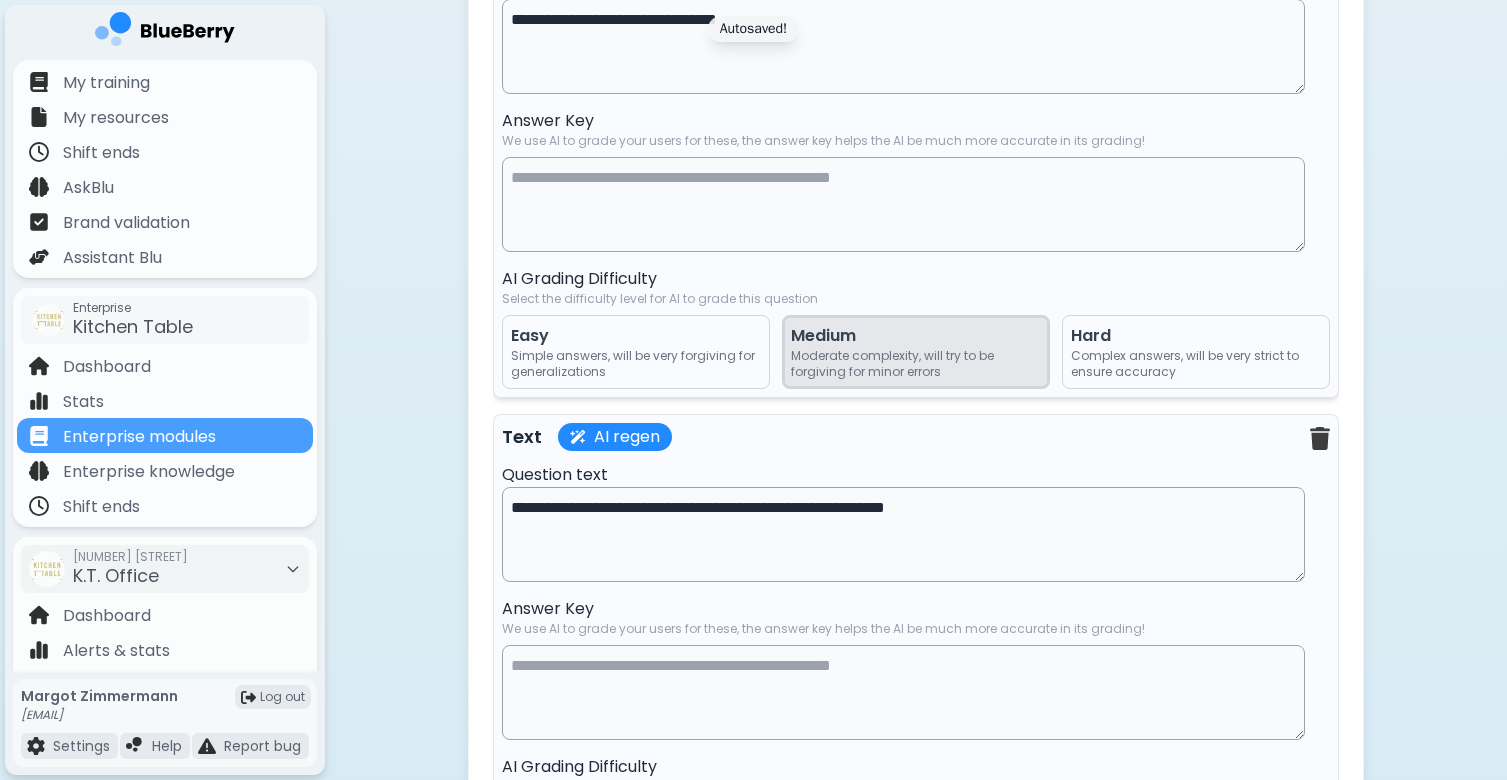 type on "**********" 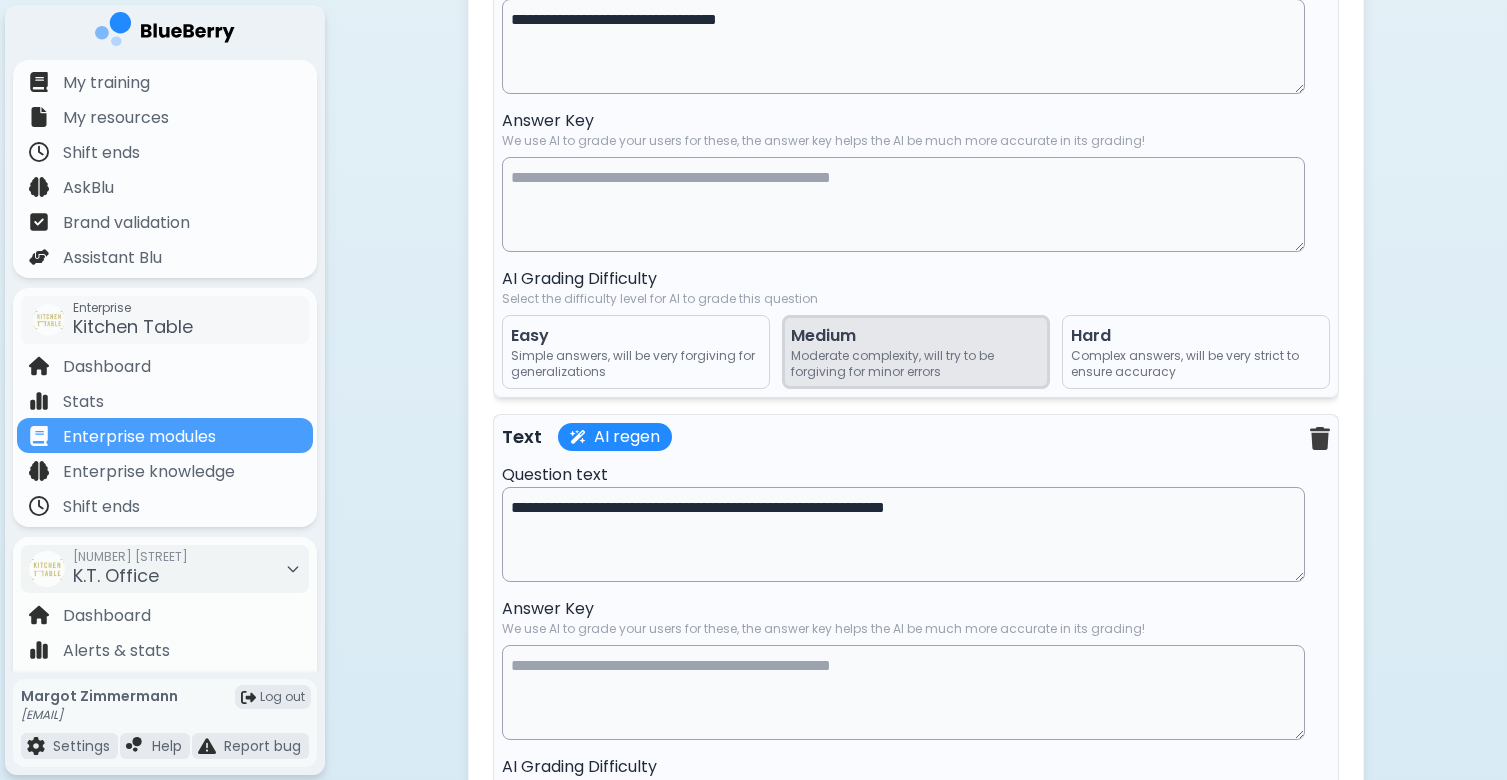 click at bounding box center [903, 692] 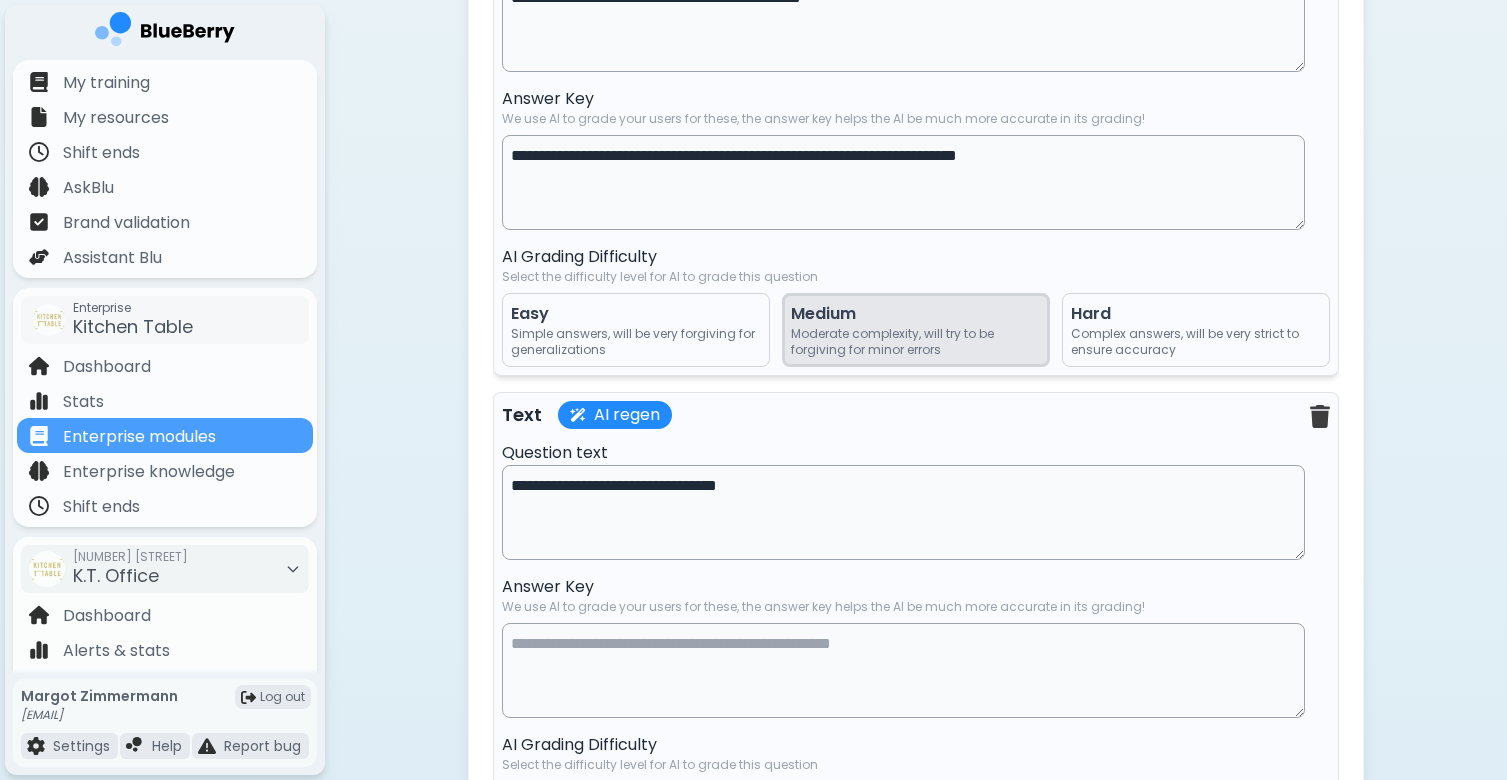 scroll, scrollTop: 2306, scrollLeft: 0, axis: vertical 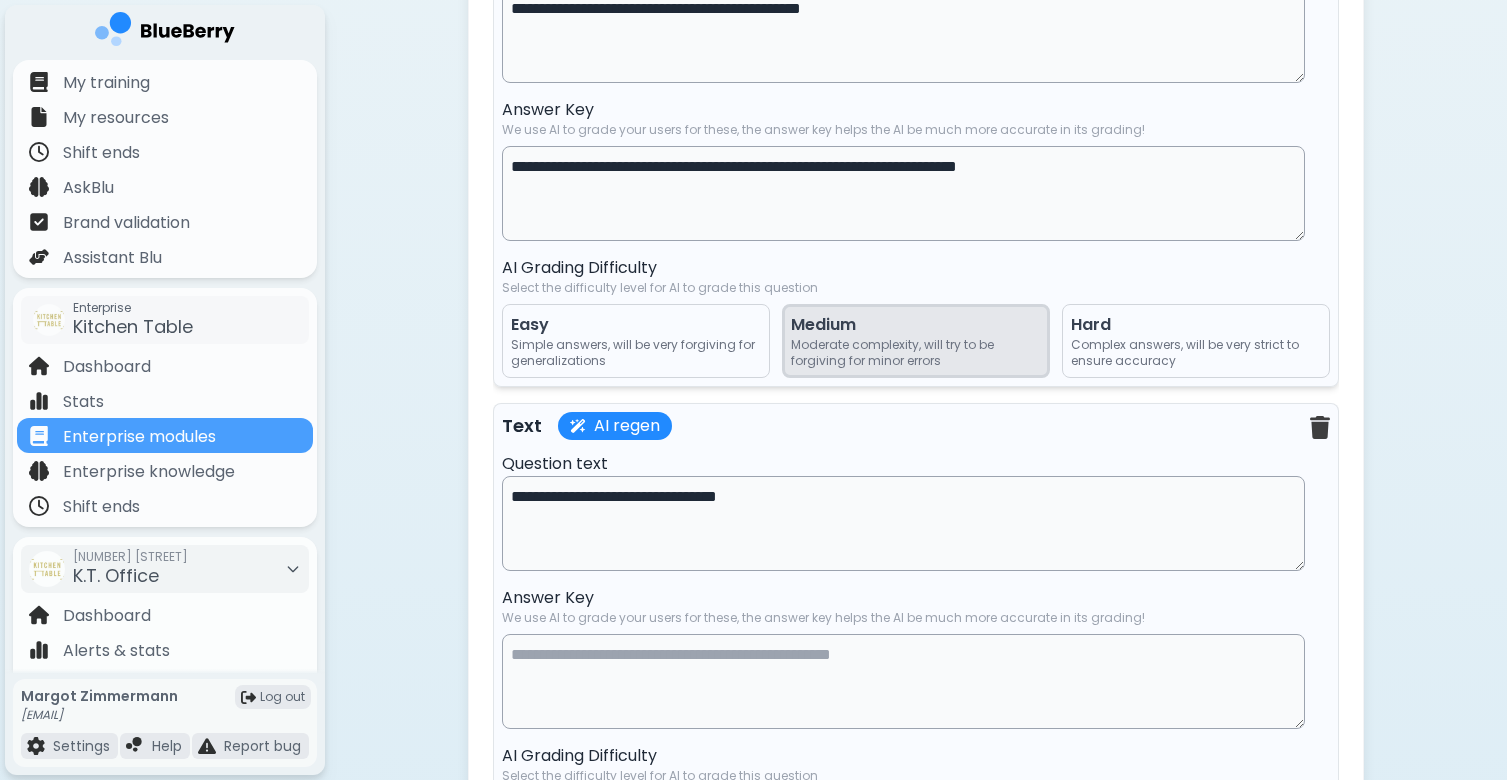 click on "**********" at bounding box center (903, 193) 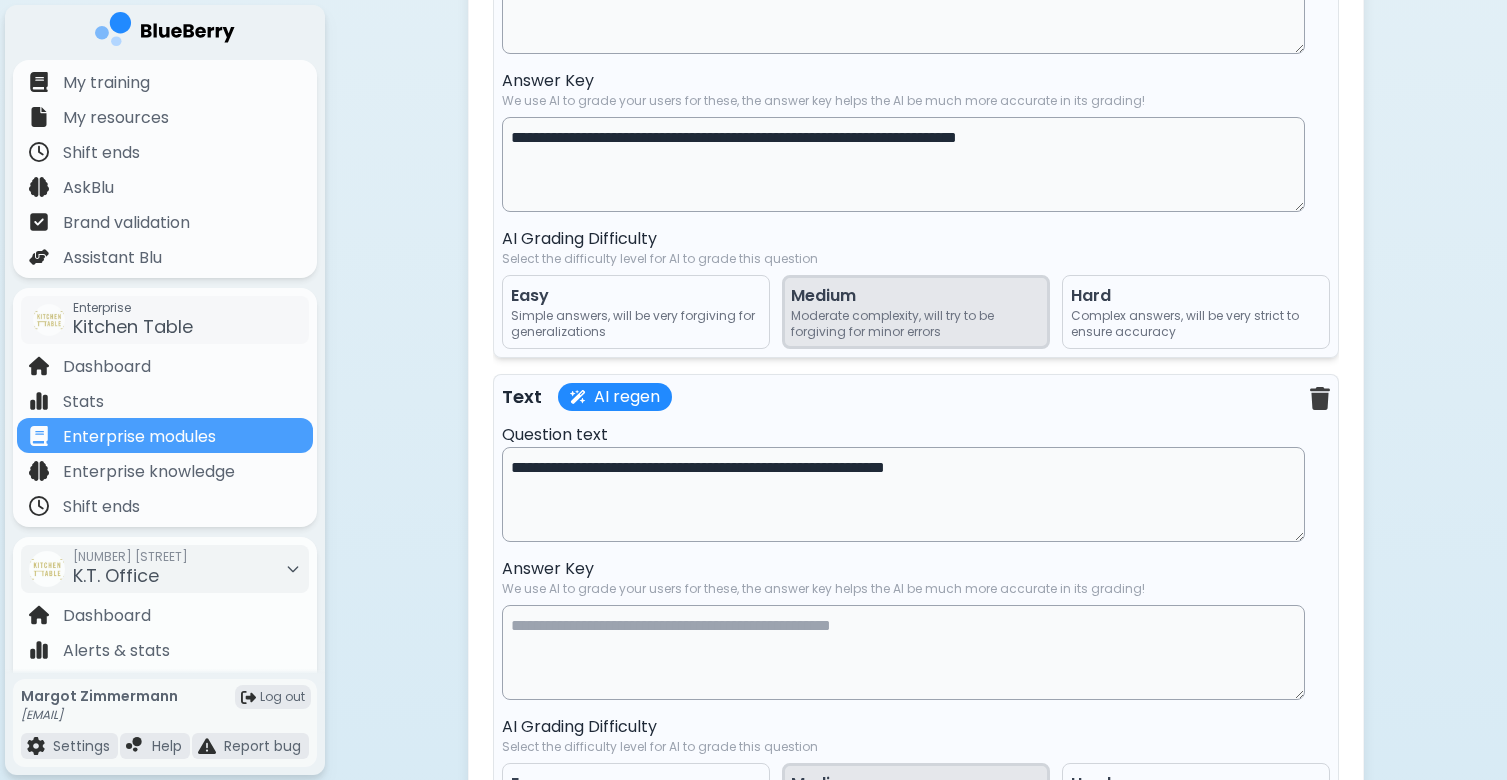 scroll, scrollTop: 2851, scrollLeft: 0, axis: vertical 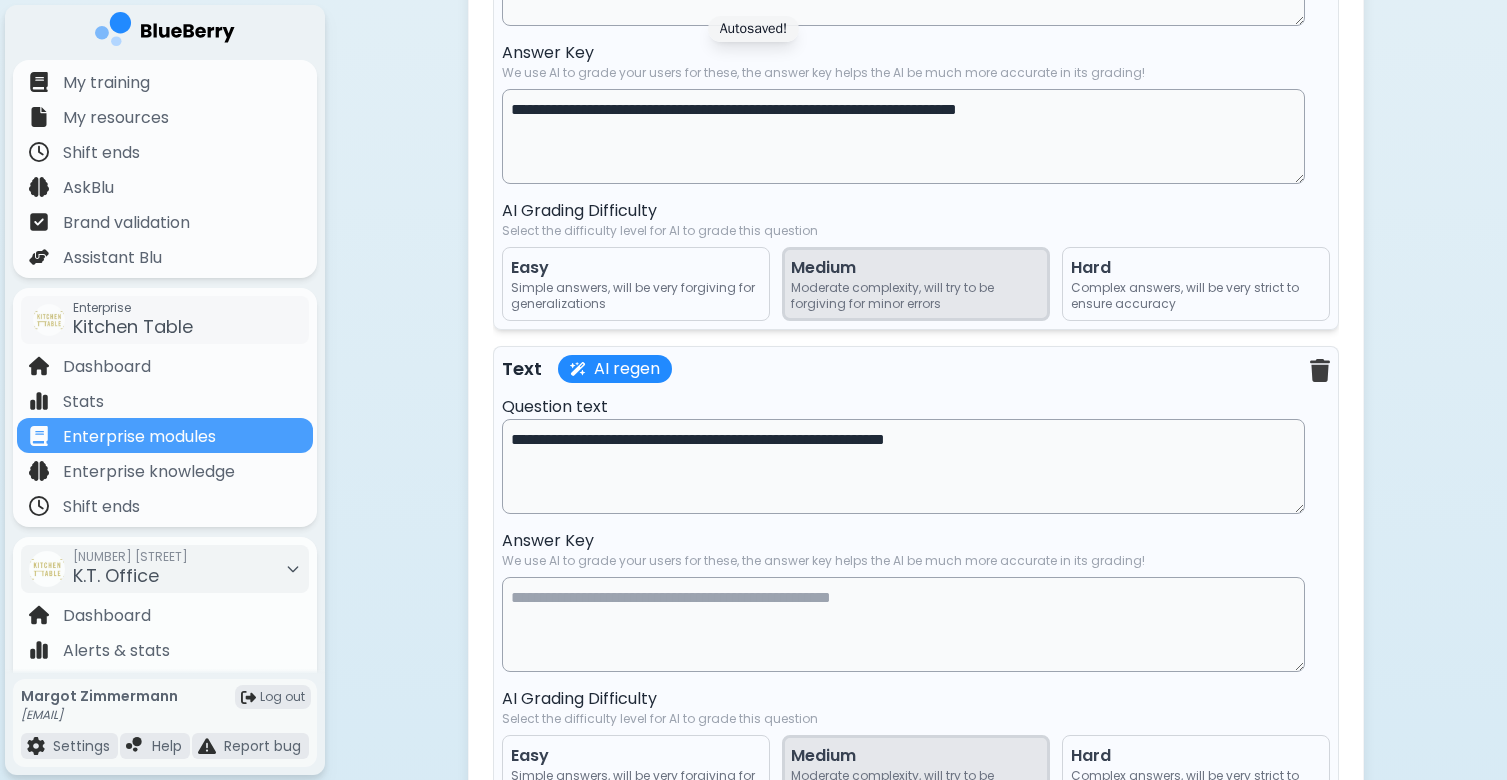 type on "**********" 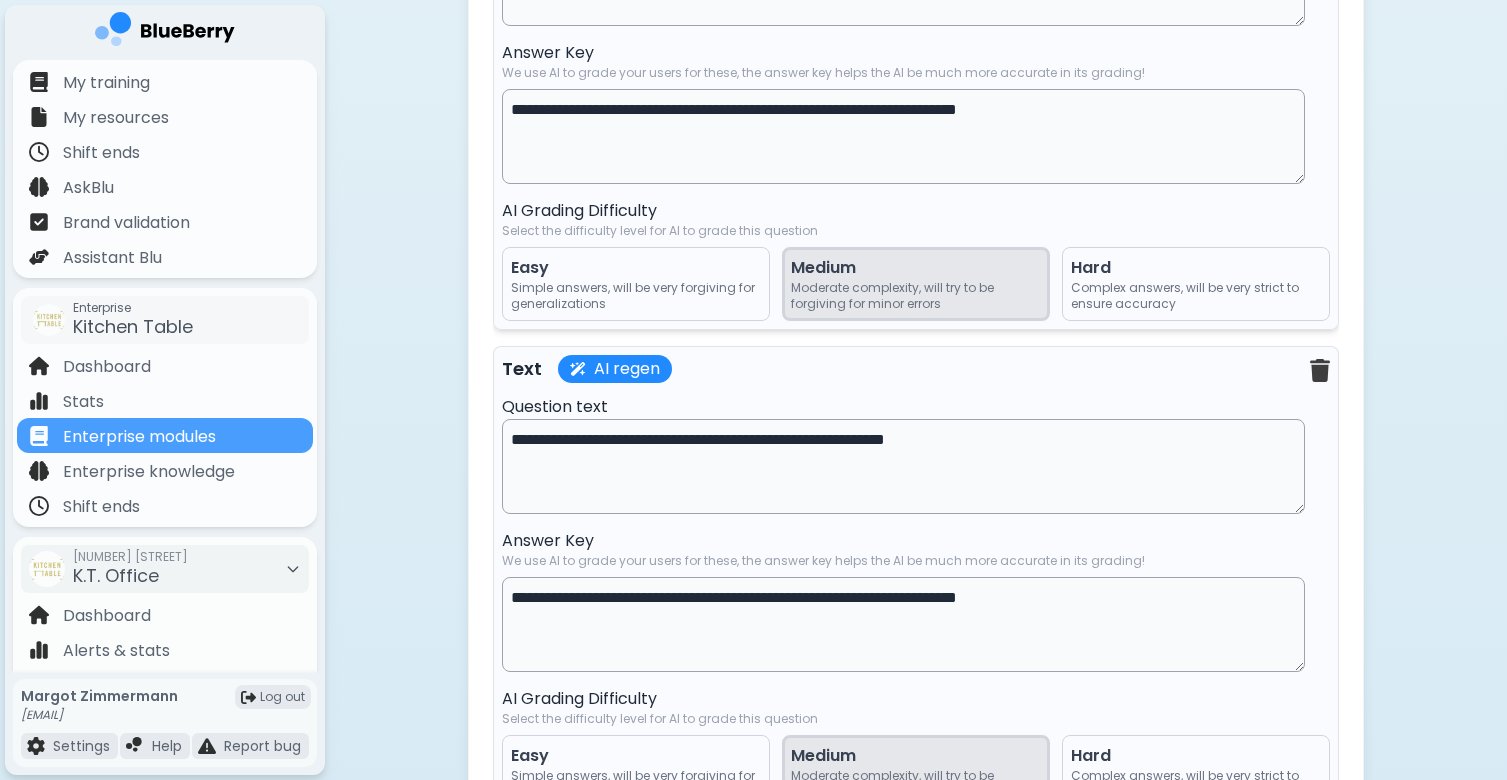 type on "**********" 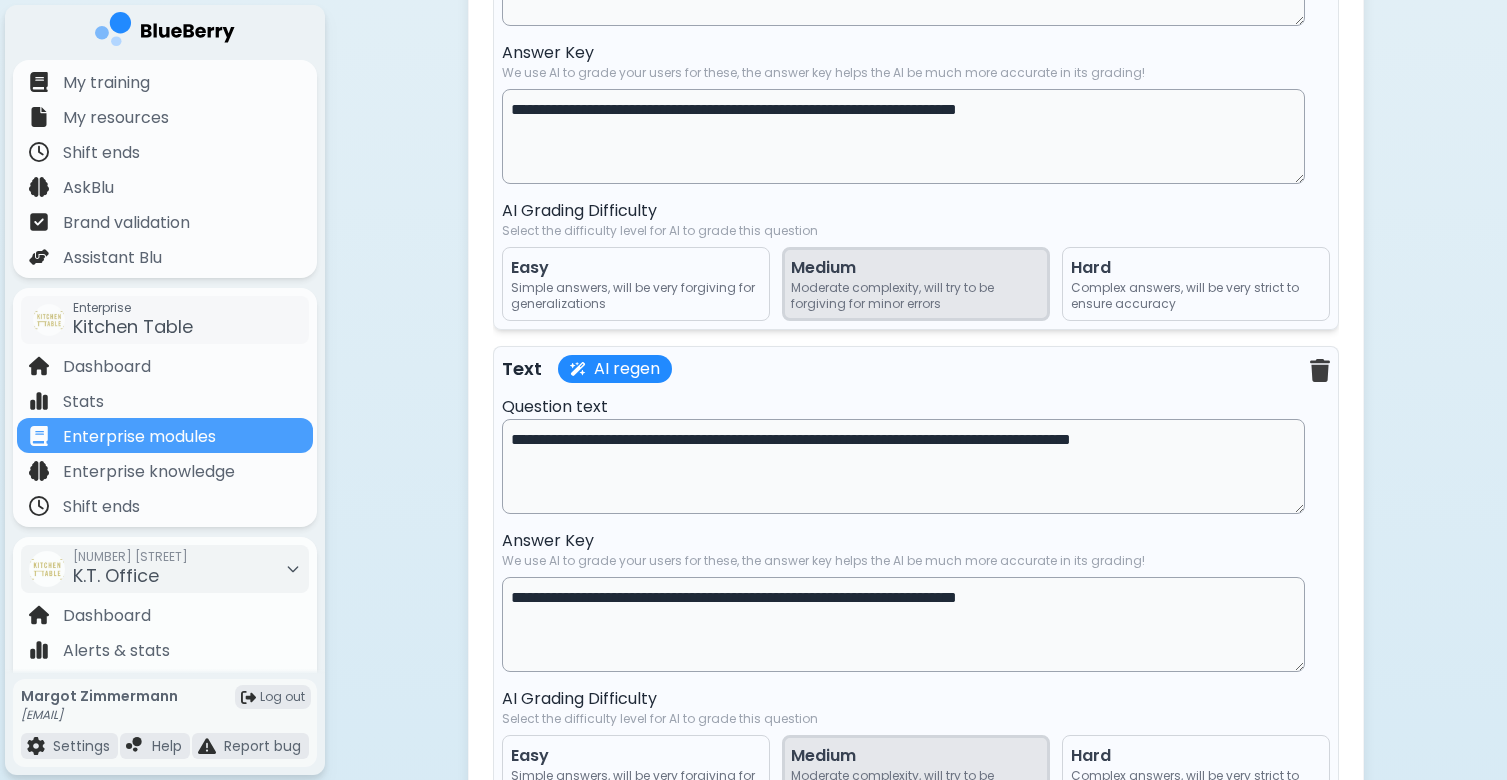 type on "**********" 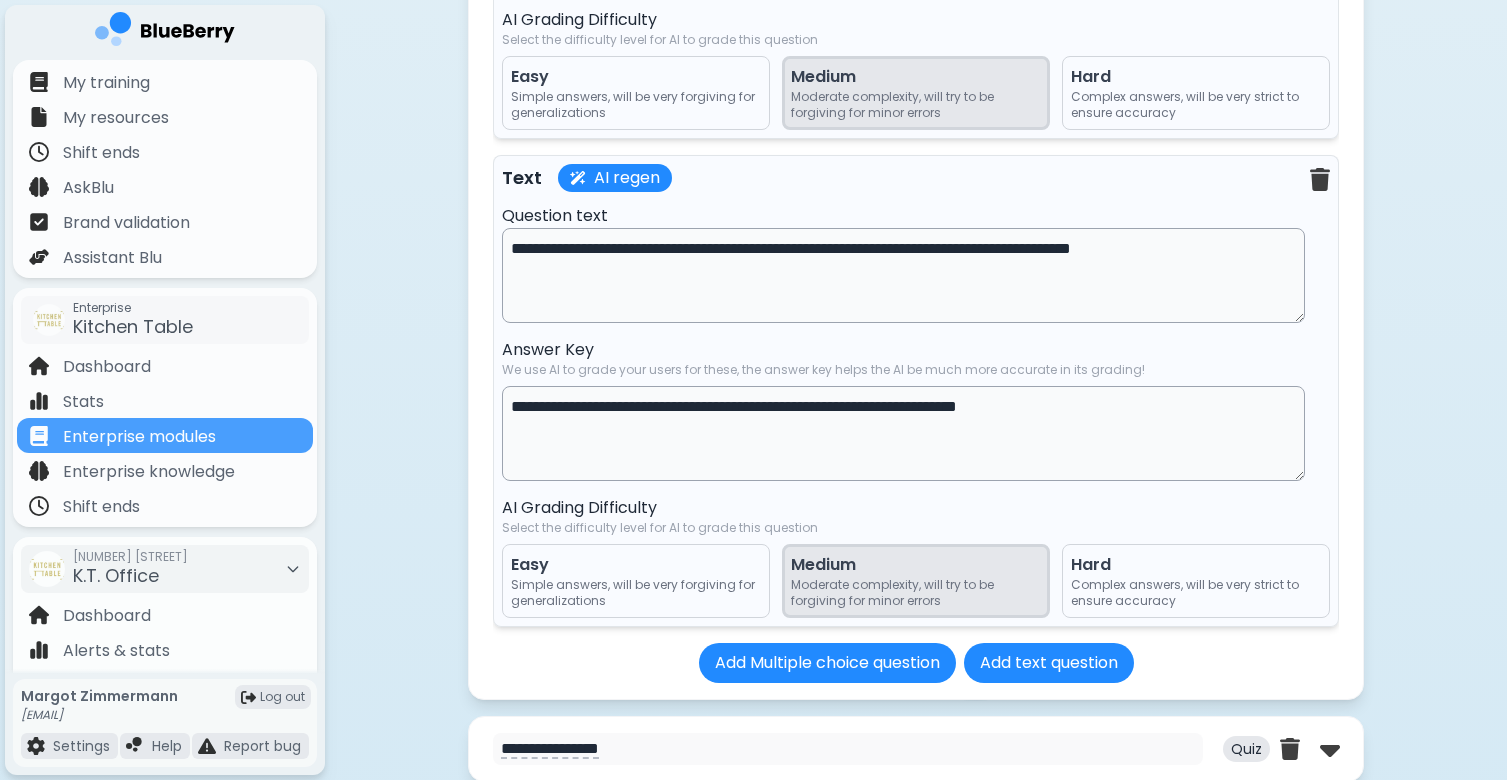 scroll, scrollTop: 3054, scrollLeft: 0, axis: vertical 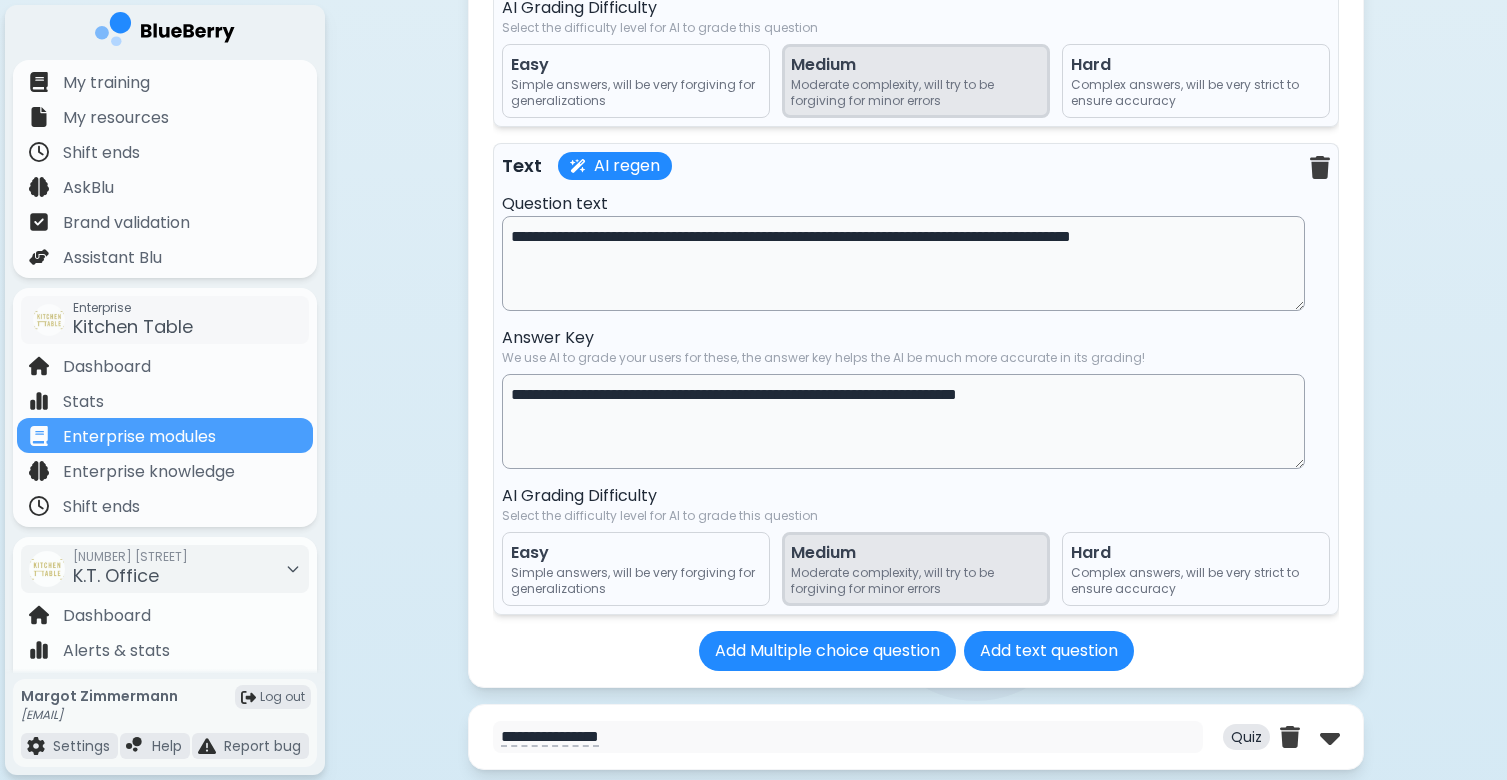 click on "Easy Simple answers, will be very forgiving for generalizations" at bounding box center (636, 569) 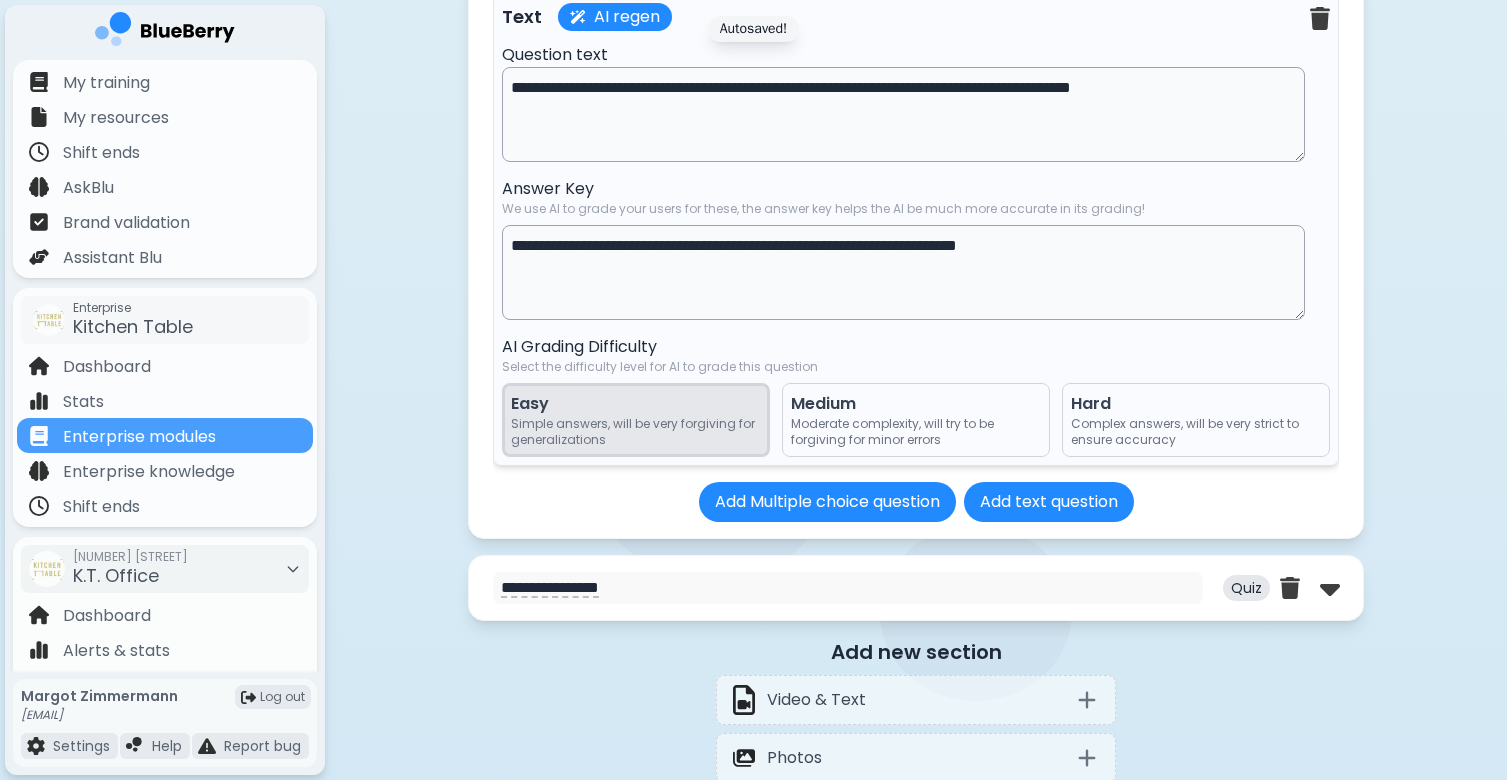 scroll, scrollTop: 3245, scrollLeft: 0, axis: vertical 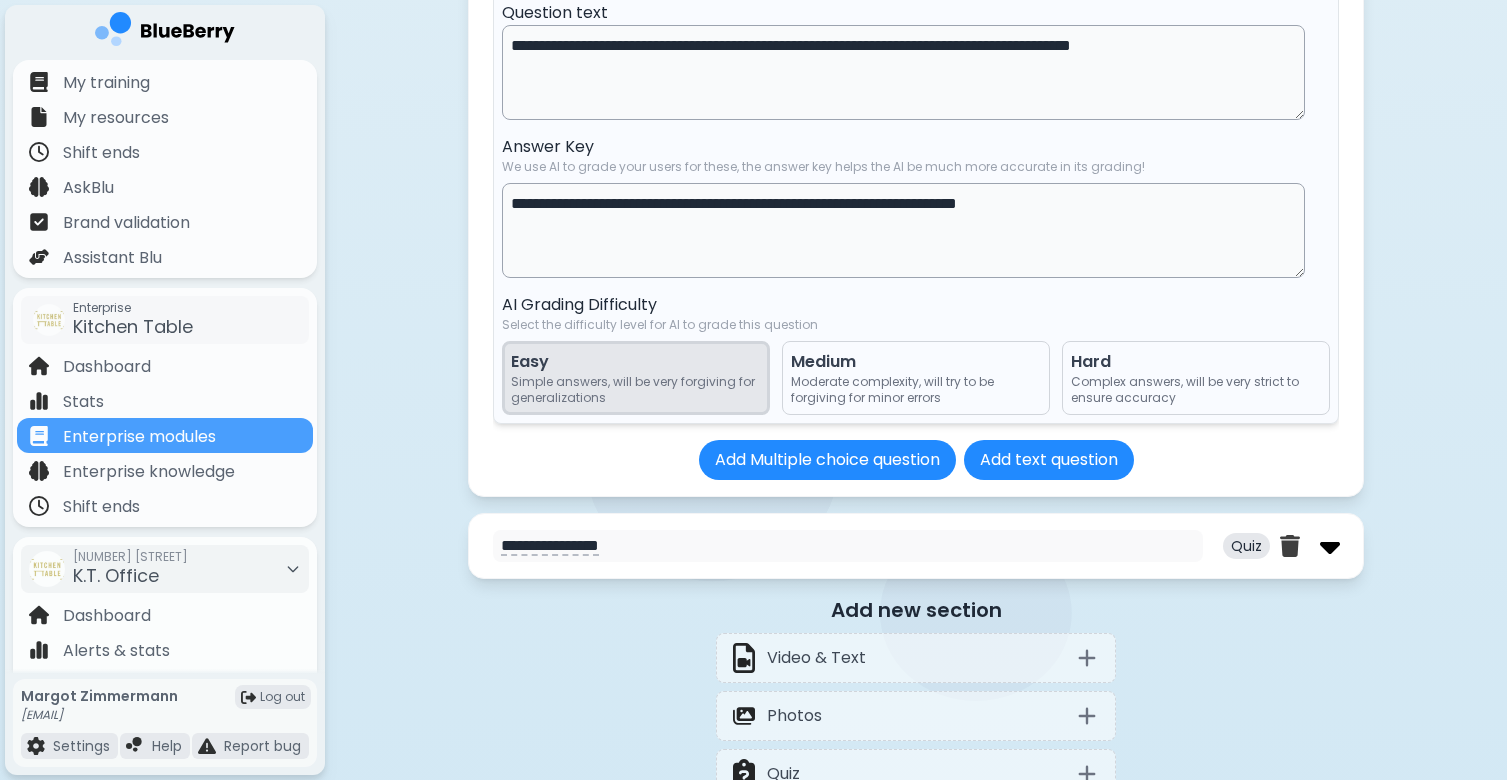 click at bounding box center [1330, 546] 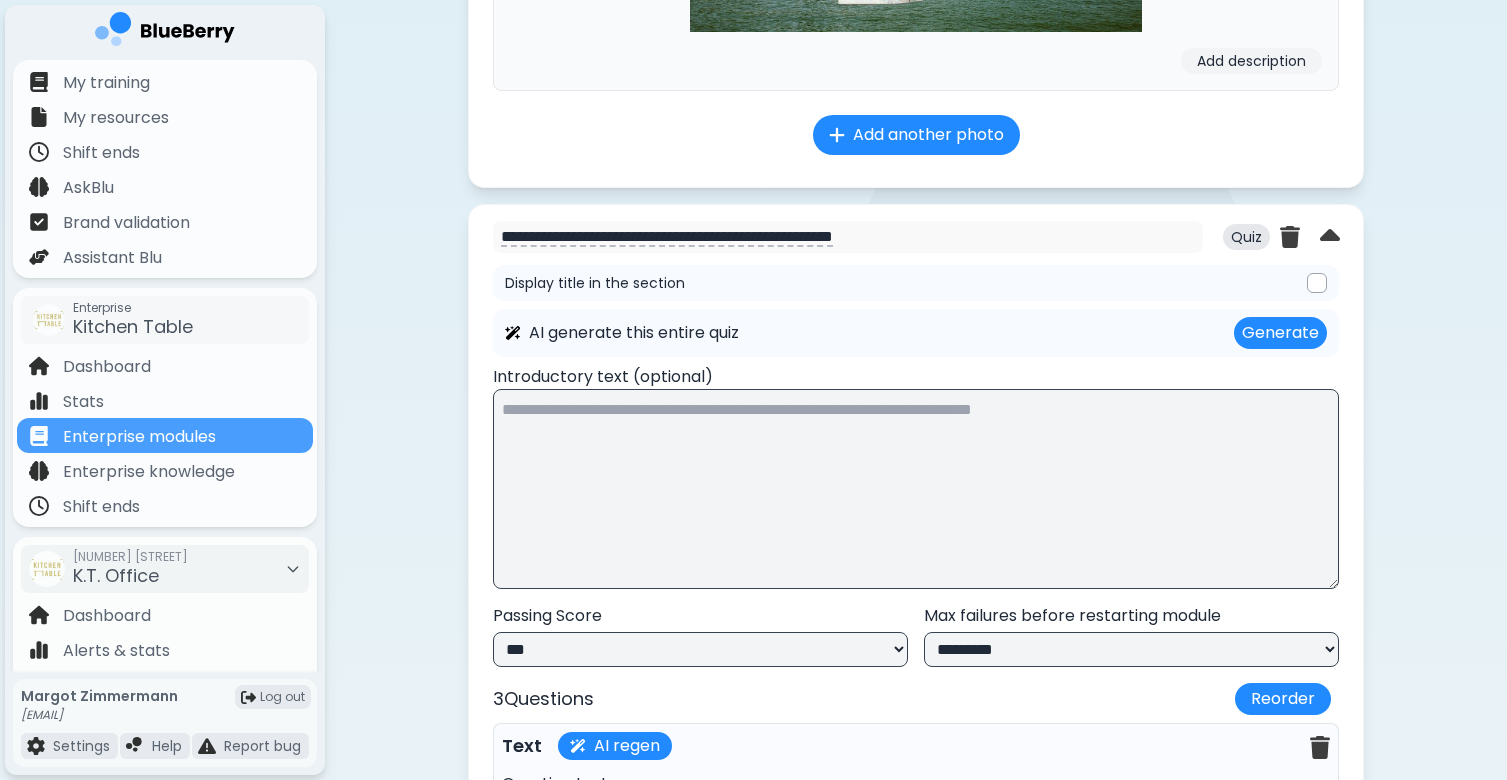 scroll, scrollTop: 1477, scrollLeft: 0, axis: vertical 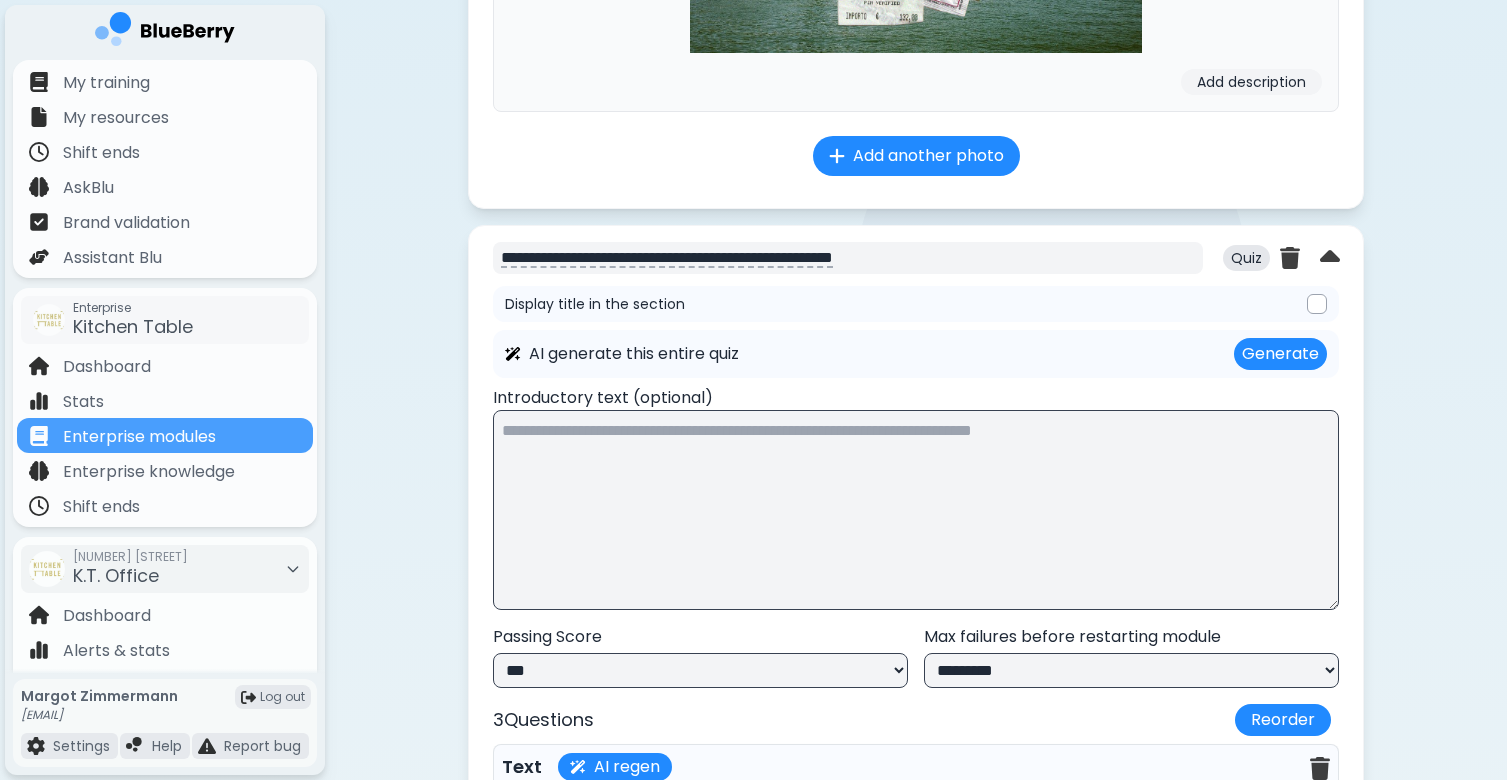 click on "**********" at bounding box center (848, 258) 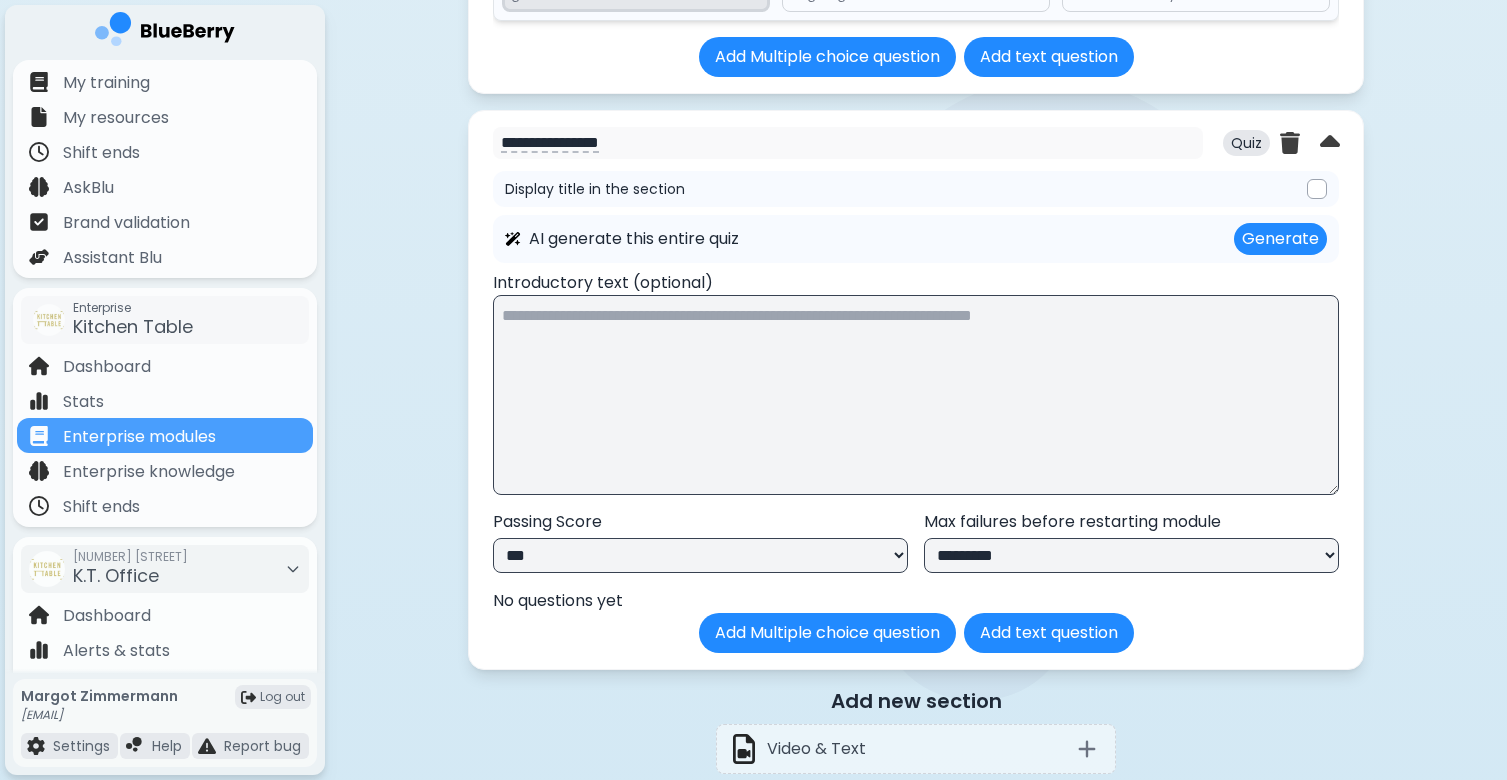 scroll, scrollTop: 3703, scrollLeft: 0, axis: vertical 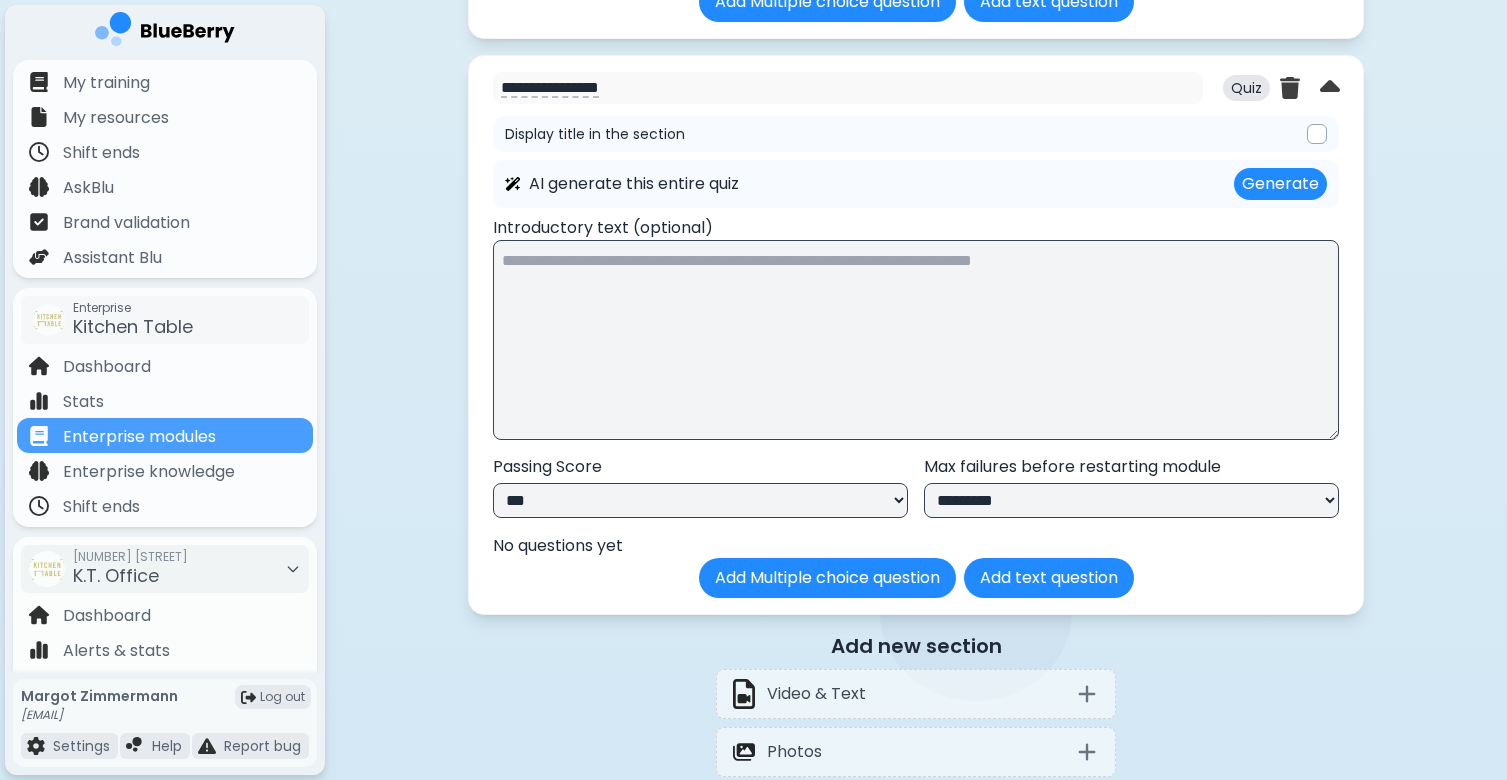 click at bounding box center [916, 340] 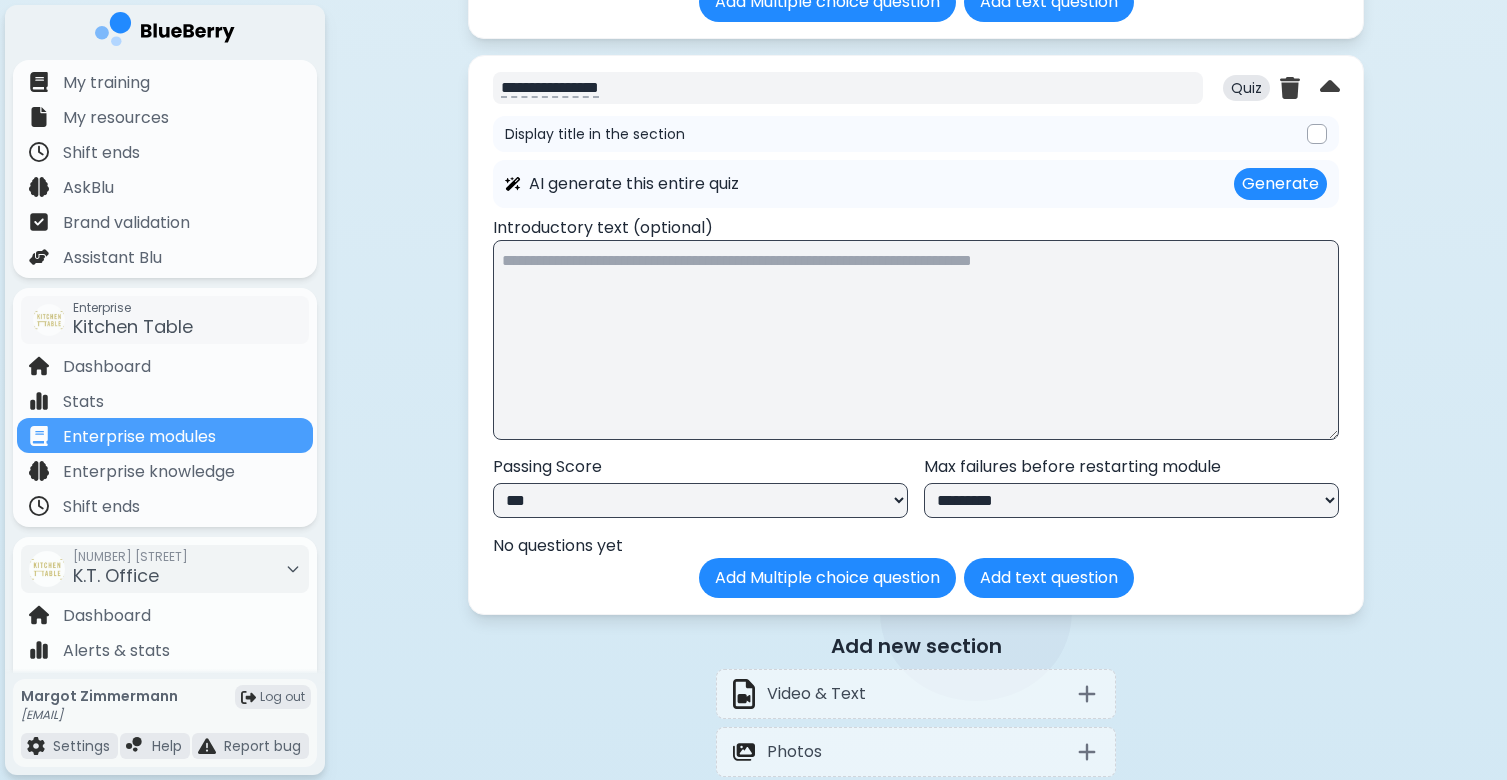 click on "**********" at bounding box center (848, 88) 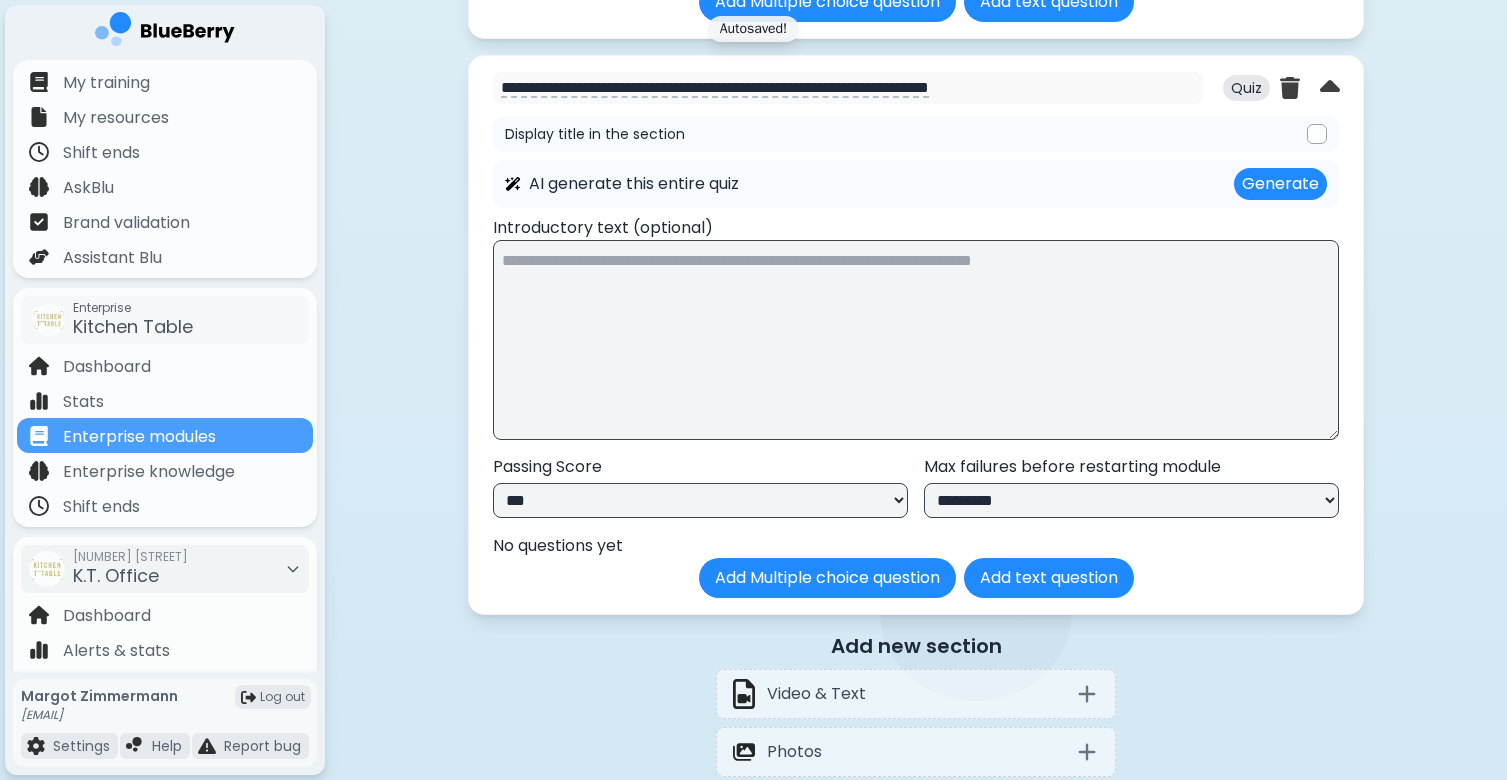 drag, startPoint x: 743, startPoint y: 91, endPoint x: 476, endPoint y: 80, distance: 267.2265 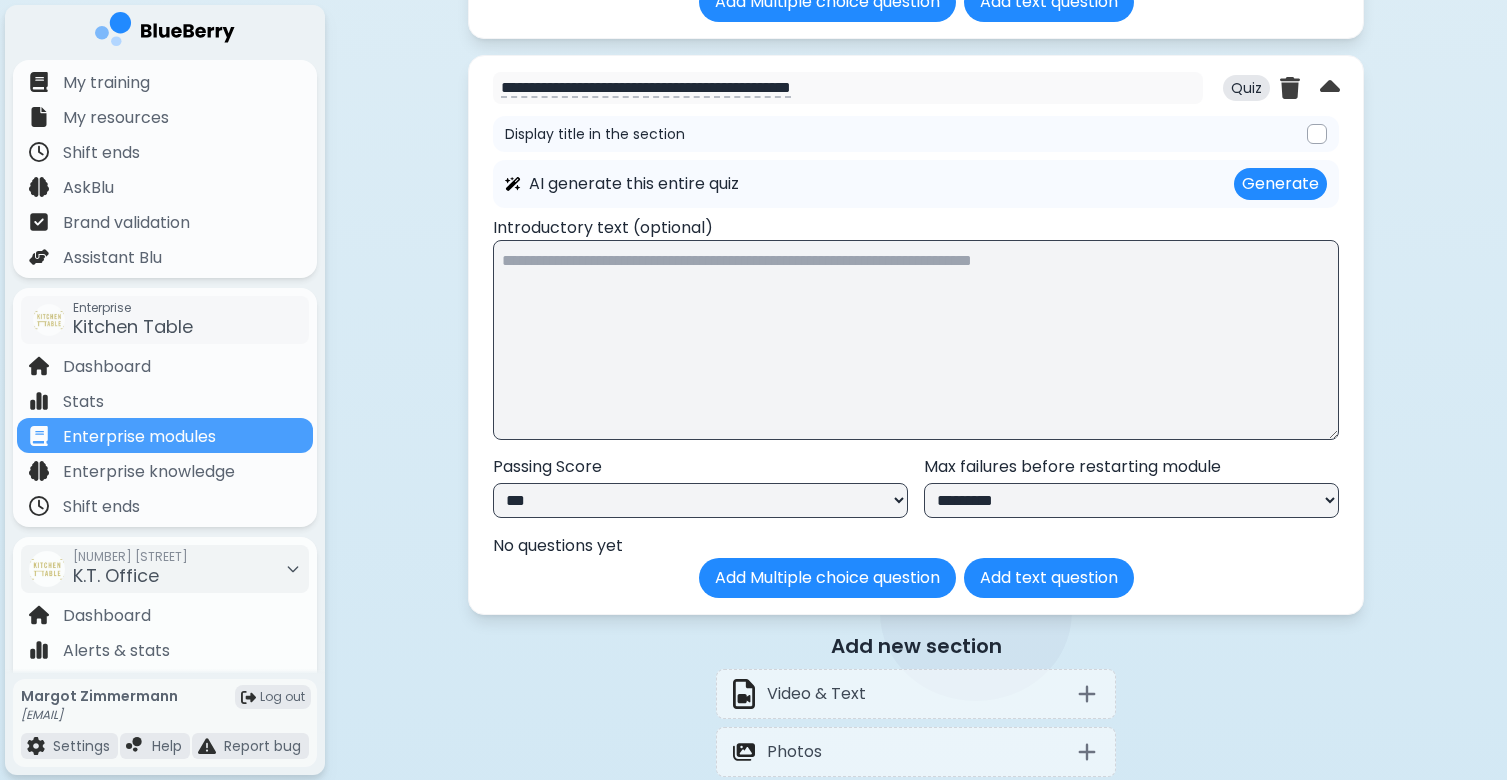 type on "**********" 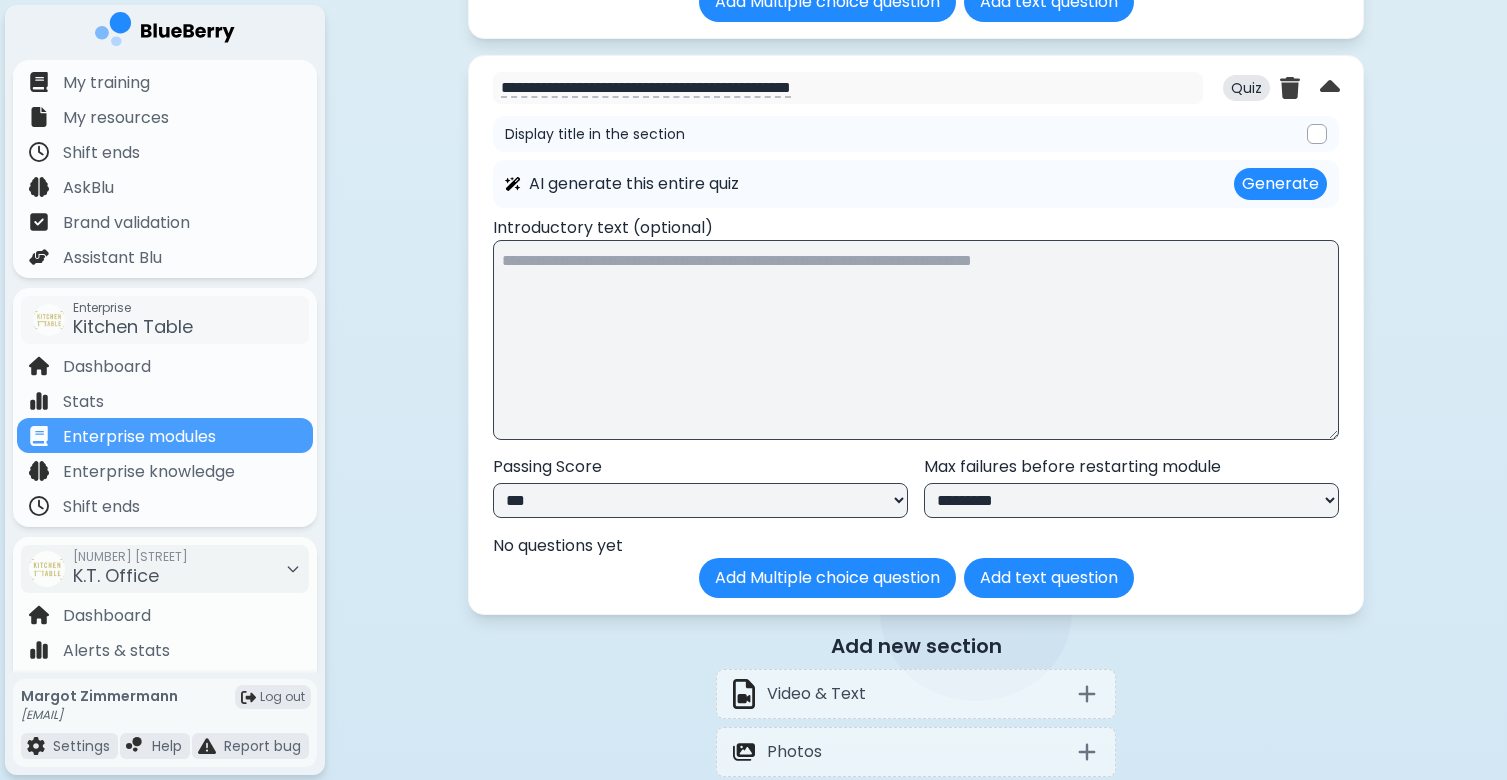 click at bounding box center [1317, 134] 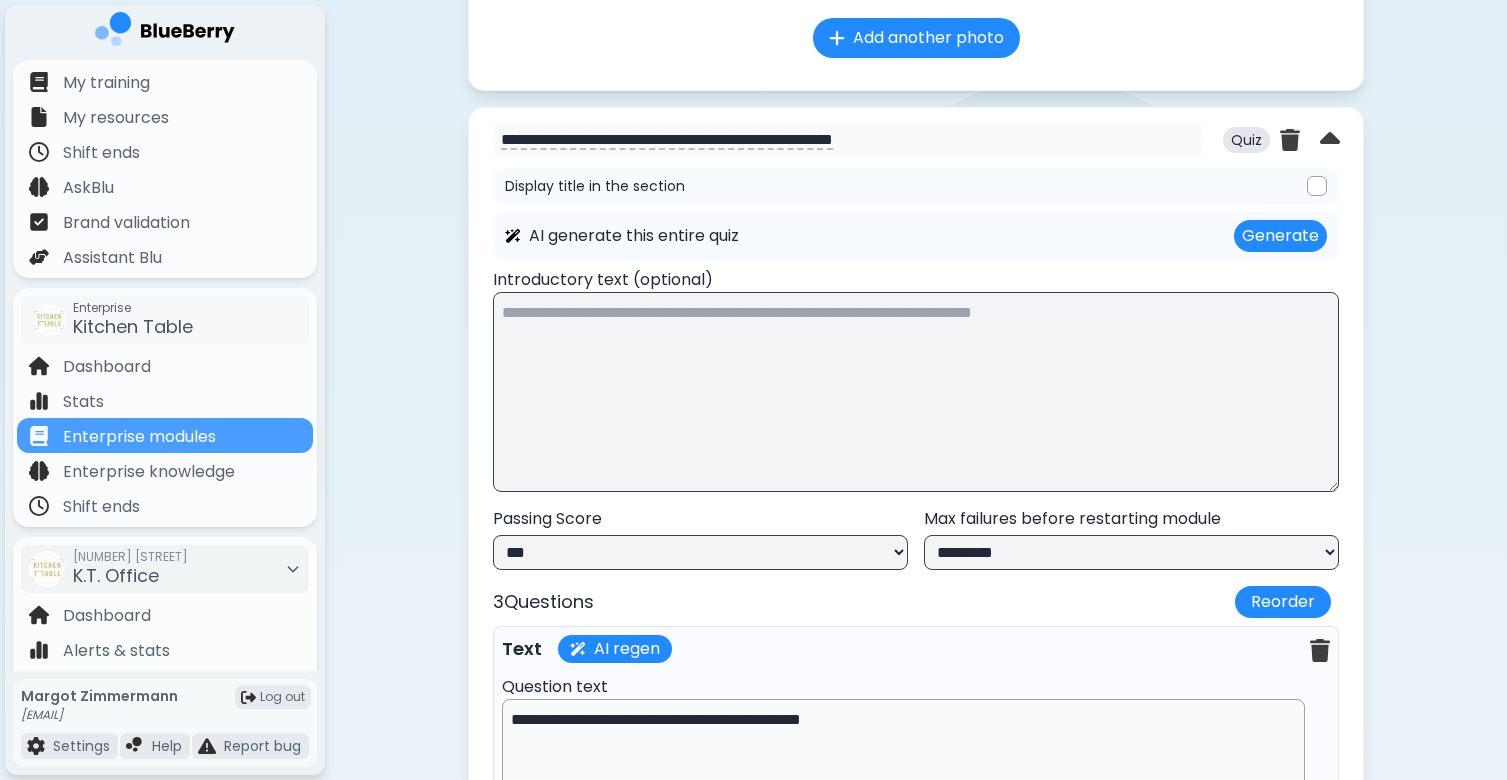 scroll, scrollTop: 1522, scrollLeft: 0, axis: vertical 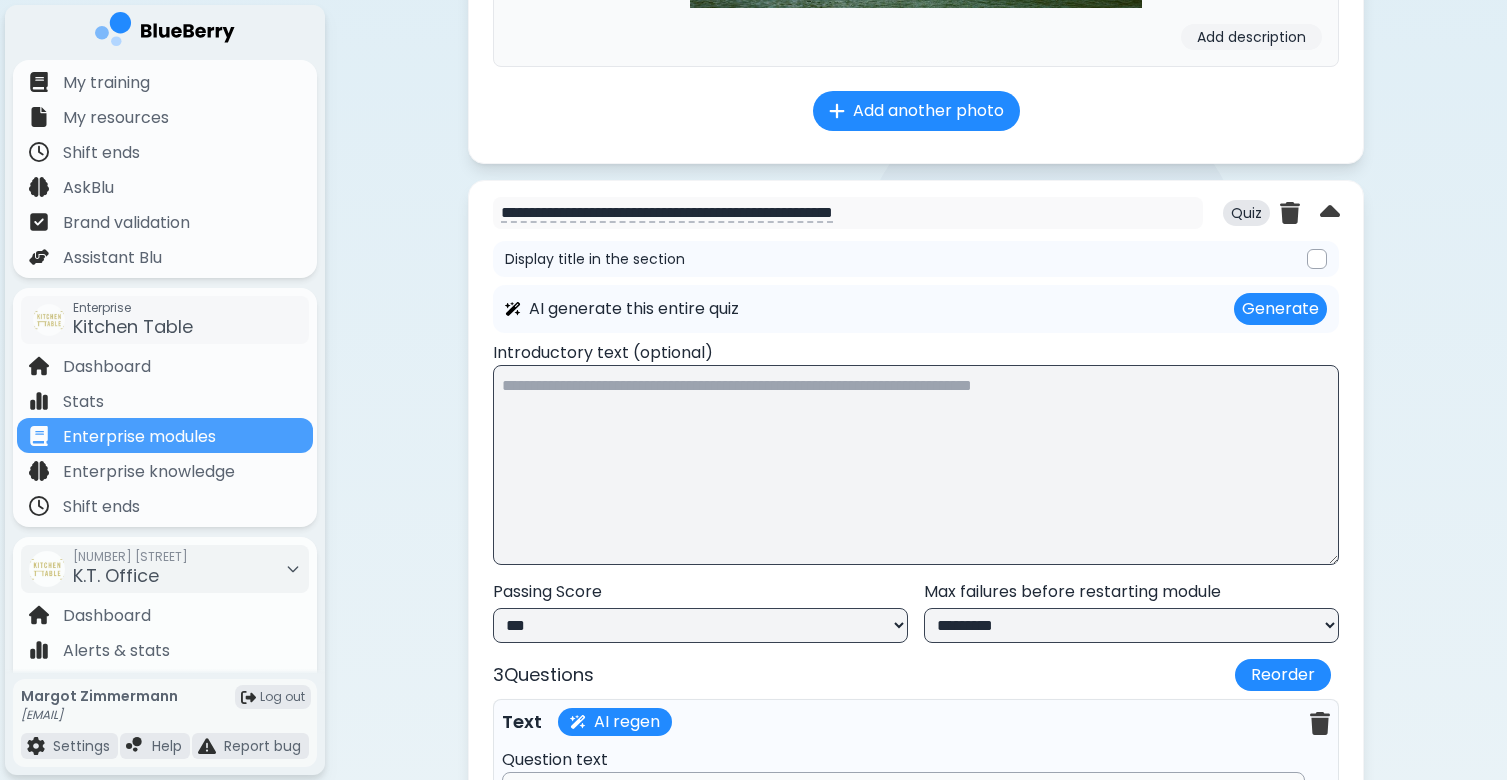 click at bounding box center (1317, 259) 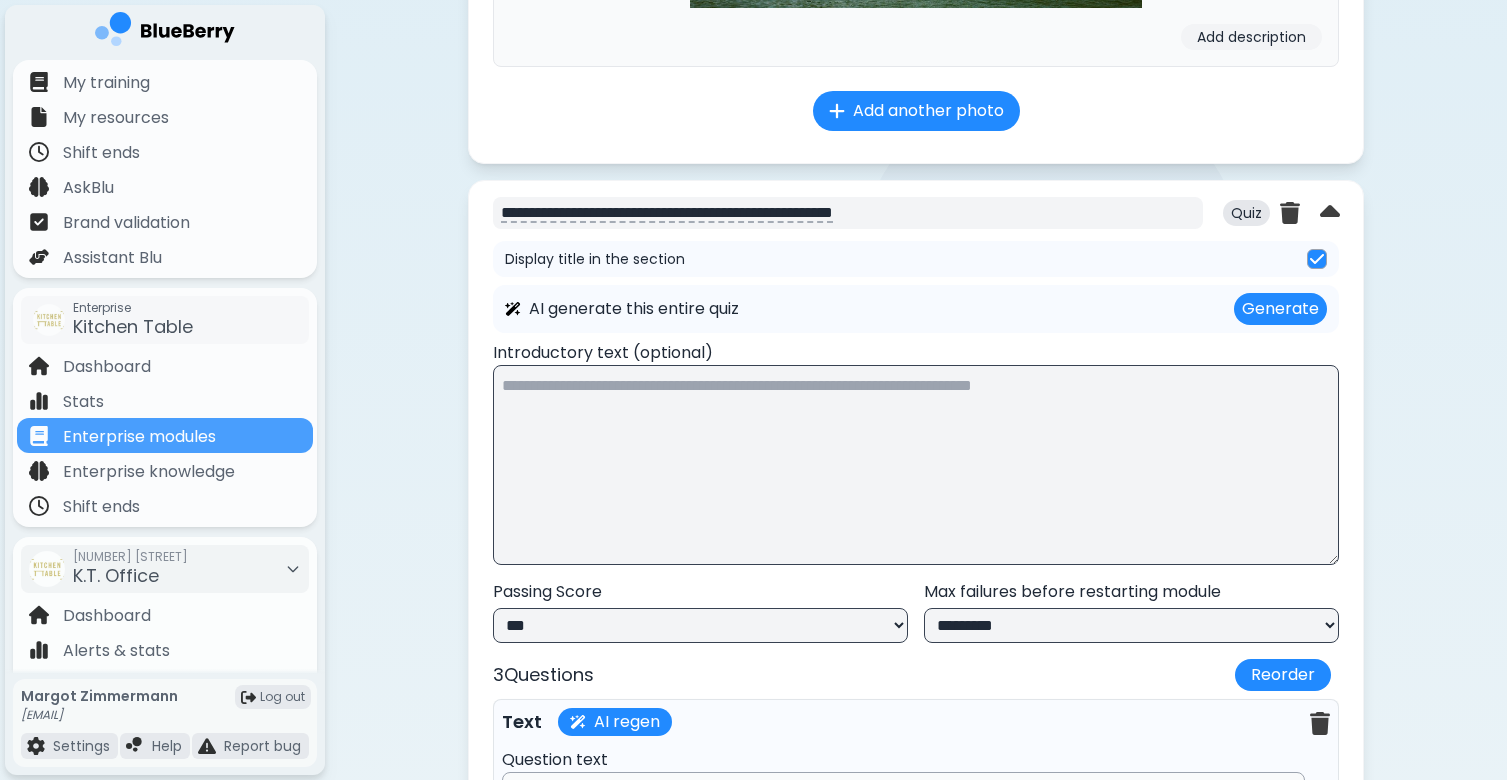 click on "**********" at bounding box center [848, 213] 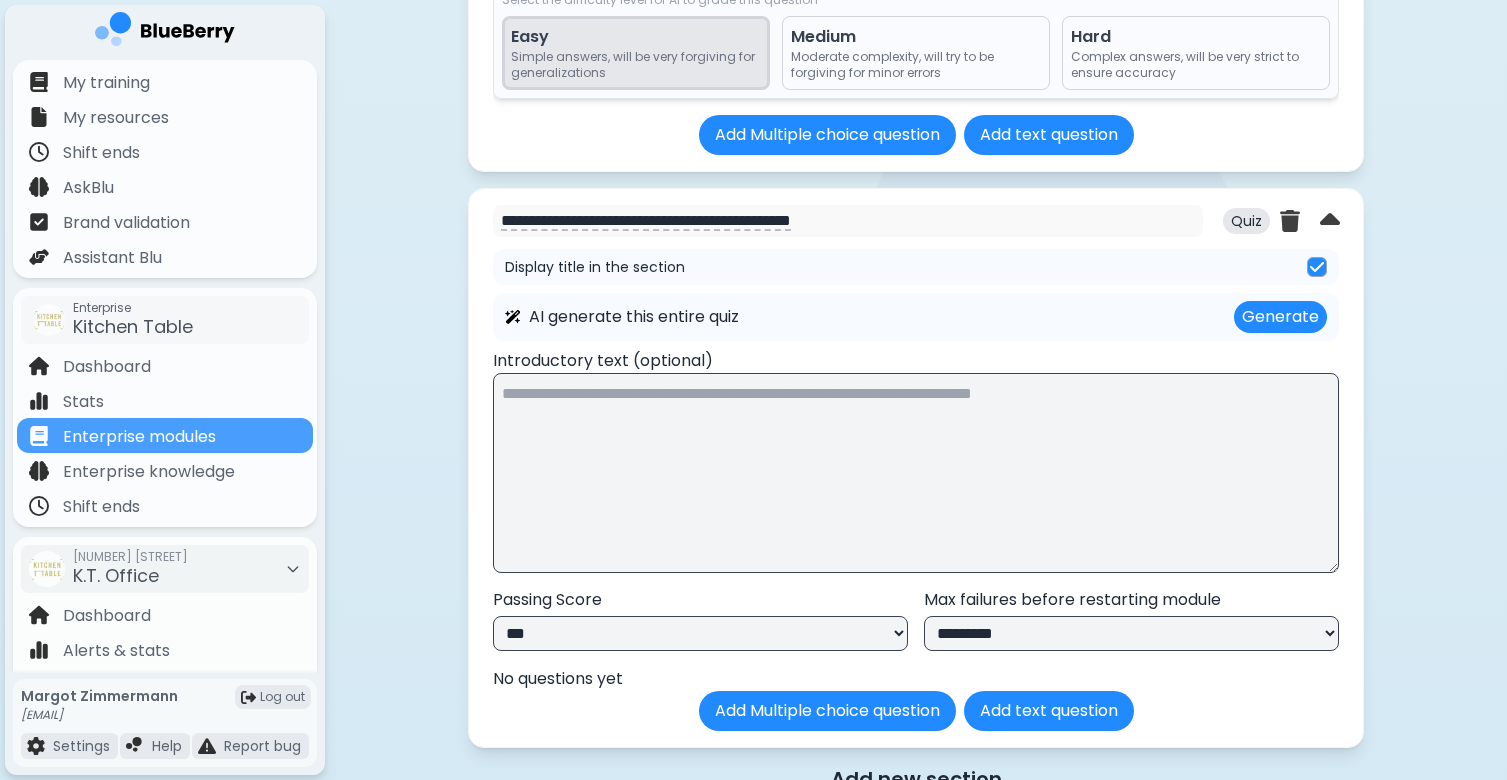 scroll, scrollTop: 3706, scrollLeft: 0, axis: vertical 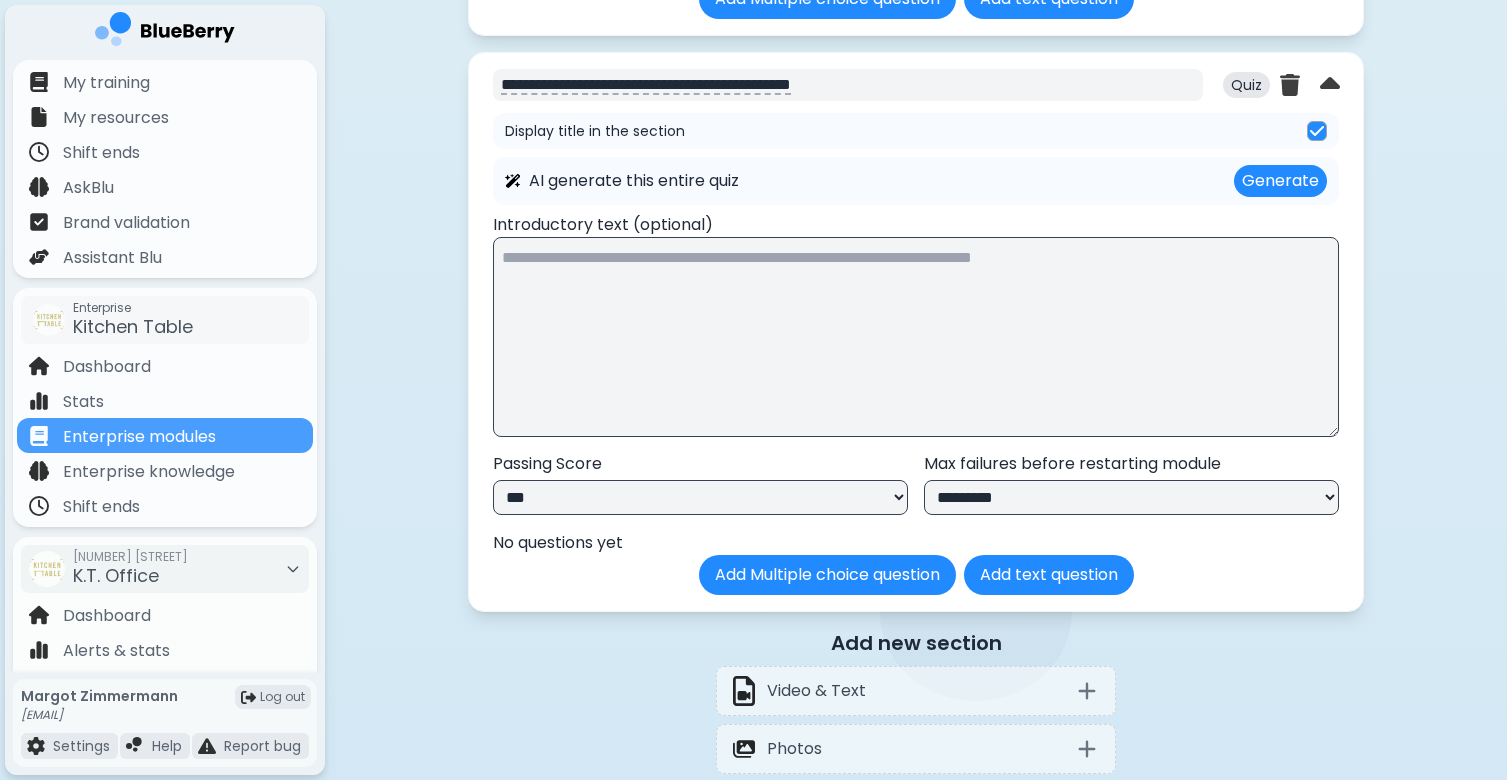 type on "**********" 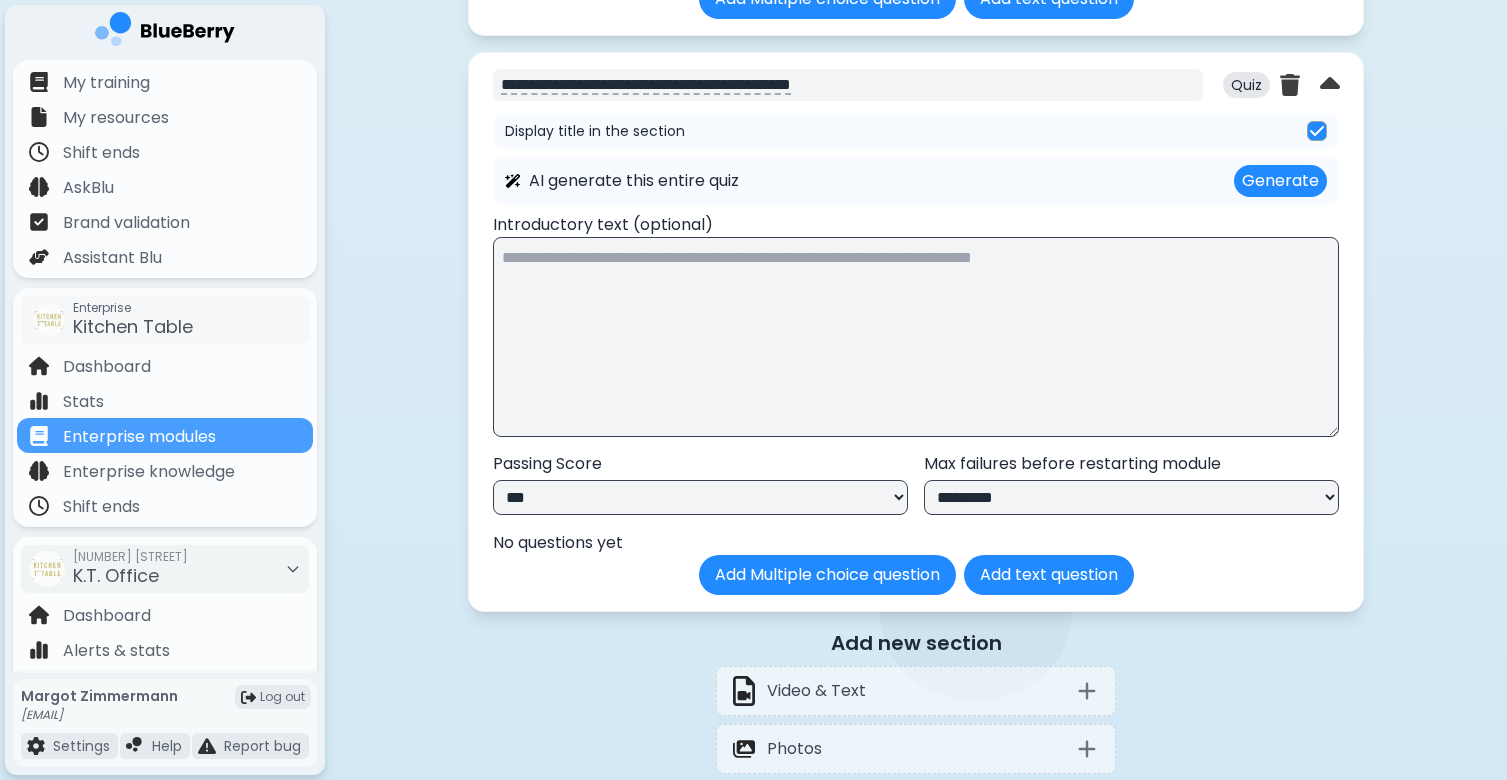 click on "**********" at bounding box center [848, 85] 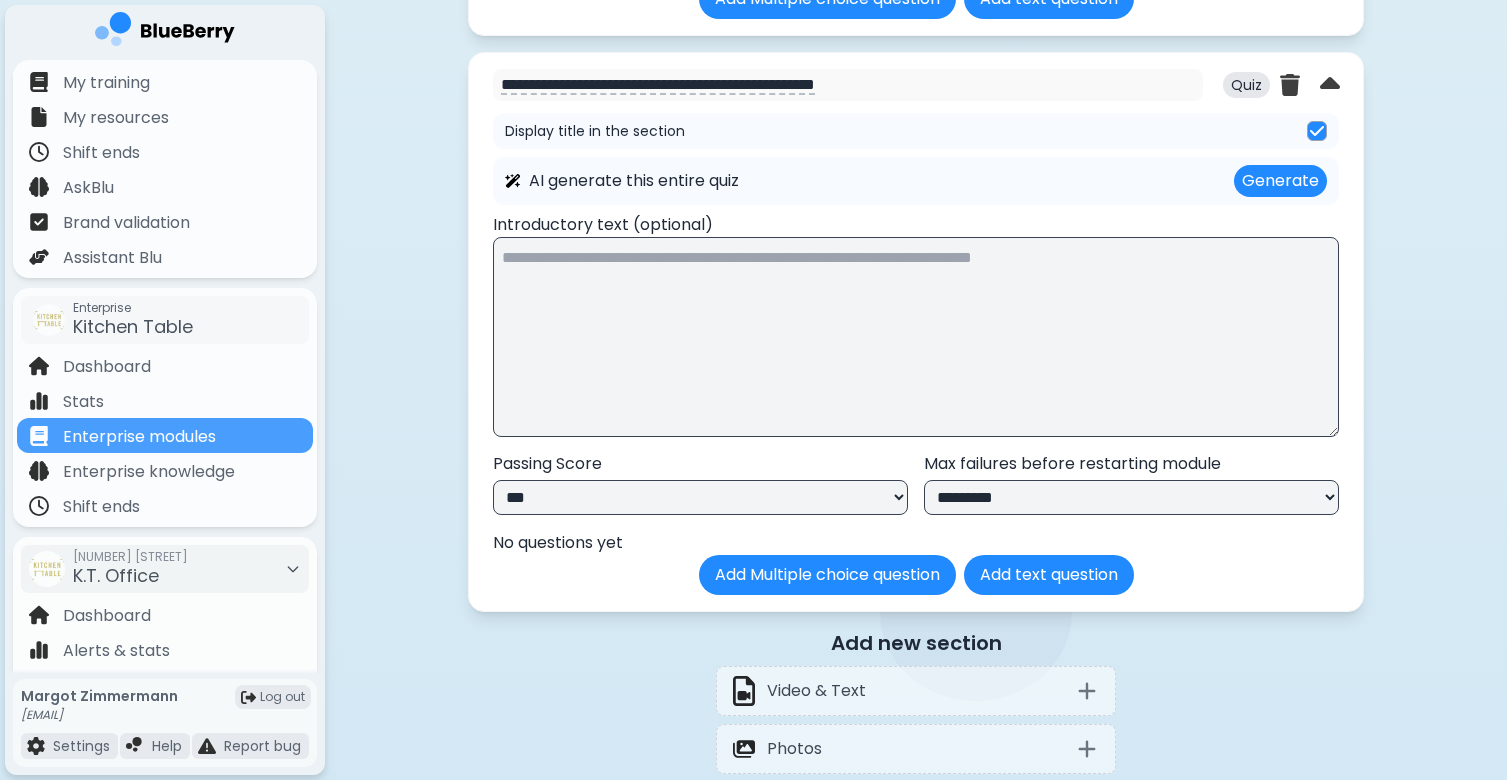 type on "**********" 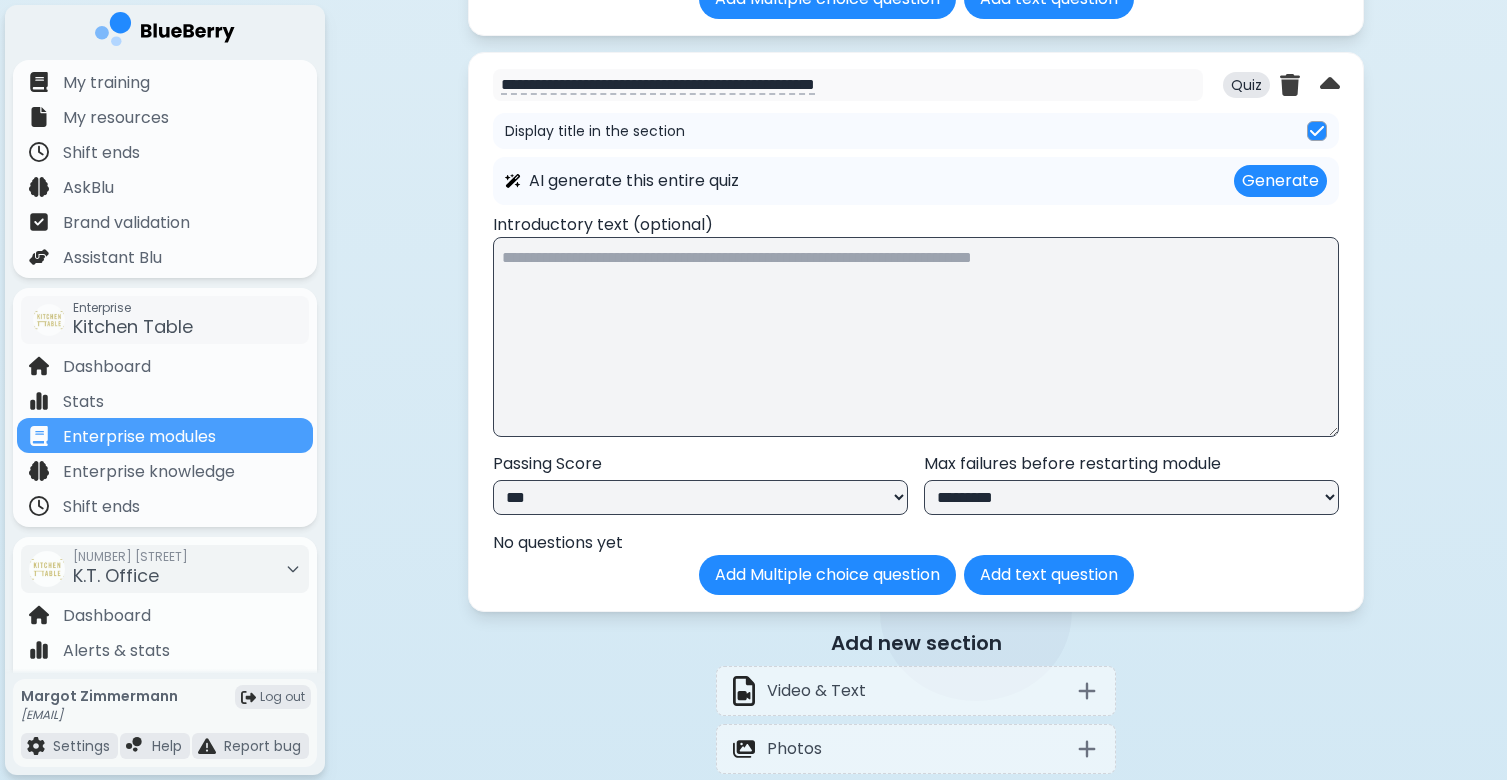 click on "**********" at bounding box center [700, 497] 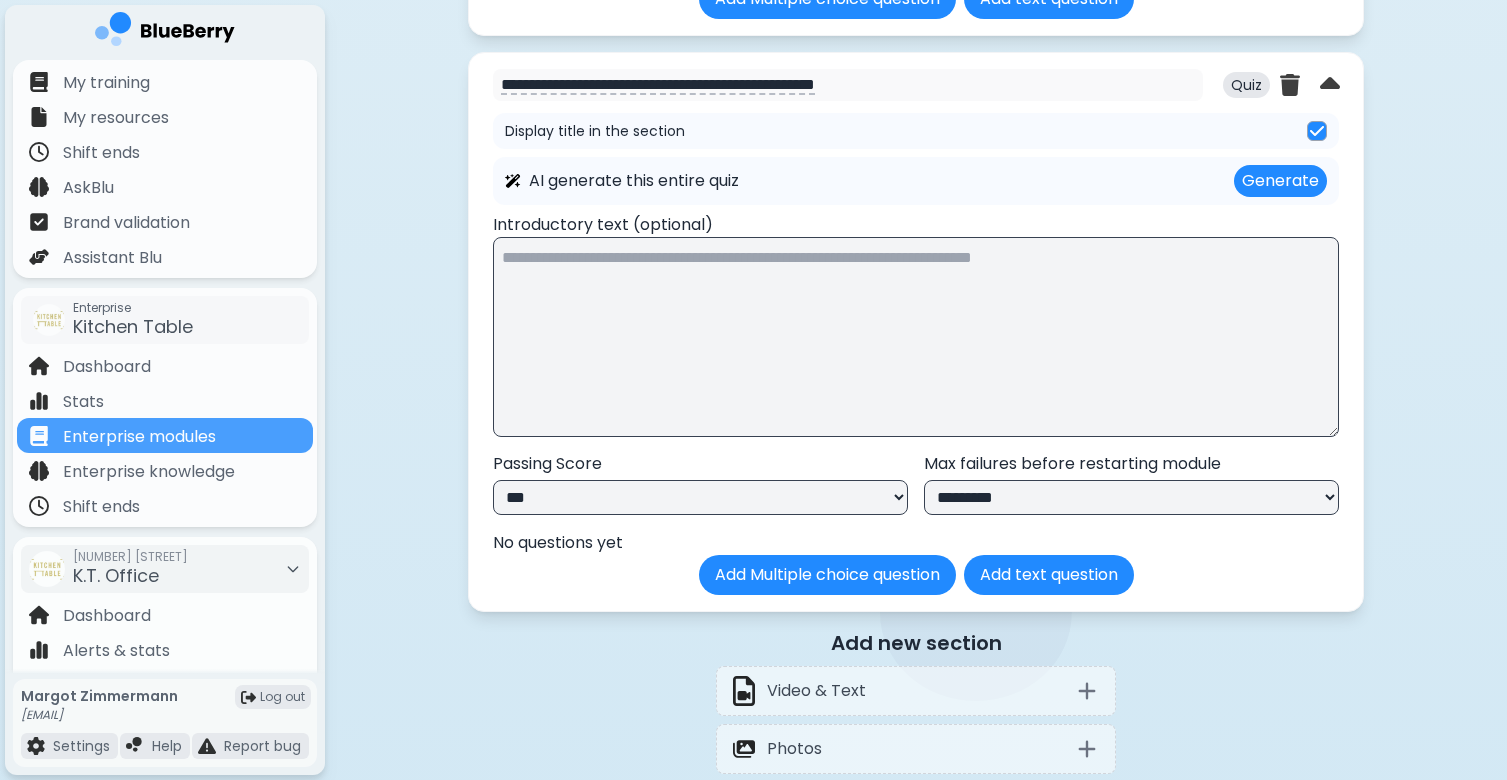 select on "**" 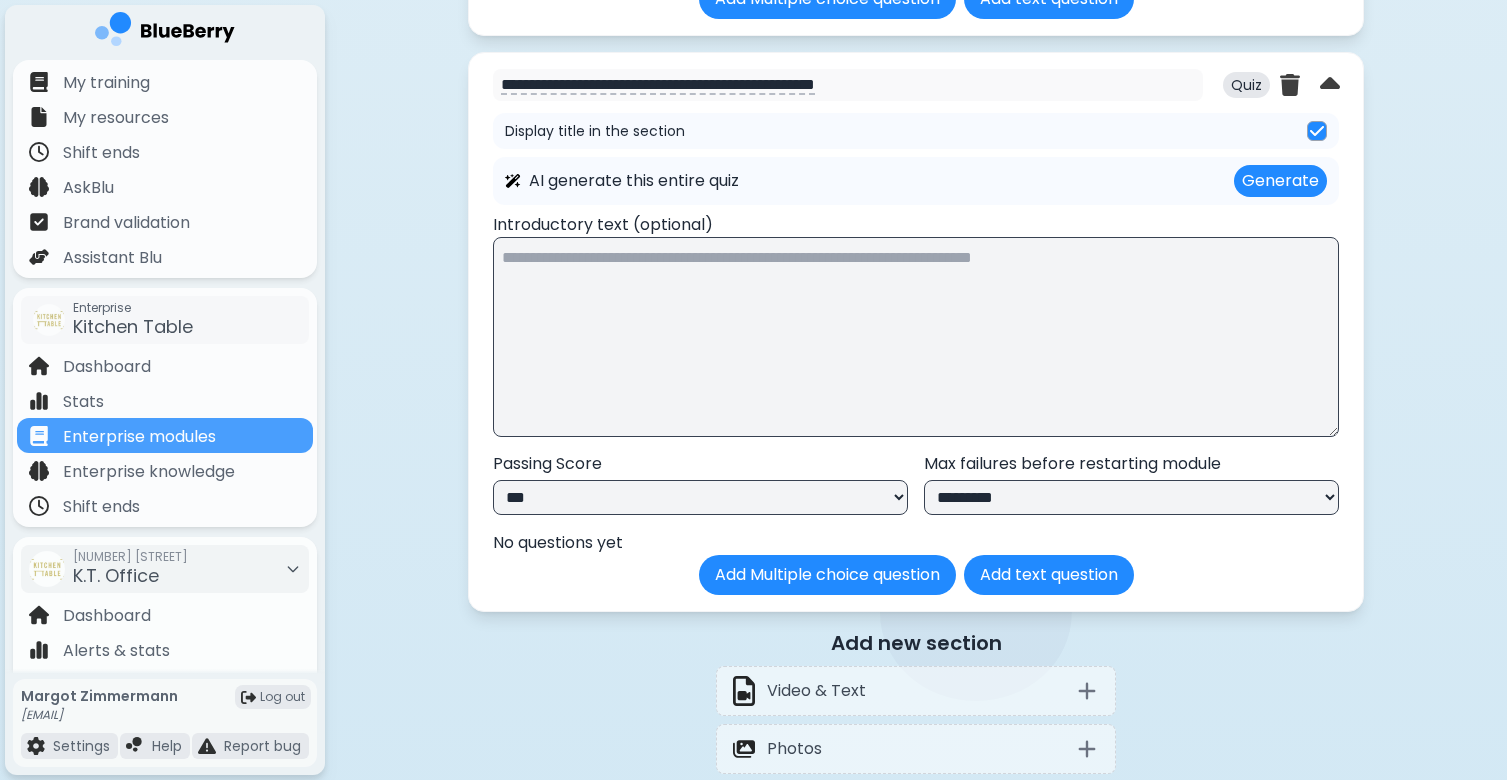 click on "**********" at bounding box center [1131, 497] 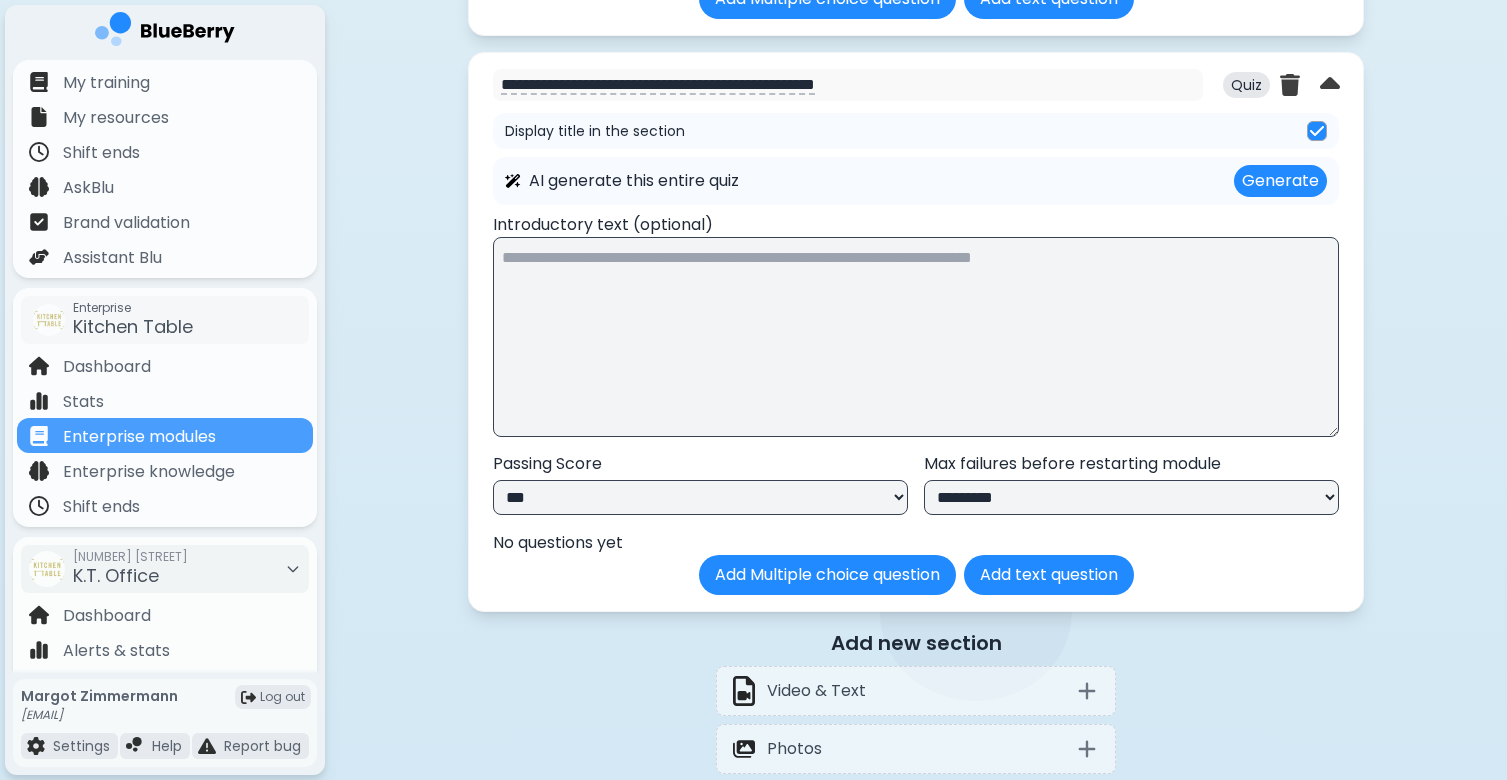 select on "*********" 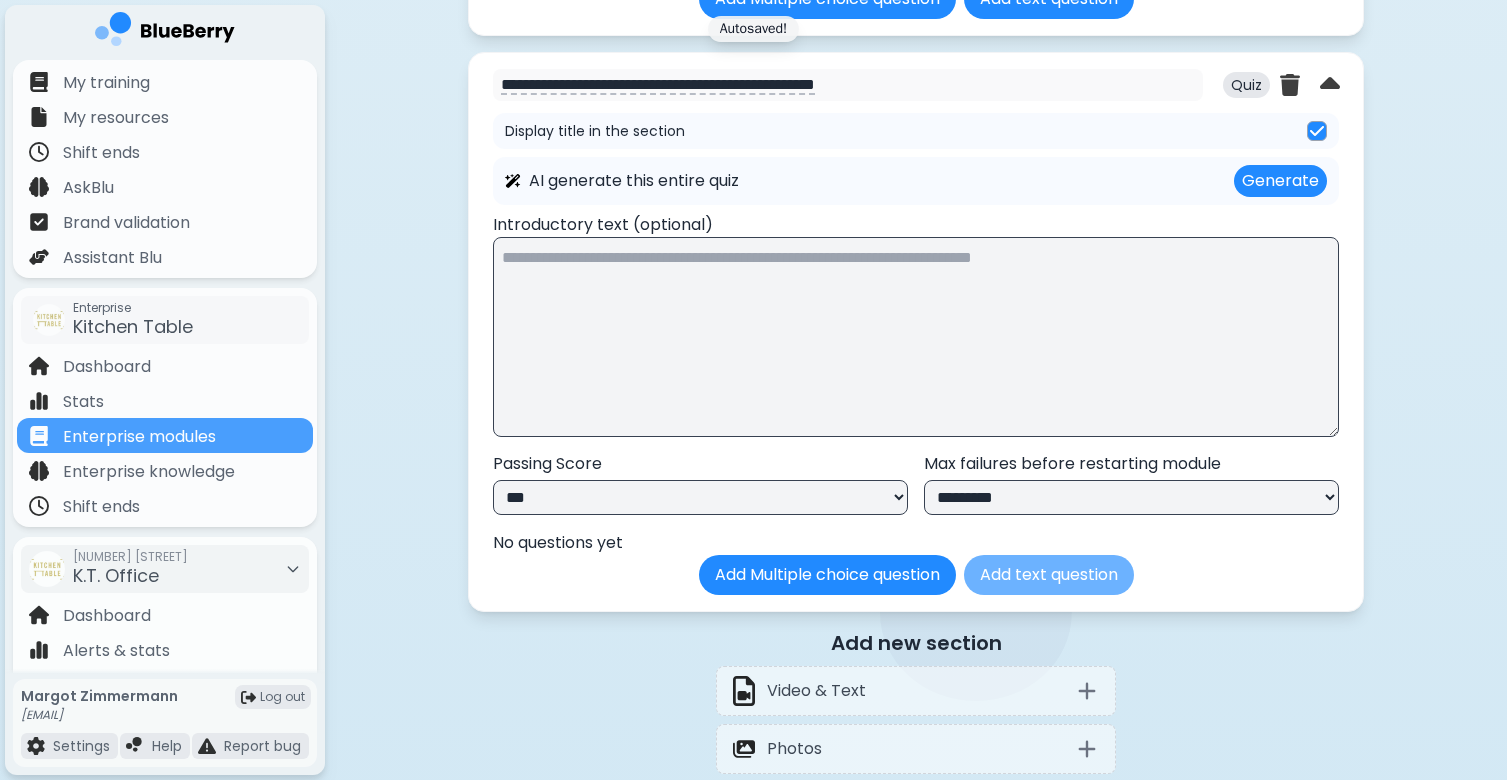click on "Add text question" at bounding box center (1049, 575) 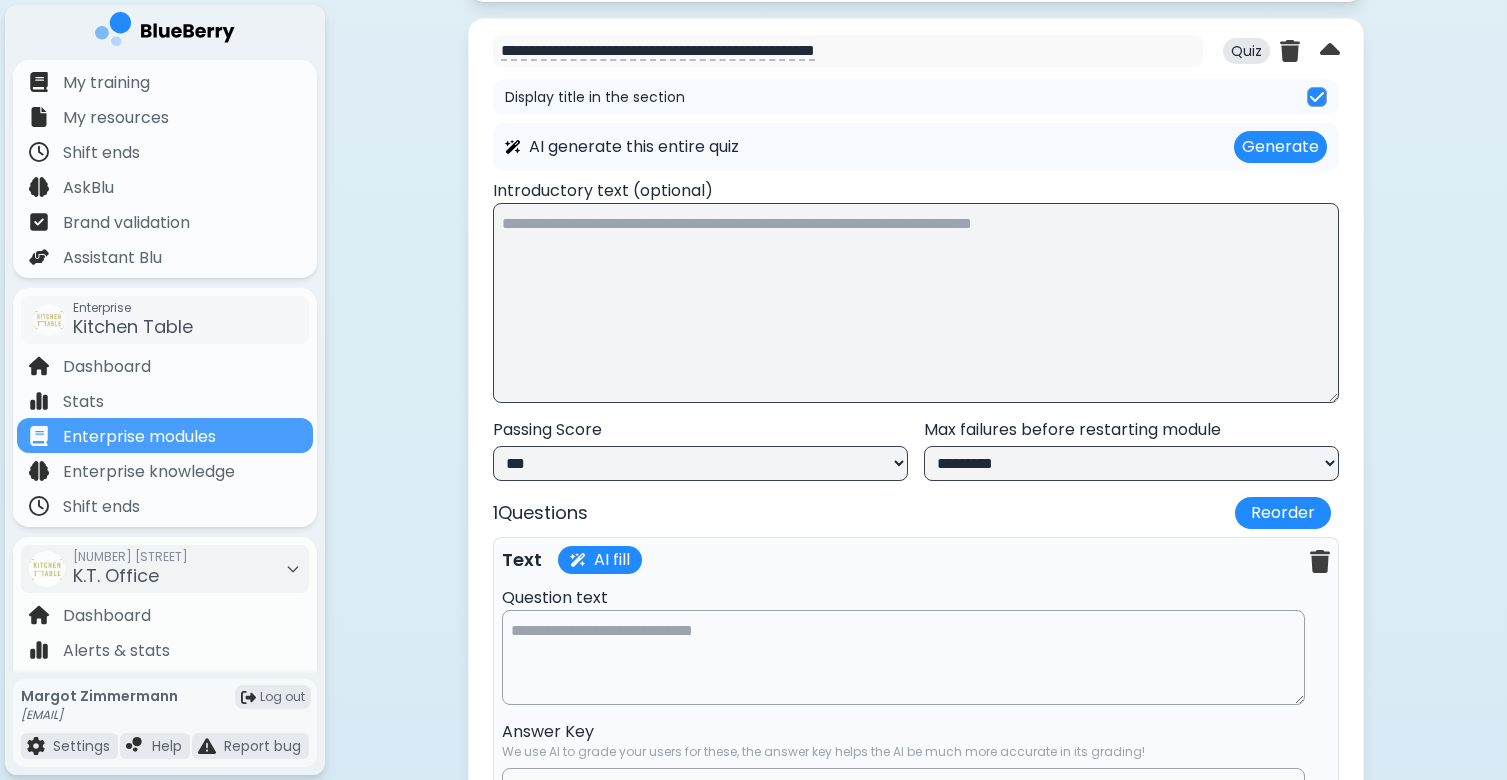 type 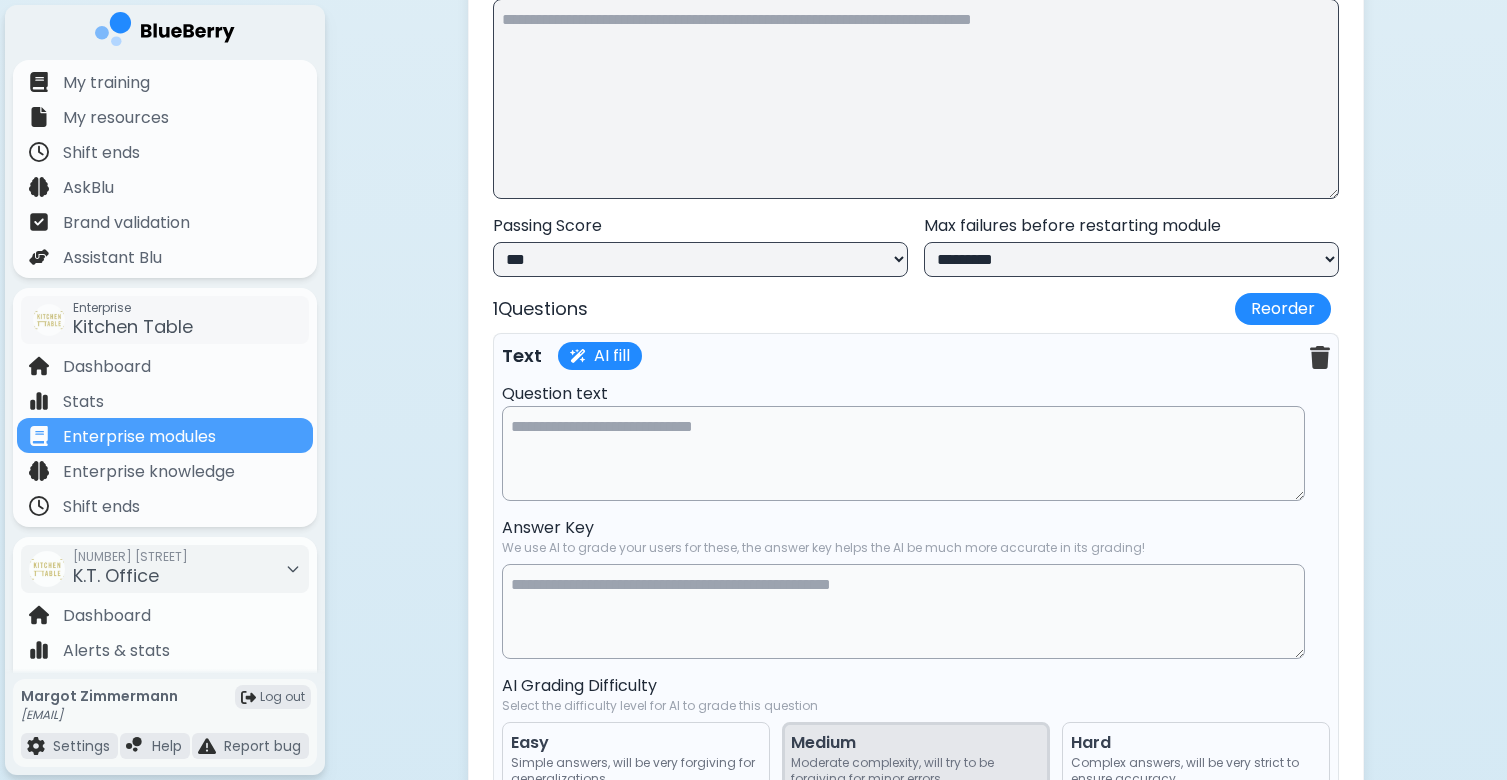 scroll, scrollTop: 3949, scrollLeft: 0, axis: vertical 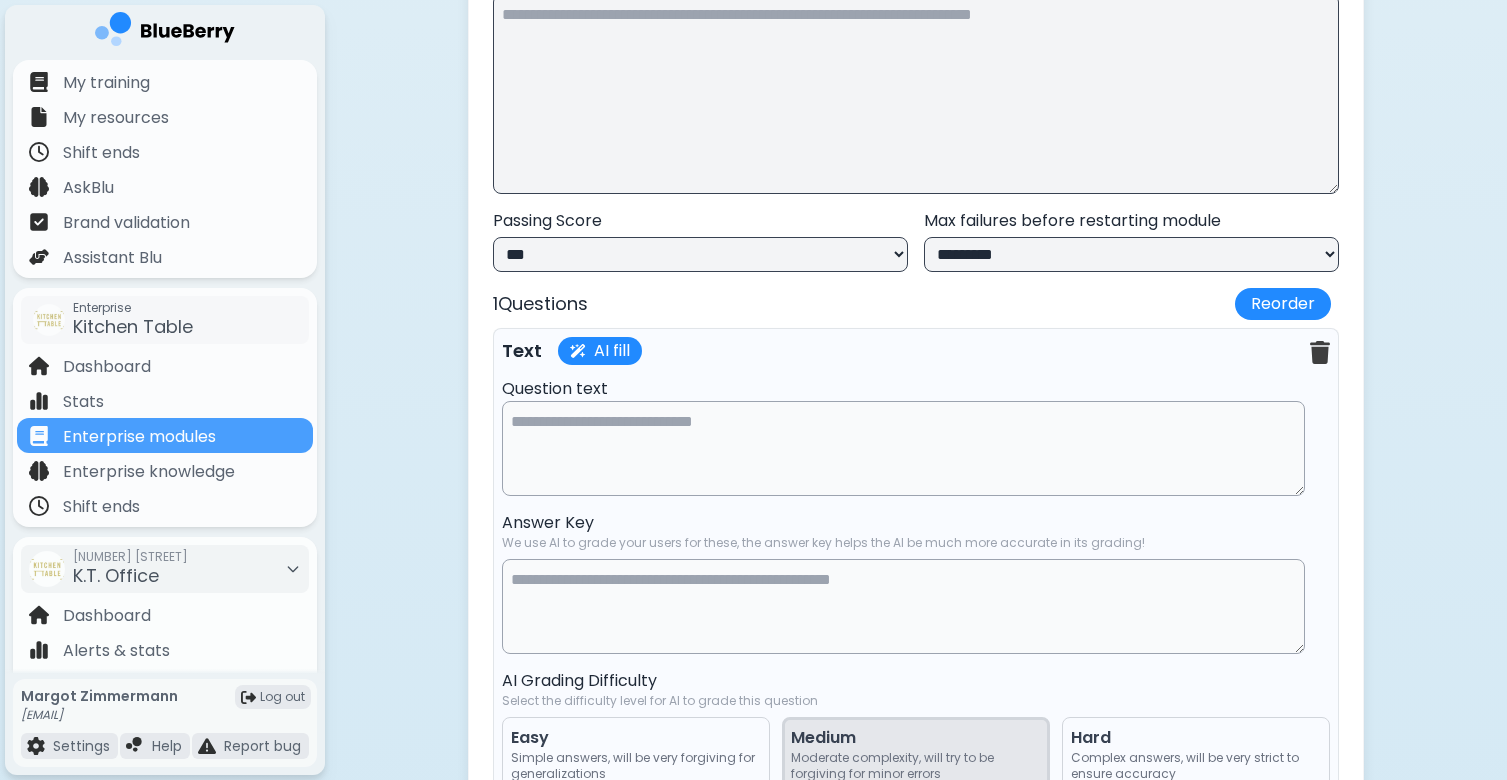 click at bounding box center (903, 448) 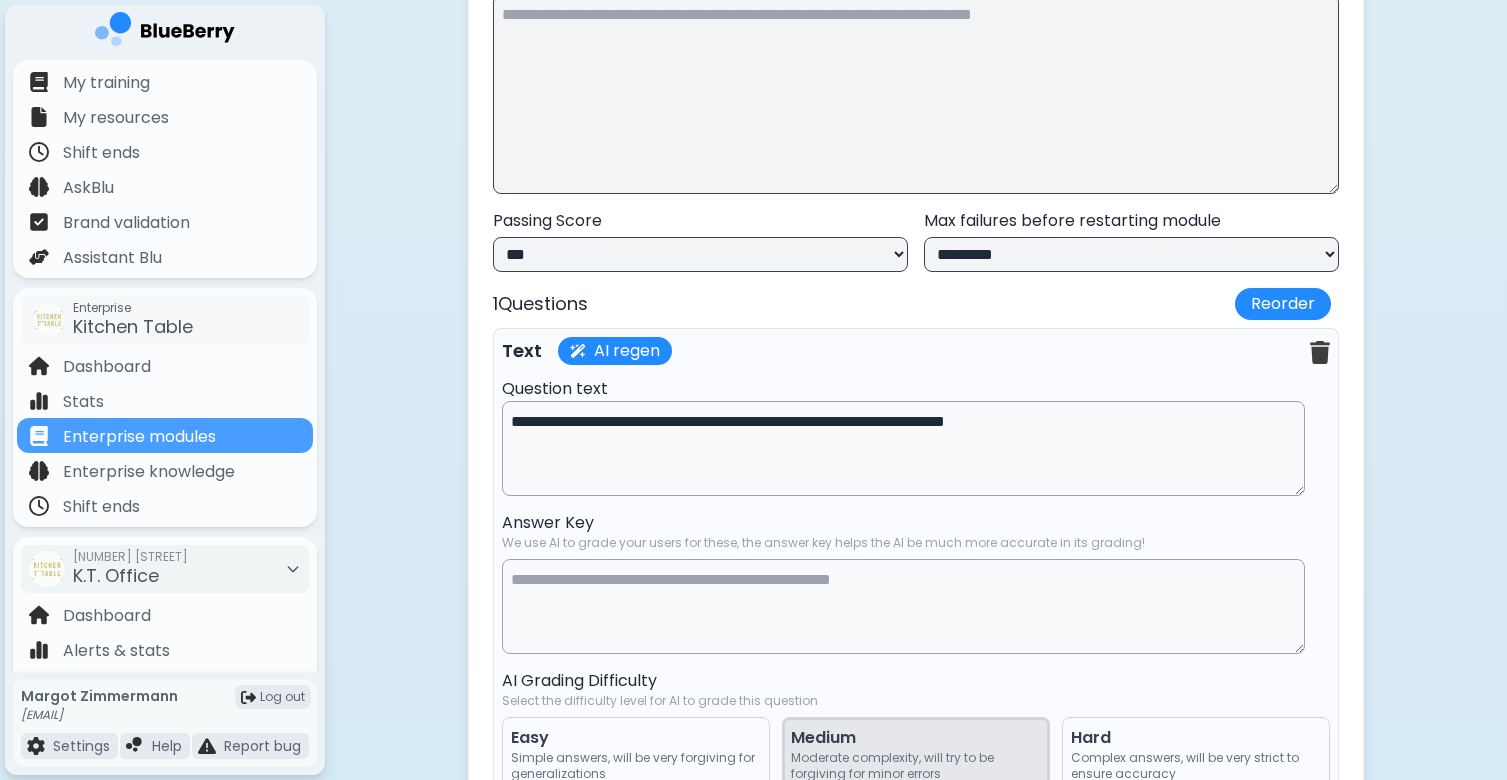 click on "**********" at bounding box center [903, 448] 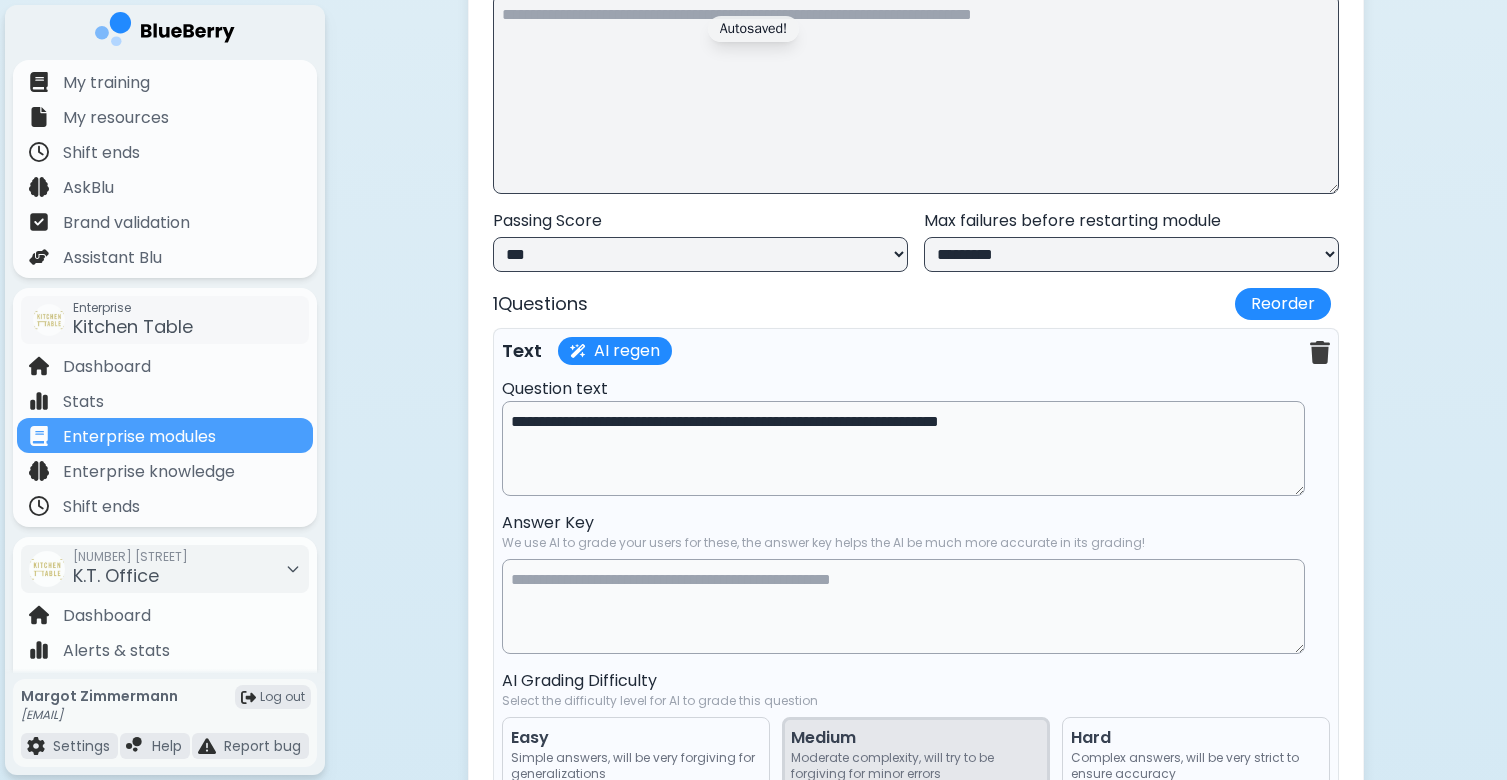 type on "**********" 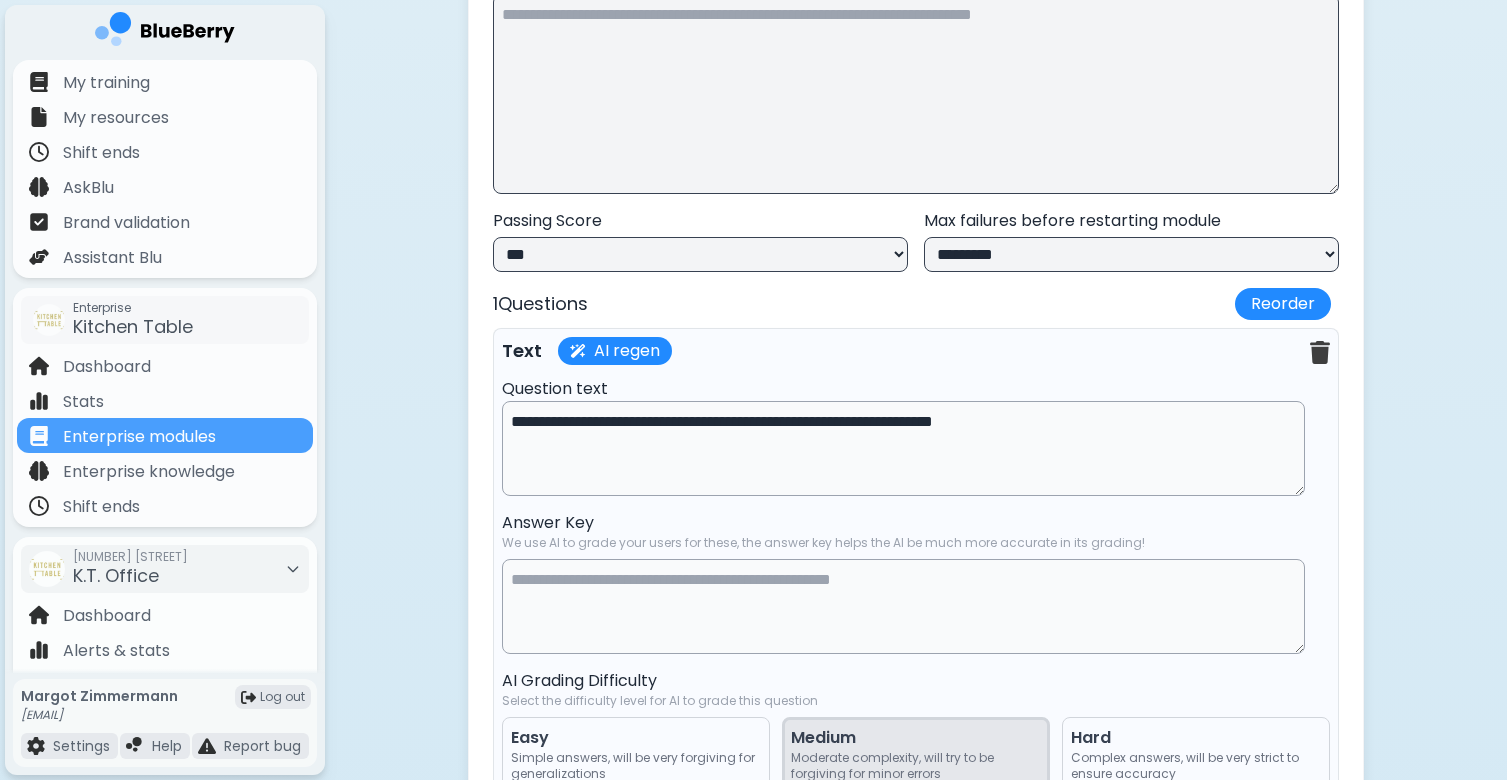 click on "**********" at bounding box center (903, 448) 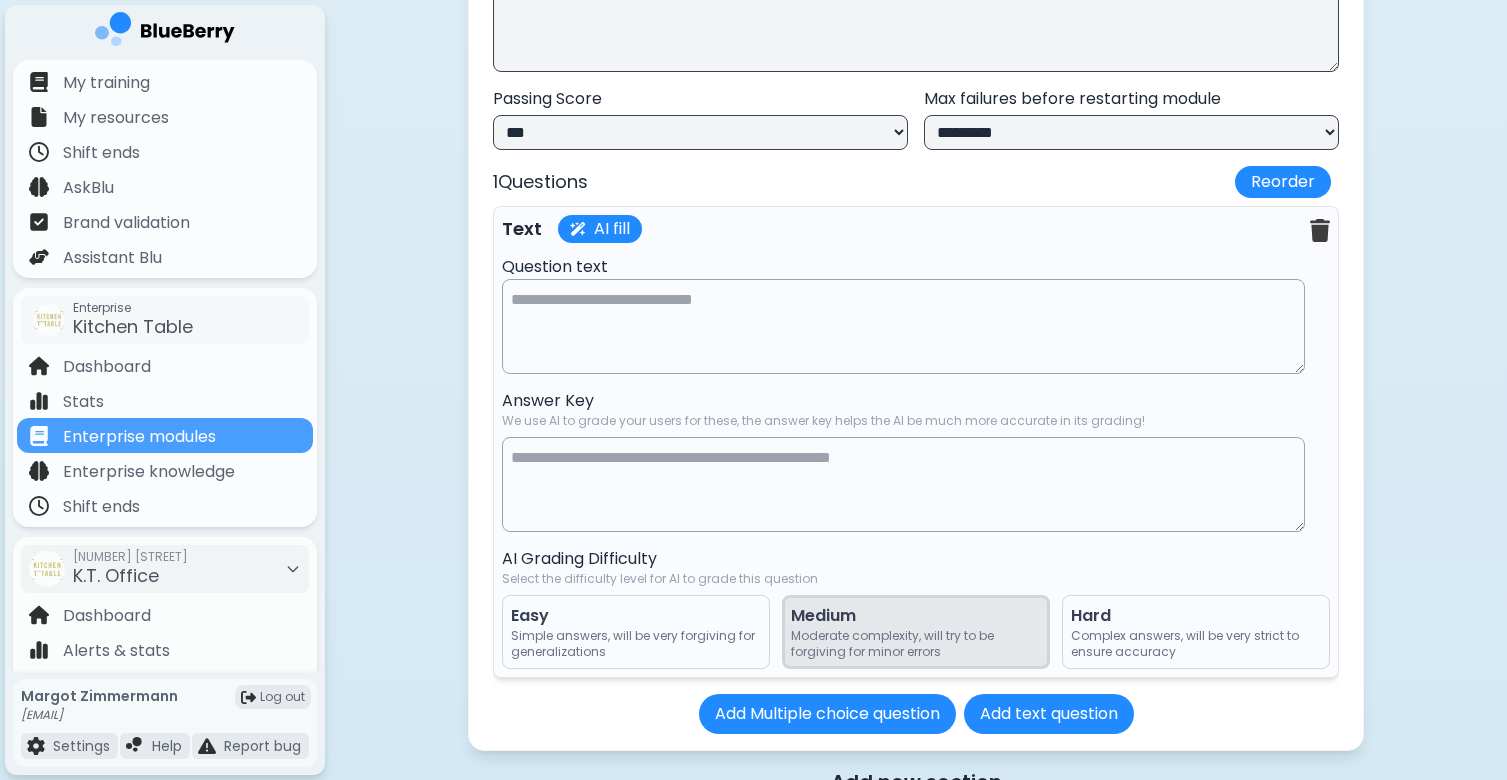 scroll, scrollTop: 4074, scrollLeft: 0, axis: vertical 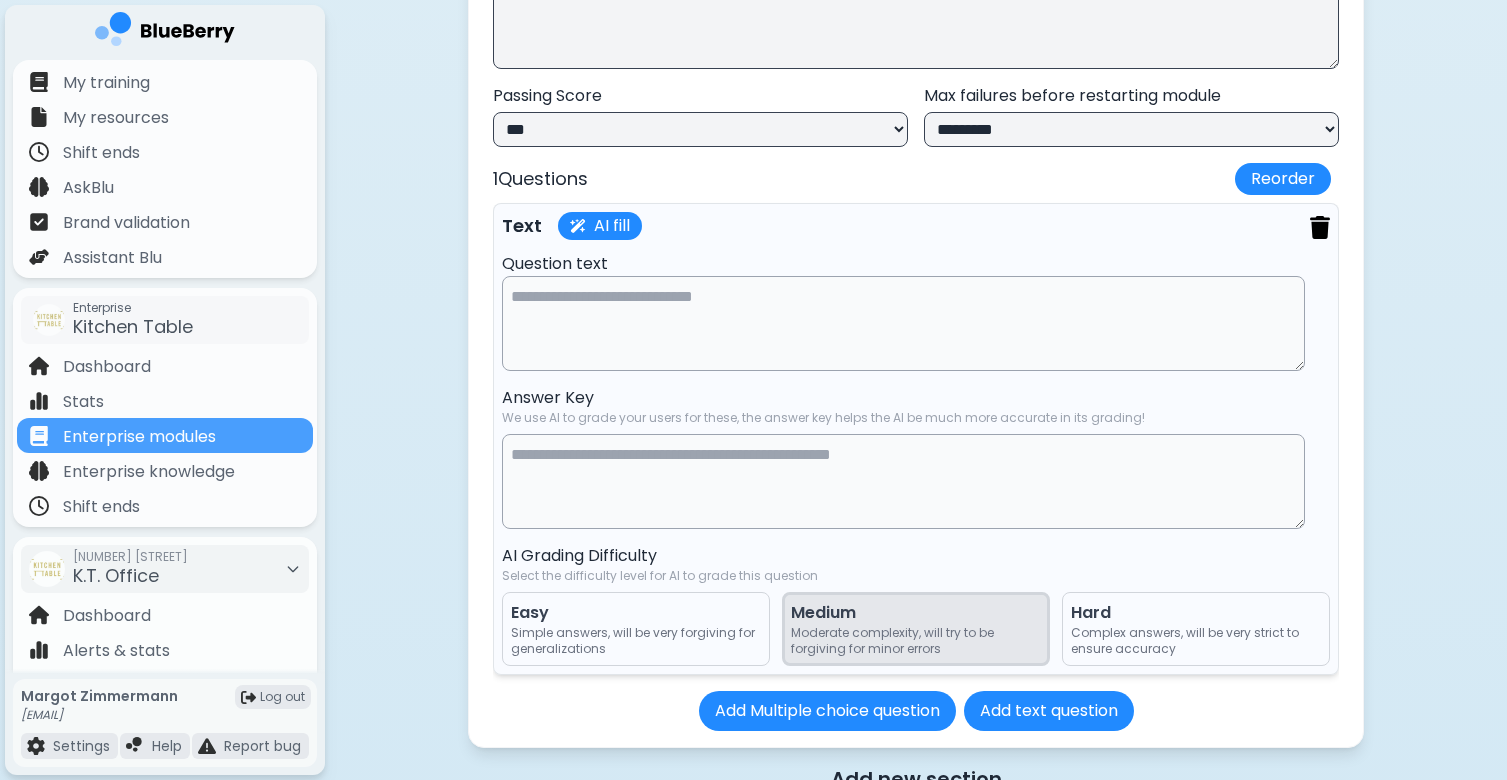 click at bounding box center [1320, 227] 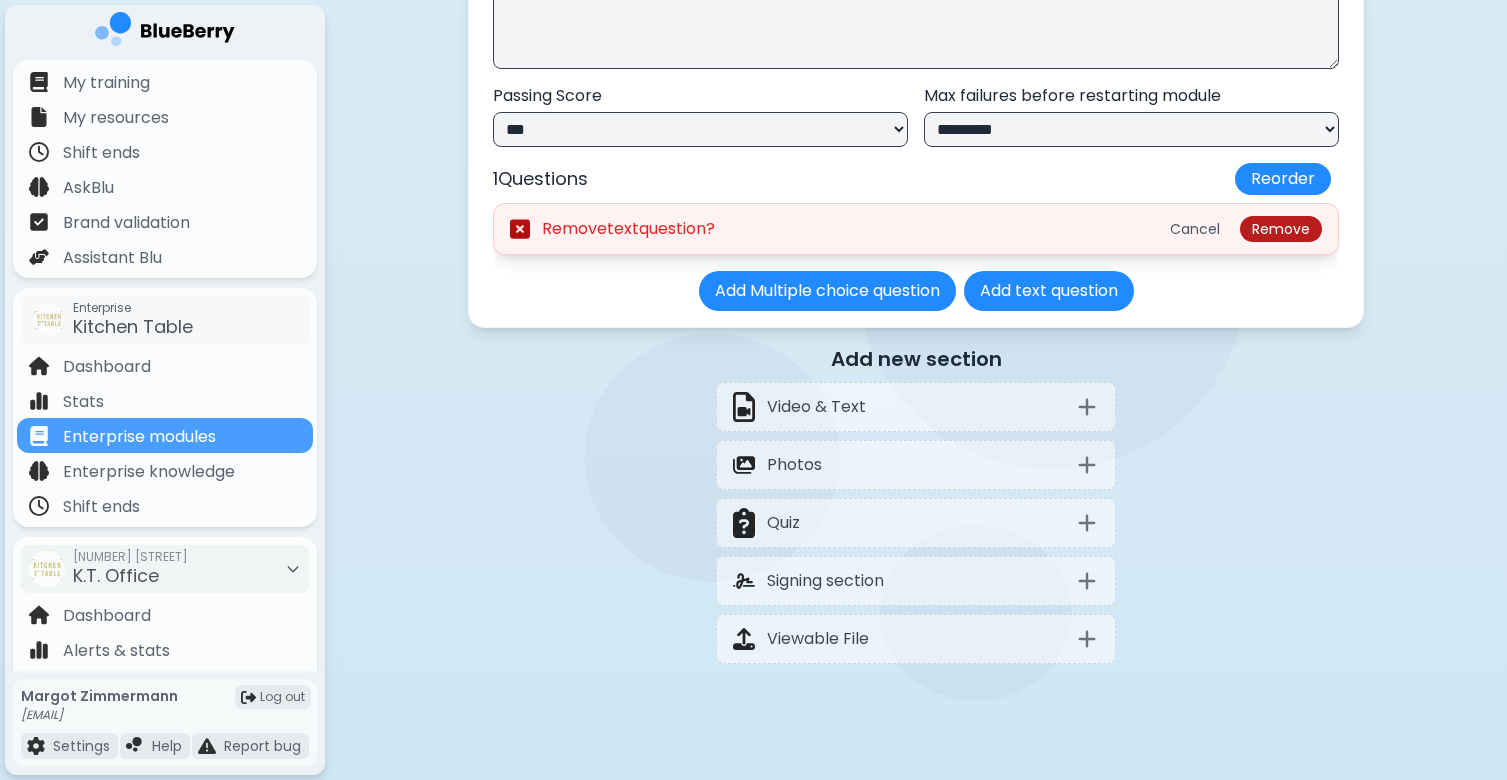 click on "Remove" at bounding box center (1281, 229) 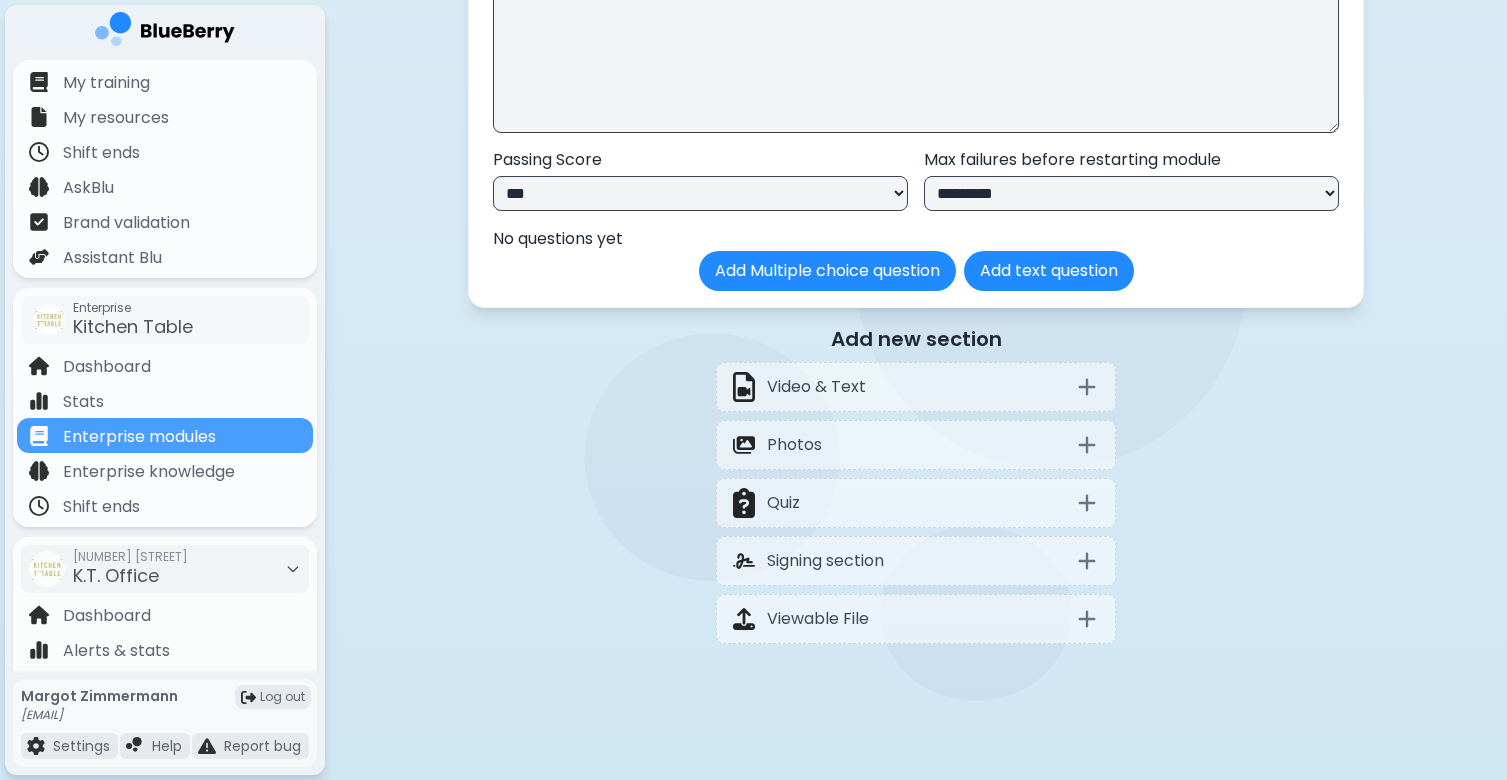scroll, scrollTop: 4020, scrollLeft: 0, axis: vertical 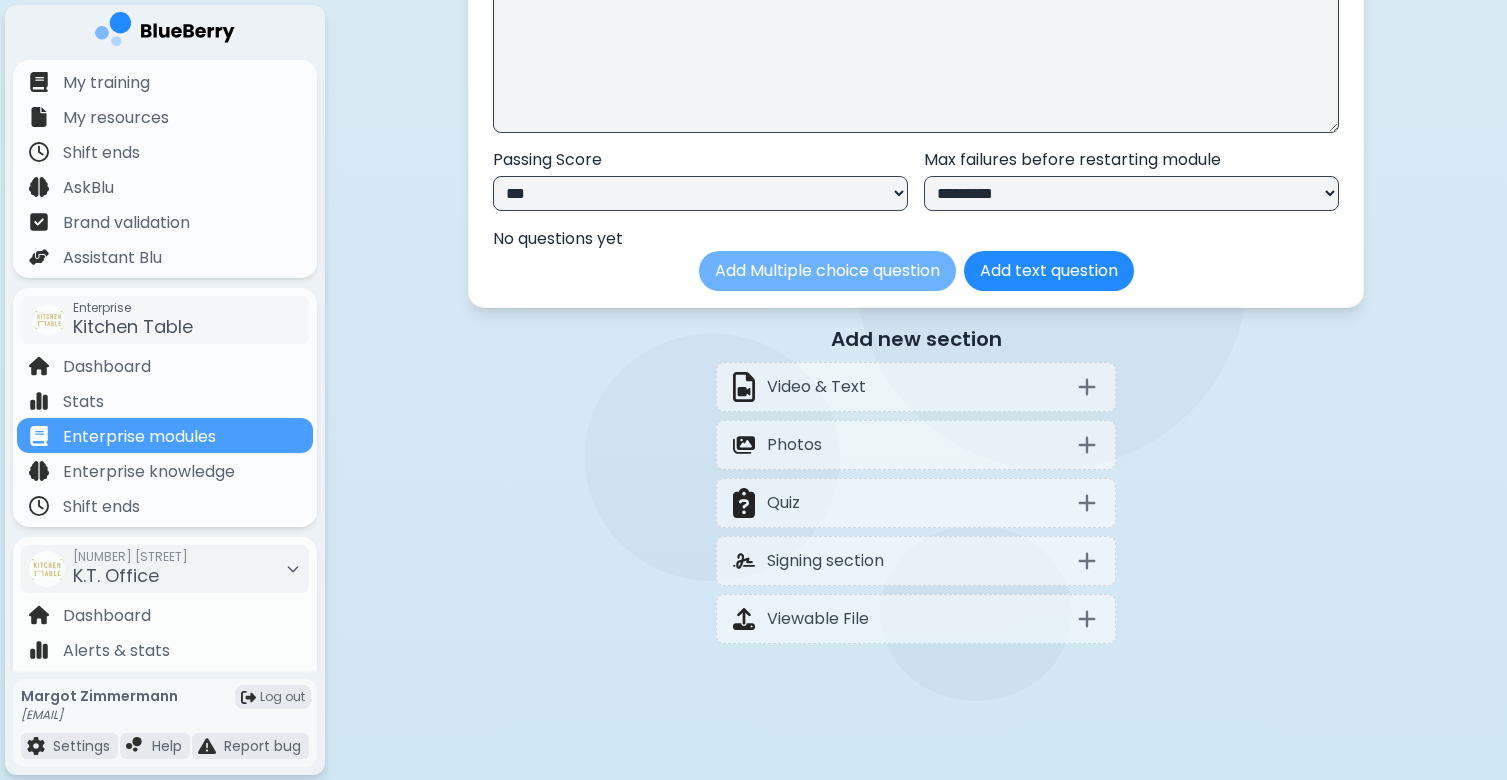 click on "Add Multiple choice question" at bounding box center (827, 271) 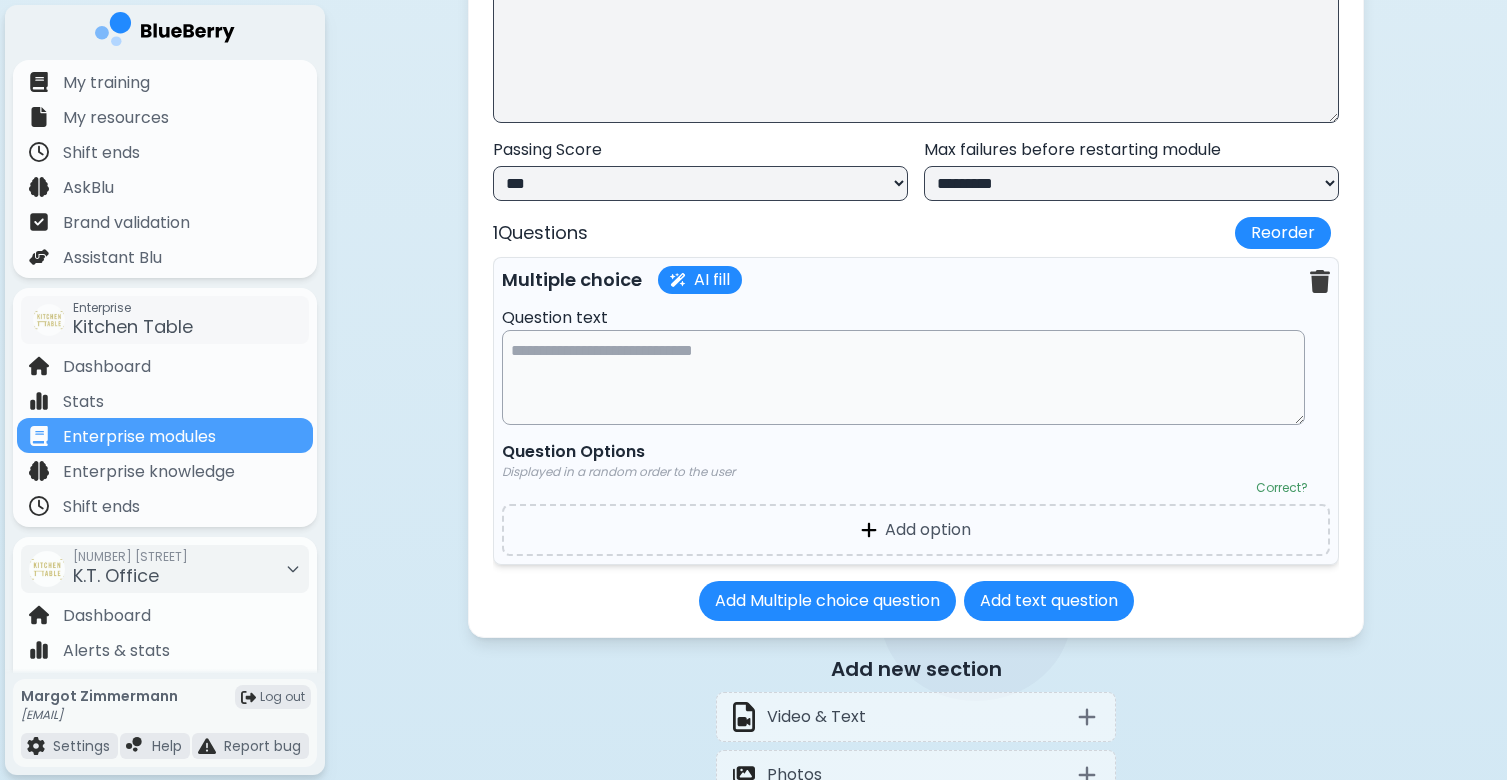 click at bounding box center (903, 377) 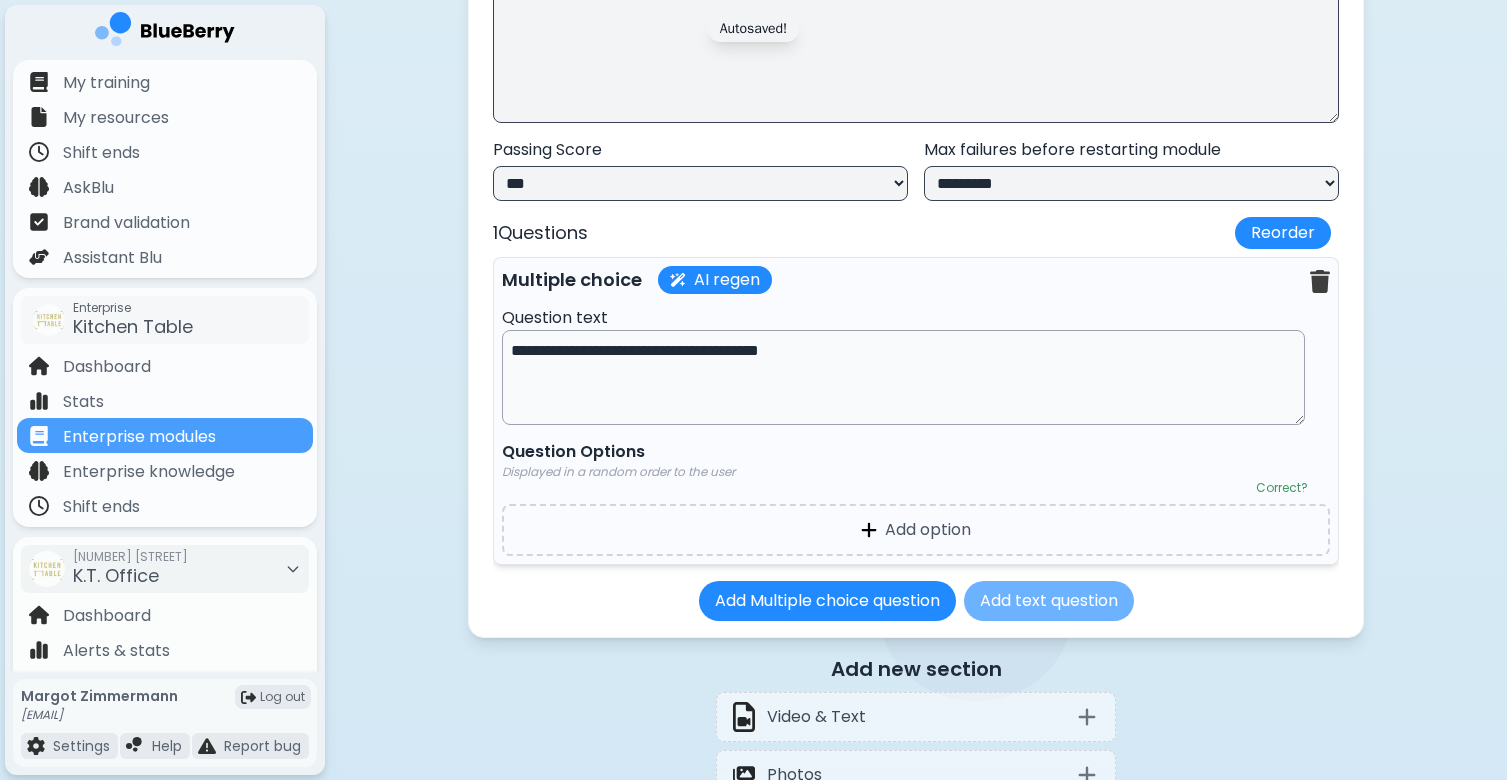 type on "**********" 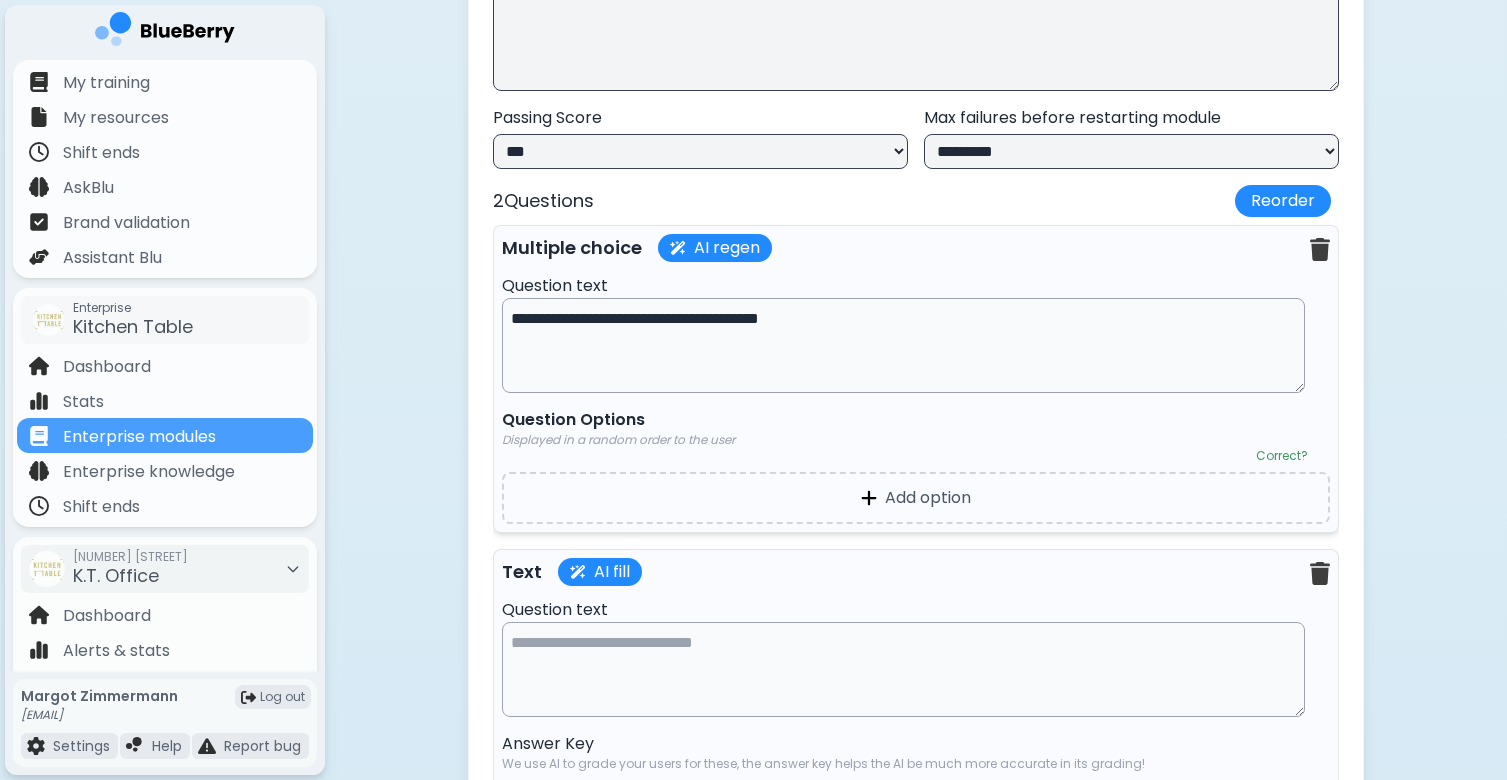 scroll, scrollTop: 4050, scrollLeft: 0, axis: vertical 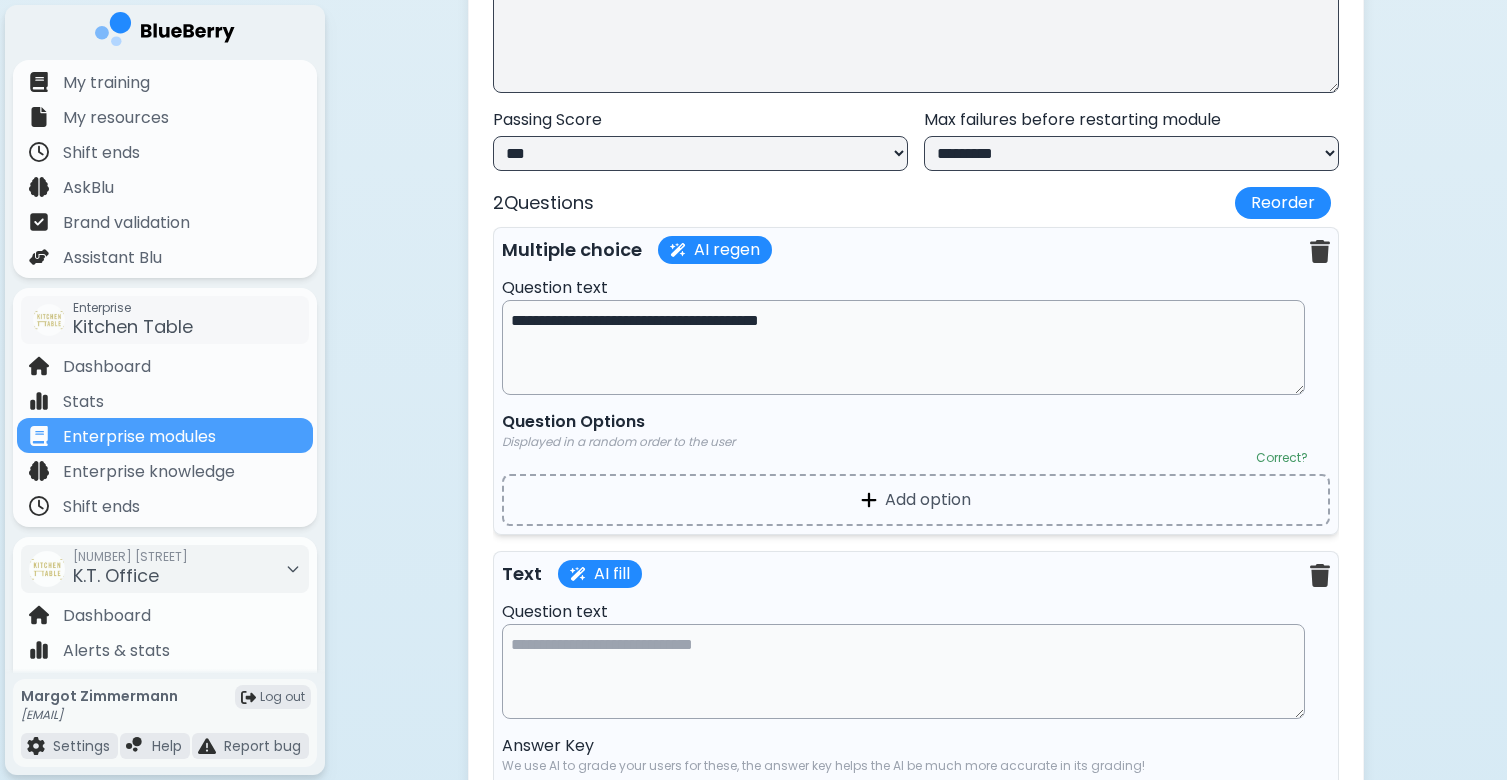 click at bounding box center (869, 500) 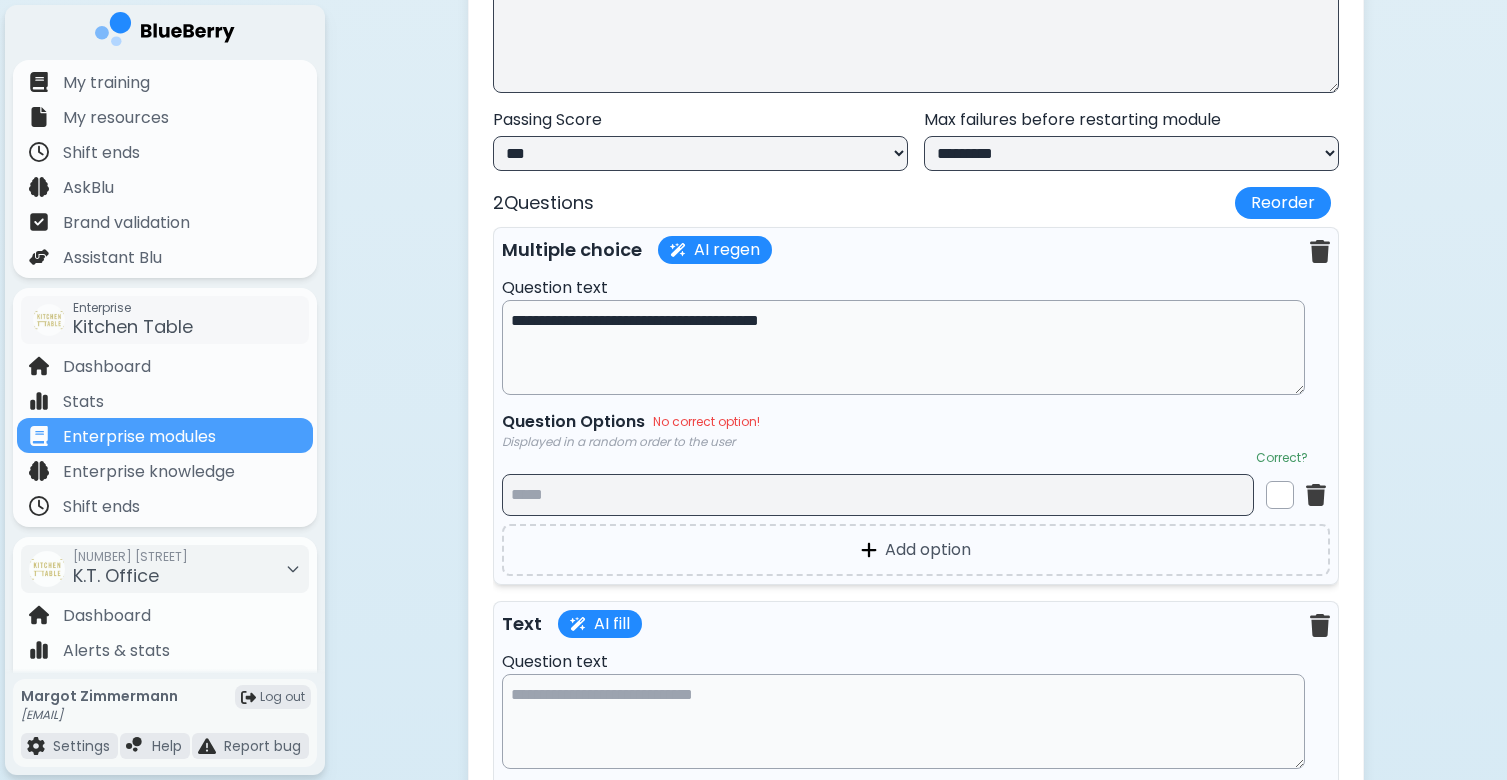 click at bounding box center [878, 495] 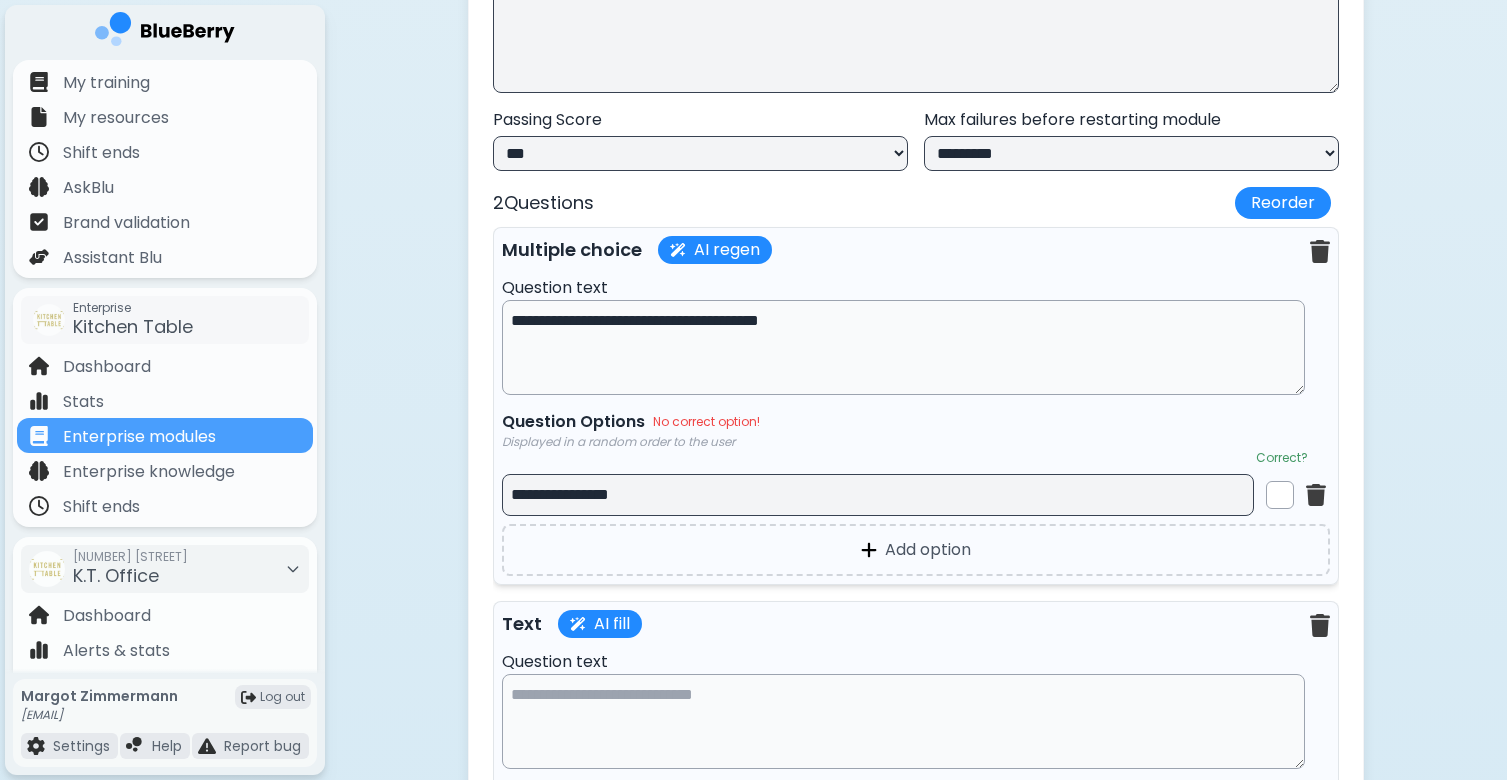click on "**********" at bounding box center (878, 495) 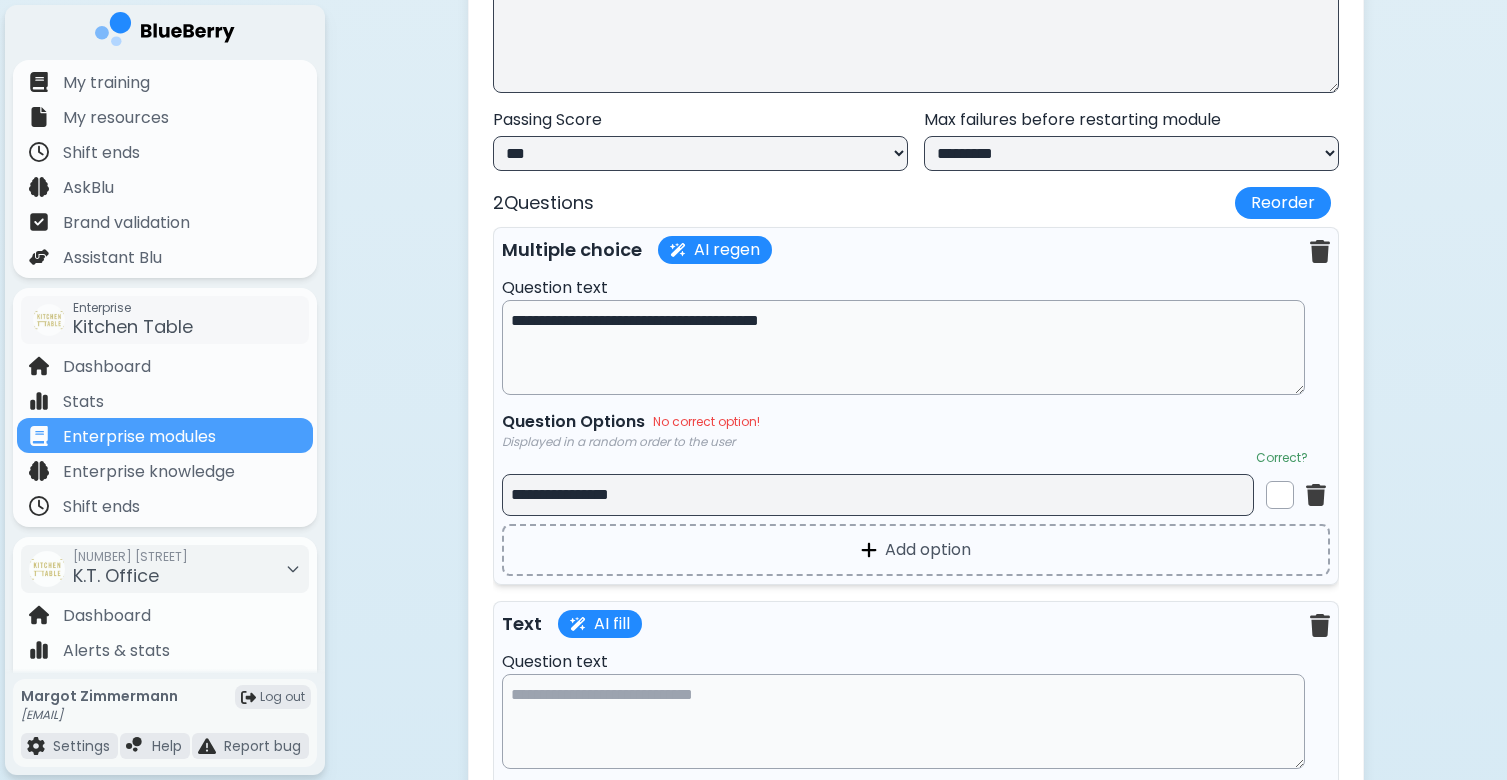type on "**********" 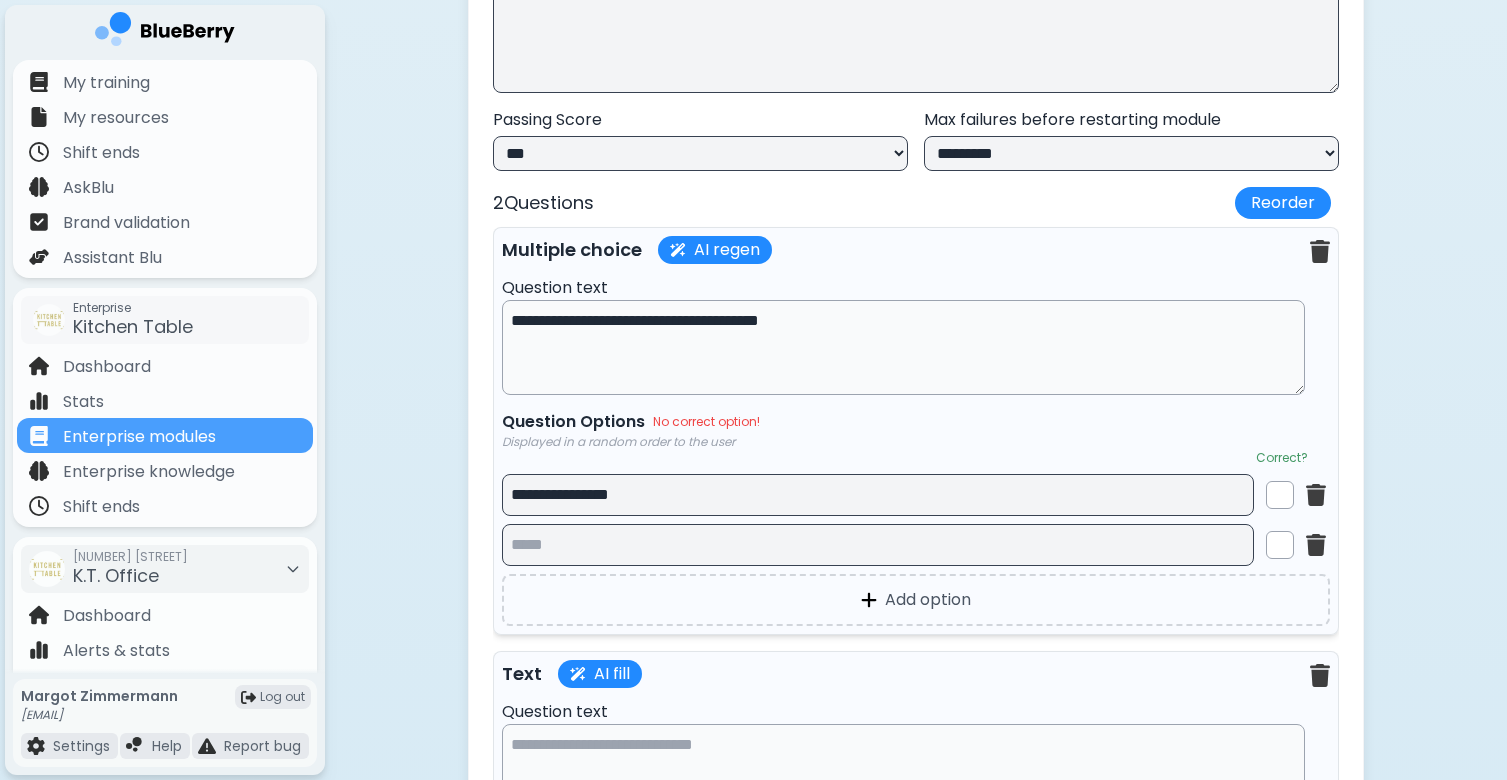 click at bounding box center [878, 545] 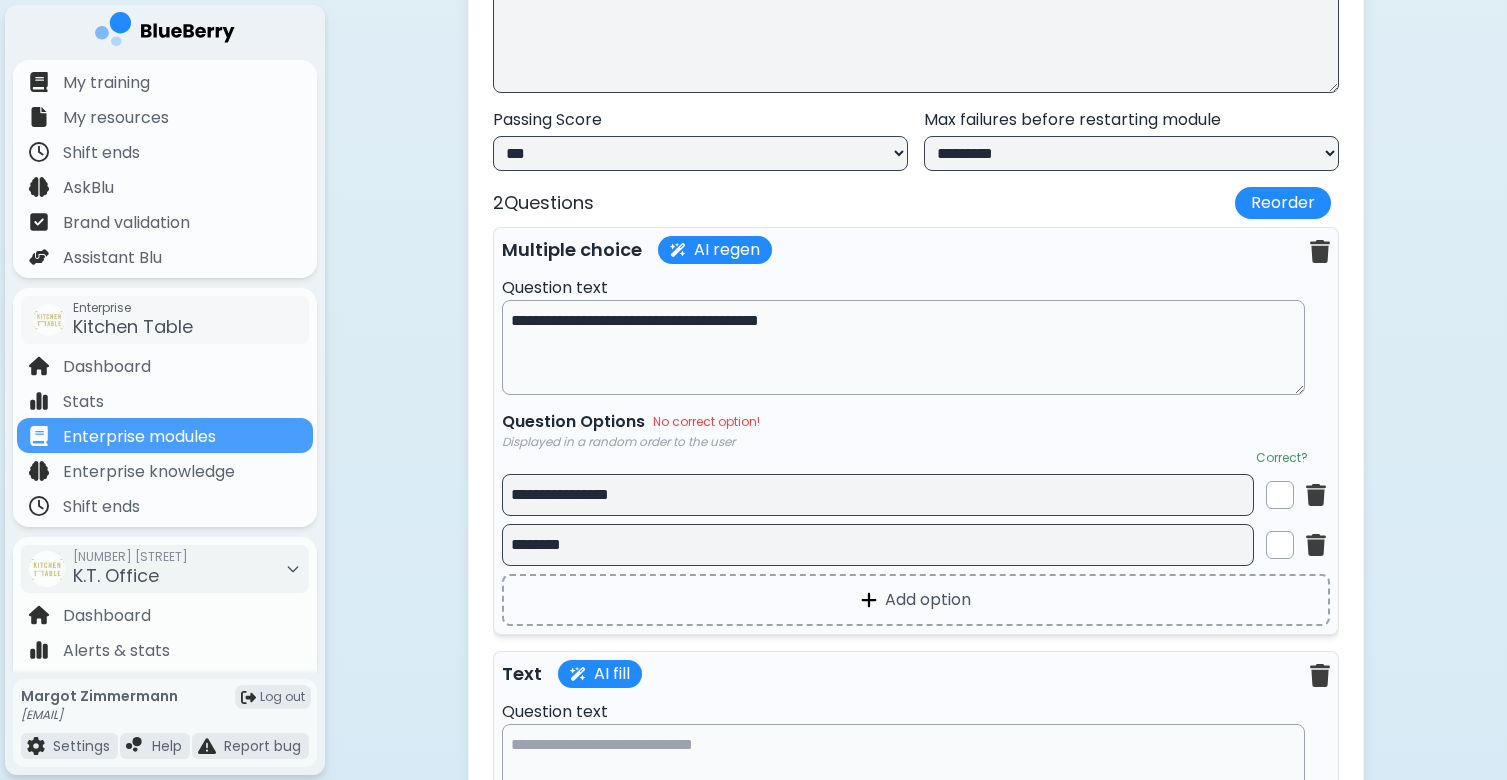 type on "********" 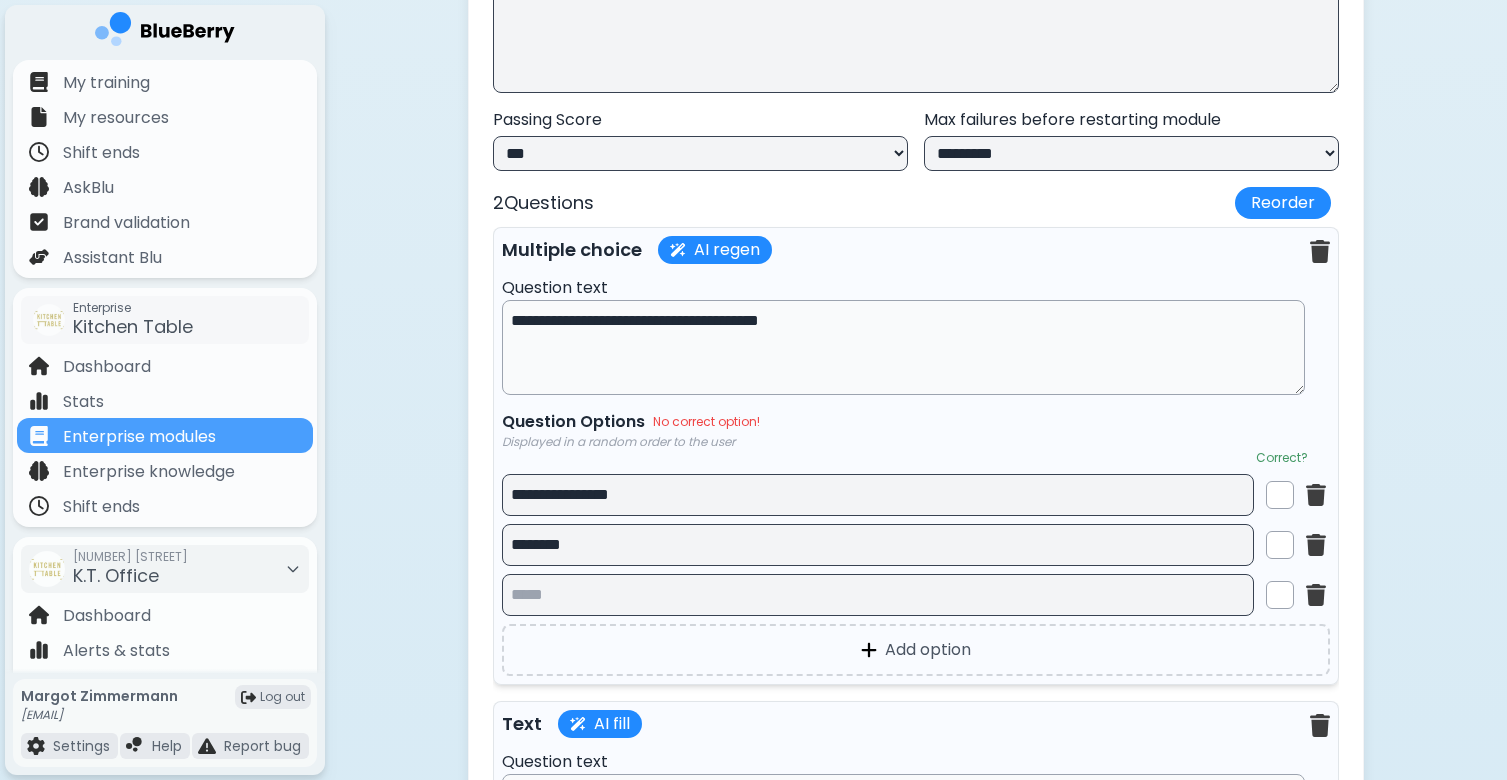 click at bounding box center (878, 595) 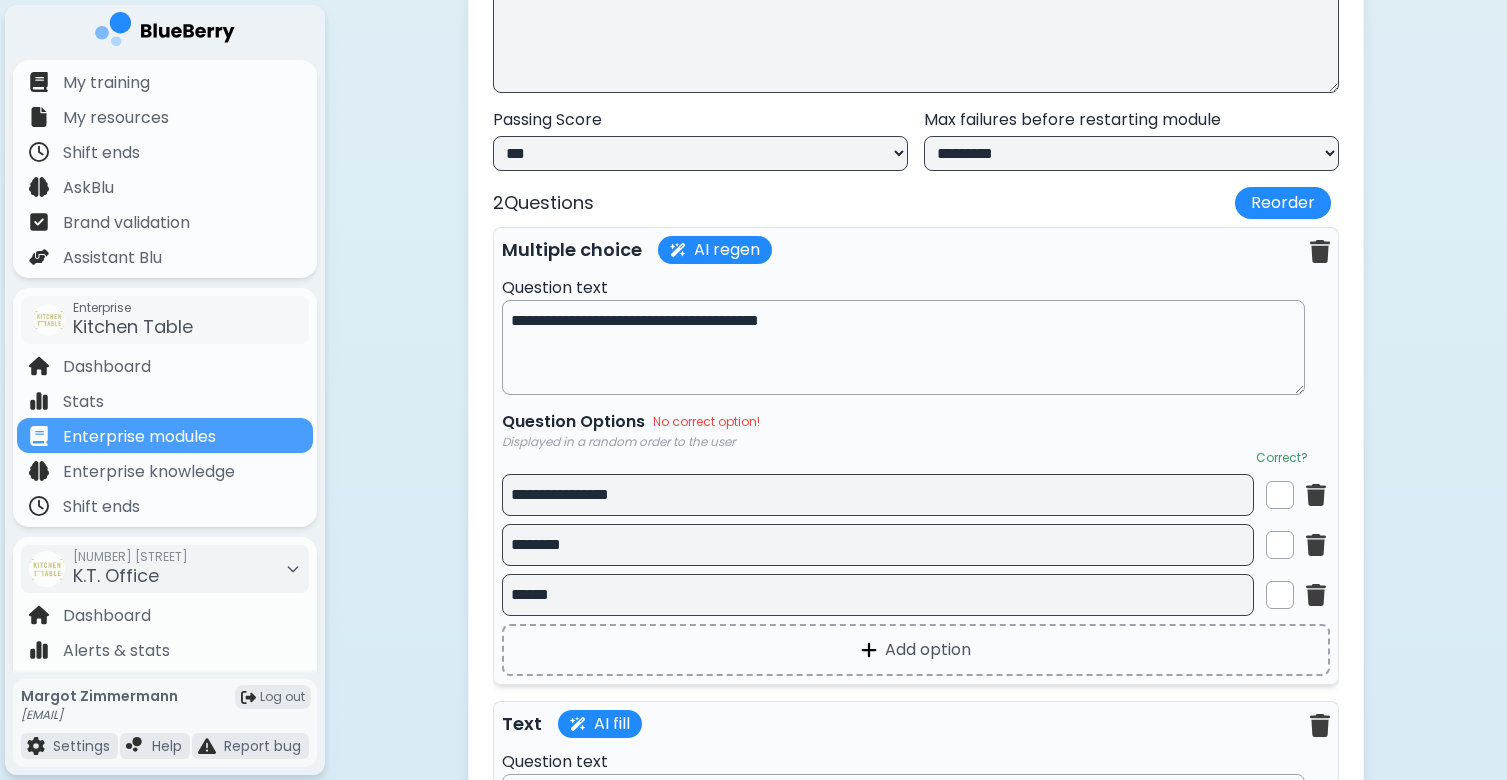 type on "******" 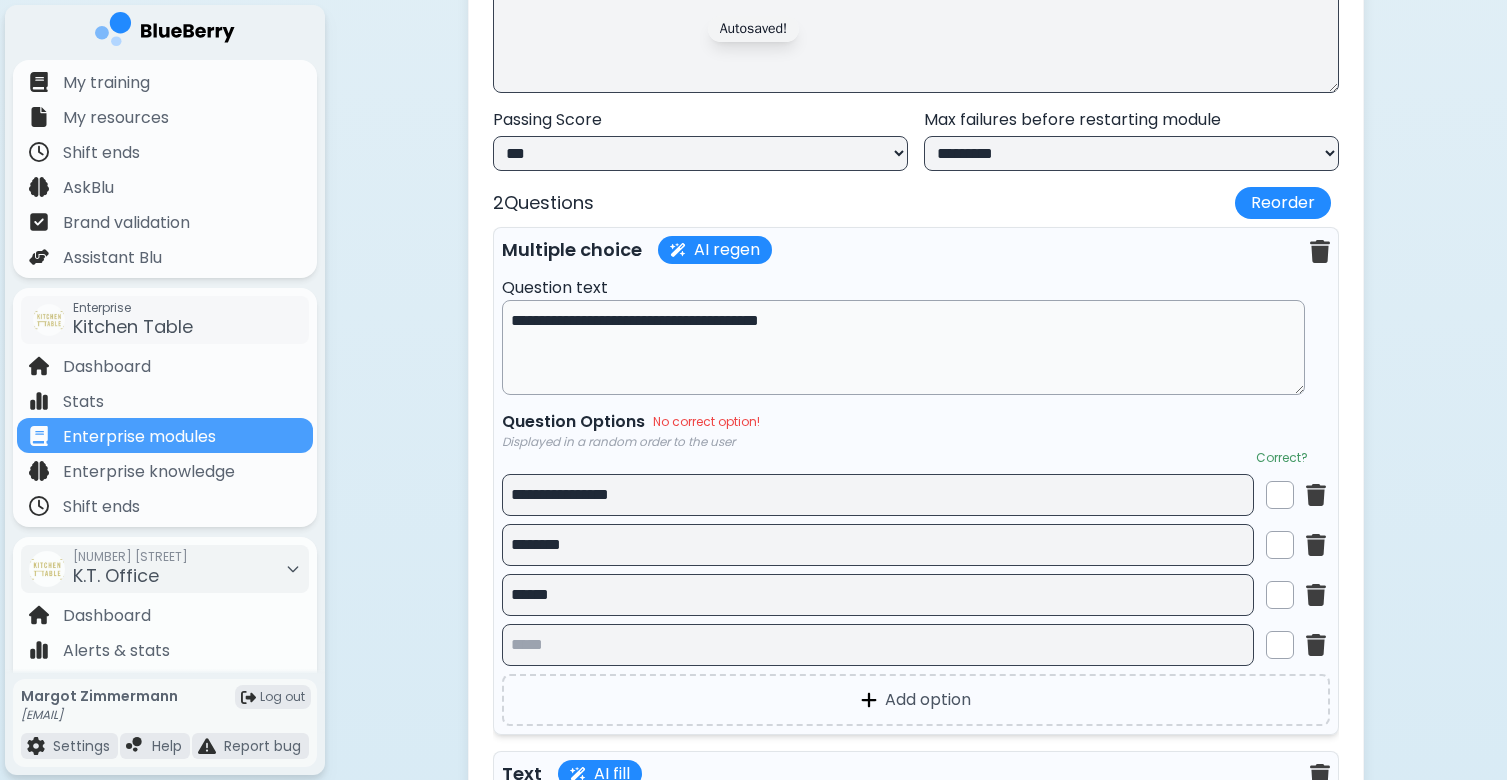 click at bounding box center (878, 645) 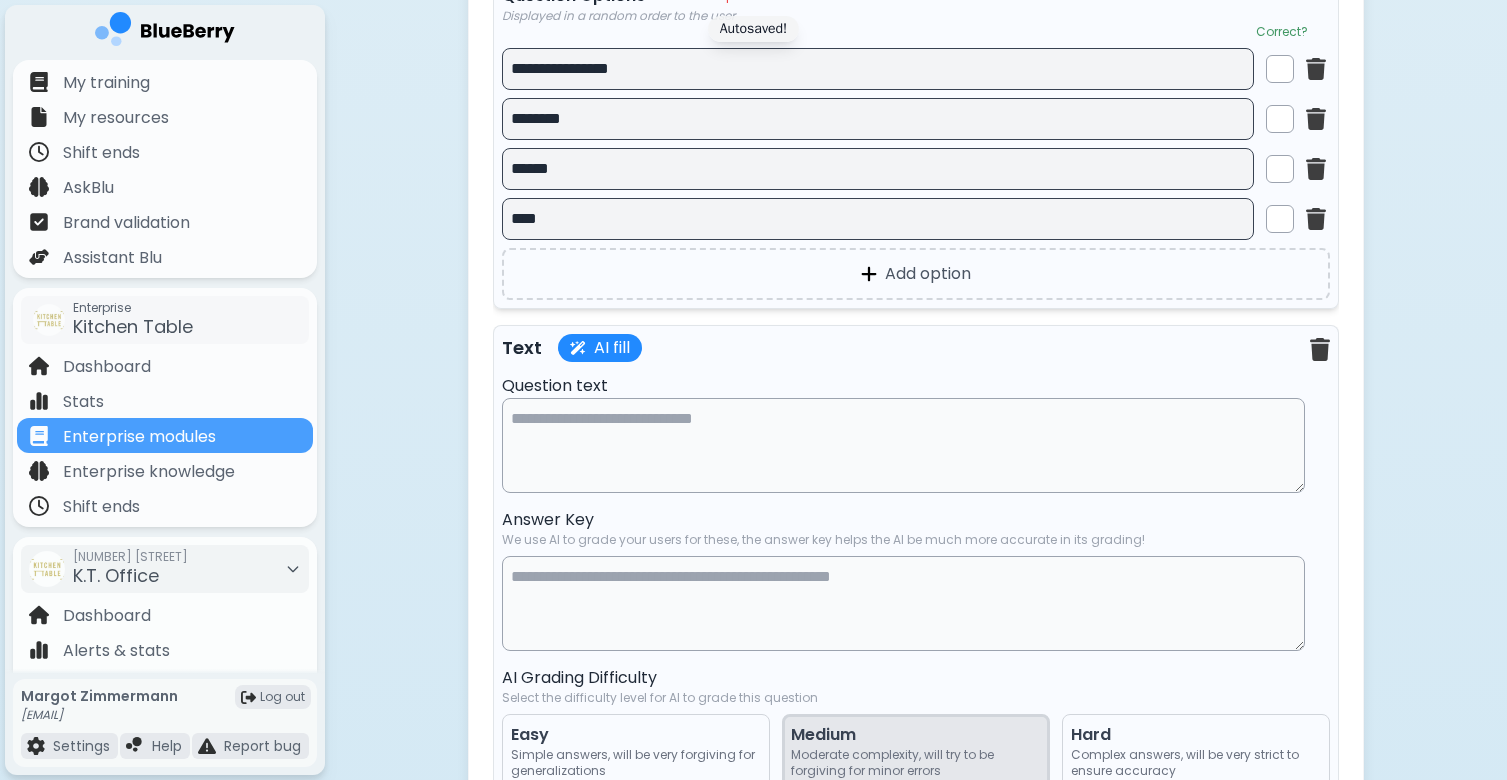 scroll, scrollTop: 4501, scrollLeft: 0, axis: vertical 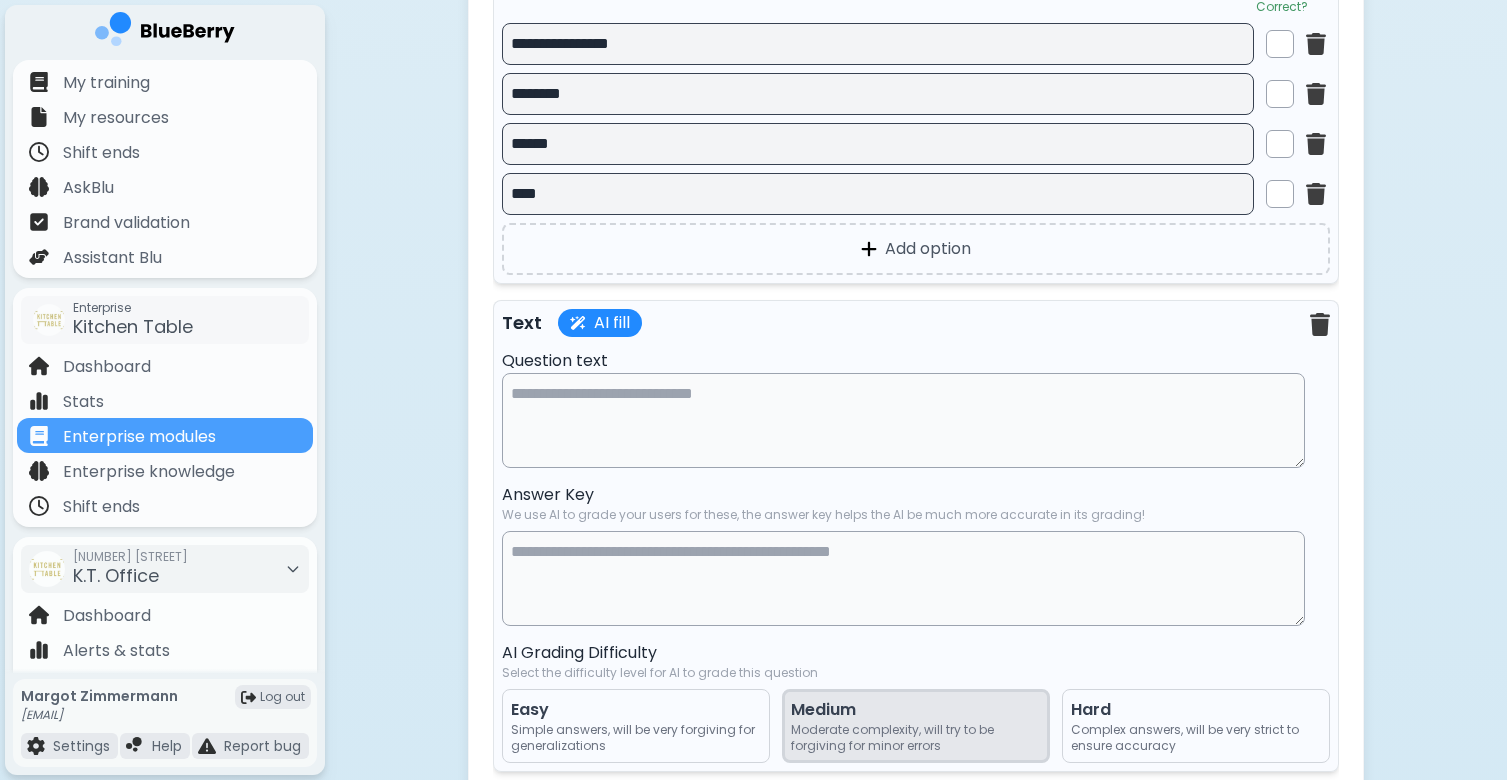 type on "****" 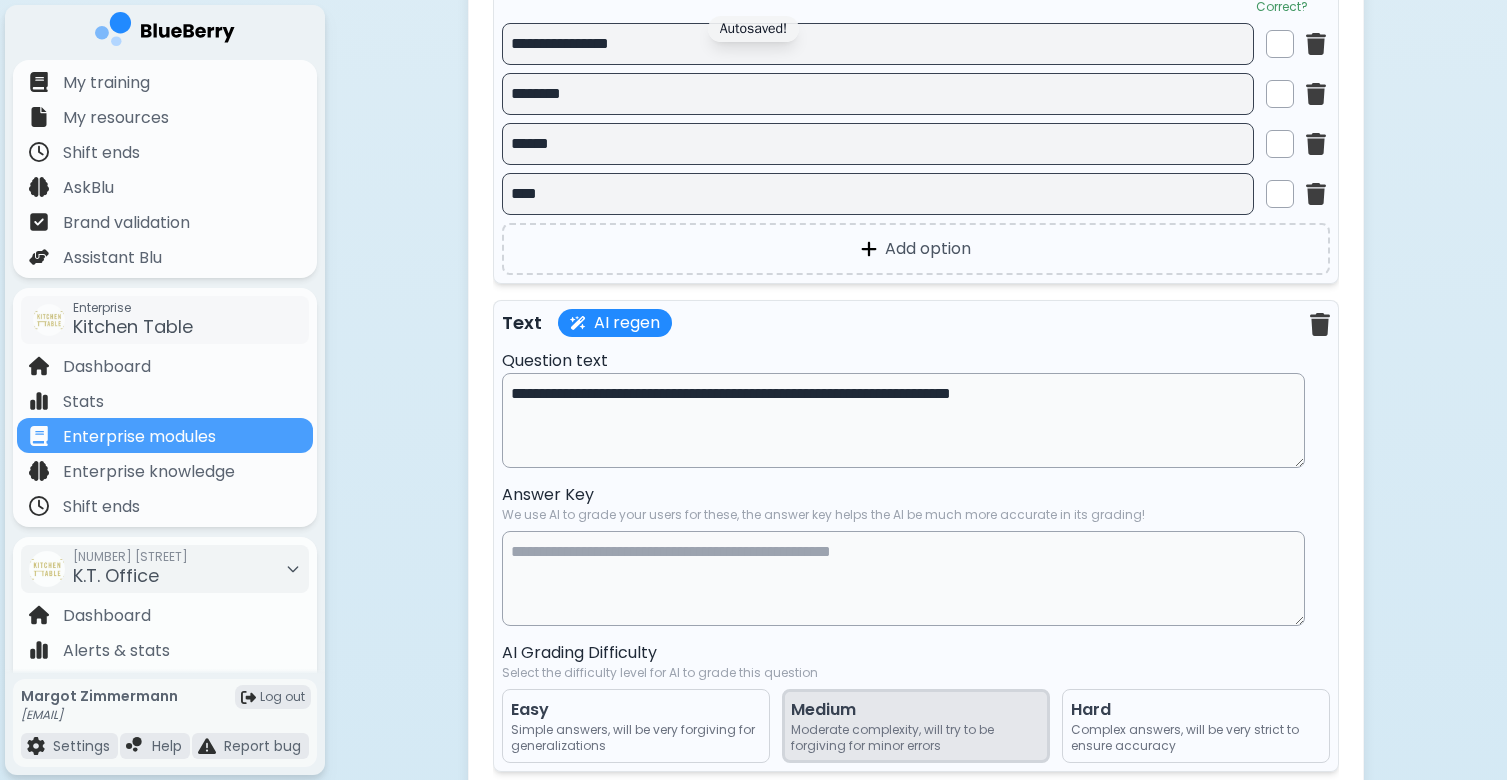 drag, startPoint x: 530, startPoint y: 398, endPoint x: 469, endPoint y: 398, distance: 61 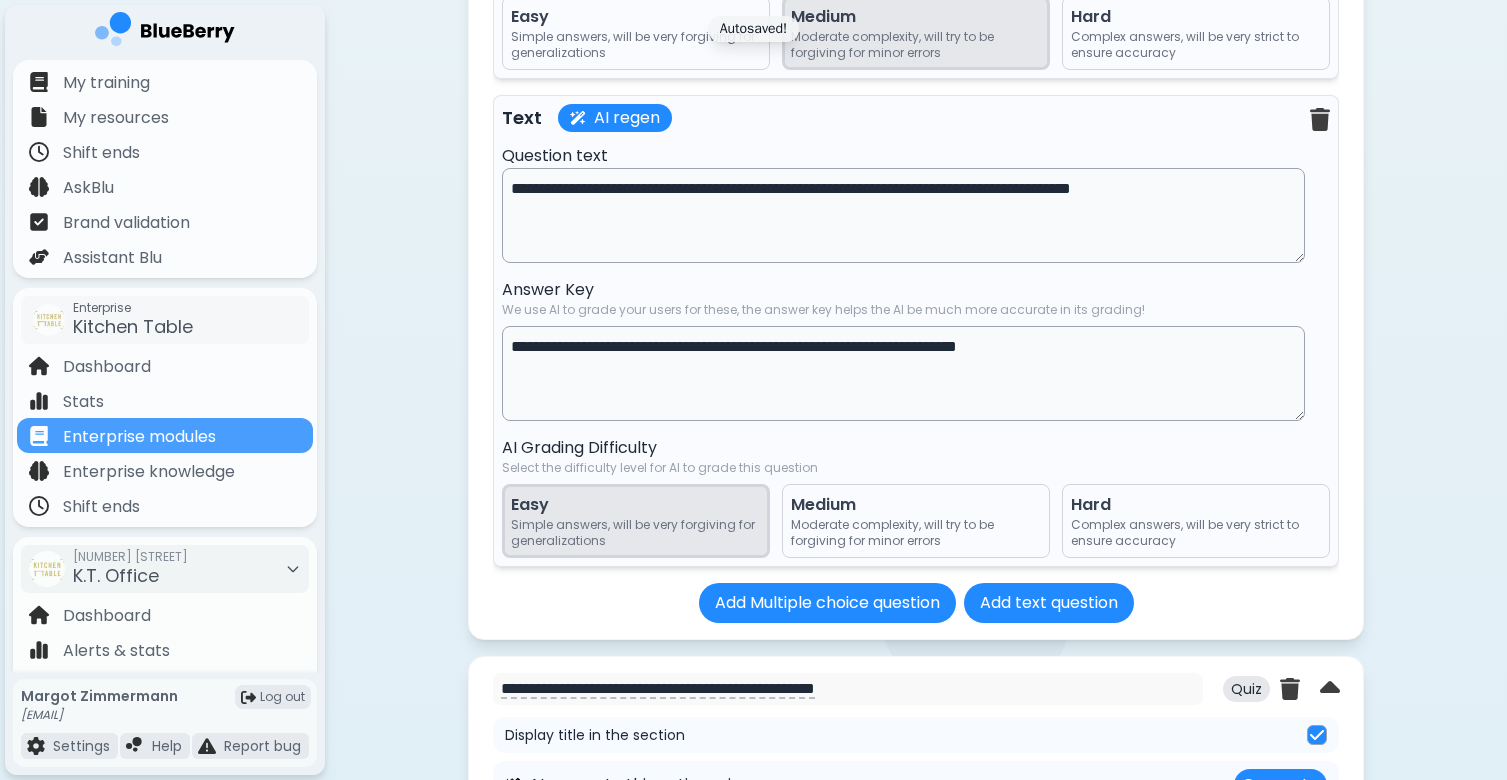 scroll, scrollTop: 3084, scrollLeft: 0, axis: vertical 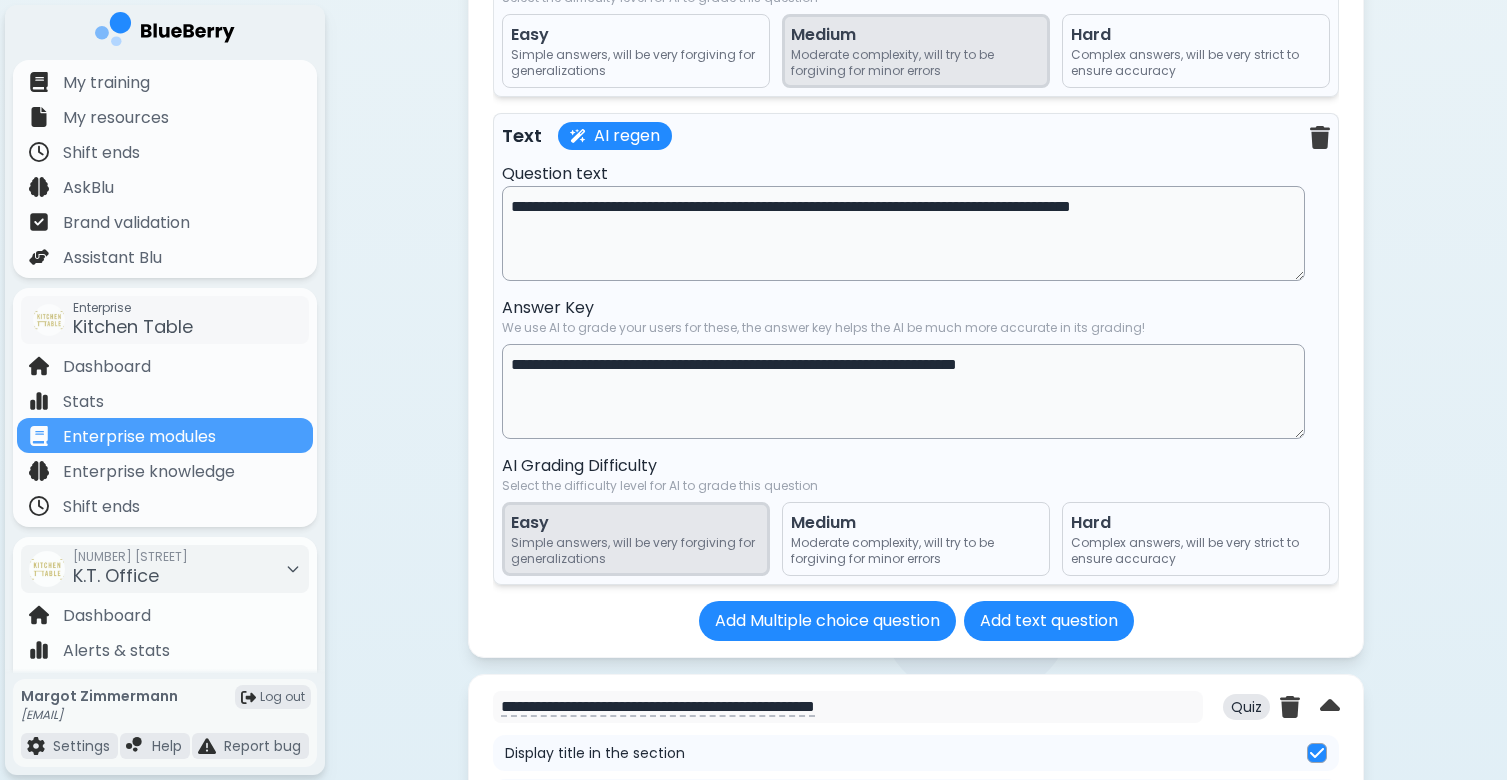 type on "**********" 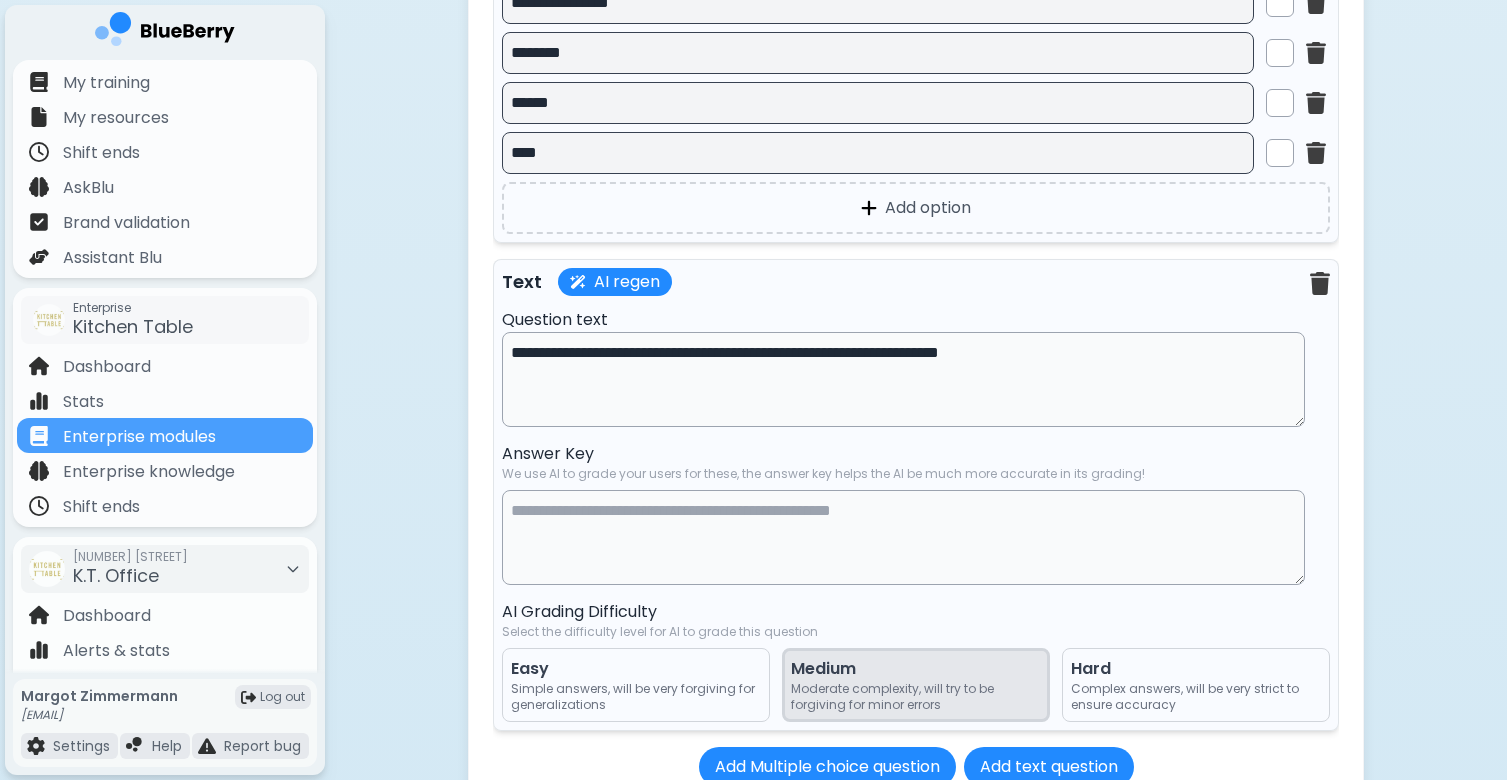 scroll, scrollTop: 4711, scrollLeft: 0, axis: vertical 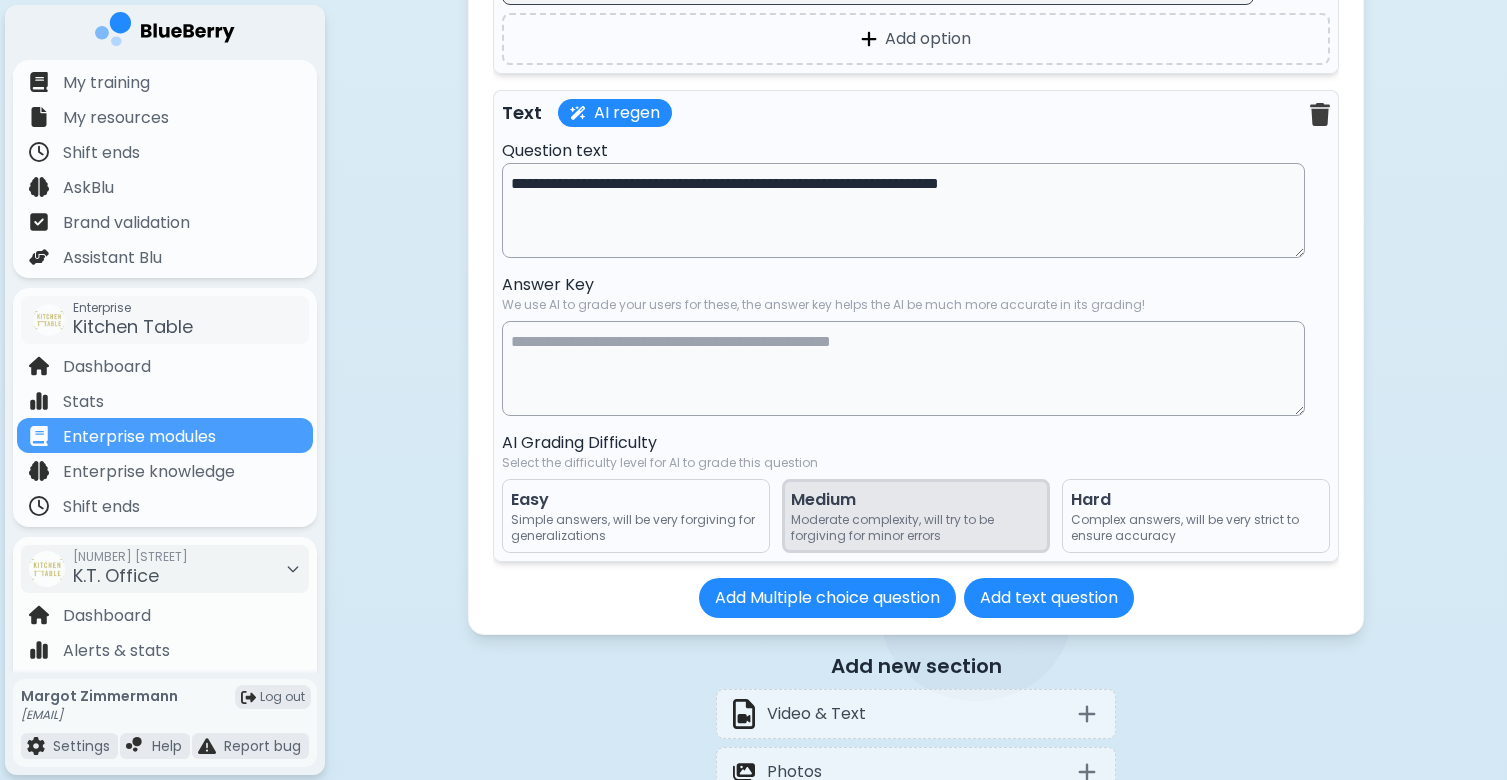 click at bounding box center [903, 368] 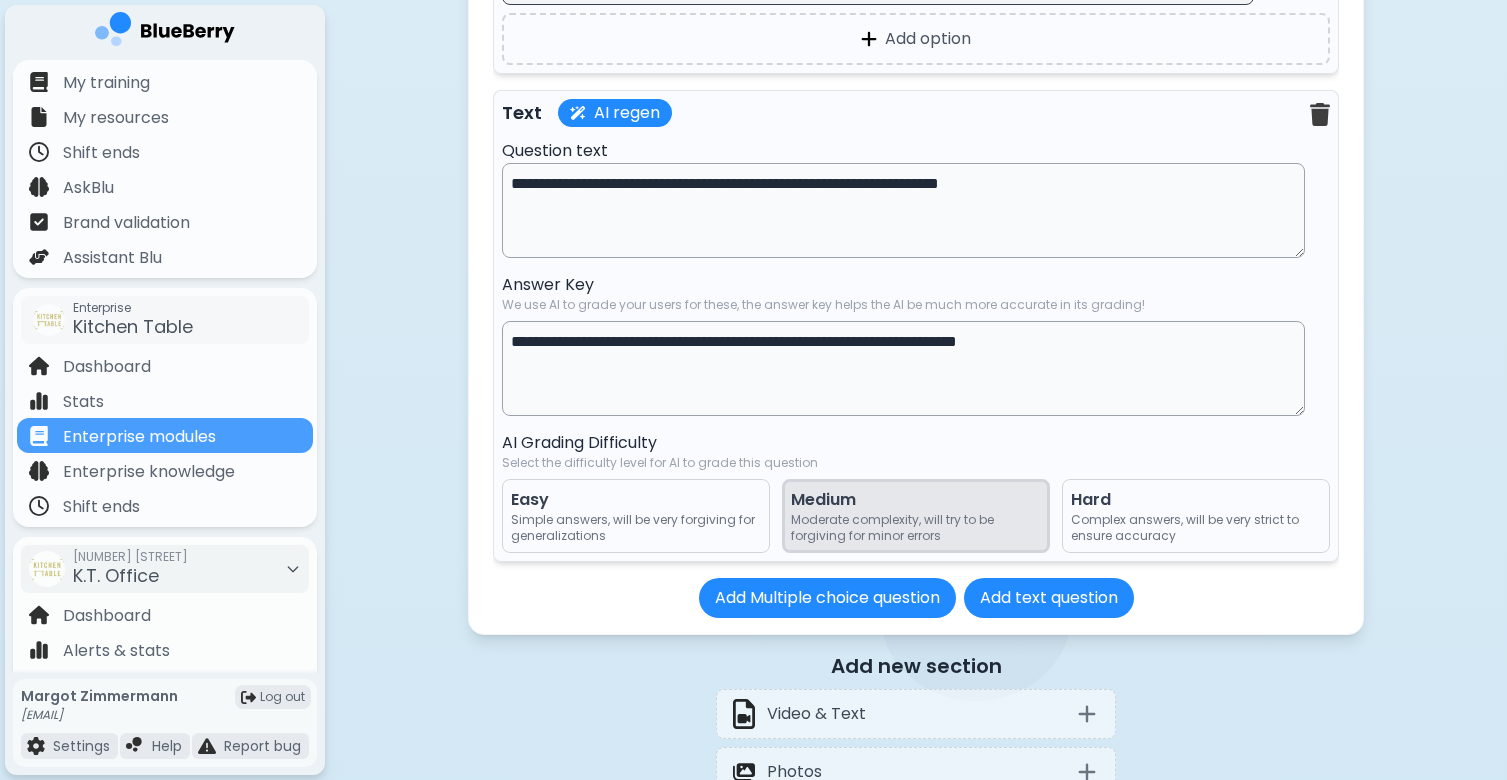 type on "**********" 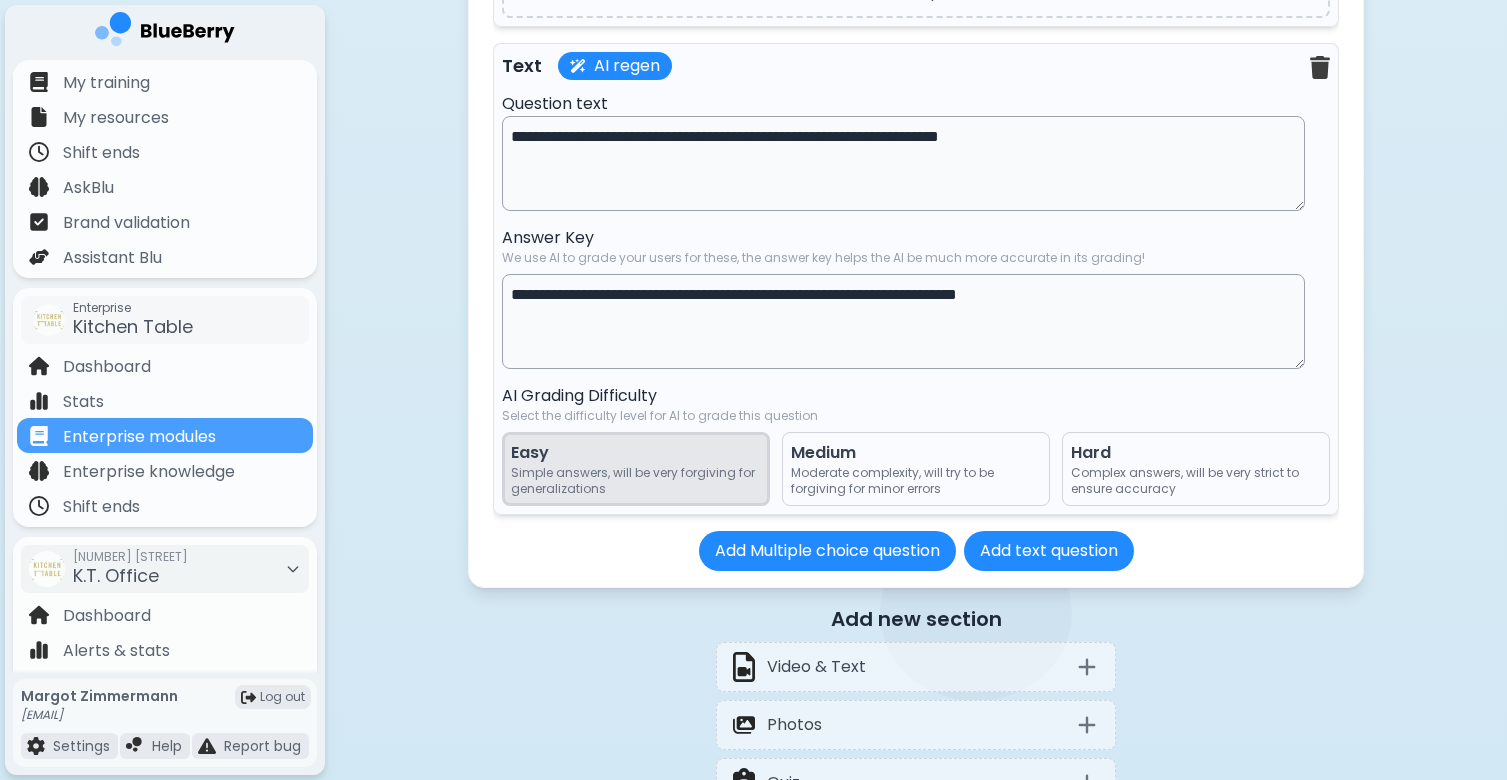 scroll, scrollTop: 5047, scrollLeft: 0, axis: vertical 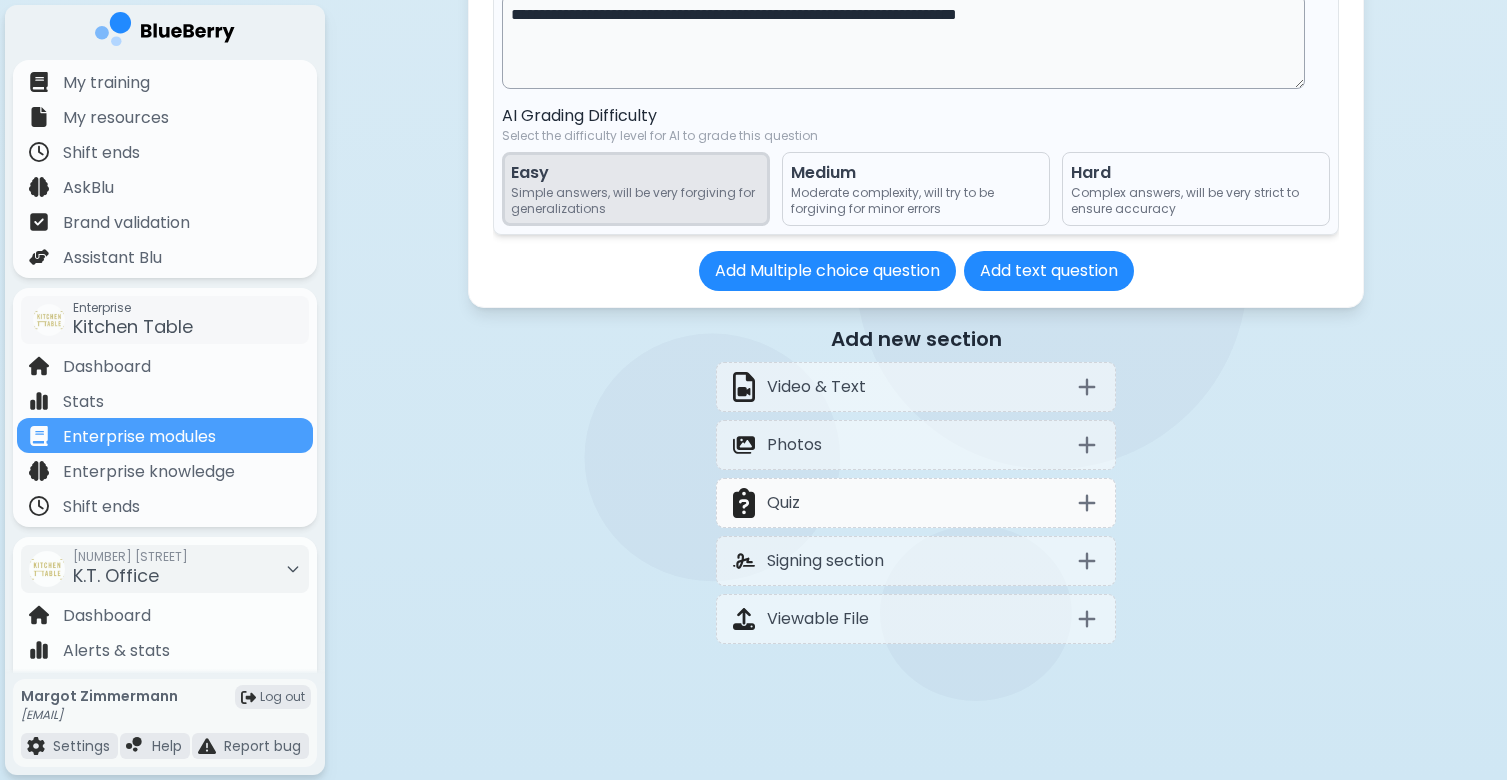click on "Quiz" at bounding box center (916, 503) 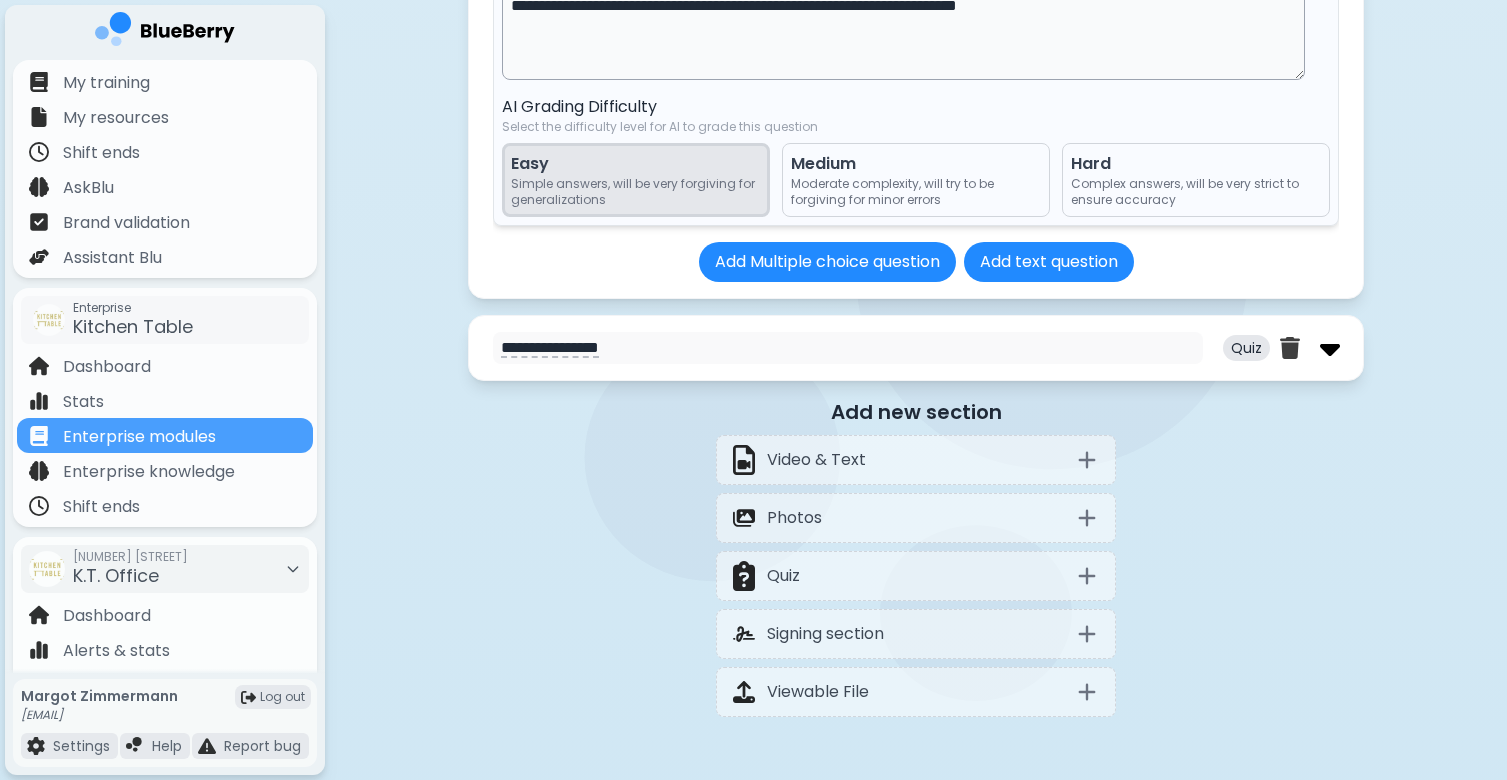 click at bounding box center (1330, 348) 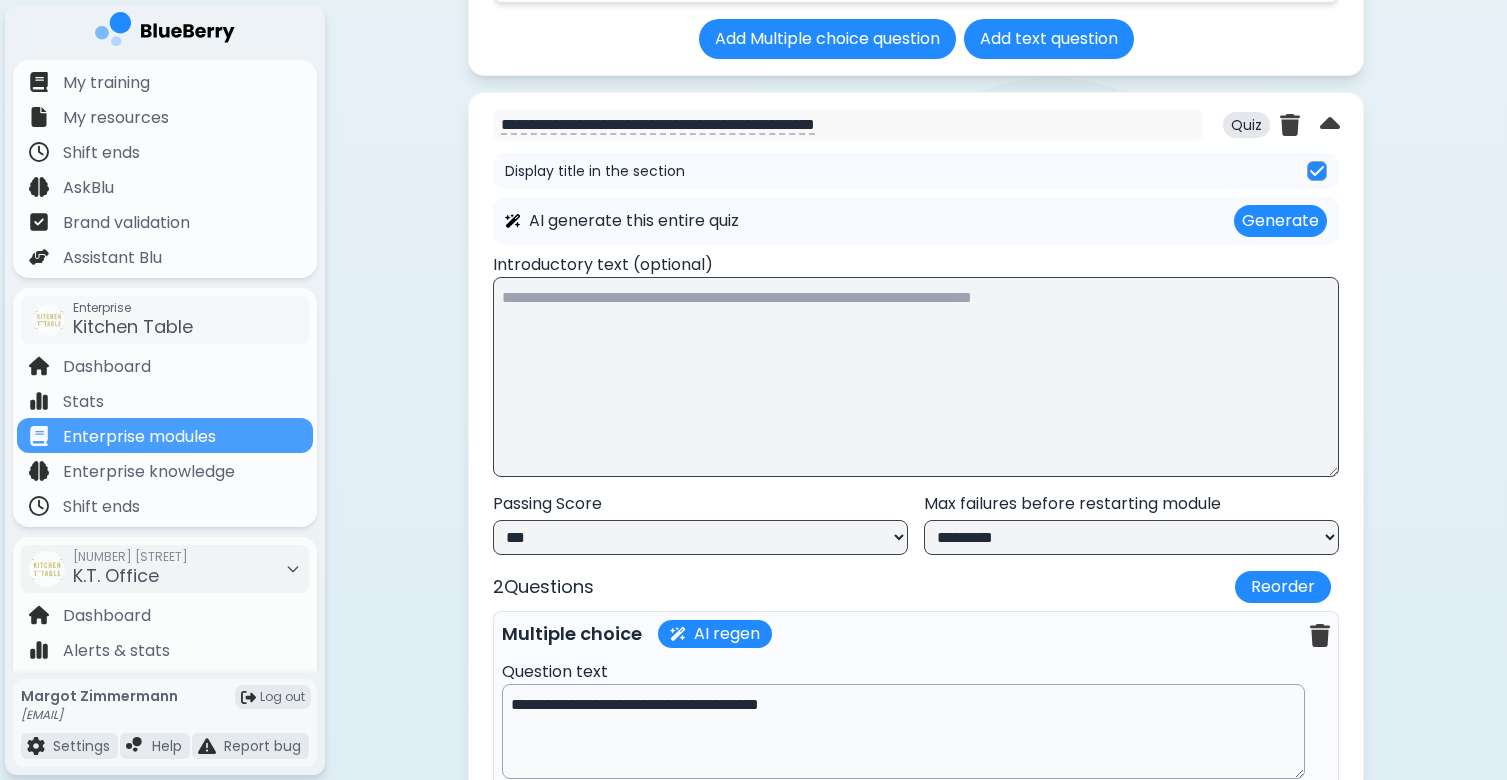 scroll, scrollTop: 3639, scrollLeft: 0, axis: vertical 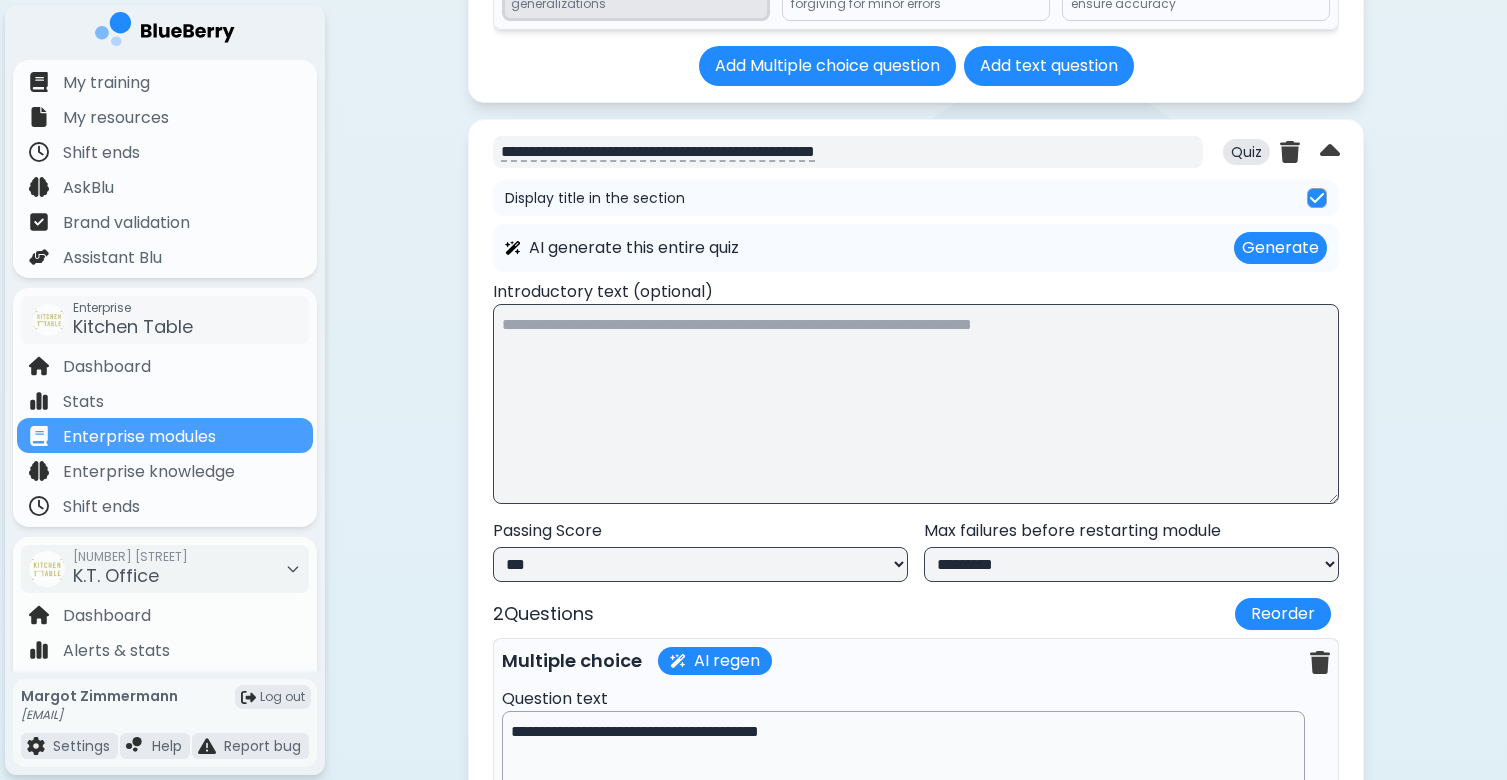 click on "**********" at bounding box center (848, 152) 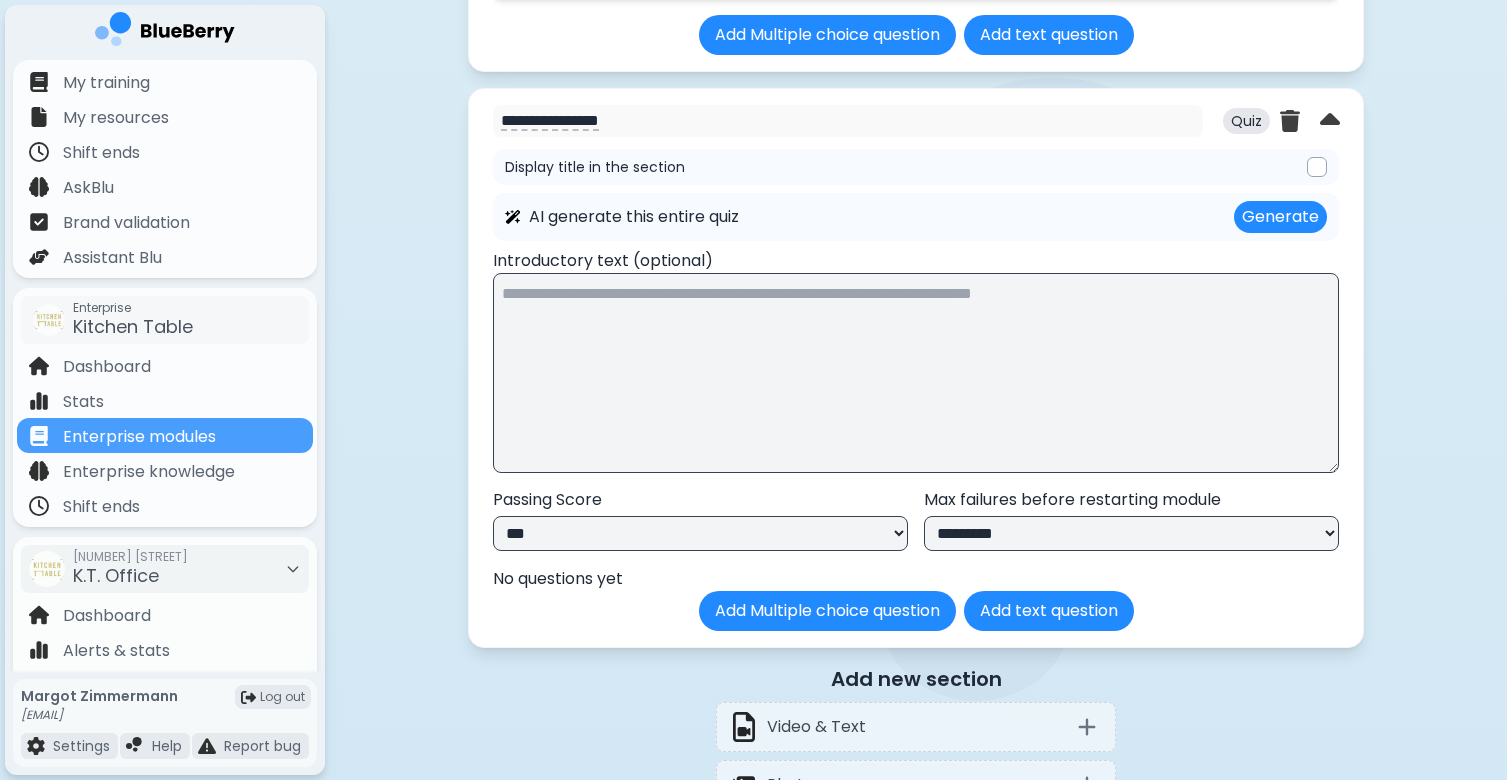 scroll, scrollTop: 5282, scrollLeft: 0, axis: vertical 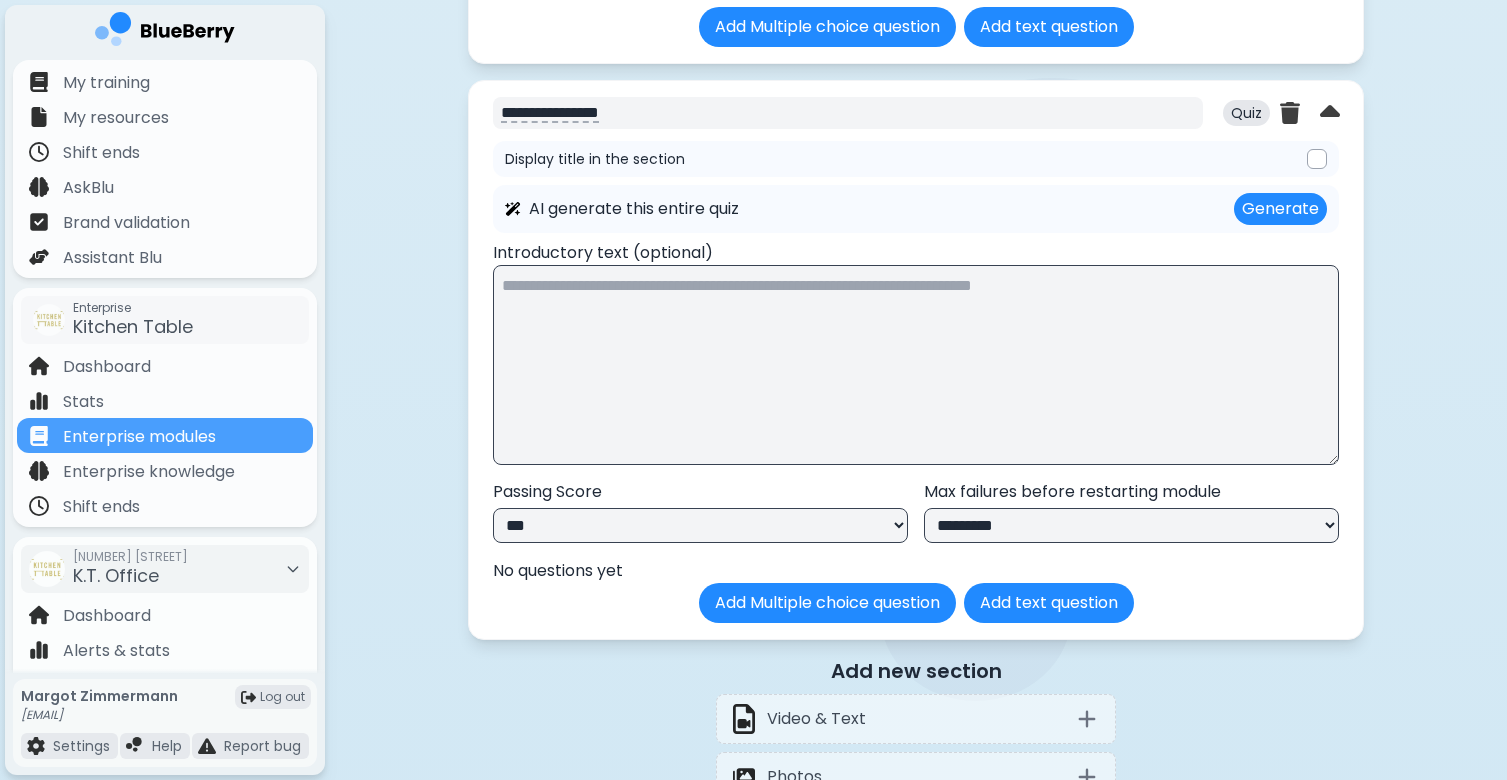 click on "**********" at bounding box center (848, 113) 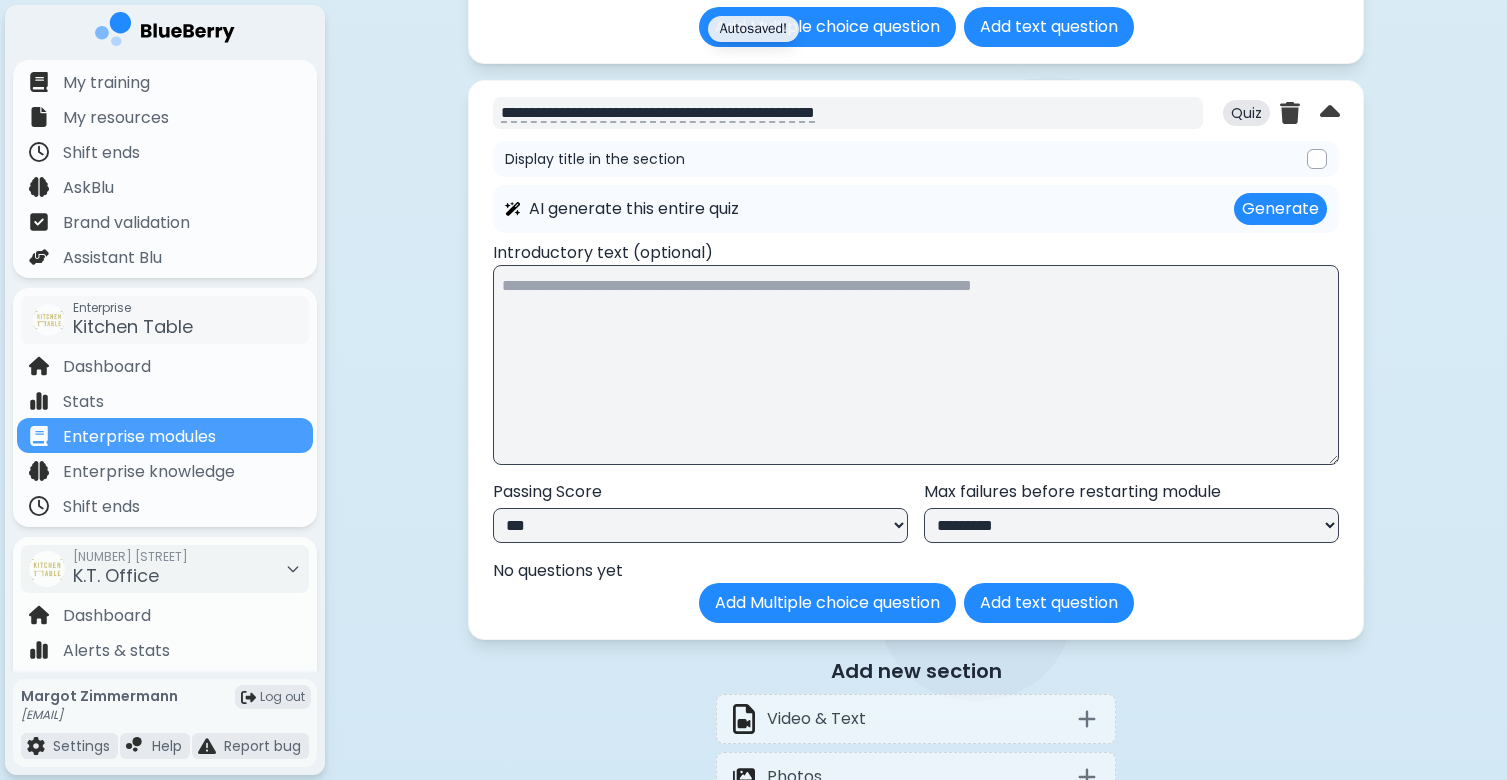 click on "**********" at bounding box center (848, 113) 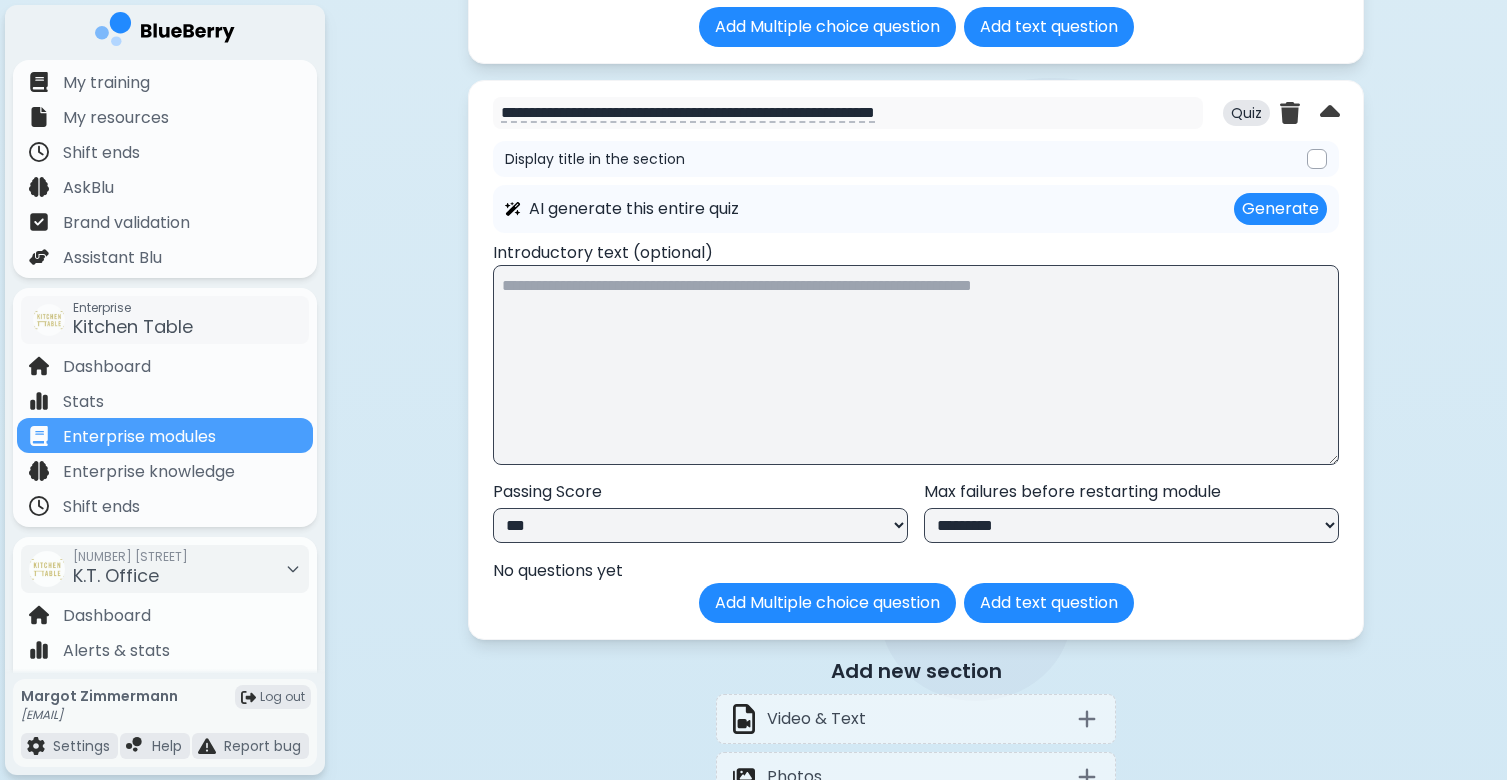 type on "**********" 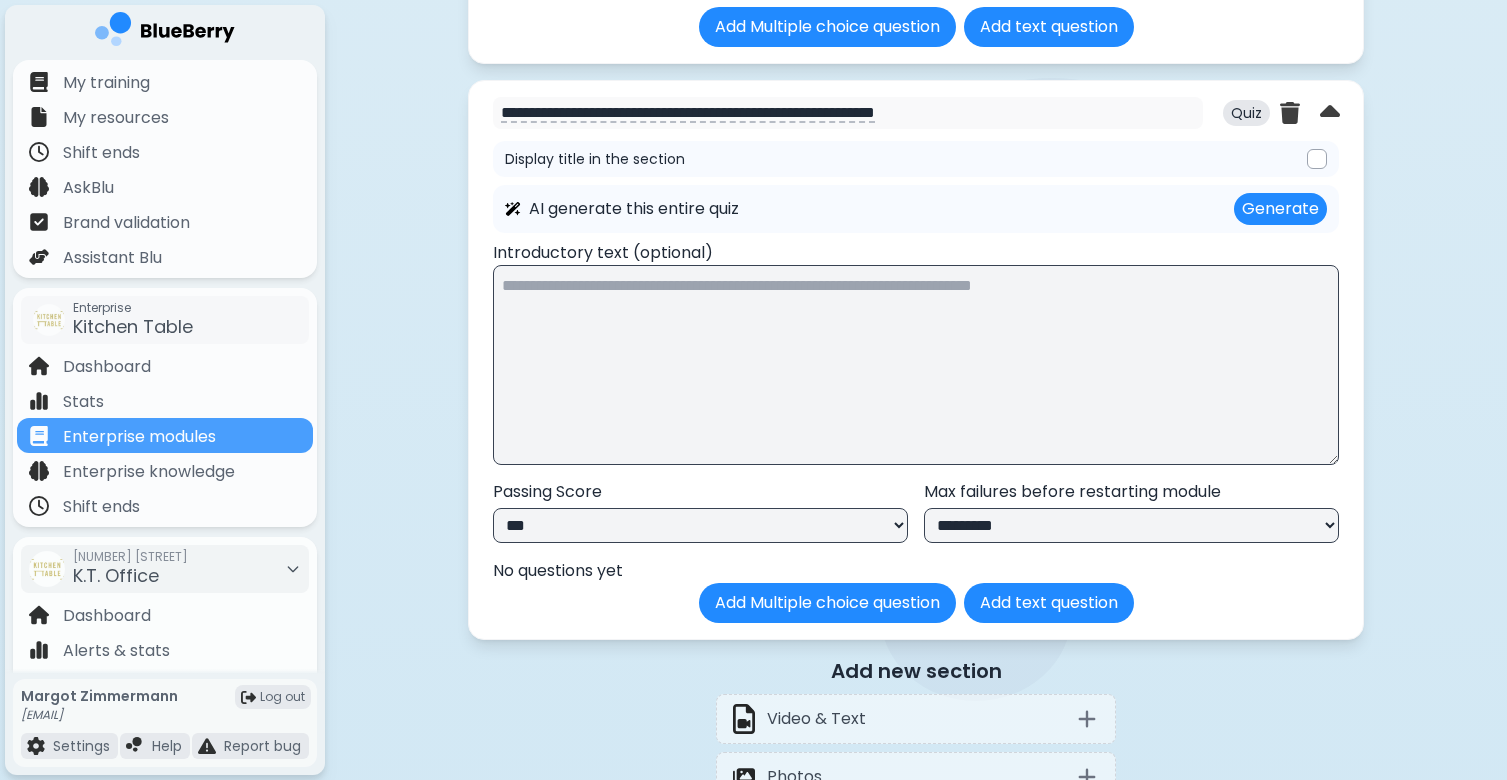 click on "**********" at bounding box center [700, 525] 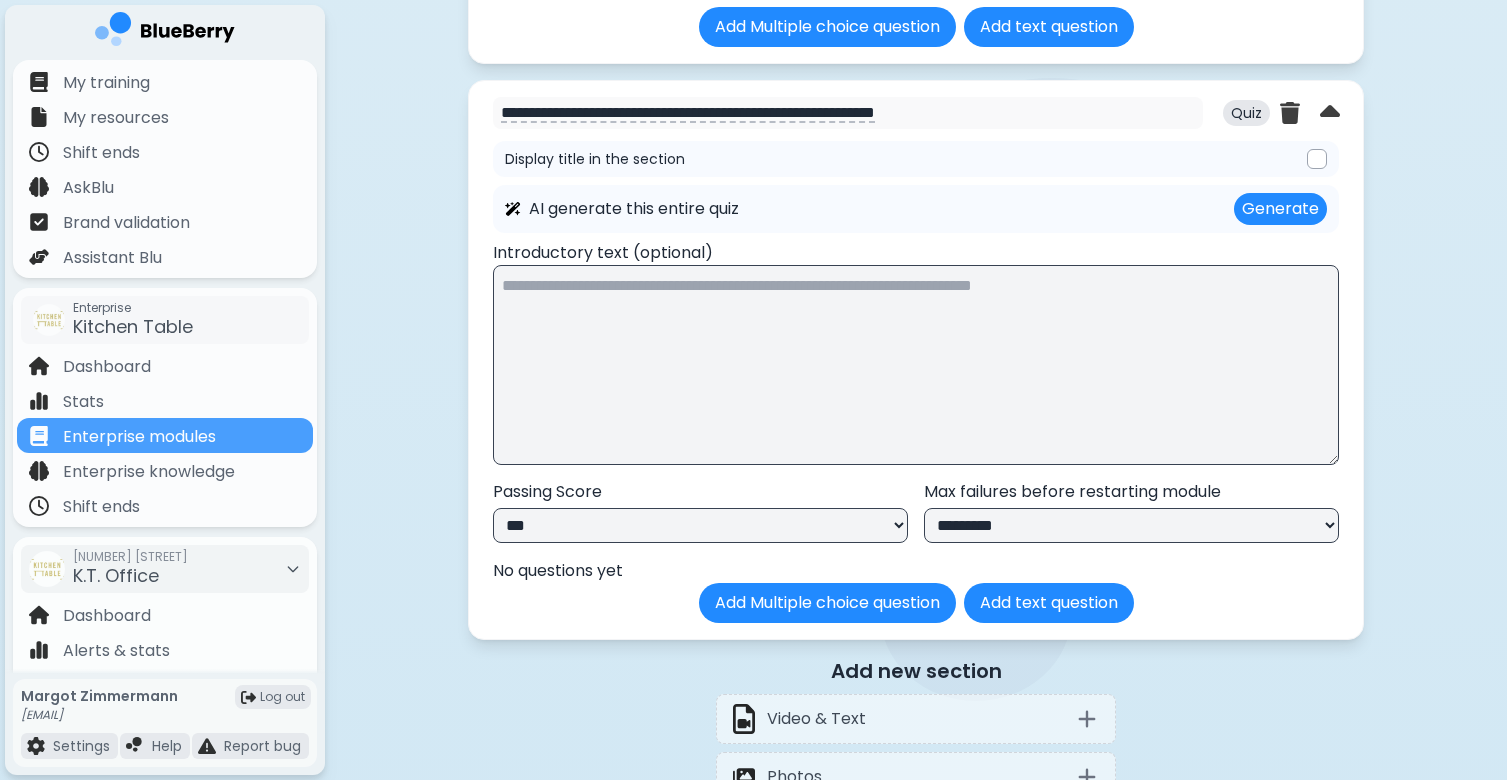 select on "**" 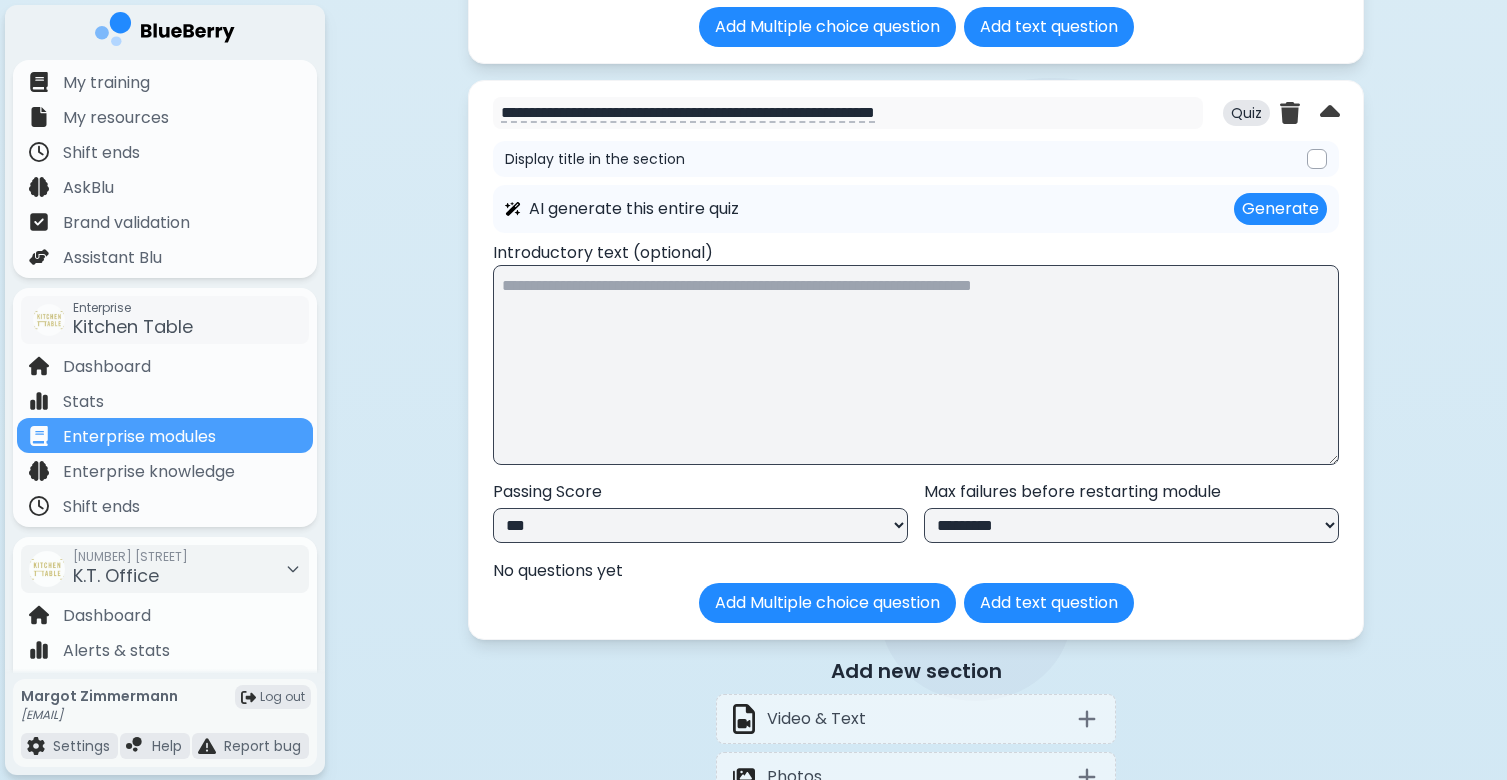 click on "**********" at bounding box center (1131, 525) 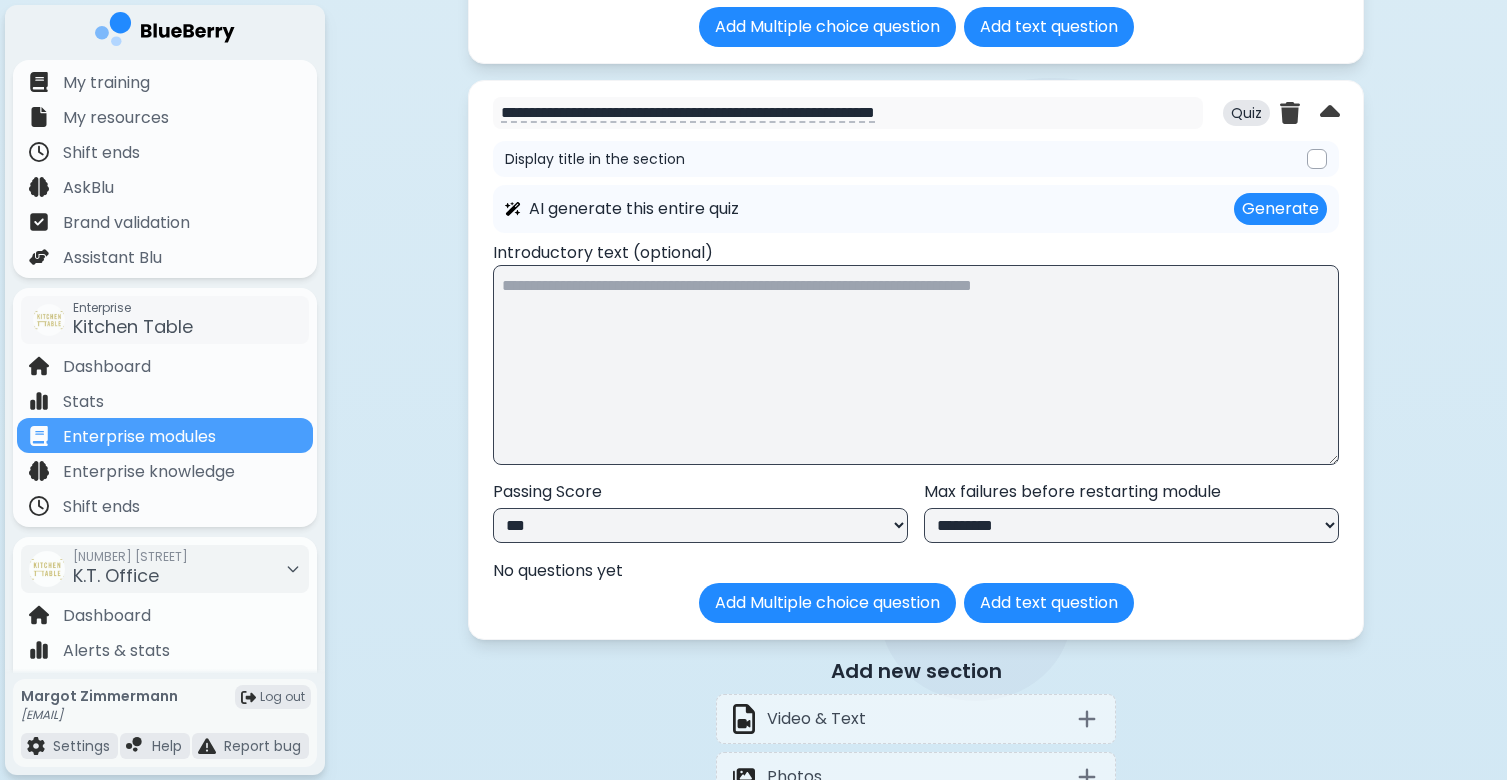 select on "*********" 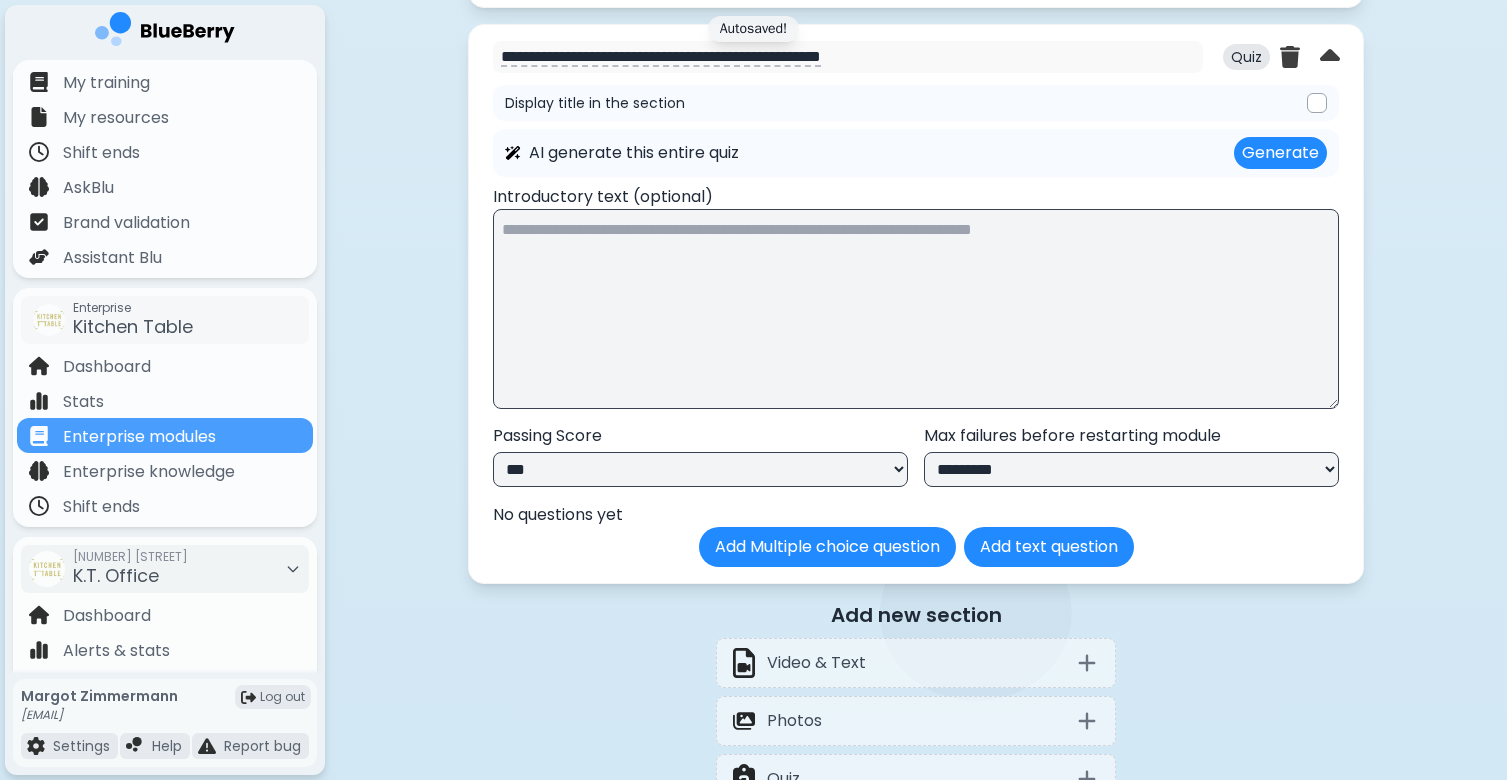 scroll, scrollTop: 5359, scrollLeft: 0, axis: vertical 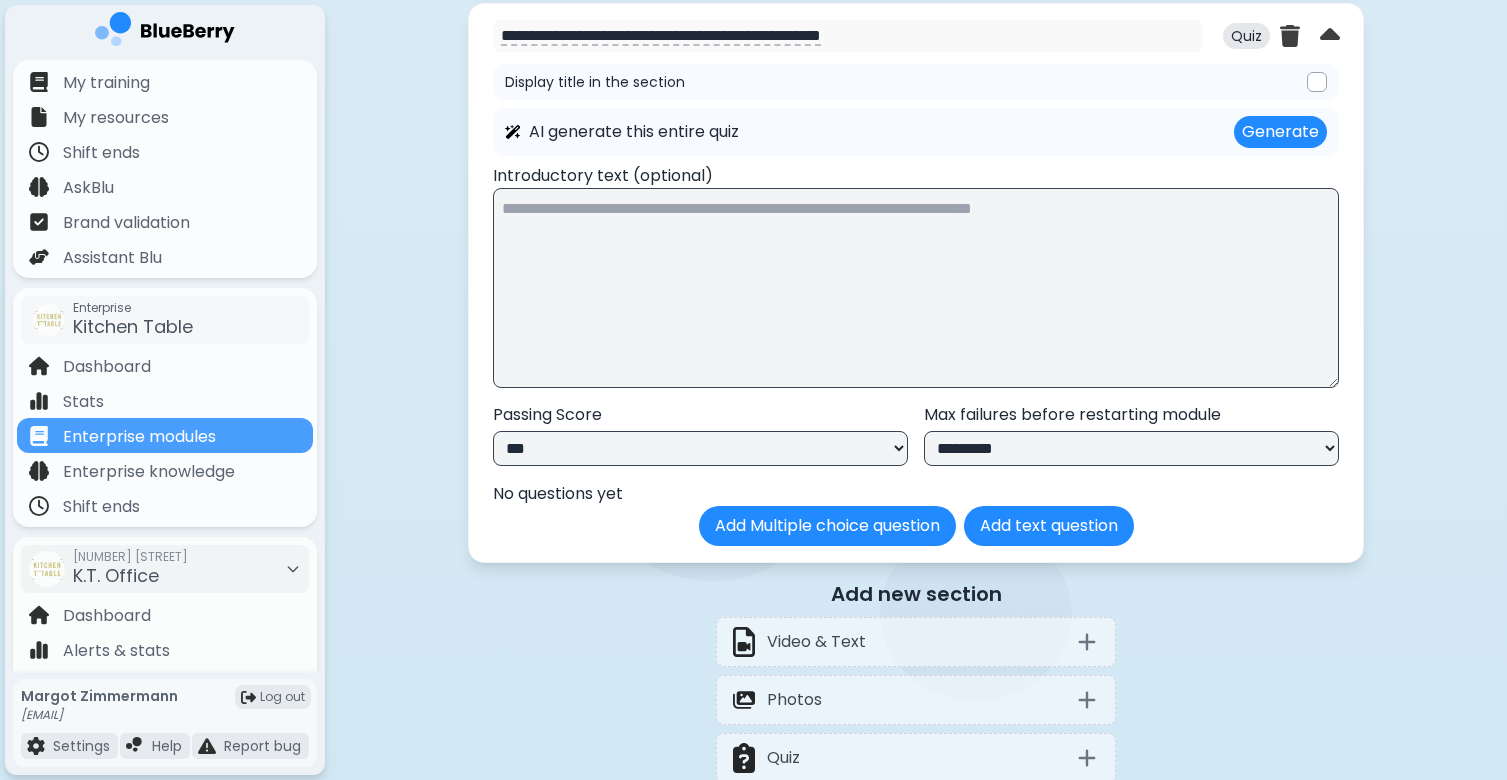type on "**********" 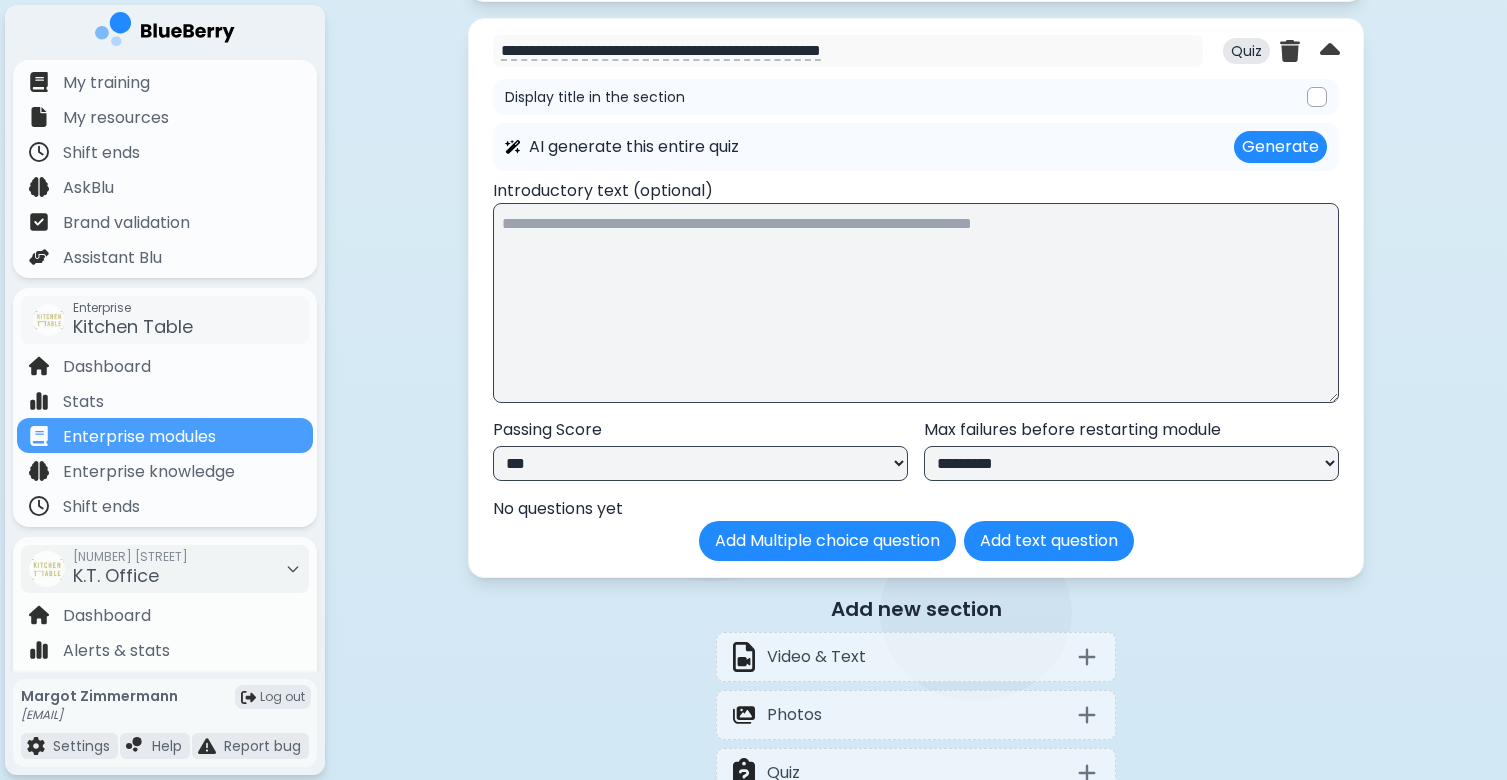 scroll, scrollTop: 5332, scrollLeft: 0, axis: vertical 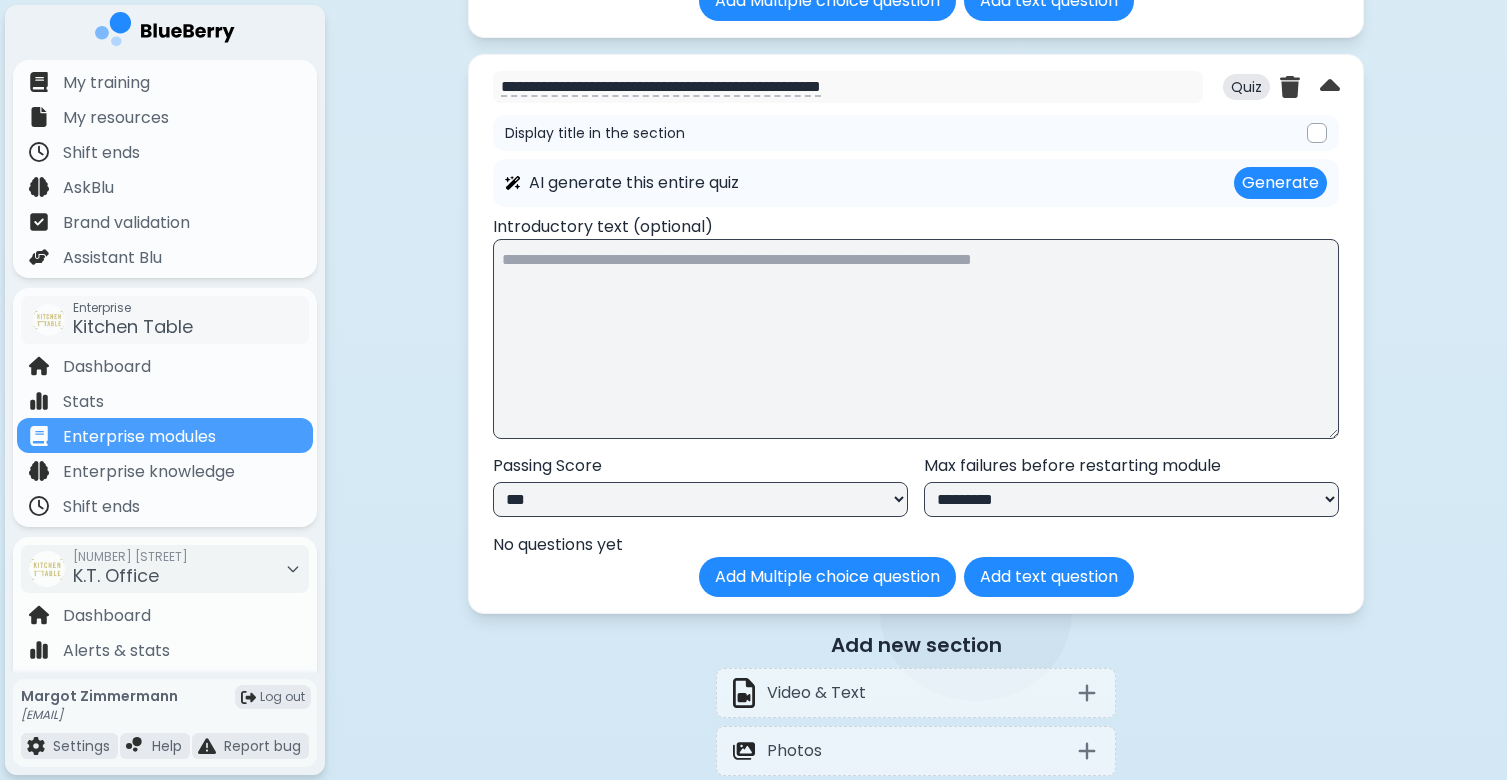 click at bounding box center [916, 339] 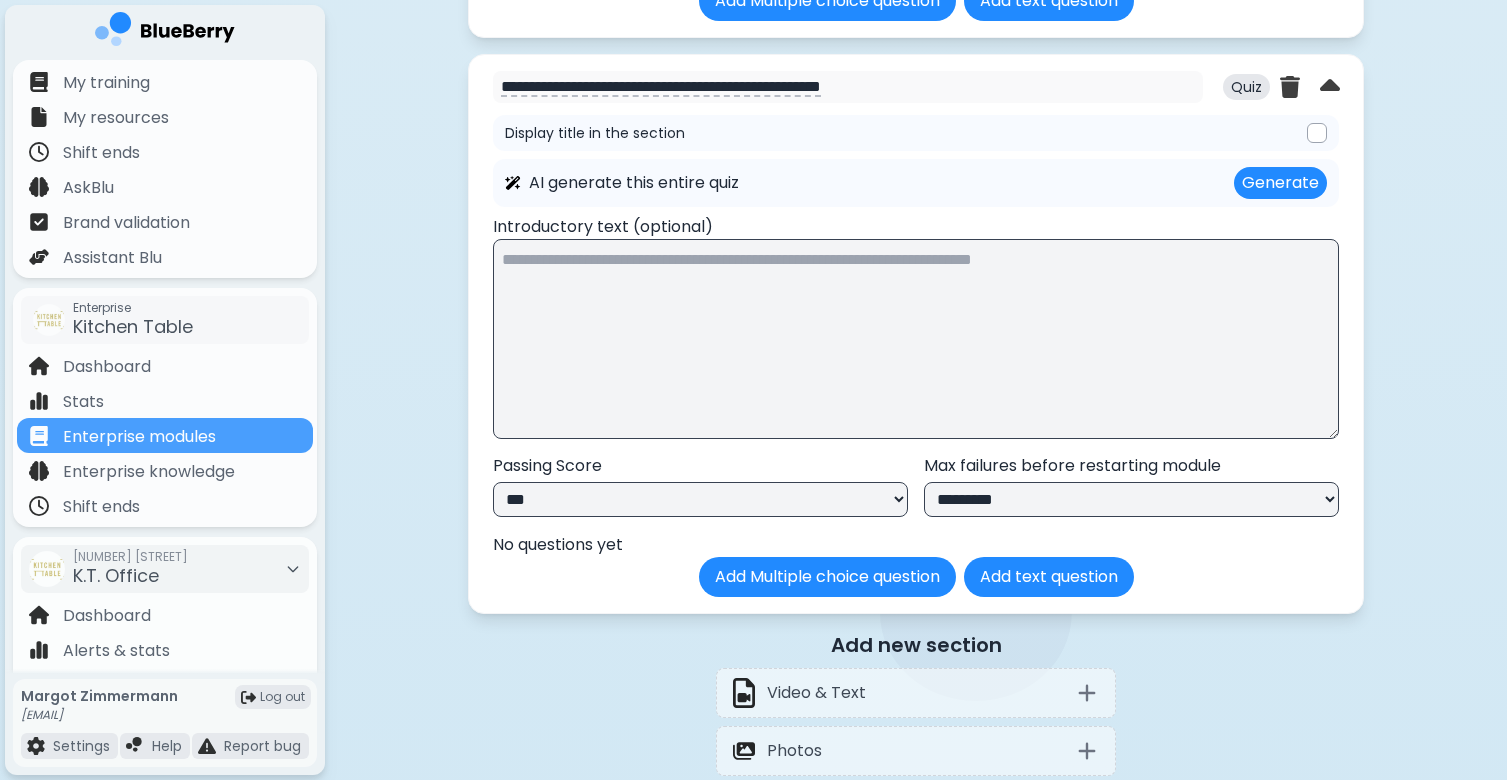 scroll, scrollTop: 5402, scrollLeft: 0, axis: vertical 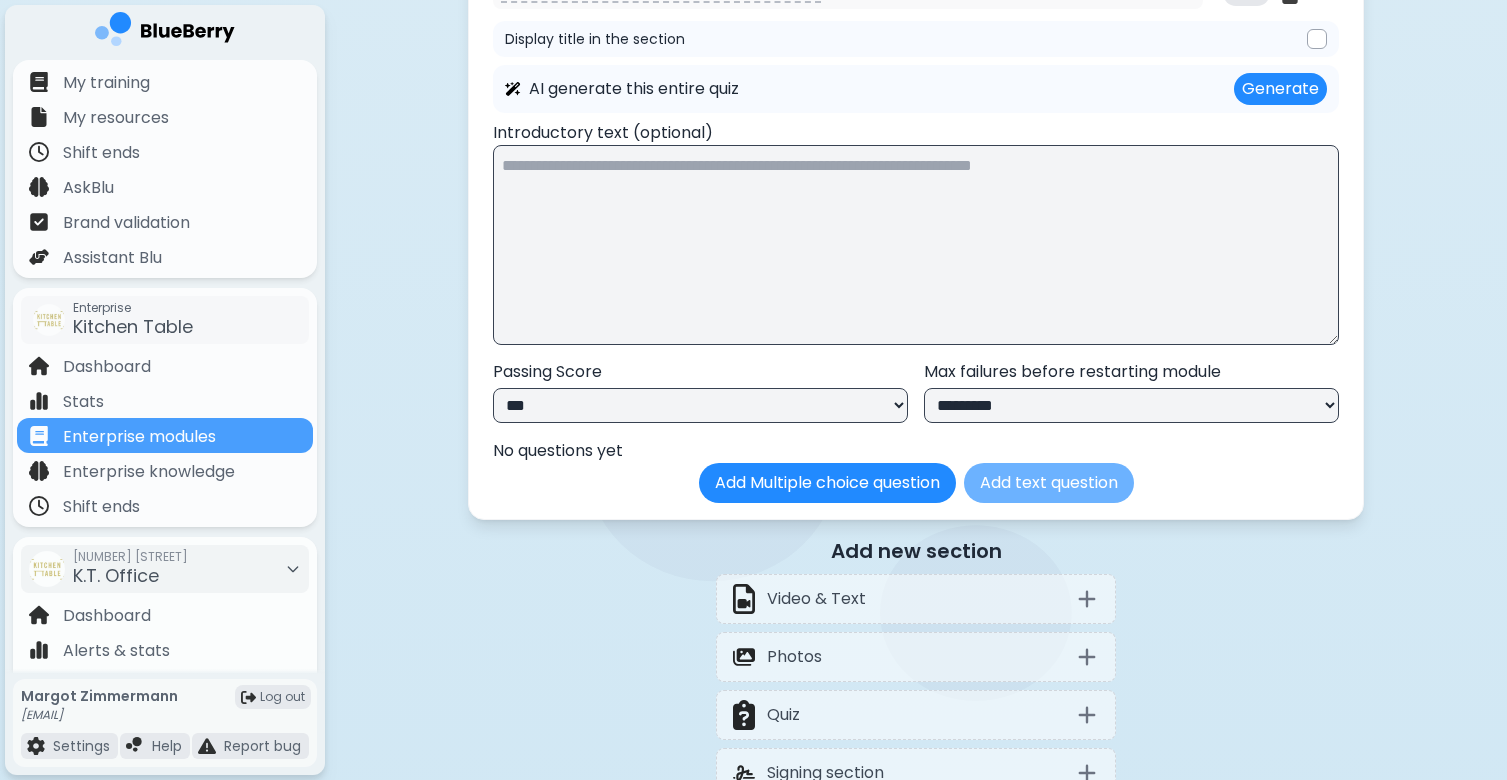 click on "Add text question" at bounding box center (1049, 483) 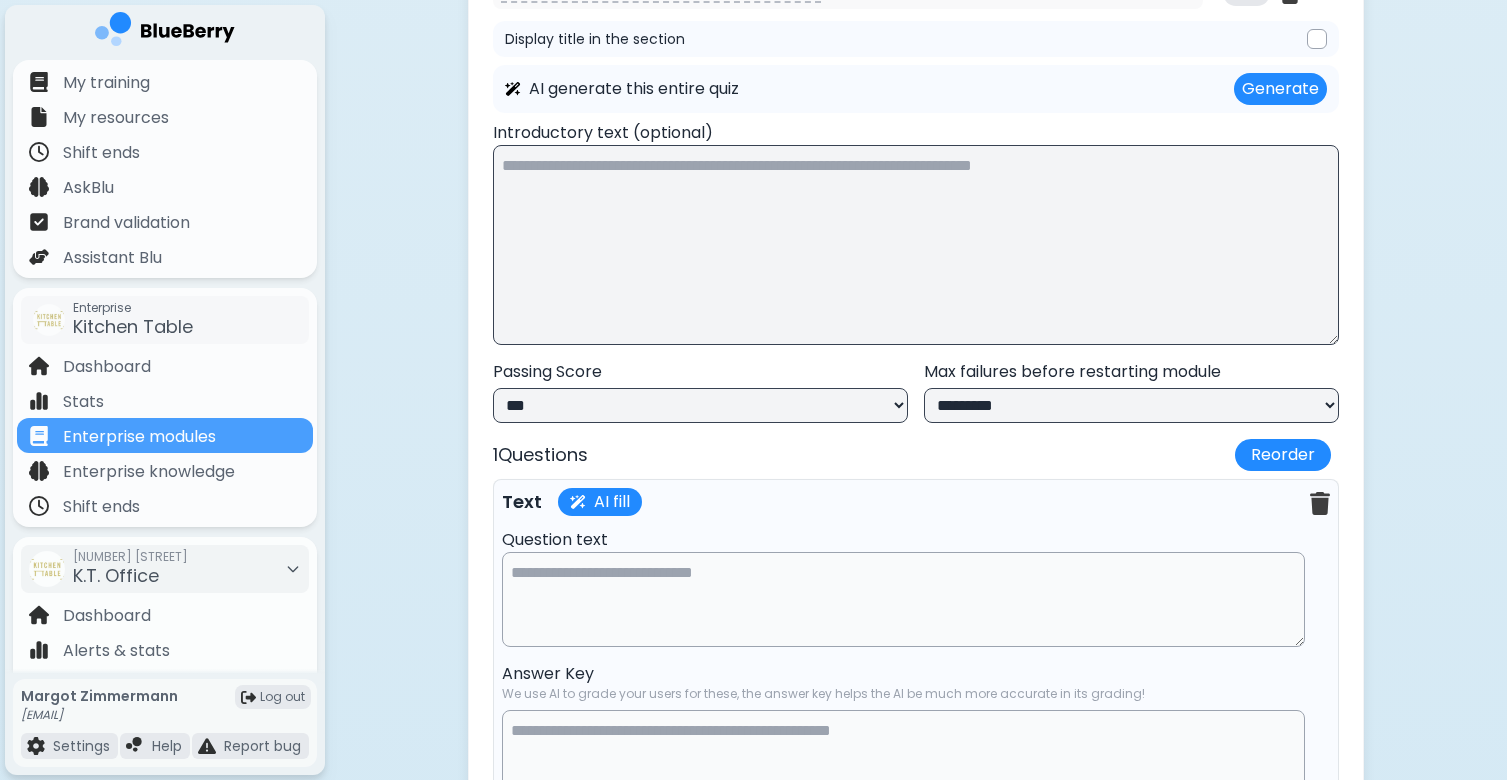 click at bounding box center [903, 599] 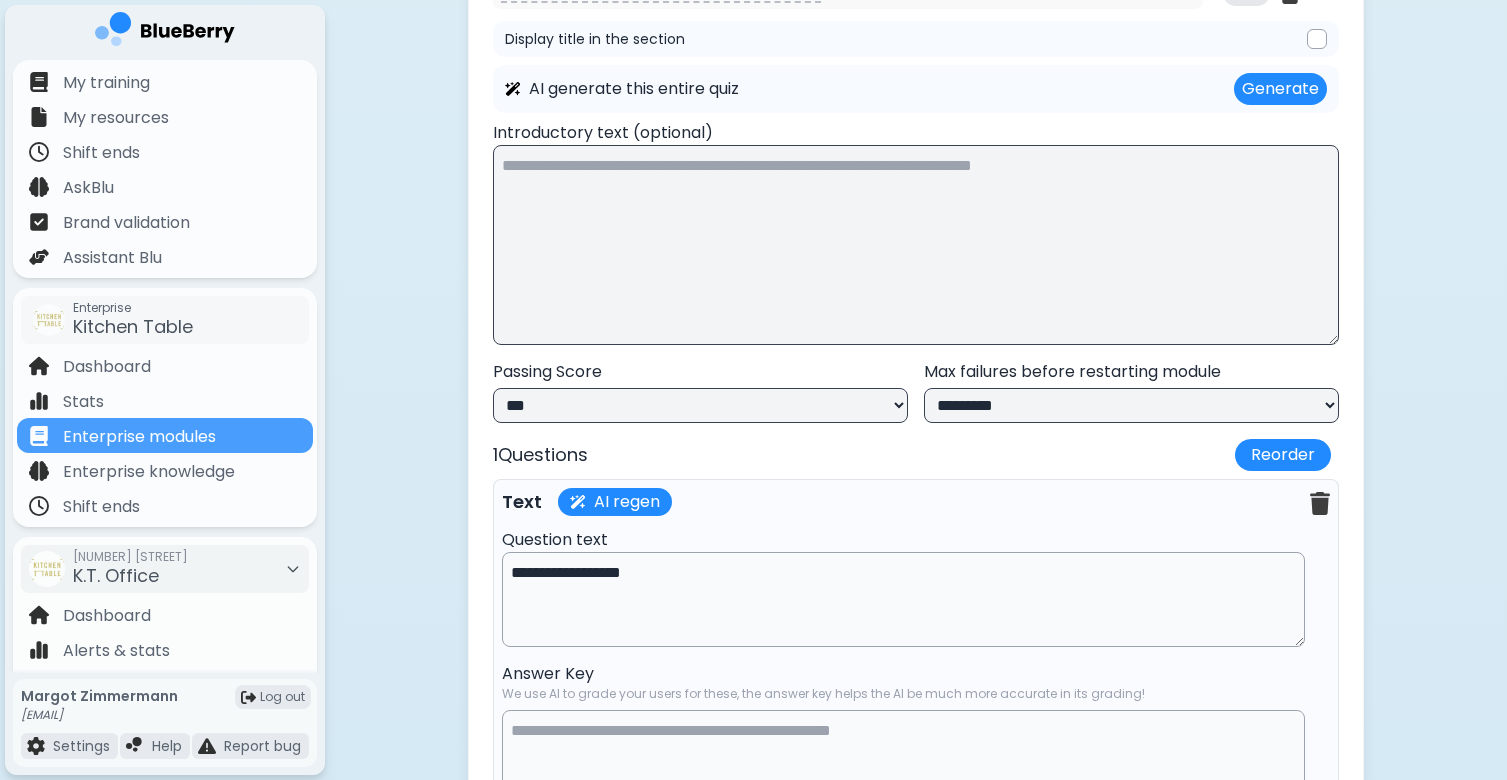 click on "Question text" at bounding box center (916, 540) 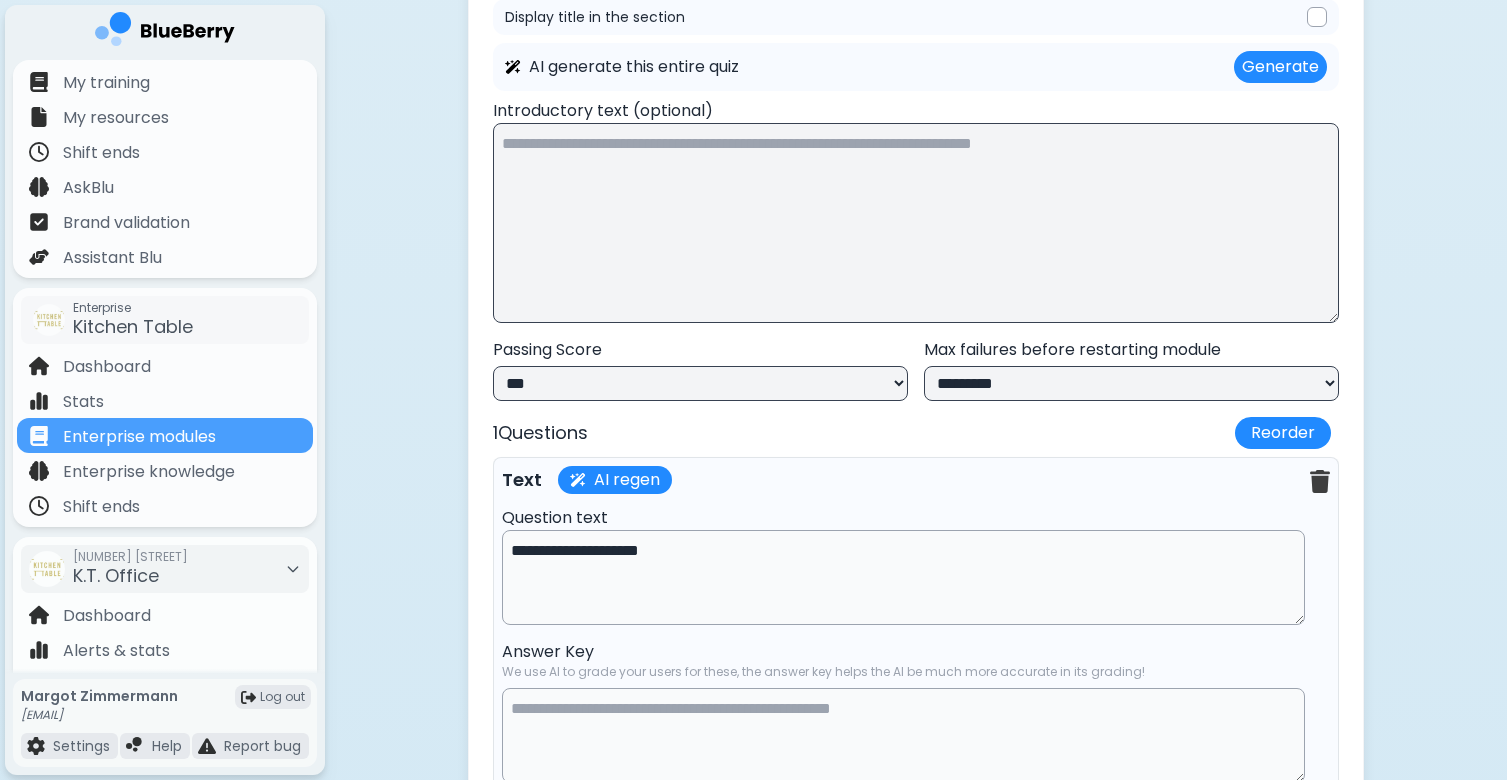 scroll, scrollTop: 5435, scrollLeft: 0, axis: vertical 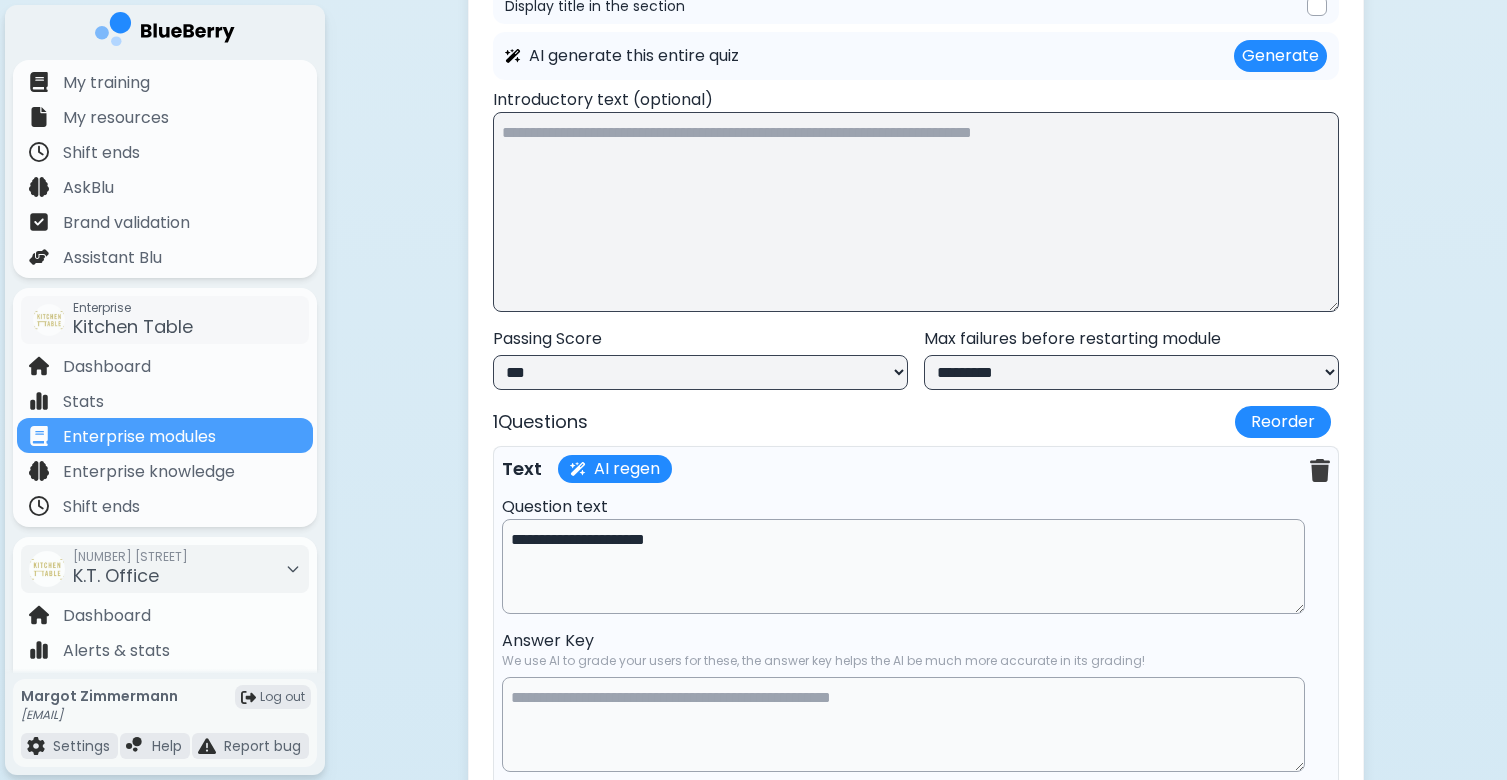 click on "**********" at bounding box center [903, 566] 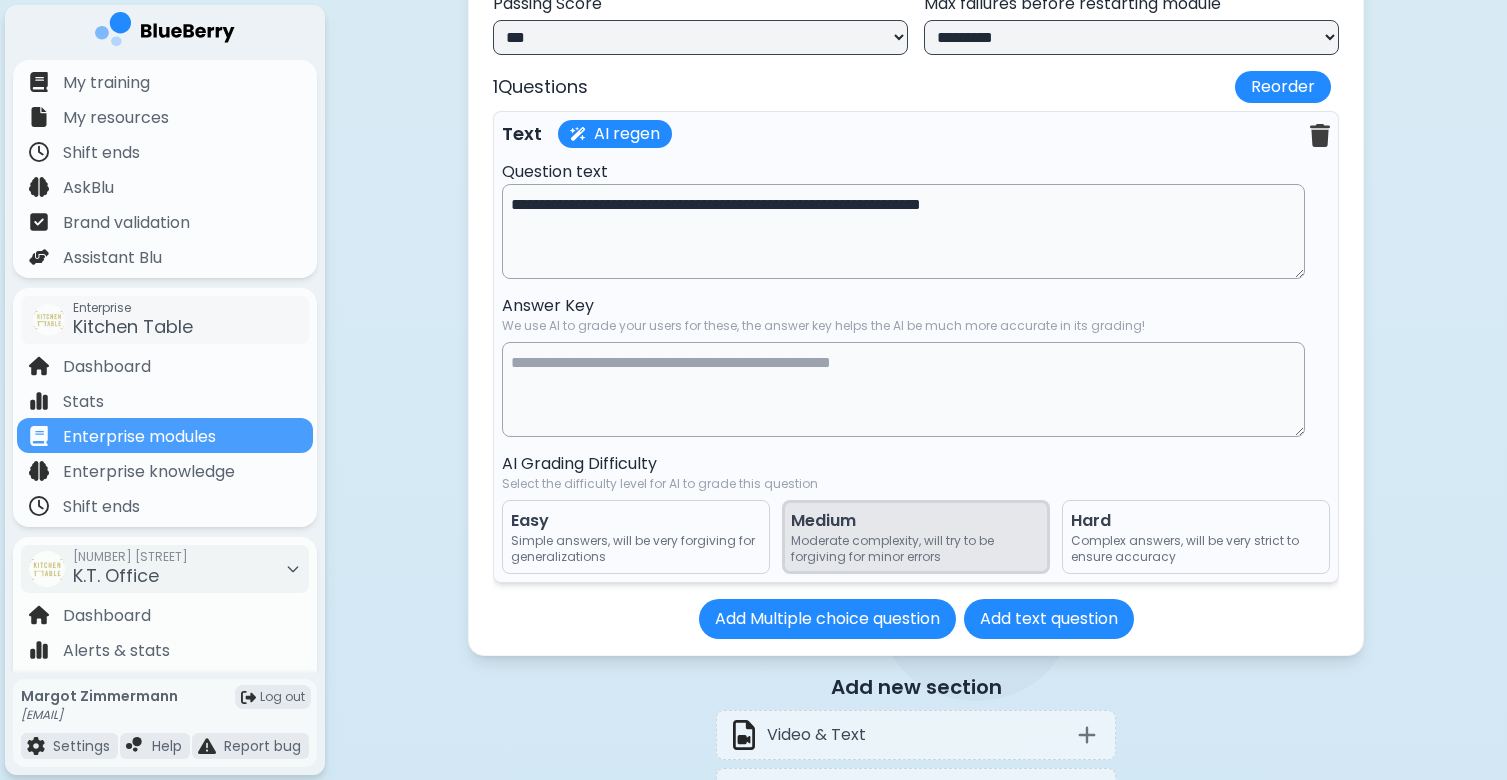 scroll, scrollTop: 5771, scrollLeft: 0, axis: vertical 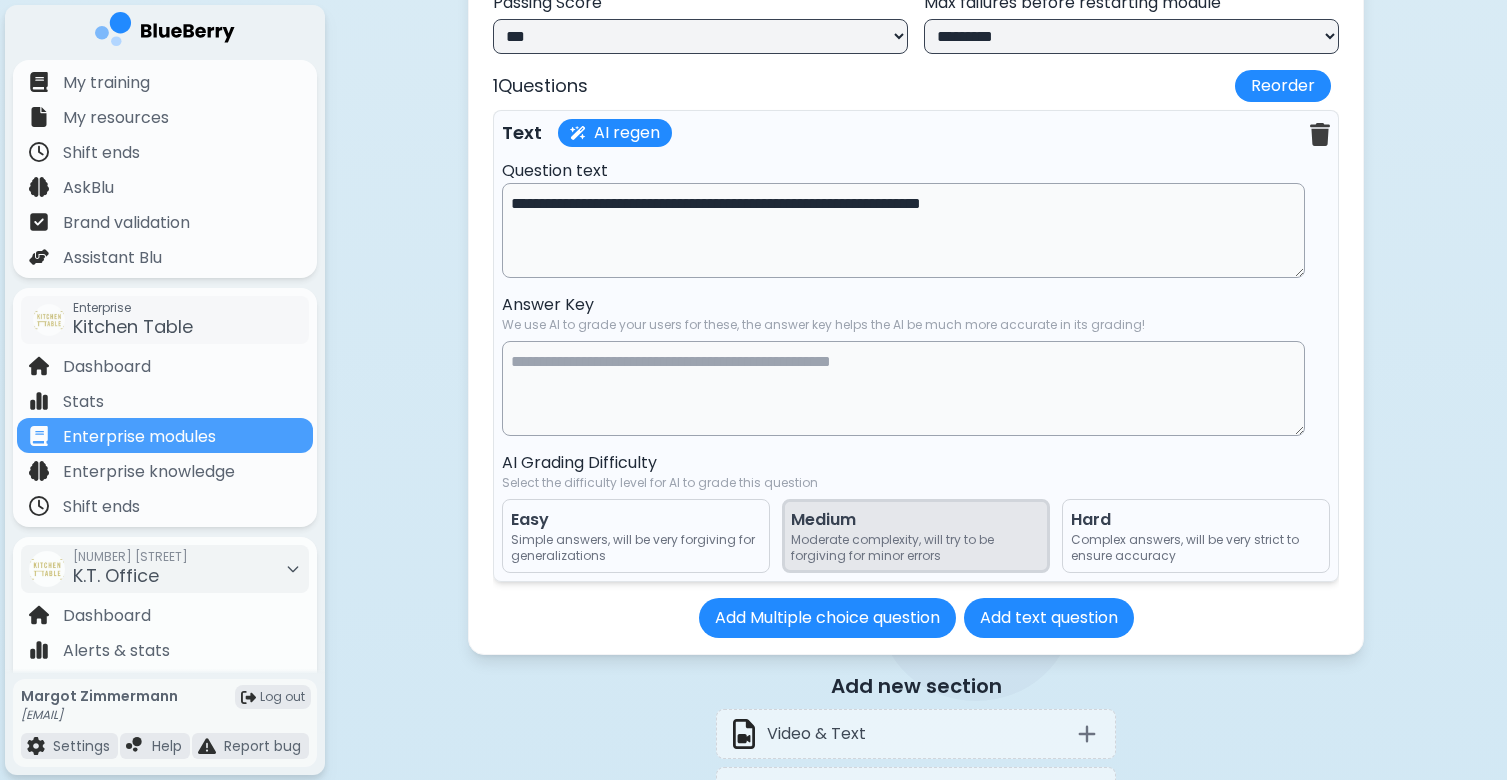type on "**********" 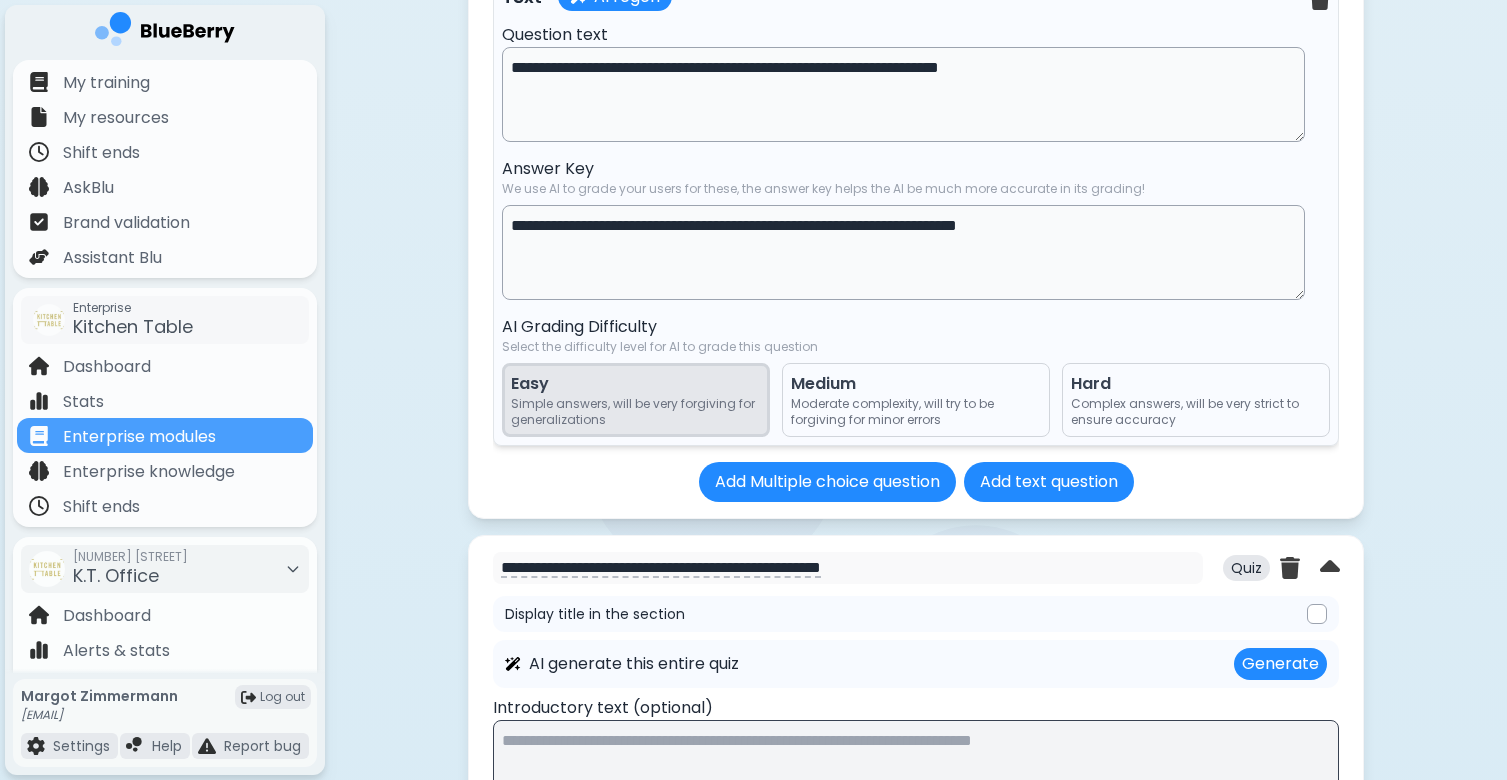 scroll, scrollTop: 4812, scrollLeft: 0, axis: vertical 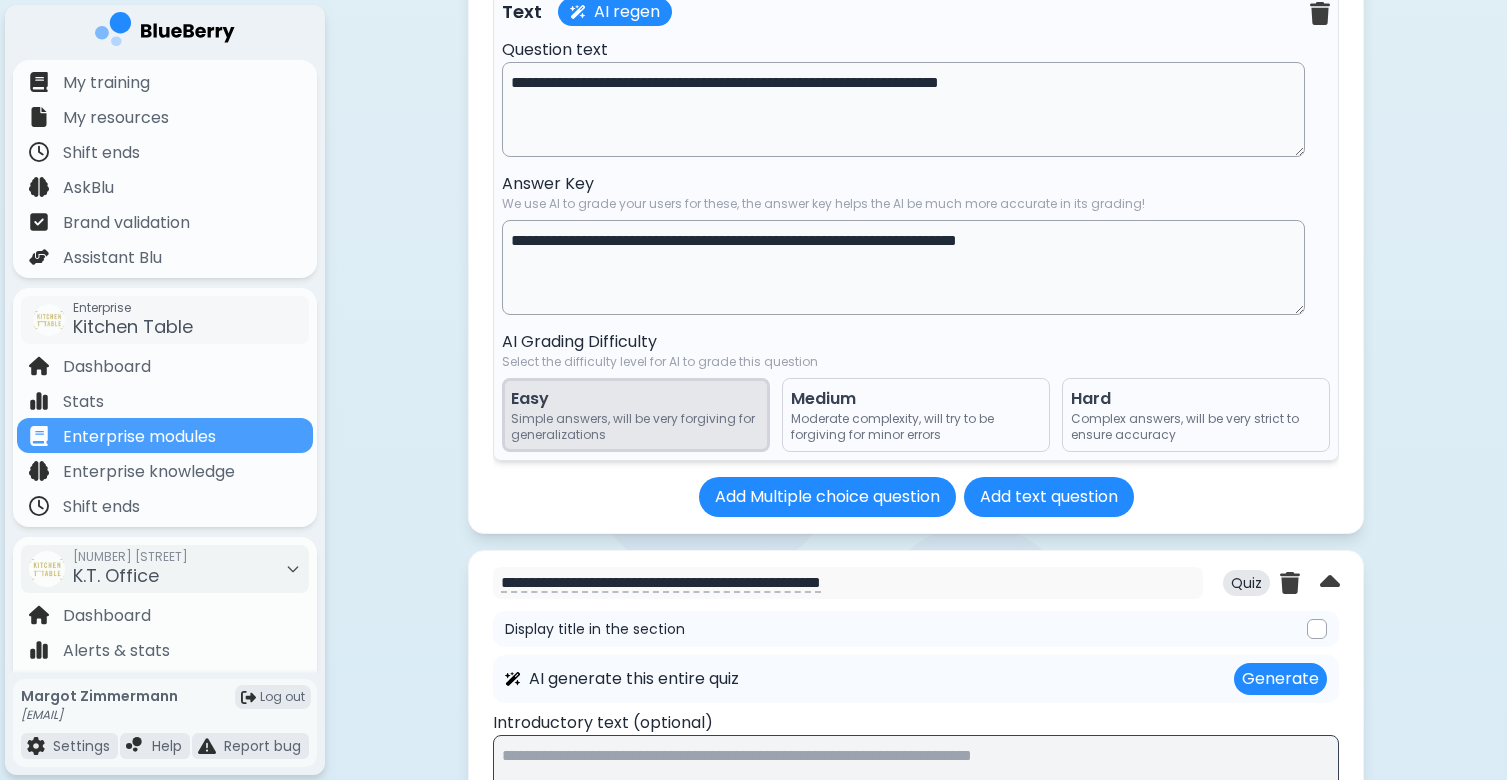click on "**********" at bounding box center (903, 267) 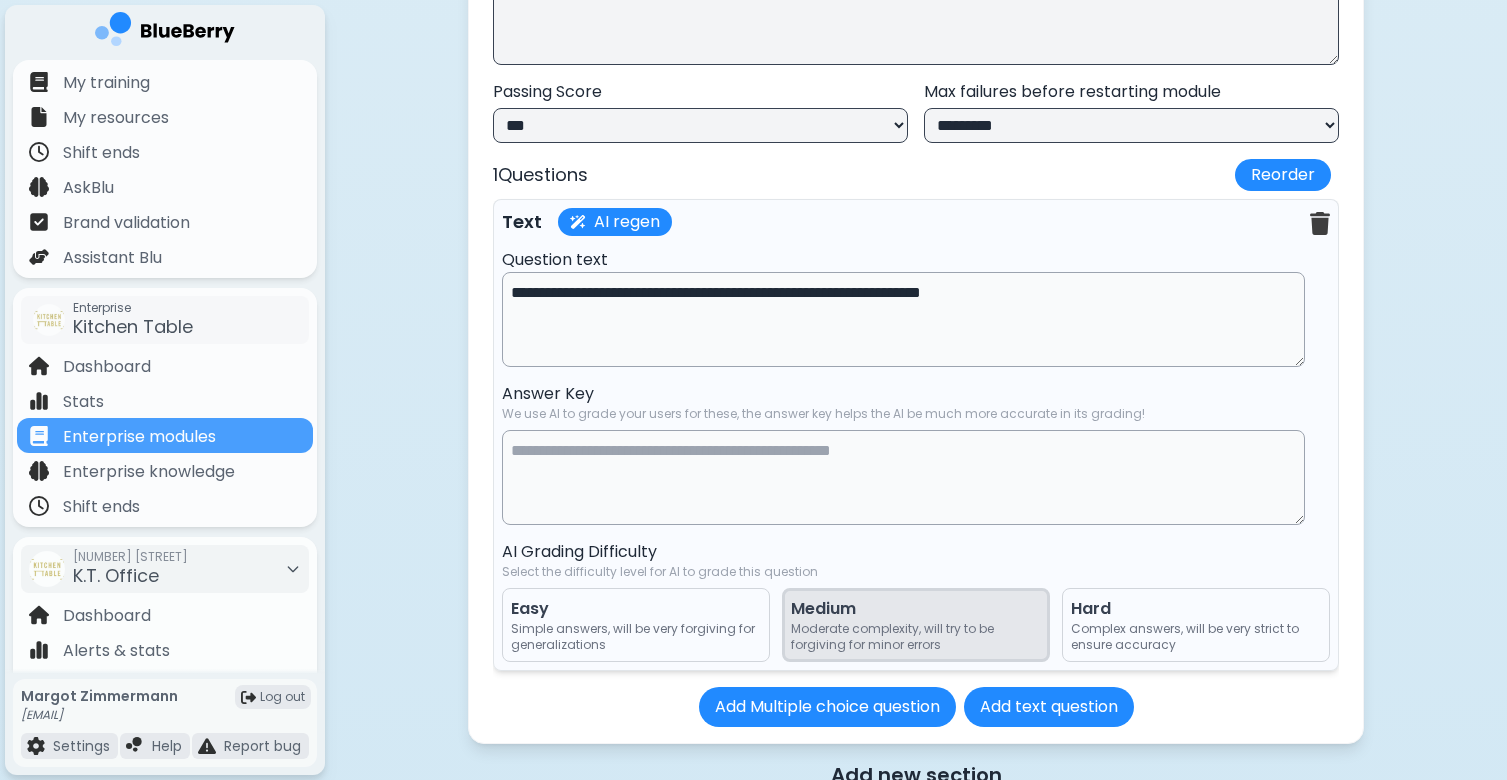 scroll, scrollTop: 5821, scrollLeft: 0, axis: vertical 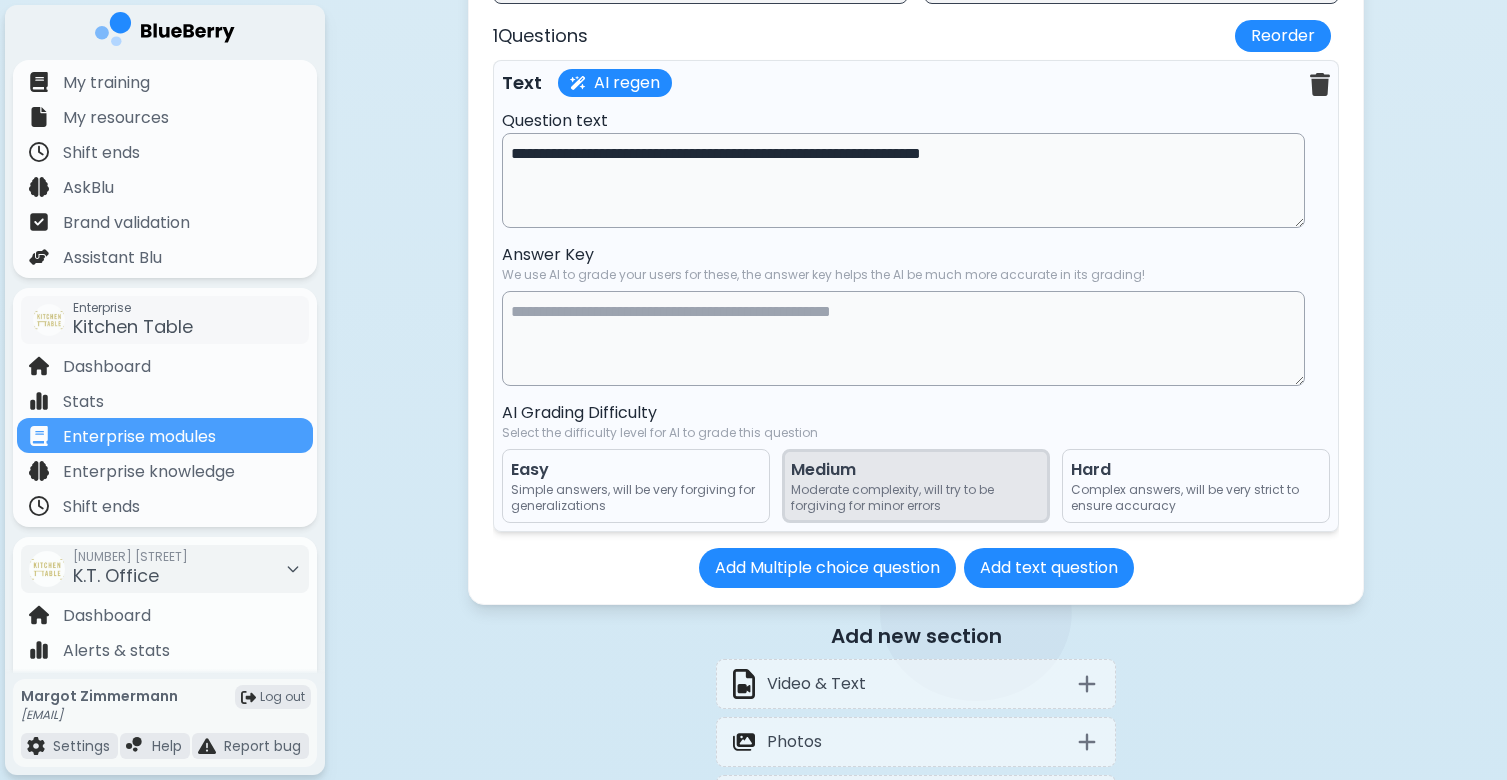 click at bounding box center [903, 338] 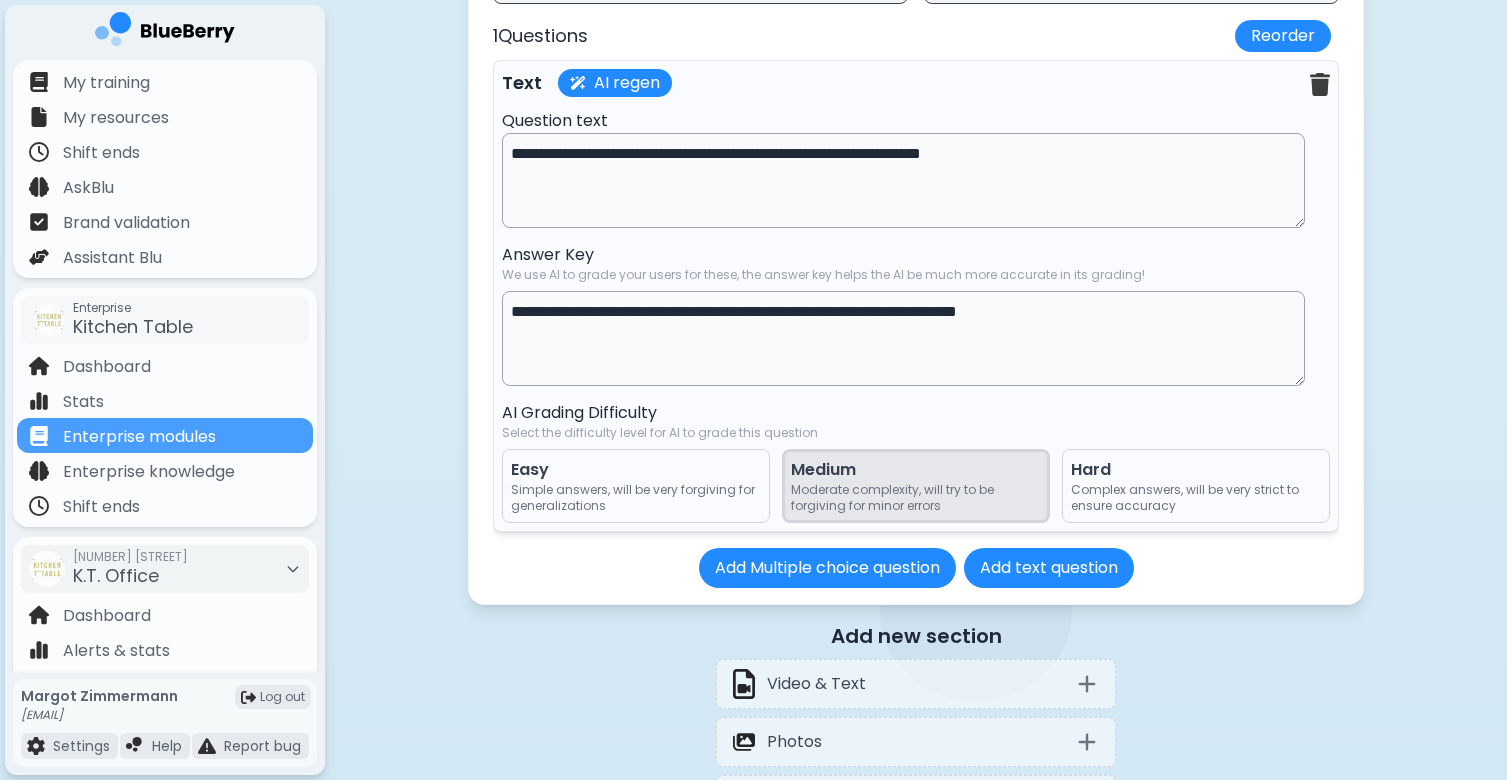 type on "**********" 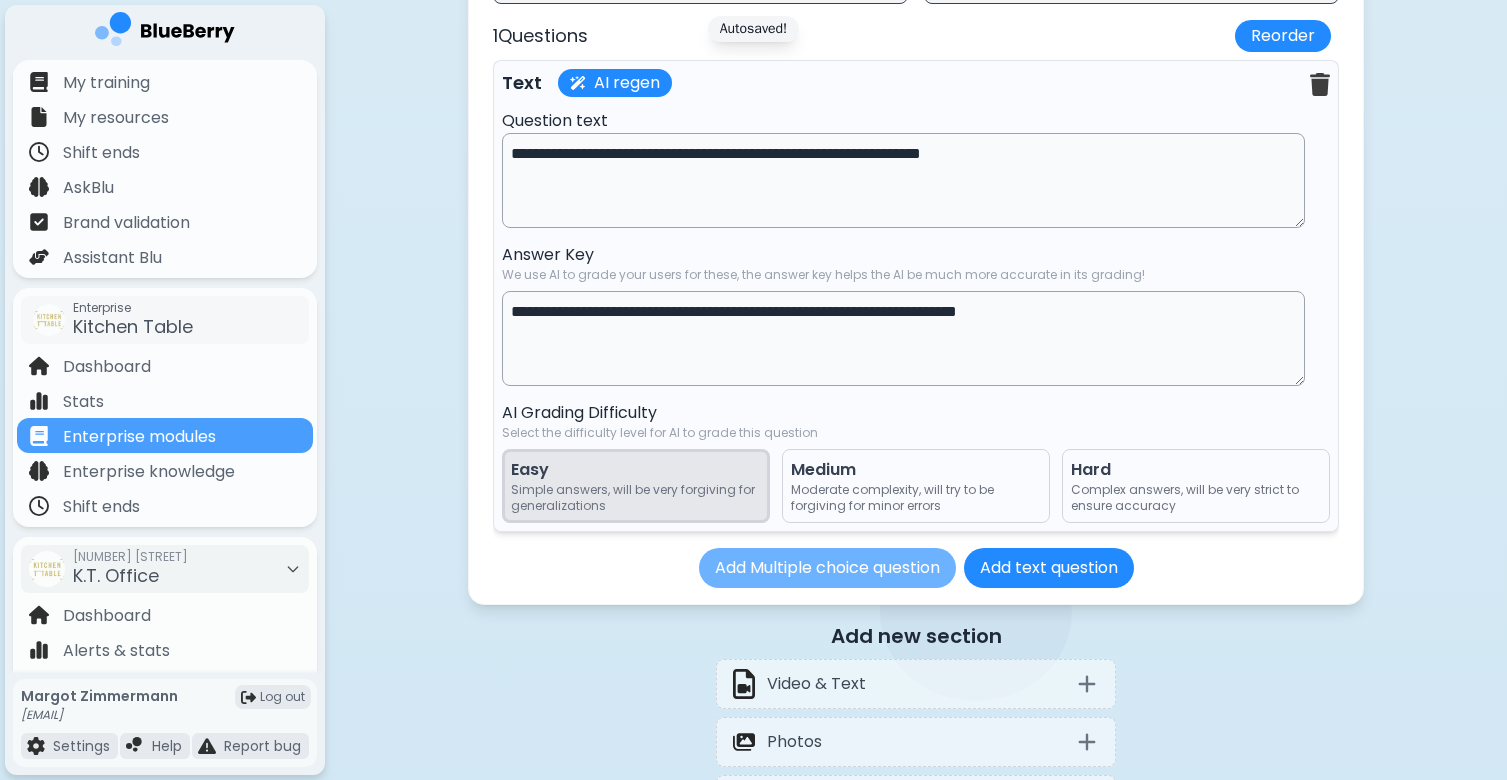 click on "Add Multiple choice question" at bounding box center (827, 568) 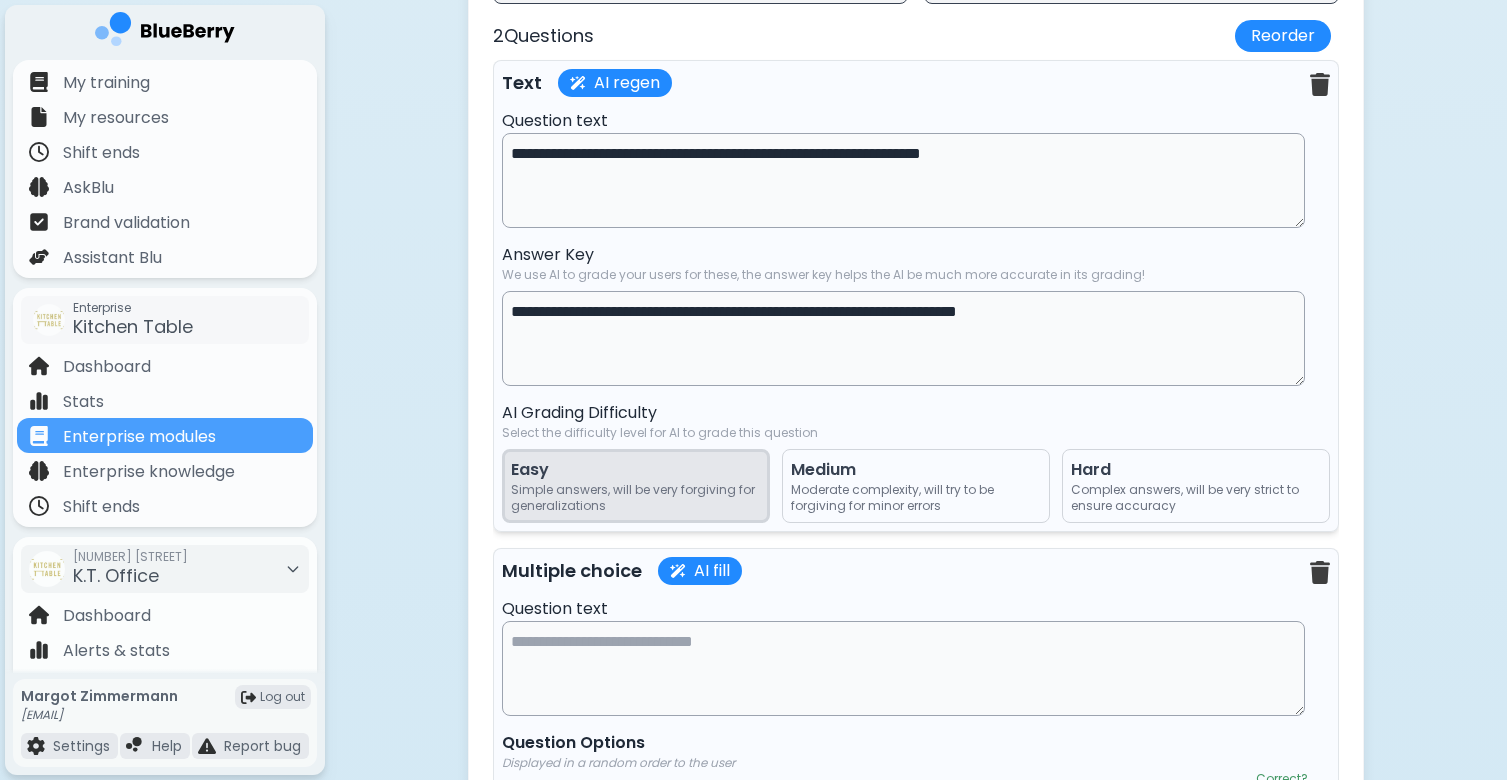 type 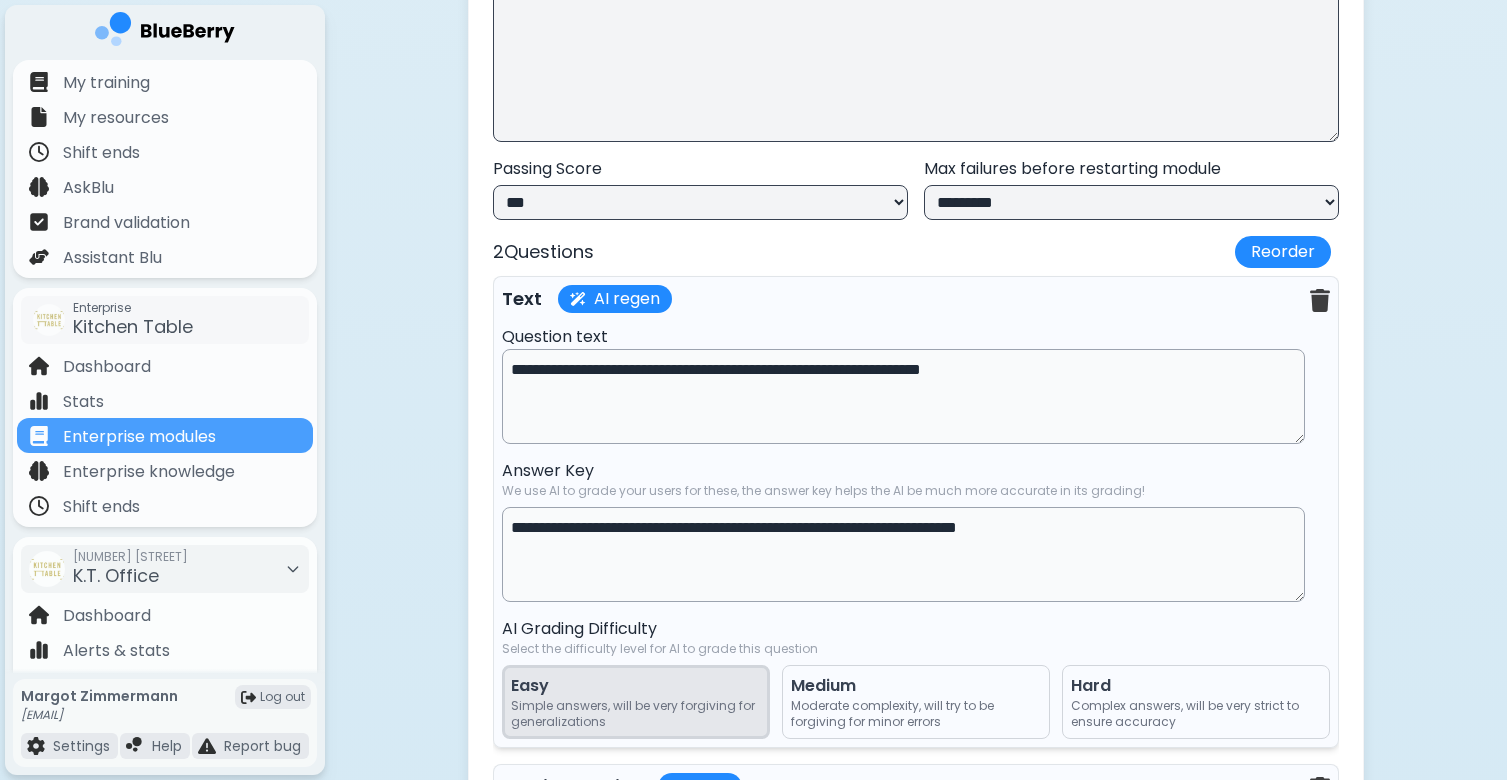 scroll, scrollTop: 5672, scrollLeft: 0, axis: vertical 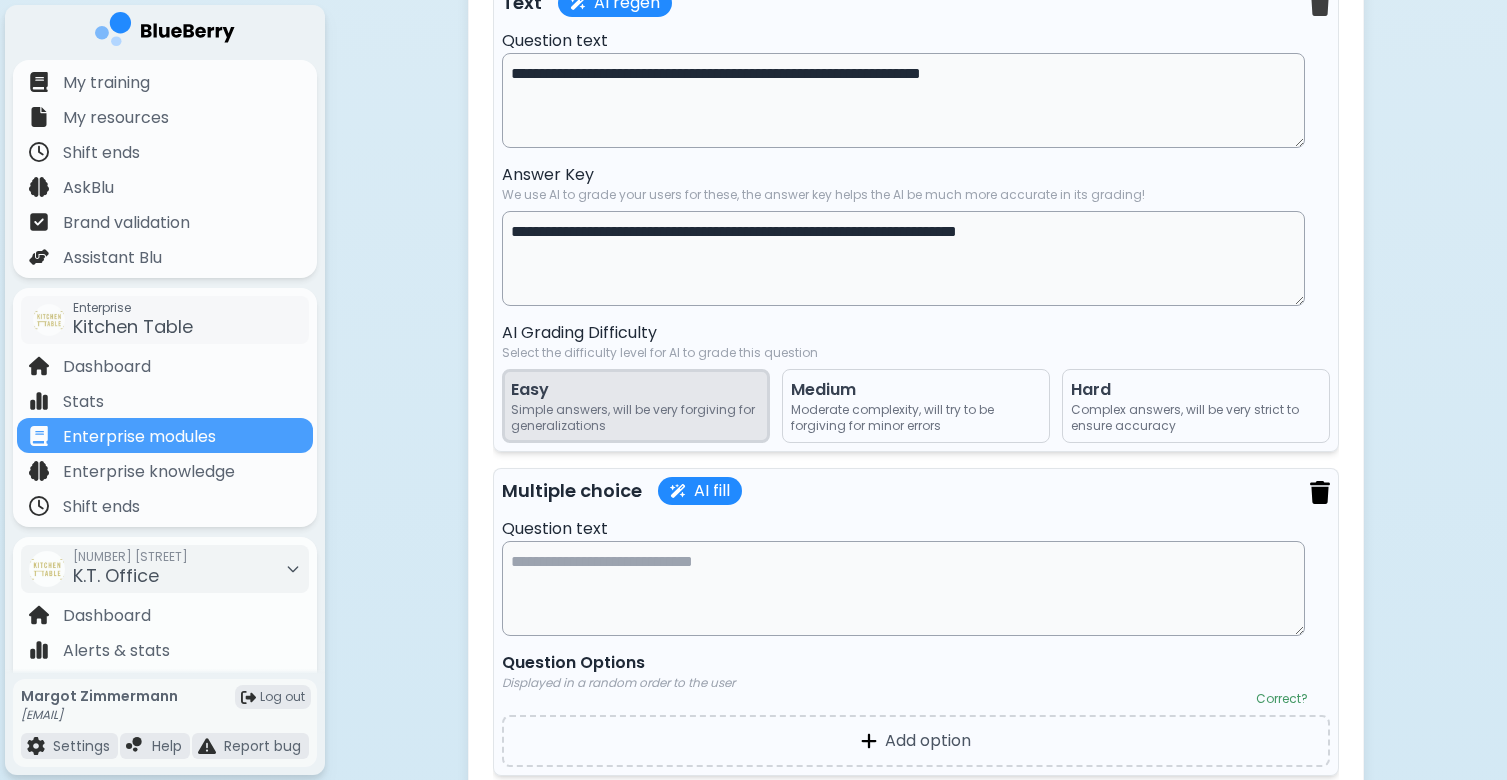 click at bounding box center (1320, 492) 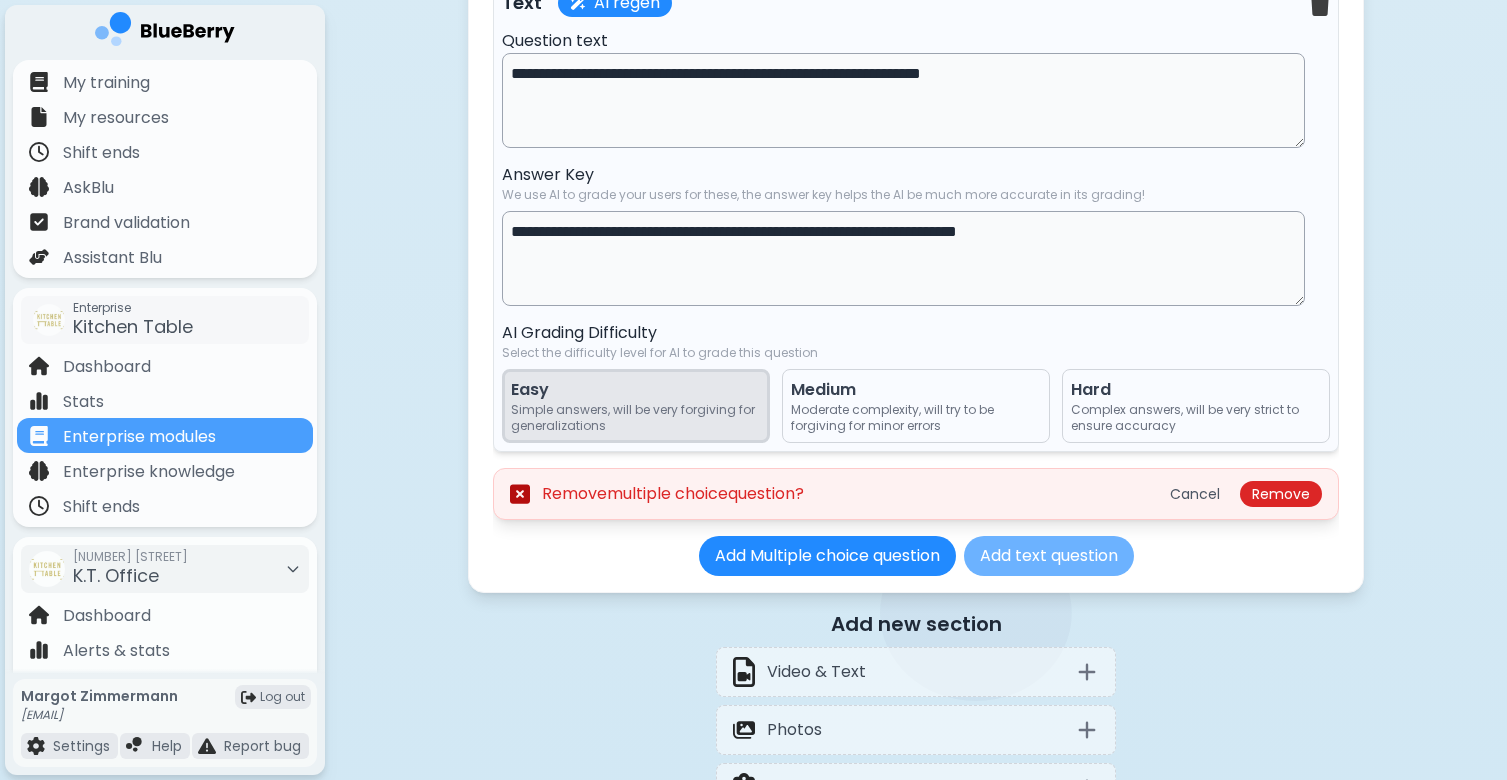 click on "Add text question" at bounding box center [1049, 556] 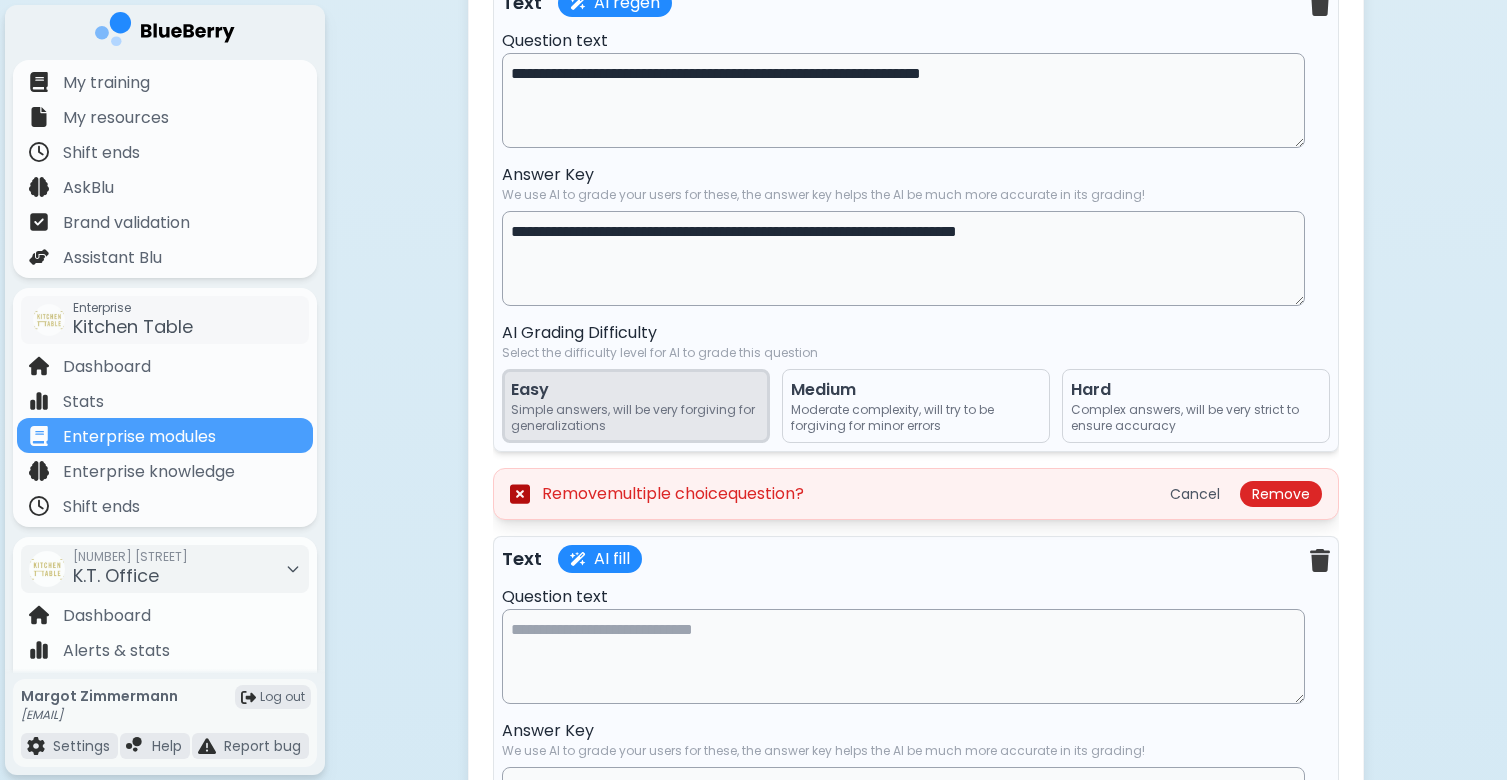 click at bounding box center [903, 656] 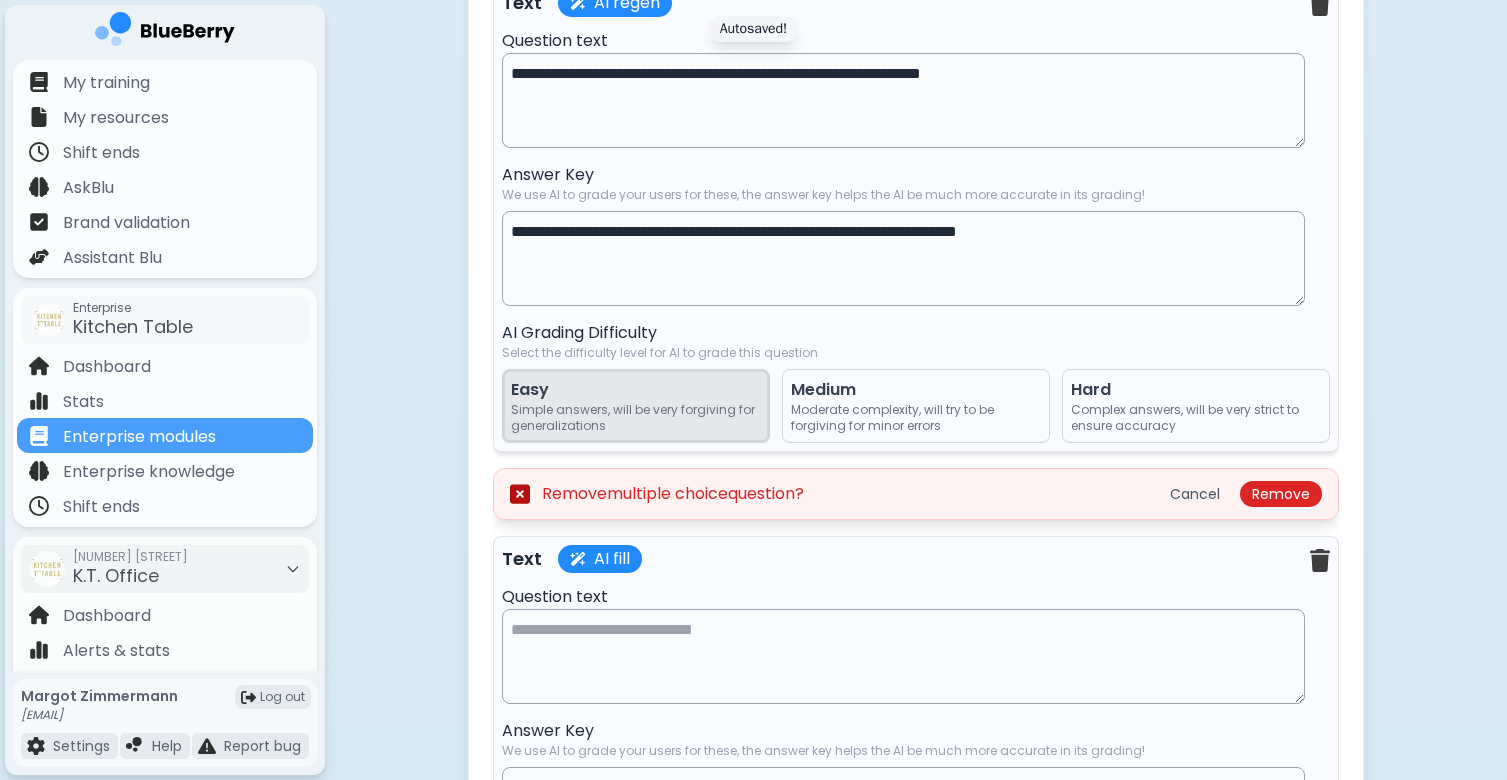 paste on "**********" 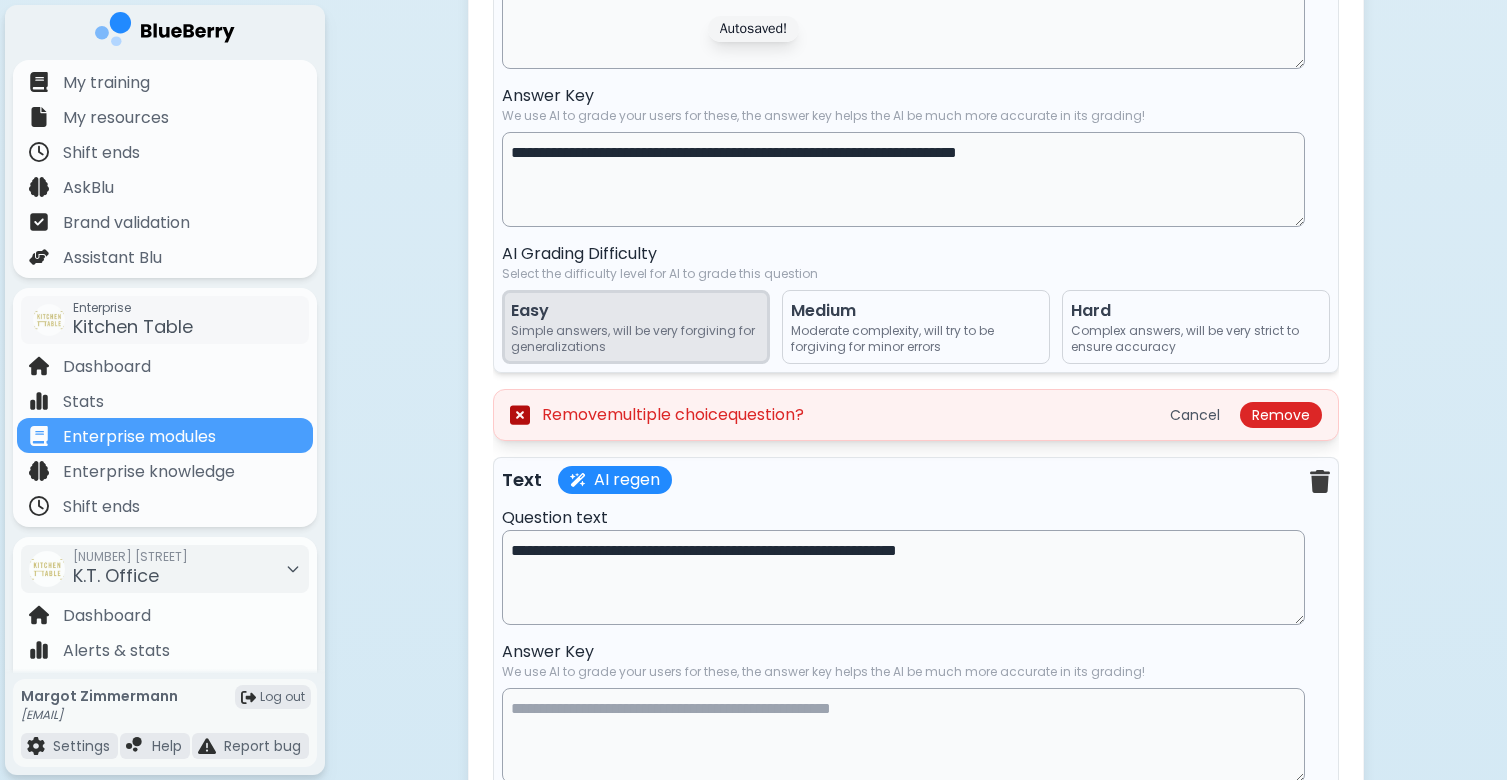 scroll, scrollTop: 5998, scrollLeft: 0, axis: vertical 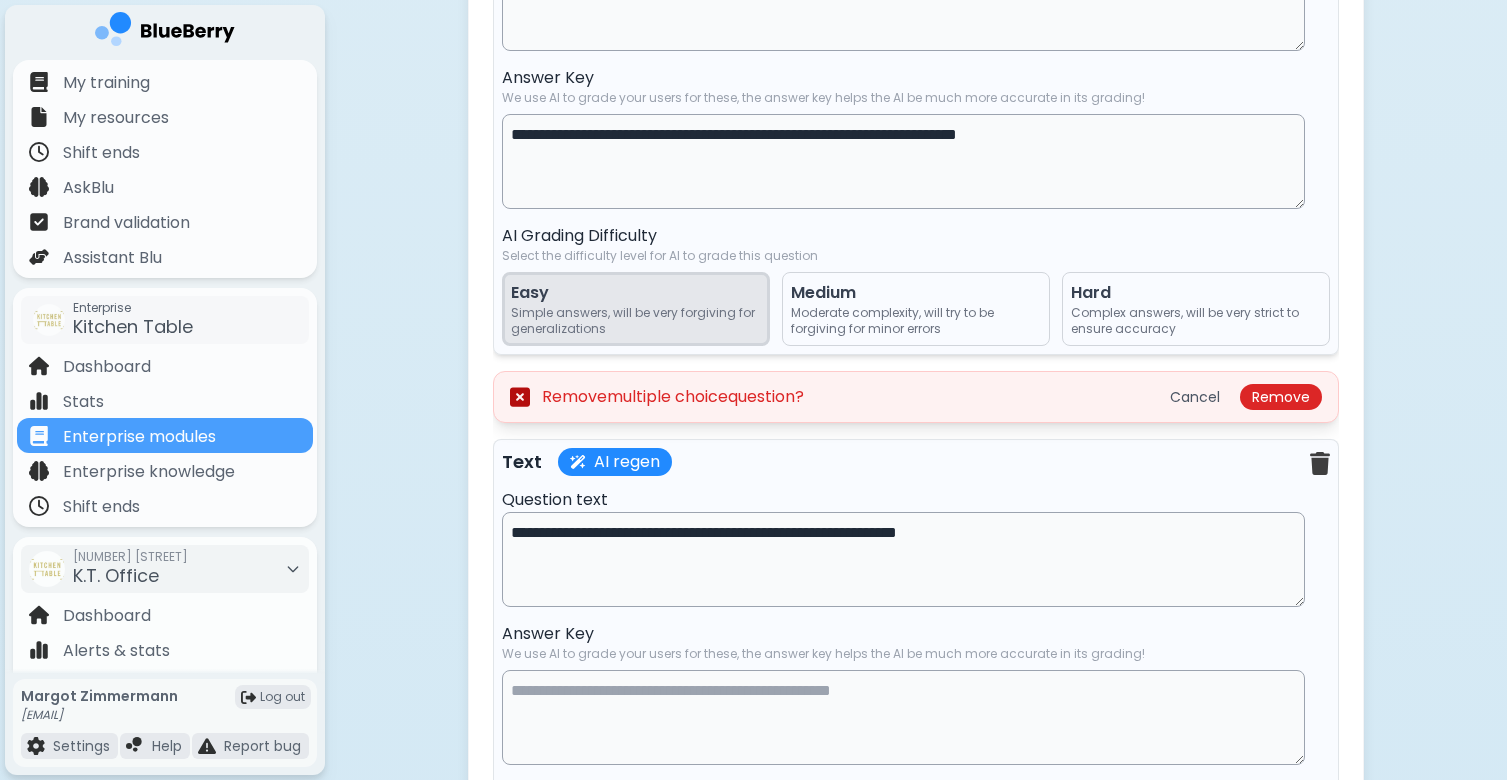 drag, startPoint x: 1022, startPoint y: 546, endPoint x: 818, endPoint y: 547, distance: 204.00246 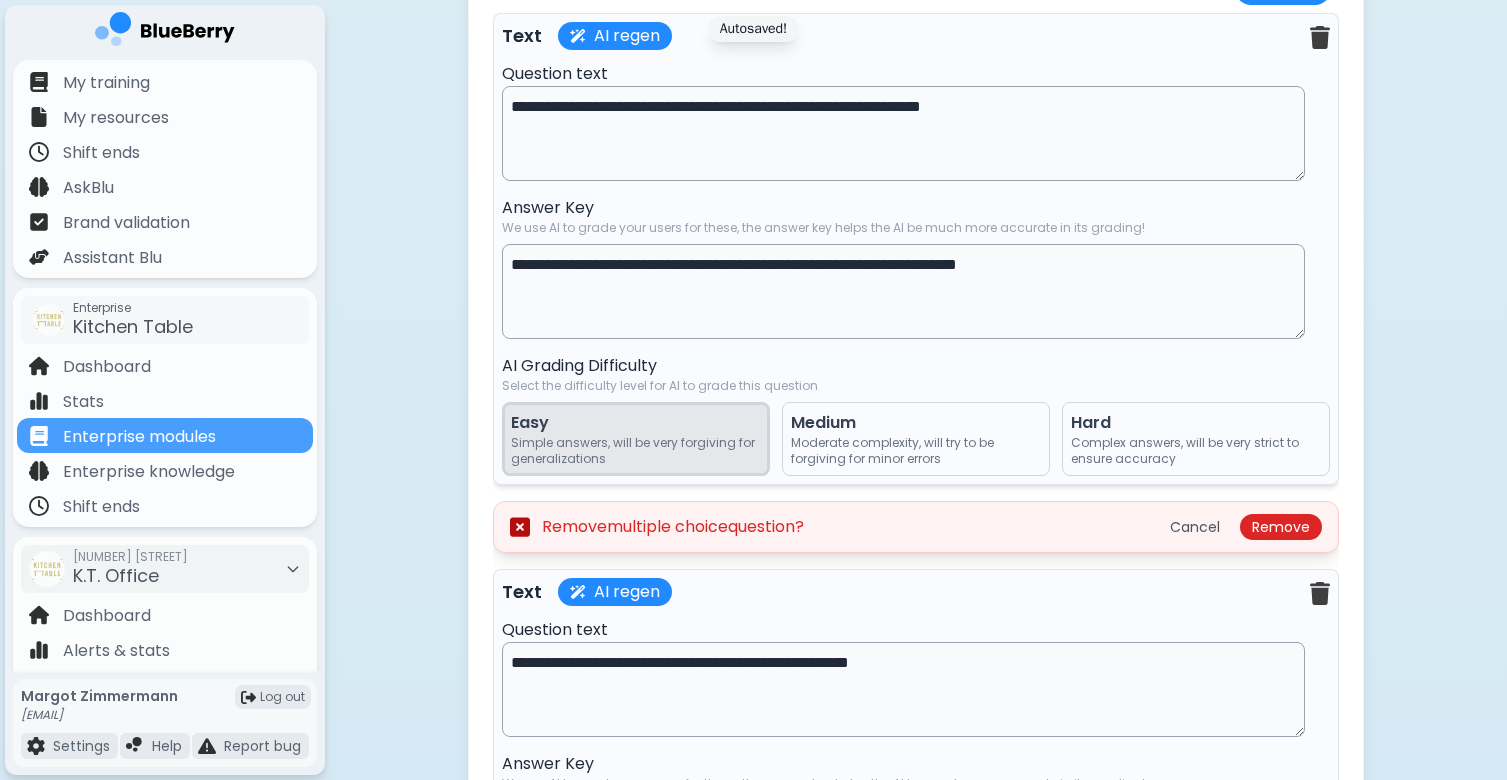 scroll, scrollTop: 5855, scrollLeft: 0, axis: vertical 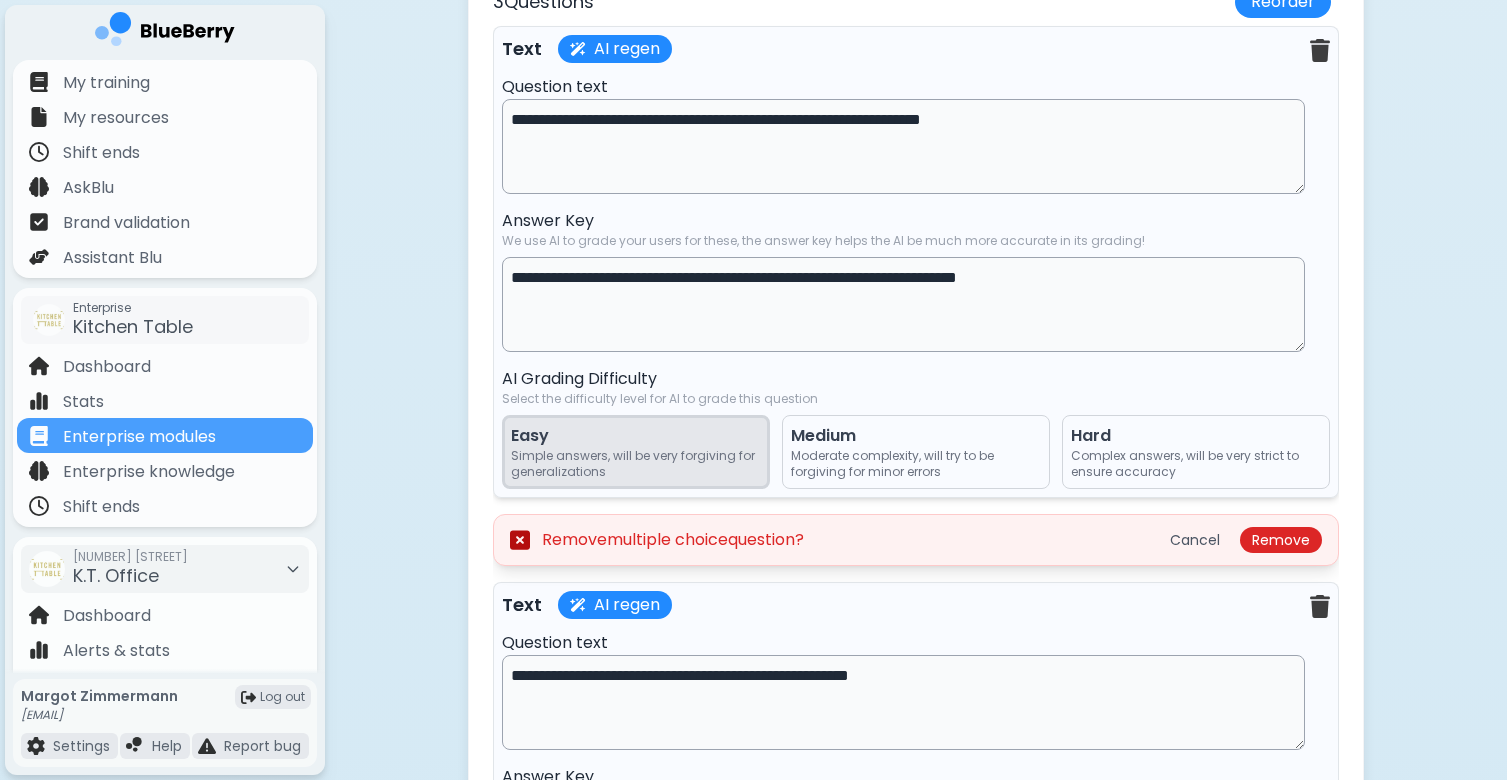 type on "**********" 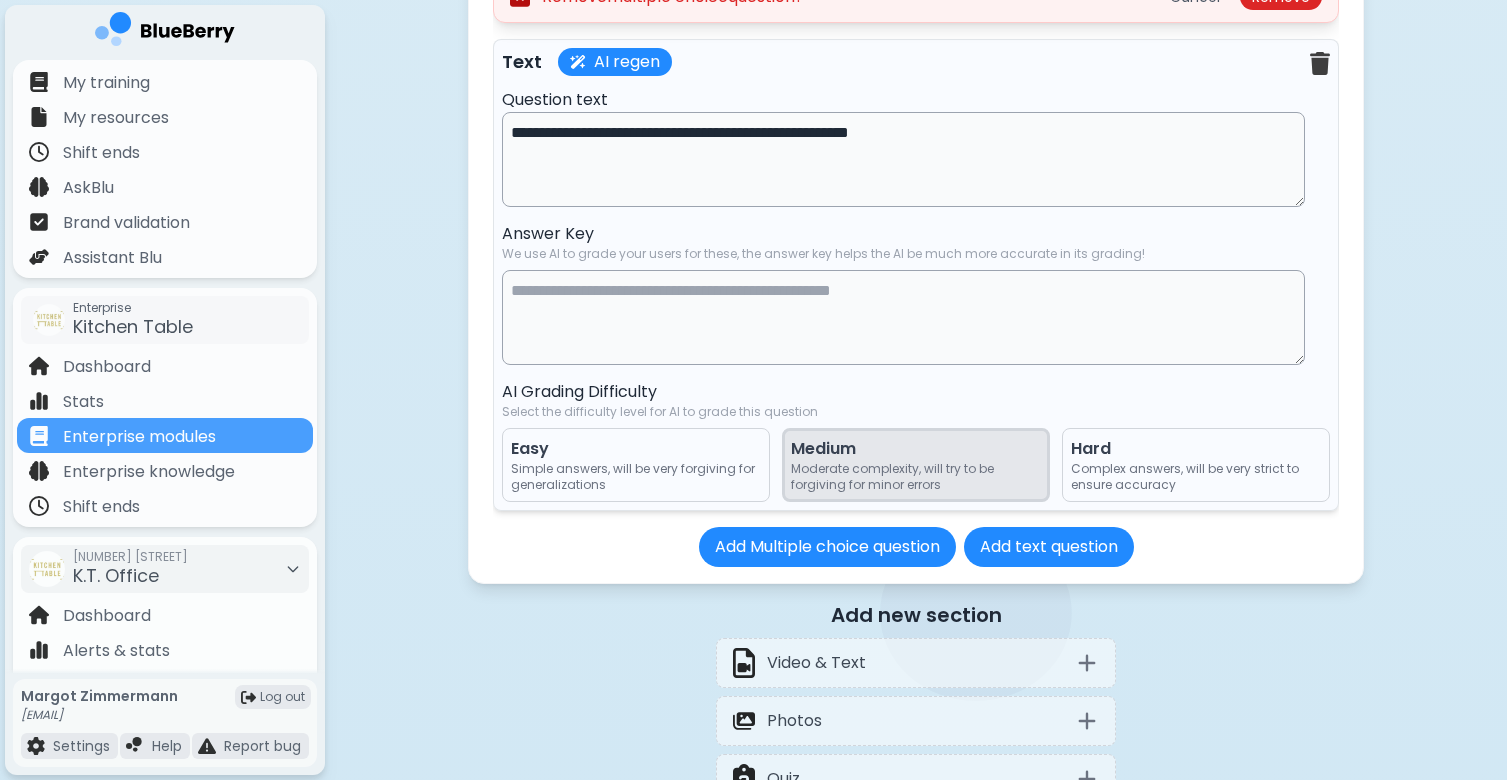 scroll, scrollTop: 6417, scrollLeft: 0, axis: vertical 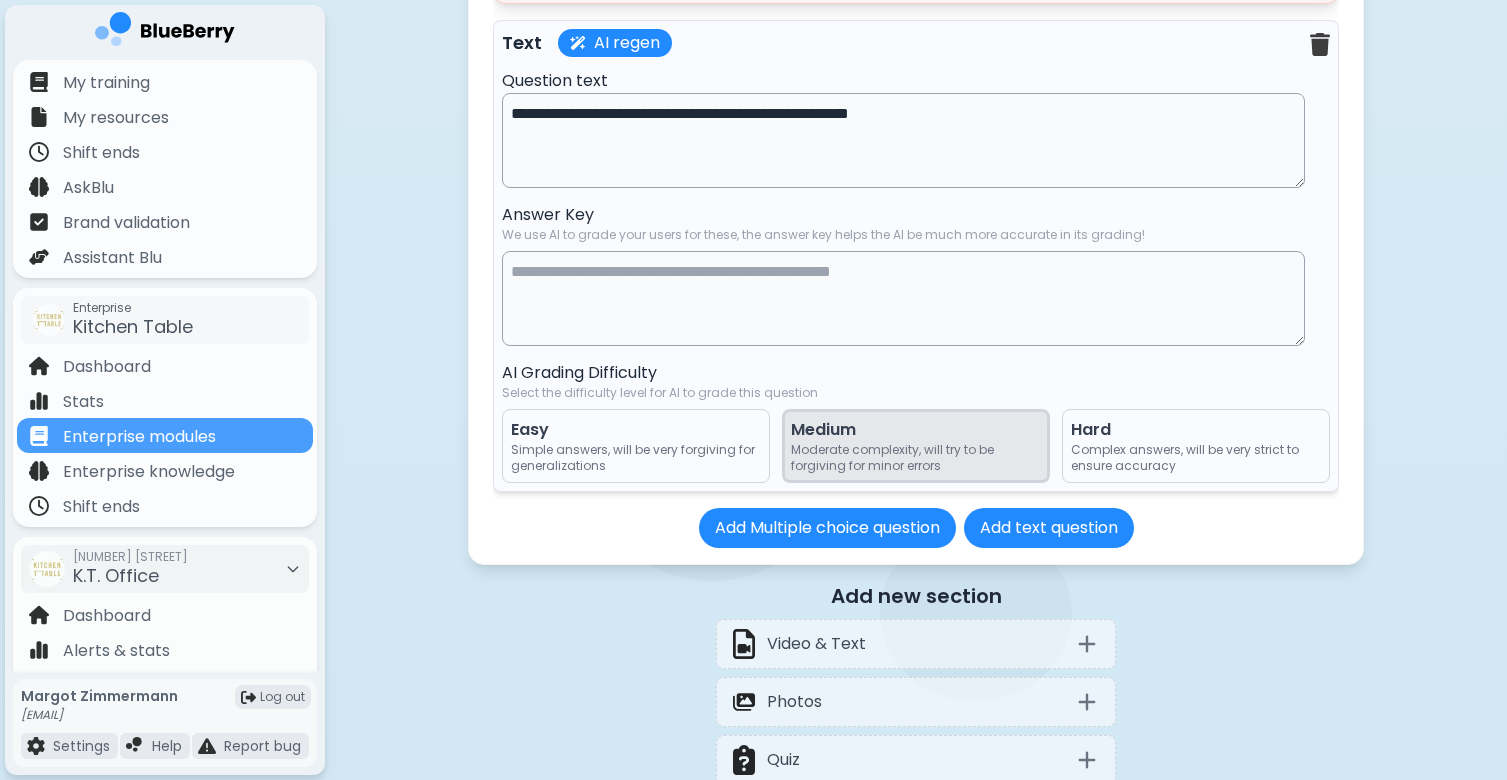 click at bounding box center [903, 298] 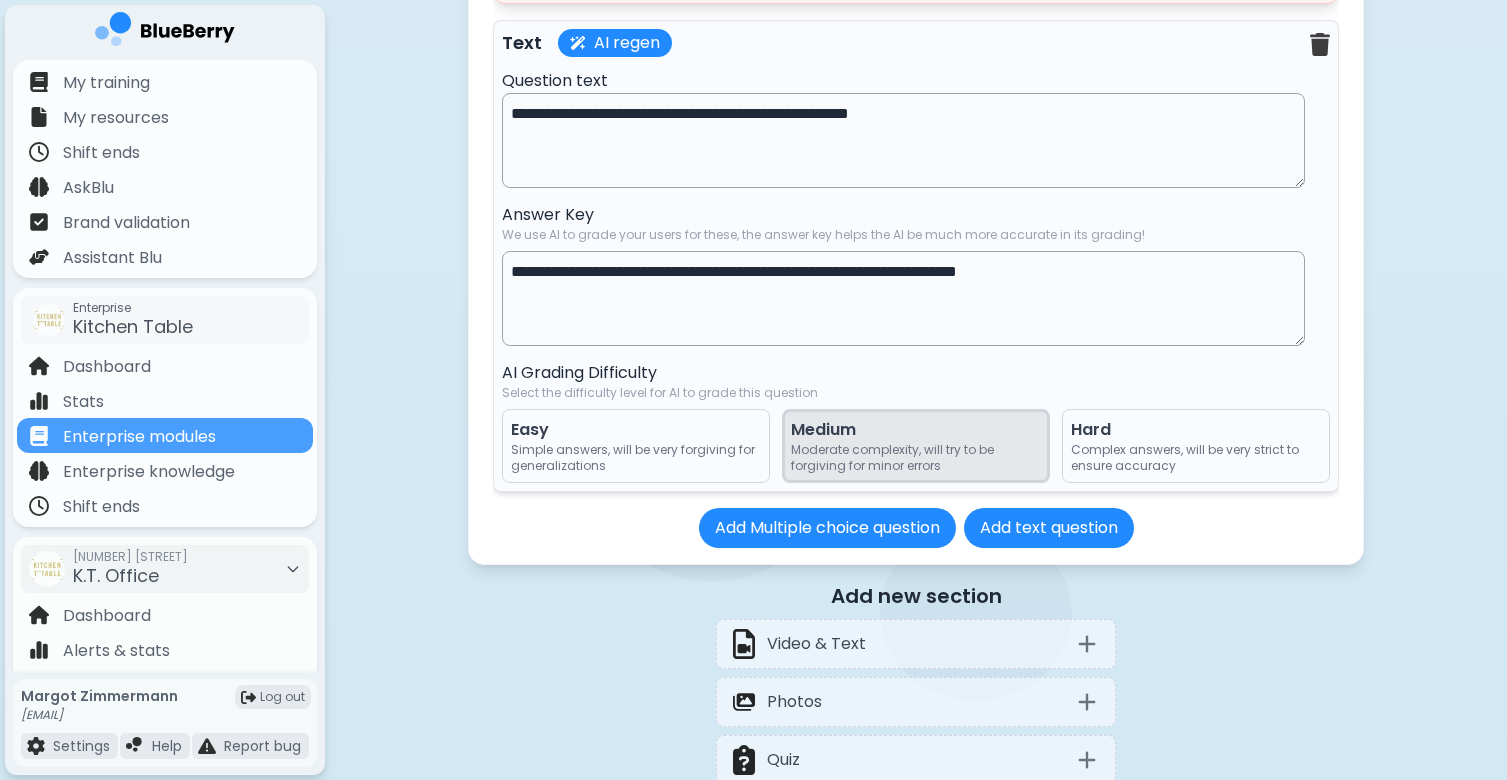 type on "**********" 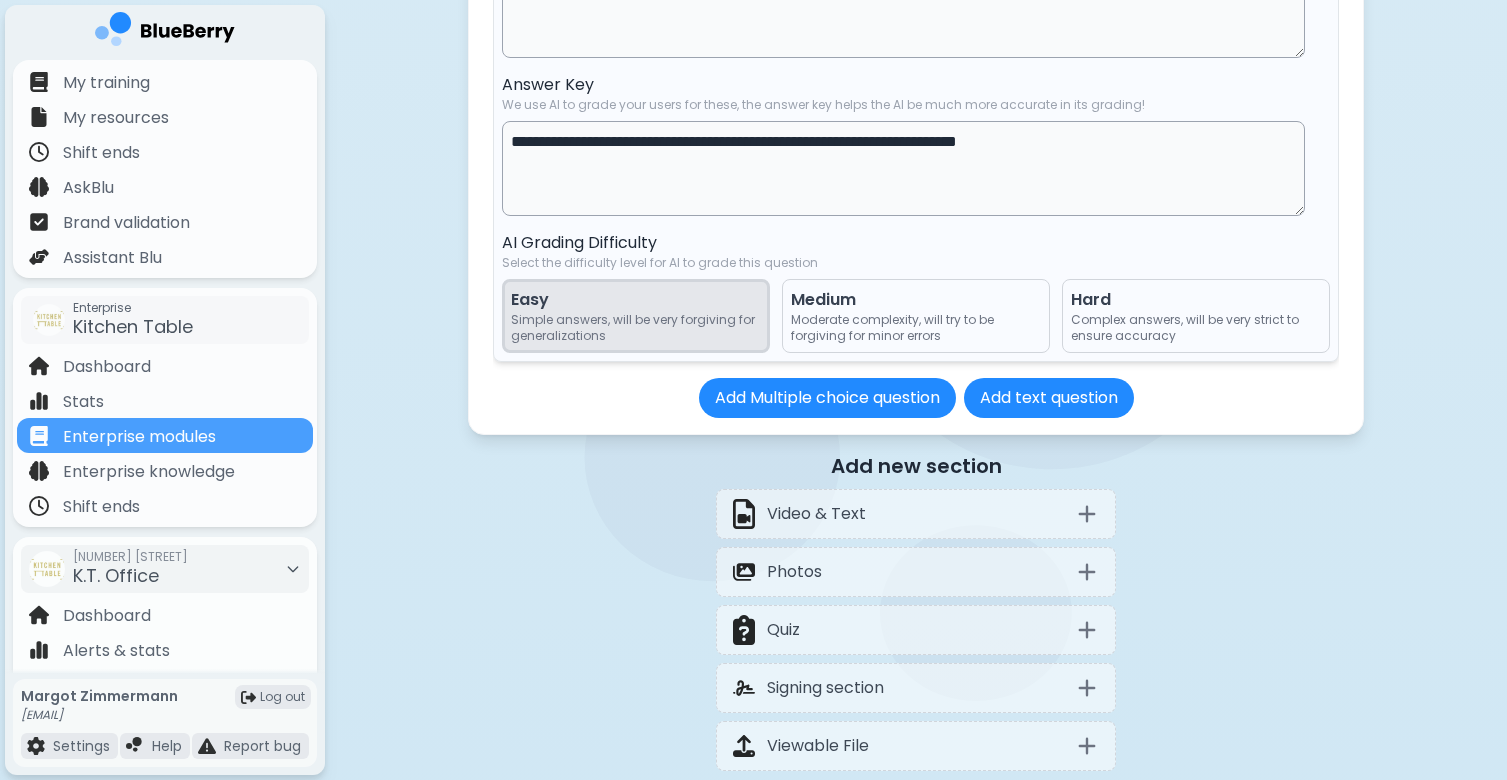 scroll, scrollTop: 6556, scrollLeft: 0, axis: vertical 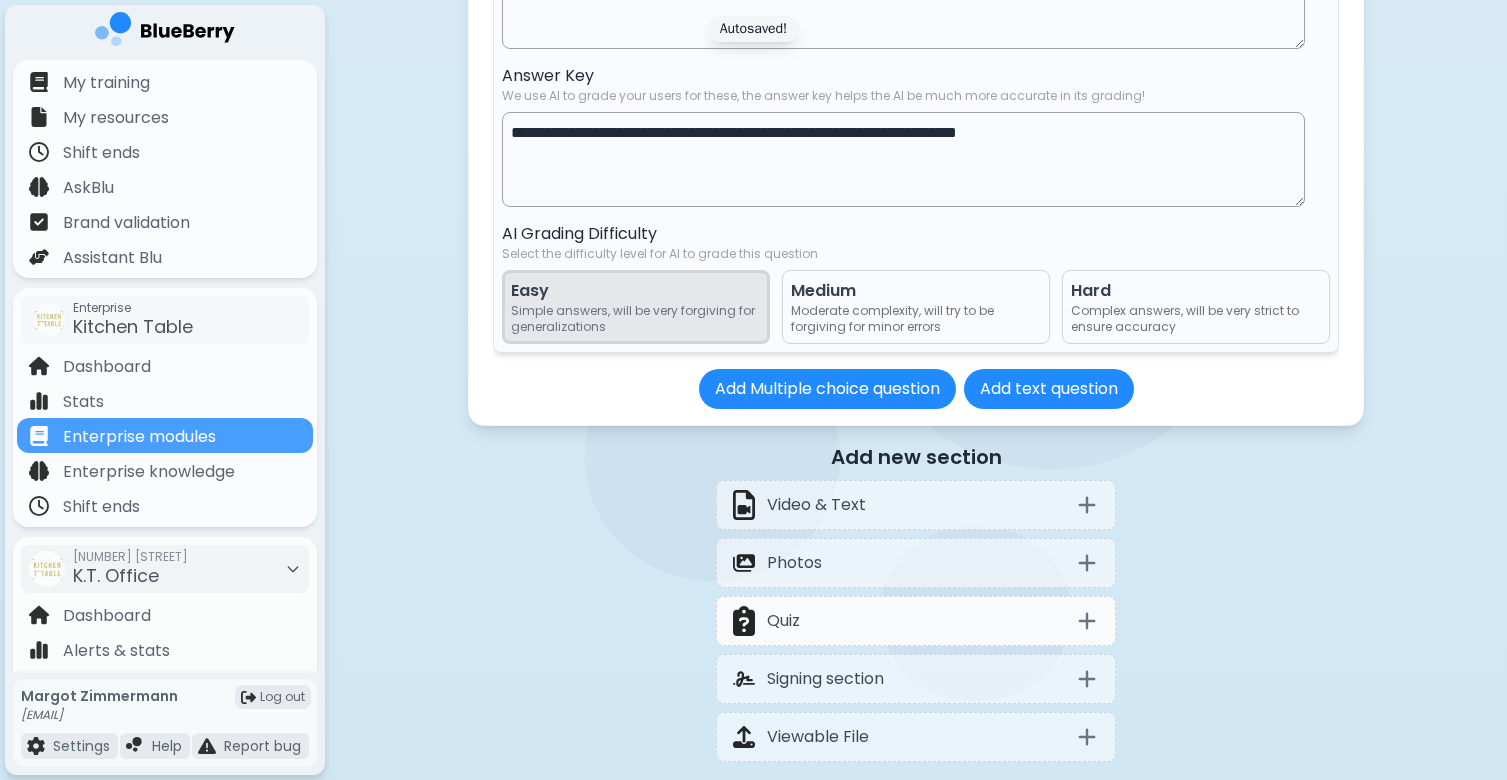 click on "Quiz" at bounding box center [916, 621] 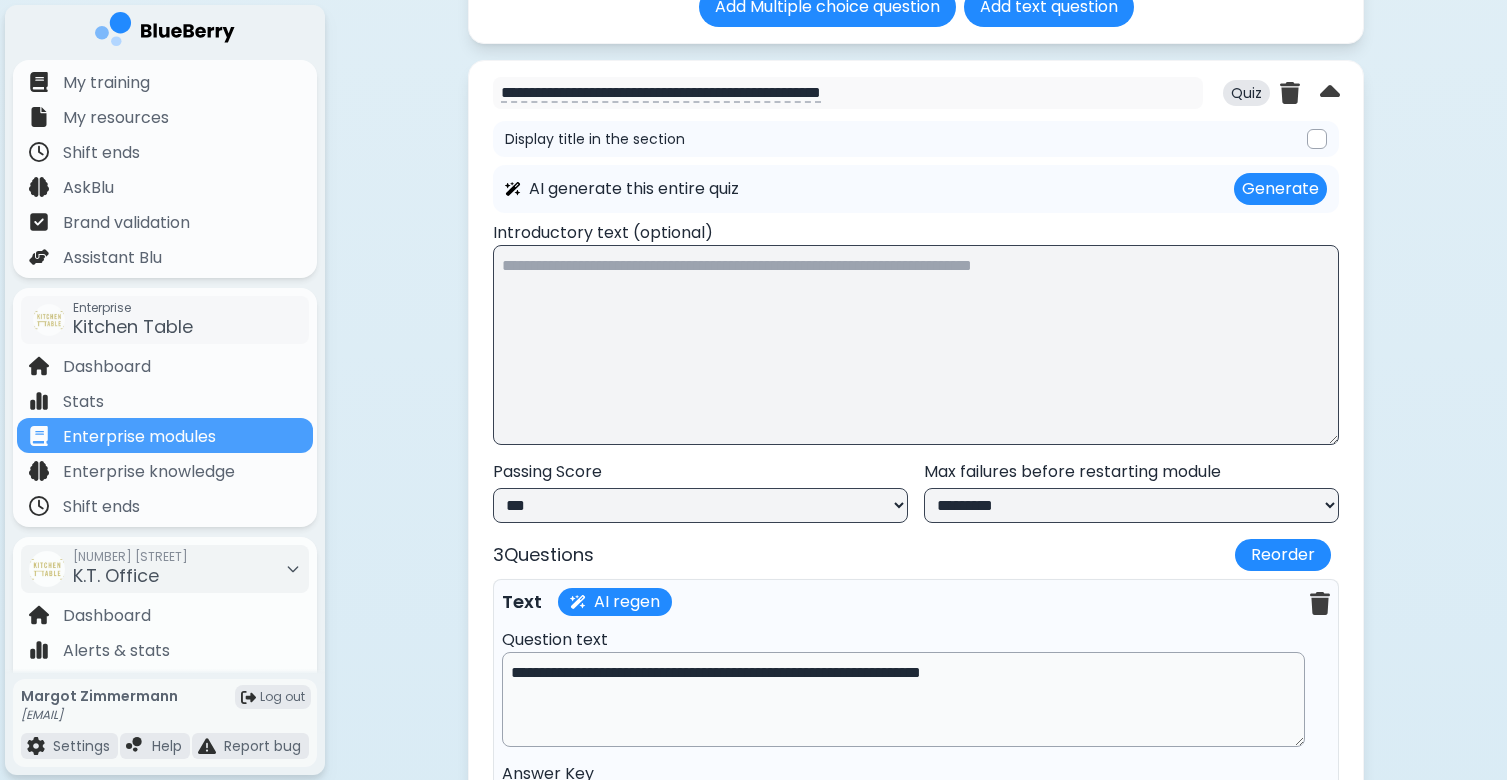 scroll, scrollTop: 5241, scrollLeft: 0, axis: vertical 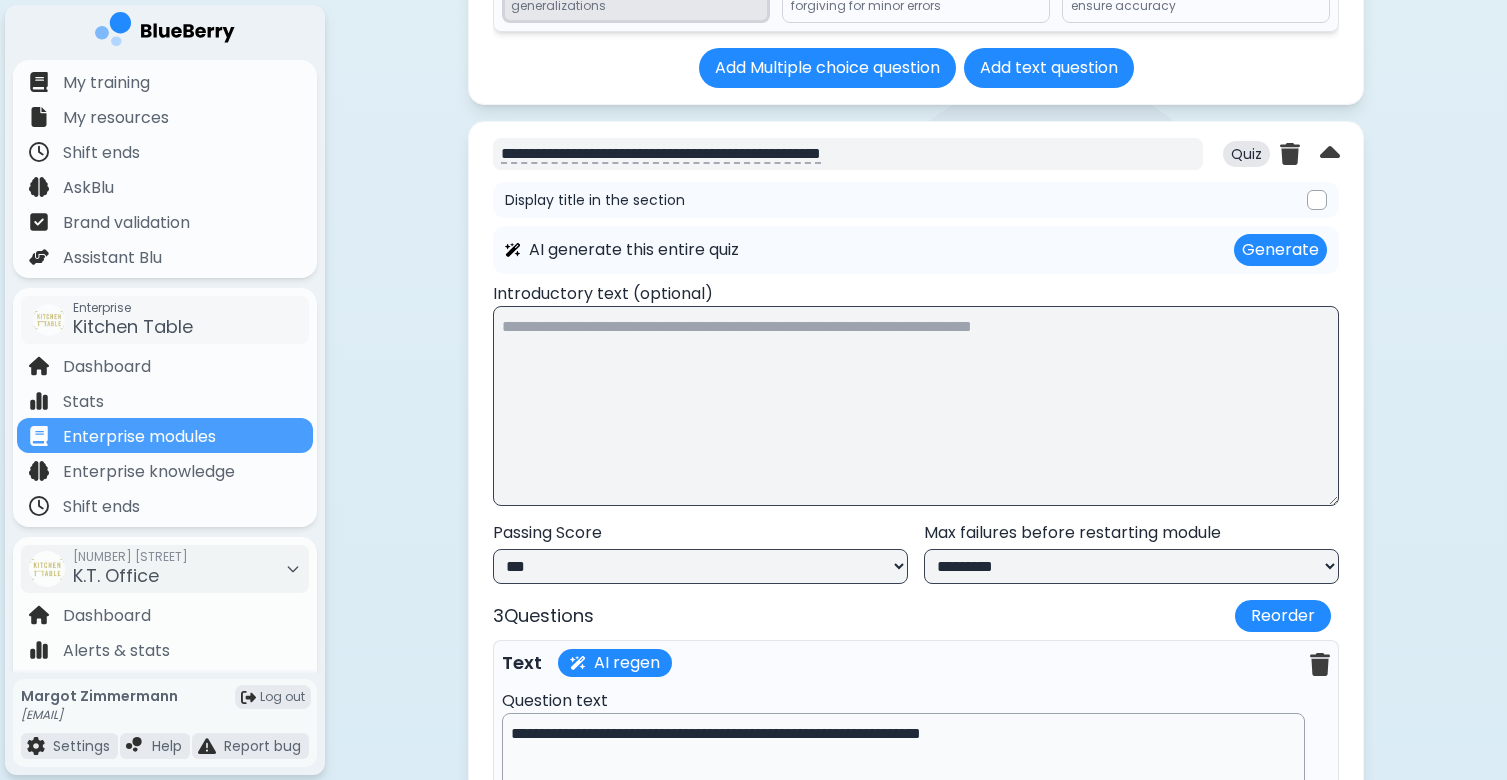 click on "**********" at bounding box center [848, 154] 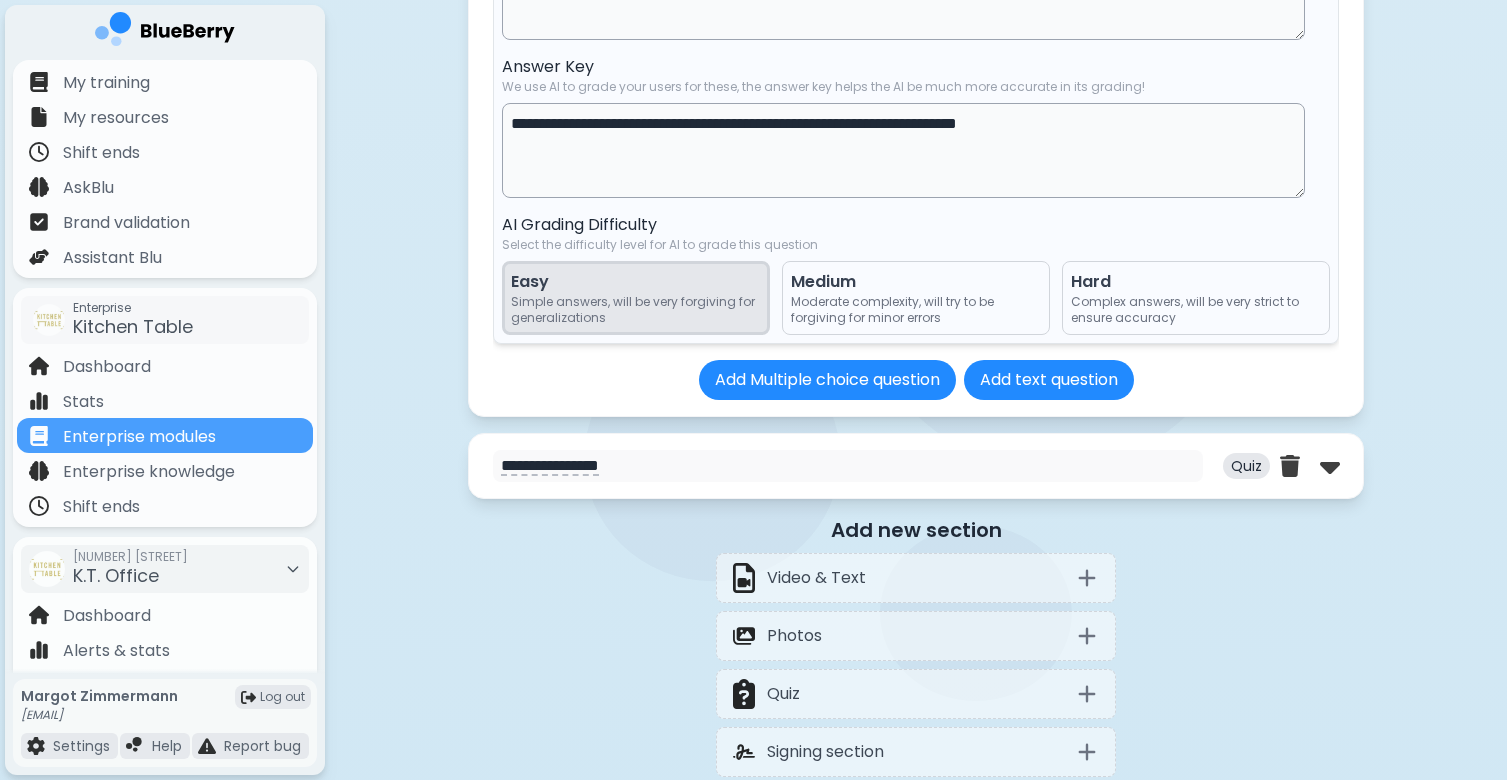 scroll, scrollTop: 6595, scrollLeft: 0, axis: vertical 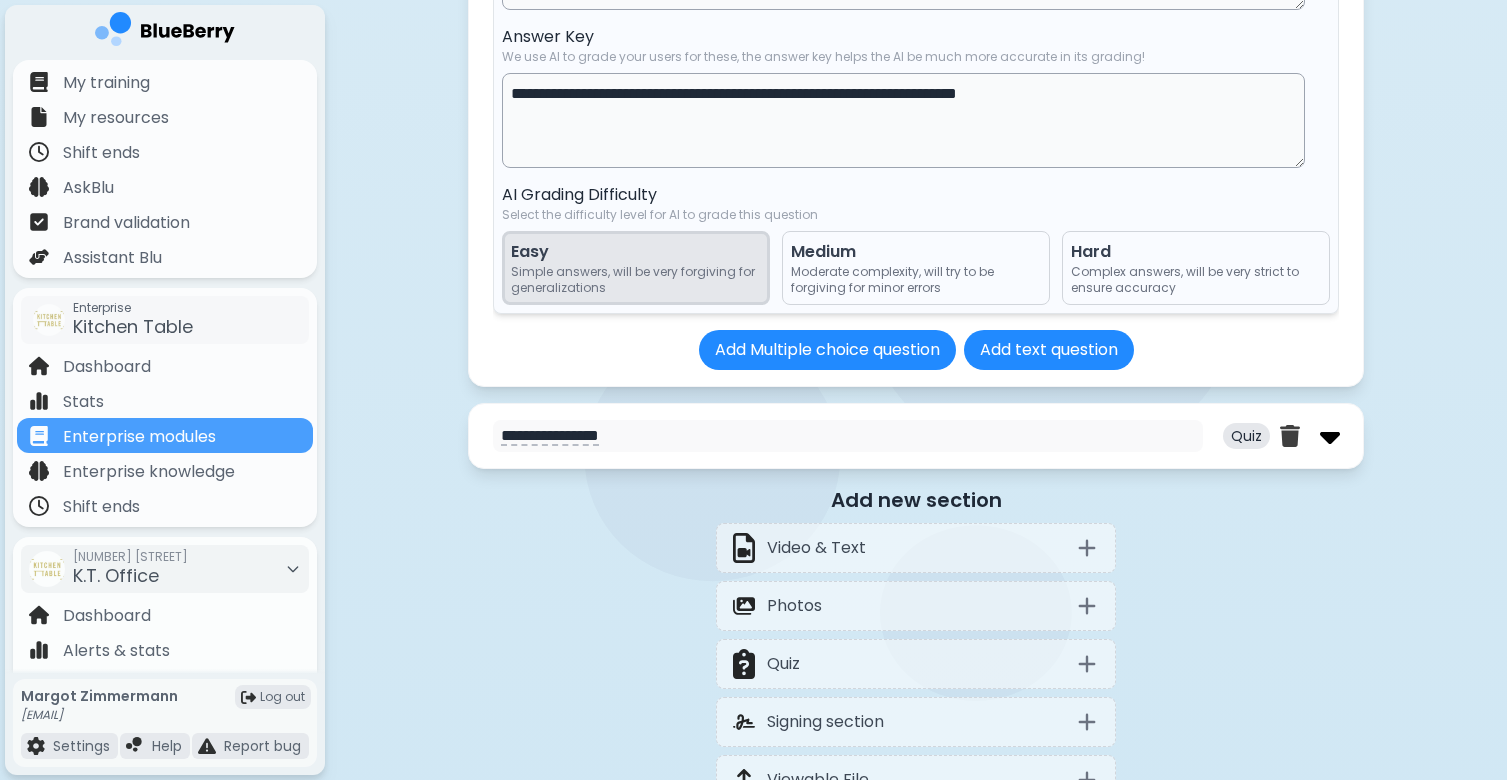 click at bounding box center [1330, 436] 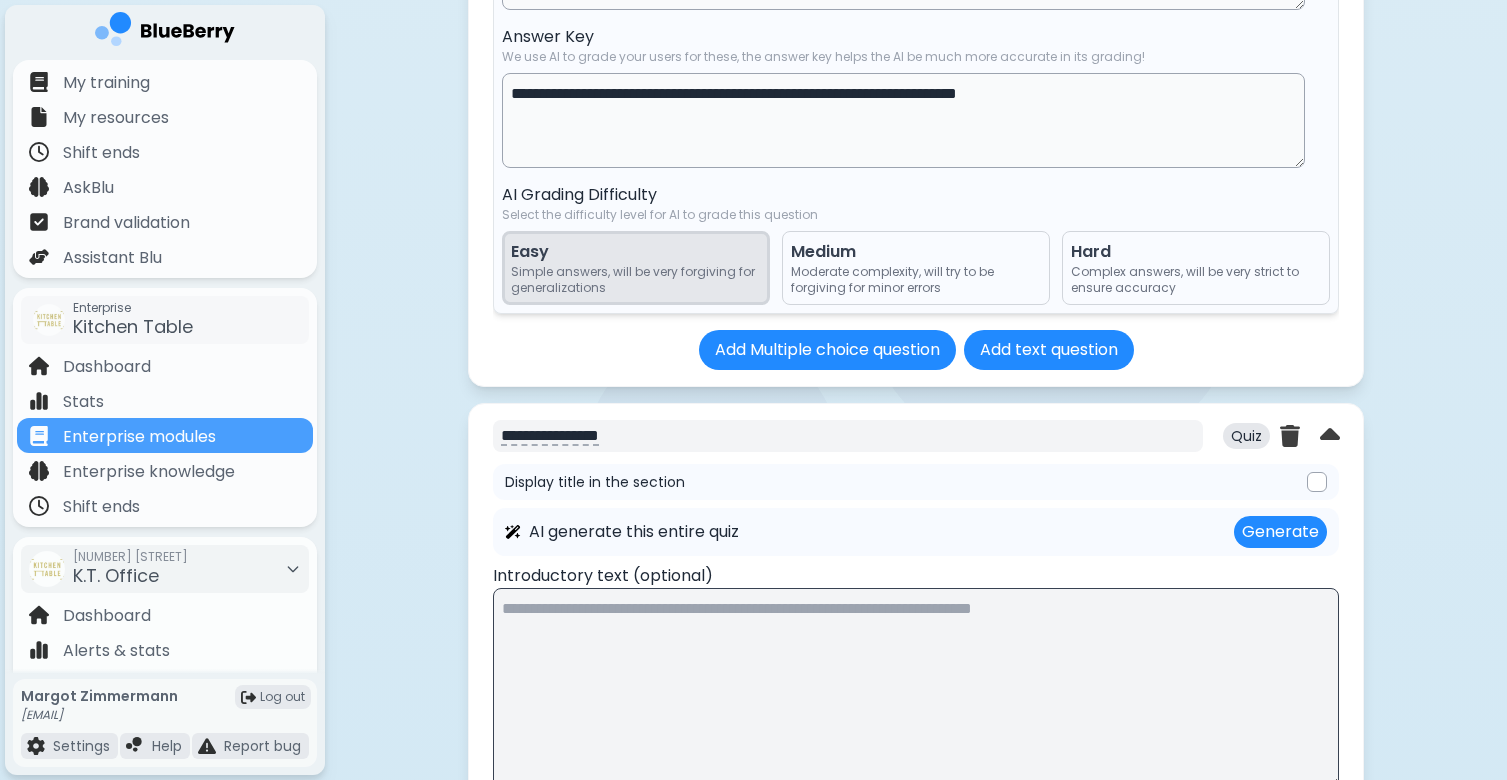 click on "**********" at bounding box center (848, 436) 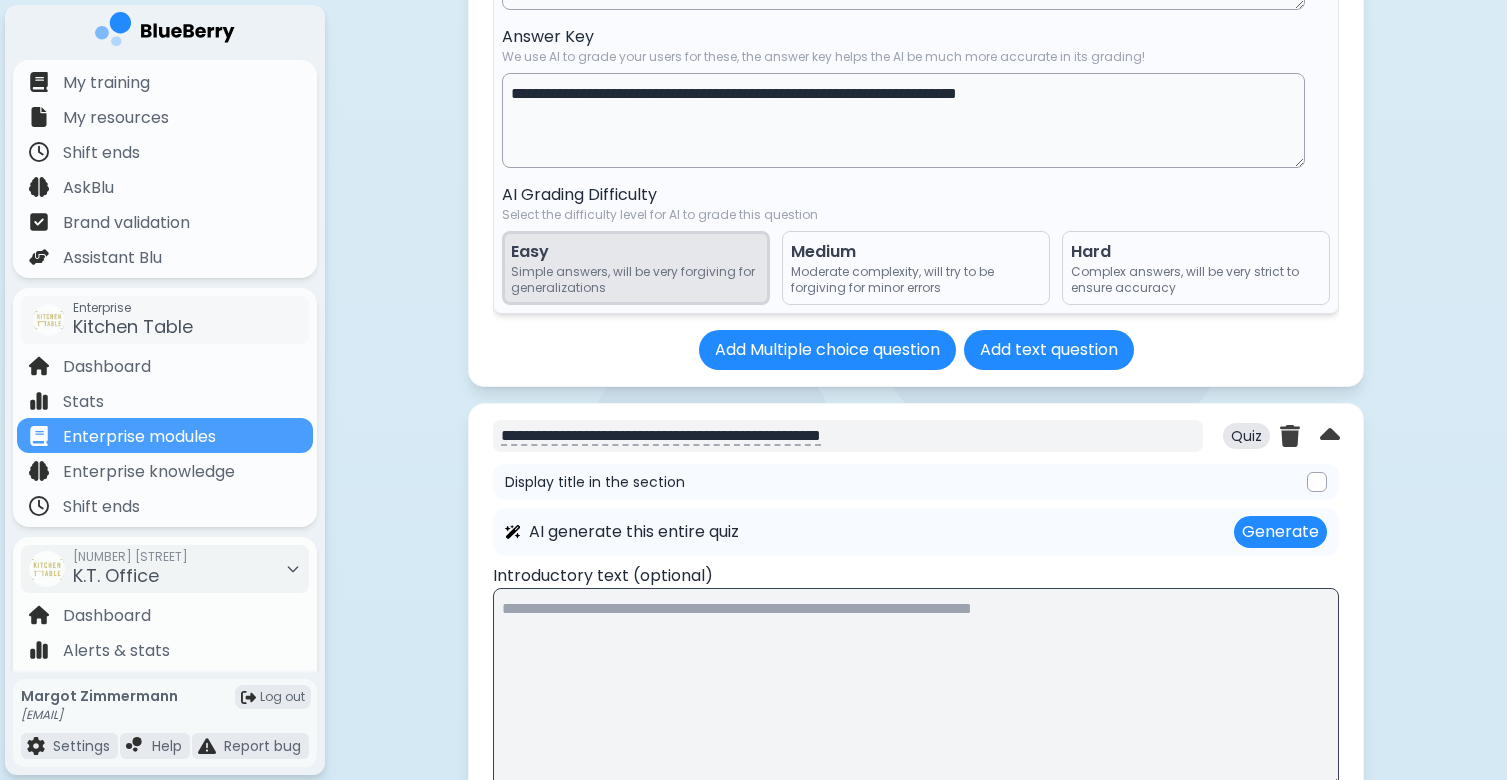 click on "**********" at bounding box center [848, 436] 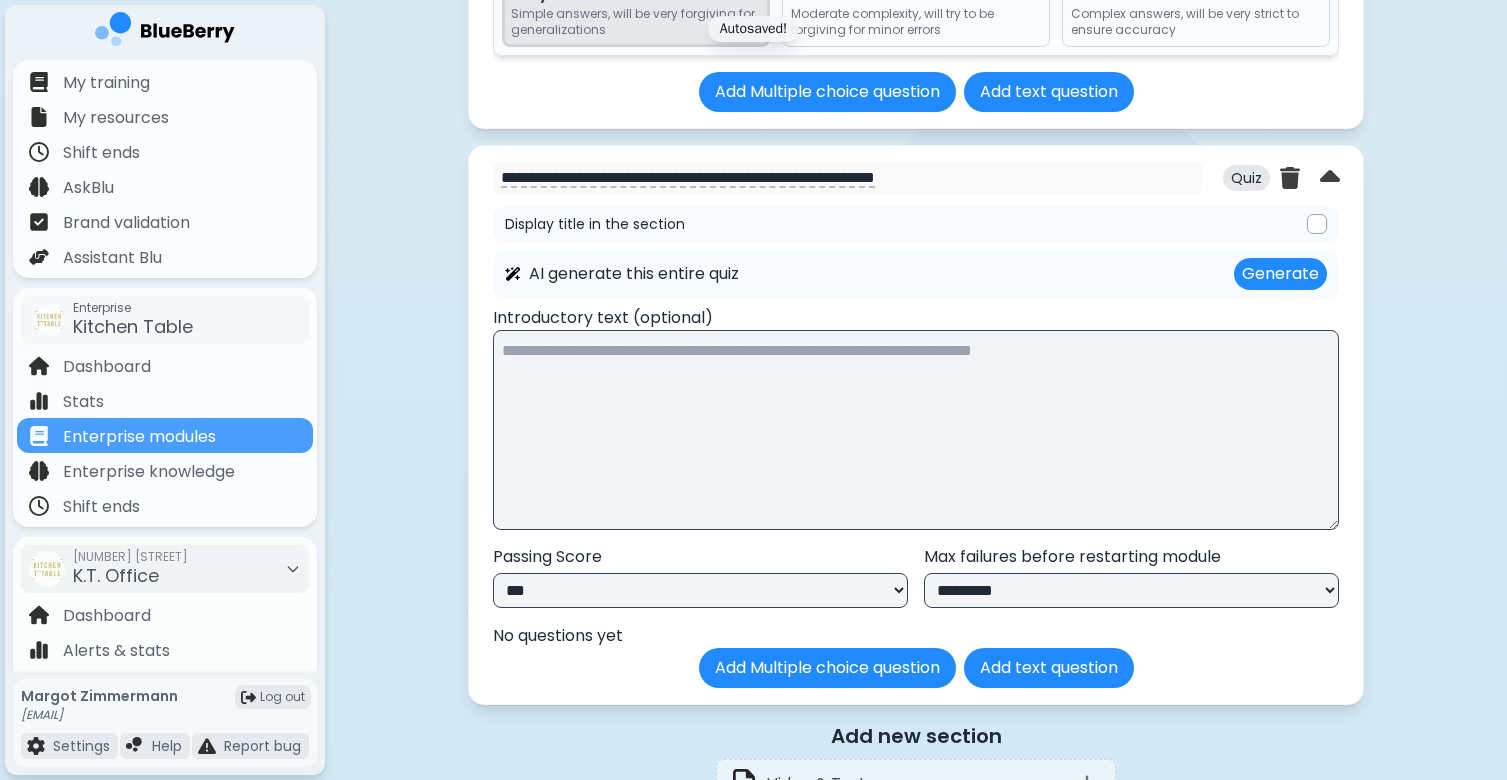 scroll, scrollTop: 6856, scrollLeft: 0, axis: vertical 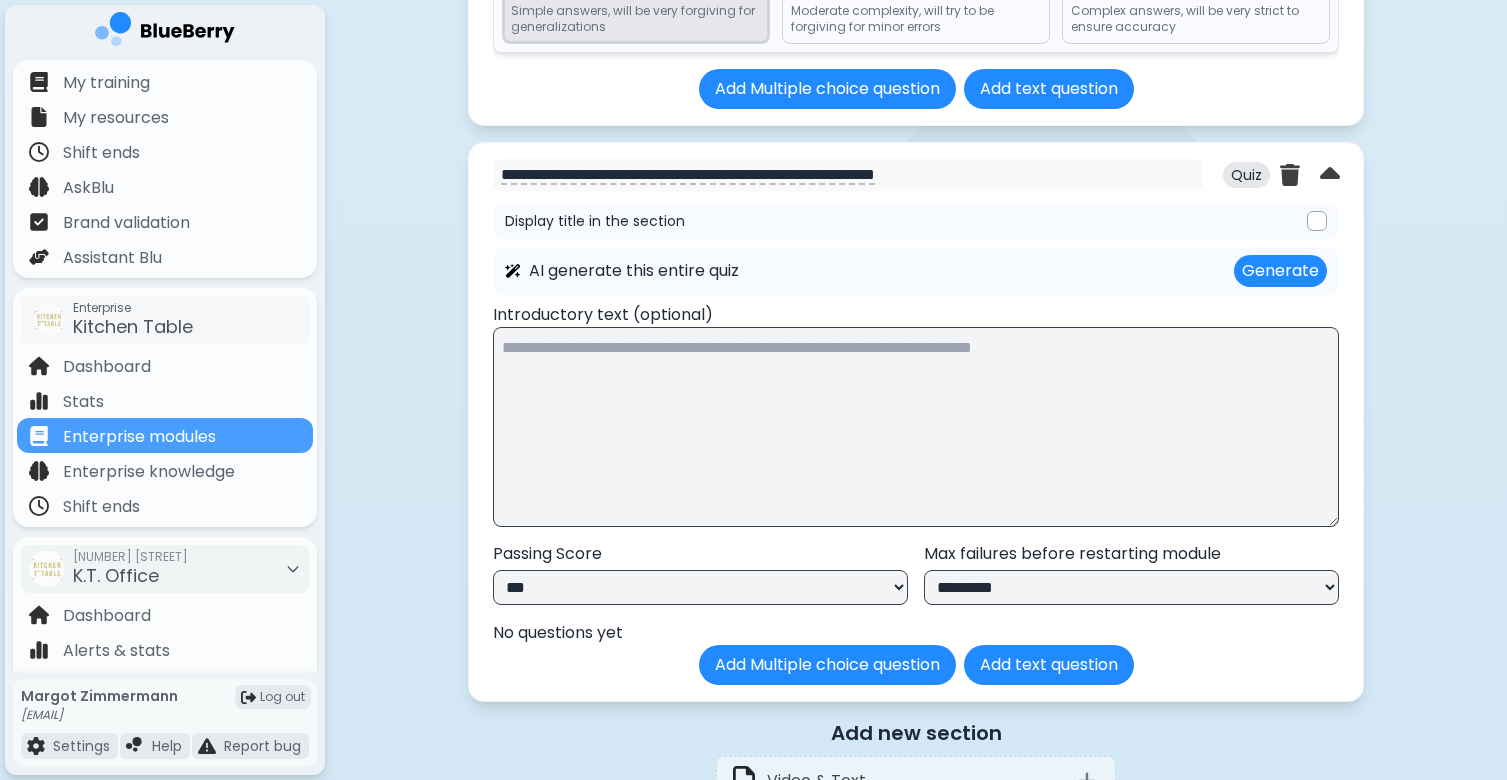 type on "**********" 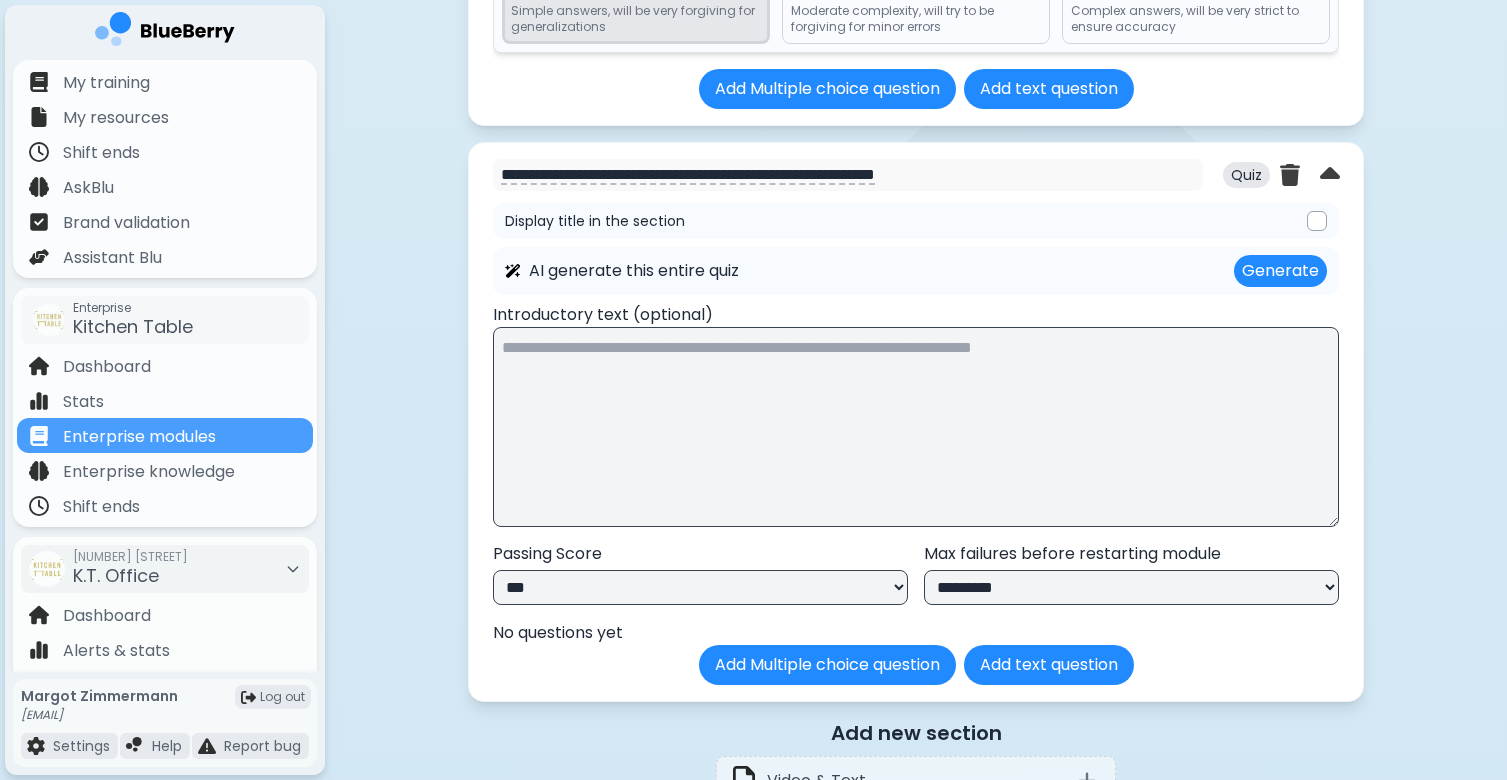 click on "**********" at bounding box center [916, 494] 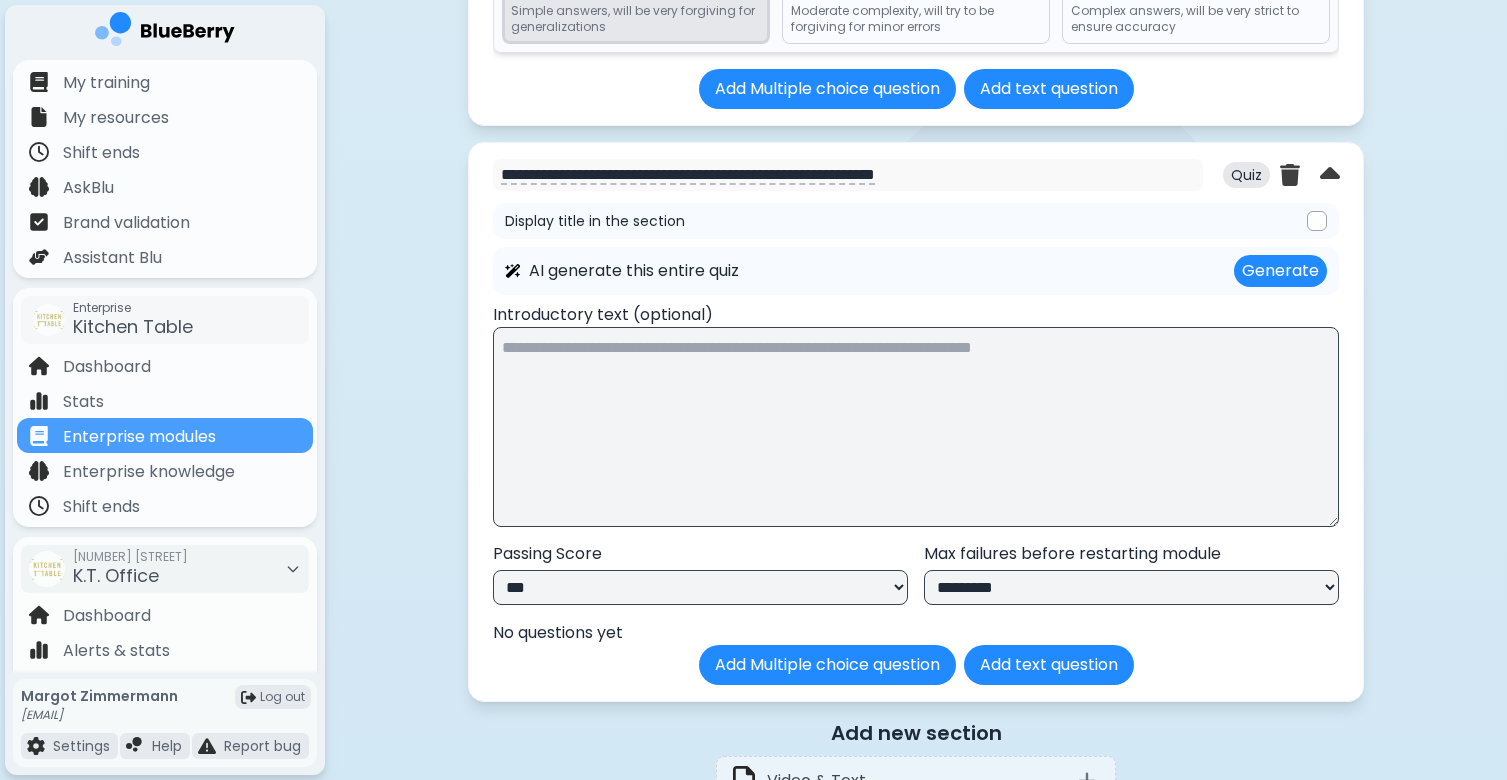 click on "**********" at bounding box center [700, 587] 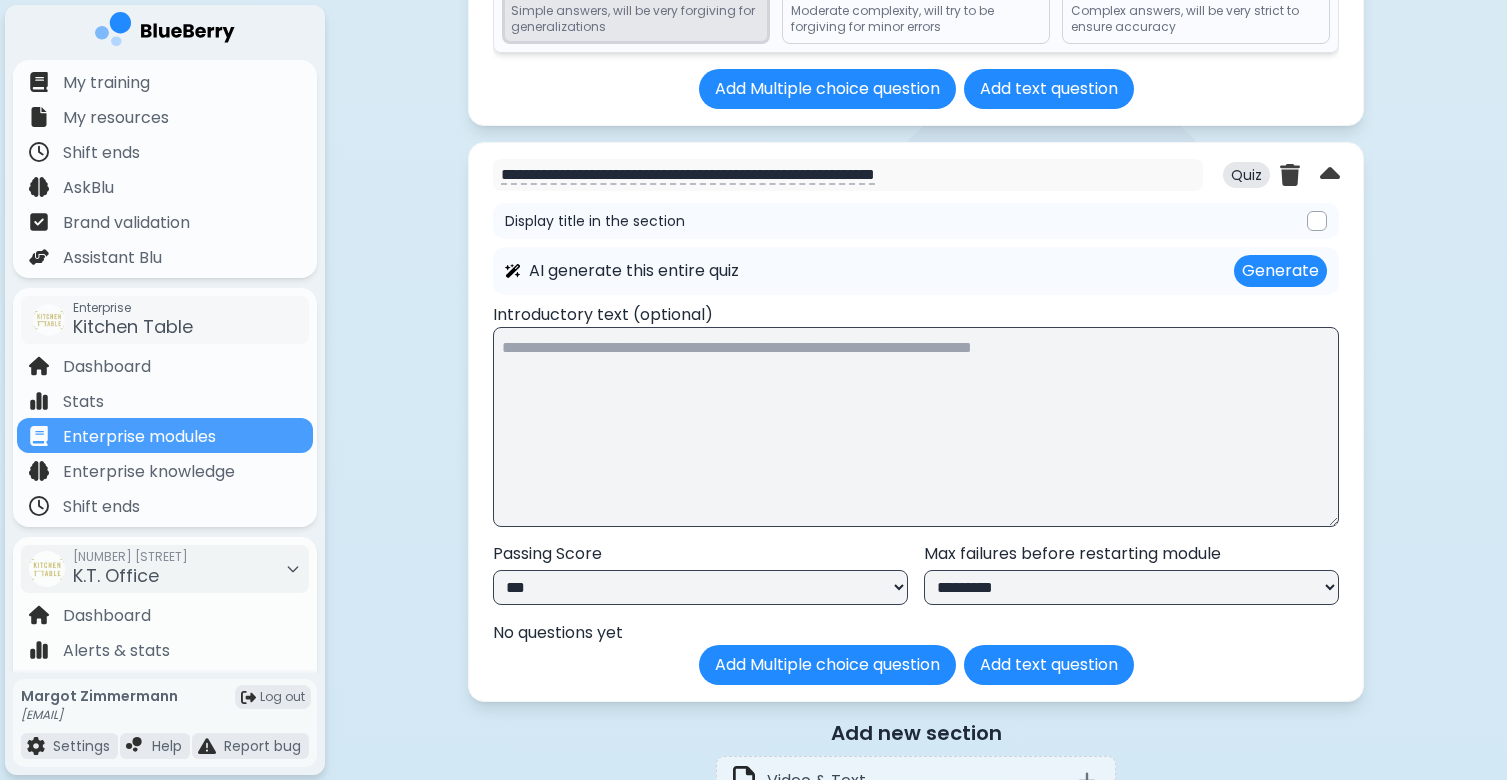 click on "**********" at bounding box center [1131, 587] 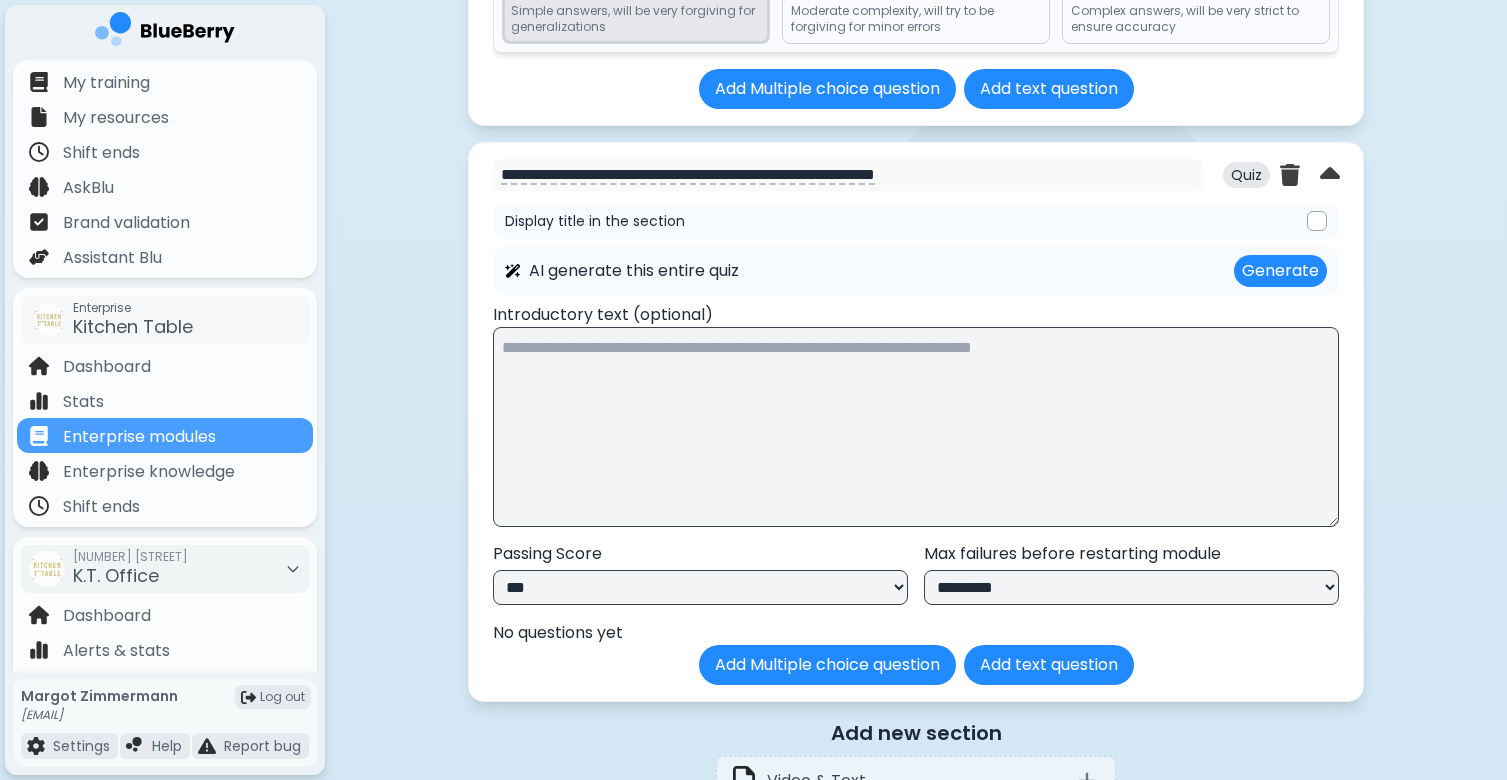 select on "*********" 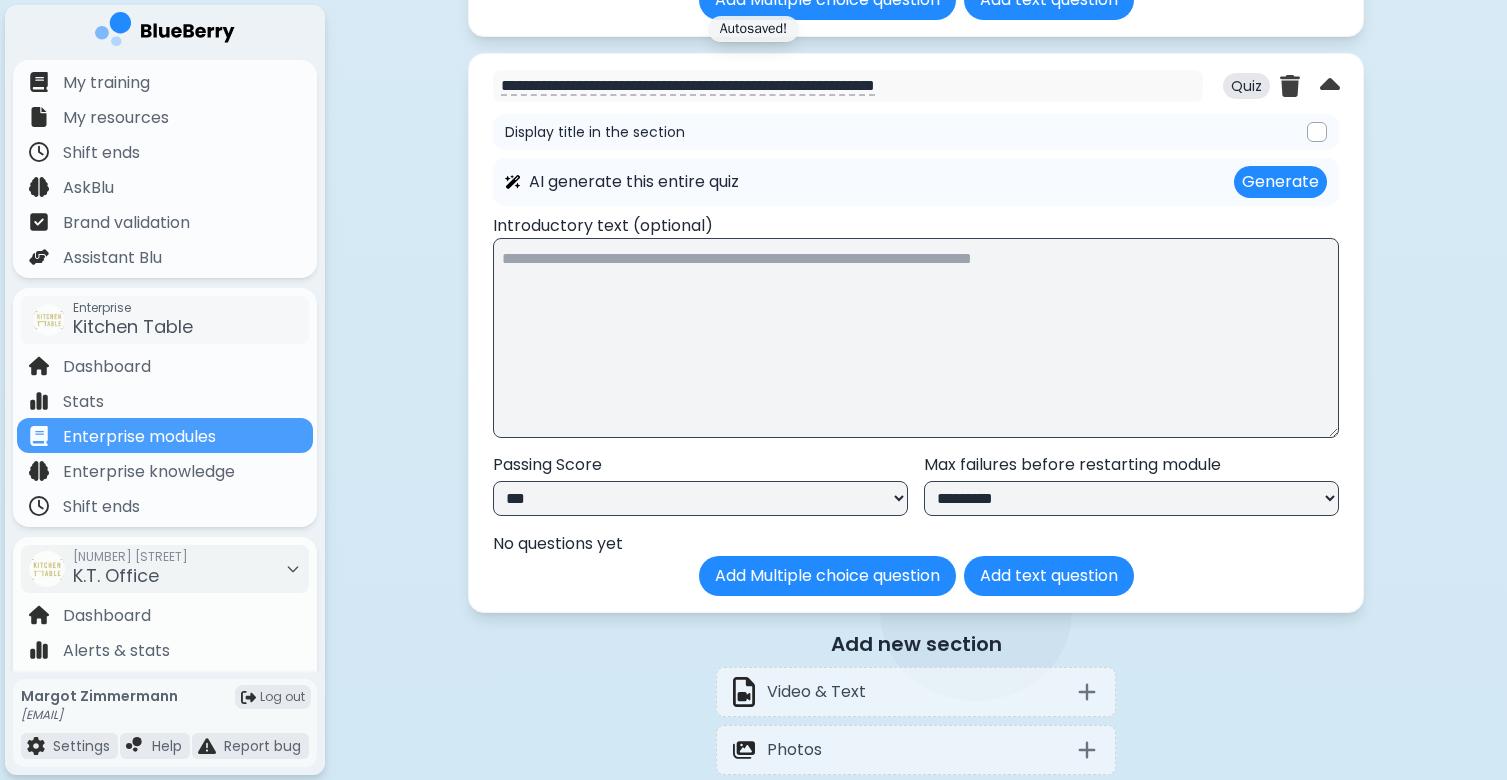 scroll, scrollTop: 6953, scrollLeft: 0, axis: vertical 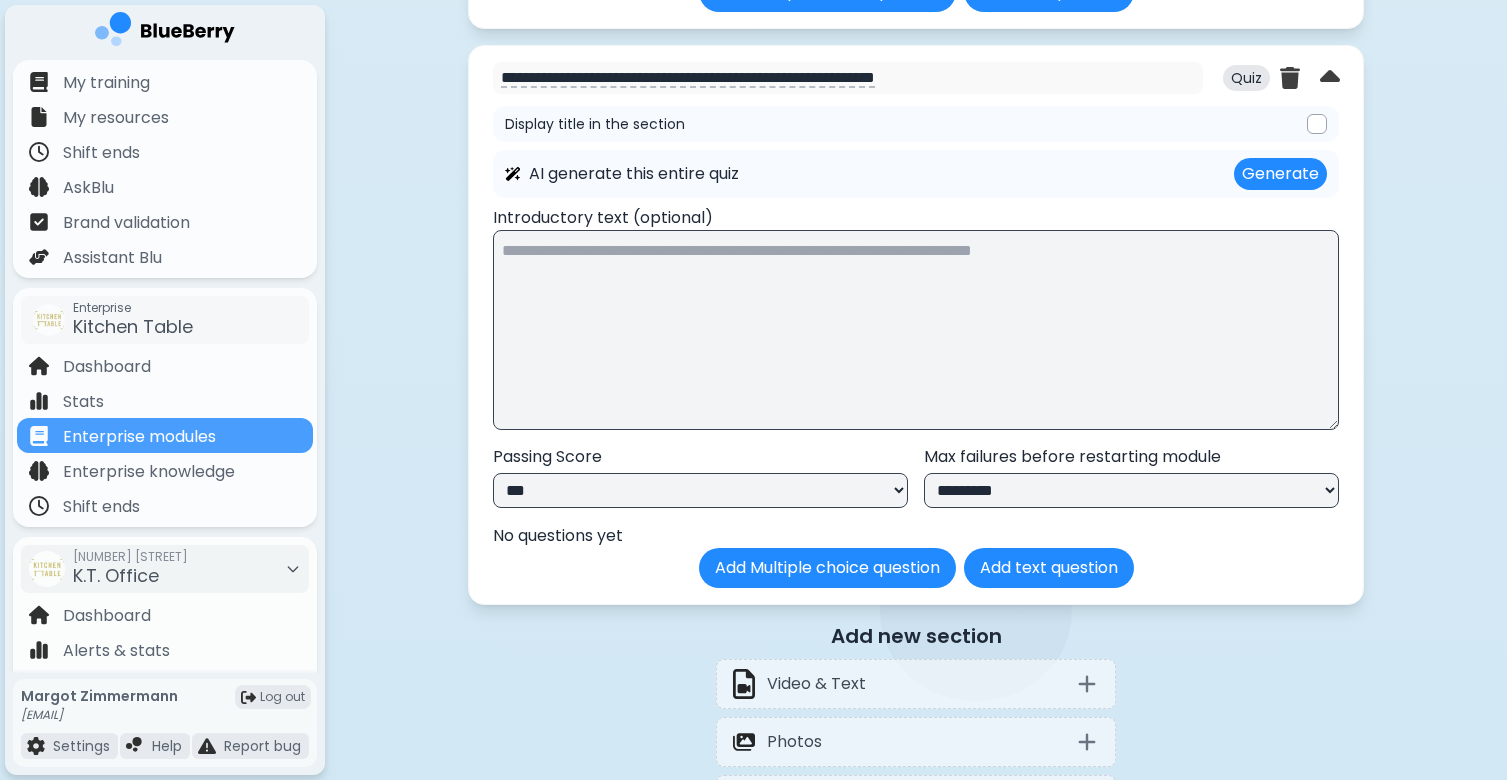click at bounding box center [916, 330] 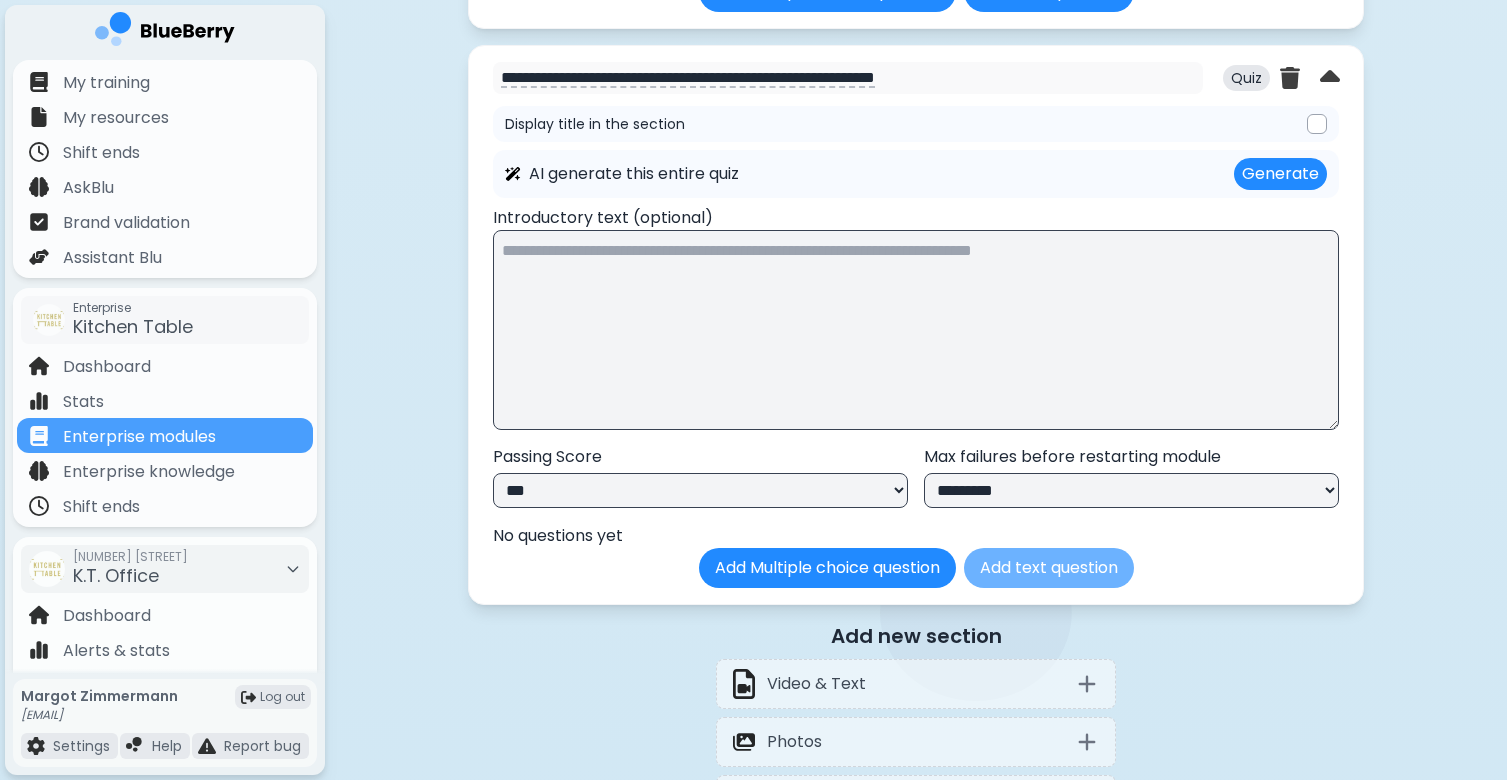 click on "Add text question" at bounding box center [1049, 568] 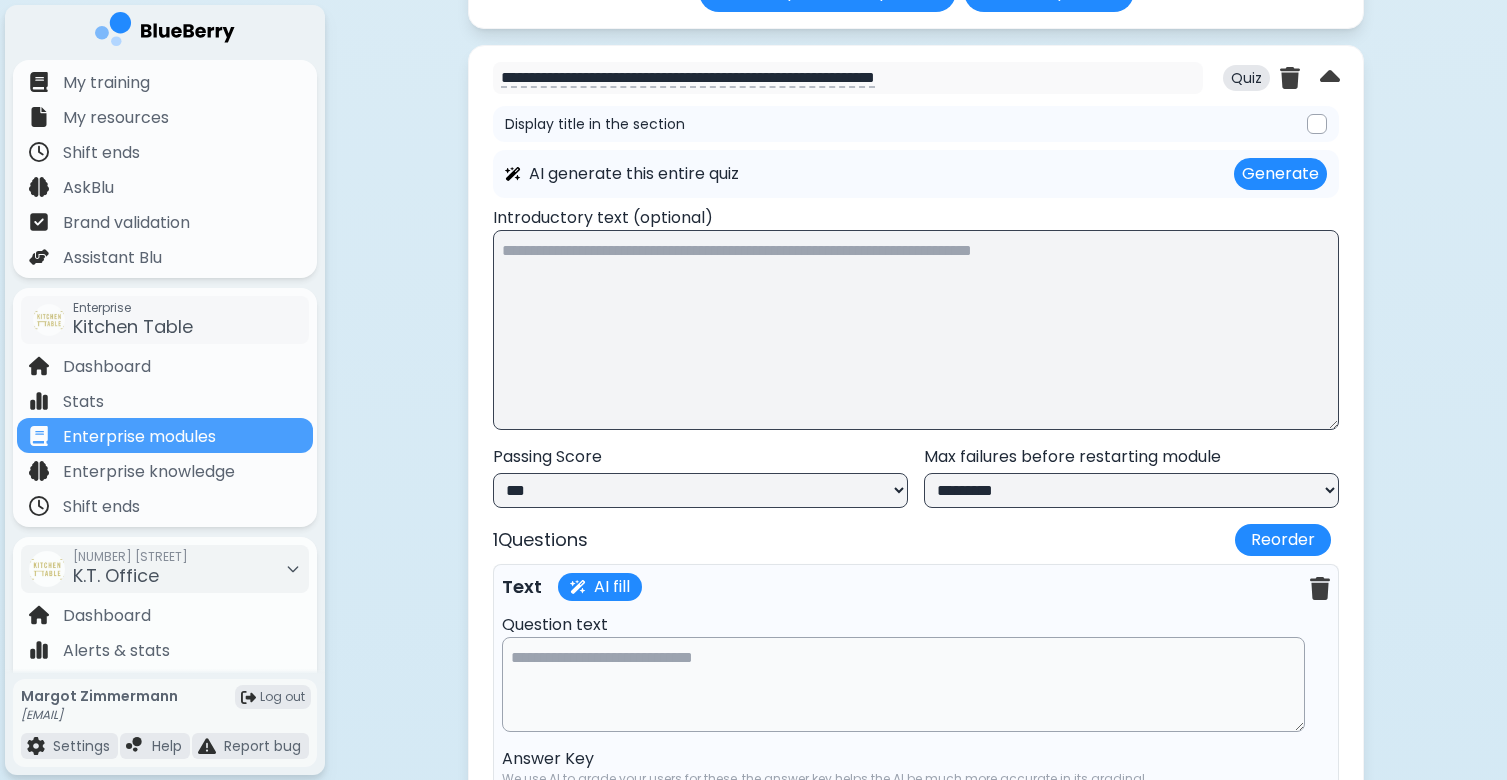 click at bounding box center (903, 684) 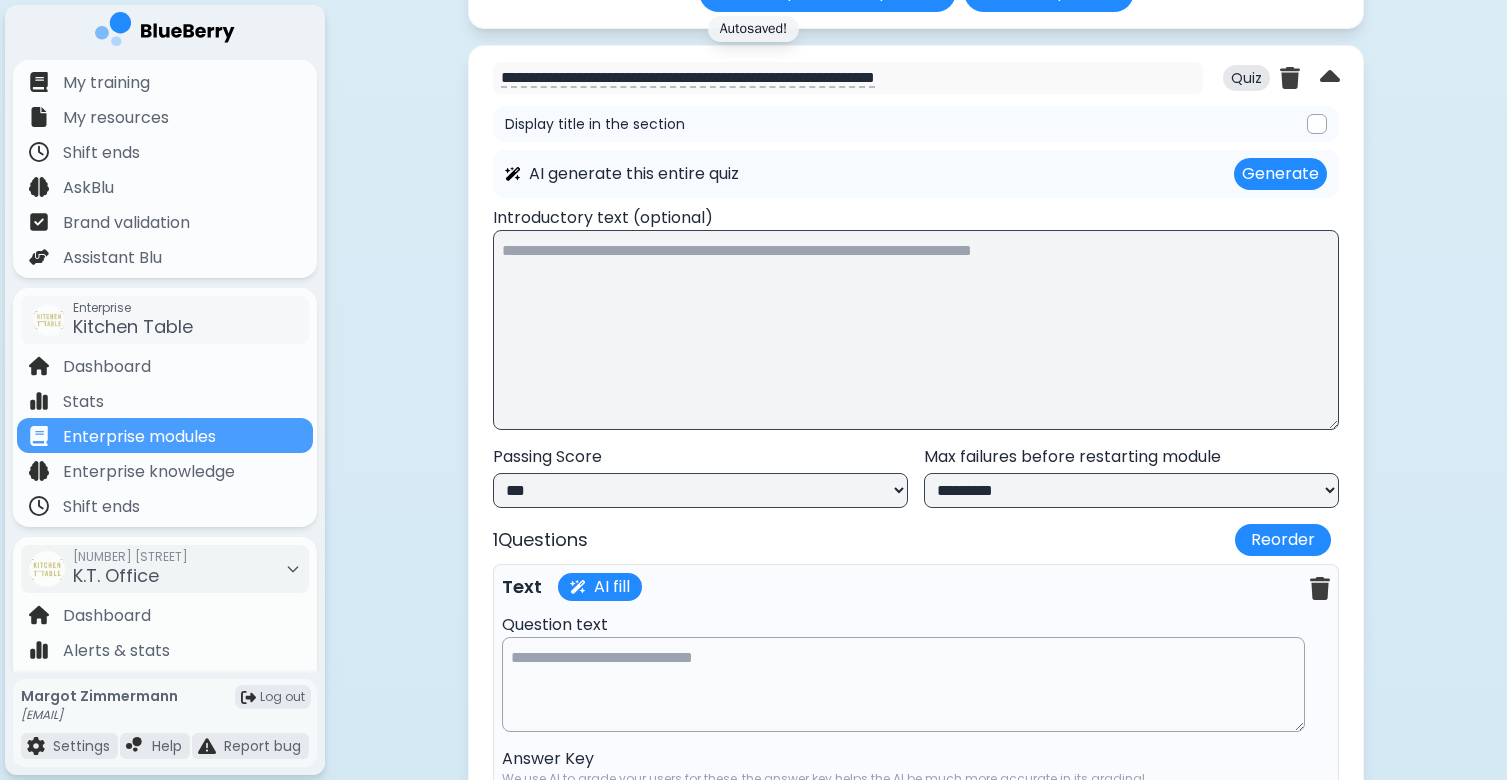 paste on "**********" 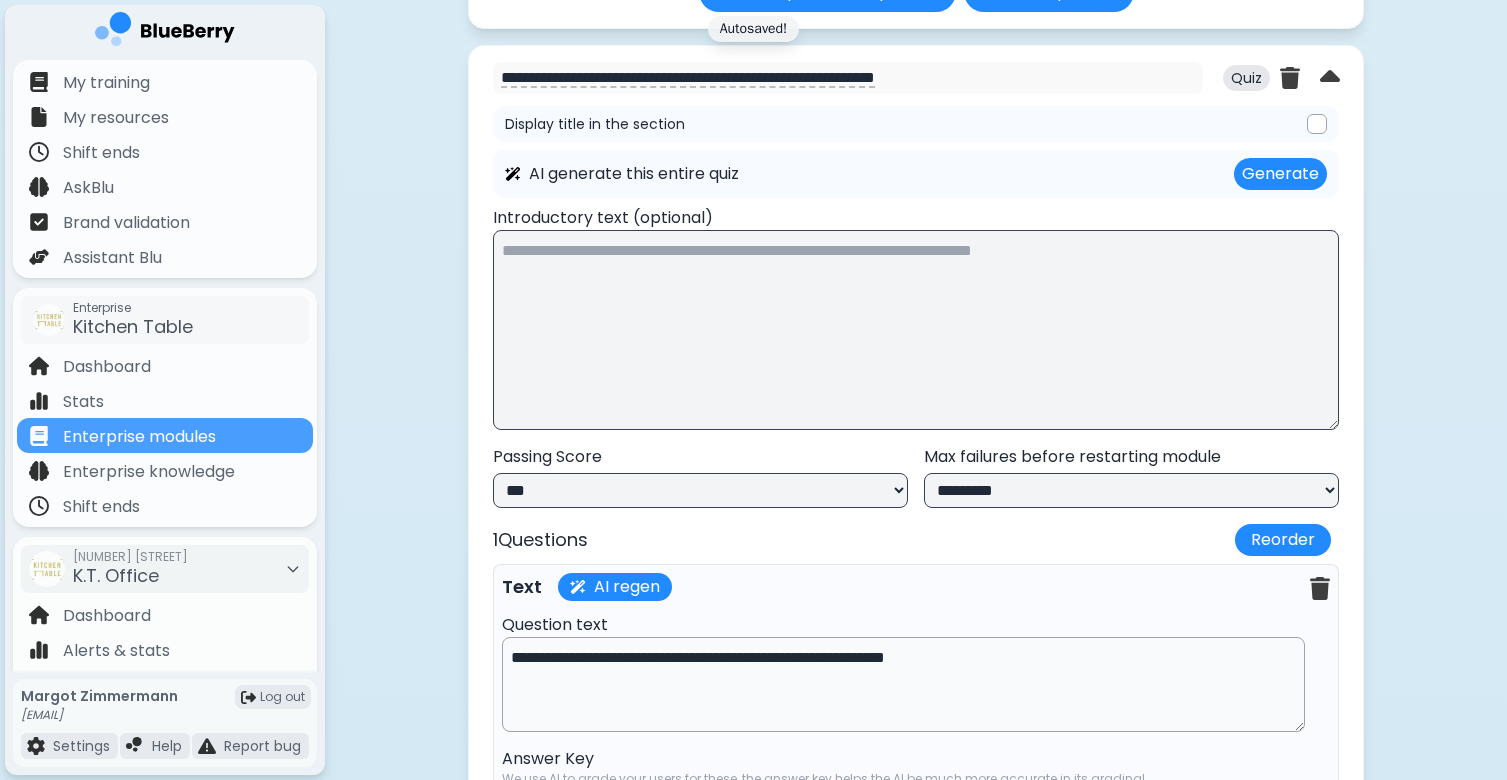 drag, startPoint x: 524, startPoint y: 675, endPoint x: 477, endPoint y: 675, distance: 47 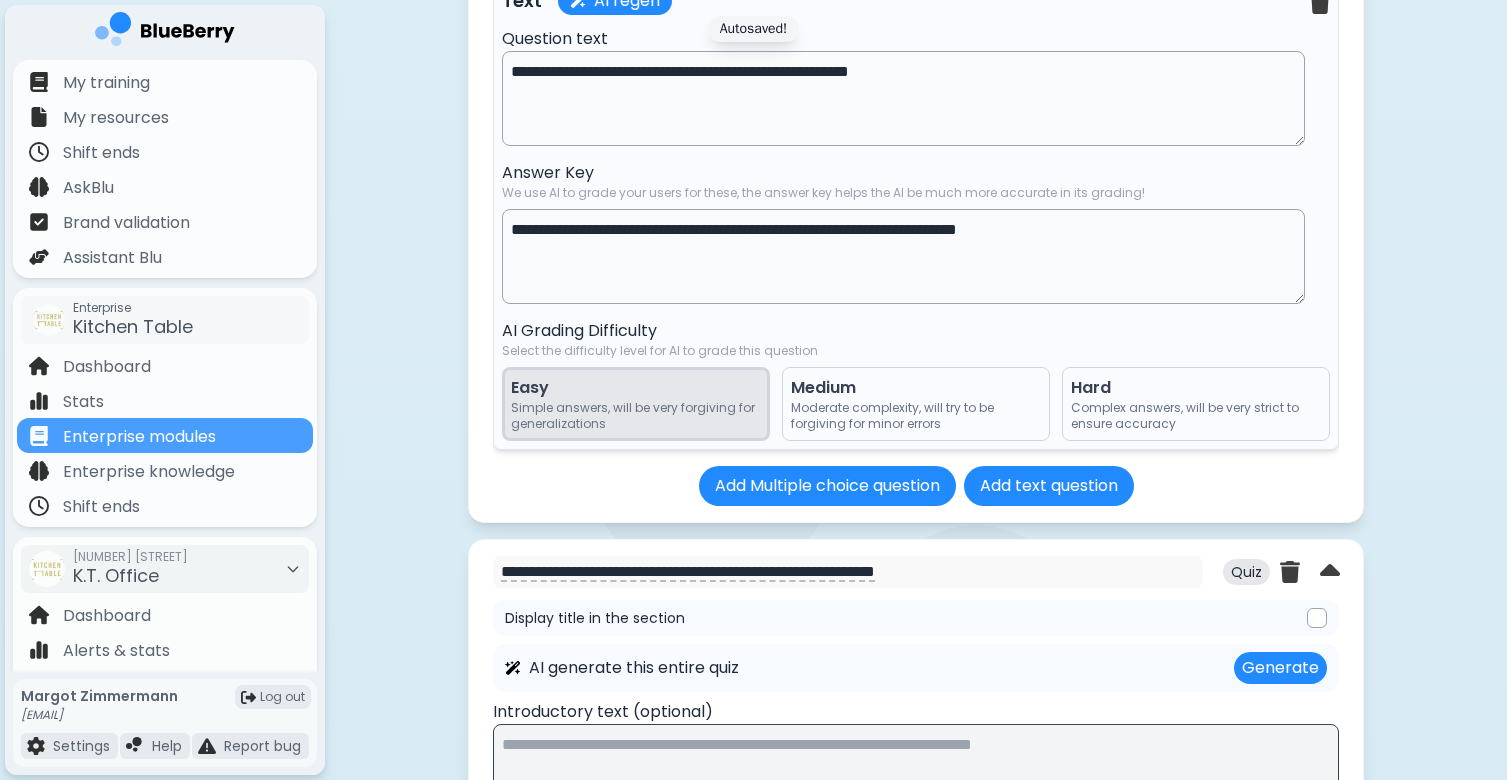 scroll, scrollTop: 6417, scrollLeft: 0, axis: vertical 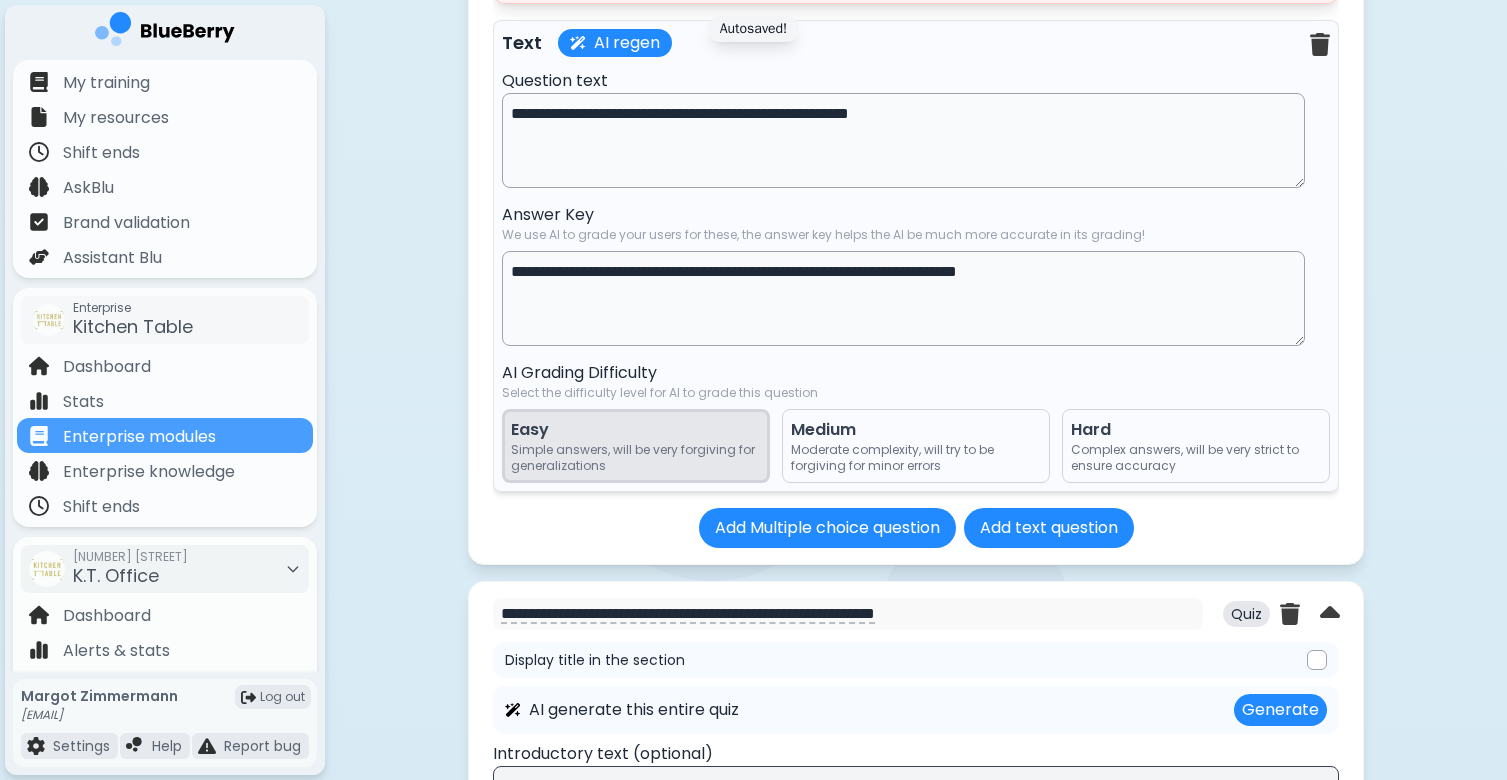 type on "**********" 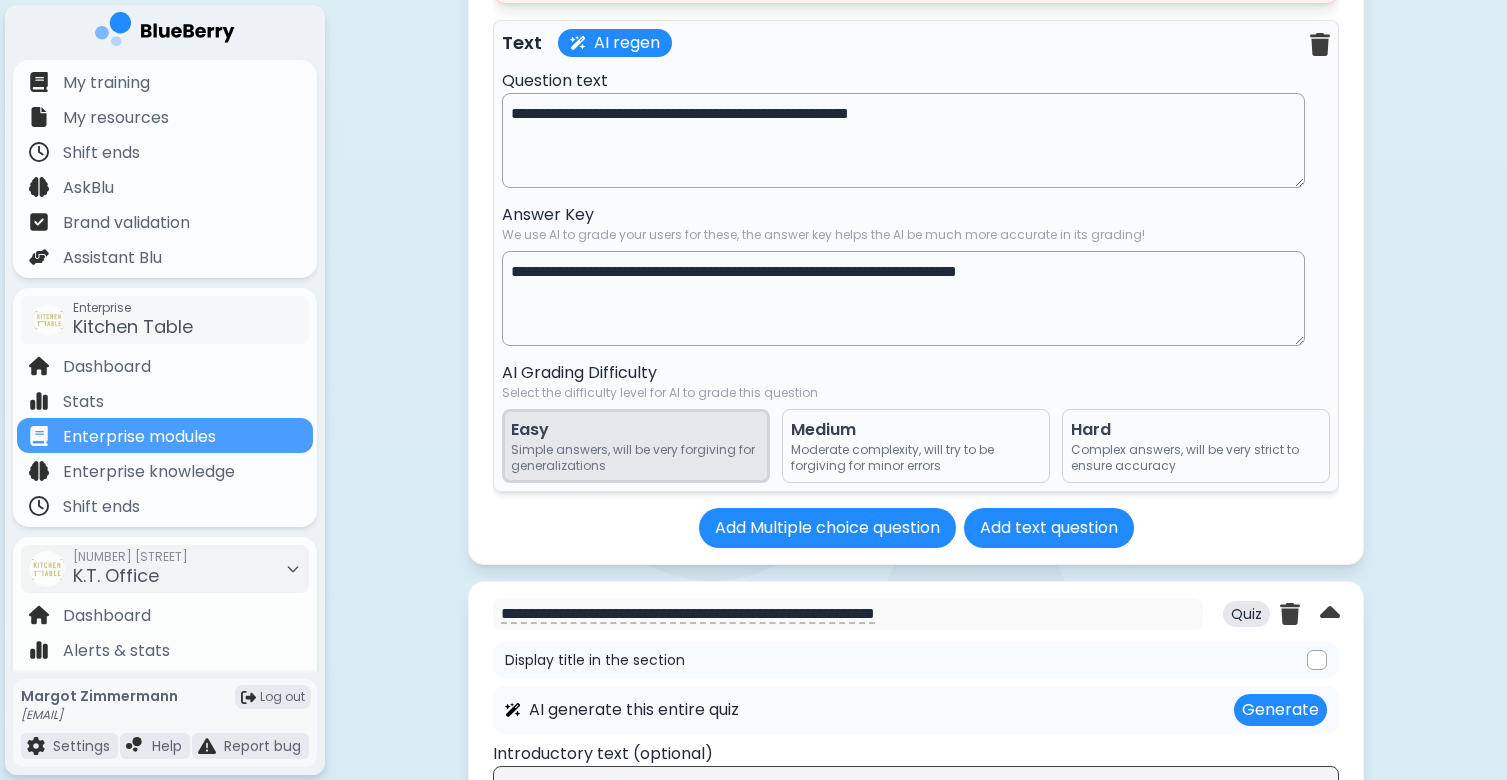 click on "**********" at bounding box center (903, 298) 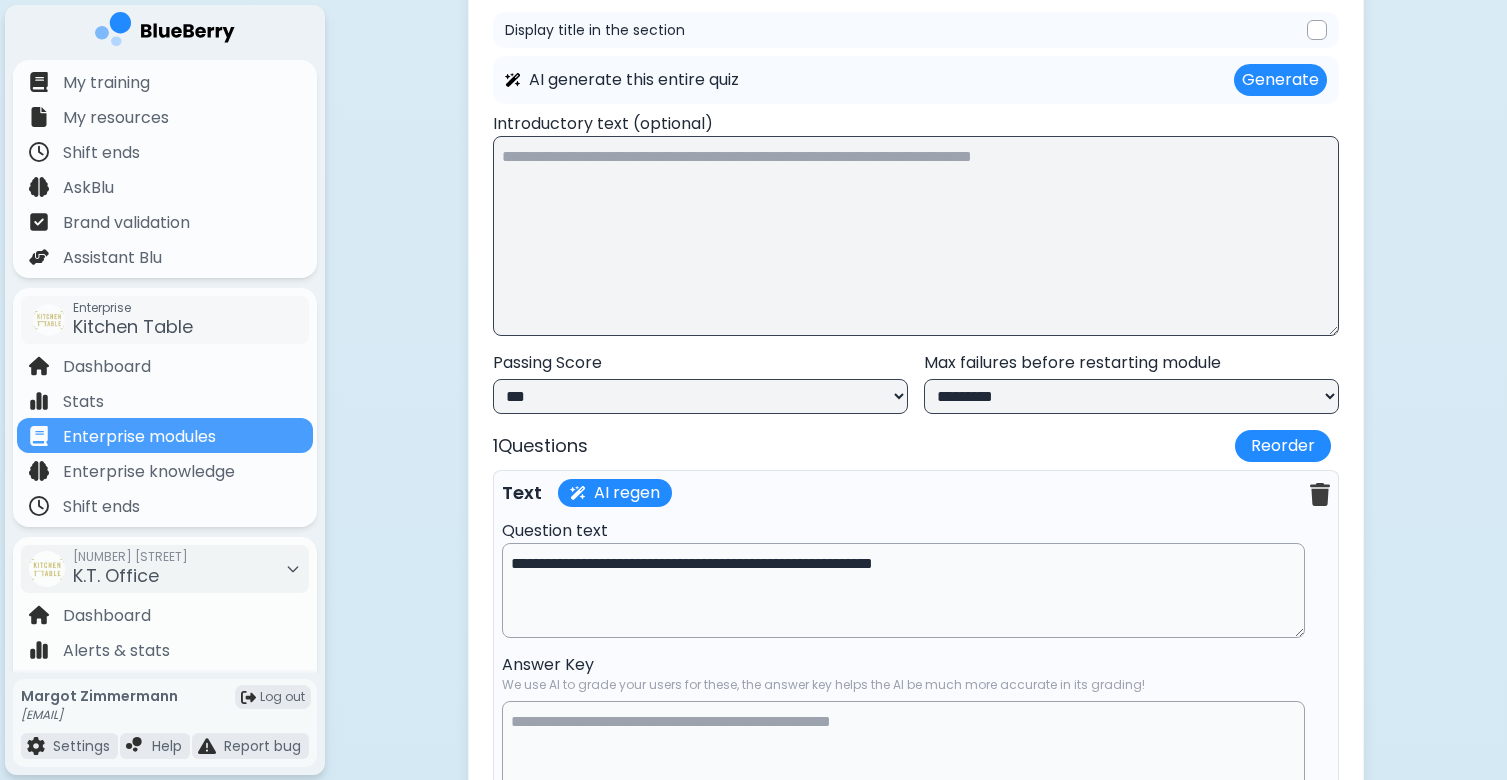 scroll, scrollTop: 7445, scrollLeft: 0, axis: vertical 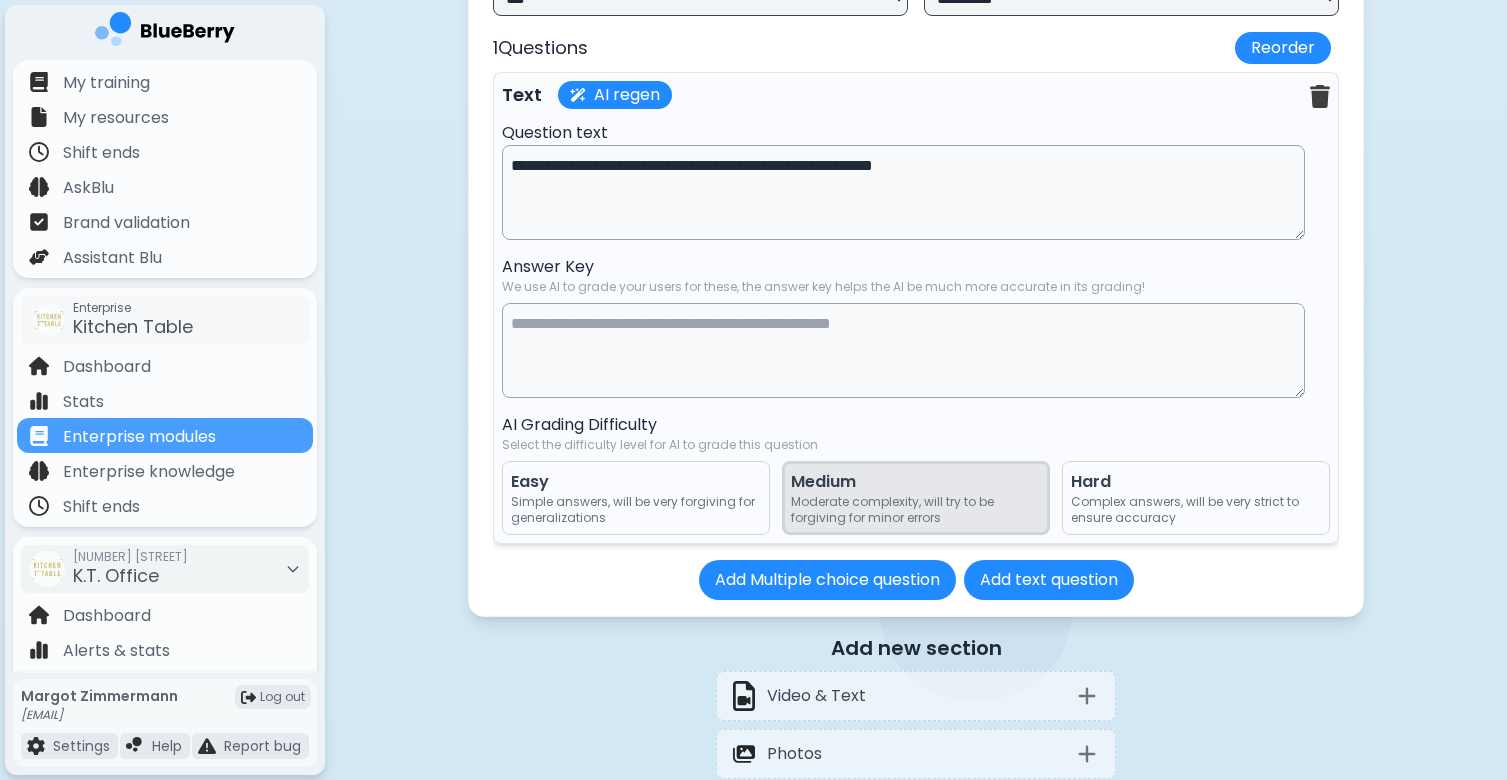 click at bounding box center (903, 350) 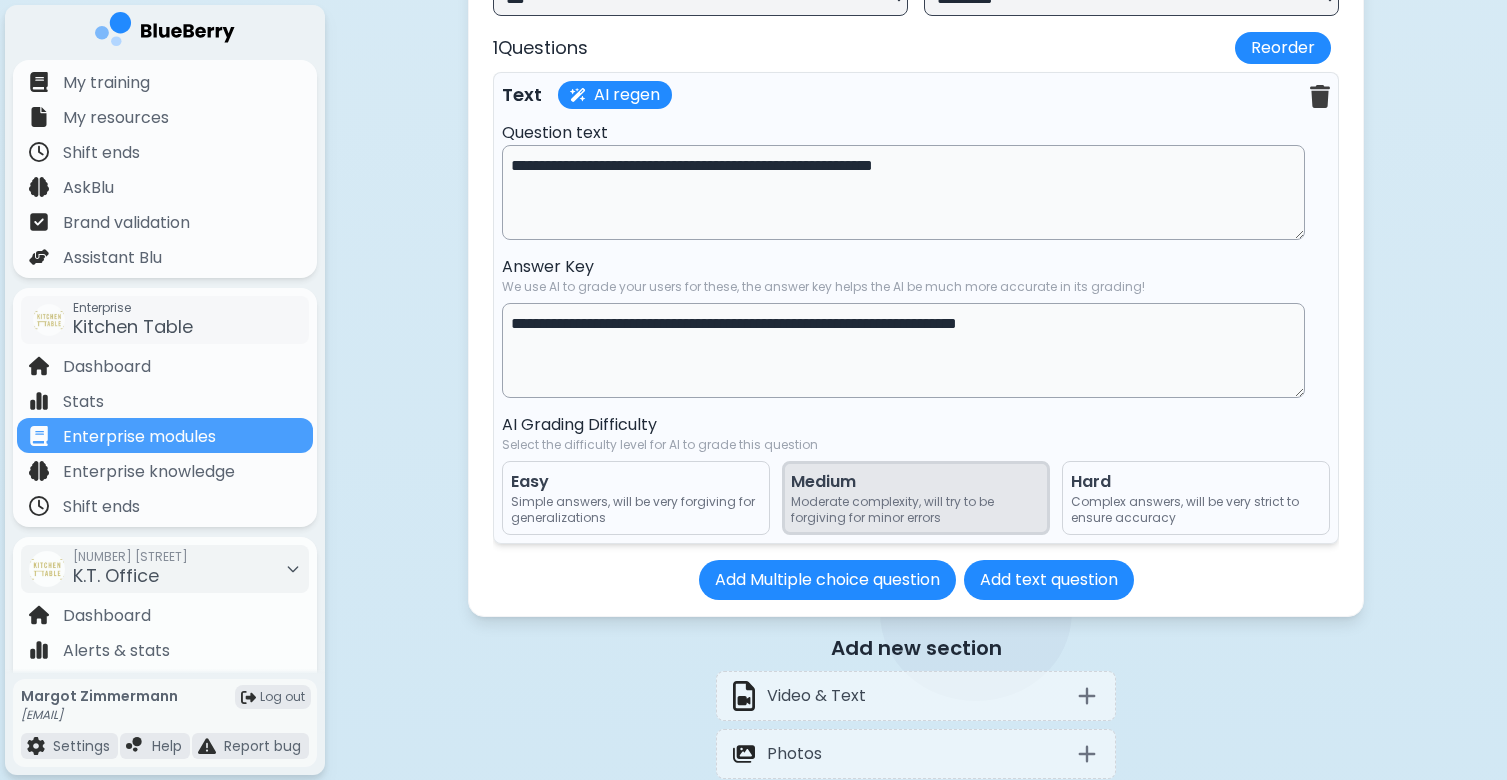 type on "**********" 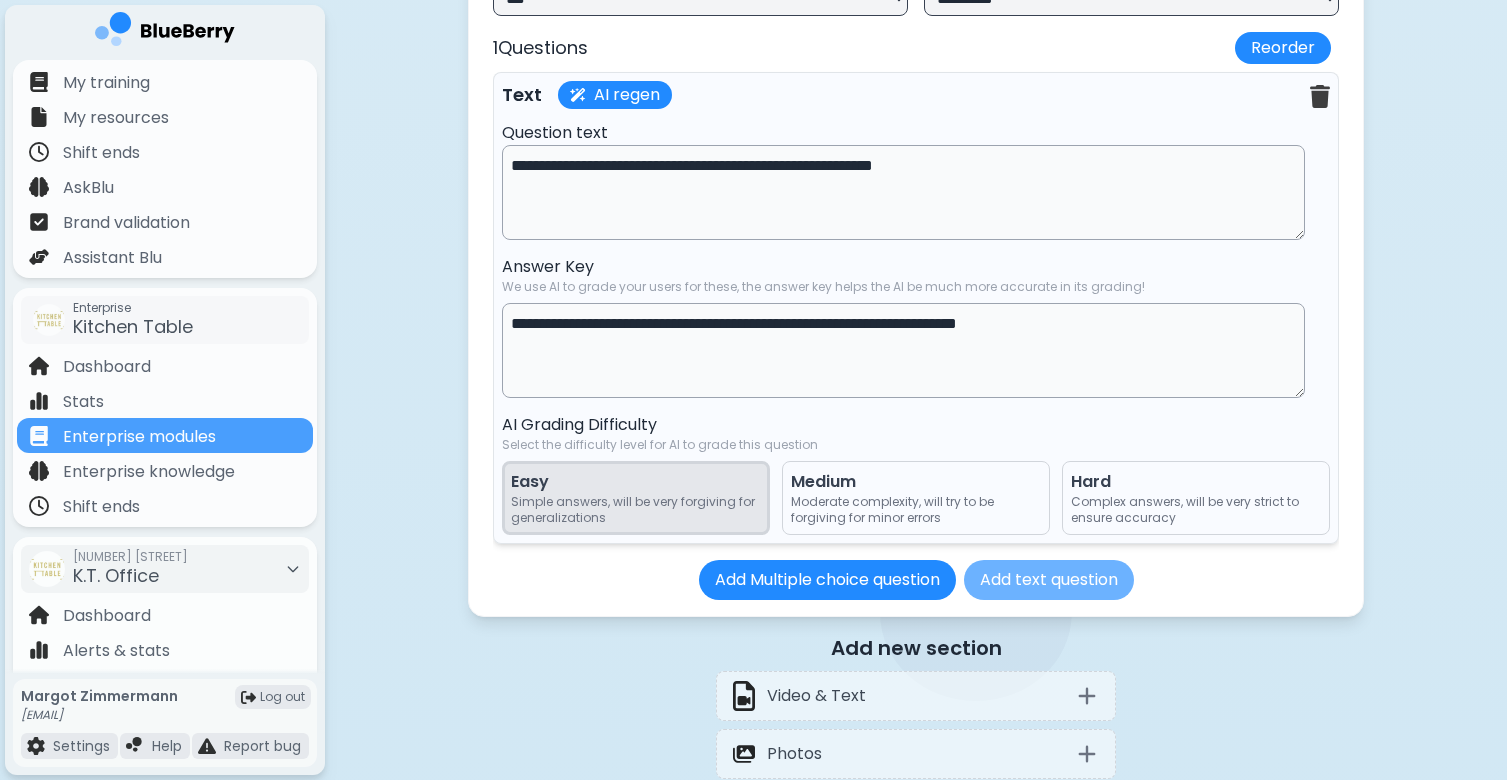 click on "Add text question" at bounding box center [1049, 580] 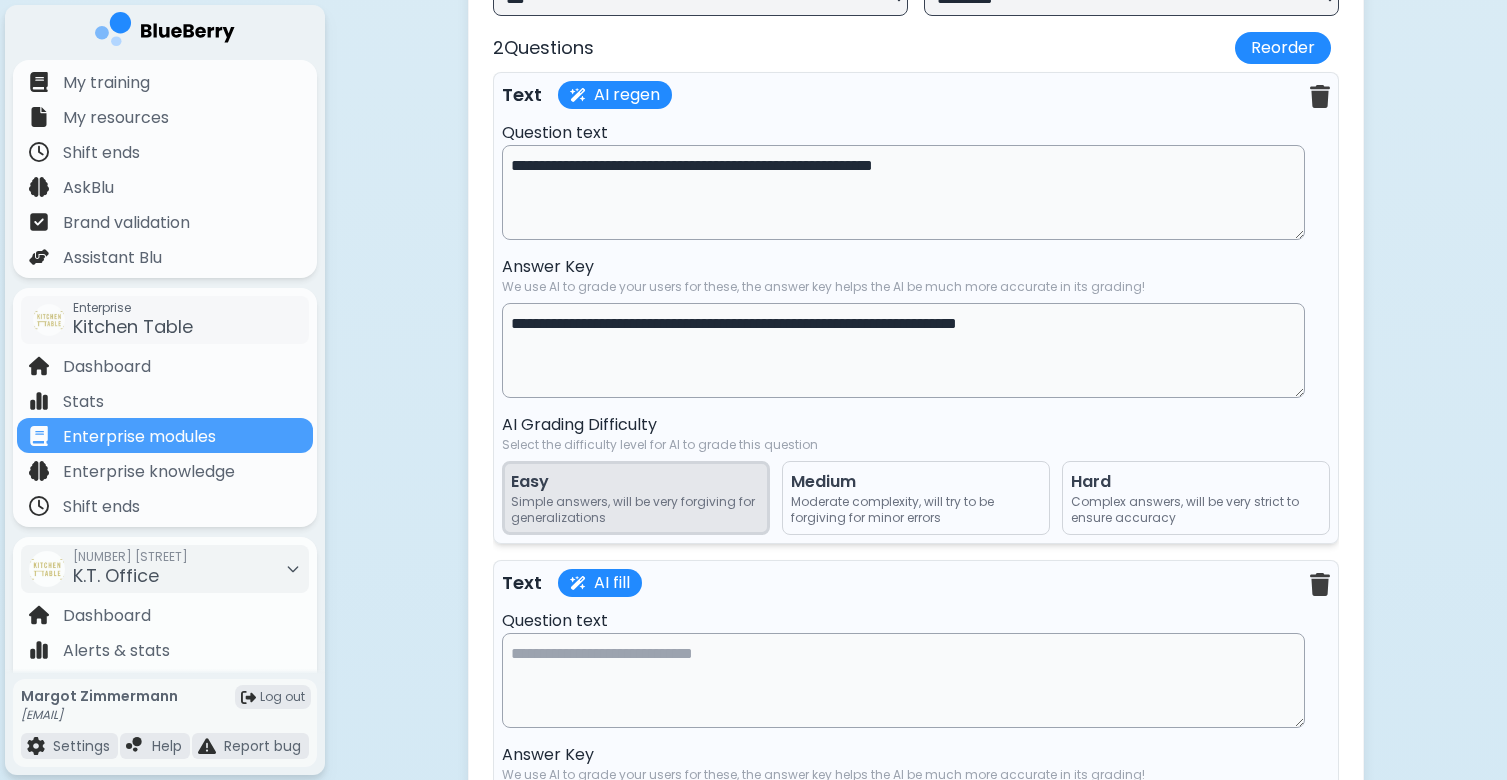 type 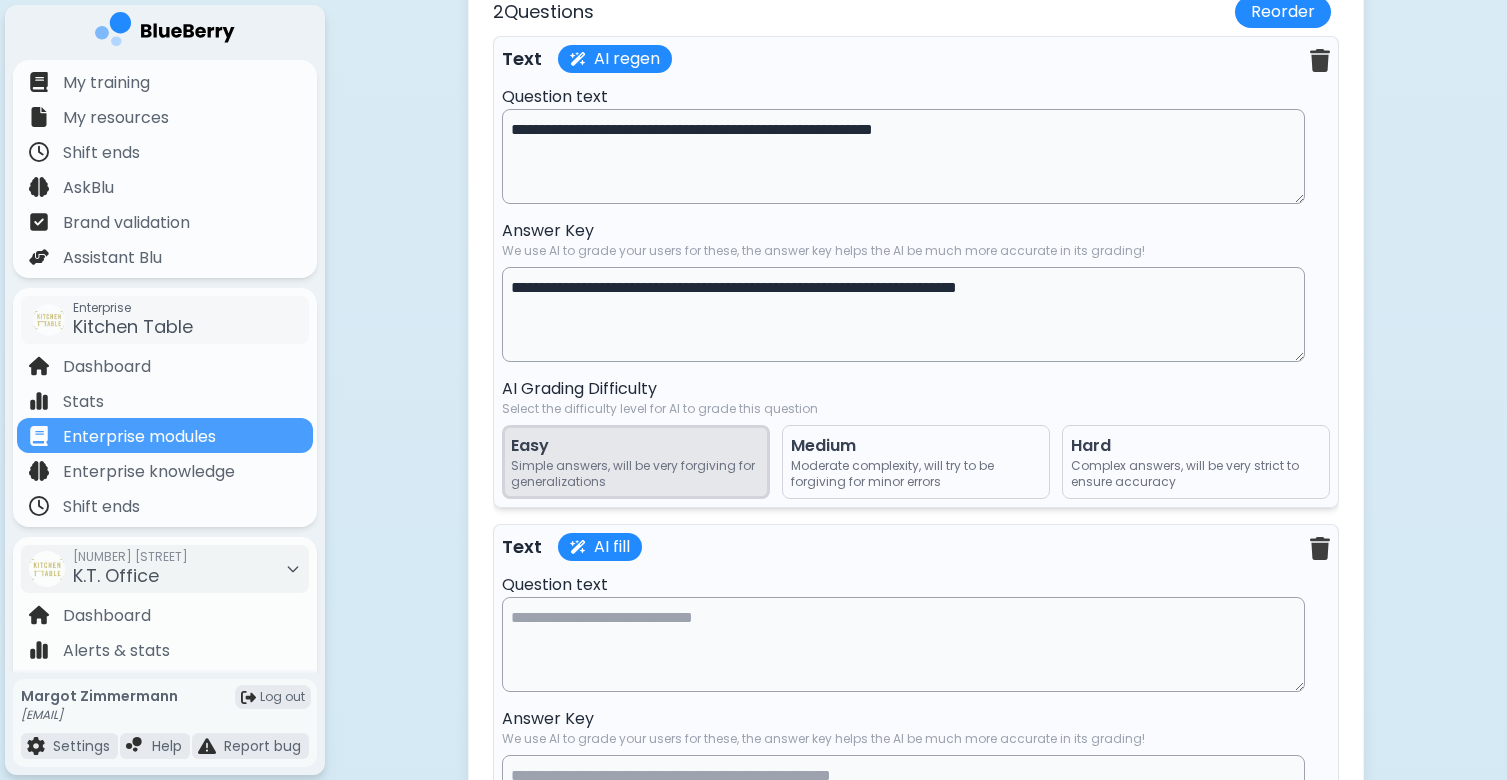 scroll, scrollTop: 7493, scrollLeft: 0, axis: vertical 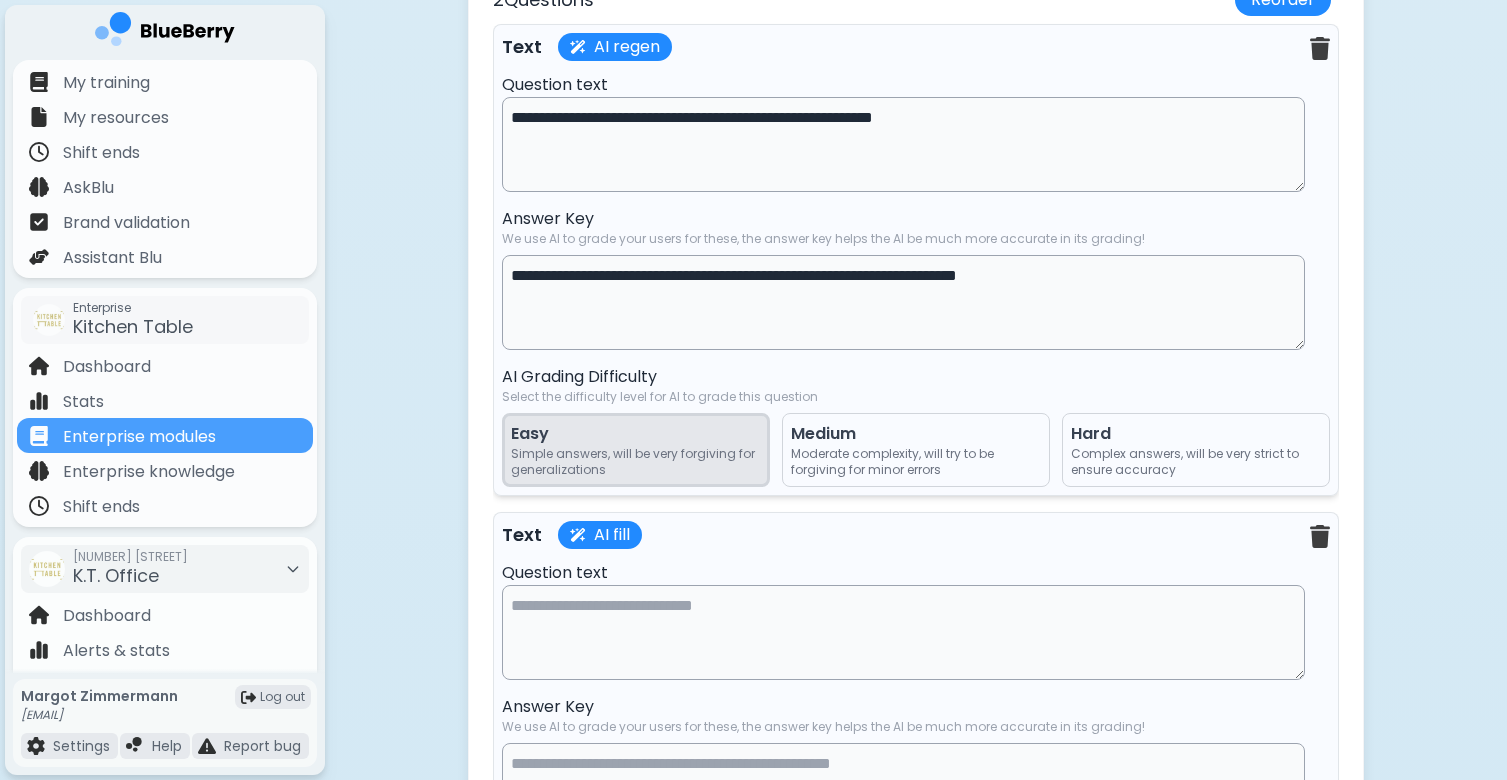 click at bounding box center [903, 632] 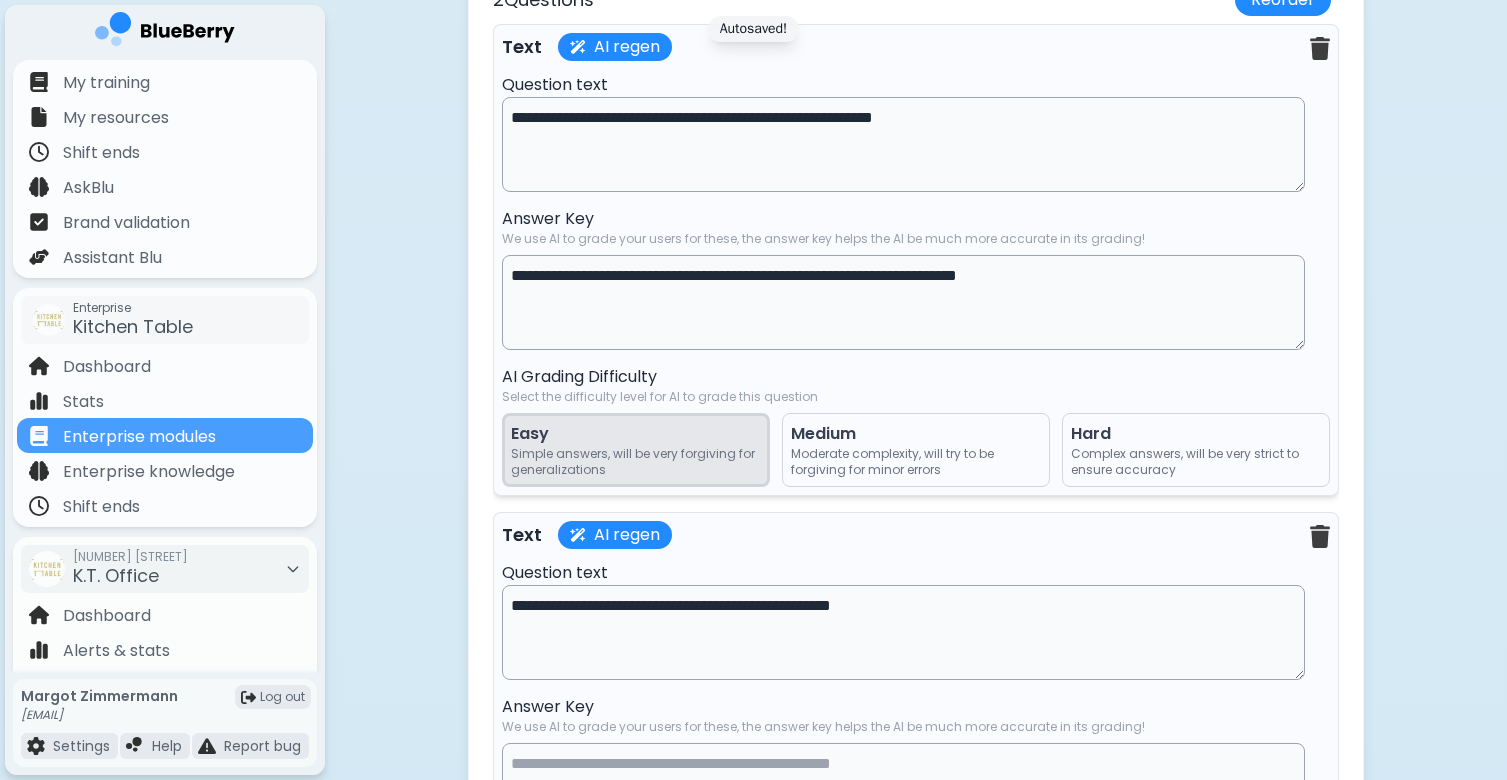 drag, startPoint x: 525, startPoint y: 624, endPoint x: 482, endPoint y: 616, distance: 43.737854 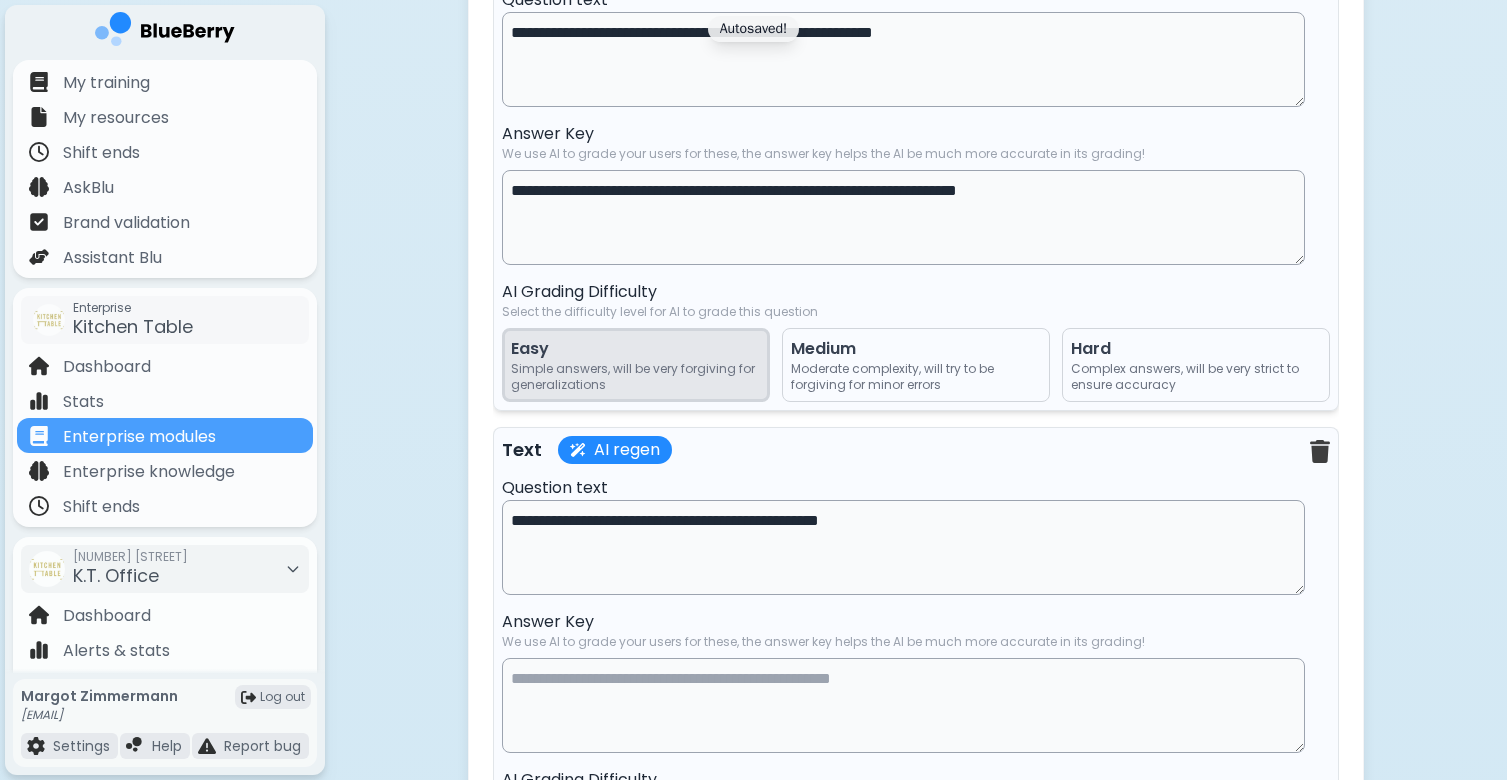 scroll, scrollTop: 7562, scrollLeft: 0, axis: vertical 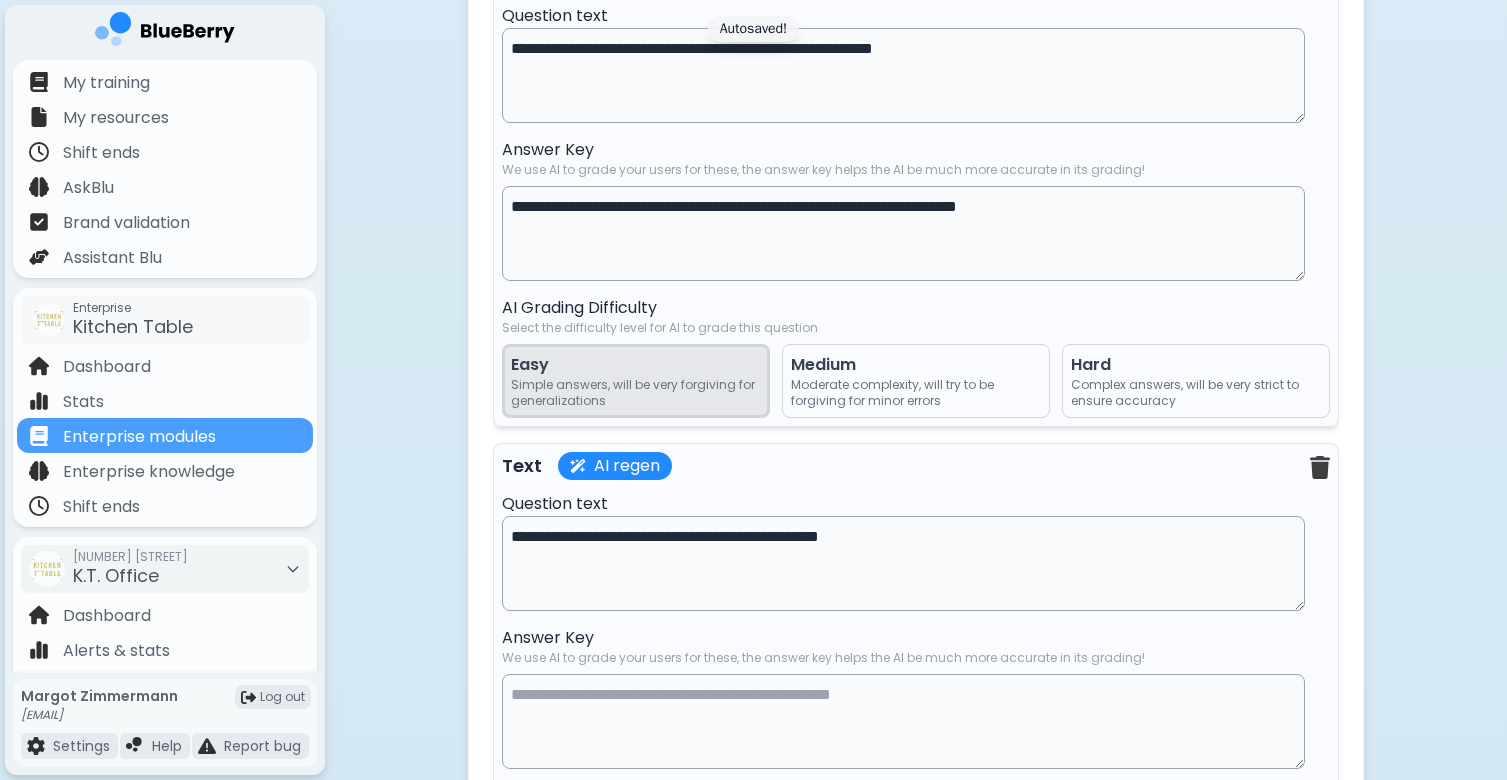 type on "**********" 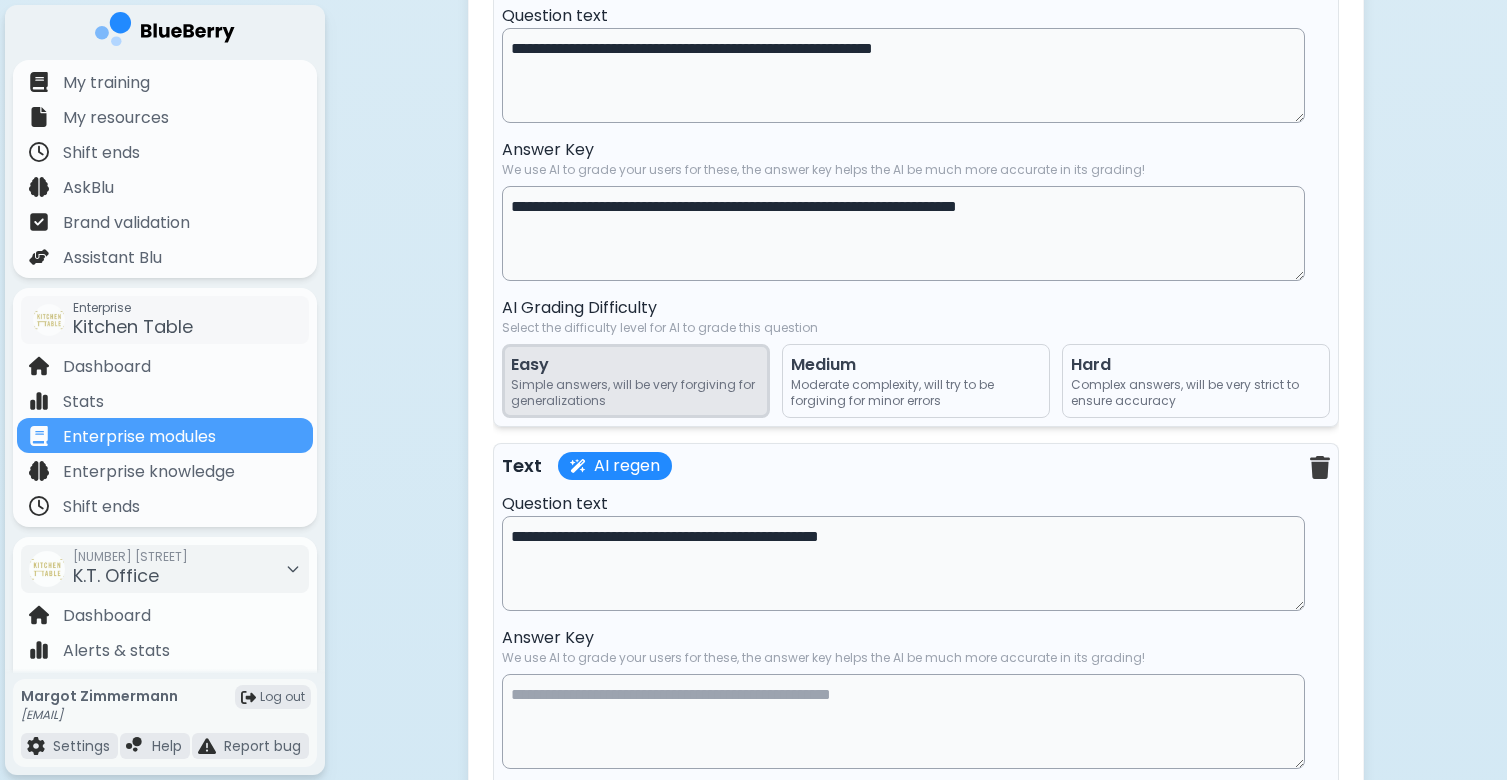 click on "**********" at bounding box center (903, 233) 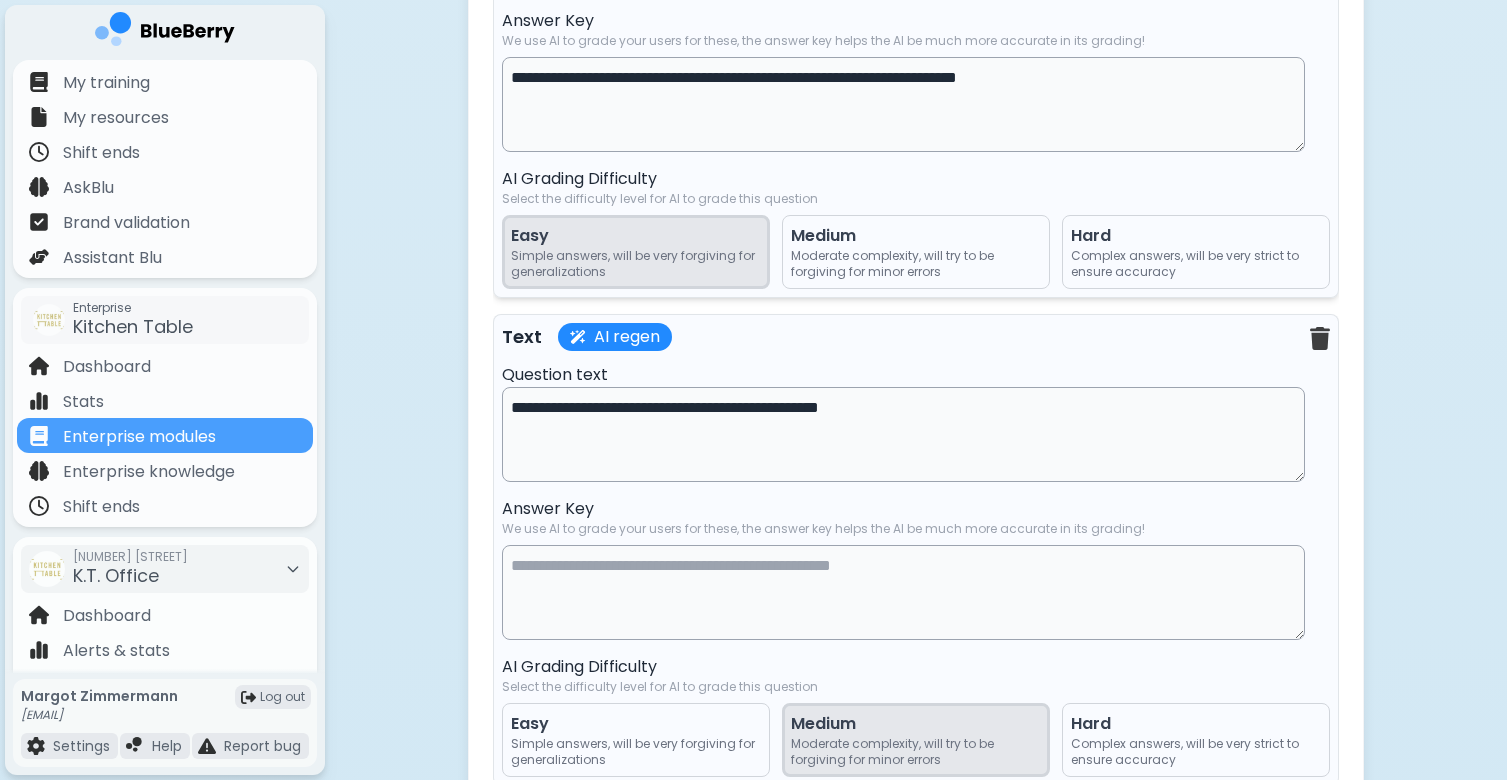 scroll, scrollTop: 7746, scrollLeft: 0, axis: vertical 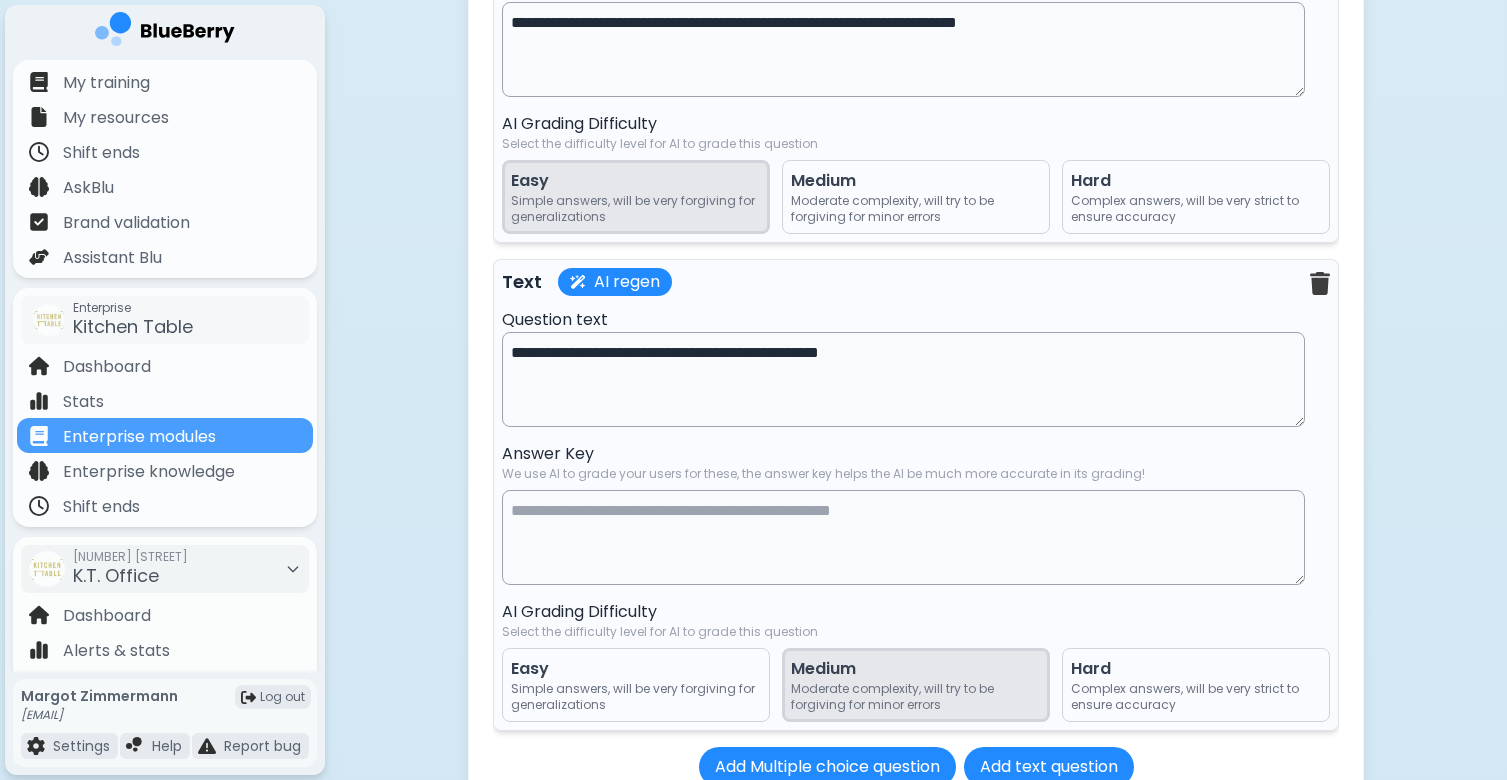 click at bounding box center (903, 537) 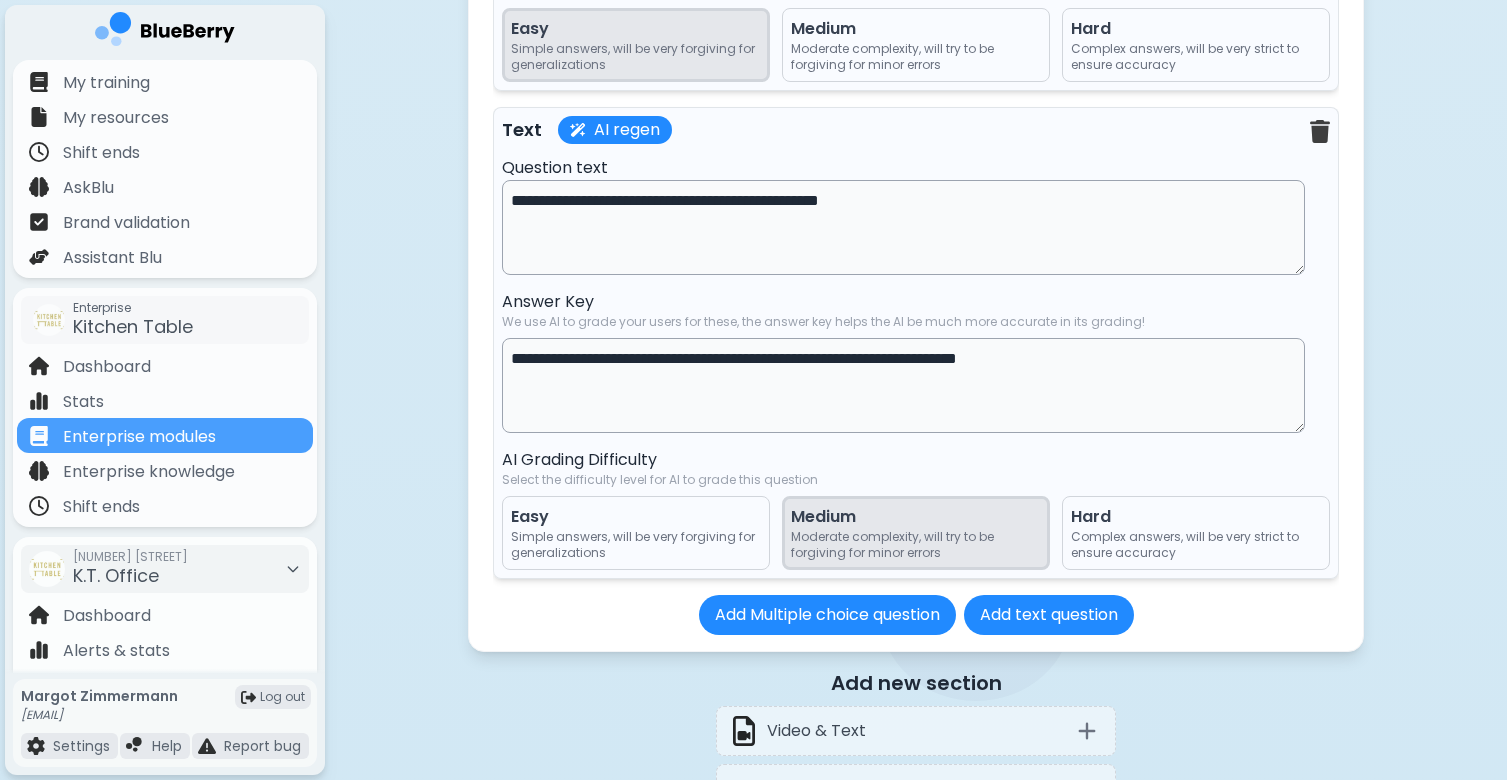 scroll, scrollTop: 7915, scrollLeft: 0, axis: vertical 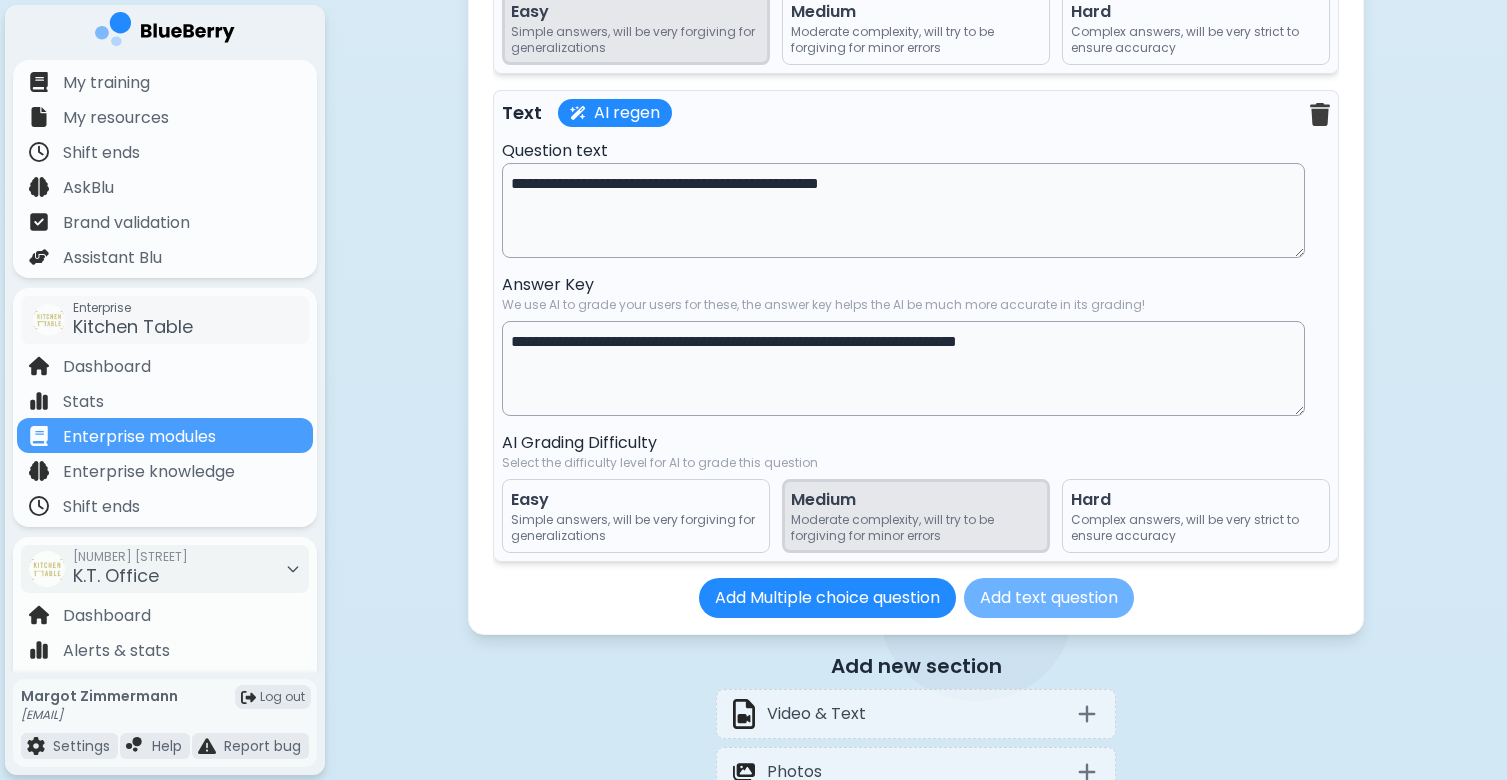 type on "**********" 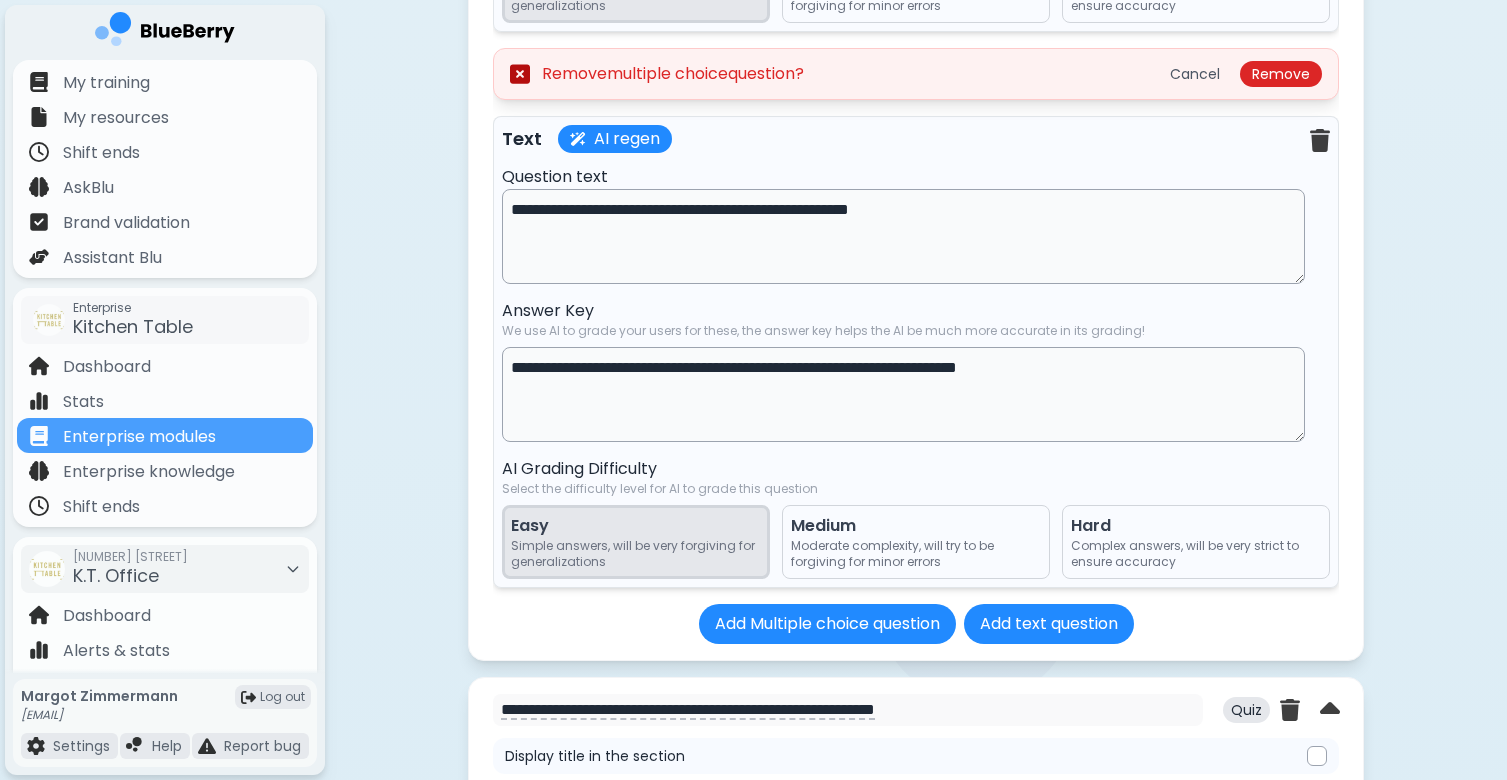scroll, scrollTop: 6319, scrollLeft: 0, axis: vertical 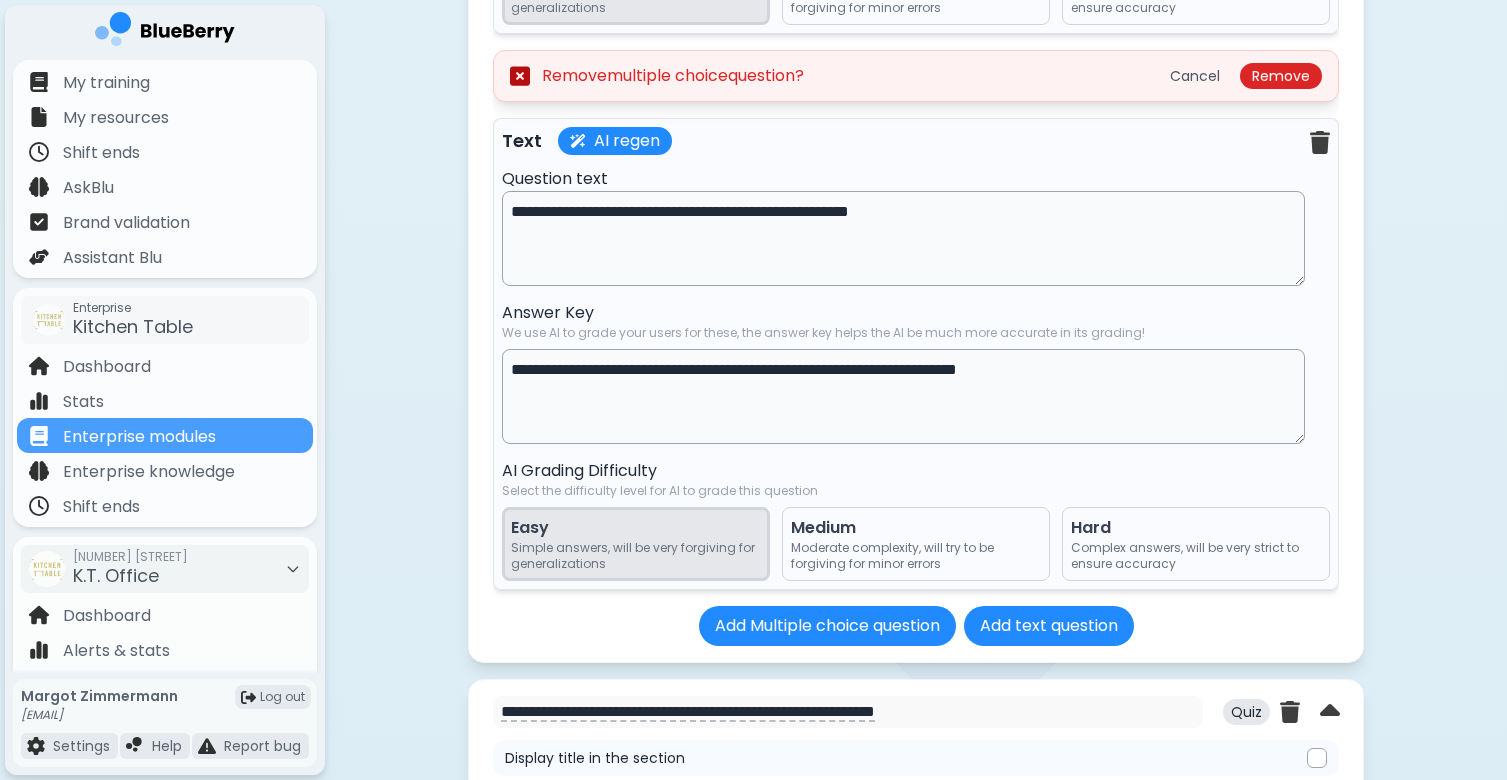 drag, startPoint x: 531, startPoint y: 222, endPoint x: 460, endPoint y: 221, distance: 71.00704 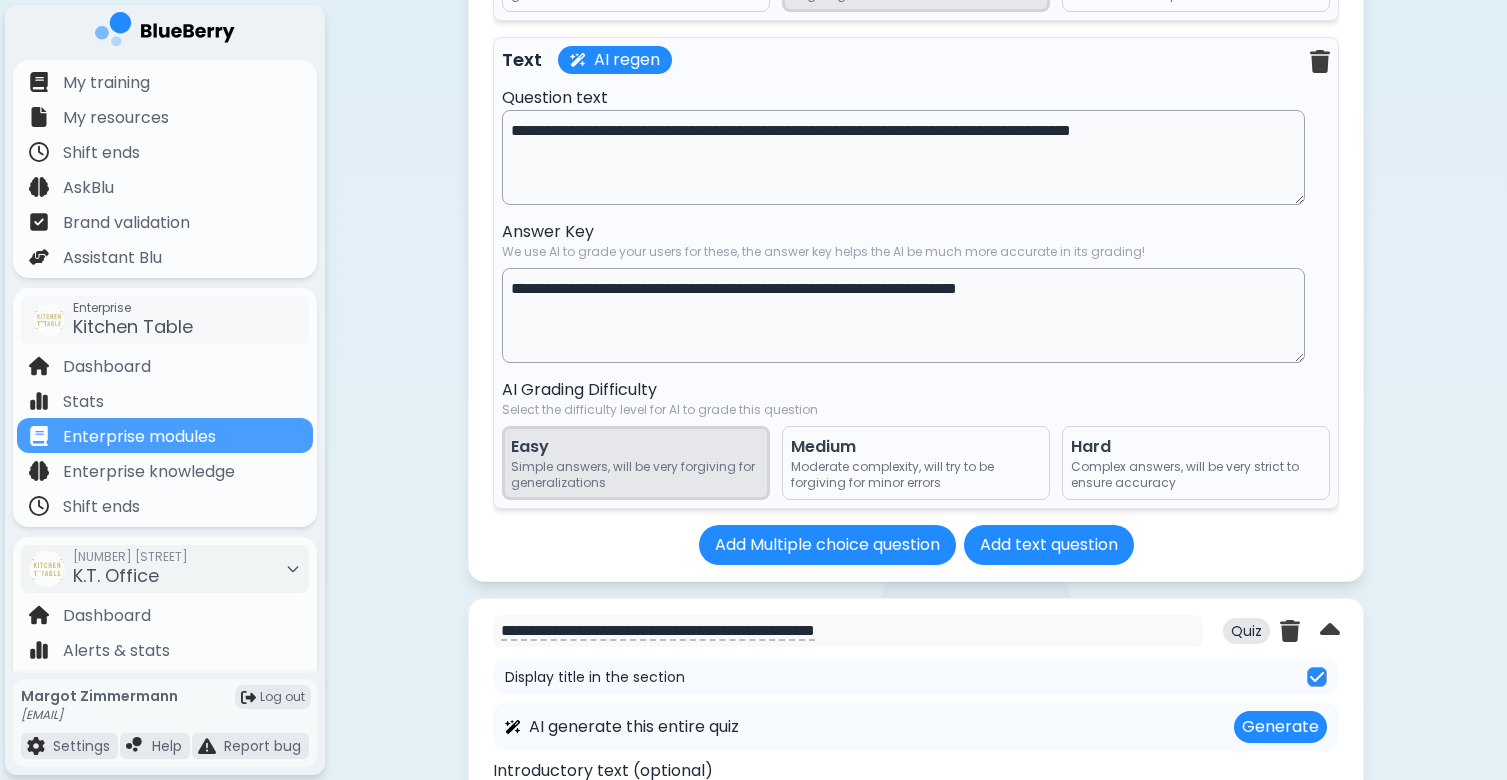 scroll, scrollTop: 3139, scrollLeft: 0, axis: vertical 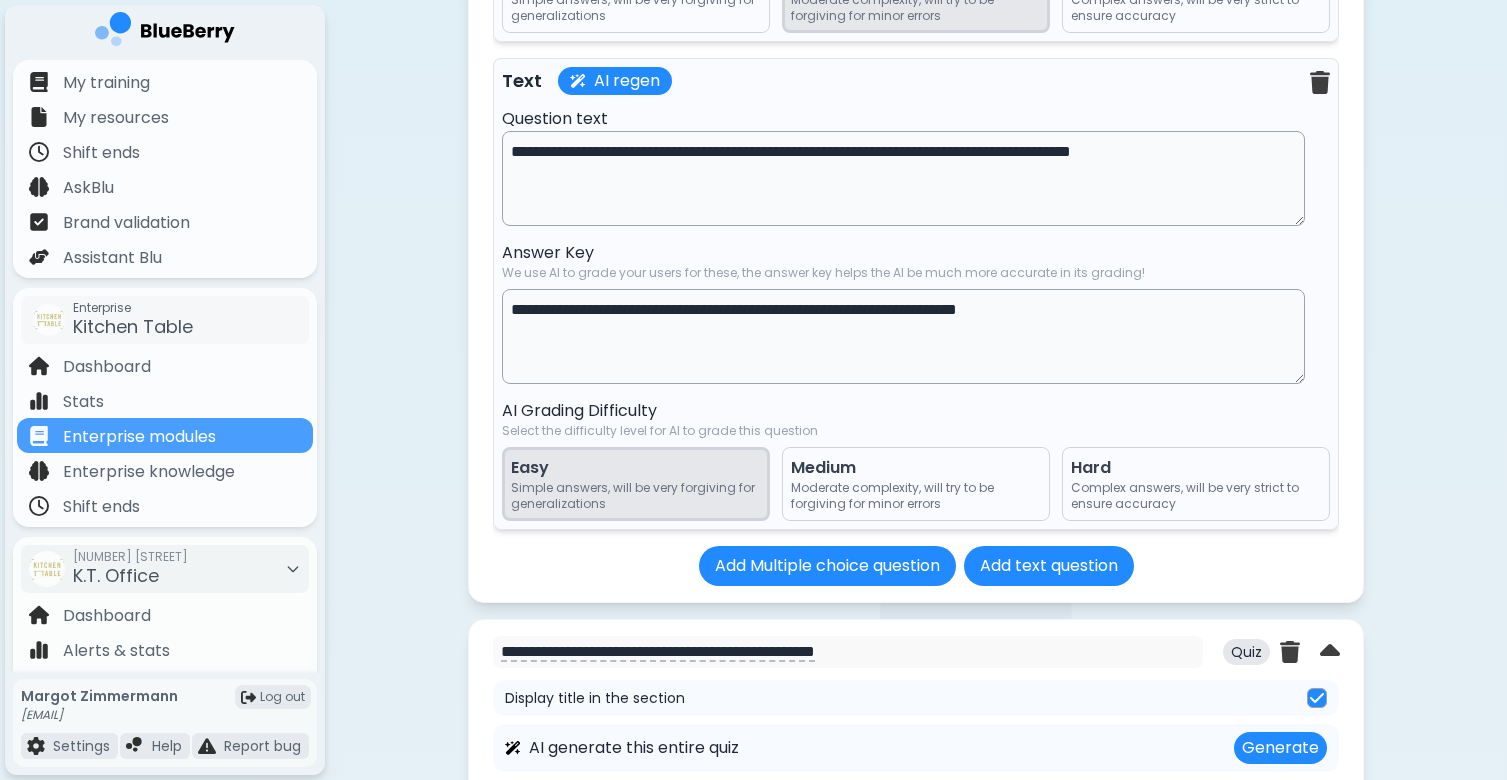 type on "**********" 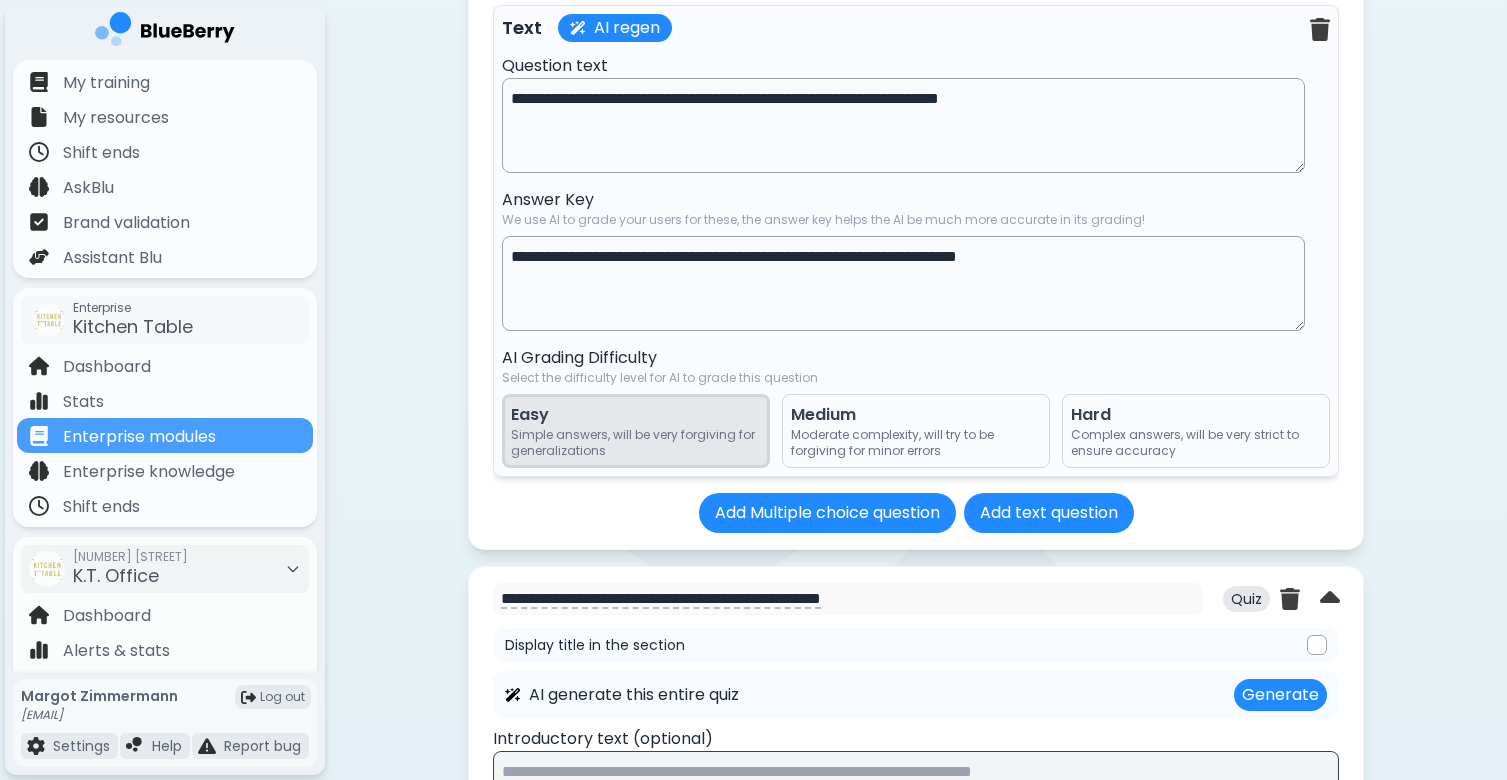 scroll, scrollTop: 4811, scrollLeft: 0, axis: vertical 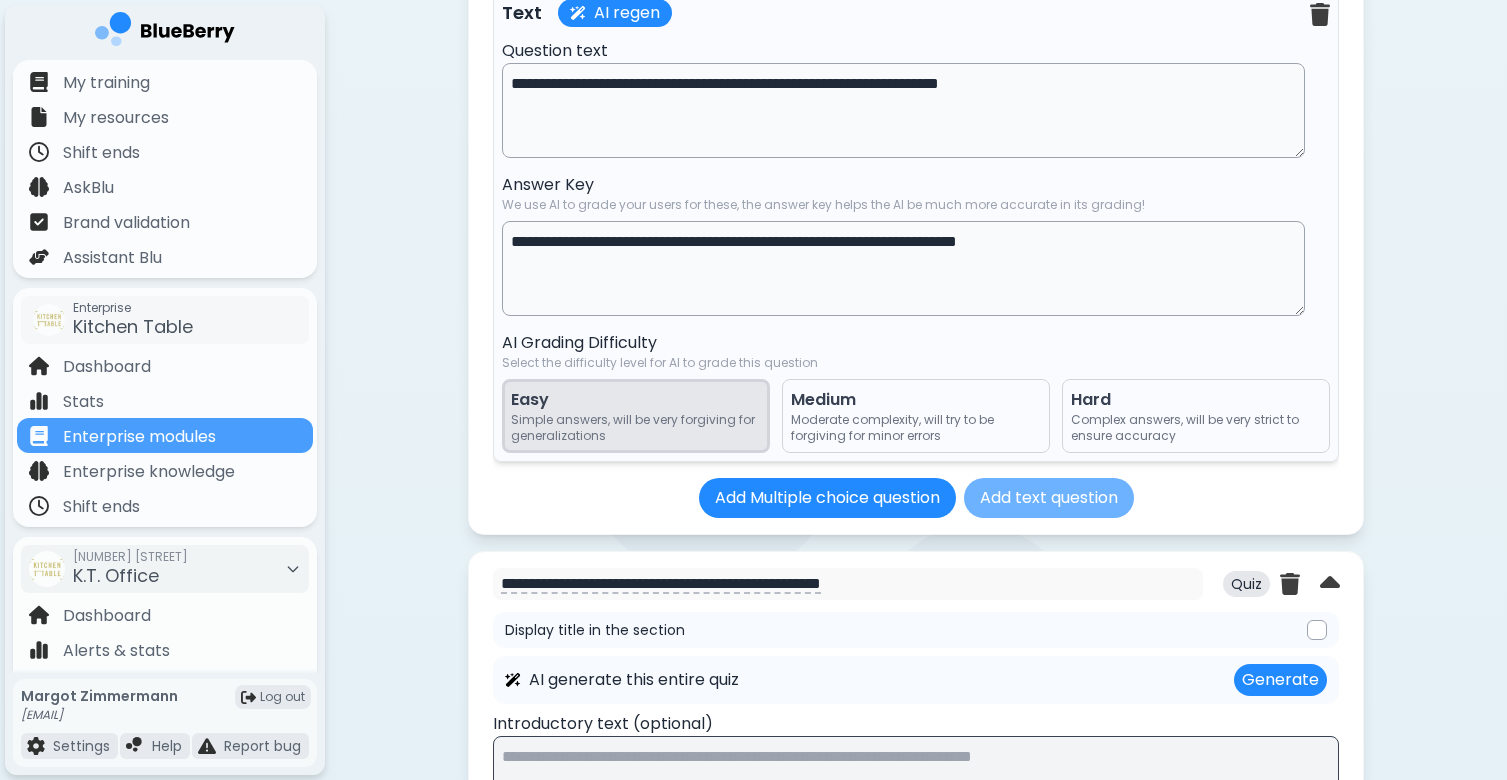 click on "Add text question" at bounding box center [1049, 498] 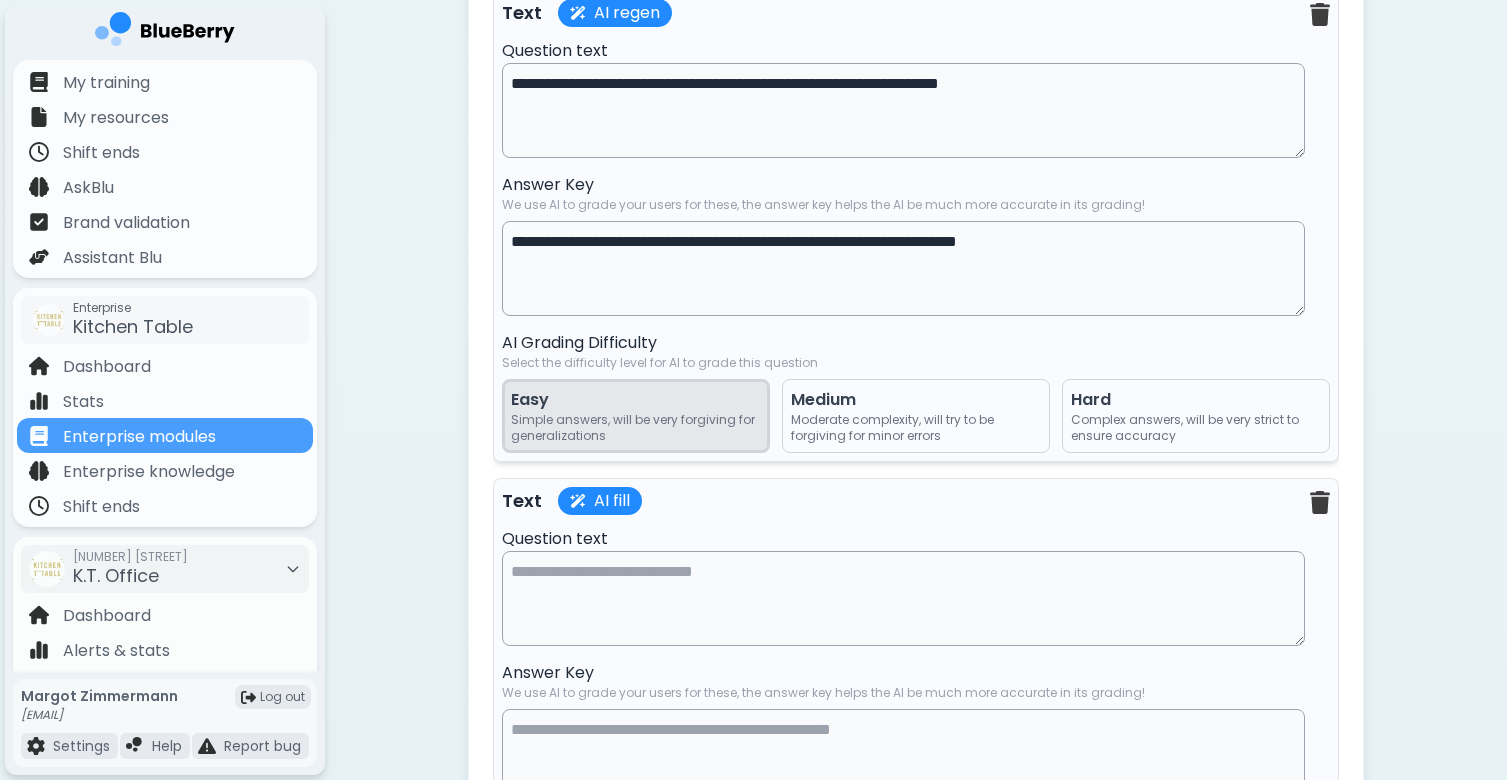 click at bounding box center [903, 598] 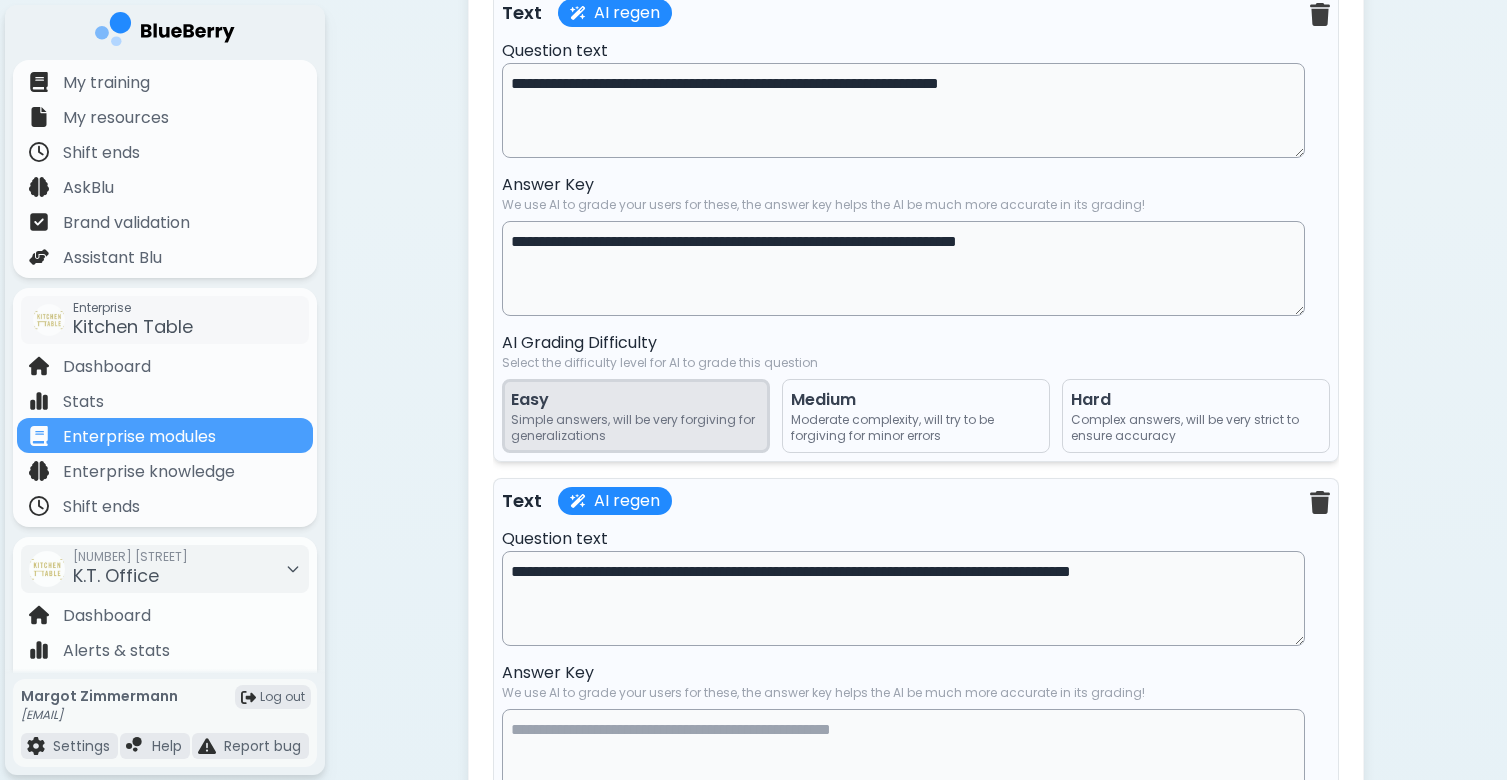 type on "**********" 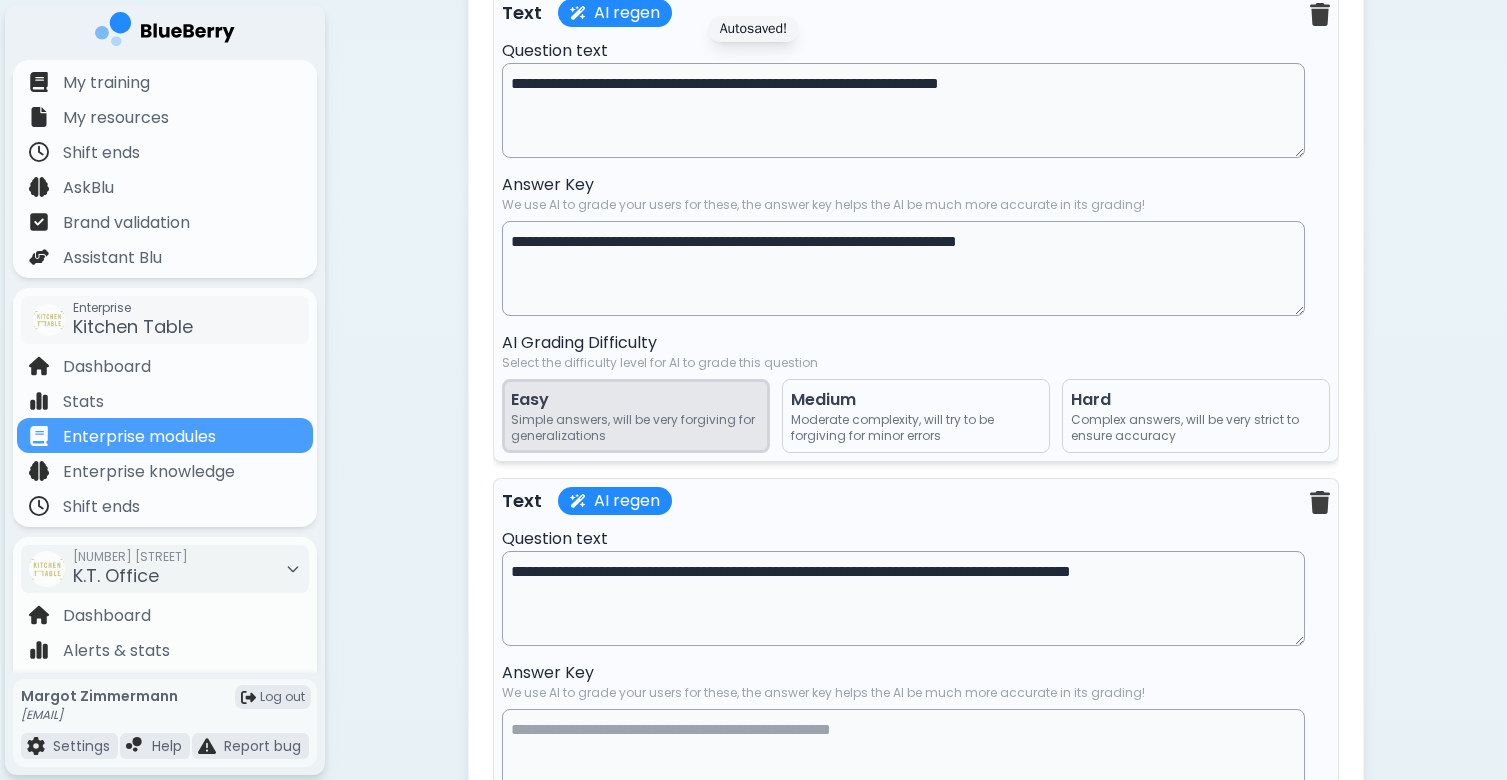 click on "**********" at bounding box center [903, 268] 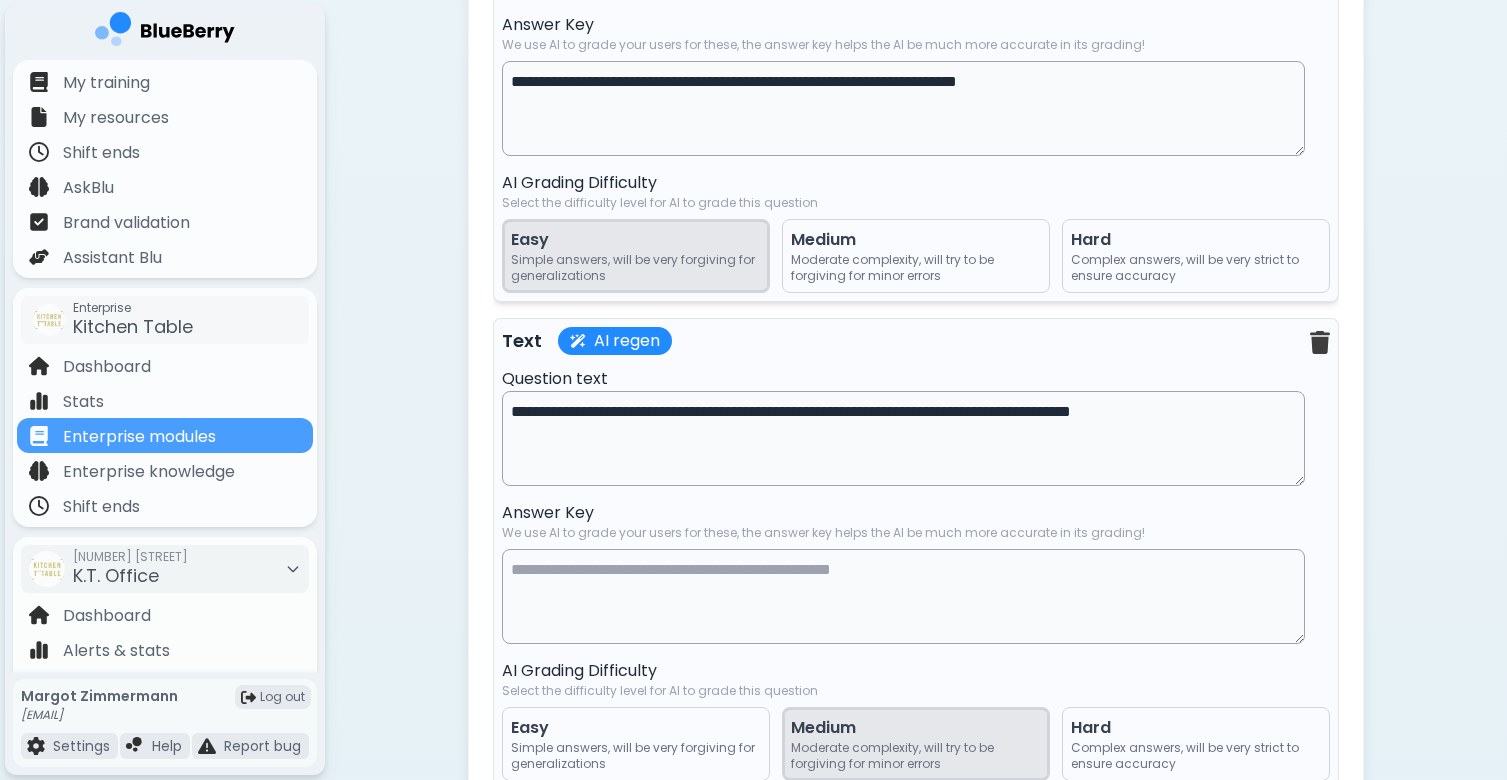 scroll, scrollTop: 4975, scrollLeft: 0, axis: vertical 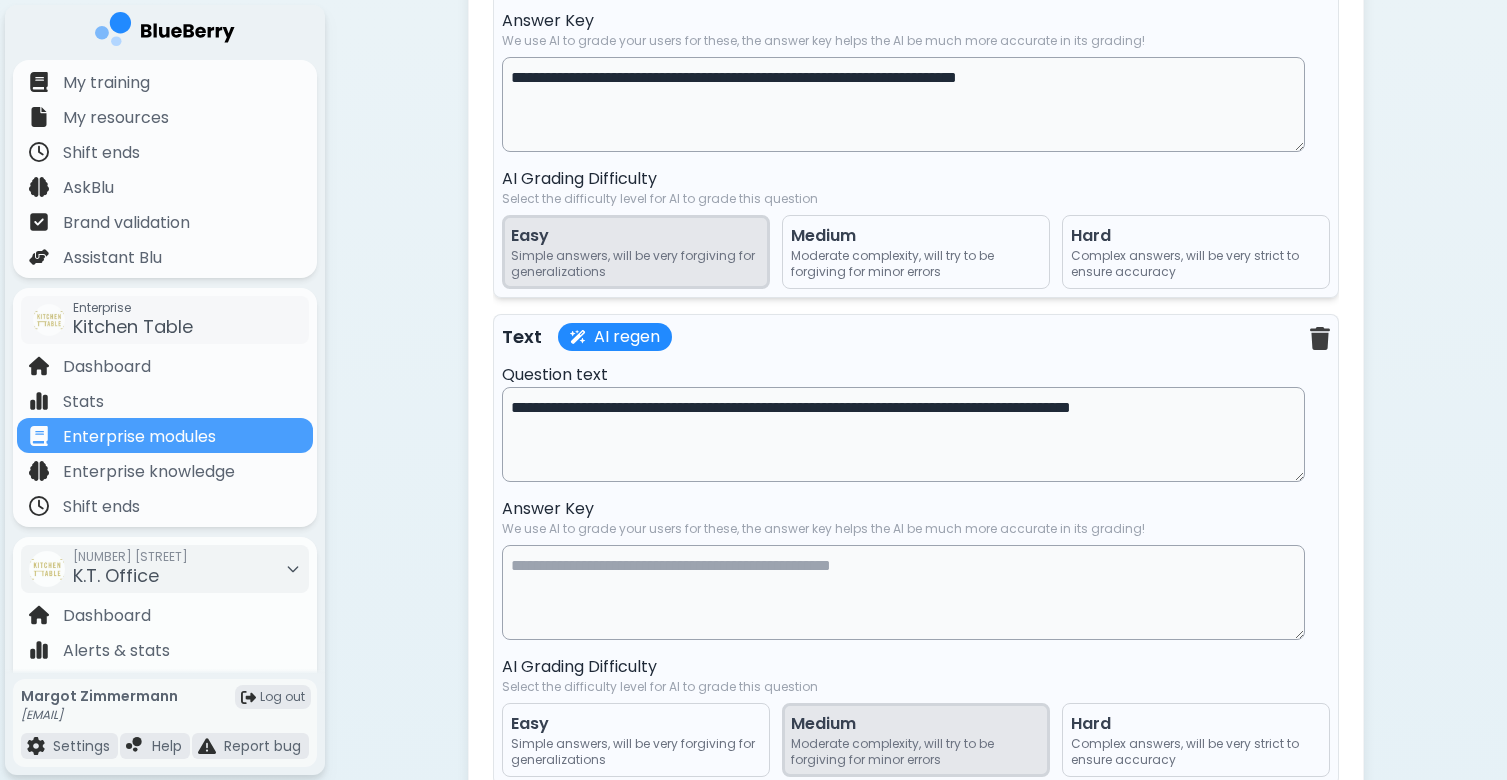 click at bounding box center (903, 592) 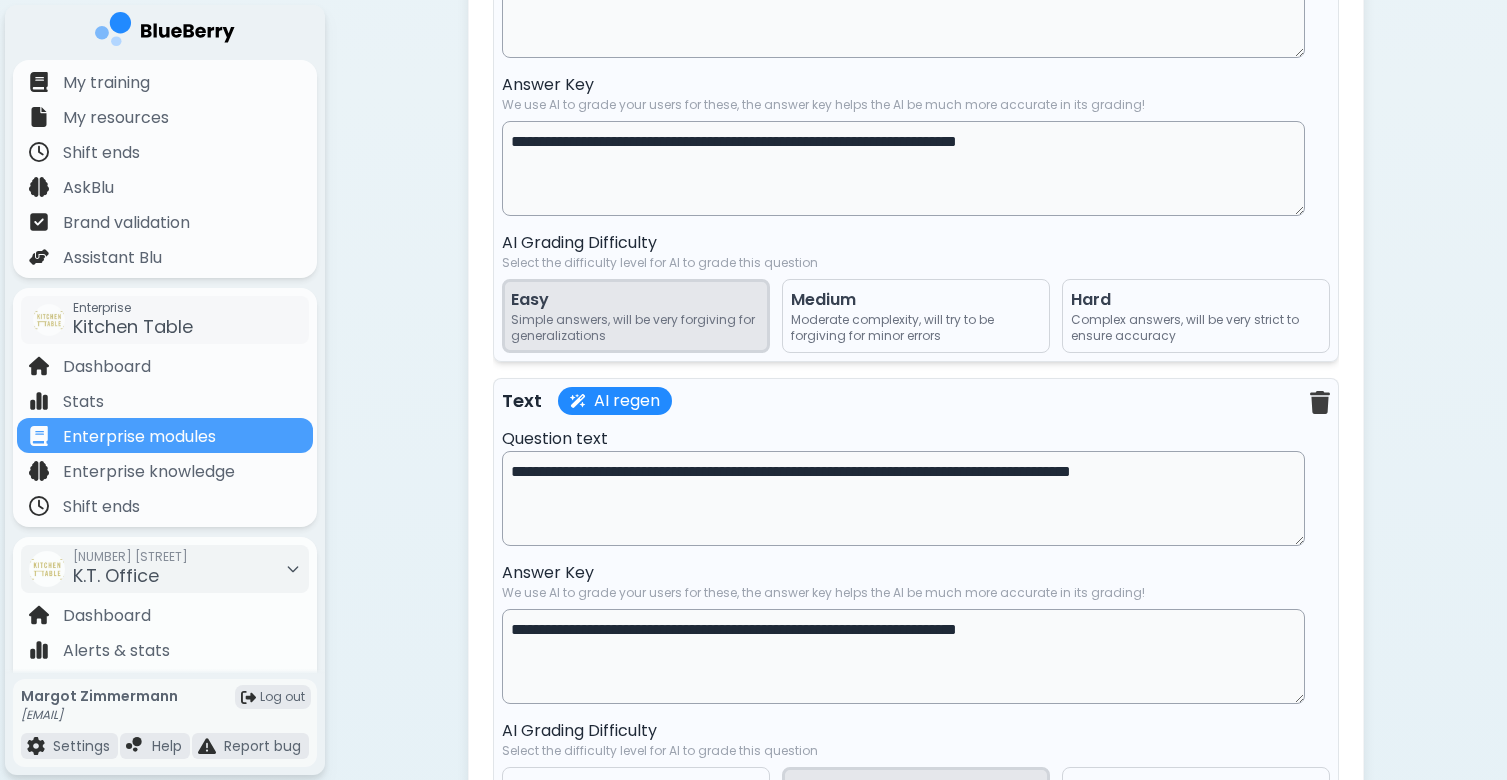 scroll, scrollTop: 4974, scrollLeft: 0, axis: vertical 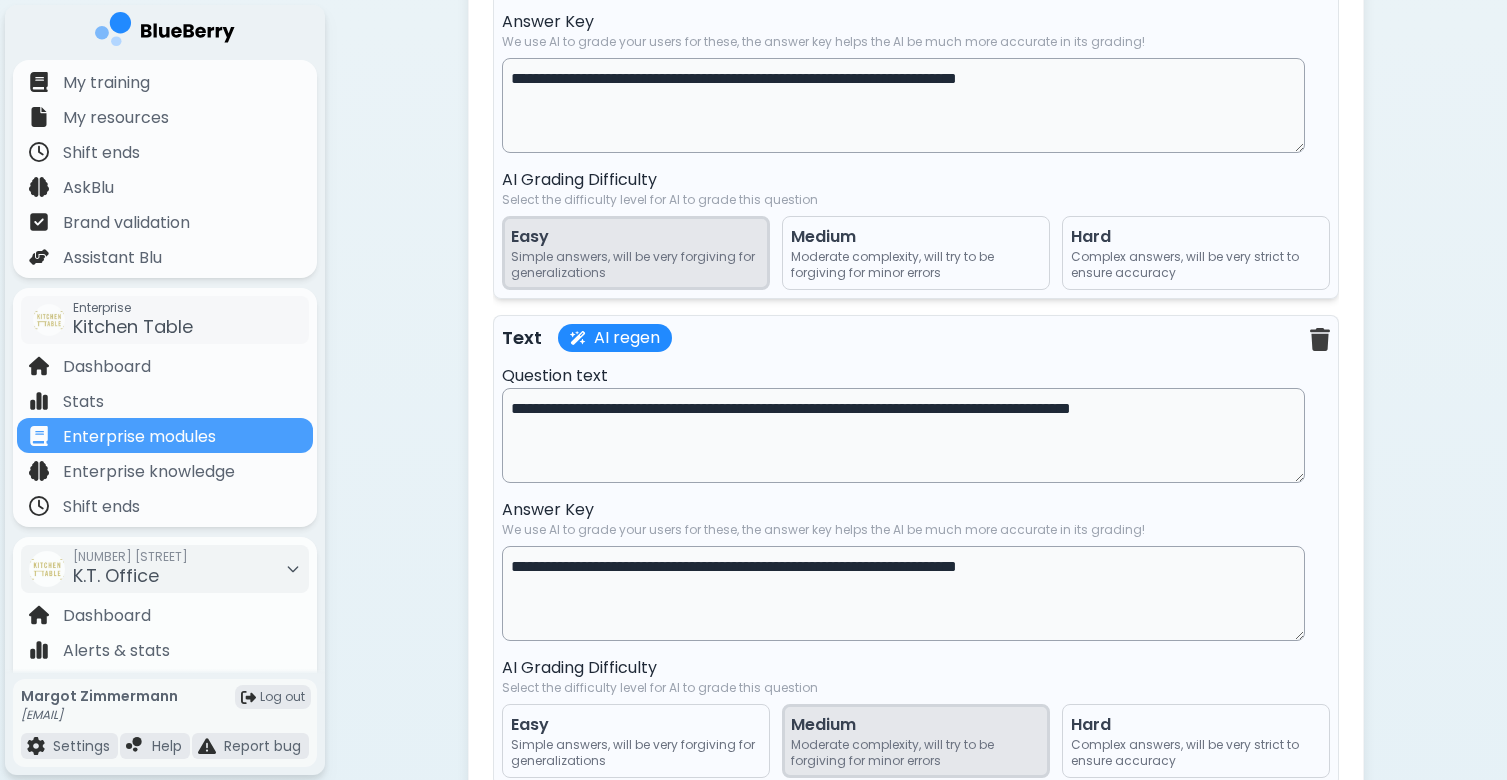 type on "**********" 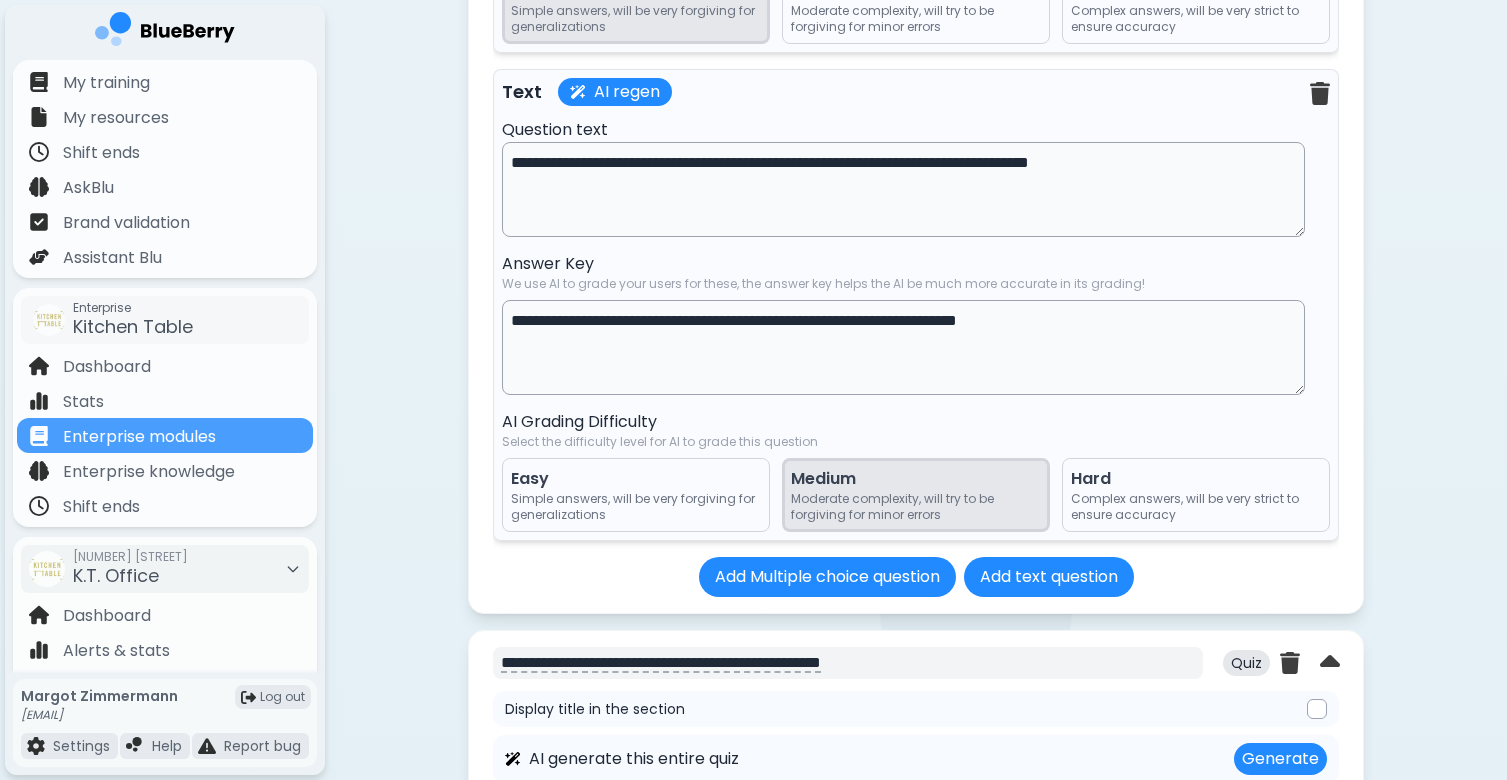 scroll, scrollTop: 5165, scrollLeft: 0, axis: vertical 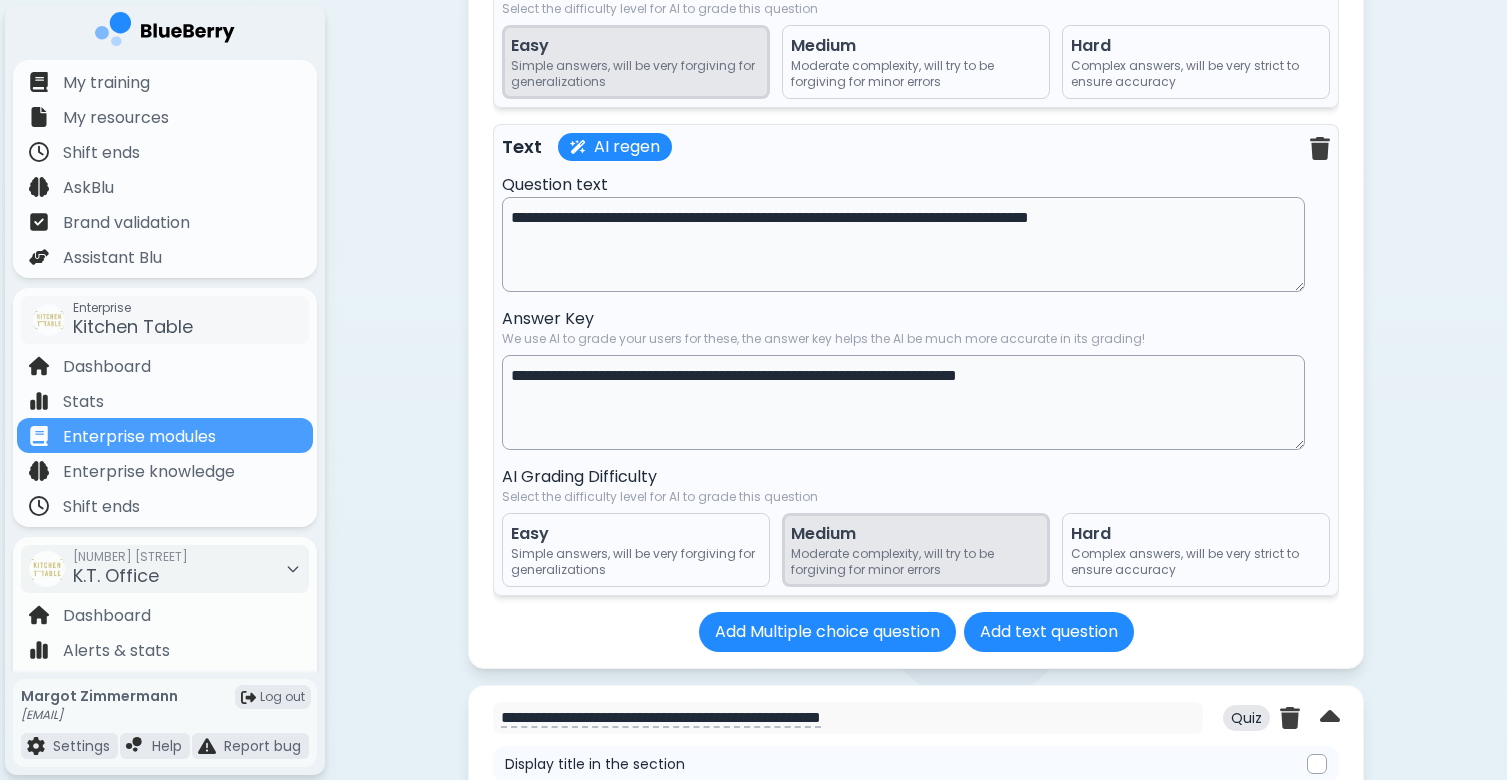 click on "**********" at bounding box center (903, 244) 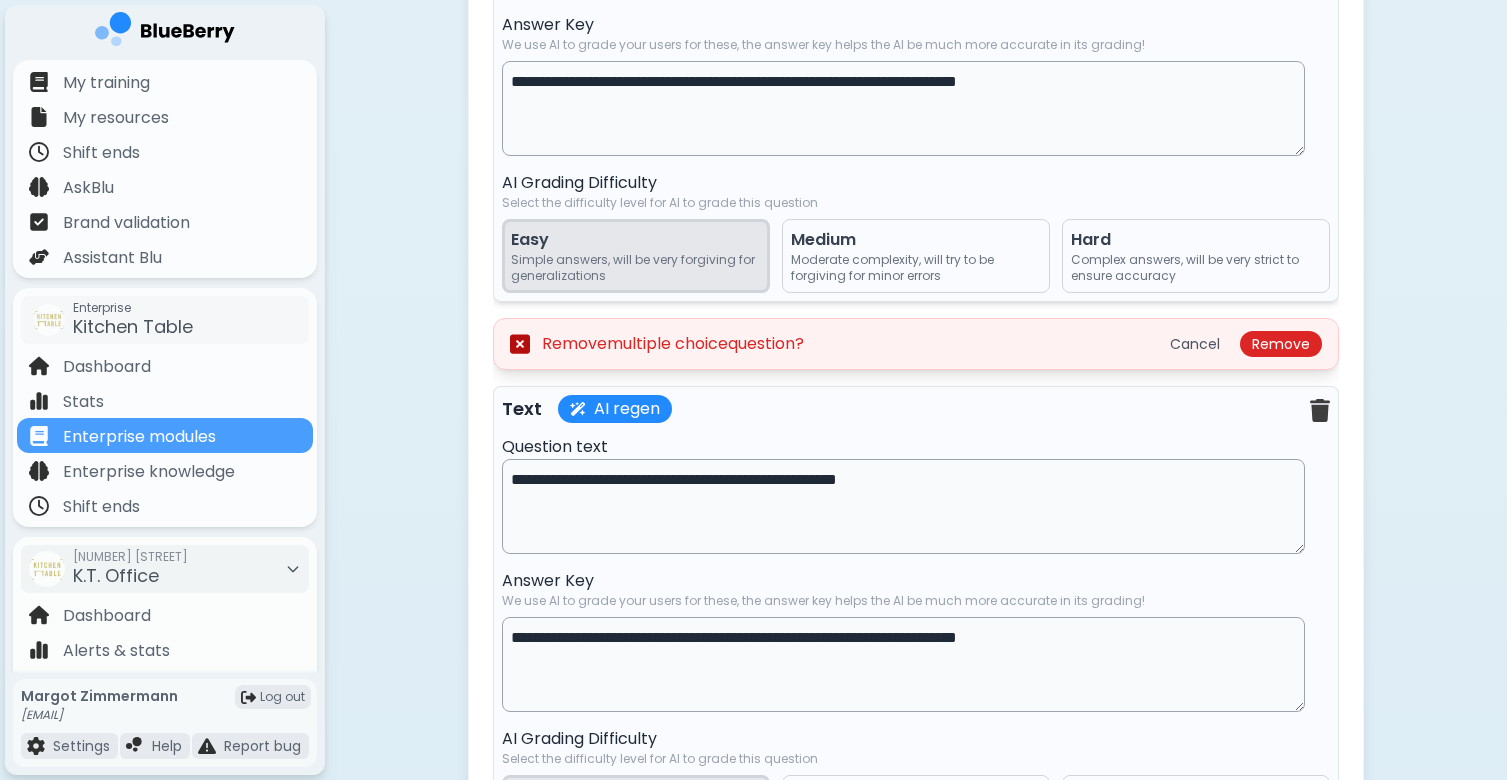 scroll, scrollTop: 6589, scrollLeft: 0, axis: vertical 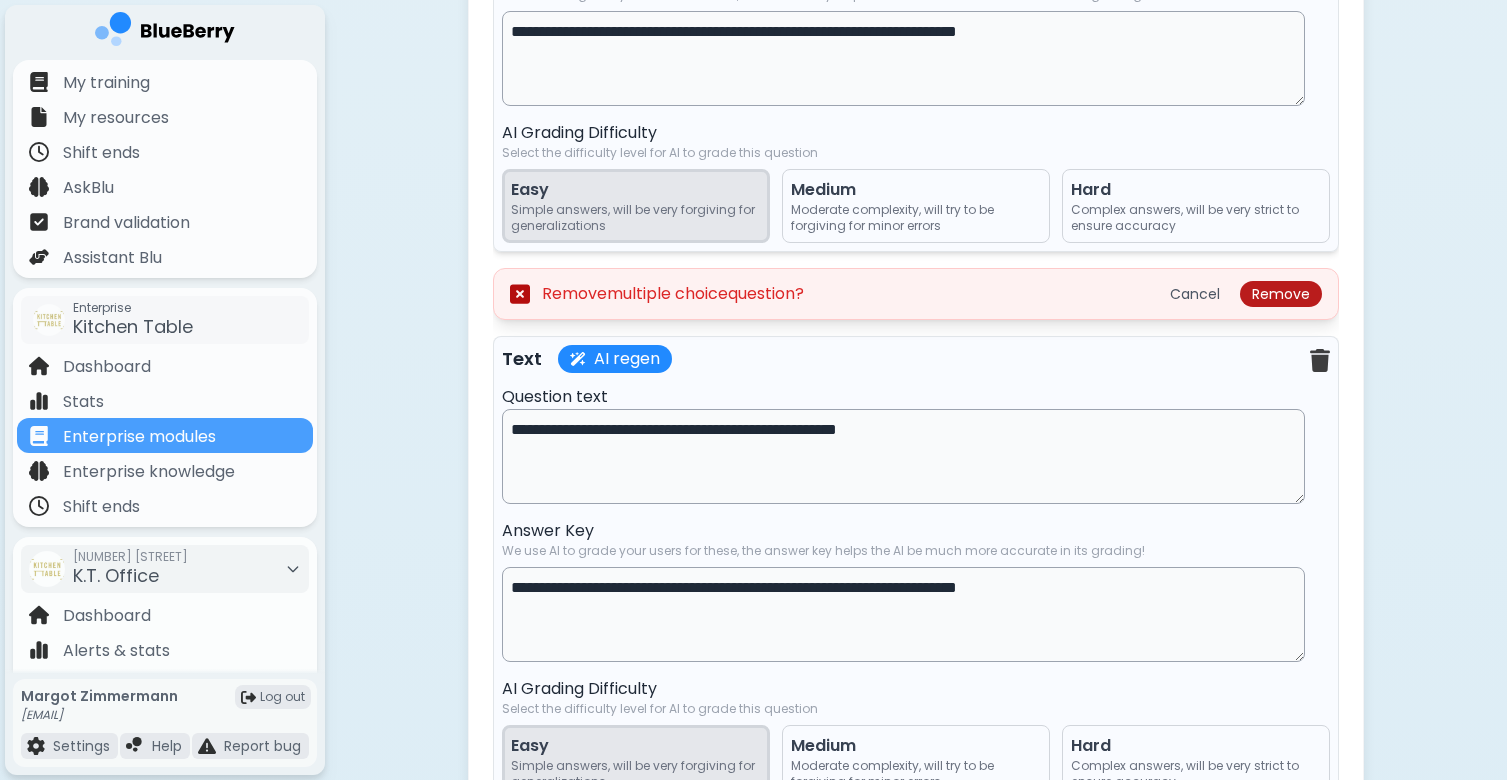 type on "**********" 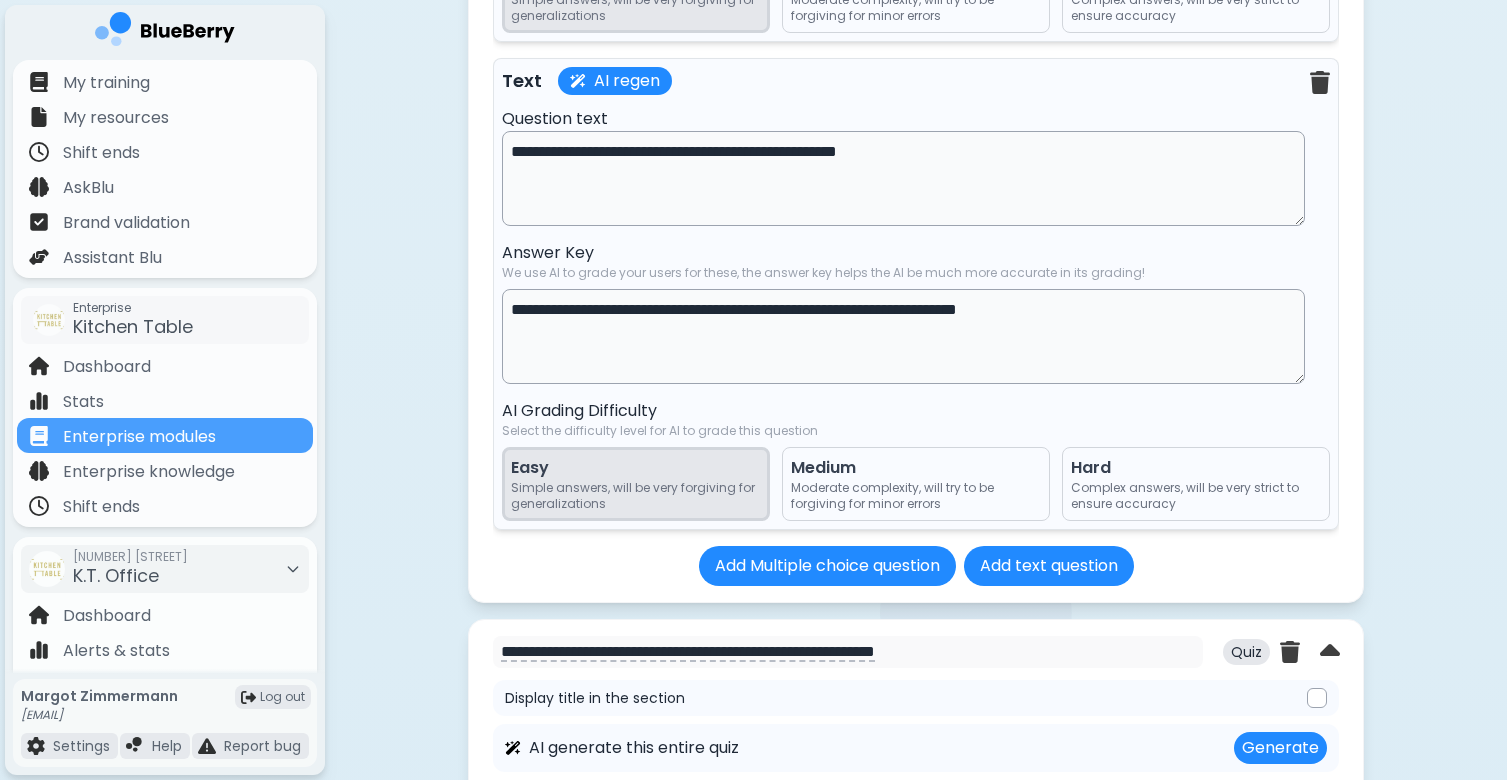 scroll, scrollTop: 6850, scrollLeft: 0, axis: vertical 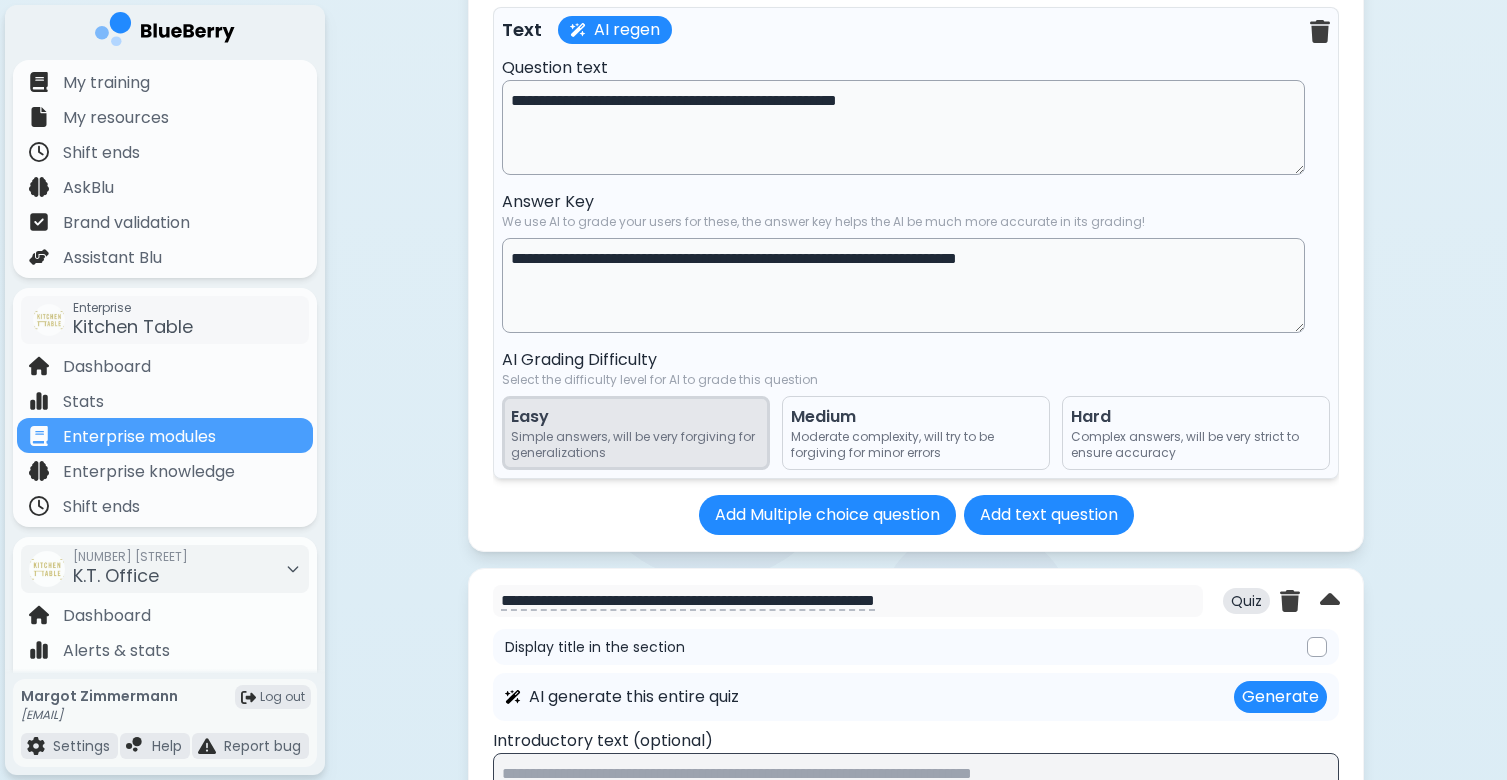 drag, startPoint x: 931, startPoint y: 526, endPoint x: 966, endPoint y: 328, distance: 201.06964 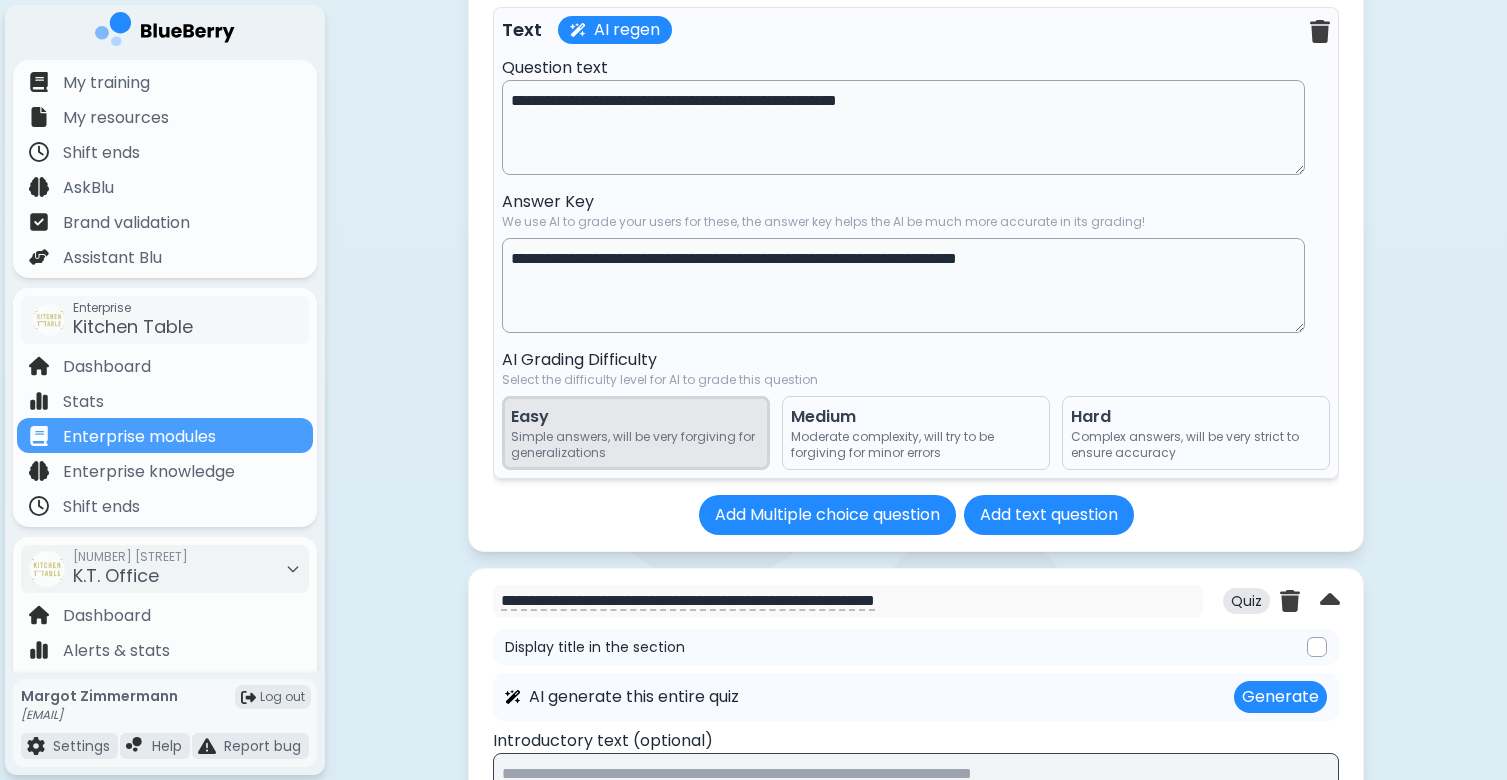 click on "**********" at bounding box center [916, -152] 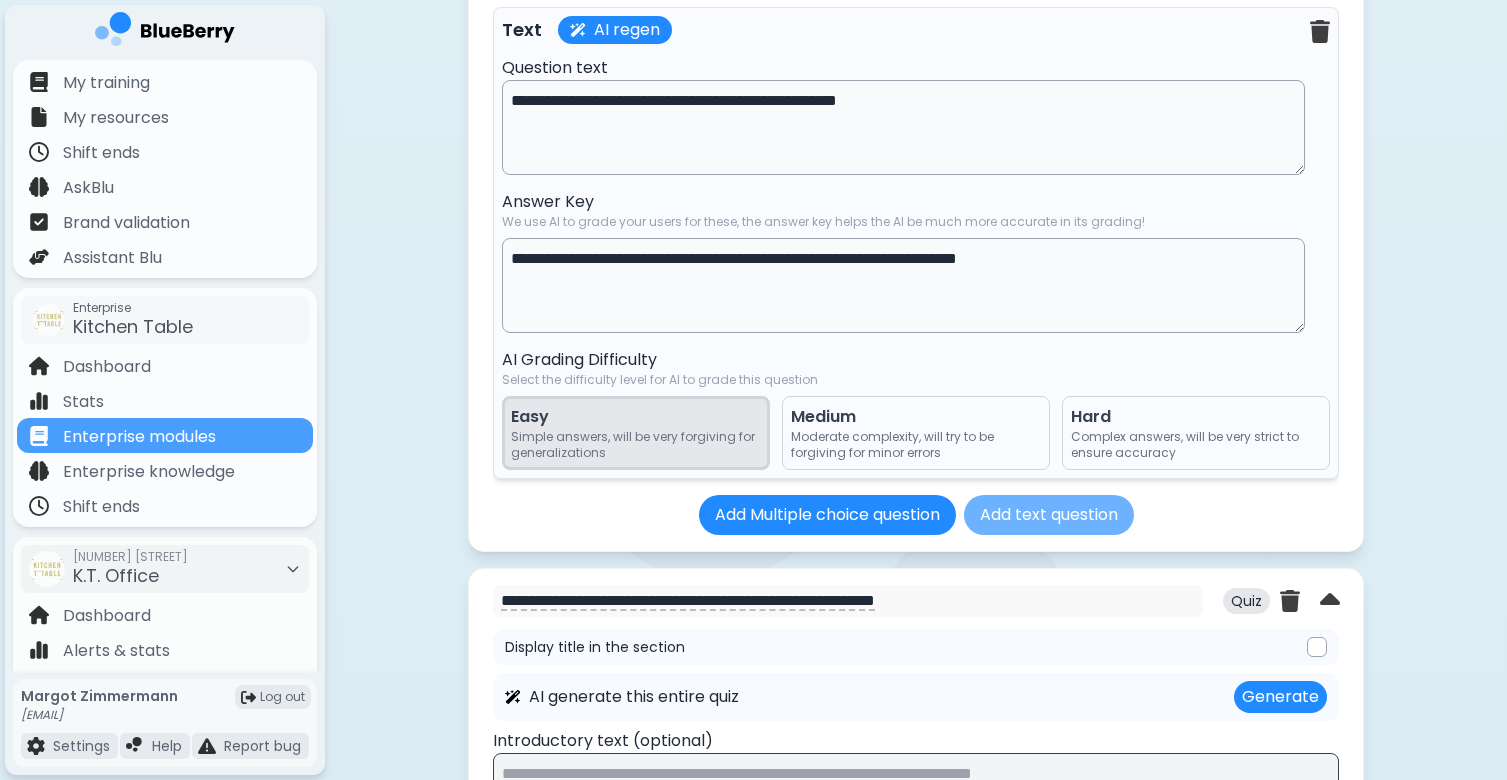 click on "Add text question" at bounding box center (1049, 515) 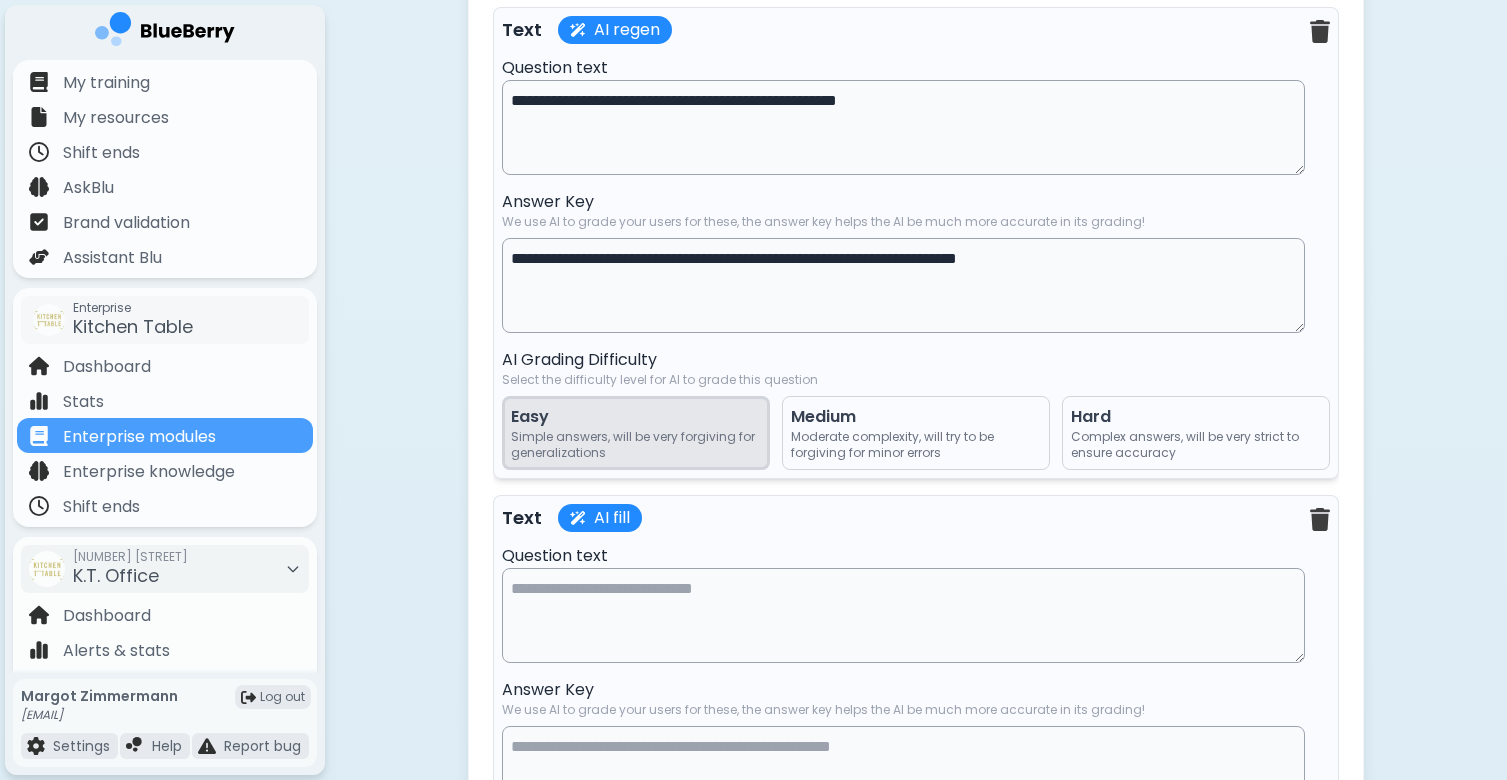 click at bounding box center [903, 615] 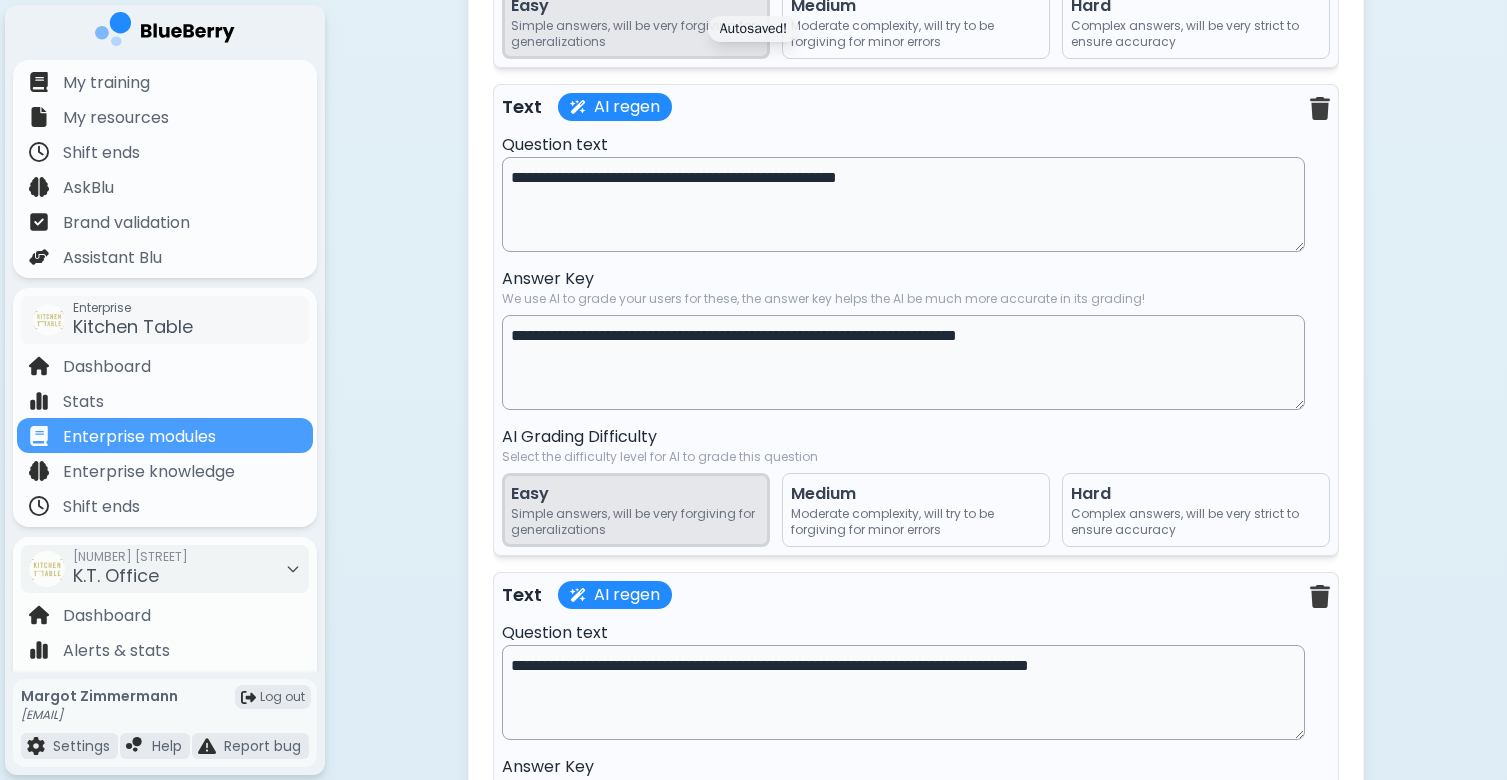 scroll, scrollTop: 6846, scrollLeft: 0, axis: vertical 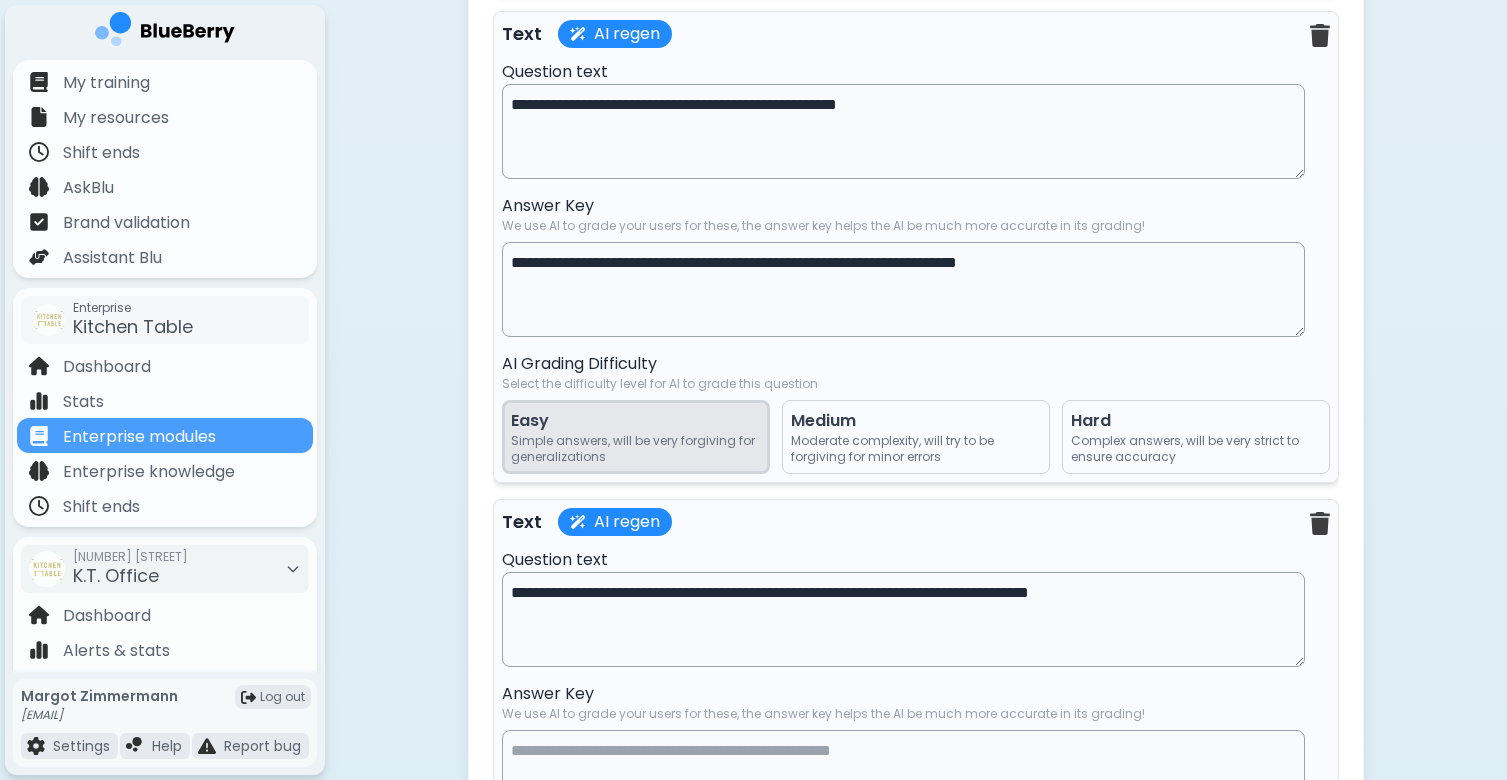 click on "**********" at bounding box center (903, 619) 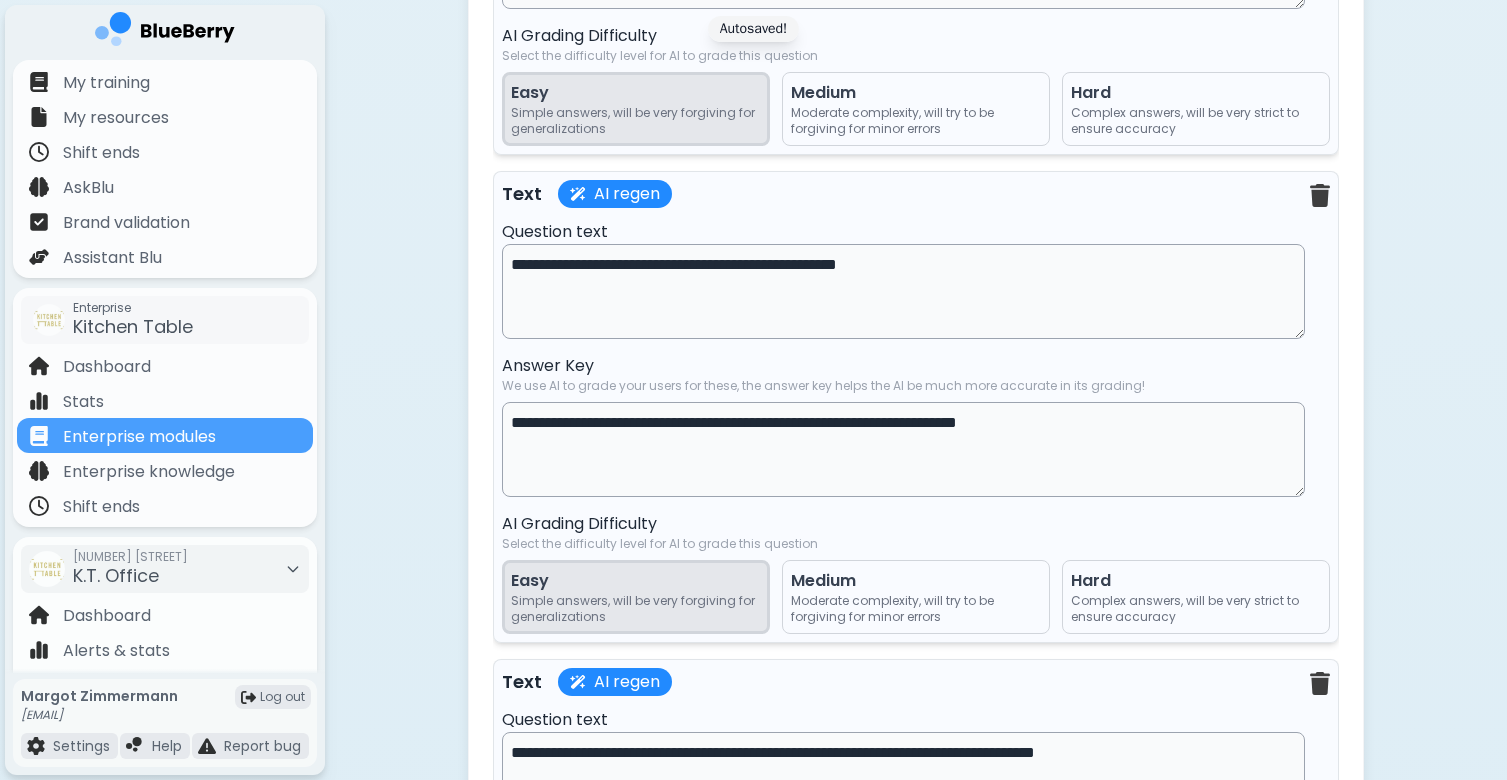 scroll, scrollTop: 6671, scrollLeft: 0, axis: vertical 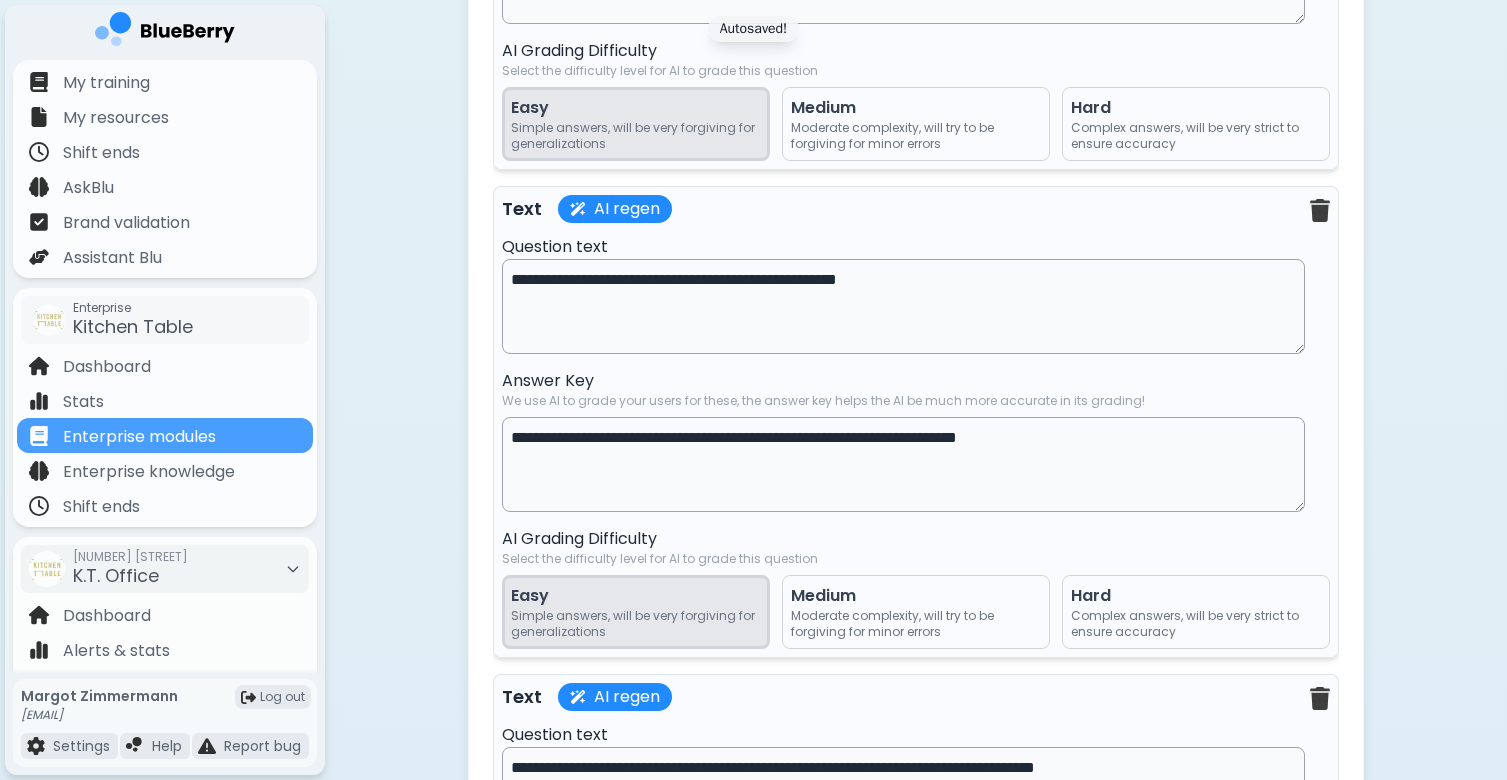 type on "**********" 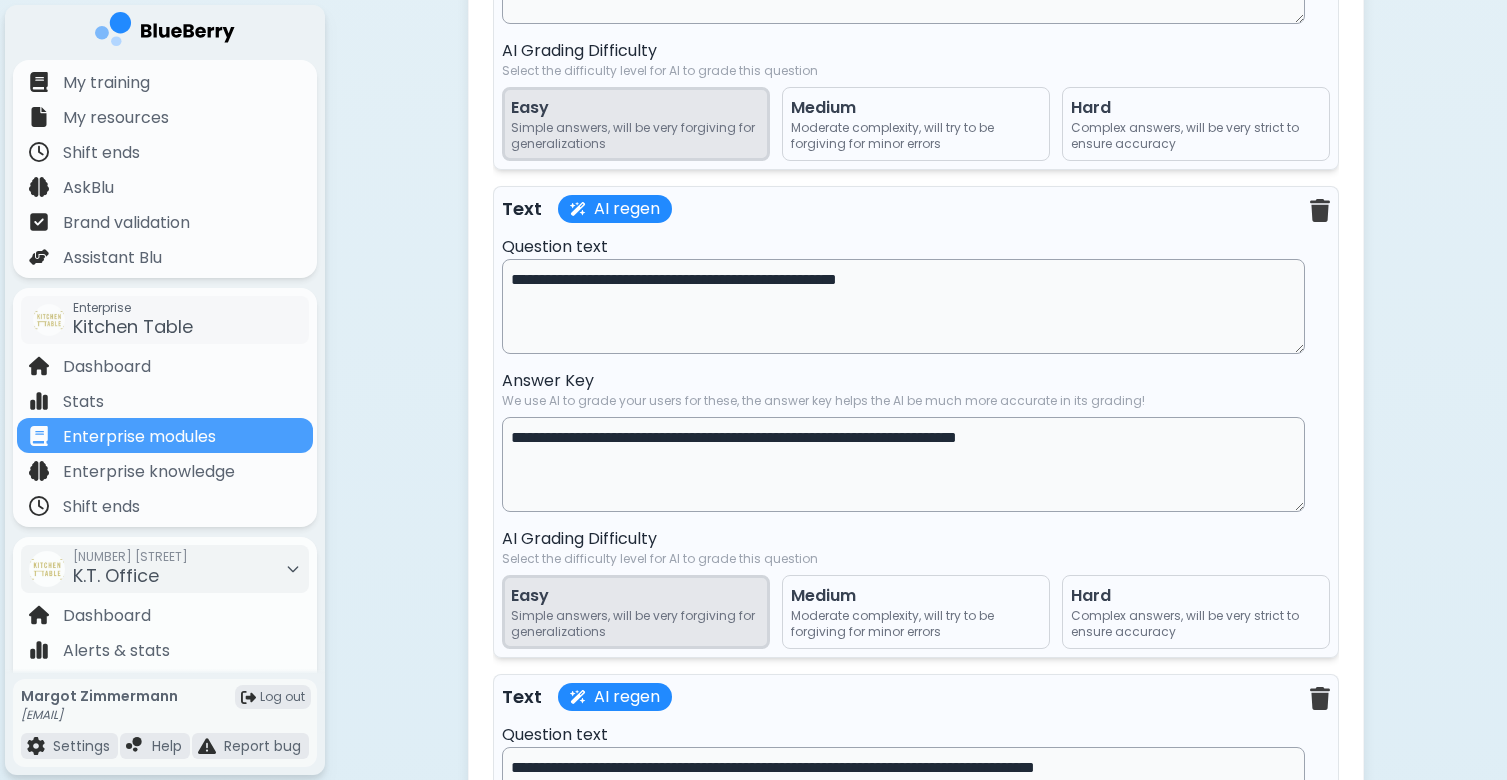 click on "**********" at bounding box center (903, 464) 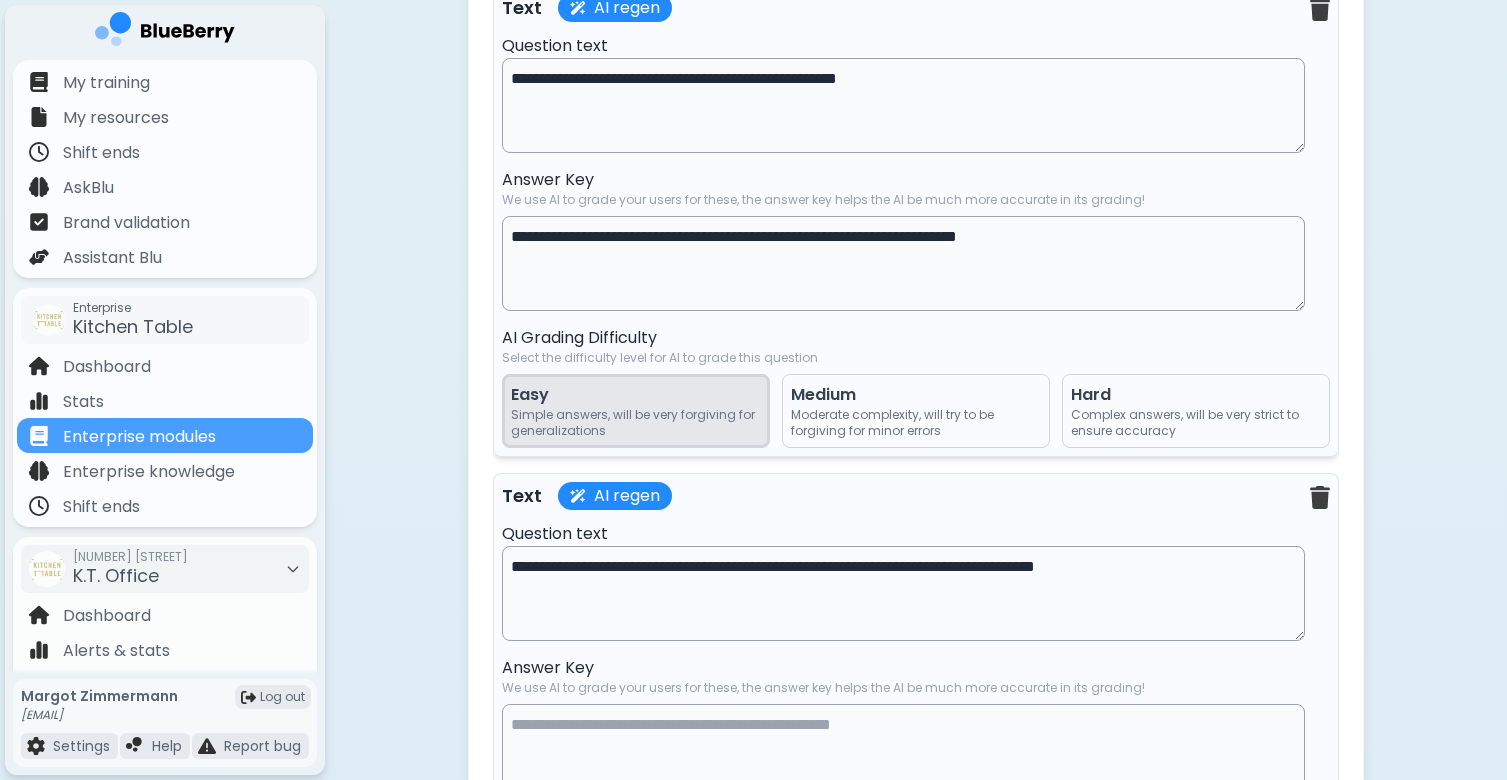 scroll, scrollTop: 6984, scrollLeft: 0, axis: vertical 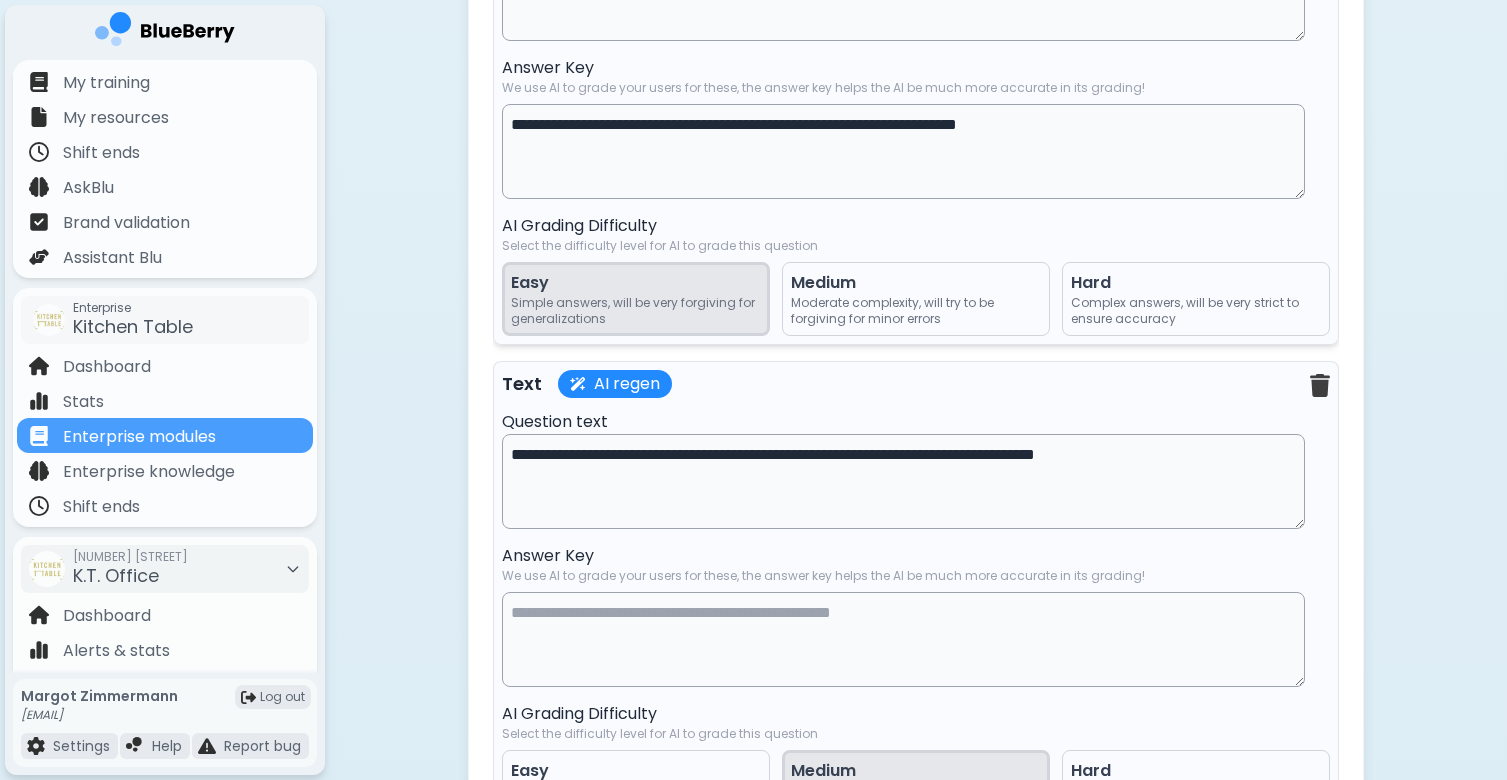 click at bounding box center (903, 639) 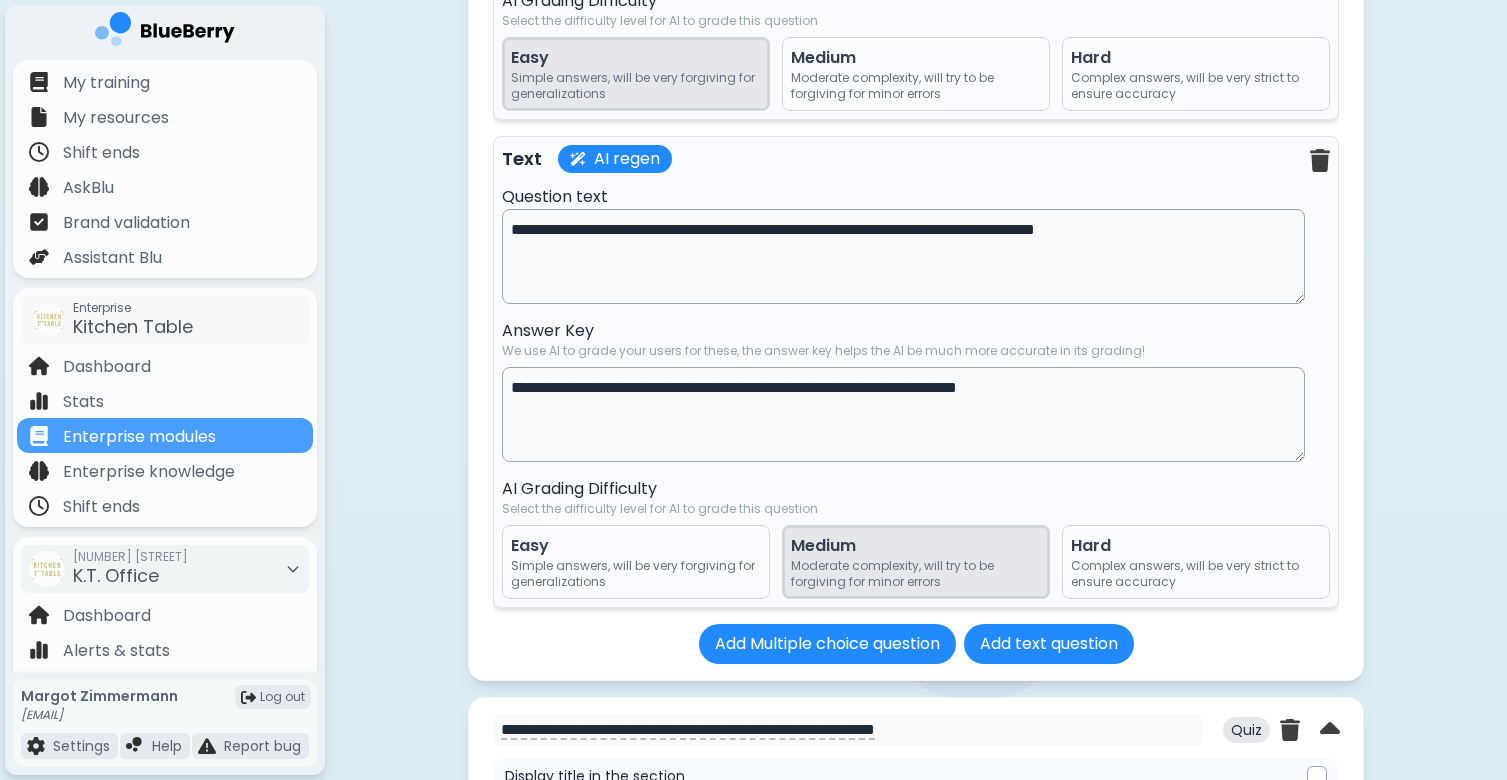 scroll, scrollTop: 7234, scrollLeft: 0, axis: vertical 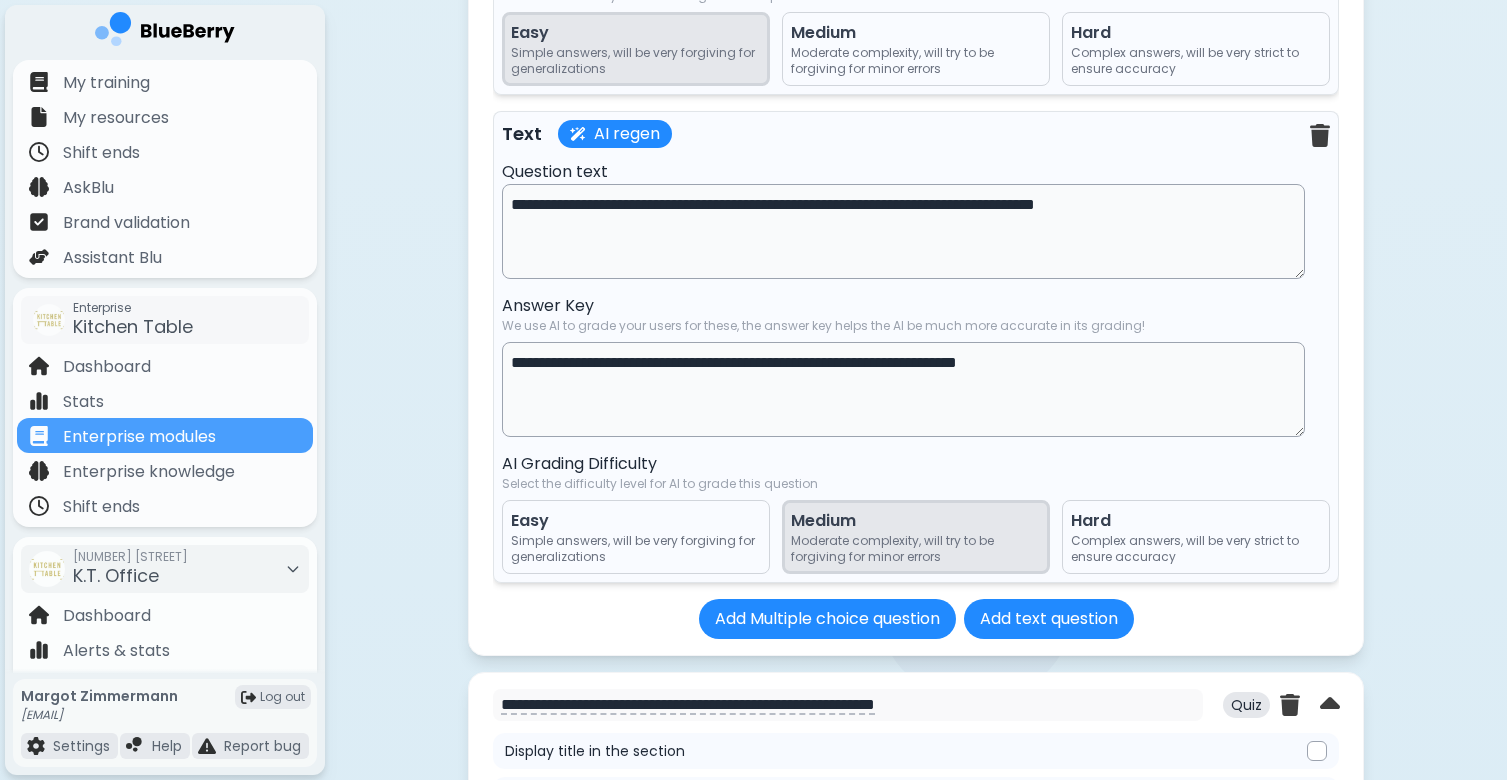 type on "**********" 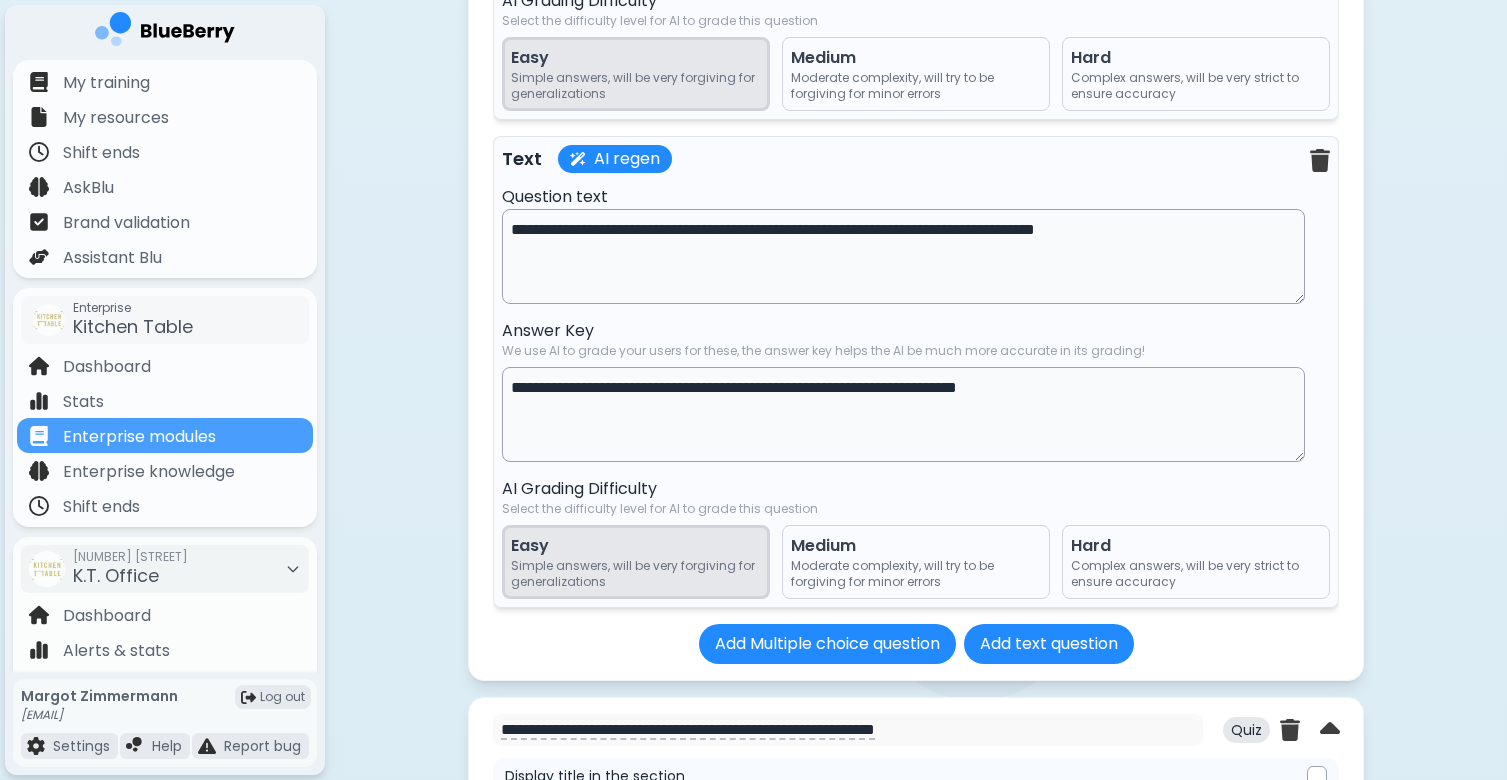 scroll, scrollTop: 7188, scrollLeft: 0, axis: vertical 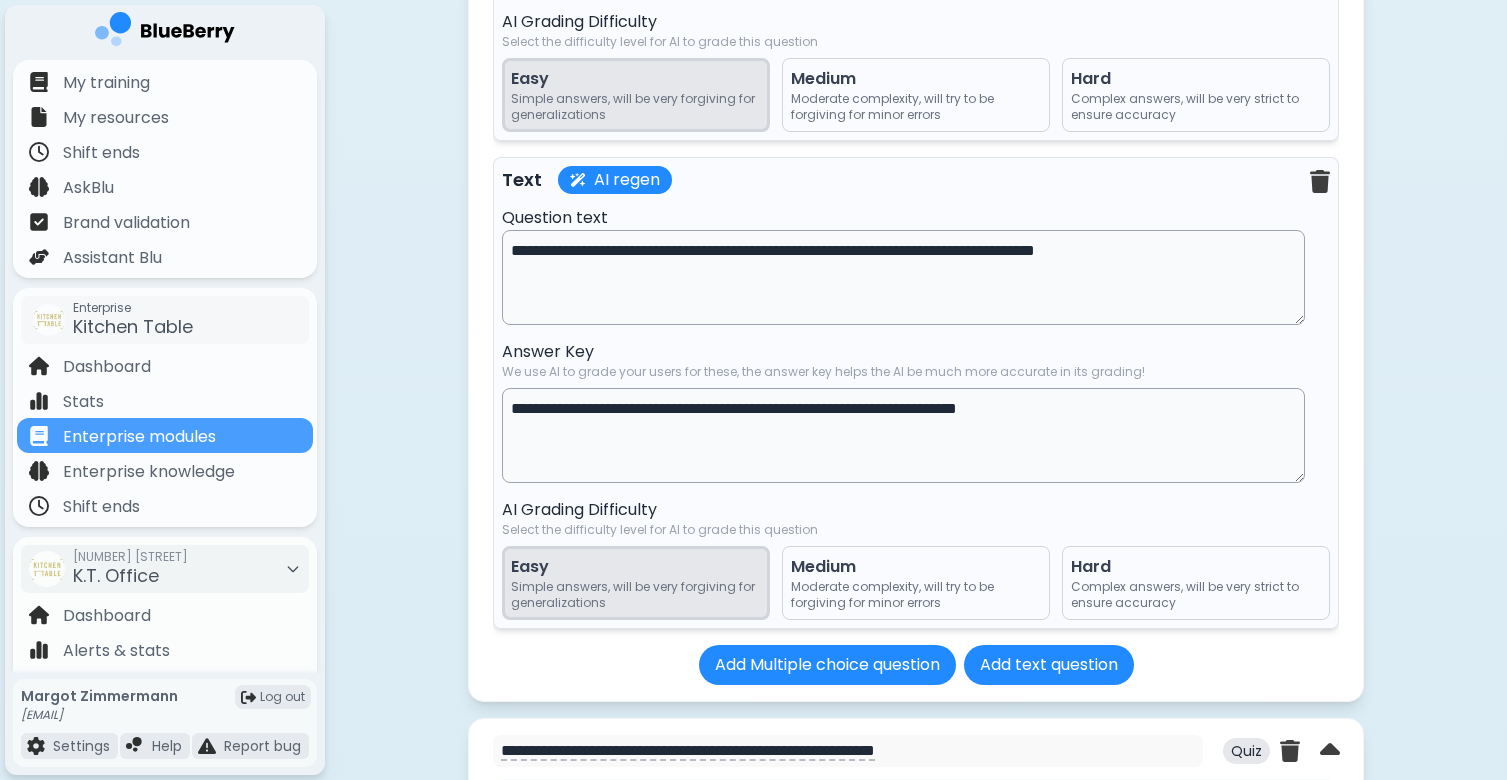 click on "**********" at bounding box center (903, 277) 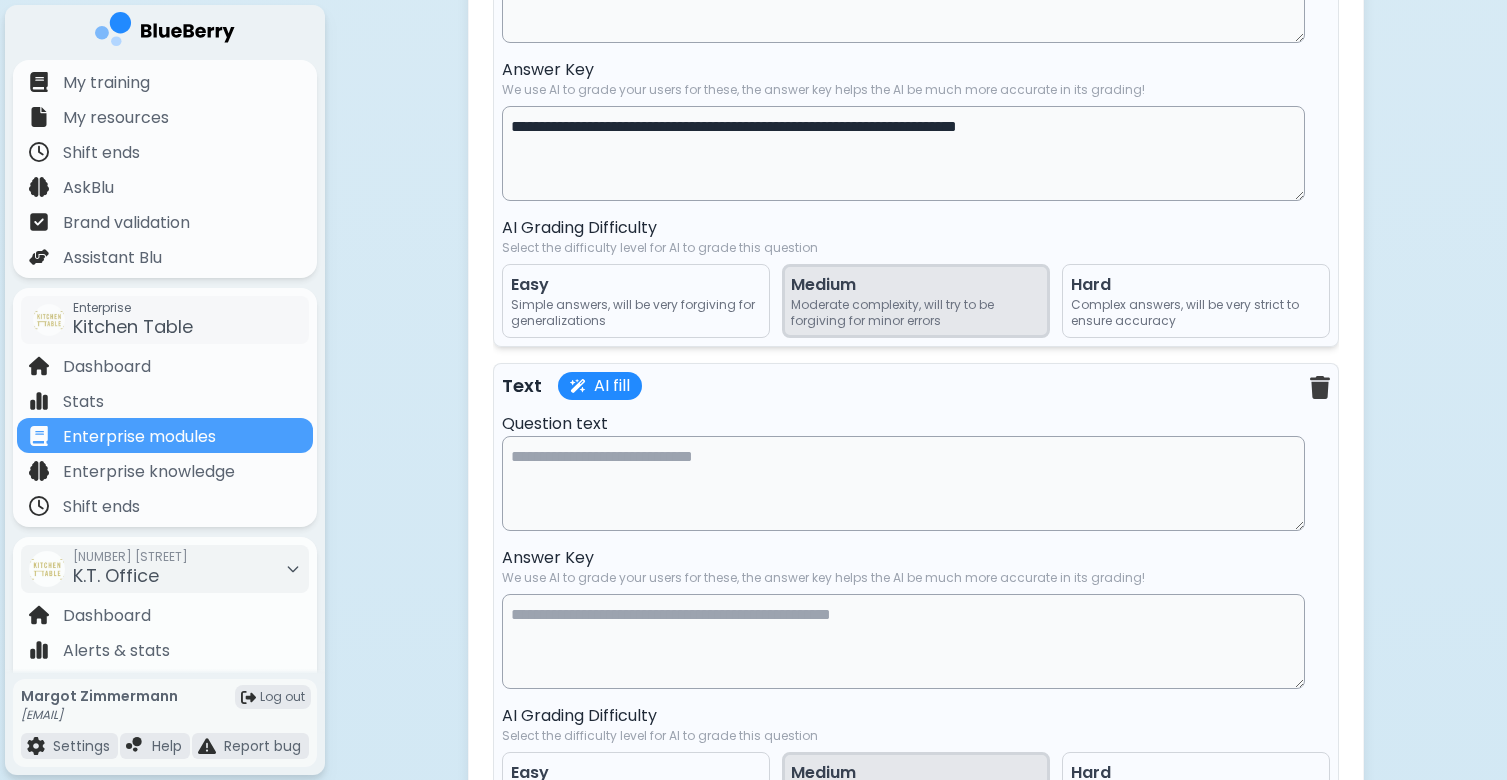 scroll, scrollTop: 9044, scrollLeft: 0, axis: vertical 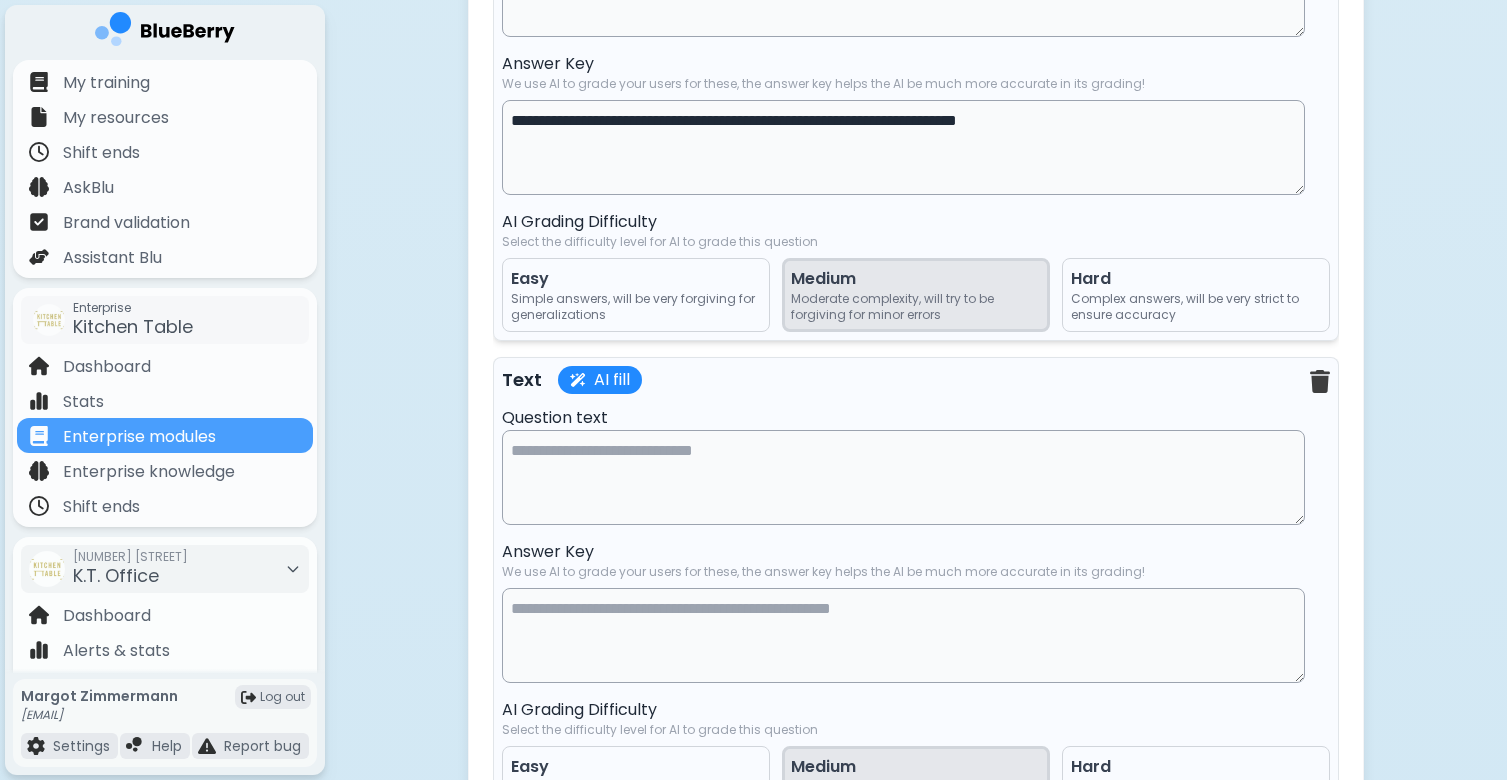 click on "Simple answers, will be very forgiving for generalizations" at bounding box center [636, 307] 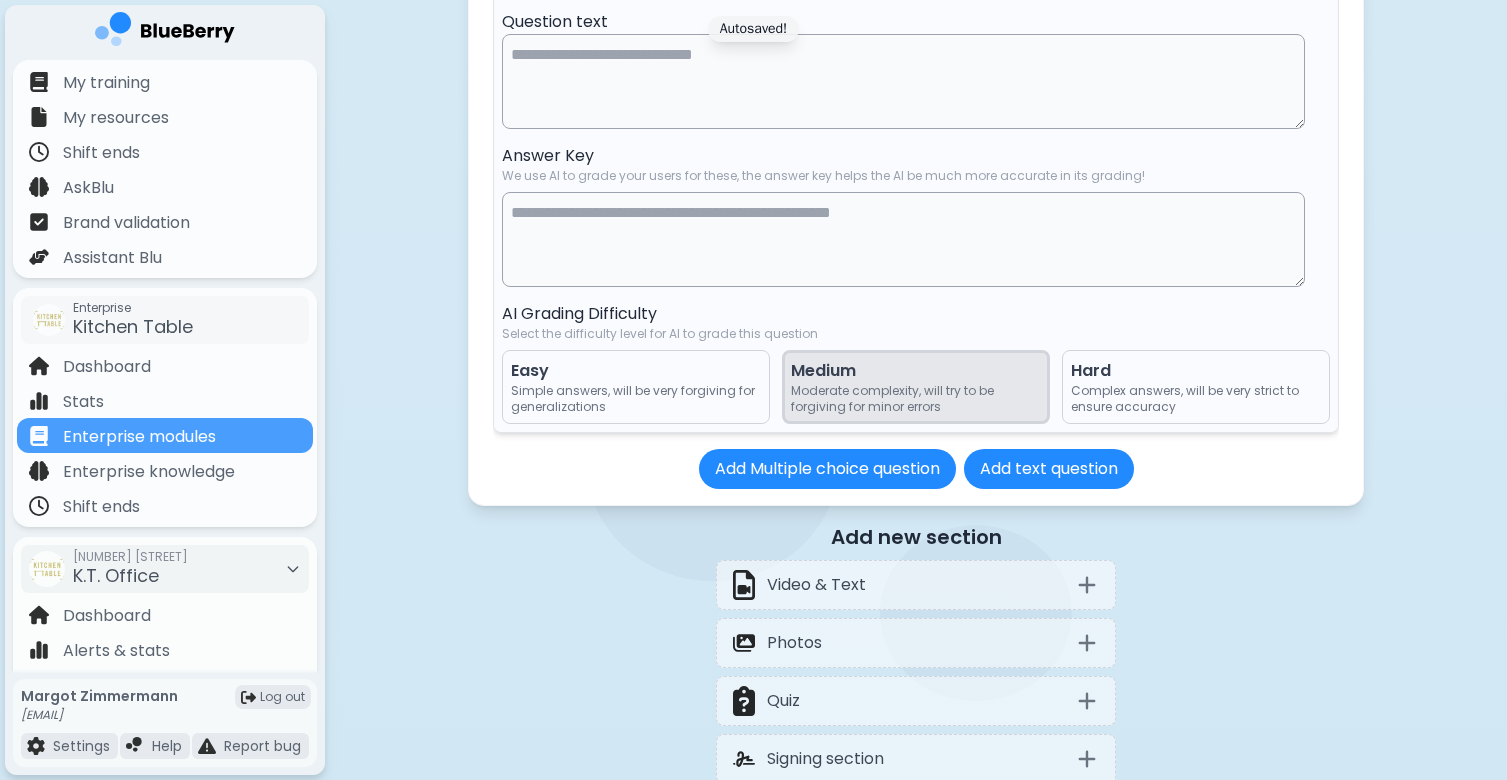 scroll, scrollTop: 9382, scrollLeft: 0, axis: vertical 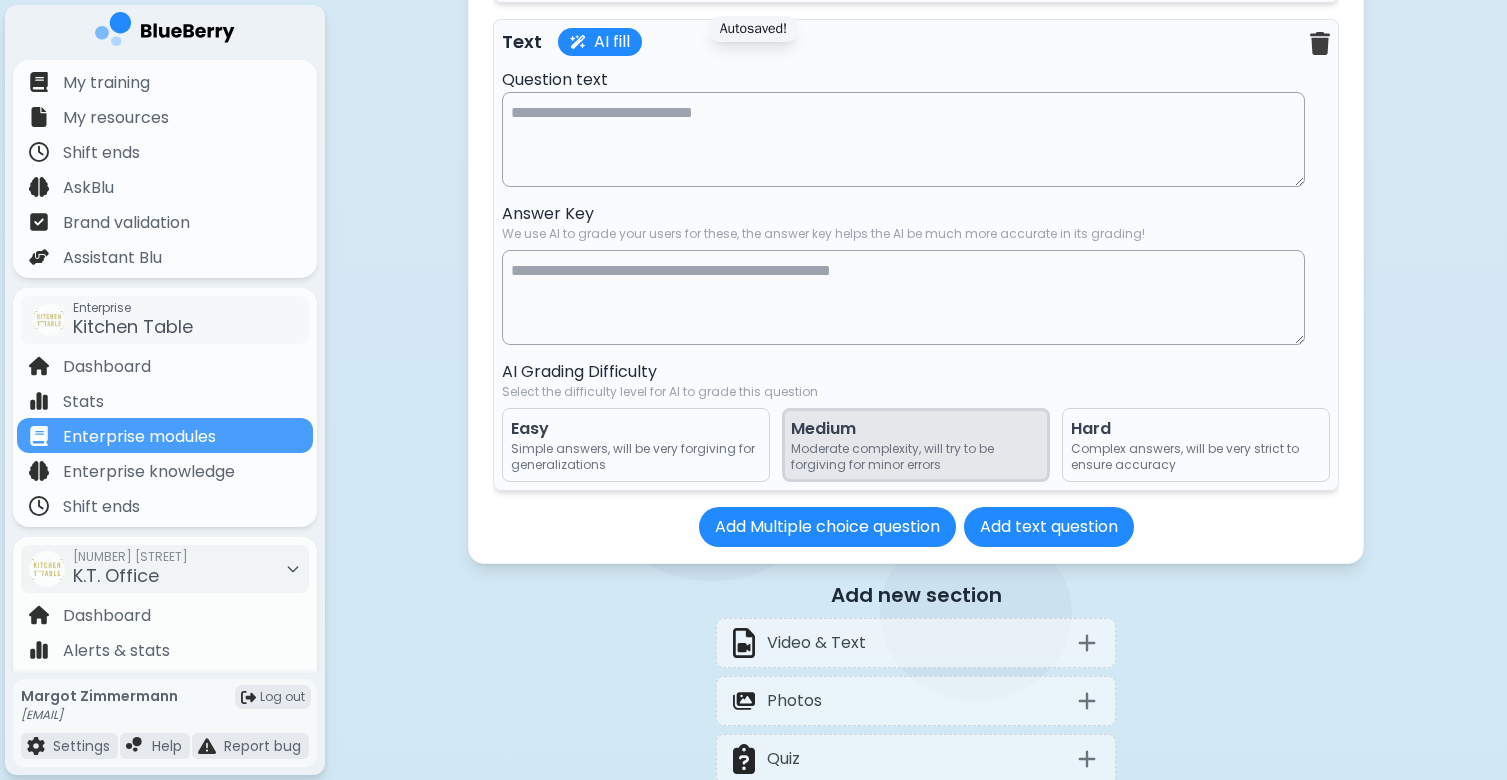 click at bounding box center (903, 139) 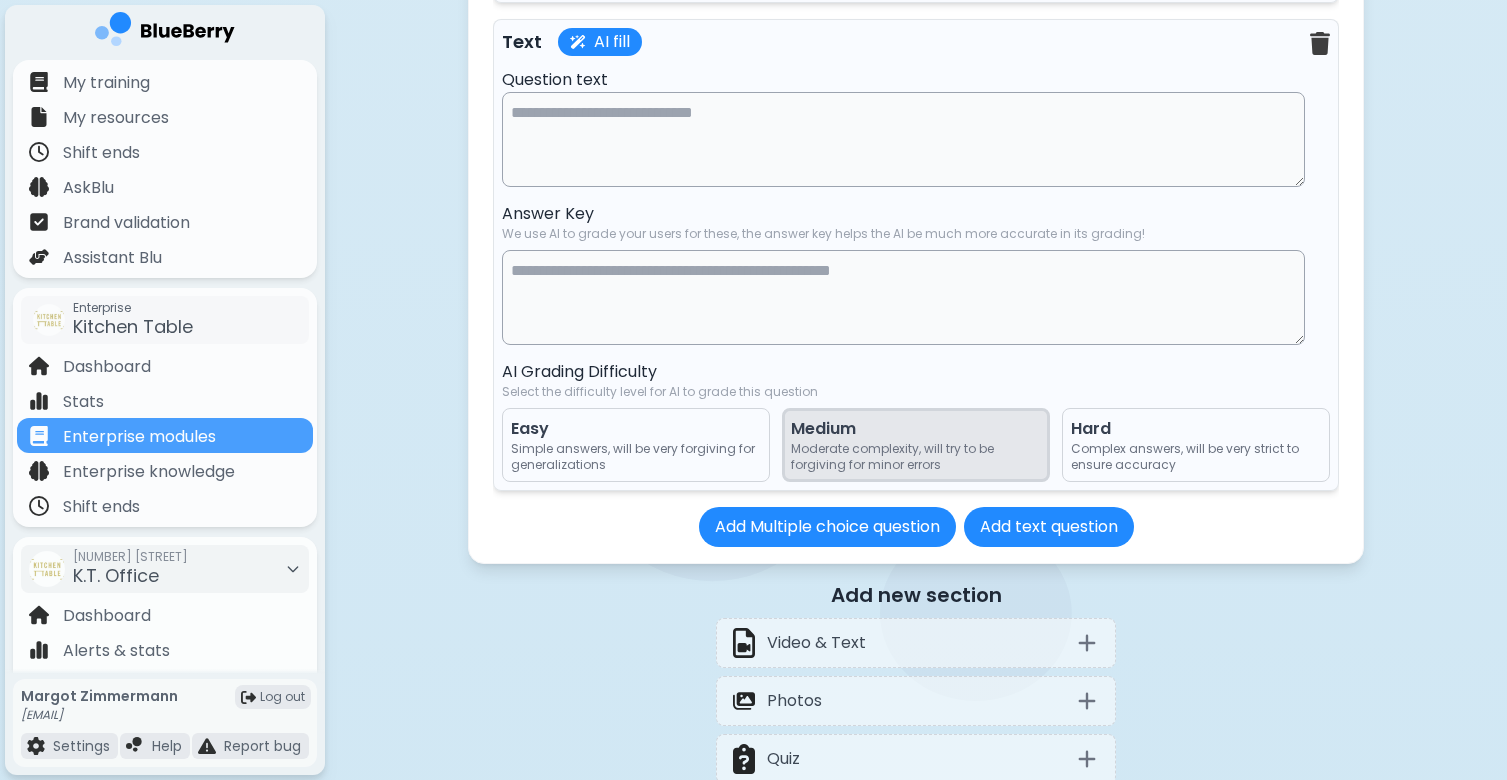 paste on "**********" 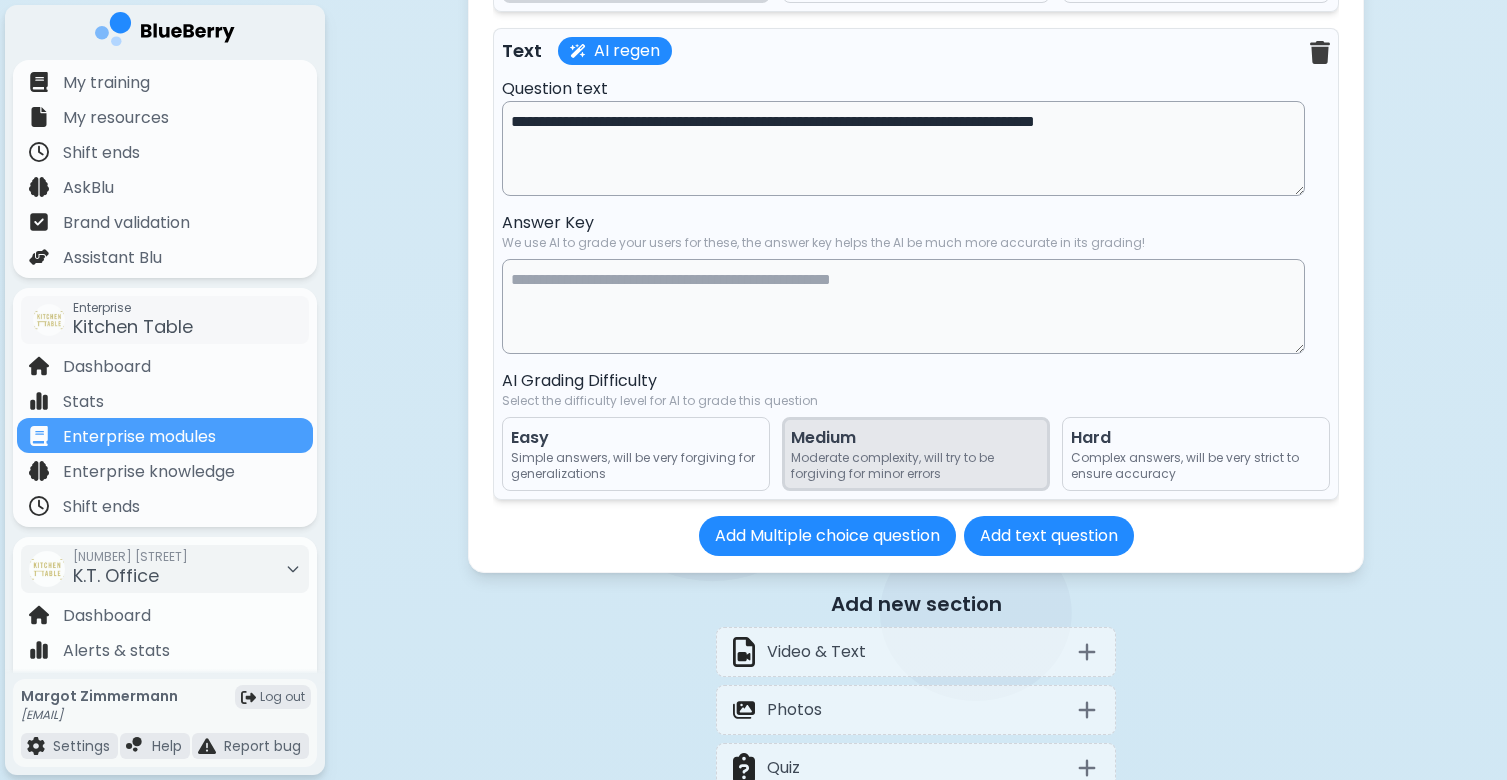 scroll, scrollTop: 9385, scrollLeft: 0, axis: vertical 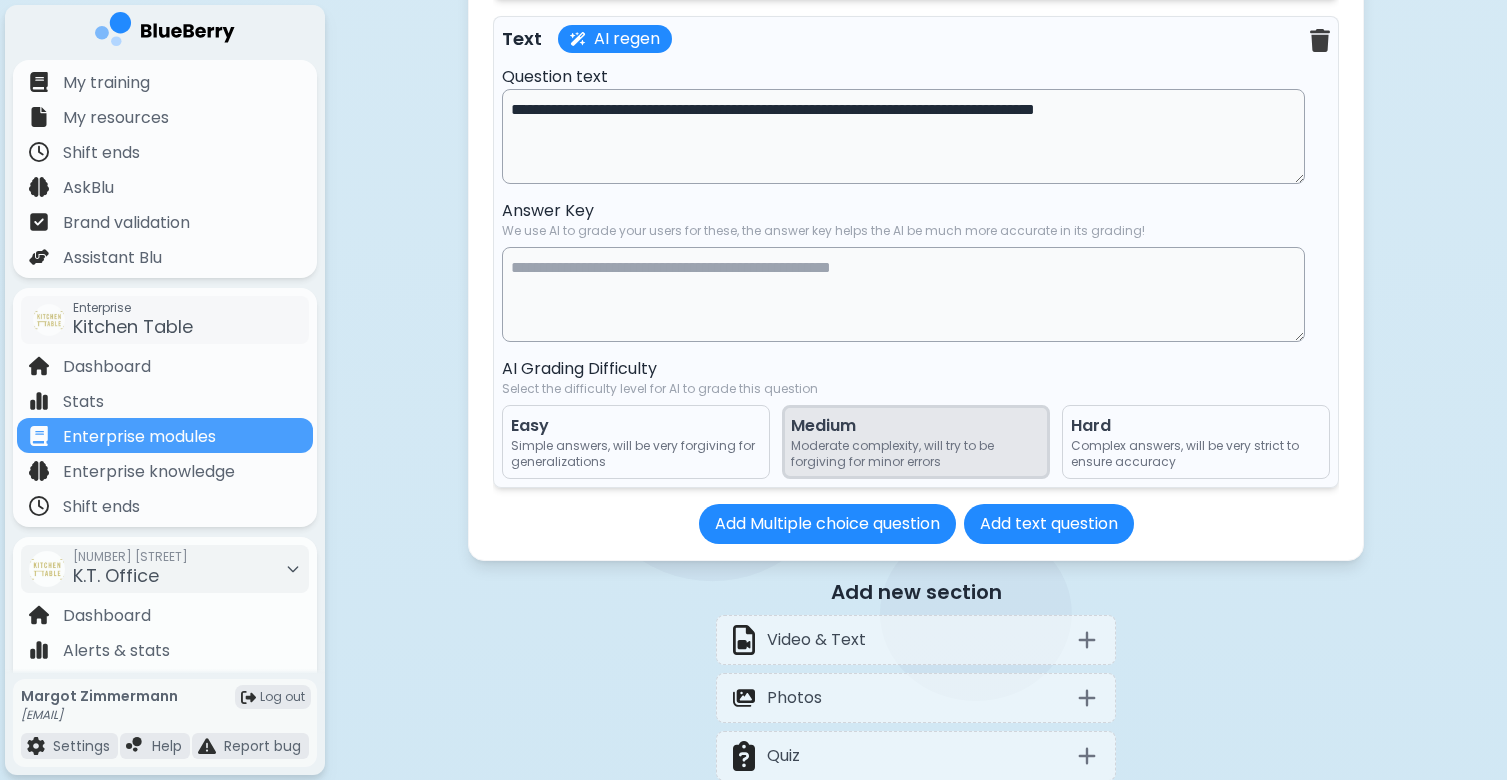click on "**********" at bounding box center [903, 136] 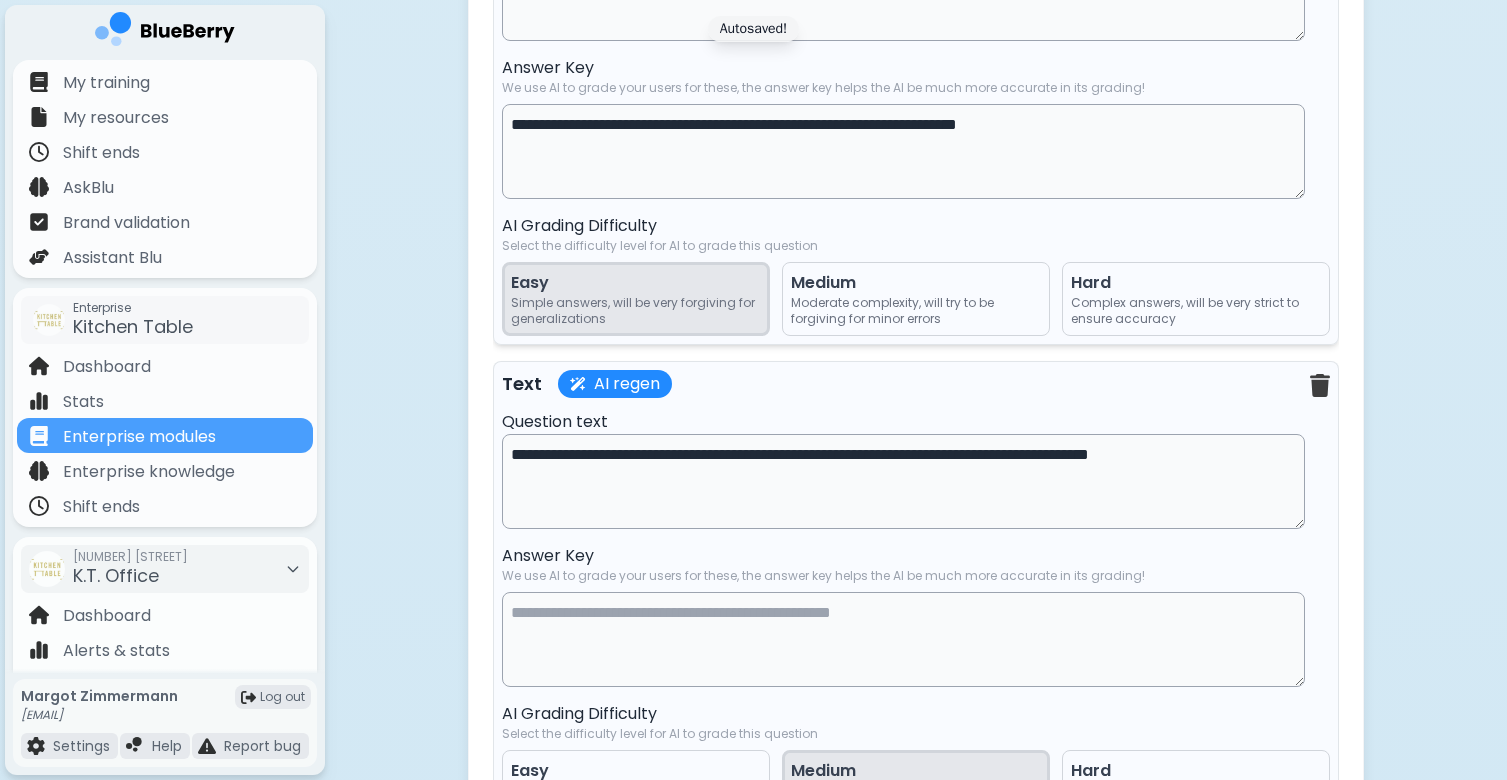 scroll, scrollTop: 8928, scrollLeft: 0, axis: vertical 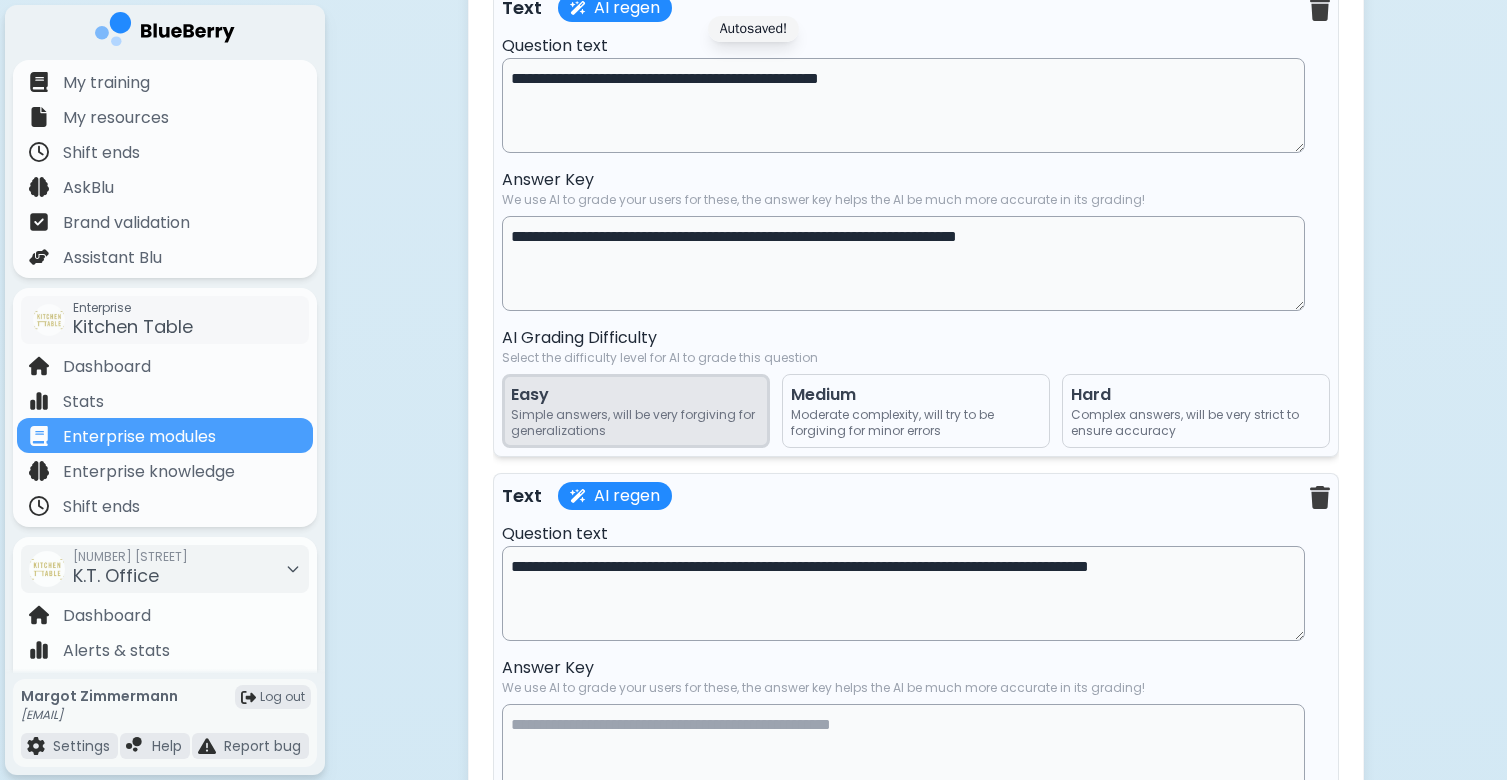 type on "**********" 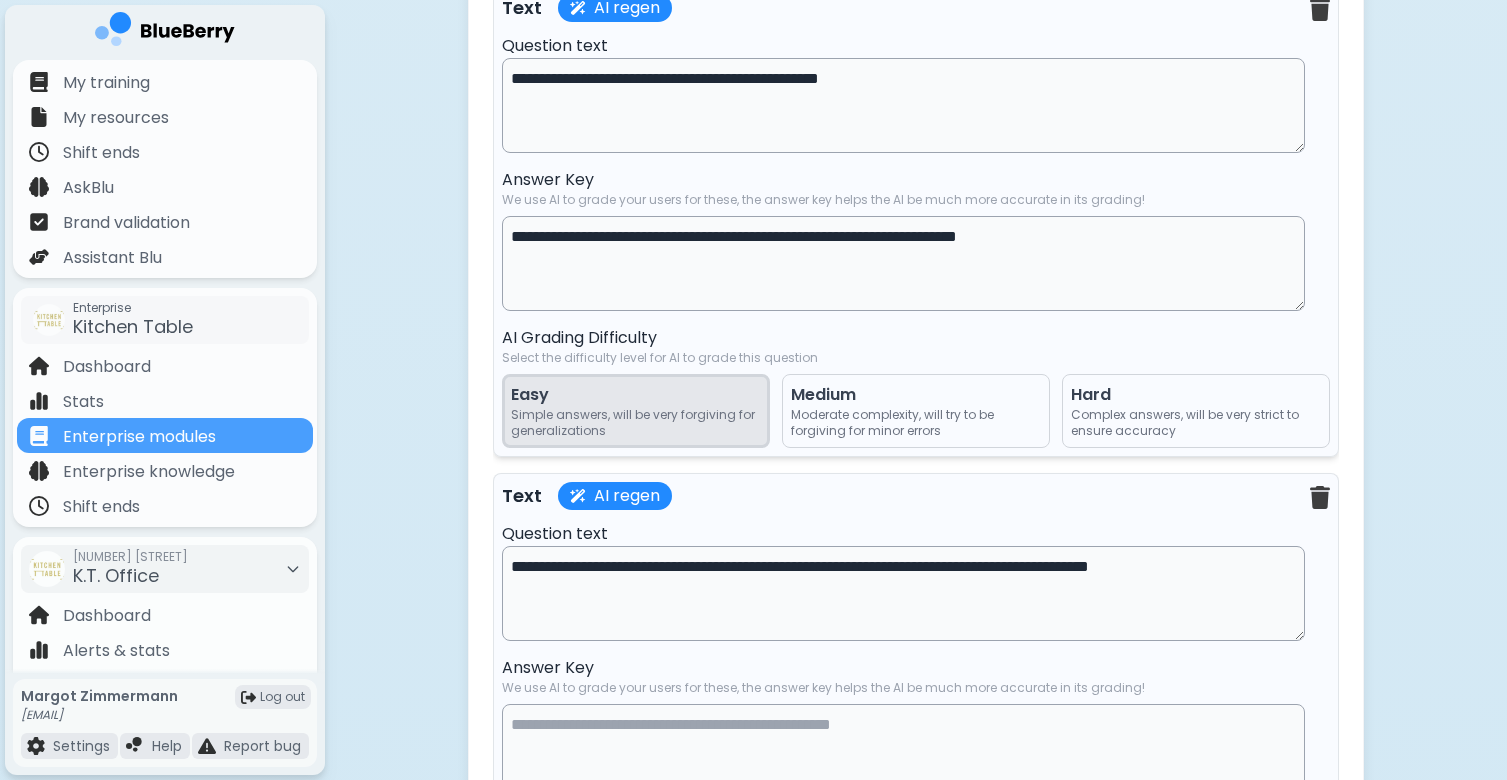 click on "**********" at bounding box center [903, 263] 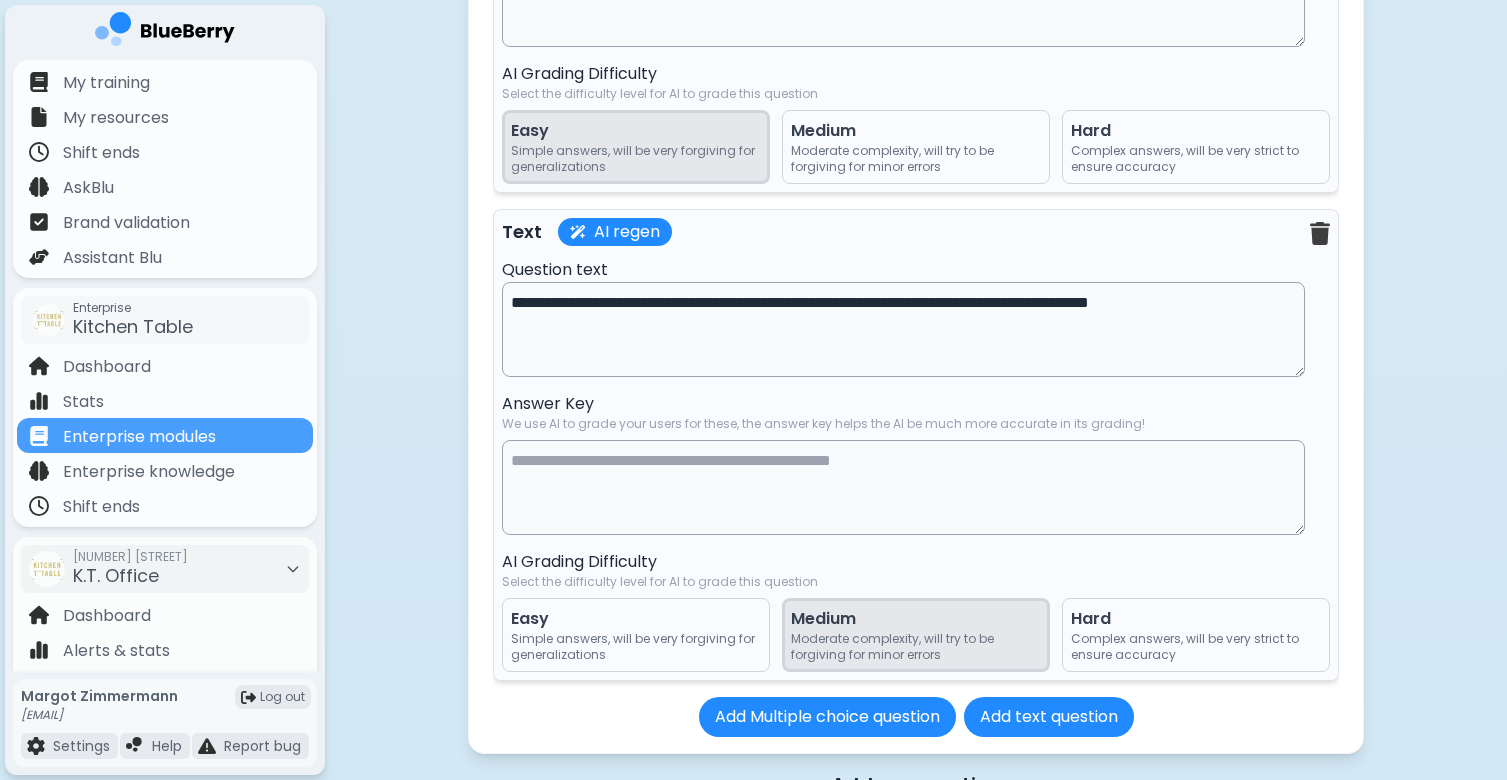 scroll, scrollTop: 9355, scrollLeft: 0, axis: vertical 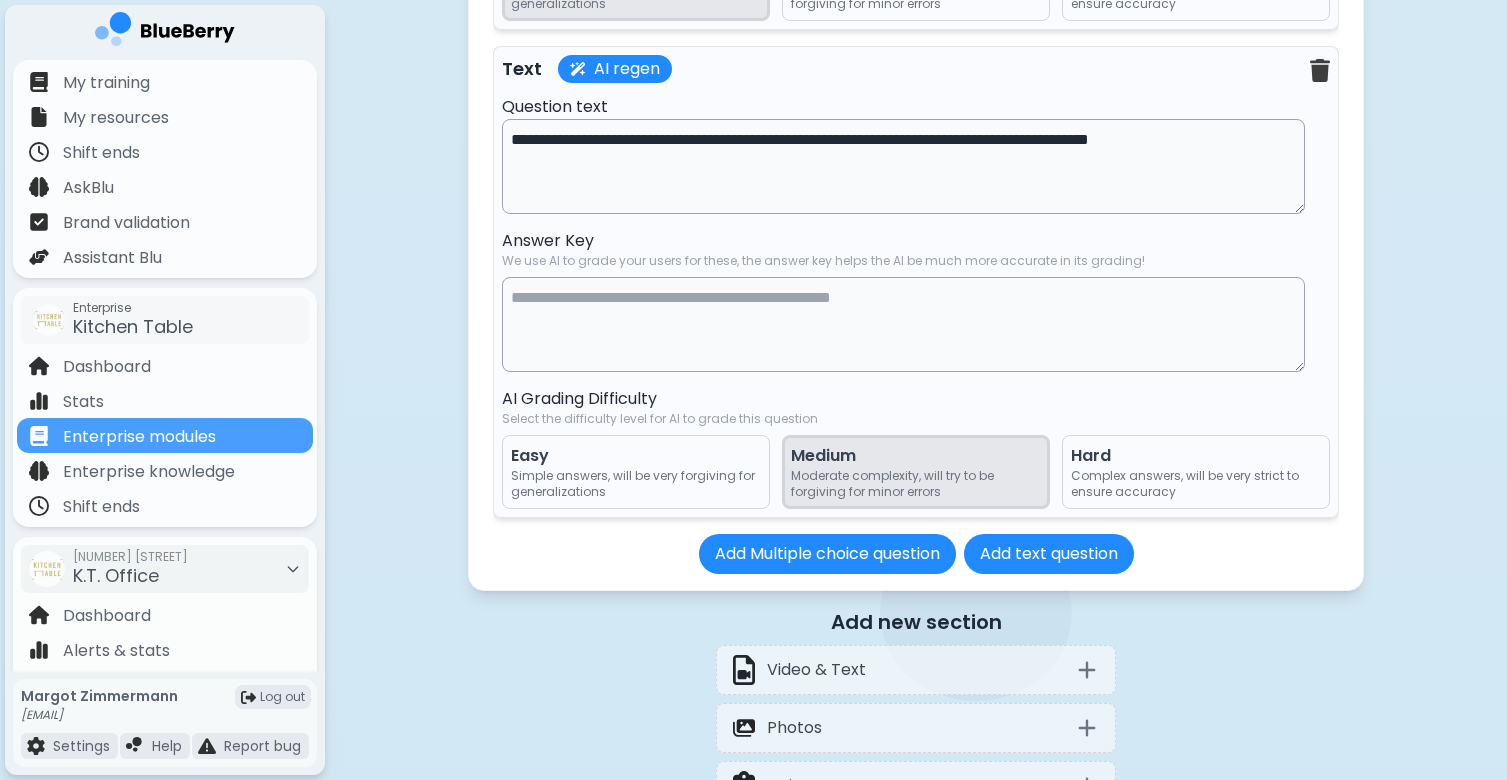 click at bounding box center [903, 324] 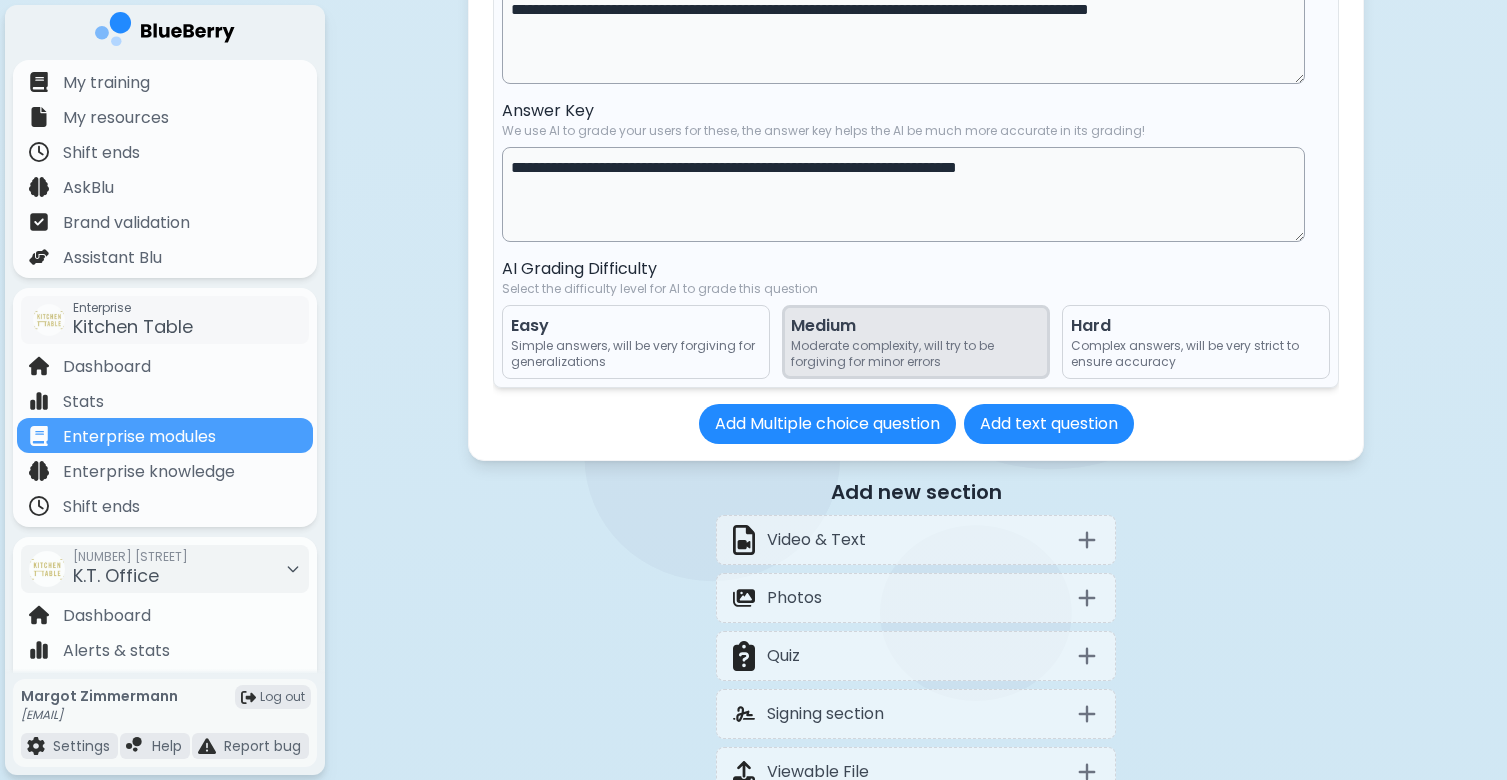 scroll, scrollTop: 9489, scrollLeft: 0, axis: vertical 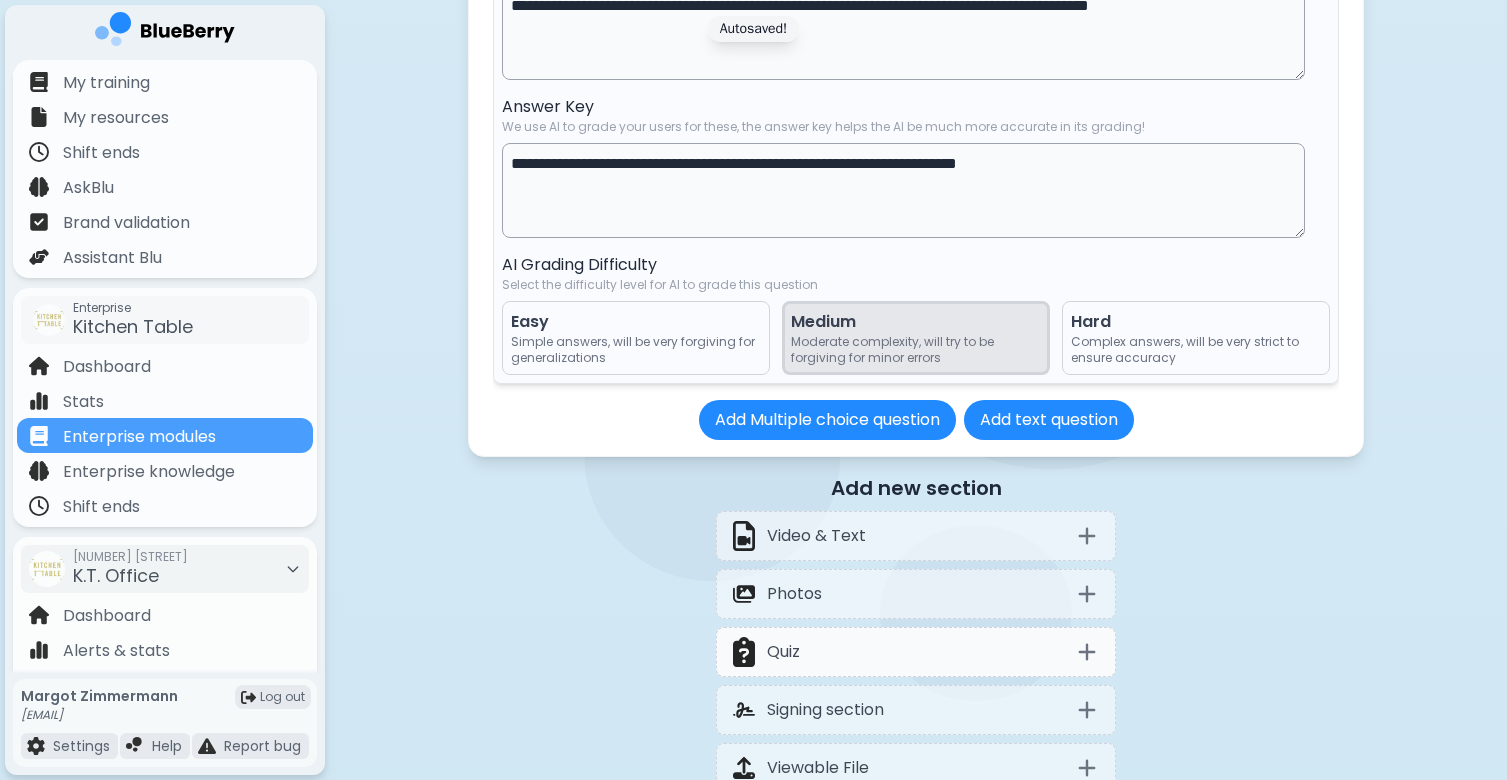 type on "**********" 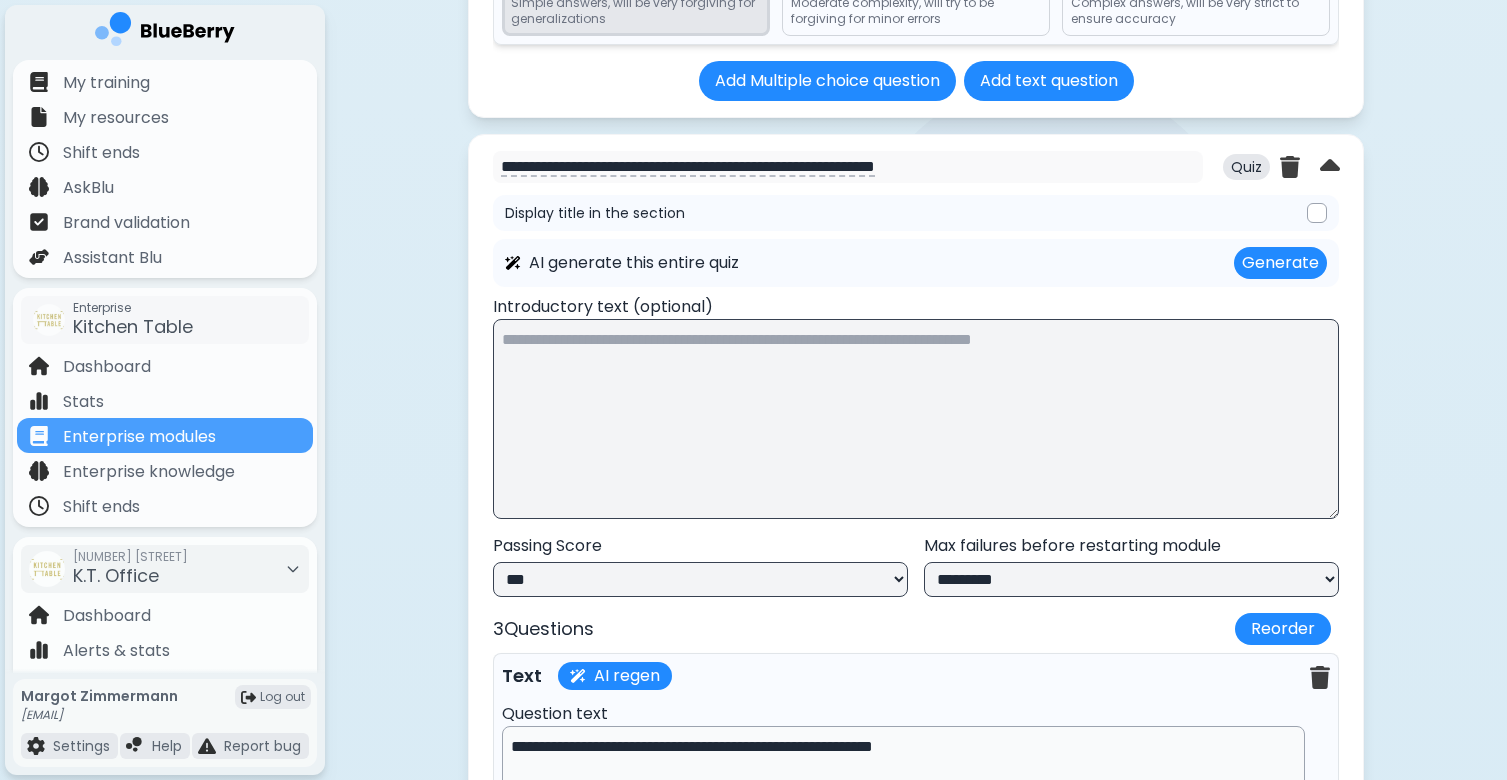 scroll, scrollTop: 7699, scrollLeft: 0, axis: vertical 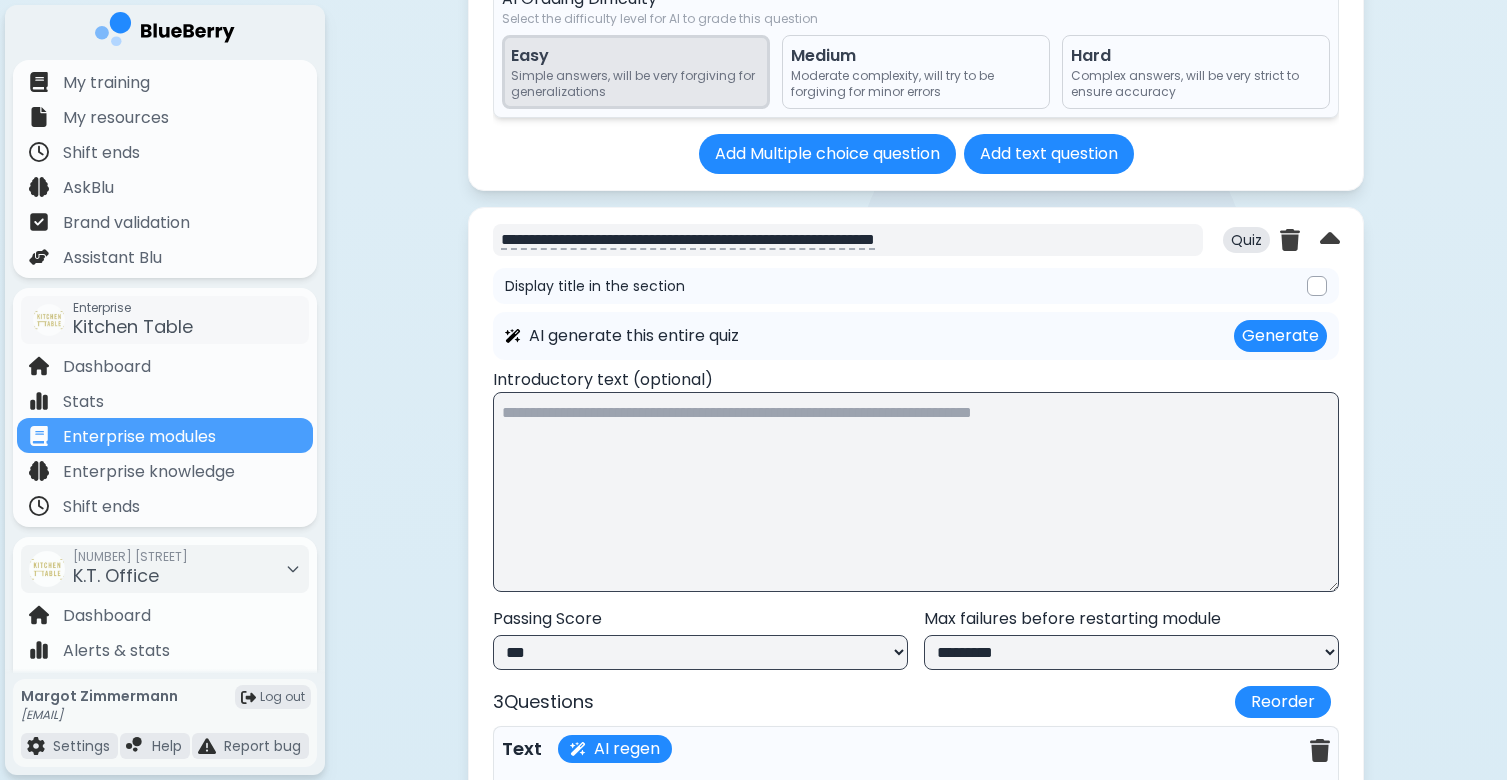 click on "**********" at bounding box center [848, 240] 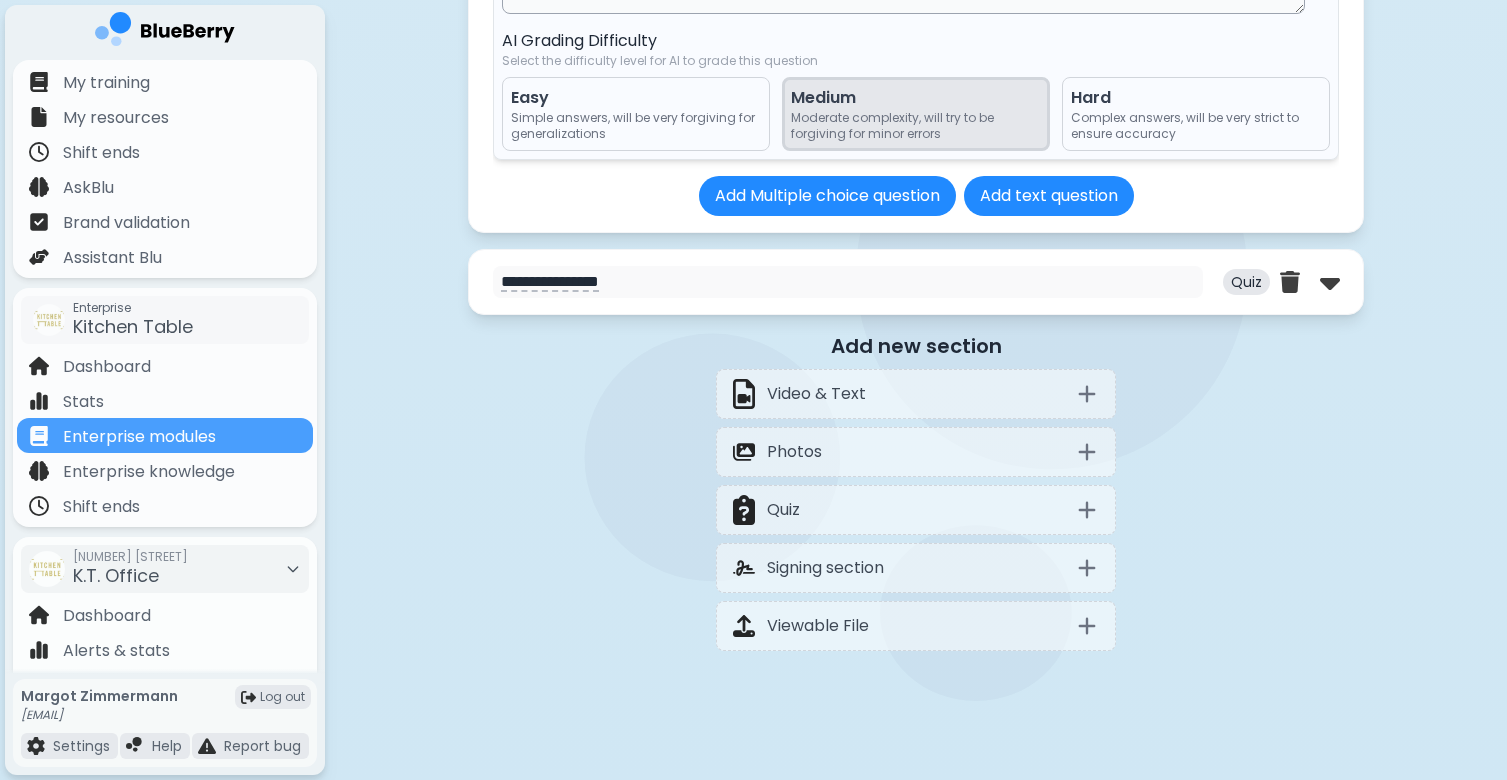 scroll, scrollTop: 9736, scrollLeft: 0, axis: vertical 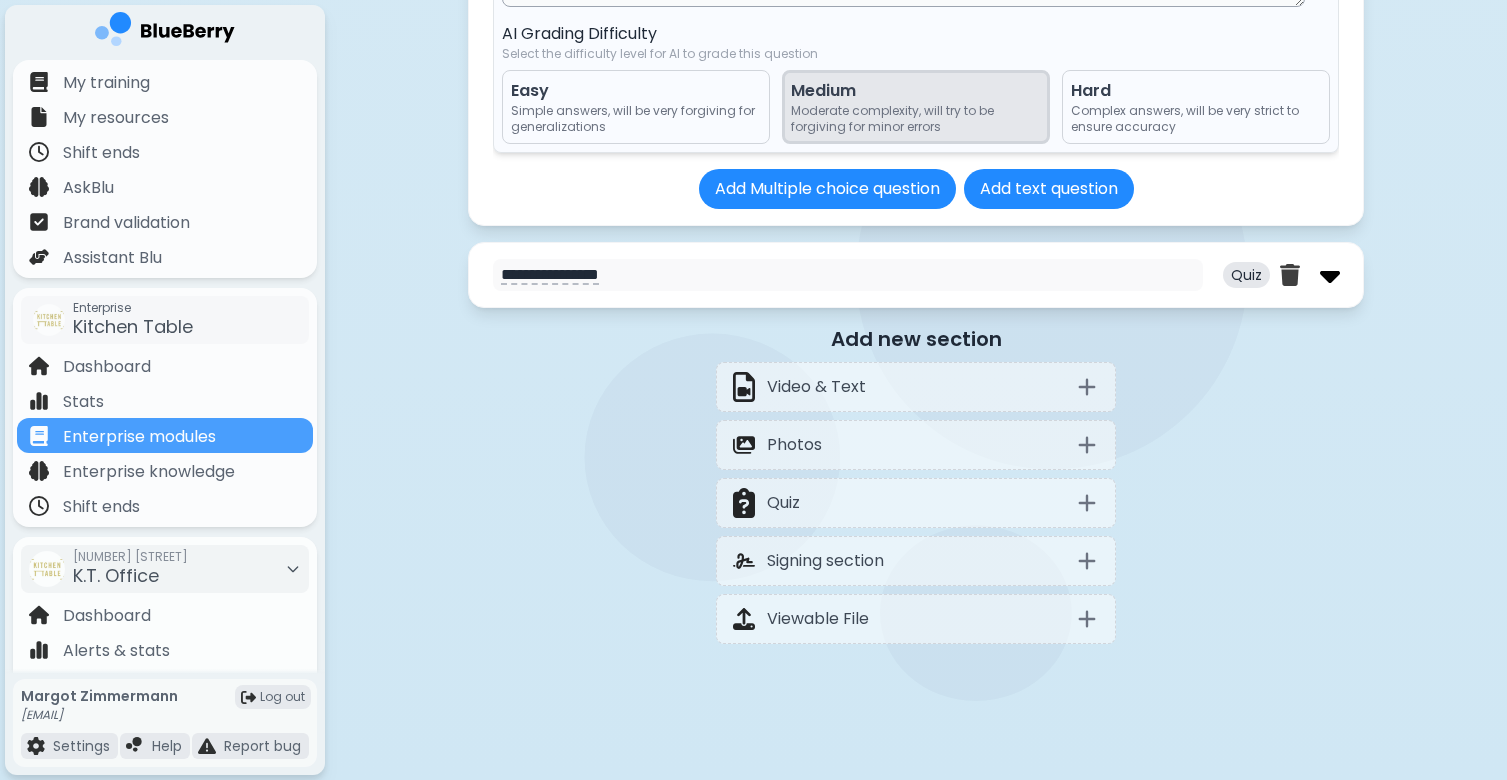 click at bounding box center [1330, 275] 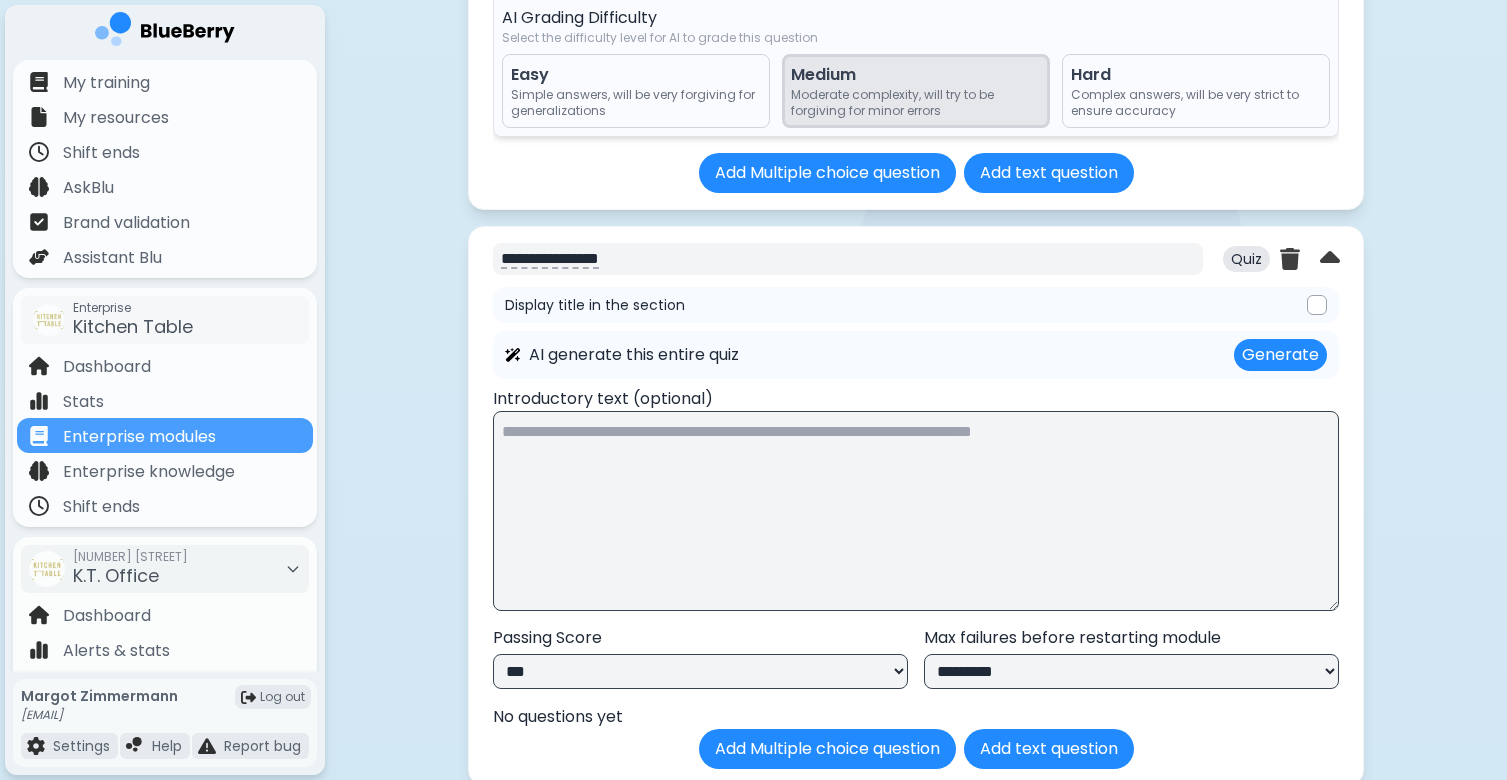 click on "**********" at bounding box center (848, 259) 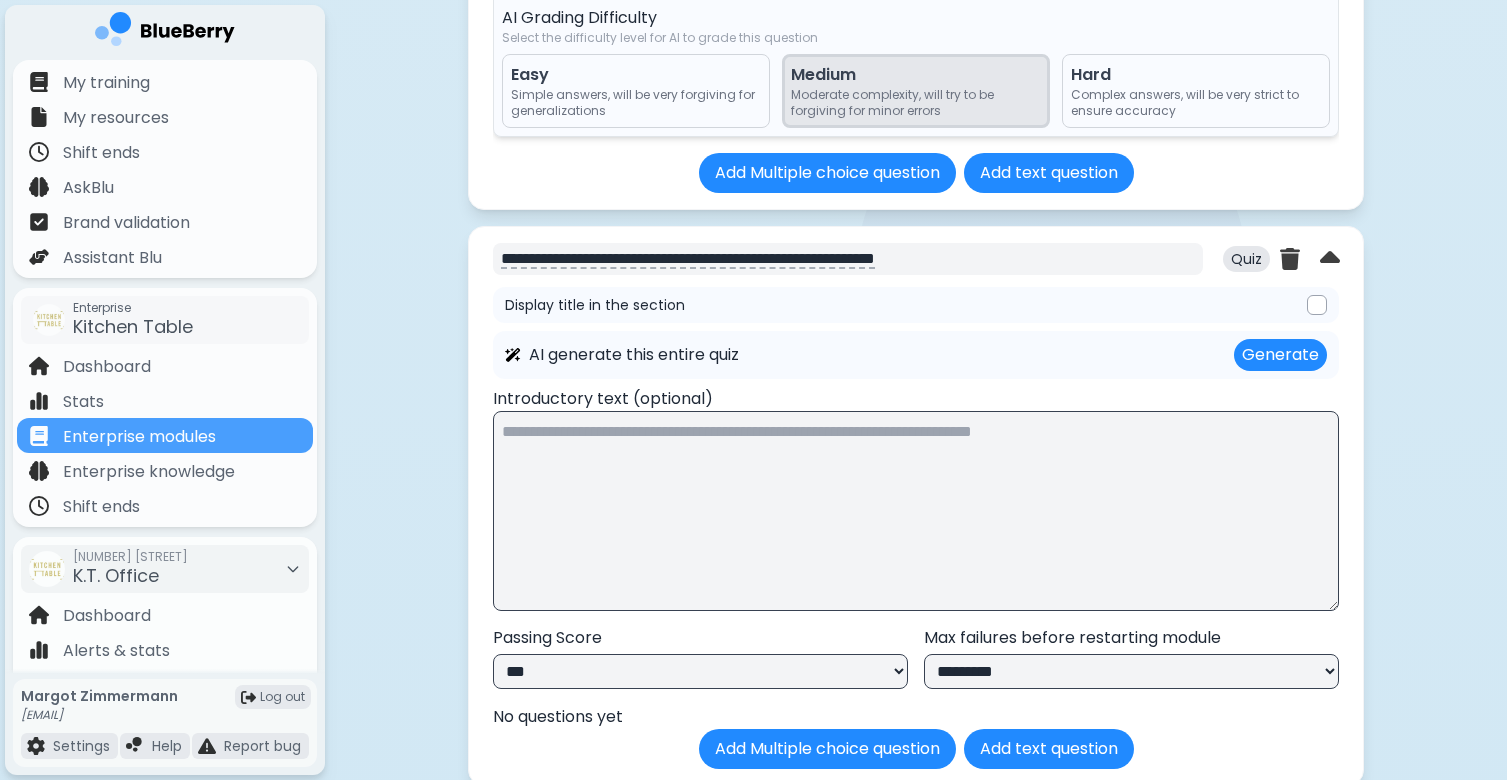 drag, startPoint x: 627, startPoint y: 275, endPoint x: 494, endPoint y: 275, distance: 133 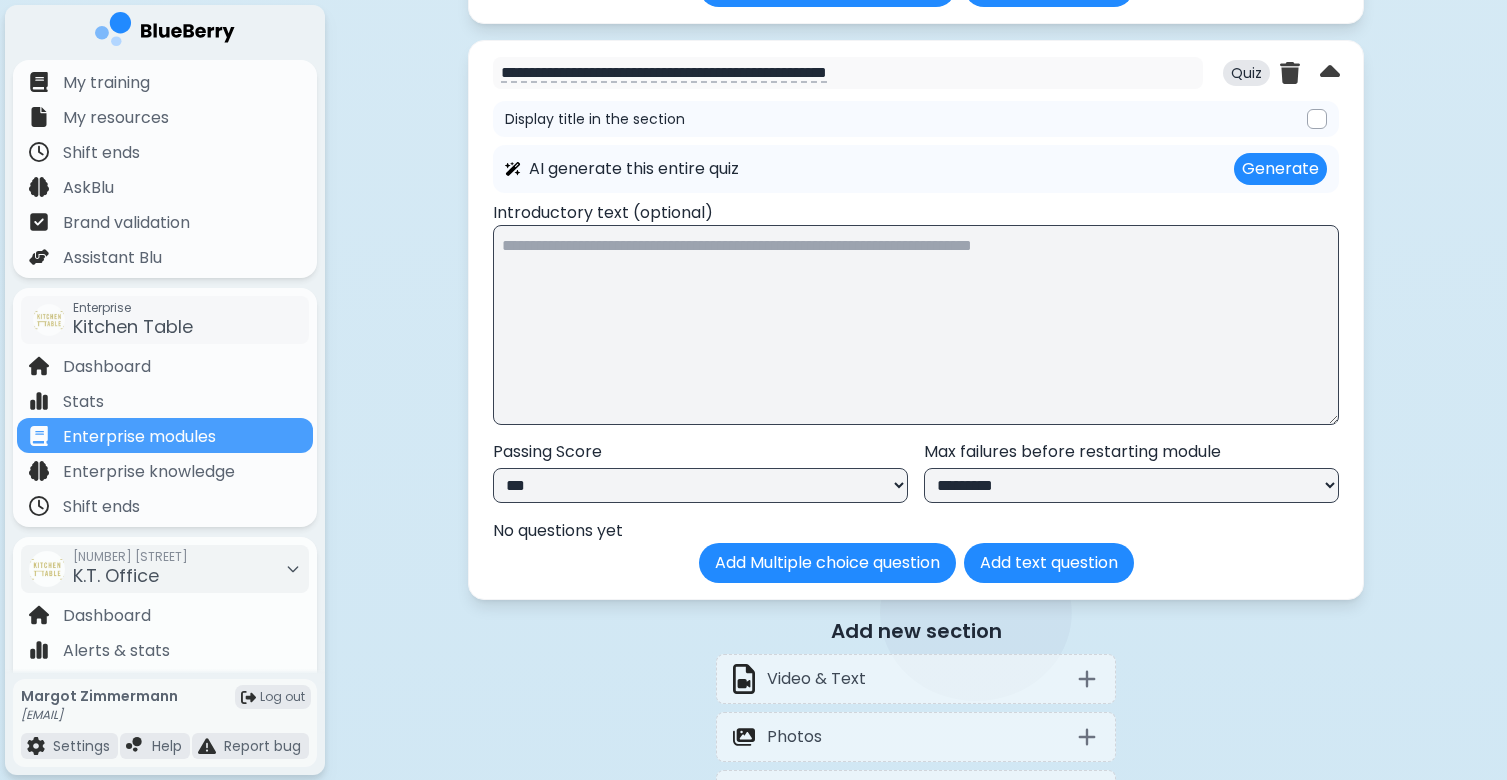 scroll, scrollTop: 9947, scrollLeft: 0, axis: vertical 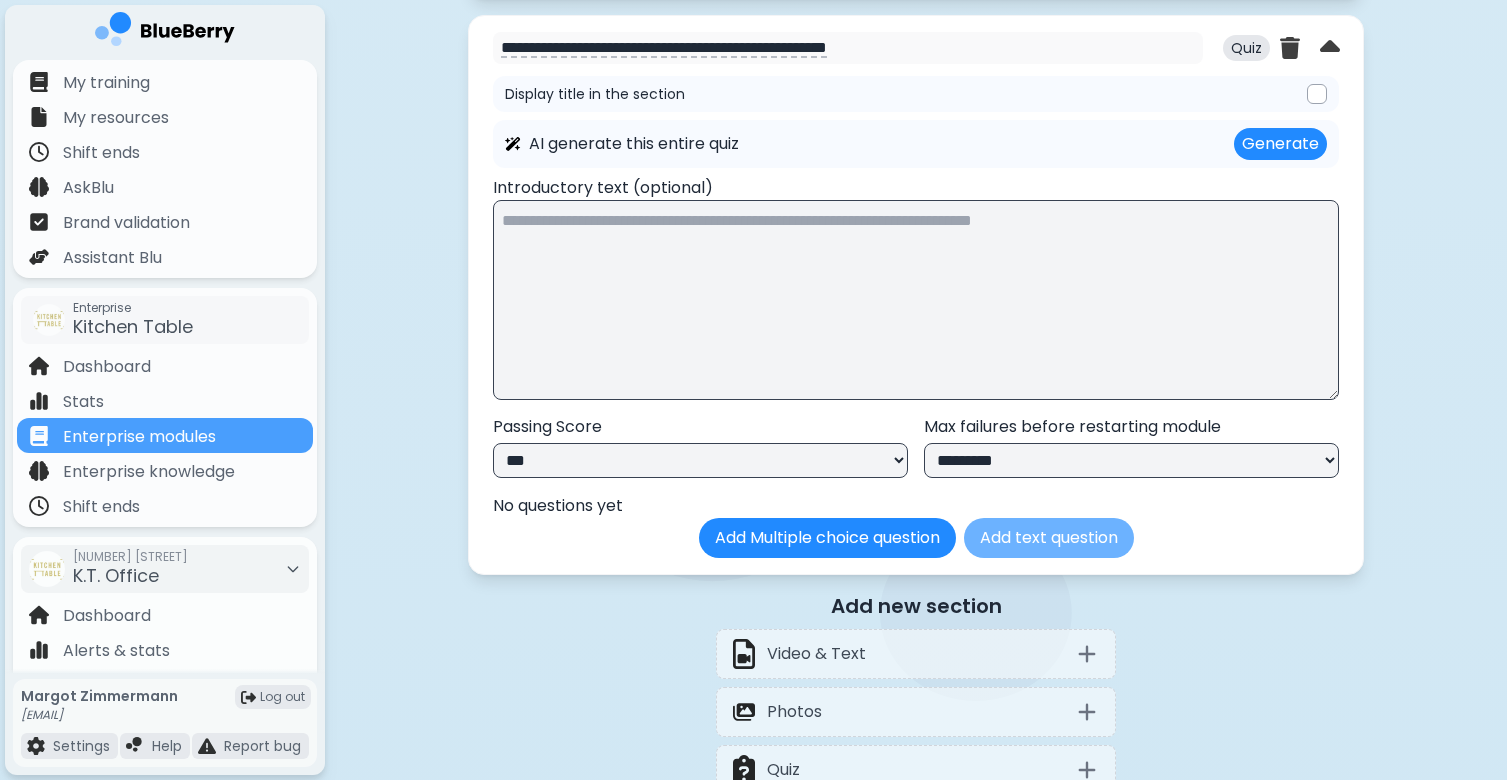 type on "**********" 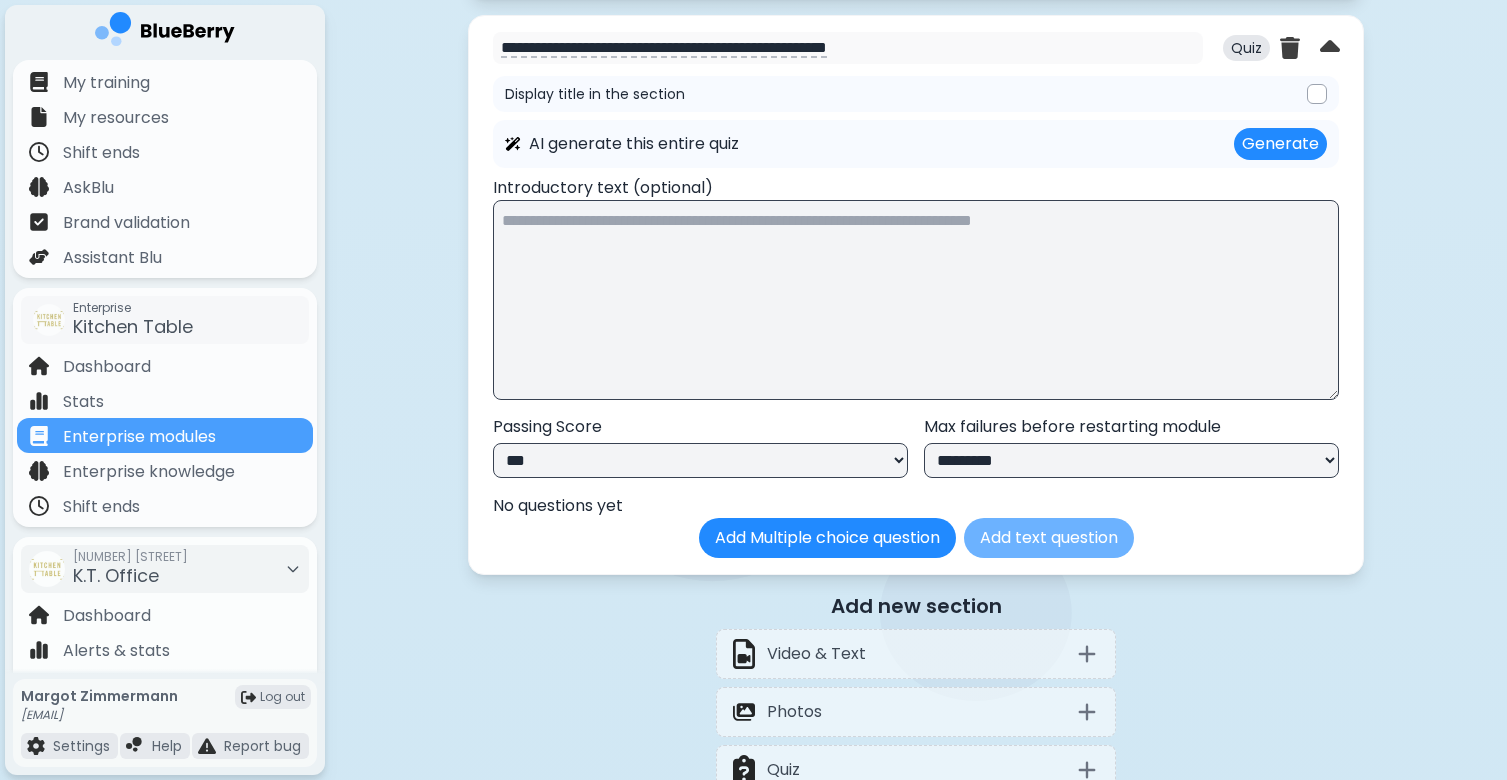 click on "Add text question" at bounding box center (1049, 538) 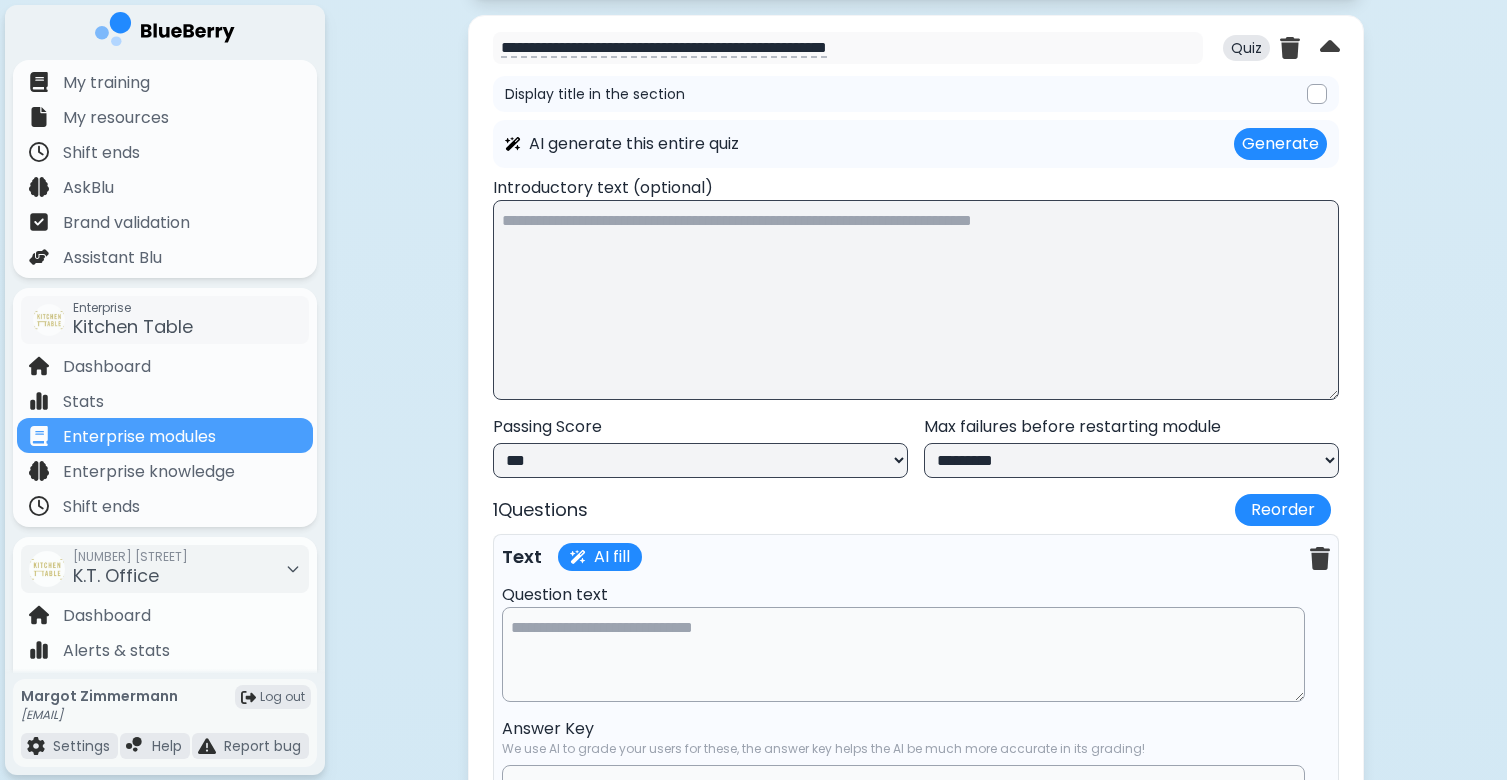 click at bounding box center [916, 300] 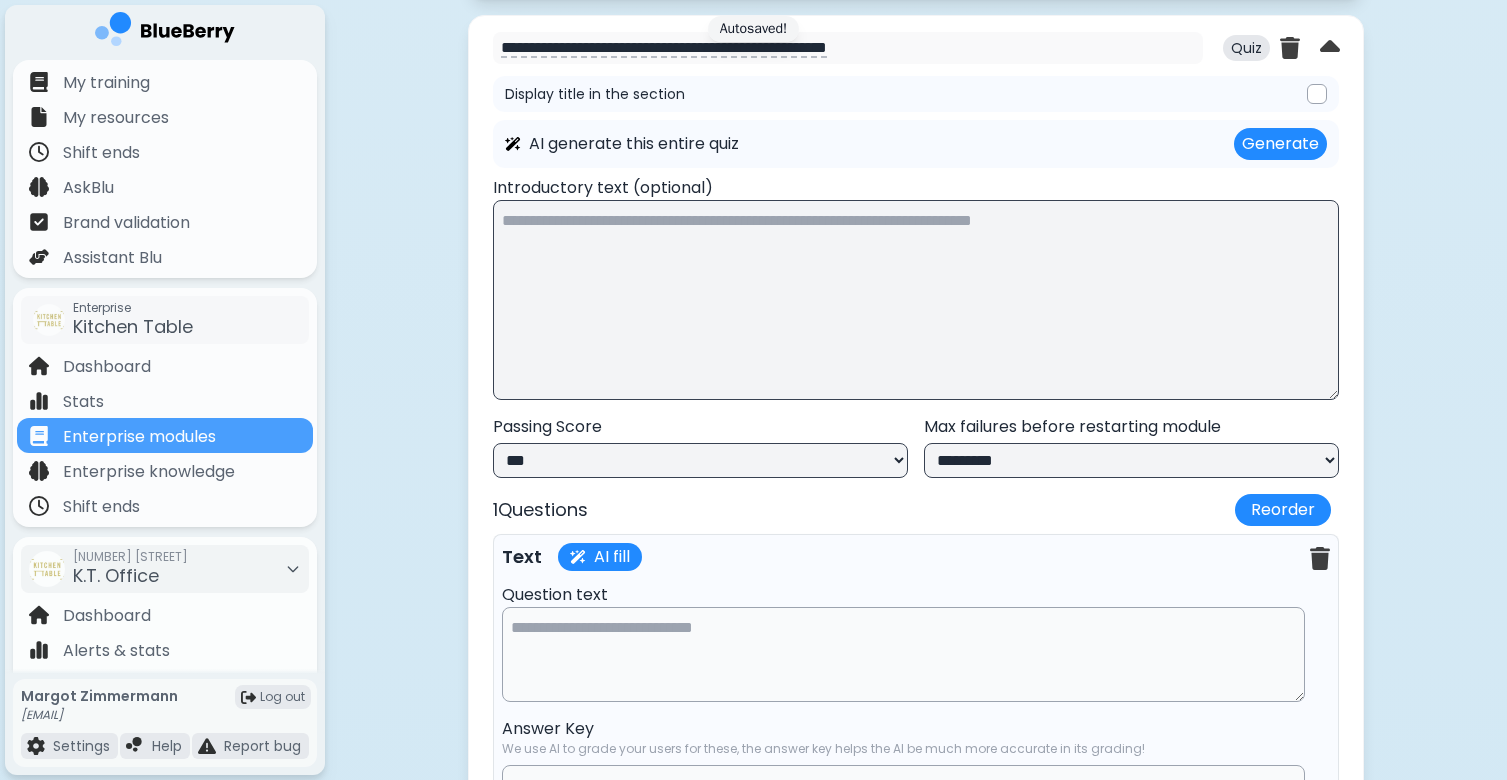 click at bounding box center [903, 654] 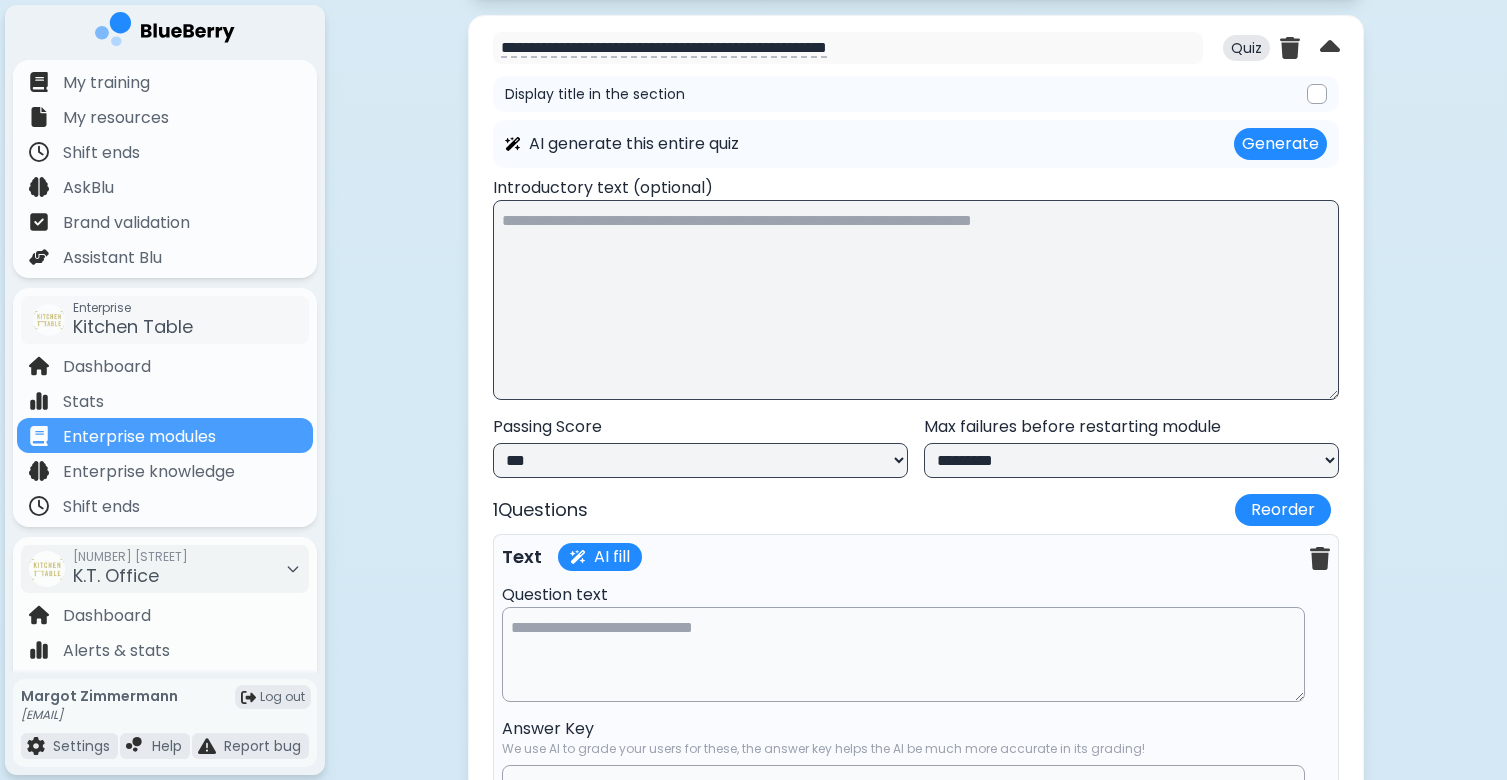 click on "**********" at bounding box center [700, 460] 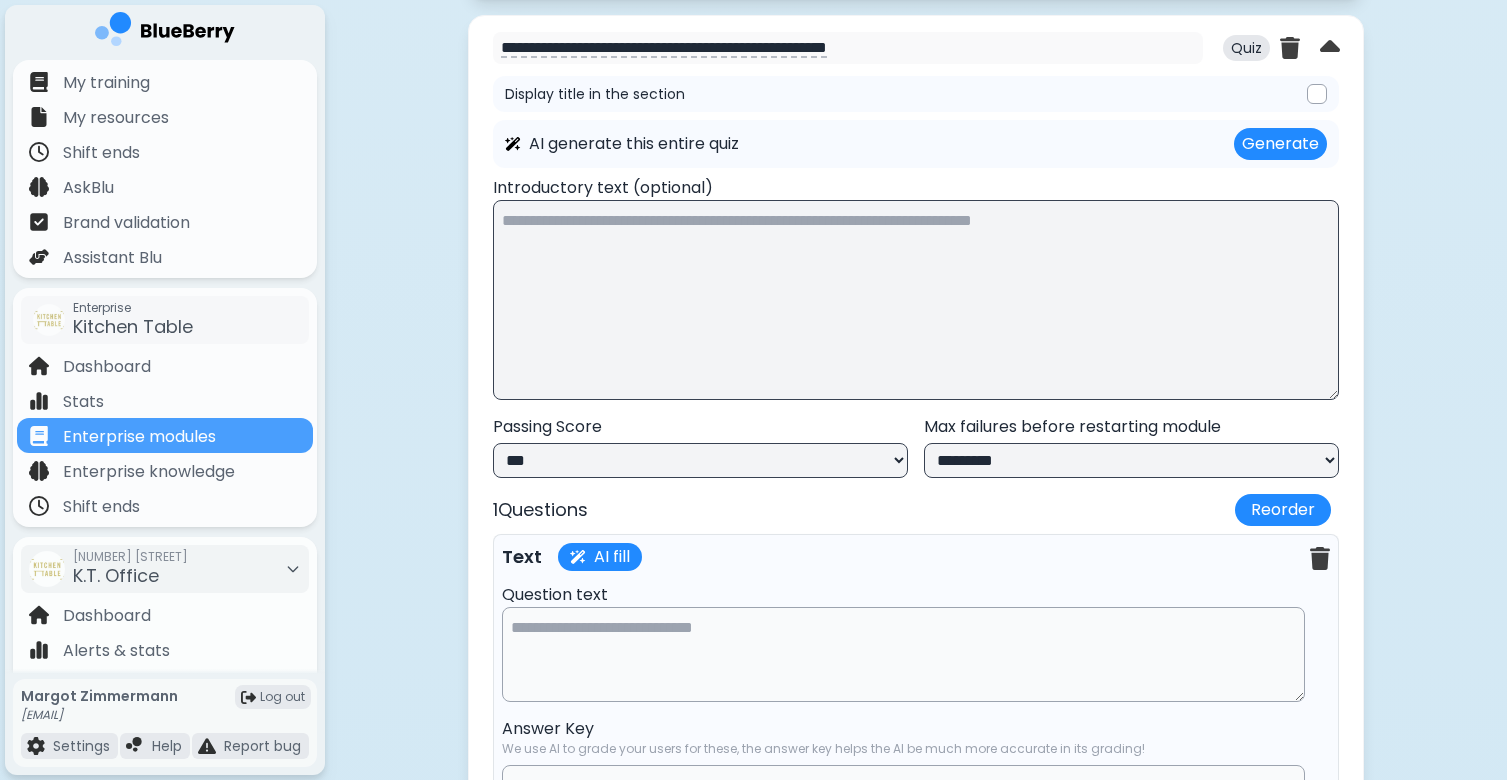 select on "**" 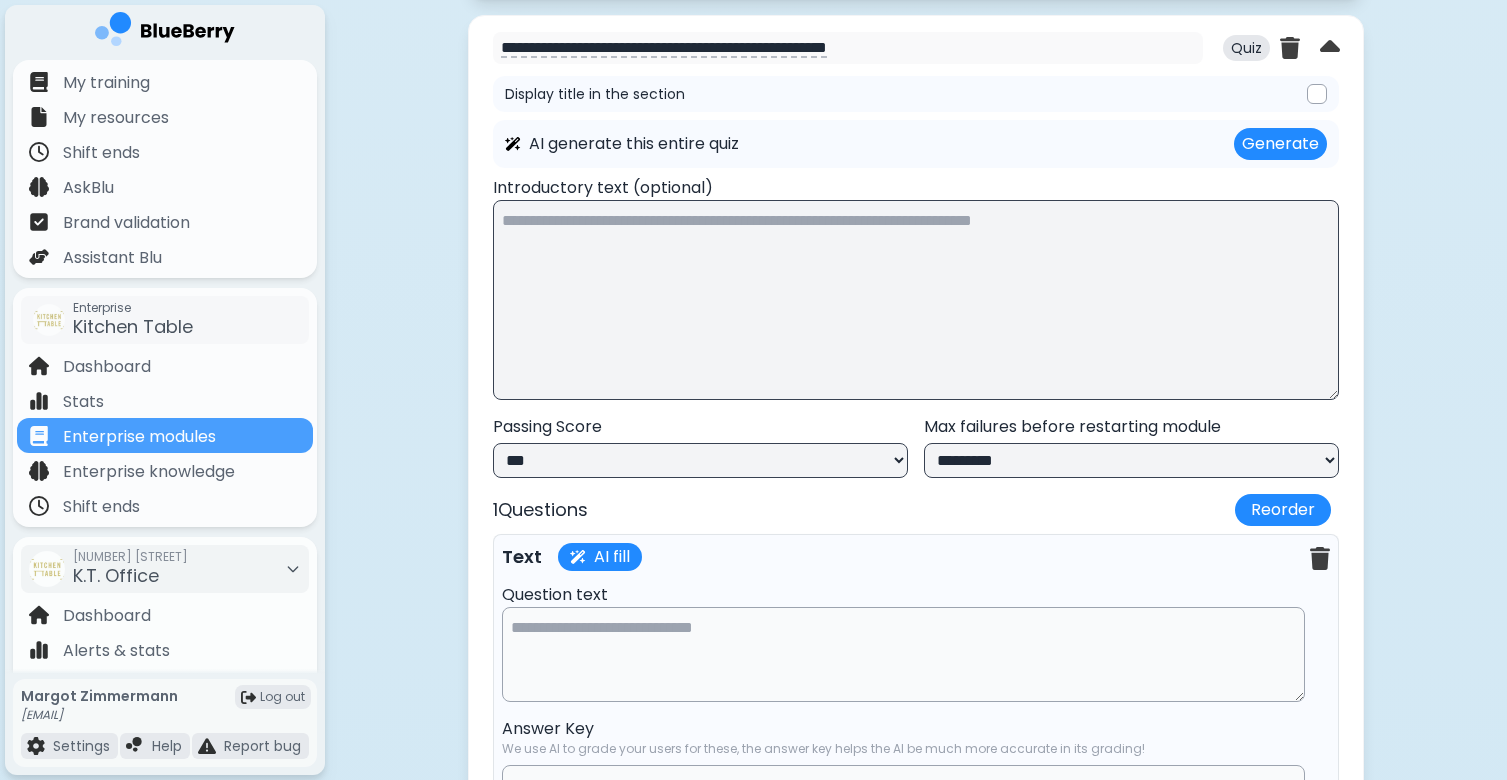 click on "**********" at bounding box center [1131, 460] 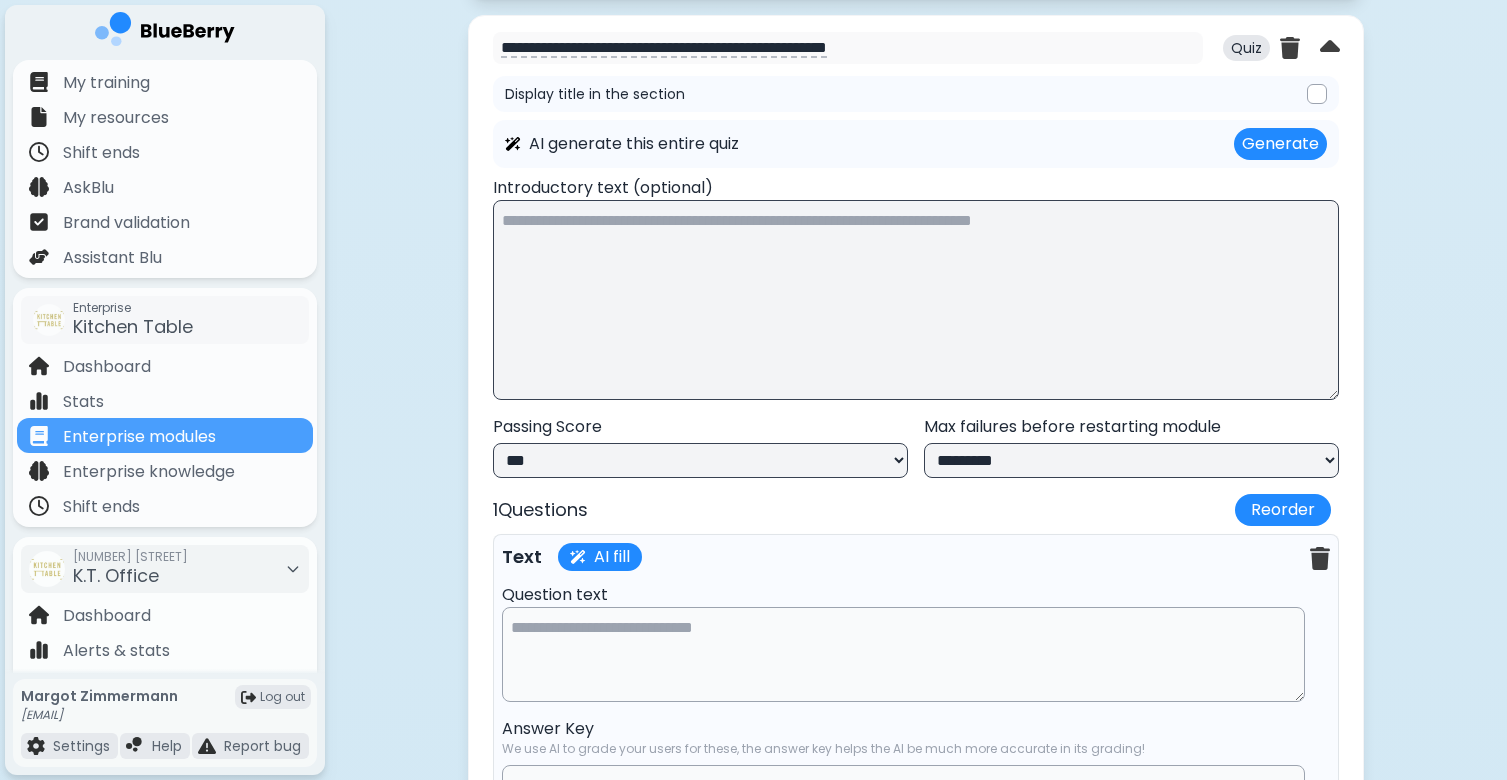 select on "*********" 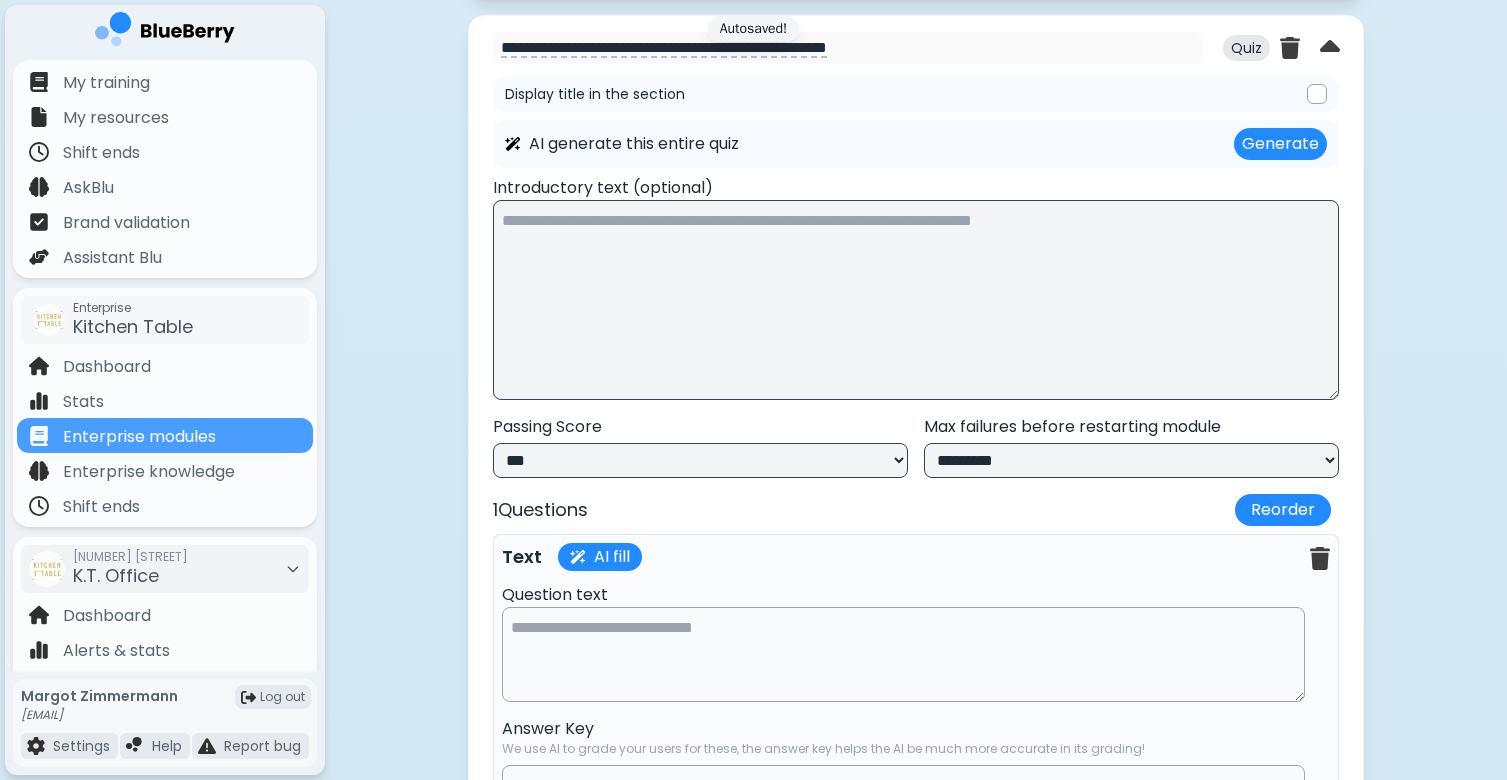 click at bounding box center (903, 654) 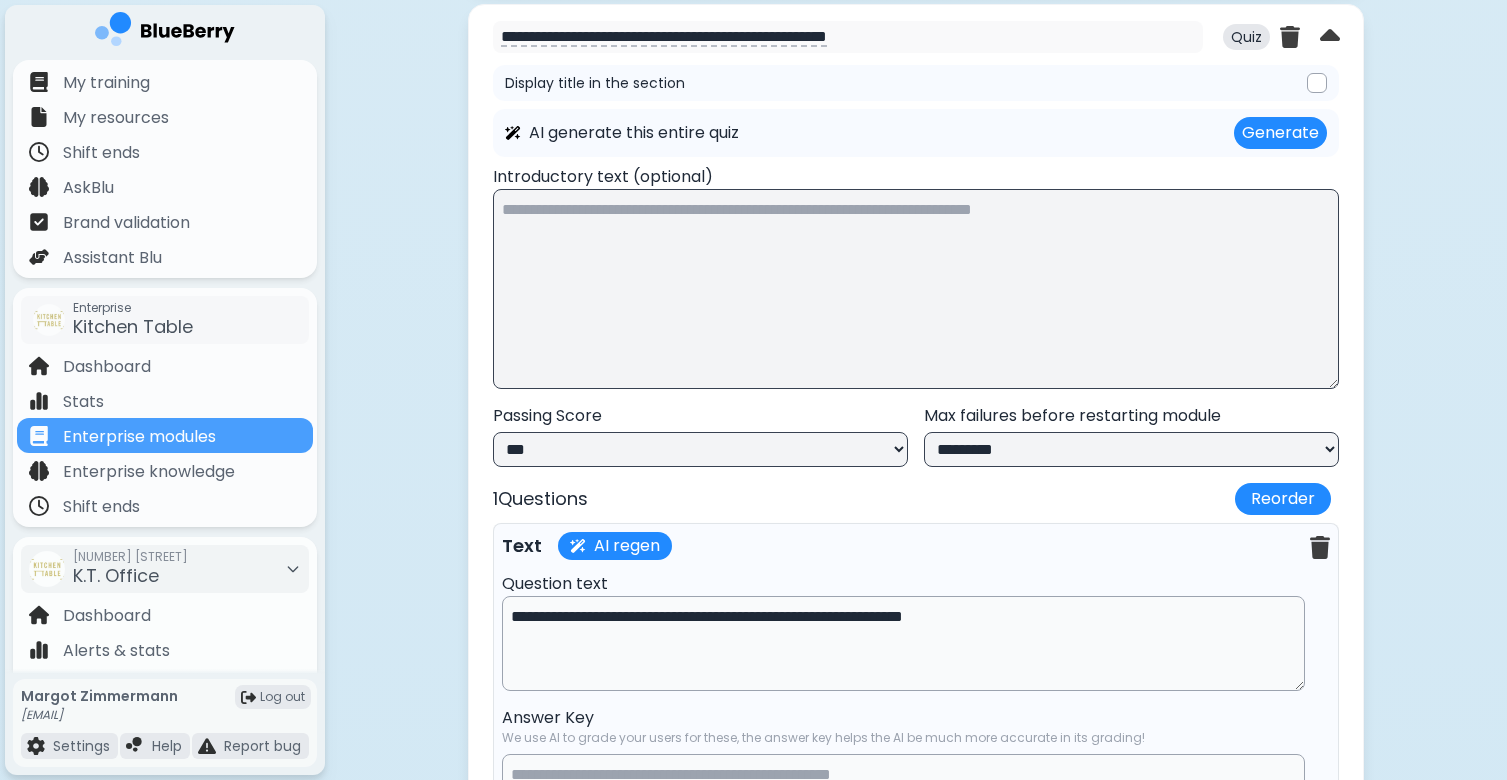 scroll, scrollTop: 9959, scrollLeft: 0, axis: vertical 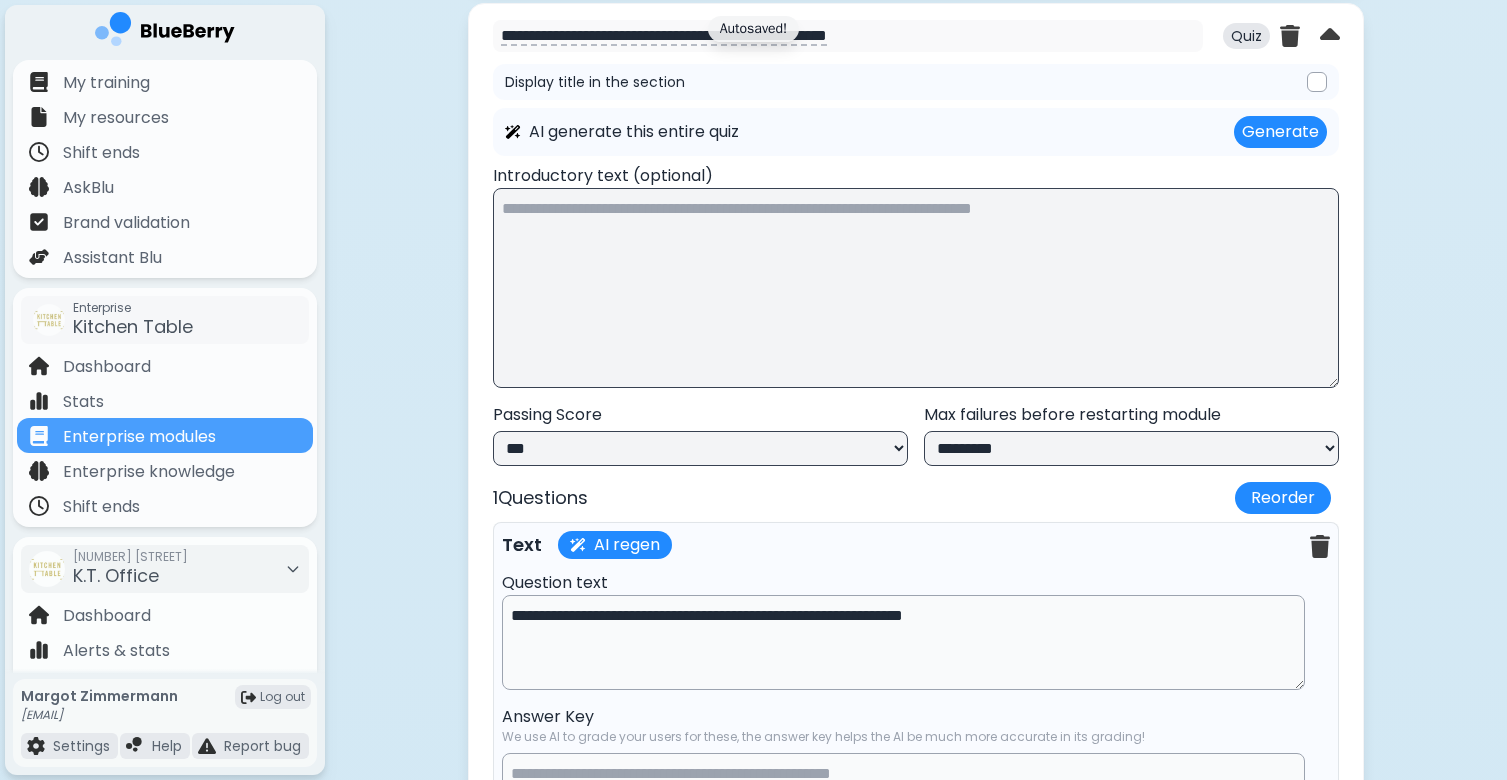 drag, startPoint x: 525, startPoint y: 636, endPoint x: 457, endPoint y: 635, distance: 68.007355 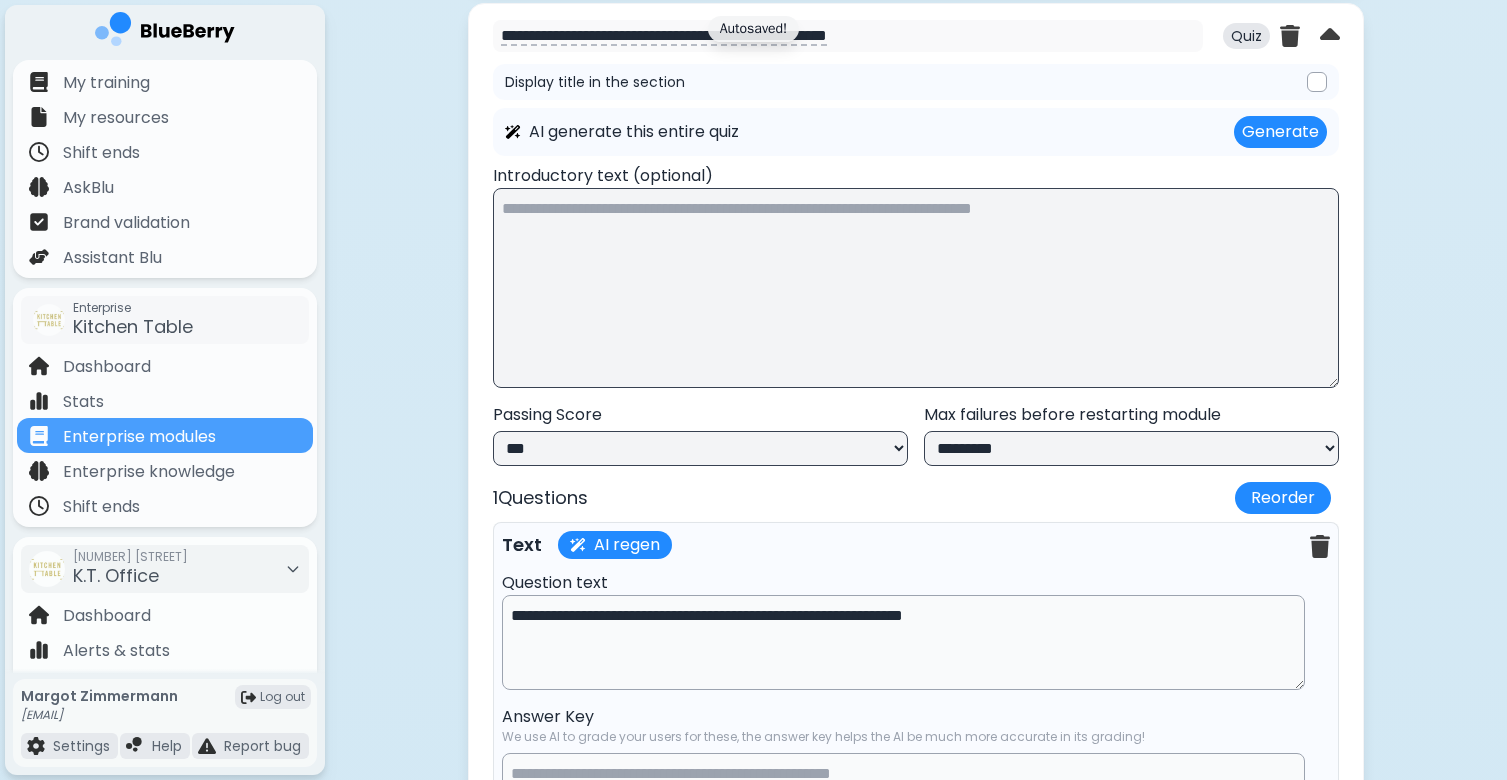 click on "**********" at bounding box center [916, -4210] 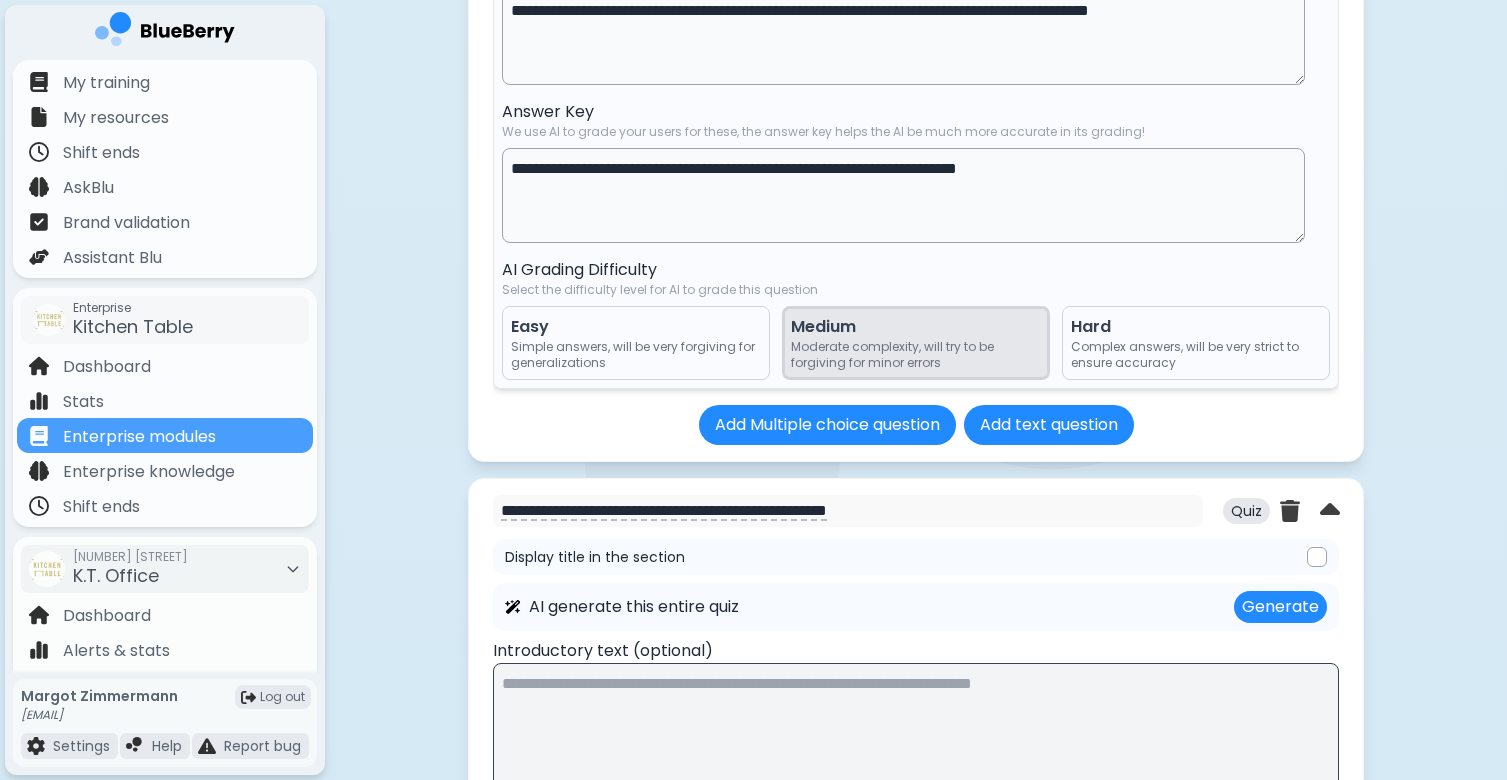 scroll, scrollTop: 9482, scrollLeft: 0, axis: vertical 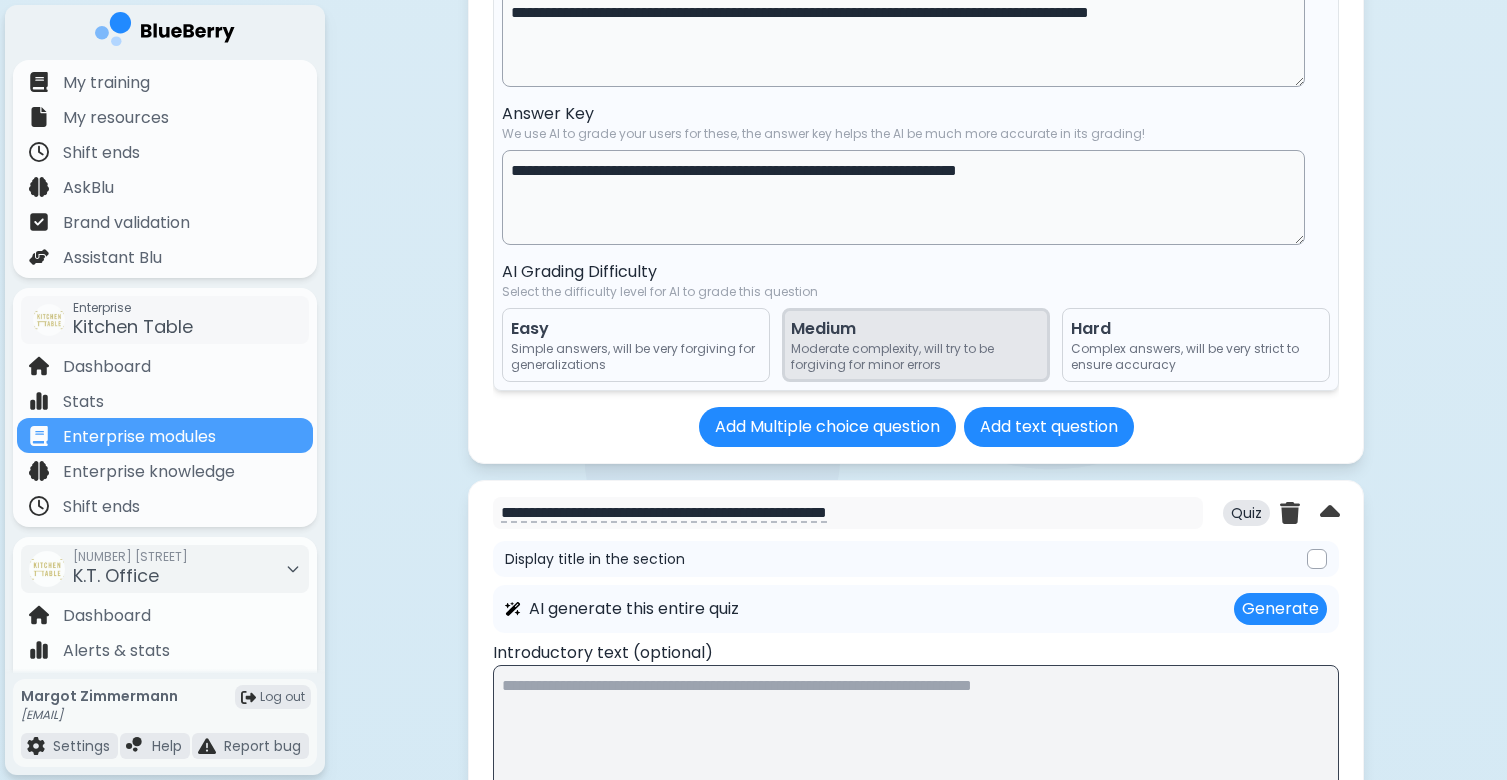 type on "**********" 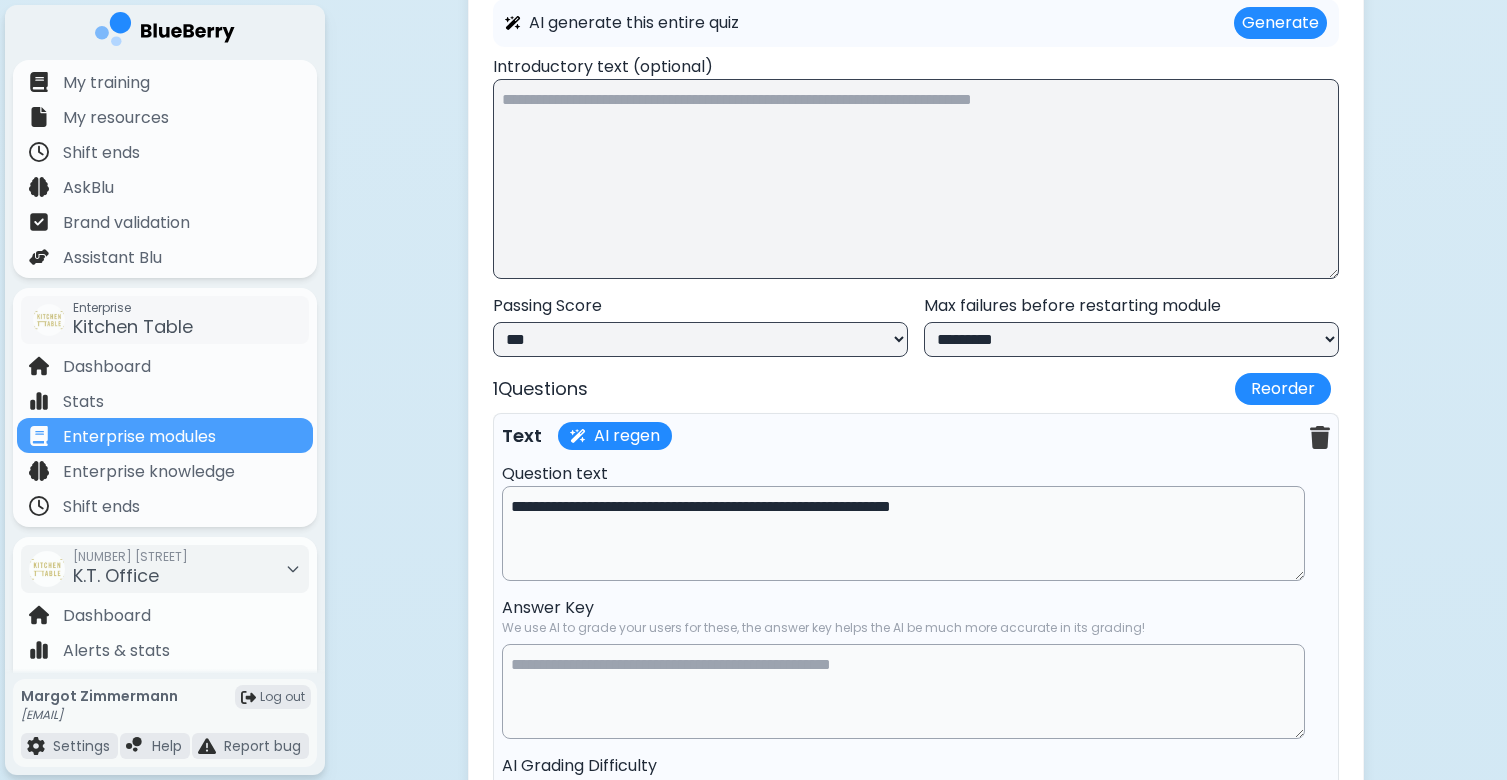 scroll, scrollTop: 10094, scrollLeft: 0, axis: vertical 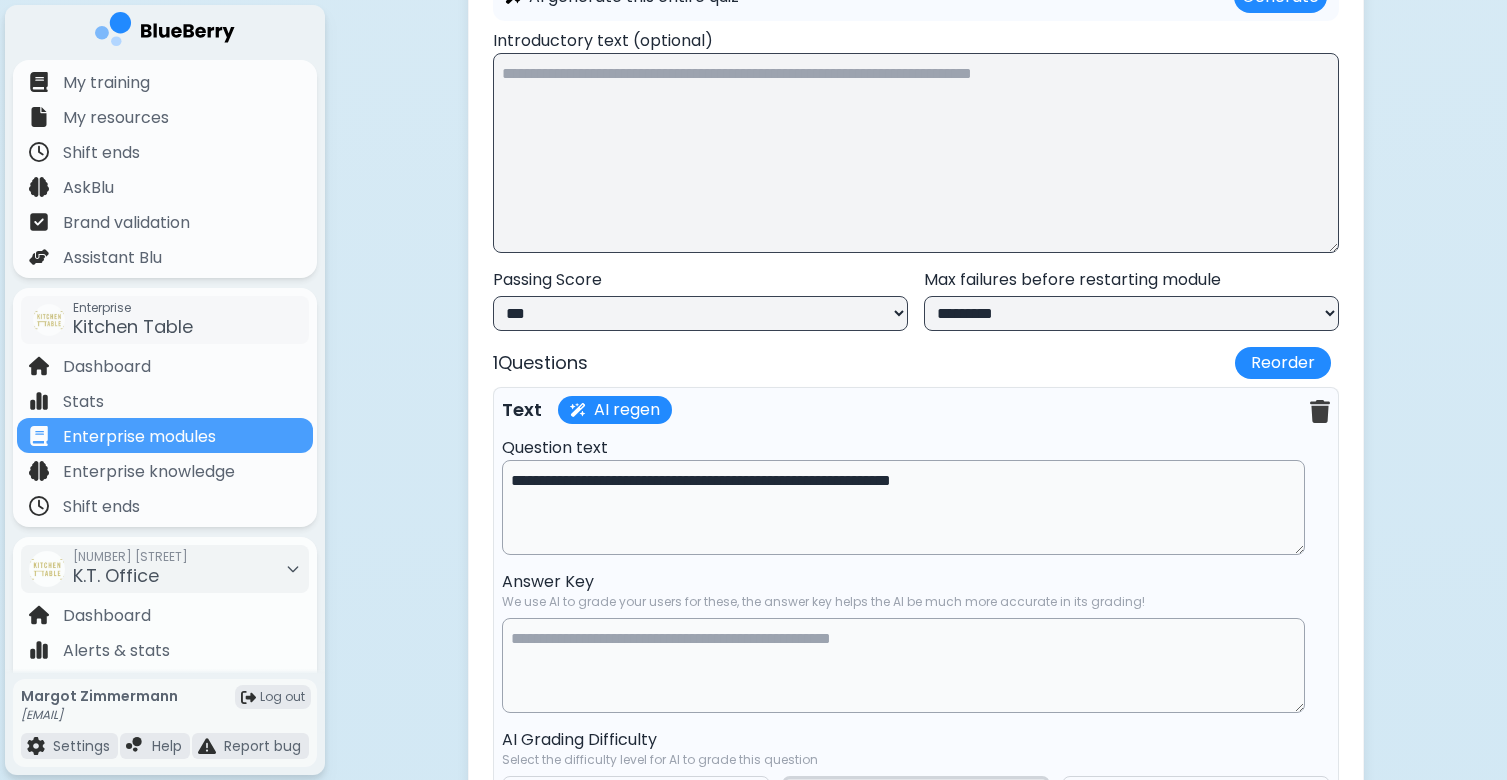 click at bounding box center [903, 665] 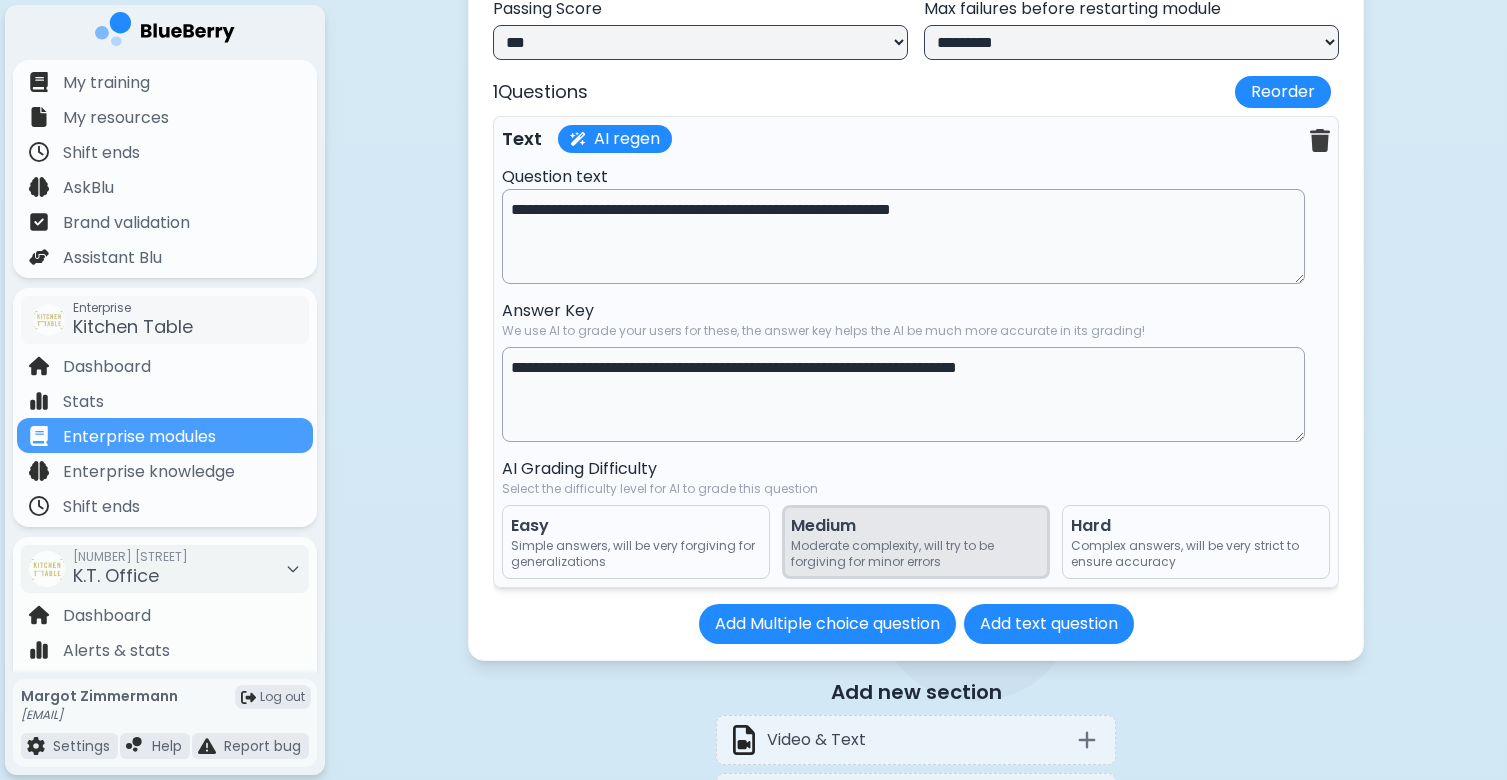type on "**********" 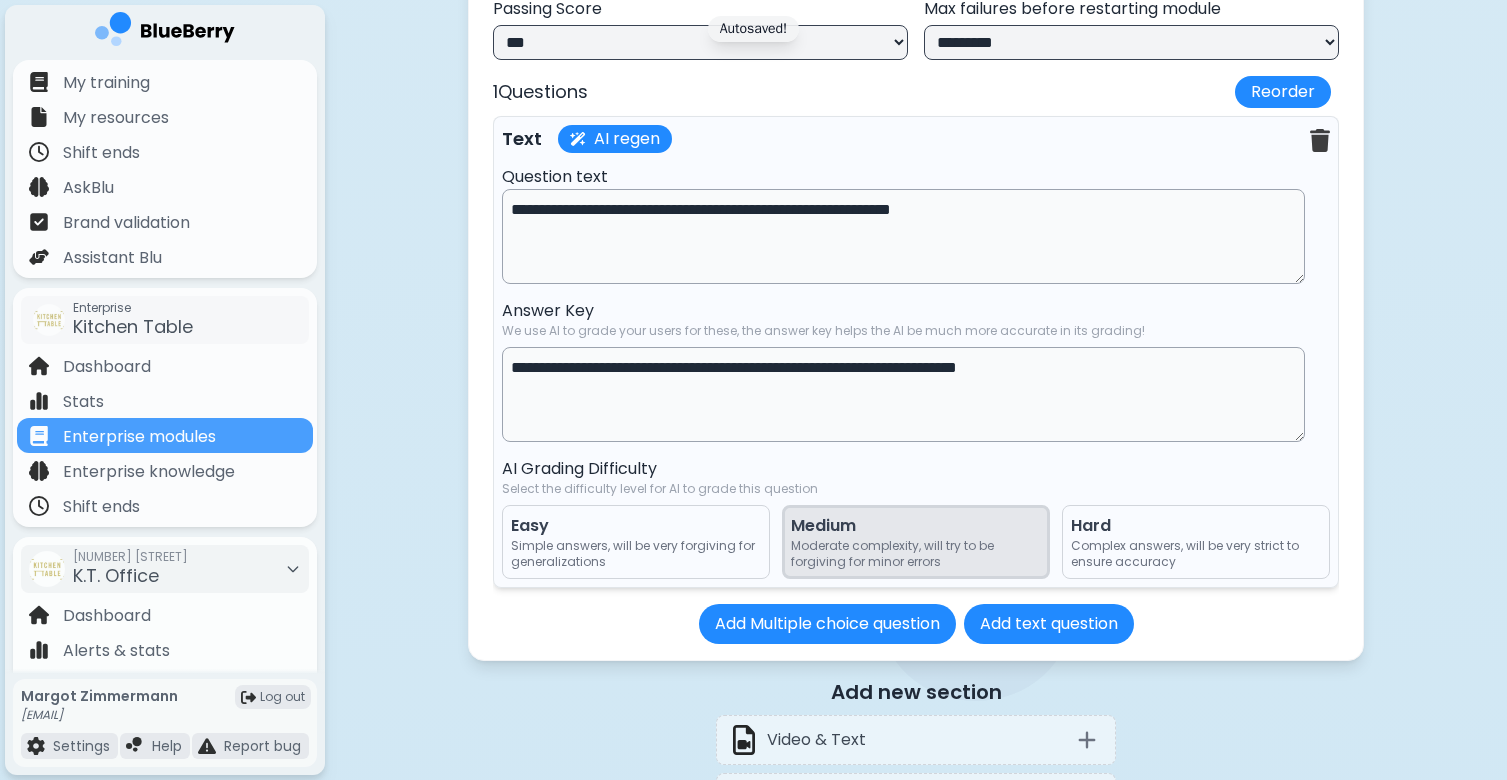 click on "Simple answers, will be very forgiving for generalizations" at bounding box center [636, 554] 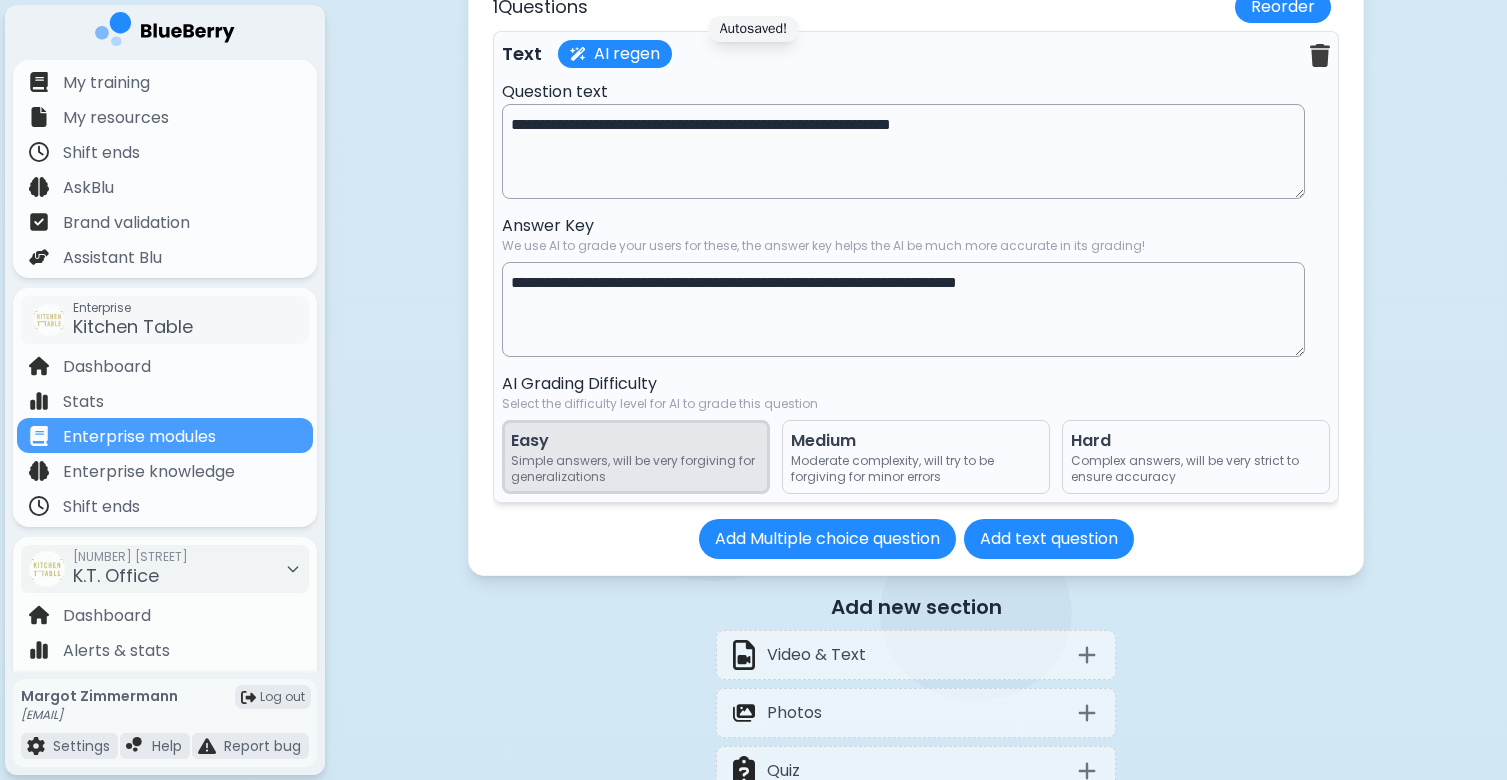 scroll, scrollTop: 10465, scrollLeft: 0, axis: vertical 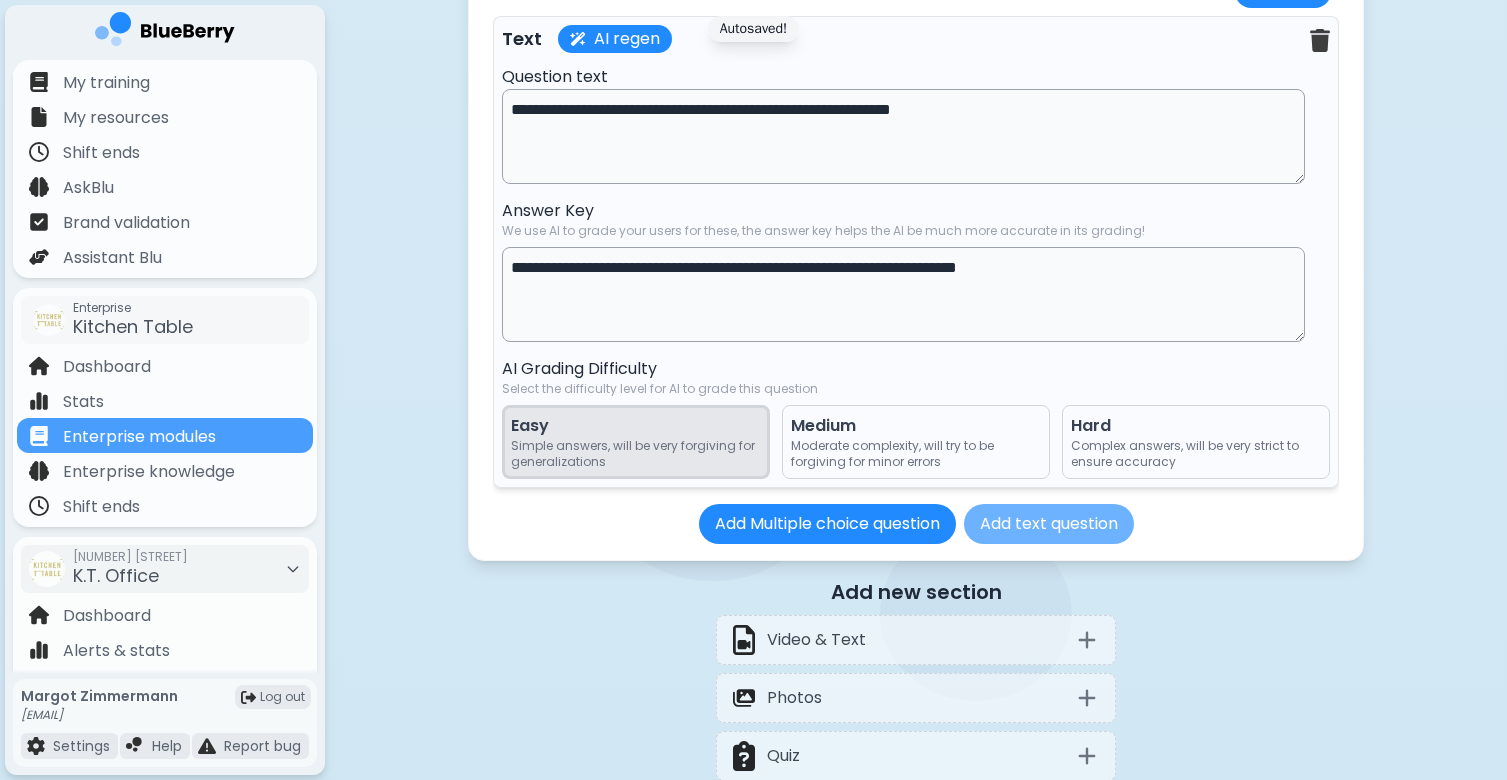 click on "Add text question" at bounding box center [1049, 524] 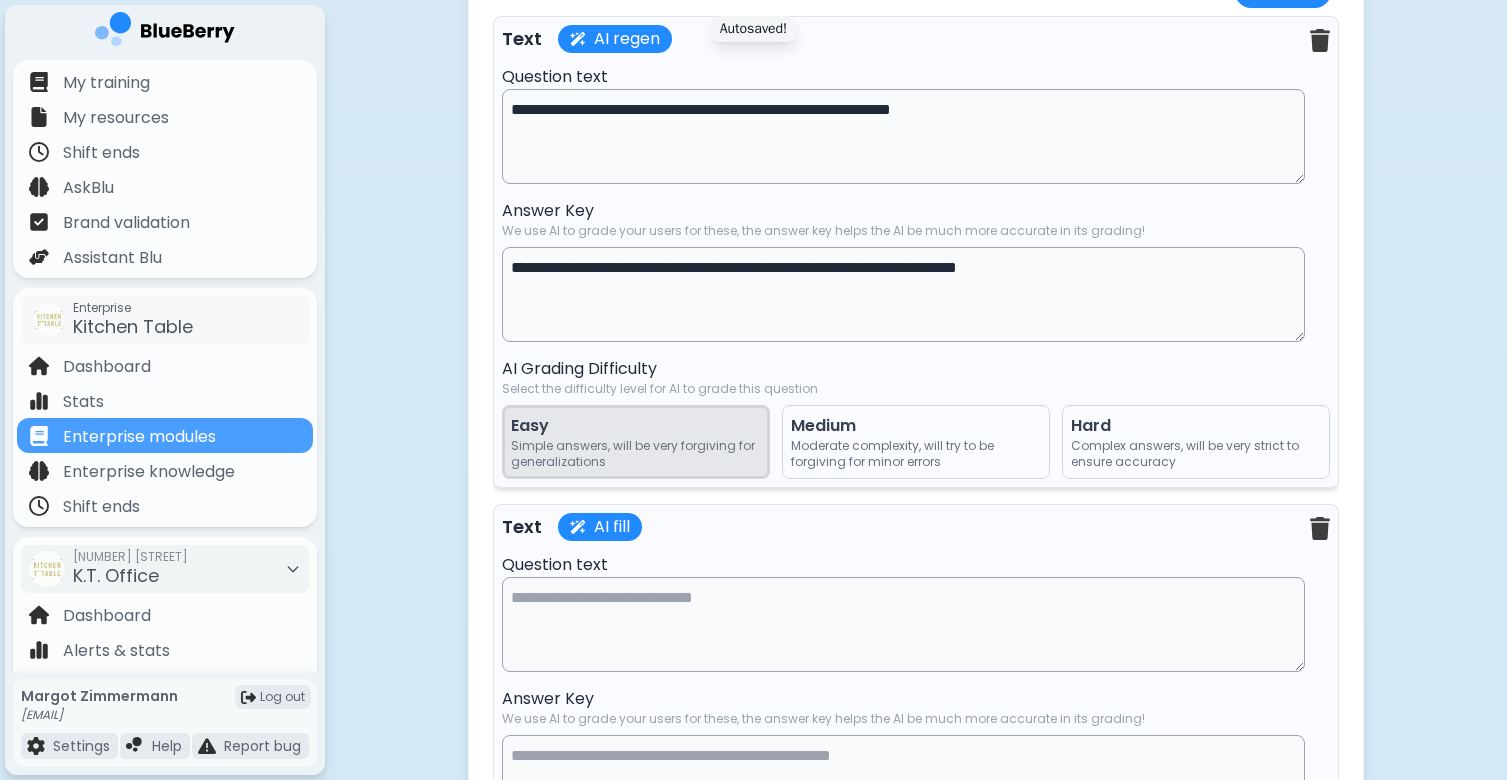 type 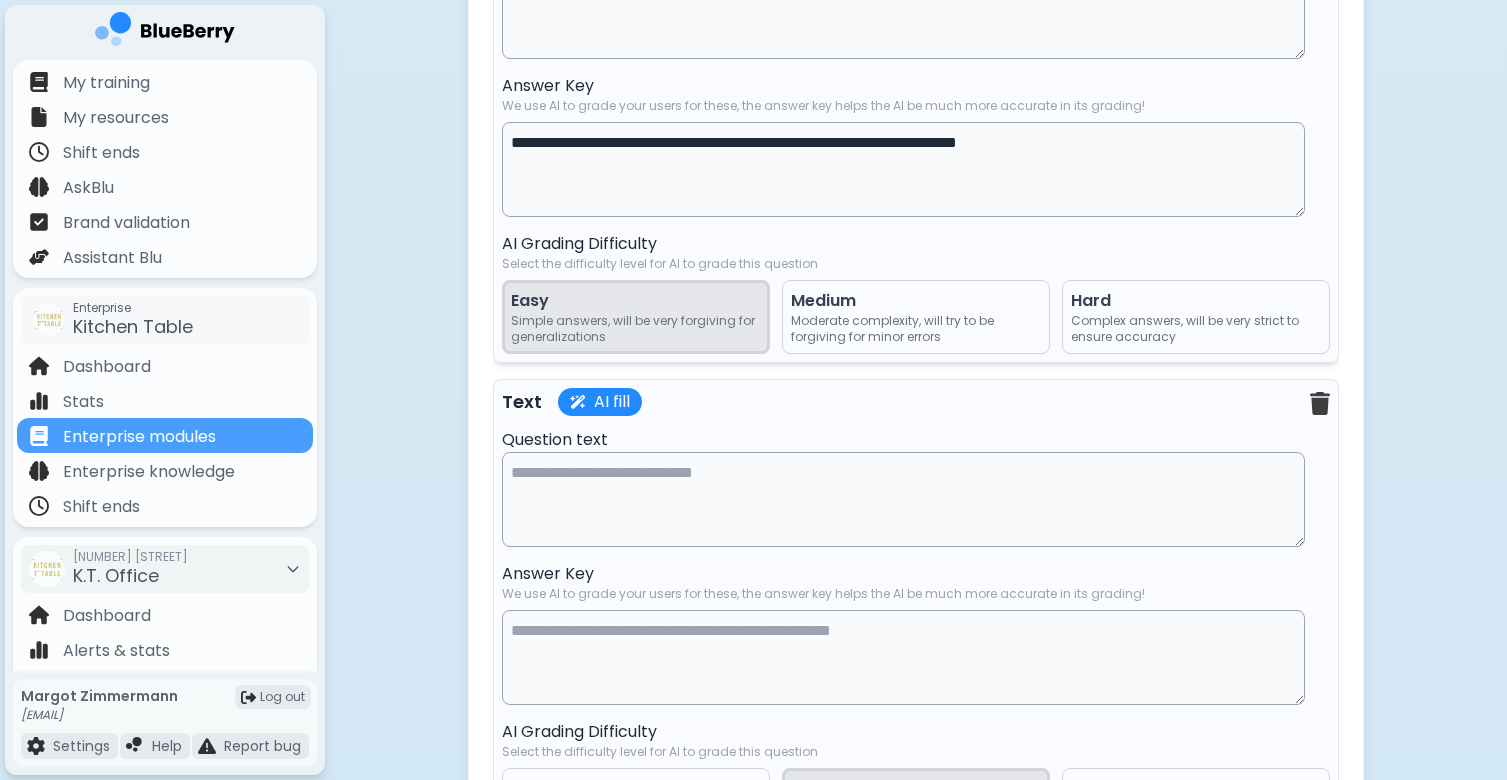 scroll, scrollTop: 10592, scrollLeft: 0, axis: vertical 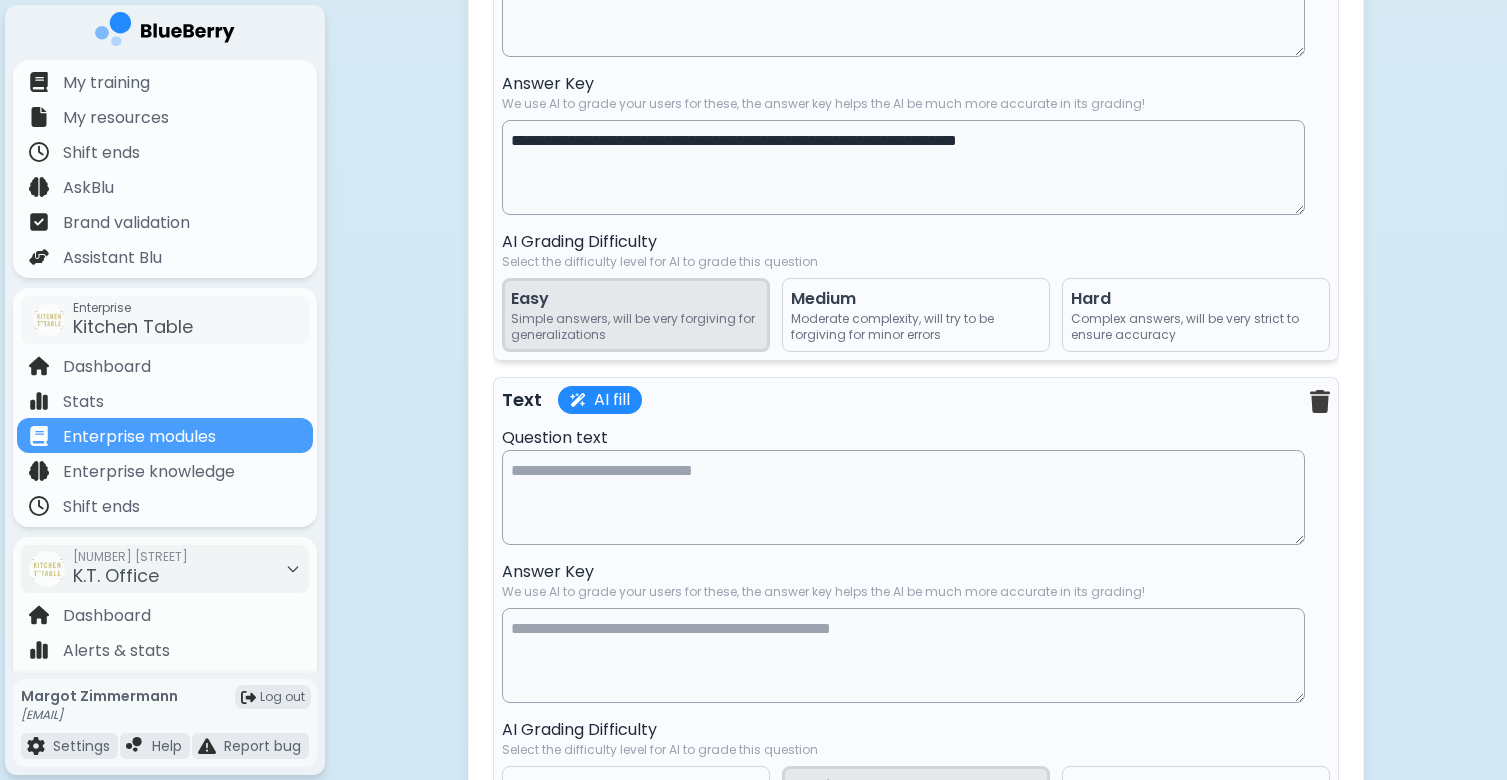 click at bounding box center [903, 497] 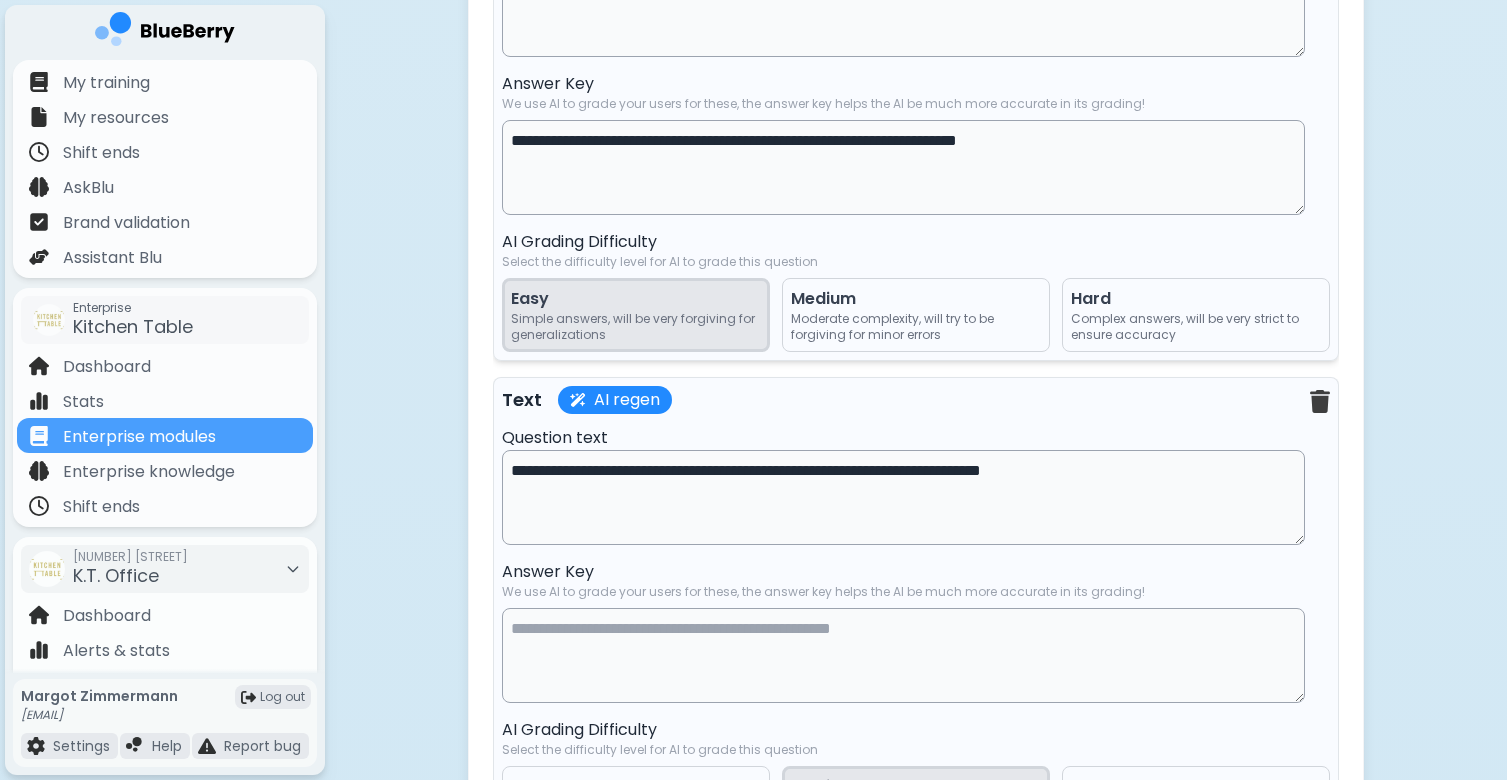 drag, startPoint x: 528, startPoint y: 491, endPoint x: 470, endPoint y: 491, distance: 58 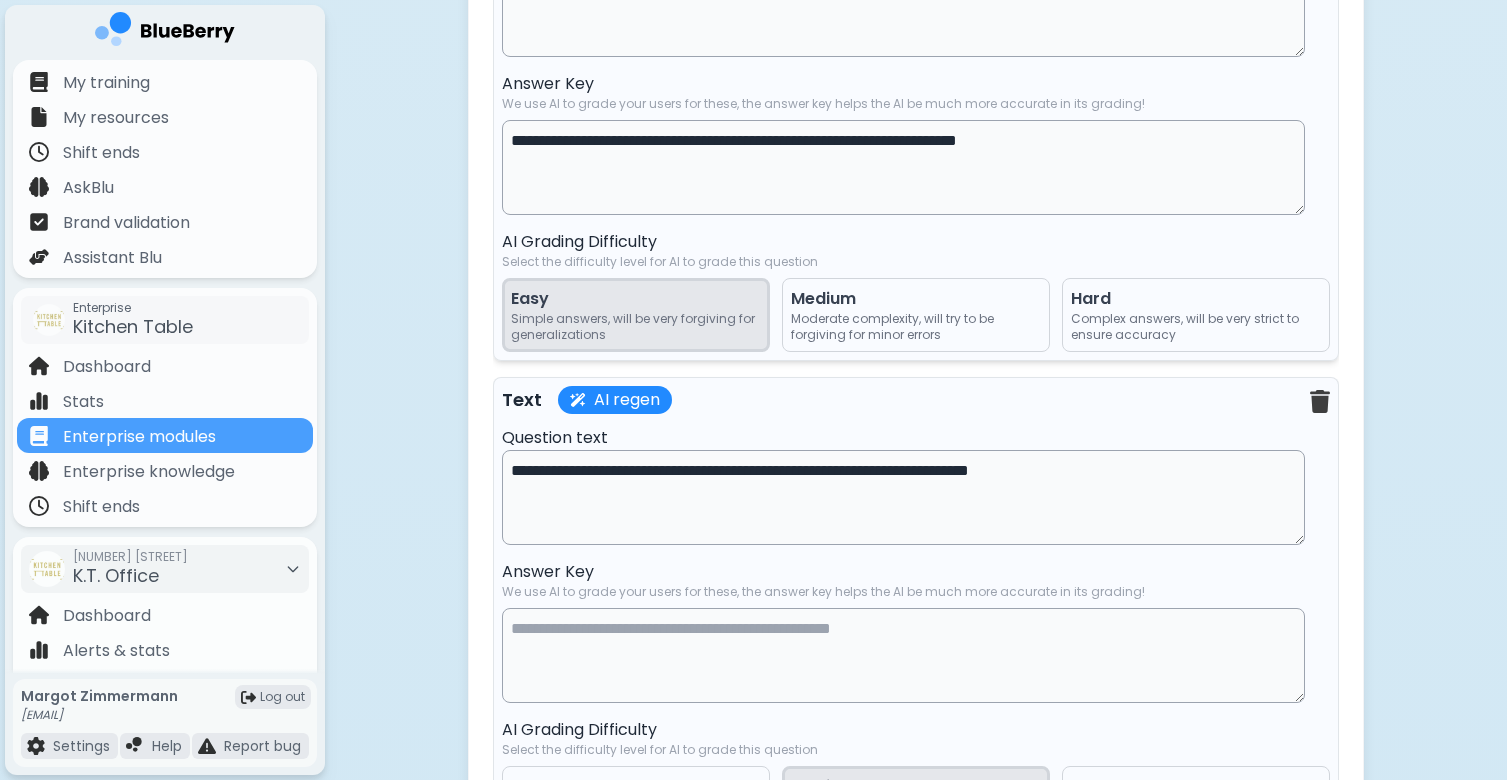 type on "**********" 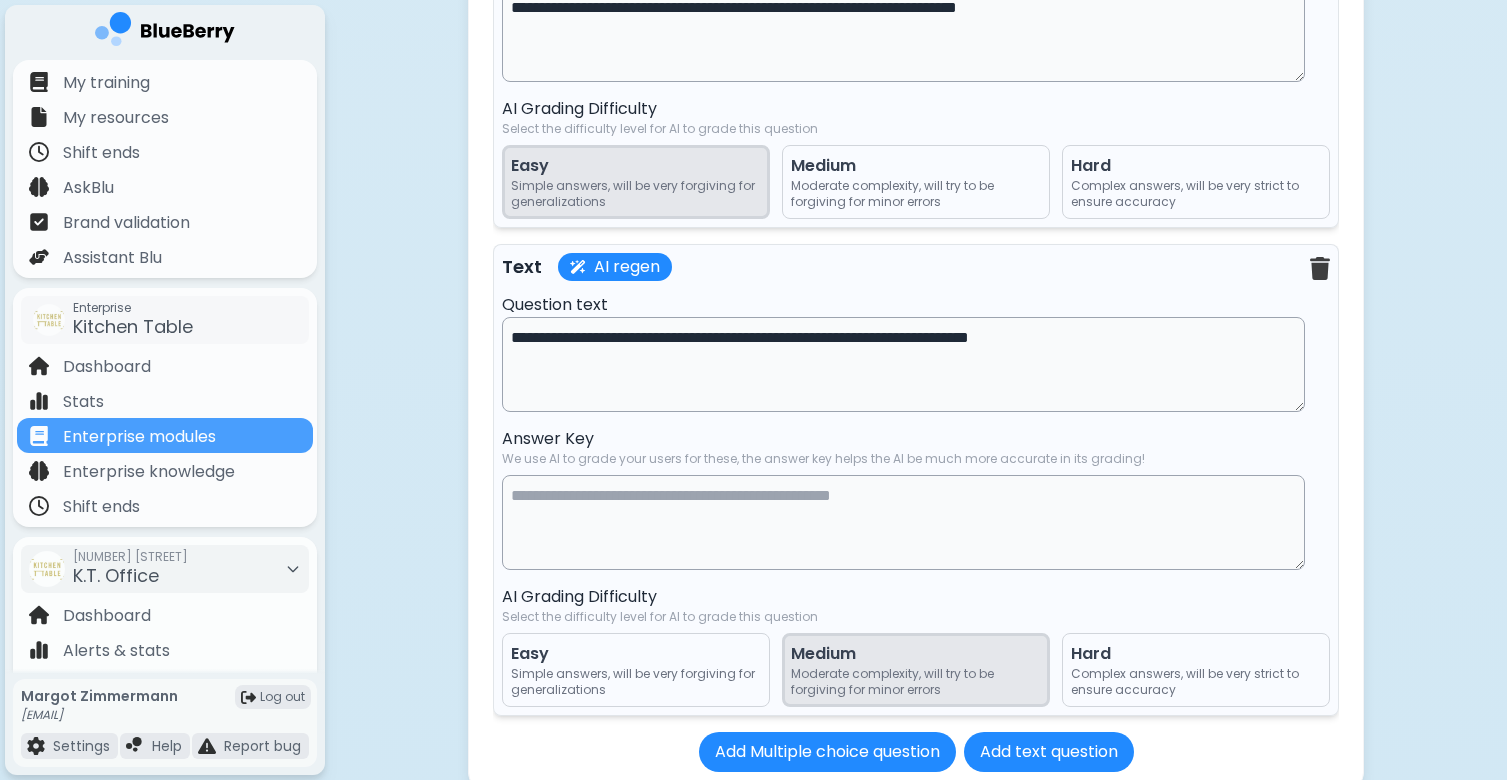 scroll, scrollTop: 10762, scrollLeft: 0, axis: vertical 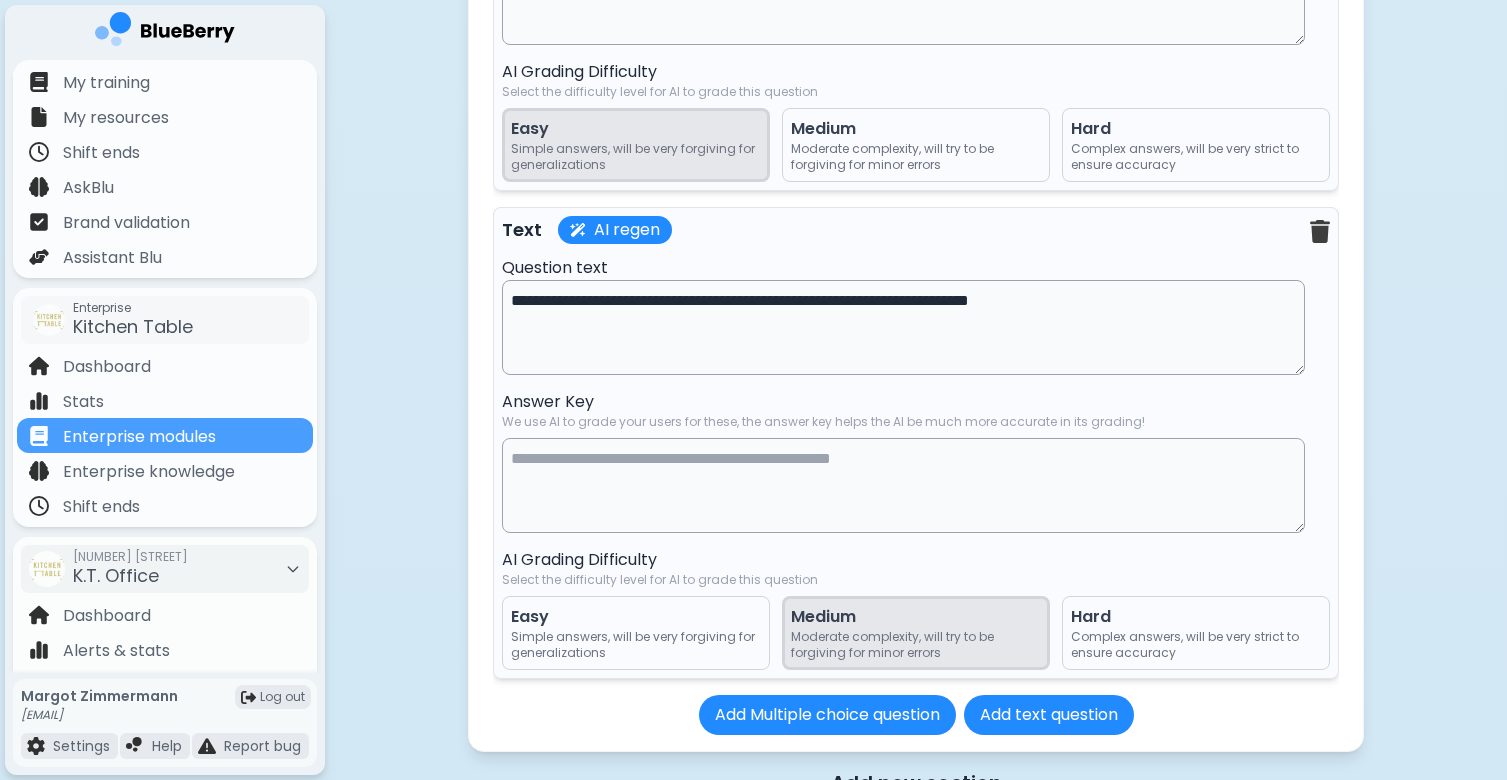 click at bounding box center [903, 485] 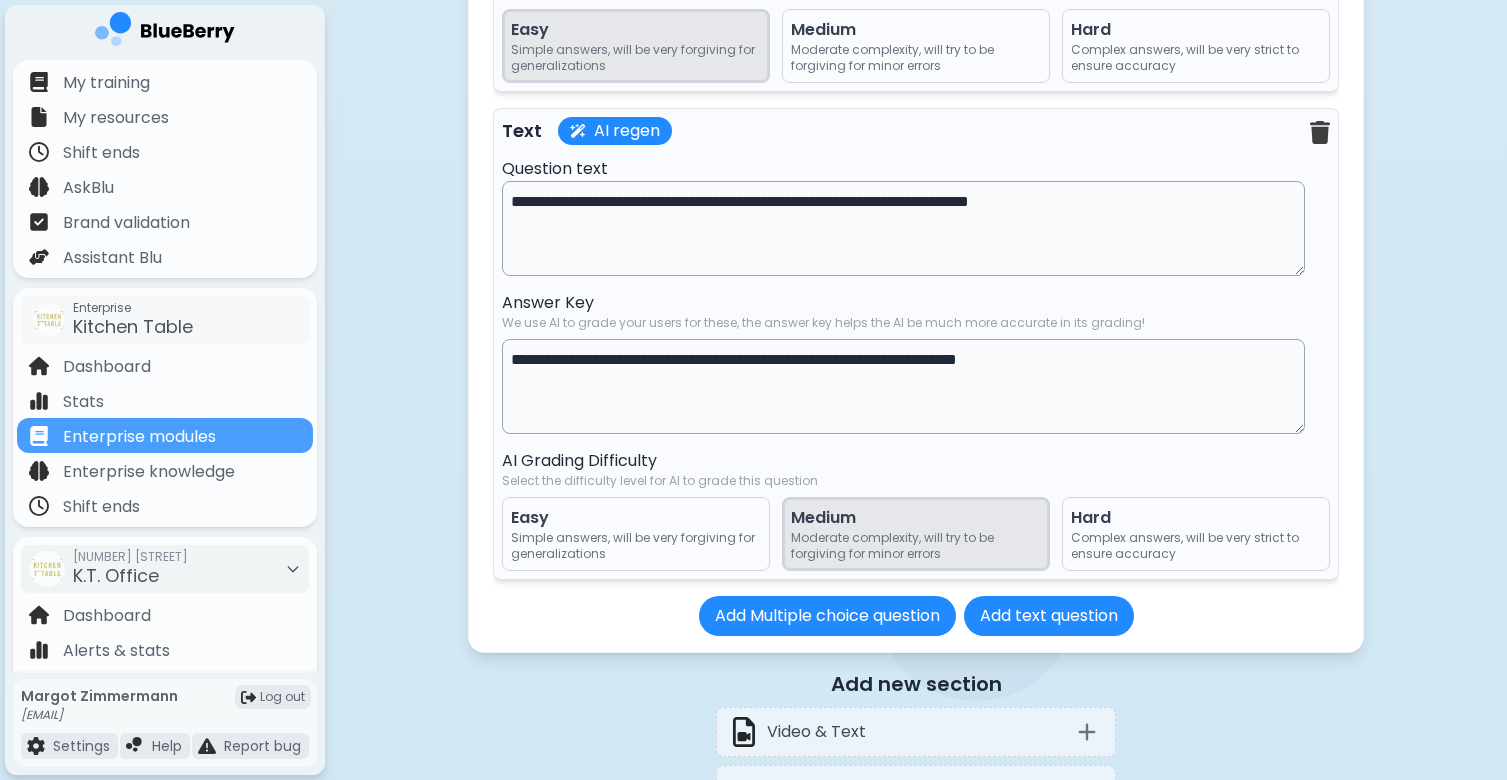 scroll, scrollTop: 10955, scrollLeft: 0, axis: vertical 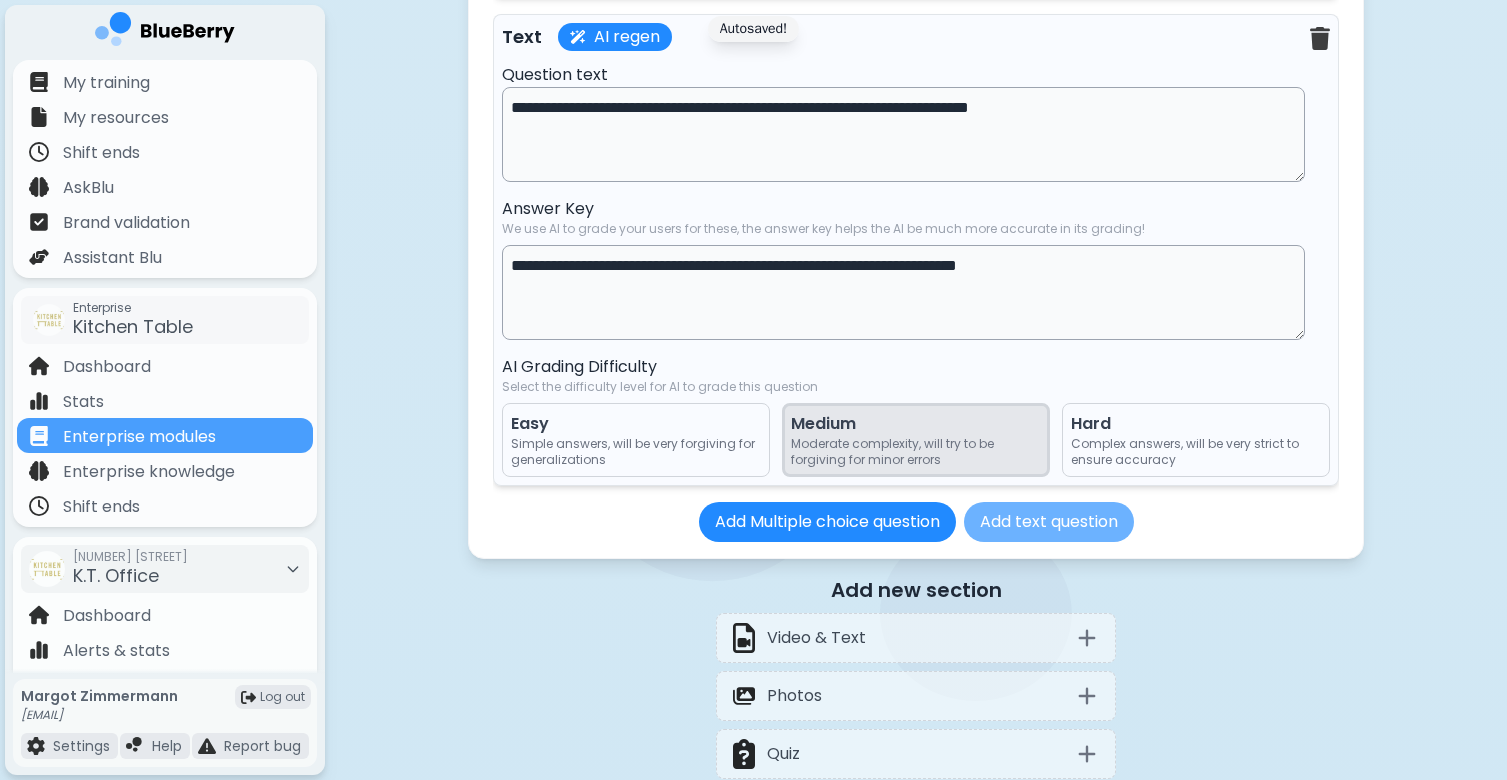 type on "**********" 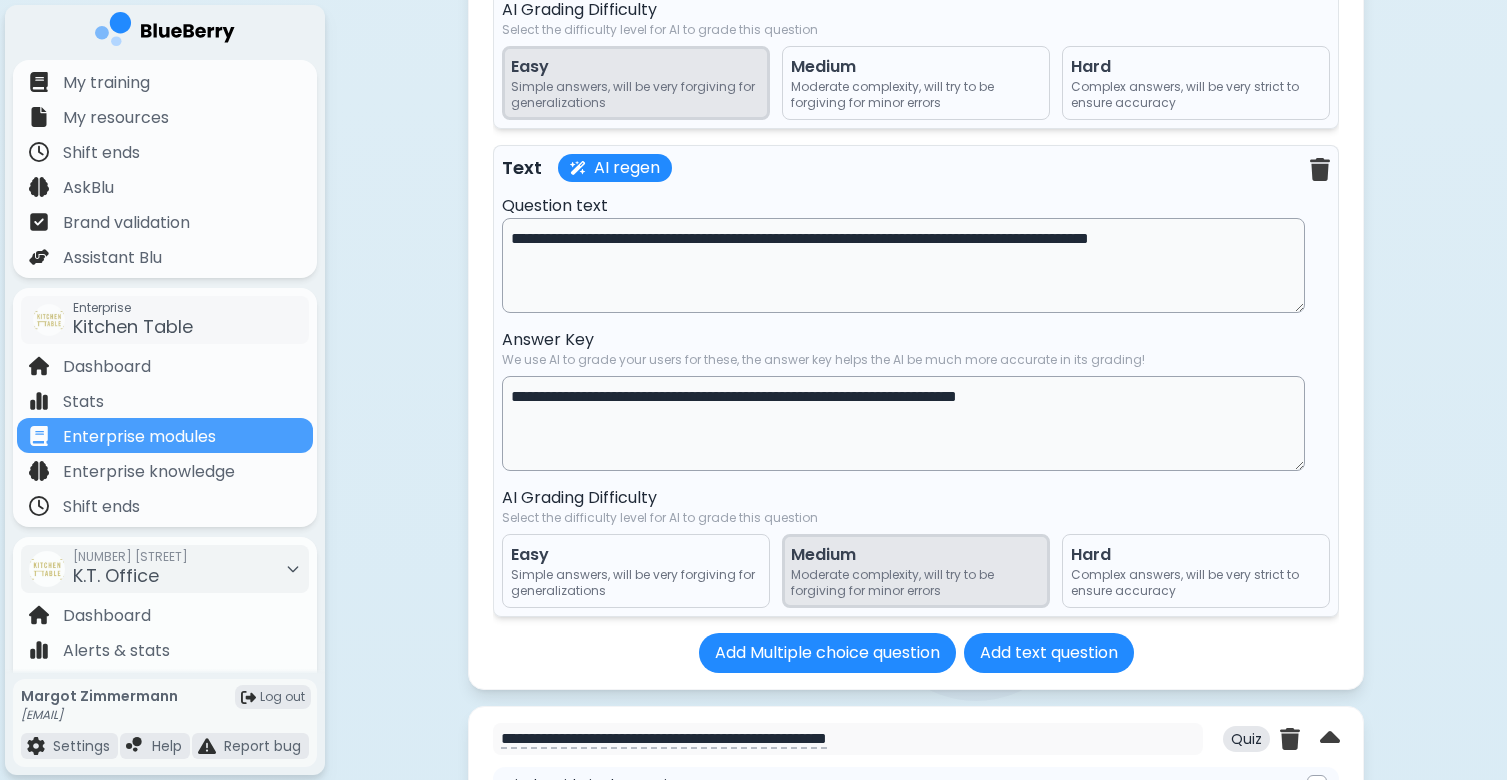 scroll, scrollTop: 9221, scrollLeft: 0, axis: vertical 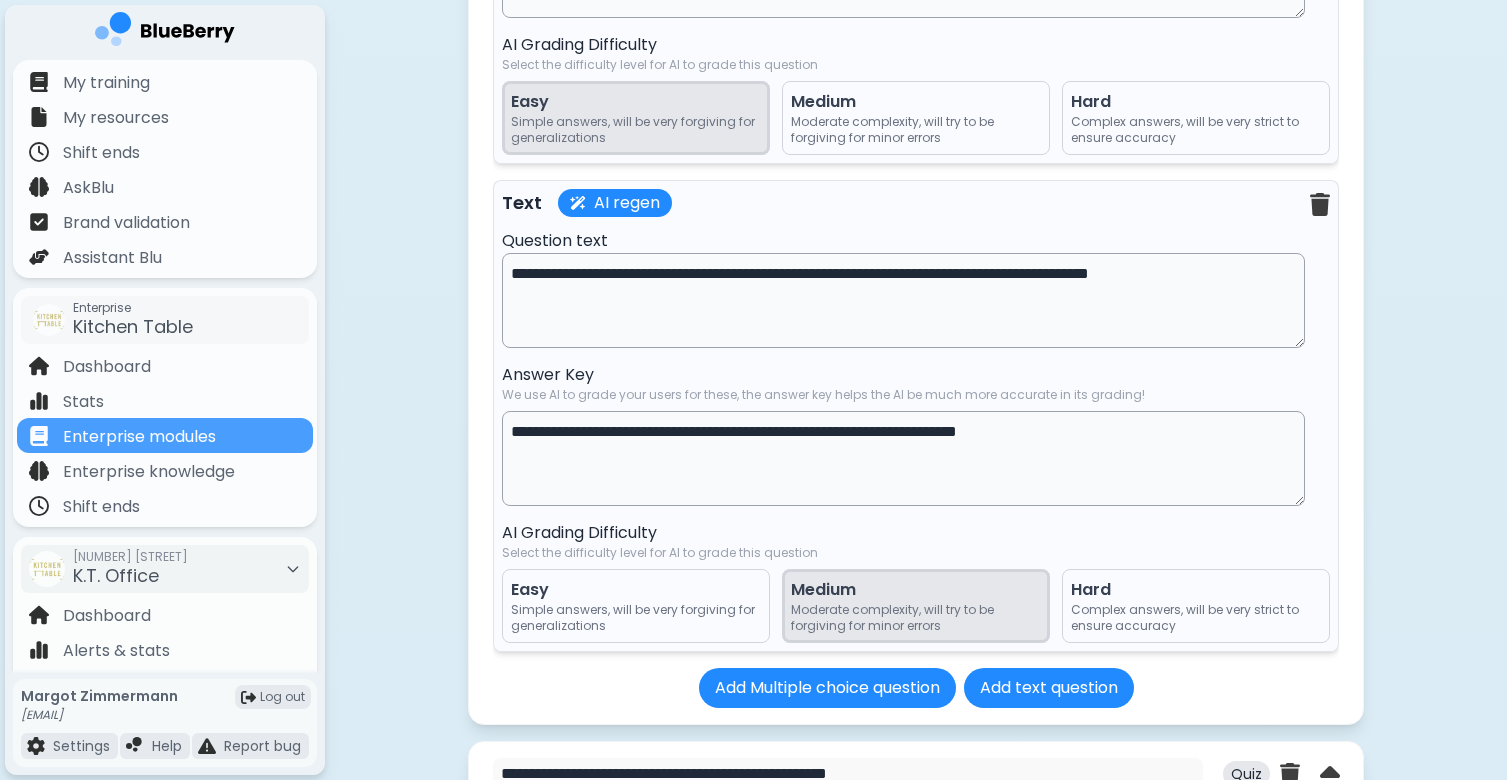 click on "**********" at bounding box center (903, 300) 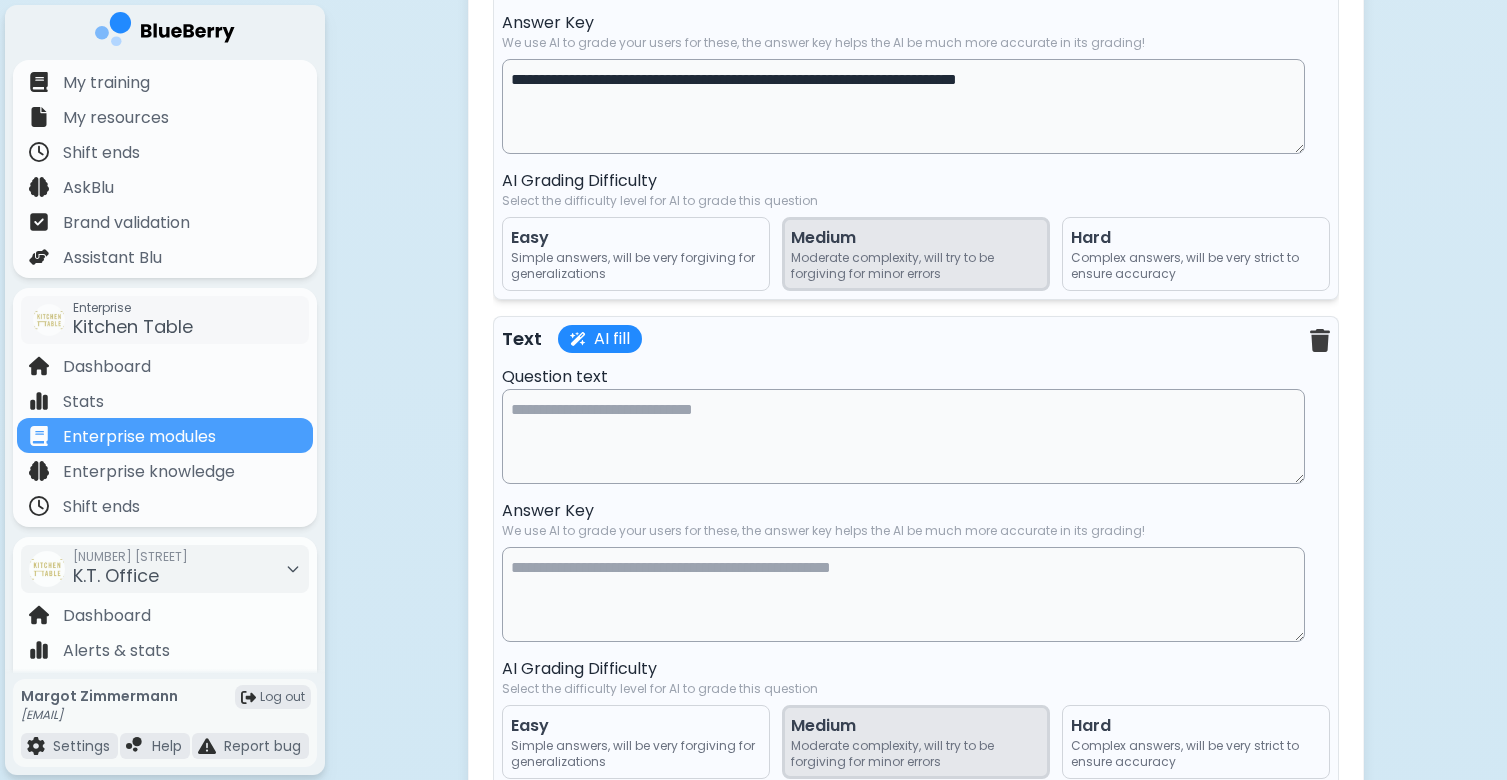 scroll, scrollTop: 11175, scrollLeft: 0, axis: vertical 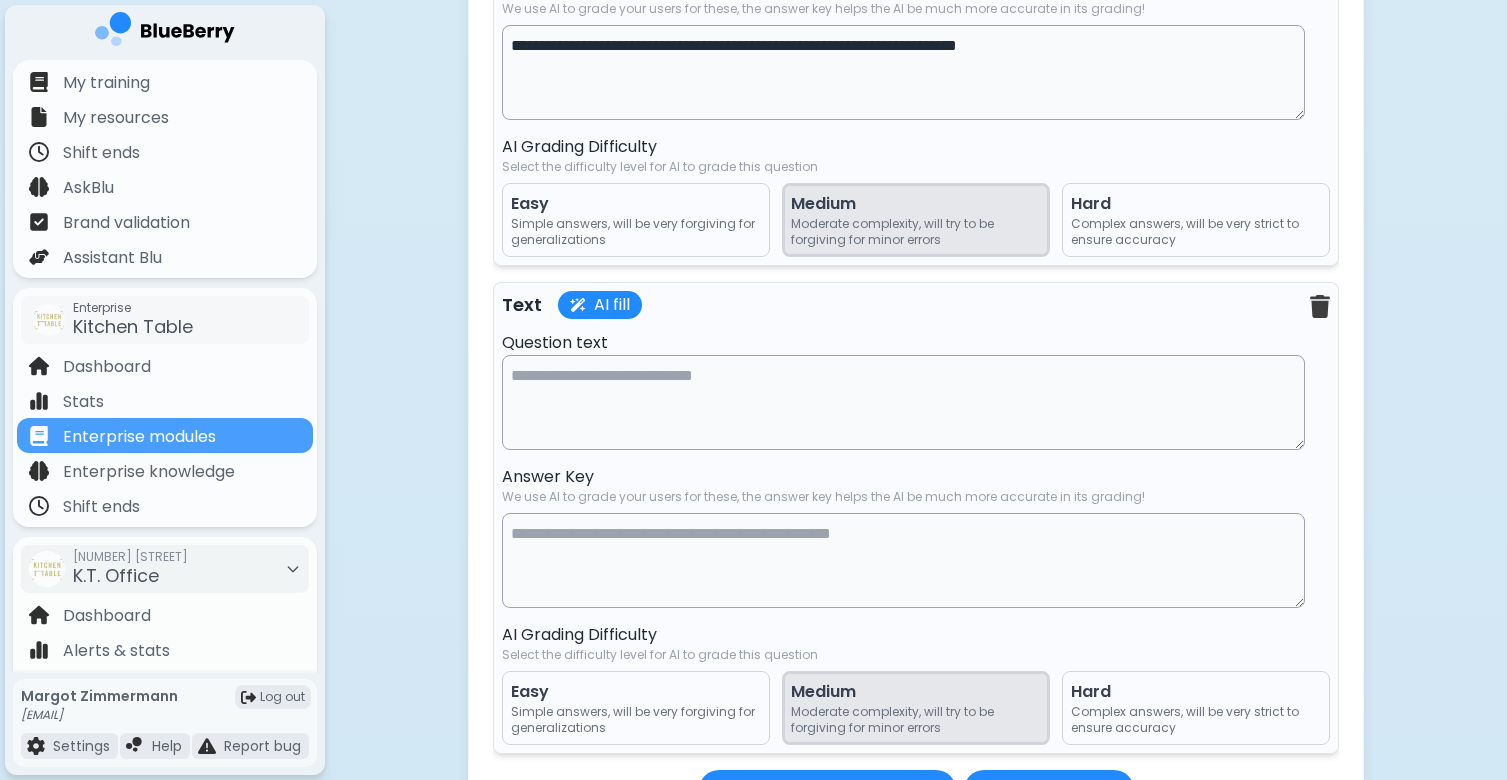 click at bounding box center (903, 402) 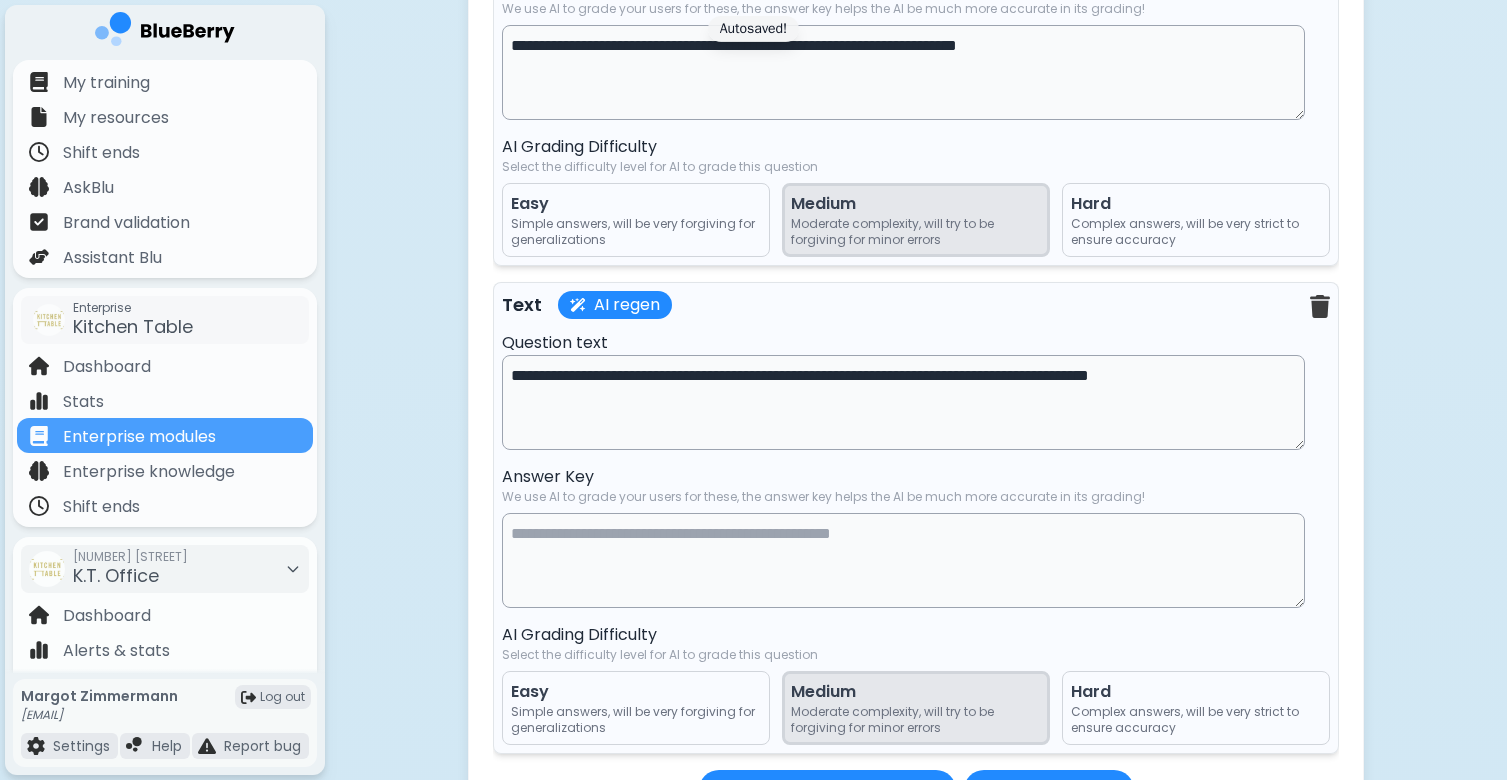 drag, startPoint x: 1145, startPoint y: 398, endPoint x: 1267, endPoint y: 402, distance: 122.06556 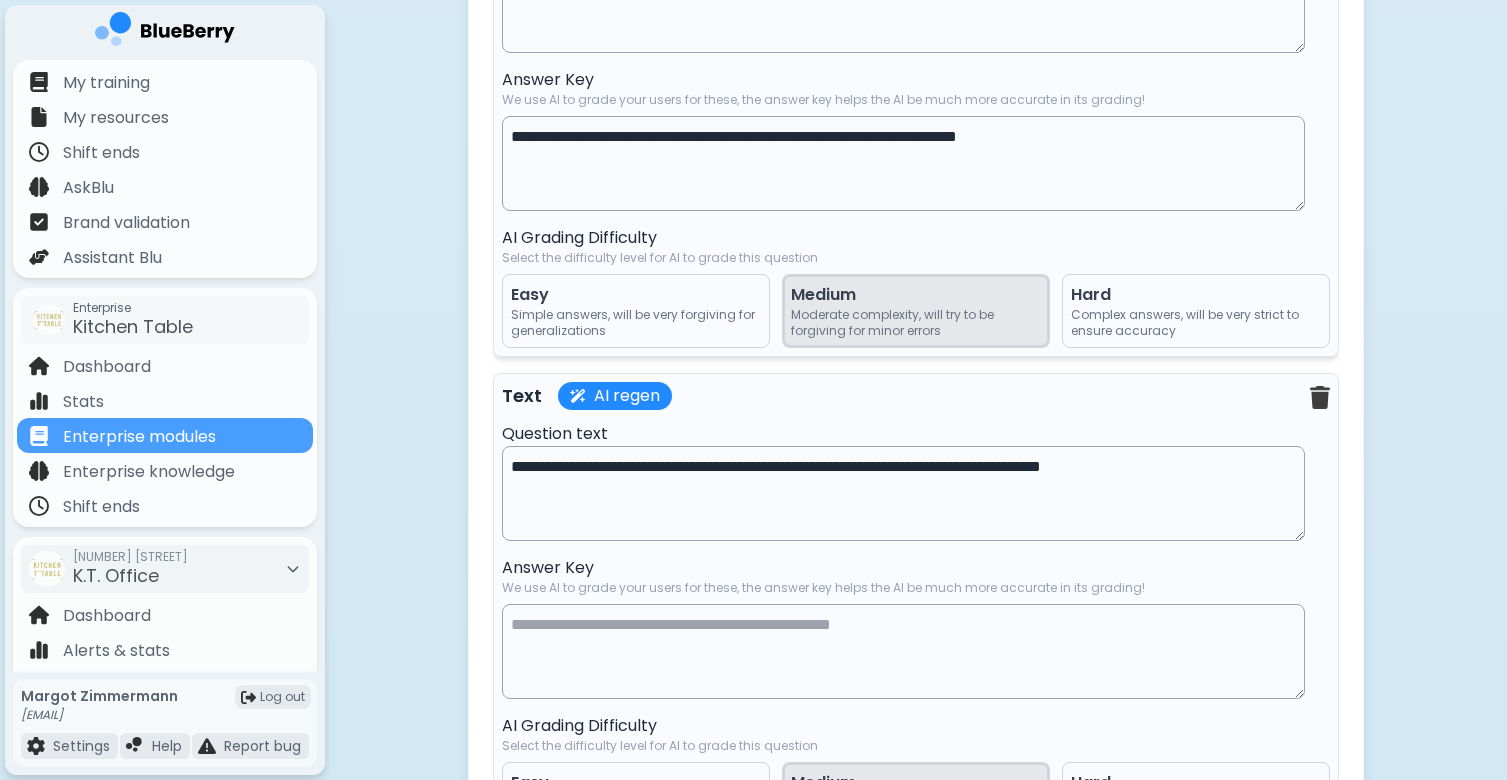 scroll, scrollTop: 11052, scrollLeft: 0, axis: vertical 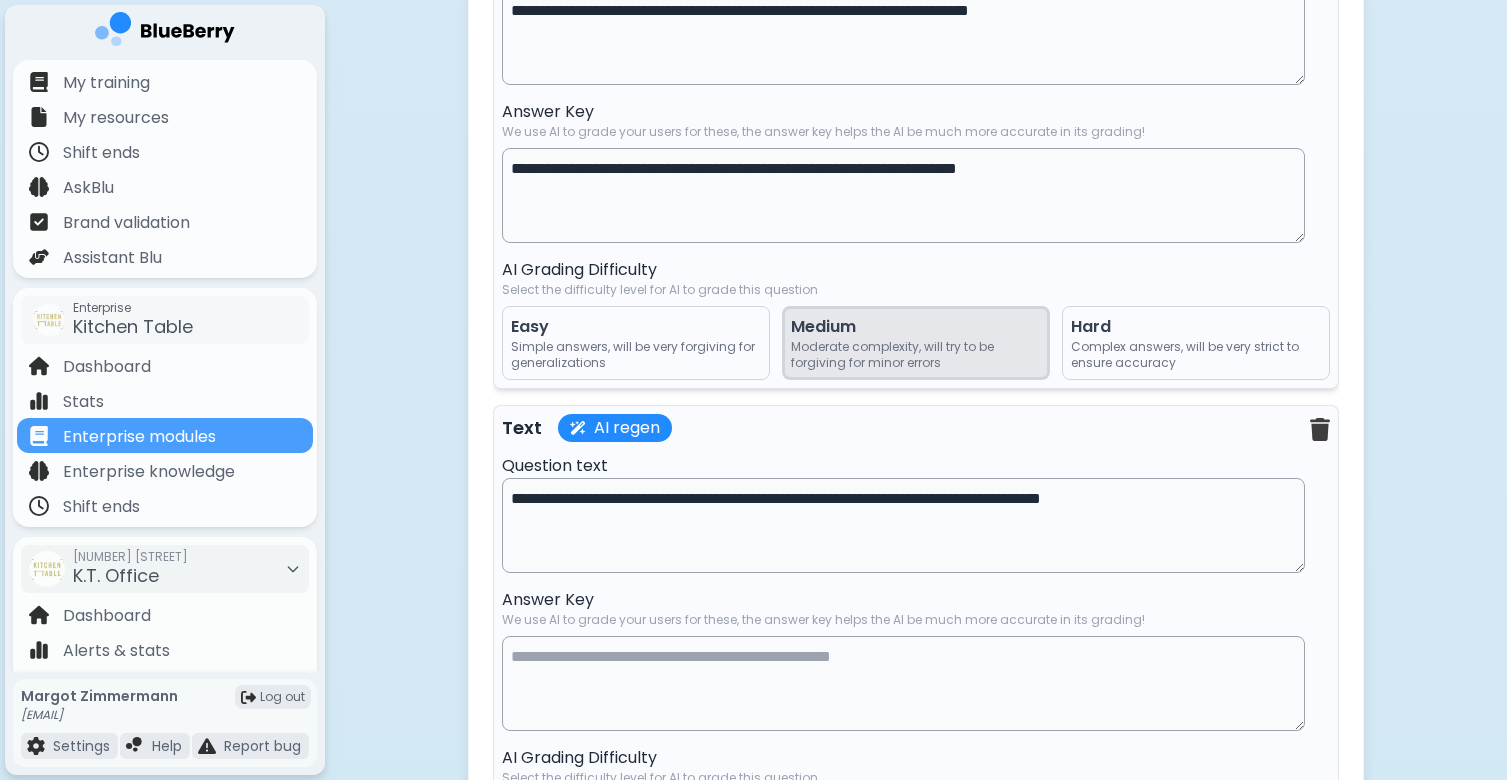 type on "**********" 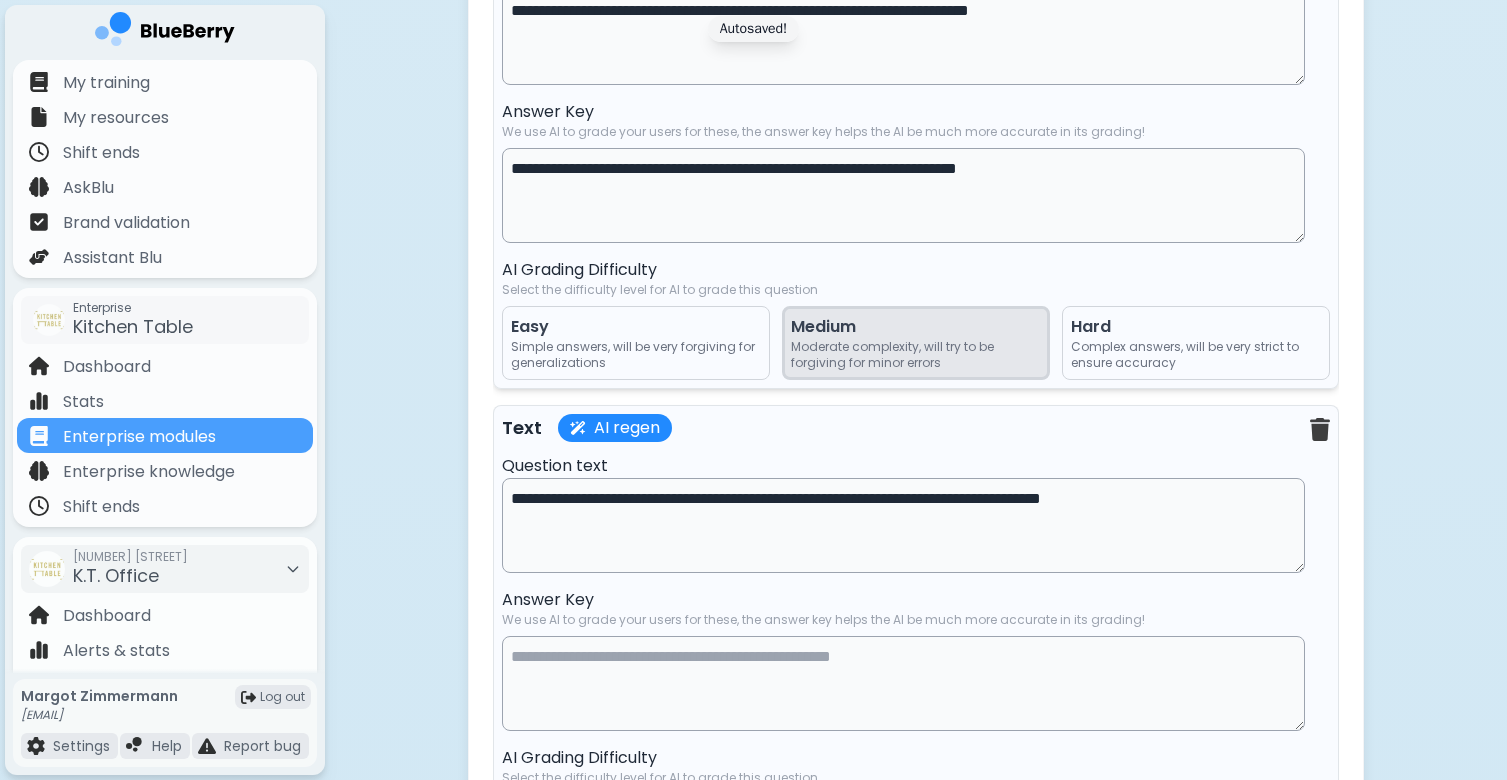 click on "**********" at bounding box center (903, 195) 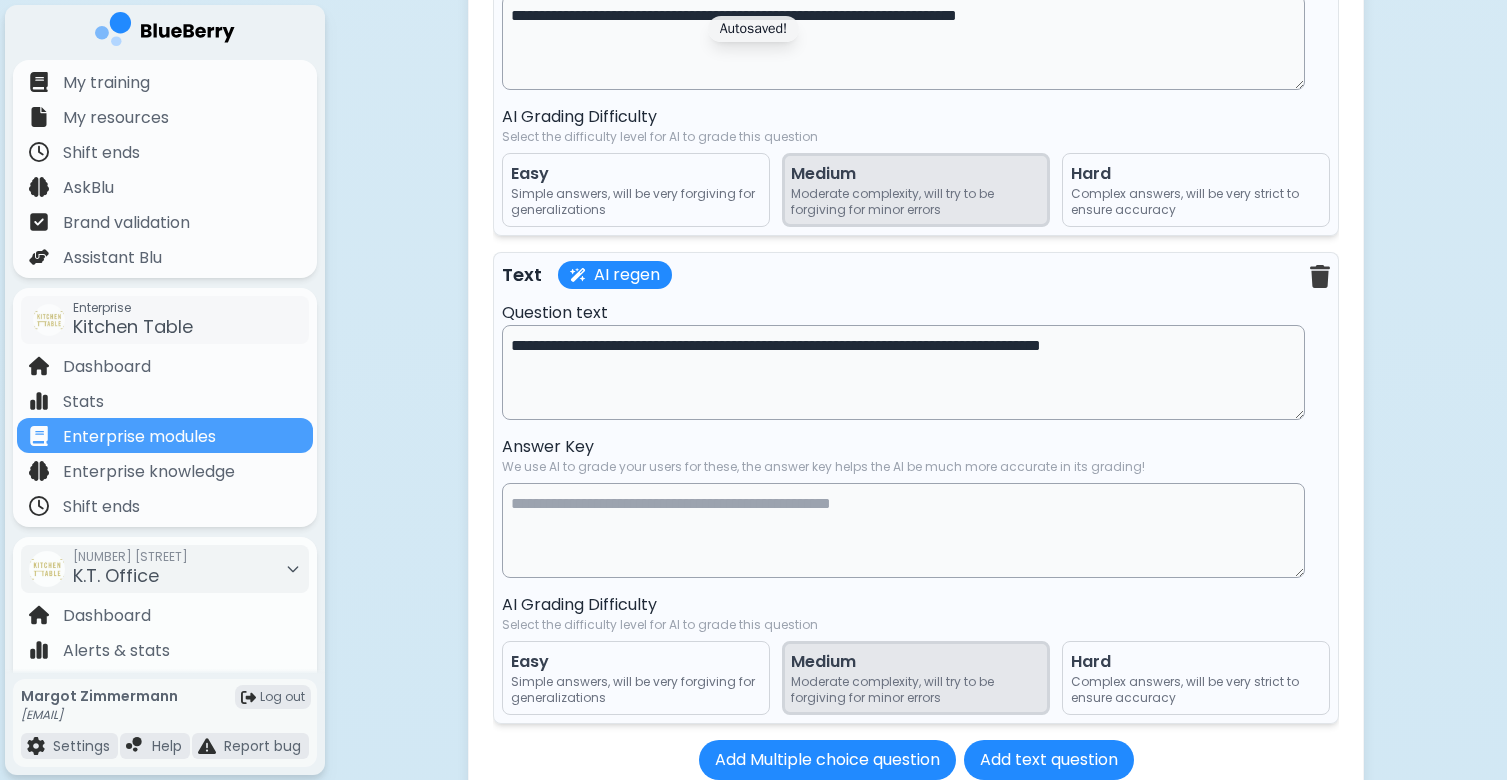 scroll, scrollTop: 11293, scrollLeft: 0, axis: vertical 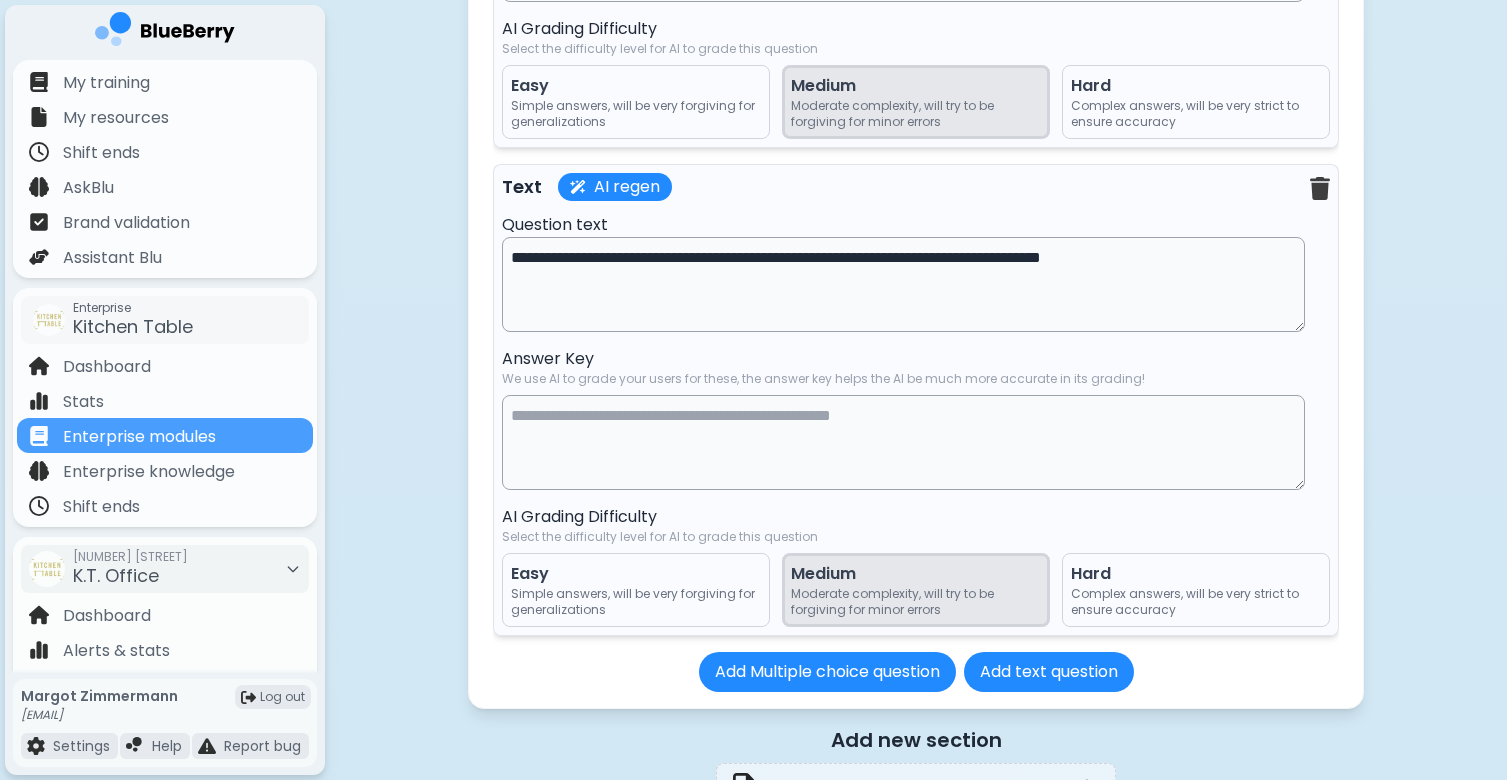 click at bounding box center (903, 442) 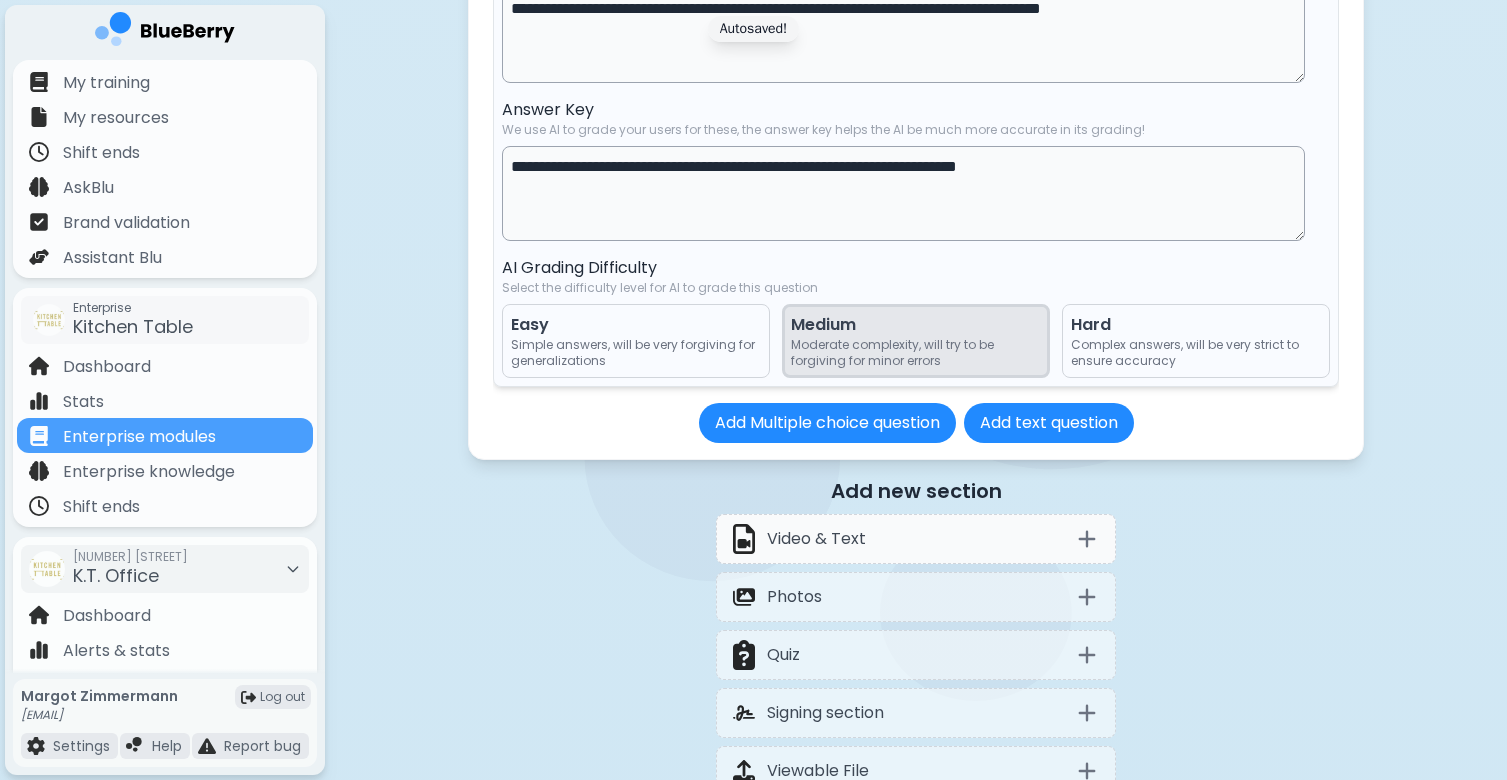 scroll, scrollTop: 11584, scrollLeft: 0, axis: vertical 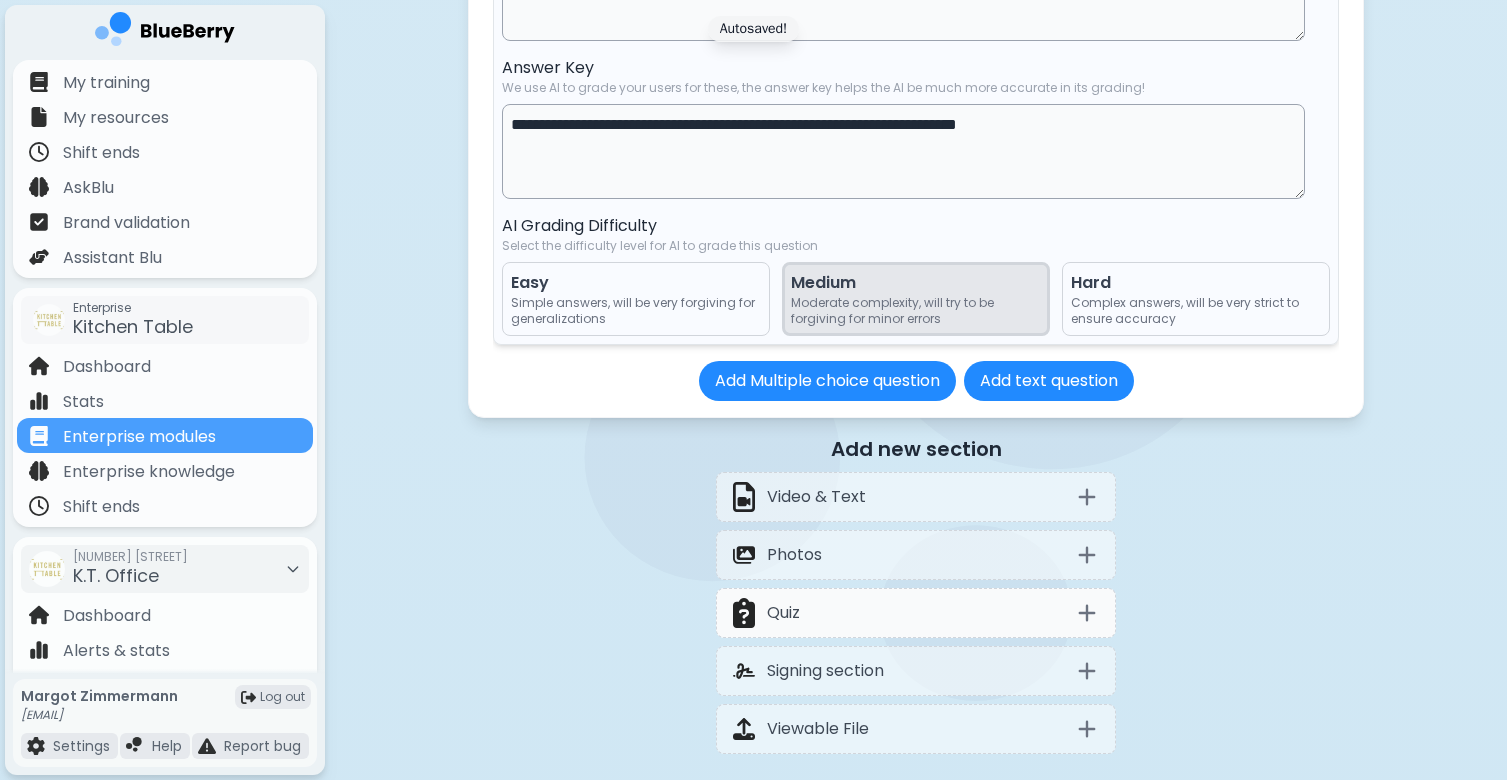 type on "**********" 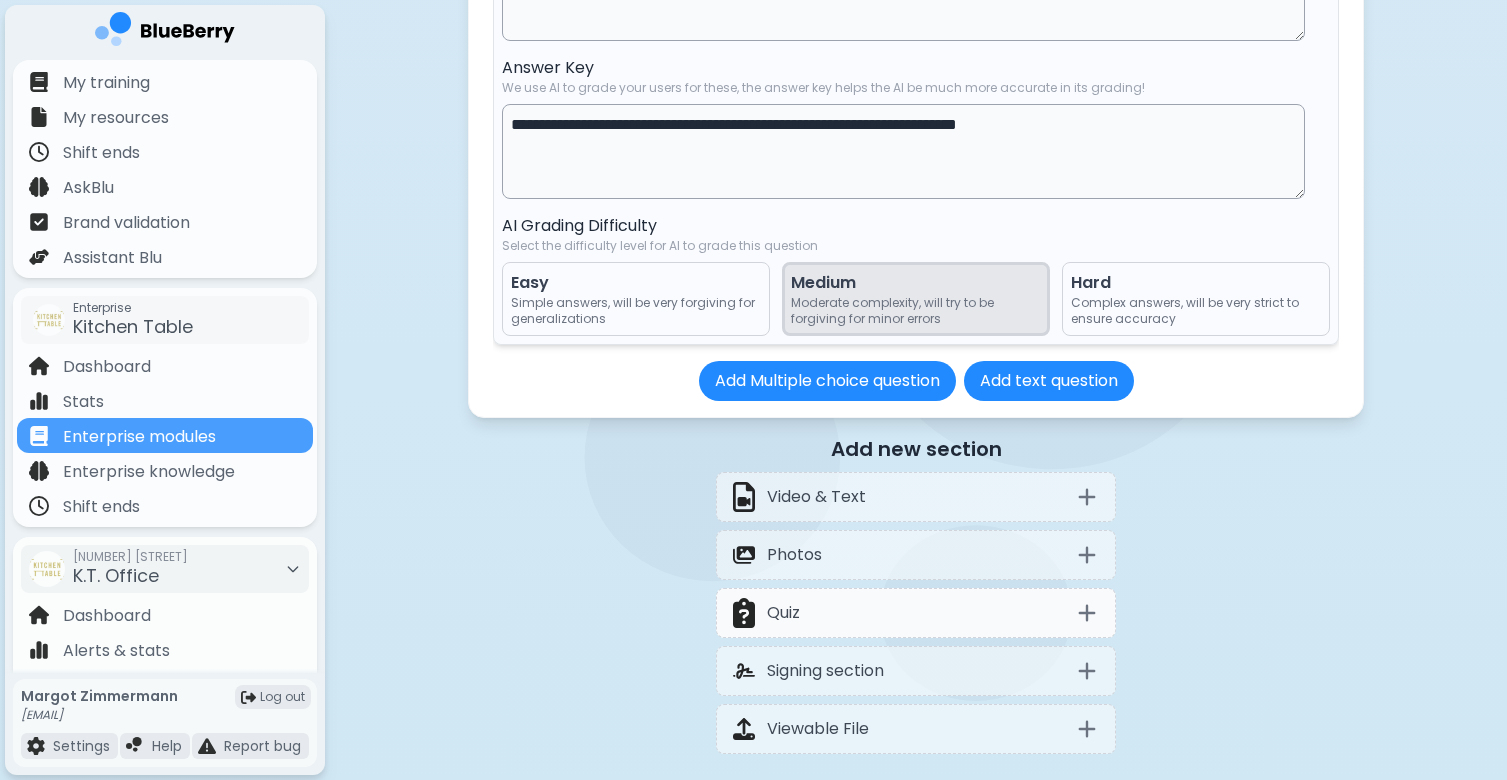 click on "Quiz" at bounding box center [916, 613] 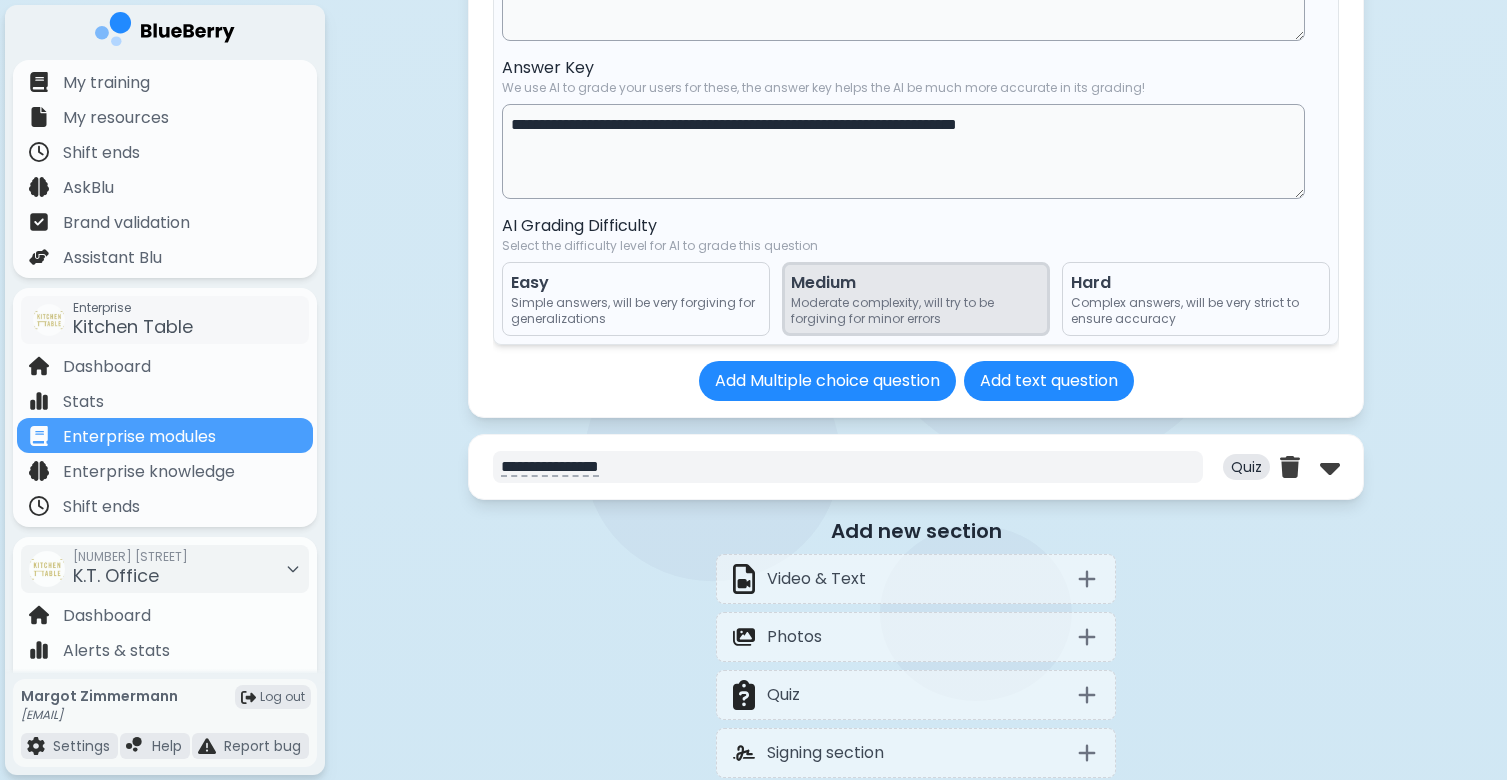 click on "**********" at bounding box center (848, 467) 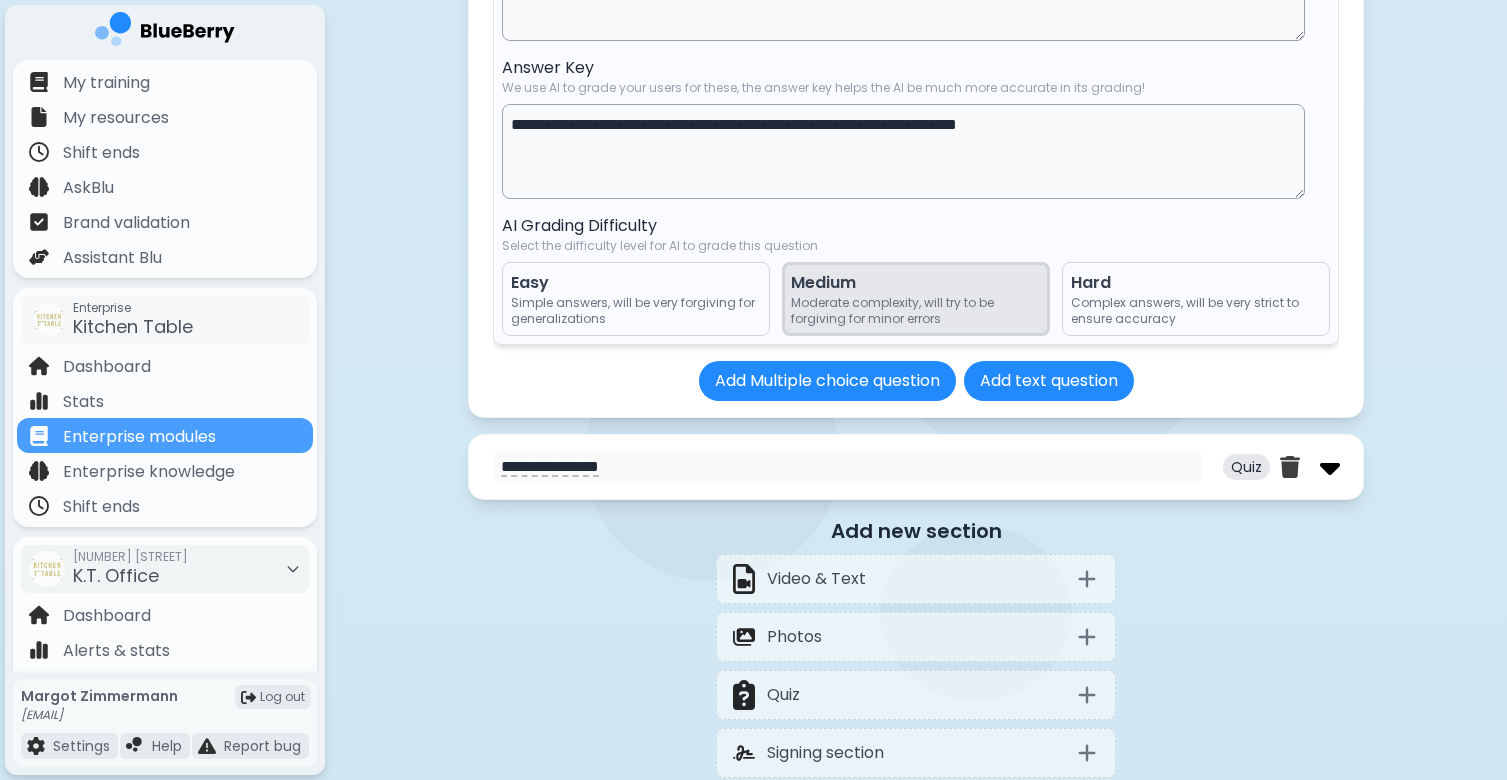 click at bounding box center [1330, 467] 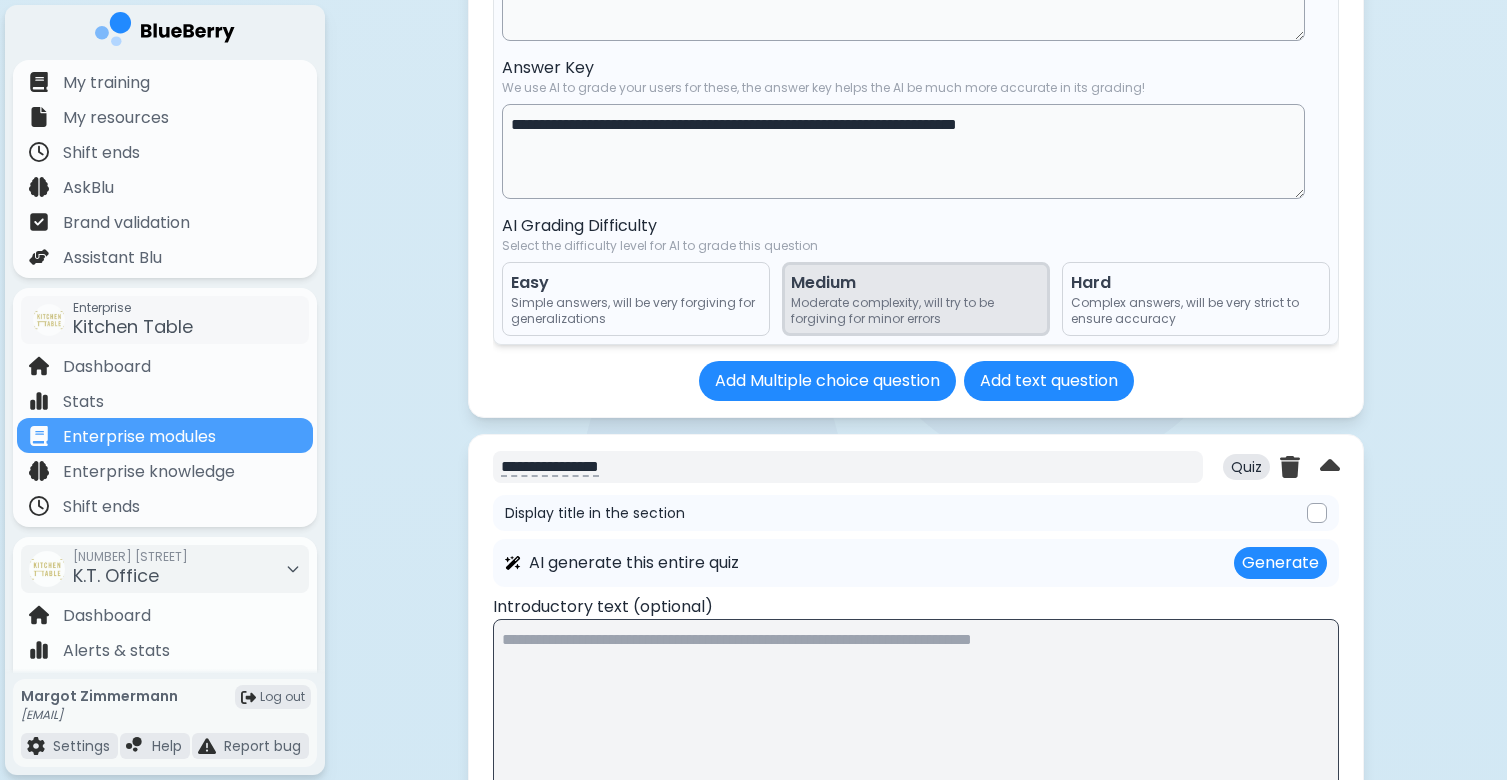 click on "**********" at bounding box center (848, 467) 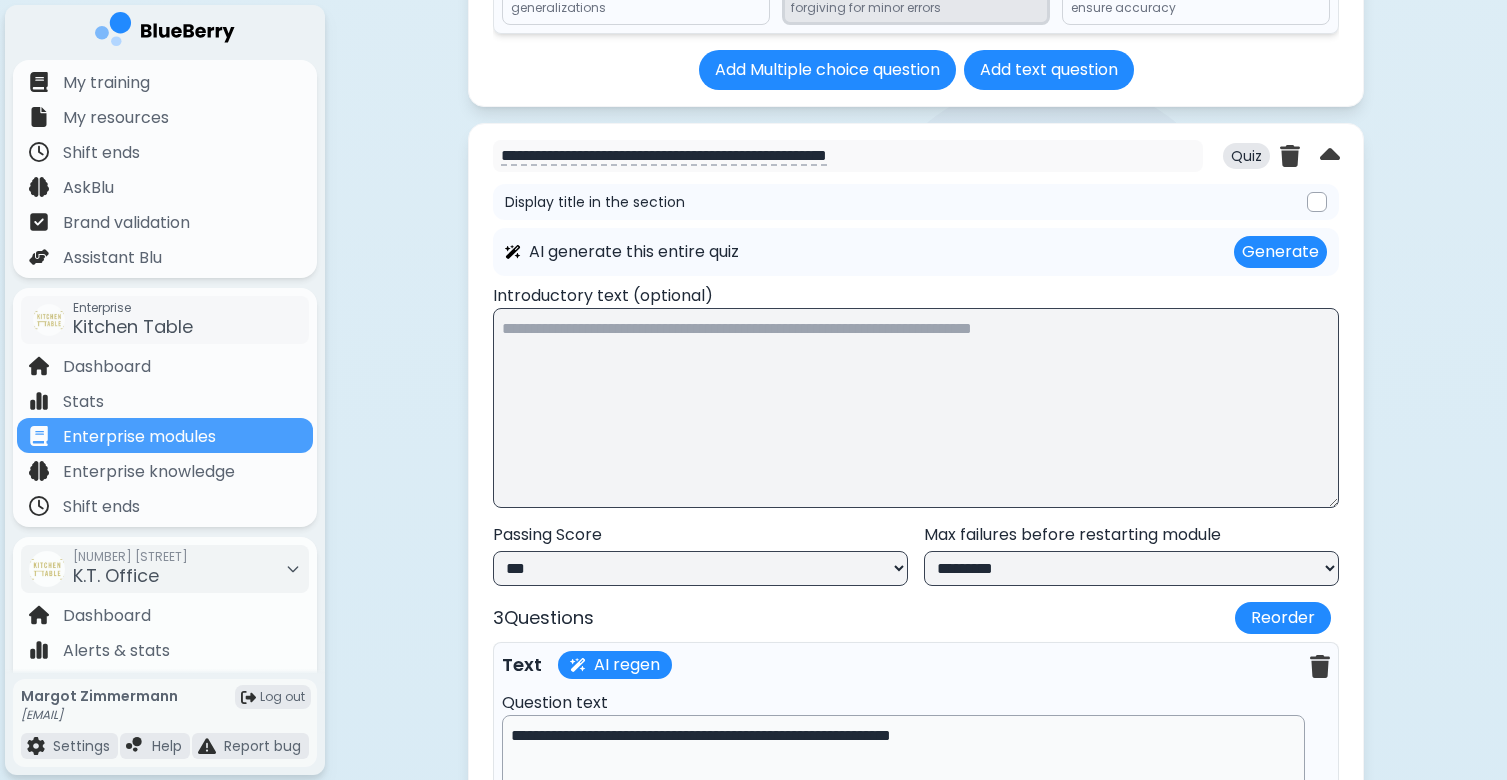 scroll, scrollTop: 9794, scrollLeft: 0, axis: vertical 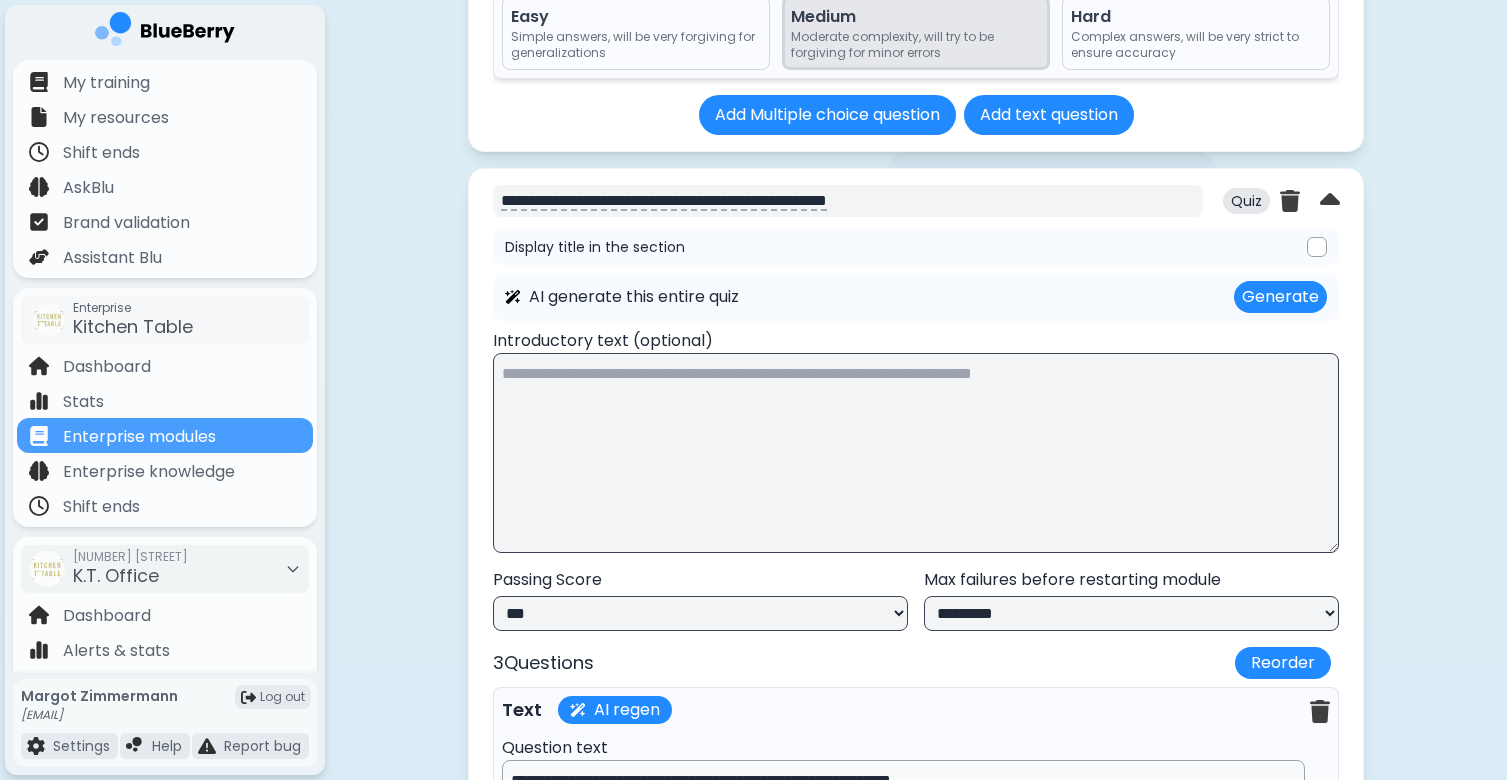 click on "**********" at bounding box center (848, 201) 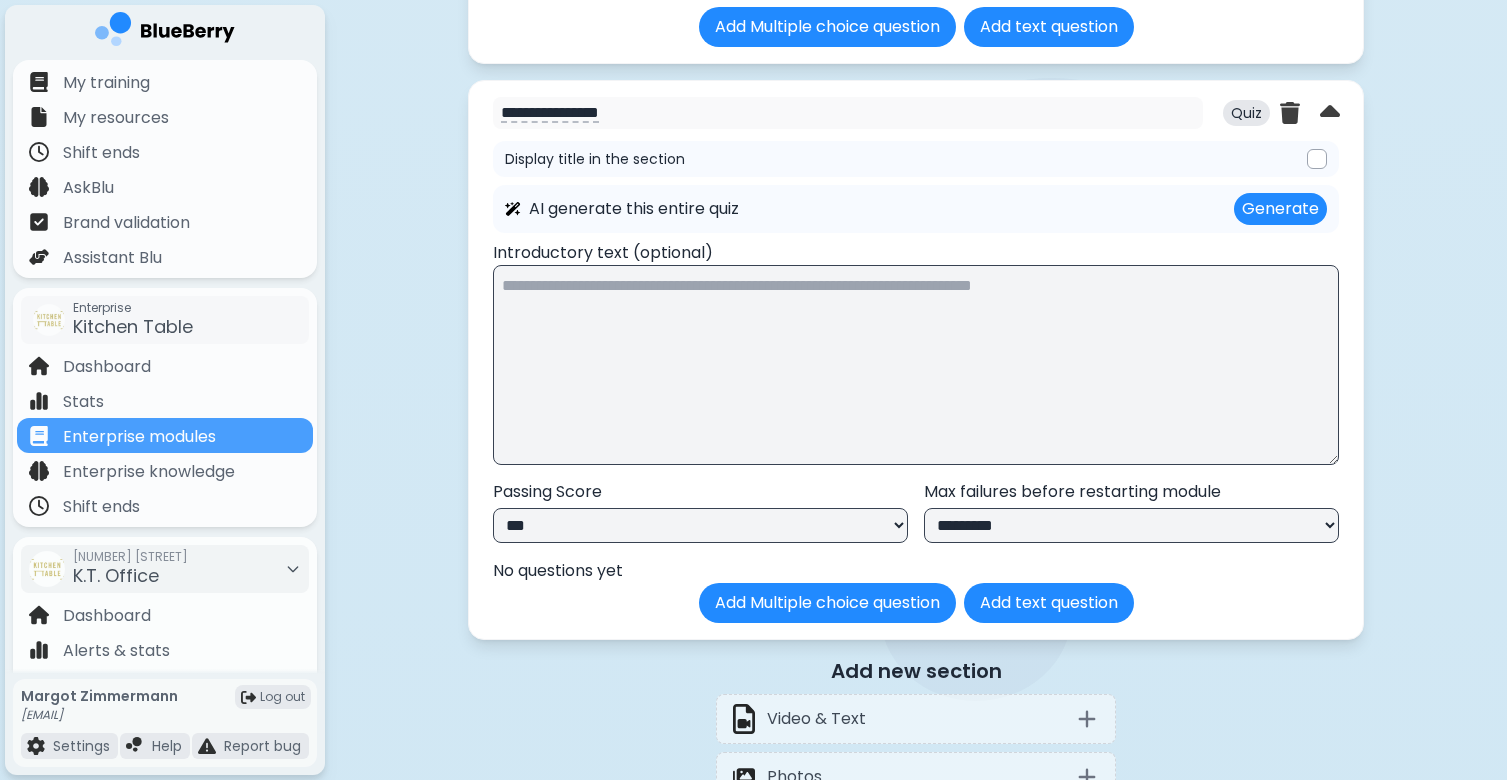 scroll, scrollTop: 11918, scrollLeft: 0, axis: vertical 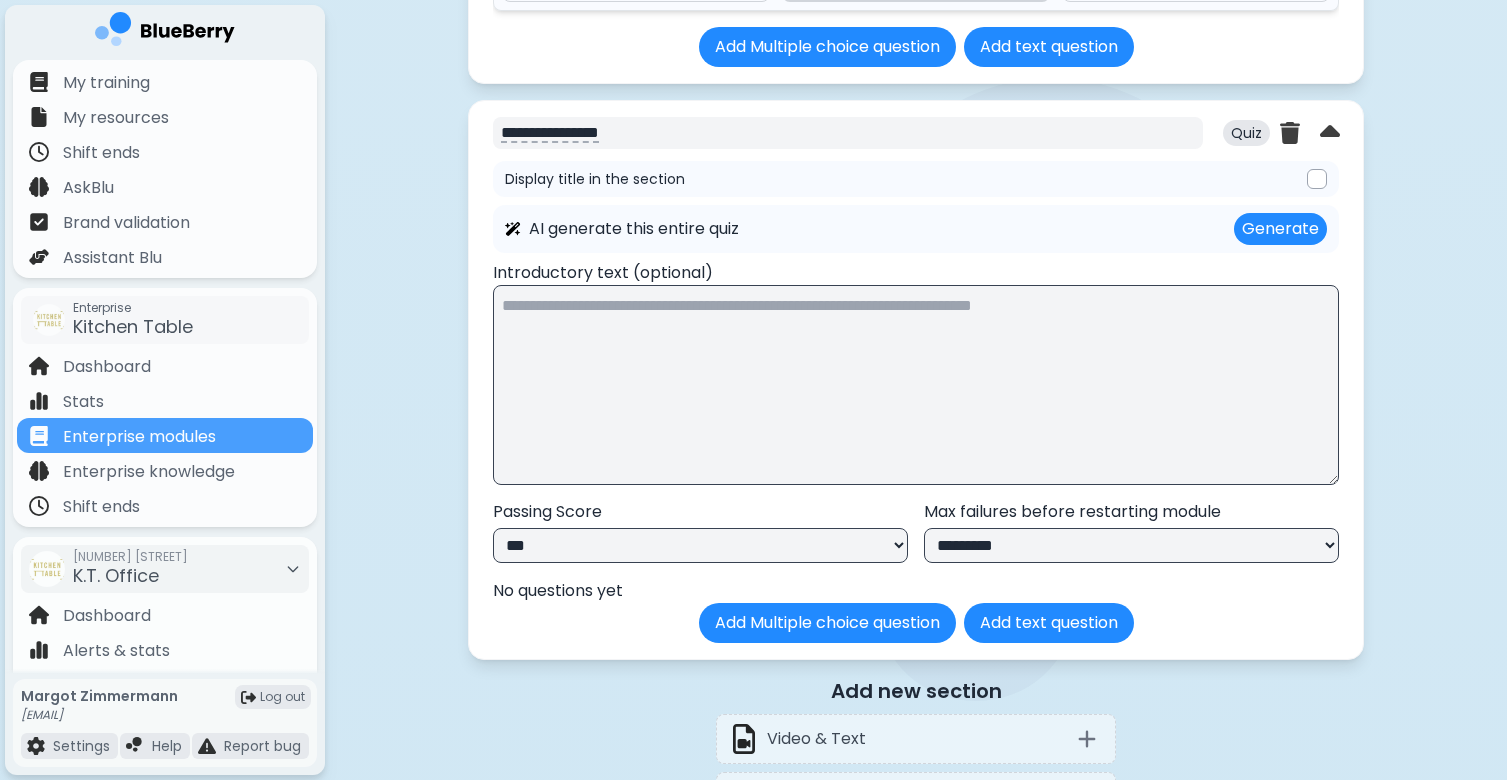 click on "**********" at bounding box center (848, 133) 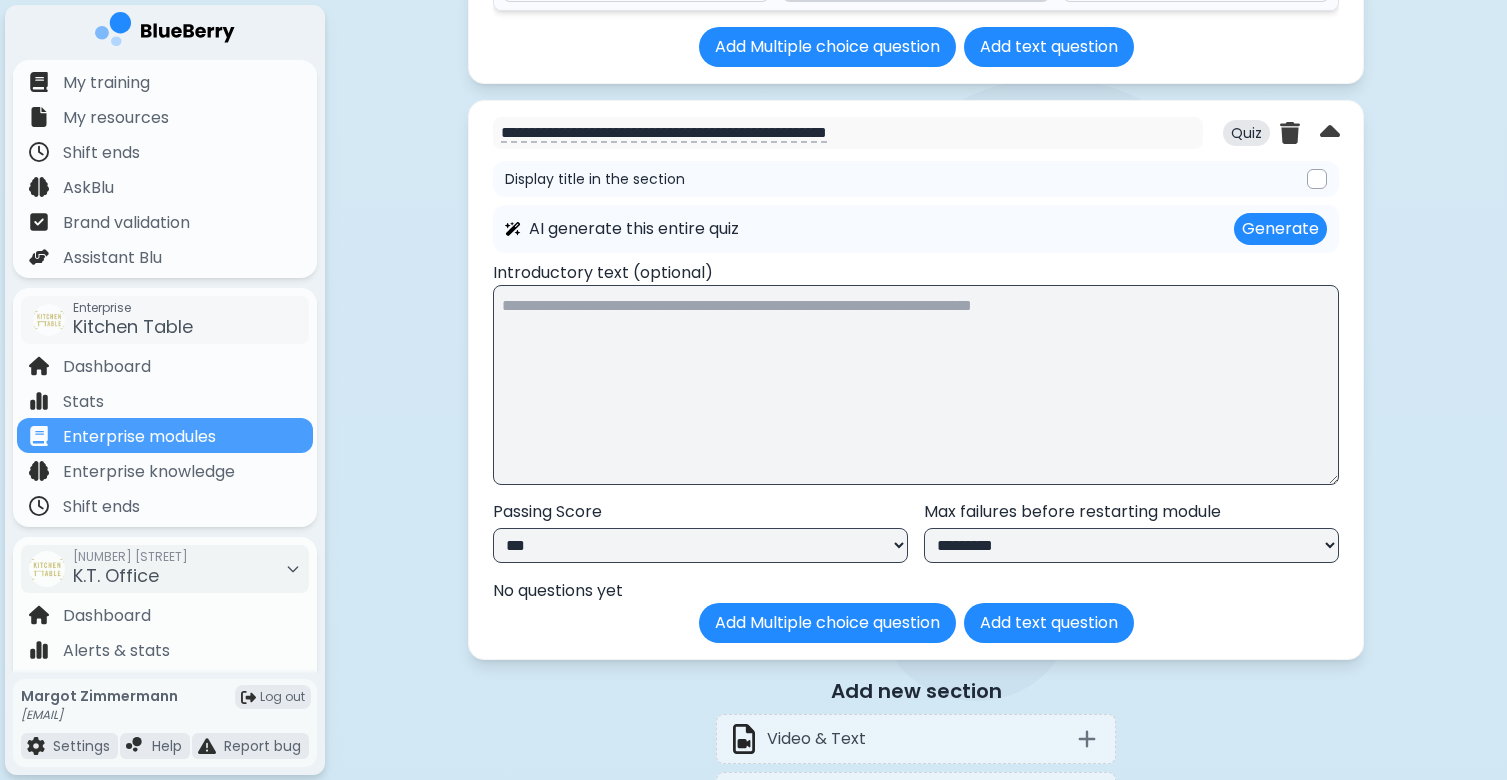 type on "**********" 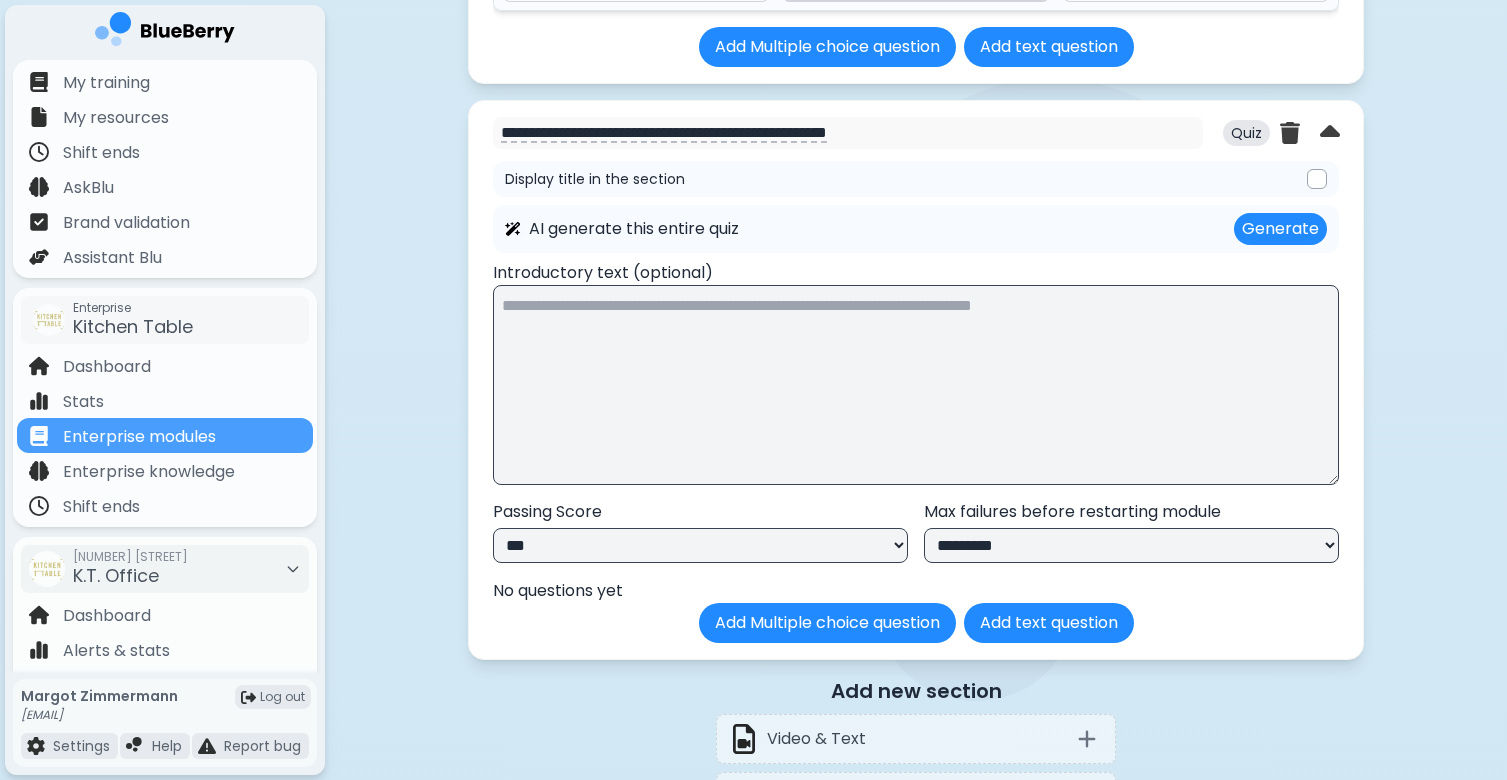 click on "**********" at bounding box center [700, 545] 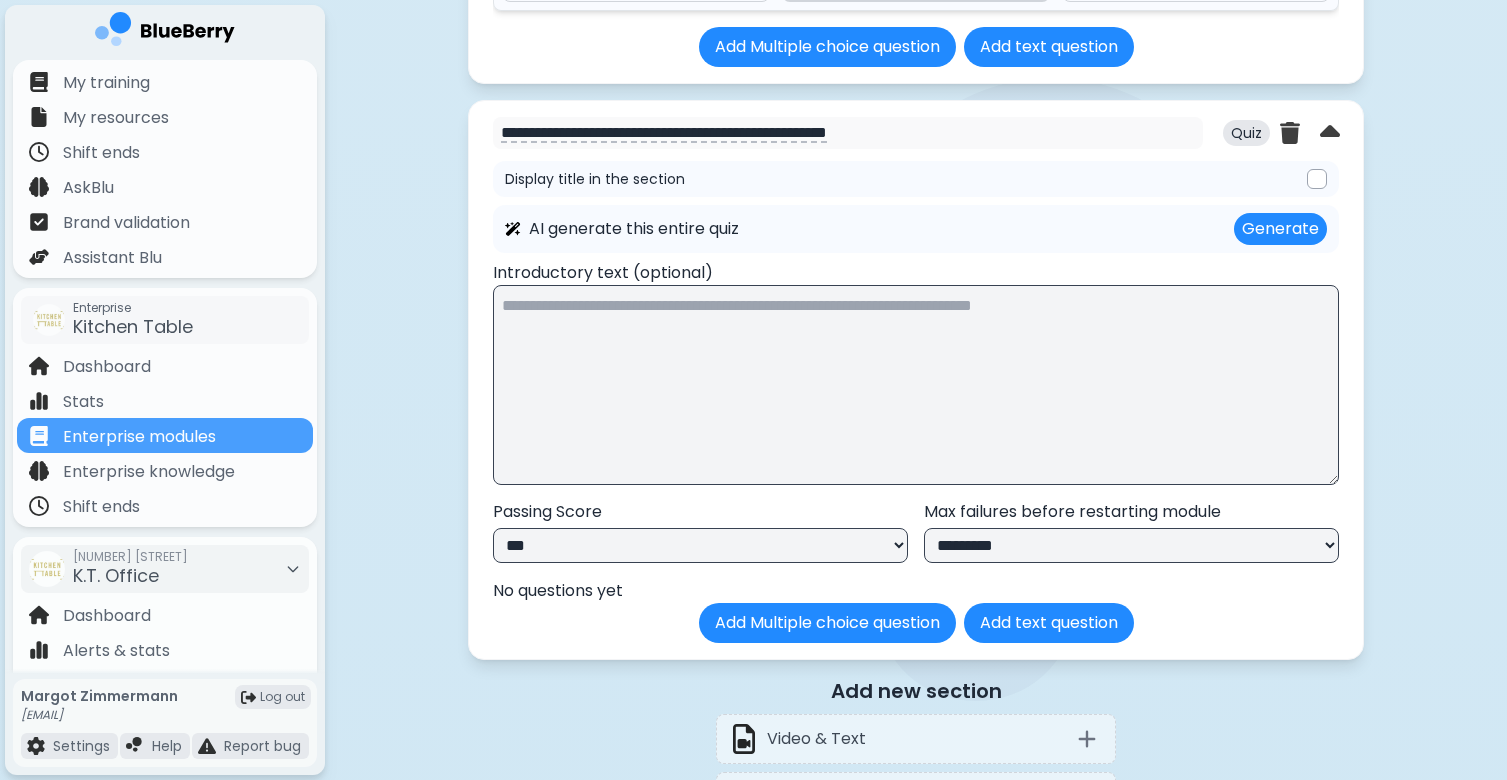 select on "**" 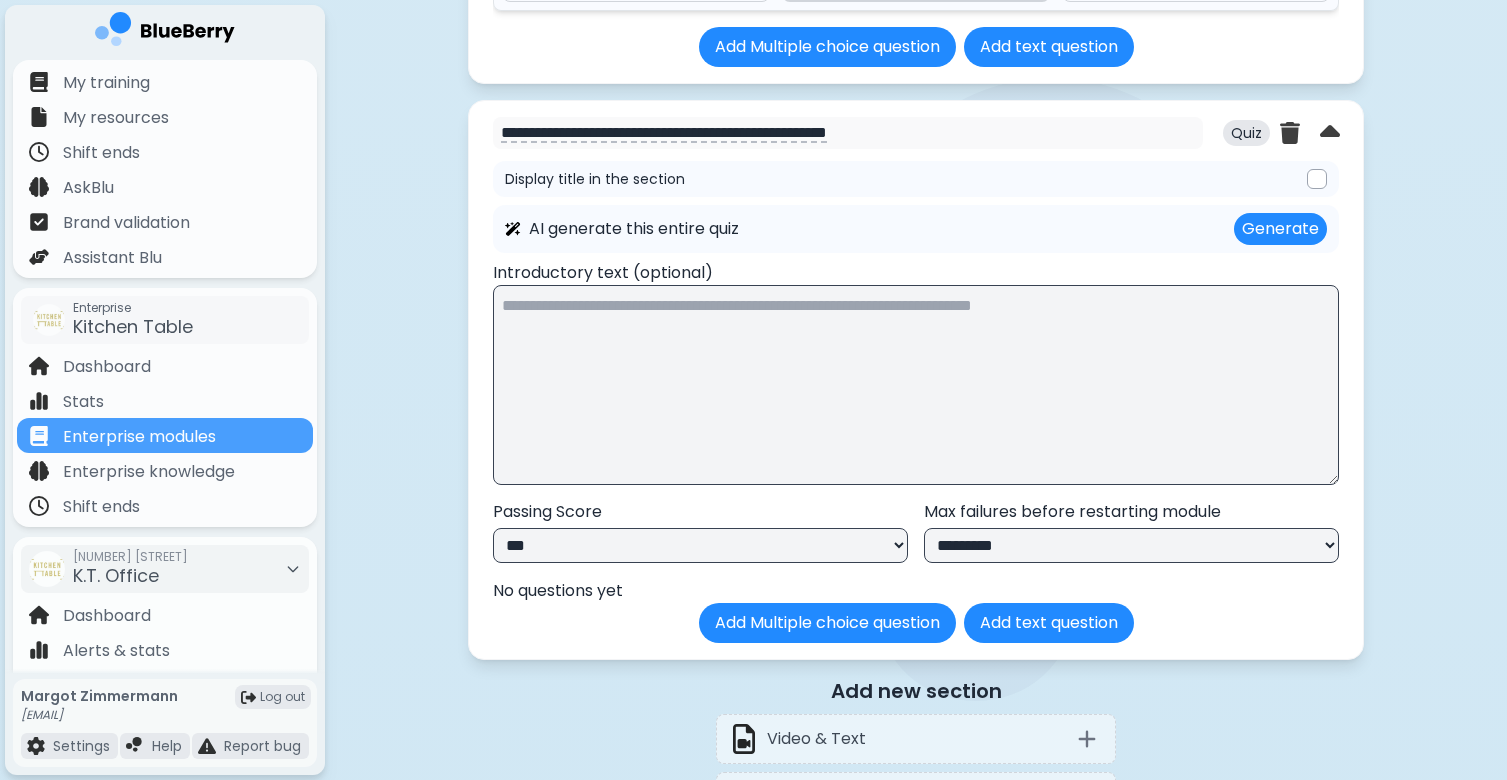 click on "**********" at bounding box center [1131, 545] 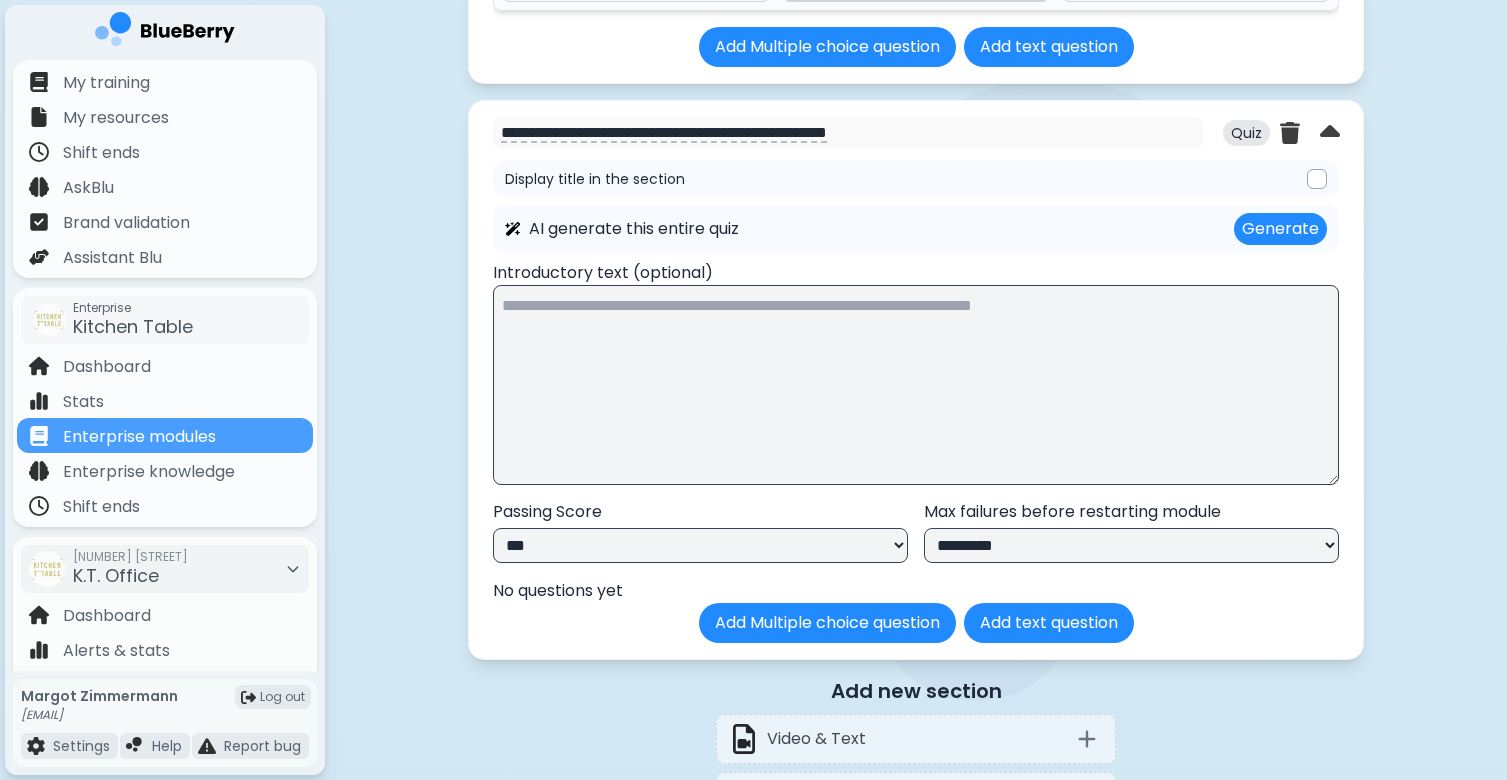 select on "*********" 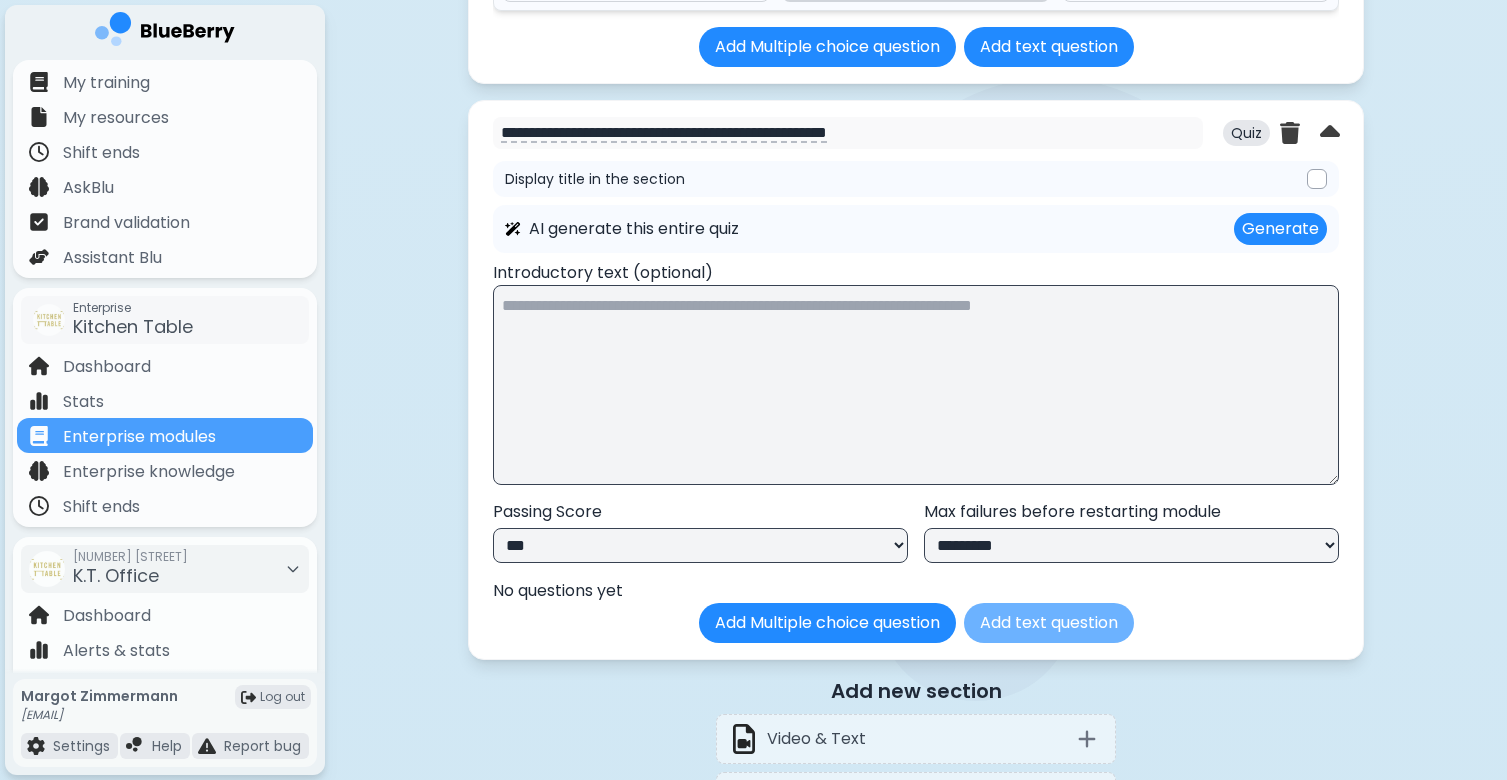 click on "Add text question" at bounding box center [1049, 623] 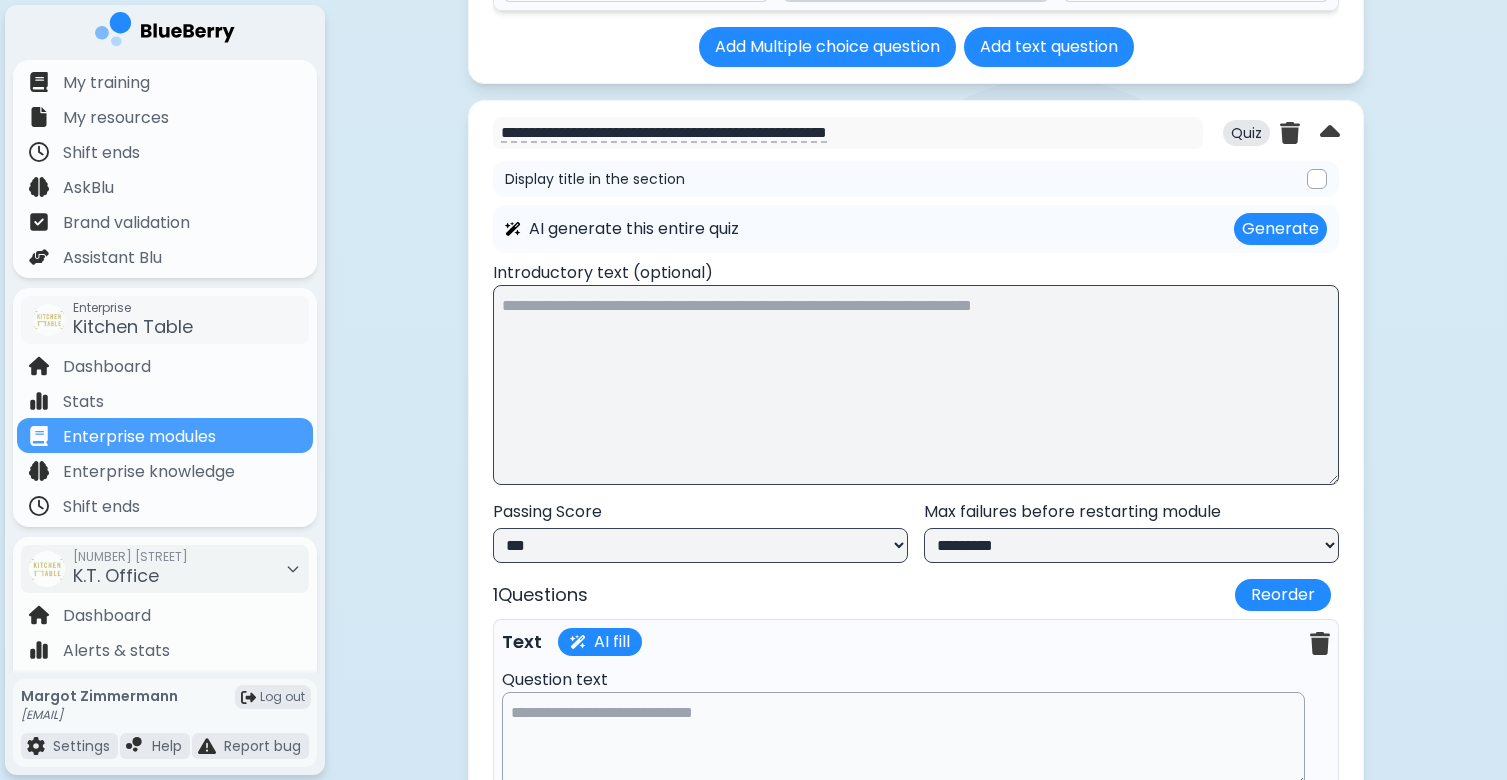 type 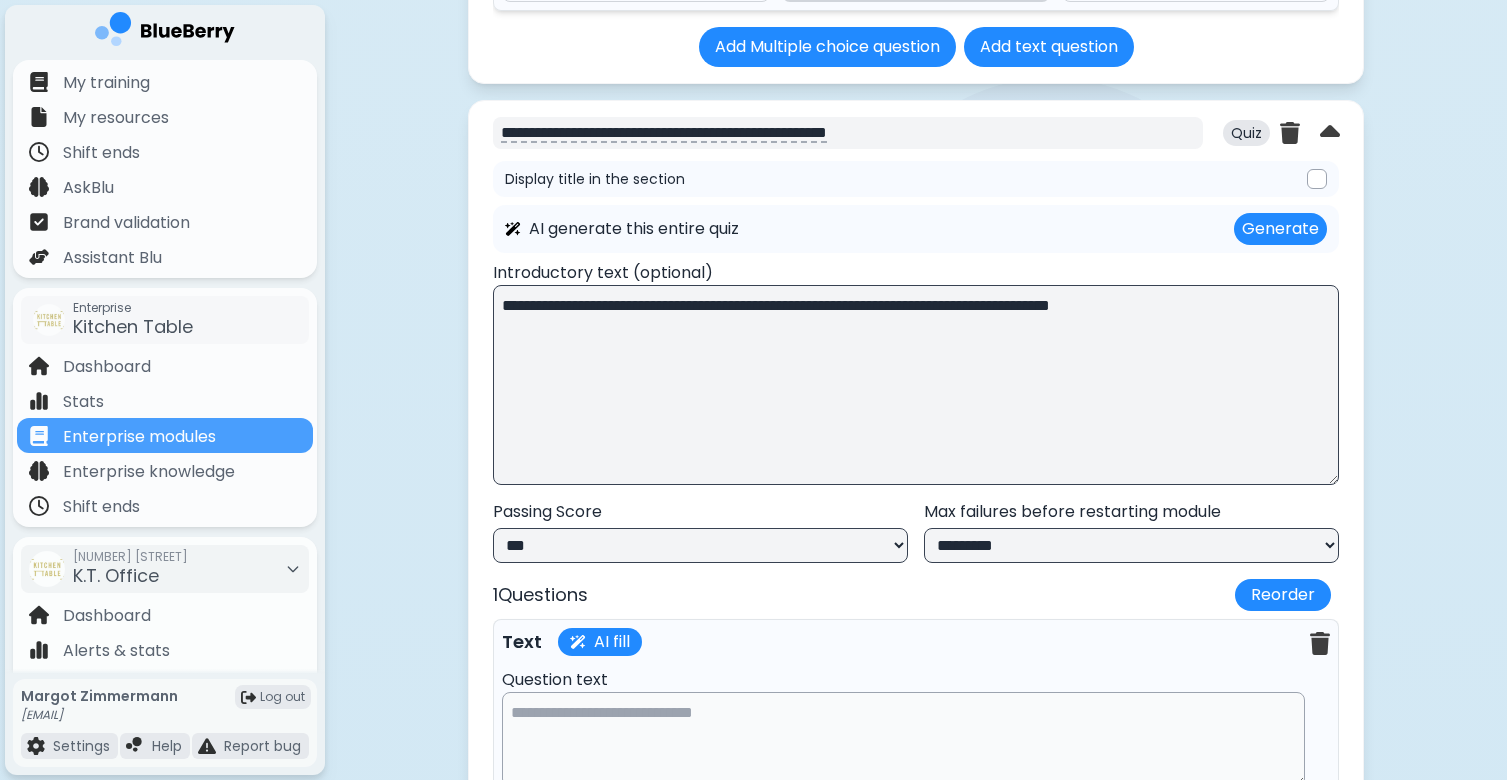 type on "**********" 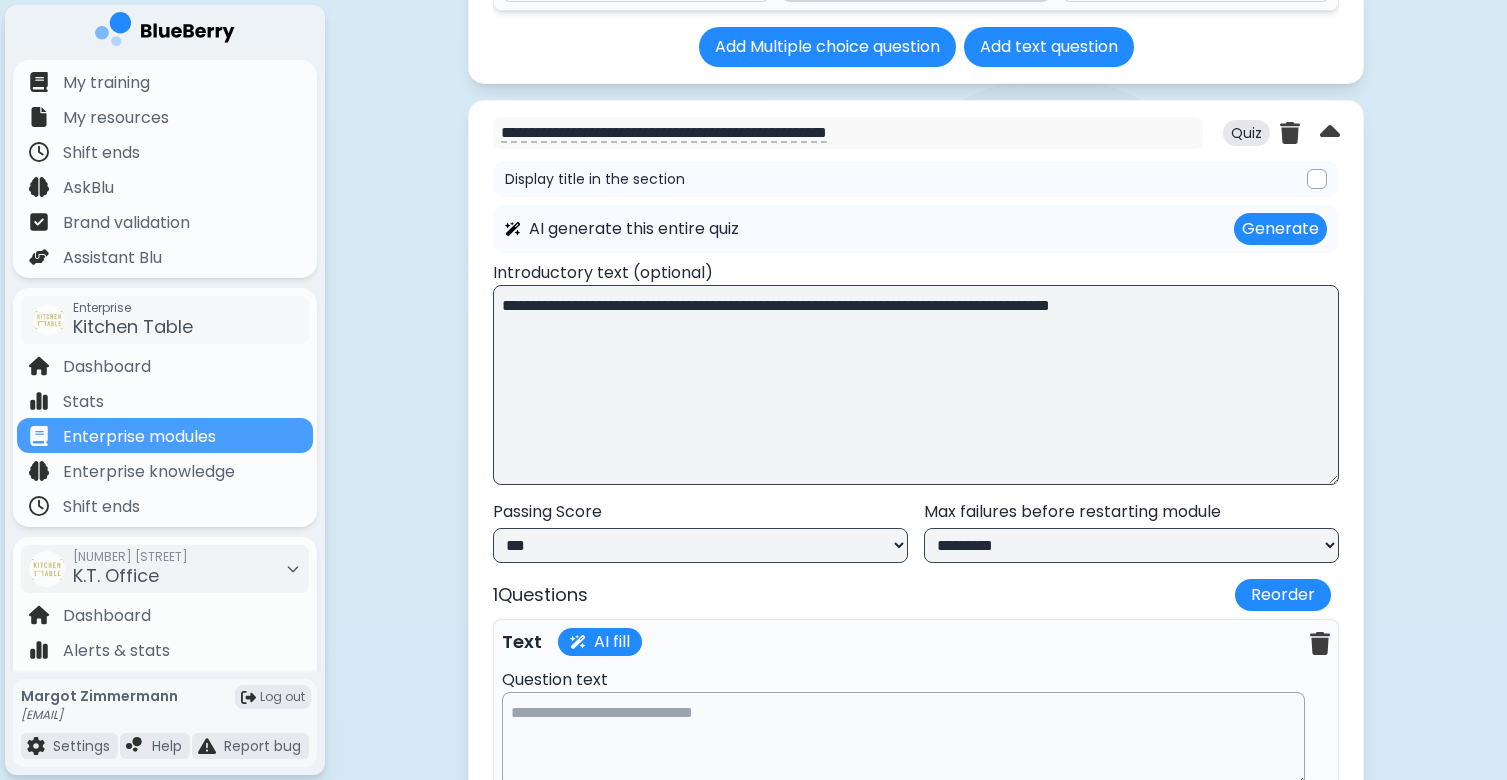 drag, startPoint x: 569, startPoint y: 152, endPoint x: 415, endPoint y: 152, distance: 154 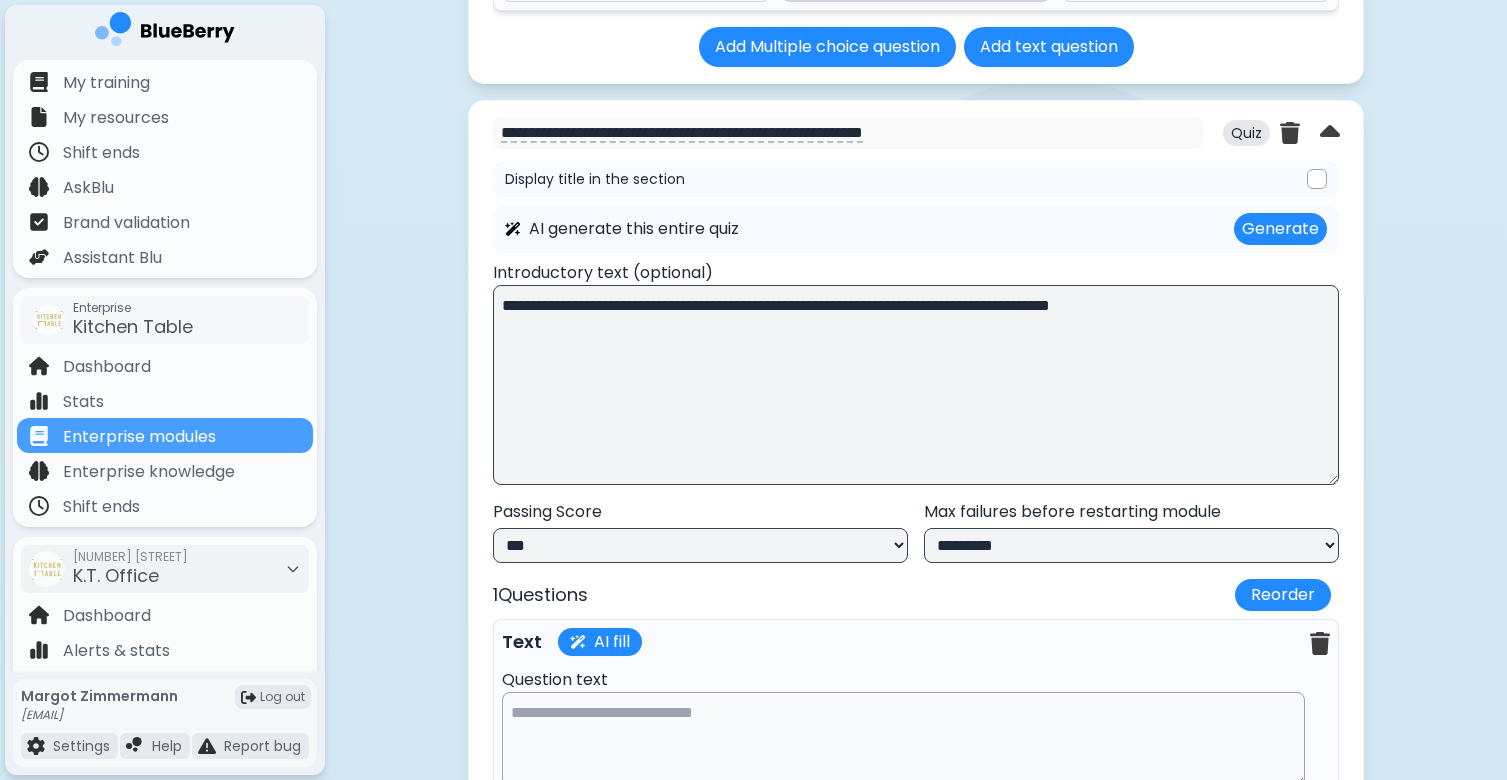 type on "**********" 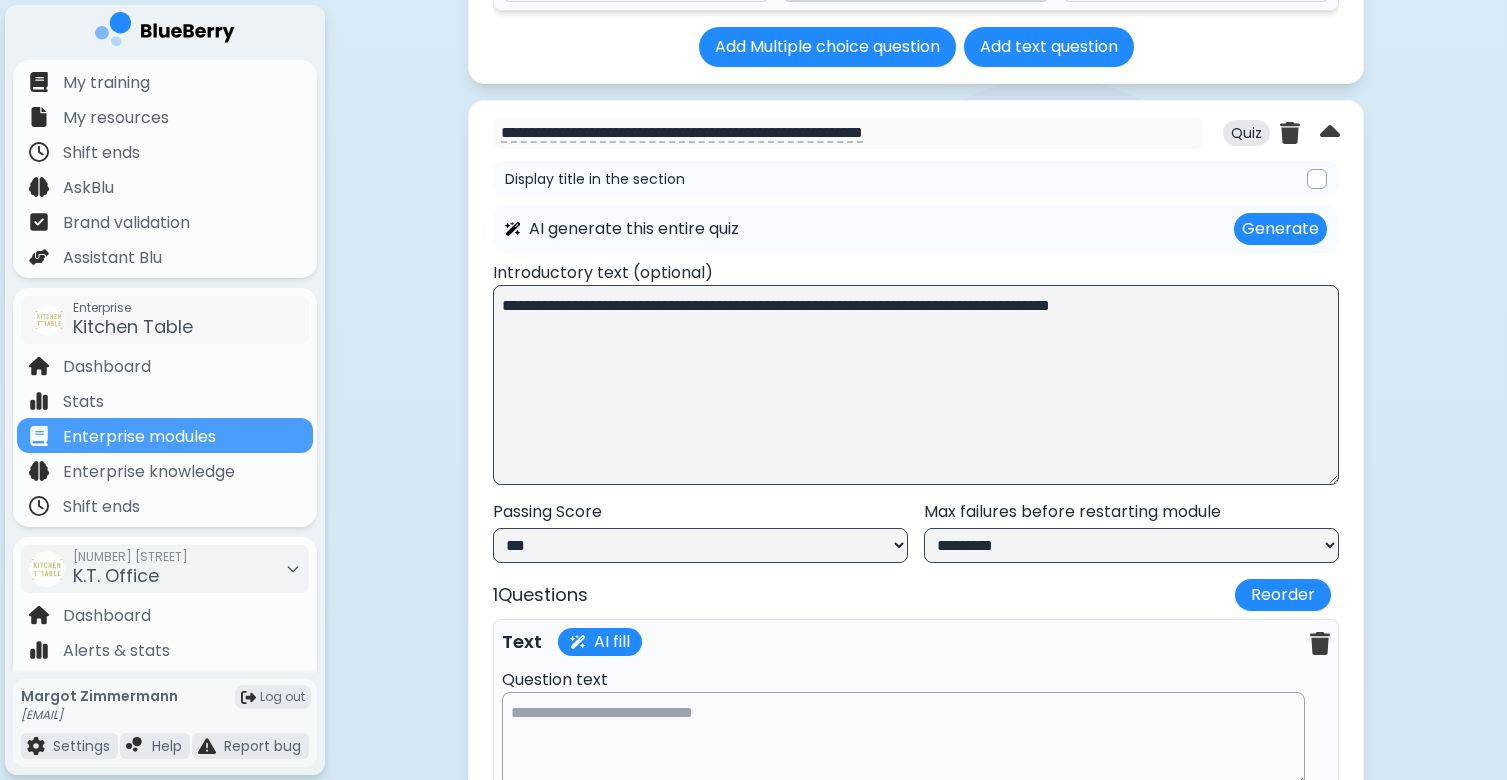 click on "**********" at bounding box center (916, 385) 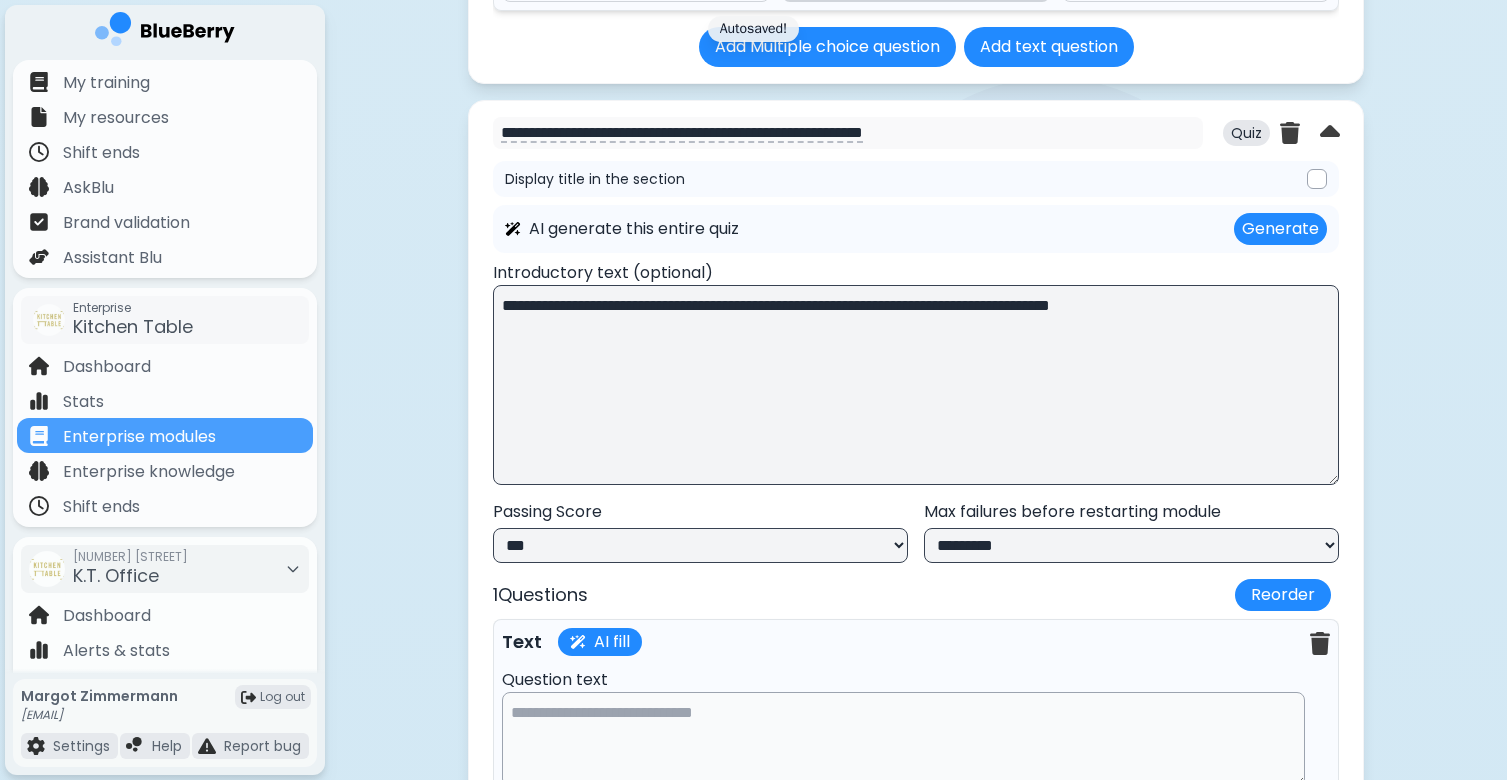 click on "**********" at bounding box center [916, 385] 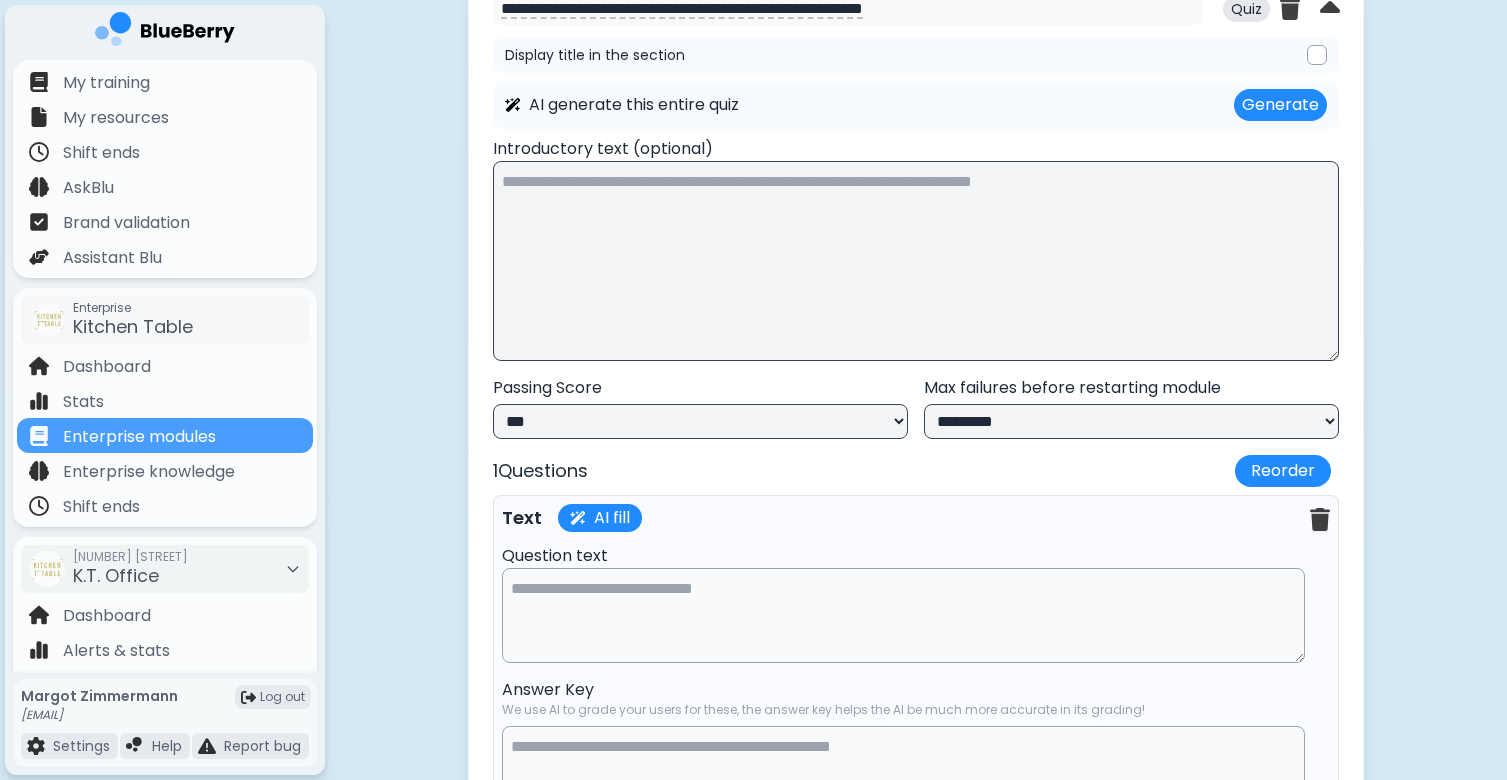scroll, scrollTop: 12100, scrollLeft: 0, axis: vertical 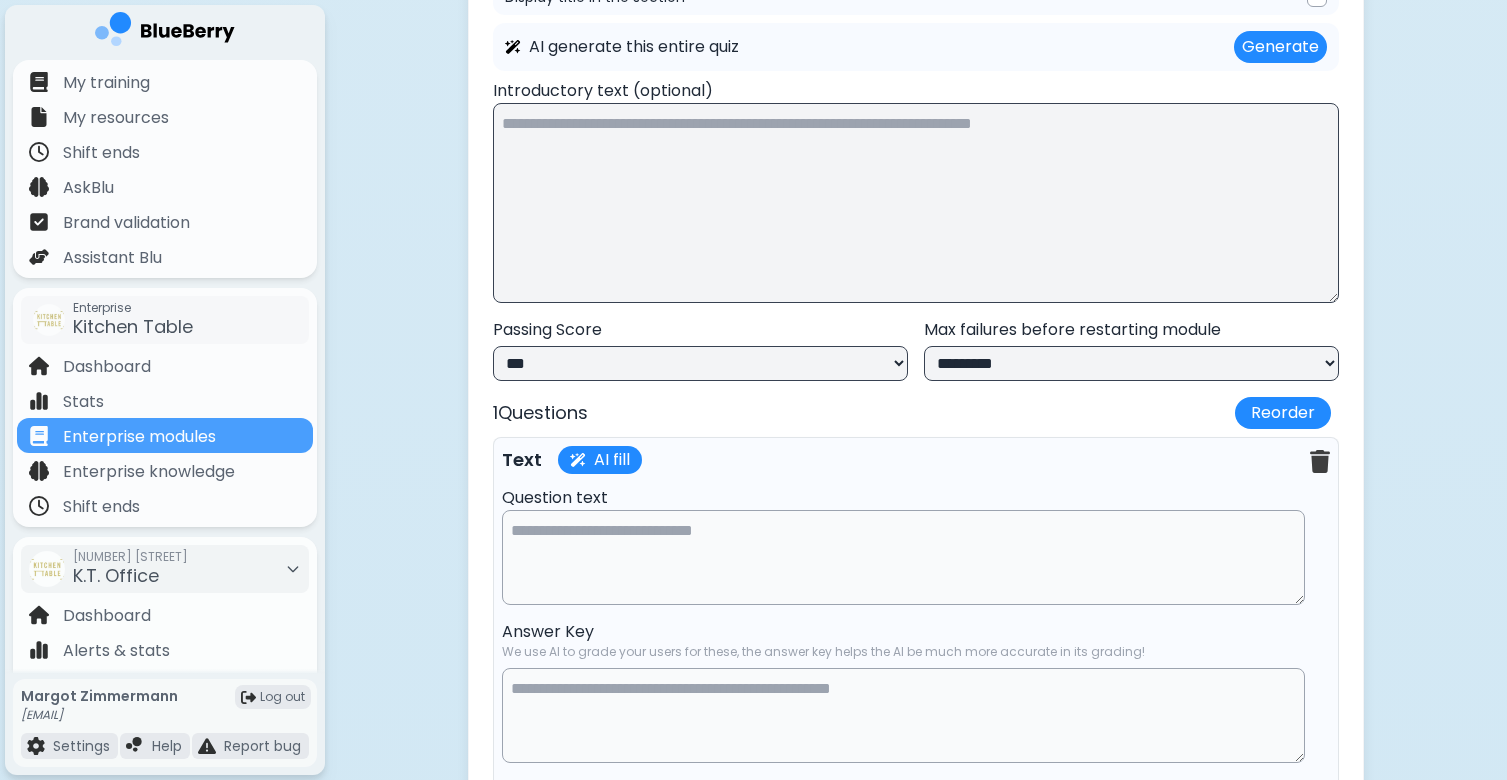 type 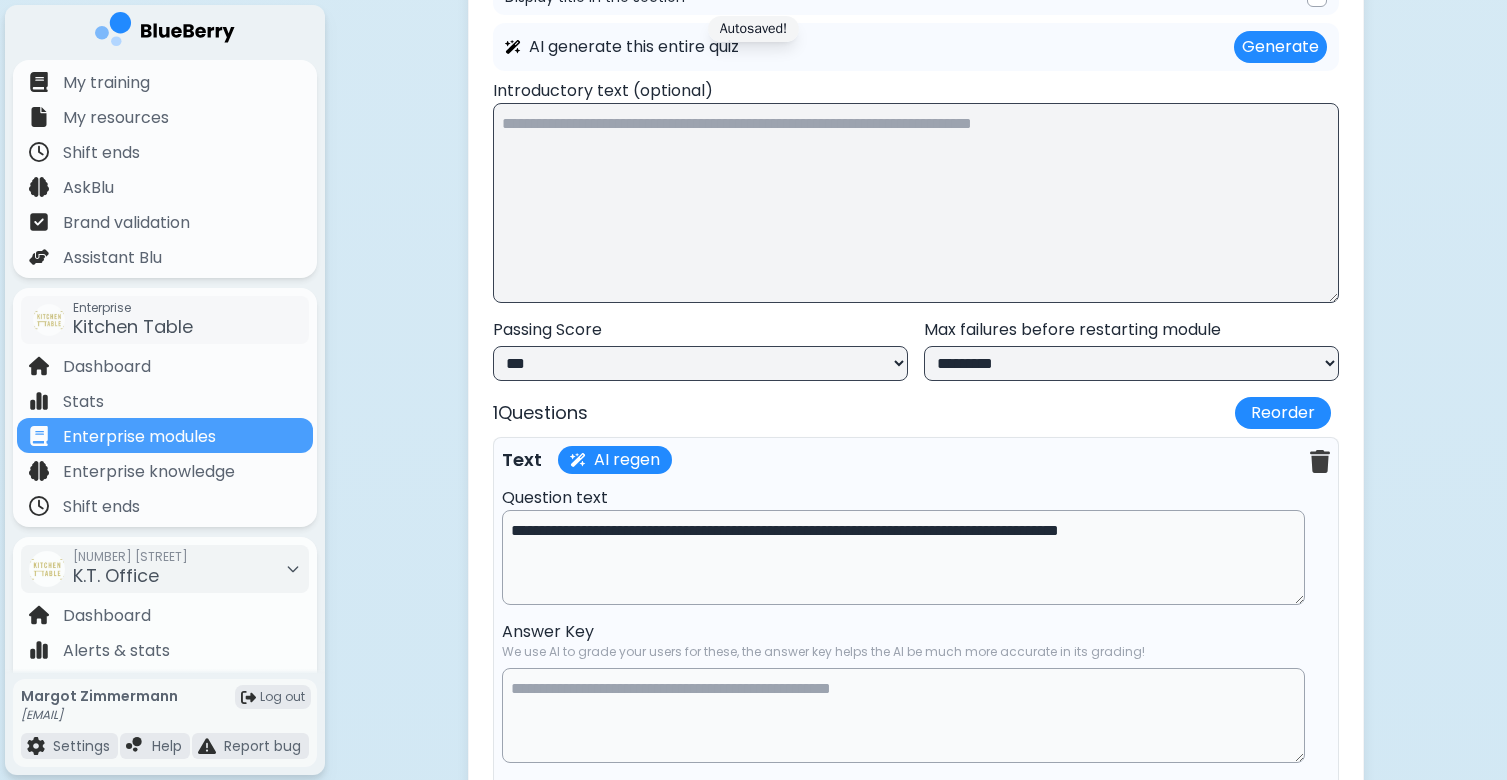 drag, startPoint x: 529, startPoint y: 553, endPoint x: 467, endPoint y: 553, distance: 62 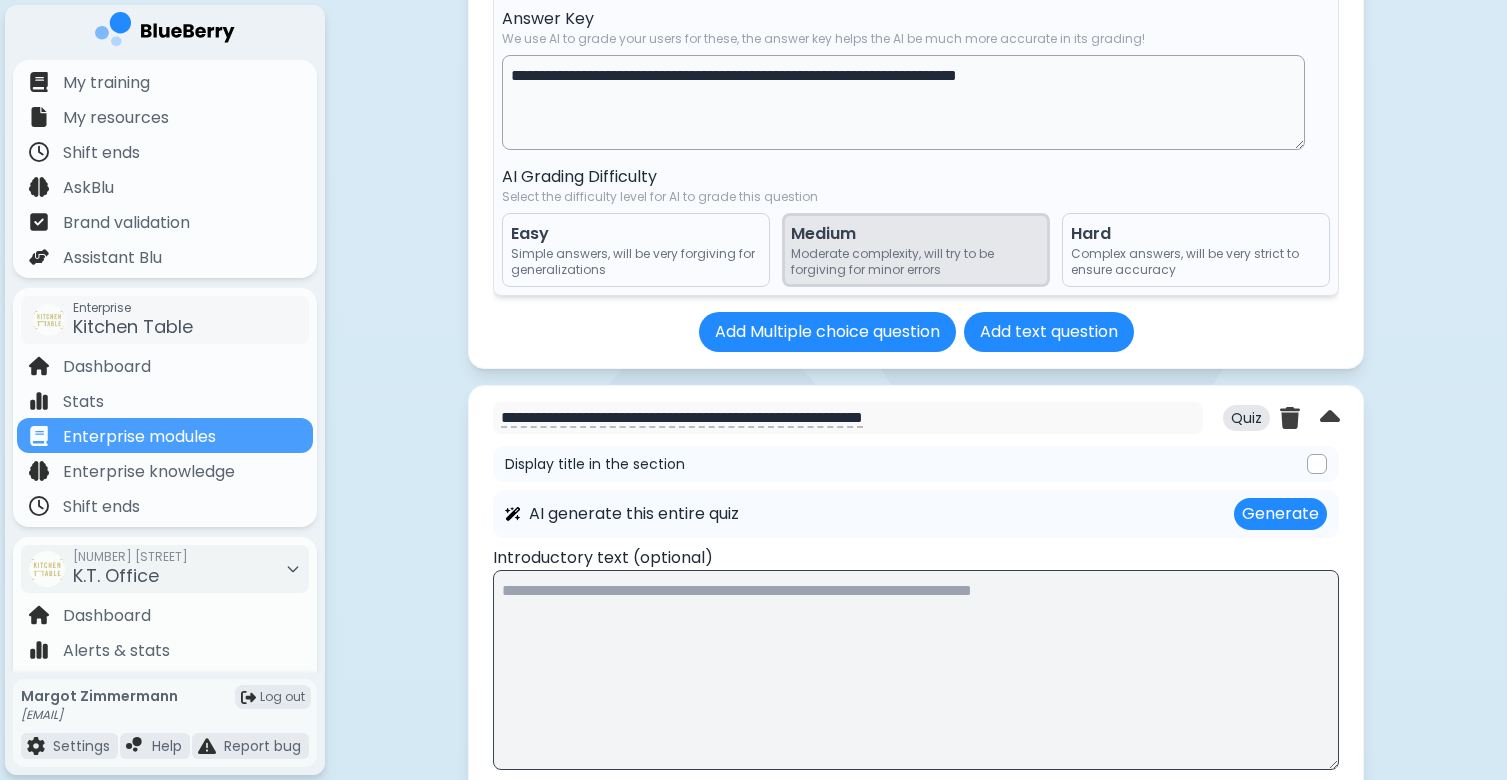 scroll, scrollTop: 11596, scrollLeft: 0, axis: vertical 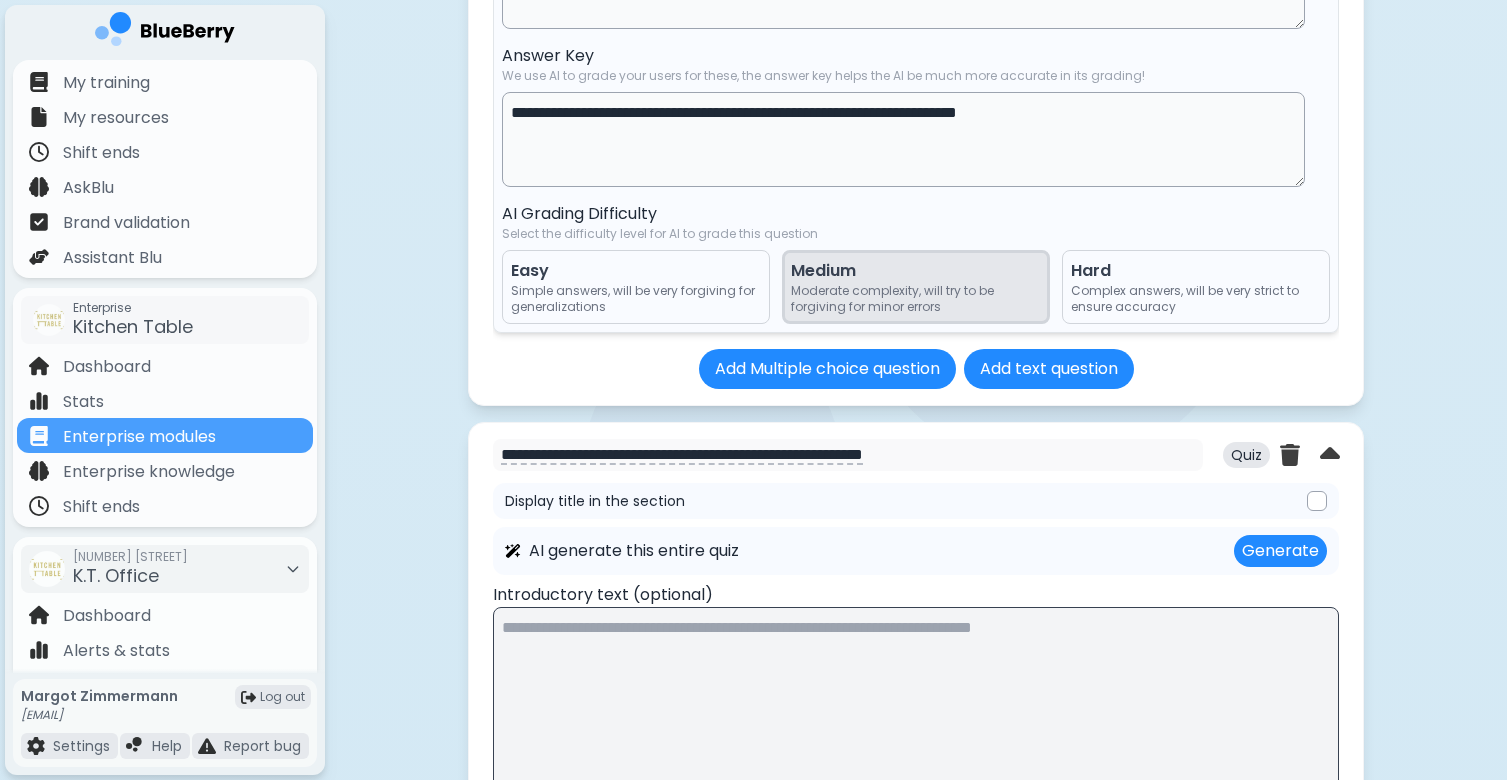 type on "**********" 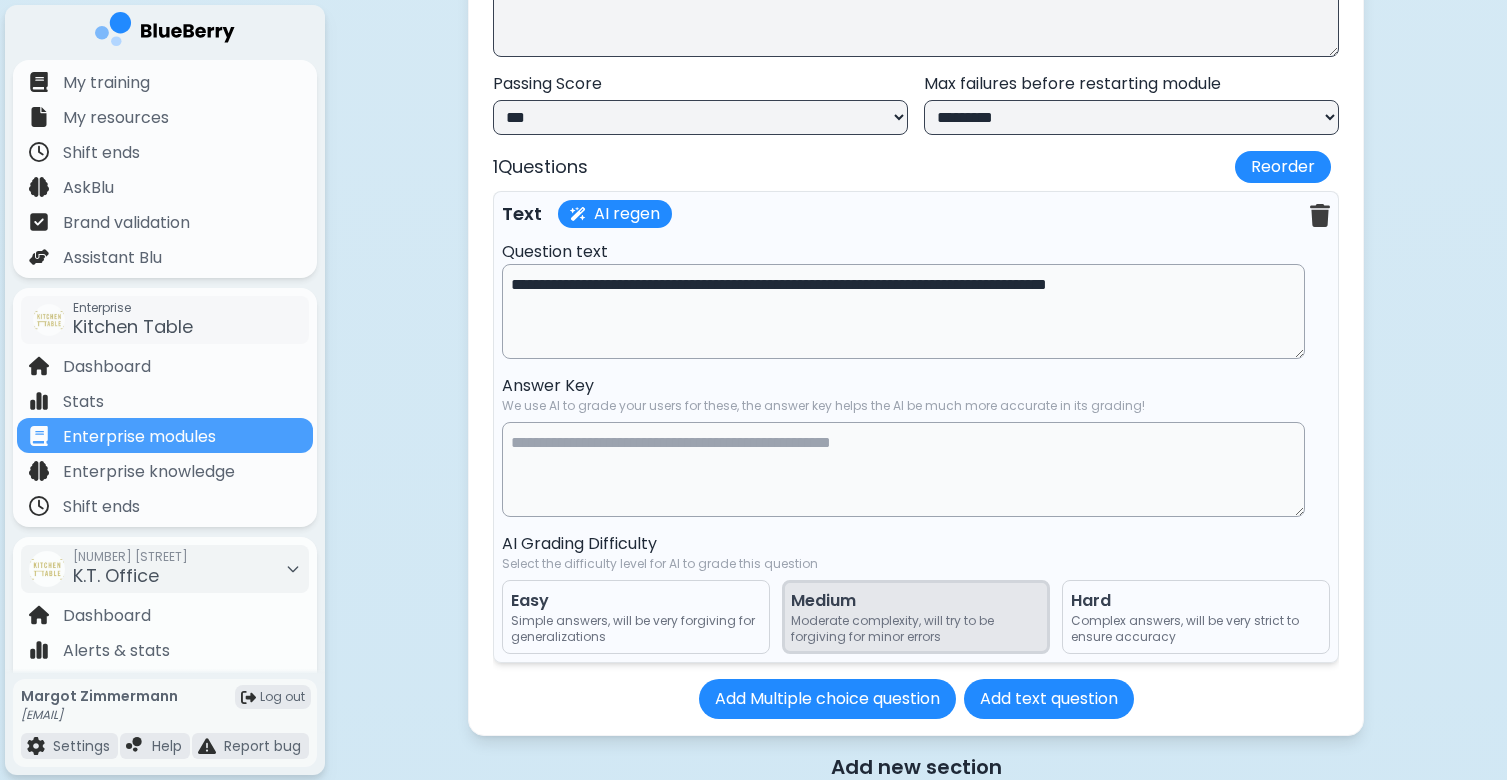 scroll, scrollTop: 12392, scrollLeft: 0, axis: vertical 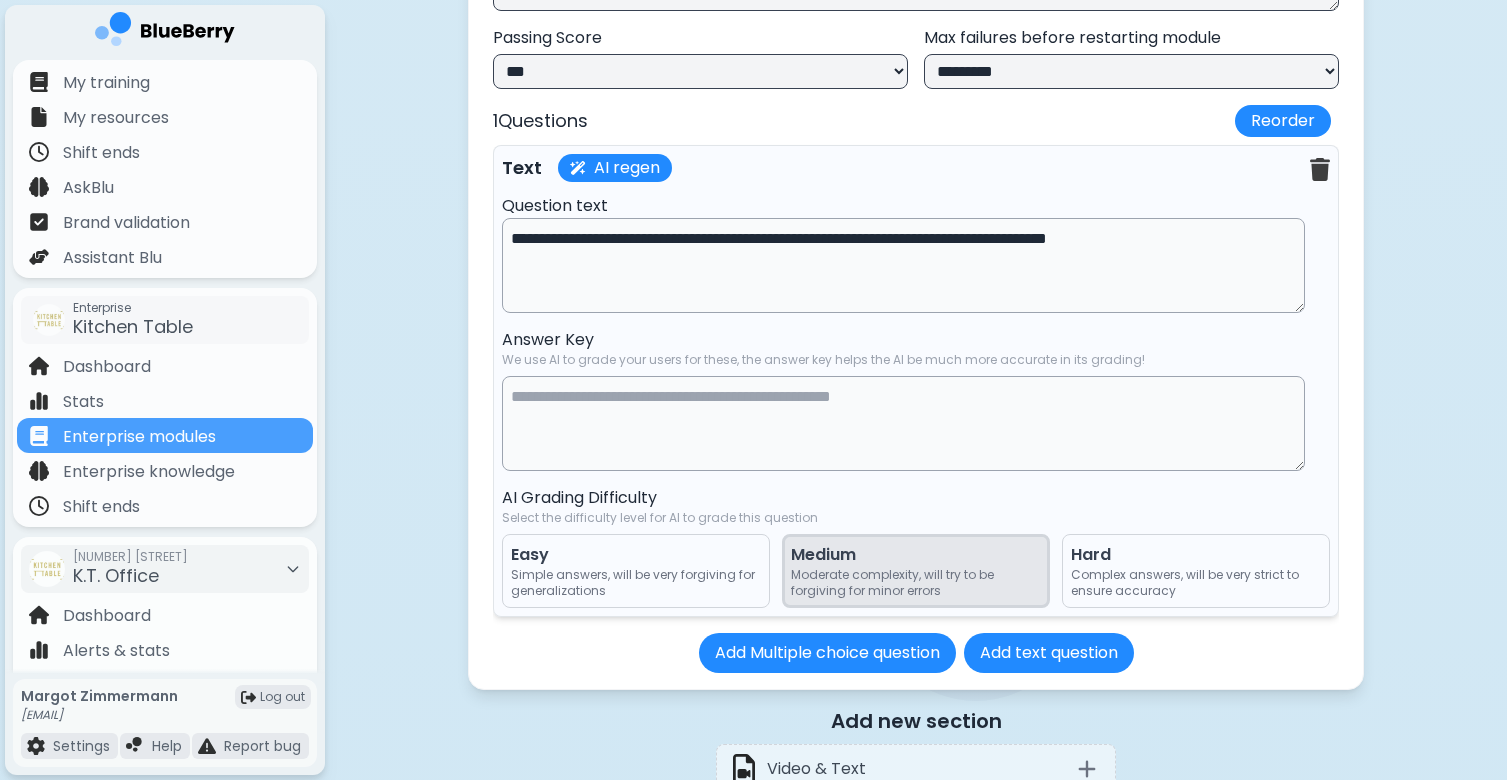 click at bounding box center (903, 423) 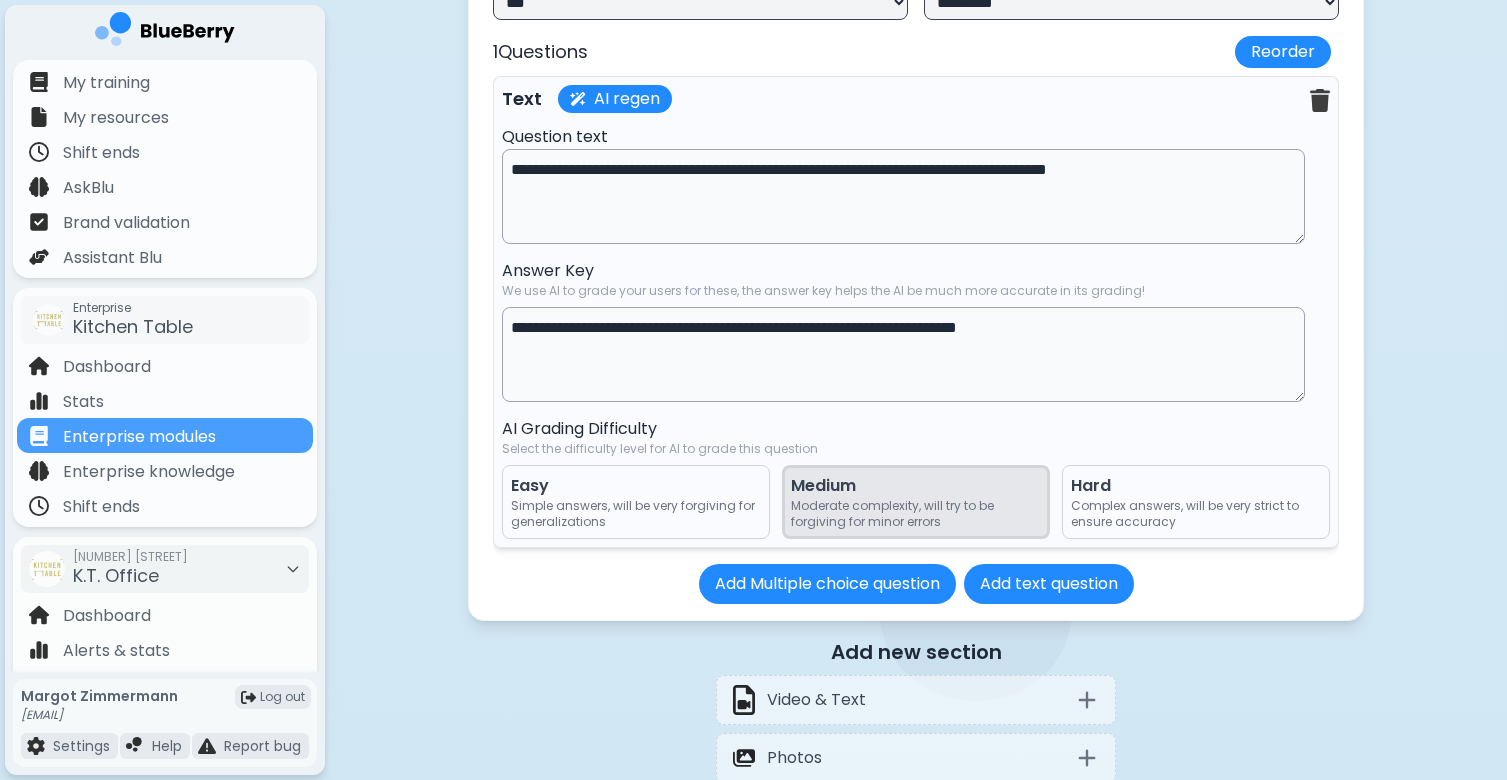 scroll, scrollTop: 12465, scrollLeft: 0, axis: vertical 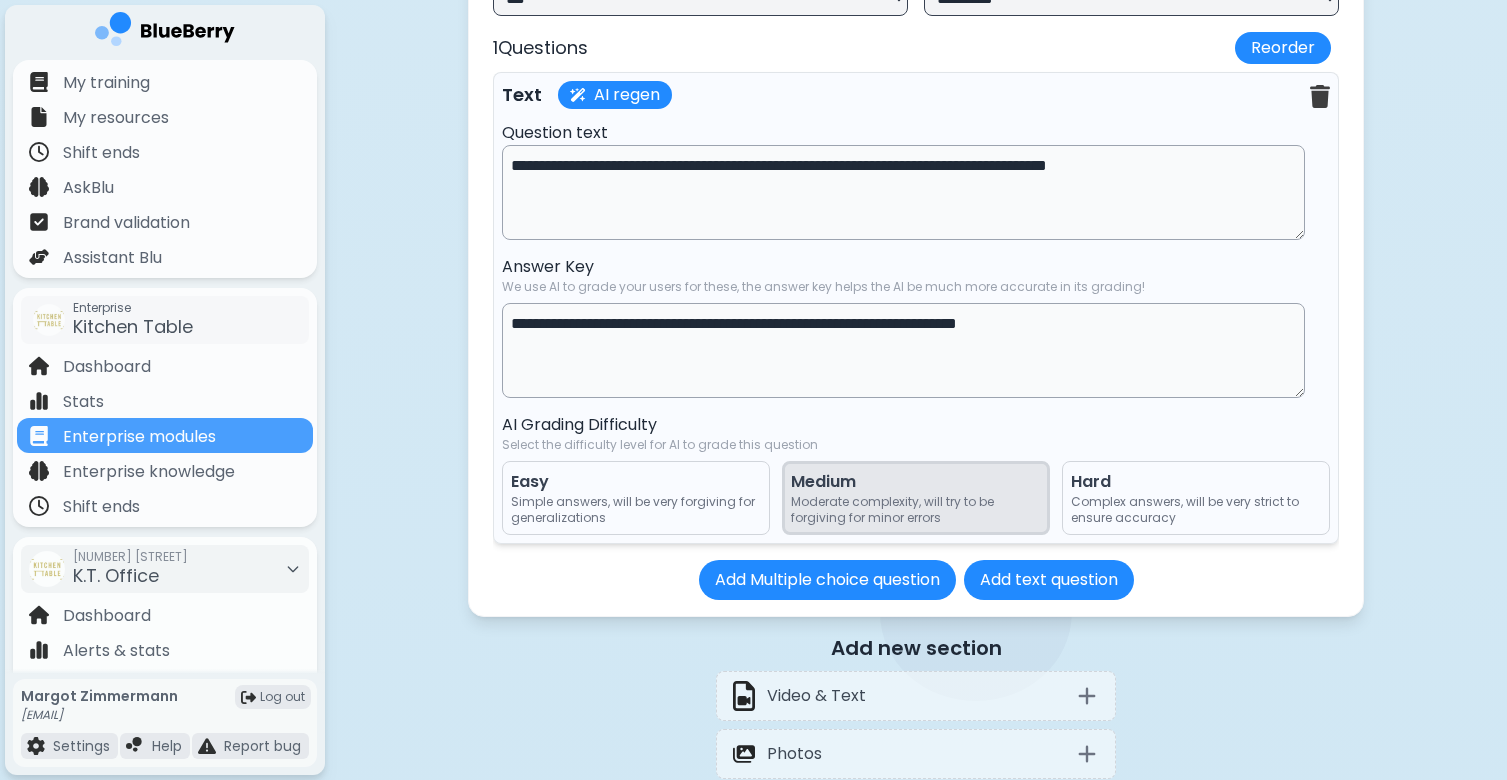 type on "**********" 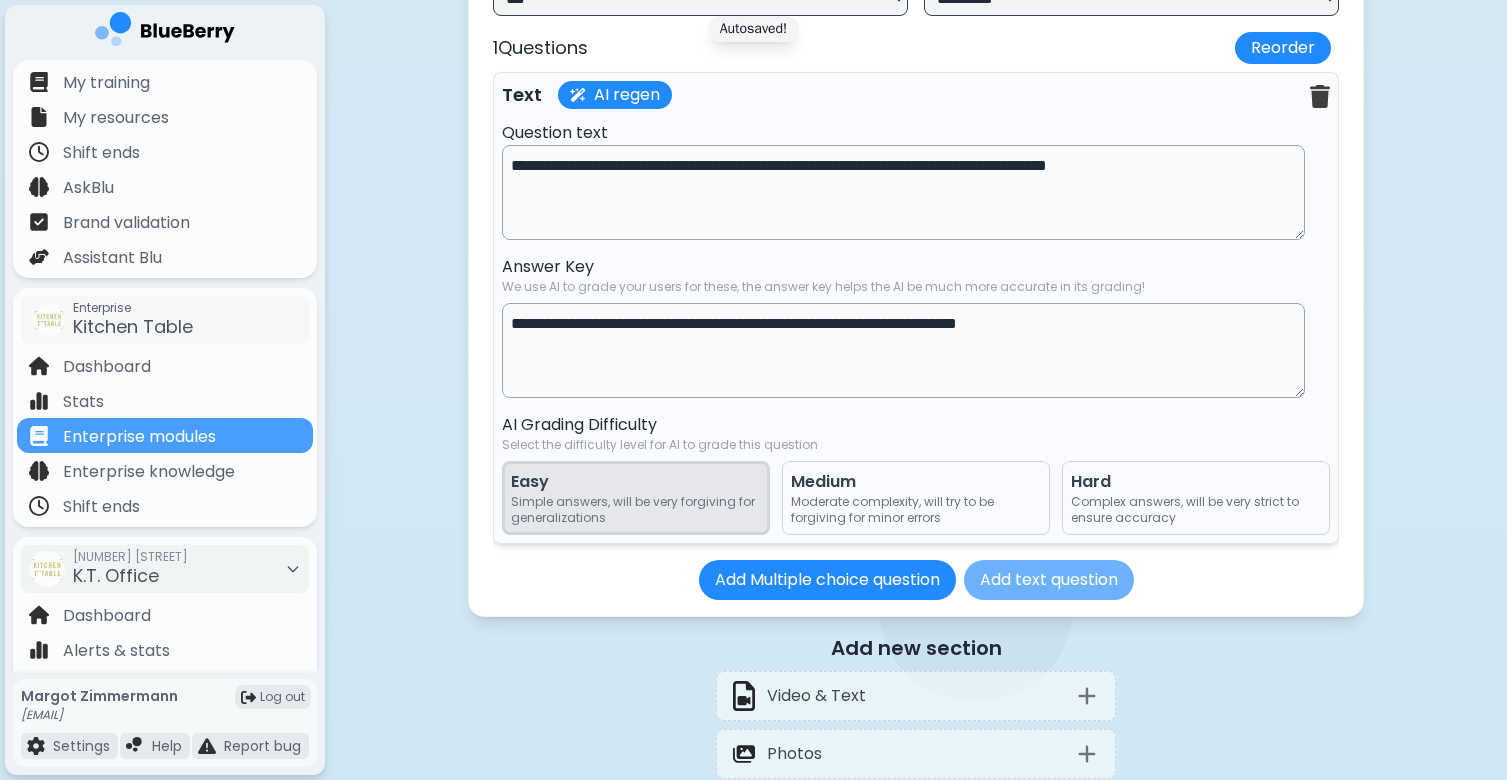 click on "Add text question" at bounding box center (1049, 580) 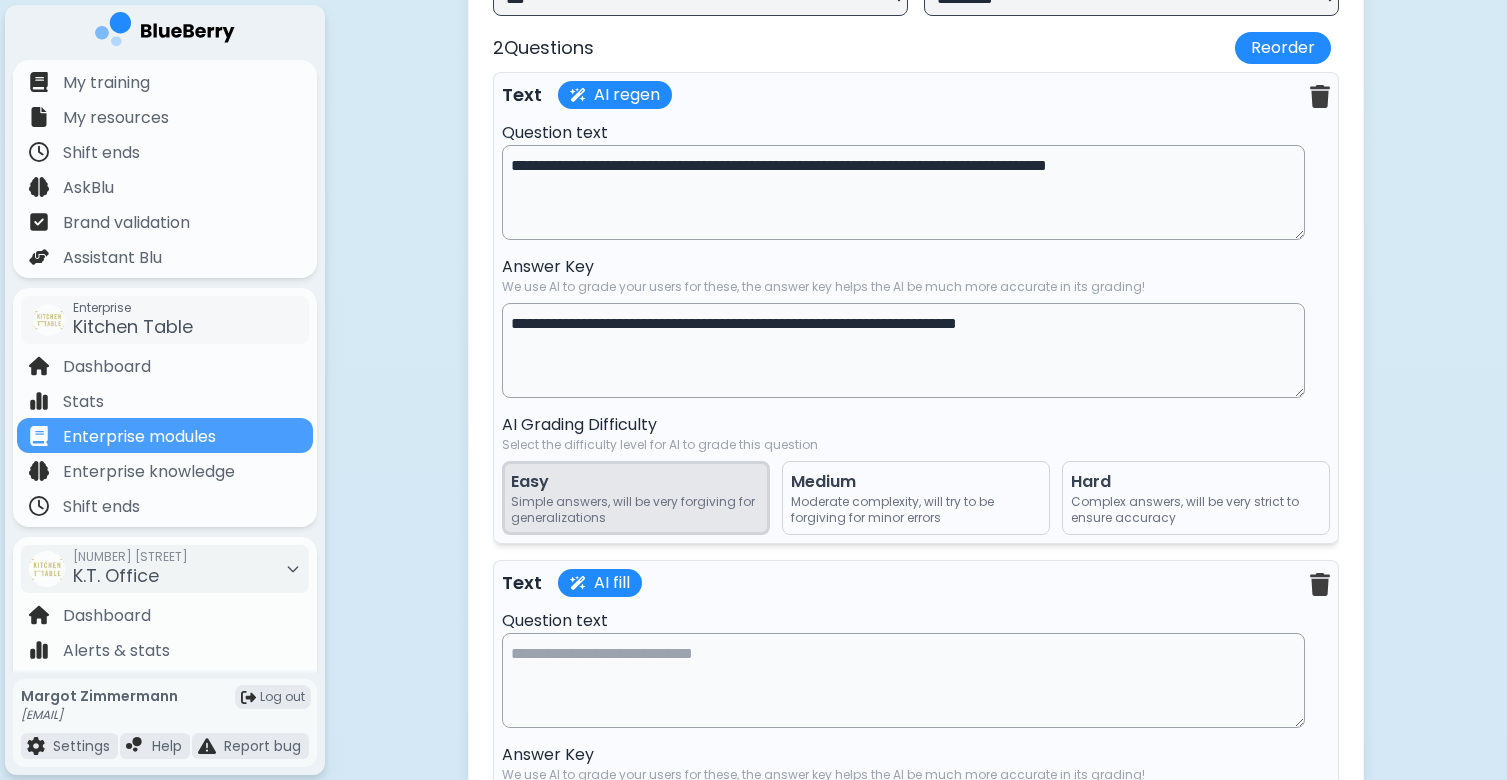 scroll, scrollTop: 12532, scrollLeft: 0, axis: vertical 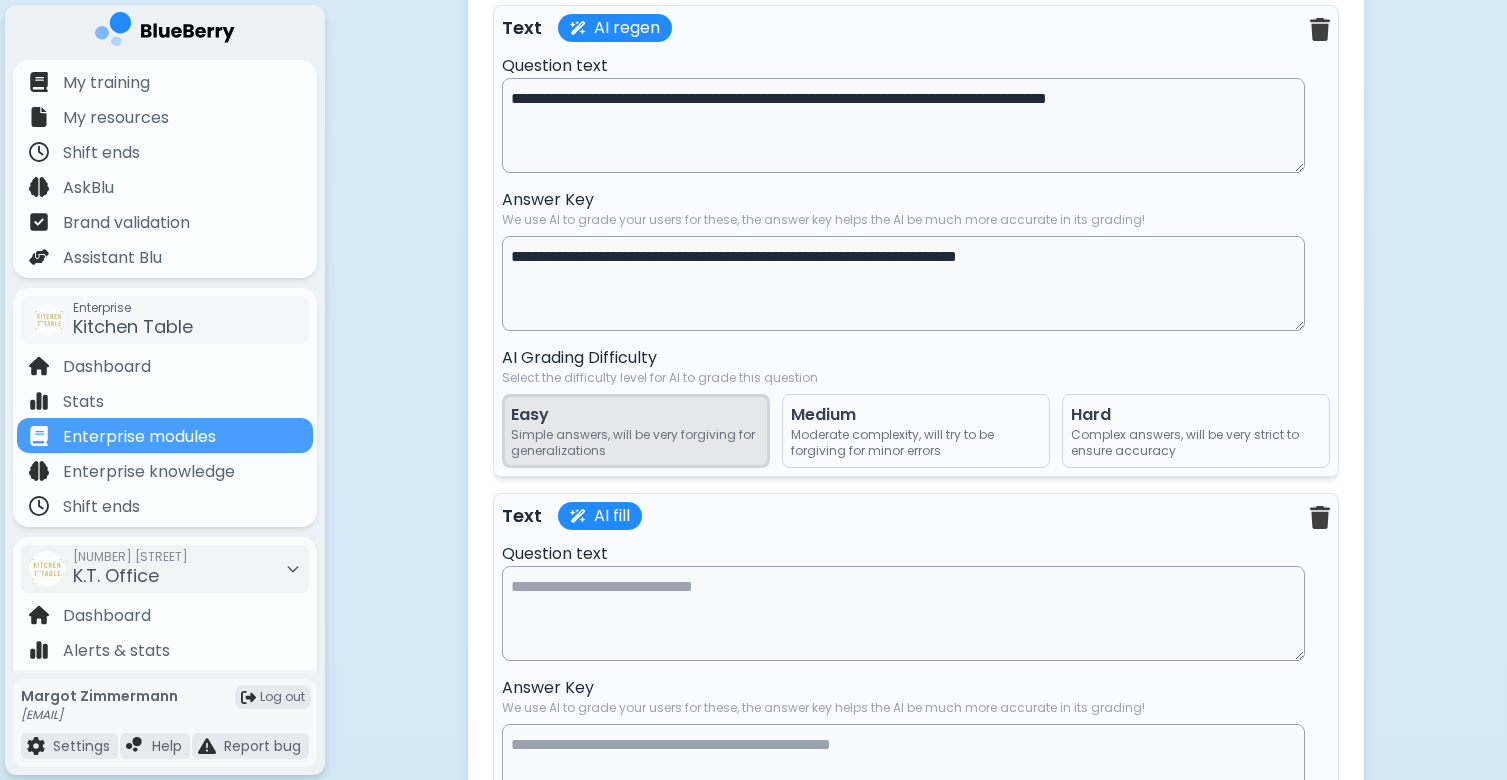 click at bounding box center [903, 613] 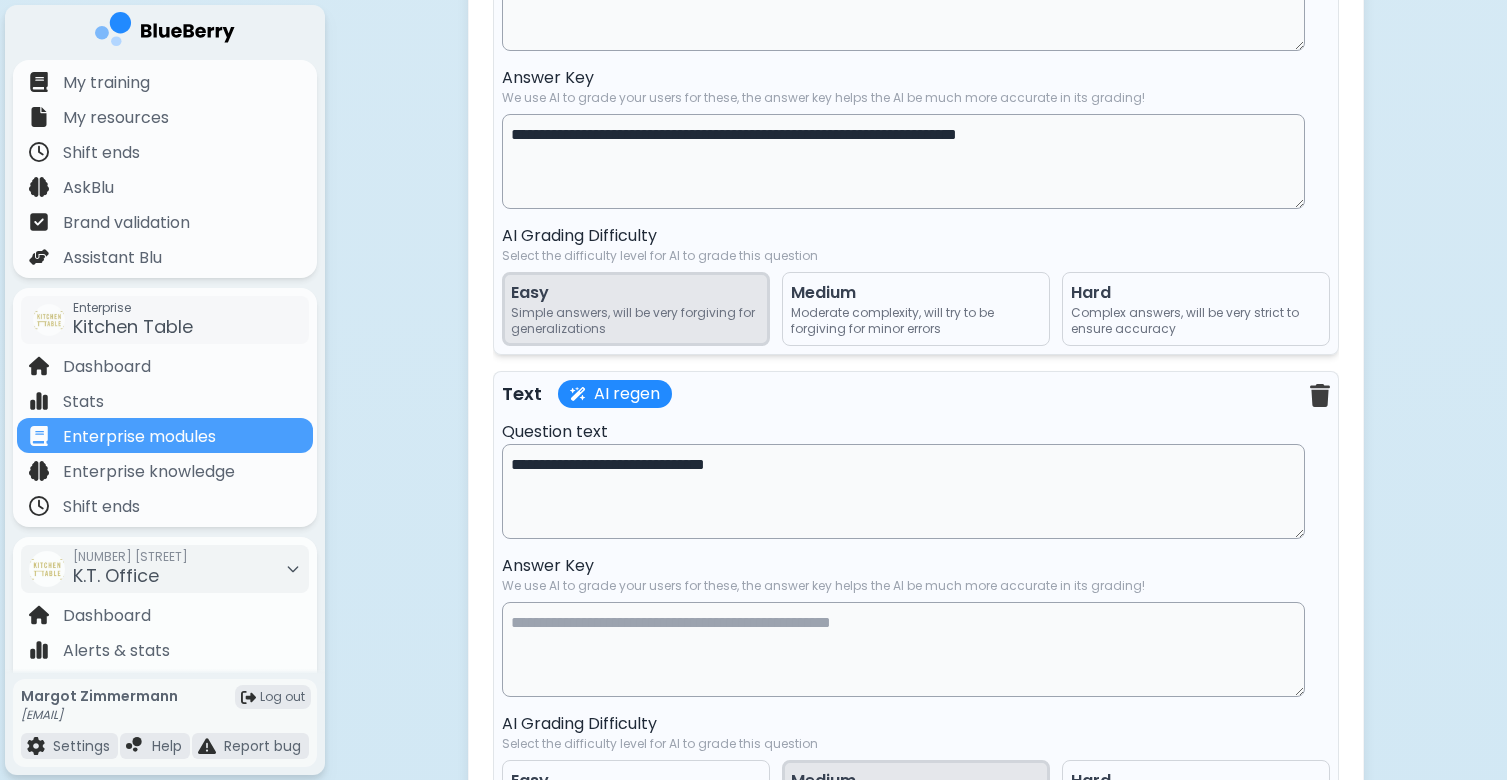 scroll, scrollTop: 12672, scrollLeft: 0, axis: vertical 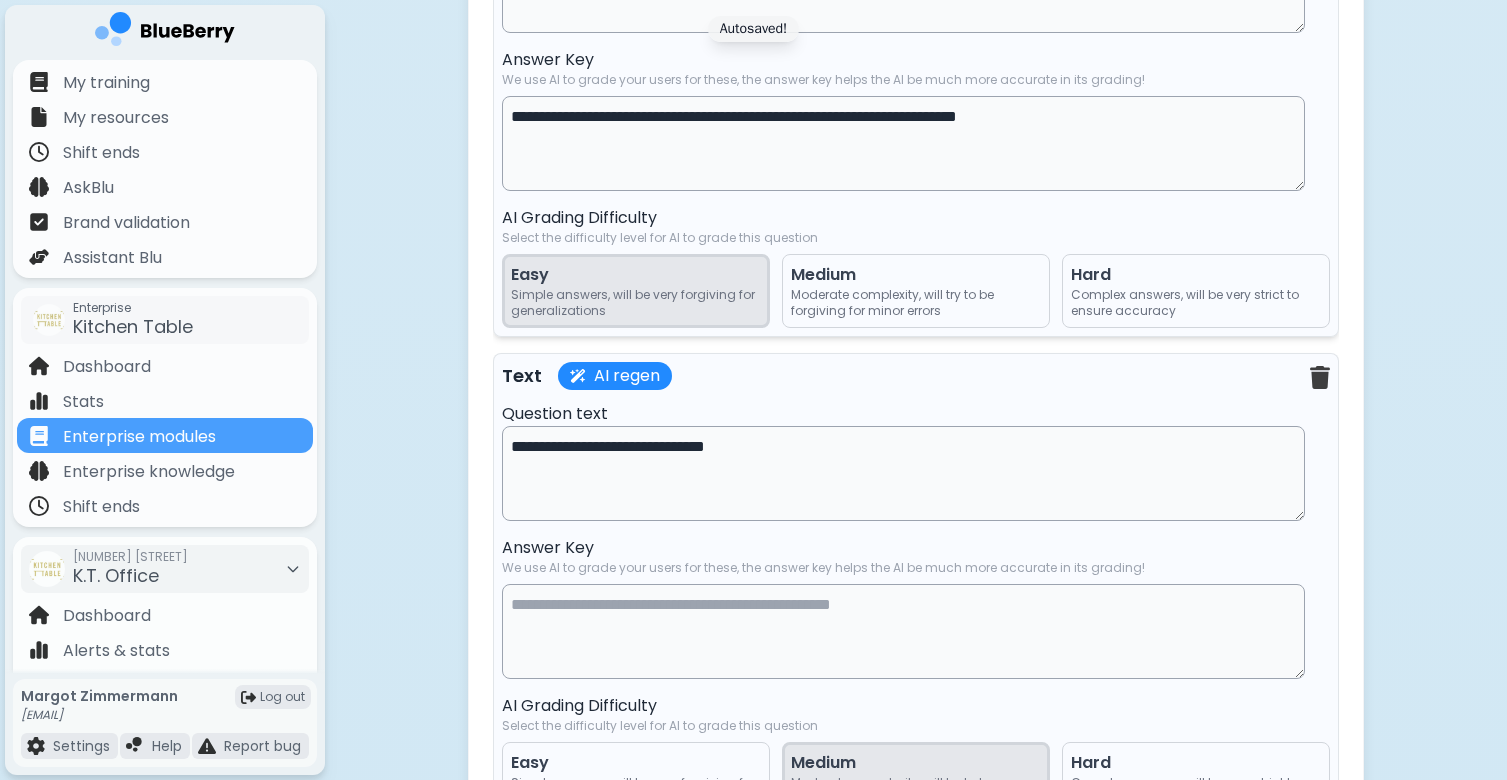 drag, startPoint x: 526, startPoint y: 477, endPoint x: 480, endPoint y: 473, distance: 46.173584 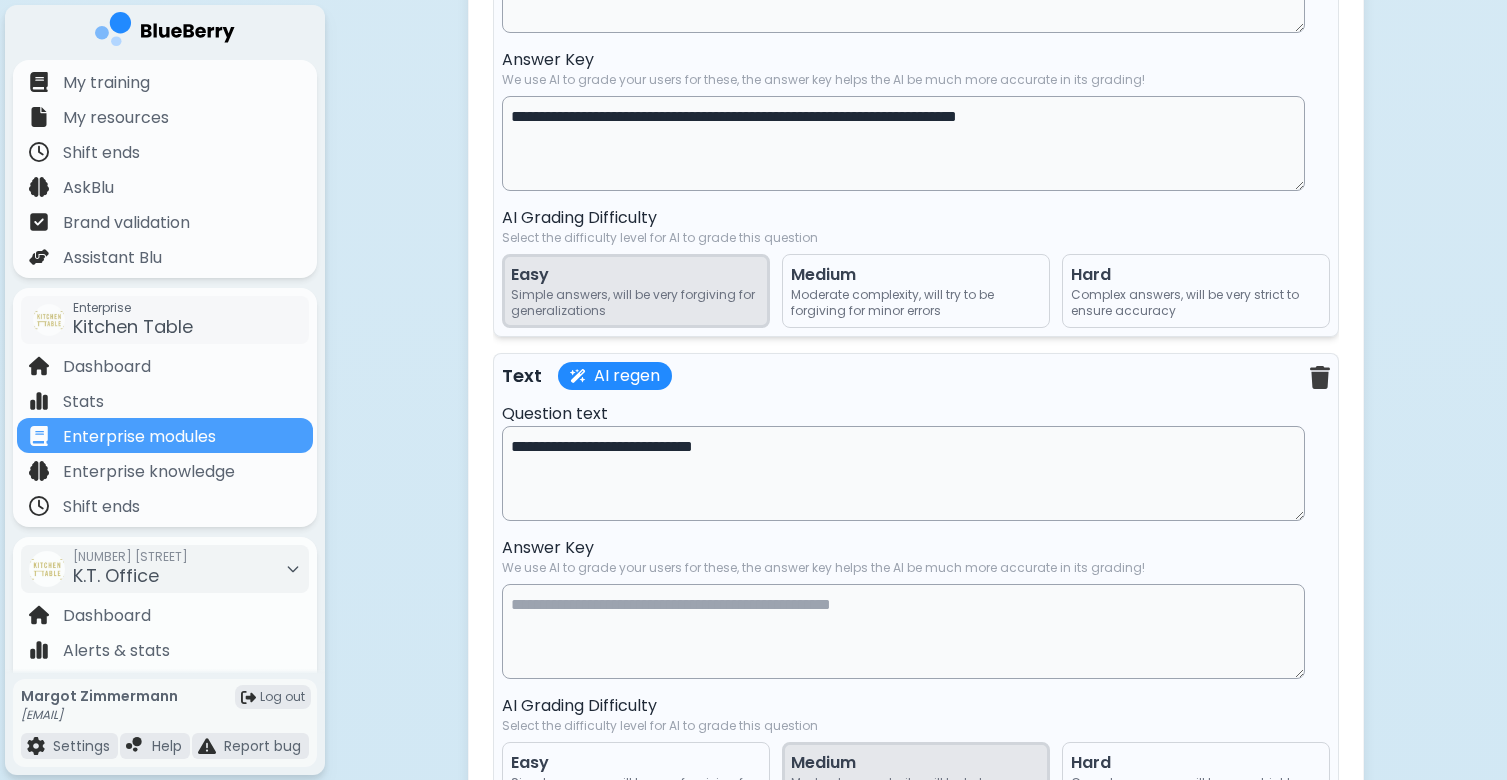 type on "**********" 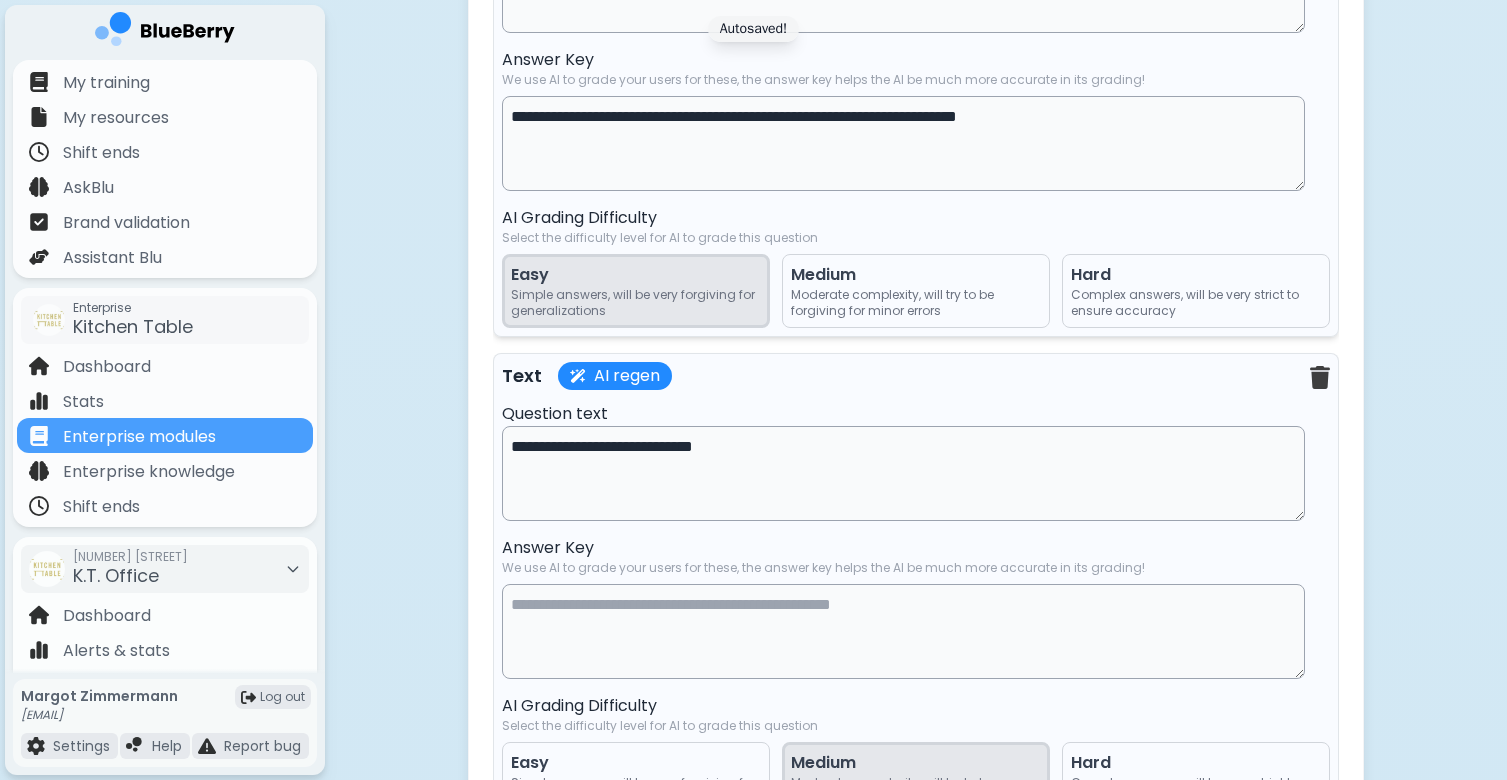 click at bounding box center (903, 631) 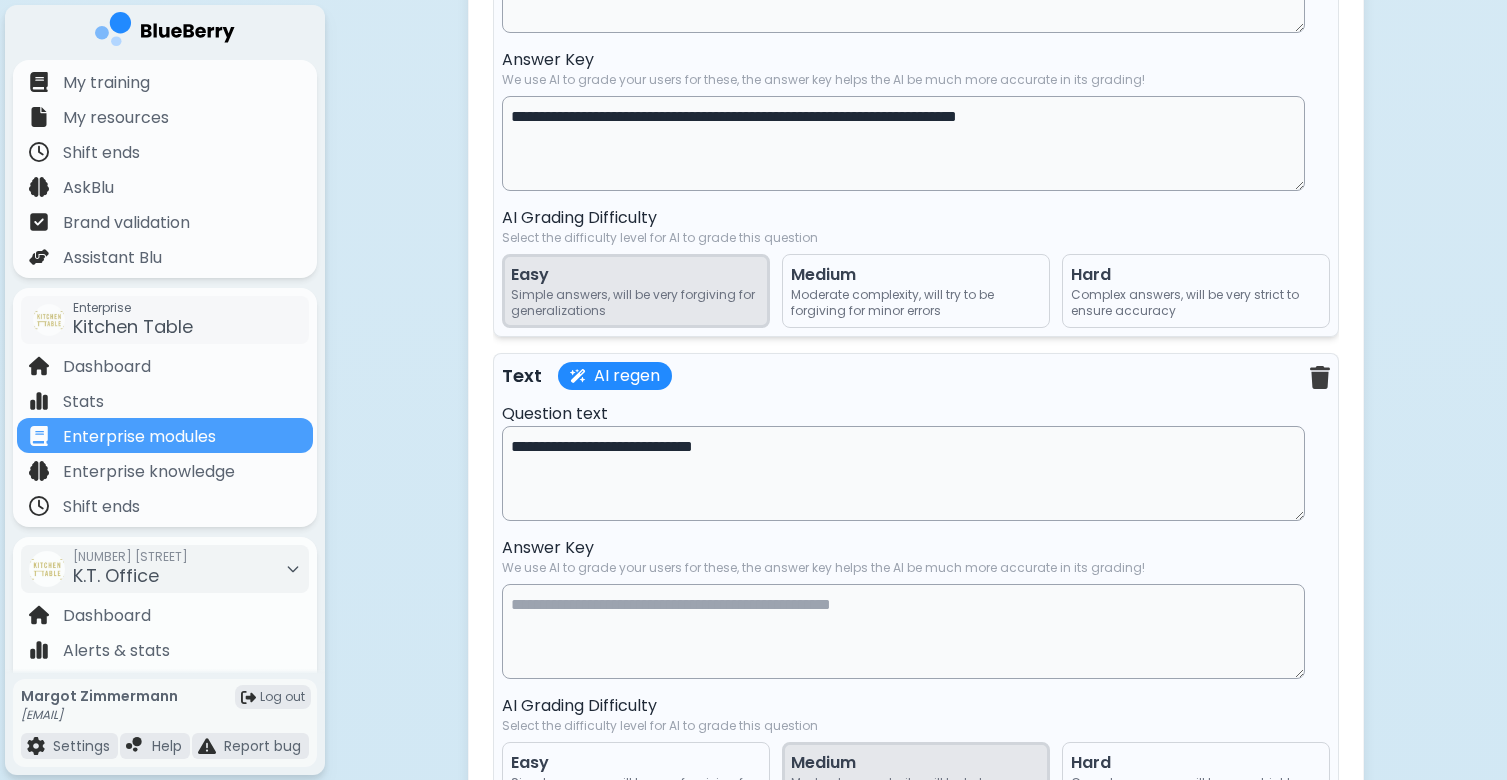 paste on "**********" 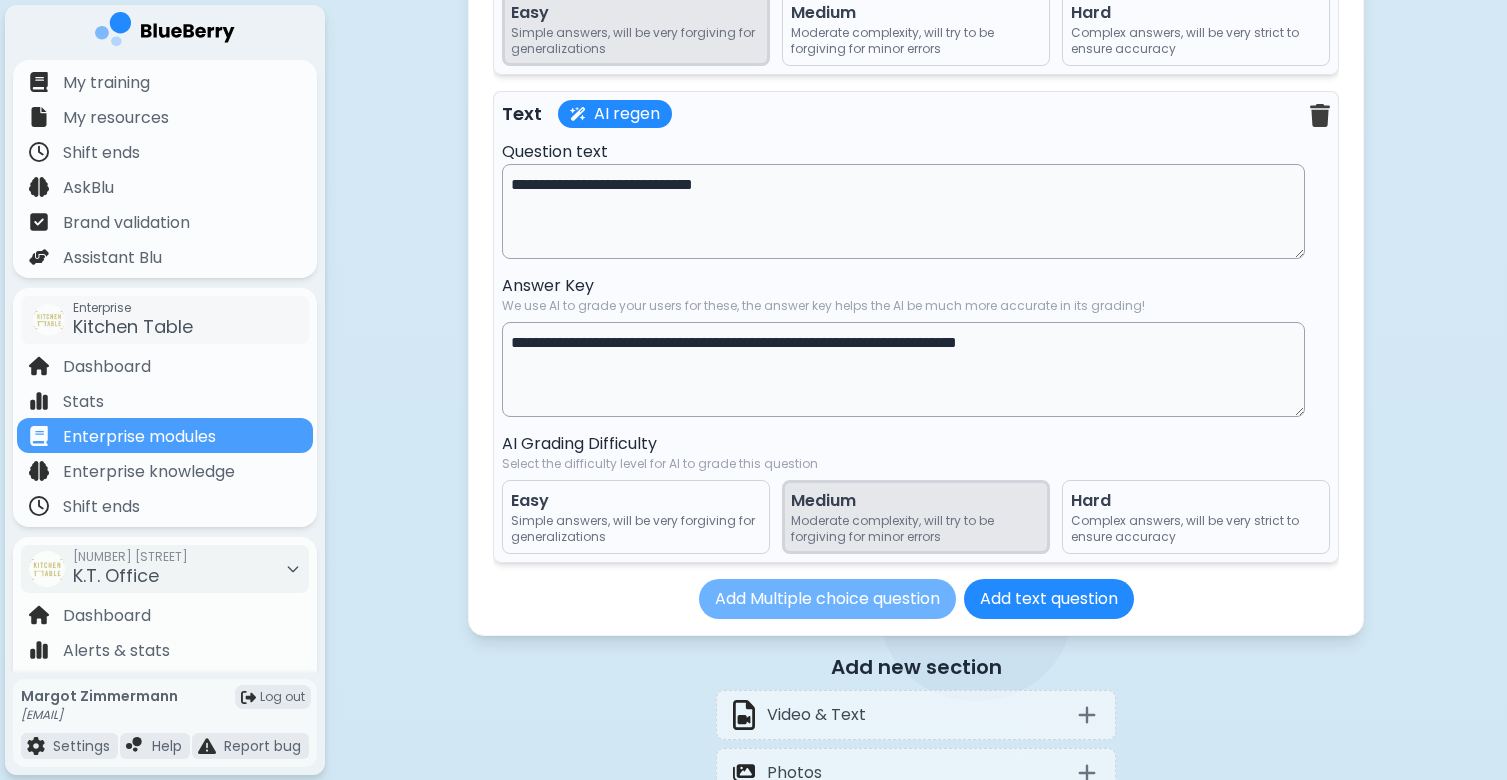 scroll, scrollTop: 12944, scrollLeft: 0, axis: vertical 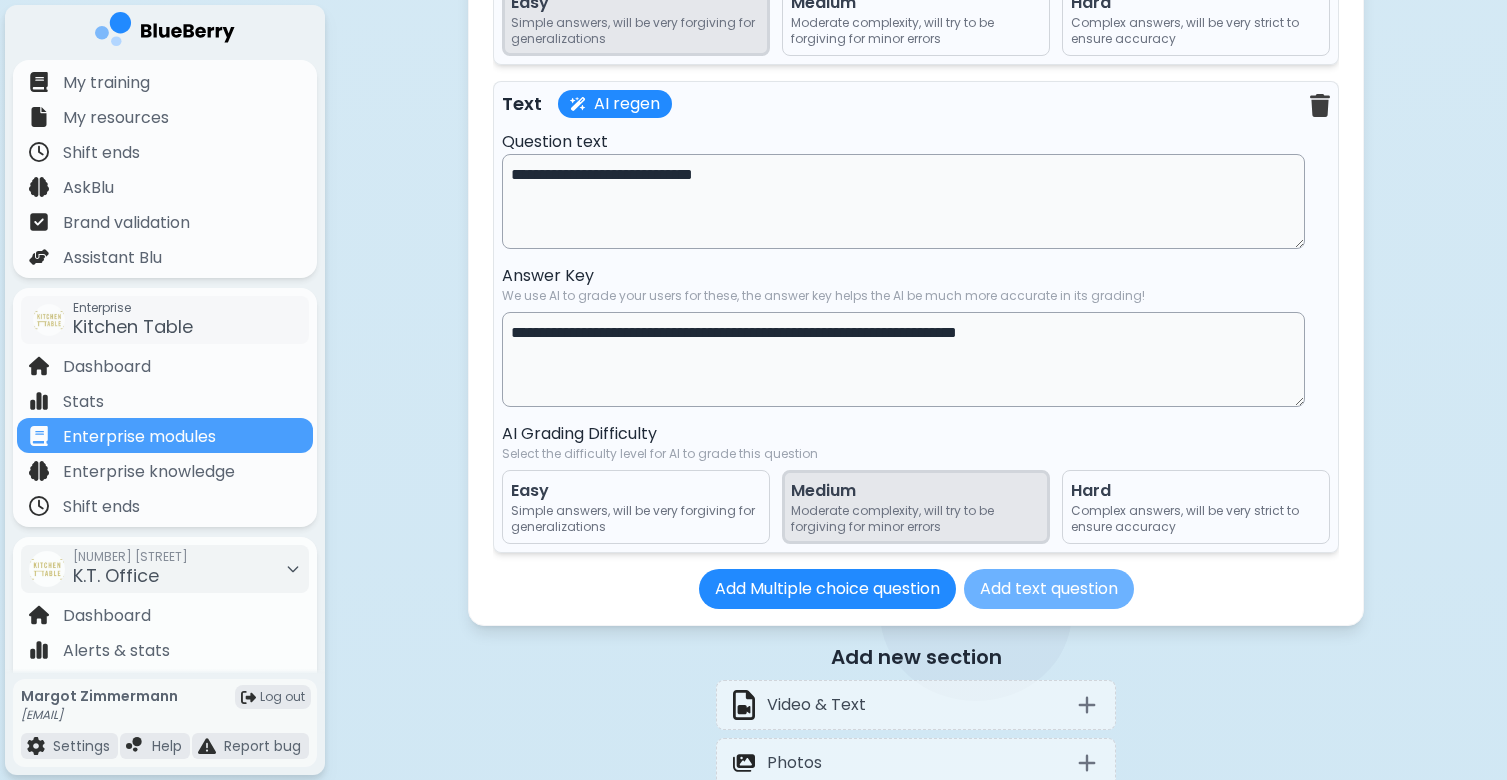 type on "**********" 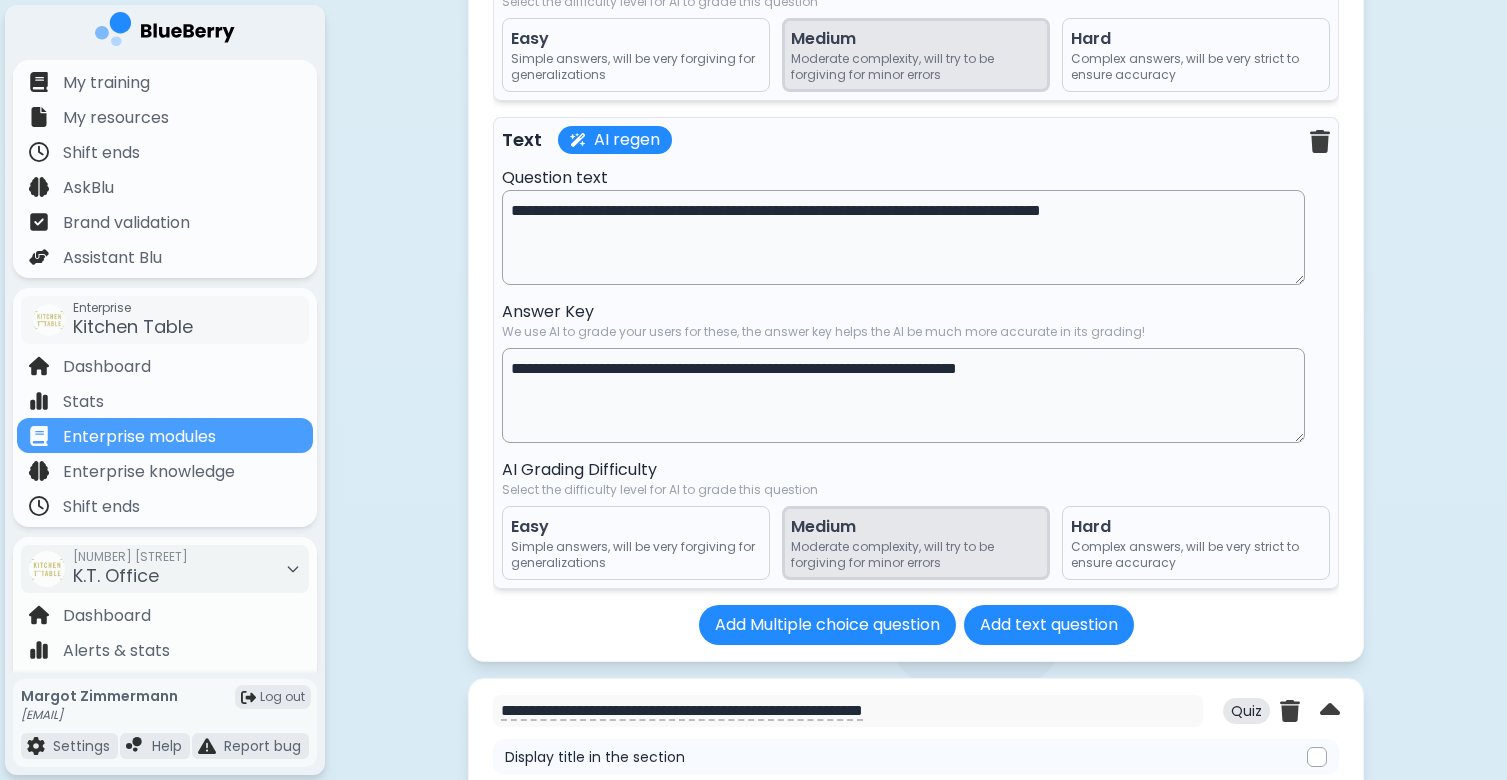 scroll, scrollTop: 11308, scrollLeft: 0, axis: vertical 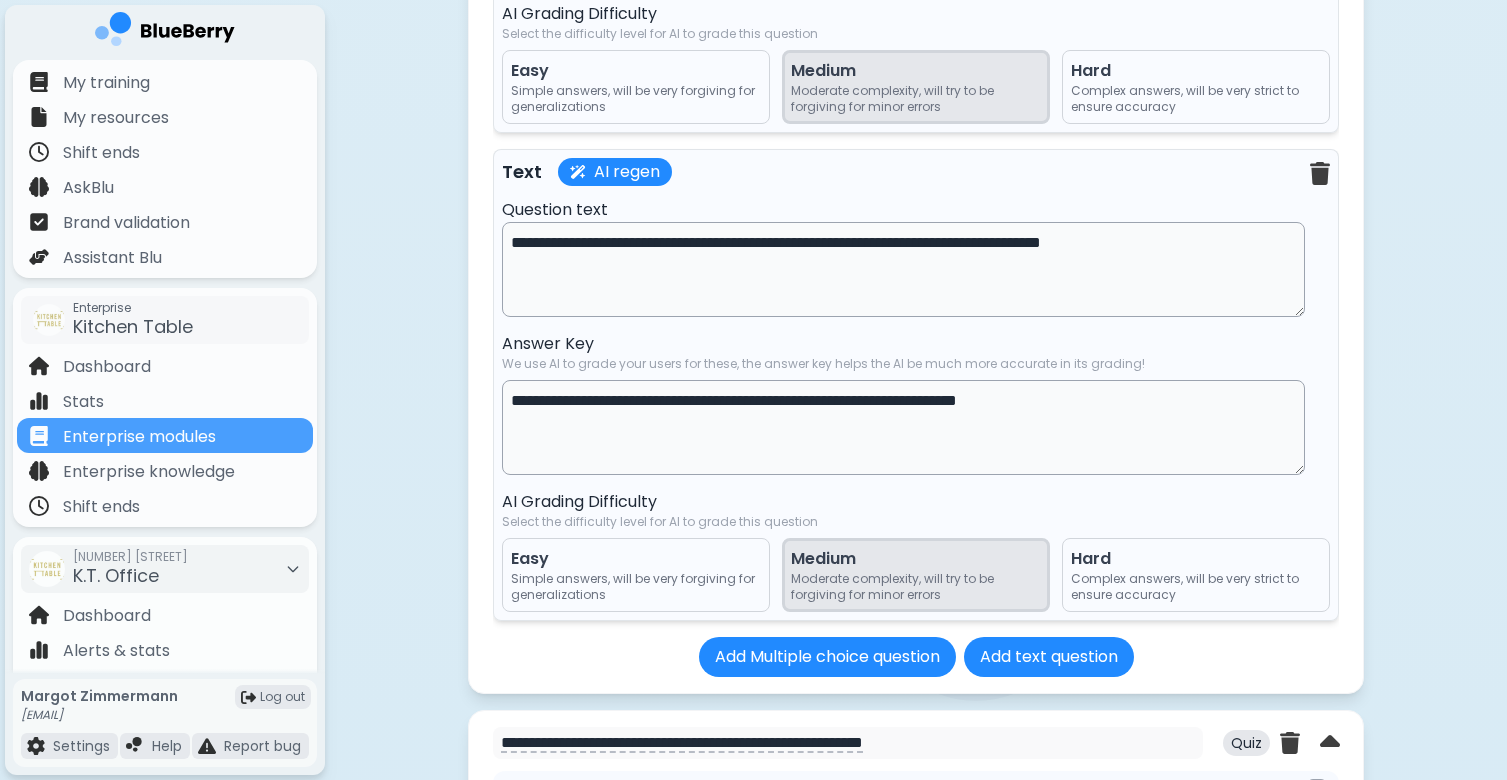 click on "**********" at bounding box center [903, 269] 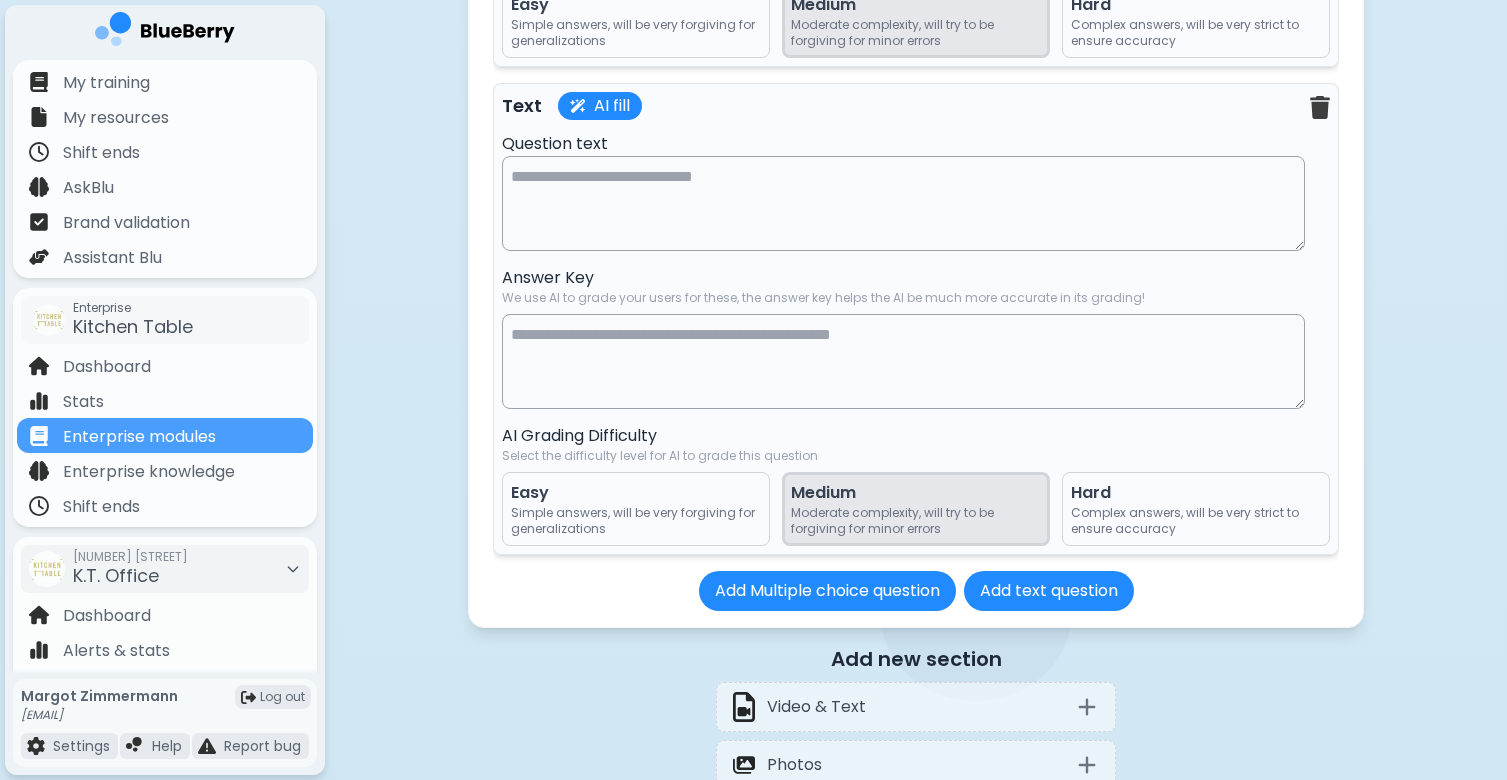 scroll, scrollTop: 13428, scrollLeft: 0, axis: vertical 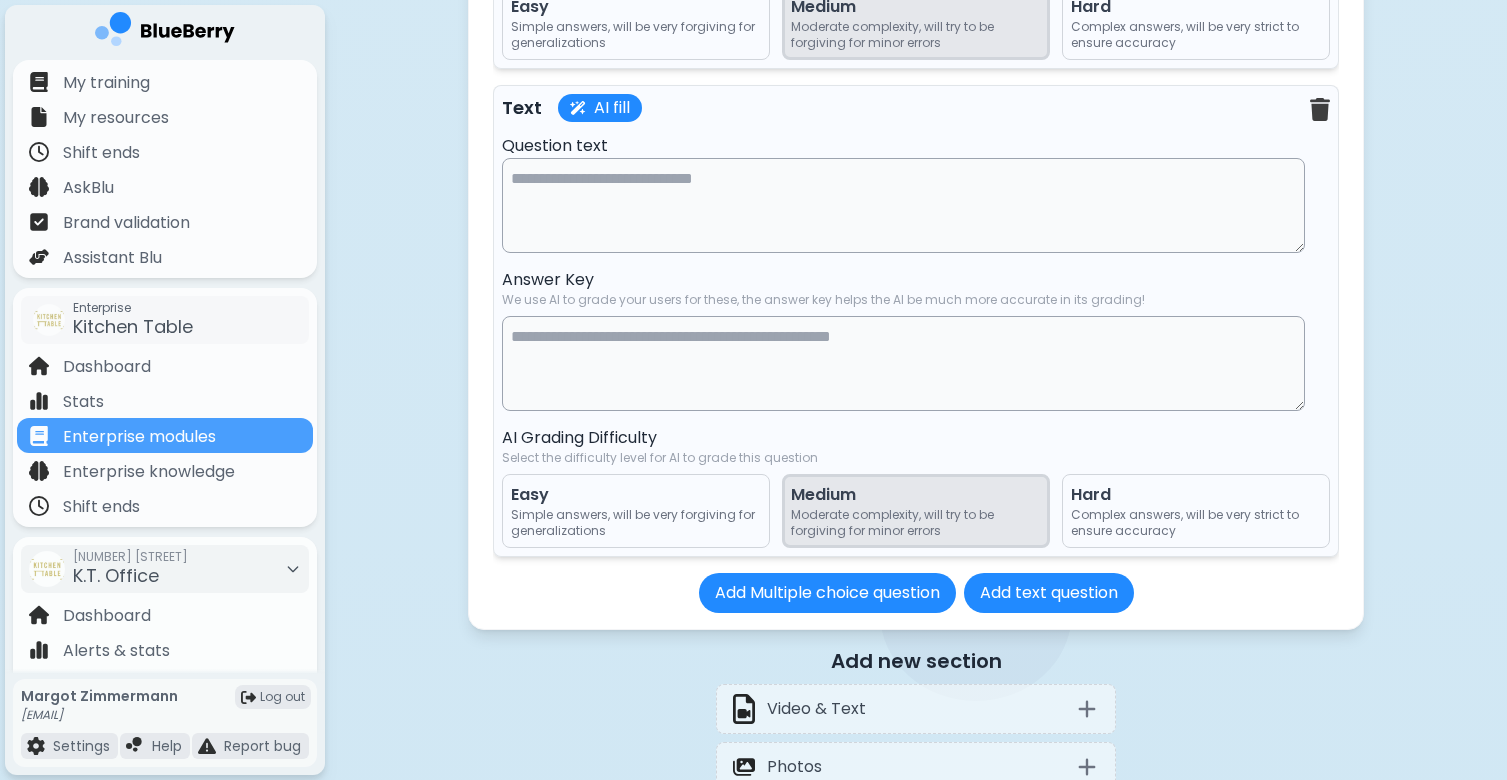 click at bounding box center (903, 205) 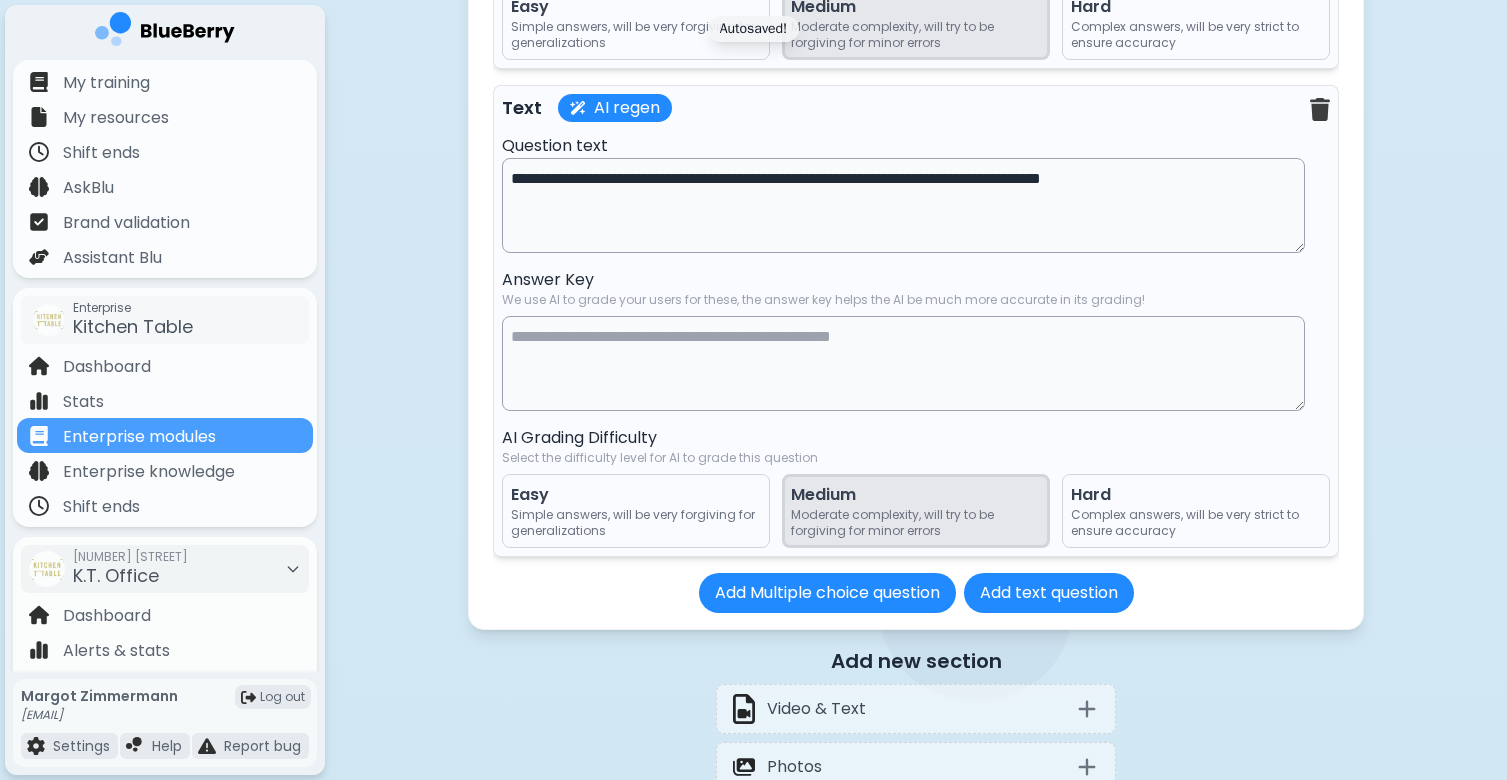 drag, startPoint x: 1146, startPoint y: 203, endPoint x: 1213, endPoint y: 204, distance: 67.00746 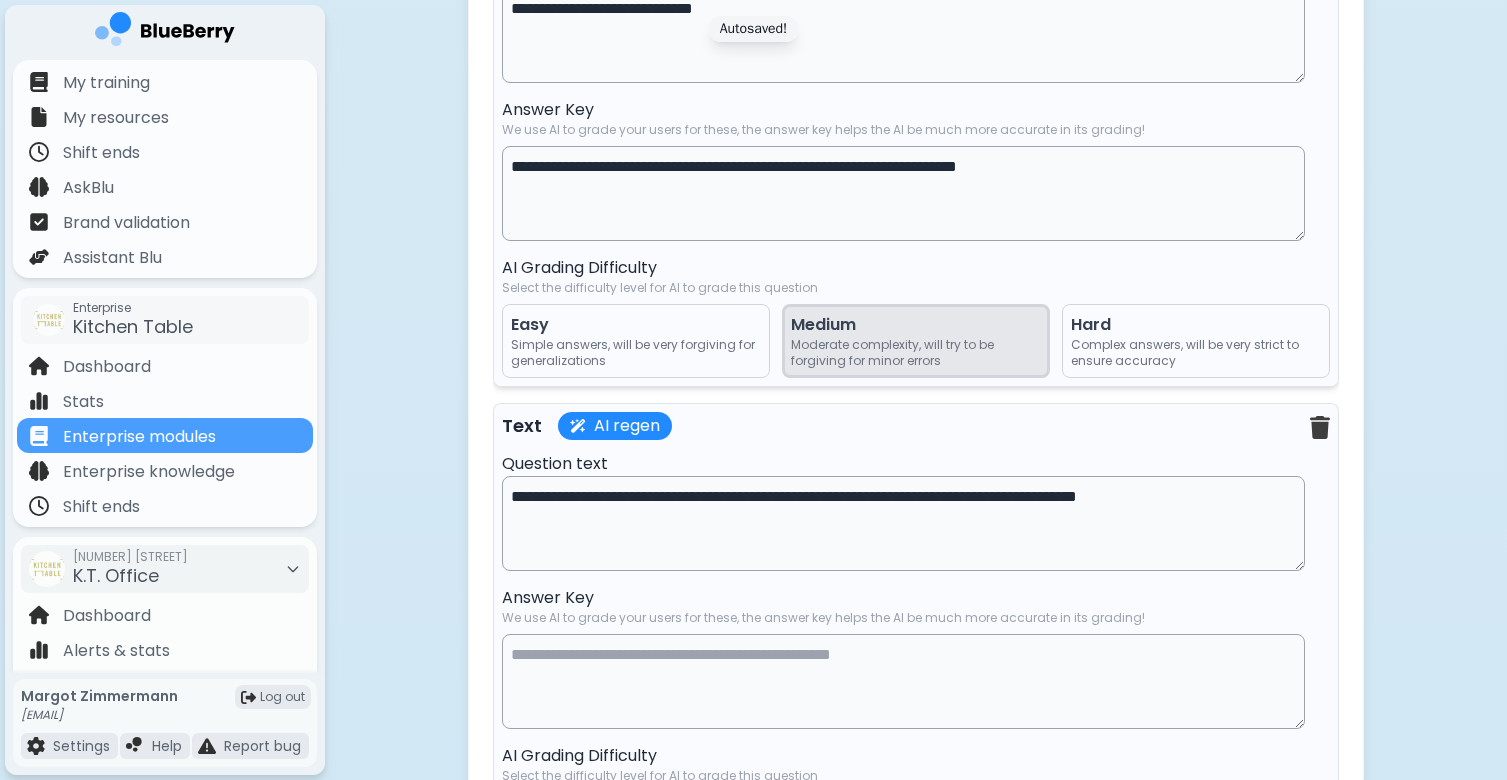 scroll, scrollTop: 13105, scrollLeft: 0, axis: vertical 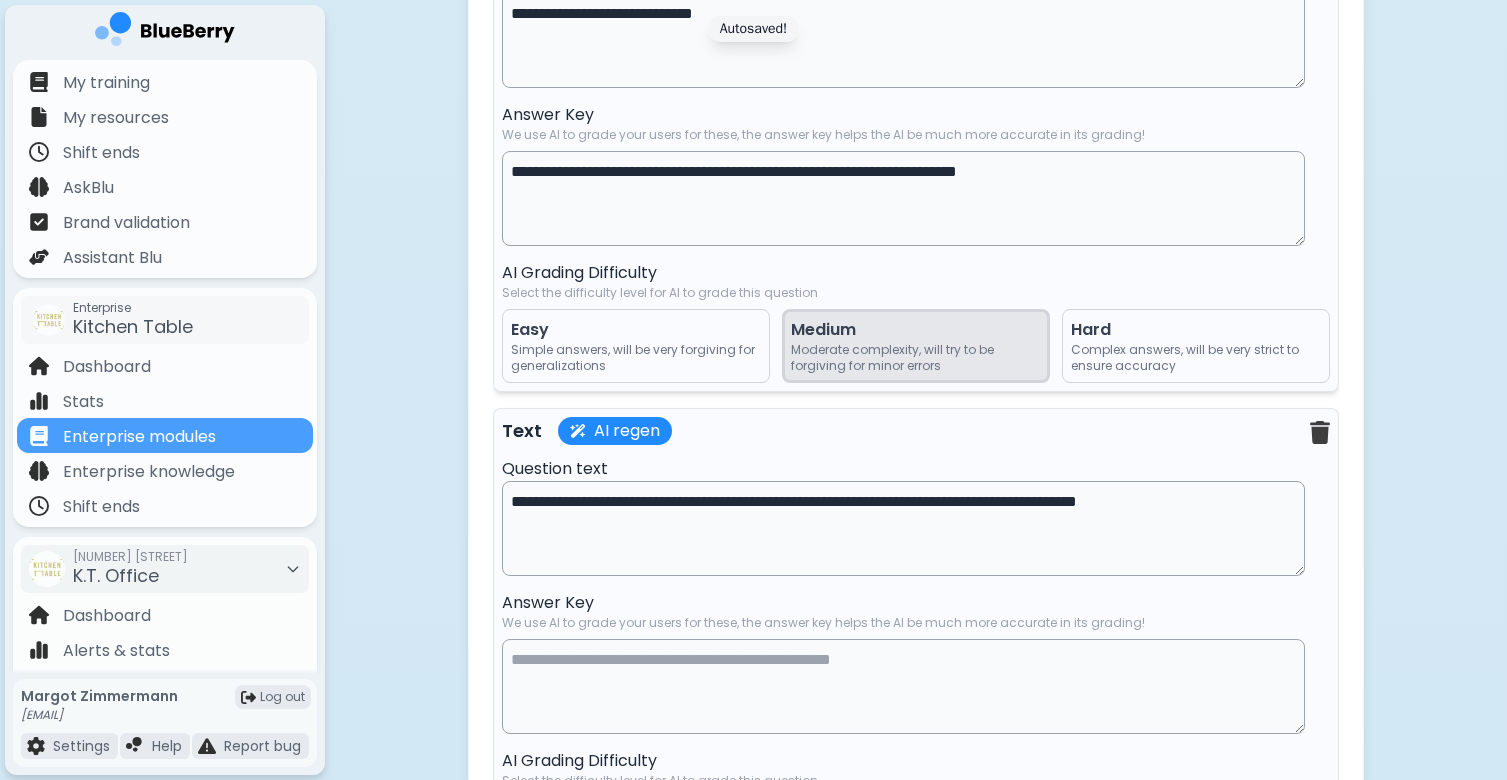 type on "**********" 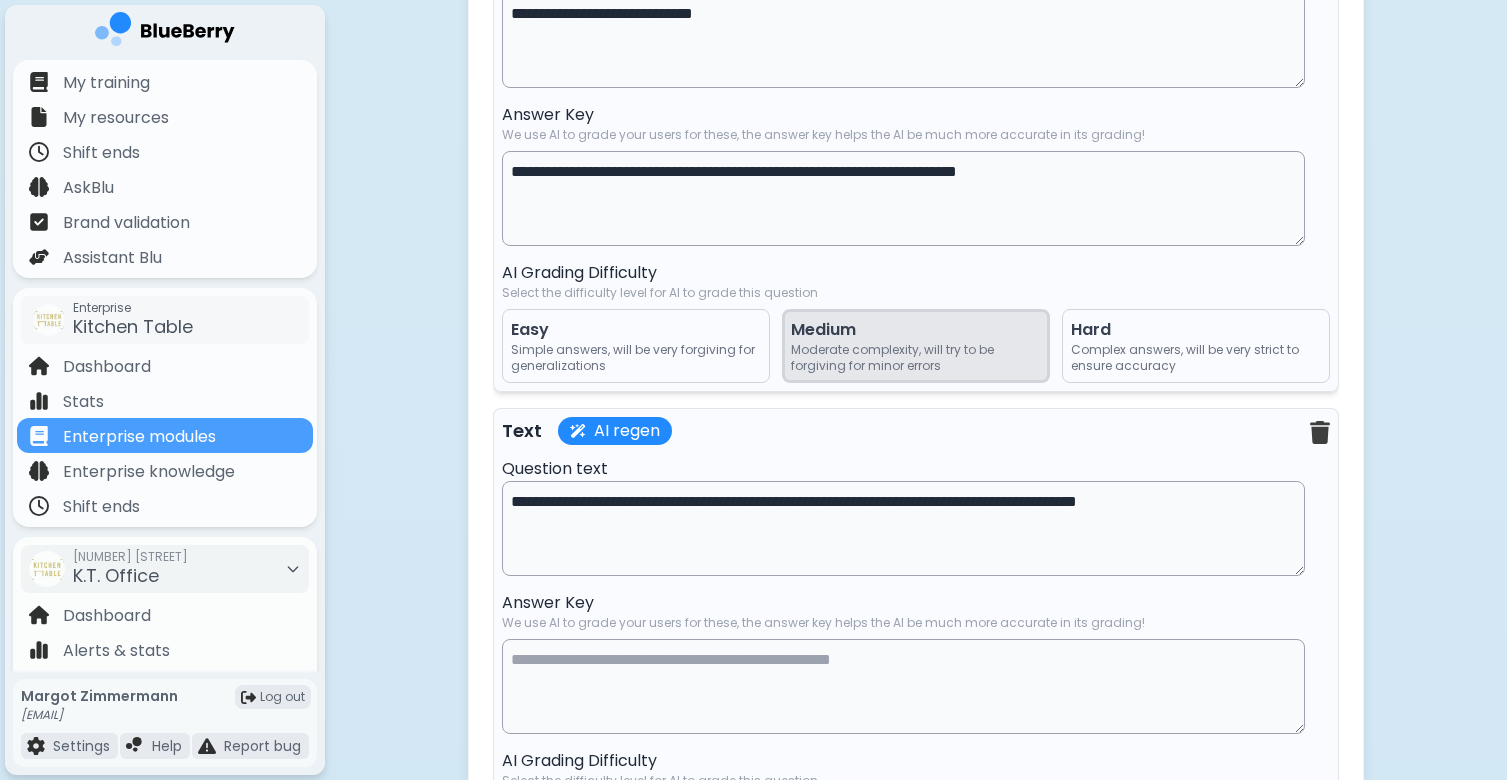 click on "**********" at bounding box center [903, 198] 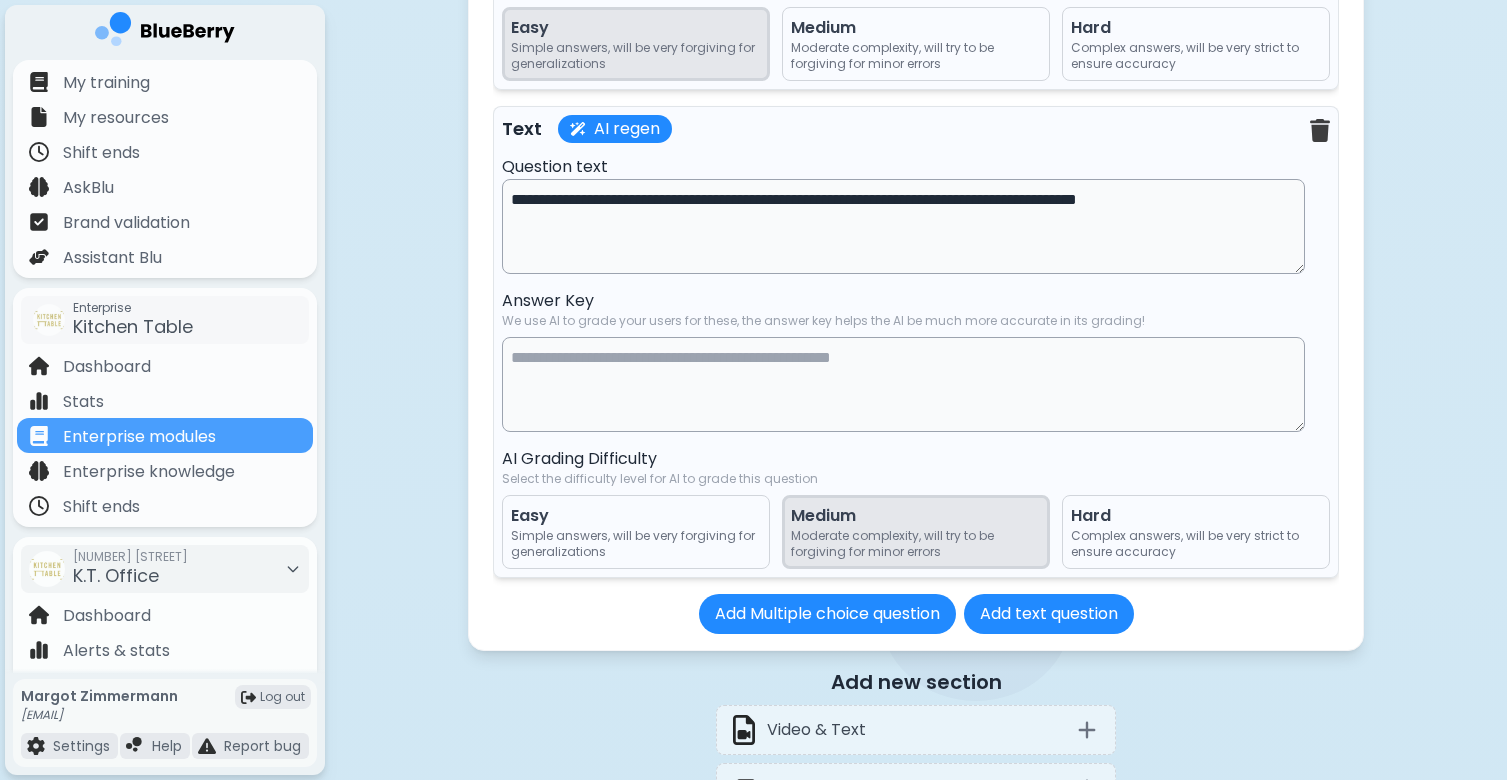 scroll, scrollTop: 13475, scrollLeft: 0, axis: vertical 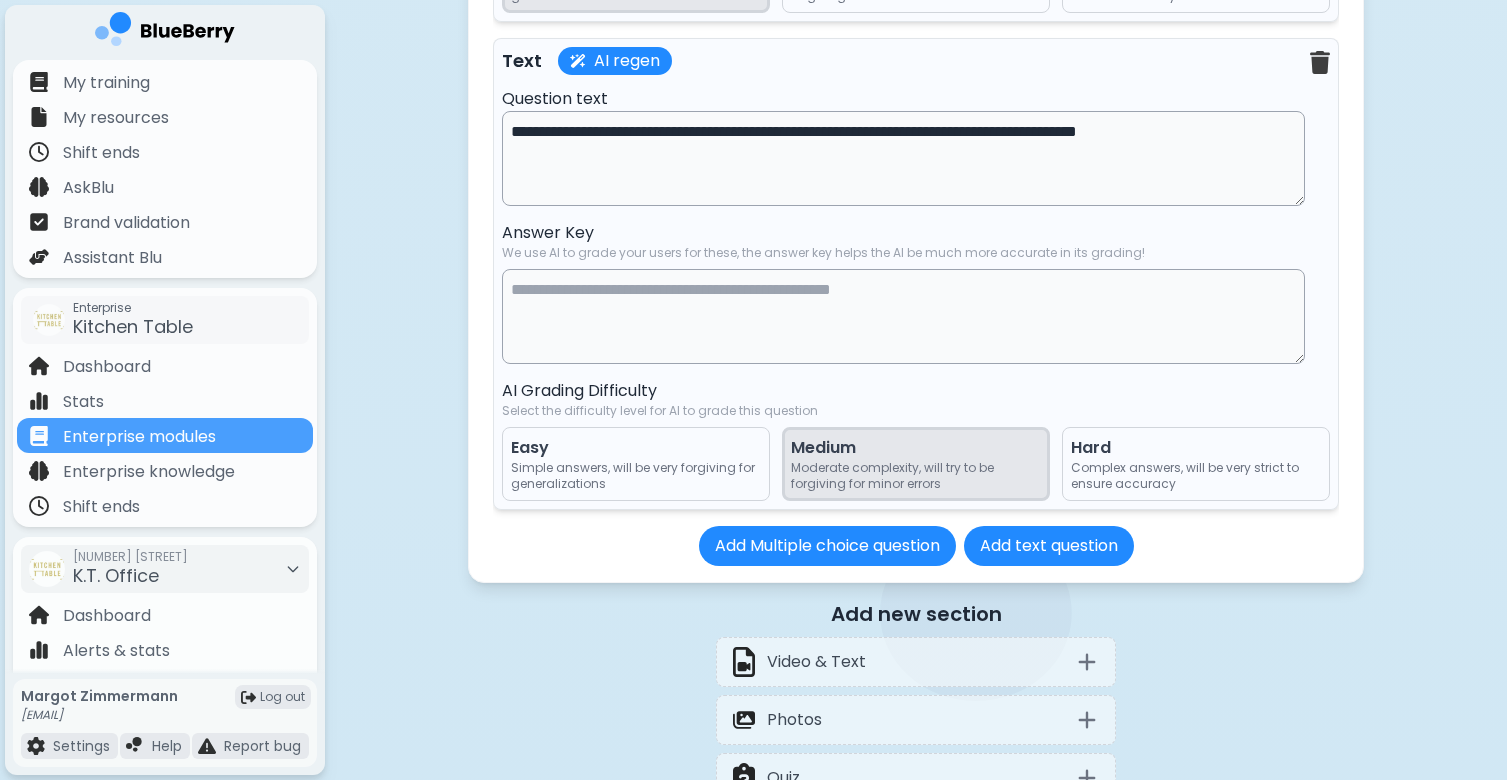 click at bounding box center [903, 316] 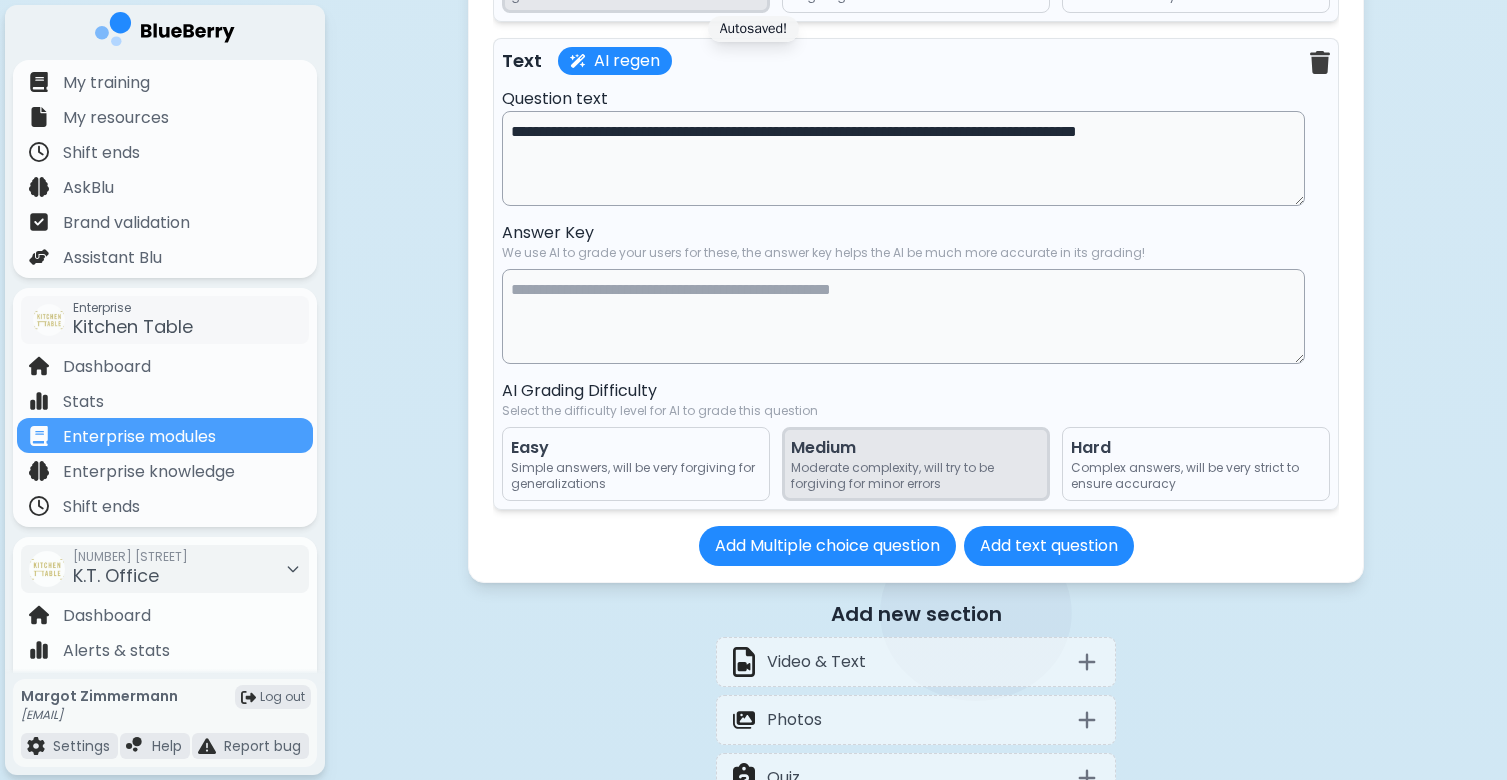 paste on "**********" 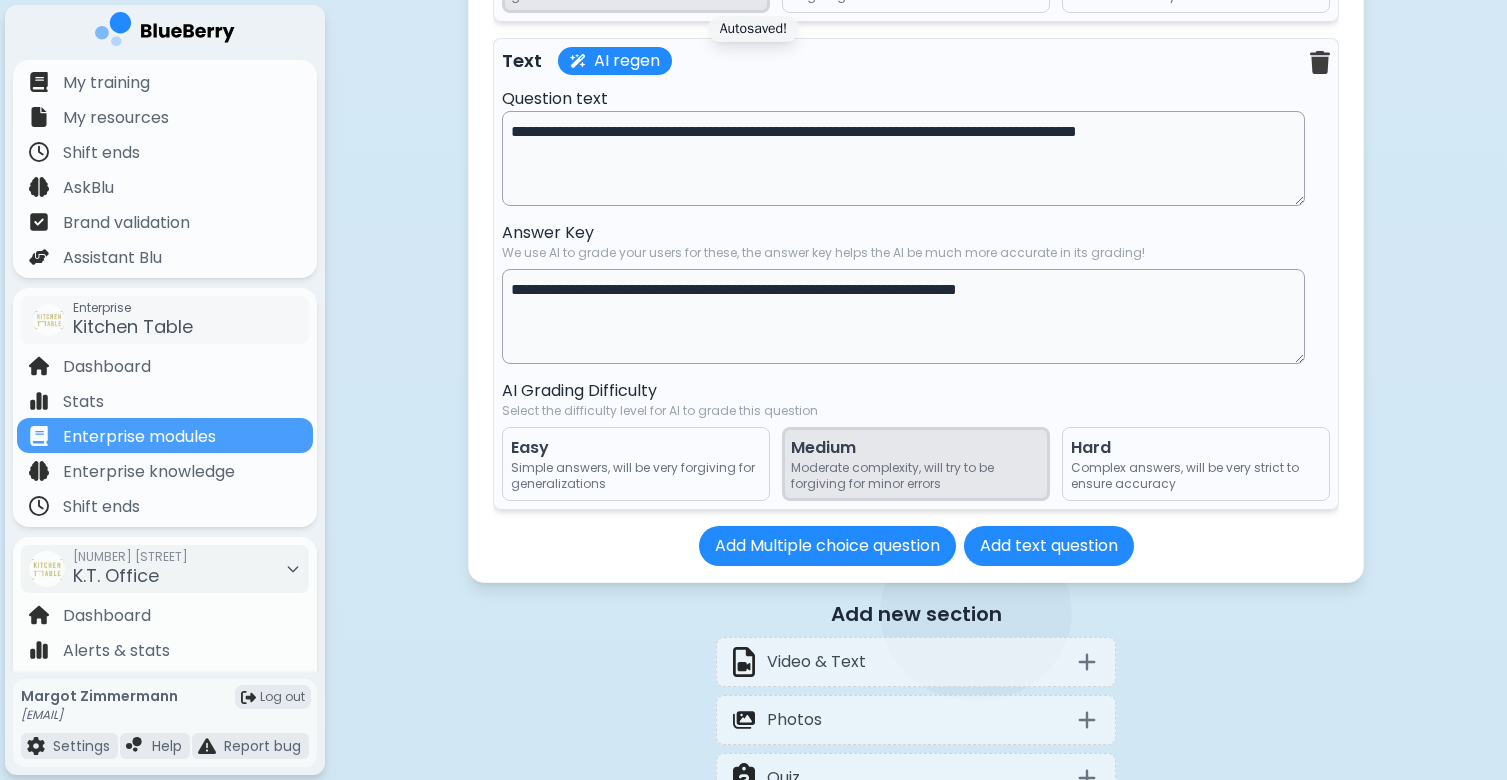 type on "**********" 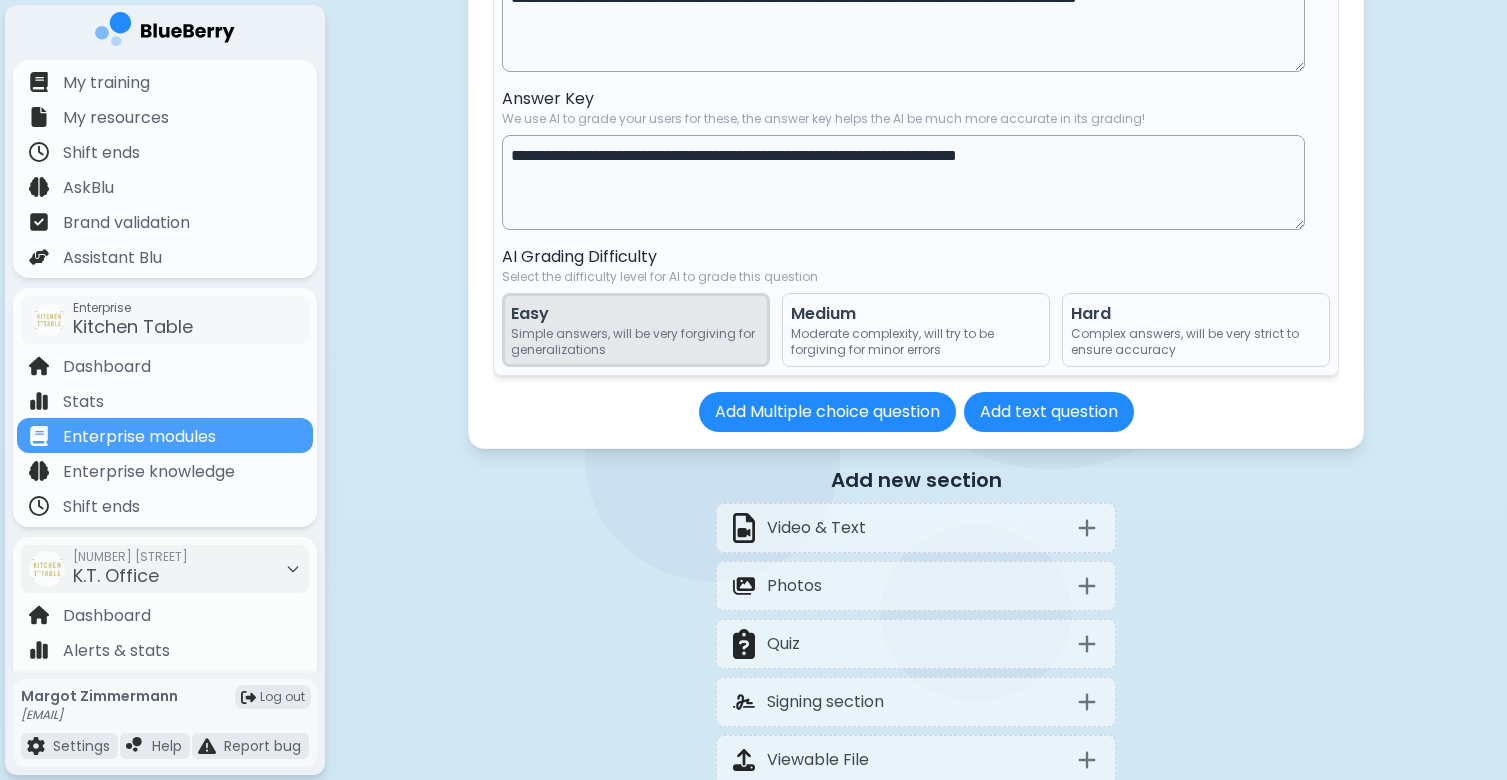 scroll, scrollTop: 13651, scrollLeft: 0, axis: vertical 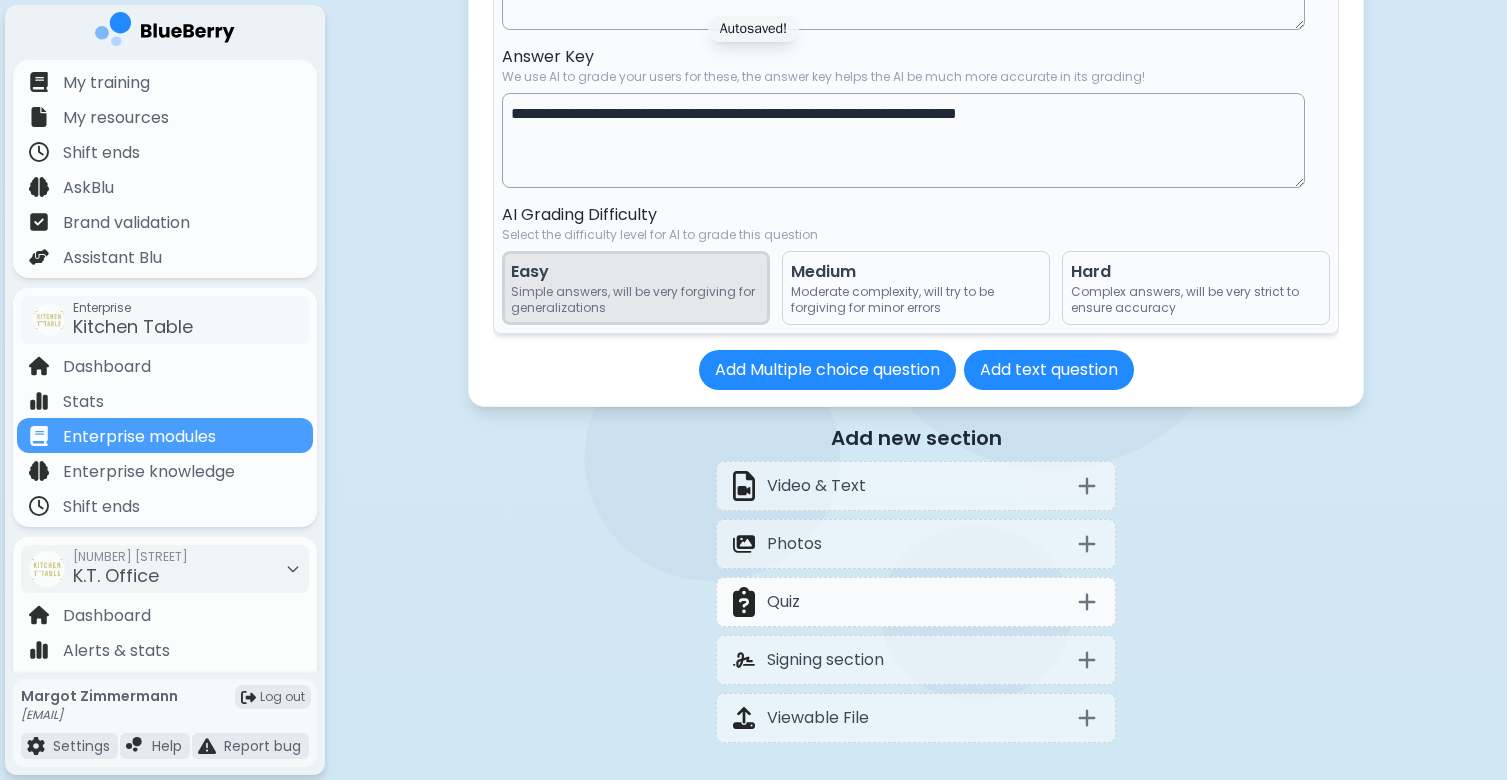 click on "Quiz" at bounding box center [783, 602] 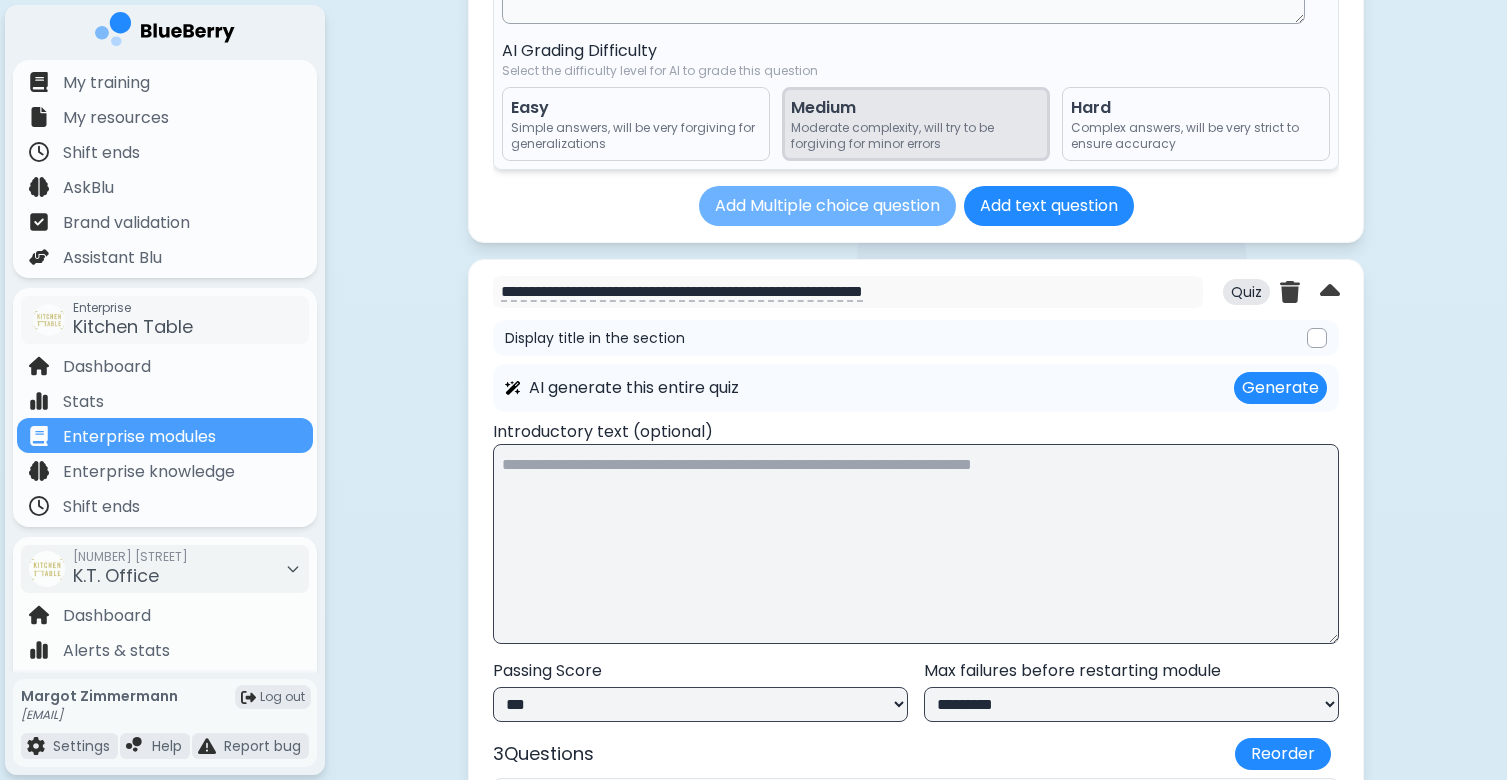 scroll, scrollTop: 11771, scrollLeft: 0, axis: vertical 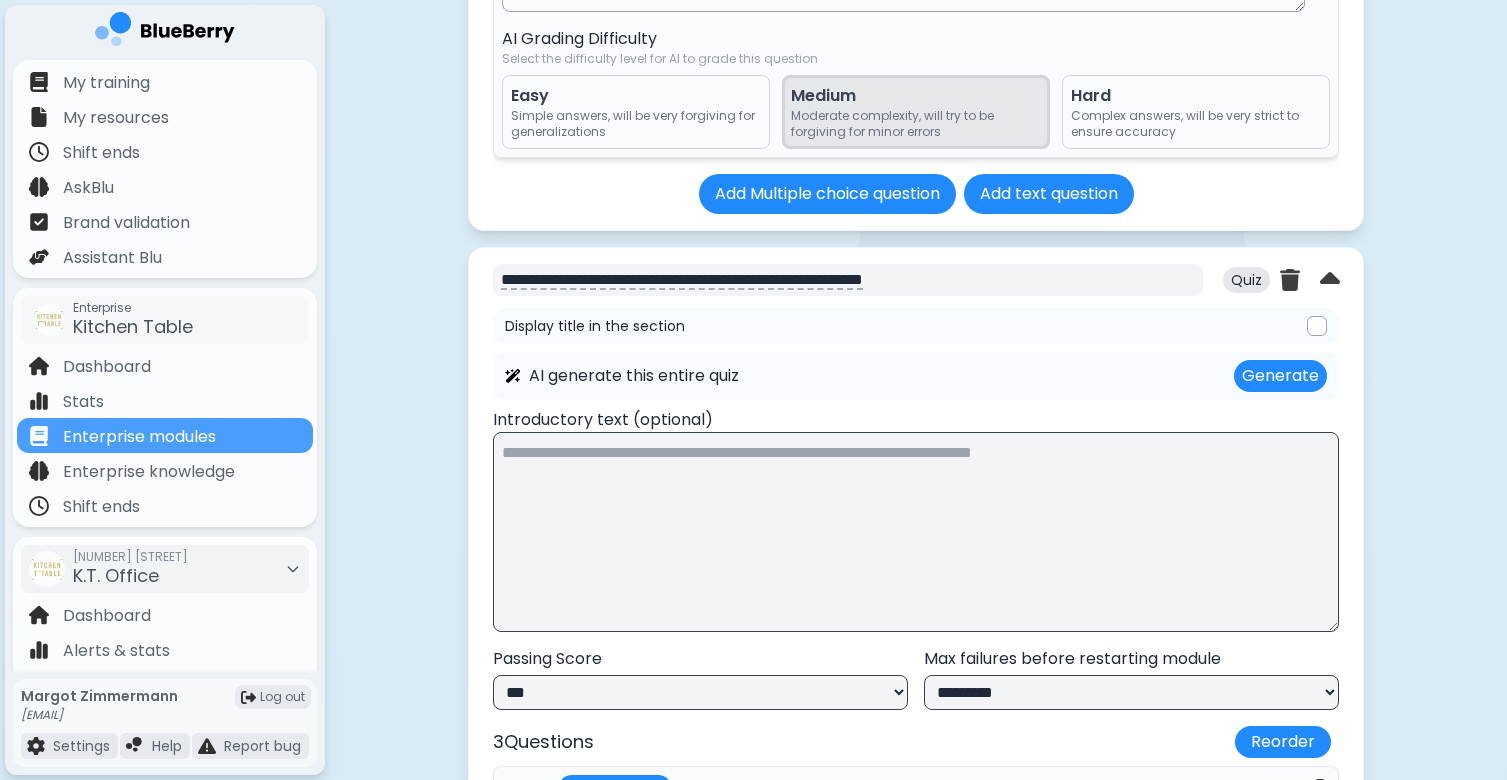 click on "**********" at bounding box center (848, 280) 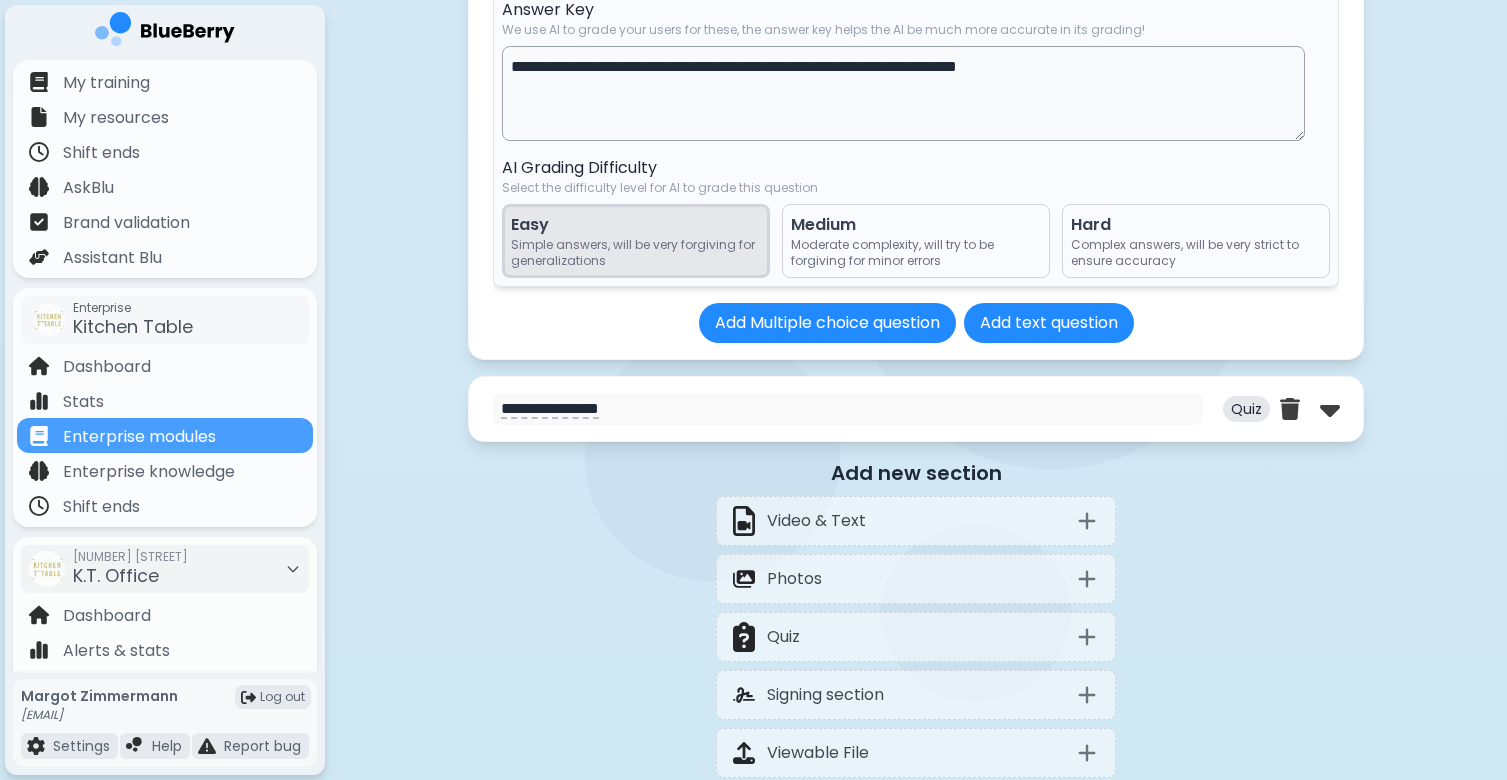 scroll, scrollTop: 13856, scrollLeft: 0, axis: vertical 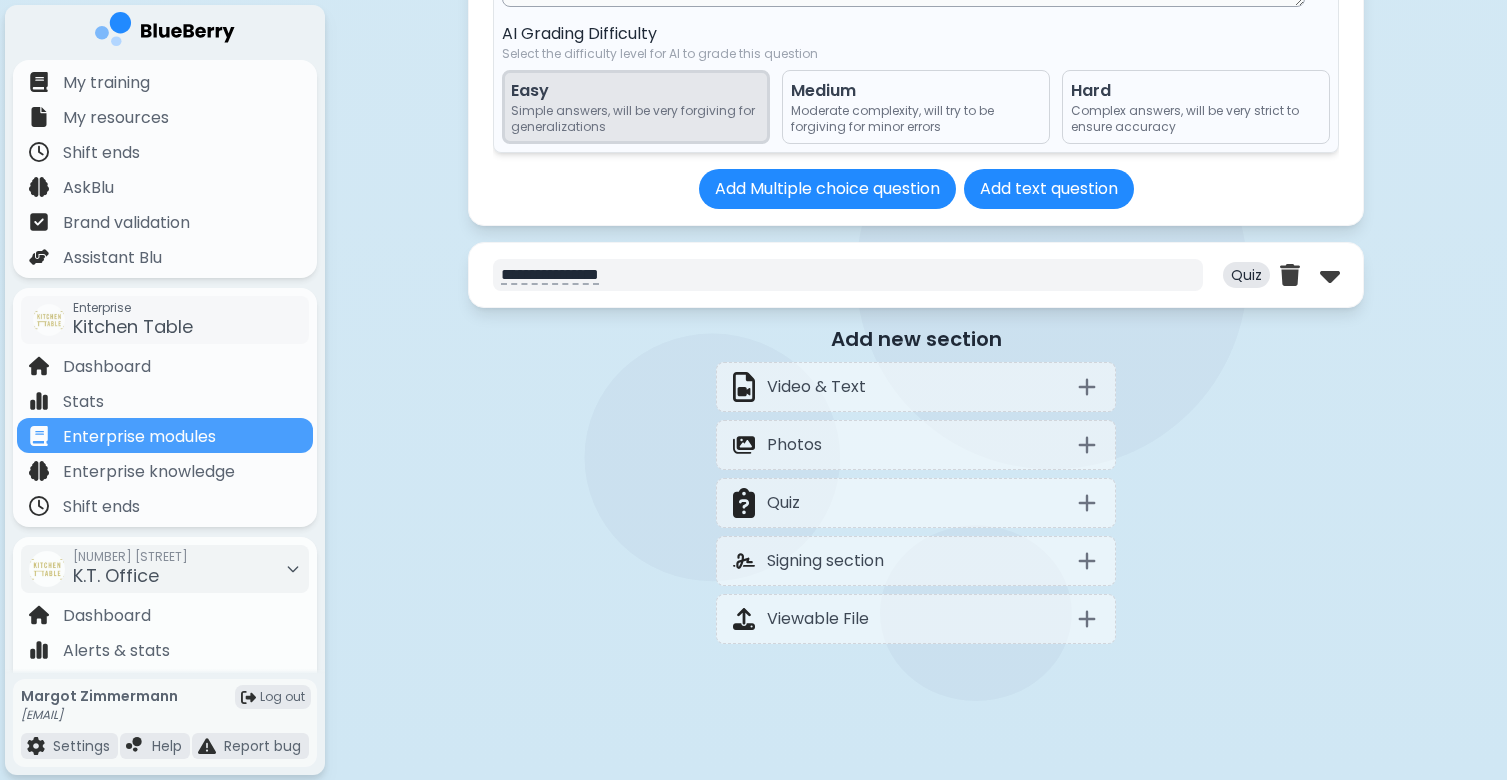 click on "**********" at bounding box center (848, 275) 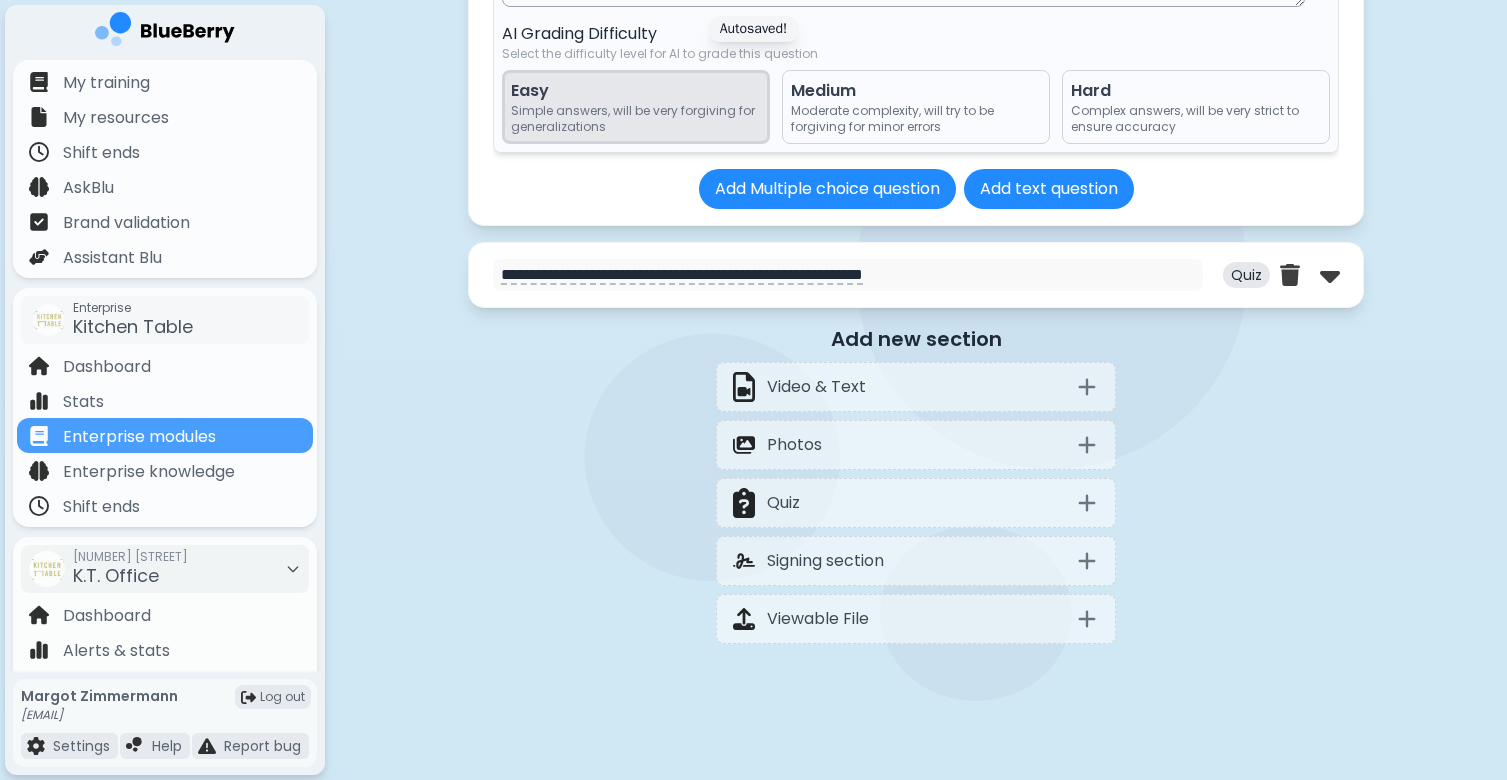 drag, startPoint x: 614, startPoint y: 279, endPoint x: 446, endPoint y: 291, distance: 168.42802 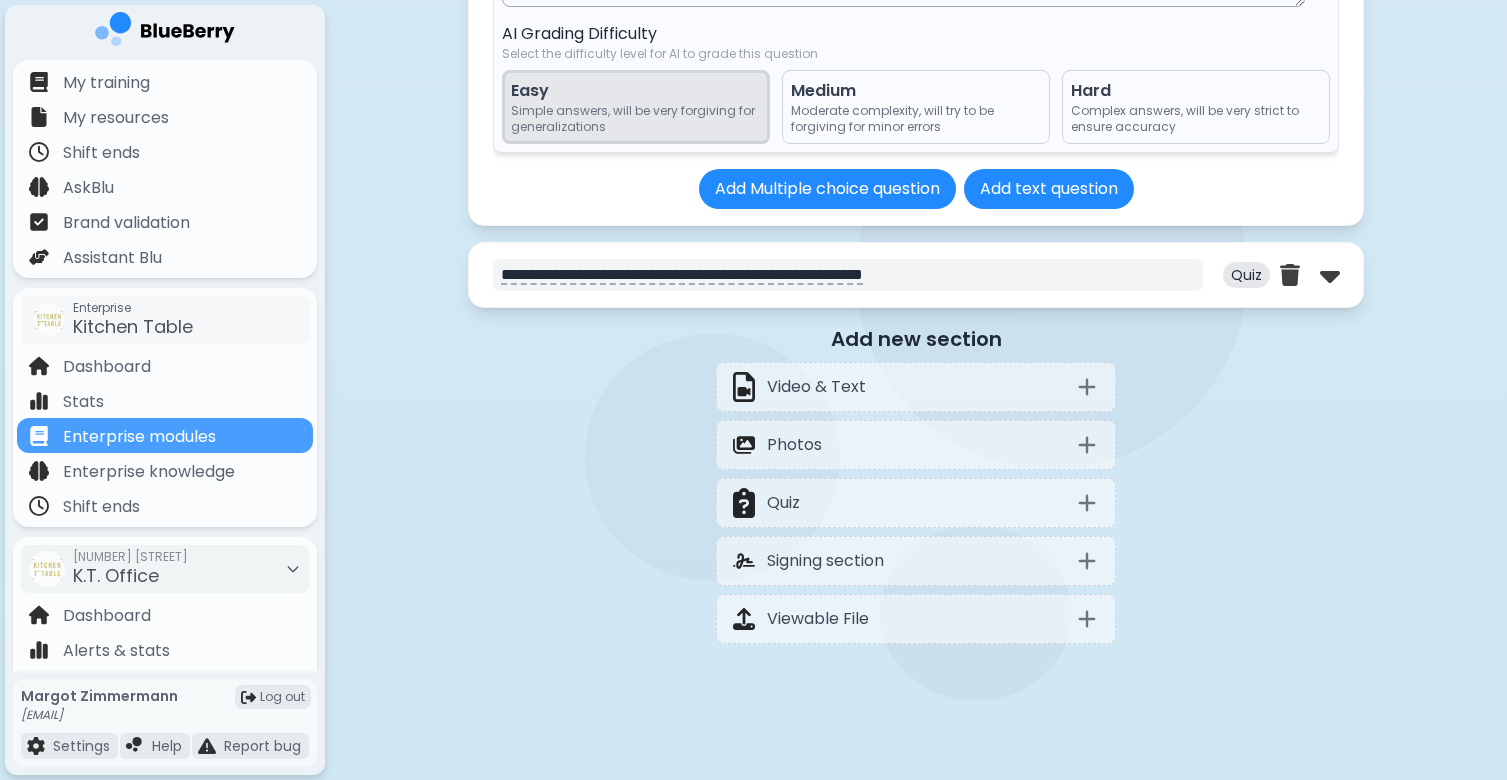 click on "**********" at bounding box center [848, 275] 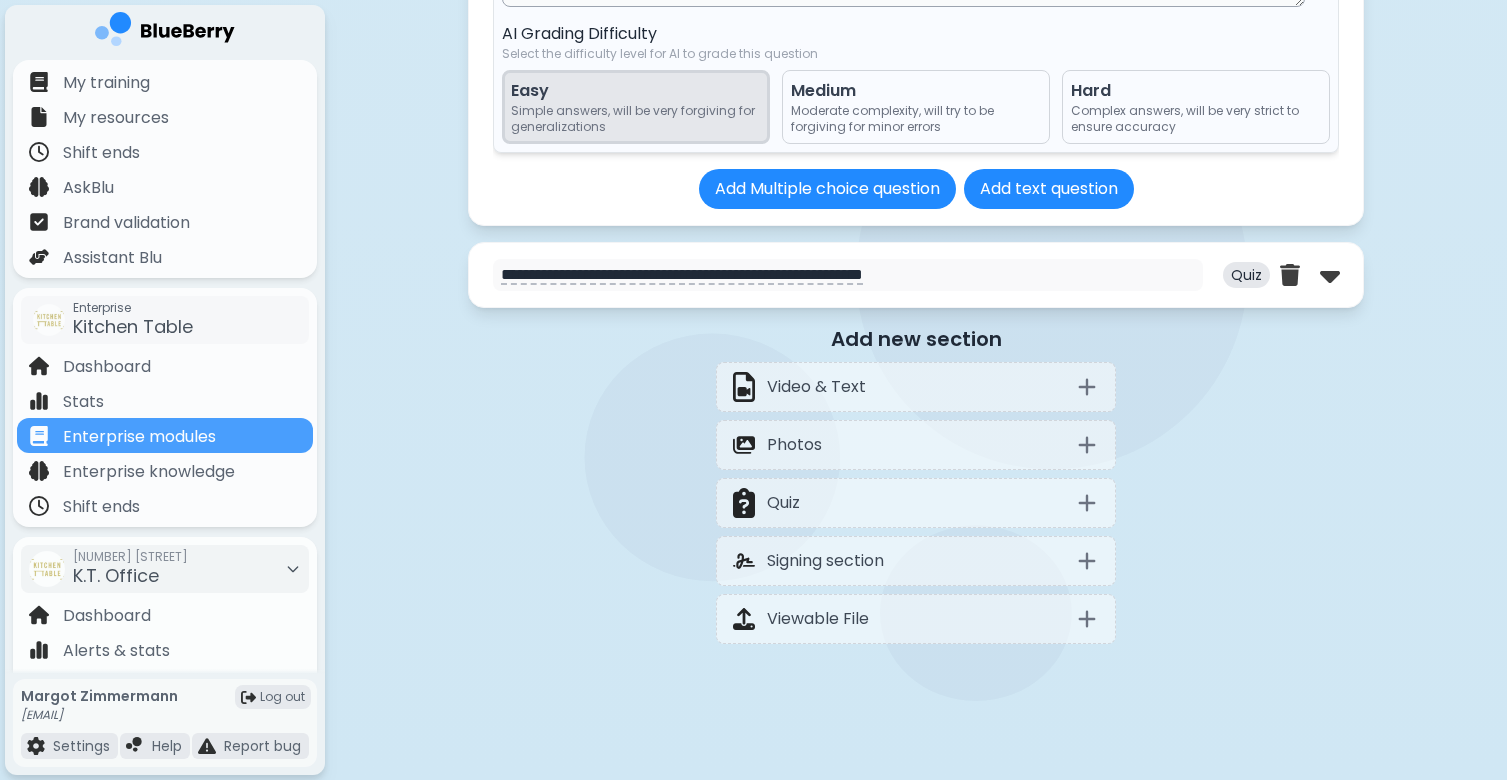 drag, startPoint x: 615, startPoint y: 274, endPoint x: 461, endPoint y: 274, distance: 154 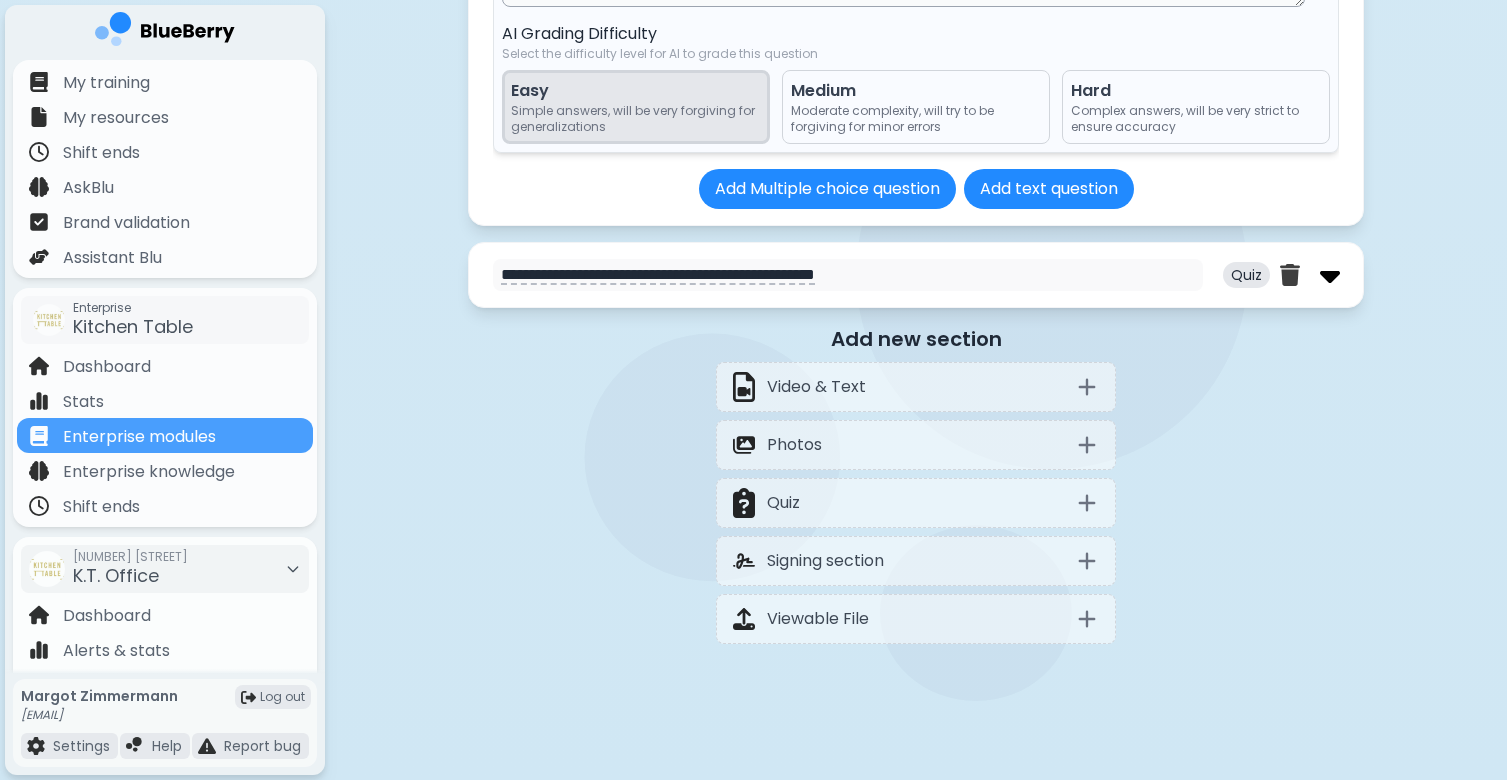 type on "**********" 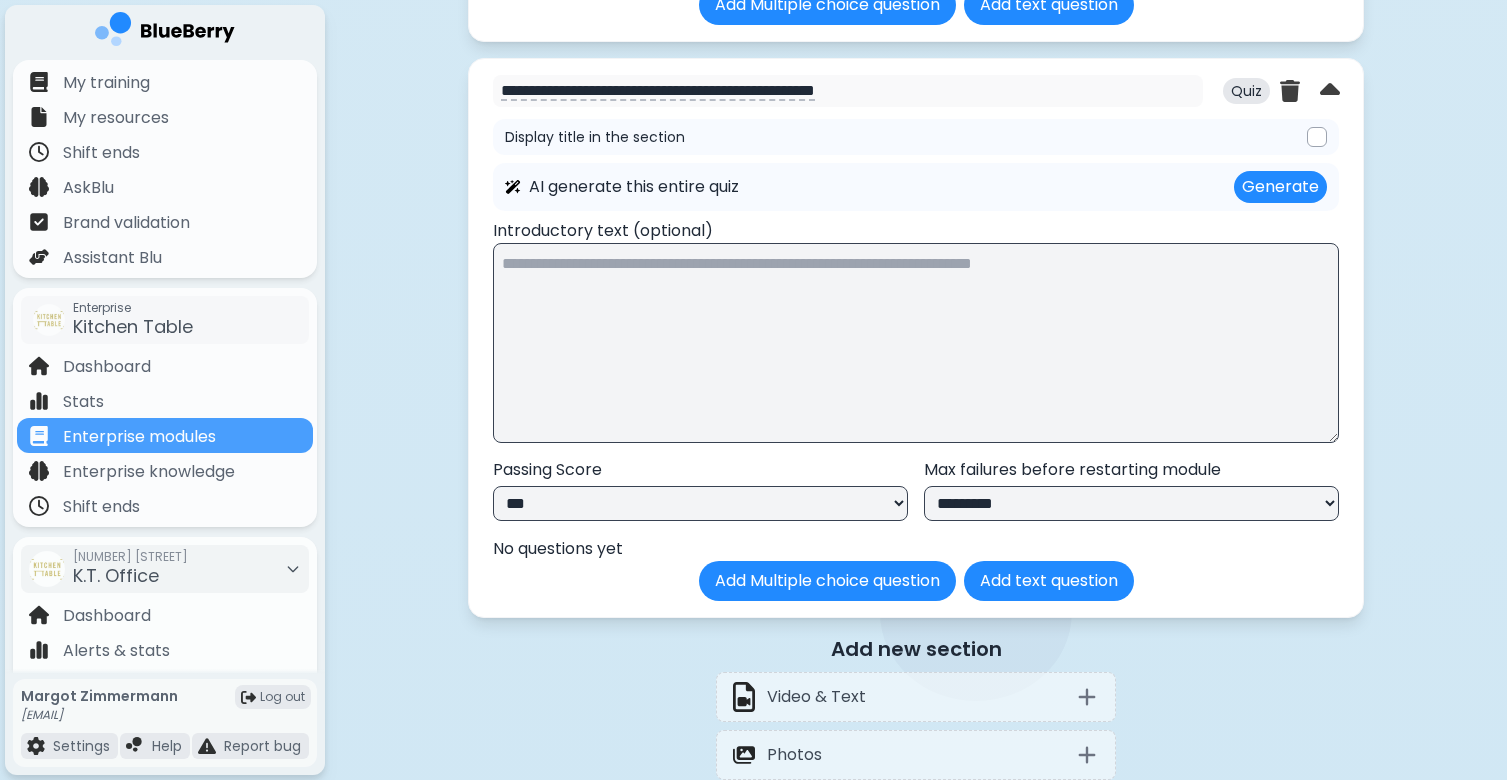 scroll, scrollTop: 14018, scrollLeft: 0, axis: vertical 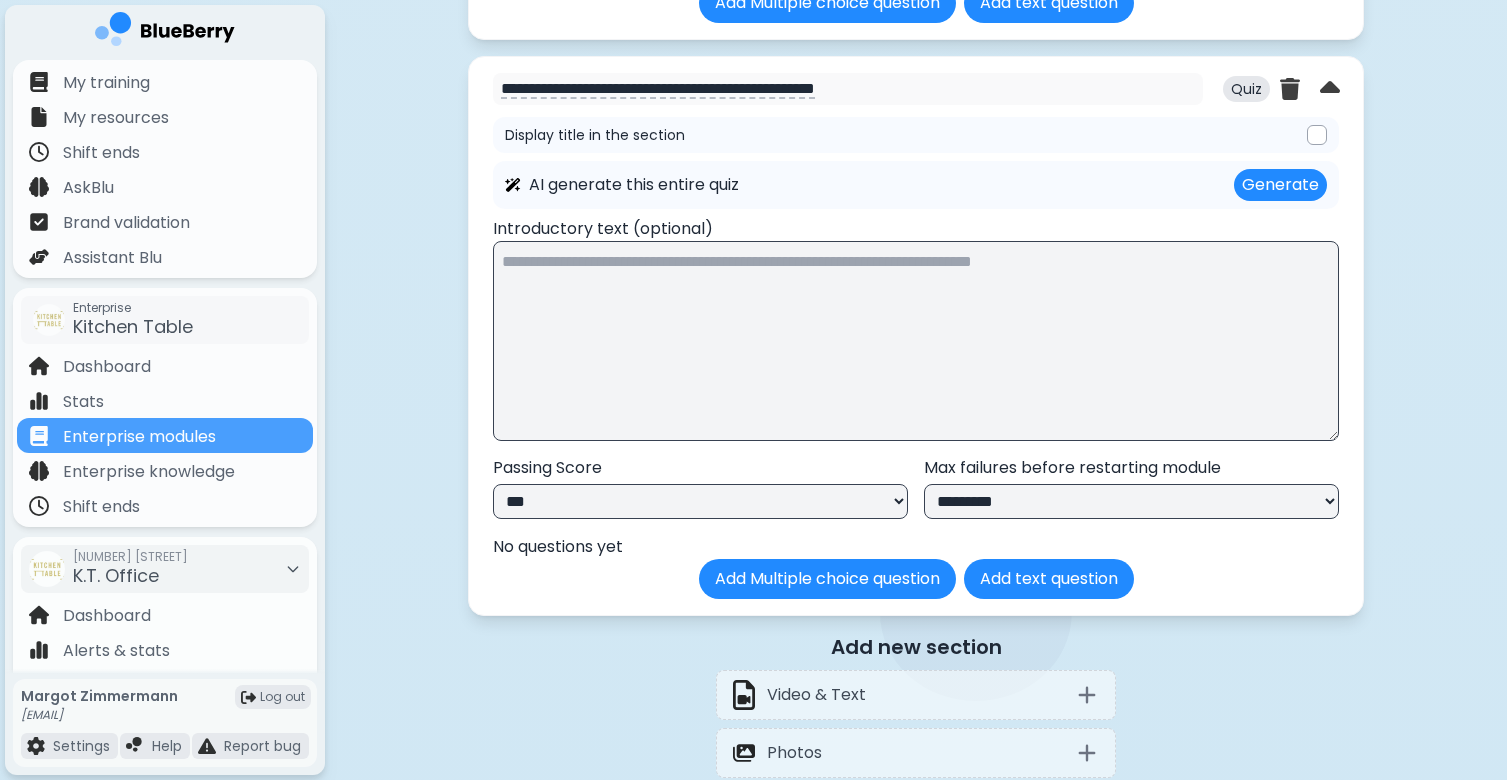 click on "**********" at bounding box center (700, 501) 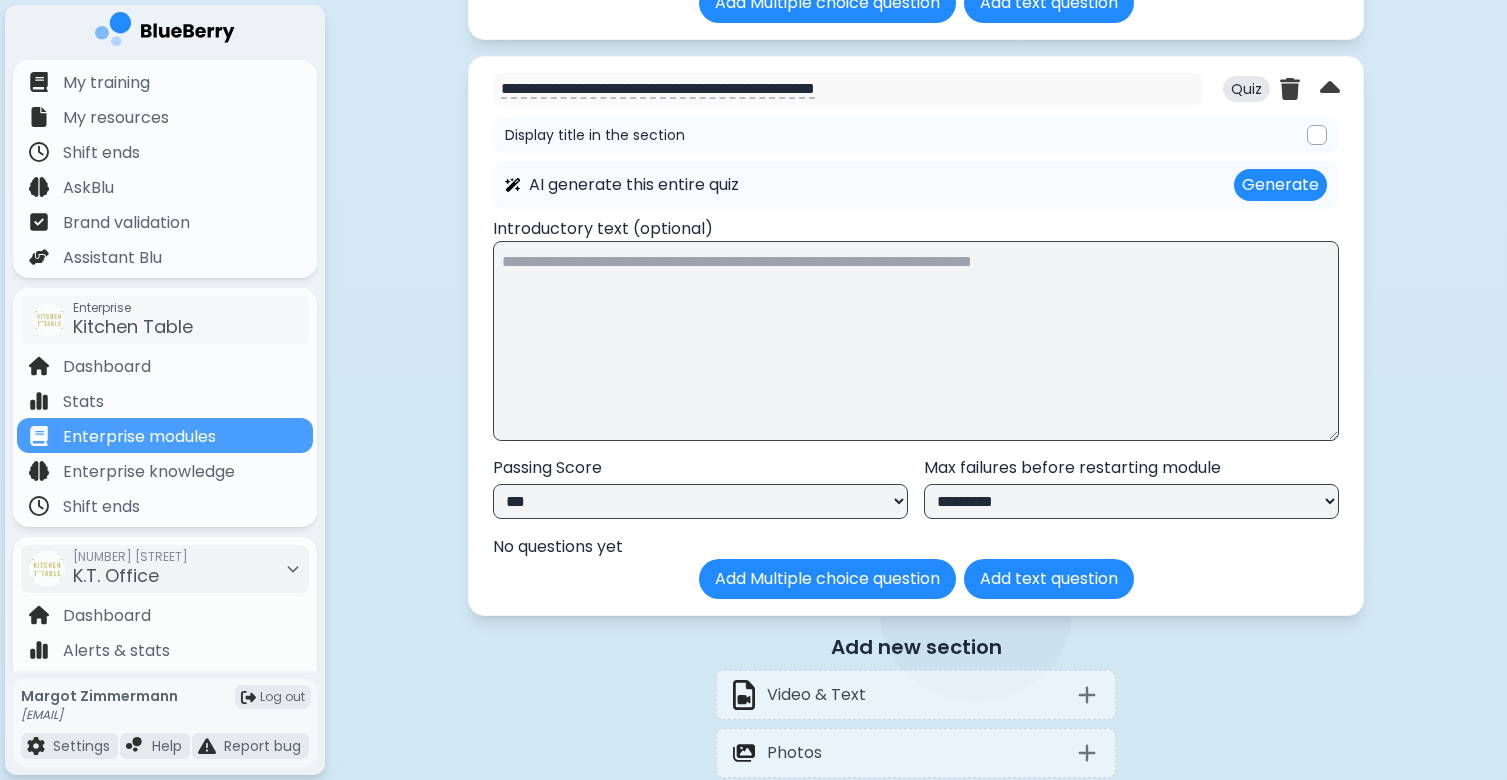 click on "**********" at bounding box center (1131, 501) 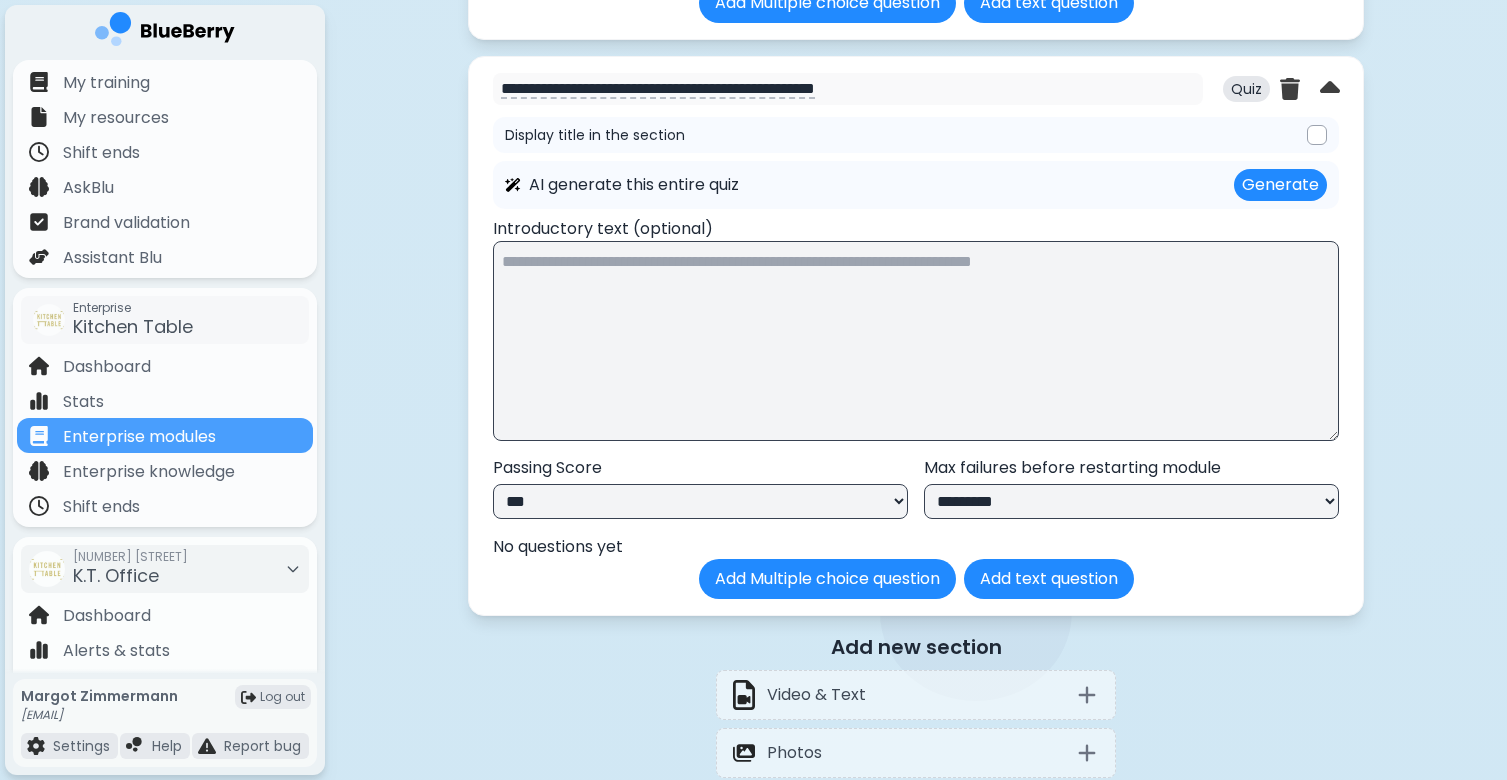 select on "*********" 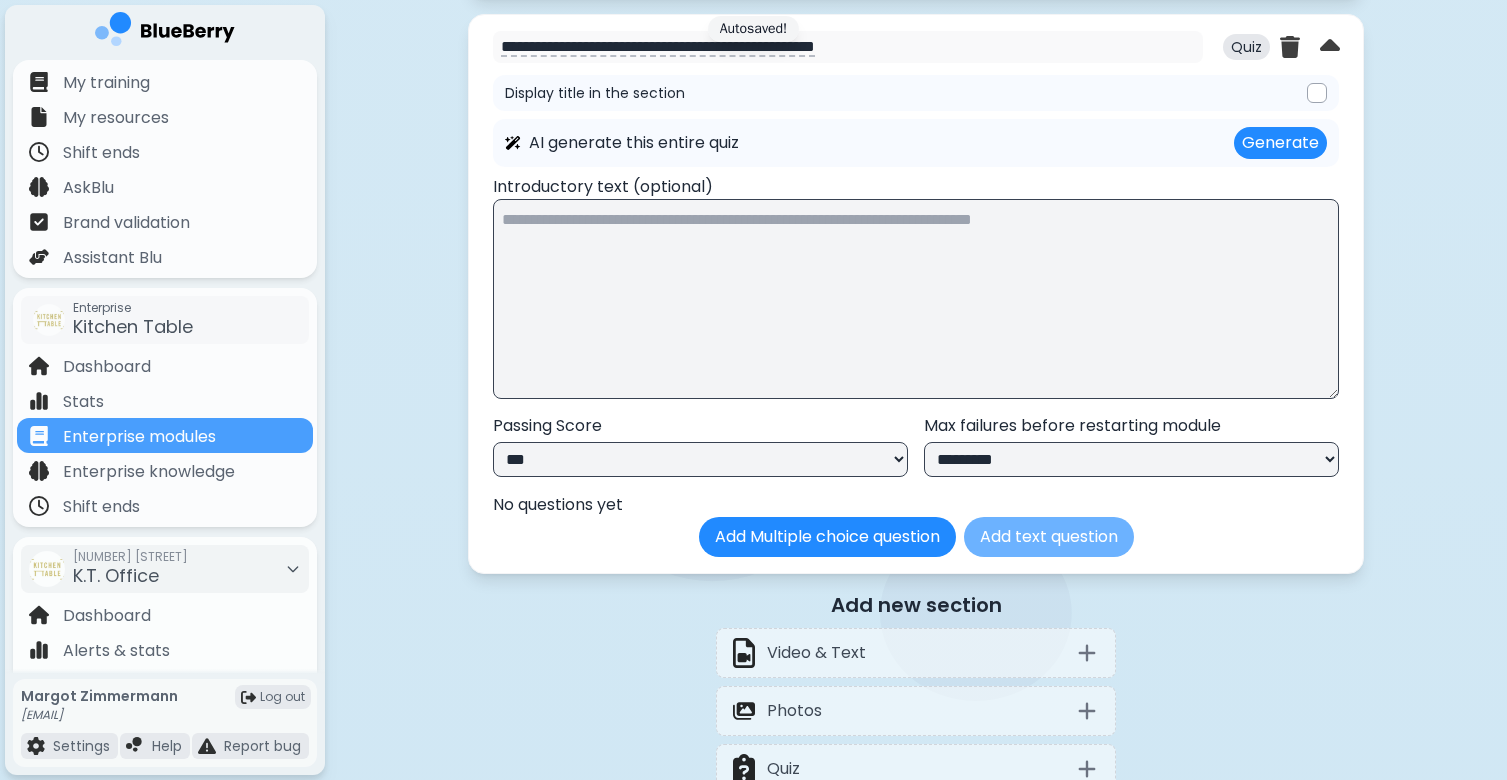 scroll, scrollTop: 14084, scrollLeft: 0, axis: vertical 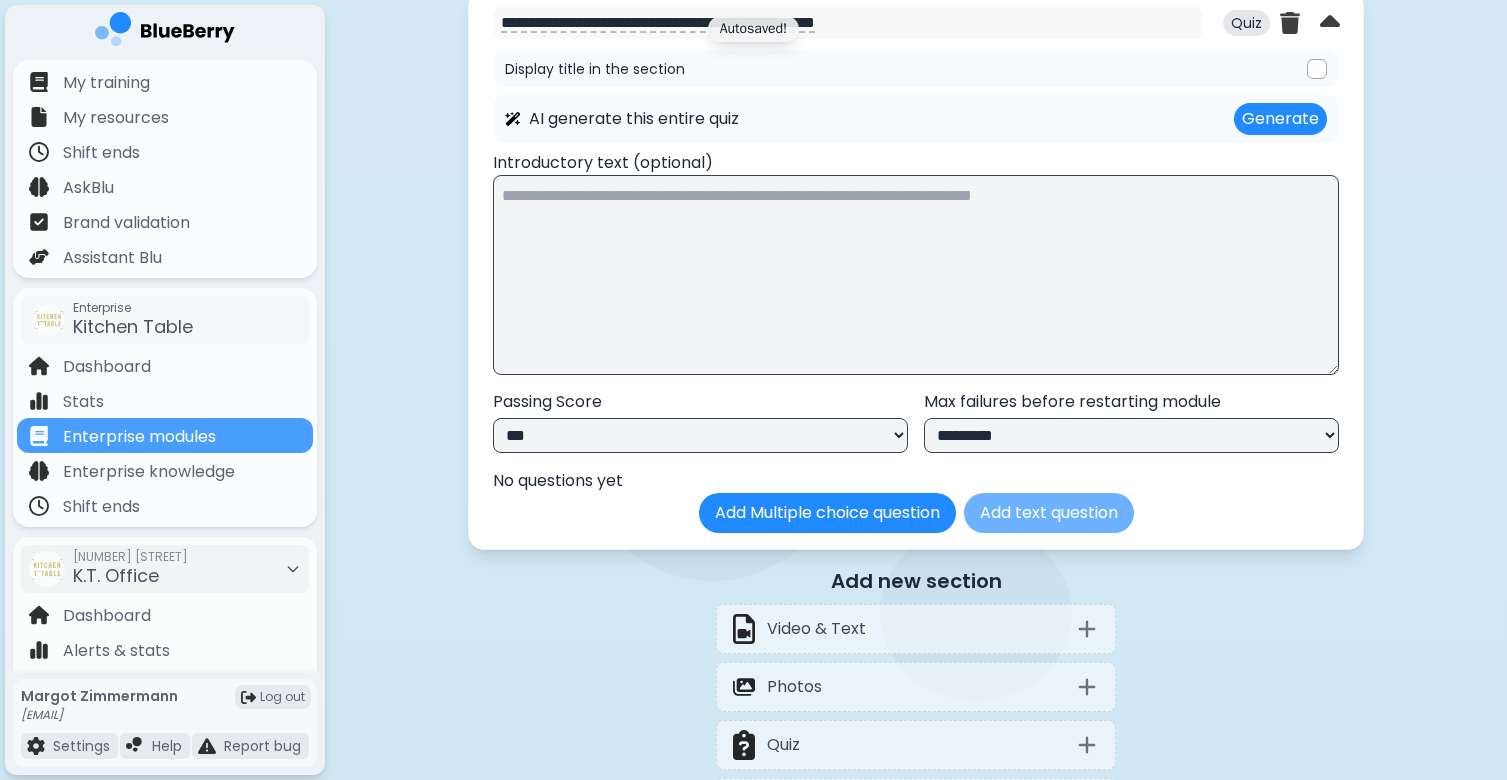 click on "Add text question" at bounding box center (1049, 513) 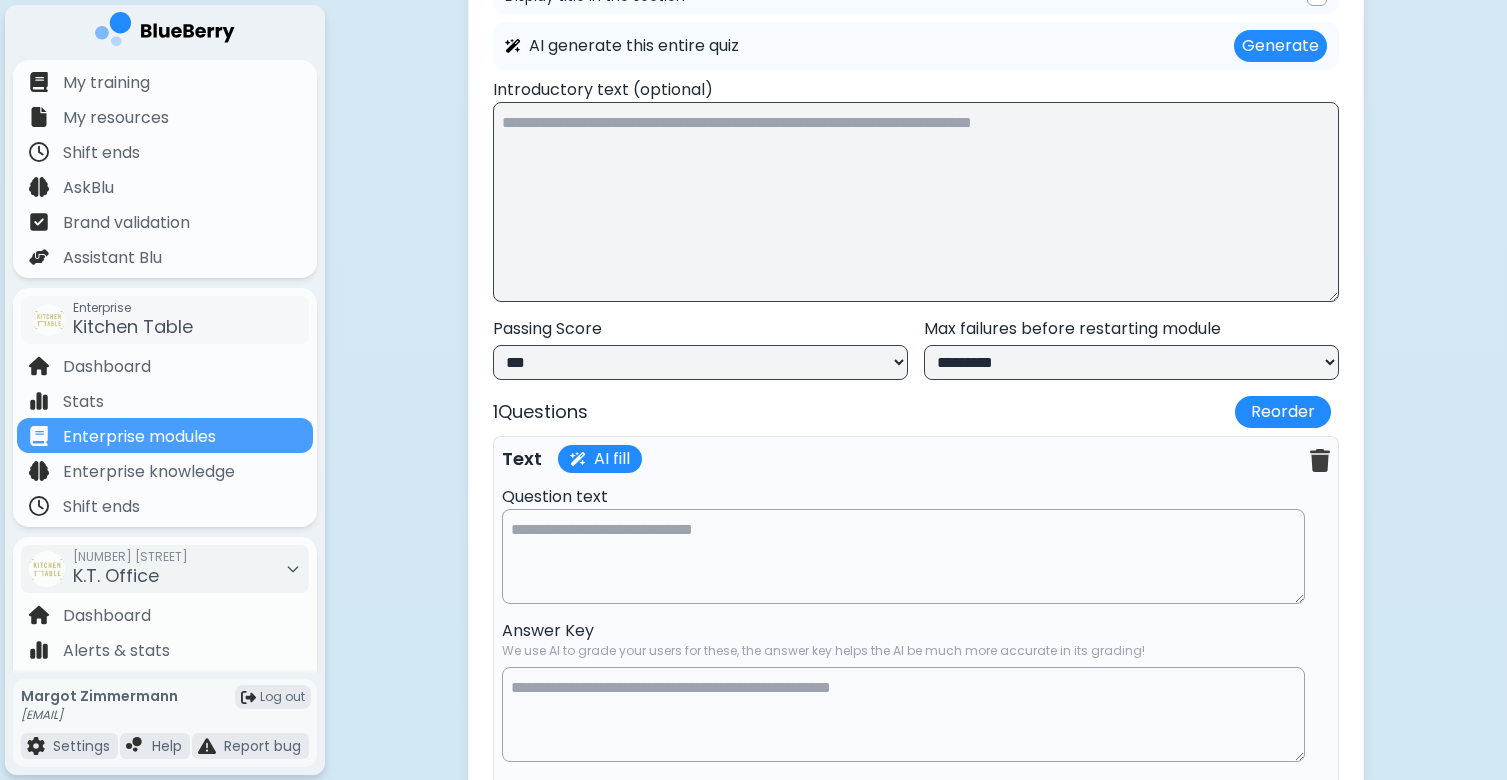 scroll, scrollTop: 14183, scrollLeft: 0, axis: vertical 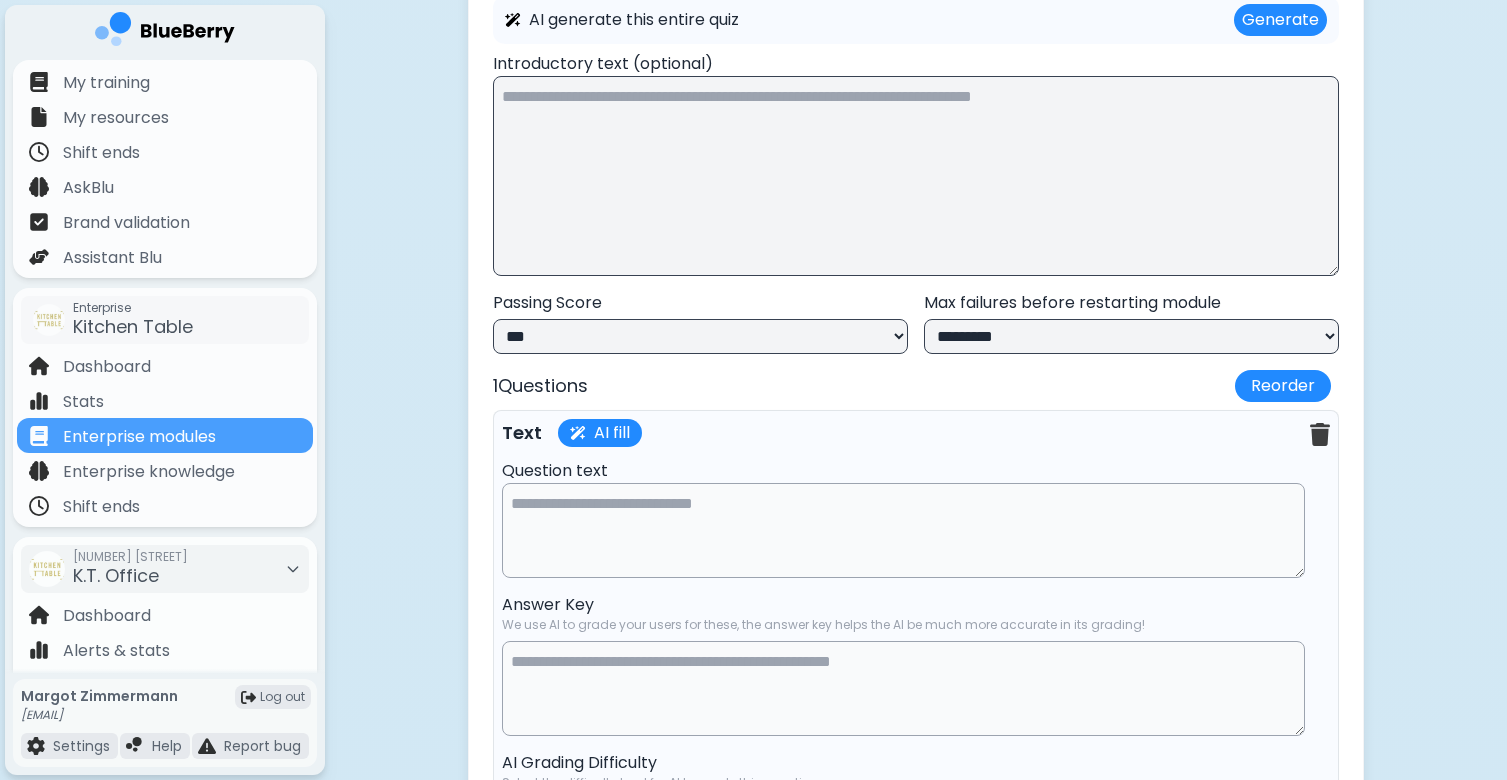 type 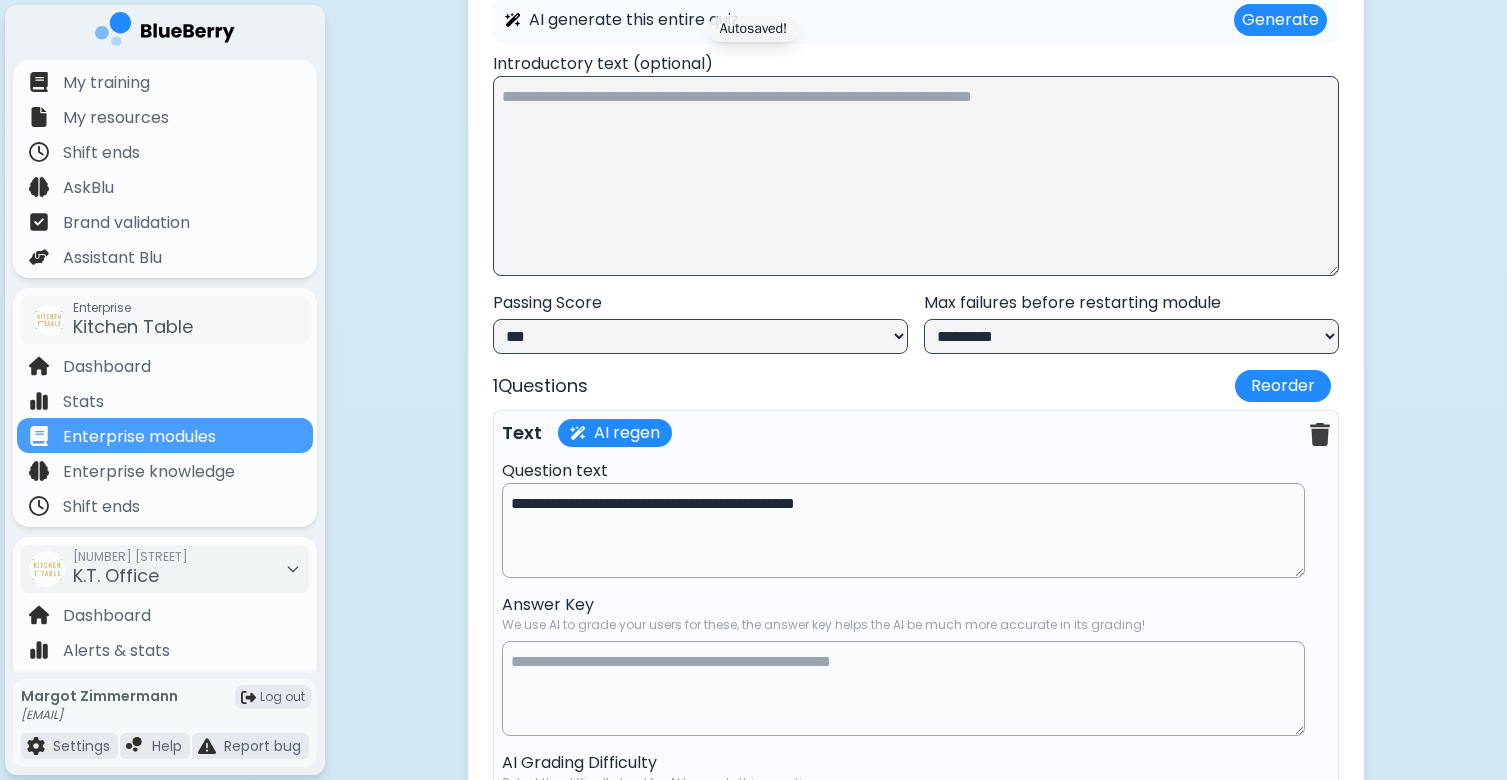 drag, startPoint x: 529, startPoint y: 537, endPoint x: 479, endPoint y: 541, distance: 50.159744 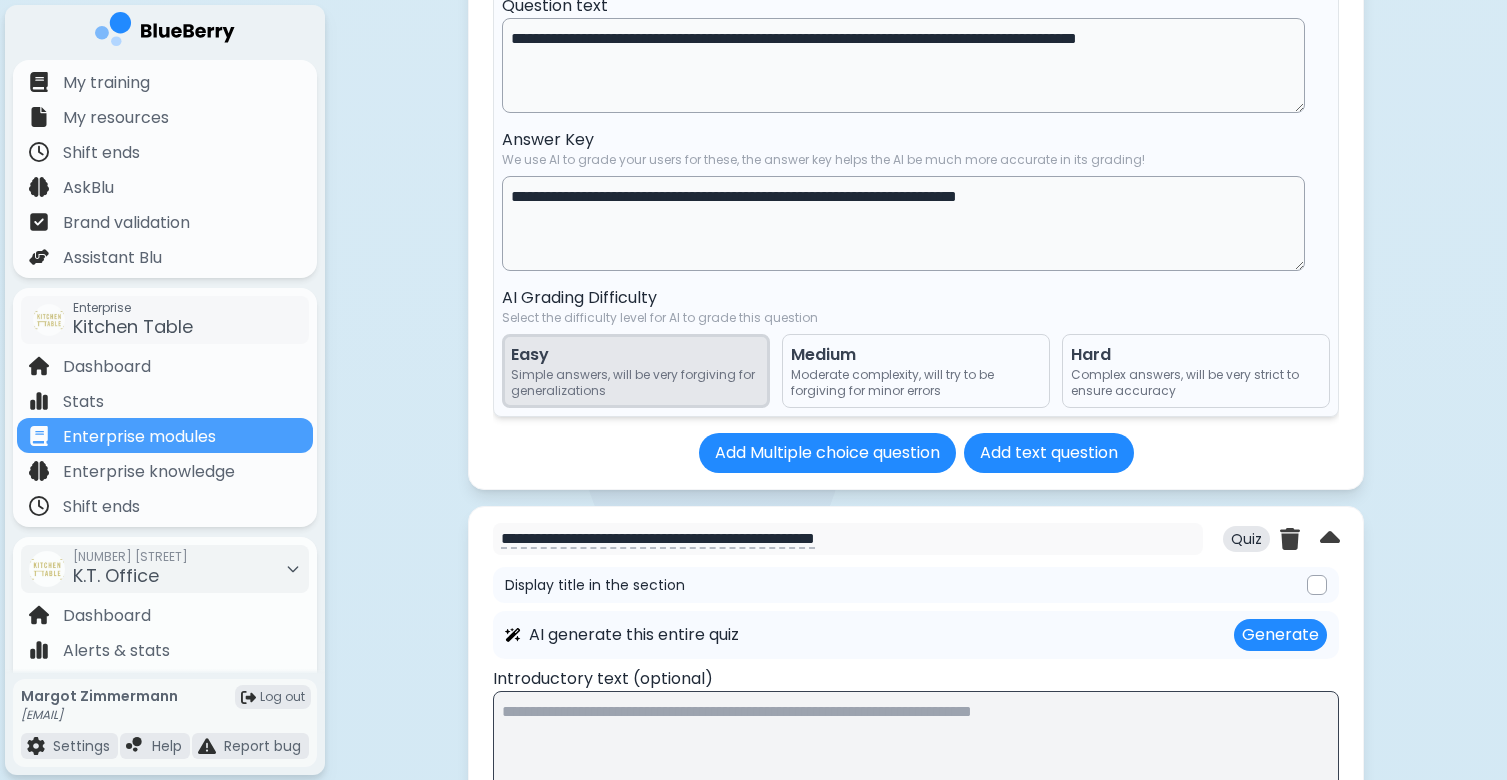 scroll, scrollTop: 13562, scrollLeft: 0, axis: vertical 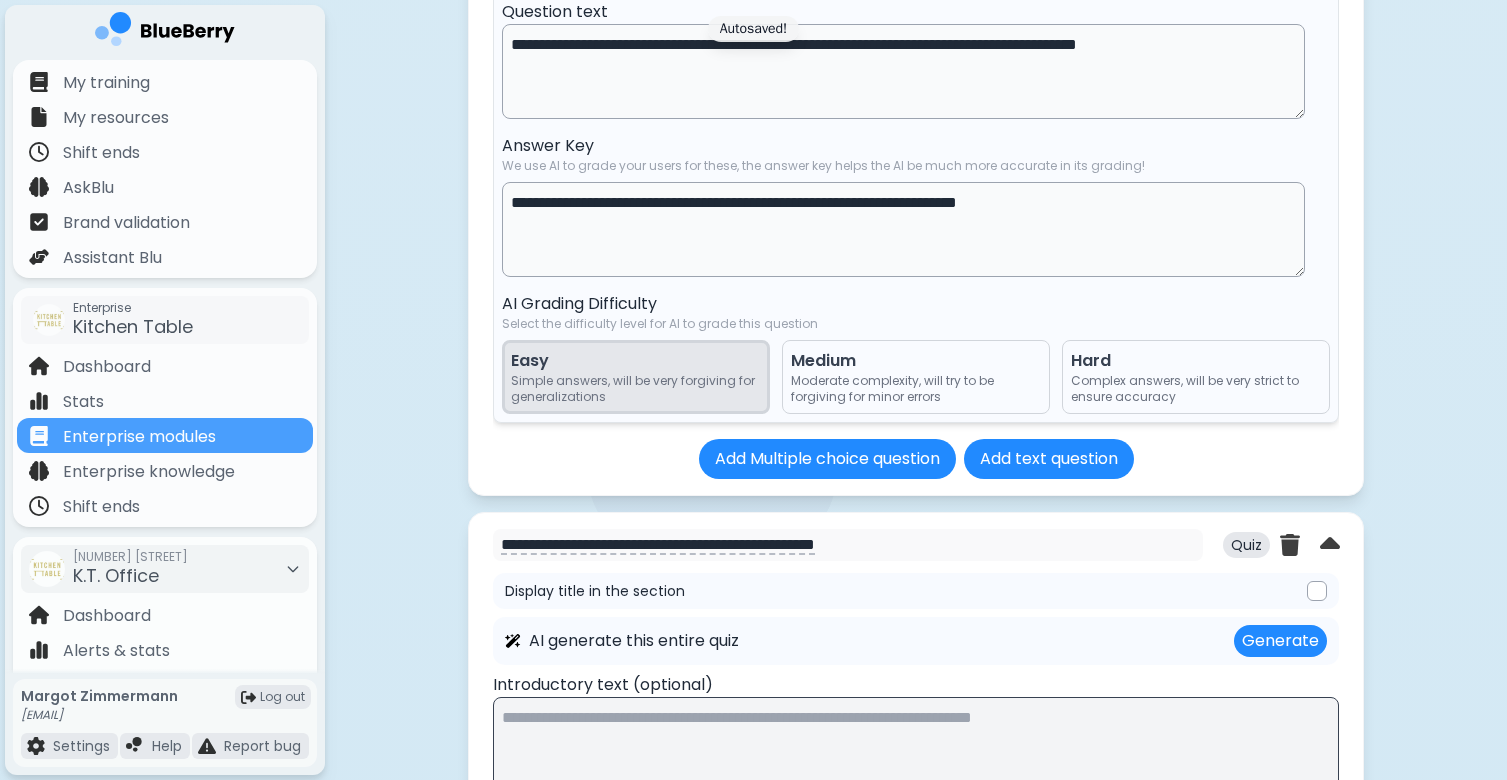 type on "**********" 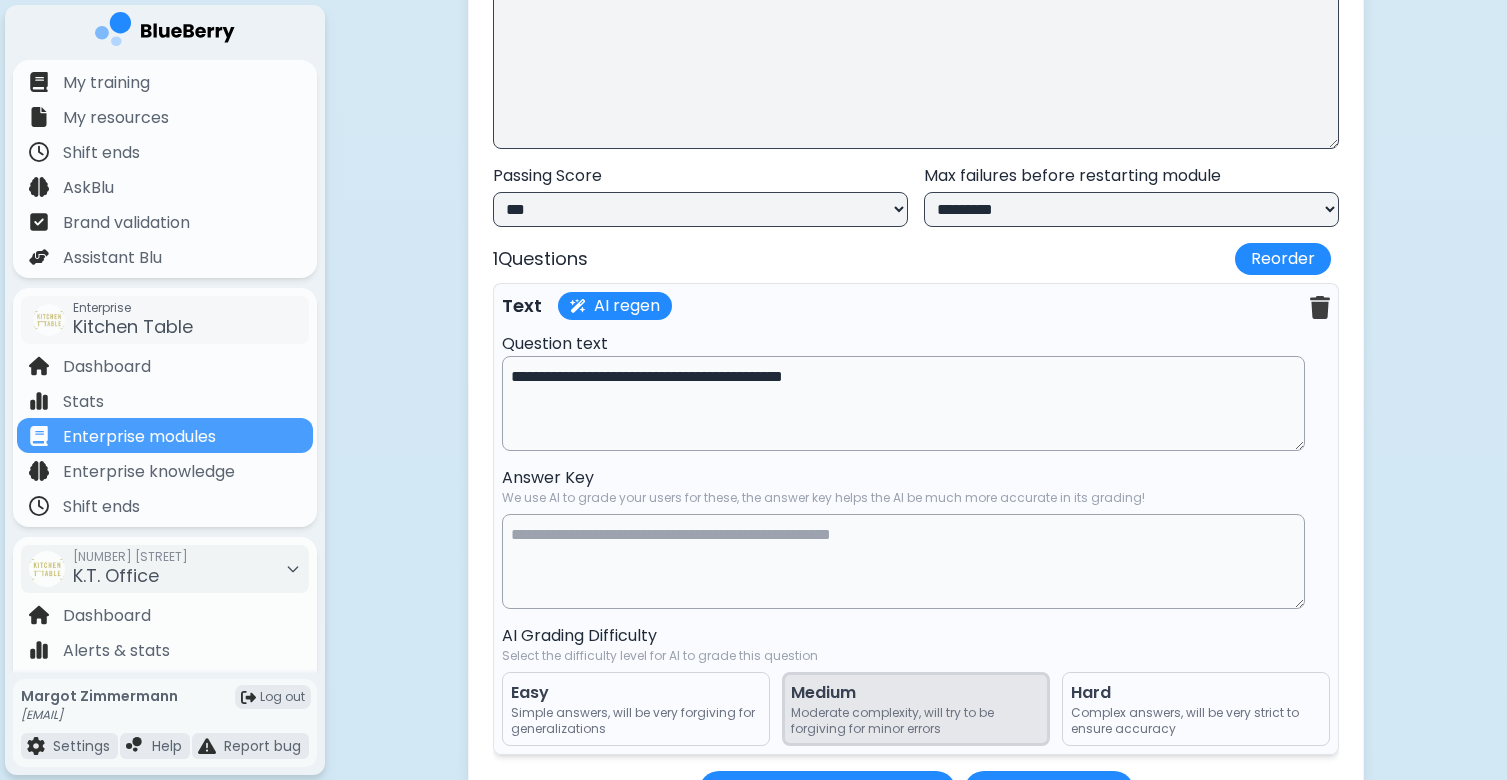 scroll, scrollTop: 14356, scrollLeft: 0, axis: vertical 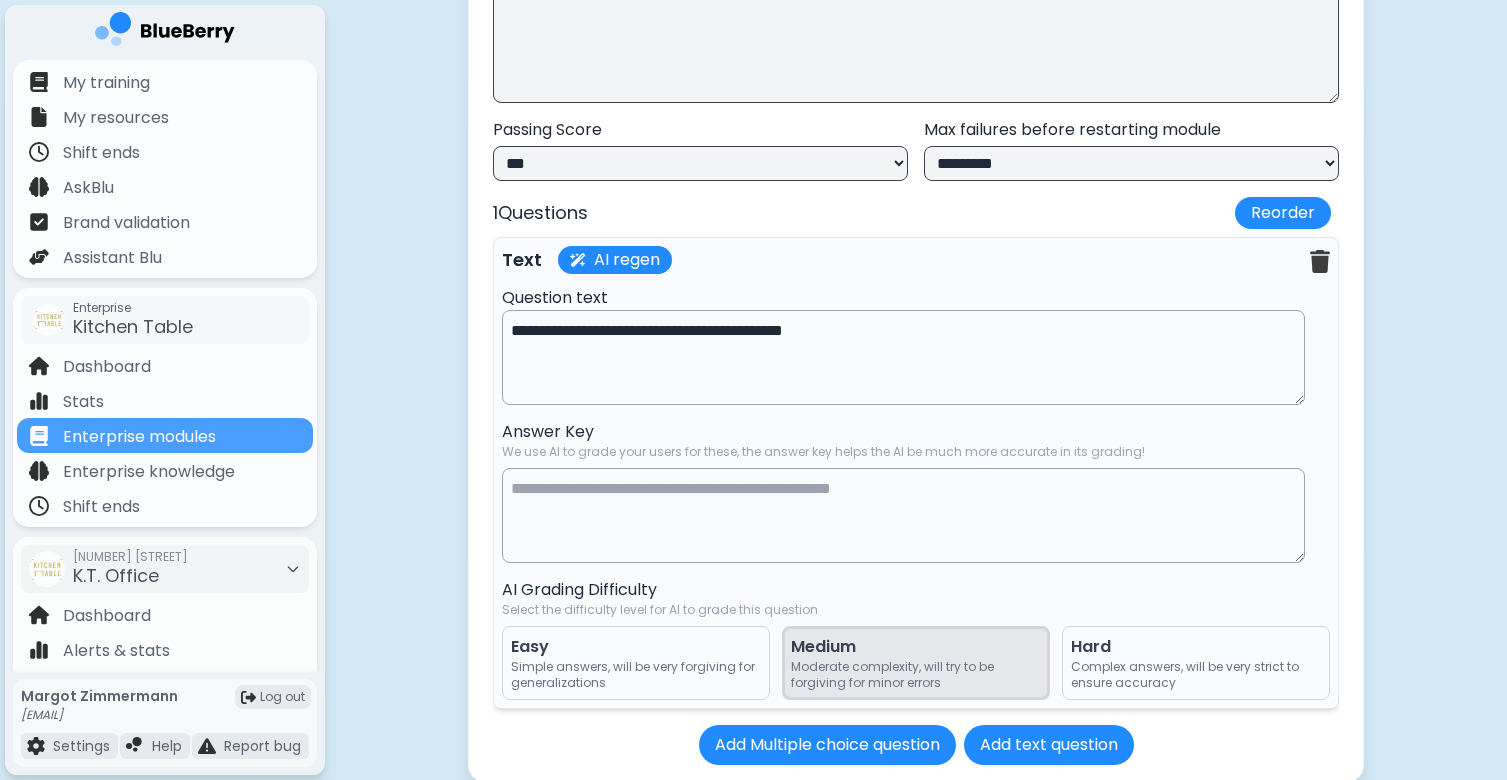 click at bounding box center (903, 515) 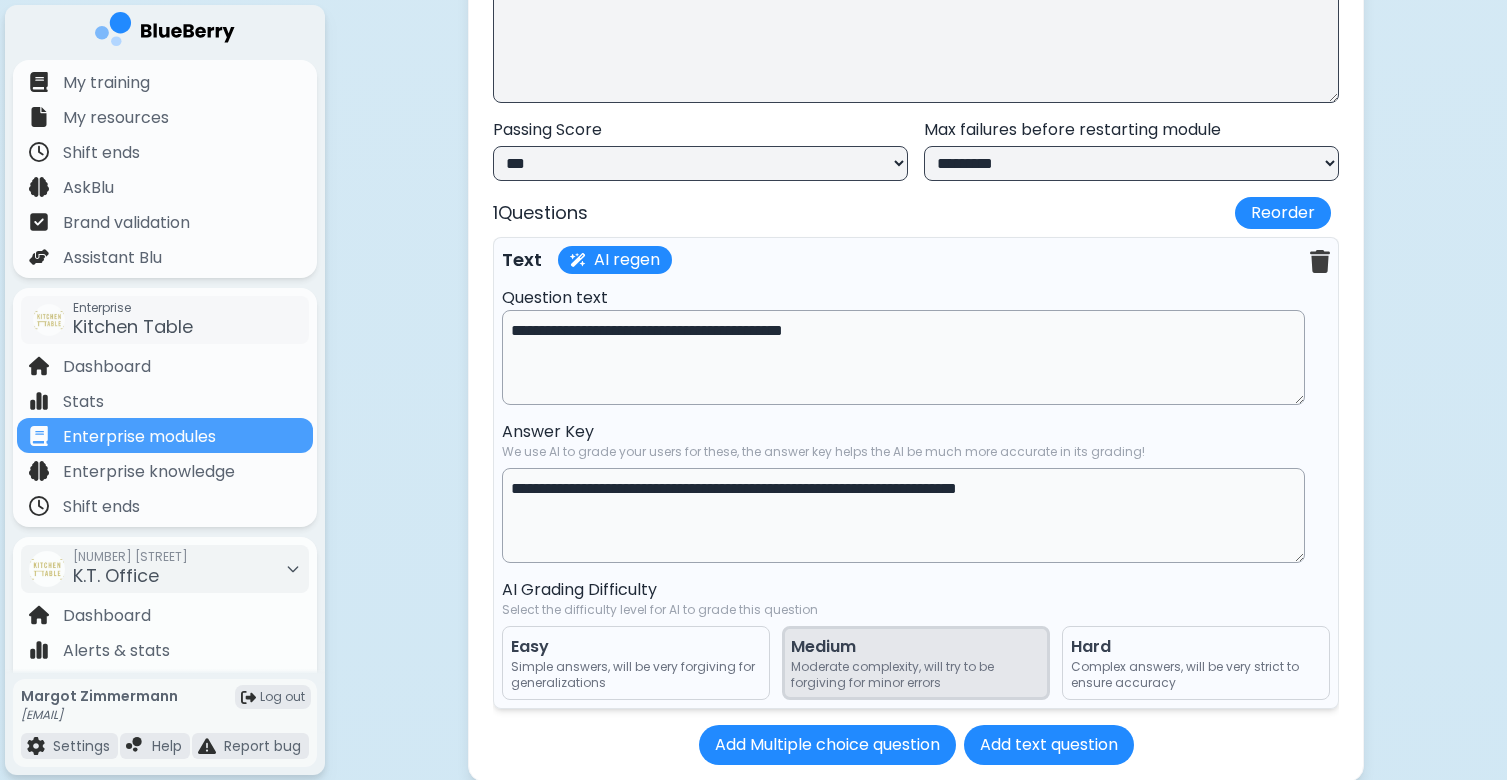type on "**********" 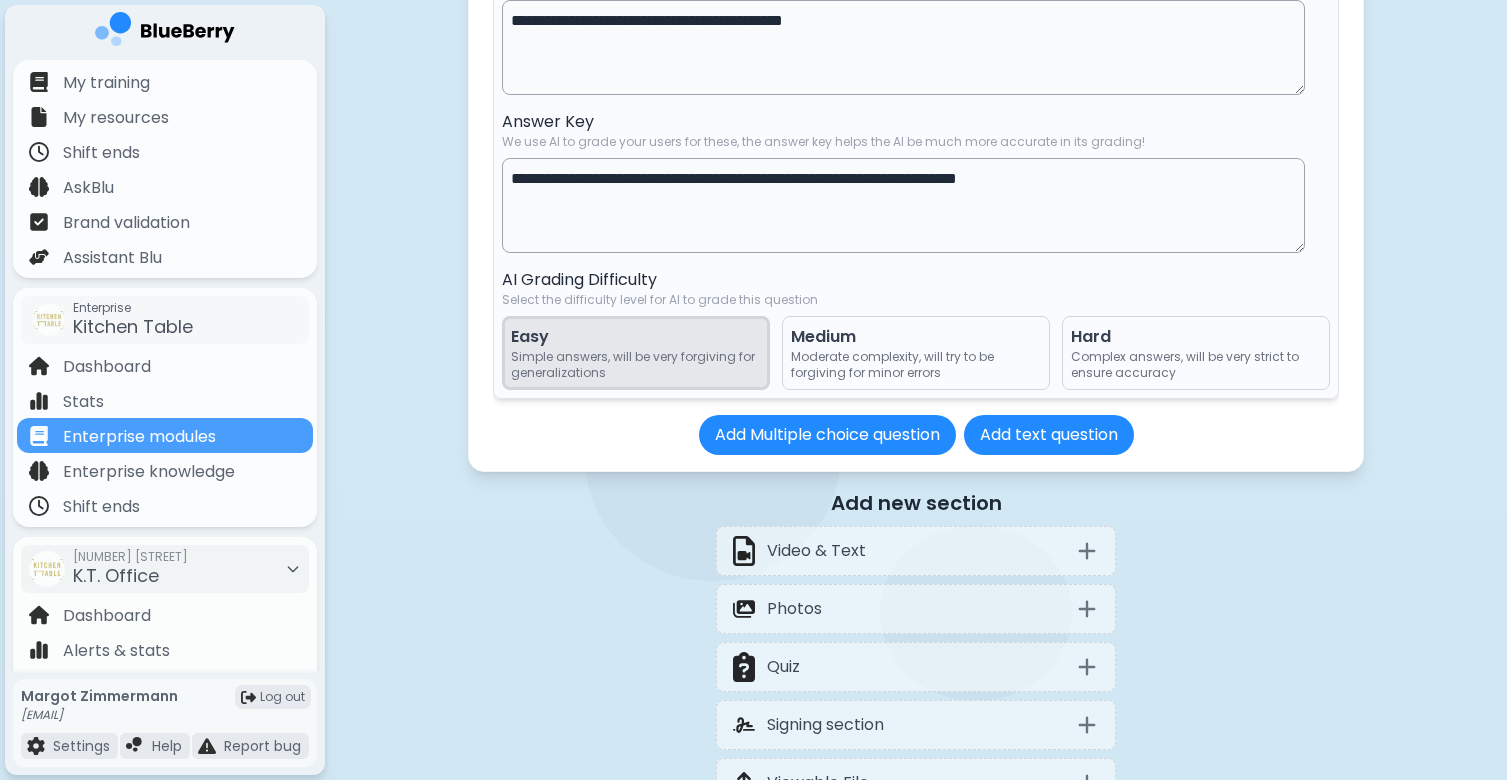 scroll, scrollTop: 14697, scrollLeft: 0, axis: vertical 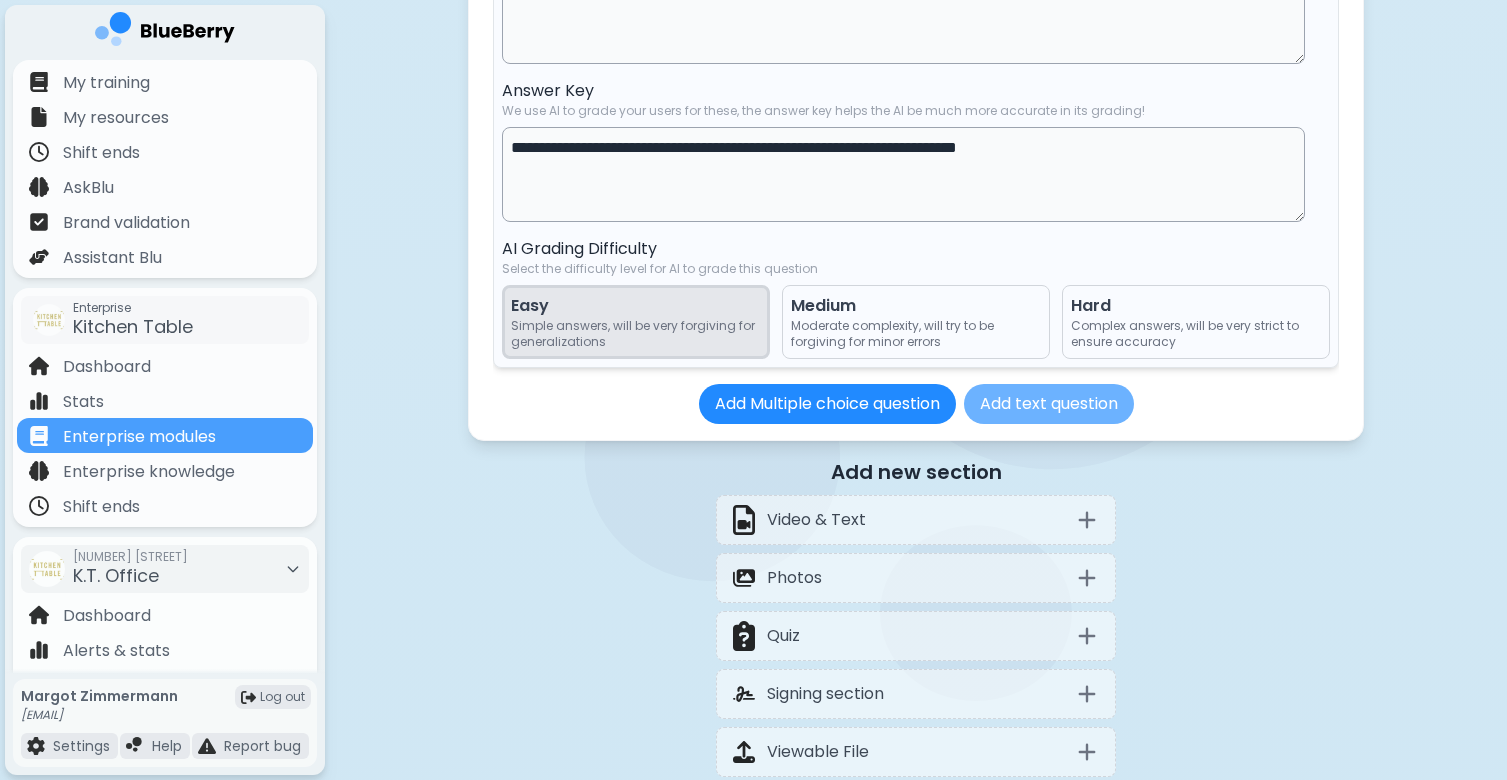 click on "Add text question" at bounding box center [1049, 404] 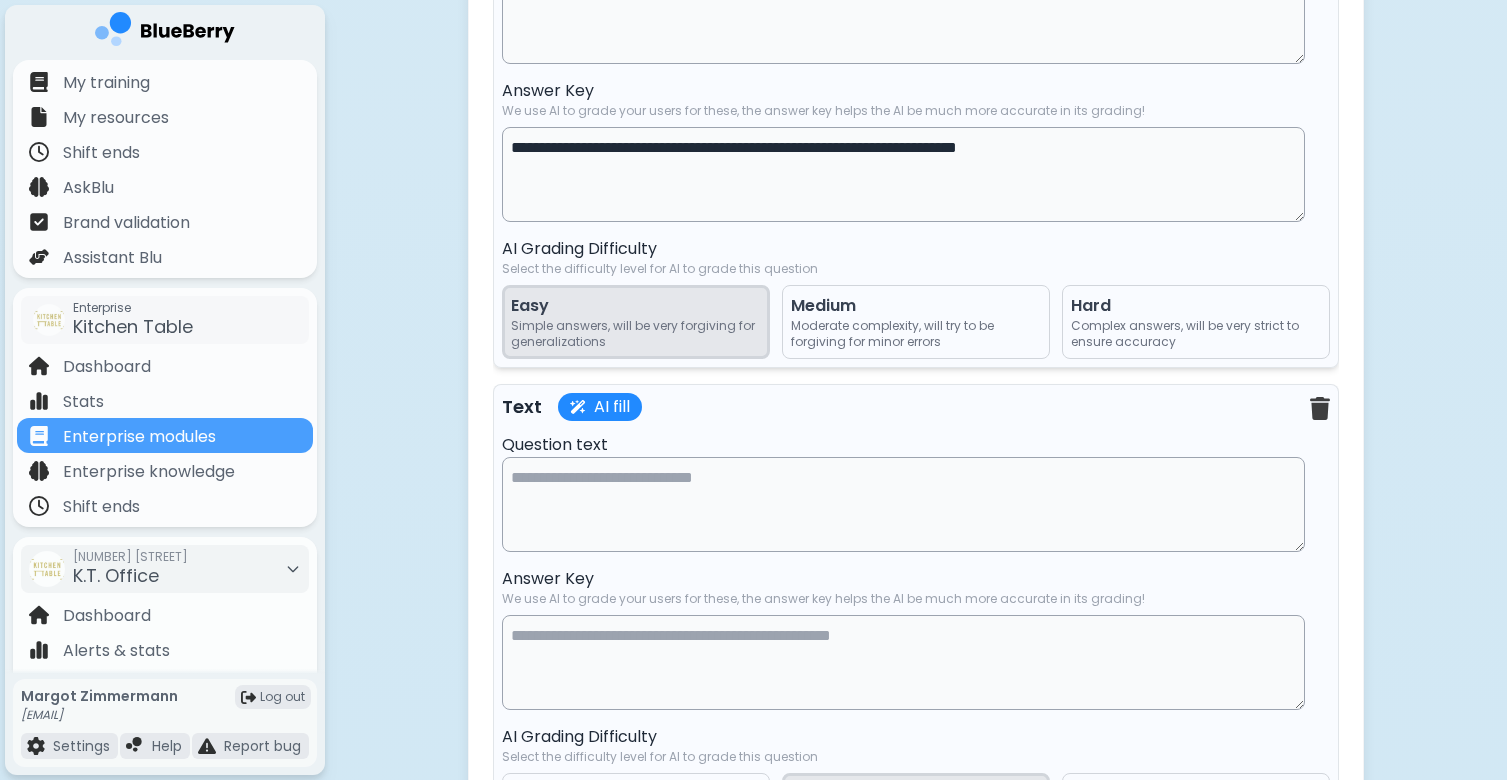 click at bounding box center [903, 504] 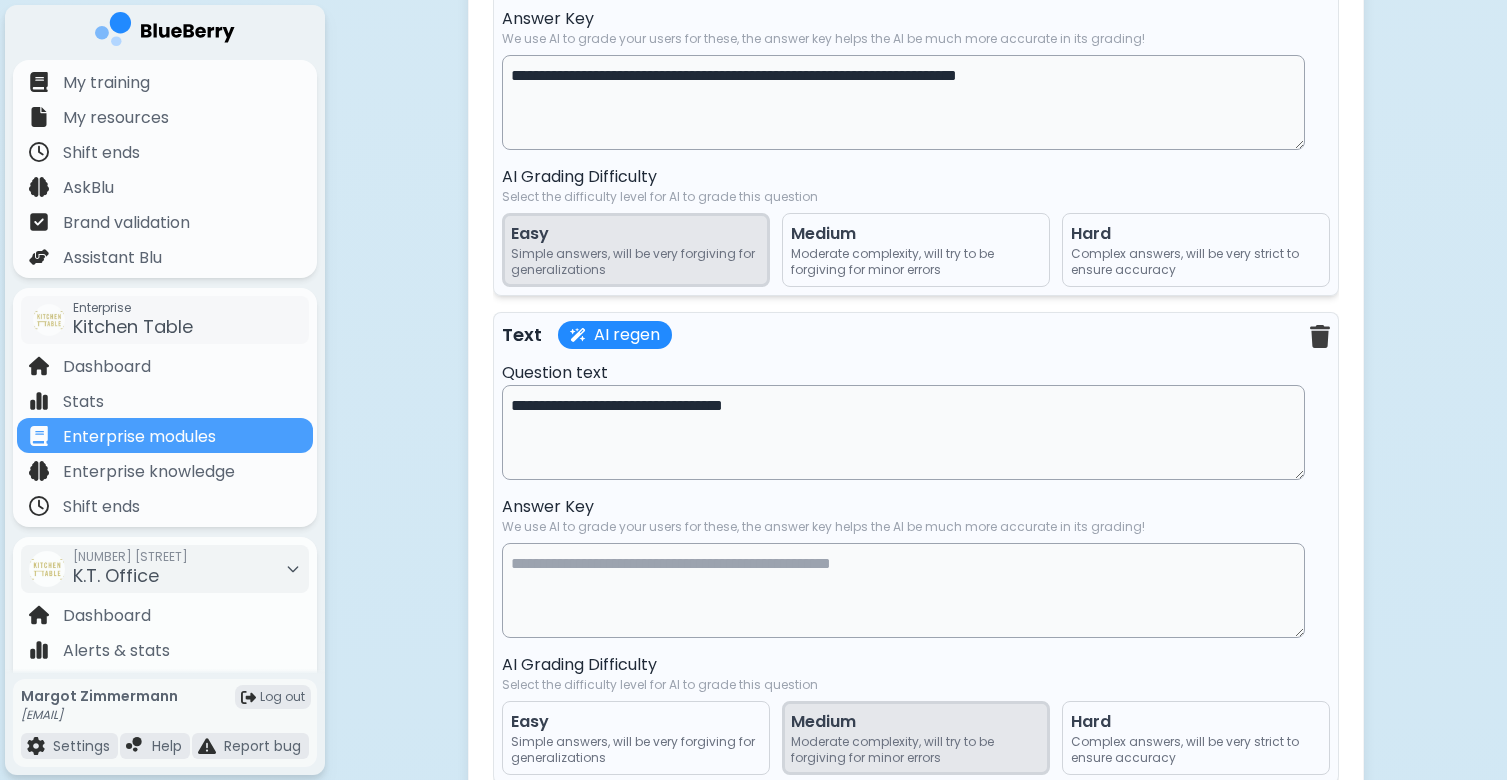 scroll, scrollTop: 14787, scrollLeft: 0, axis: vertical 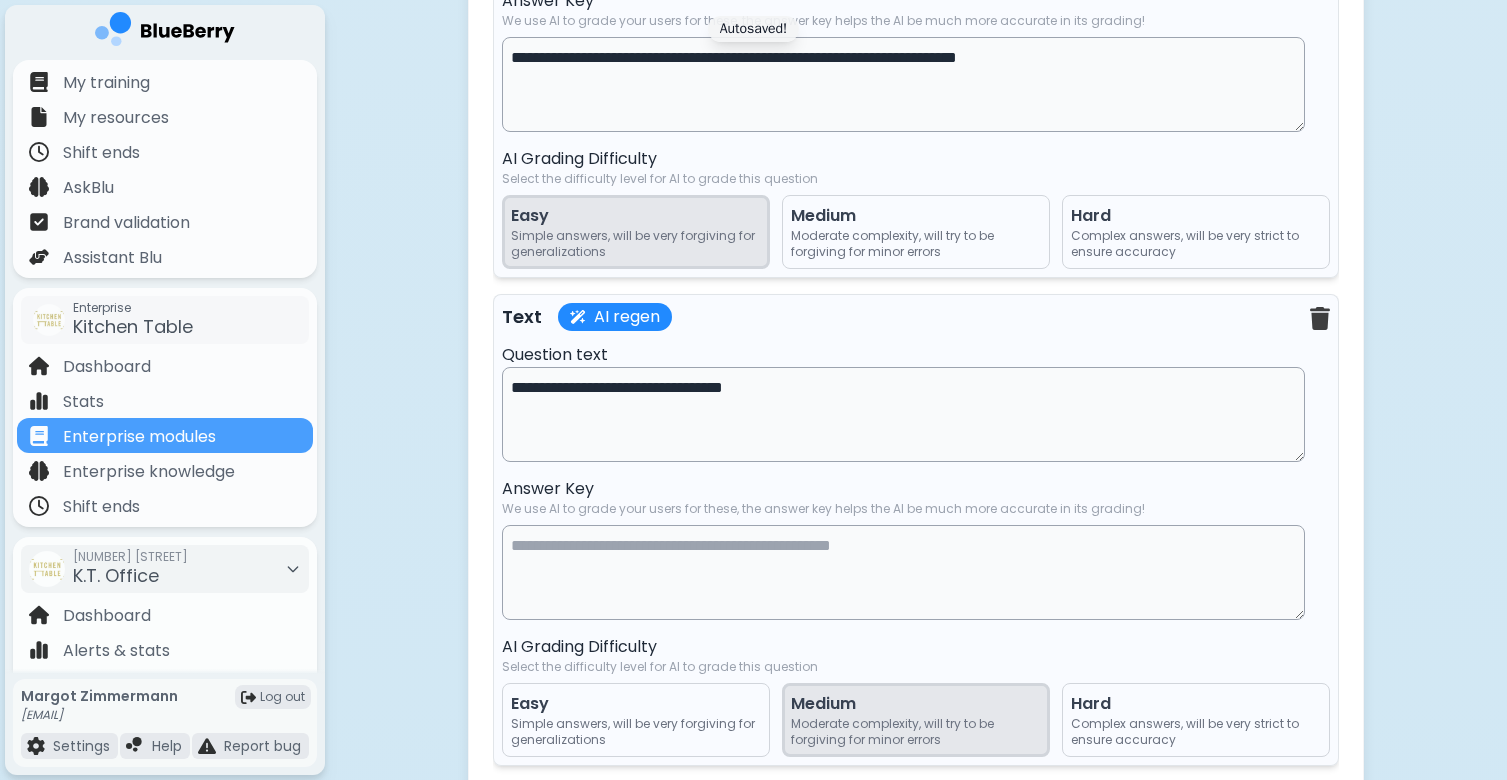 drag, startPoint x: 529, startPoint y: 423, endPoint x: 471, endPoint y: 423, distance: 58 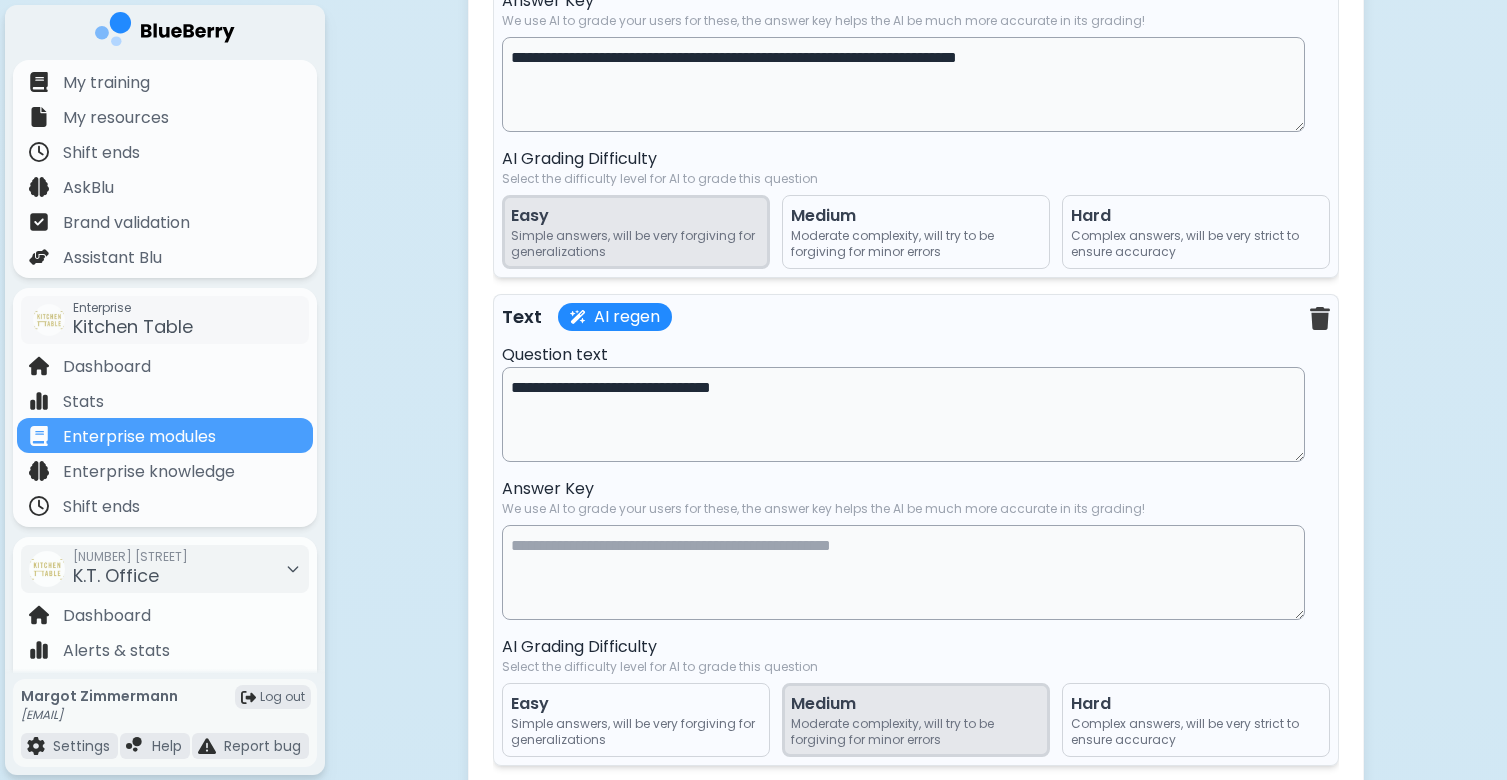 type on "**********" 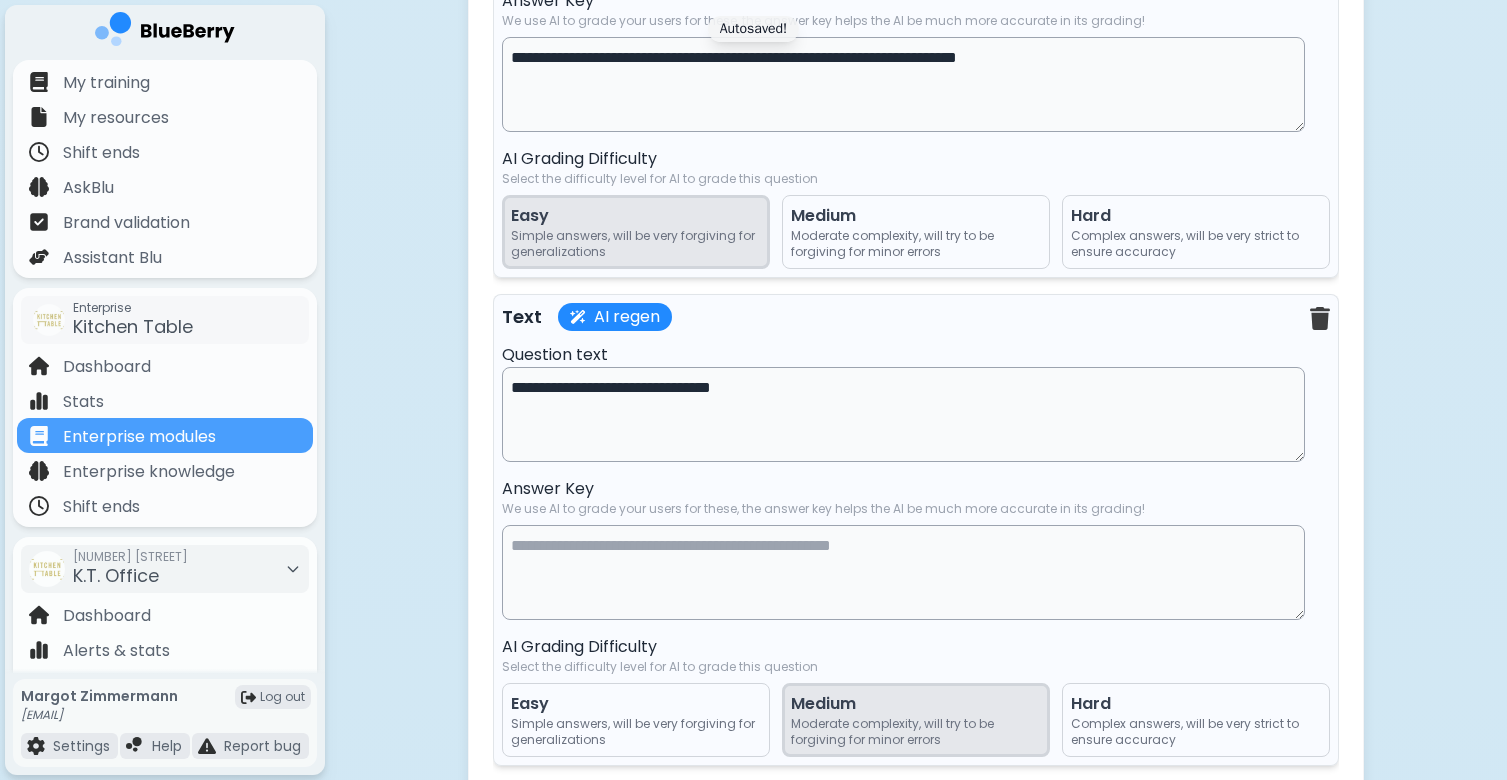 click on "**********" at bounding box center [903, 84] 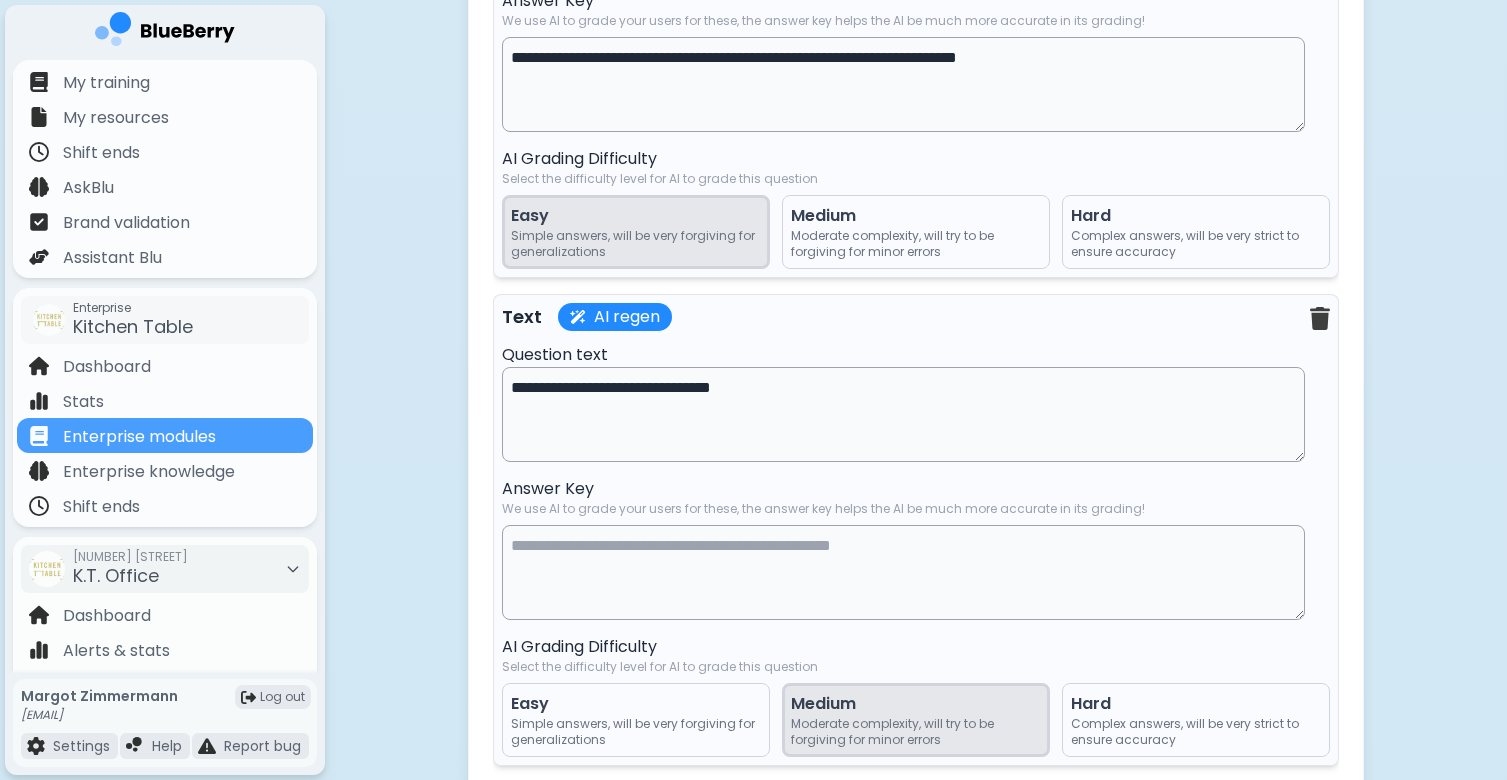 click at bounding box center [903, 572] 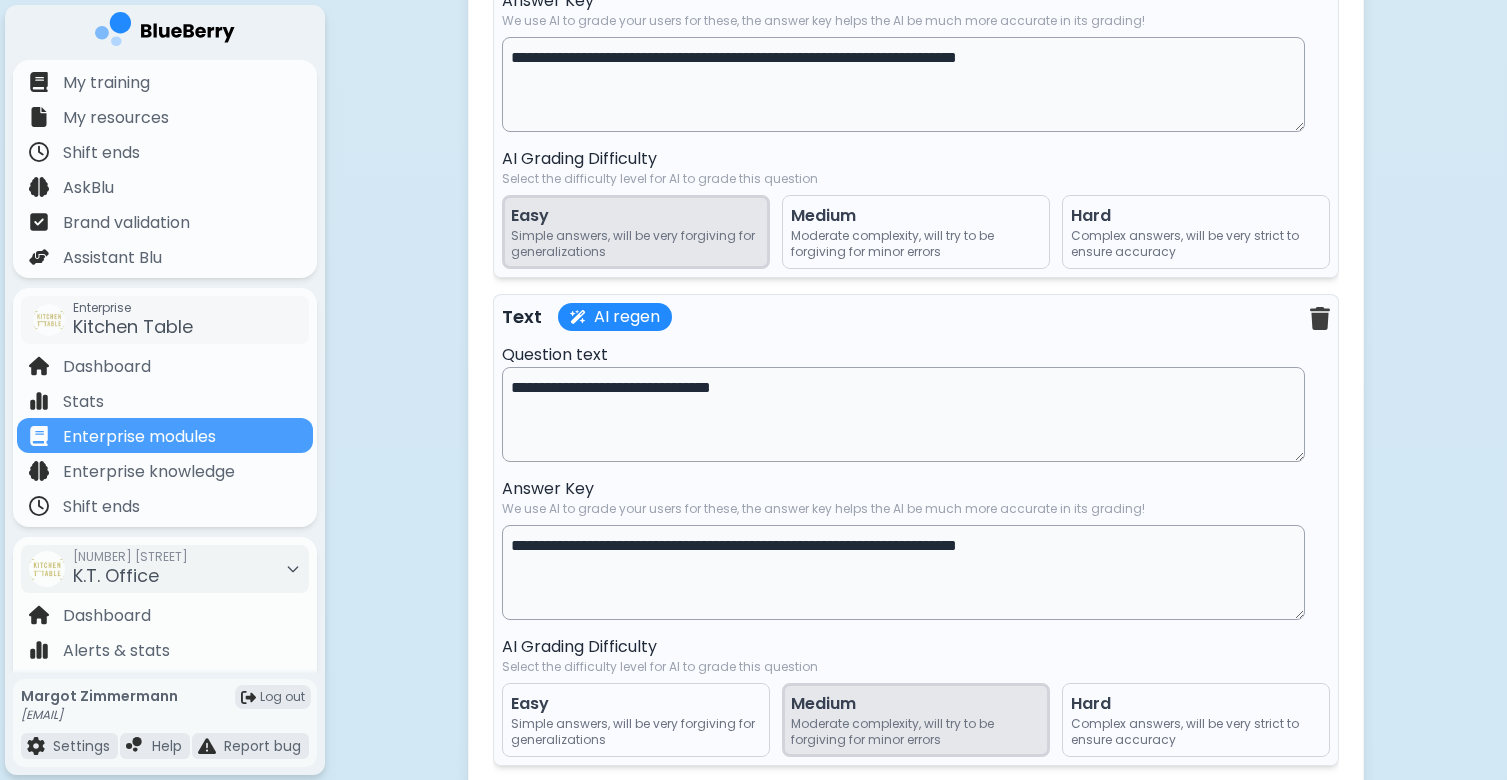 type on "**********" 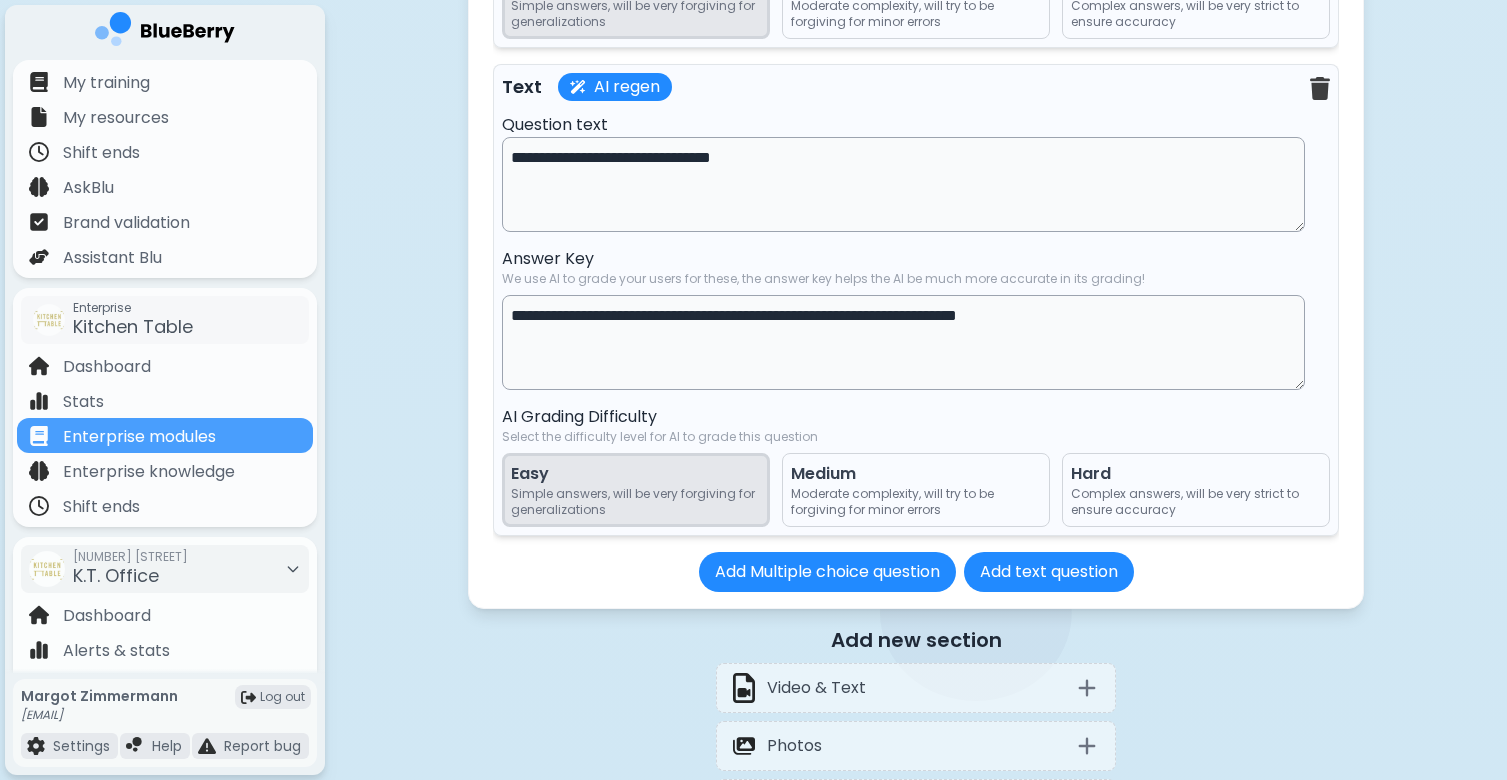 scroll, scrollTop: 15038, scrollLeft: 0, axis: vertical 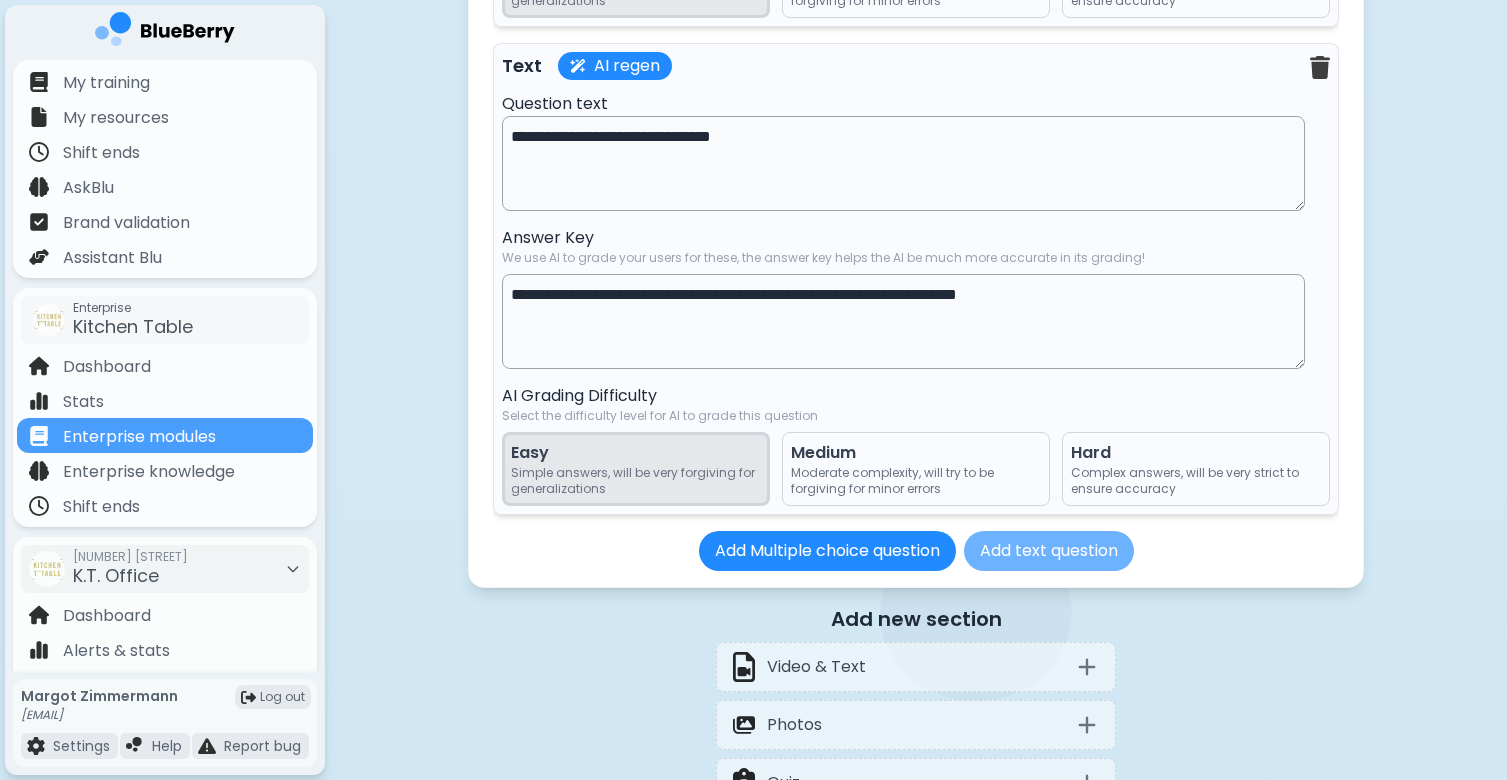 click on "Add text question" at bounding box center (1049, 551) 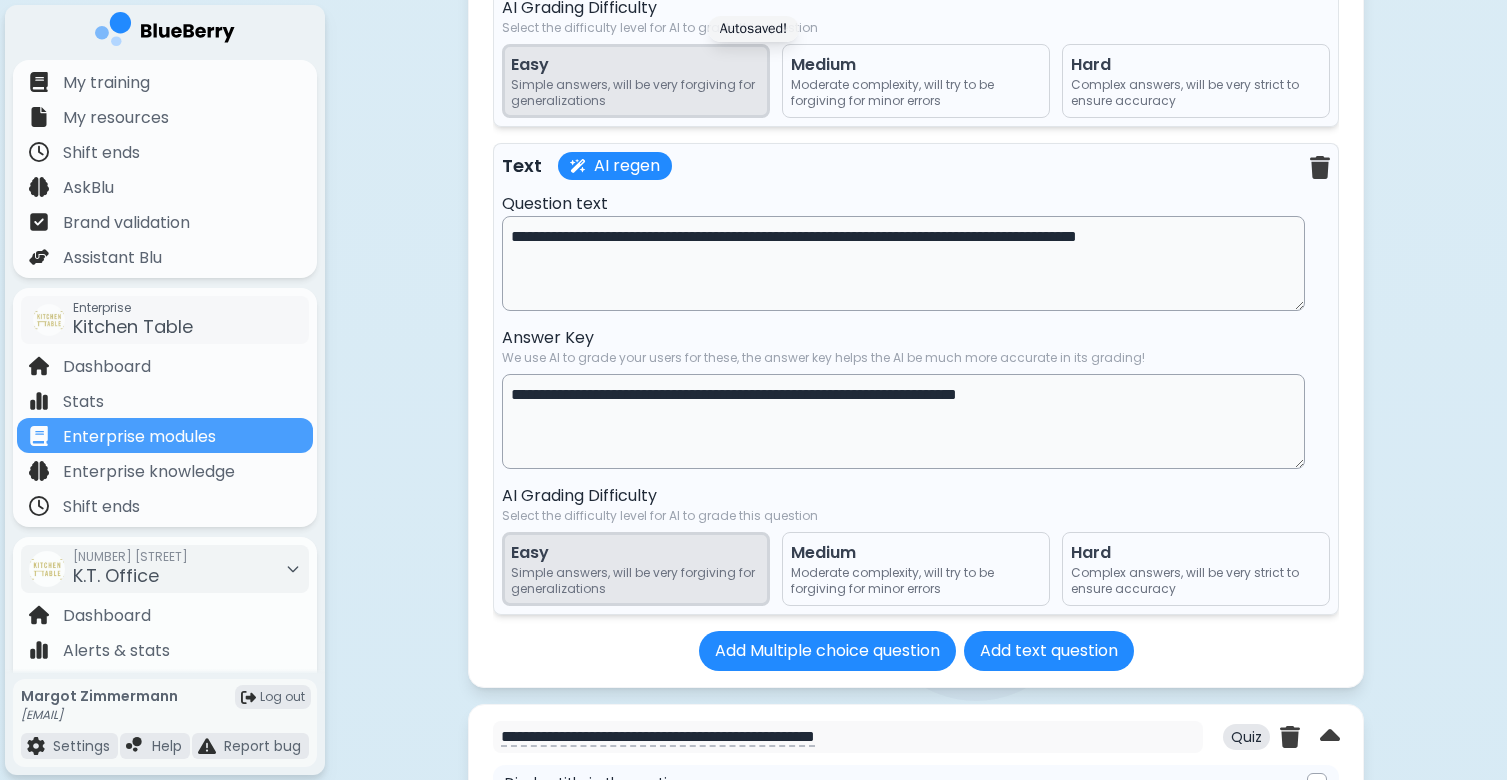 scroll, scrollTop: 13312, scrollLeft: 0, axis: vertical 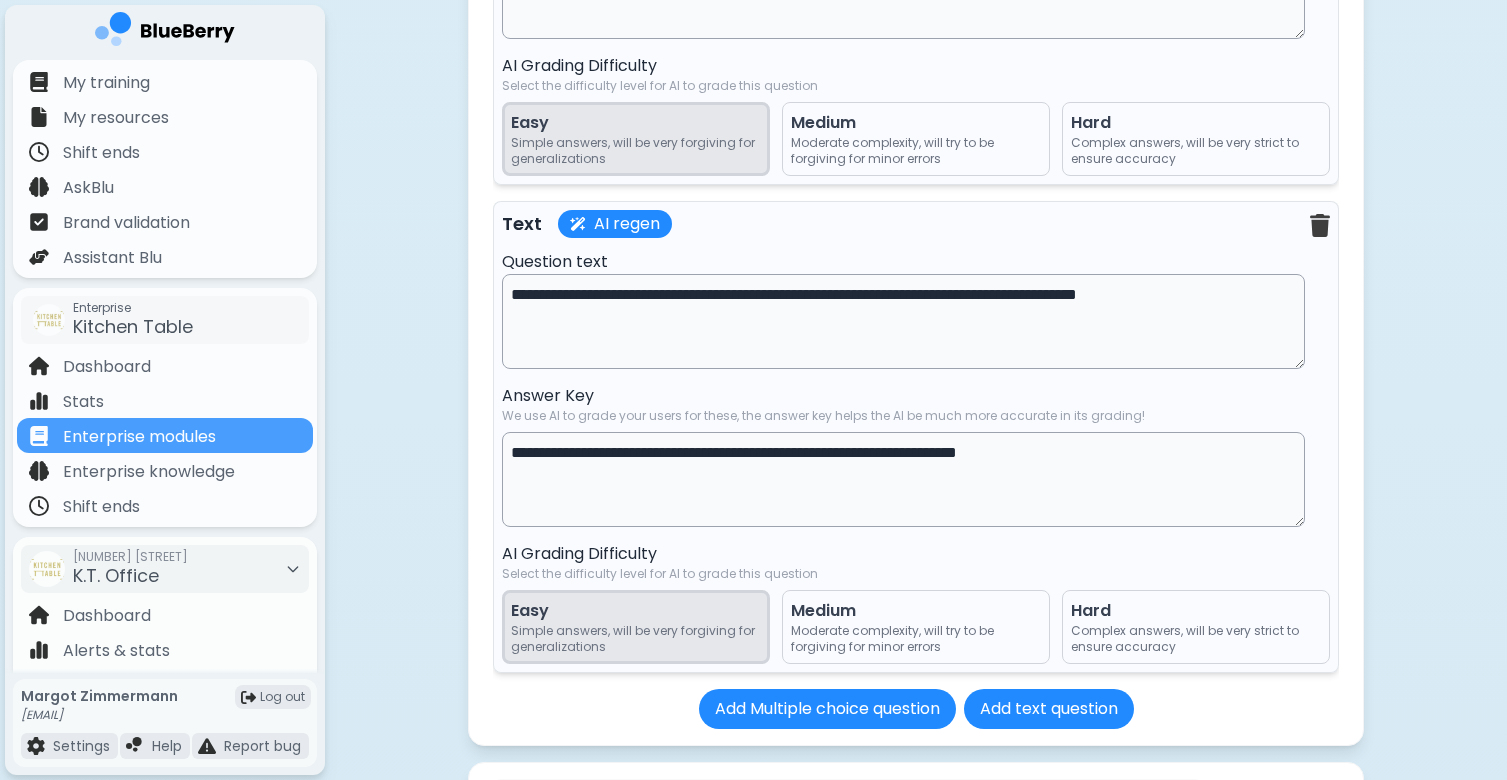 click on "**********" at bounding box center (903, 321) 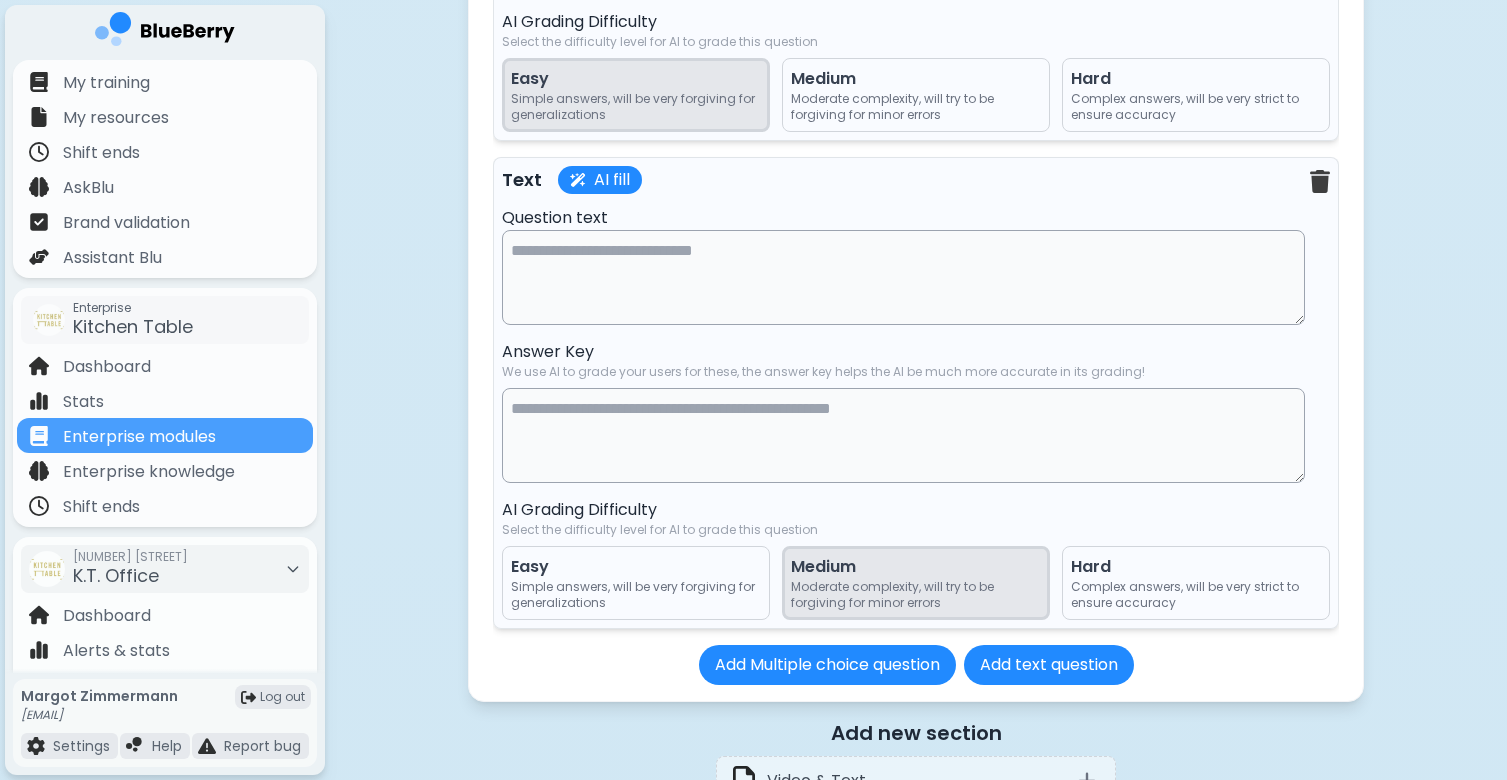 scroll, scrollTop: 15408, scrollLeft: 0, axis: vertical 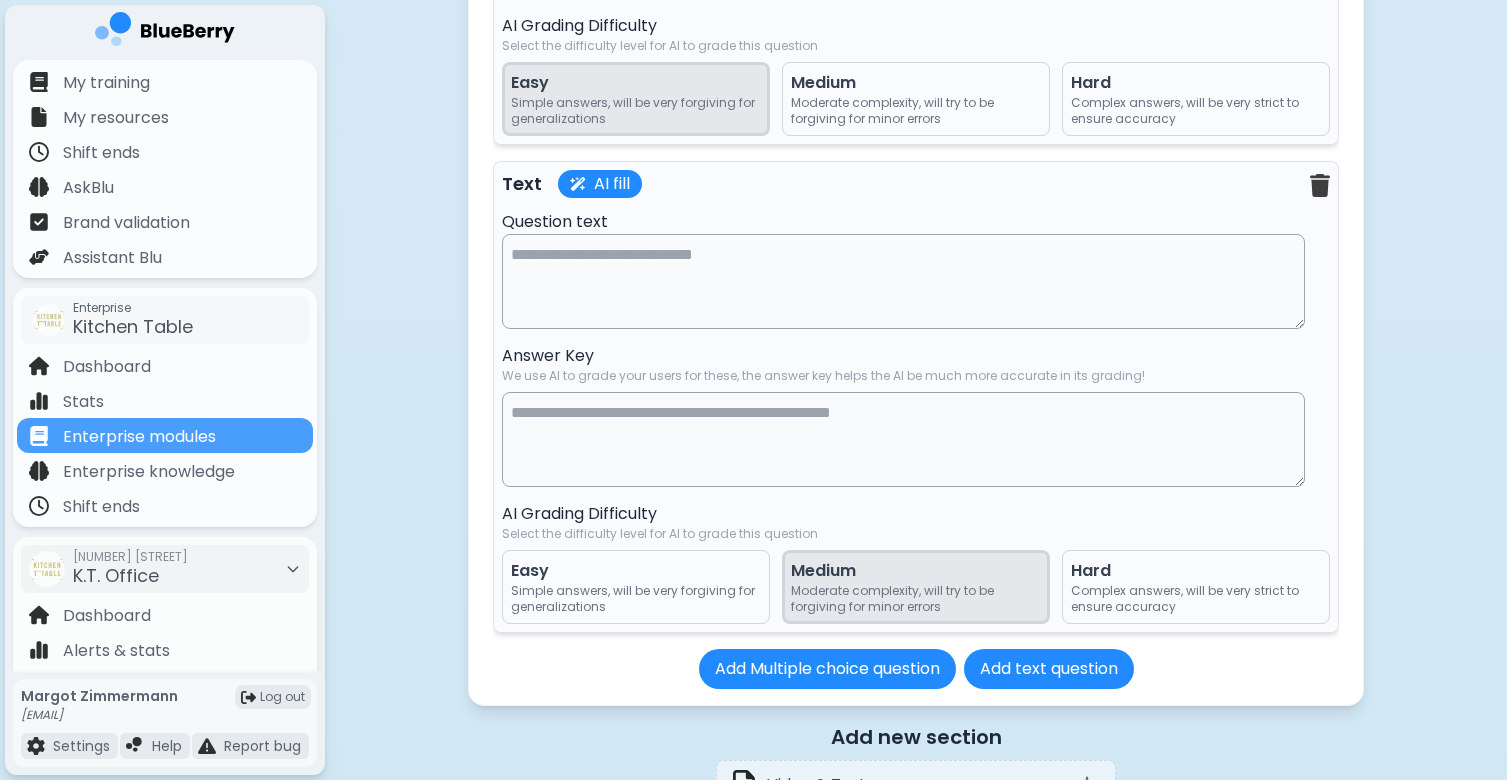click at bounding box center [903, 281] 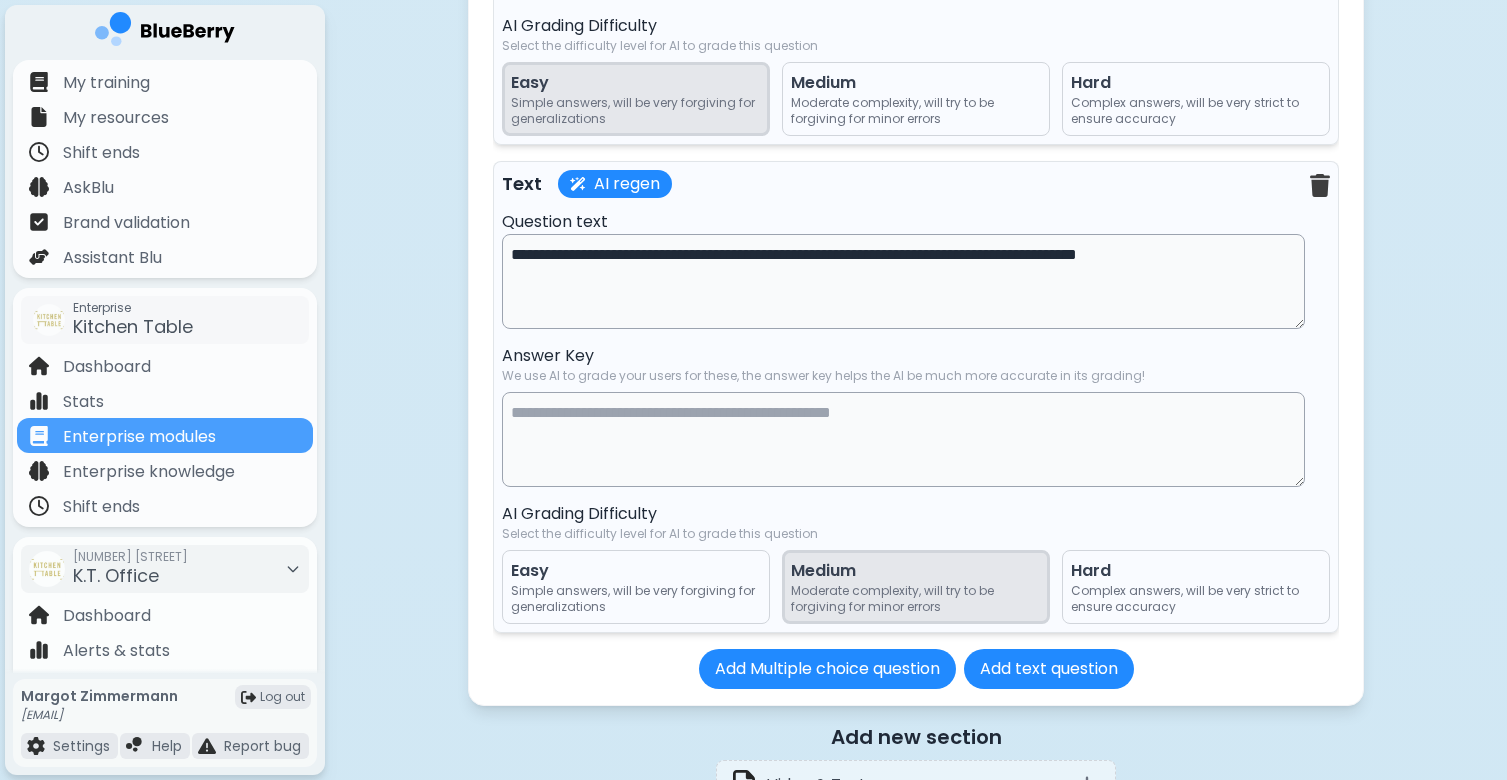 type on "**********" 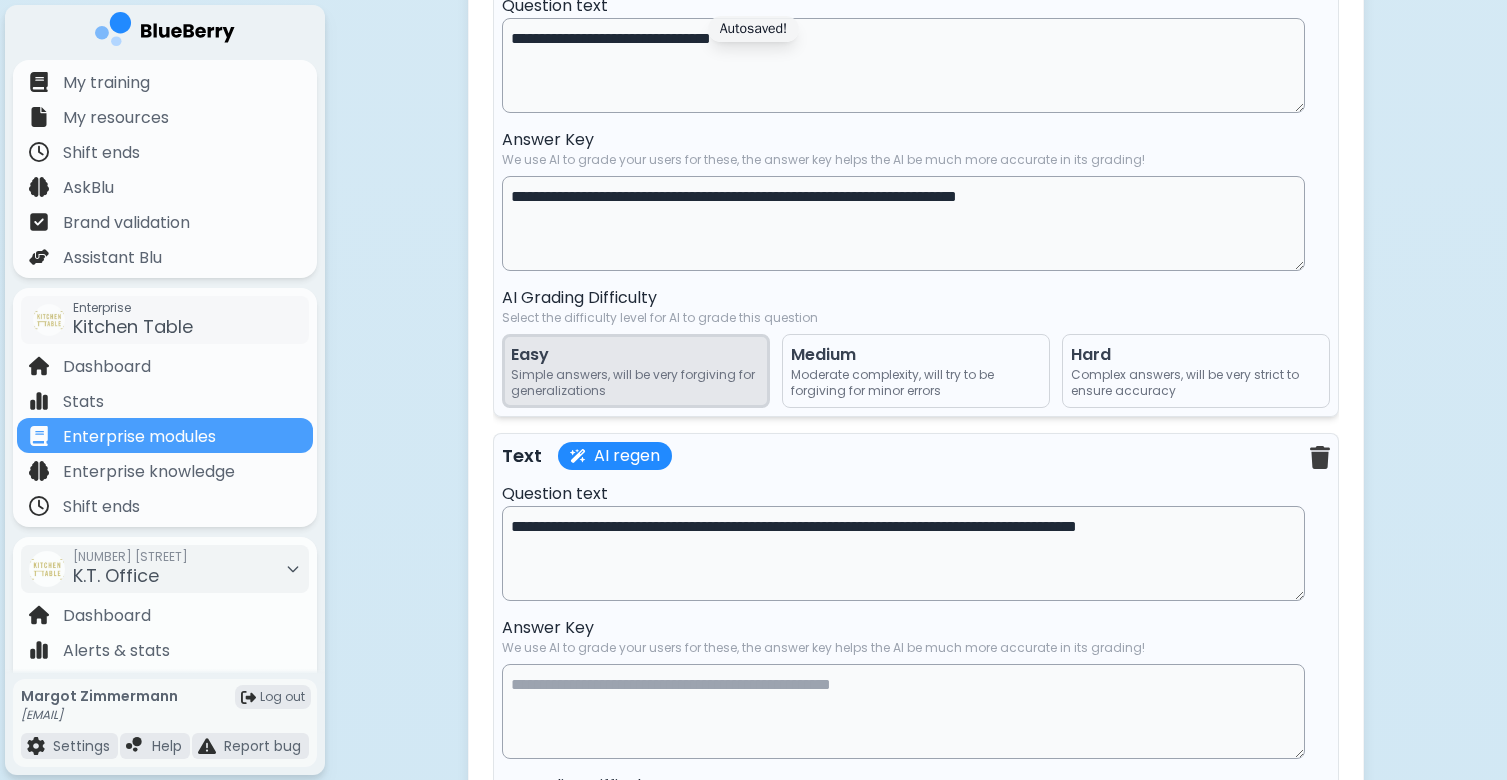 scroll, scrollTop: 15121, scrollLeft: 0, axis: vertical 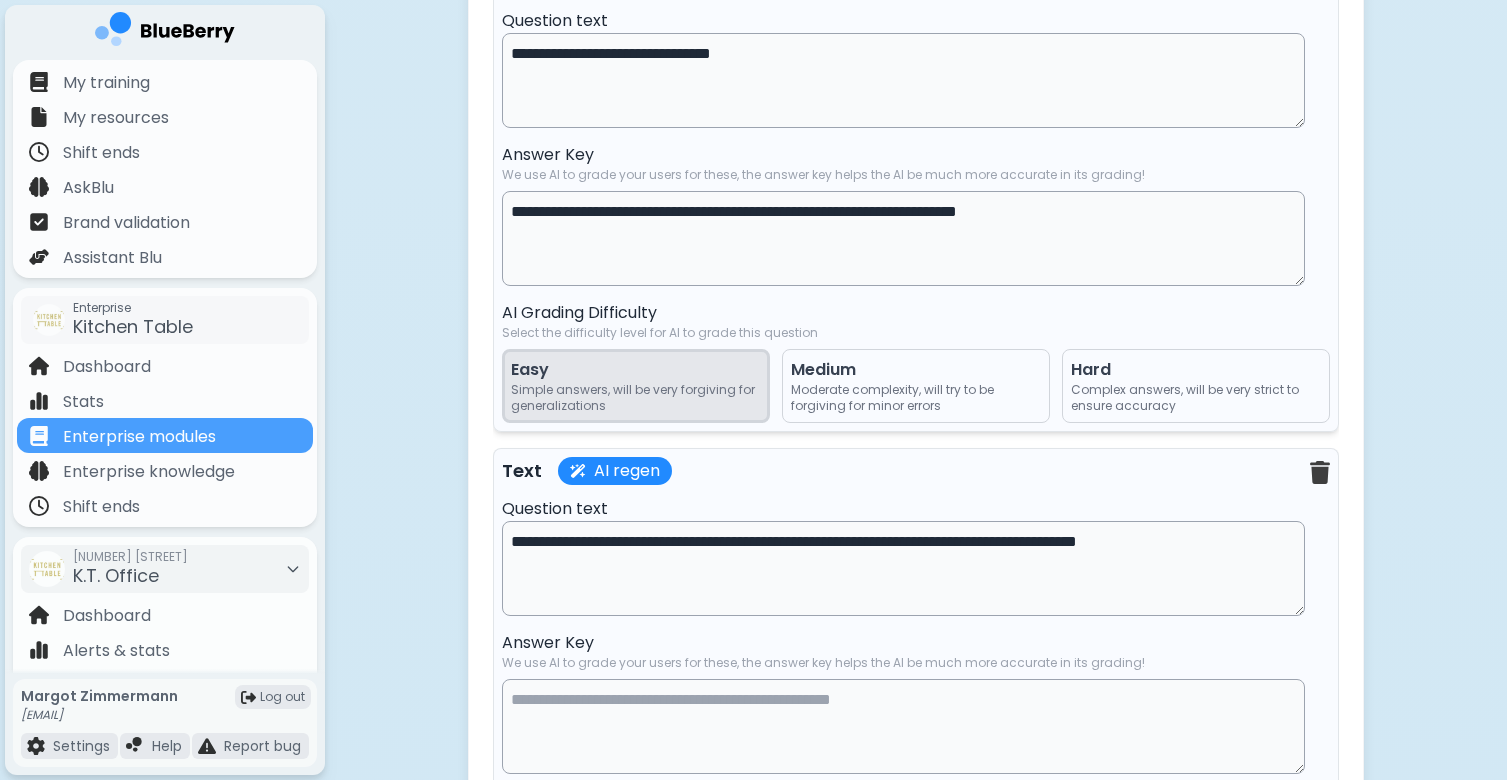 click on "**********" at bounding box center [903, 238] 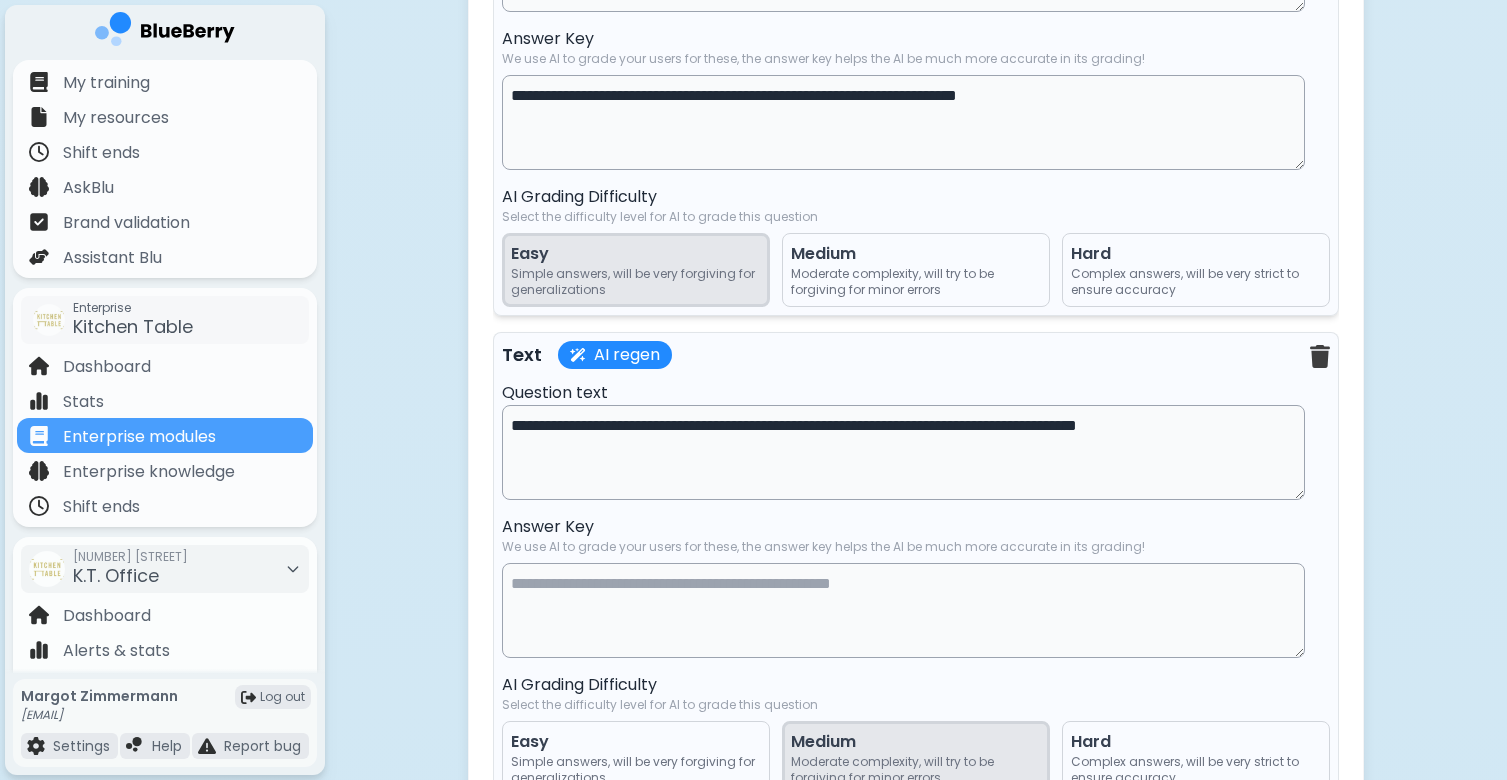 scroll, scrollTop: 15281, scrollLeft: 0, axis: vertical 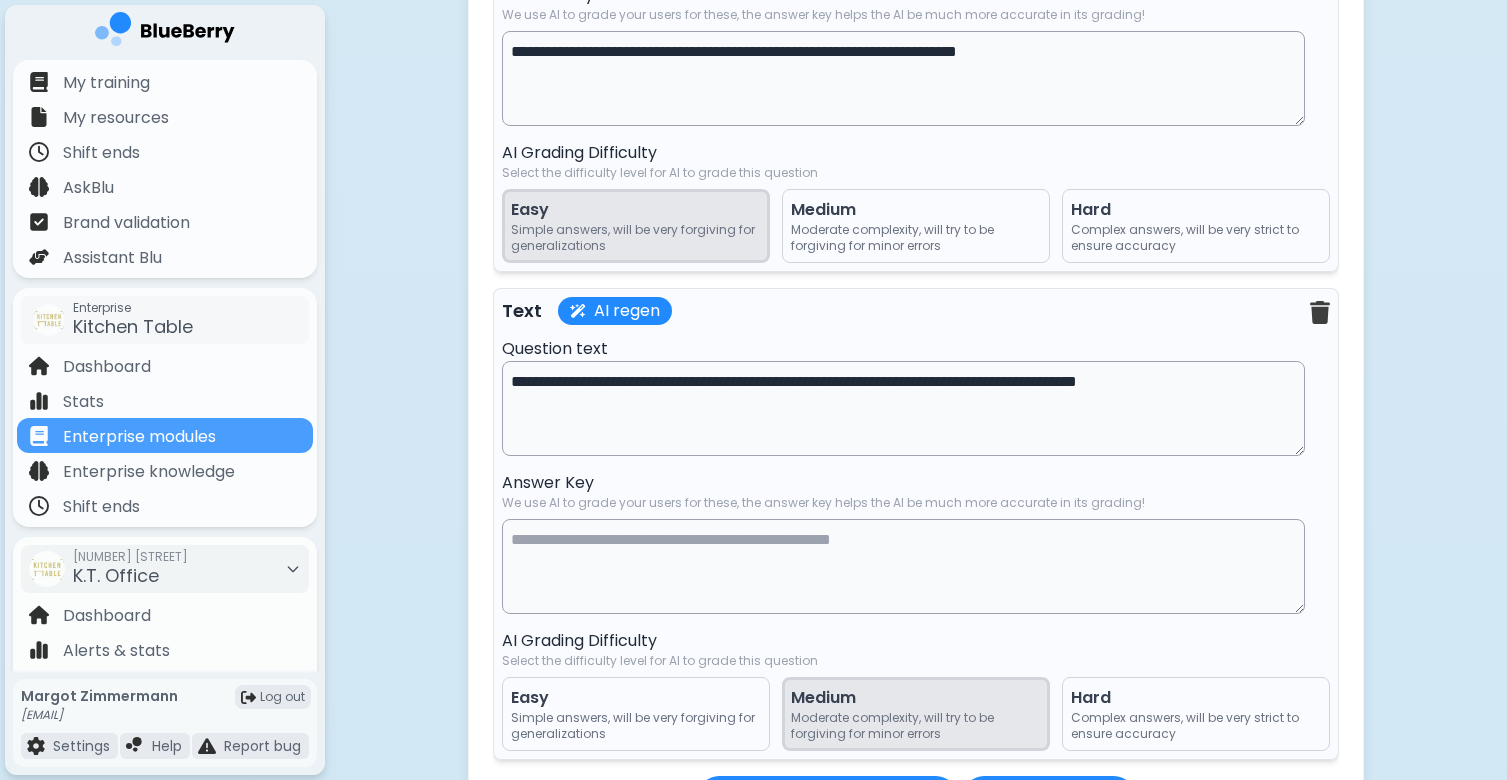 click at bounding box center [903, 566] 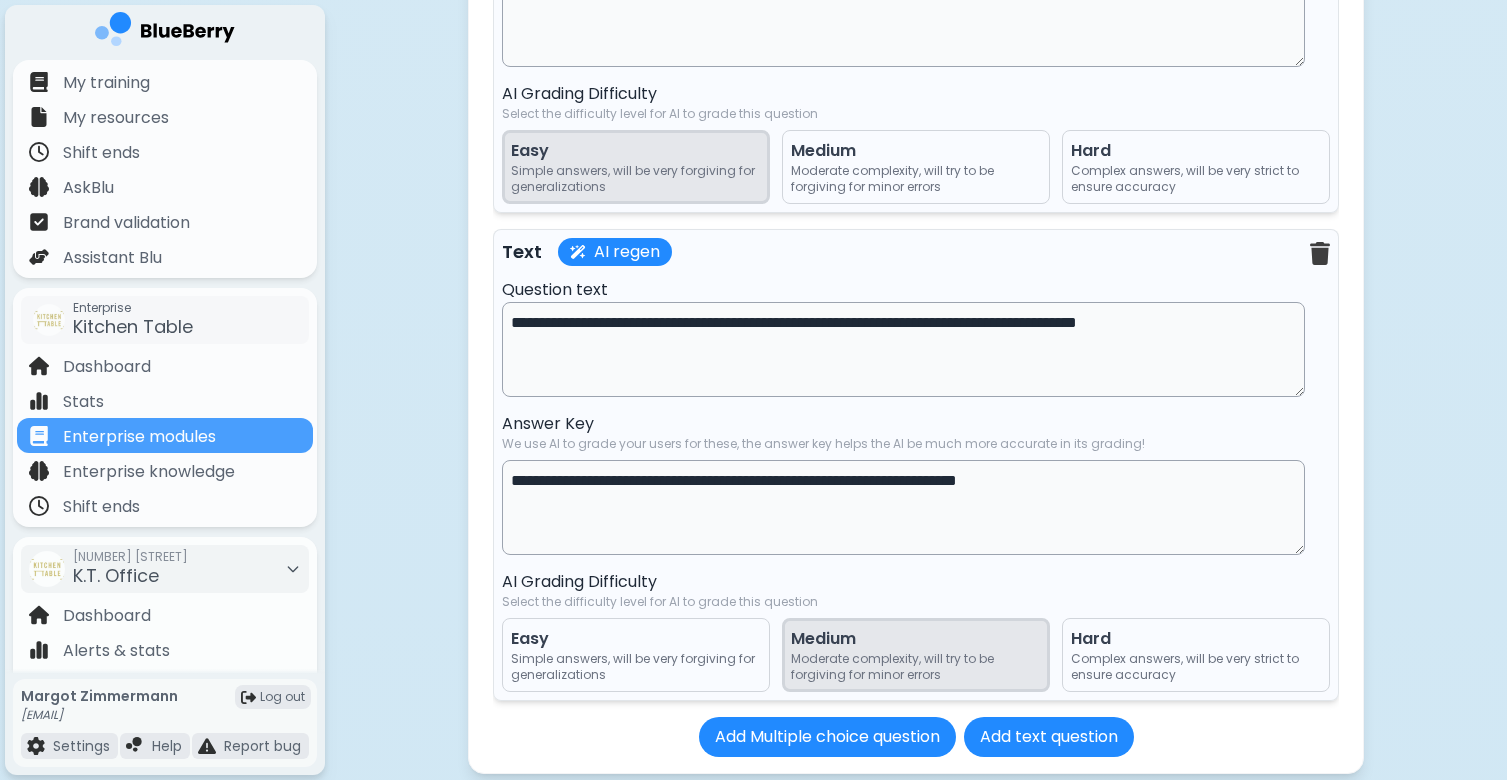 scroll, scrollTop: 15352, scrollLeft: 0, axis: vertical 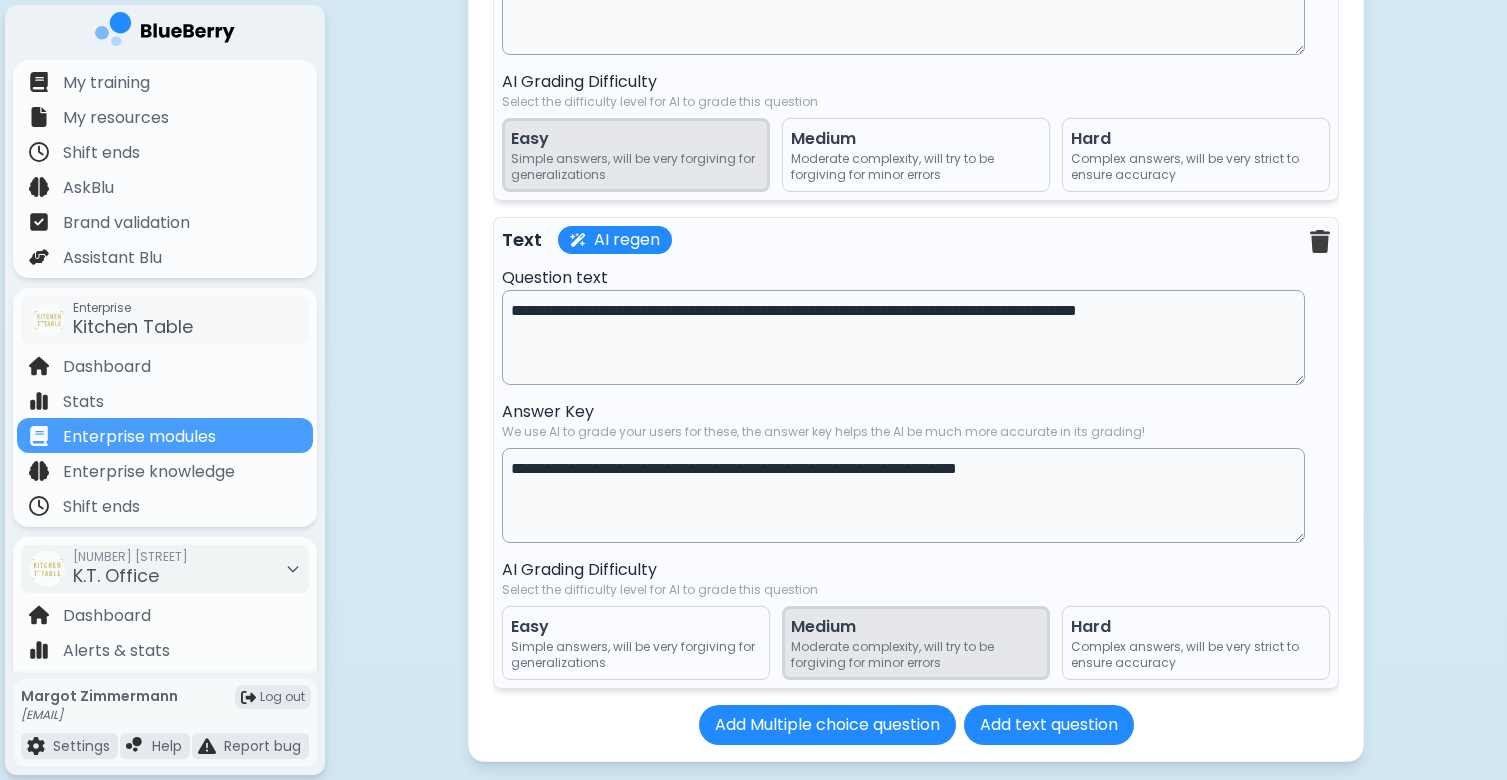 type on "**********" 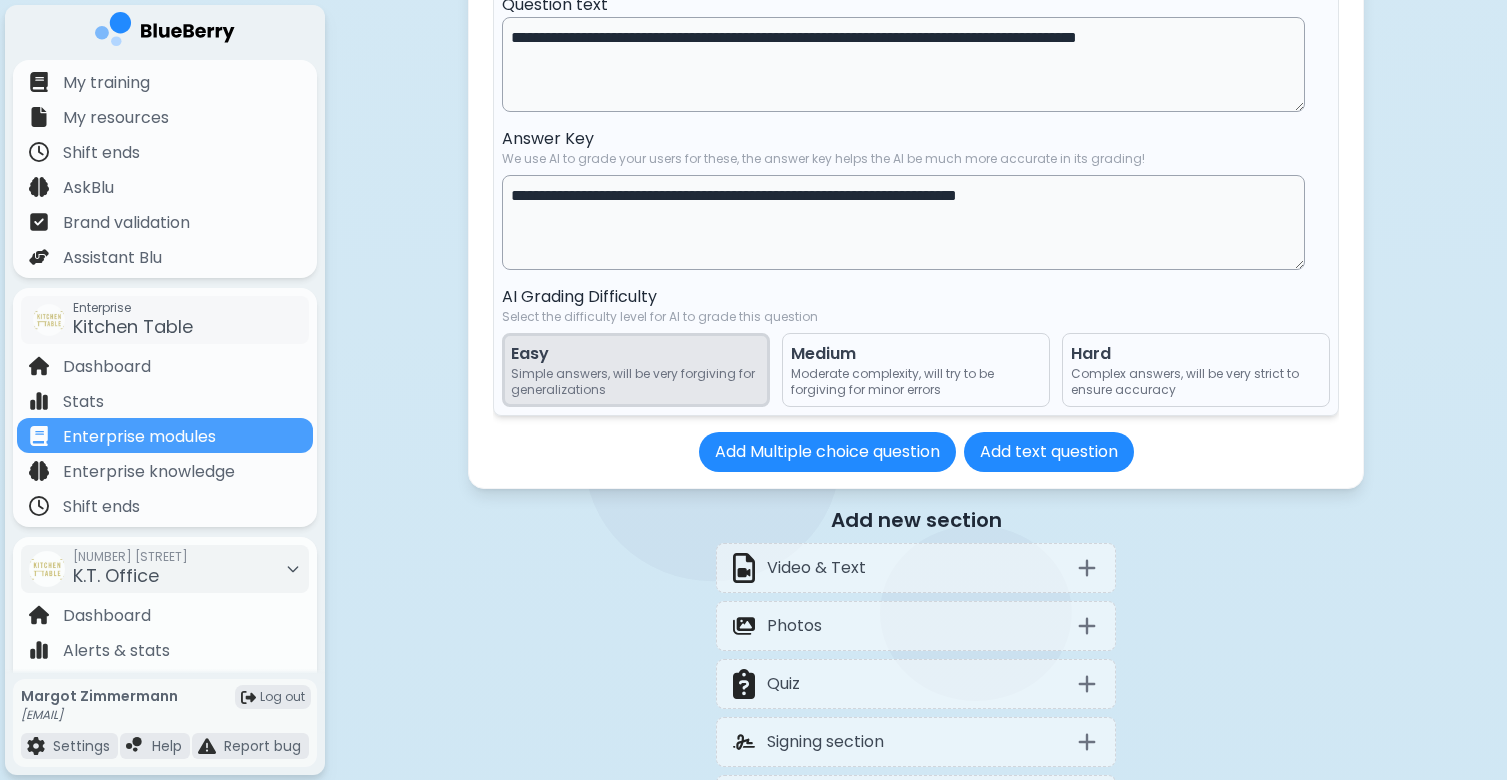 scroll, scrollTop: 15644, scrollLeft: 0, axis: vertical 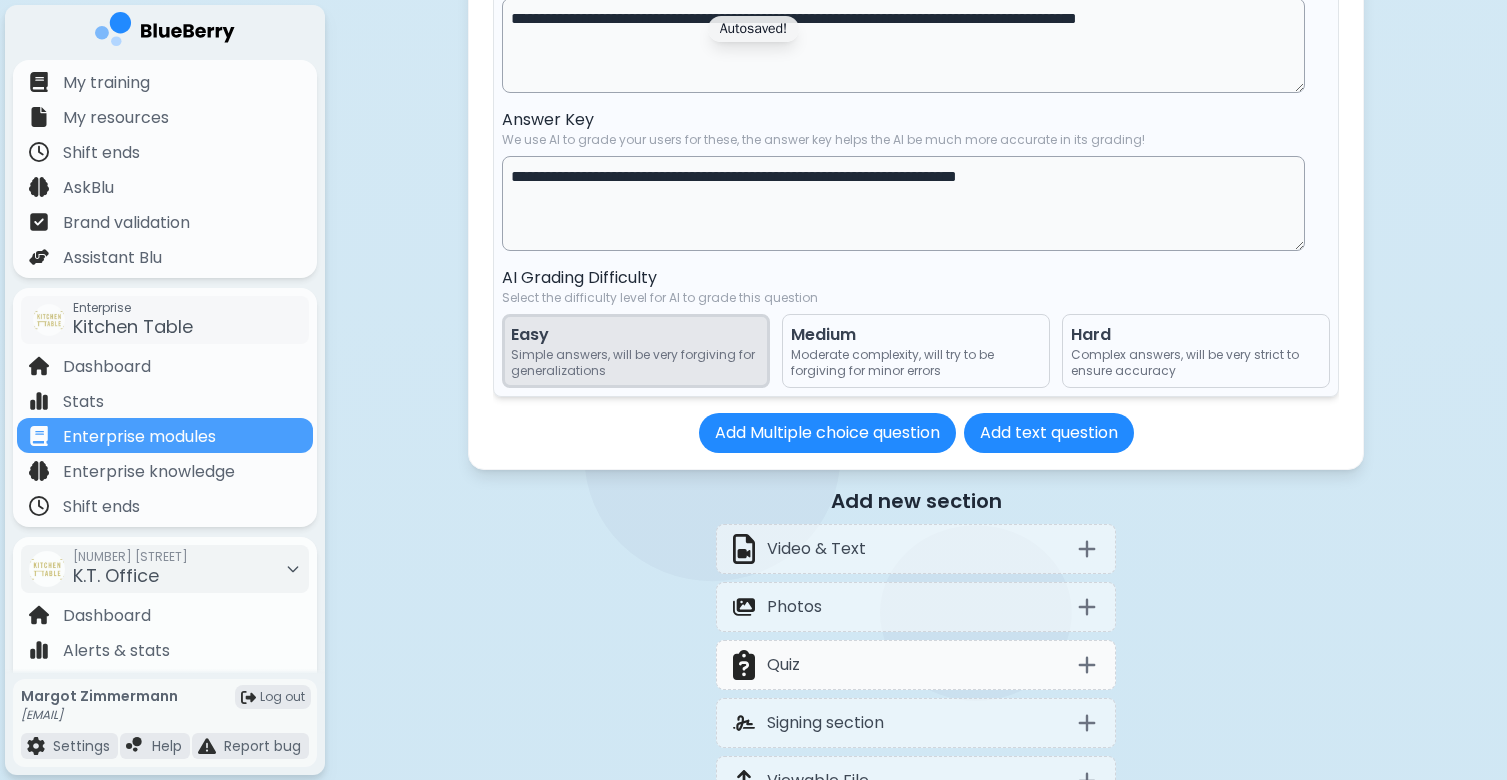 click on "Quiz" at bounding box center [916, 665] 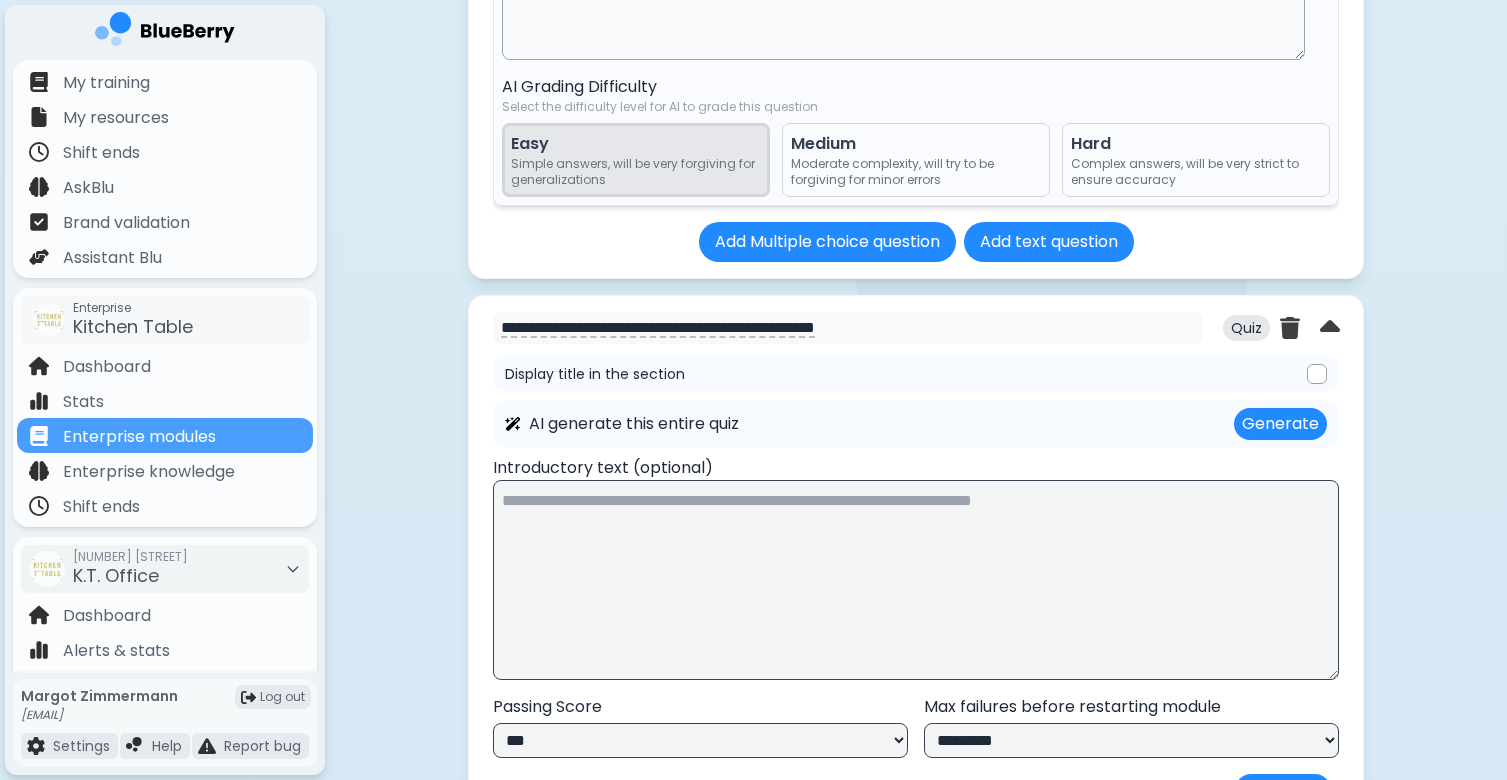 scroll, scrollTop: 13781, scrollLeft: 0, axis: vertical 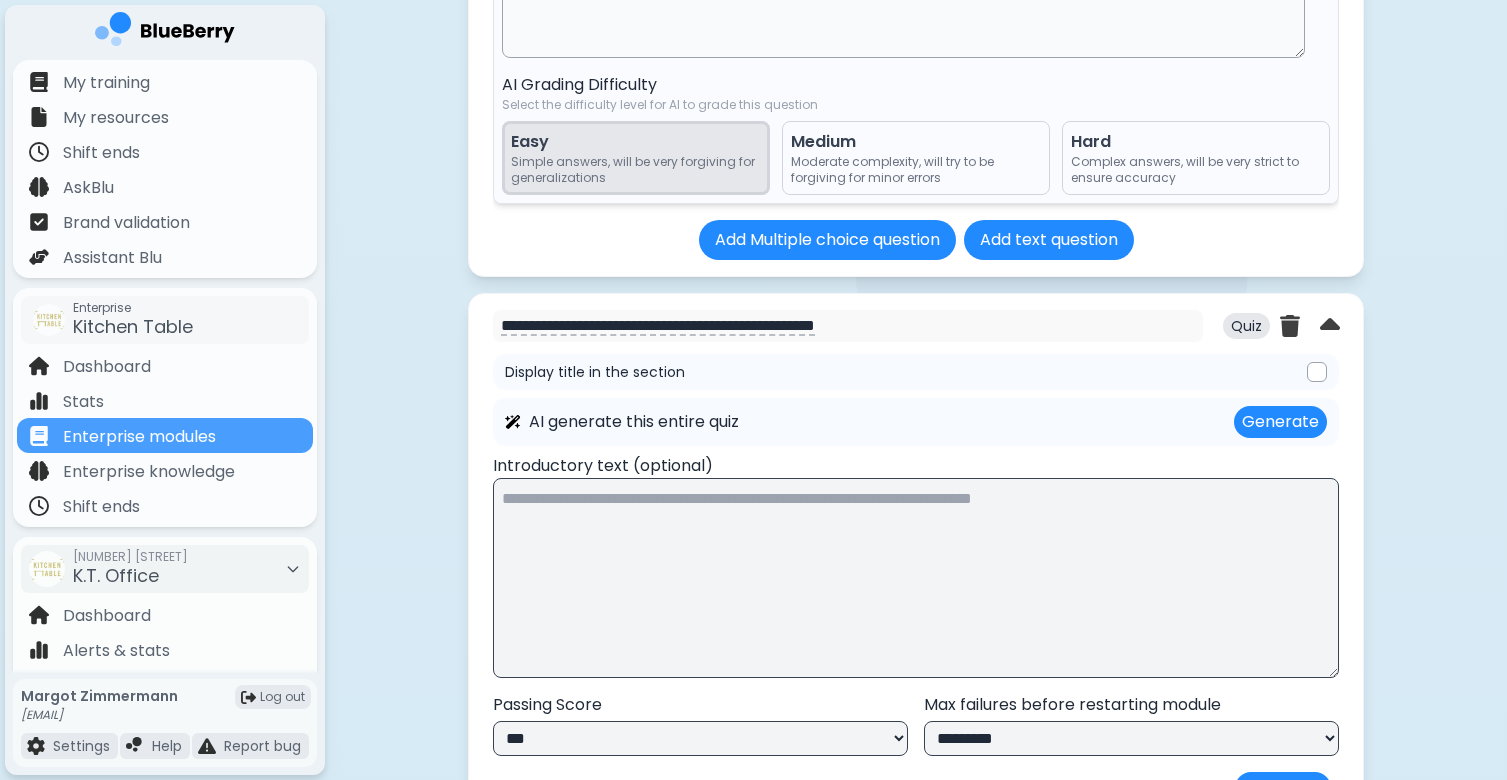 click on "**********" at bounding box center (916, 1313) 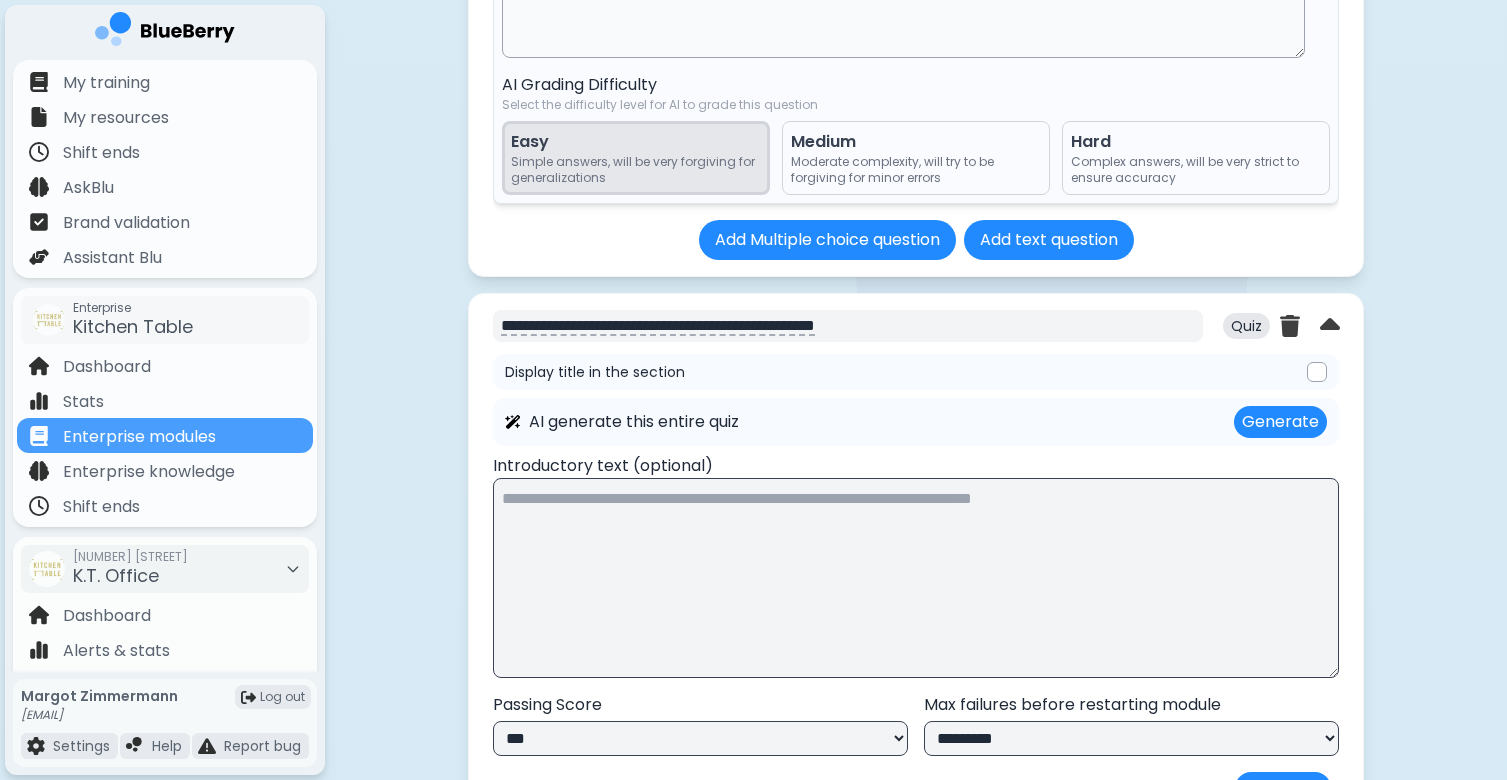 click on "**********" at bounding box center (848, 326) 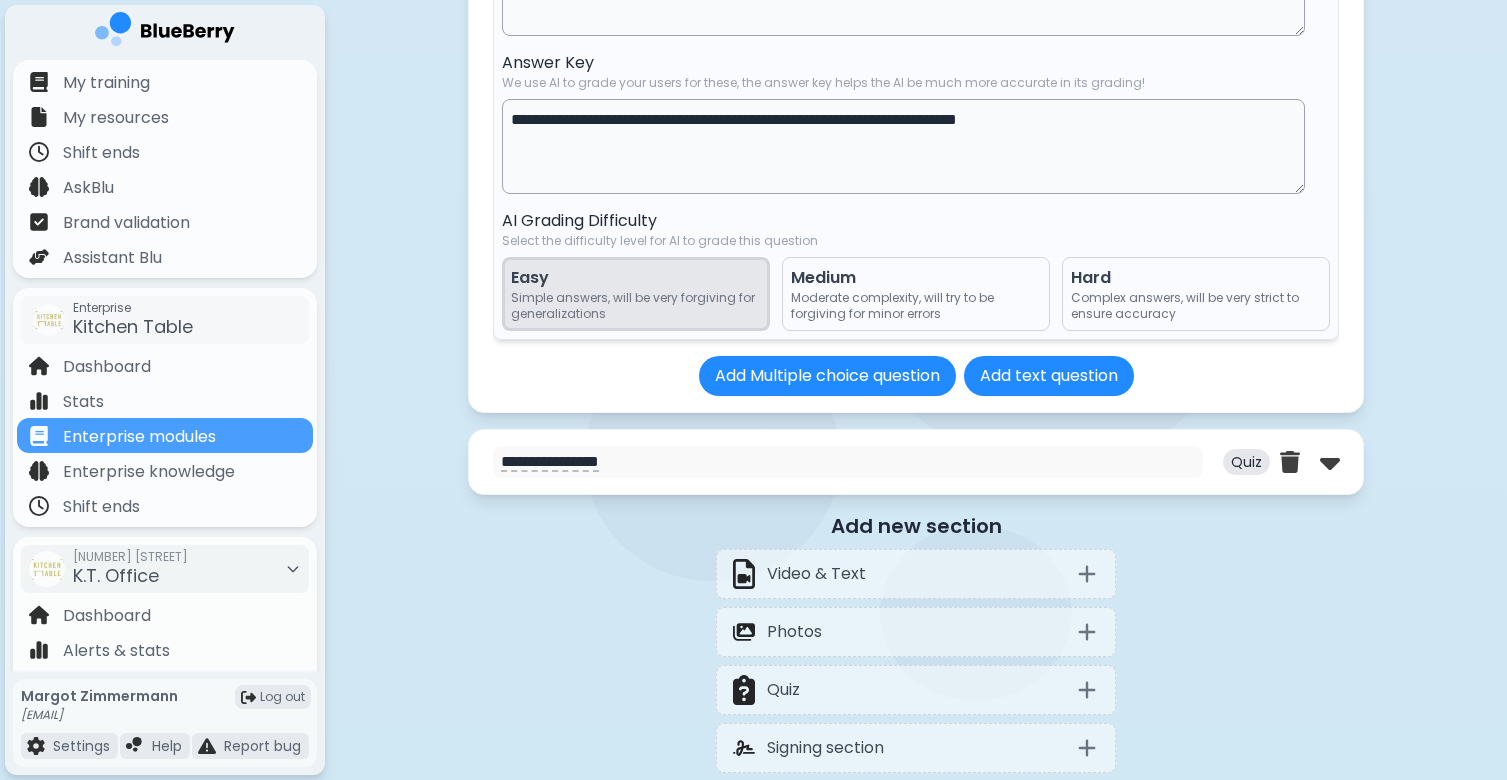 scroll, scrollTop: 15782, scrollLeft: 0, axis: vertical 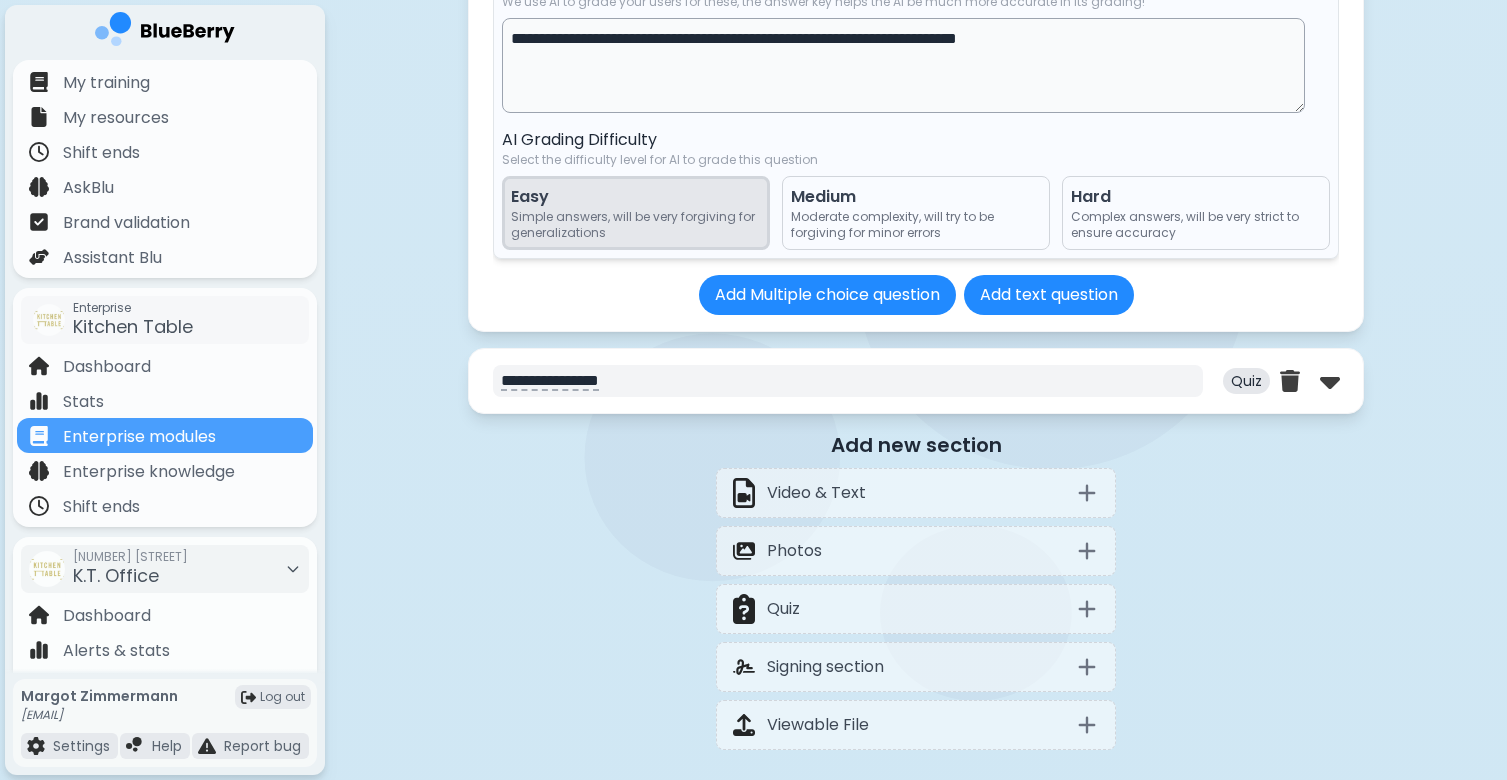 click on "**********" at bounding box center [848, 381] 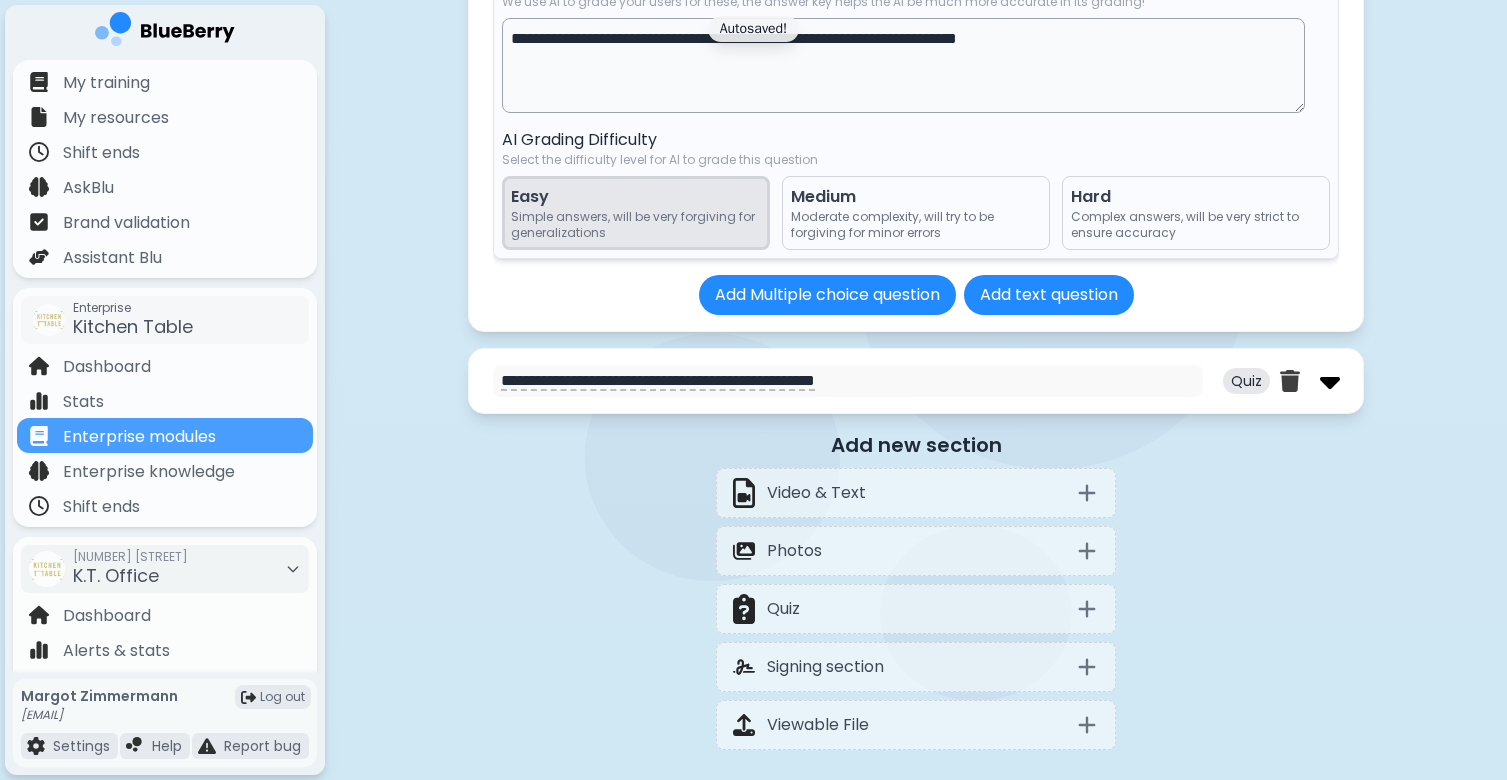type on "**********" 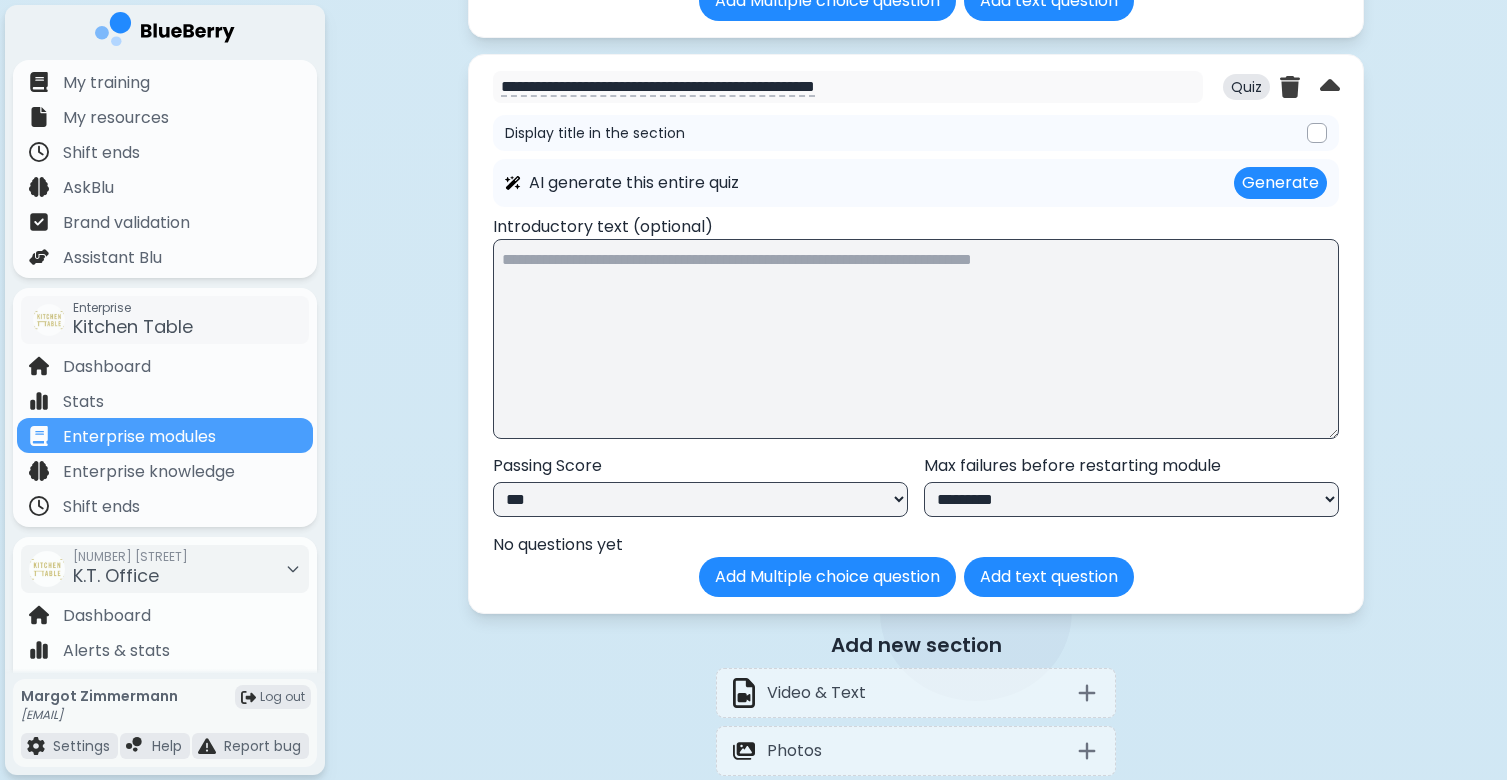 scroll, scrollTop: 16093, scrollLeft: 0, axis: vertical 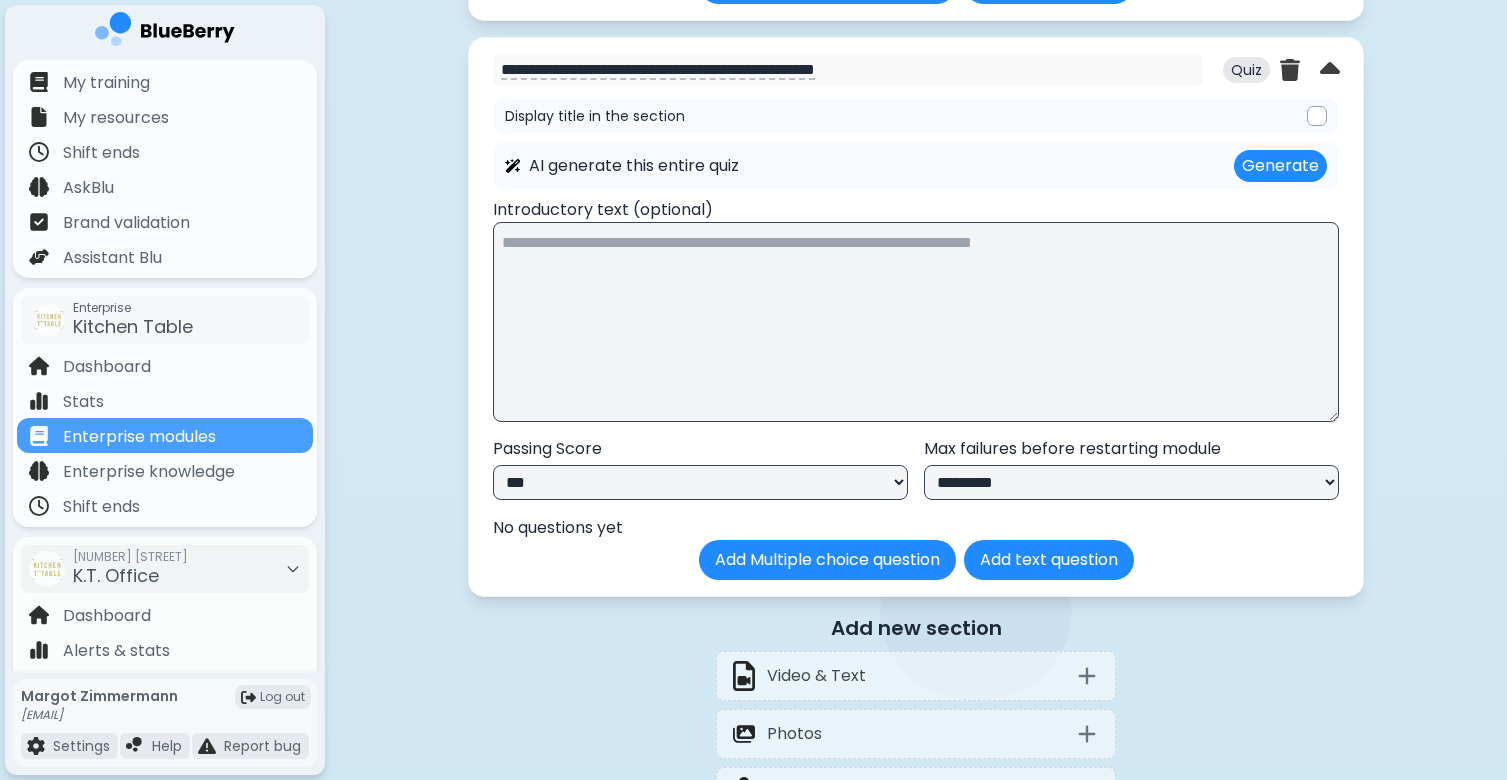 click on "**********" at bounding box center [700, 482] 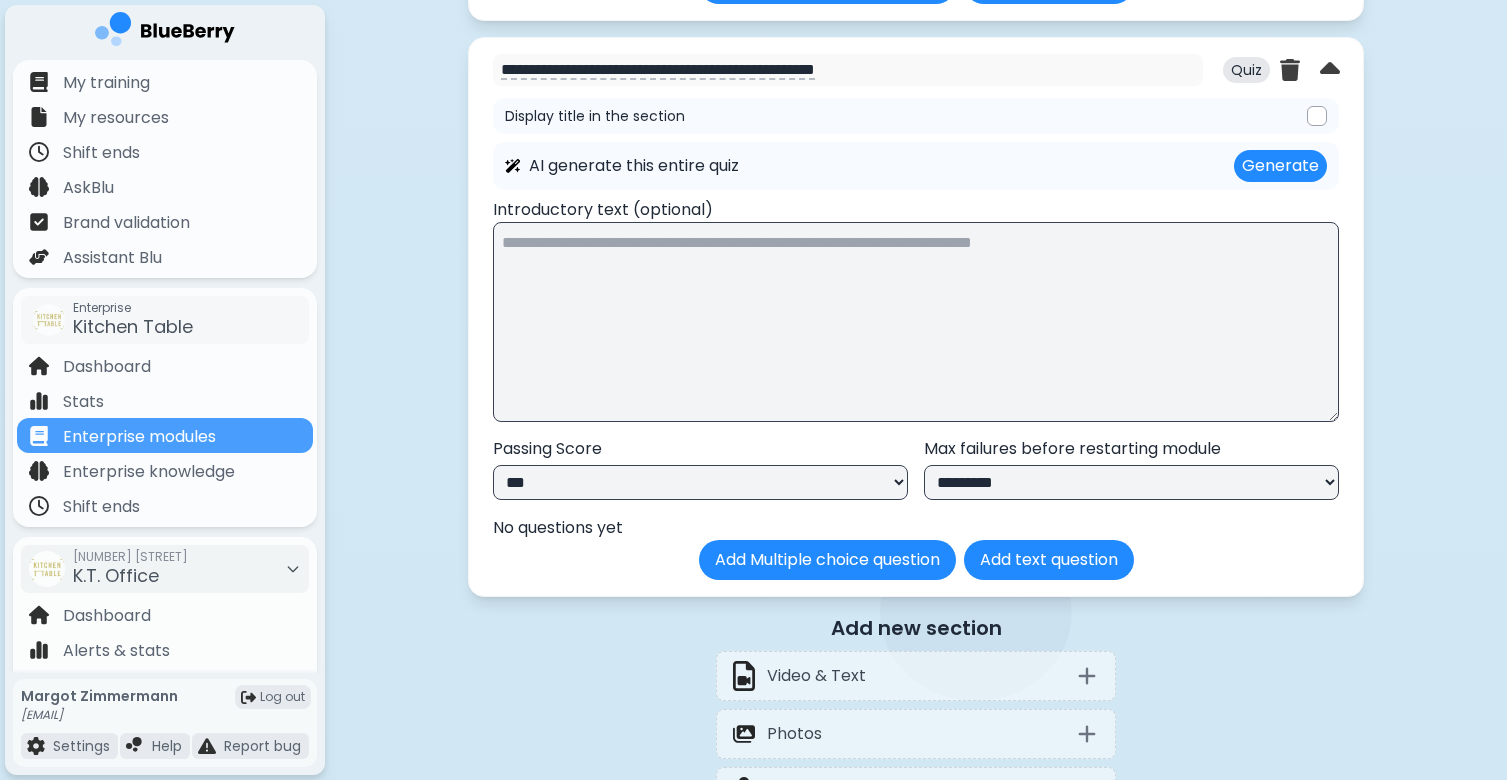 click on "**********" at bounding box center [1131, 482] 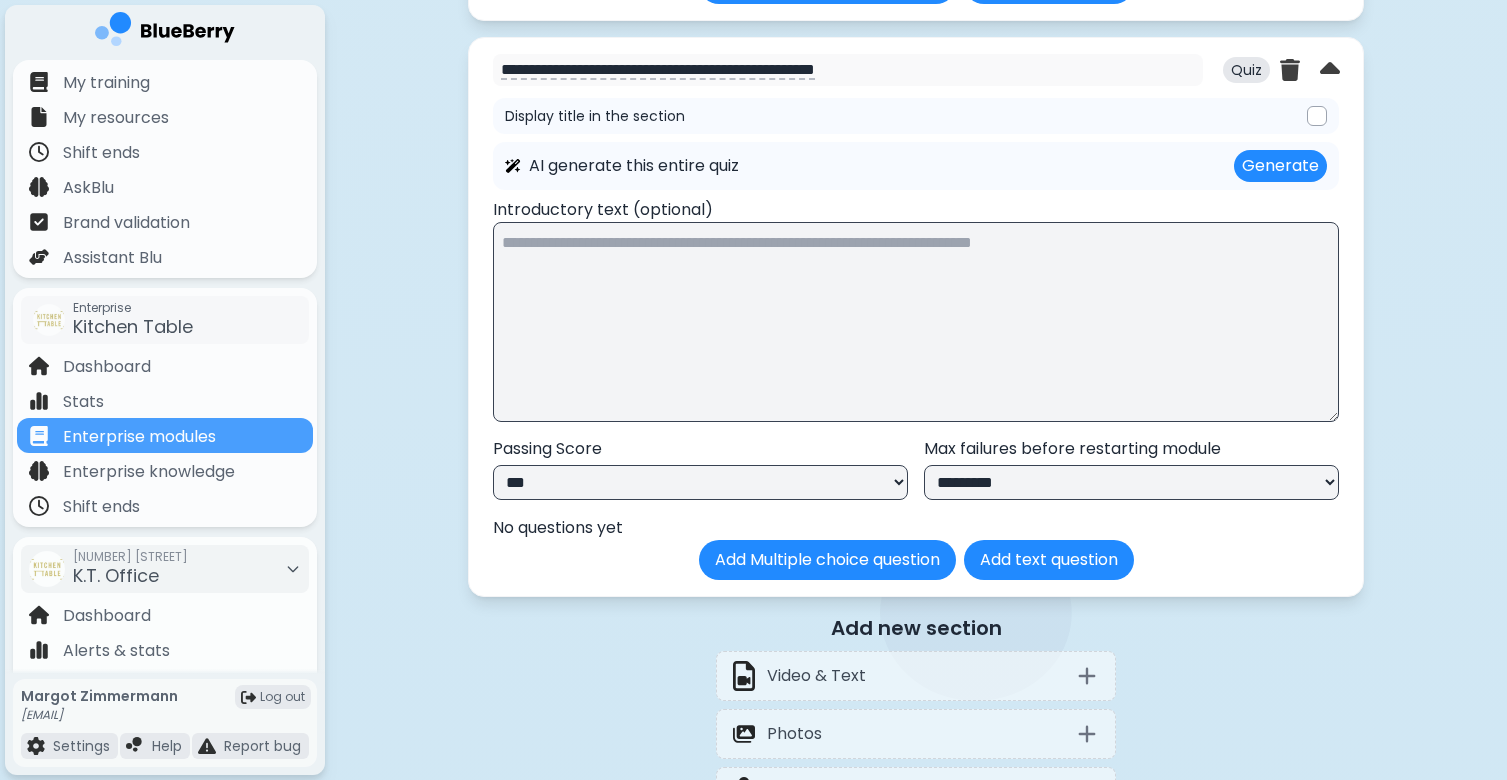 select on "*********" 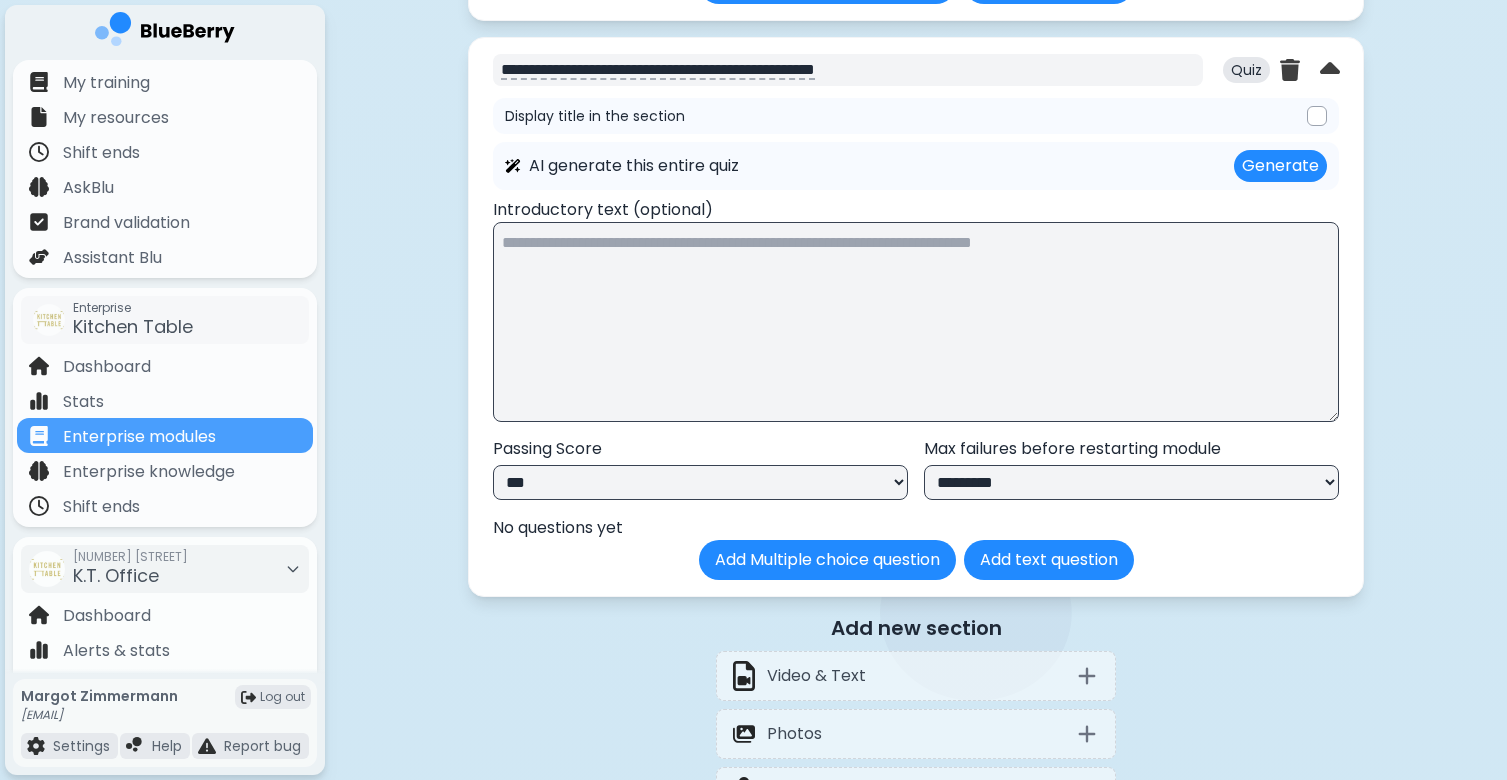 click on "**********" at bounding box center (848, 70) 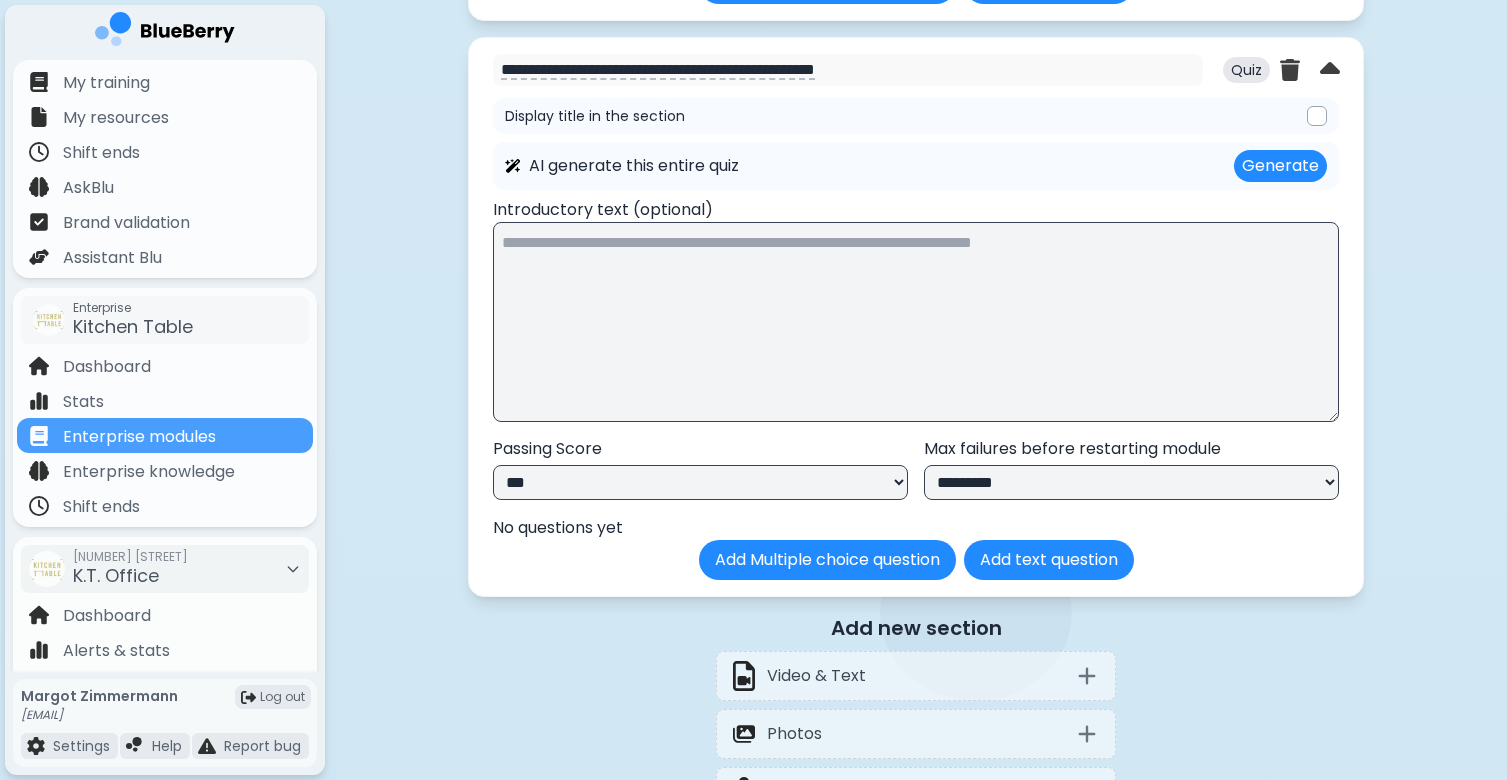drag, startPoint x: 544, startPoint y: 101, endPoint x: 488, endPoint y: 101, distance: 56 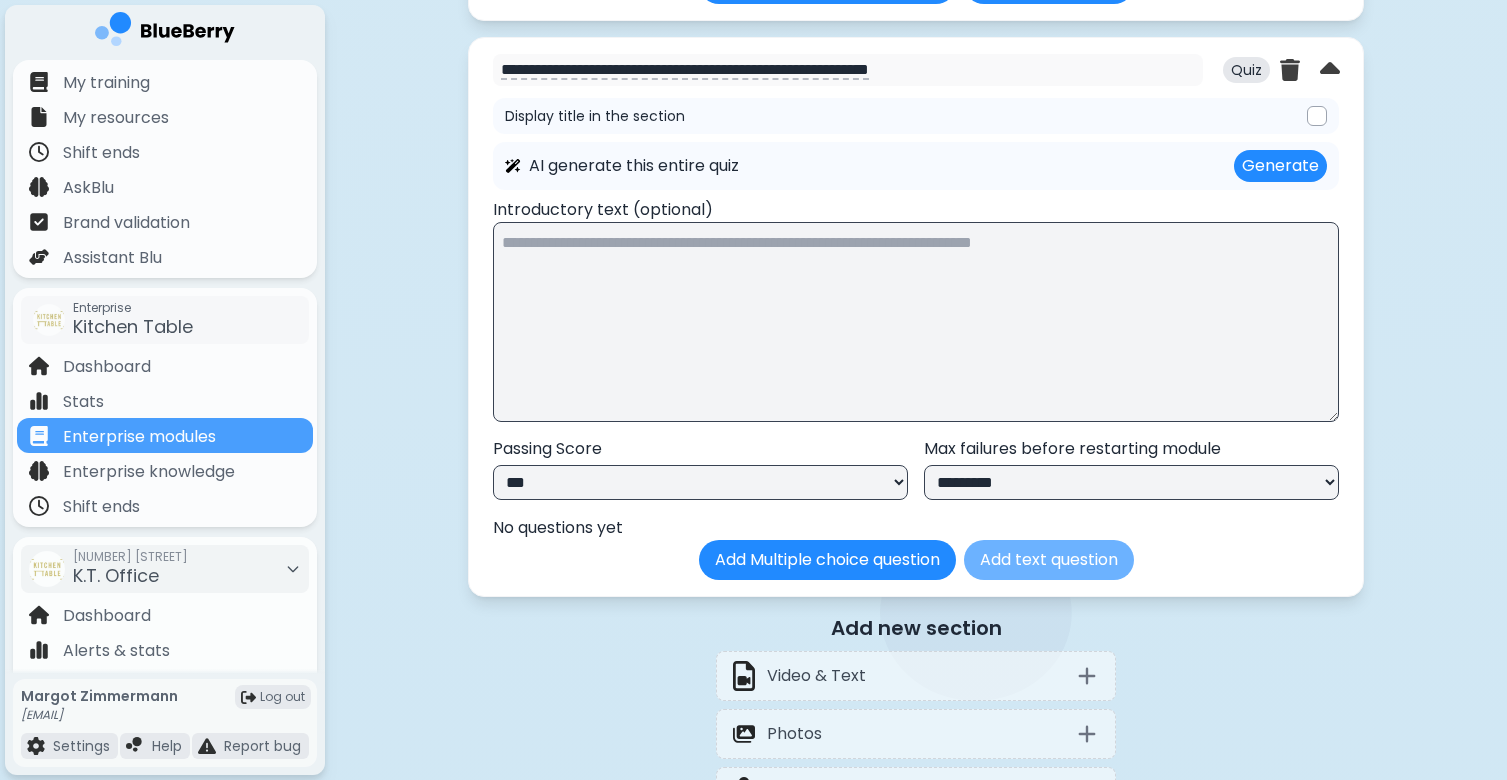 type on "**********" 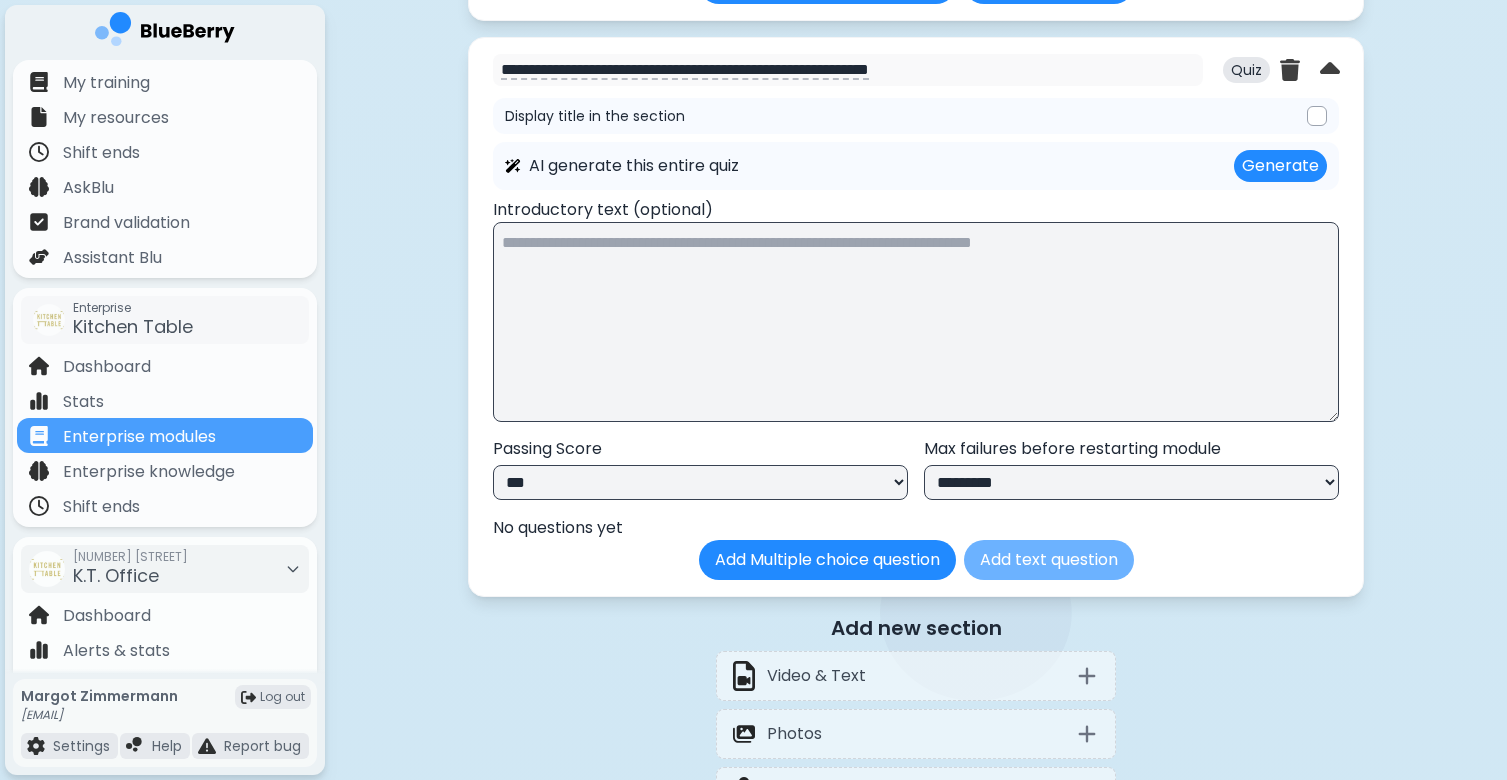 click on "Add text question" at bounding box center [1049, 560] 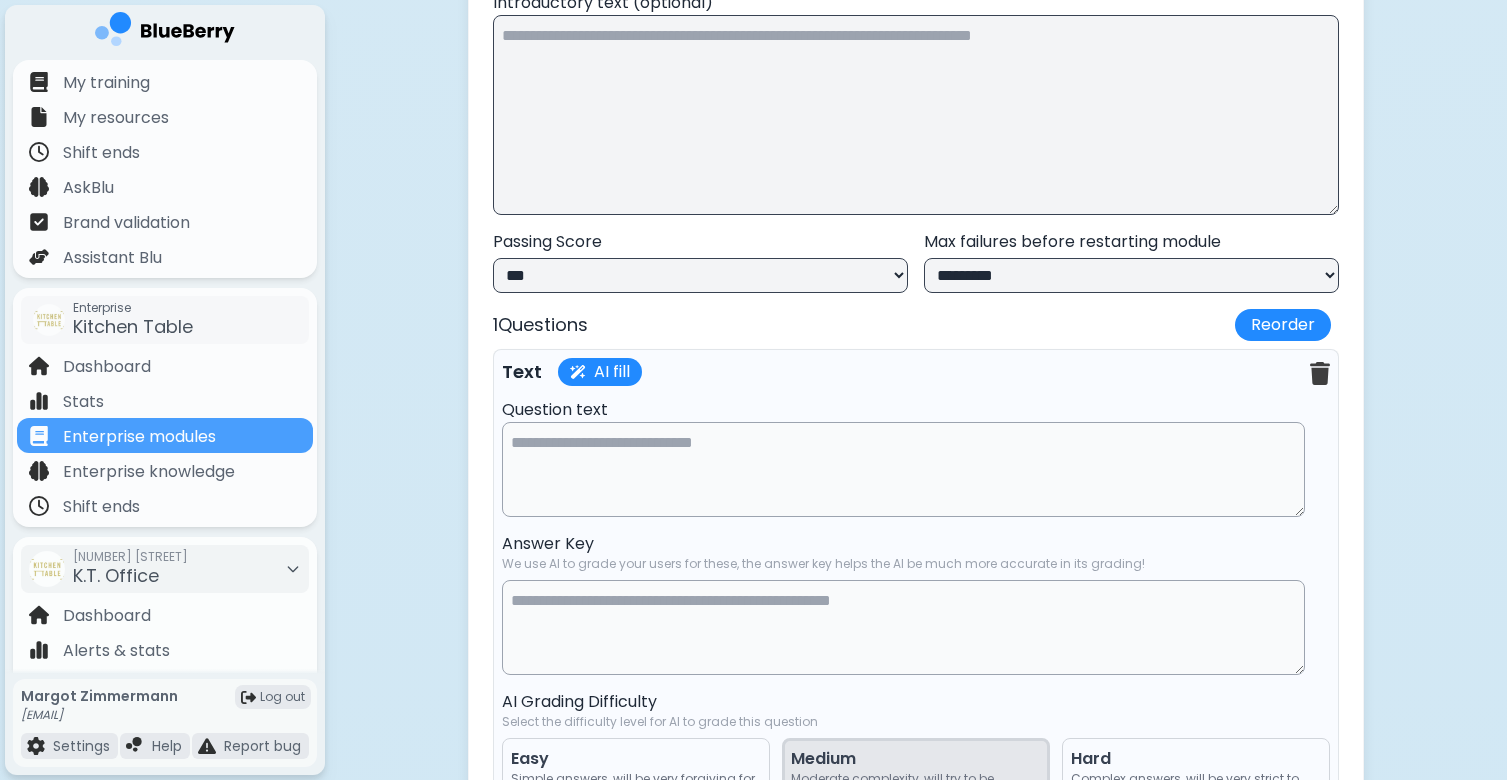 type 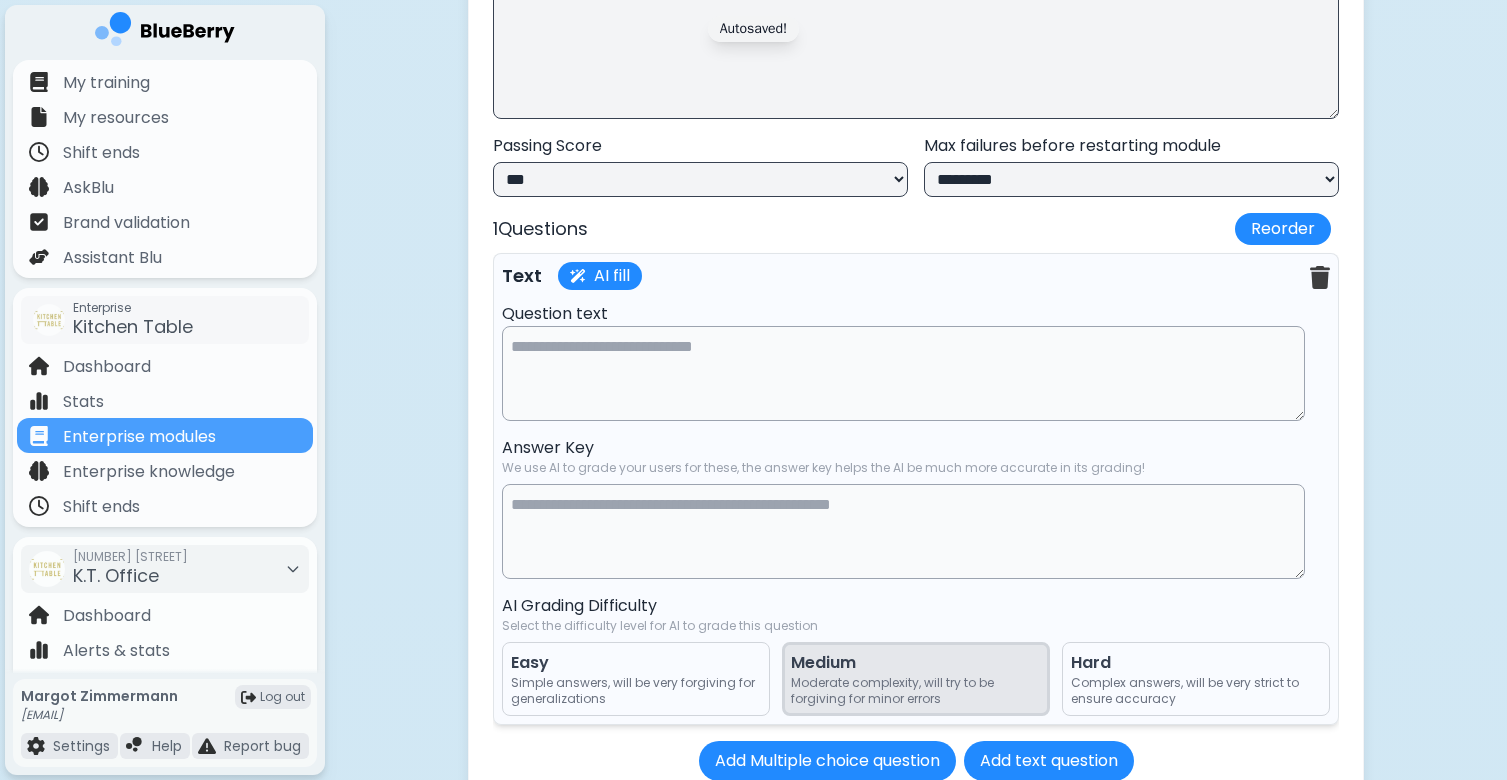 scroll, scrollTop: 16398, scrollLeft: 0, axis: vertical 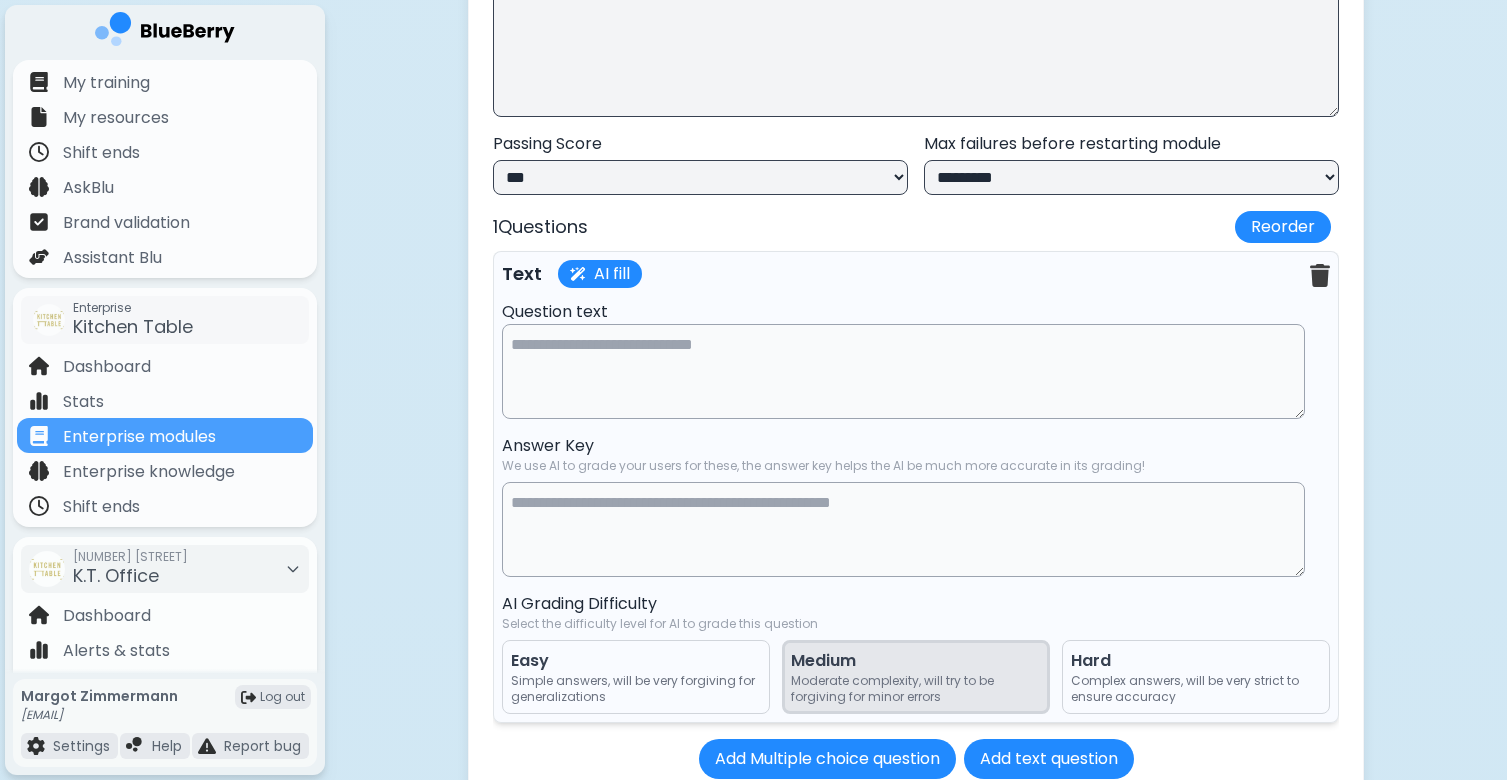 click at bounding box center [903, 371] 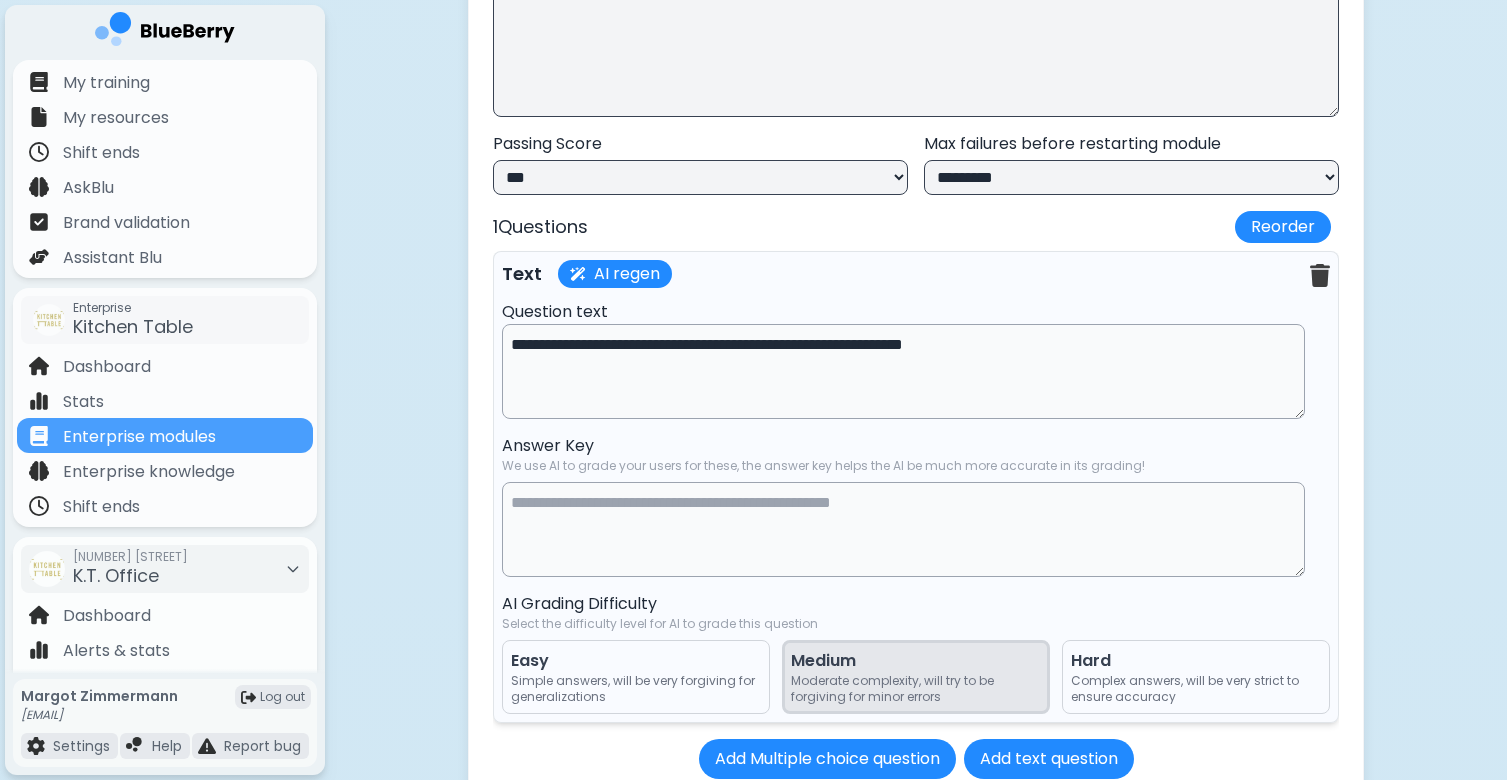 drag, startPoint x: 532, startPoint y: 379, endPoint x: 484, endPoint y: 379, distance: 48 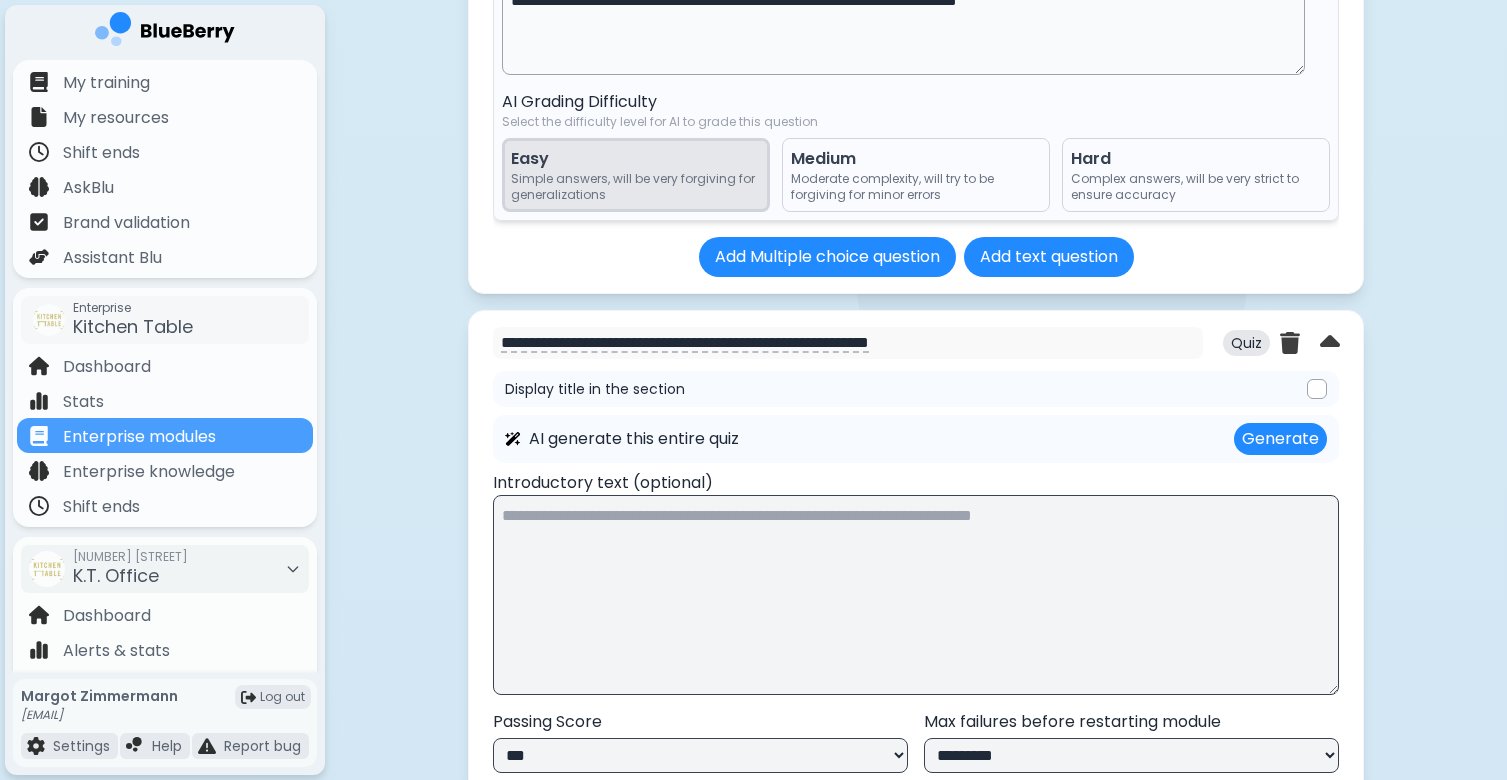 scroll, scrollTop: 15750, scrollLeft: 0, axis: vertical 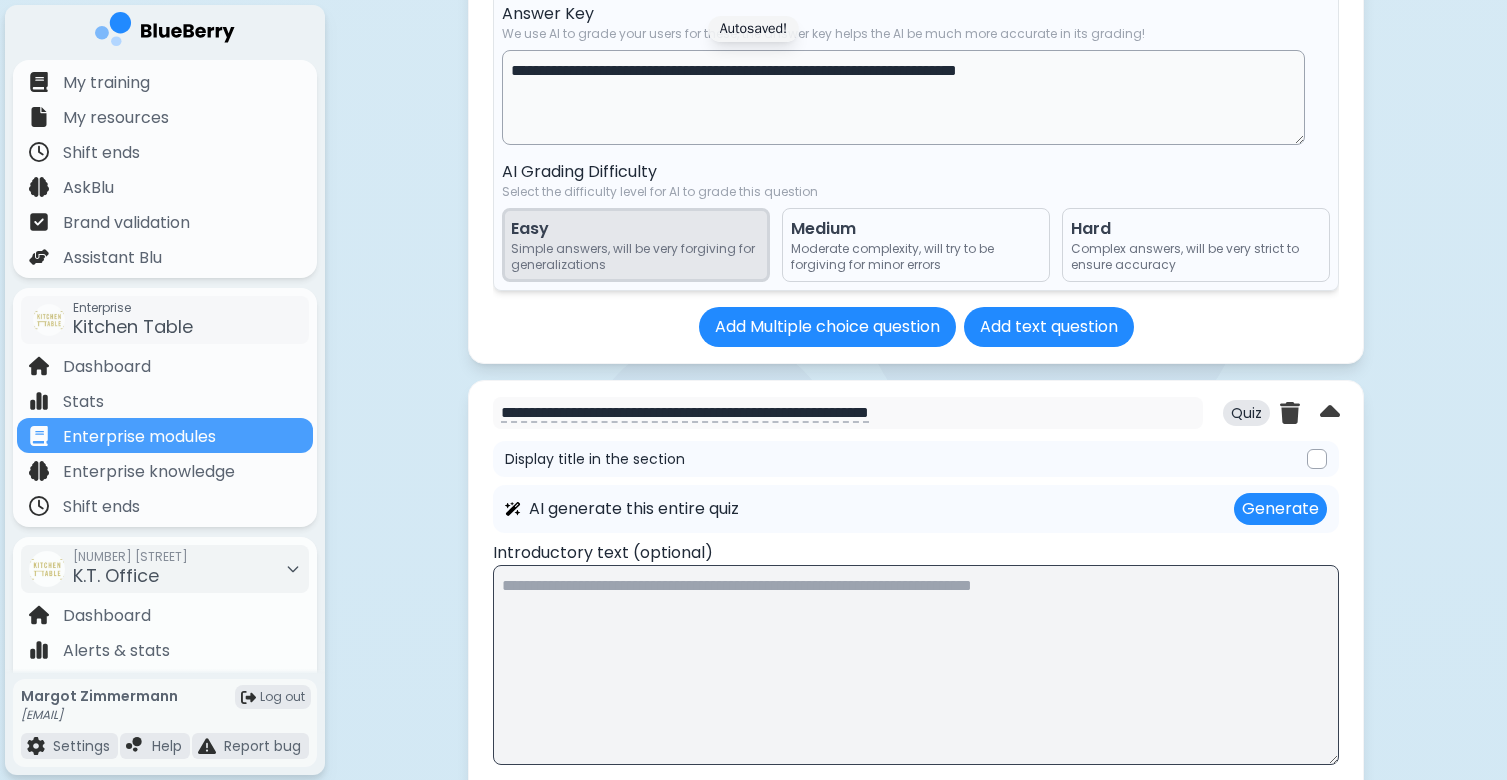type on "**********" 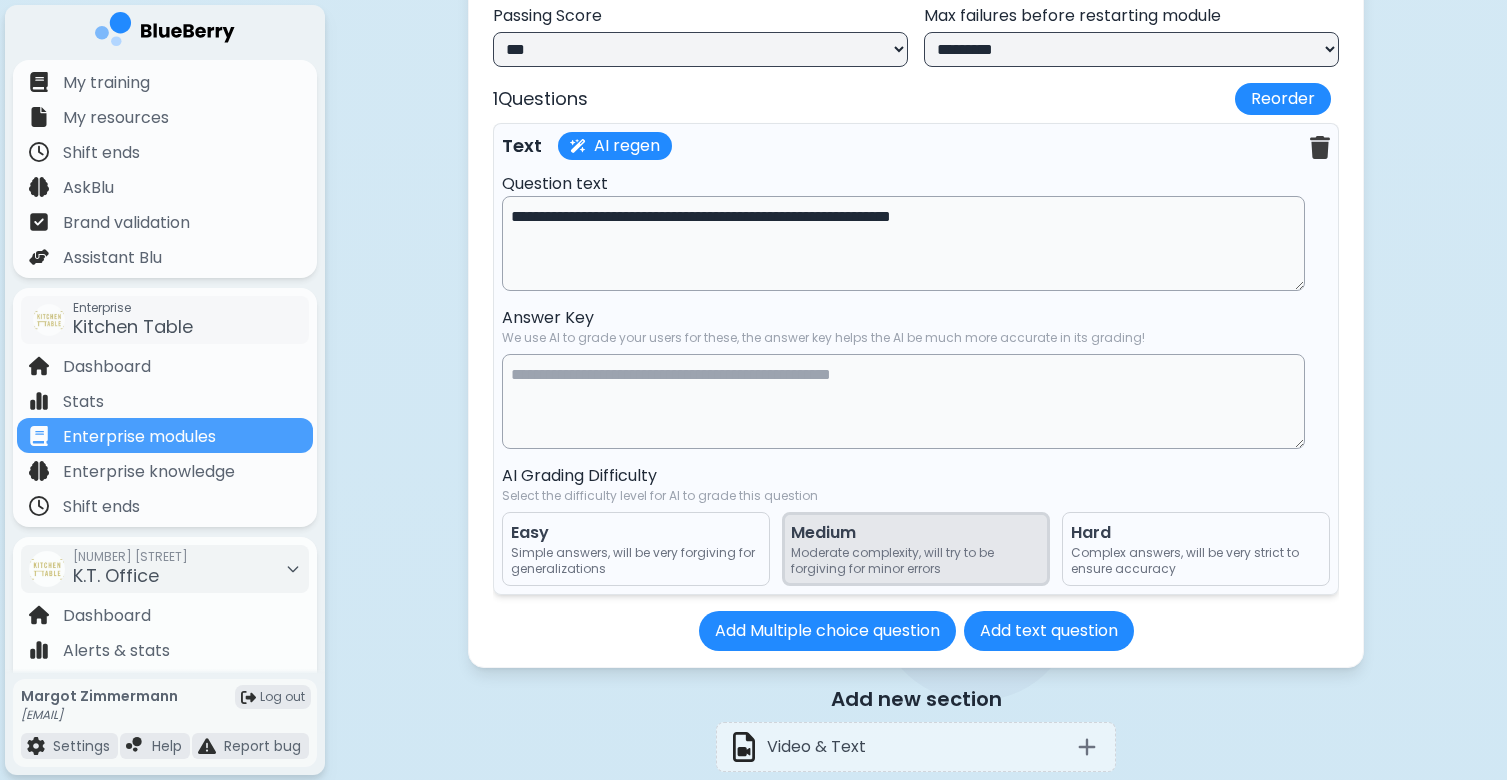 scroll, scrollTop: 16547, scrollLeft: 0, axis: vertical 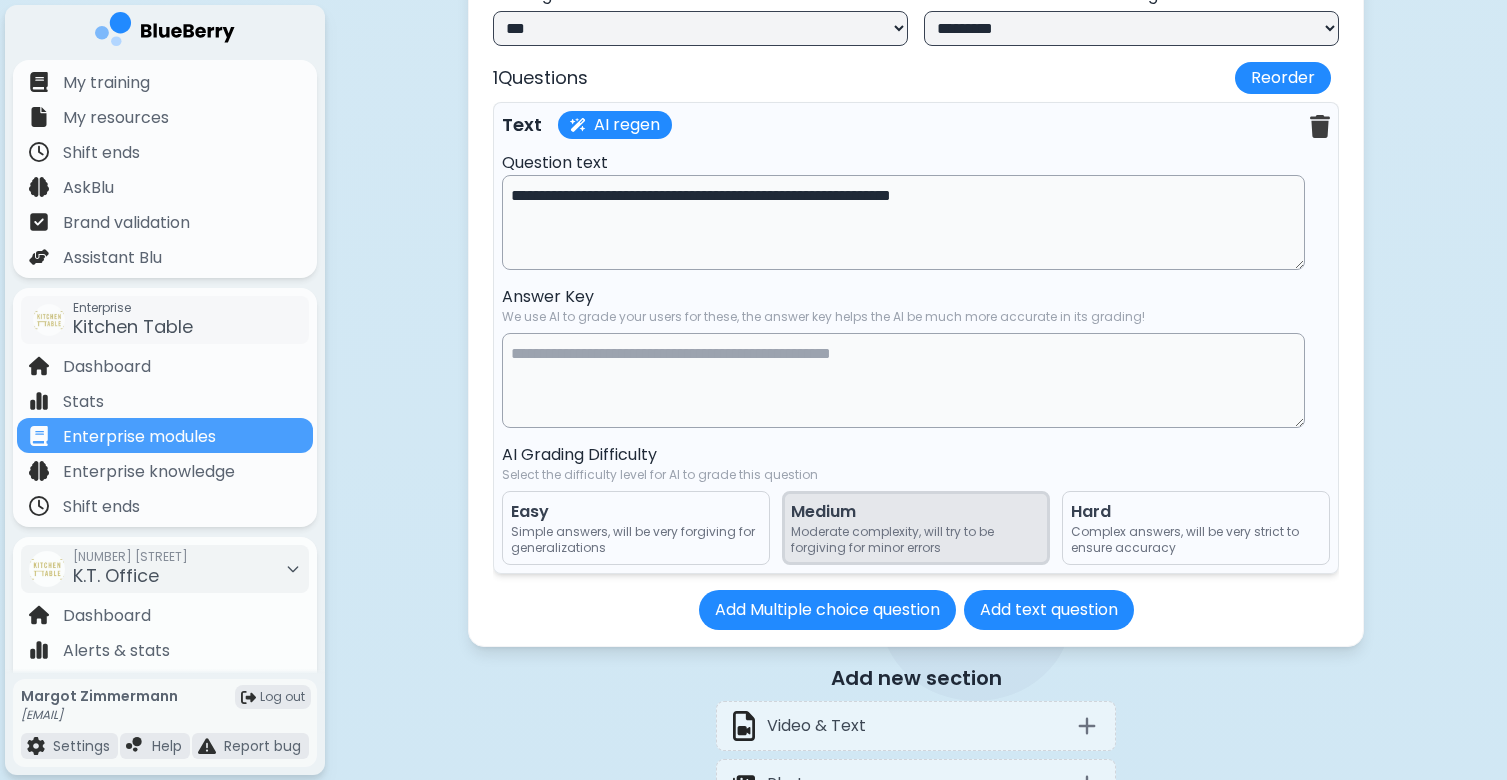 click at bounding box center (903, 380) 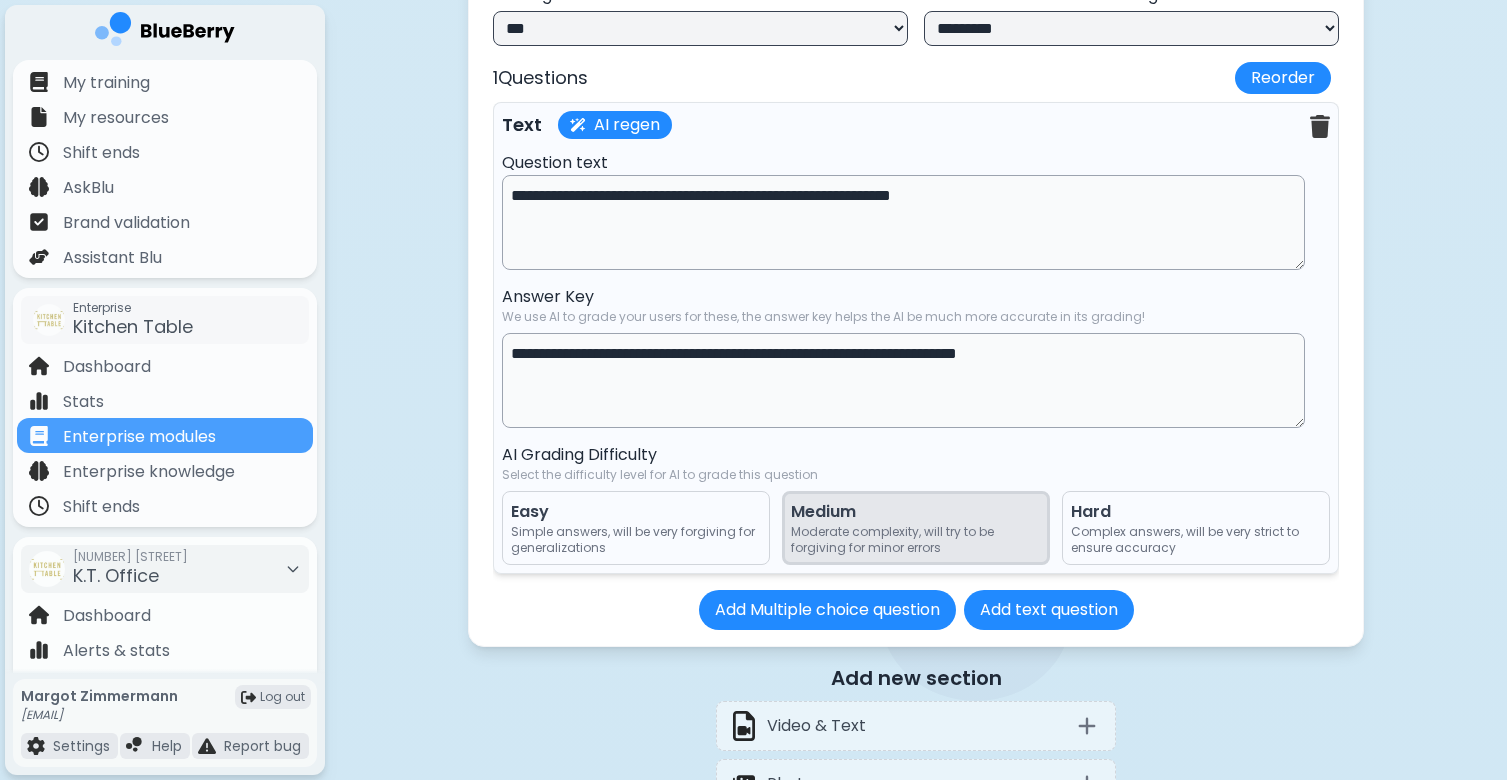 type on "**********" 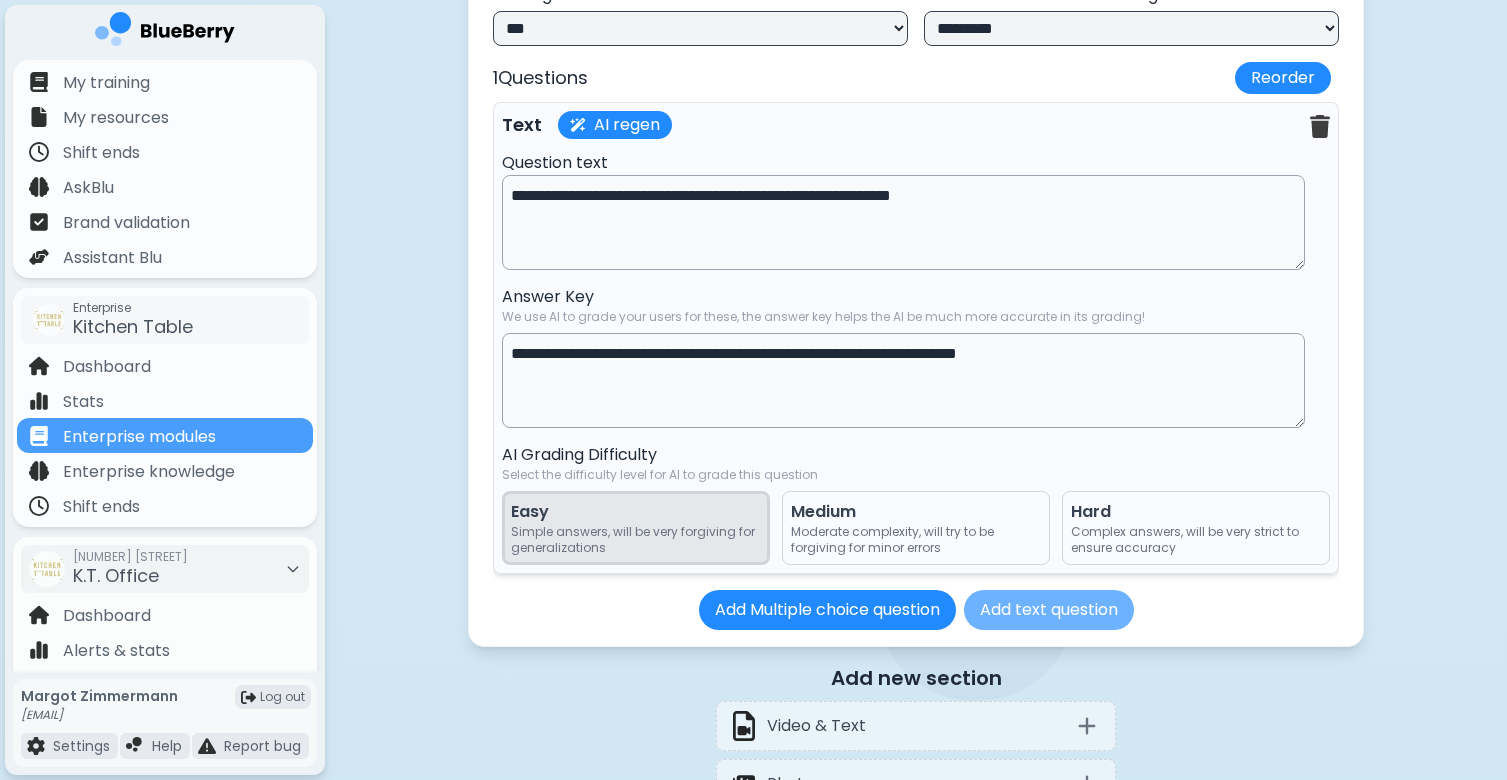 click on "Add text question" at bounding box center (1049, 610) 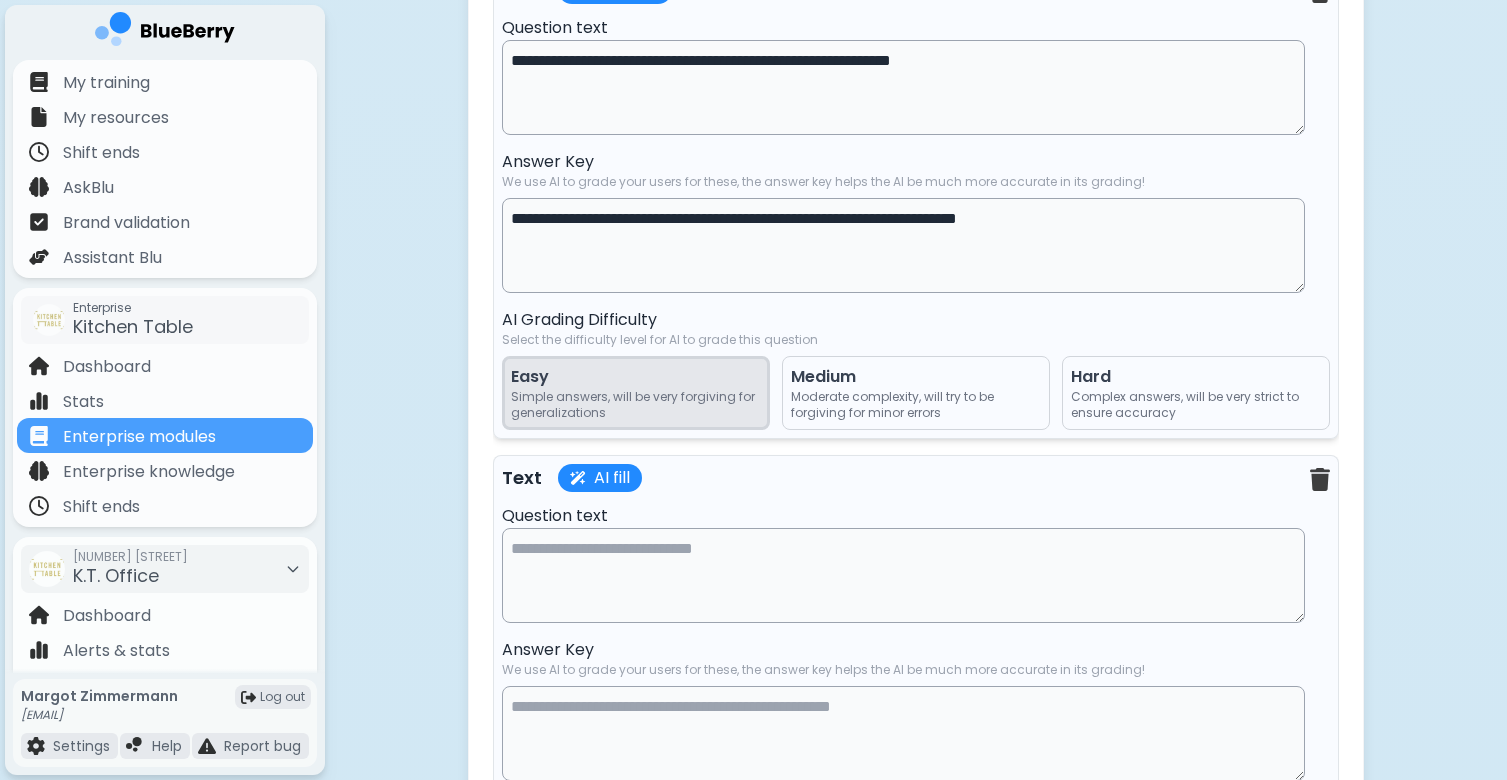 scroll, scrollTop: 16692, scrollLeft: 0, axis: vertical 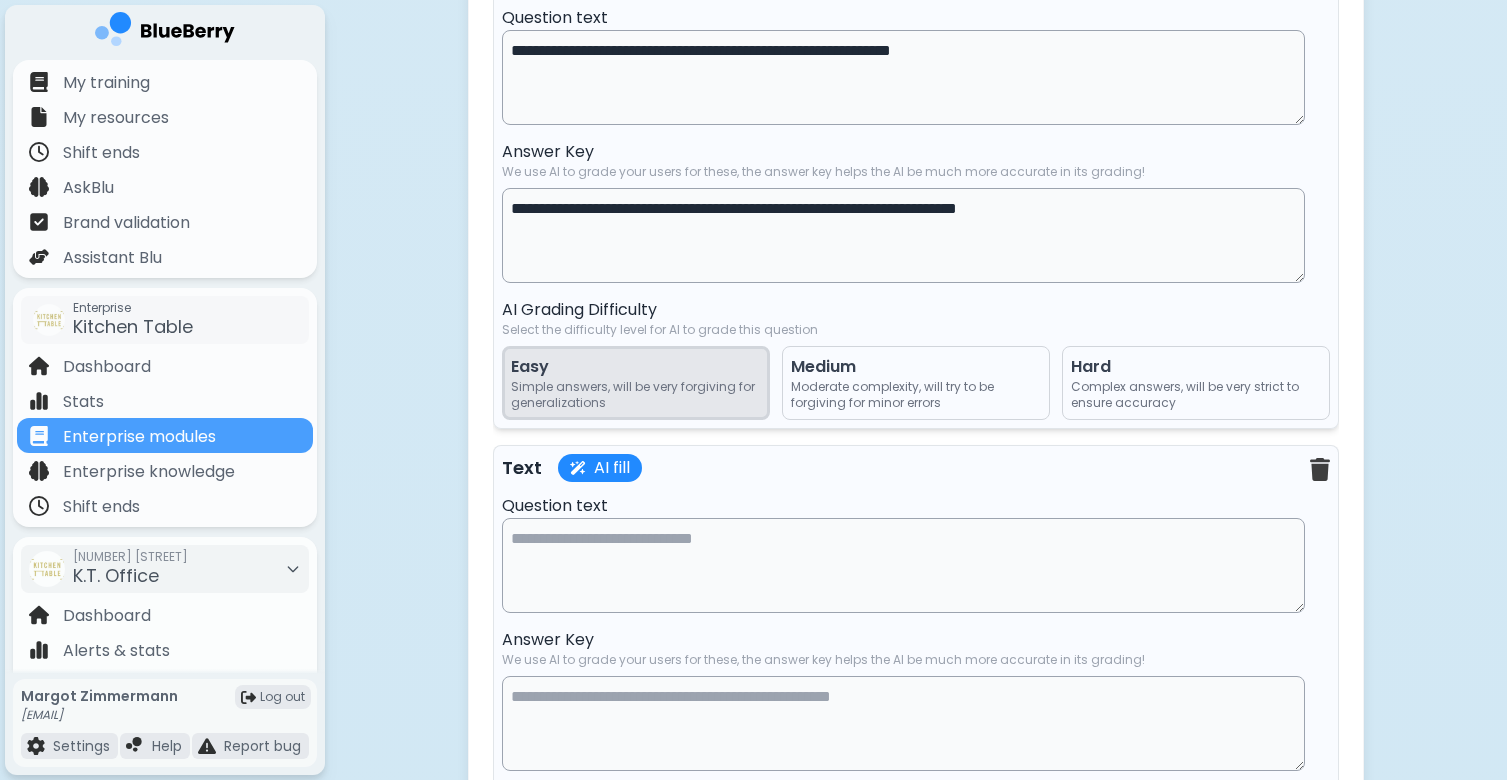 click at bounding box center (903, 565) 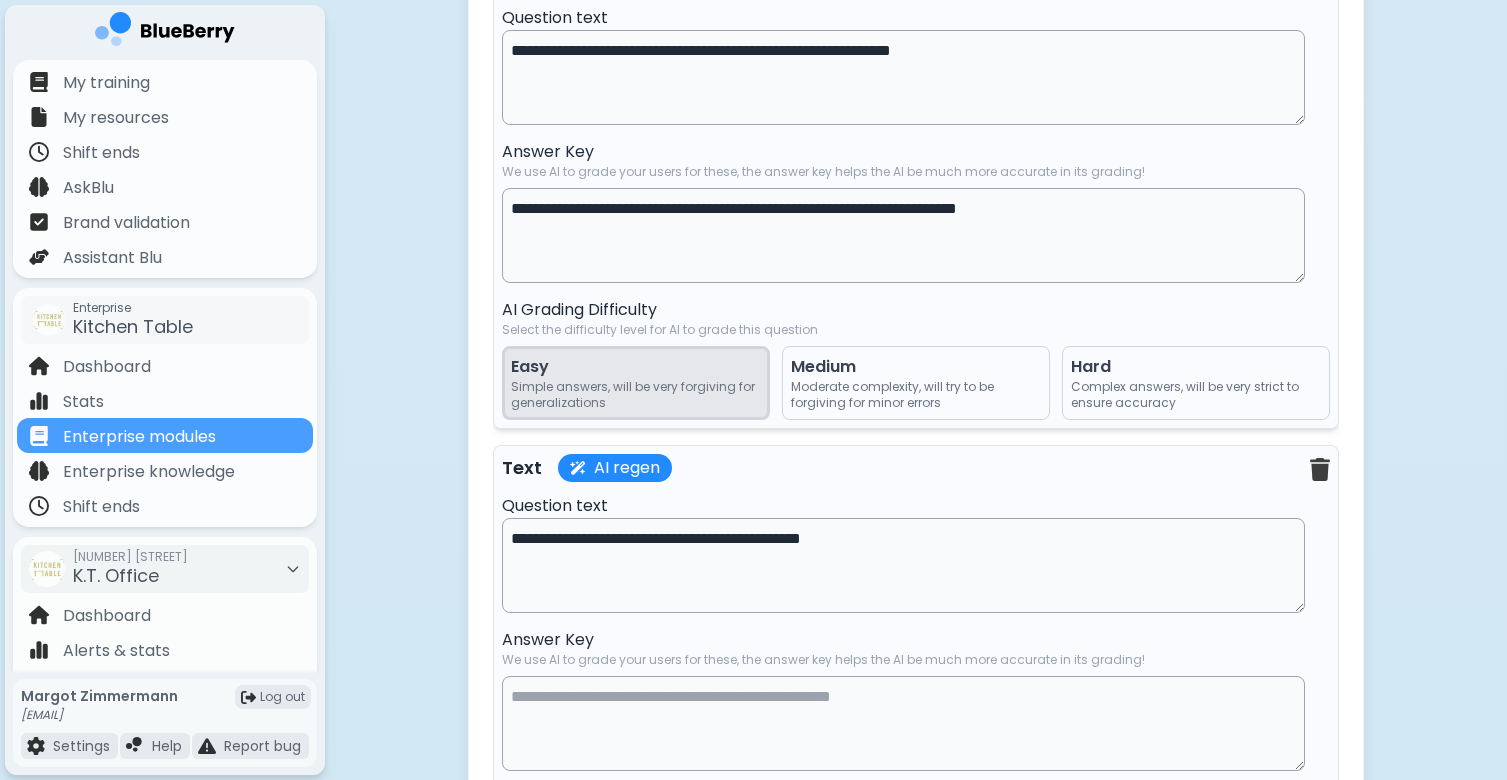 drag, startPoint x: 531, startPoint y: 571, endPoint x: 493, endPoint y: 571, distance: 38 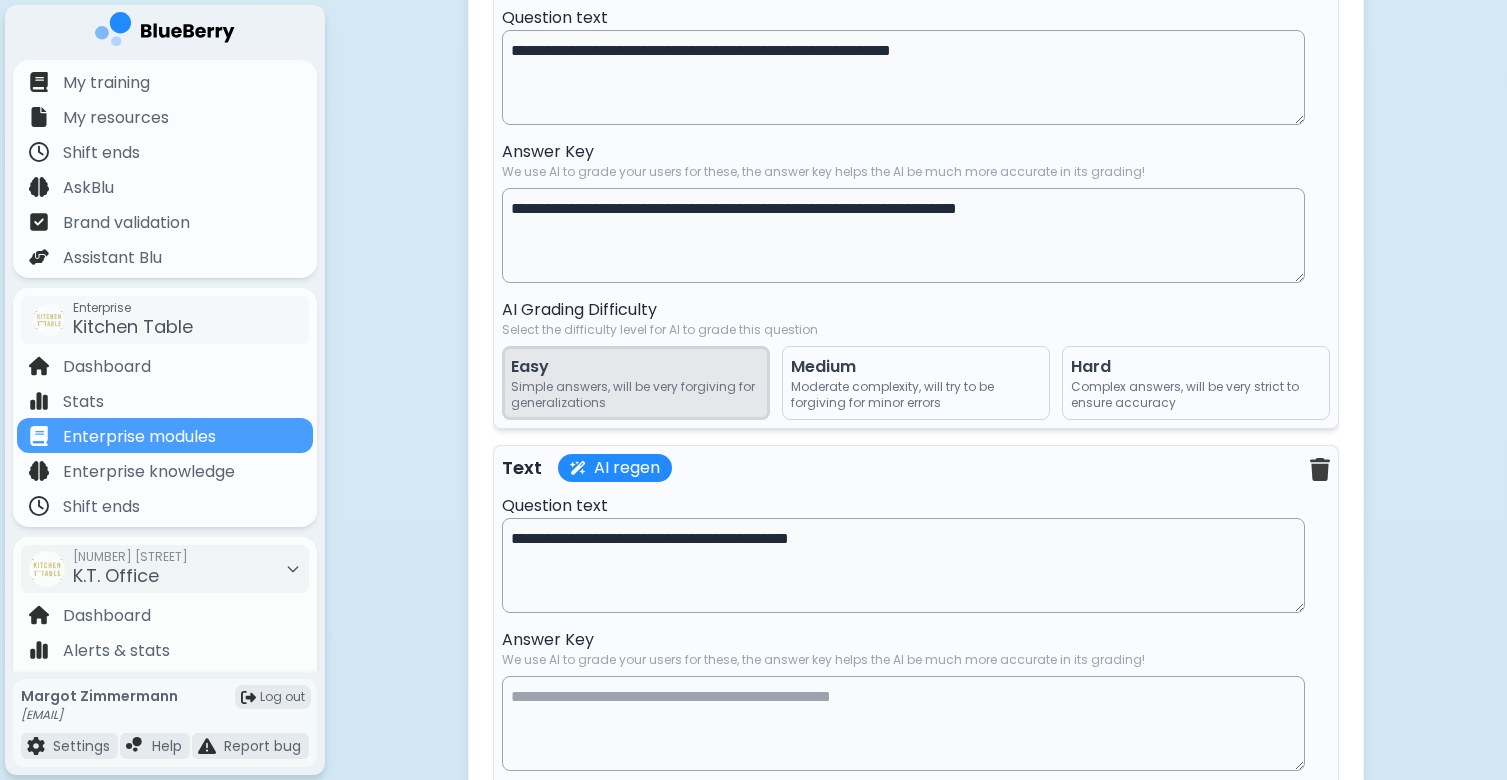 type on "**********" 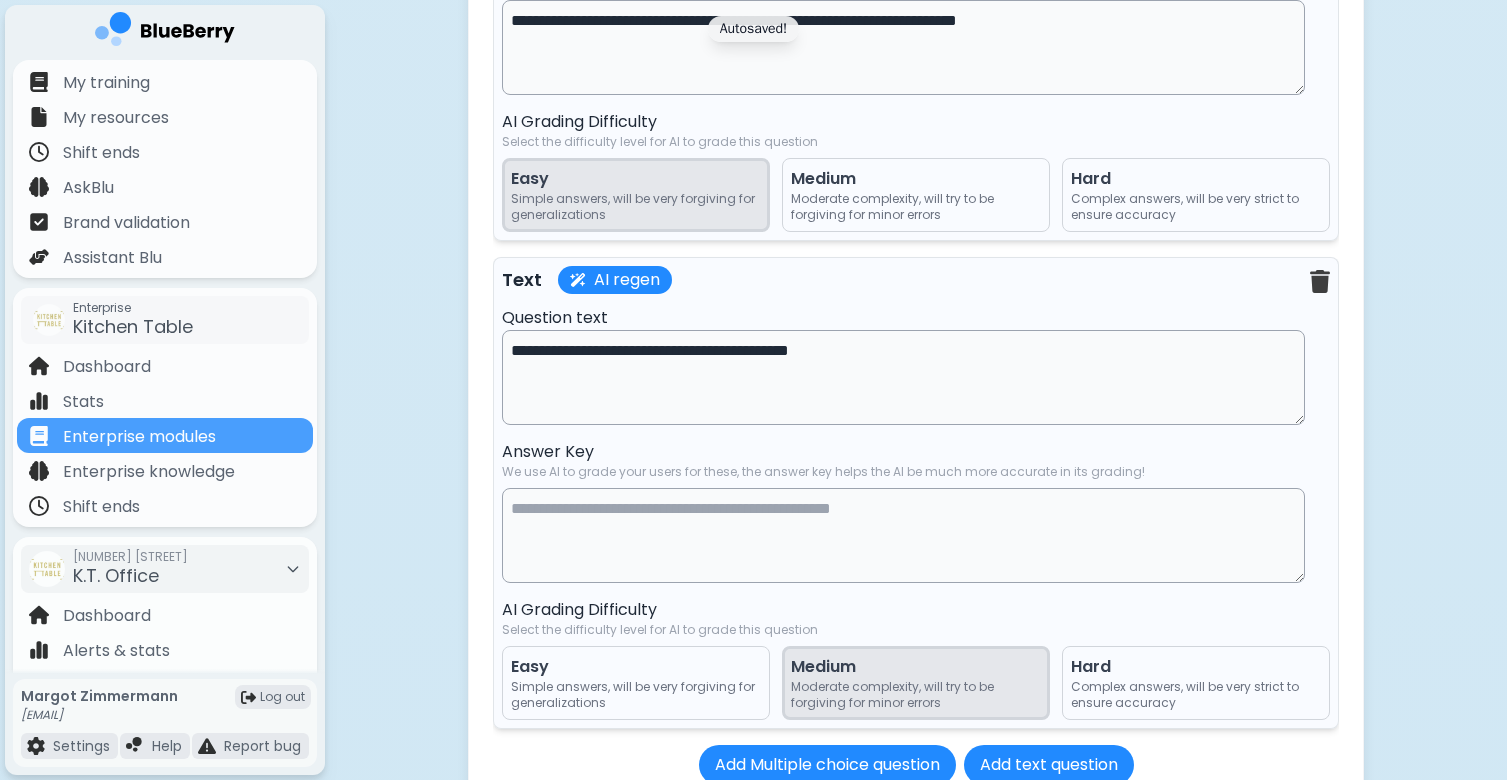 scroll, scrollTop: 16904, scrollLeft: 0, axis: vertical 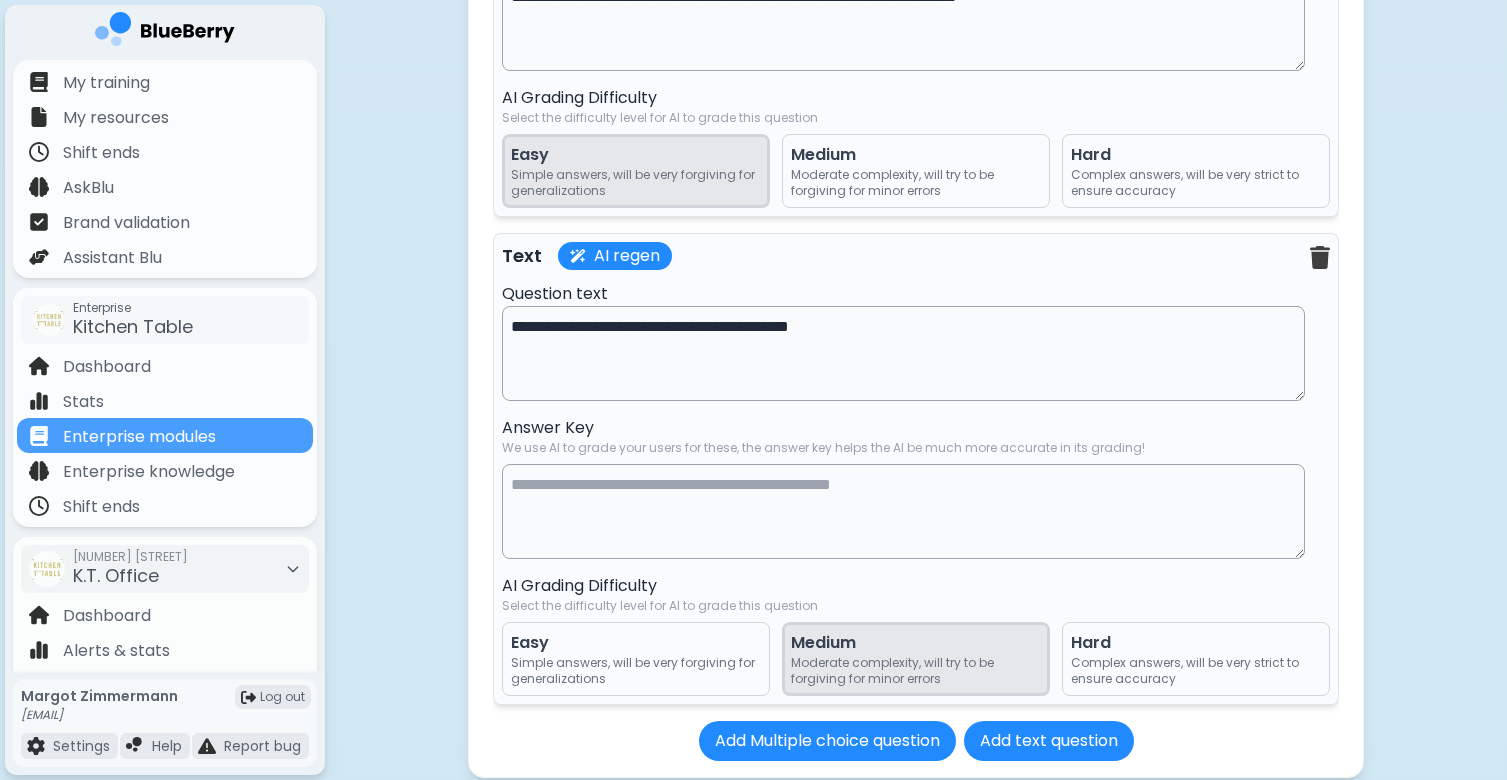 click at bounding box center (903, 511) 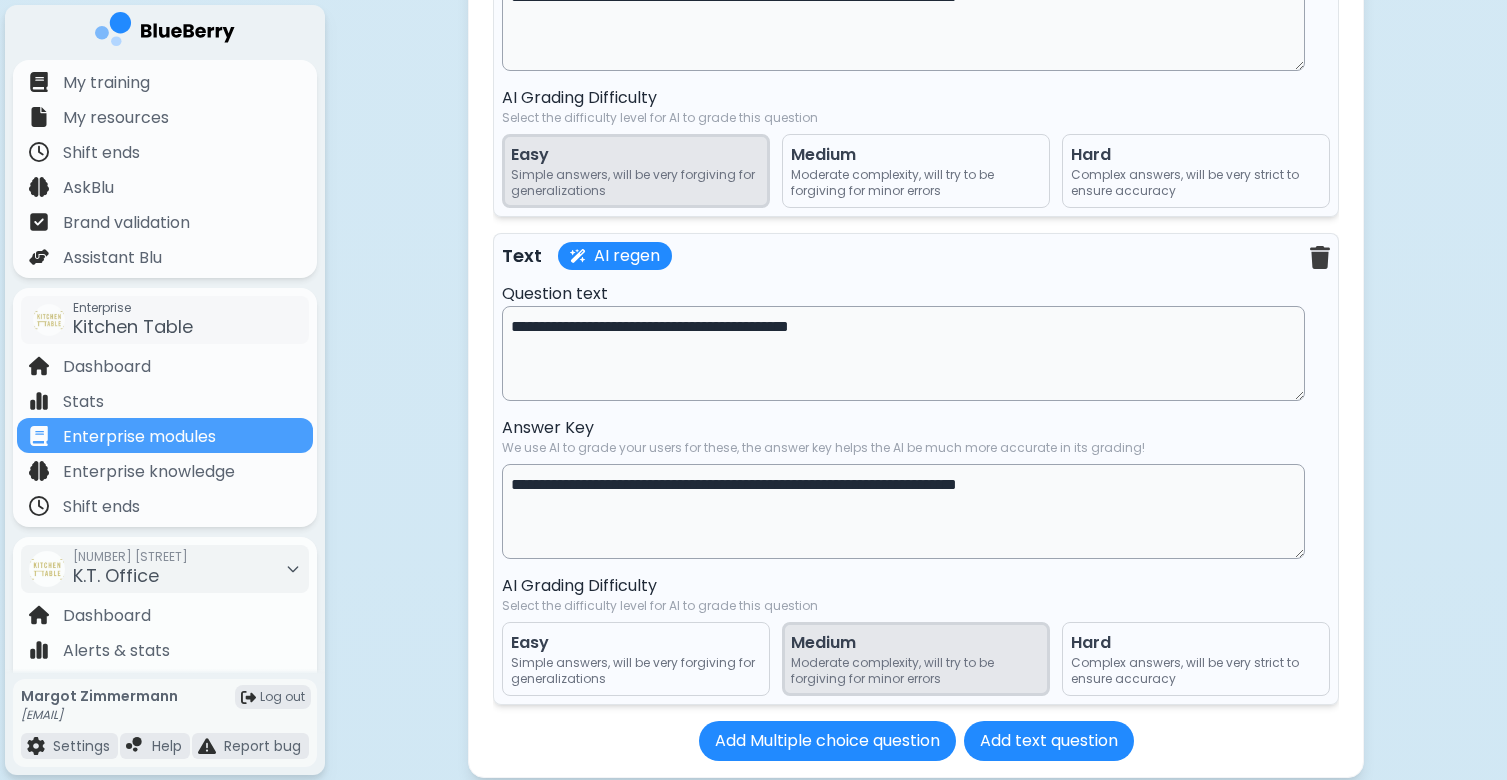 type on "**********" 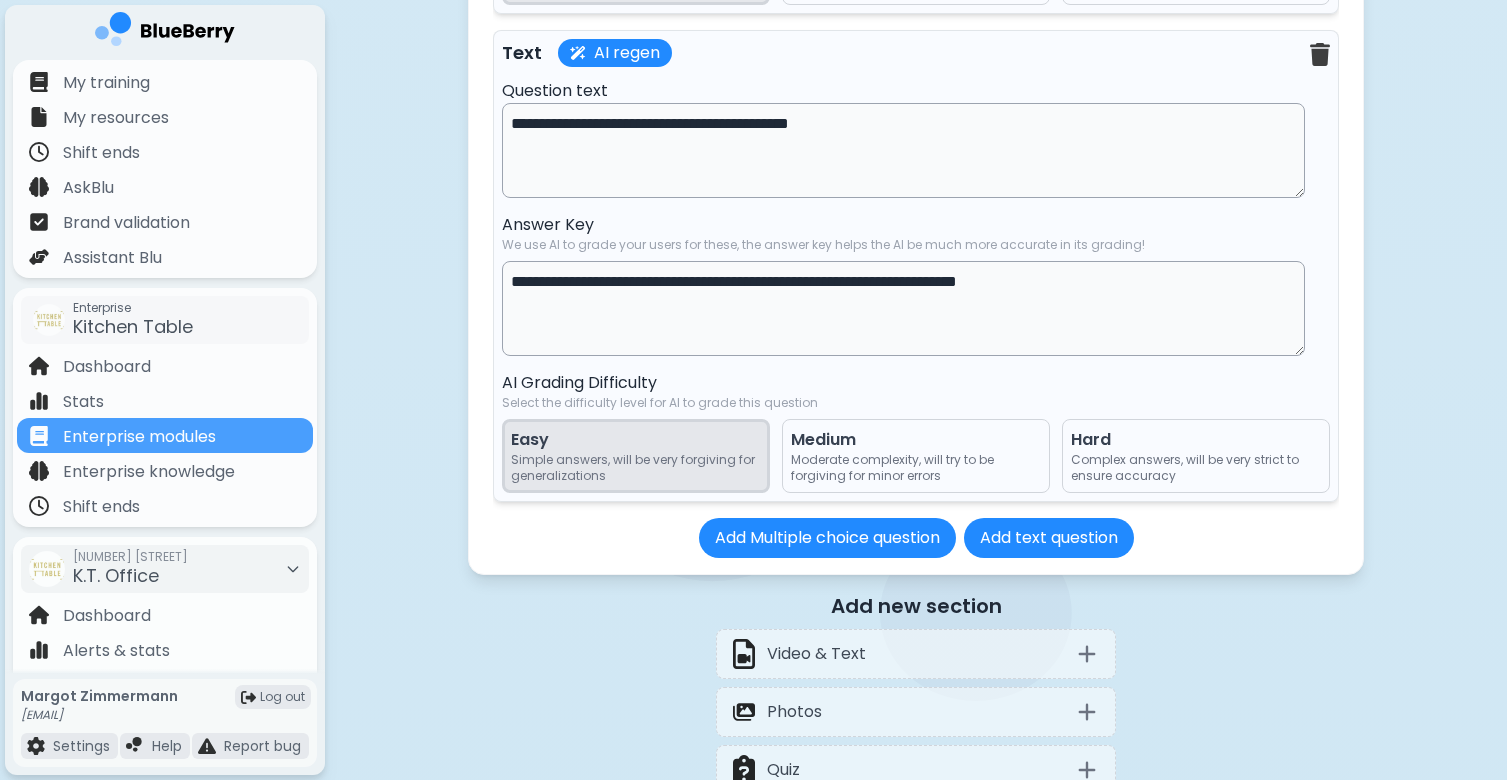 scroll, scrollTop: 17165, scrollLeft: 0, axis: vertical 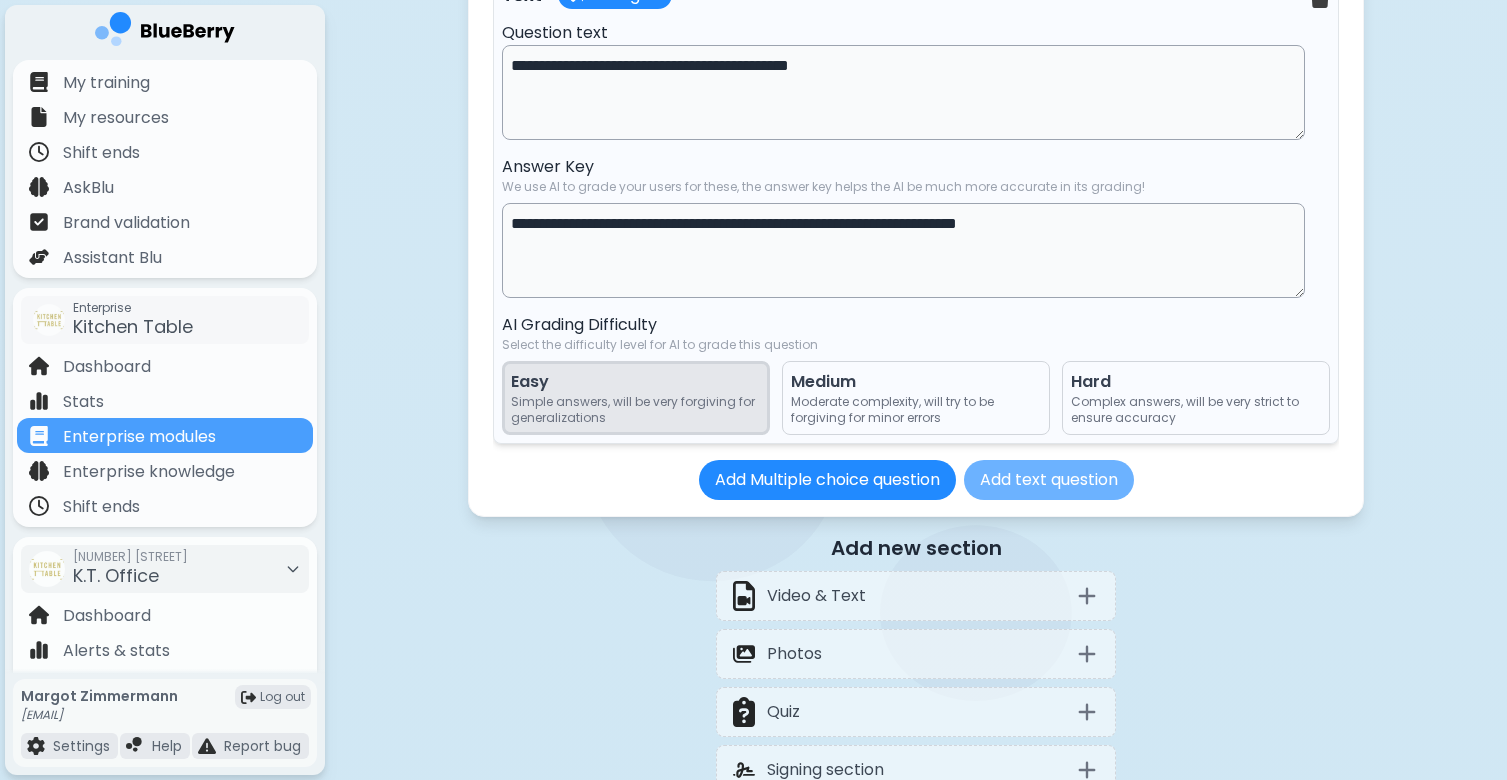 click on "Add text question" at bounding box center (1049, 480) 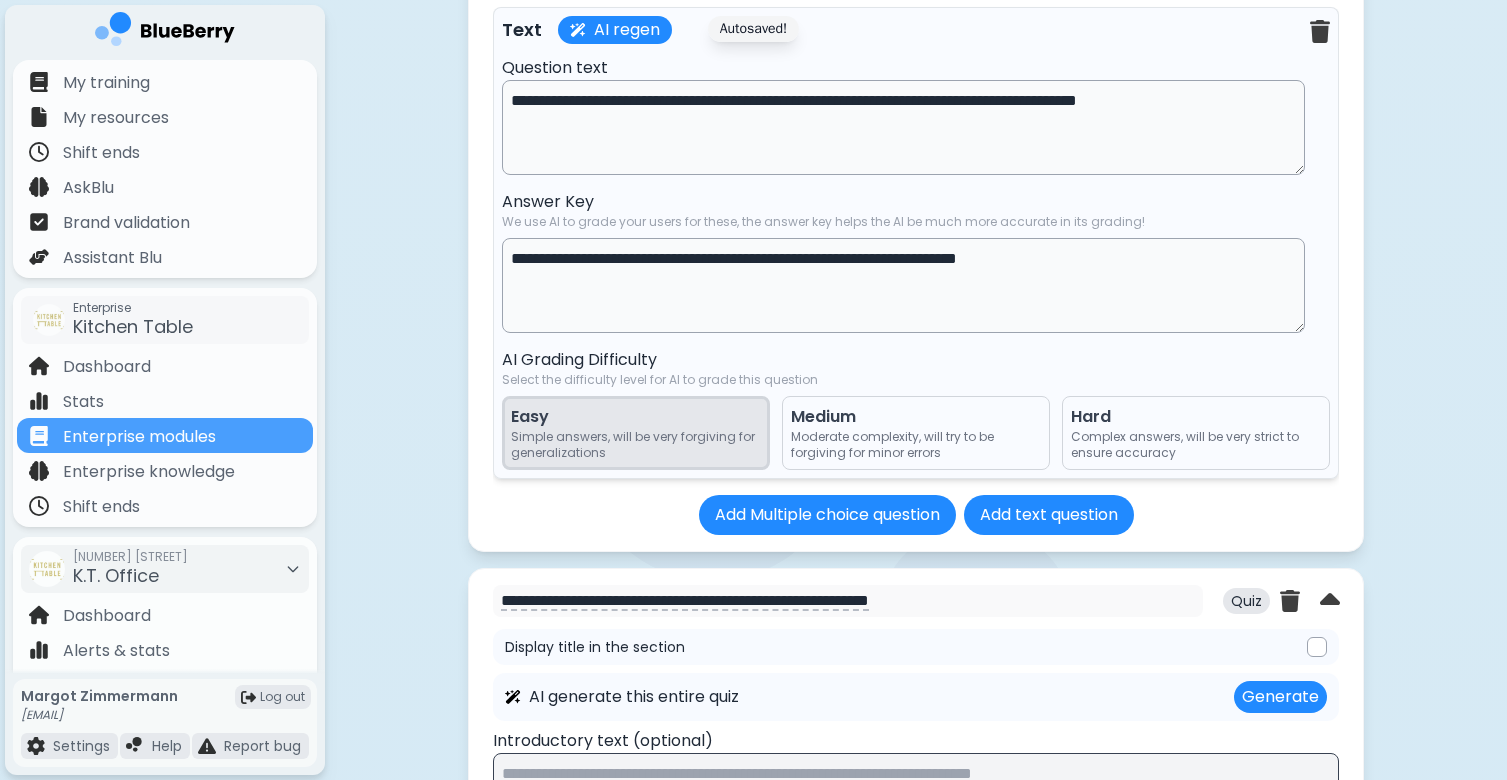 scroll, scrollTop: 15541, scrollLeft: 0, axis: vertical 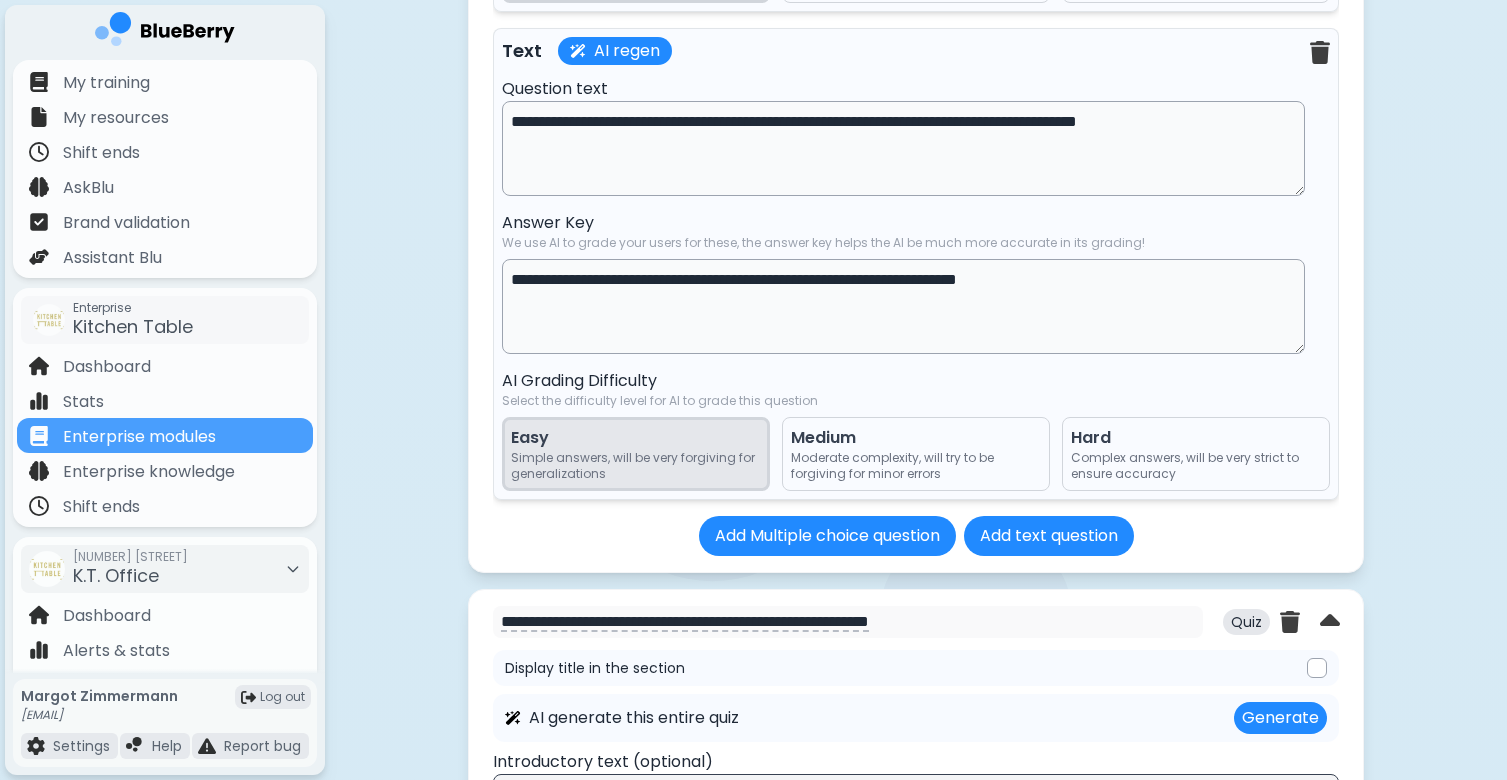 click on "**********" at bounding box center [903, 148] 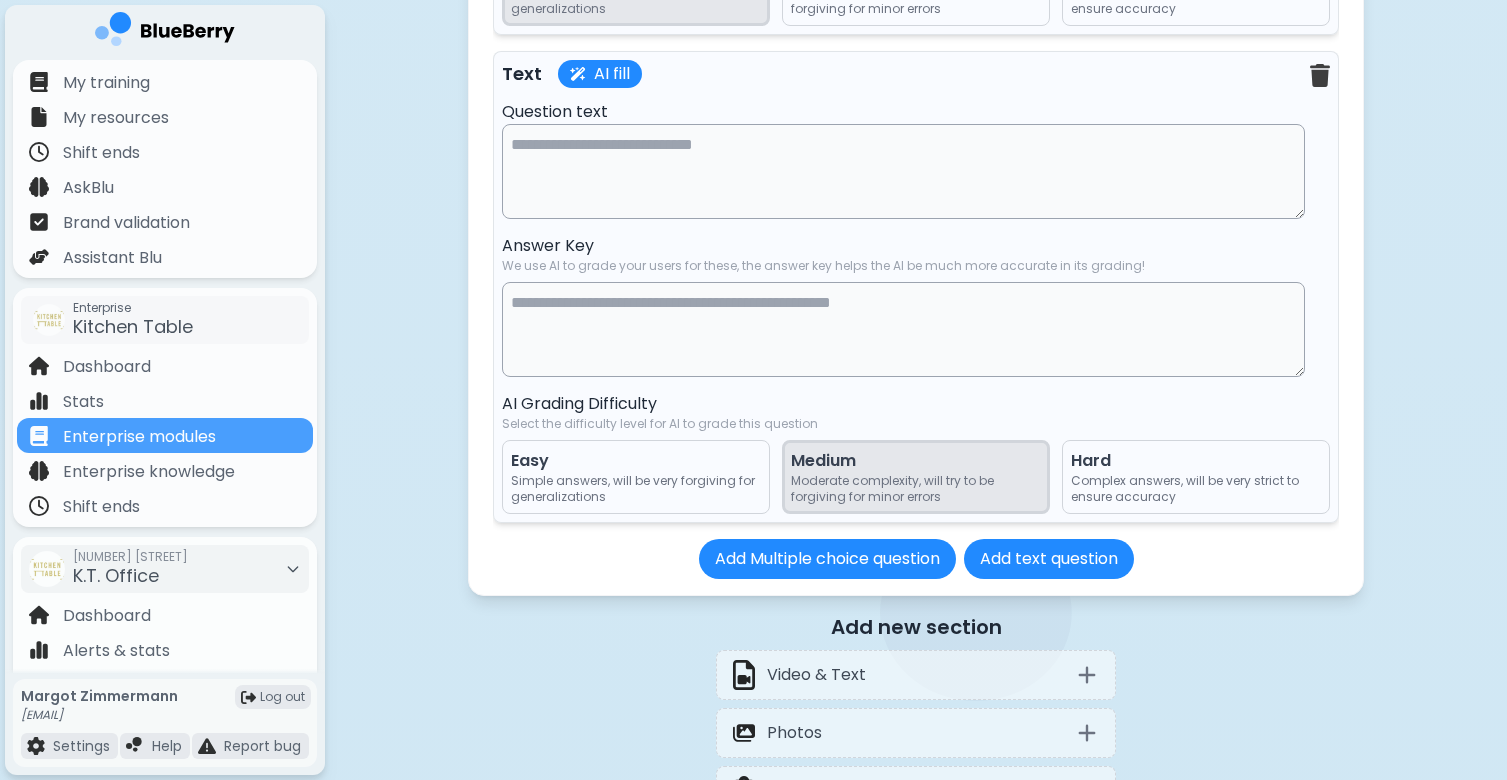 scroll, scrollTop: 17511, scrollLeft: 0, axis: vertical 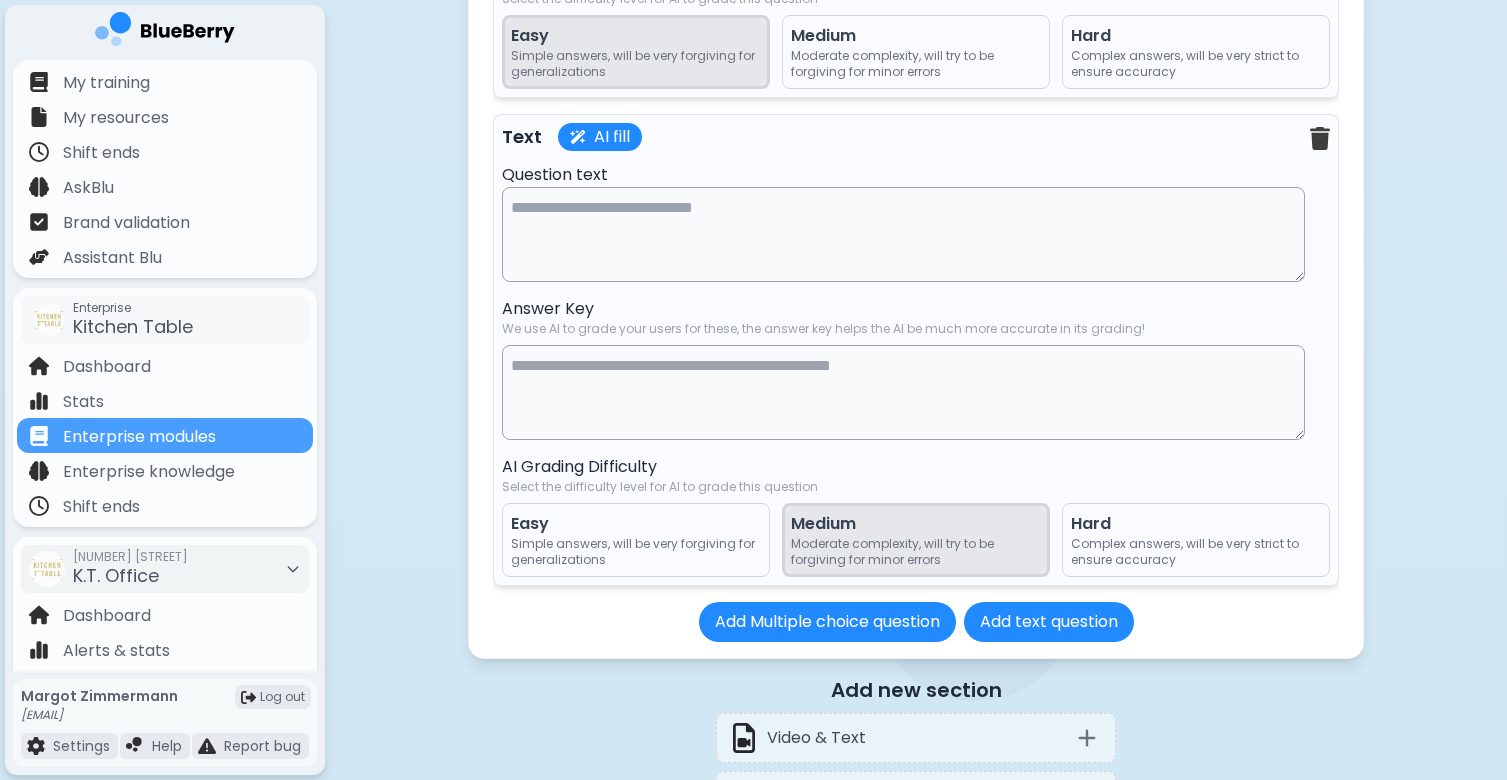click at bounding box center [903, 234] 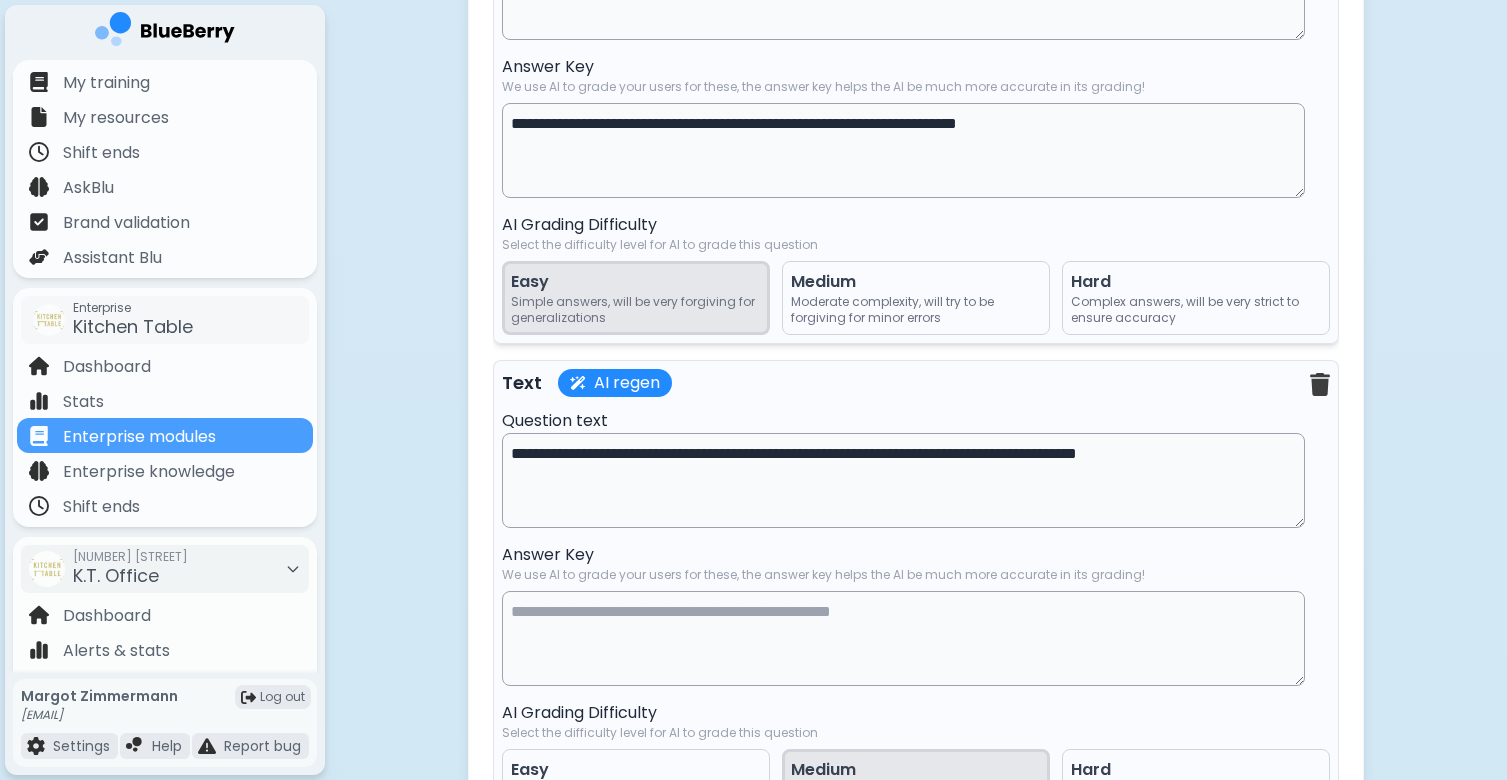 scroll, scrollTop: 17214, scrollLeft: 0, axis: vertical 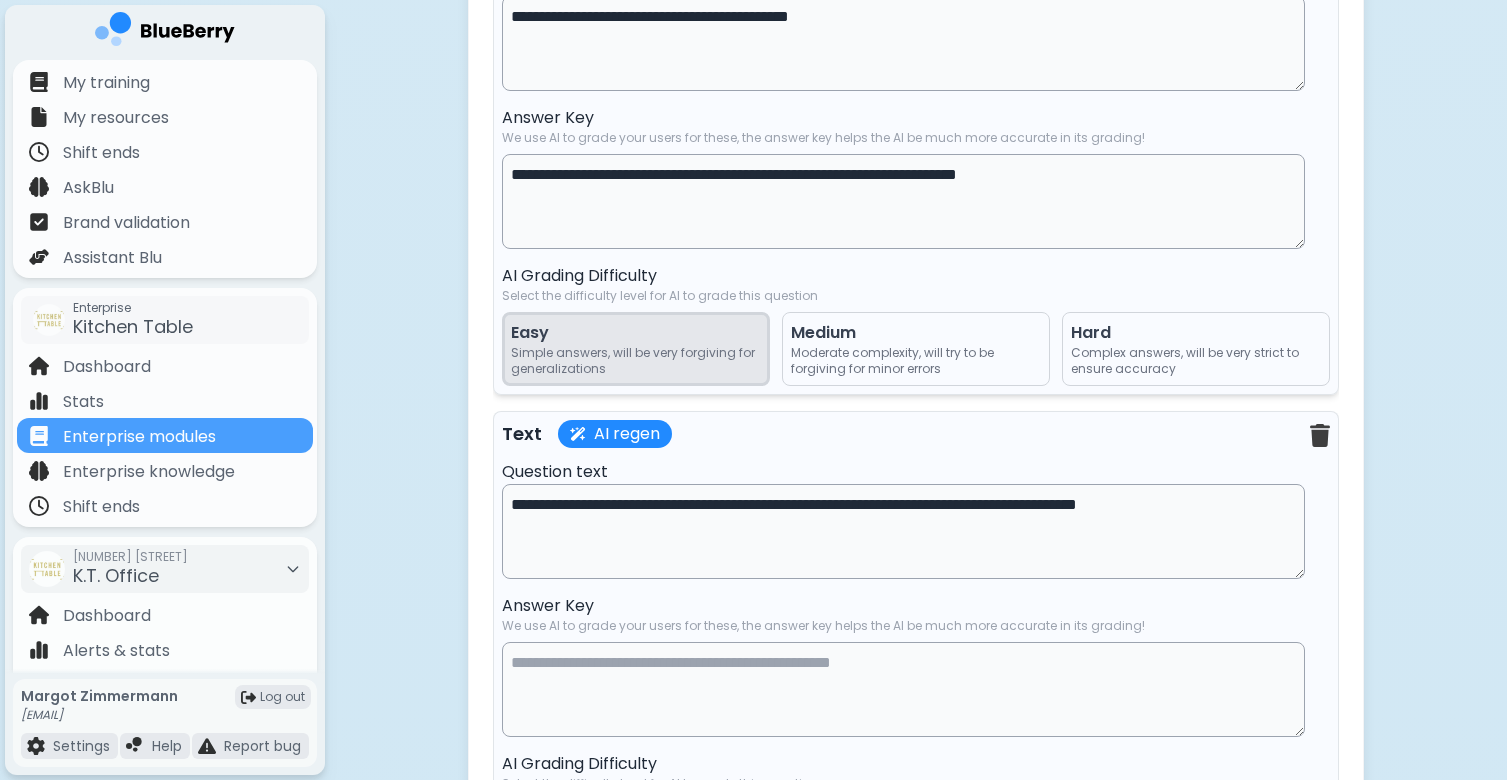 type on "**********" 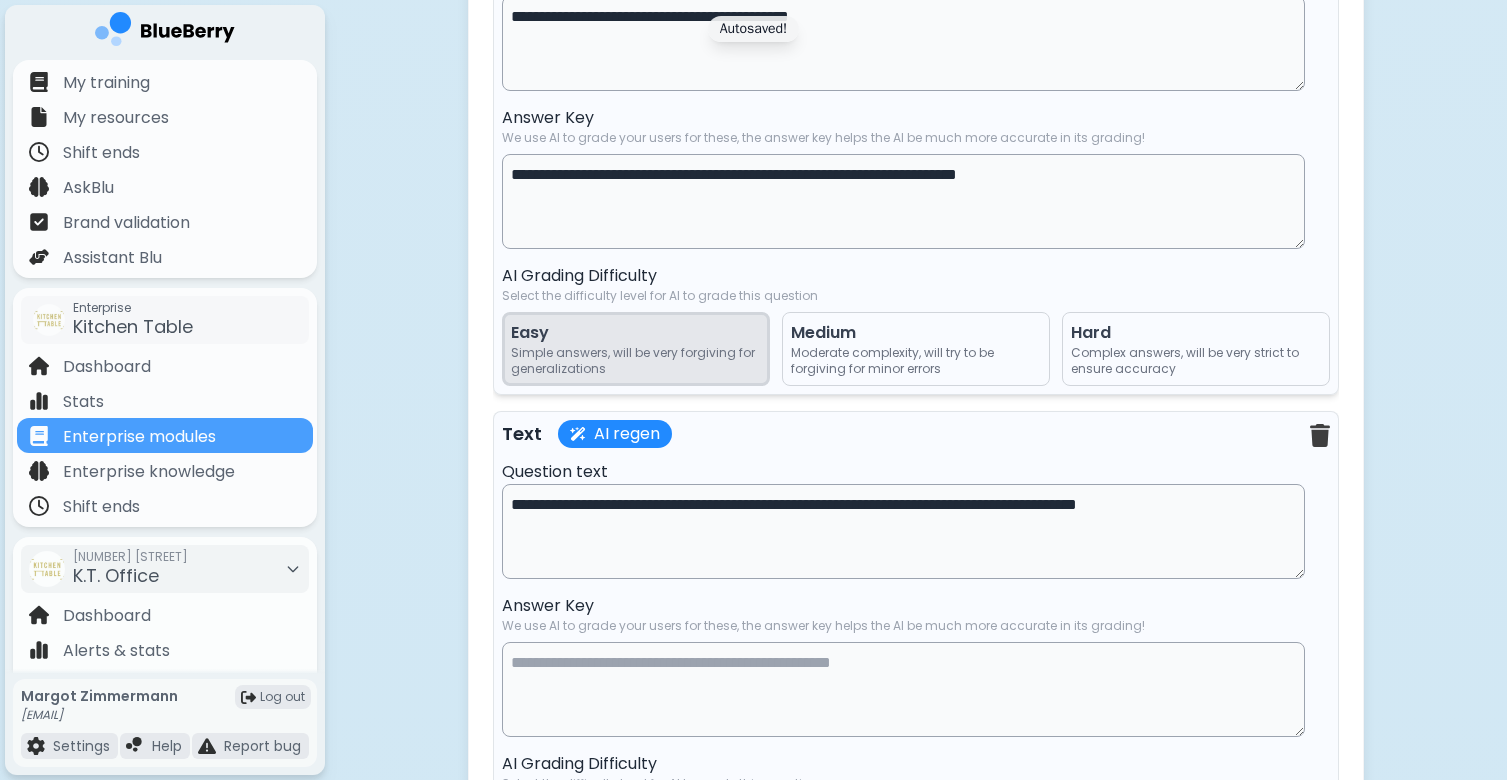 click on "**********" at bounding box center (903, 201) 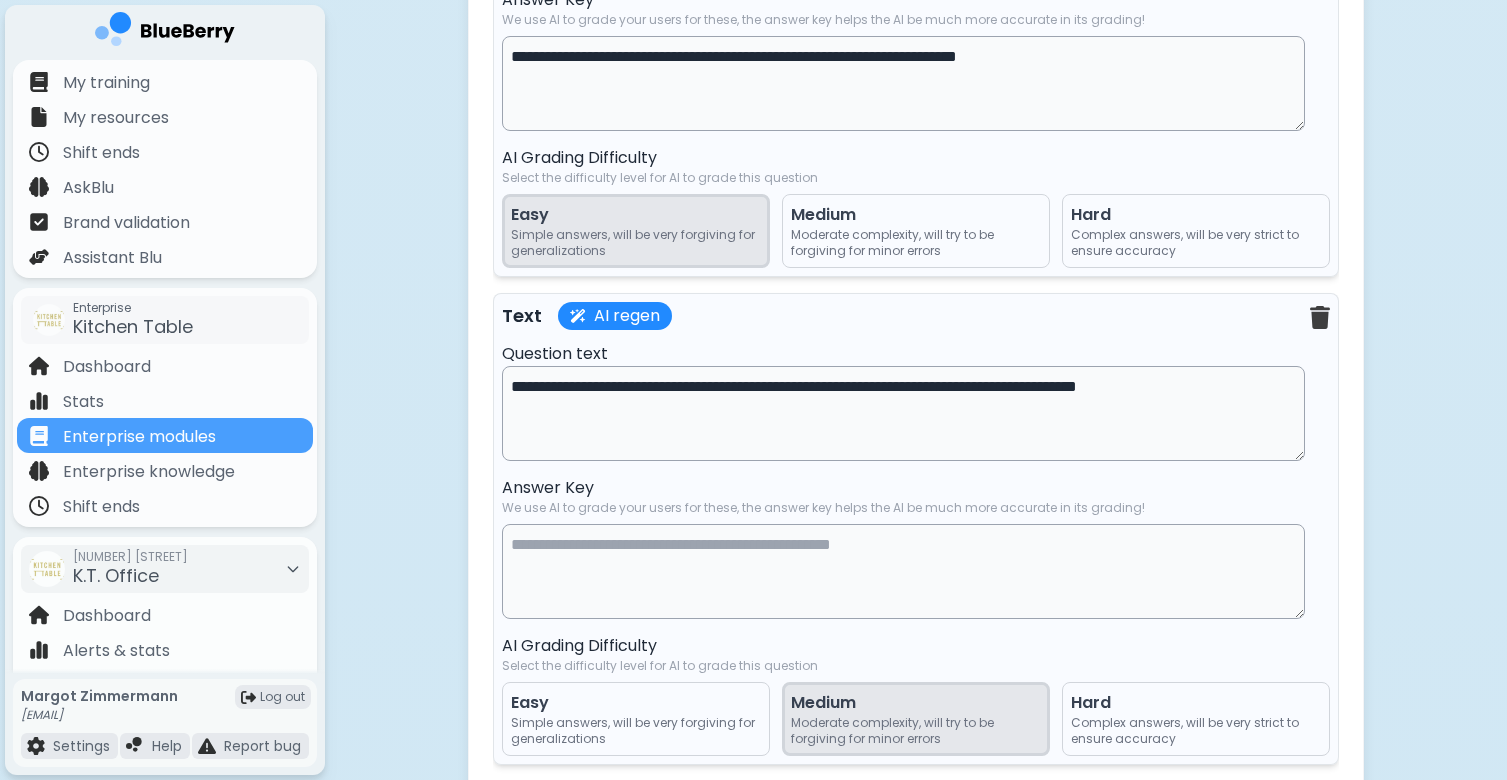 scroll, scrollTop: 17420, scrollLeft: 0, axis: vertical 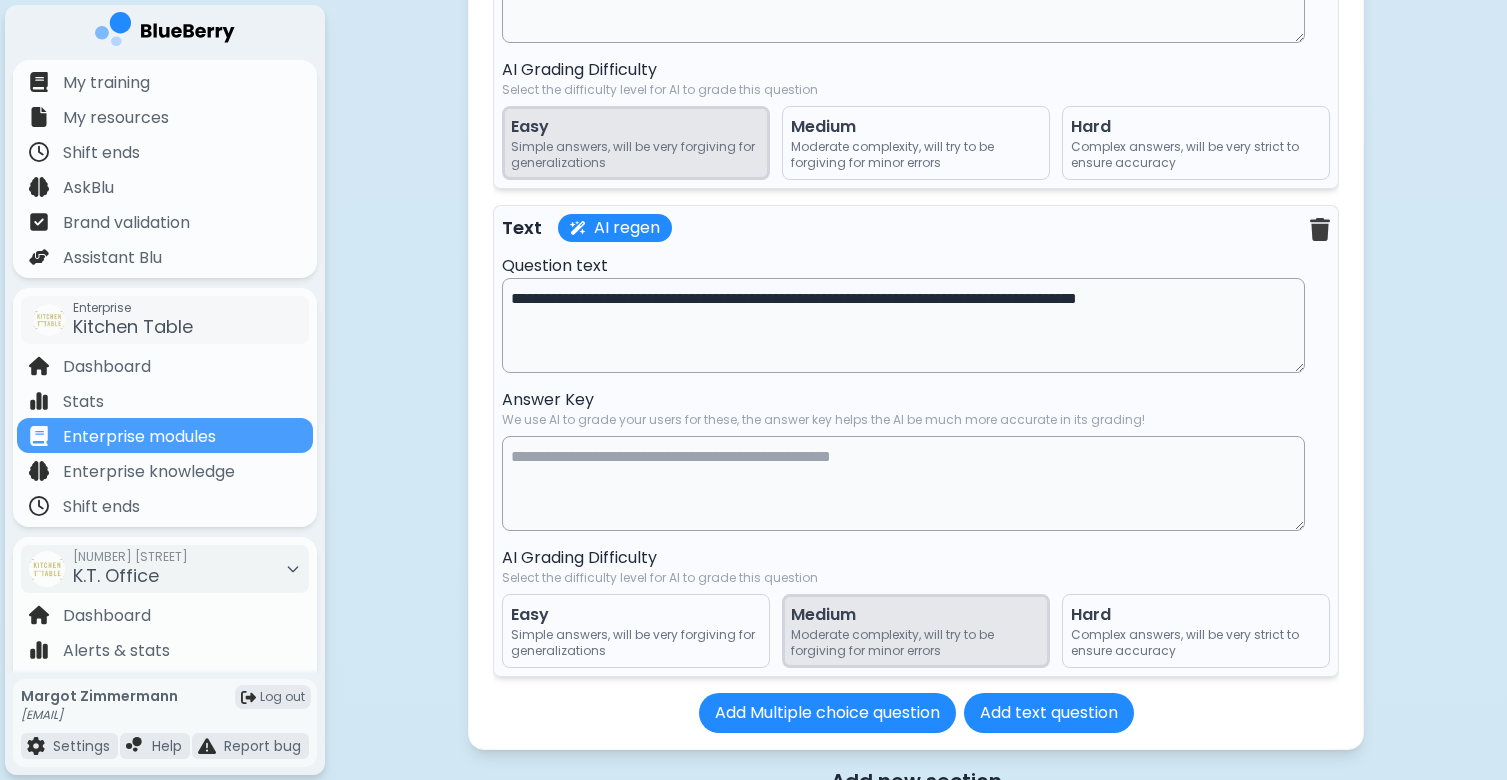 click at bounding box center [903, 483] 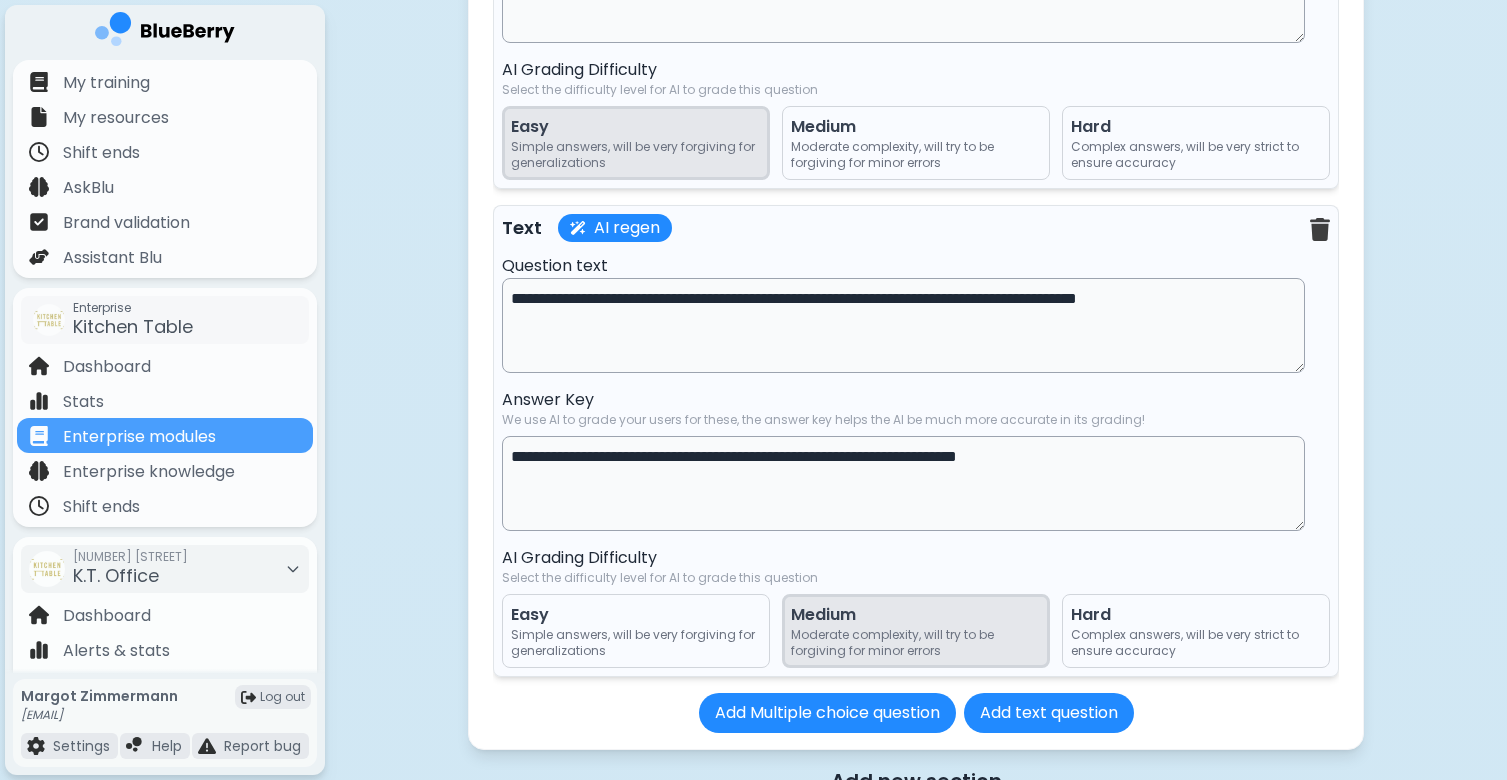 type on "**********" 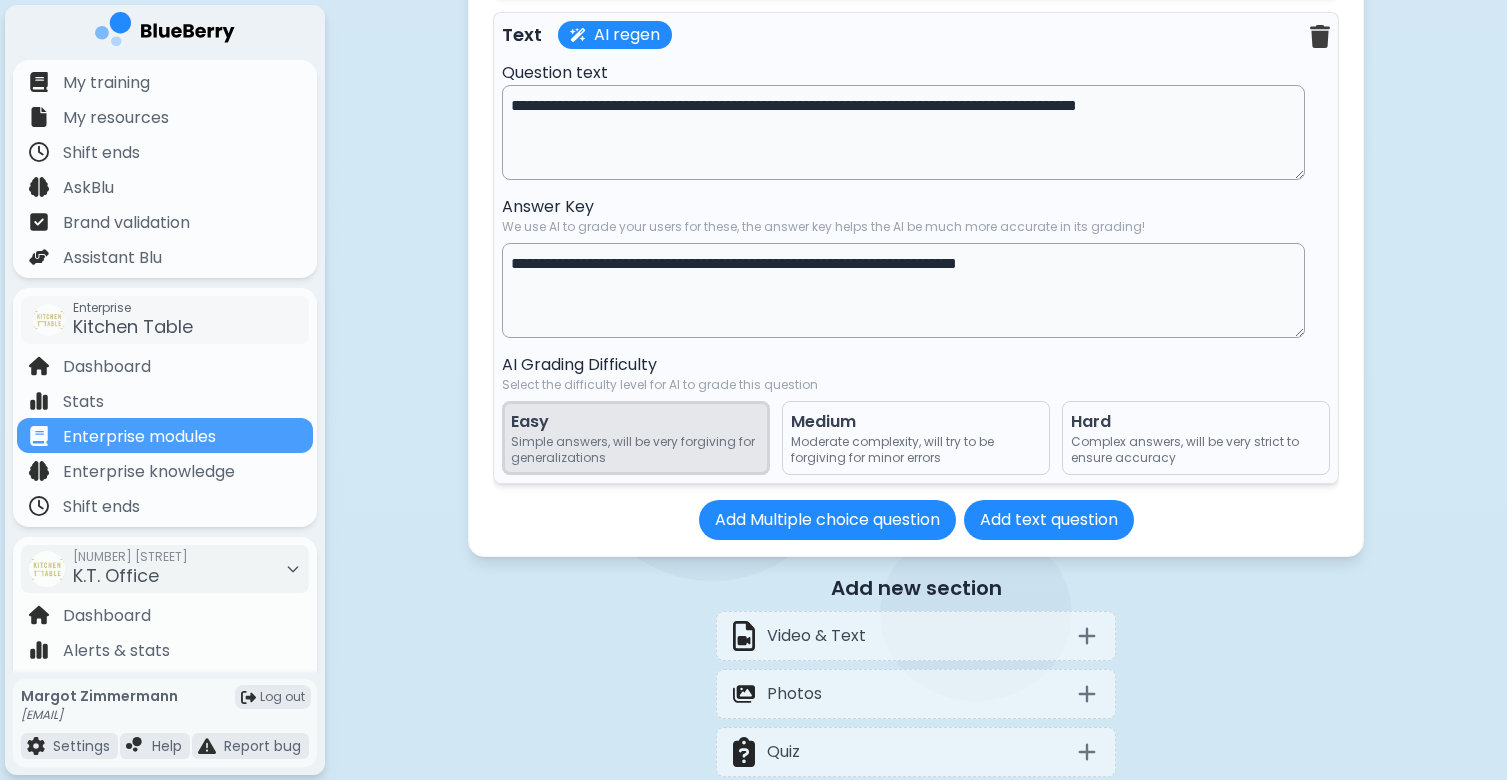 scroll, scrollTop: 17667, scrollLeft: 0, axis: vertical 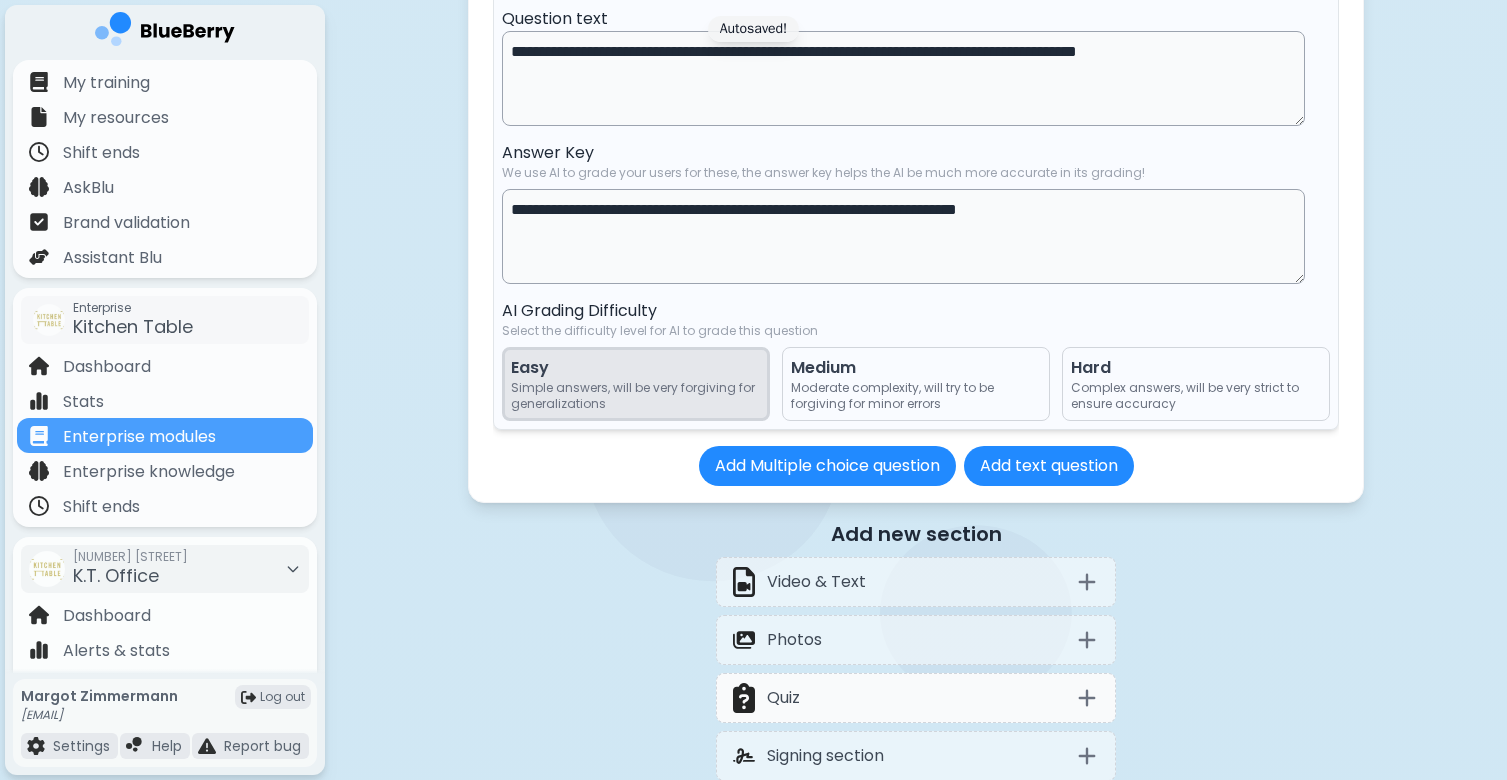 click on "Quiz" at bounding box center (916, 698) 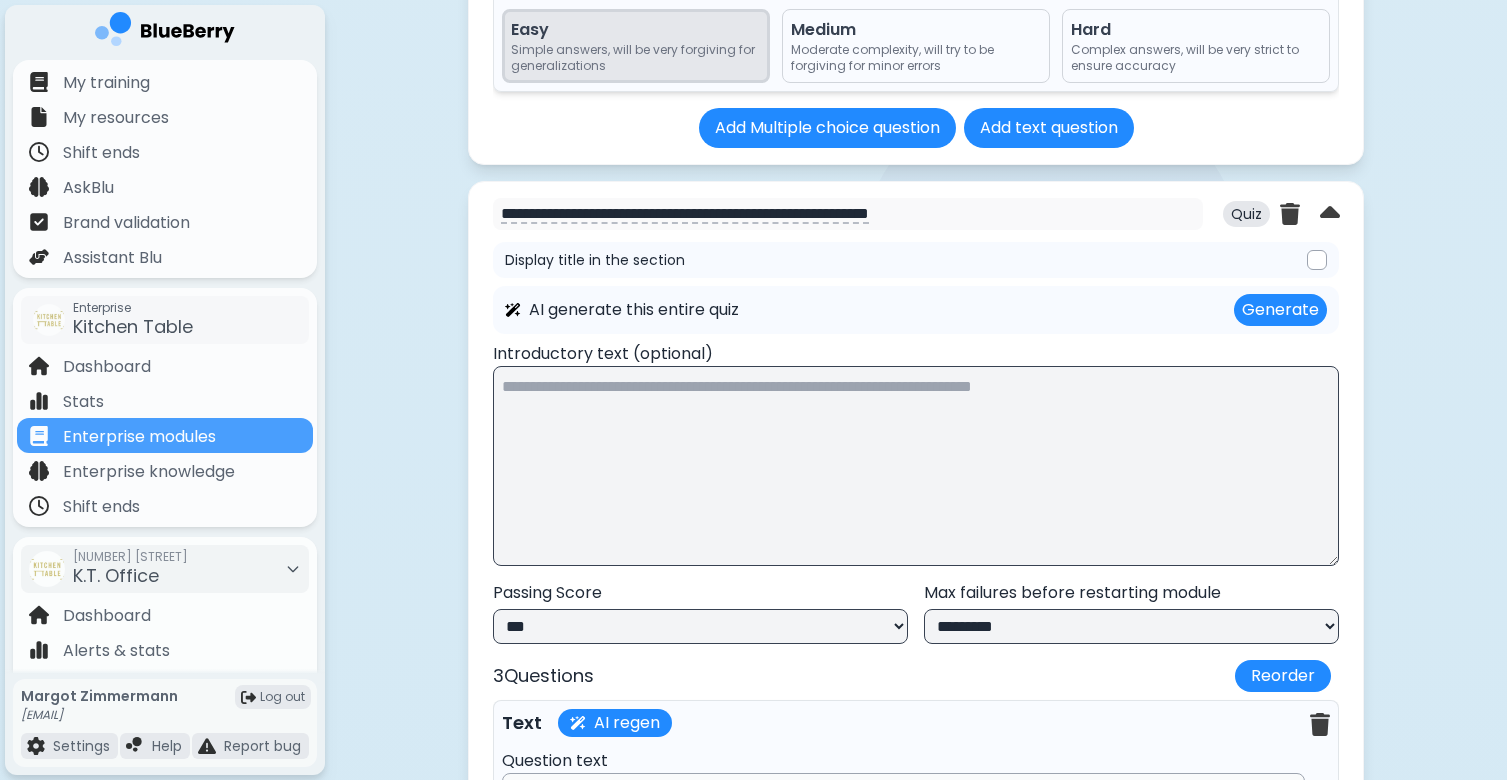 scroll, scrollTop: 15860, scrollLeft: 0, axis: vertical 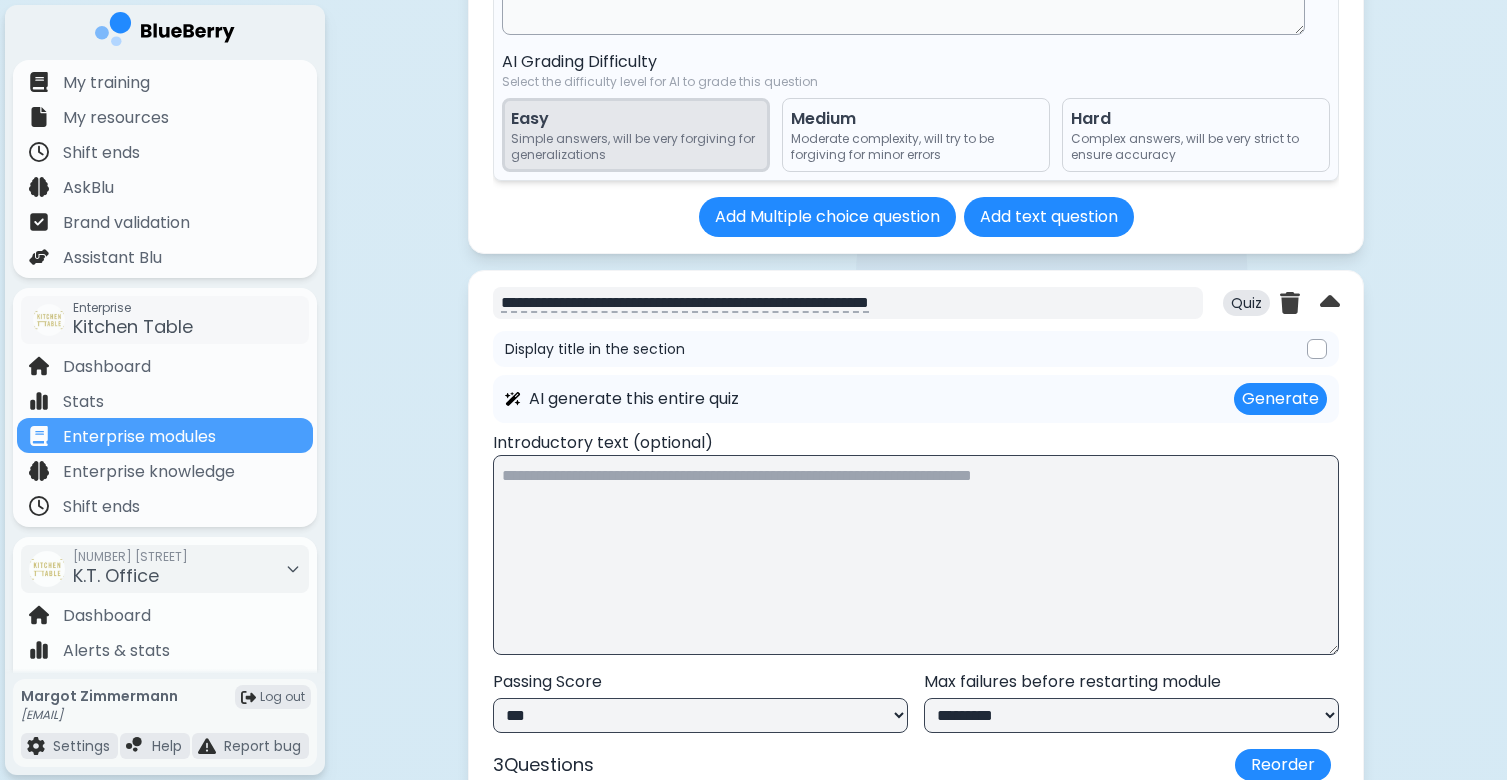 click on "**********" at bounding box center (848, 303) 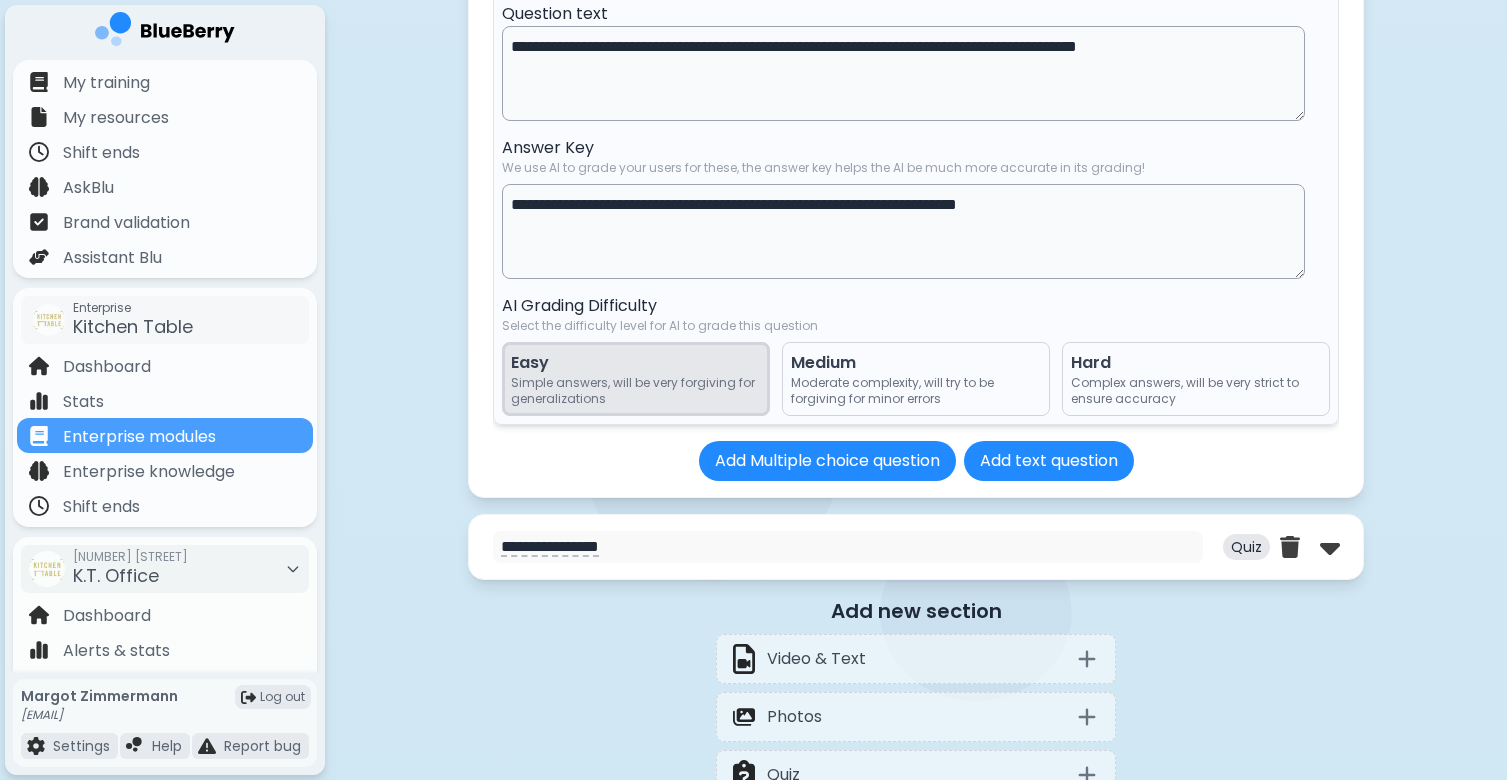 scroll, scrollTop: 17703, scrollLeft: 0, axis: vertical 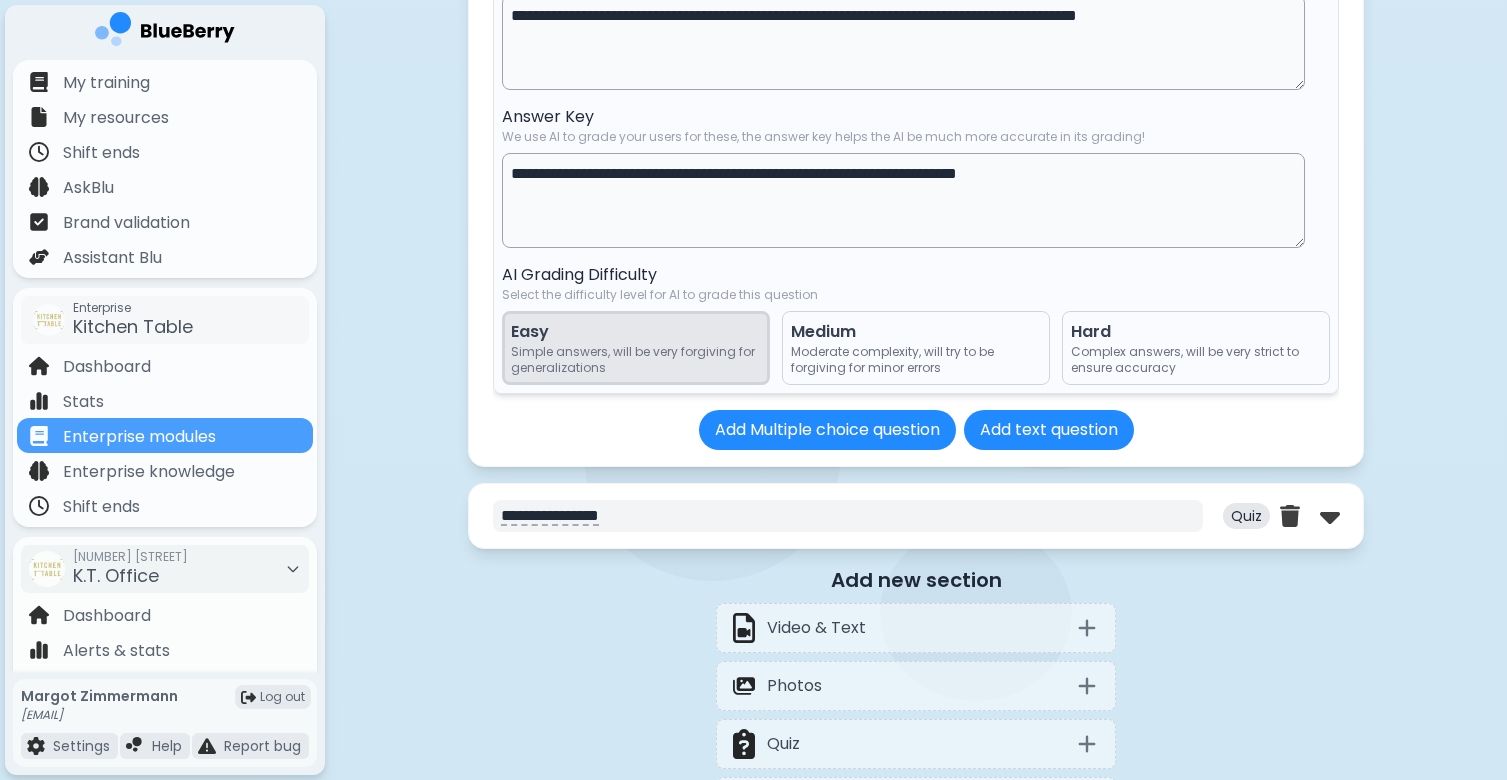 click on "**********" at bounding box center (848, 516) 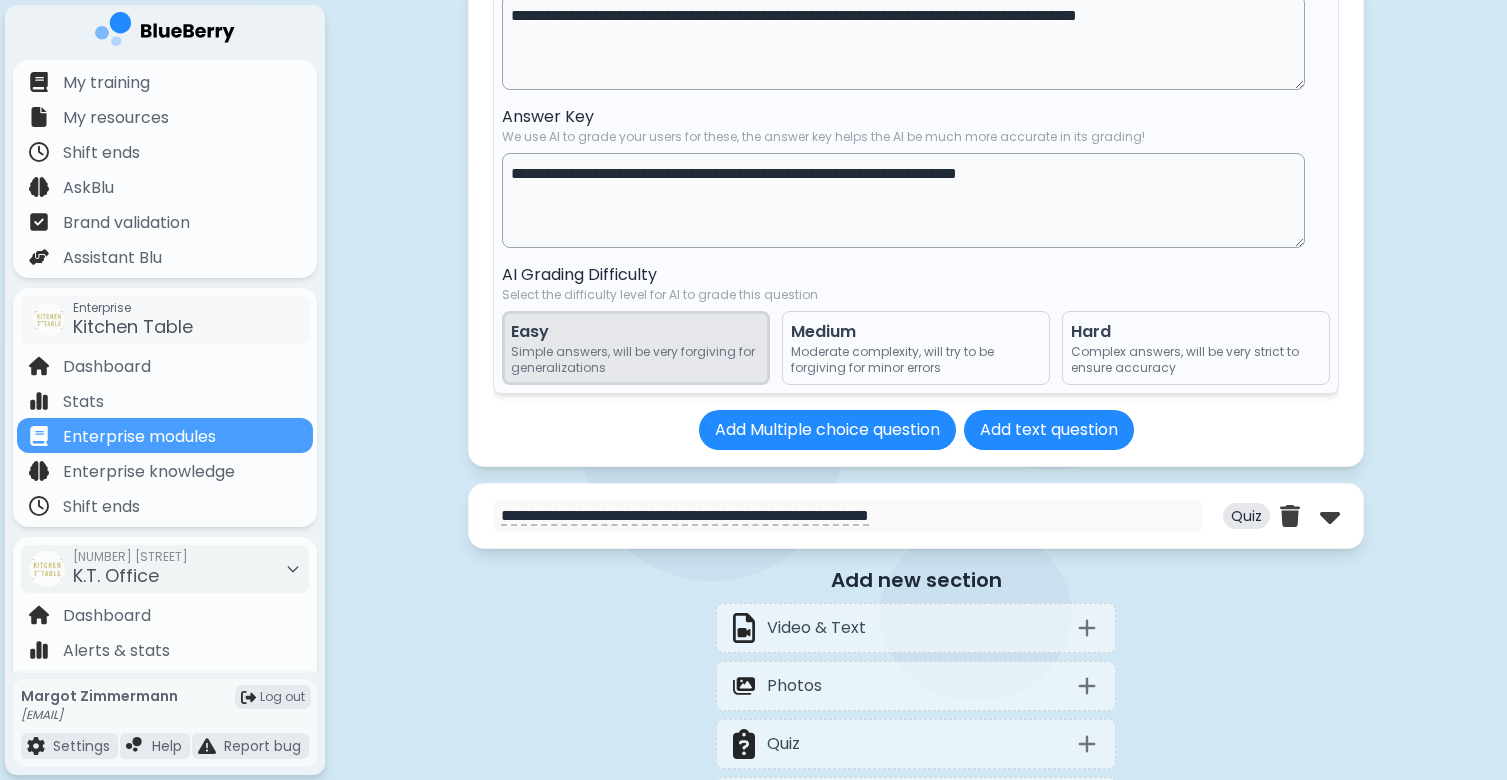 type on "**********" 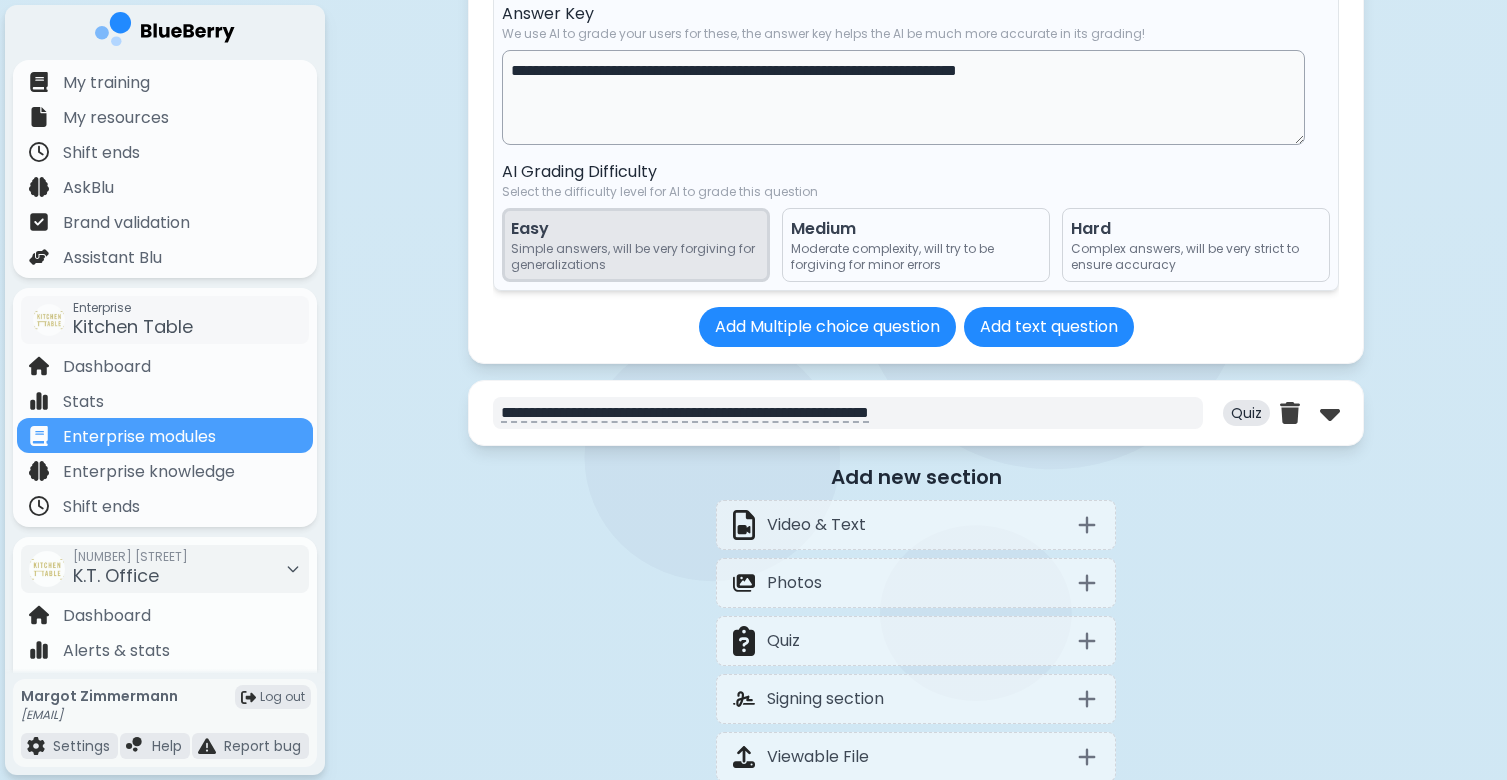 scroll, scrollTop: 17819, scrollLeft: 0, axis: vertical 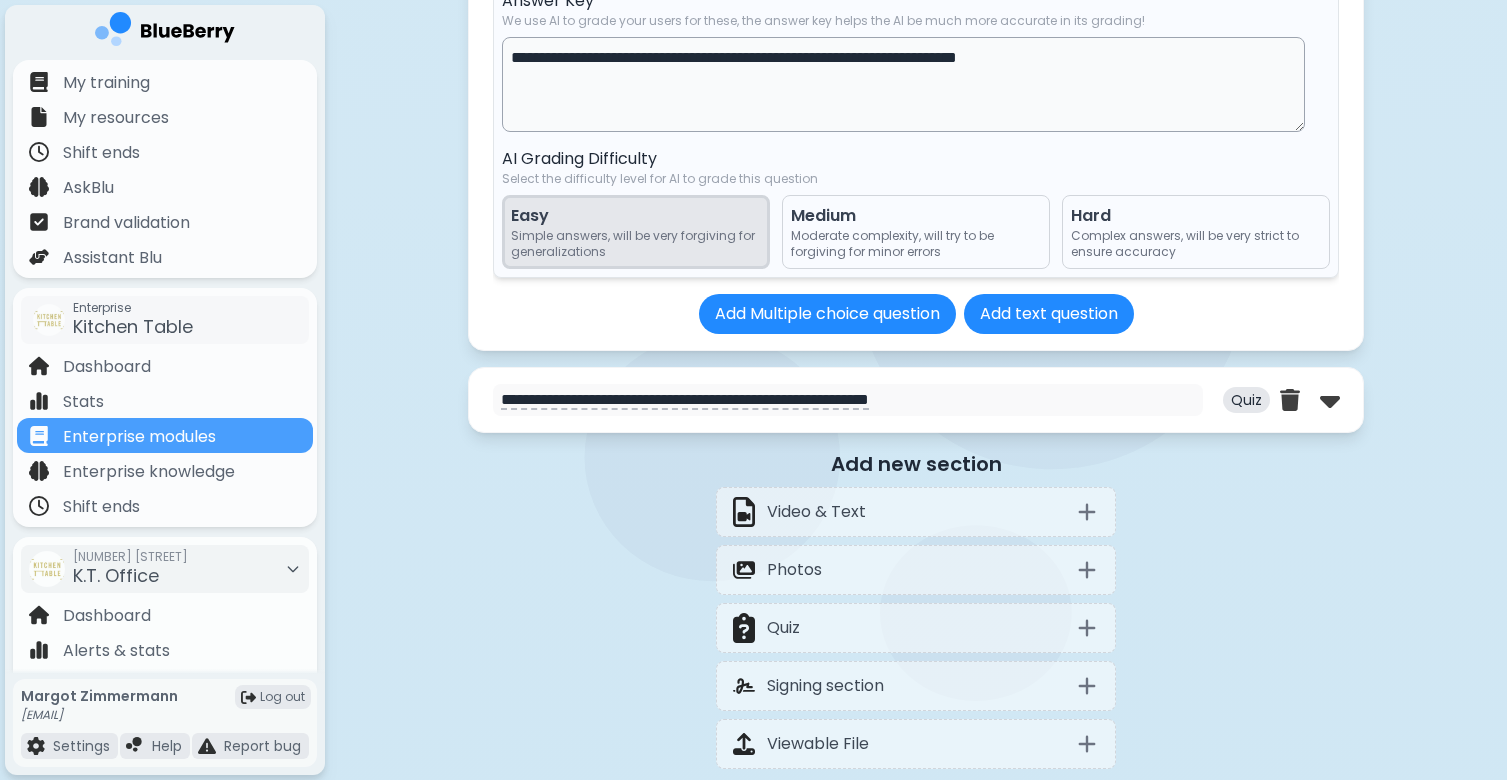 click on "**********" at bounding box center (916, 400) 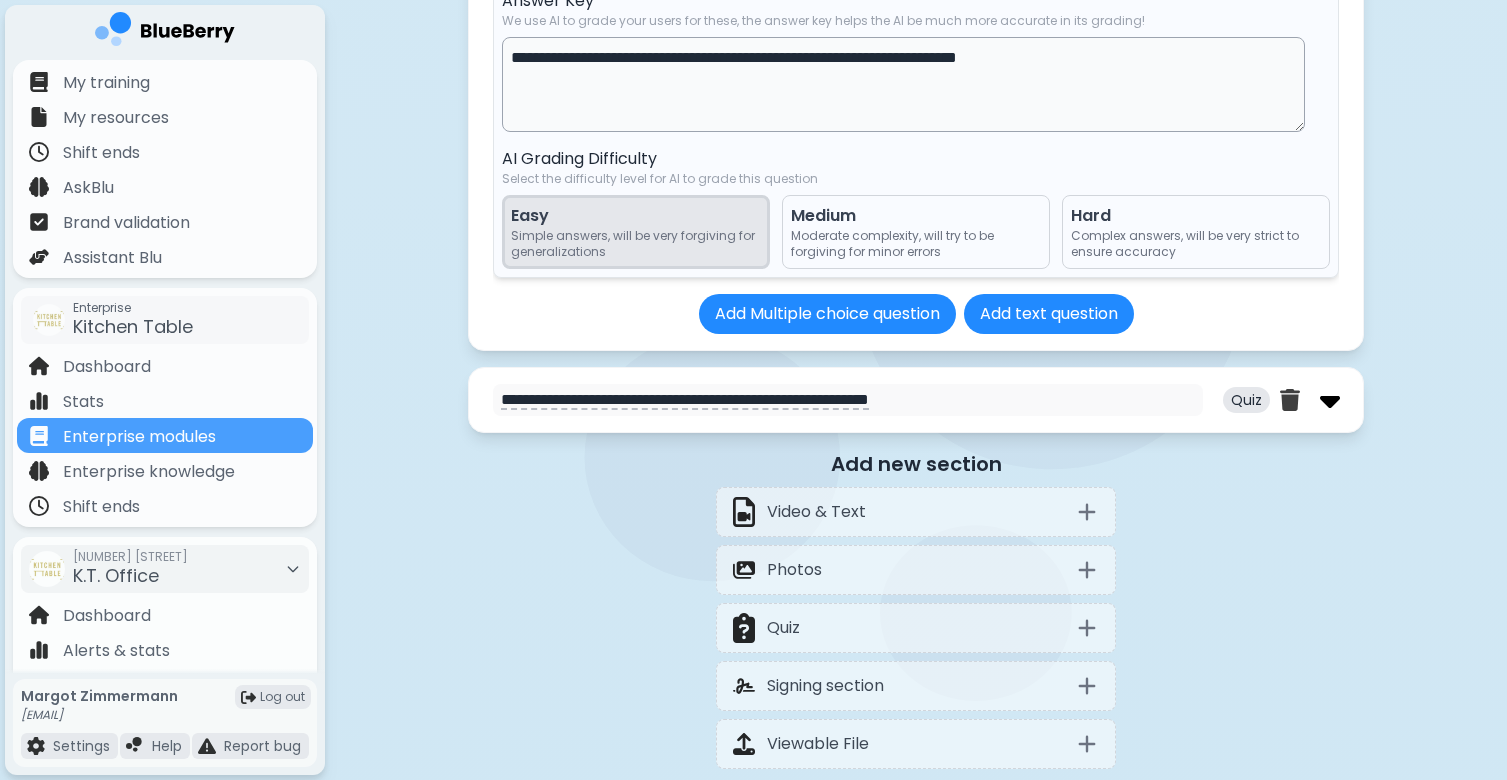 click at bounding box center [1330, 400] 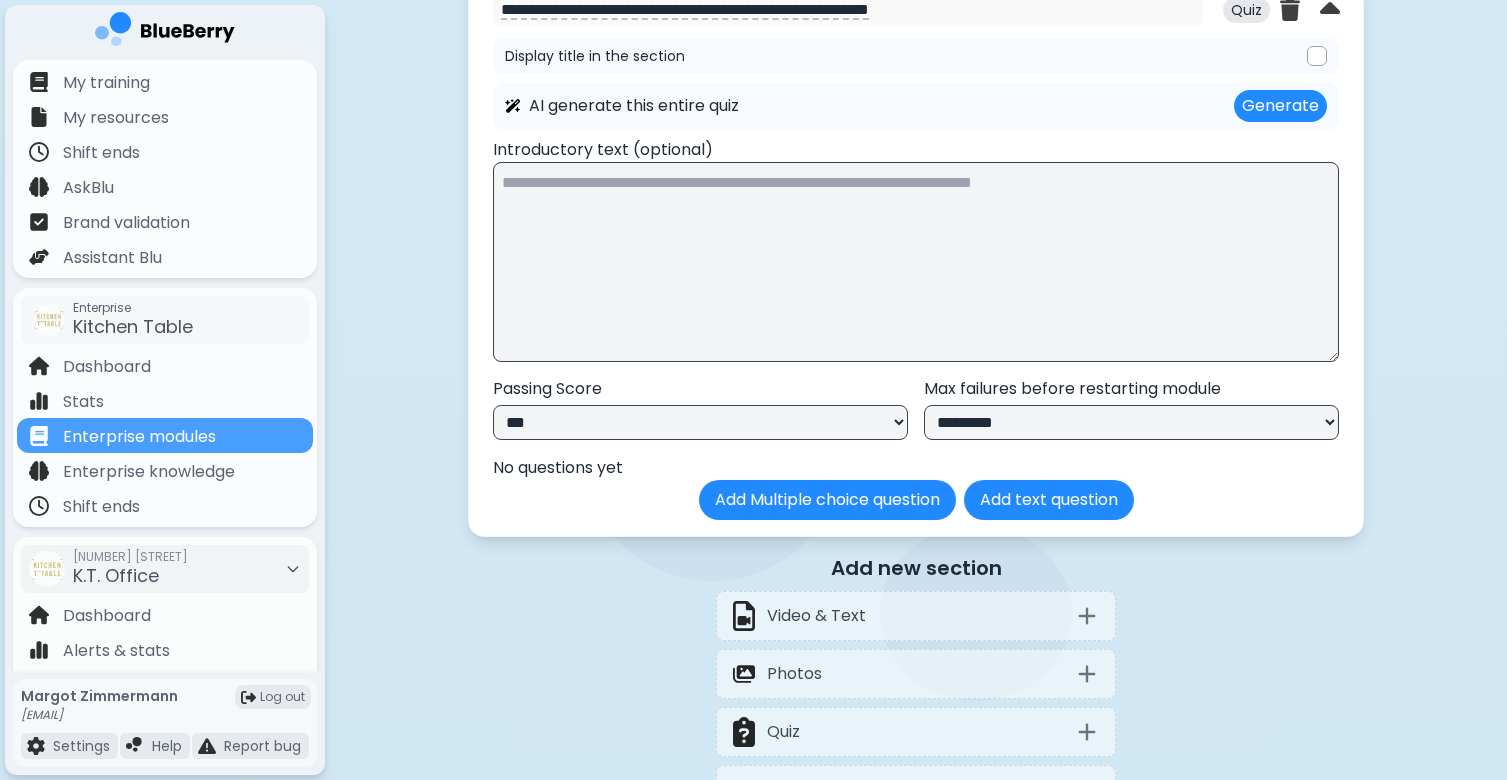 scroll, scrollTop: 18223, scrollLeft: 0, axis: vertical 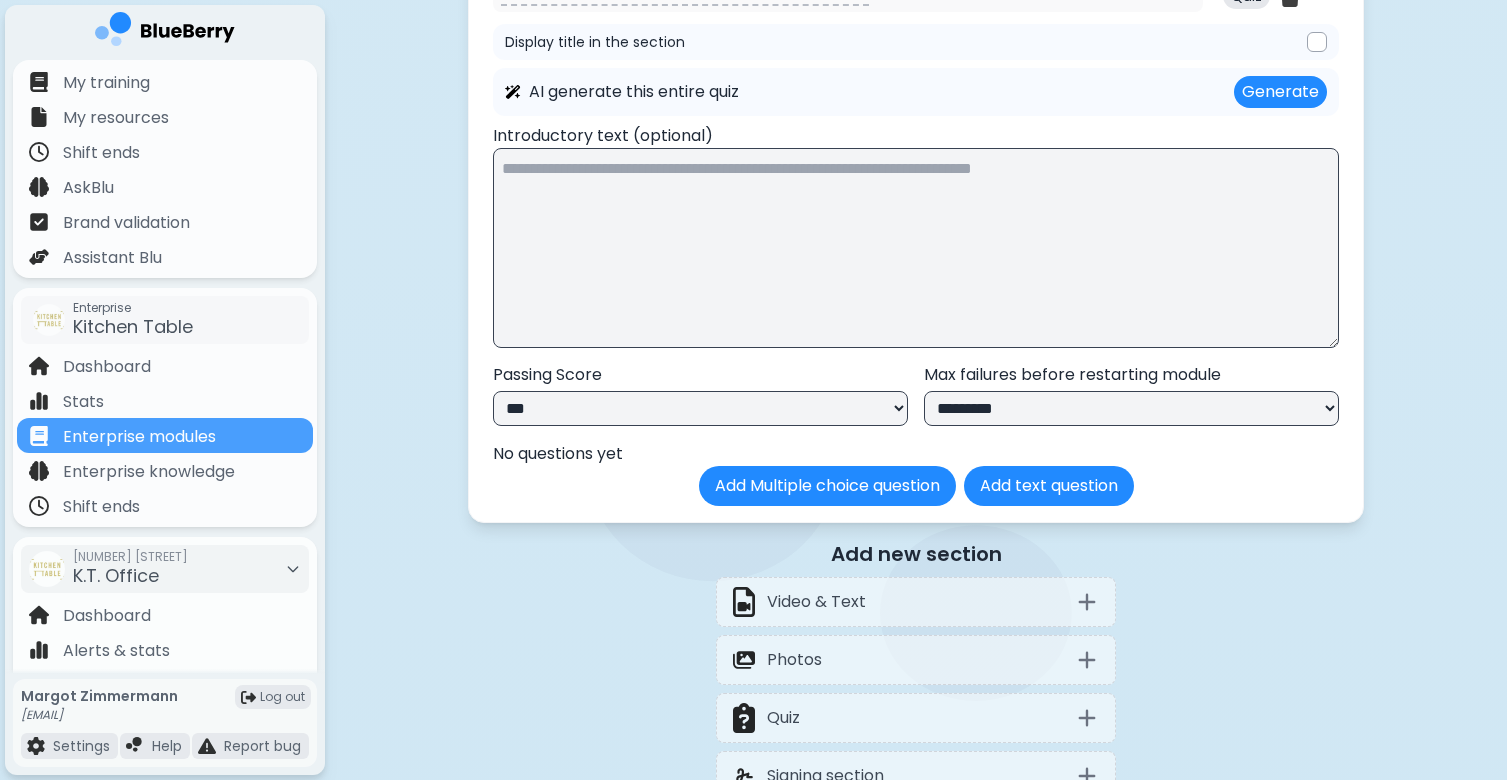click on "**********" at bounding box center (700, 408) 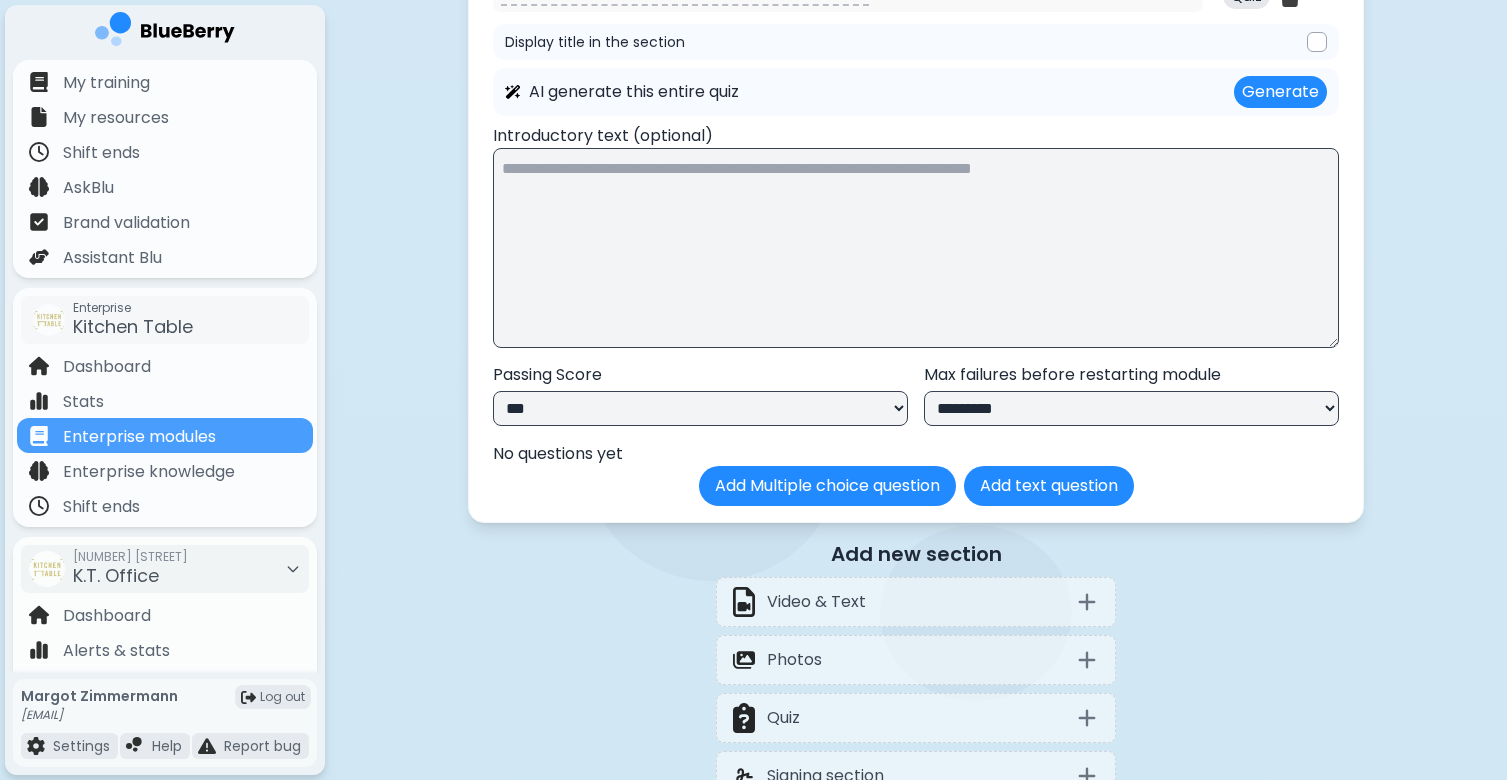 click on "**********" at bounding box center (1131, 408) 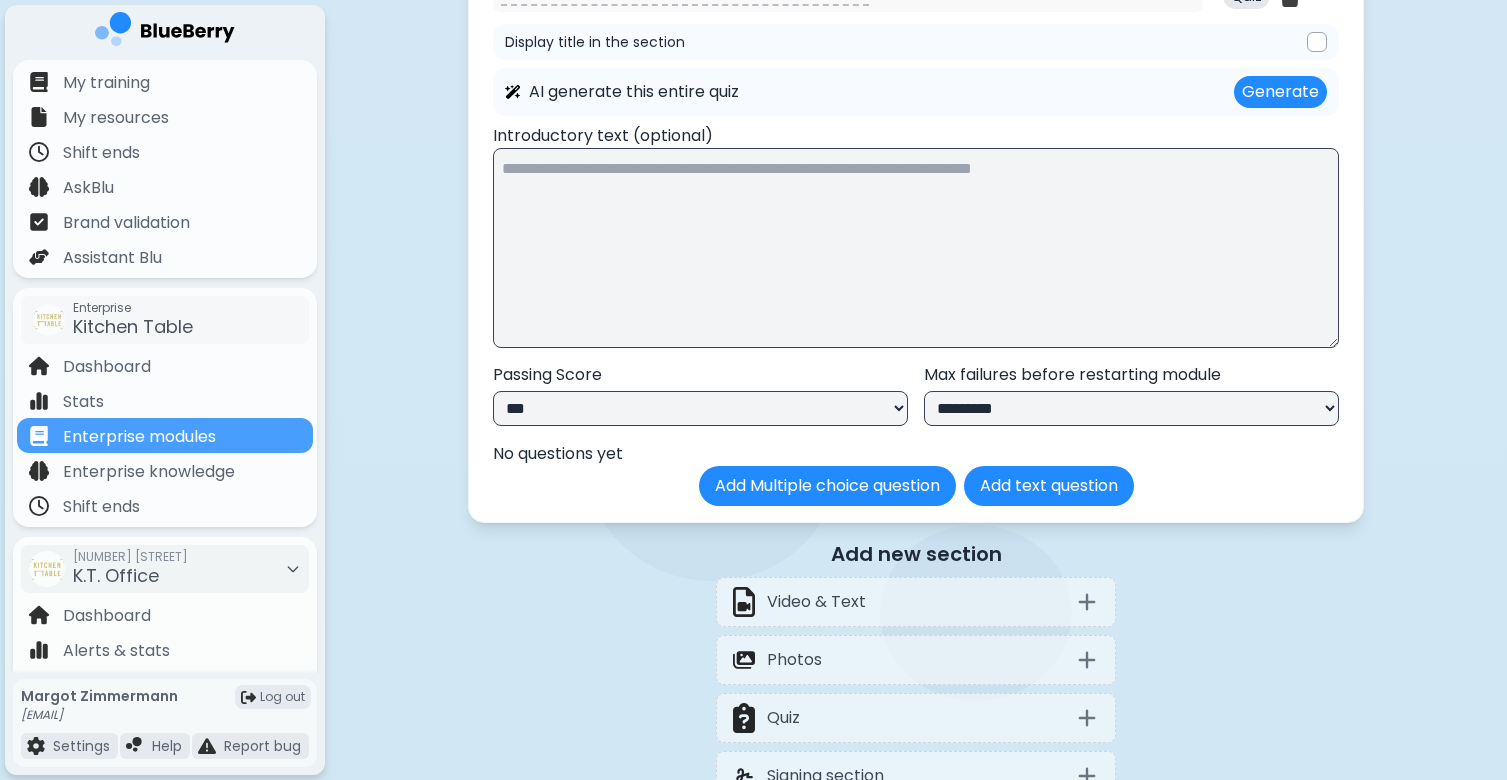 select on "*********" 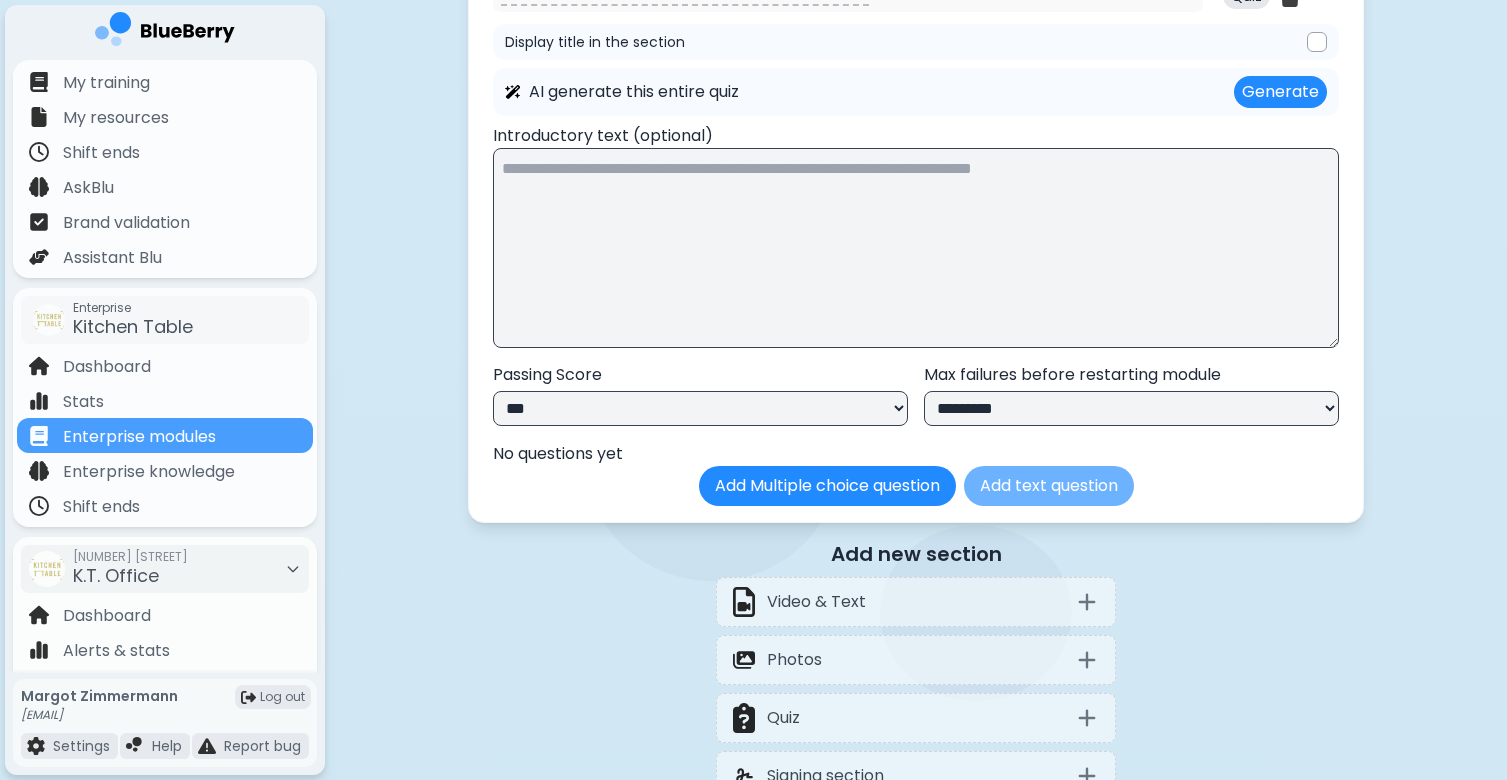 click on "Add text question" at bounding box center (1049, 486) 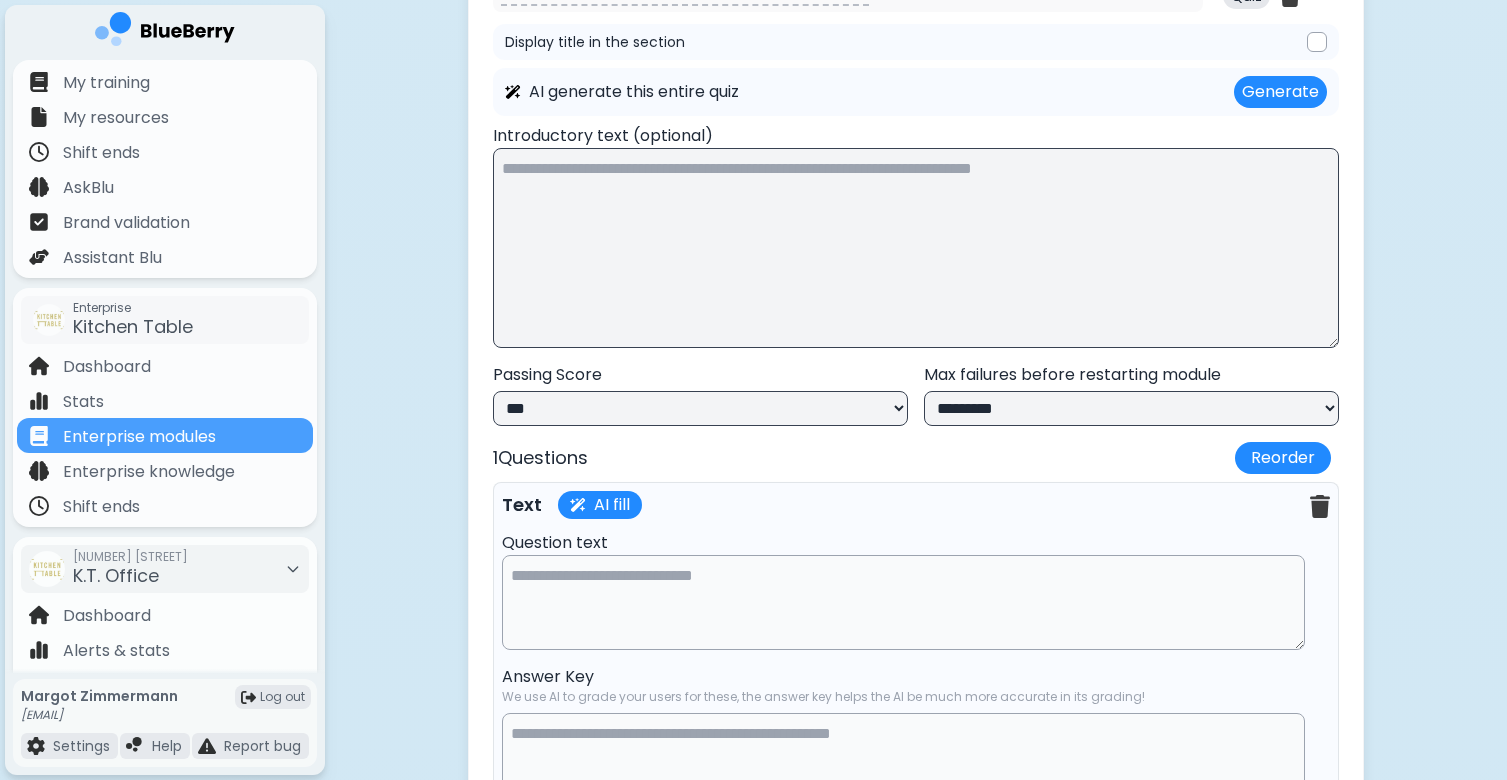 type 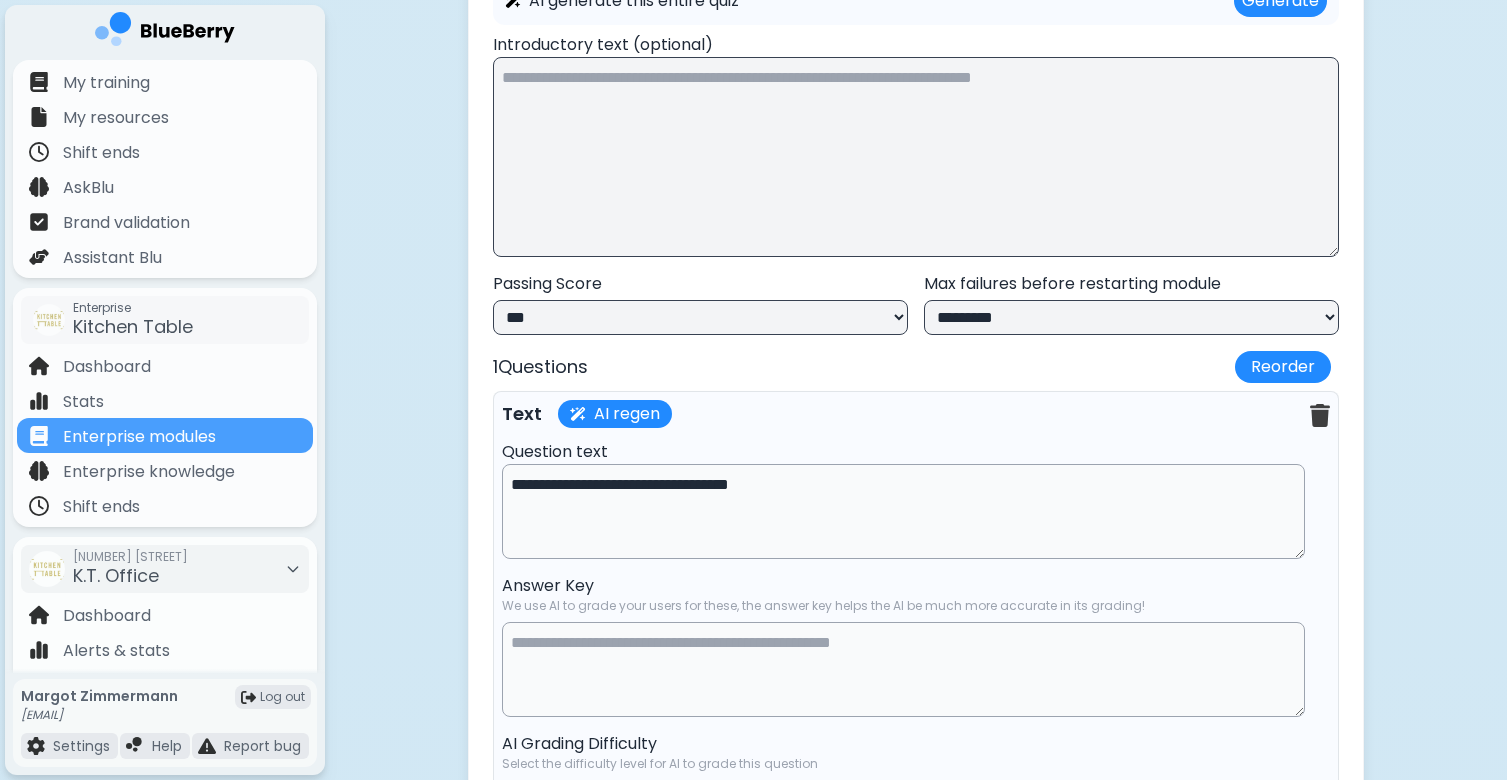 scroll, scrollTop: 18322, scrollLeft: 0, axis: vertical 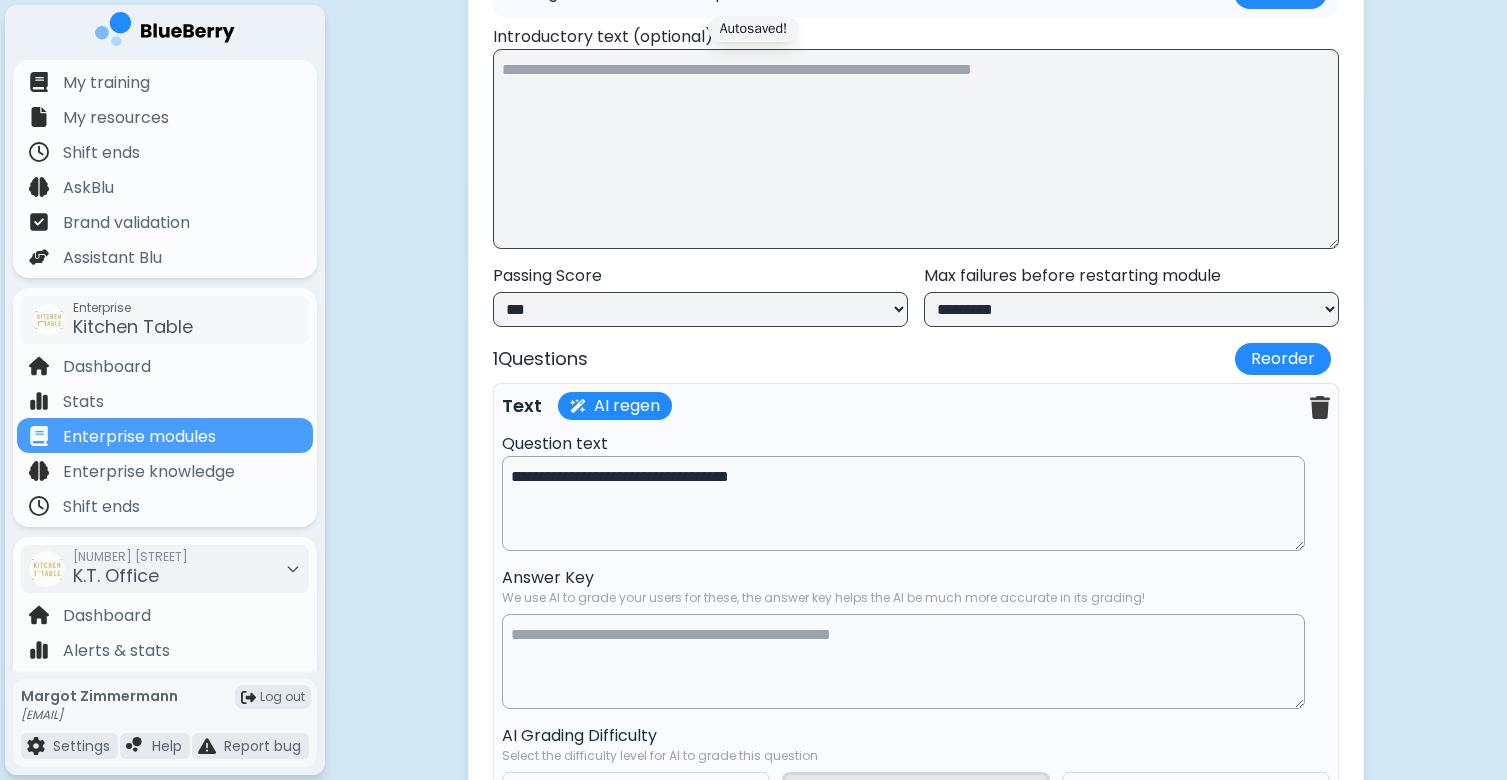 drag, startPoint x: 531, startPoint y: 517, endPoint x: 464, endPoint y: 537, distance: 69.92139 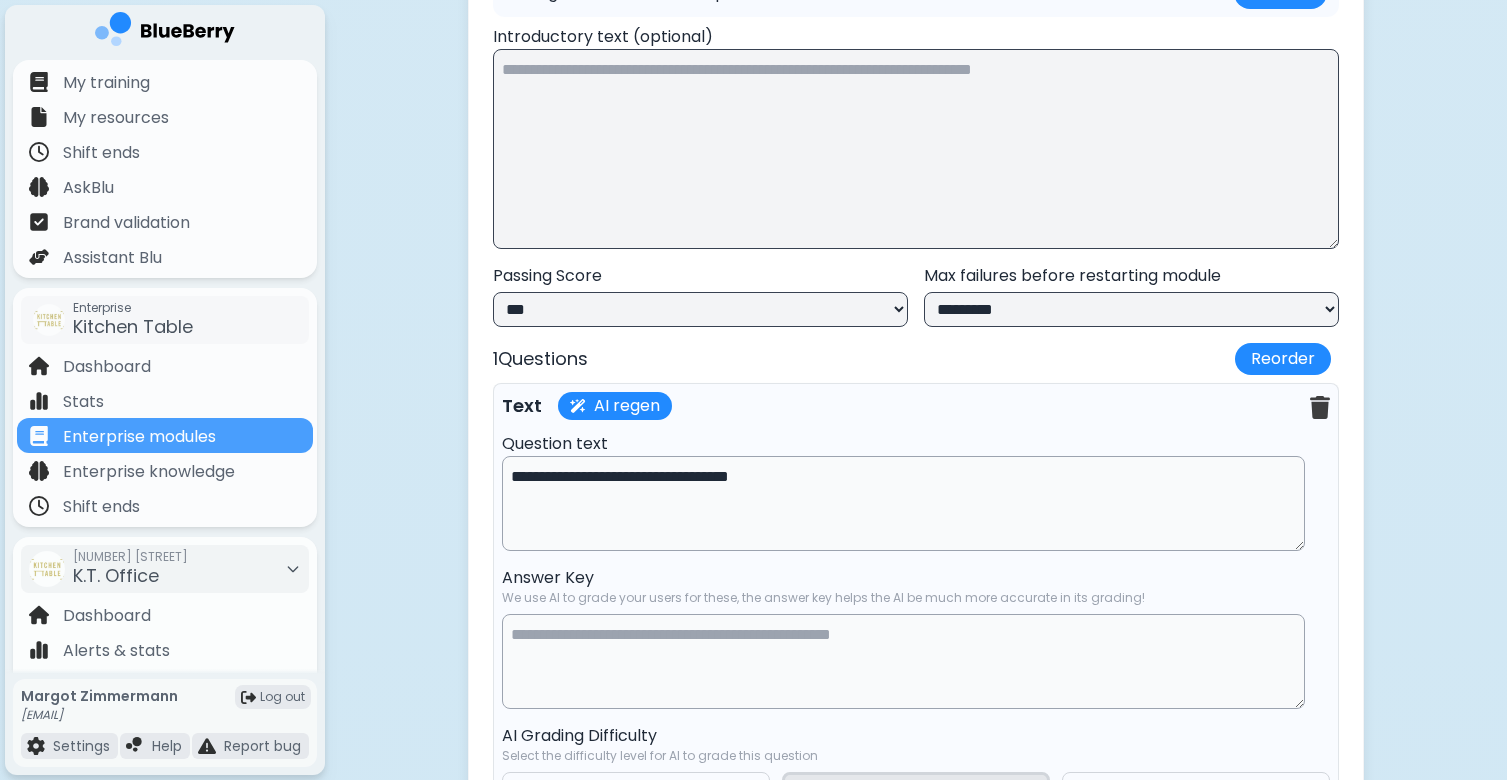 click on "**********" at bounding box center [903, 503] 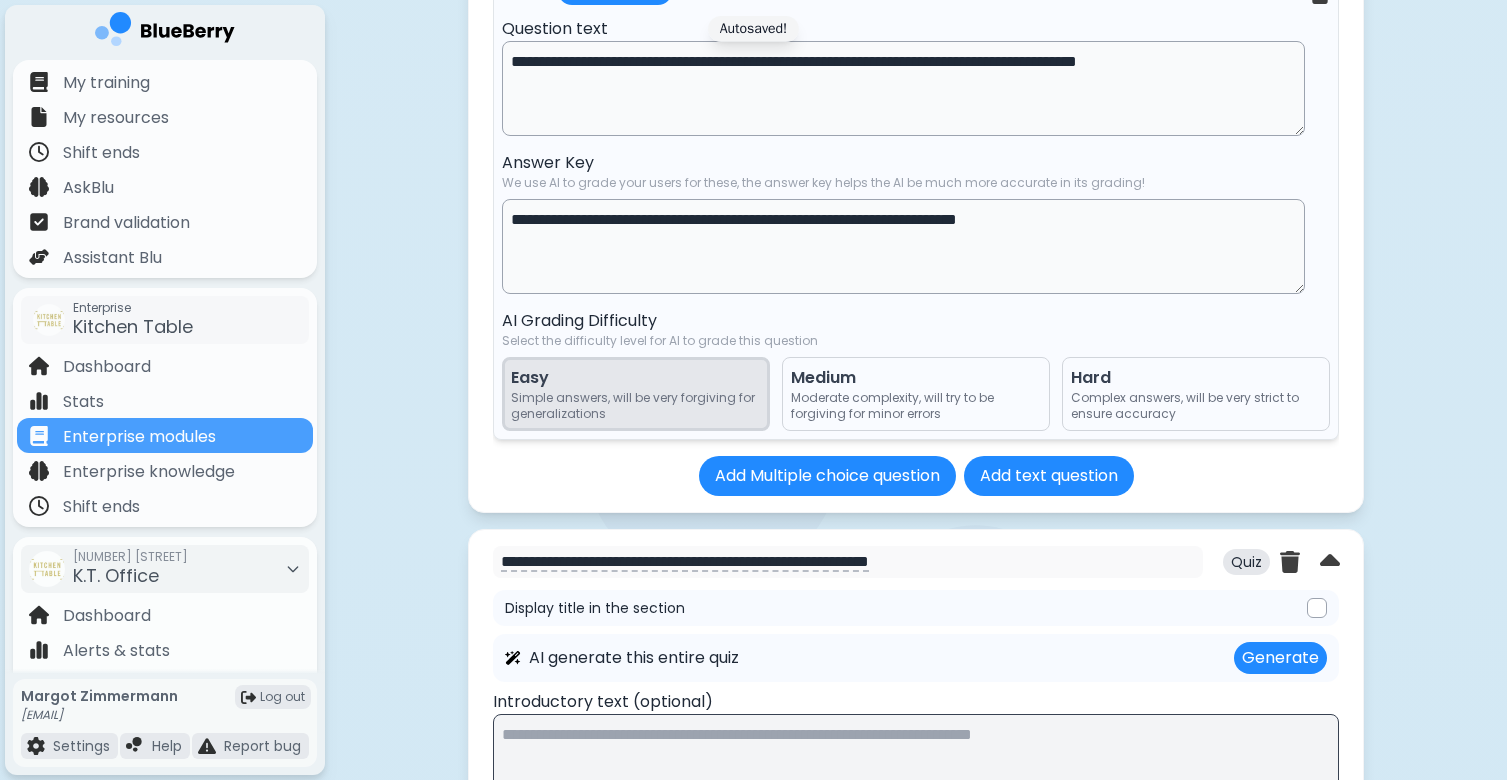 scroll, scrollTop: 17594, scrollLeft: 0, axis: vertical 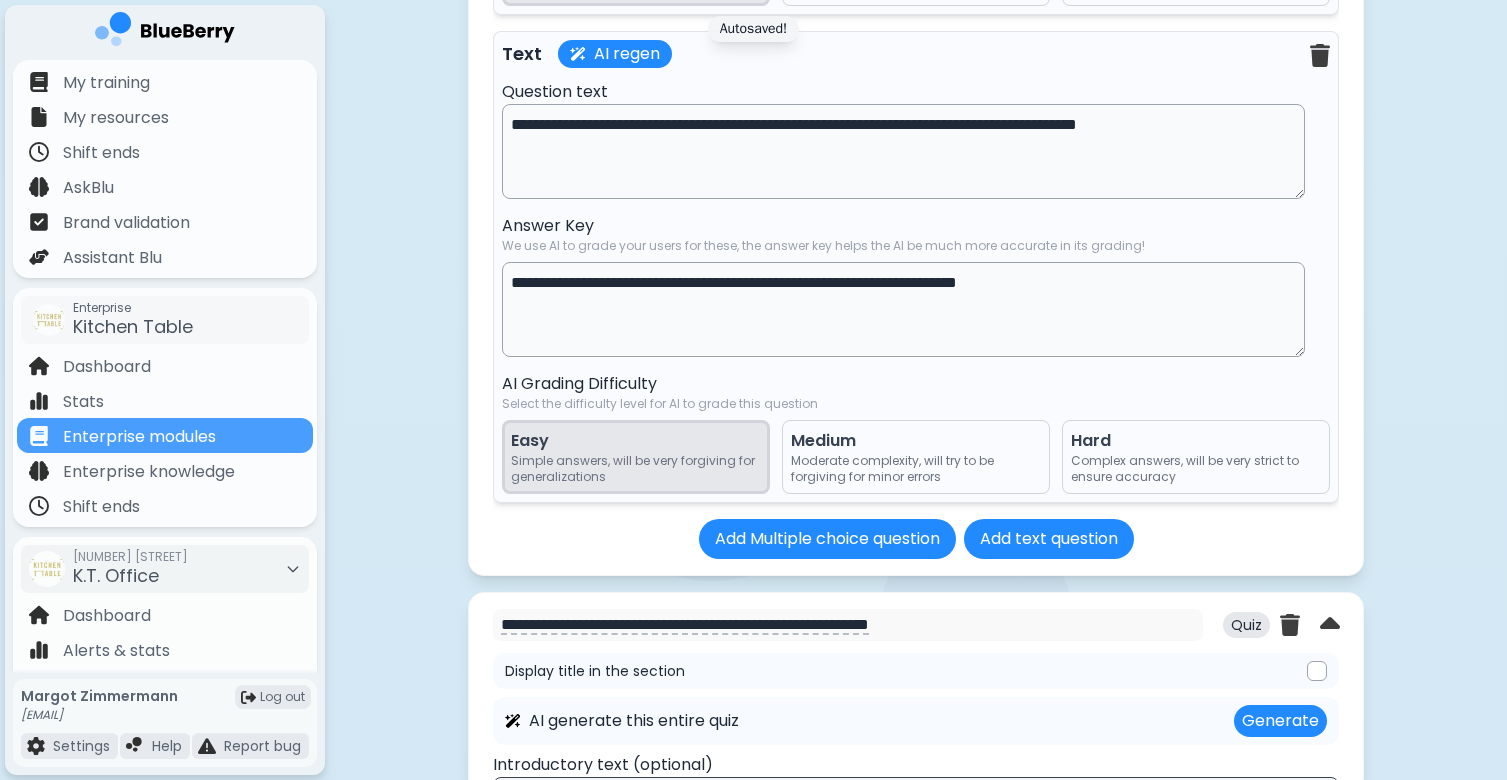 type on "**********" 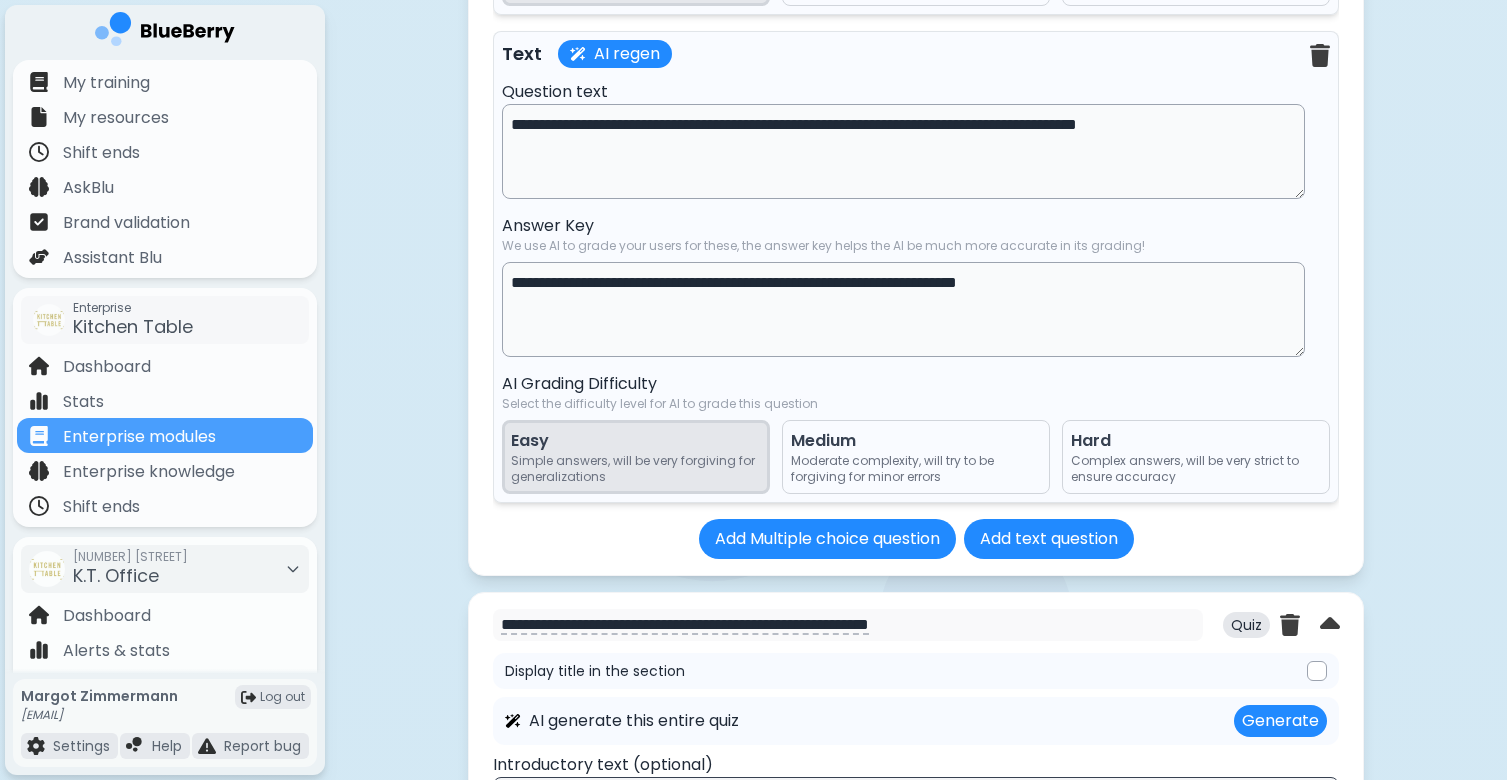 click on "**********" at bounding box center (903, 309) 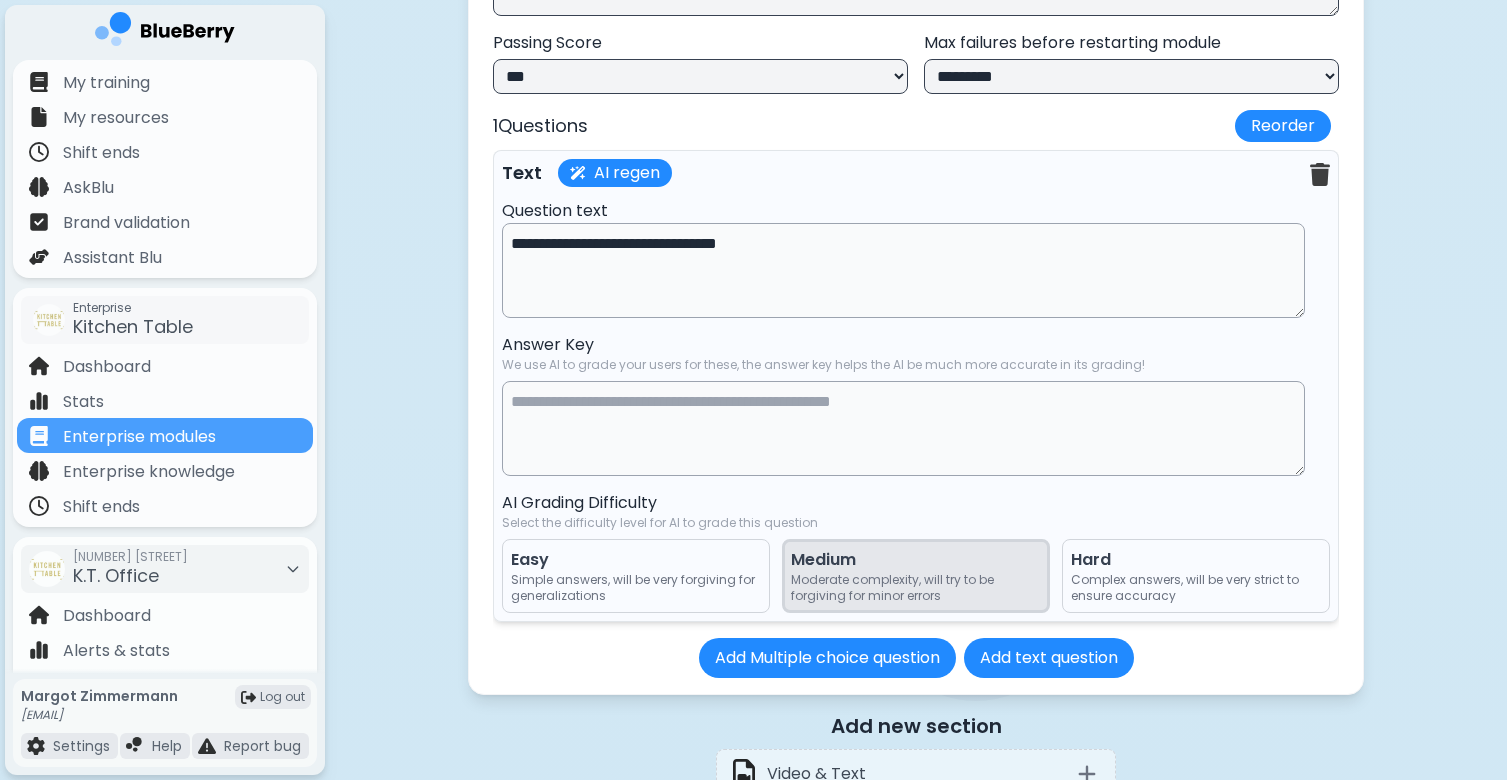 scroll, scrollTop: 18598, scrollLeft: 0, axis: vertical 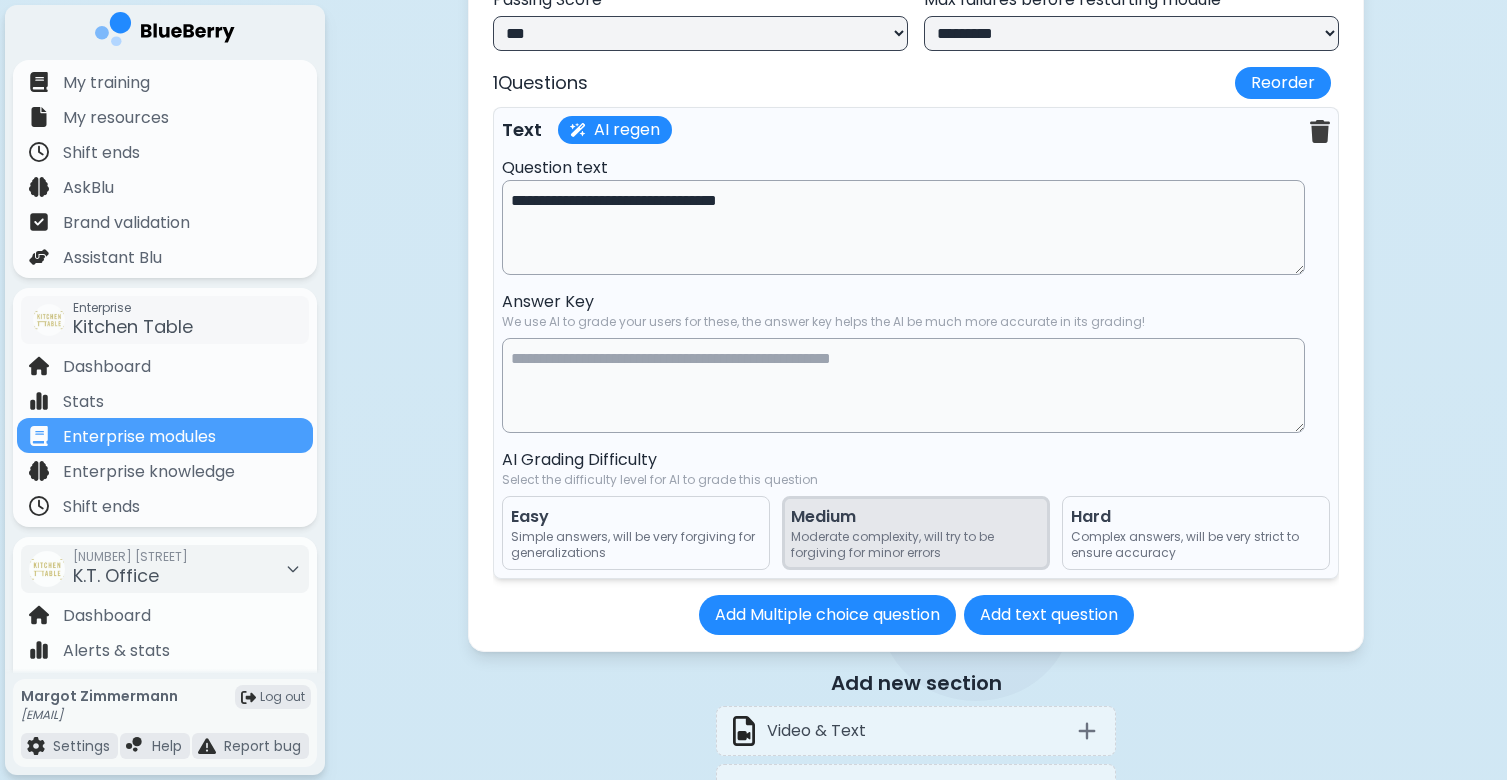 click at bounding box center (903, 385) 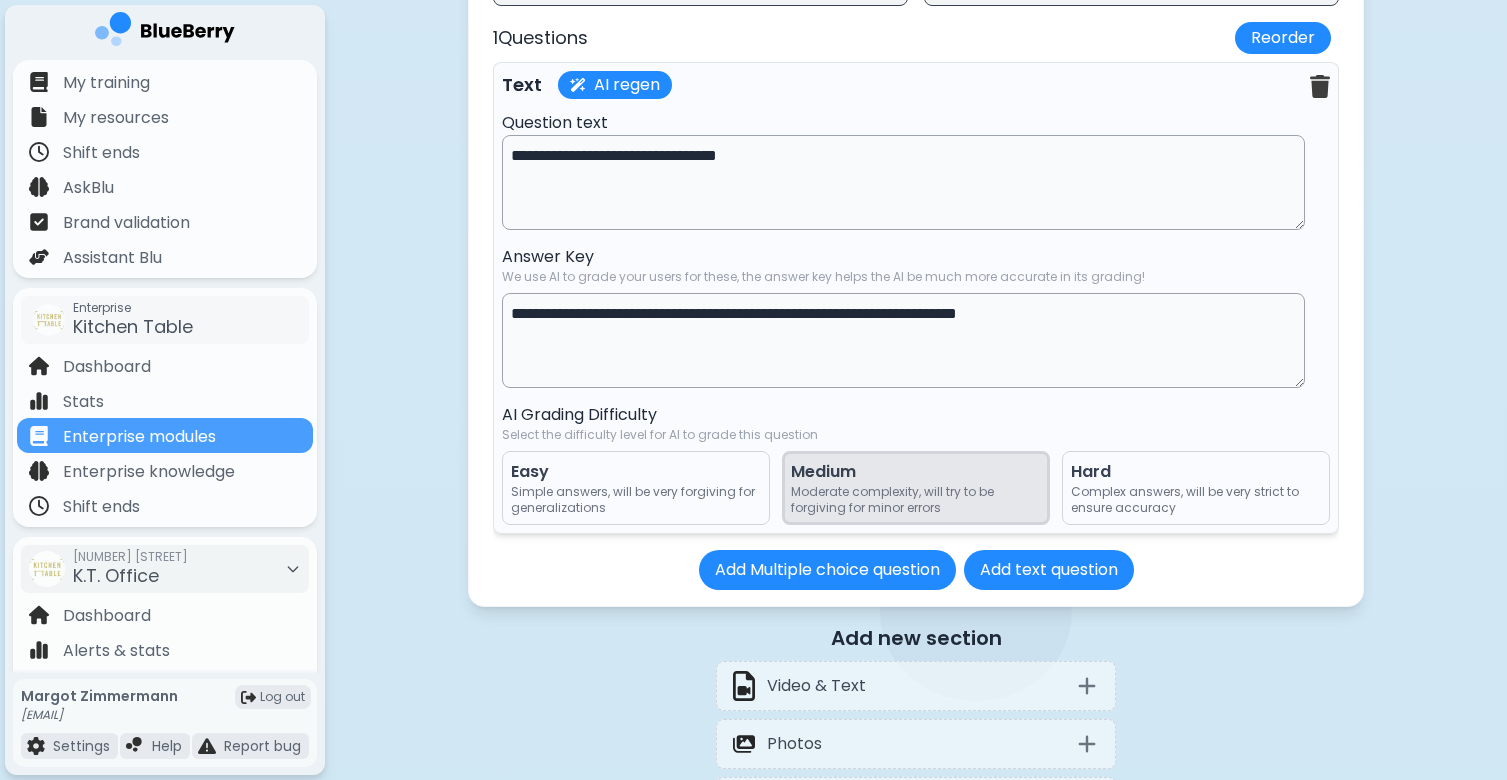 scroll, scrollTop: 18685, scrollLeft: 0, axis: vertical 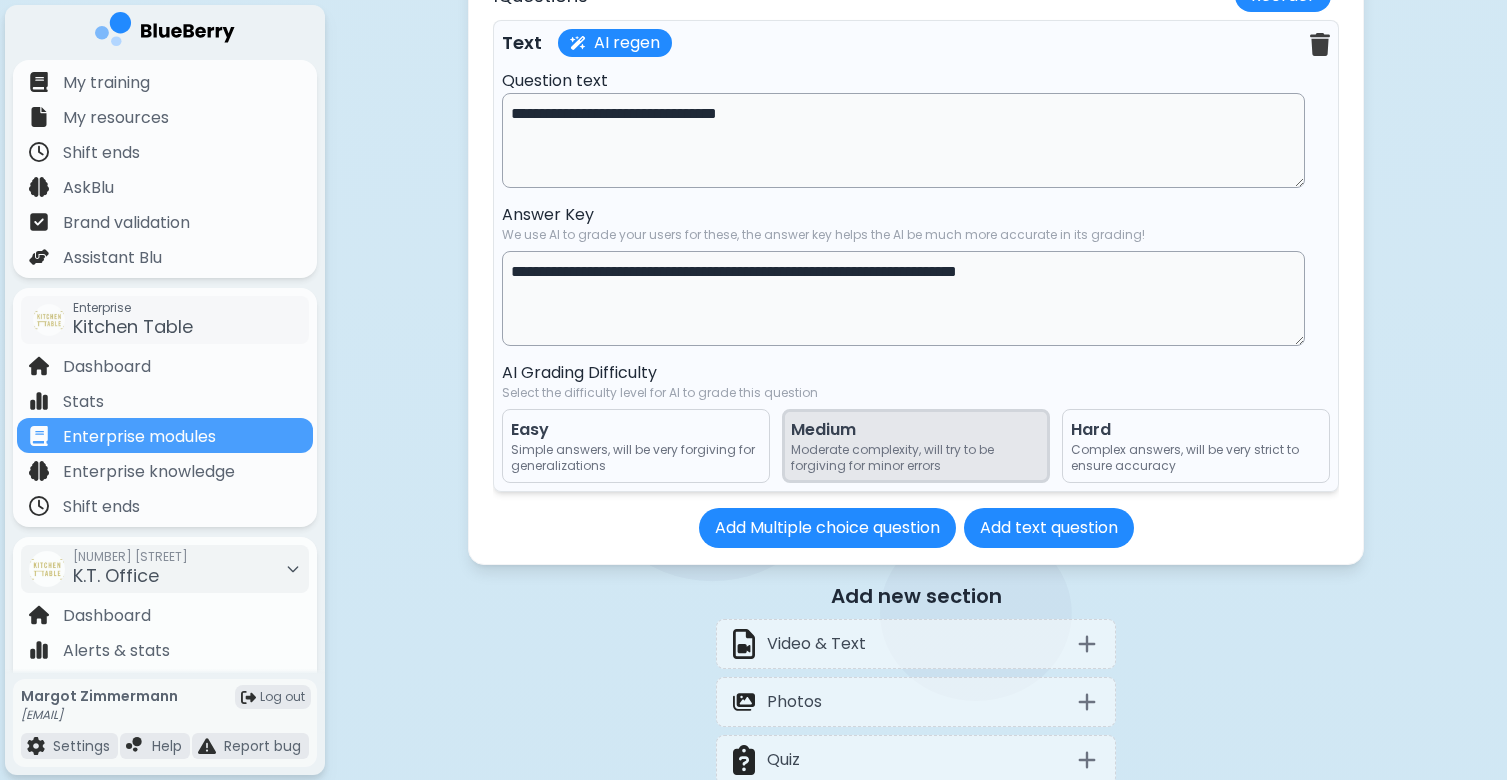 type on "**********" 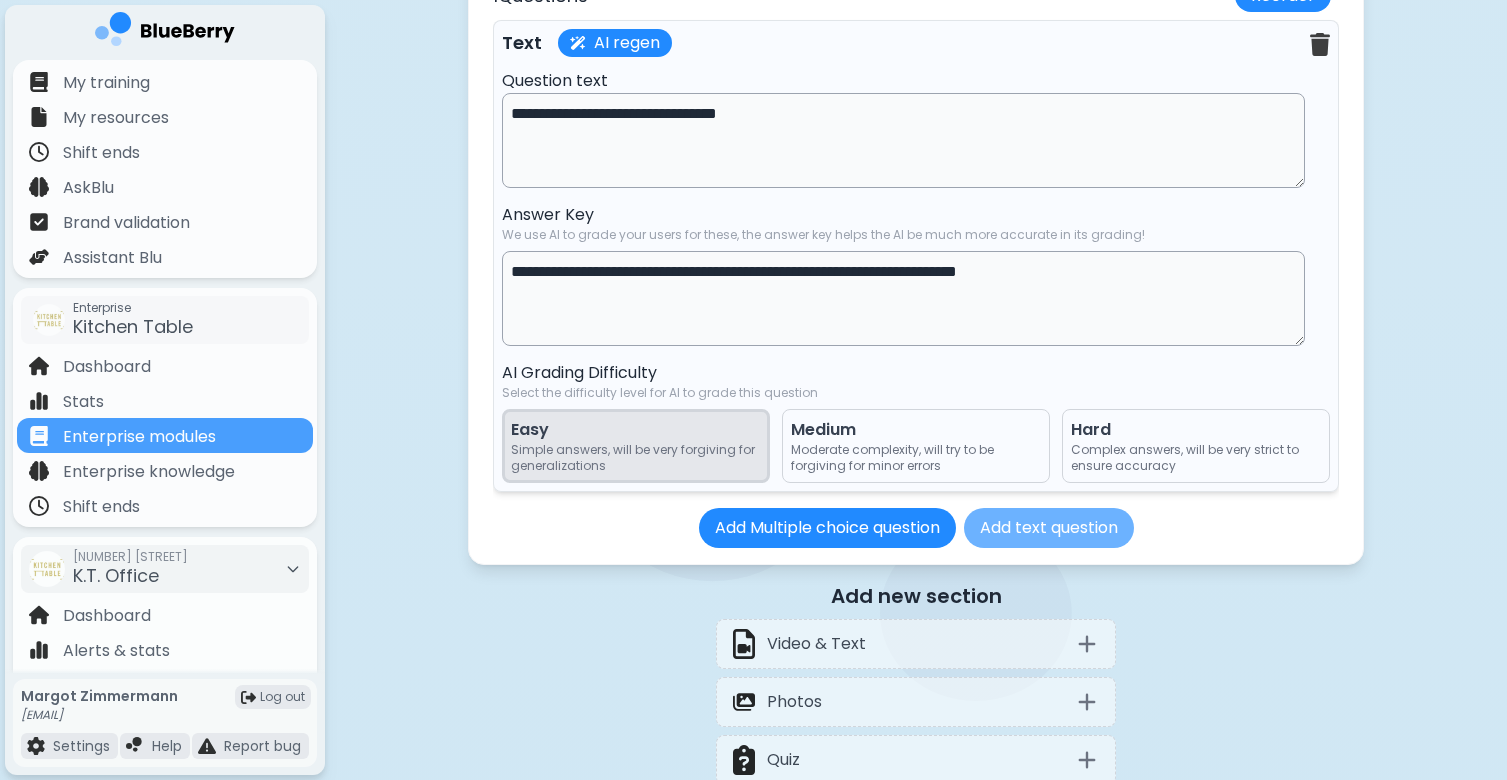 click on "Add text question" at bounding box center [1049, 528] 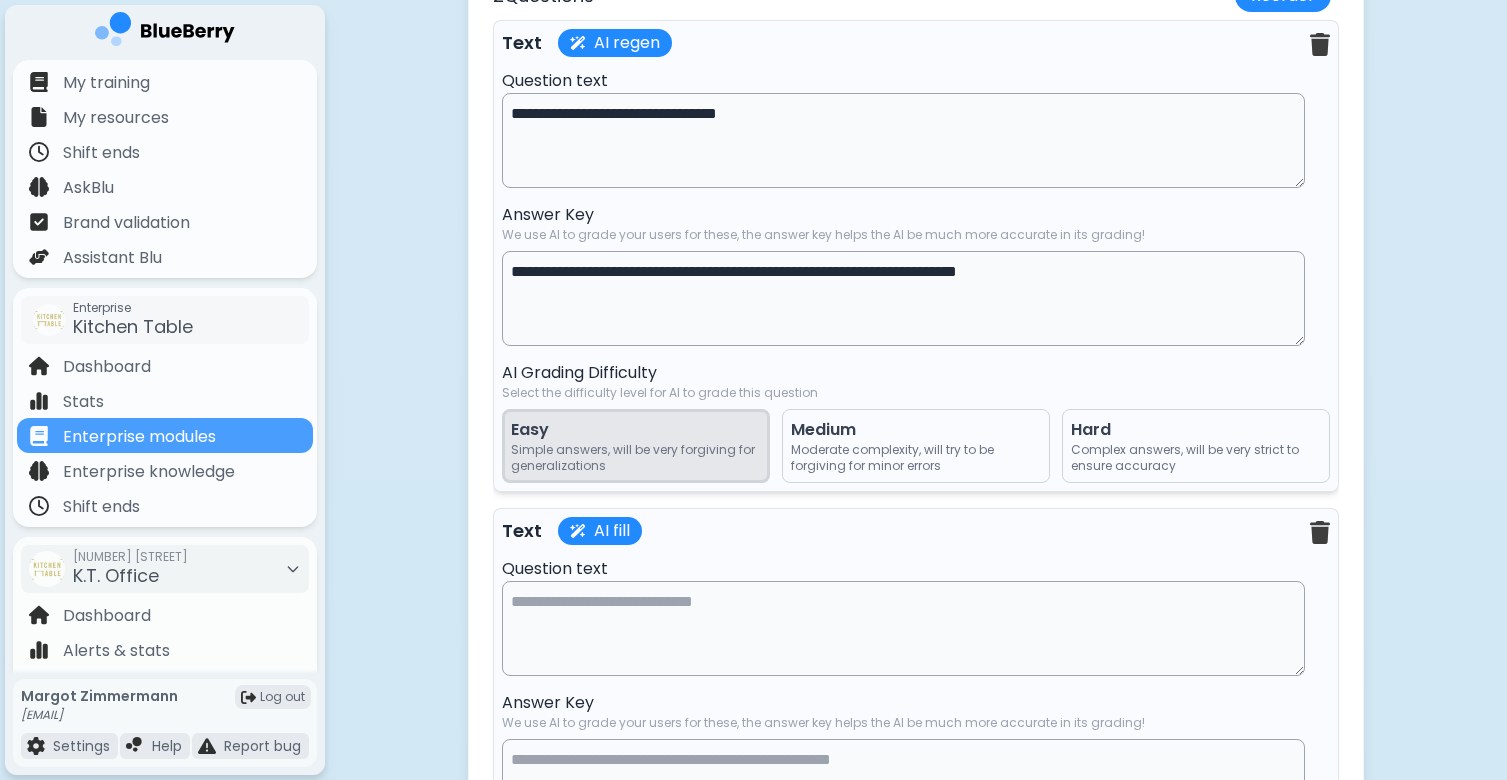 click at bounding box center (903, 628) 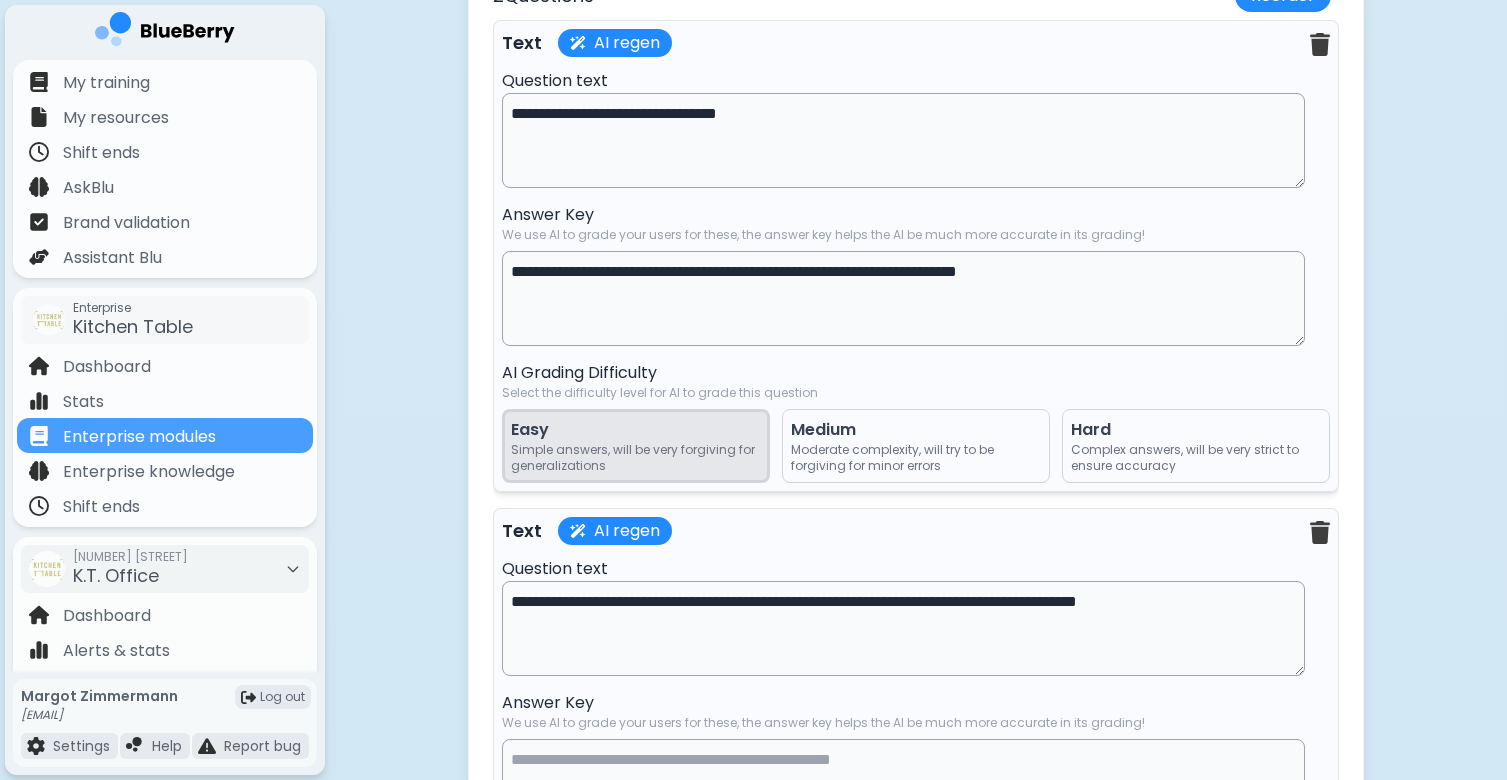 drag, startPoint x: 527, startPoint y: 639, endPoint x: 477, endPoint y: 639, distance: 50 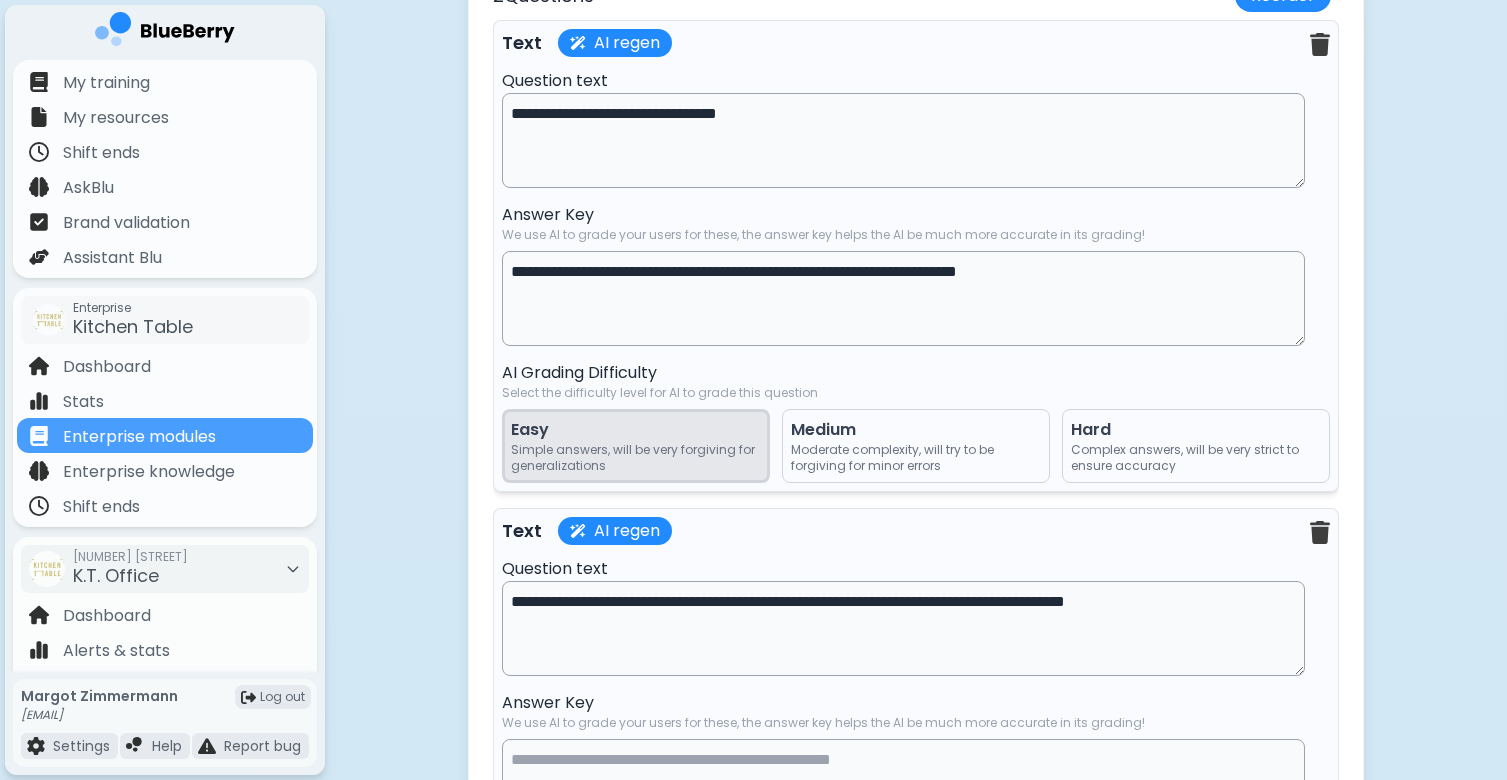 drag, startPoint x: 673, startPoint y: 638, endPoint x: 877, endPoint y: 647, distance: 204.19843 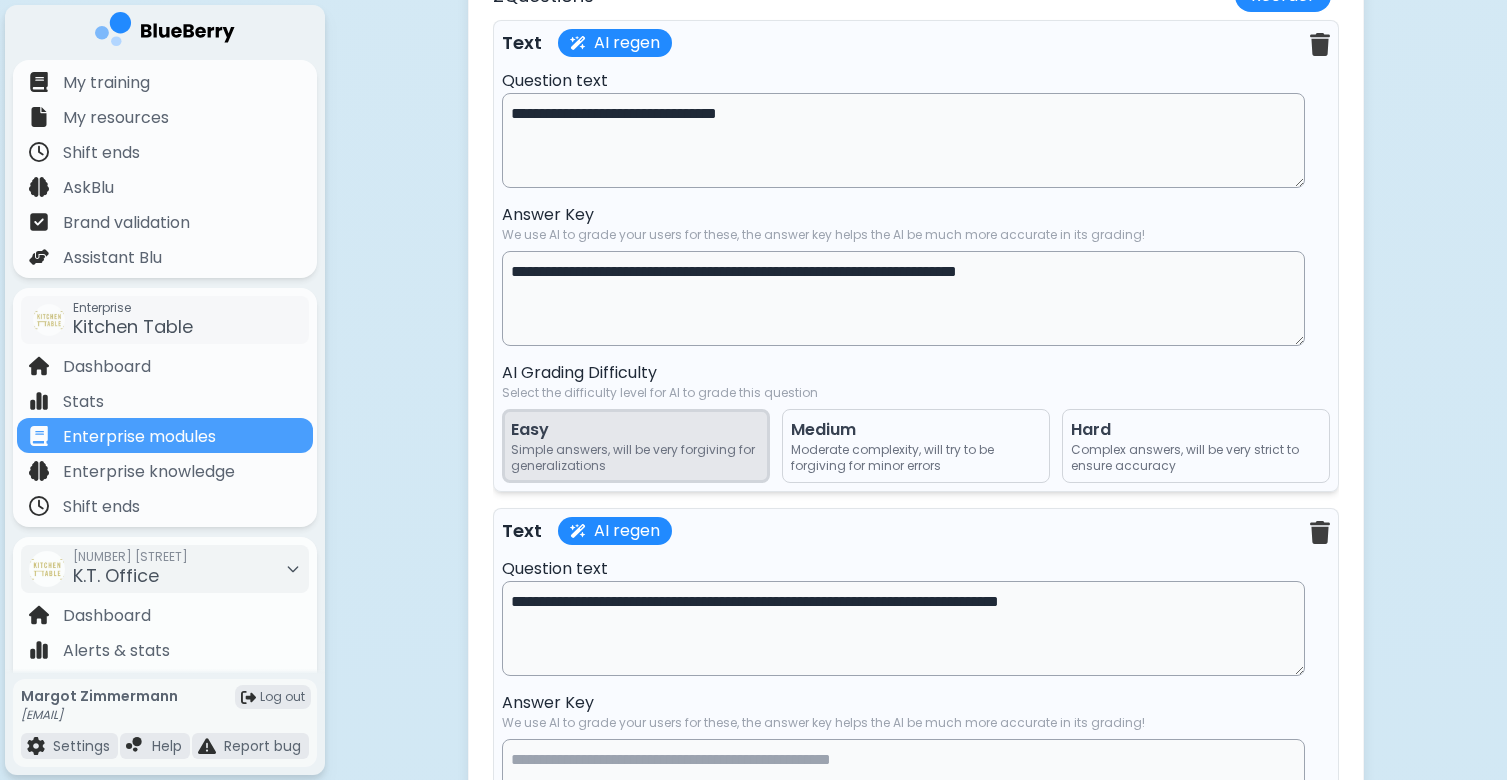 drag, startPoint x: 774, startPoint y: 638, endPoint x: 888, endPoint y: 645, distance: 114.21471 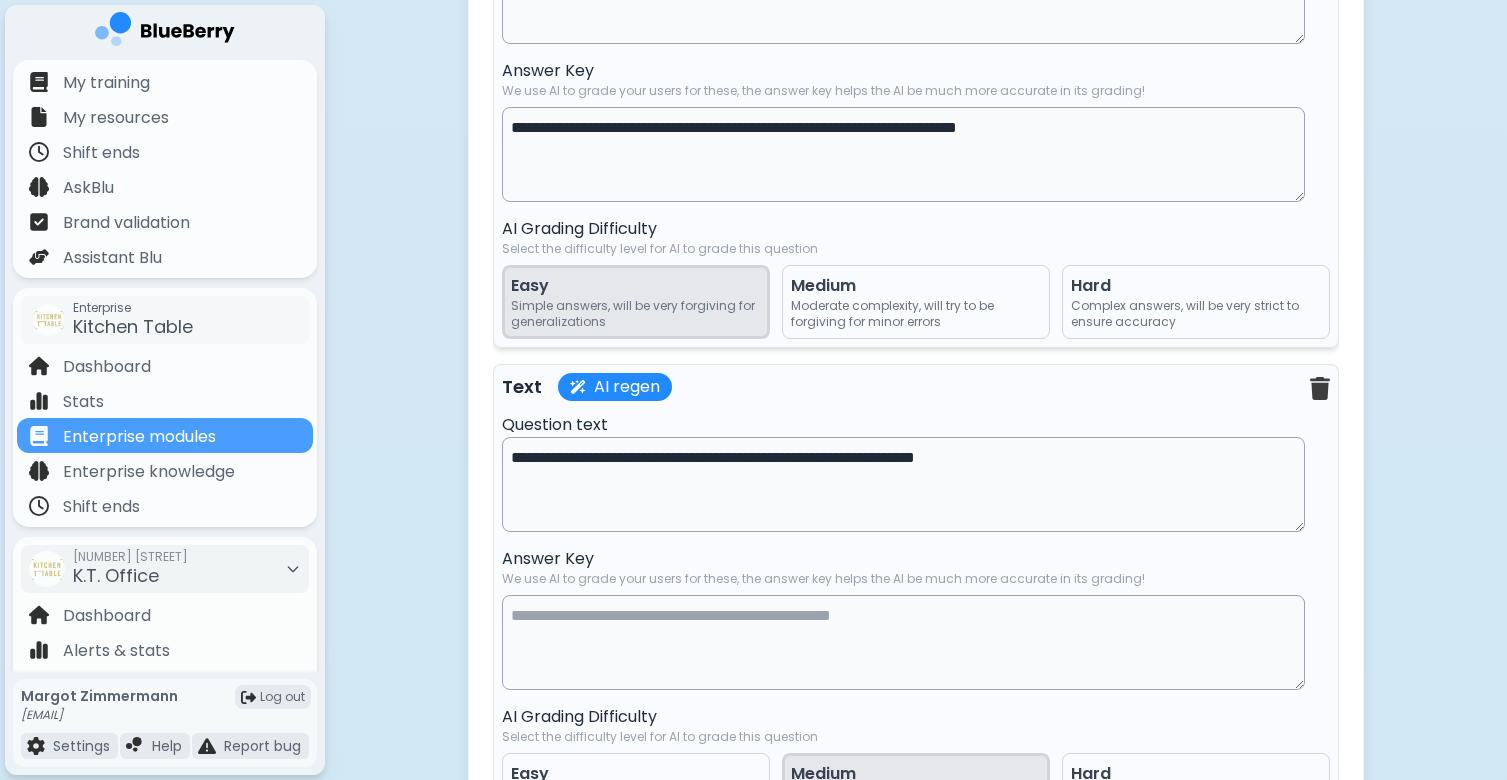 scroll, scrollTop: 18819, scrollLeft: 0, axis: vertical 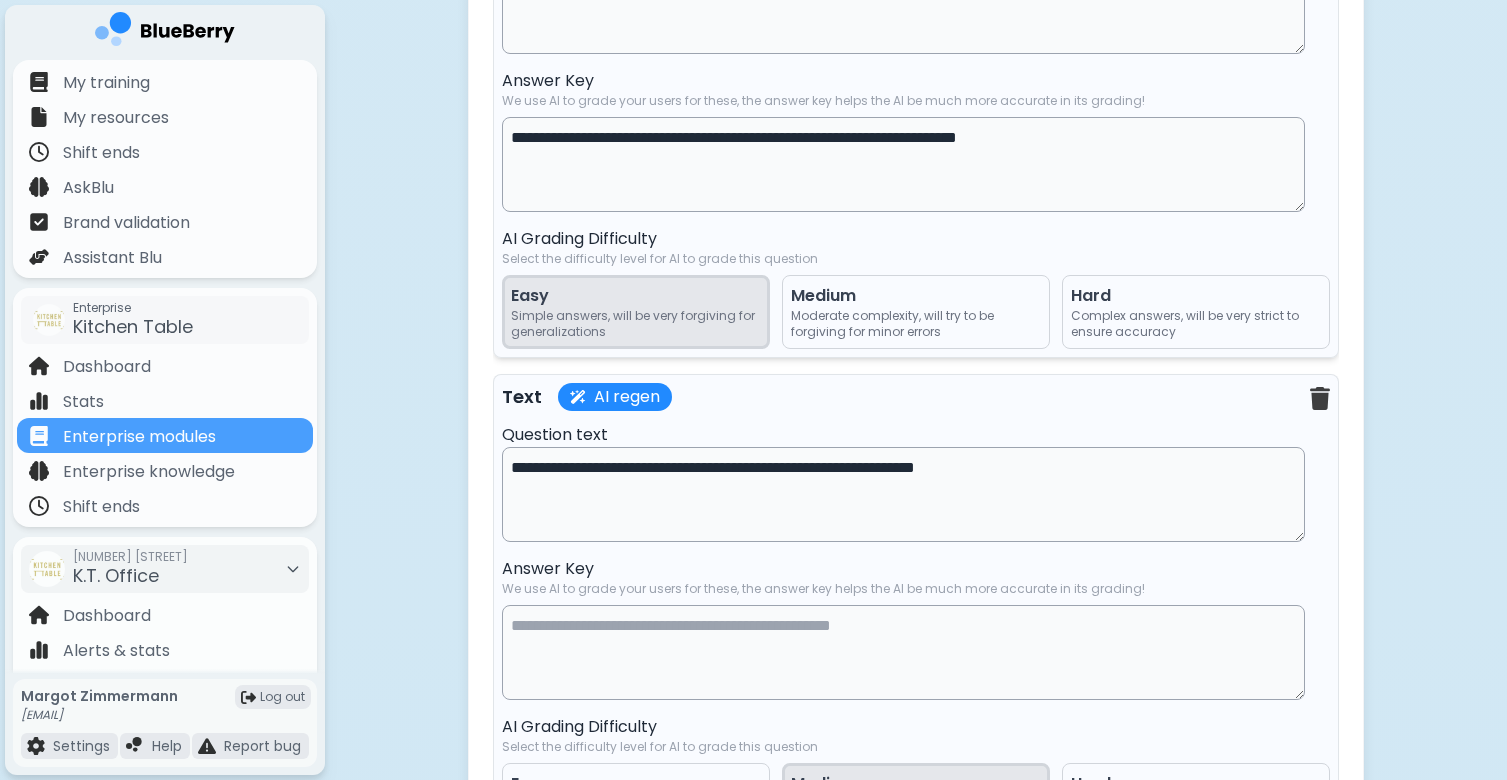 type on "**********" 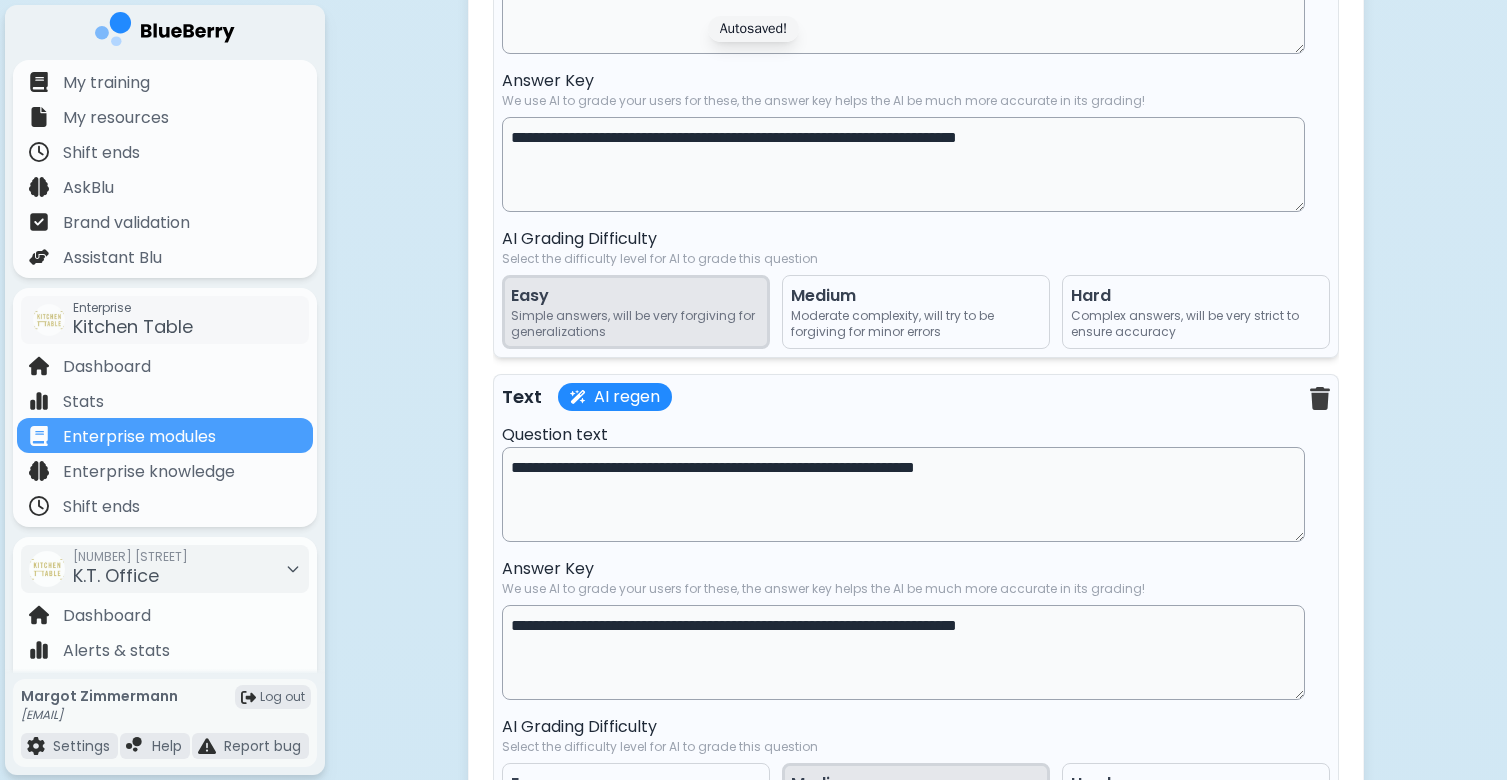 type on "**********" 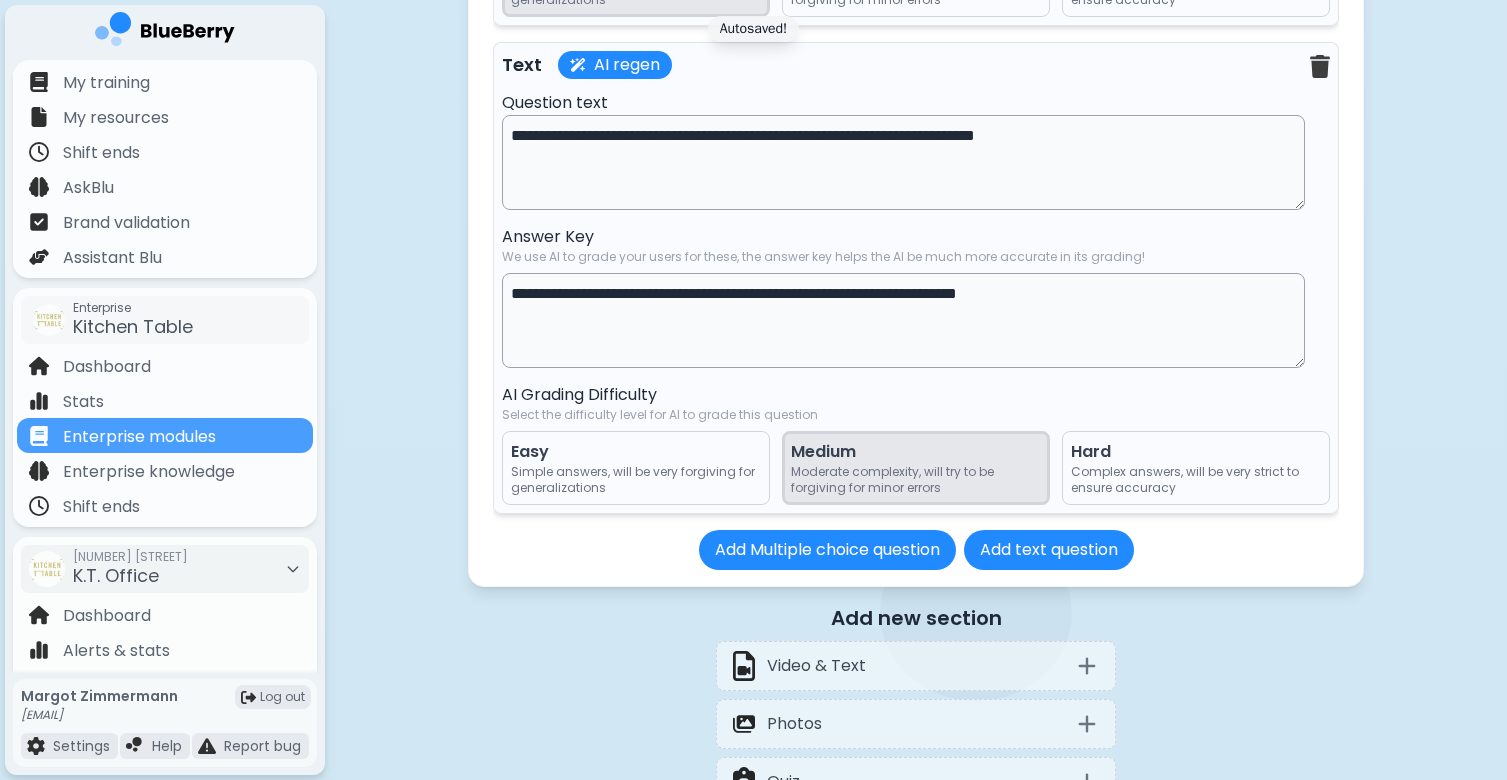 scroll, scrollTop: 19168, scrollLeft: 0, axis: vertical 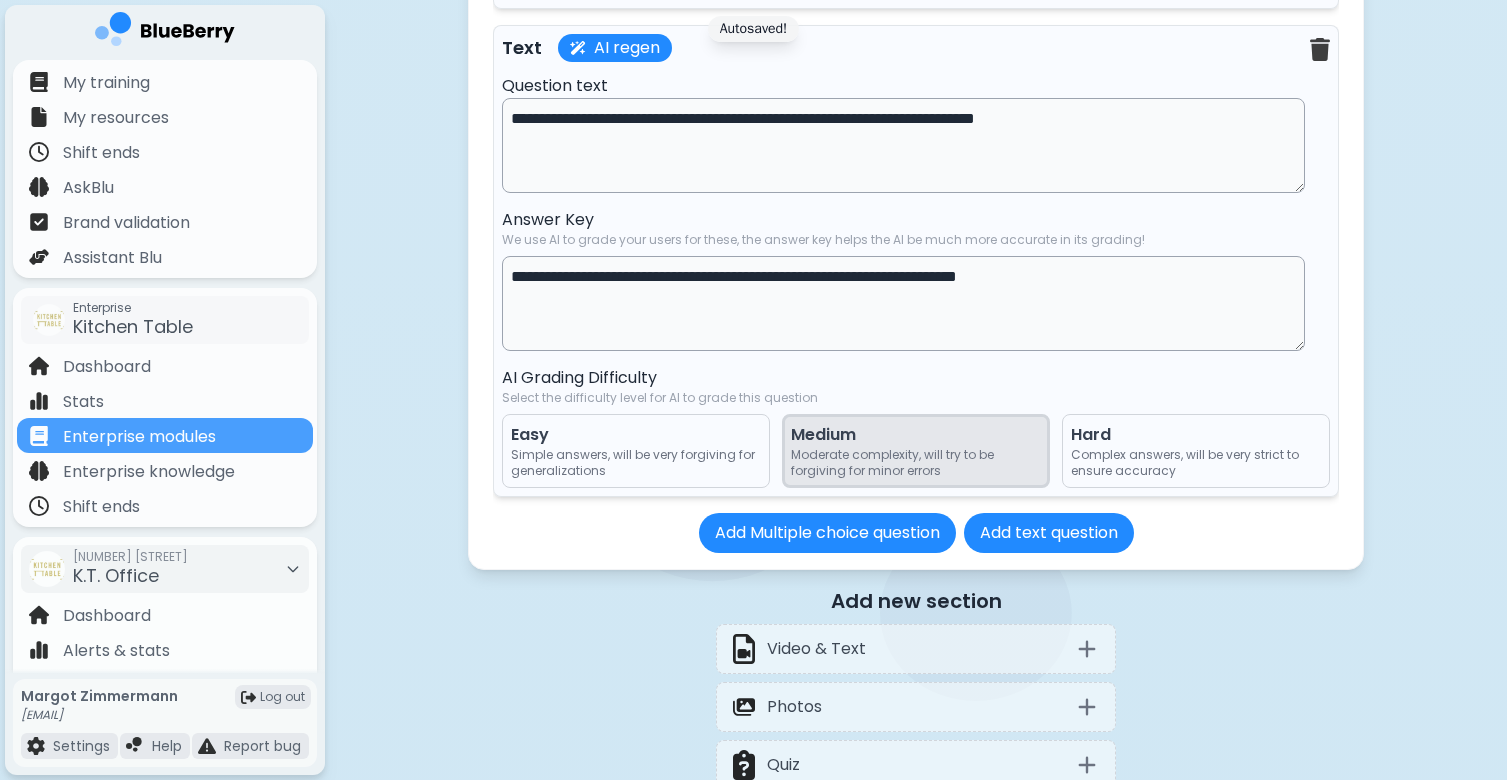 type on "**********" 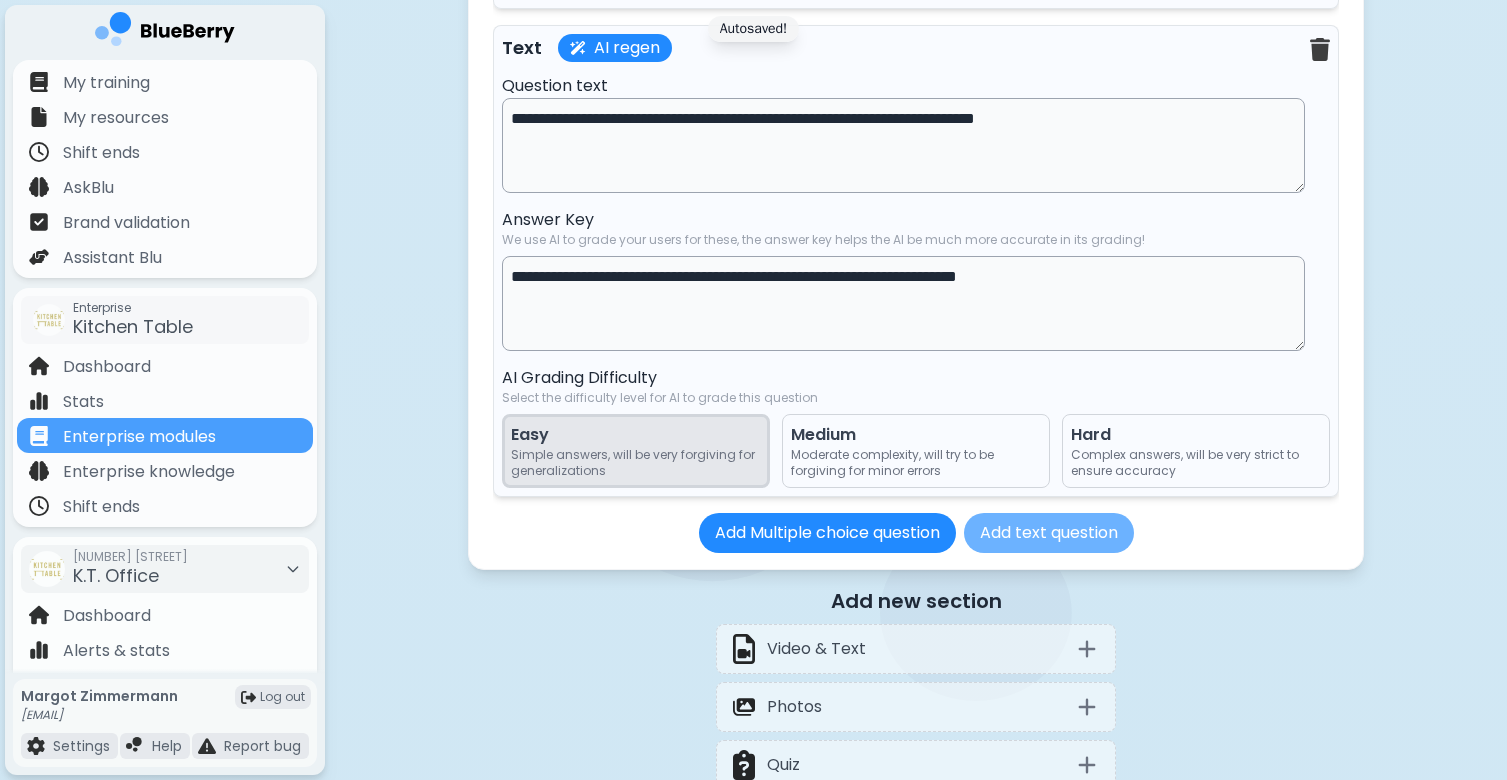 click on "Add text question" at bounding box center [1049, 533] 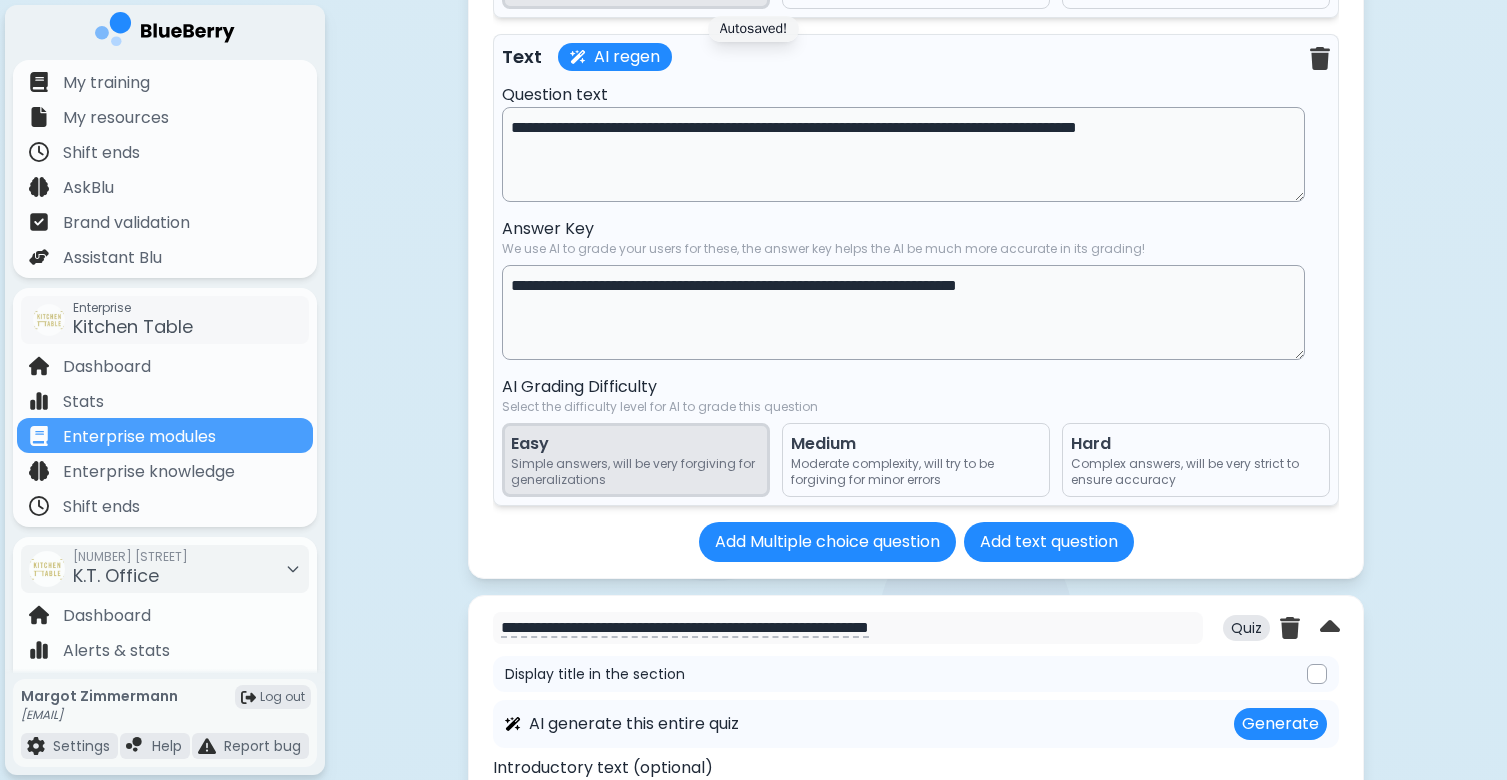 scroll, scrollTop: 17556, scrollLeft: 0, axis: vertical 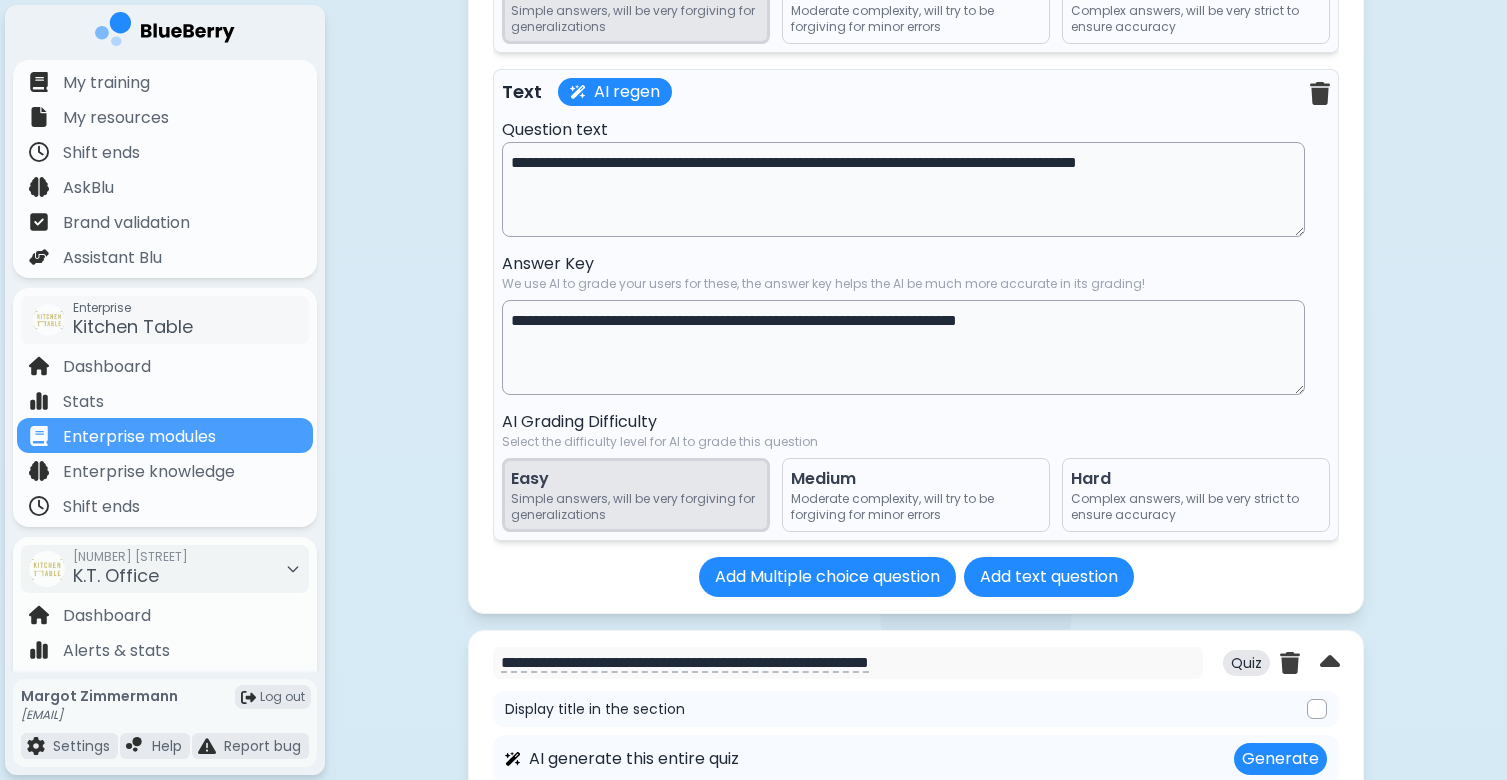 click on "**********" at bounding box center [903, 189] 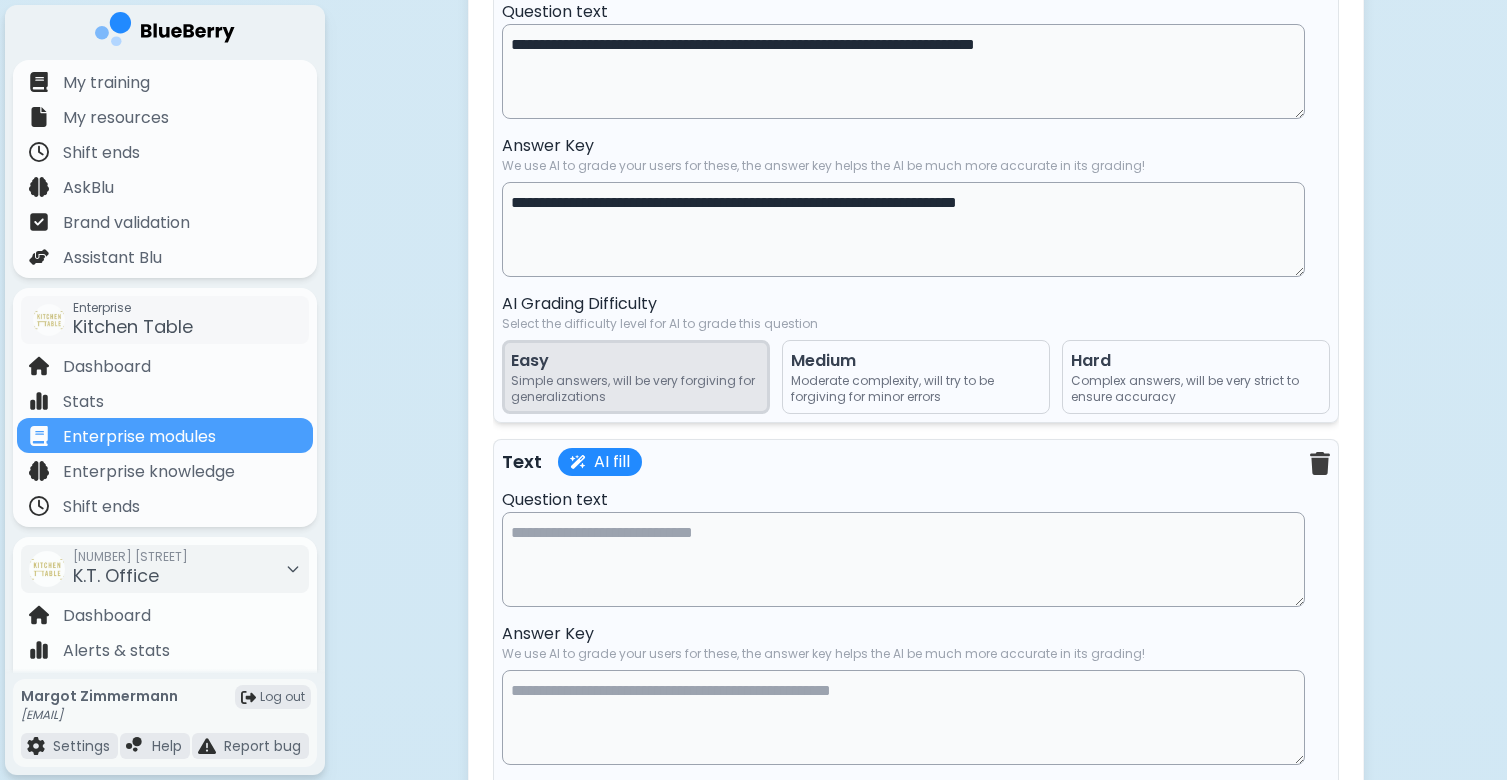 scroll, scrollTop: 19244, scrollLeft: 0, axis: vertical 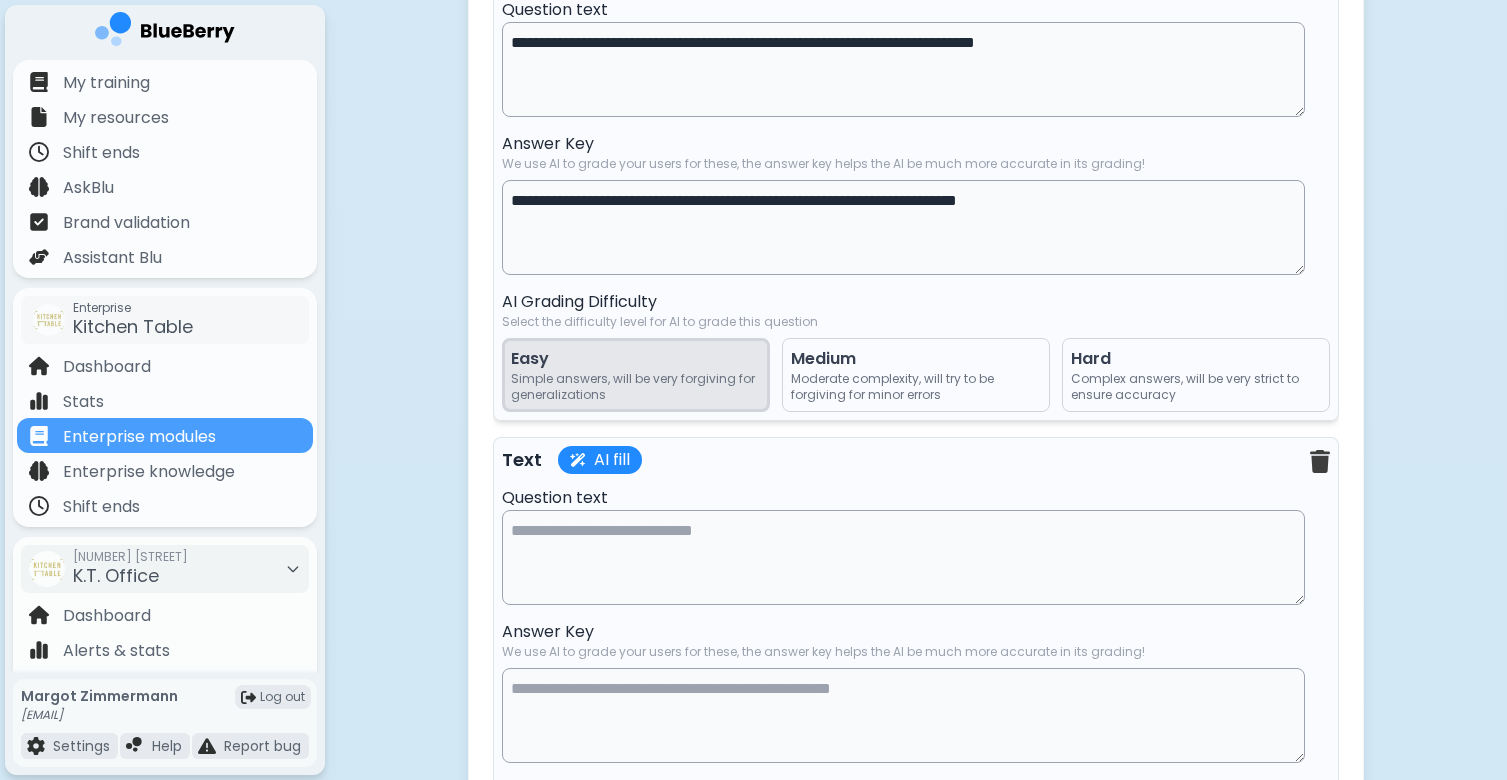 click at bounding box center (903, 557) 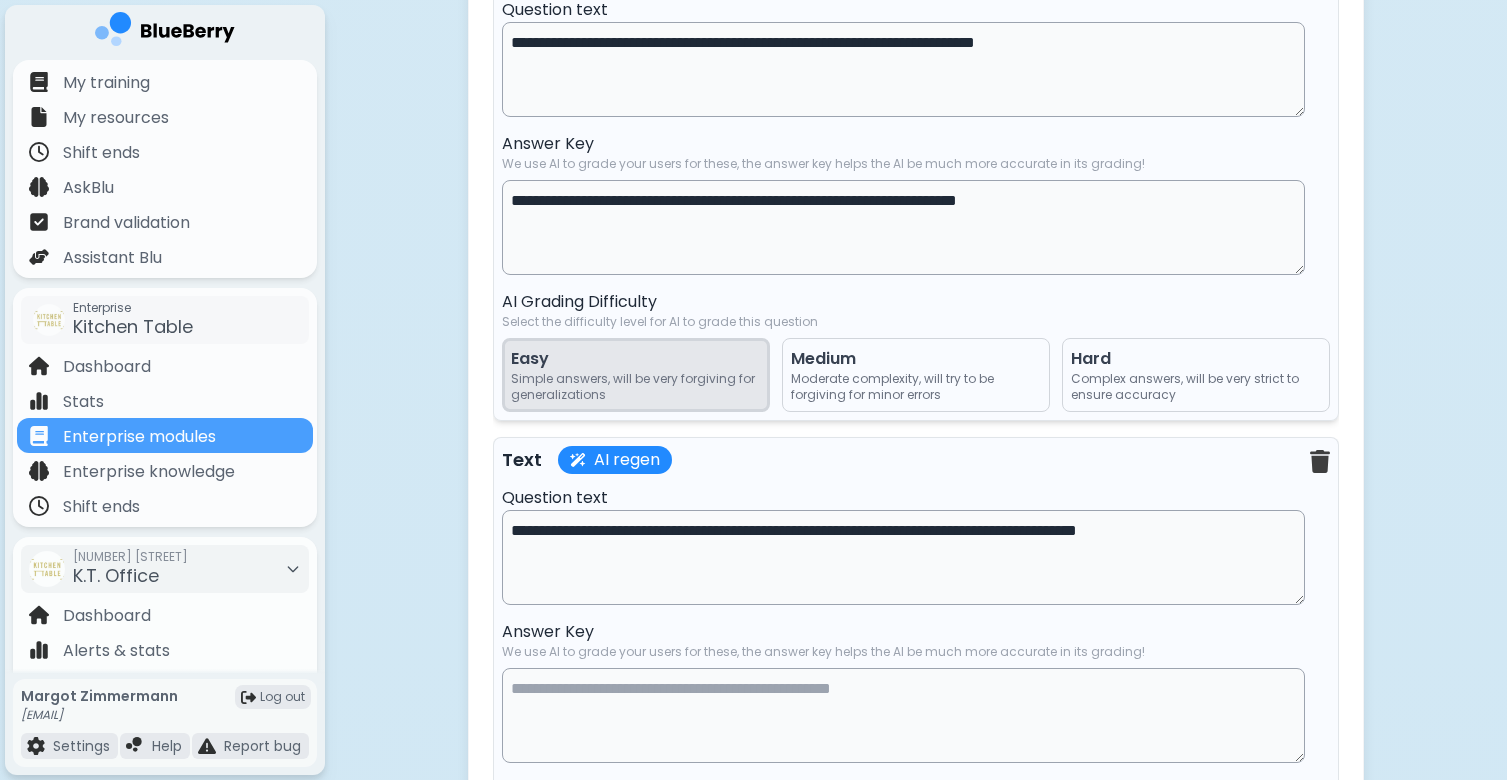 type on "**********" 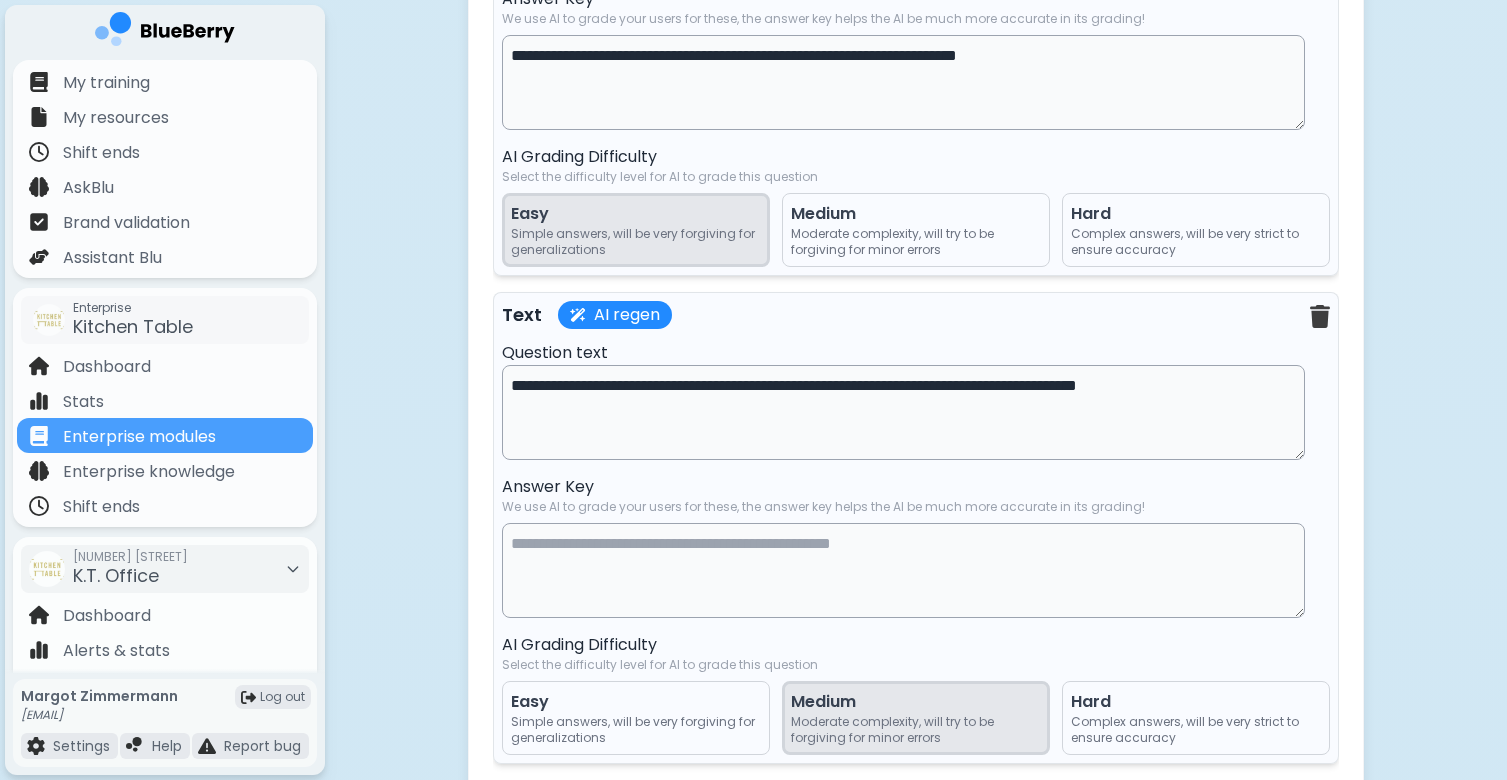 scroll, scrollTop: 19462, scrollLeft: 0, axis: vertical 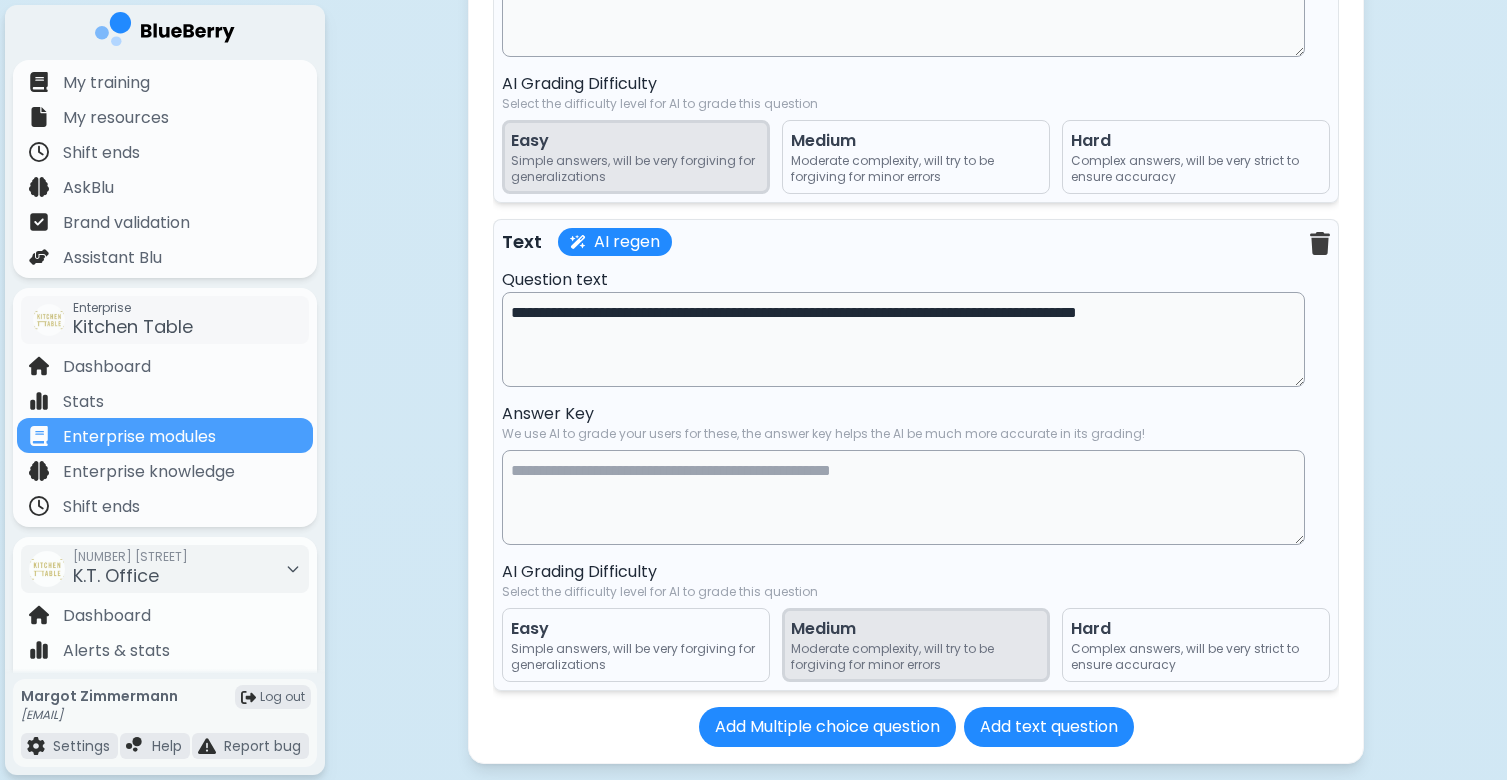 click at bounding box center [903, 497] 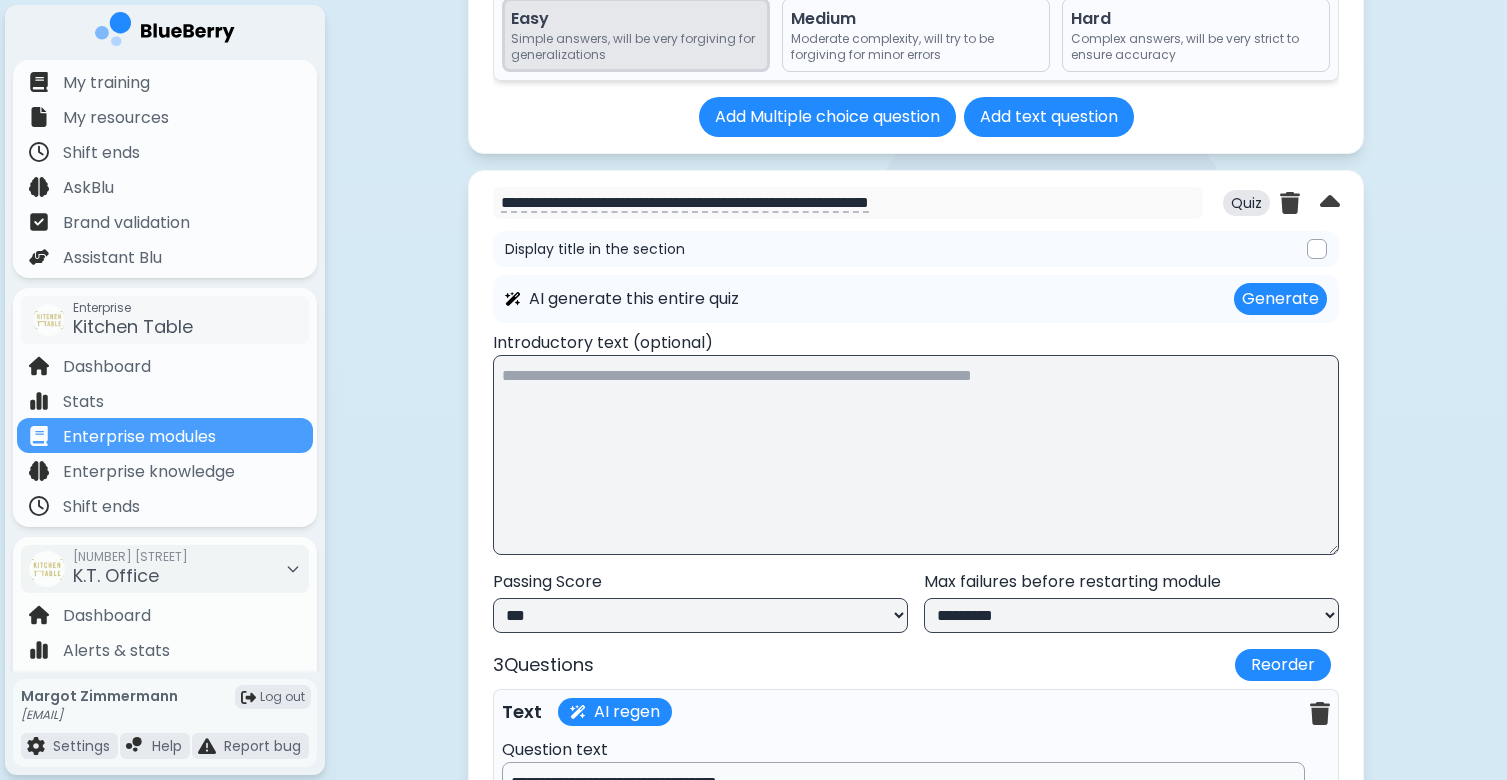 scroll, scrollTop: 18023, scrollLeft: 0, axis: vertical 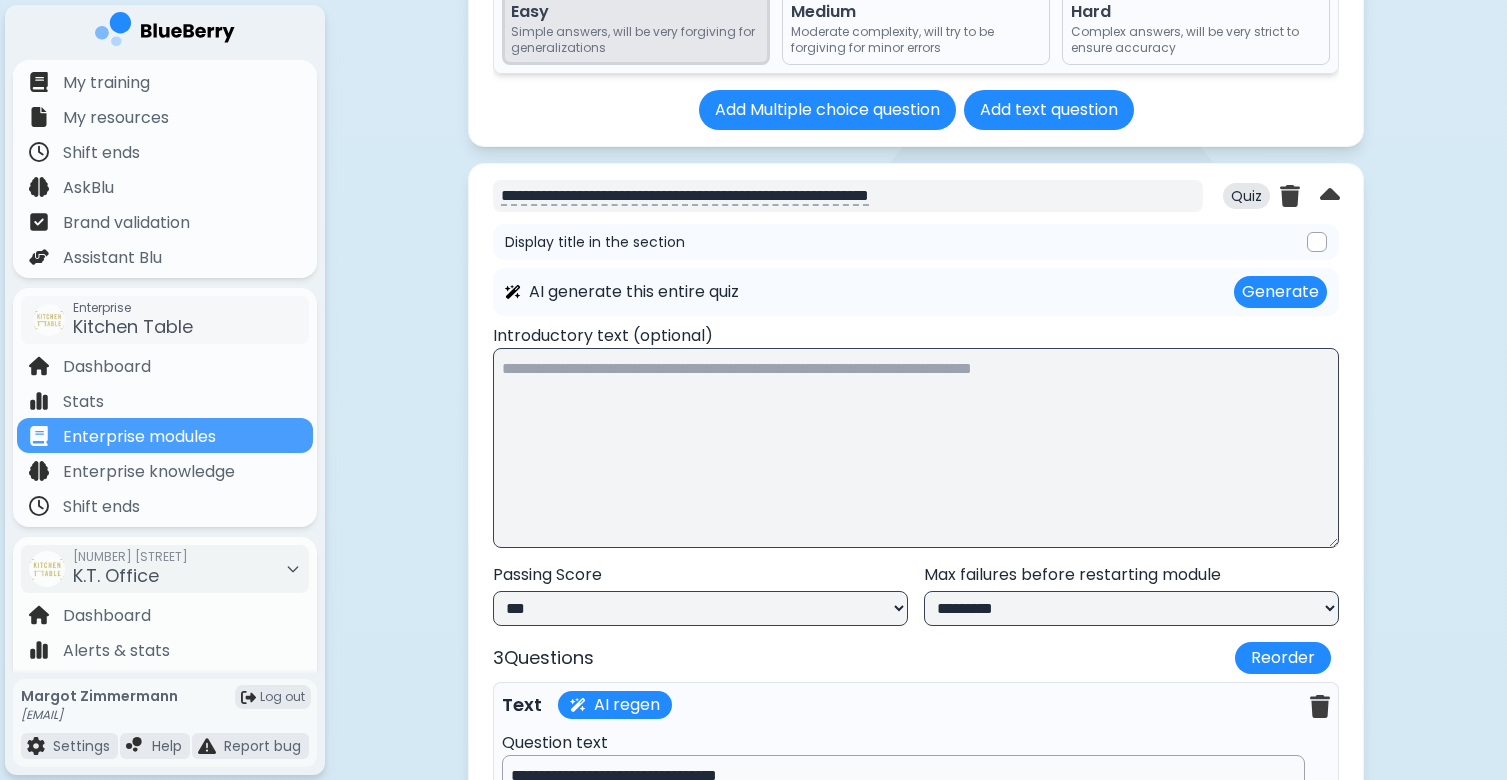 type on "**********" 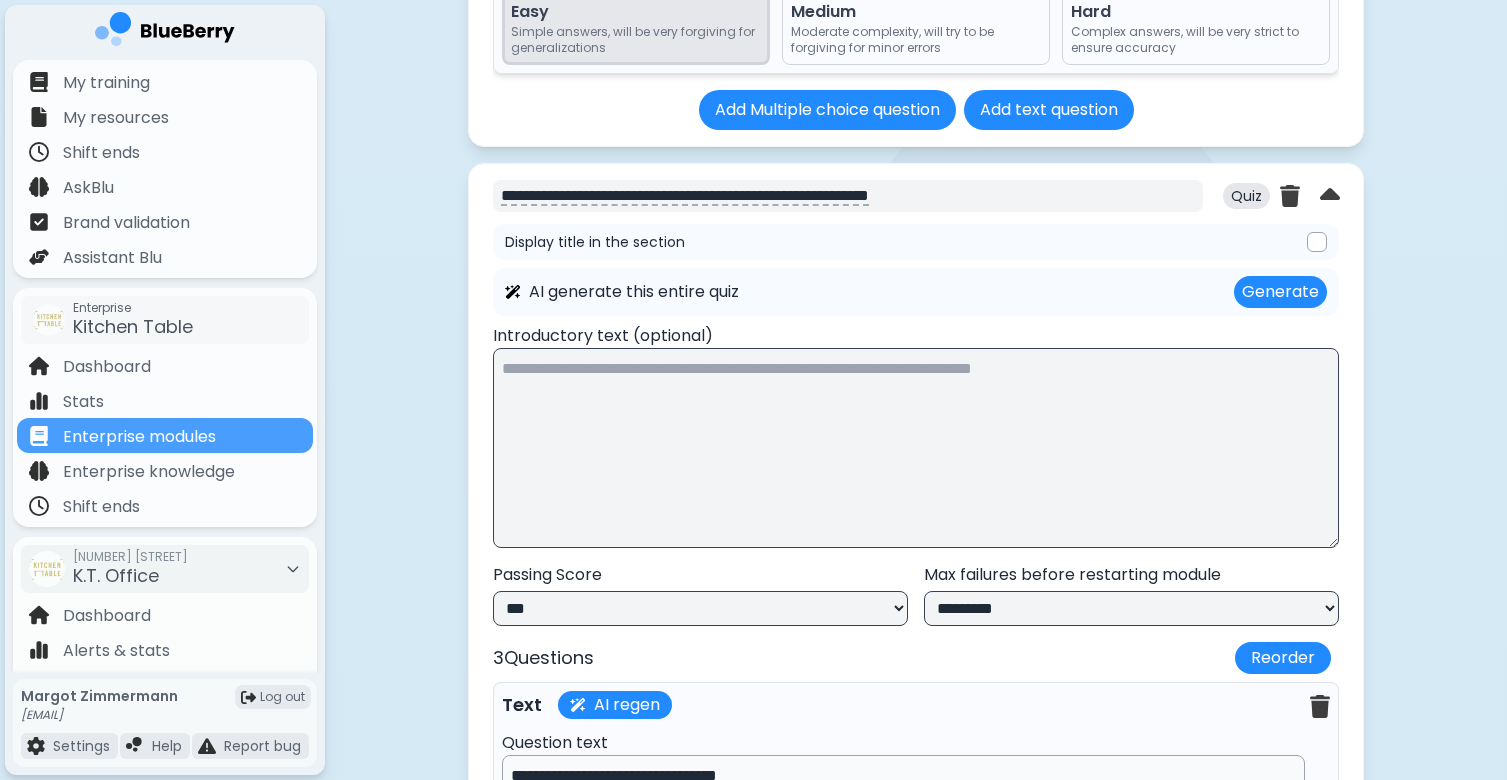 drag, startPoint x: 637, startPoint y: 234, endPoint x: 499, endPoint y: 234, distance: 138 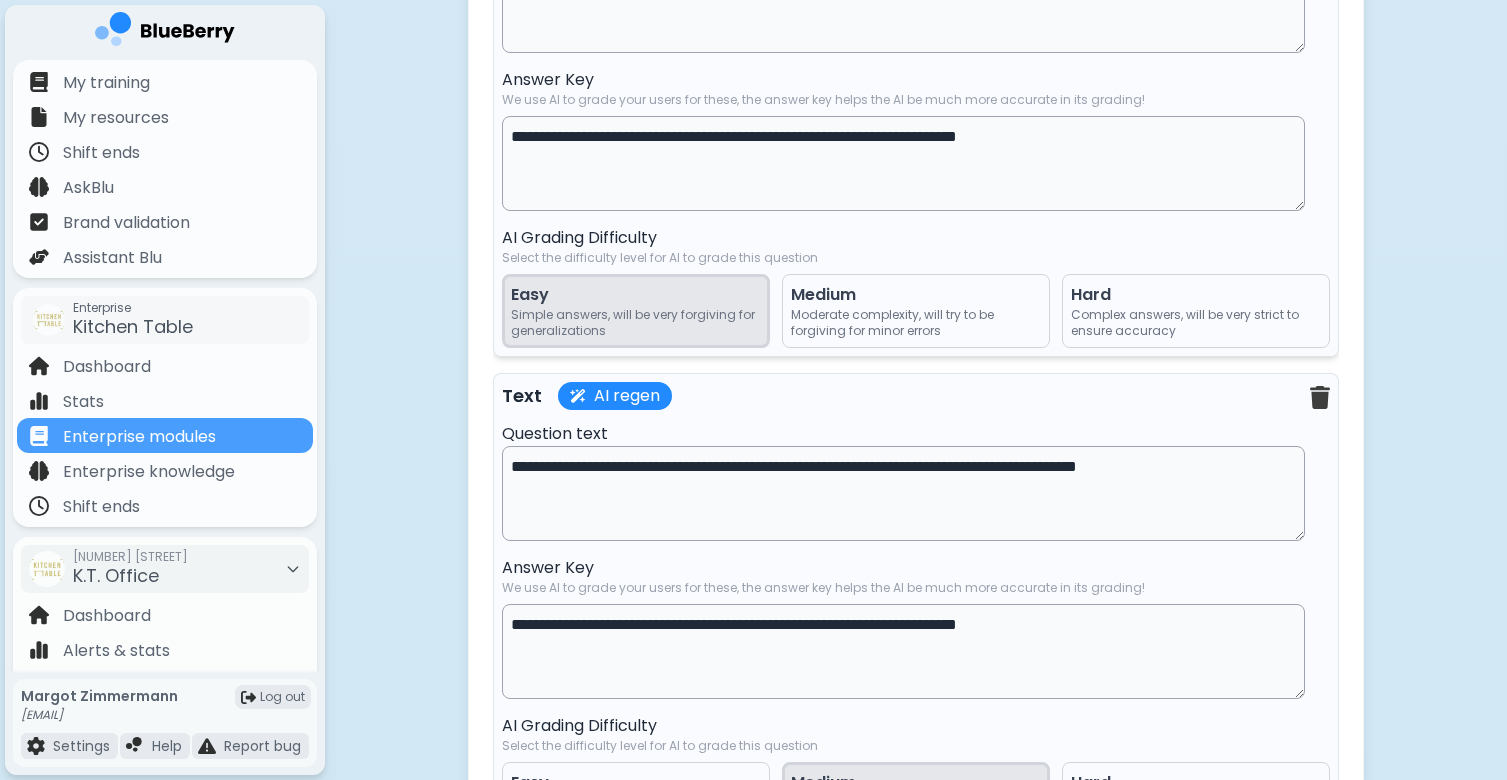 scroll, scrollTop: 19412, scrollLeft: 0, axis: vertical 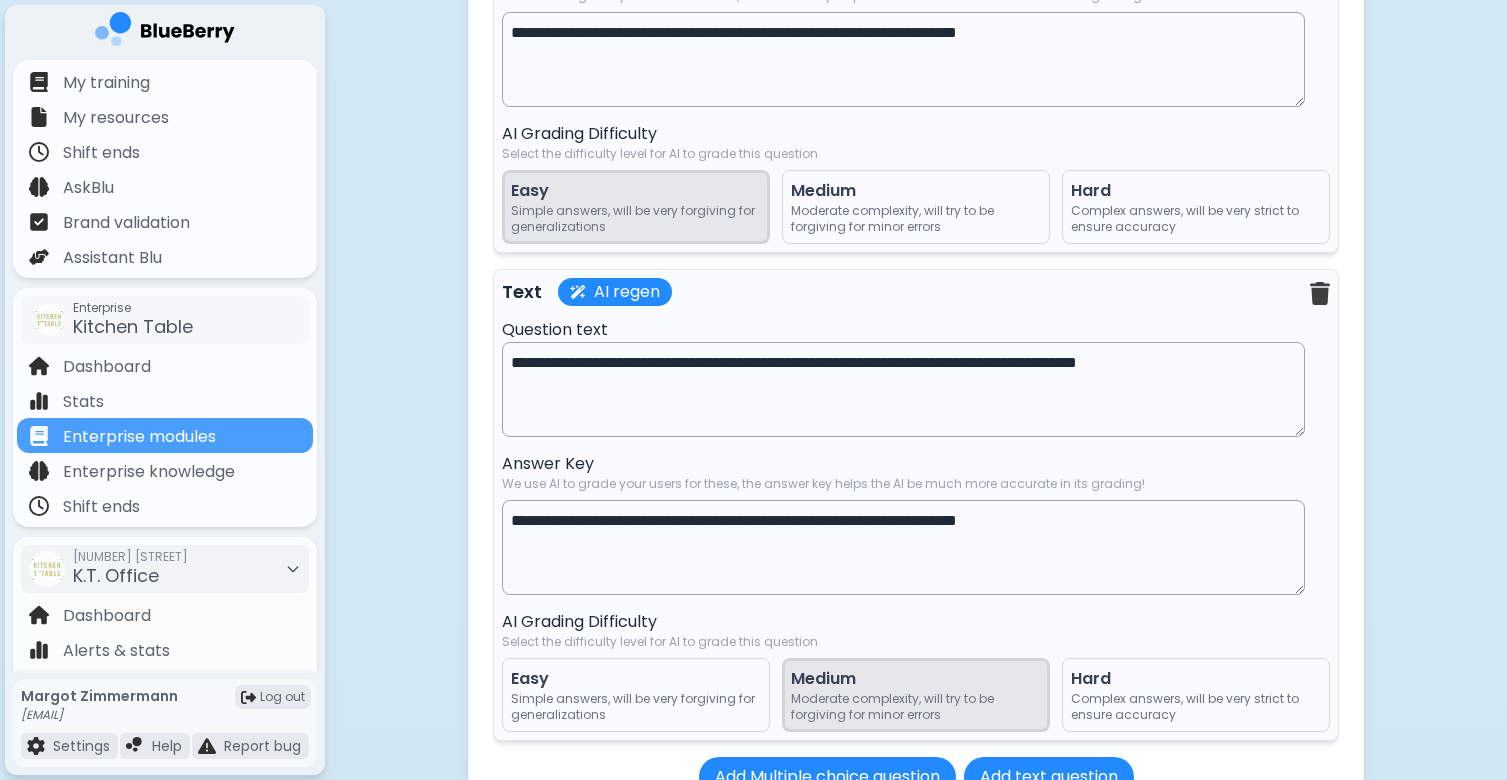 drag, startPoint x: 1146, startPoint y: 398, endPoint x: 1259, endPoint y: 402, distance: 113.07078 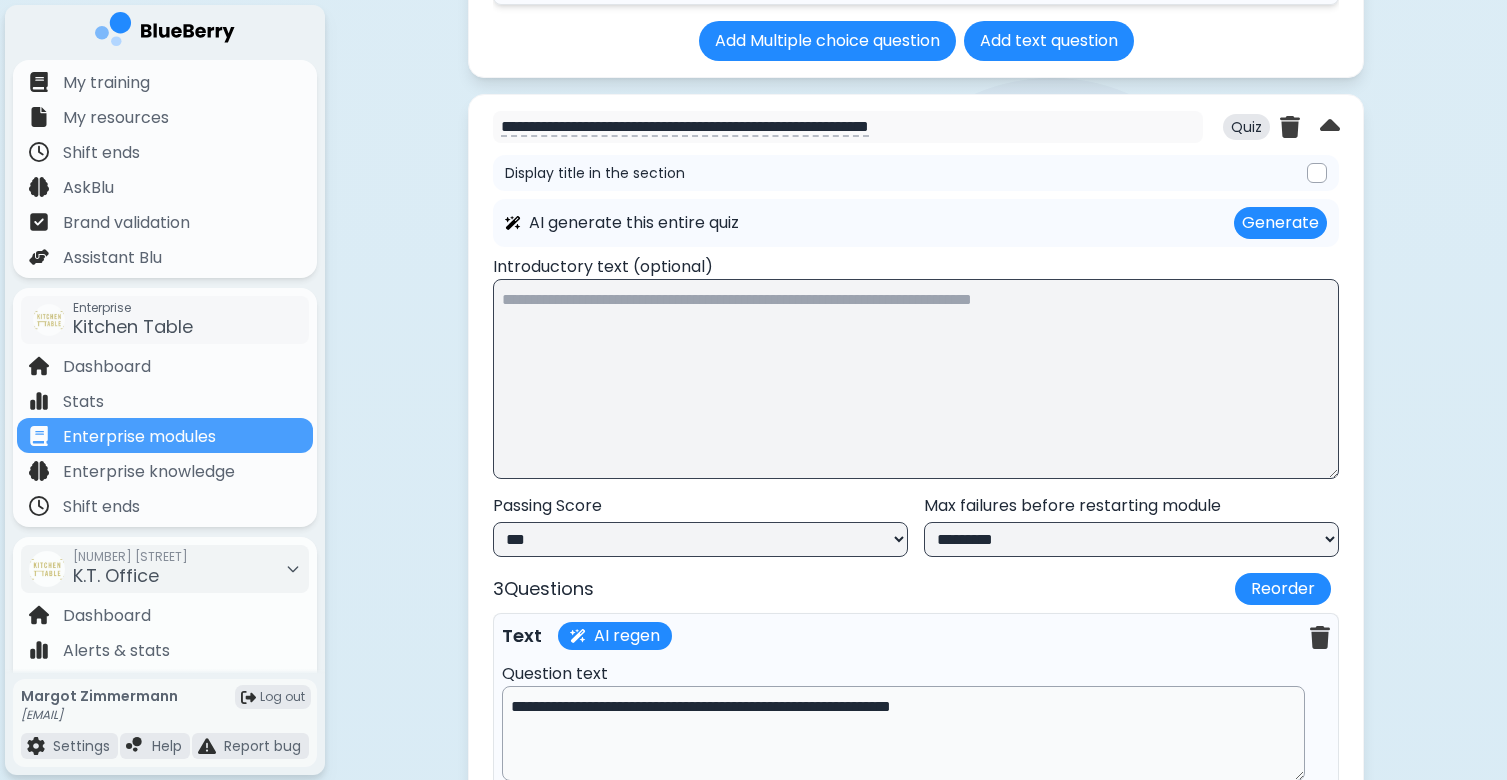 scroll, scrollTop: 16005, scrollLeft: 0, axis: vertical 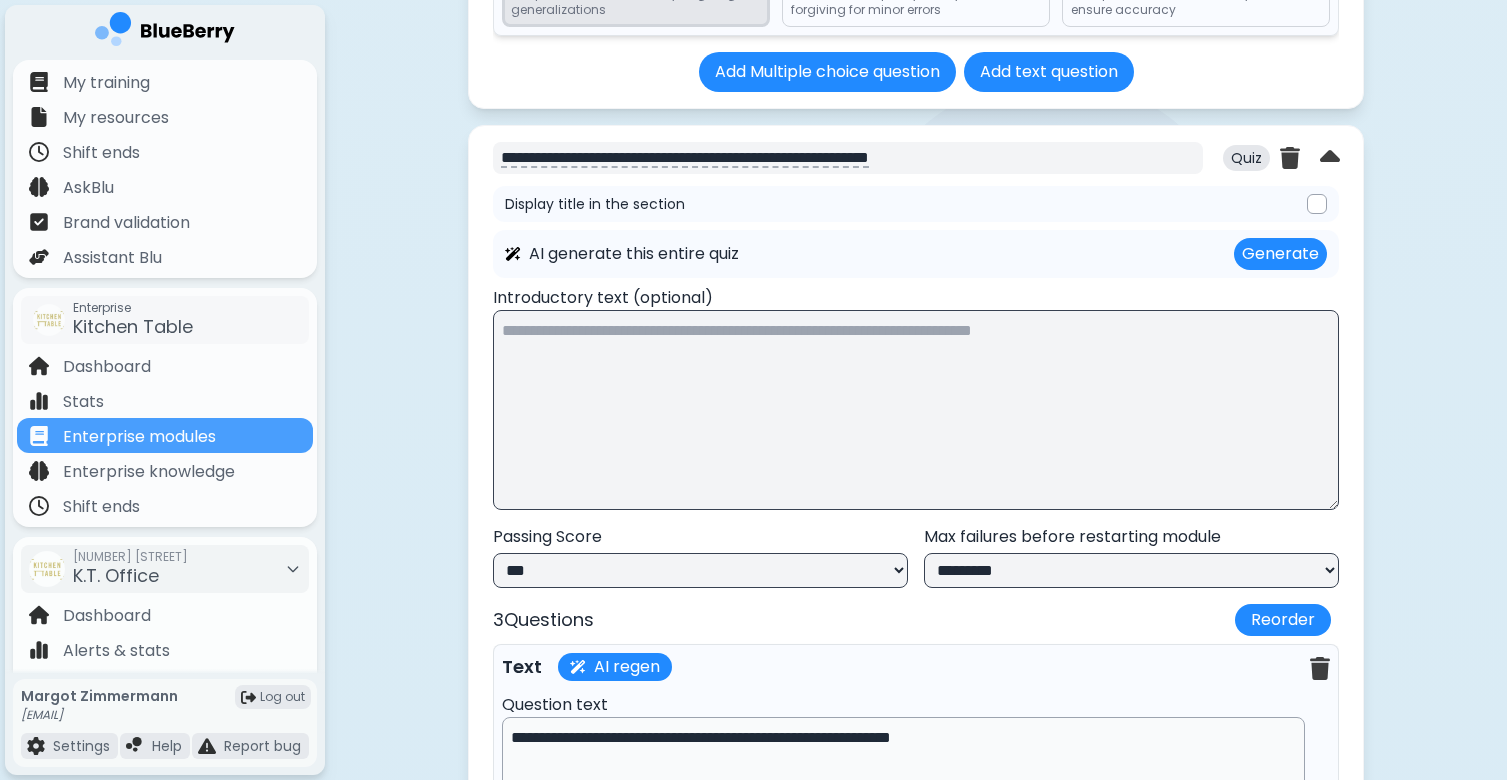 type on "**********" 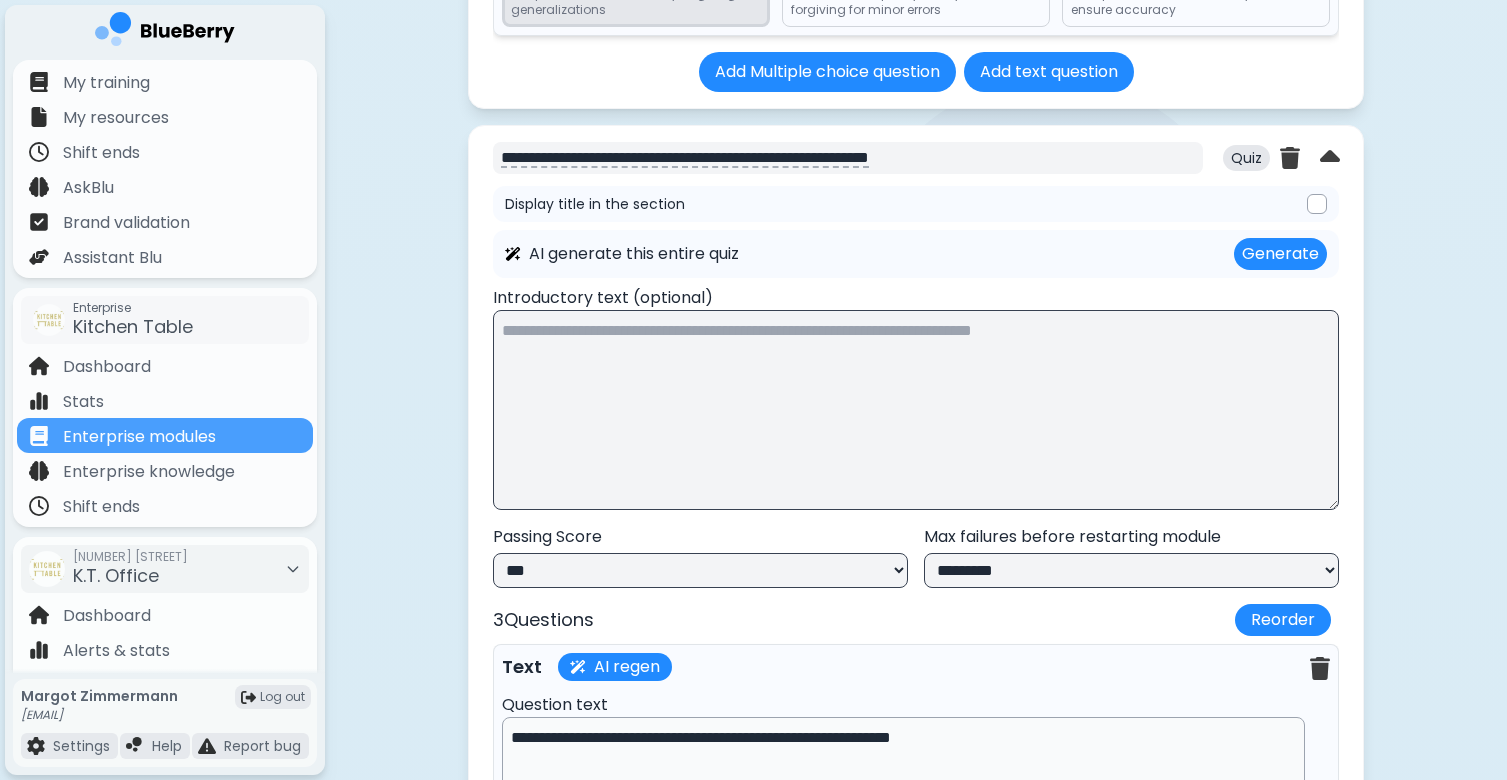 drag, startPoint x: 638, startPoint y: 190, endPoint x: 500, endPoint y: 193, distance: 138.03261 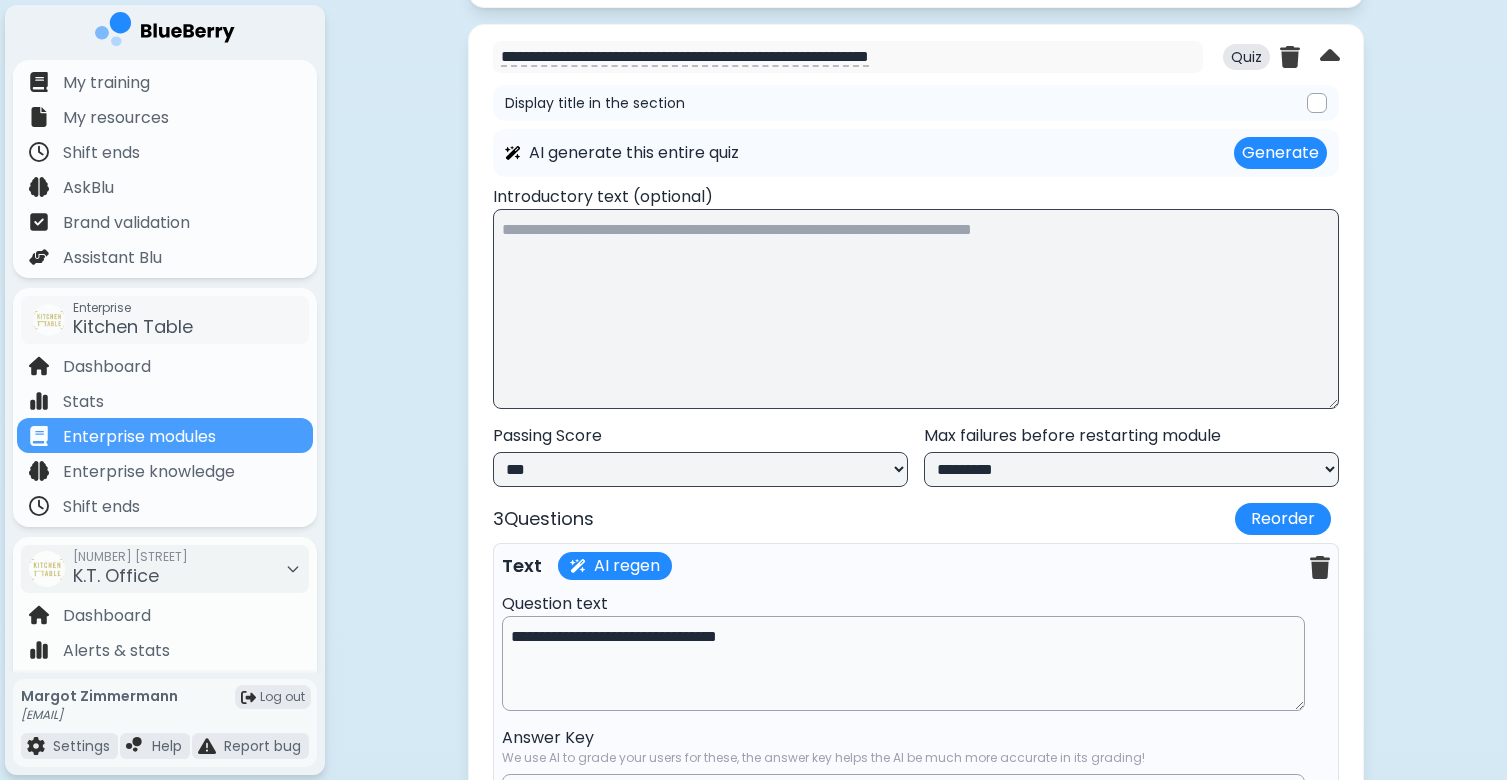 scroll, scrollTop: 18175, scrollLeft: 0, axis: vertical 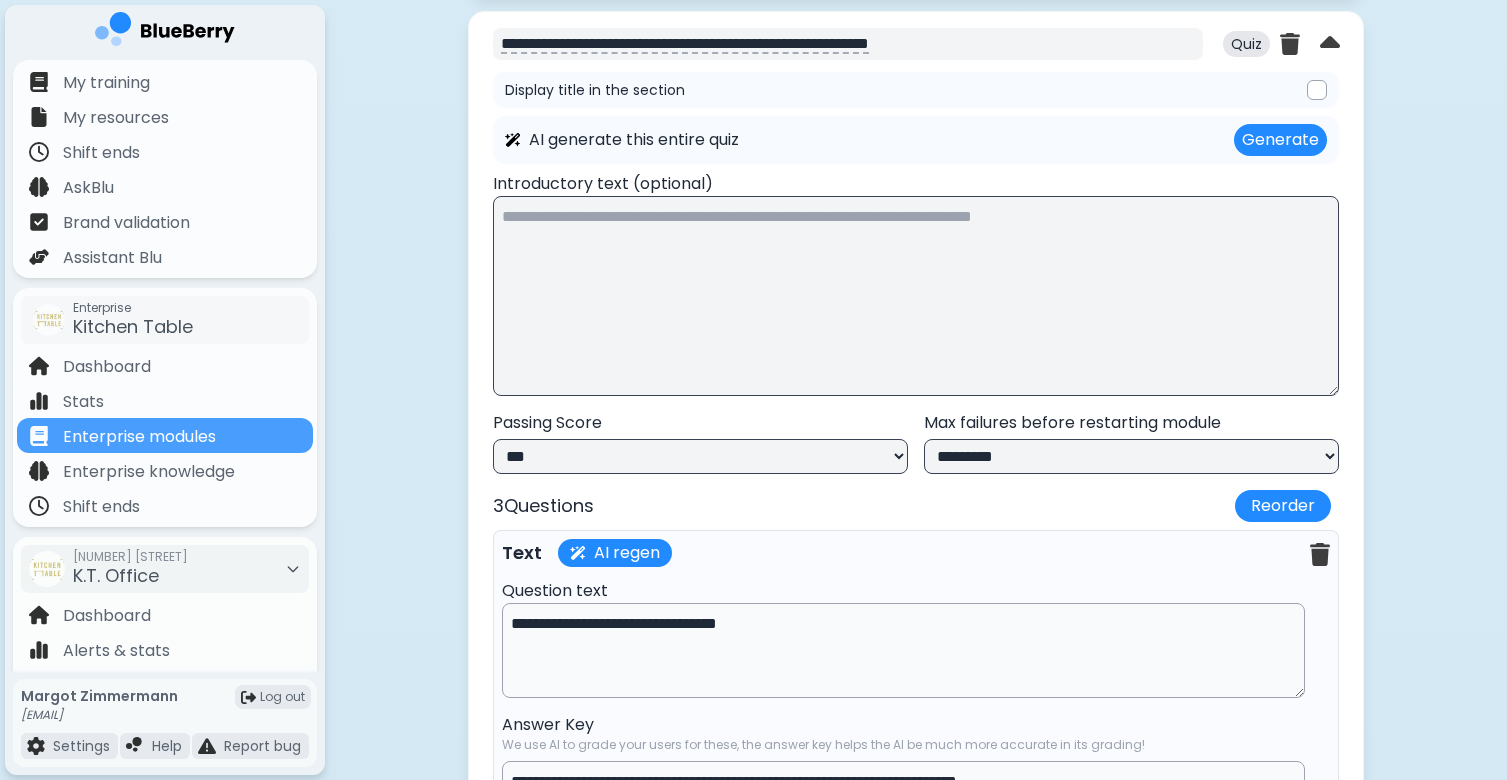 click on "**********" at bounding box center (848, 44) 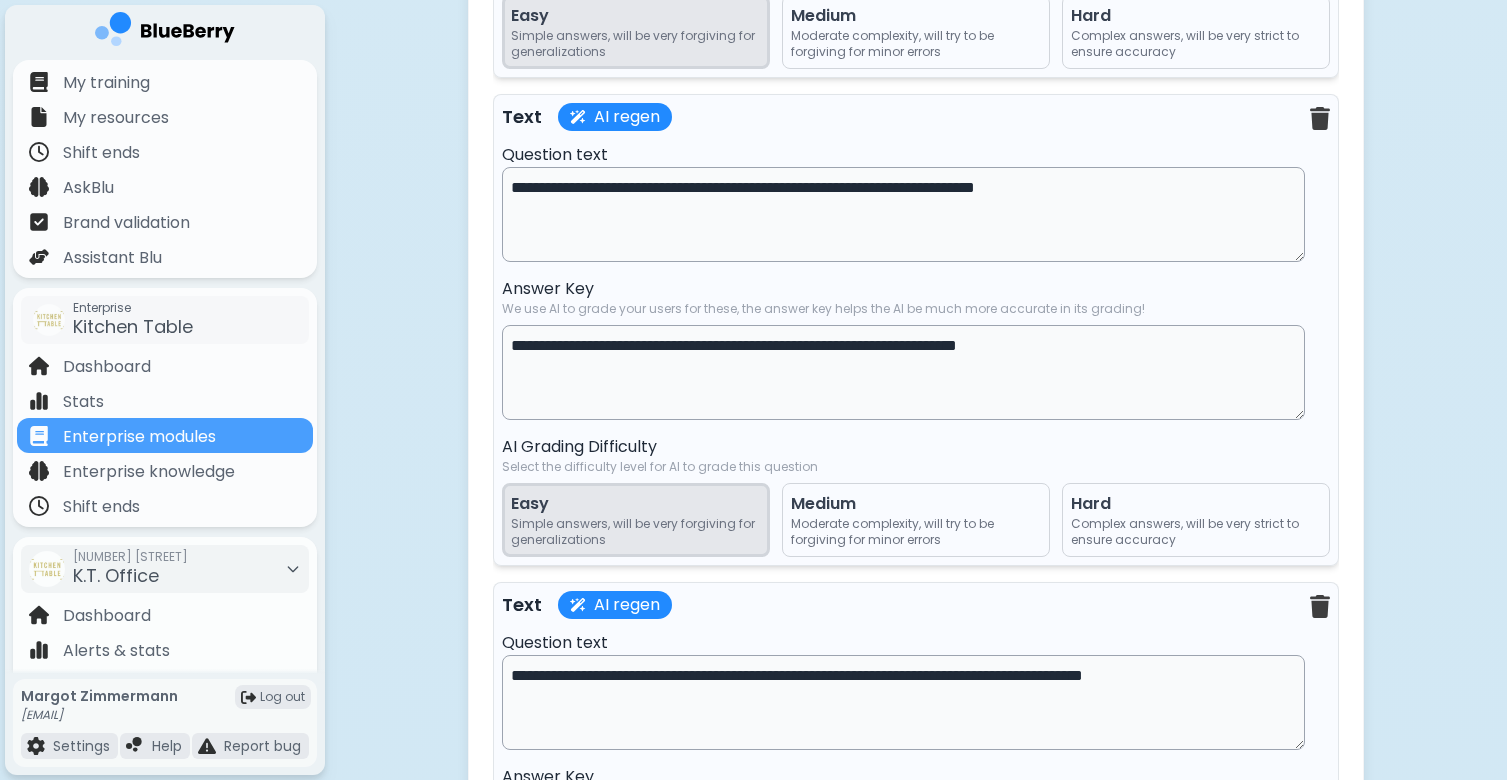 scroll, scrollTop: 19280, scrollLeft: 0, axis: vertical 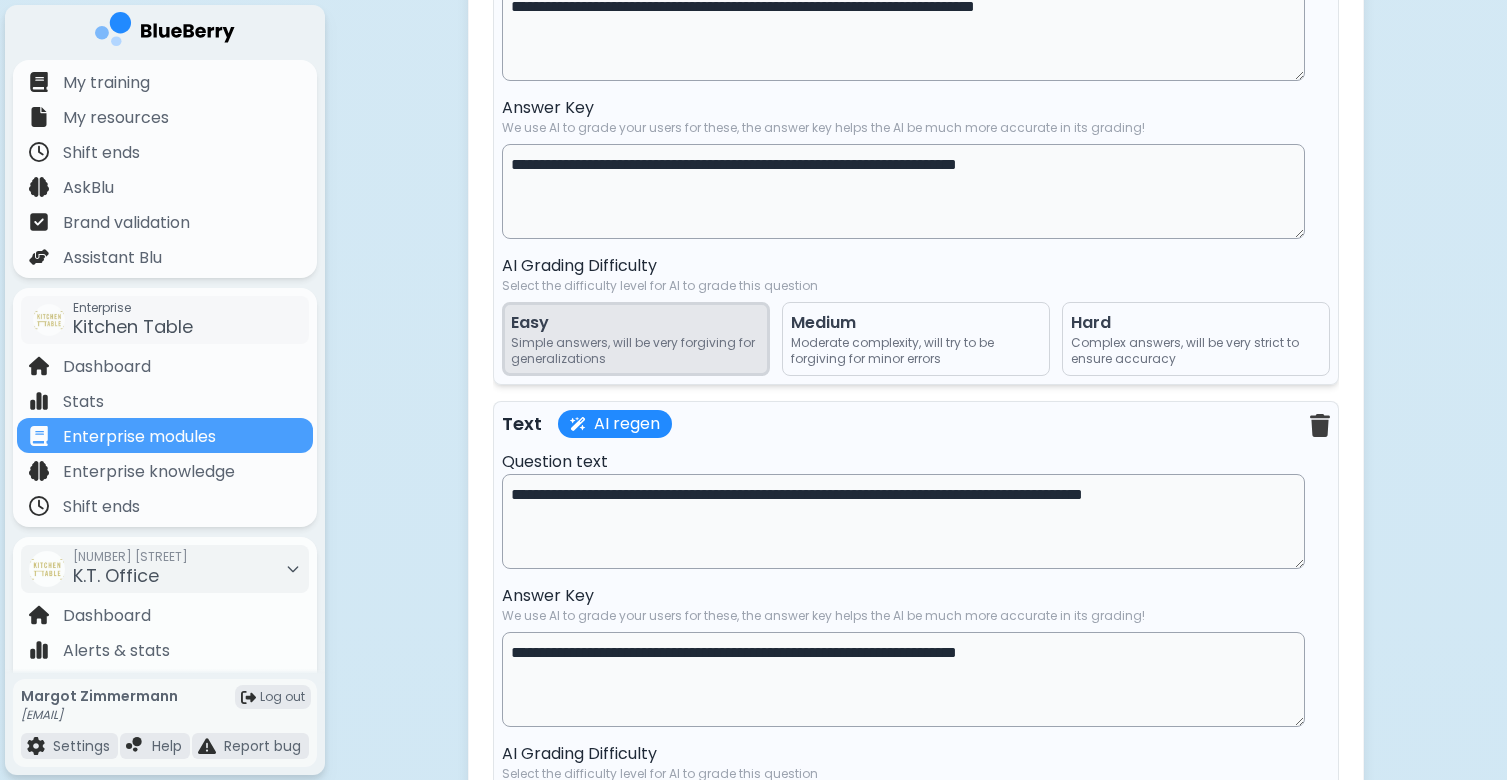 type on "**********" 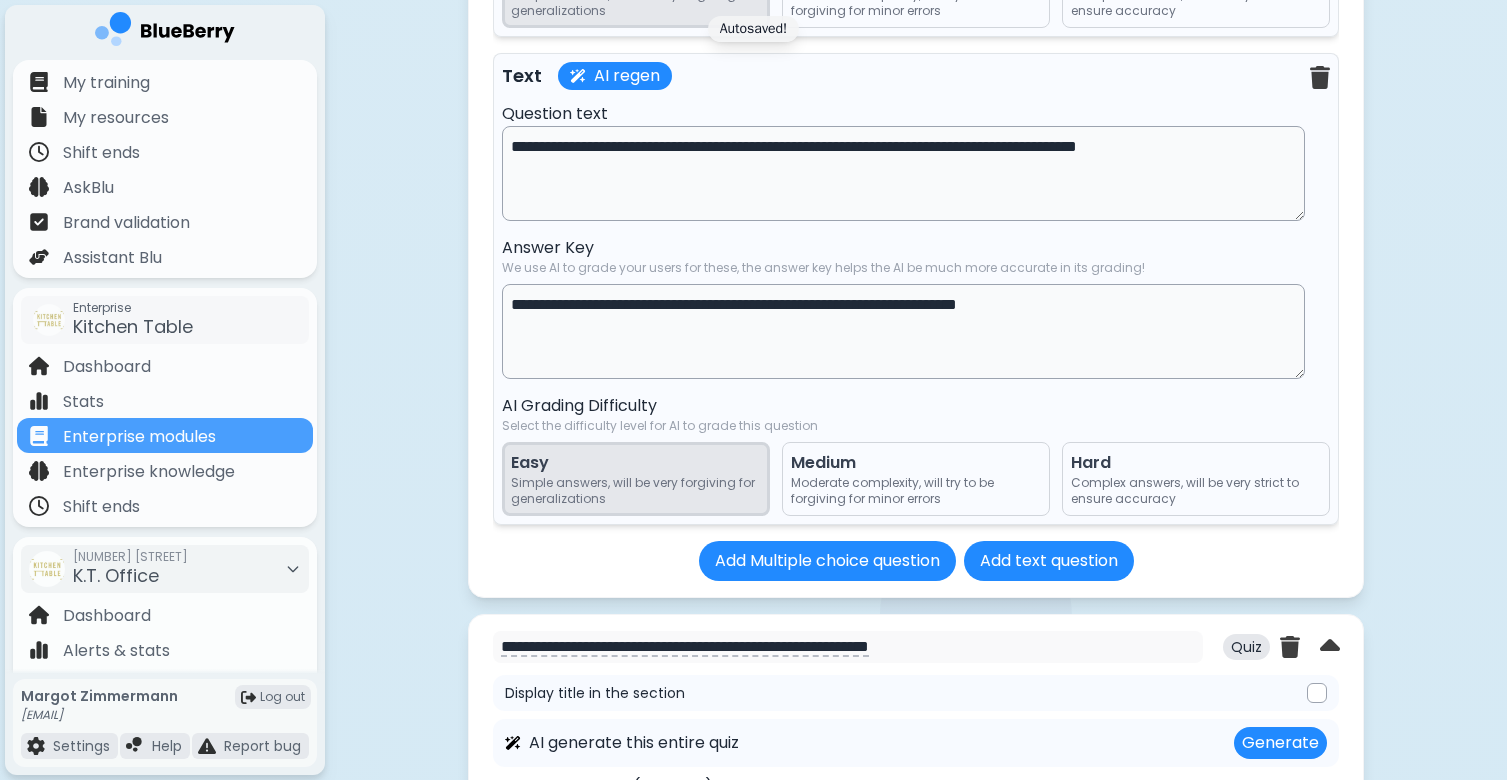 scroll, scrollTop: 17523, scrollLeft: 0, axis: vertical 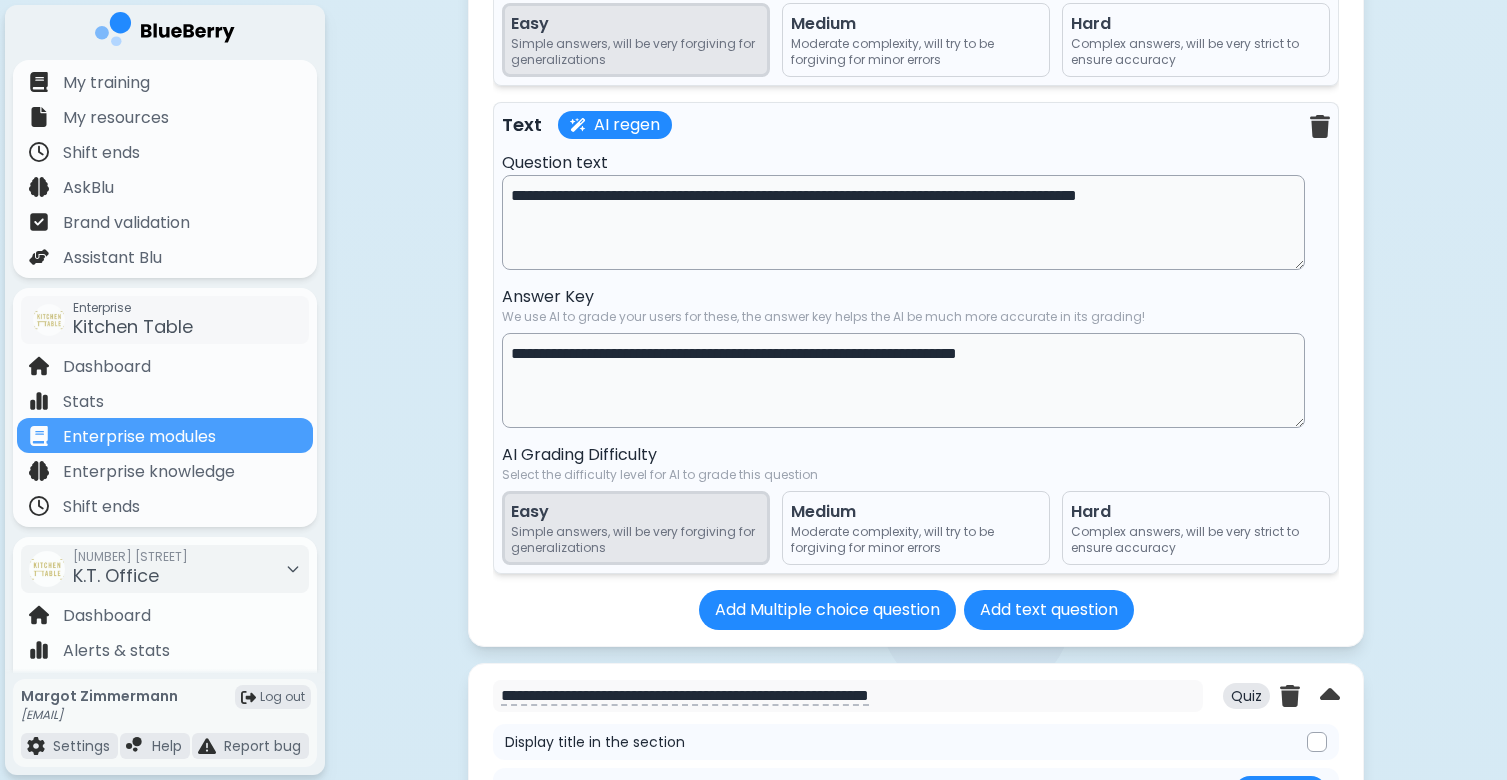 type on "**********" 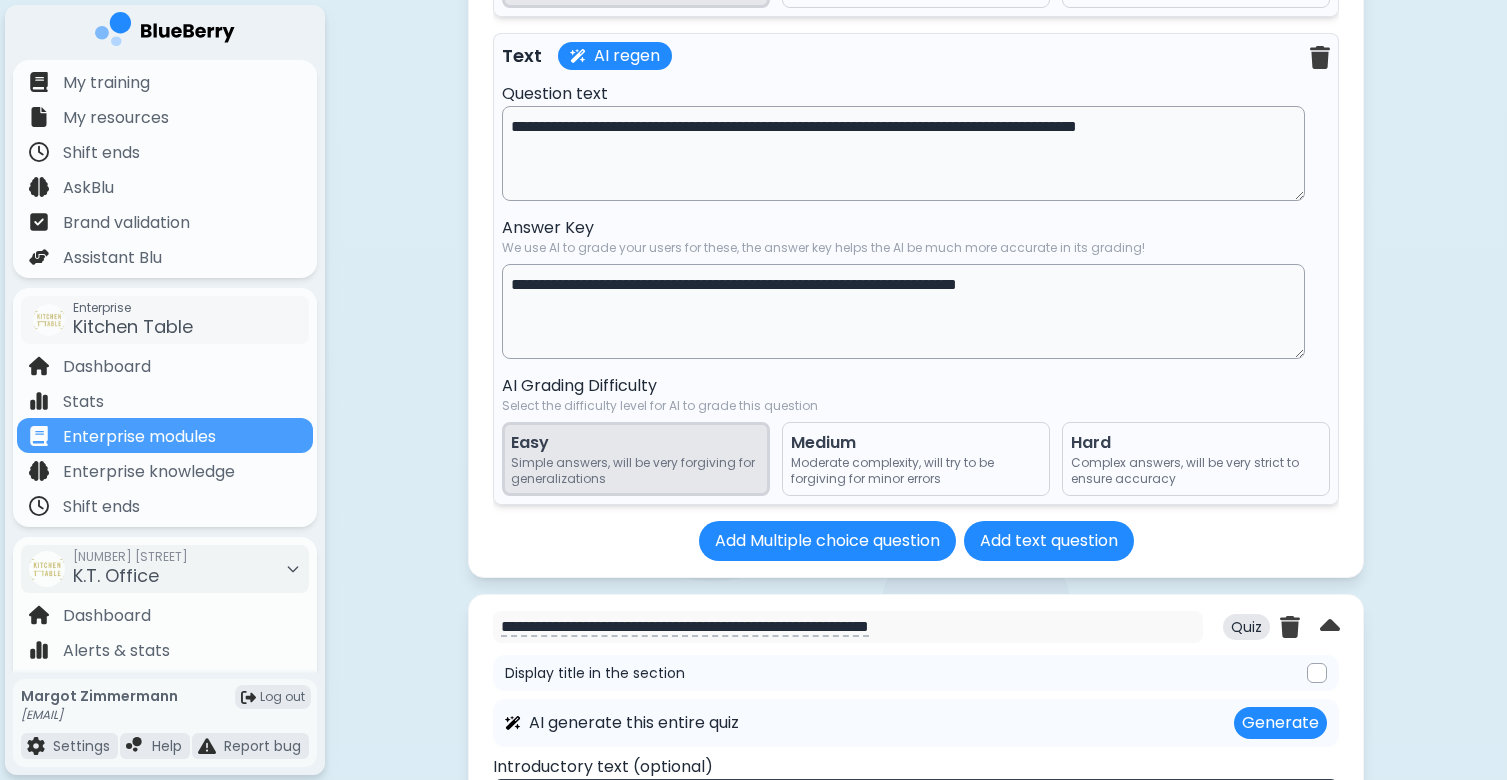 scroll, scrollTop: 15549, scrollLeft: 0, axis: vertical 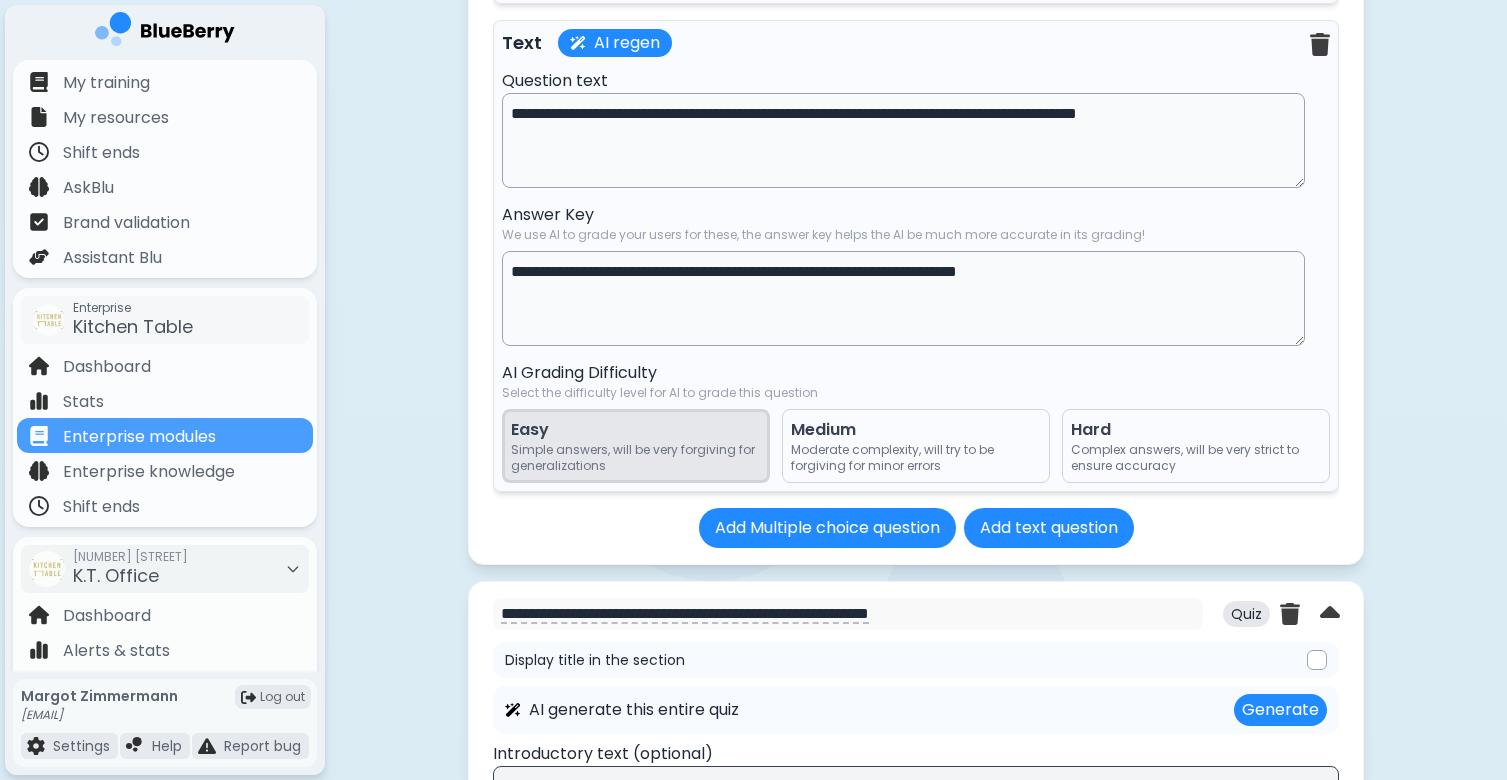 type on "**********" 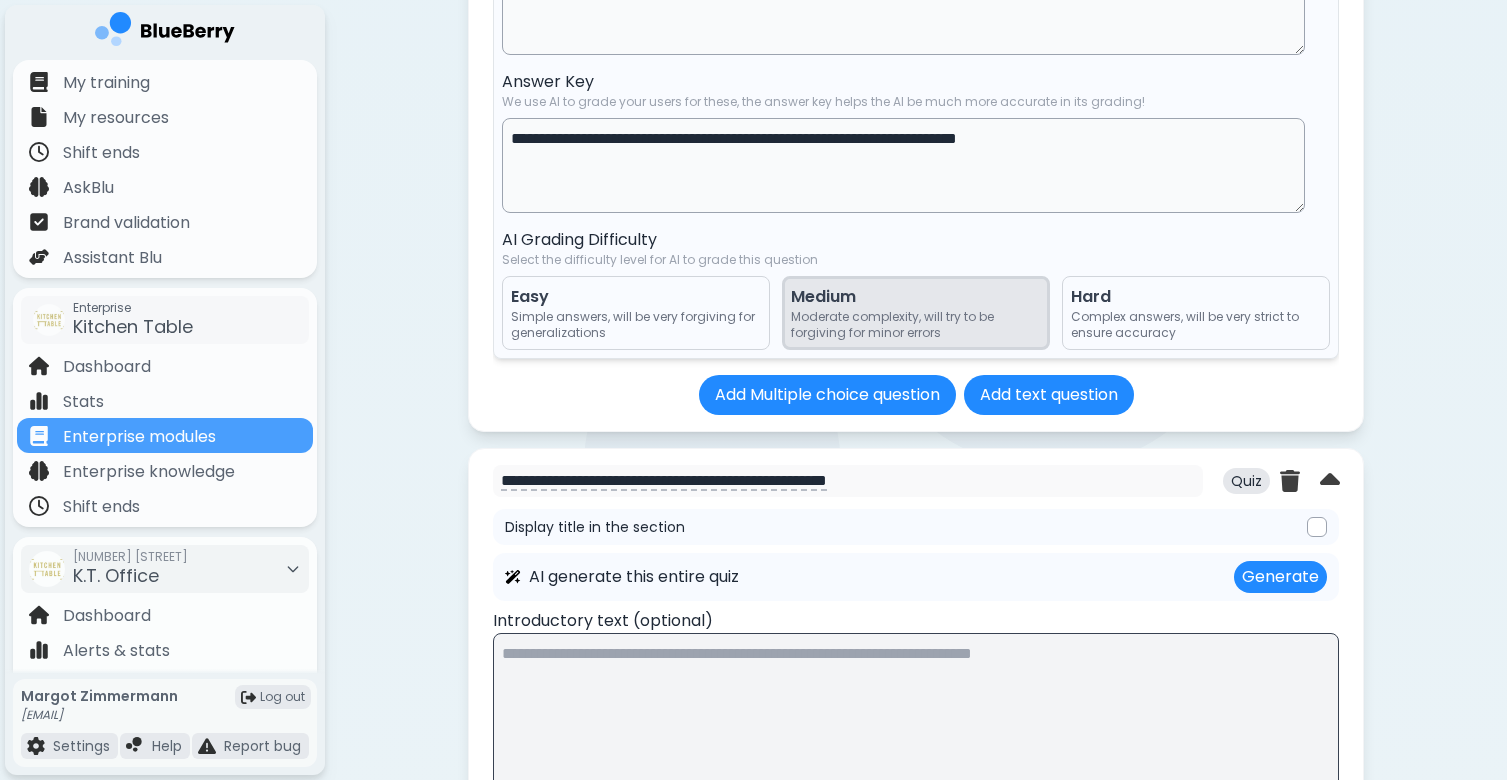 scroll, scrollTop: 9527, scrollLeft: 0, axis: vertical 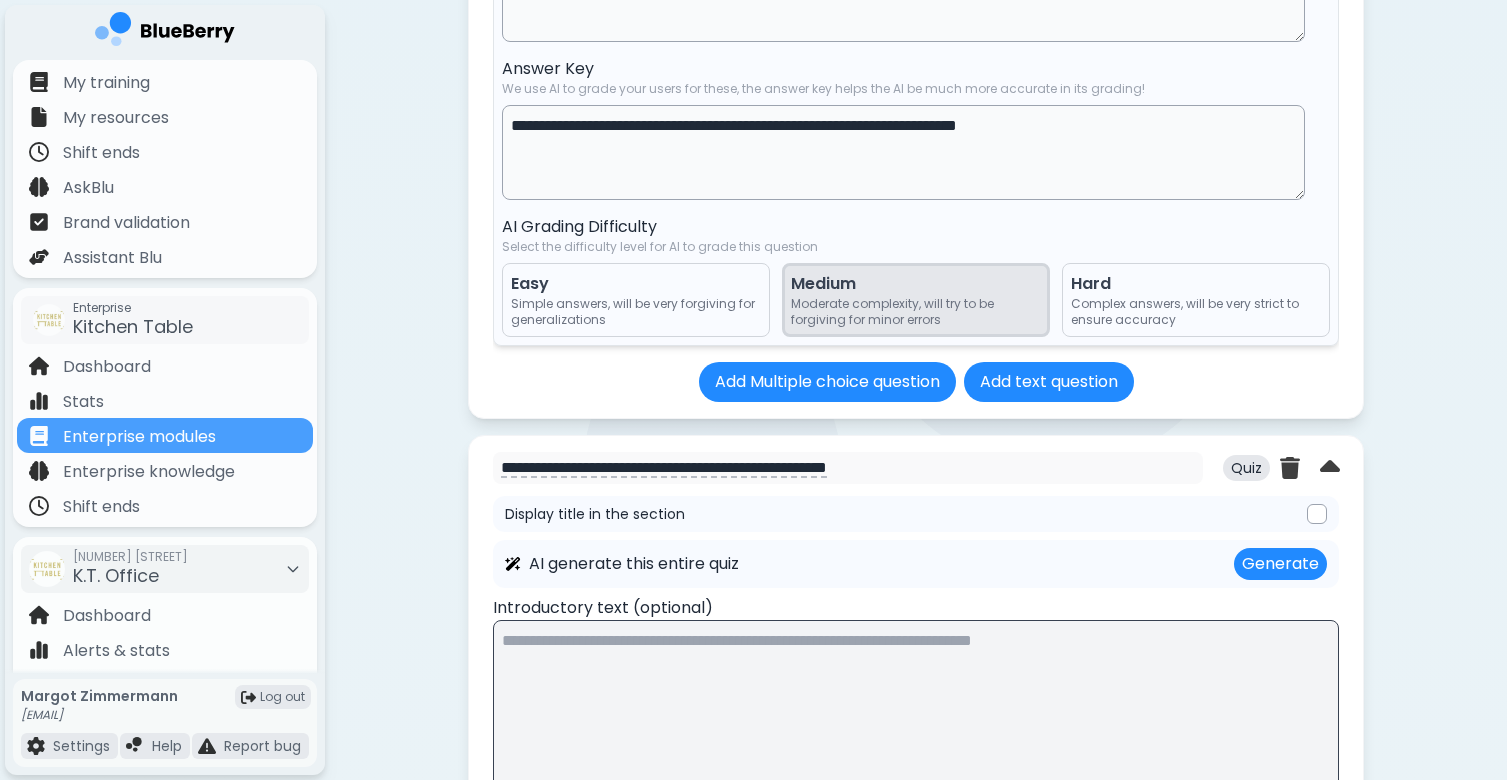 type on "**********" 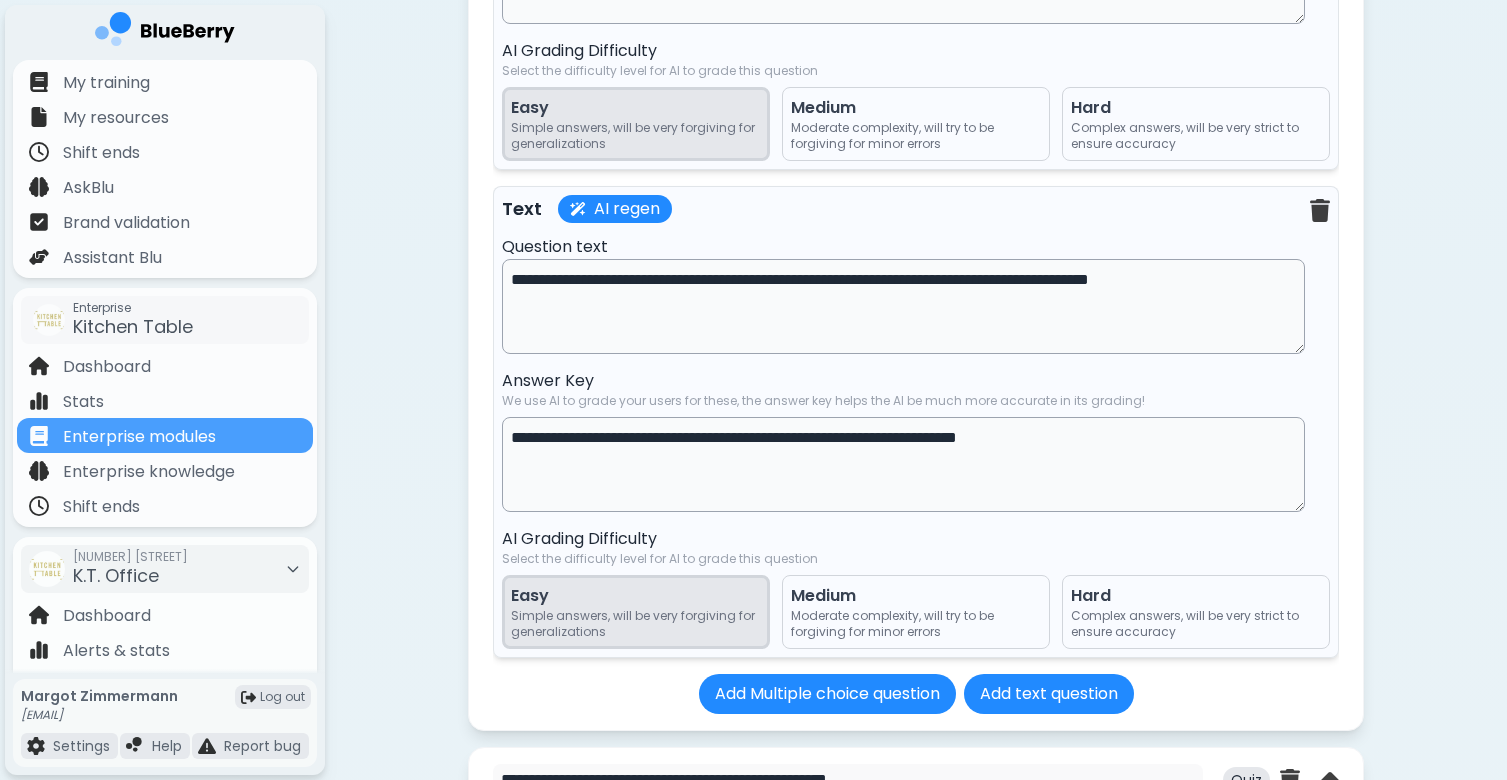 scroll, scrollTop: 9209, scrollLeft: 0, axis: vertical 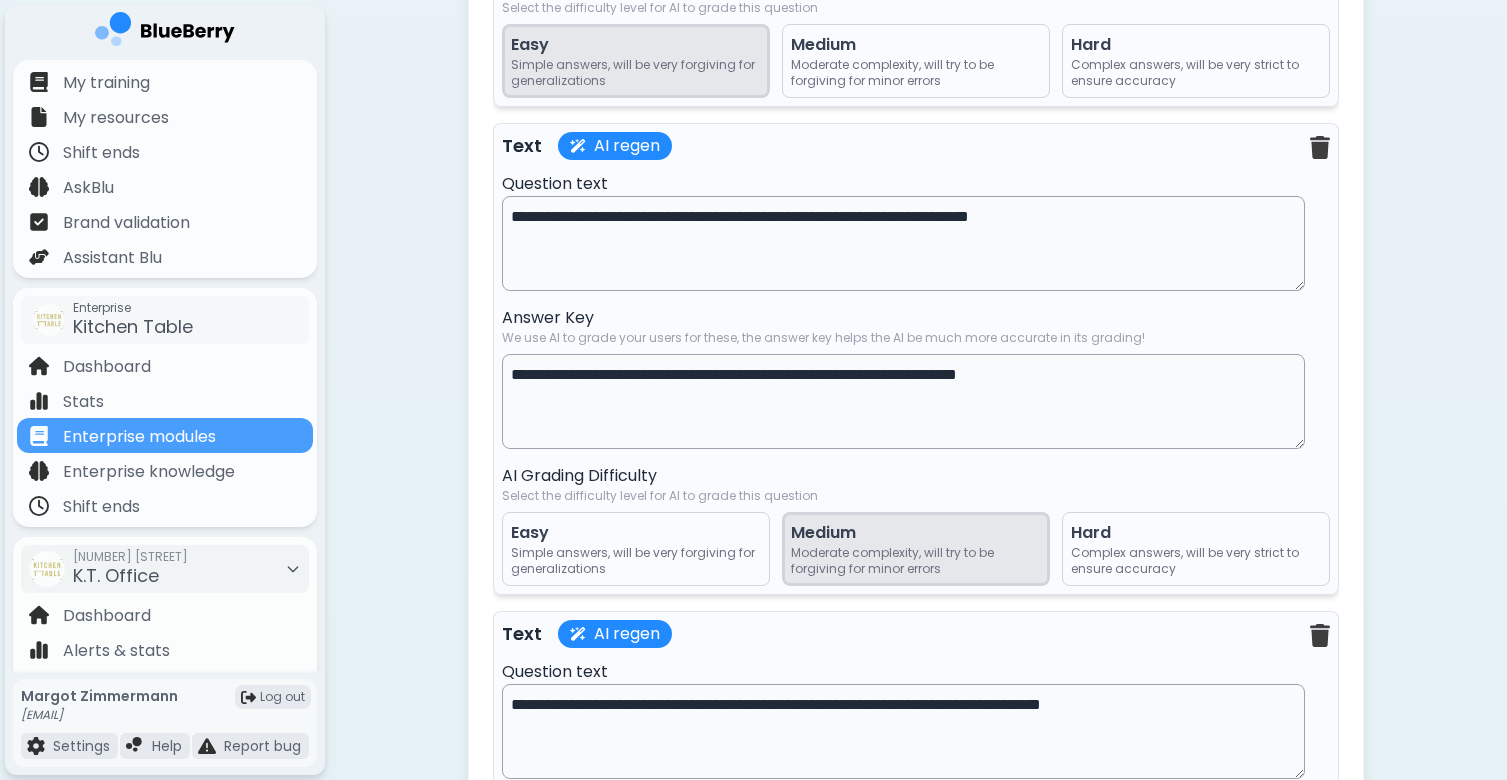 click on "Simple answers, will be very forgiving for generalizations" at bounding box center (636, 561) 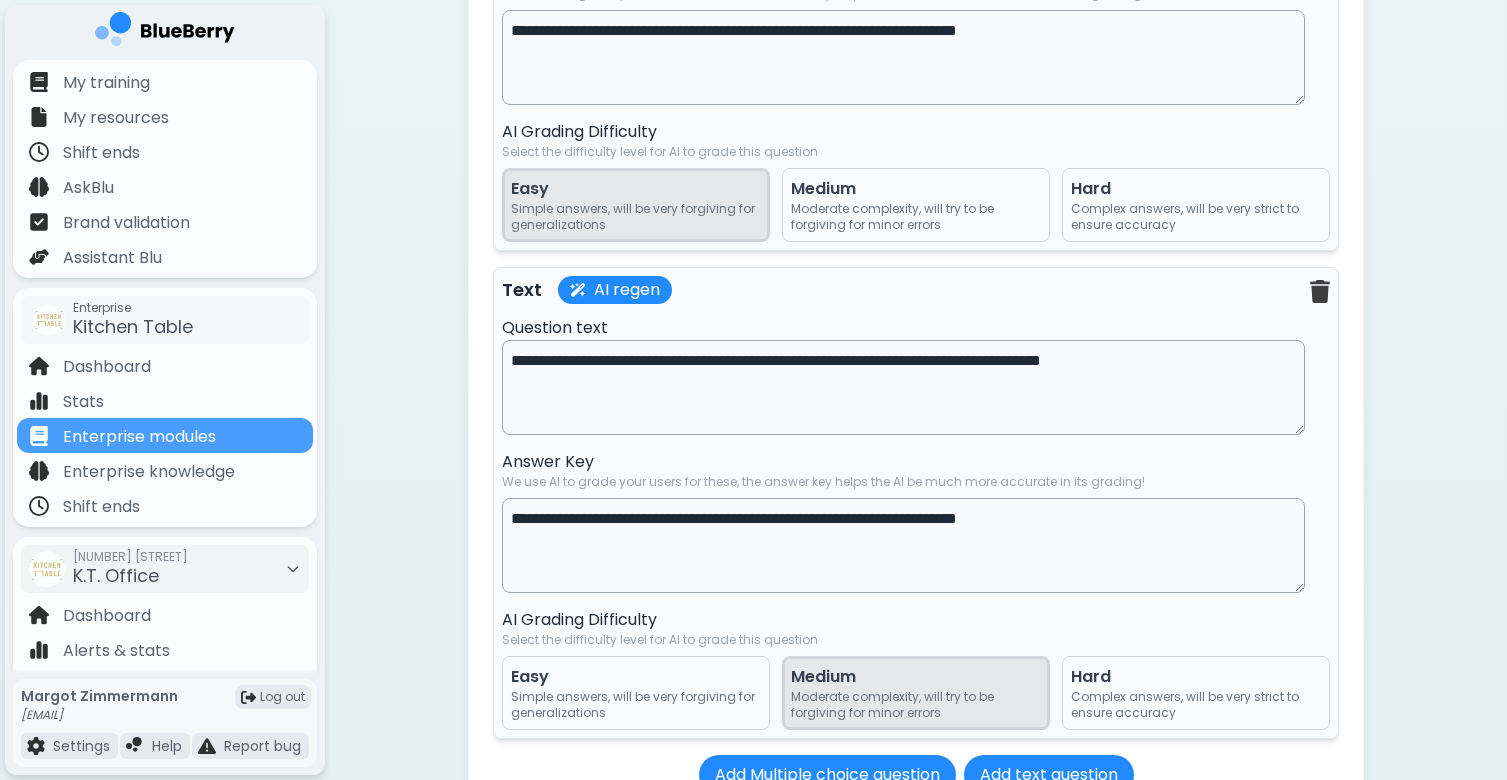 scroll, scrollTop: 11244, scrollLeft: 0, axis: vertical 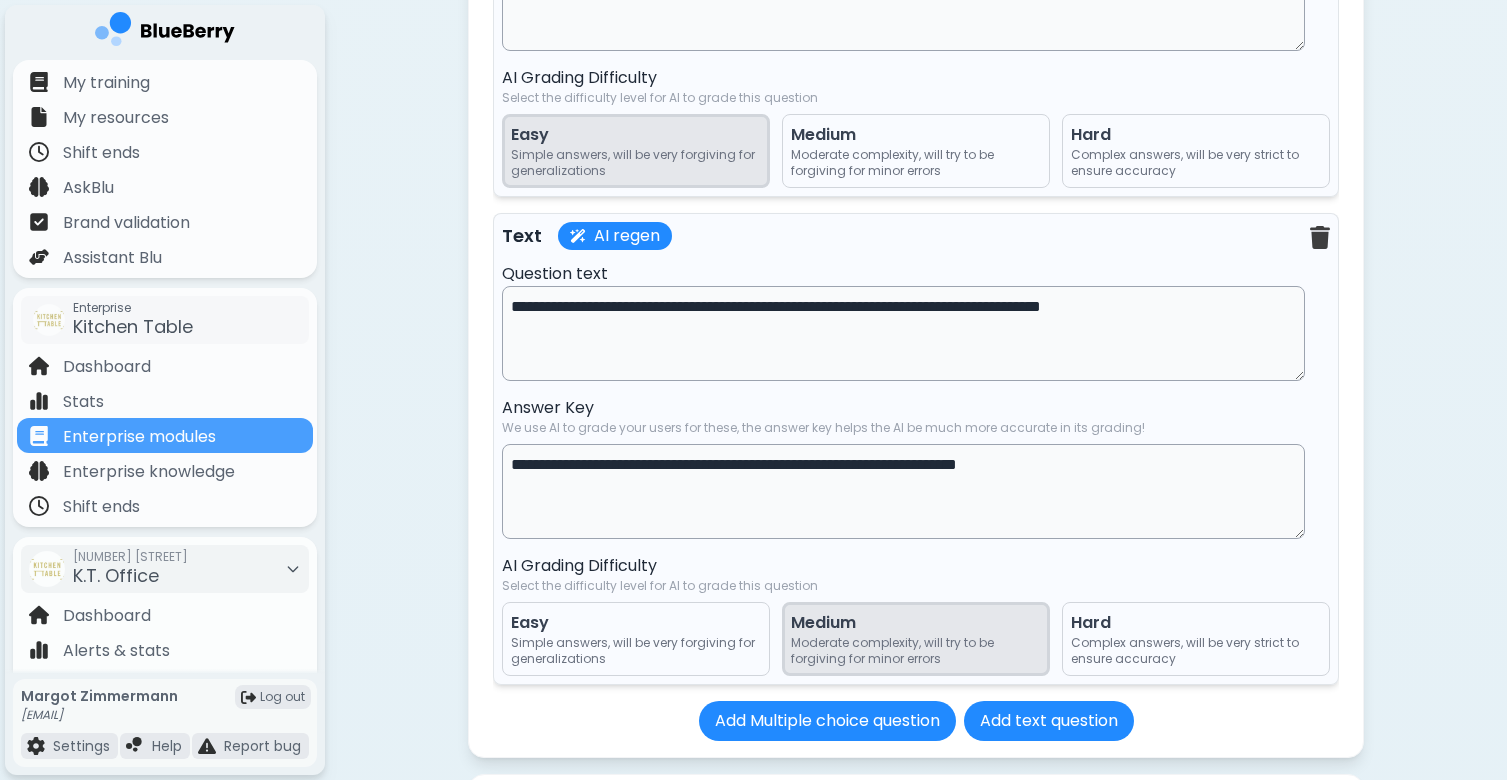 click on "Simple answers, will be very forgiving for generalizations" at bounding box center (636, 651) 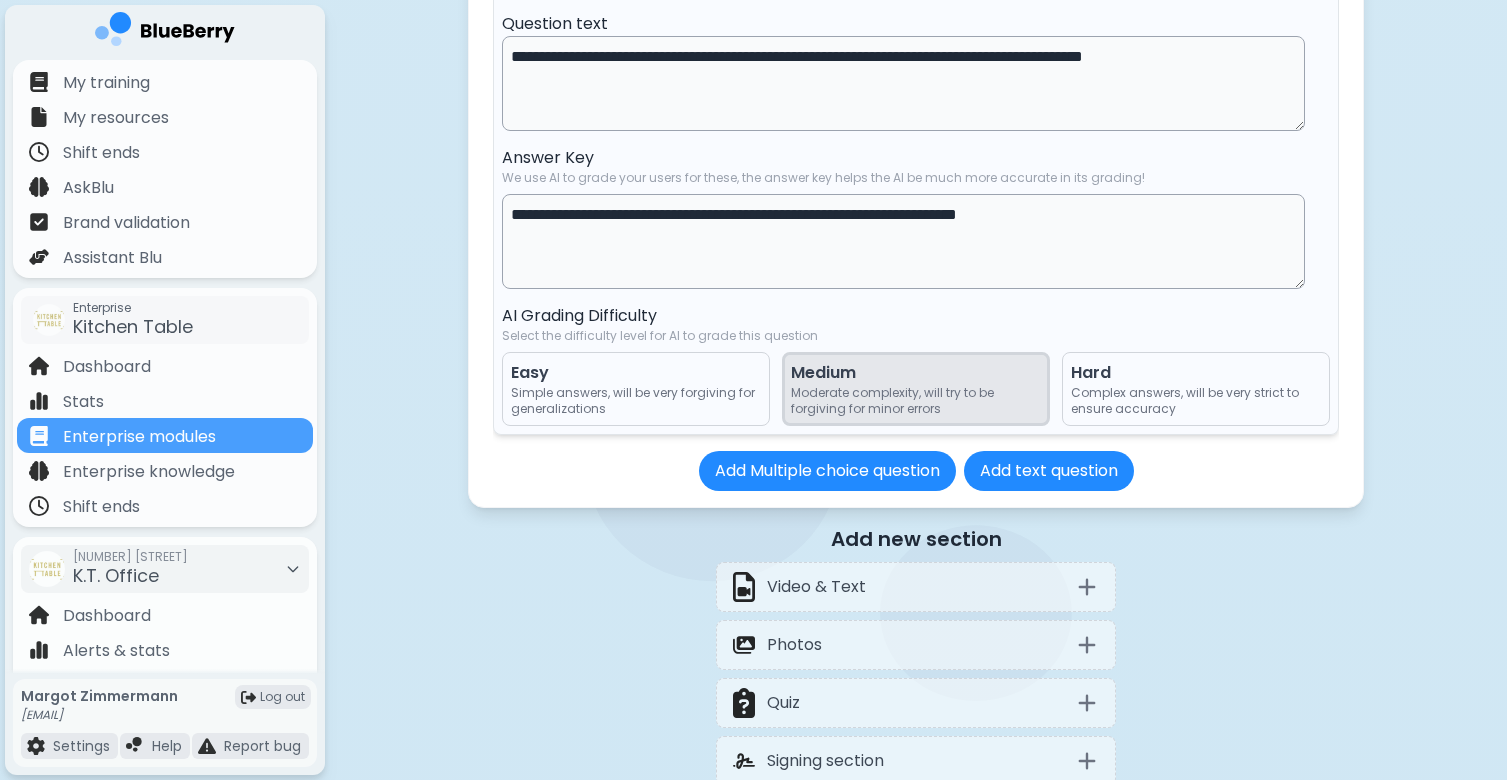 scroll, scrollTop: 19723, scrollLeft: 0, axis: vertical 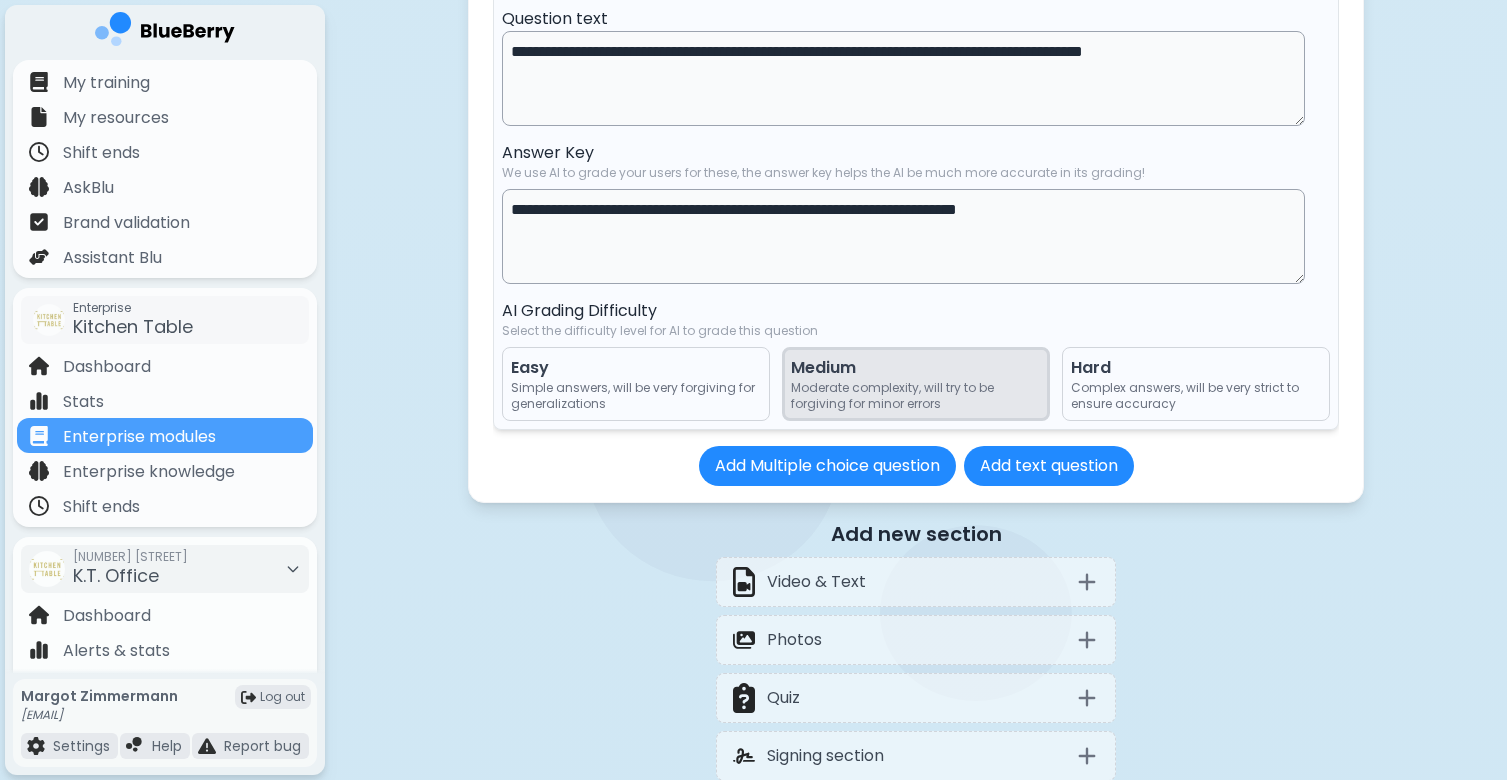 click on "Easy" at bounding box center (636, 368) 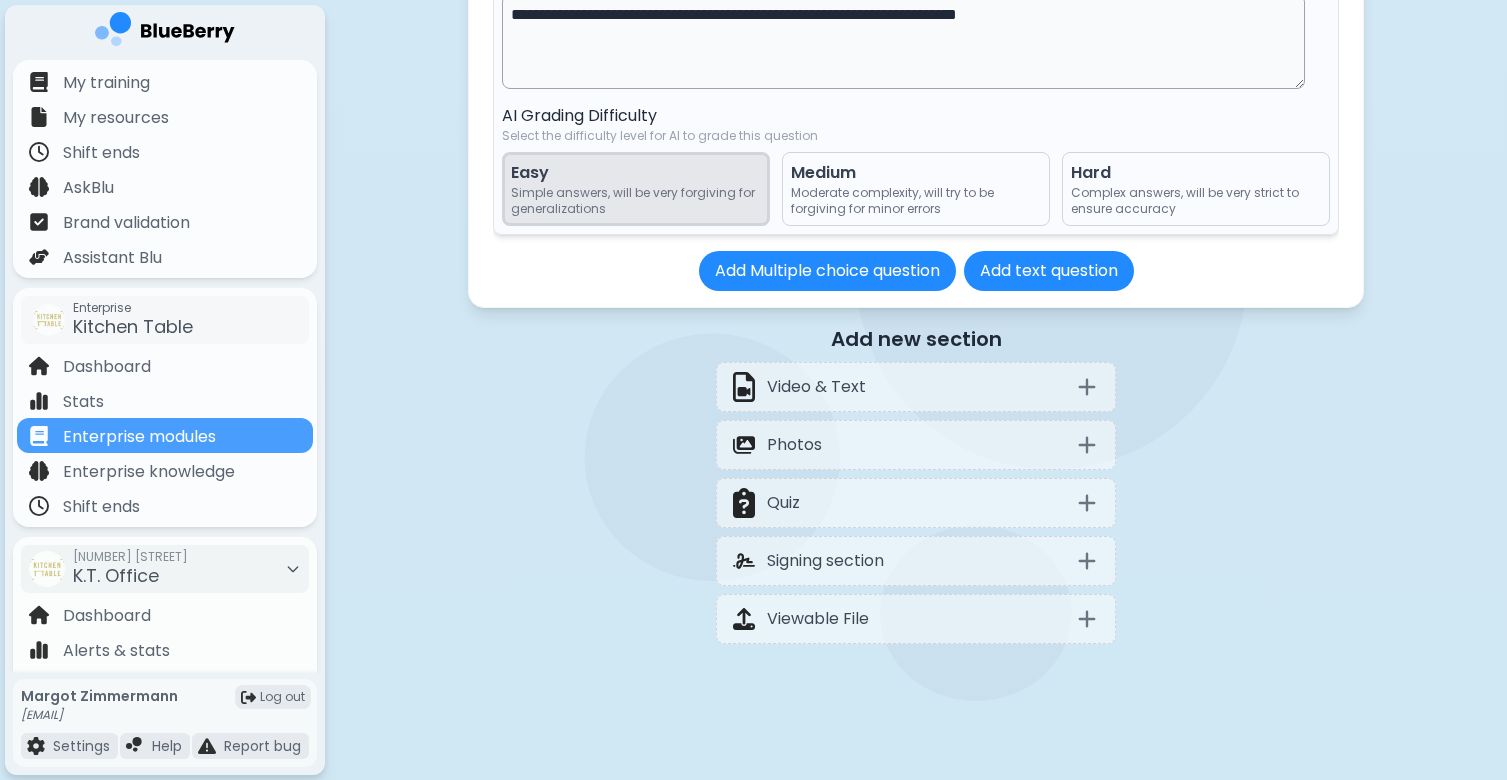 scroll, scrollTop: 19954, scrollLeft: 0, axis: vertical 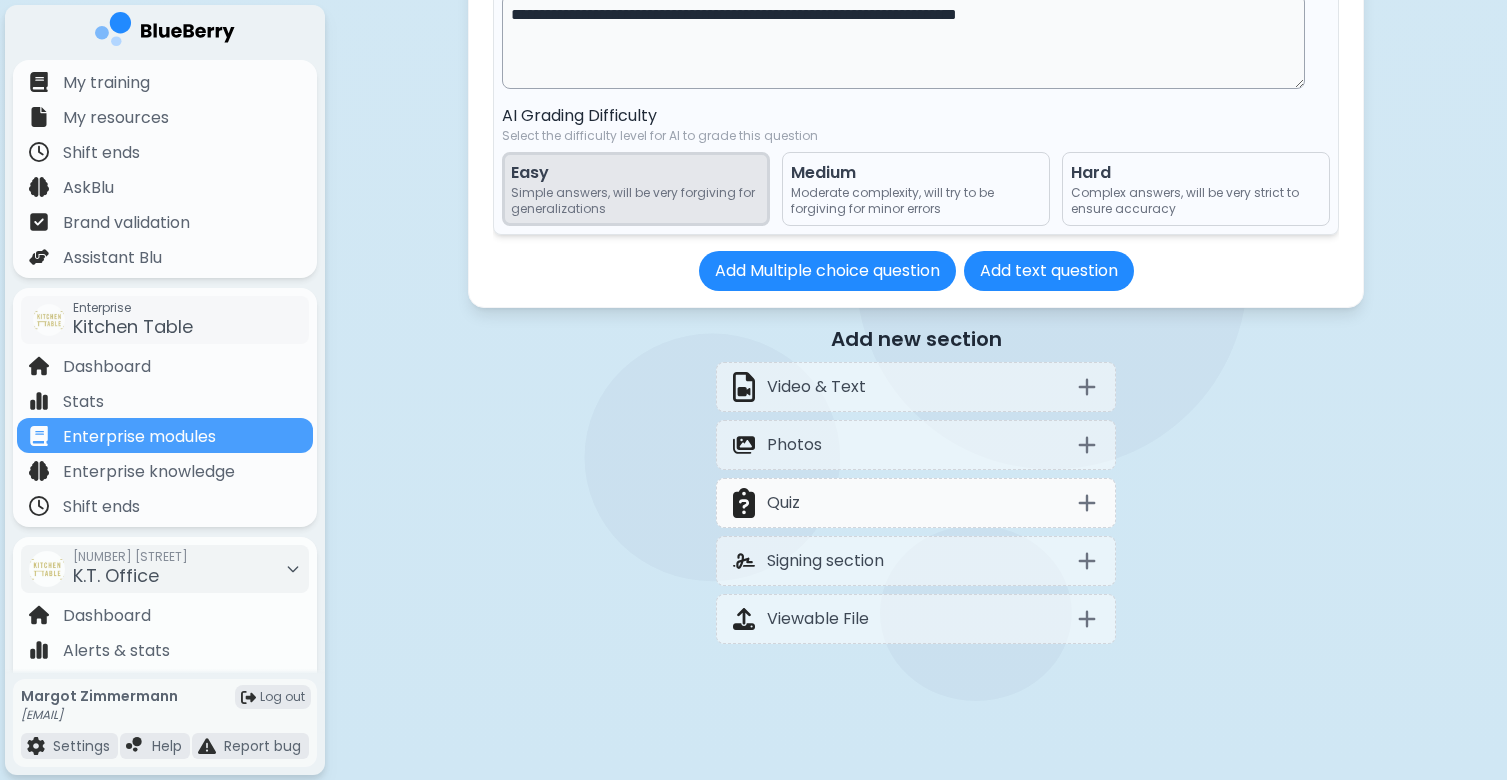 click on "Quiz" at bounding box center [916, 503] 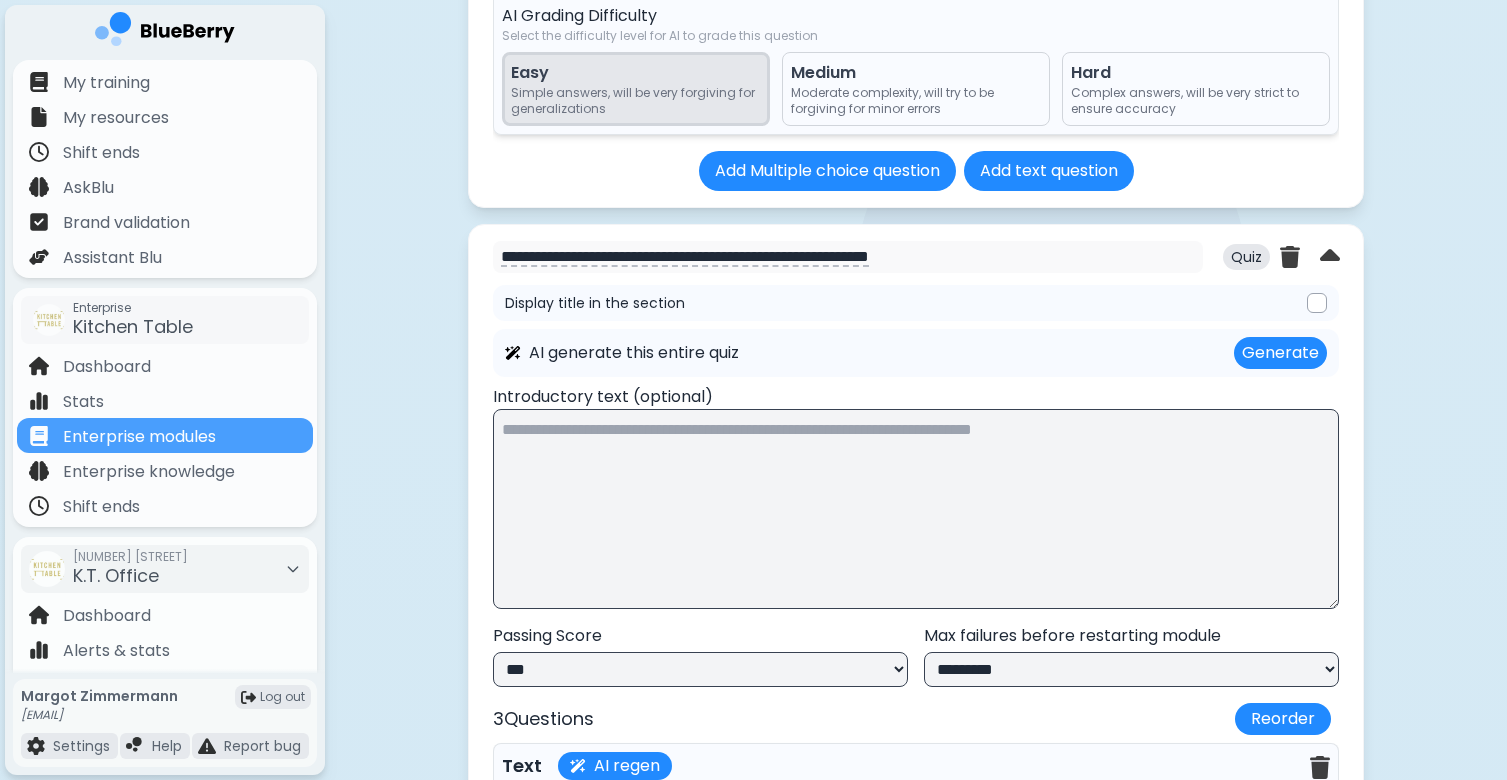 scroll, scrollTop: 17942, scrollLeft: 0, axis: vertical 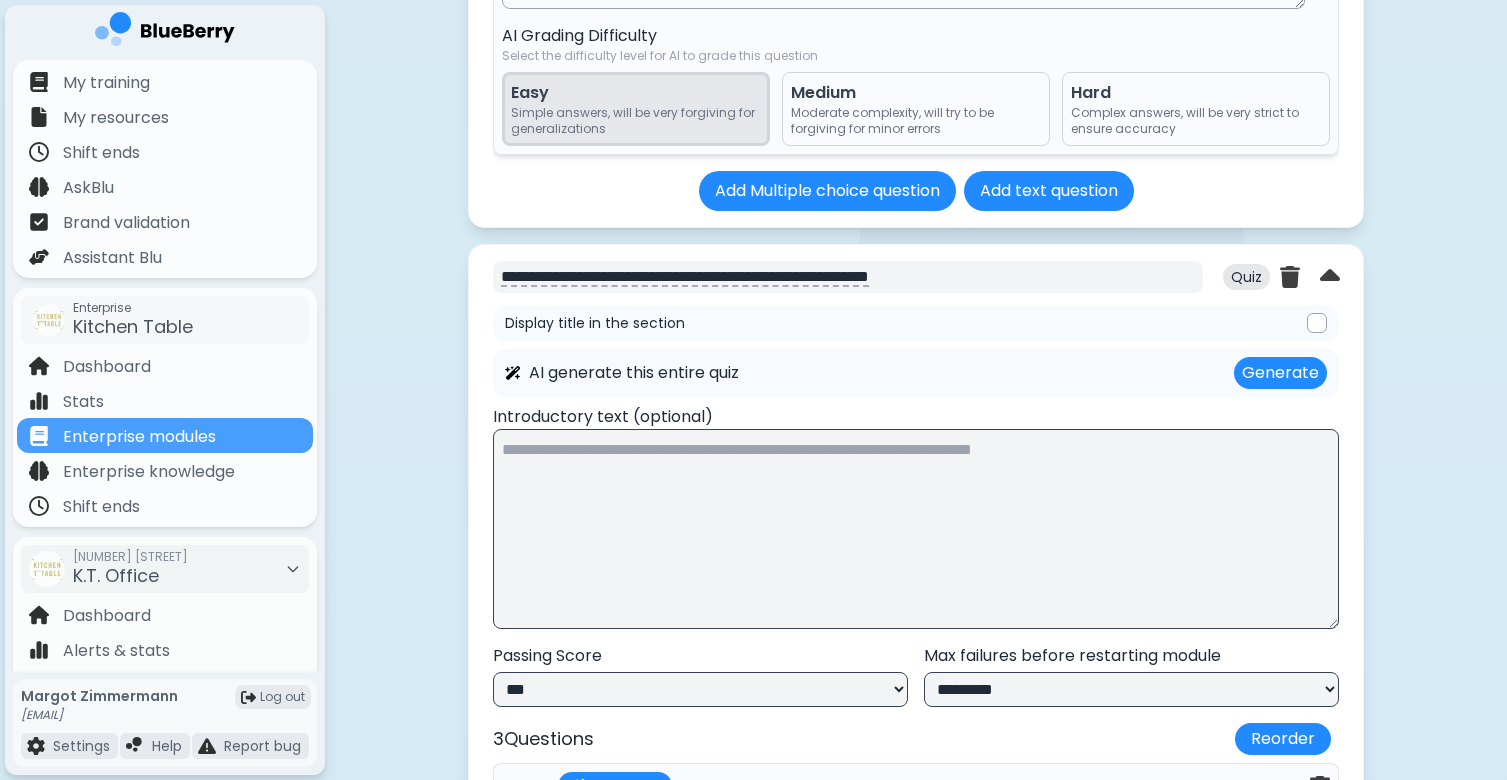 click on "**********" at bounding box center [848, 277] 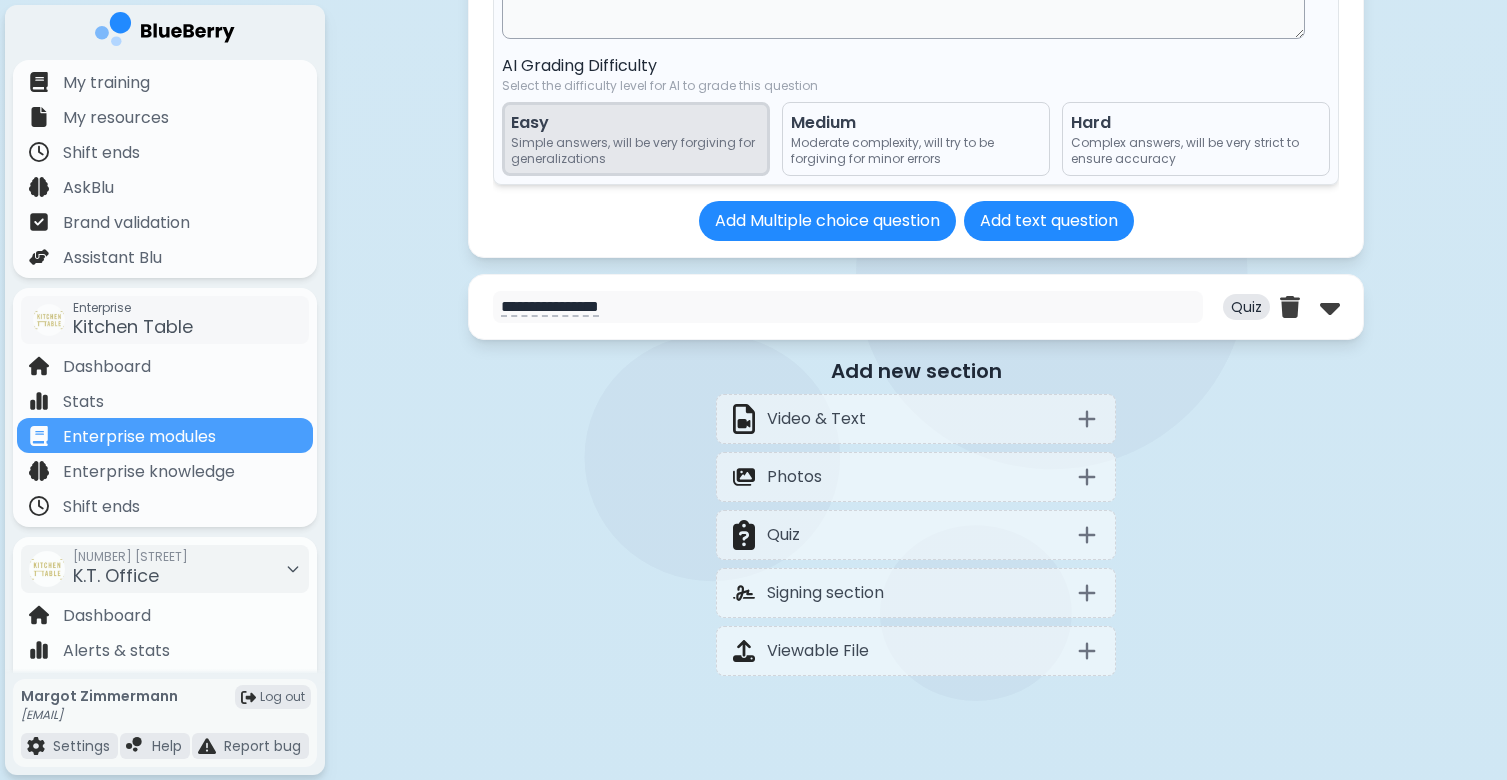 scroll, scrollTop: 20036, scrollLeft: 0, axis: vertical 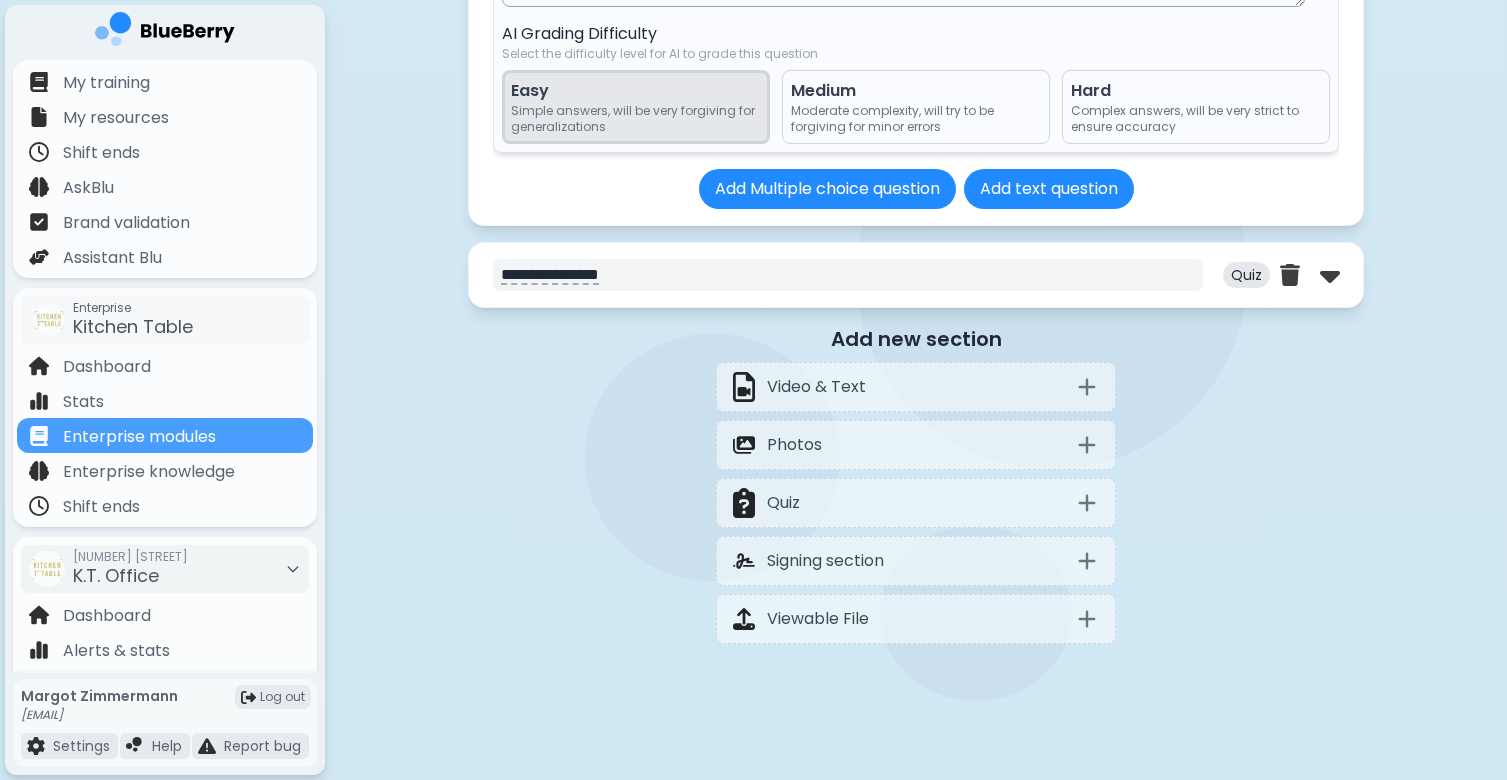 click on "**********" at bounding box center [848, 275] 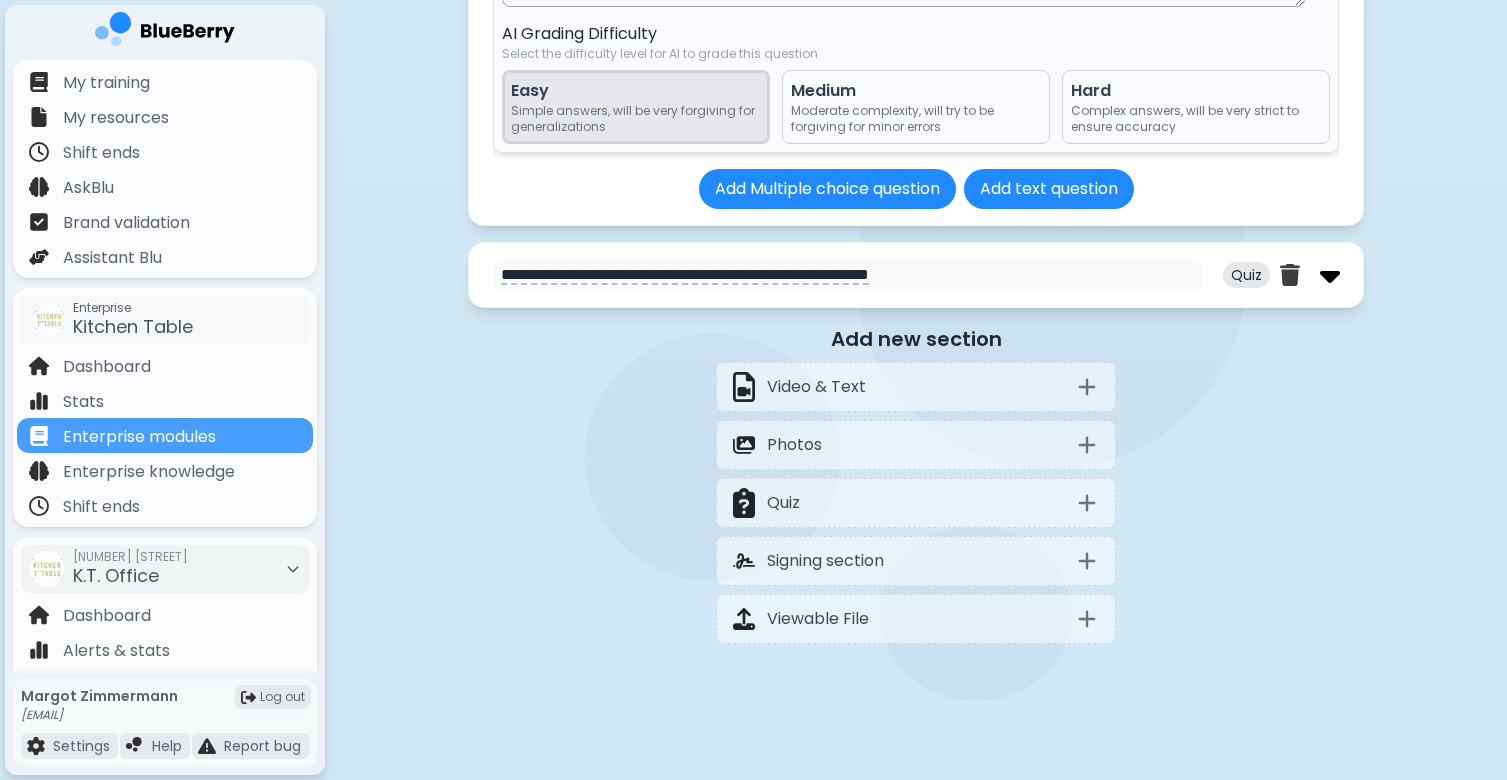 type on "**********" 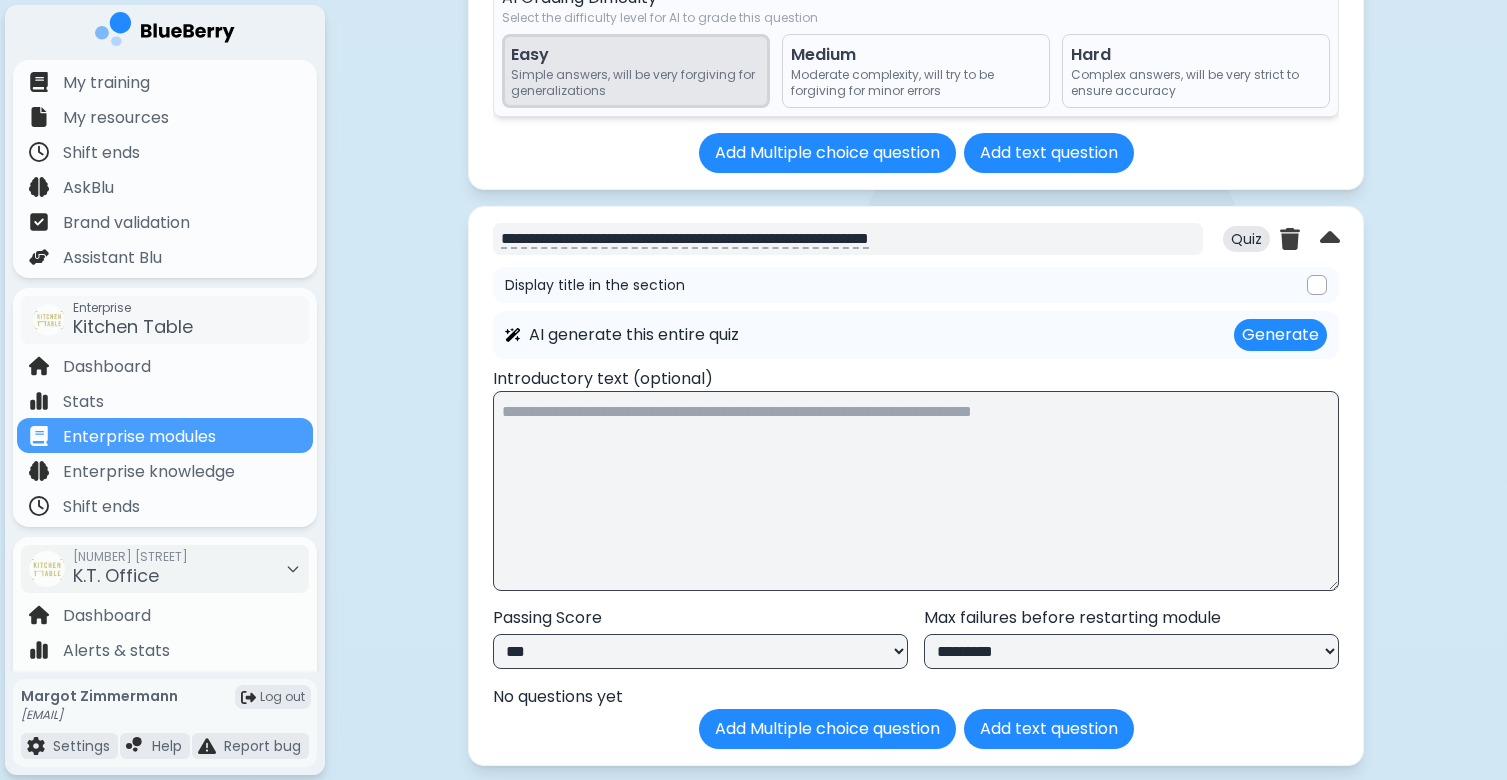 click on "**********" at bounding box center [848, 239] 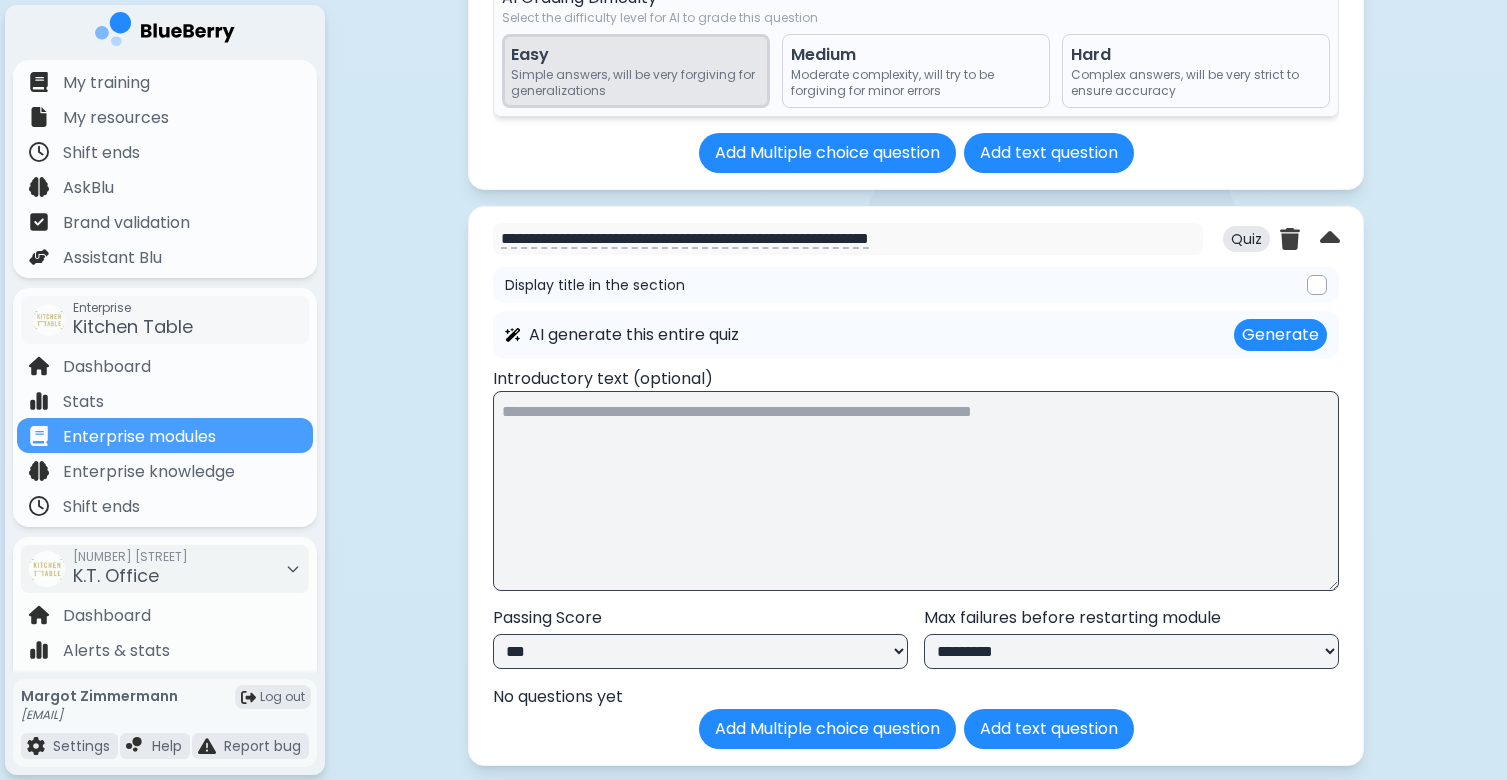 drag, startPoint x: 635, startPoint y: 276, endPoint x: 432, endPoint y: 276, distance: 203 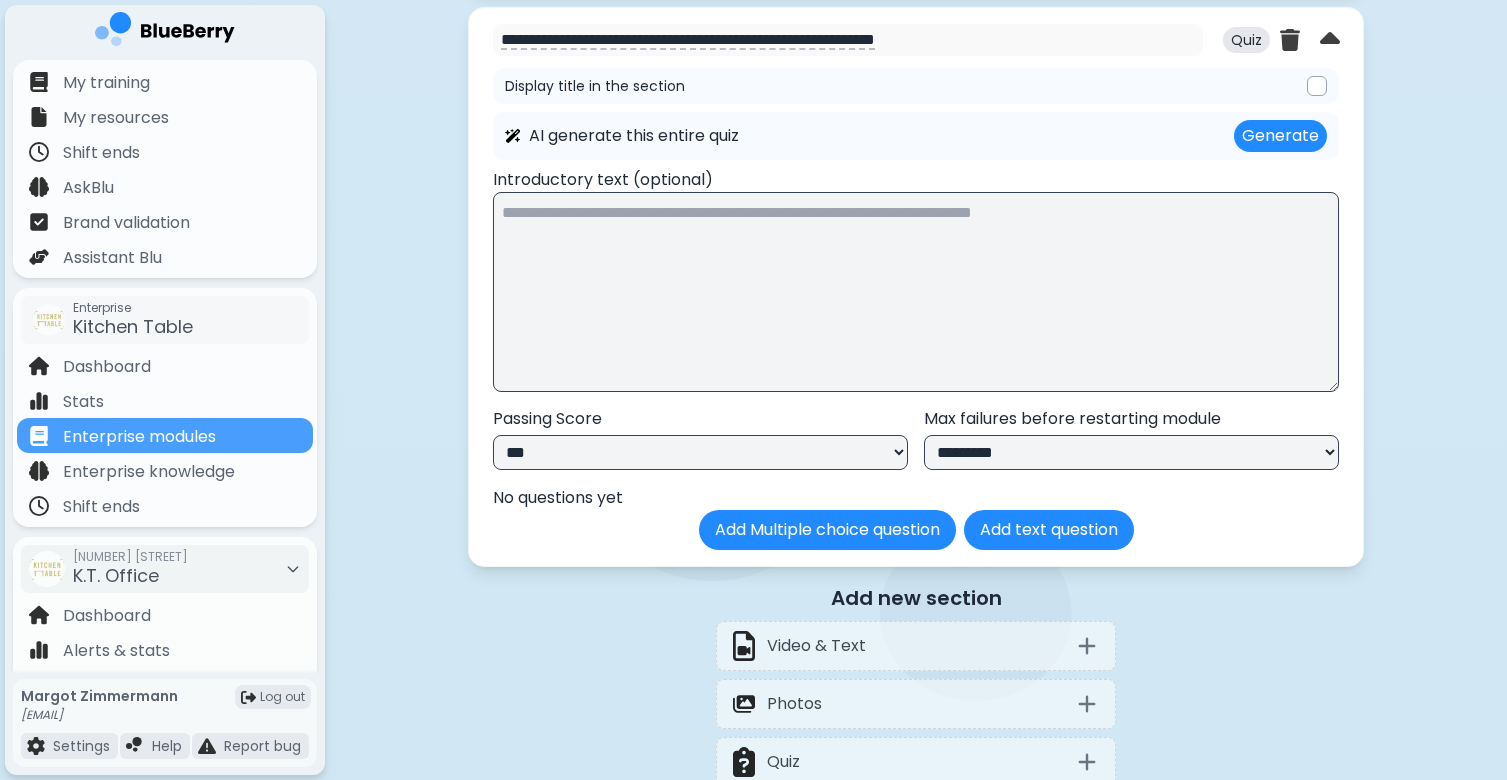 scroll, scrollTop: 20259, scrollLeft: 0, axis: vertical 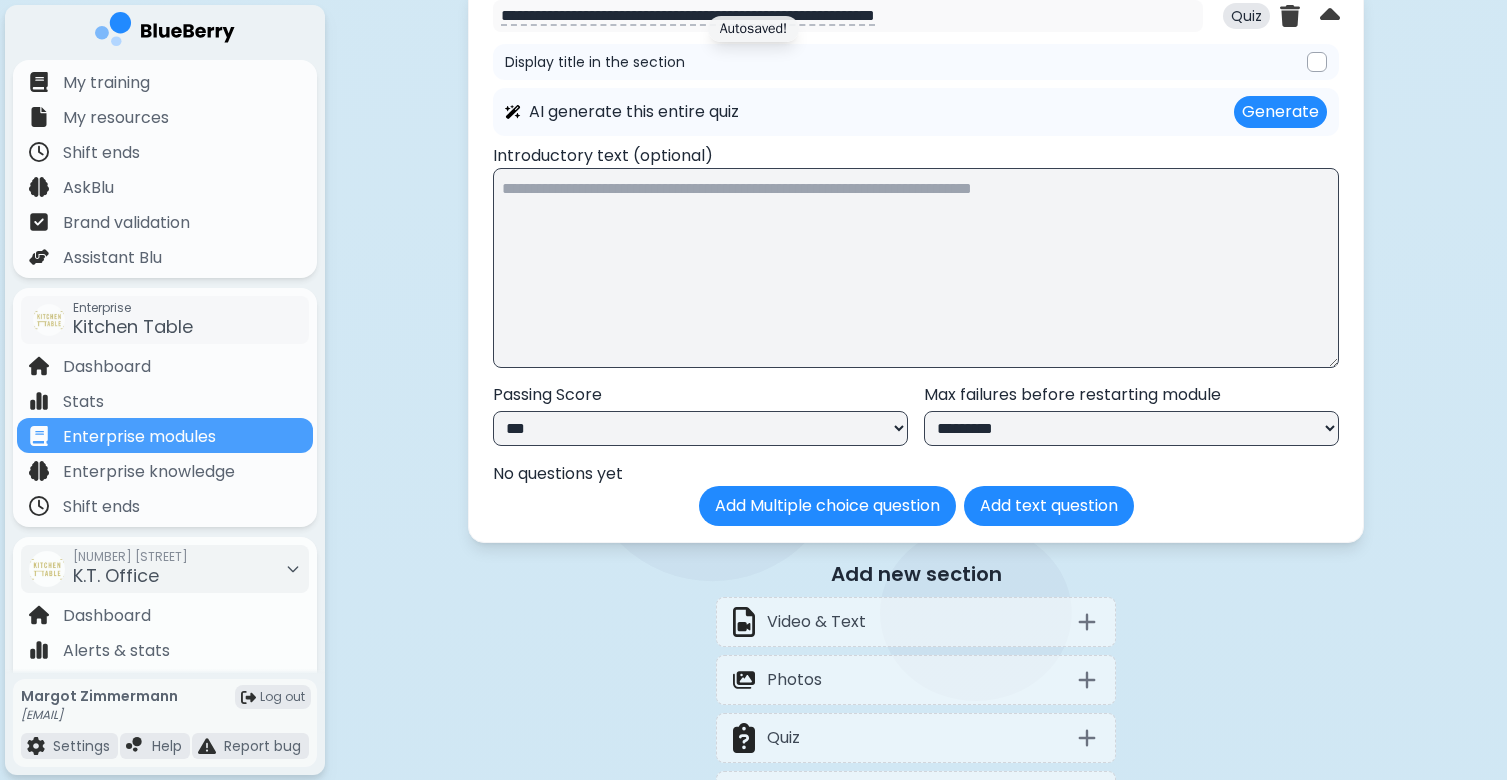 type on "**********" 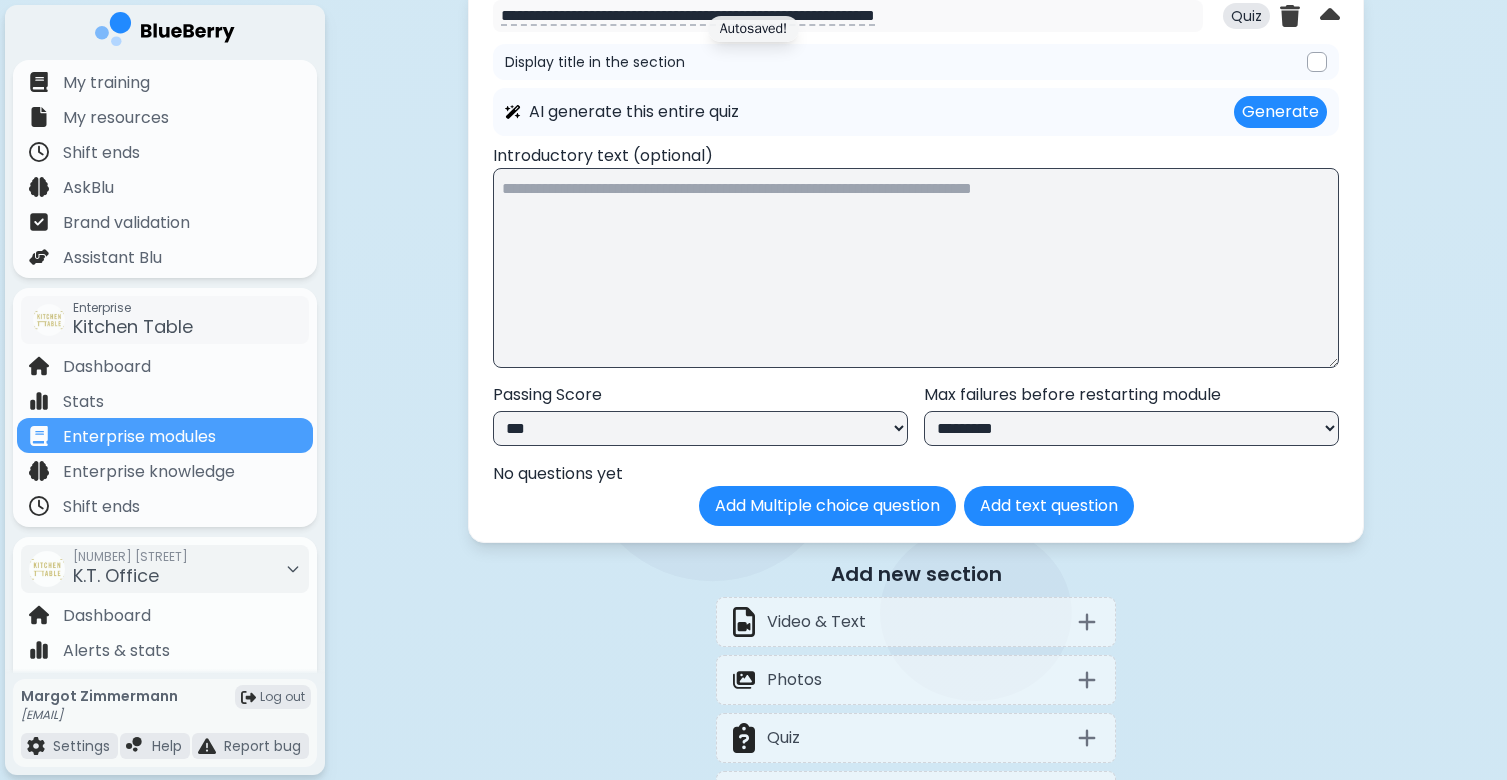 click on "**********" at bounding box center (700, 428) 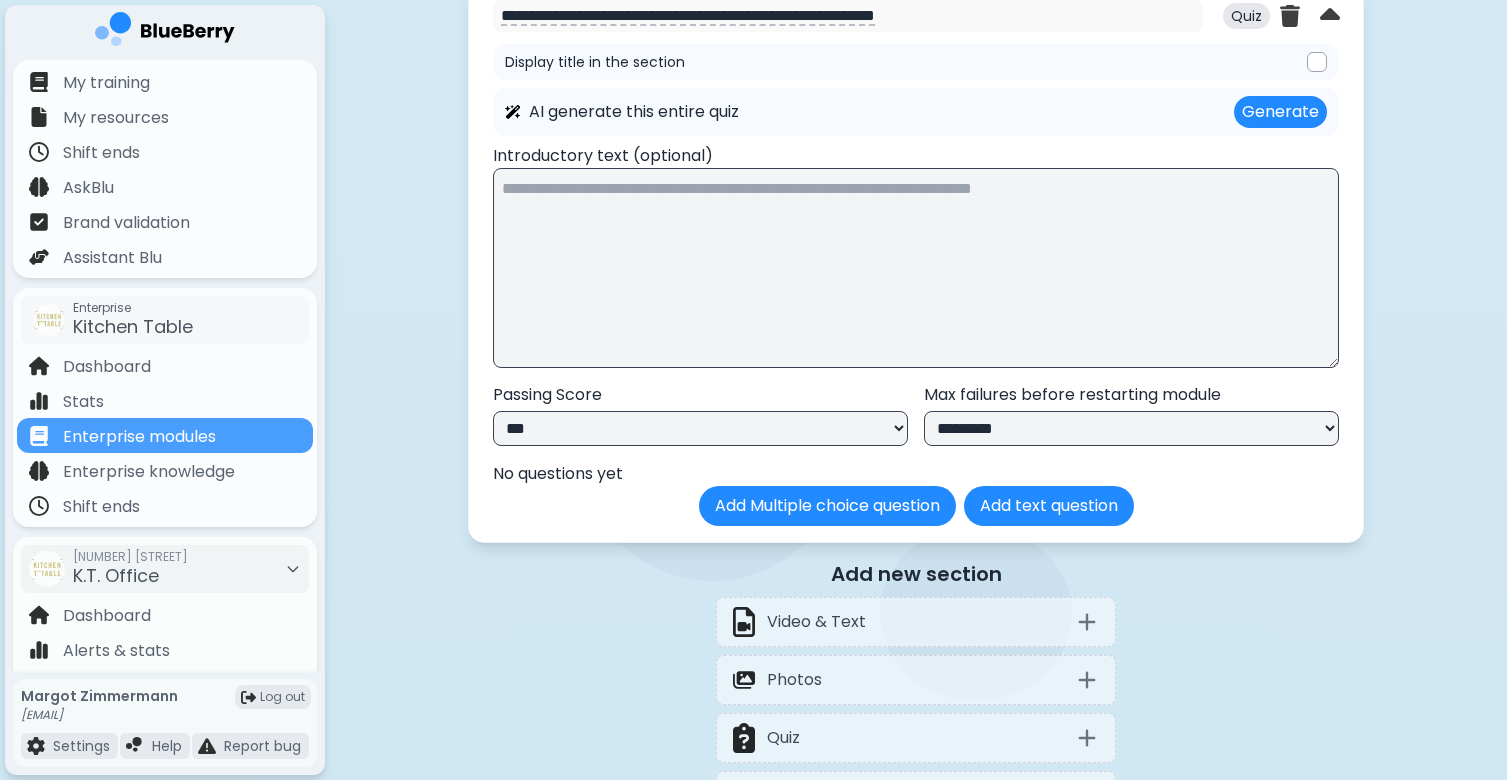select on "**" 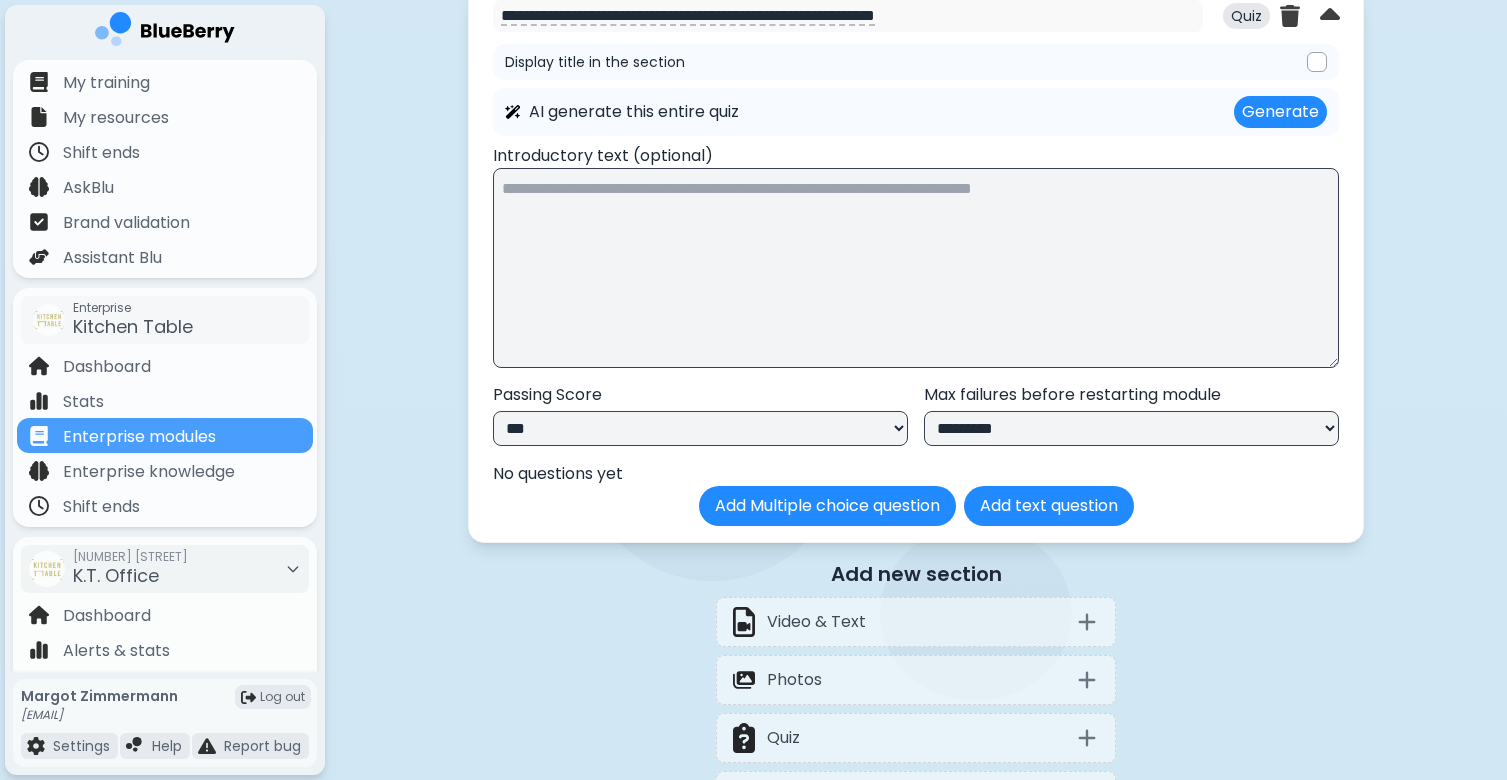 click on "**********" at bounding box center (1131, 428) 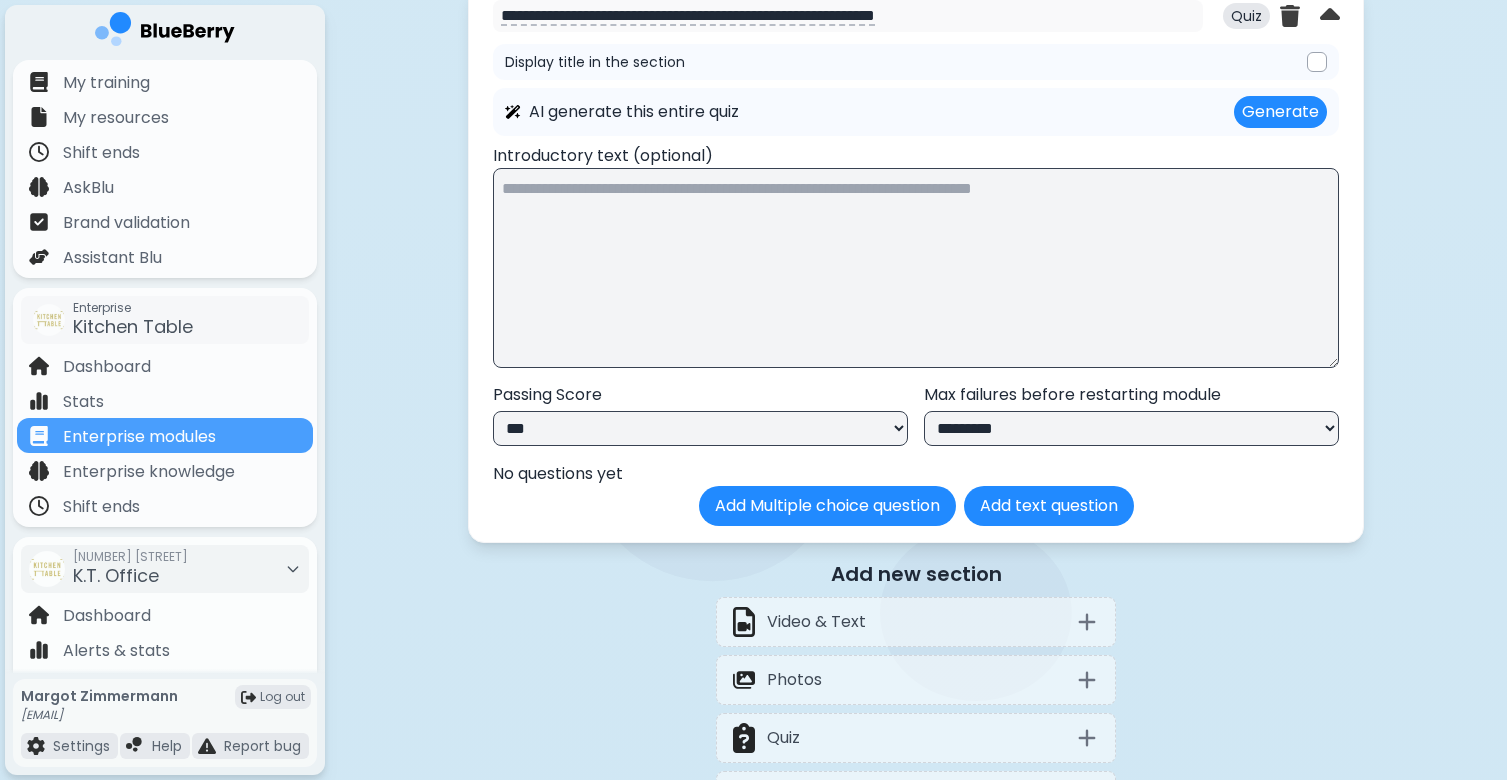 select on "*********" 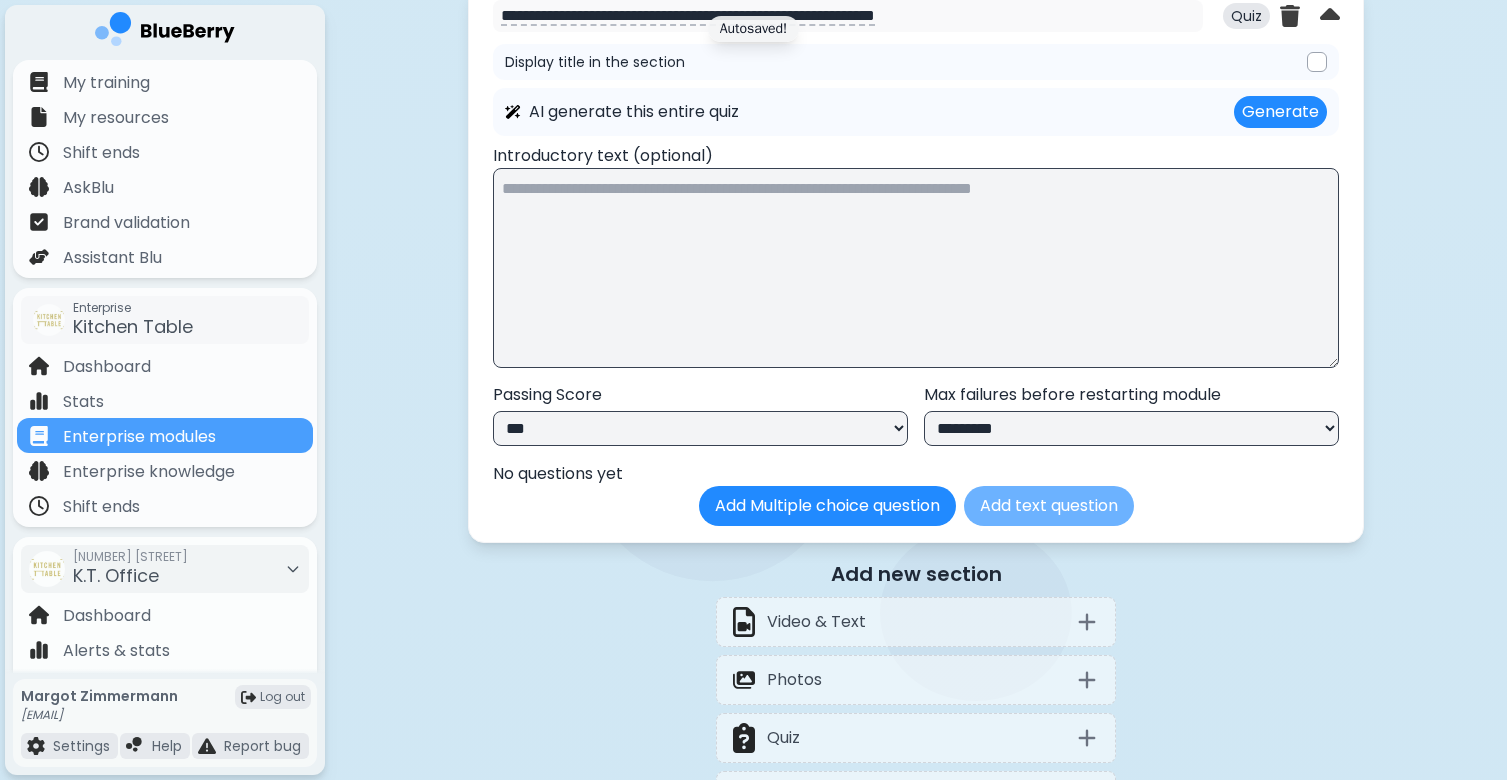 click on "Add text question" at bounding box center (1049, 506) 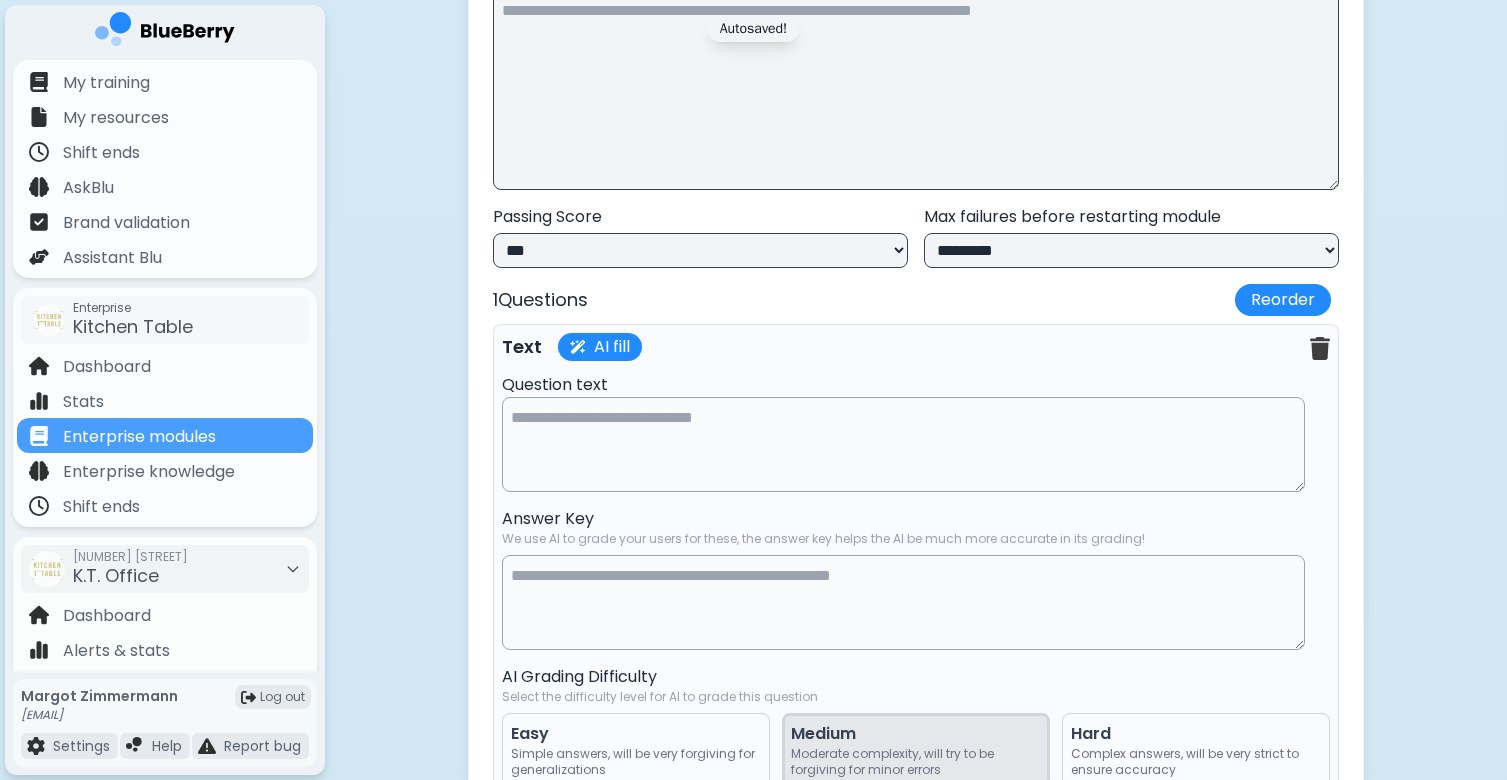 type 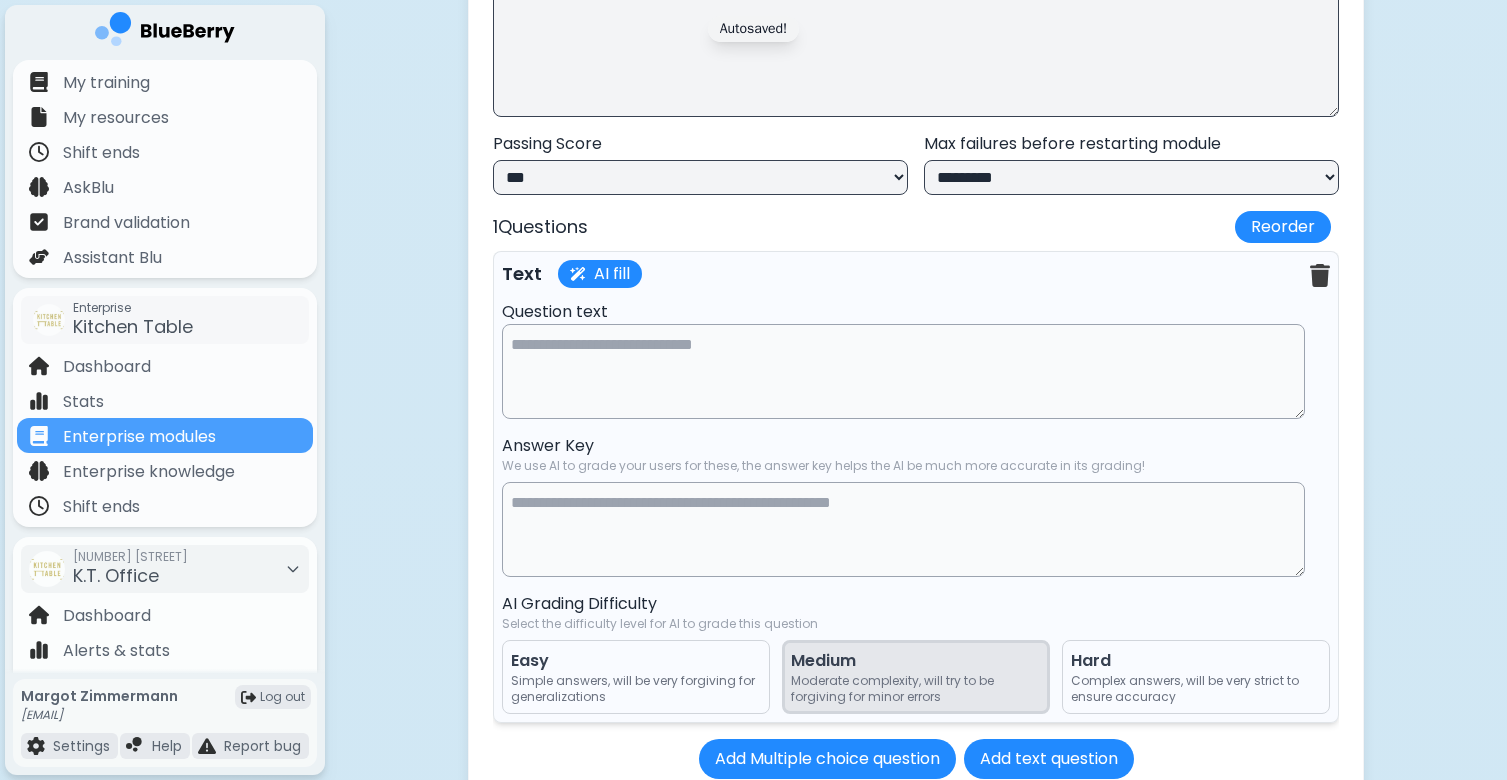 scroll, scrollTop: 20512, scrollLeft: 0, axis: vertical 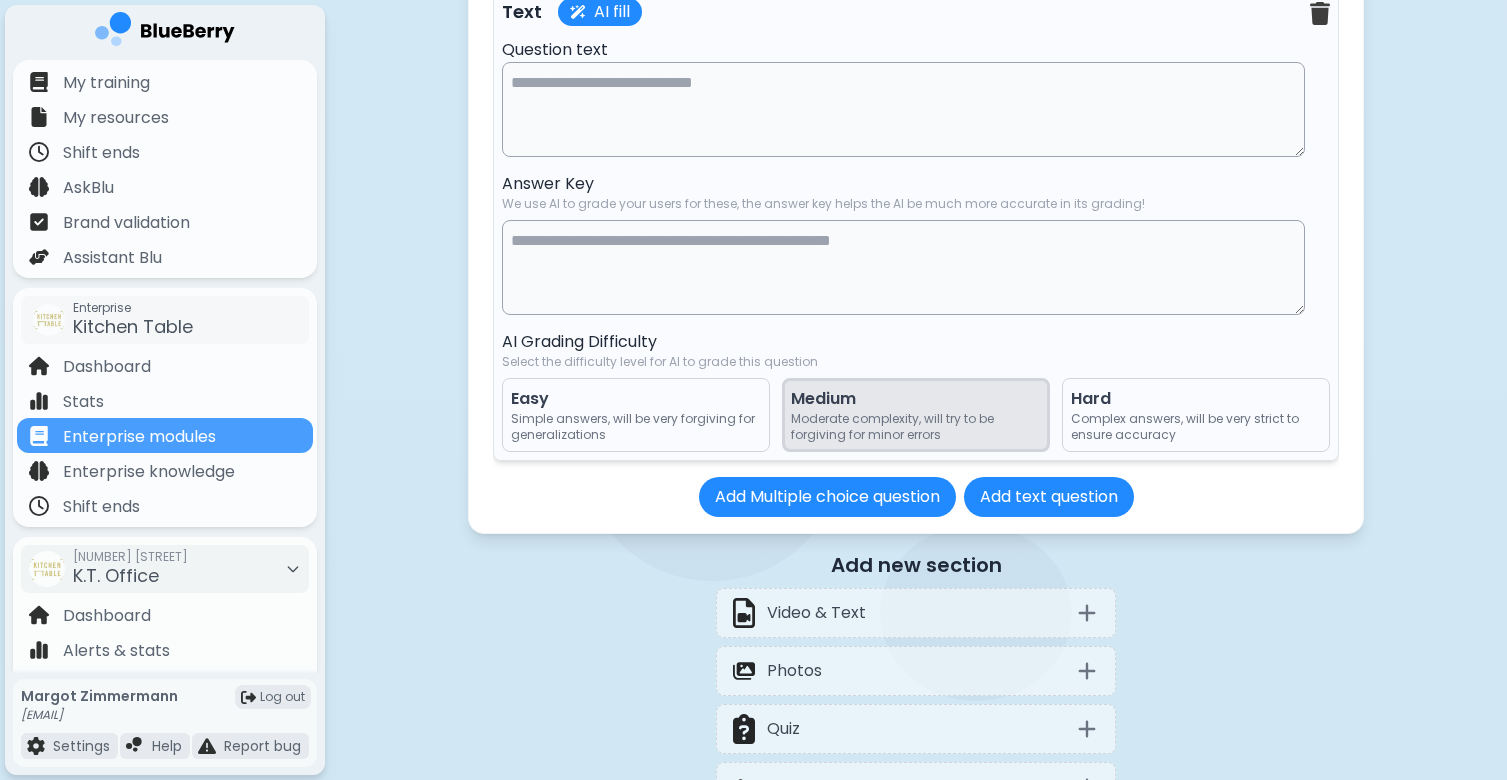 click at bounding box center [903, 109] 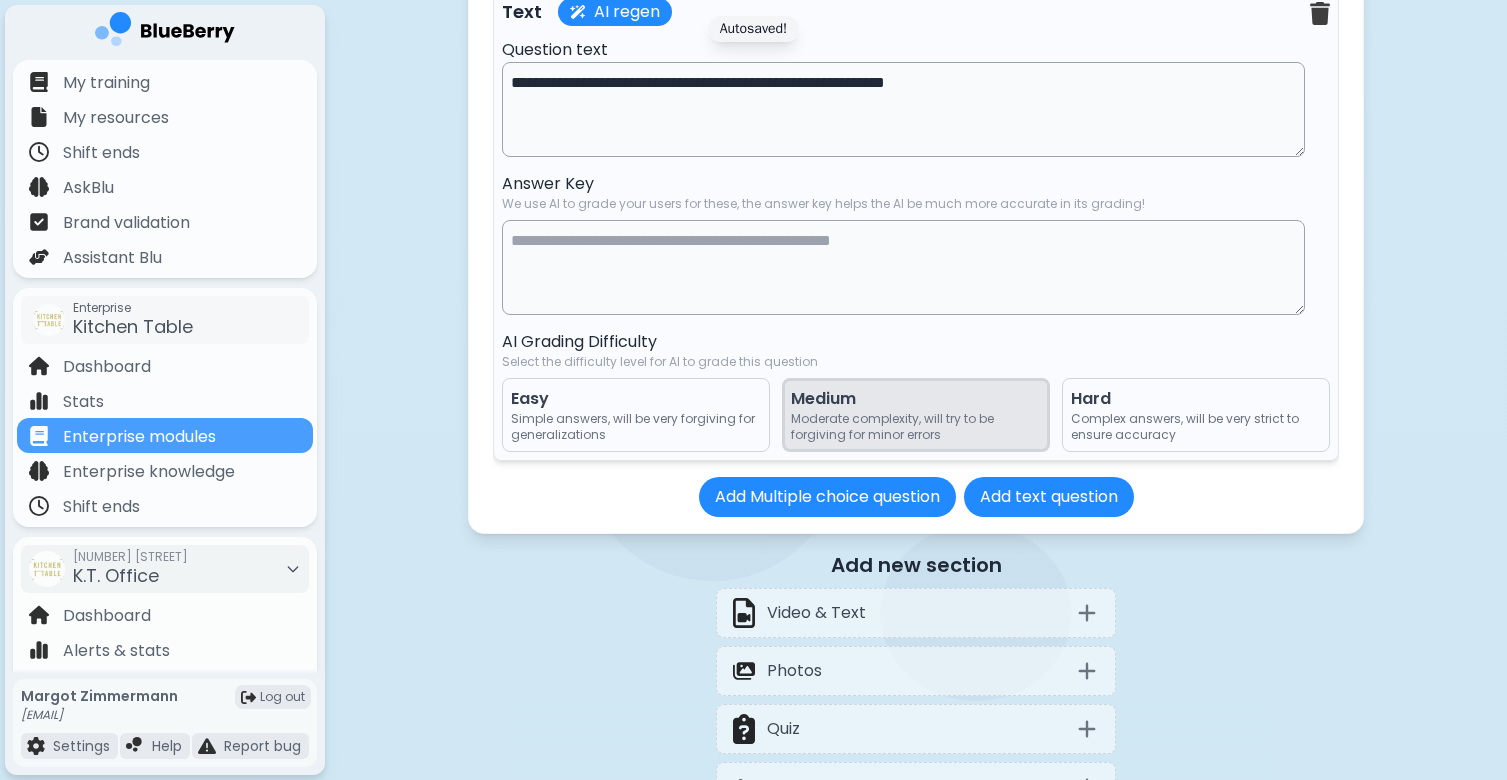 drag, startPoint x: 531, startPoint y: 128, endPoint x: 478, endPoint y: 126, distance: 53.037724 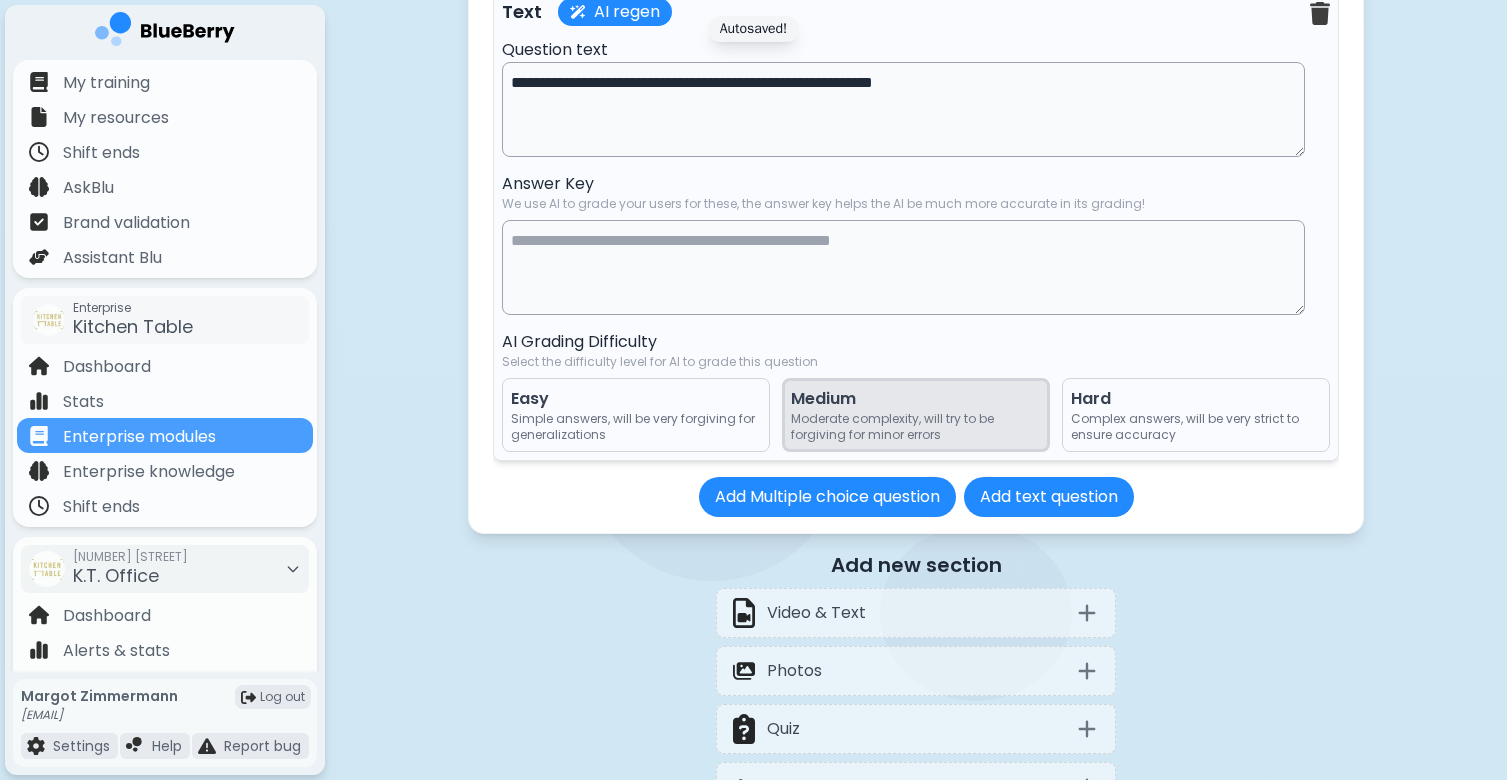 drag, startPoint x: 860, startPoint y: 127, endPoint x: 1013, endPoint y: 124, distance: 153.0294 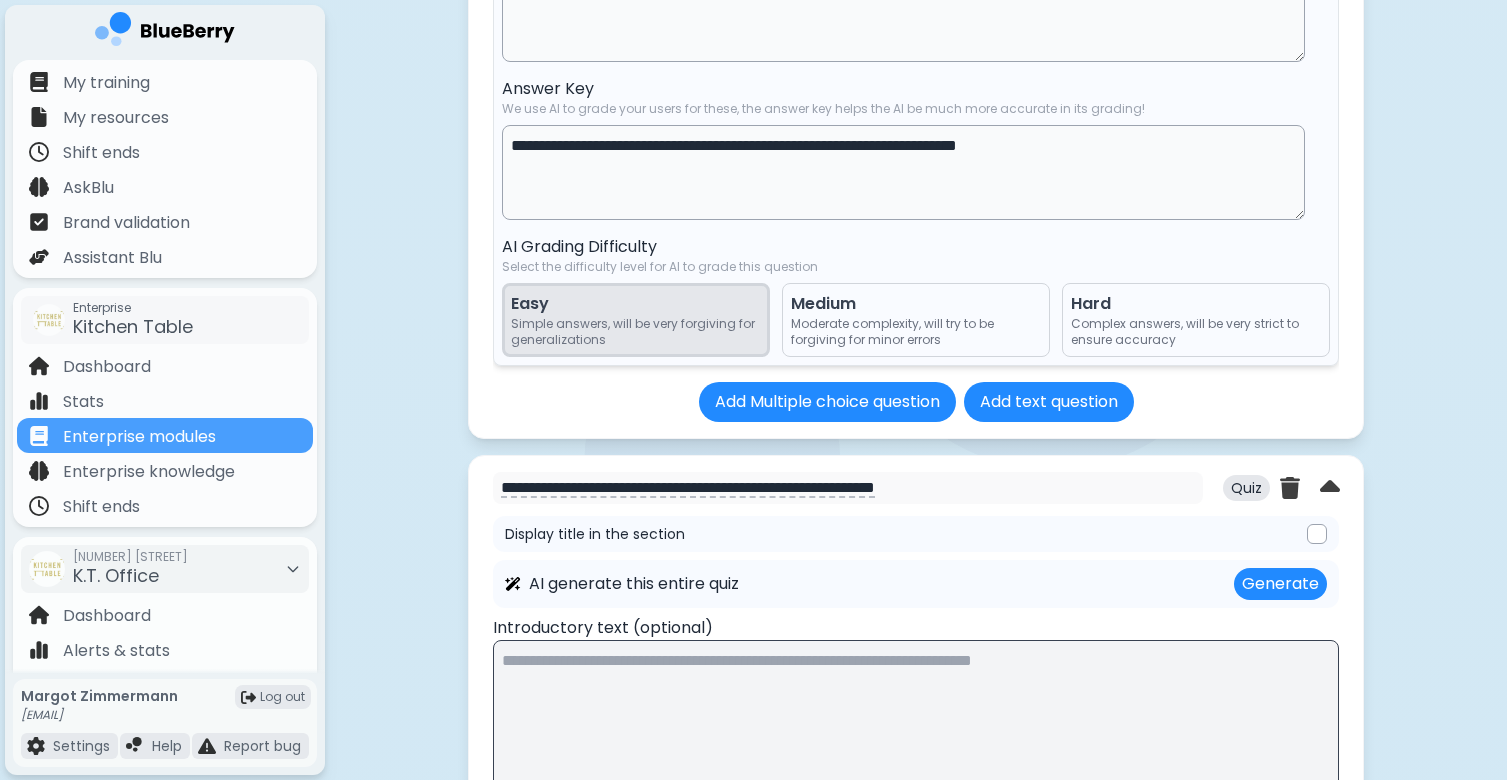 scroll, scrollTop: 19783, scrollLeft: 0, axis: vertical 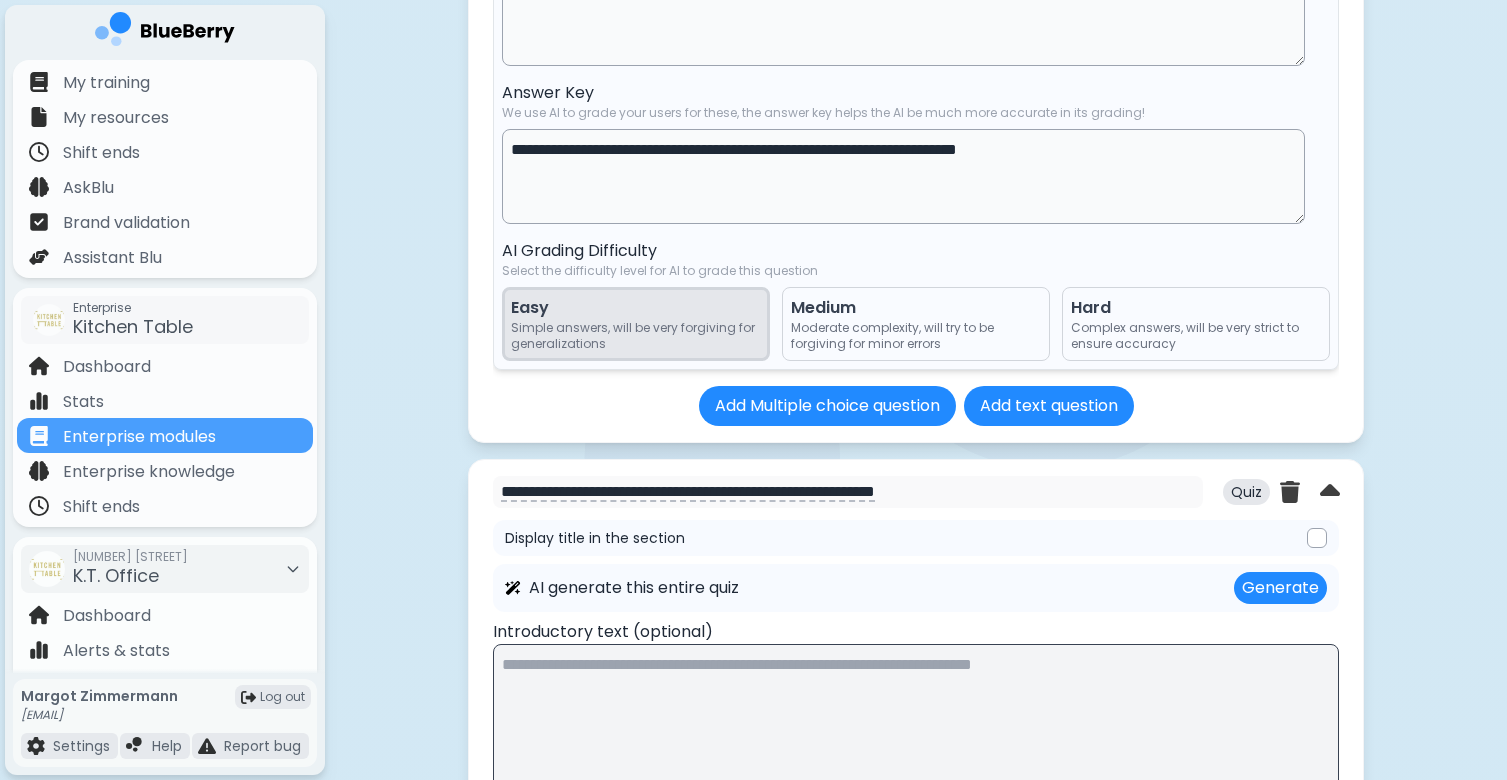 type on "**********" 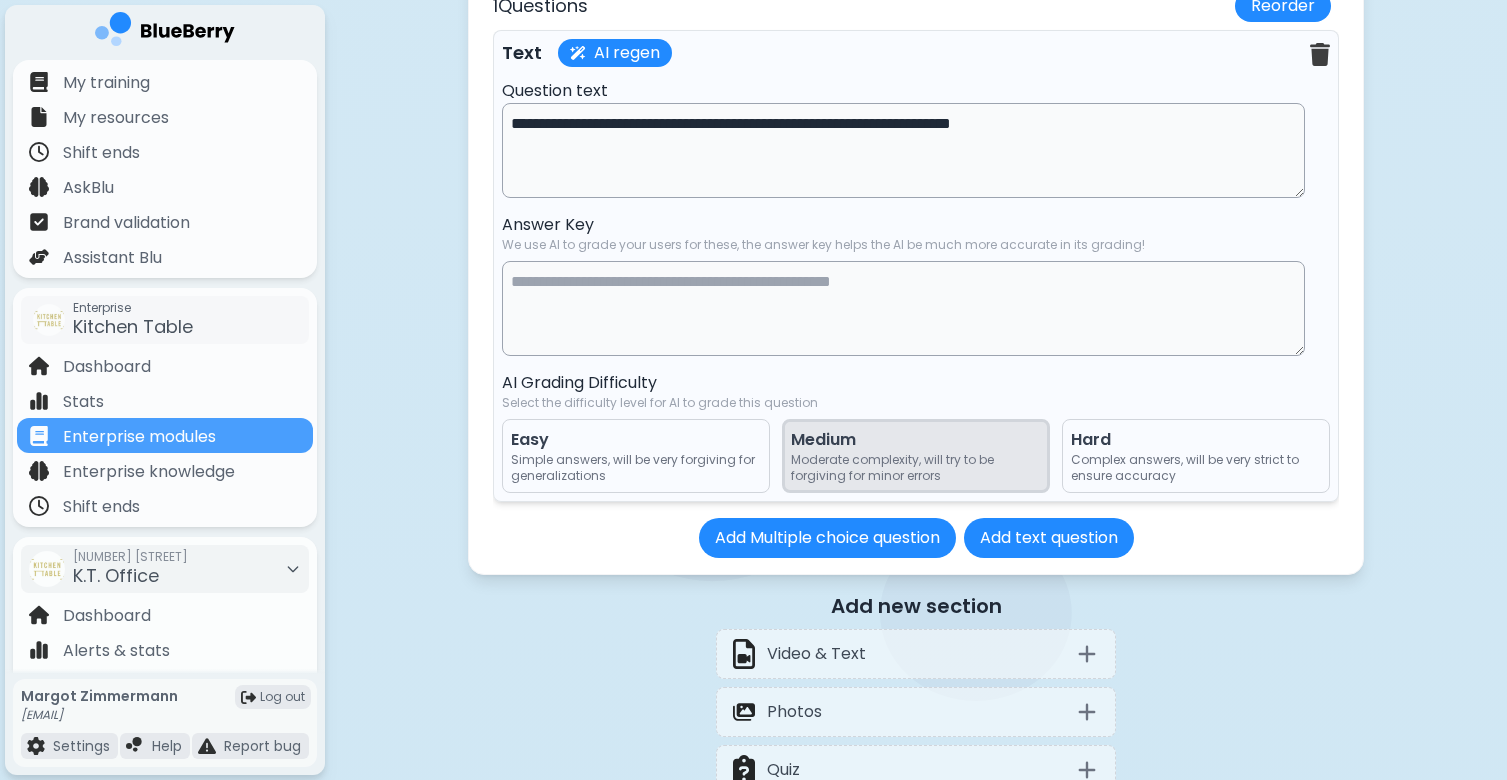 scroll, scrollTop: 20794, scrollLeft: 0, axis: vertical 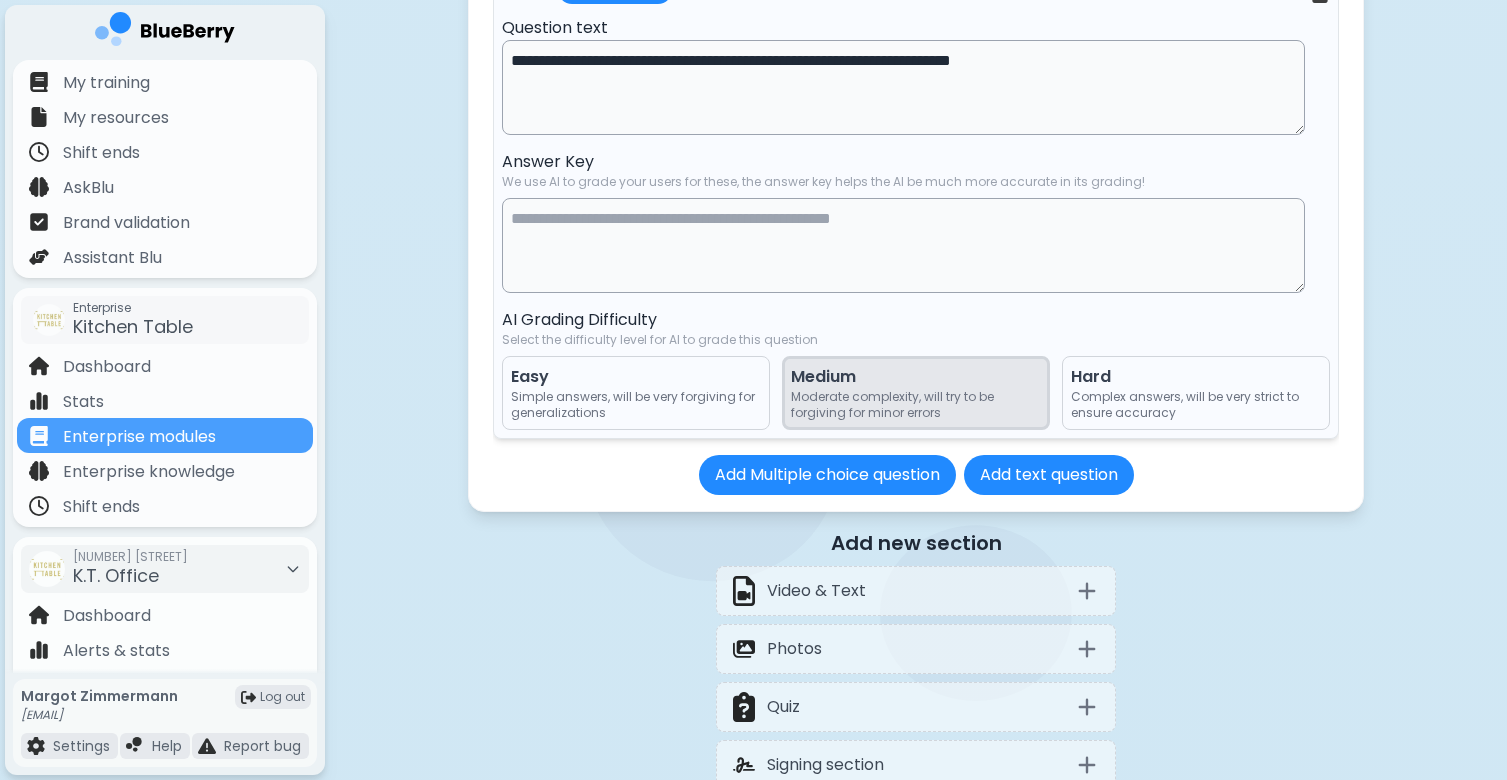 click at bounding box center (903, 245) 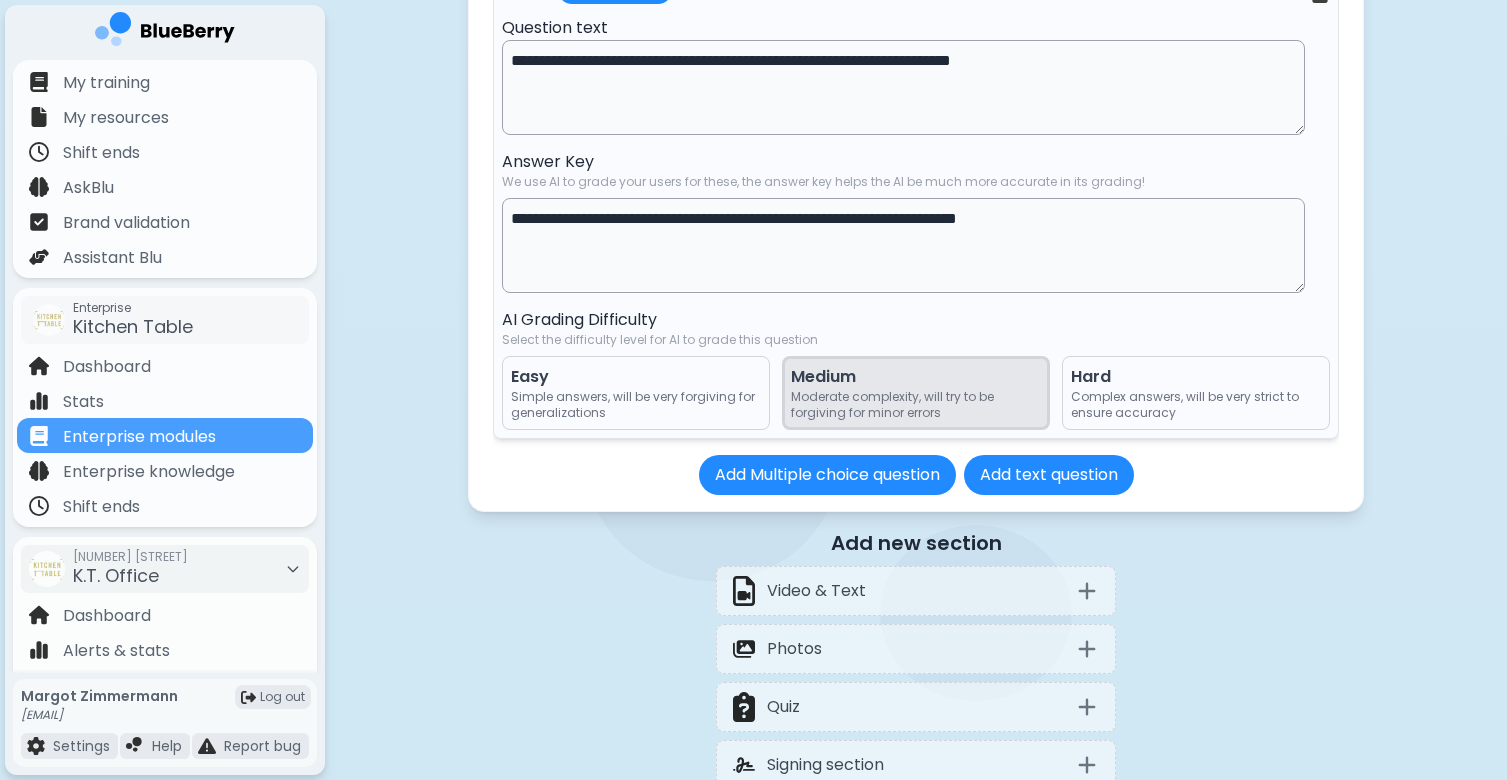 type on "**********" 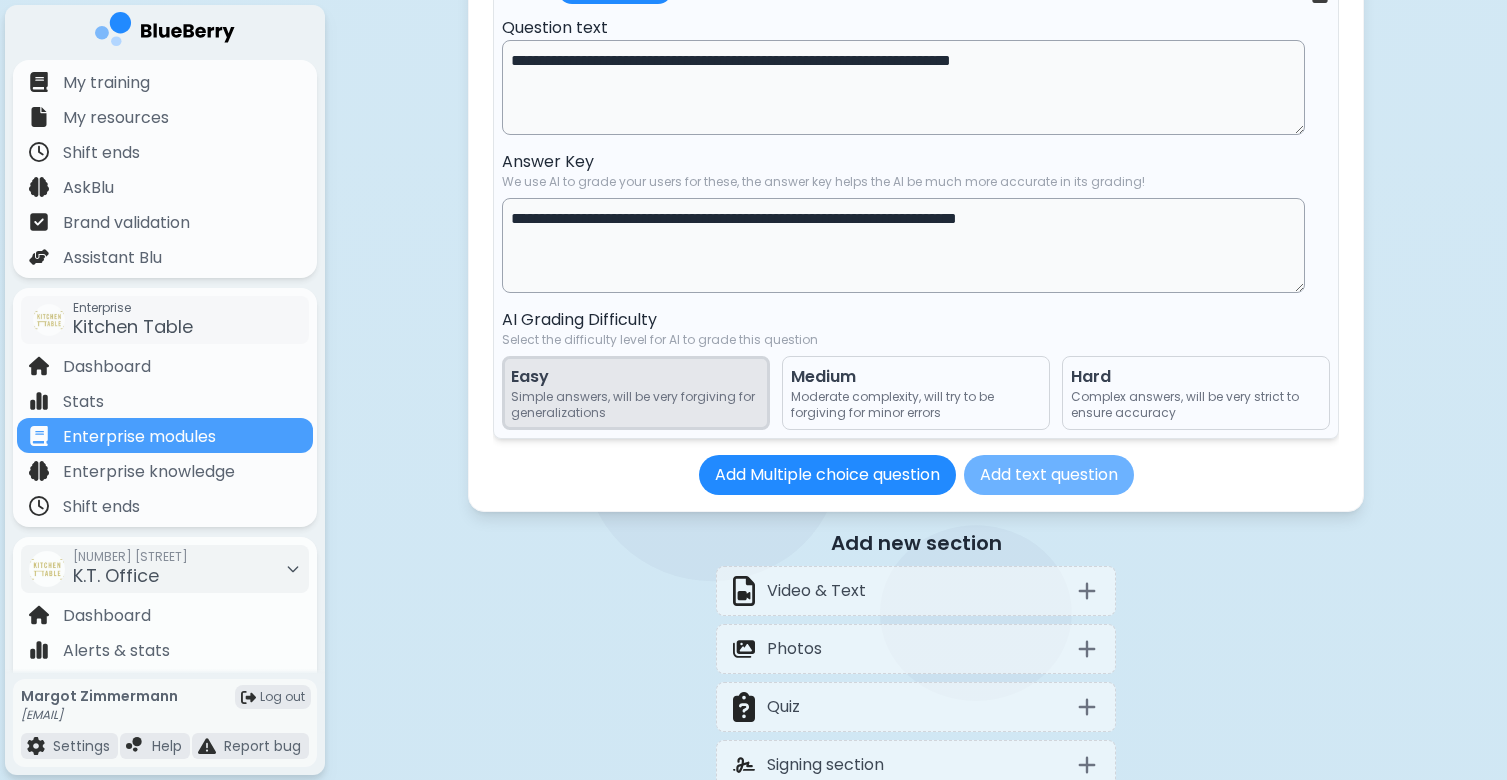 click on "Add text question" at bounding box center [1049, 475] 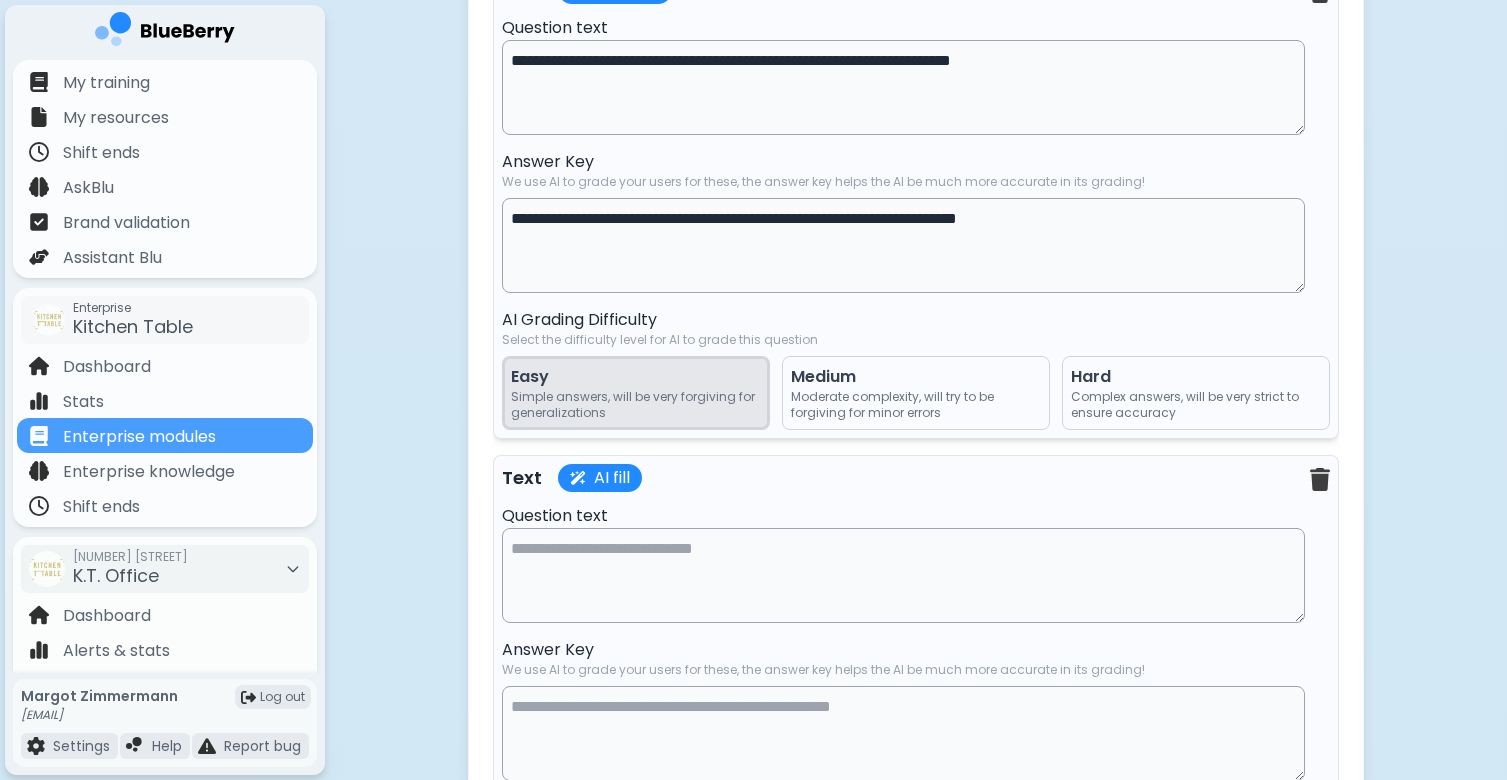 click at bounding box center (903, 575) 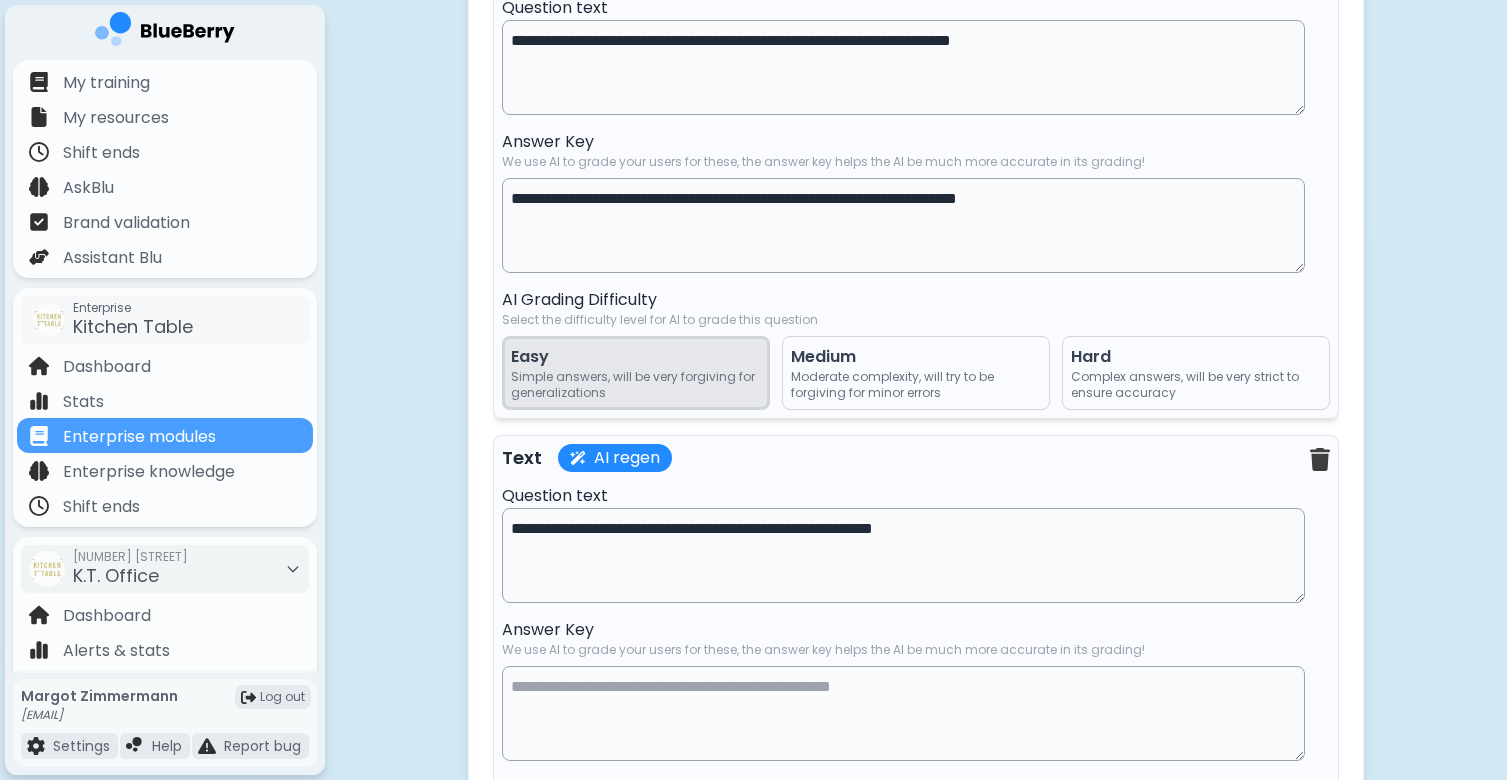 scroll, scrollTop: 20816, scrollLeft: 0, axis: vertical 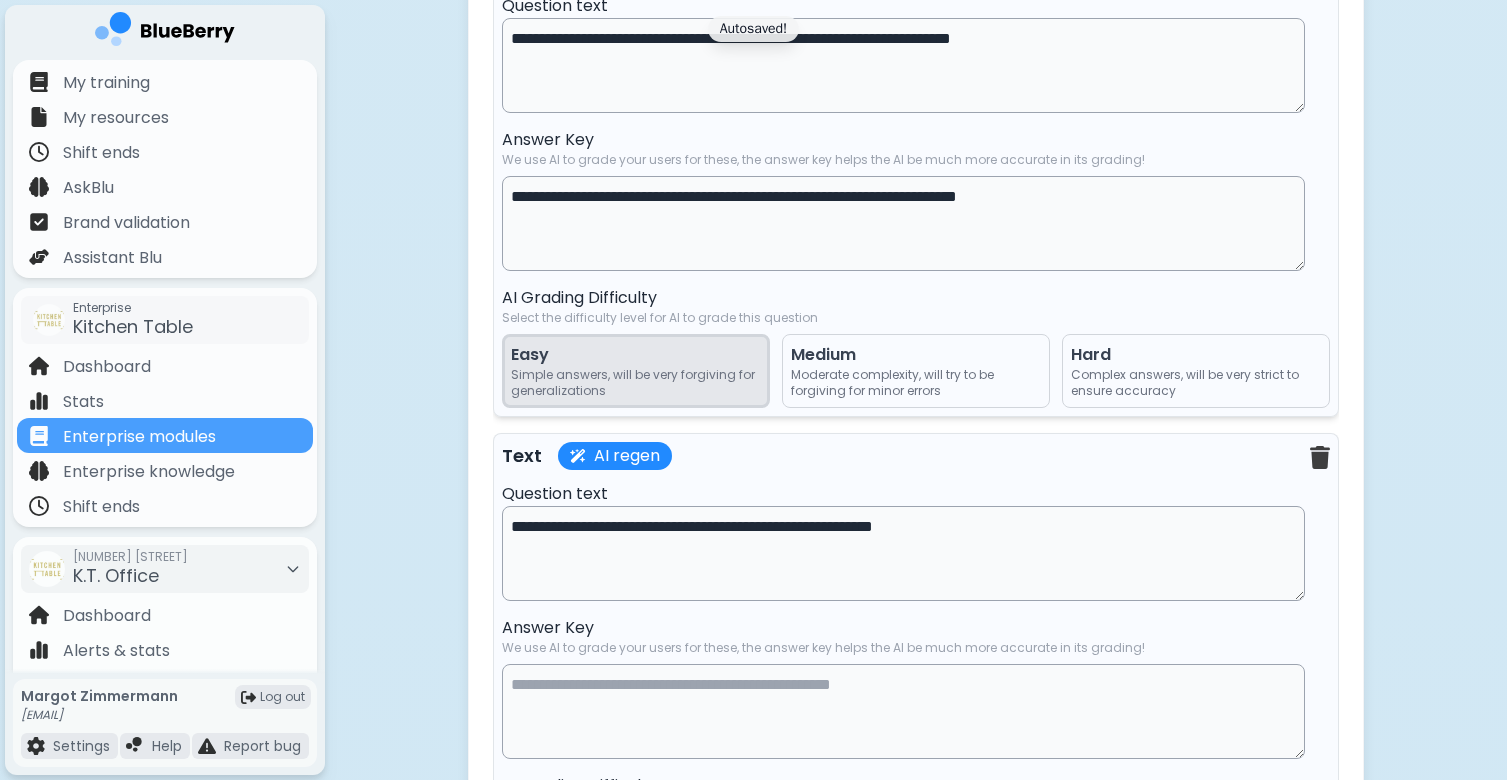 drag, startPoint x: 532, startPoint y: 556, endPoint x: 474, endPoint y: 556, distance: 58 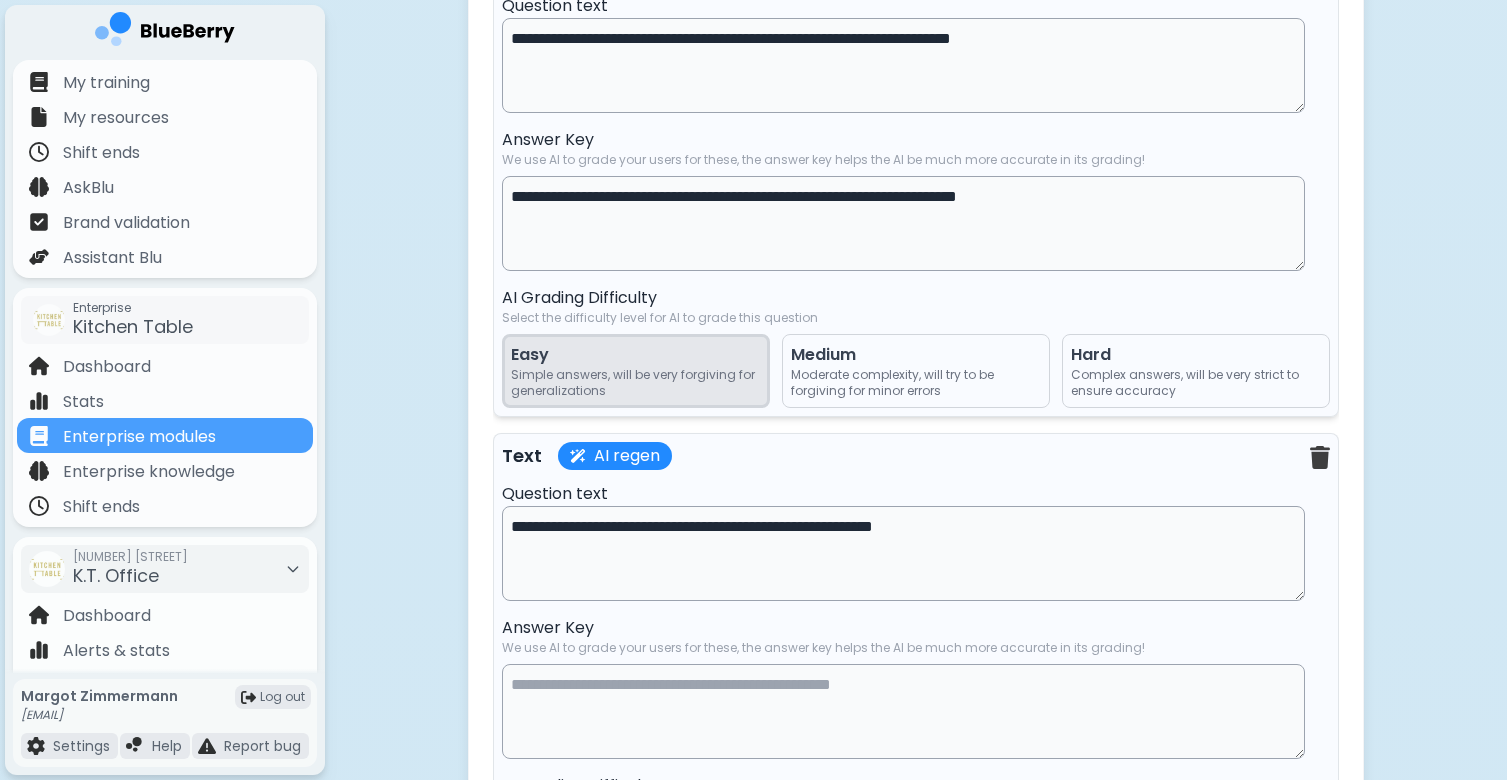 drag, startPoint x: 533, startPoint y: 573, endPoint x: 488, endPoint y: 573, distance: 45 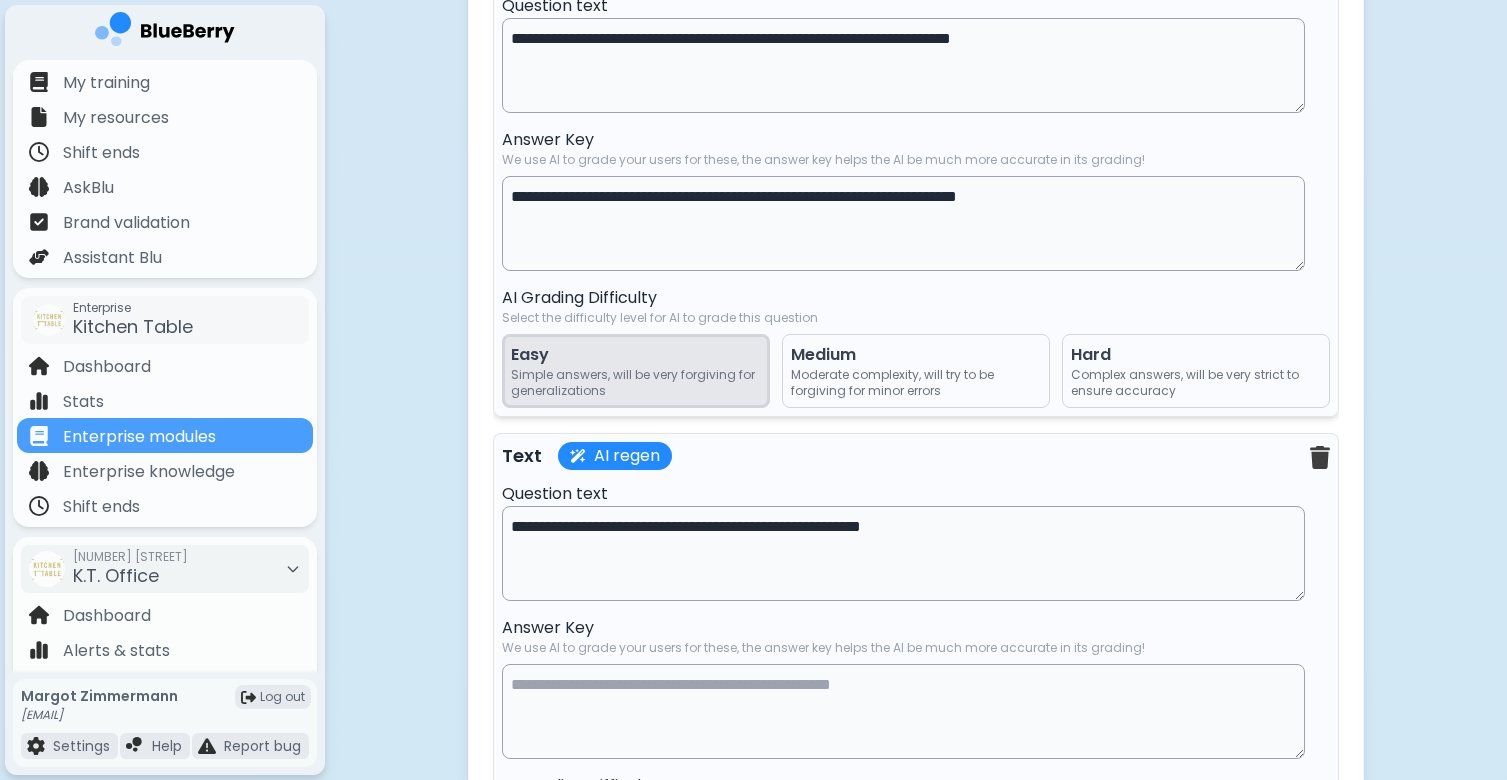type on "**********" 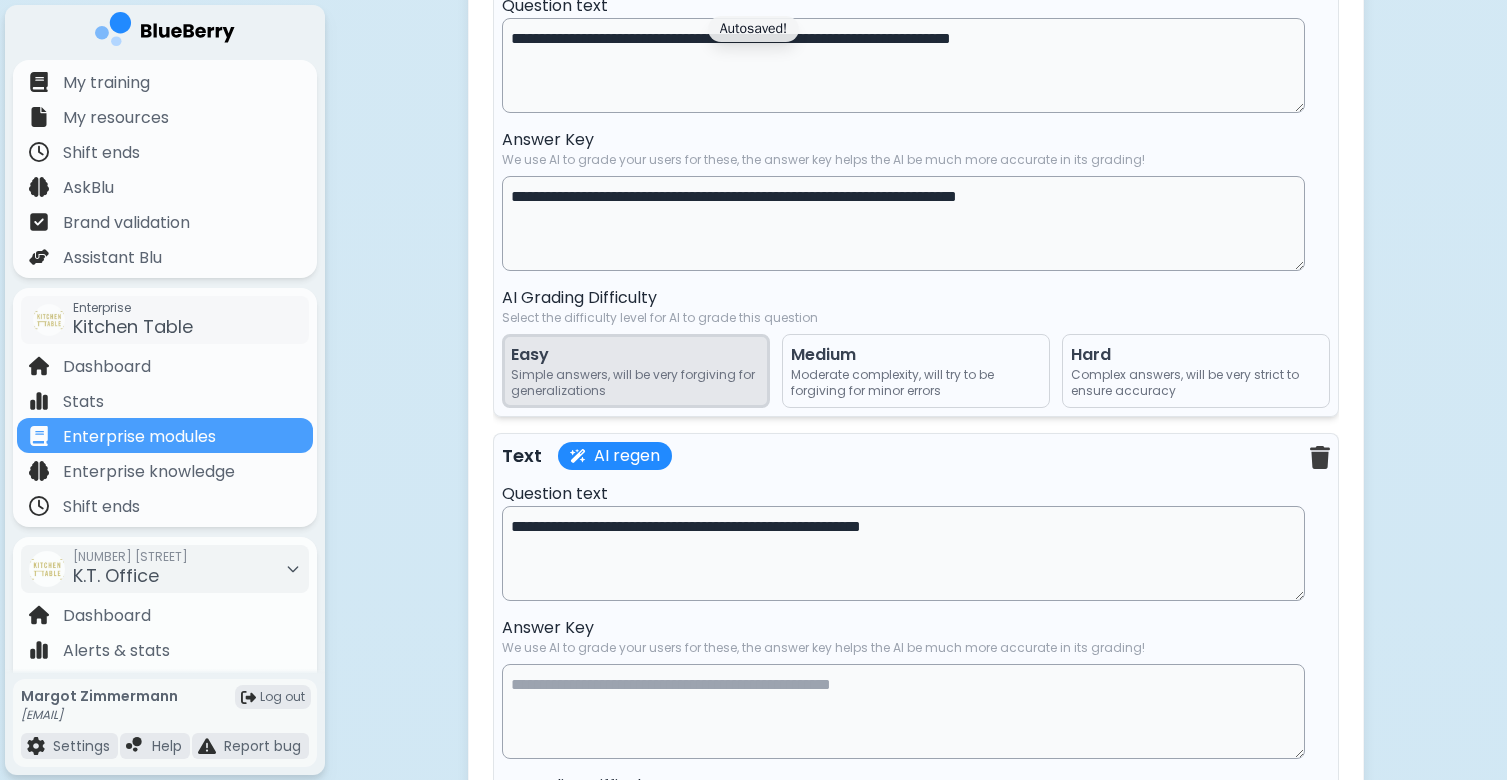 click on "**********" at bounding box center (903, 223) 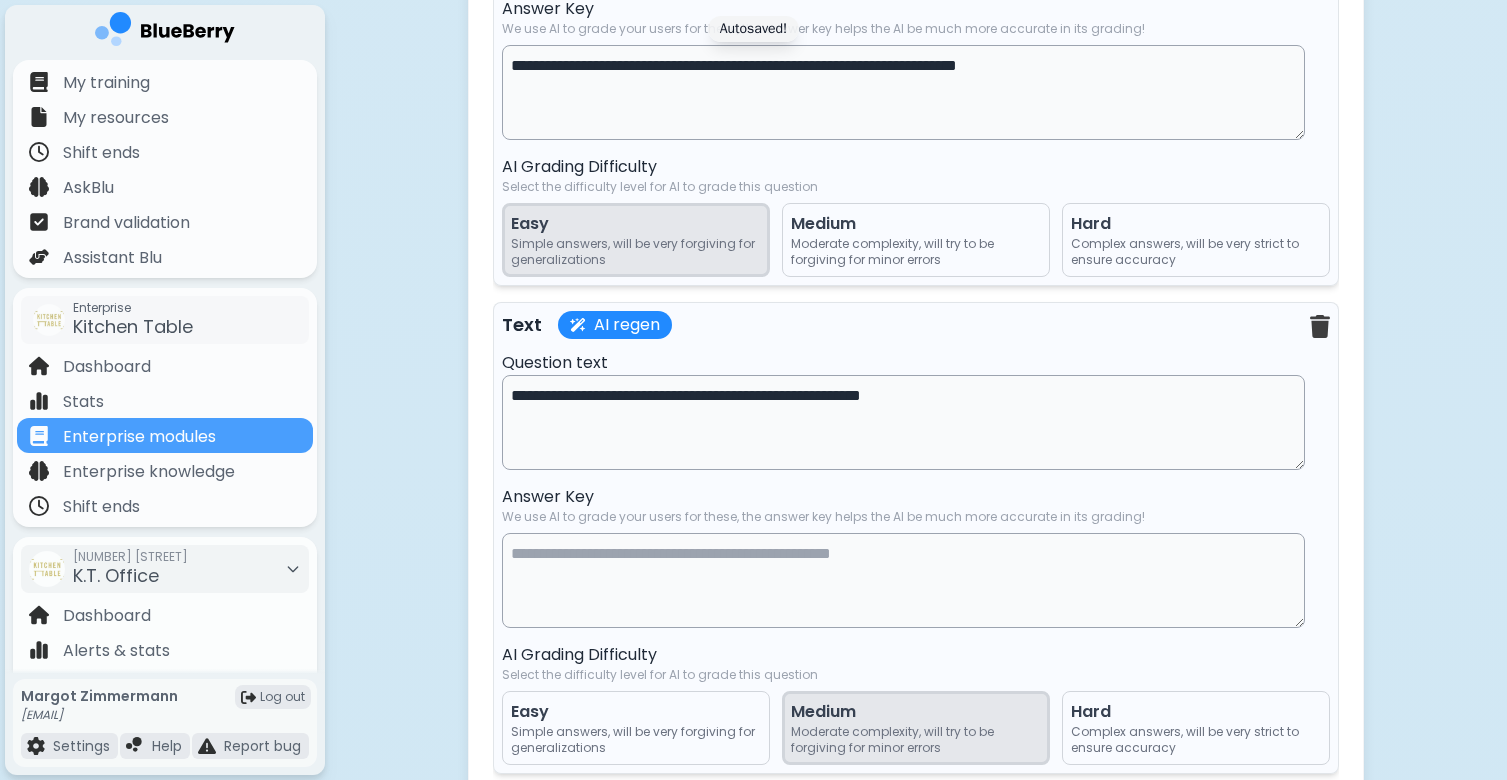 scroll, scrollTop: 20976, scrollLeft: 0, axis: vertical 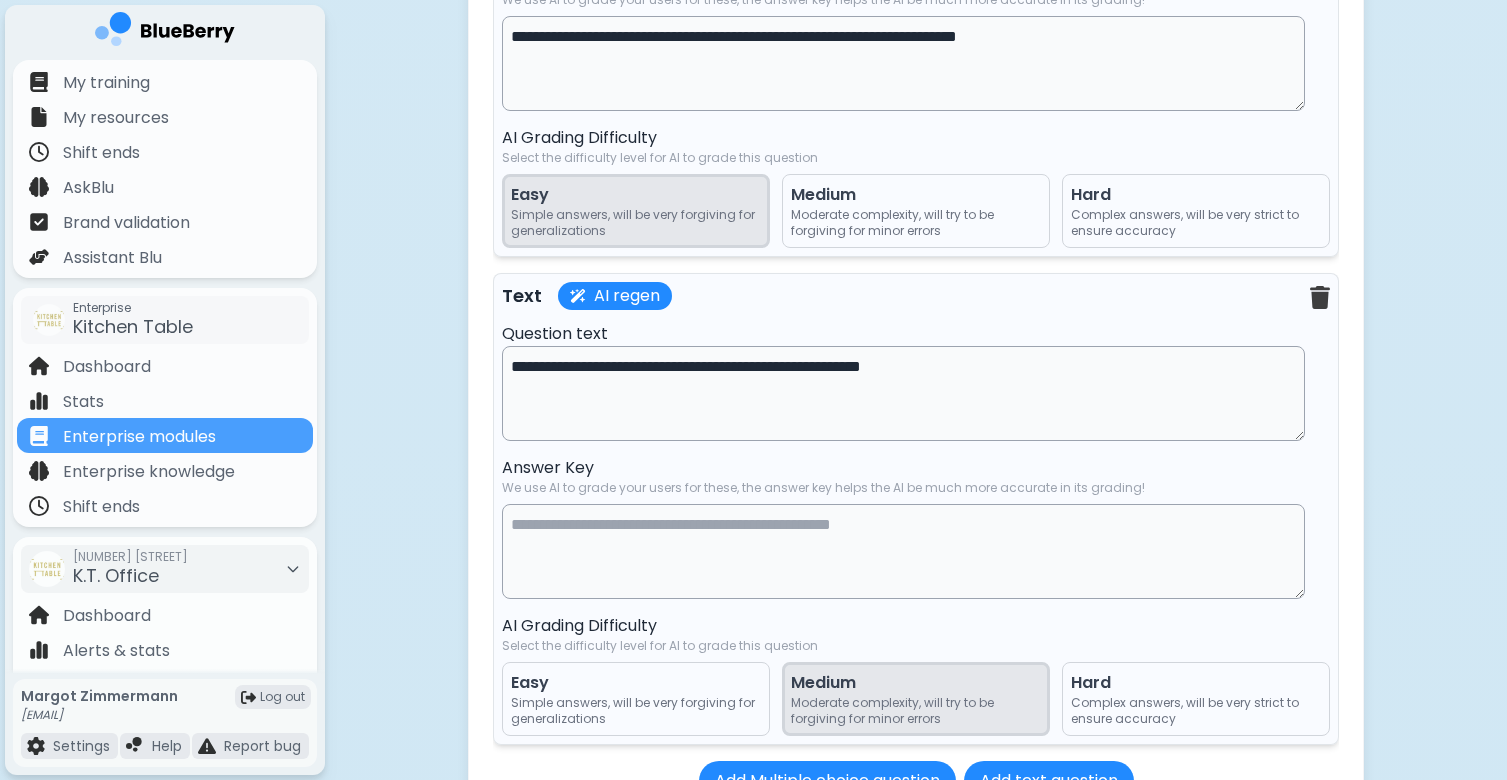 click at bounding box center (903, 551) 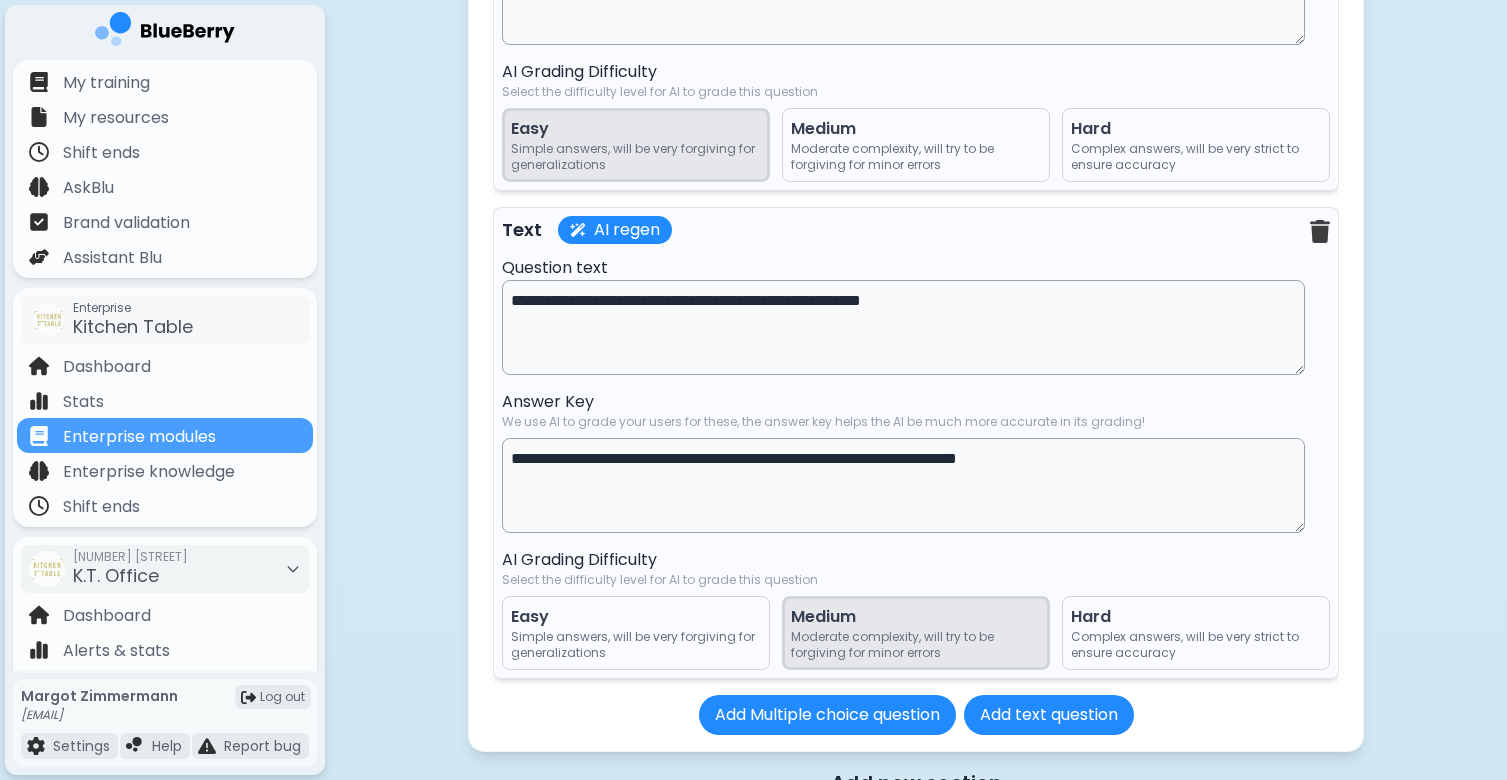 scroll, scrollTop: 21068, scrollLeft: 0, axis: vertical 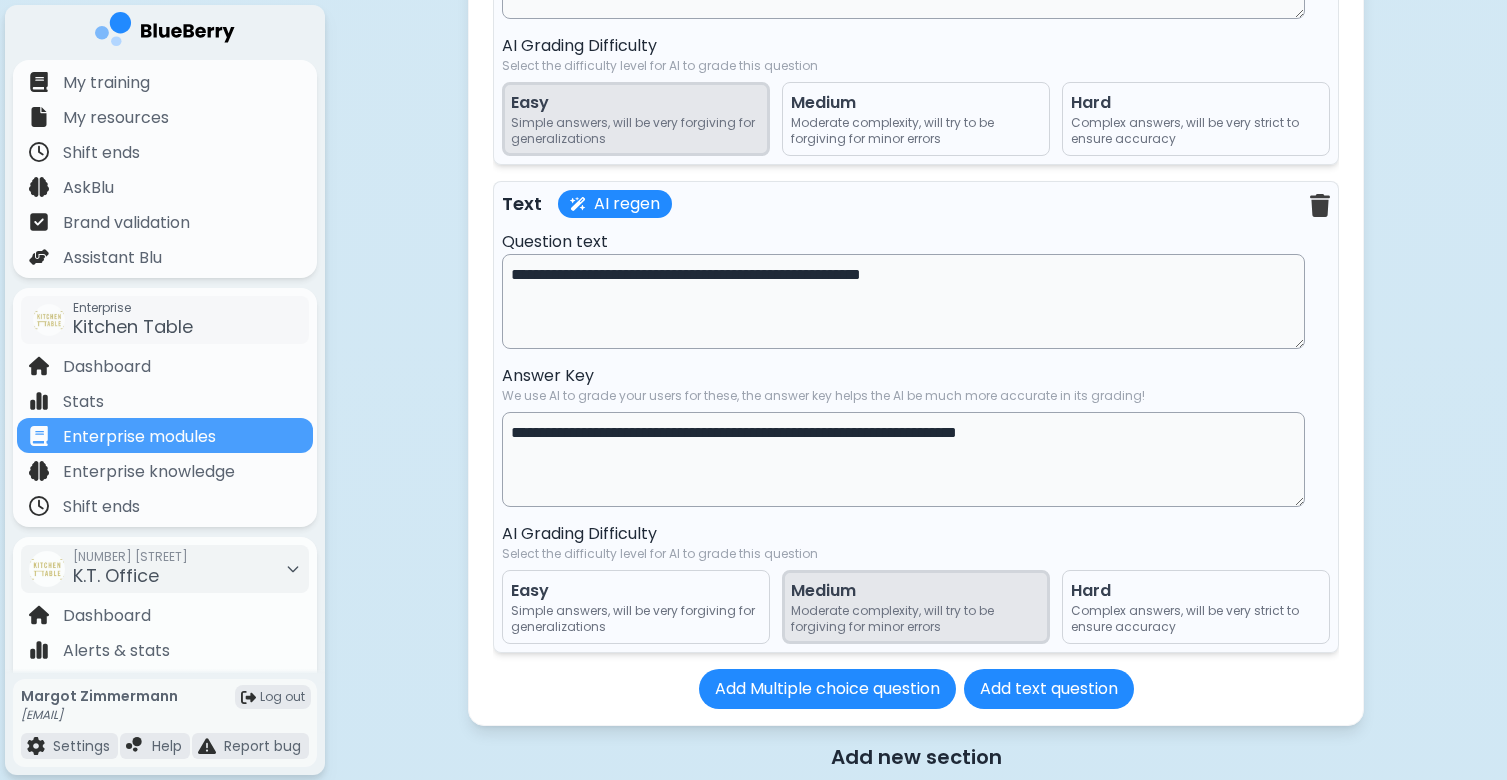type on "**********" 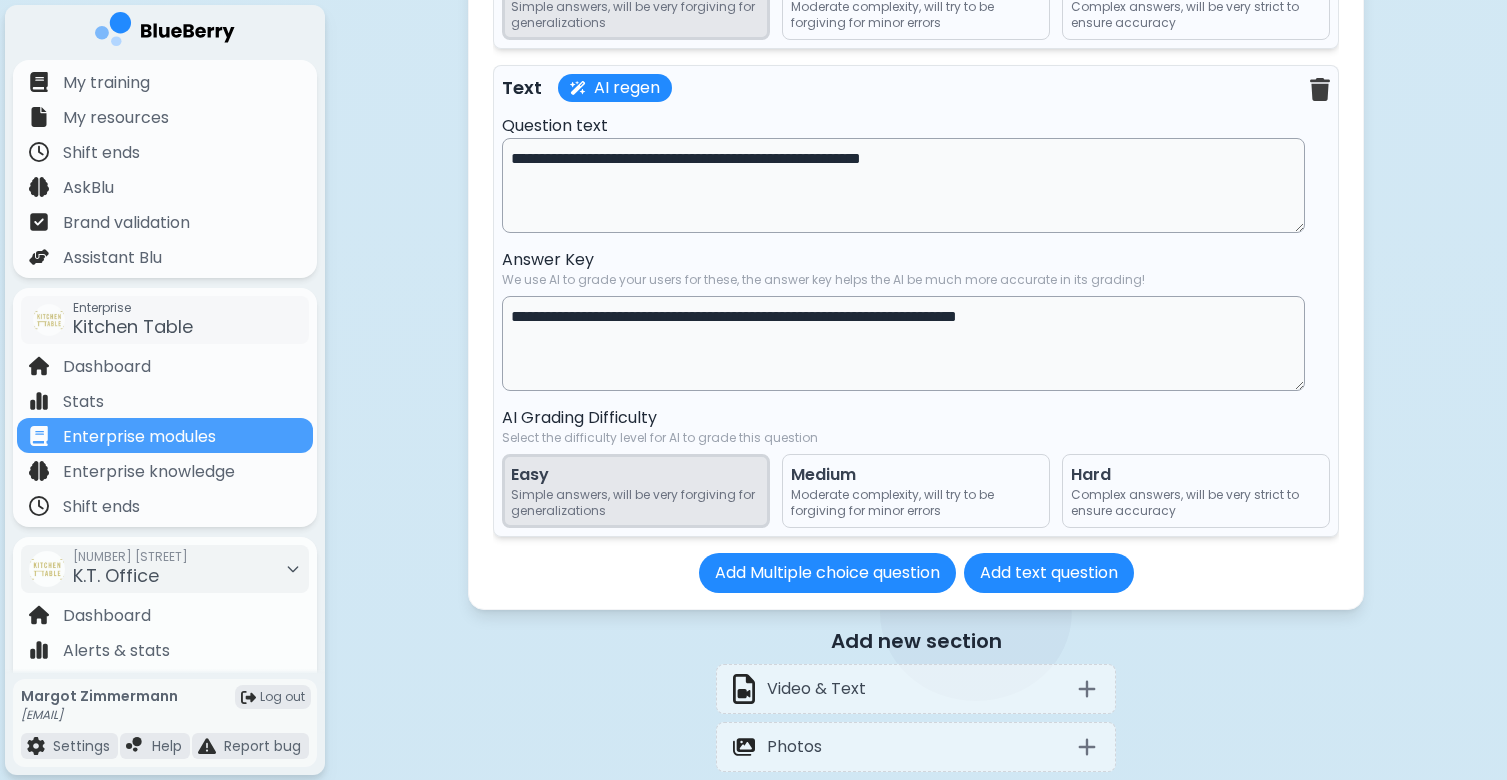 scroll, scrollTop: 21248, scrollLeft: 0, axis: vertical 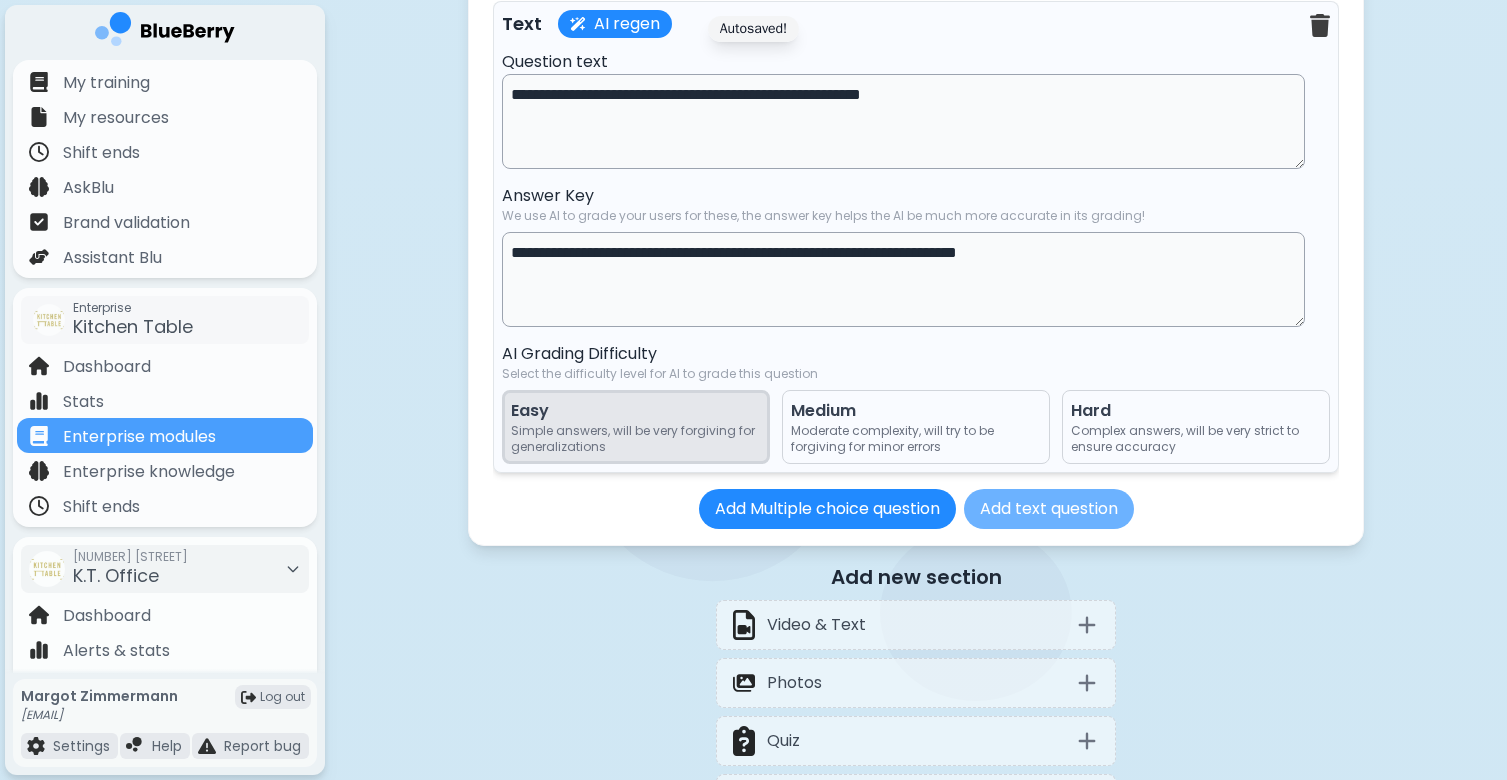 click on "Add text question" at bounding box center [1049, 509] 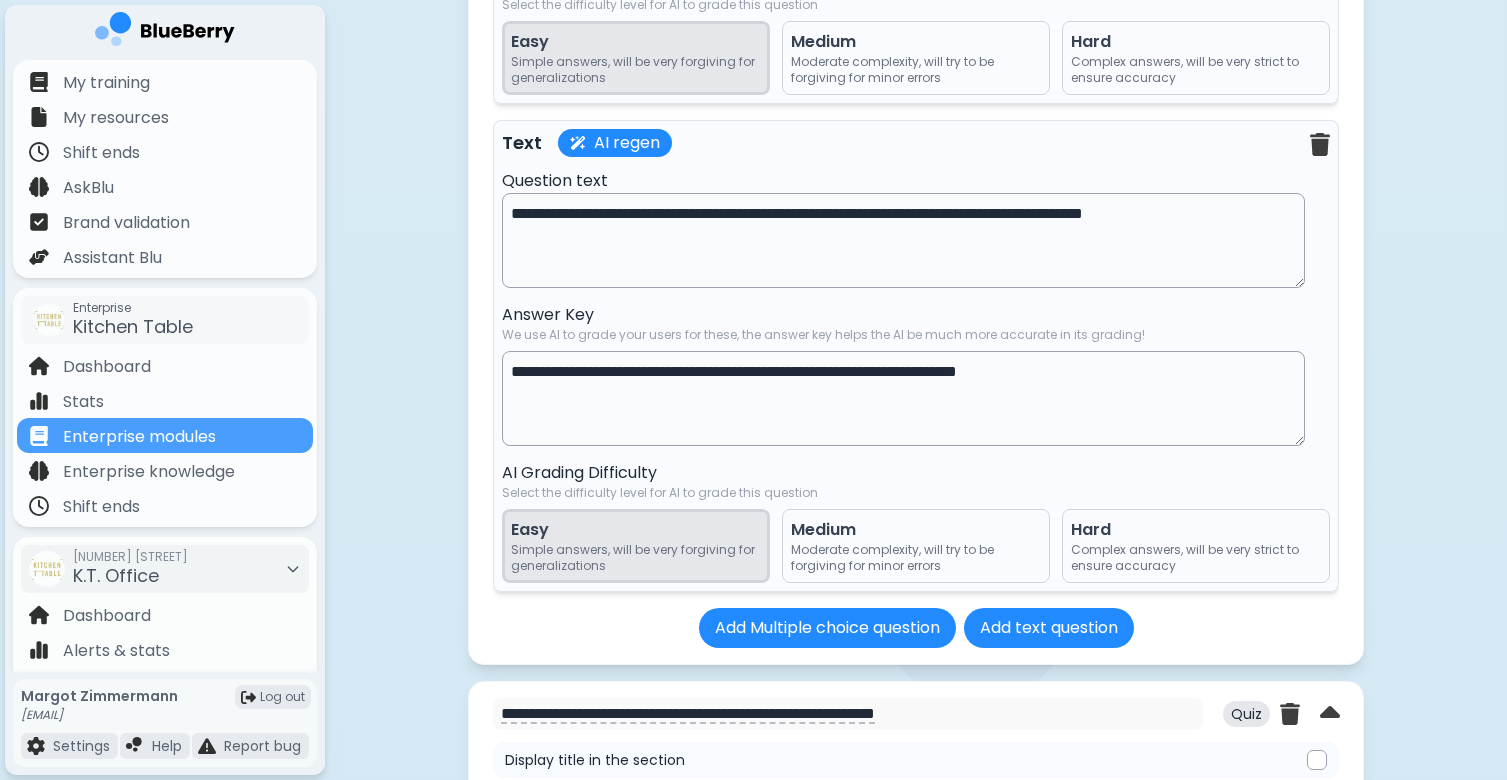 scroll, scrollTop: 19547, scrollLeft: 0, axis: vertical 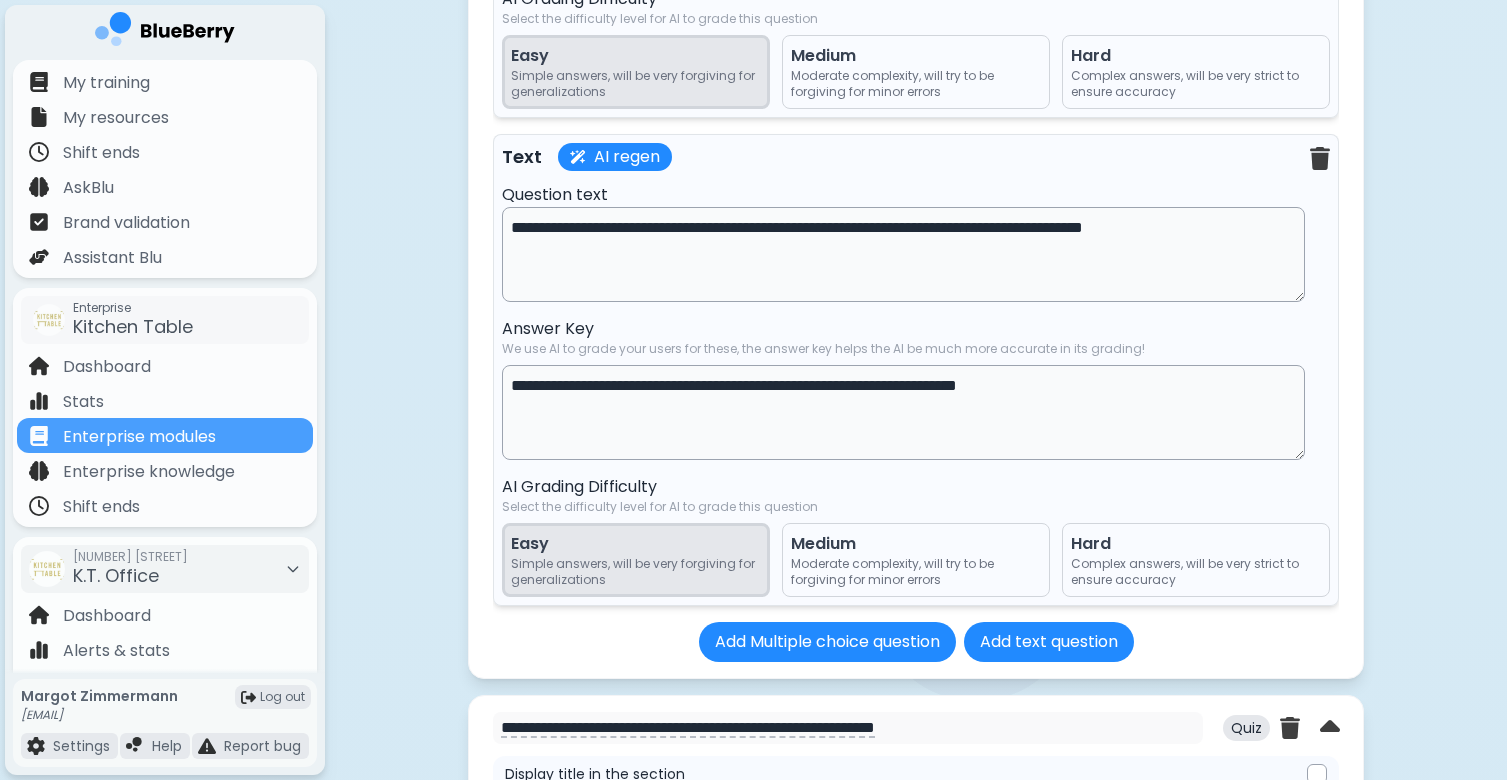 click on "**********" at bounding box center [903, 254] 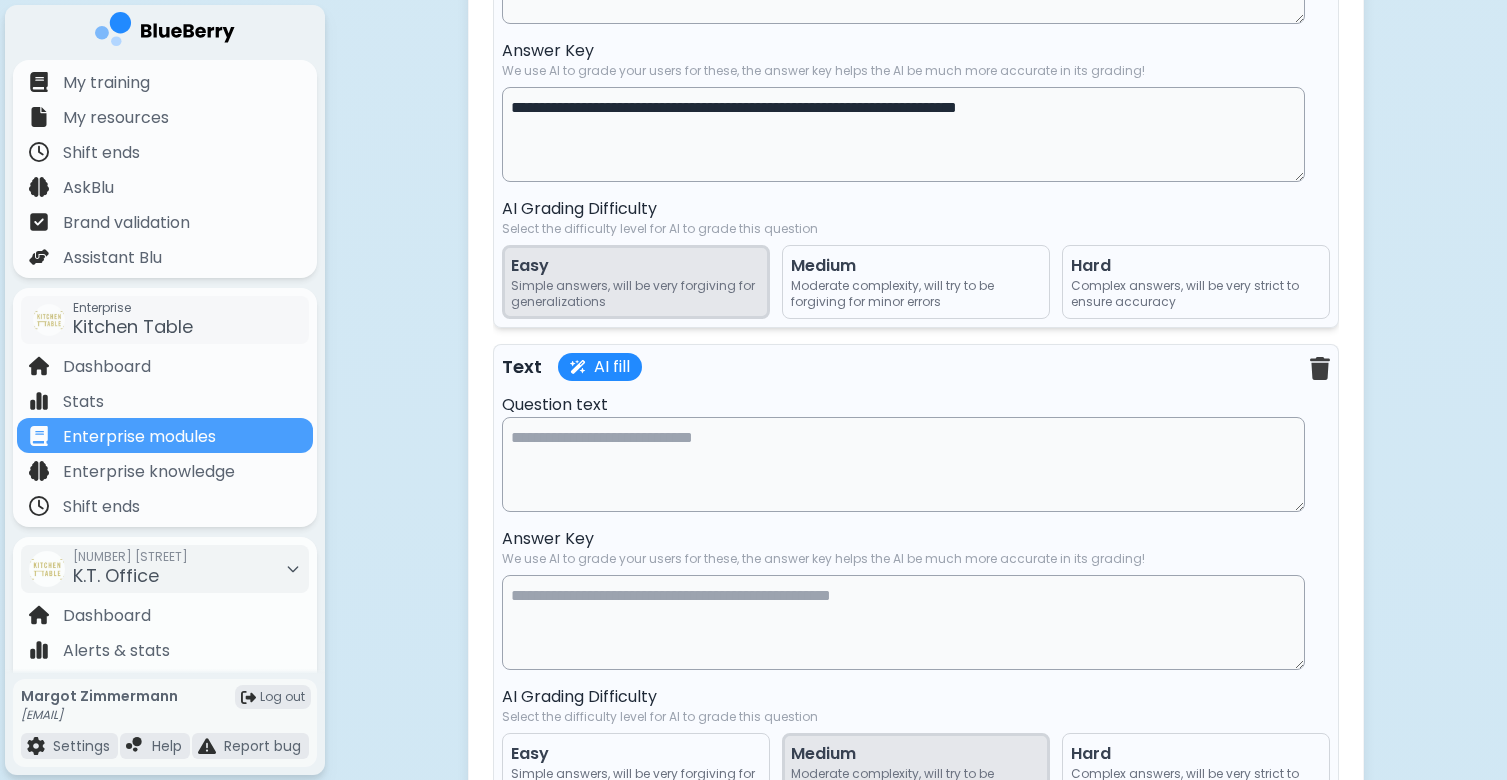 scroll, scrollTop: 21498, scrollLeft: 0, axis: vertical 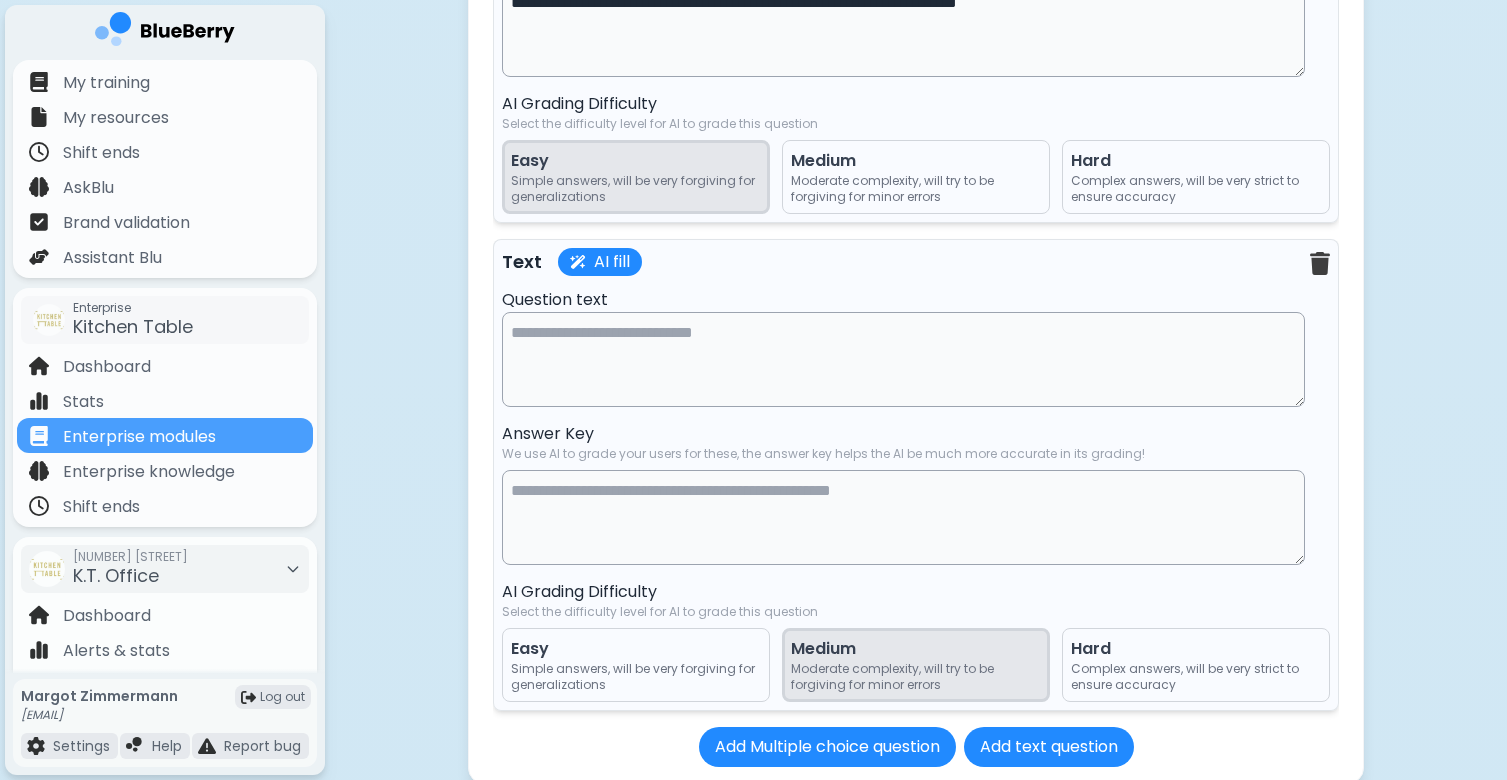 click at bounding box center (903, 359) 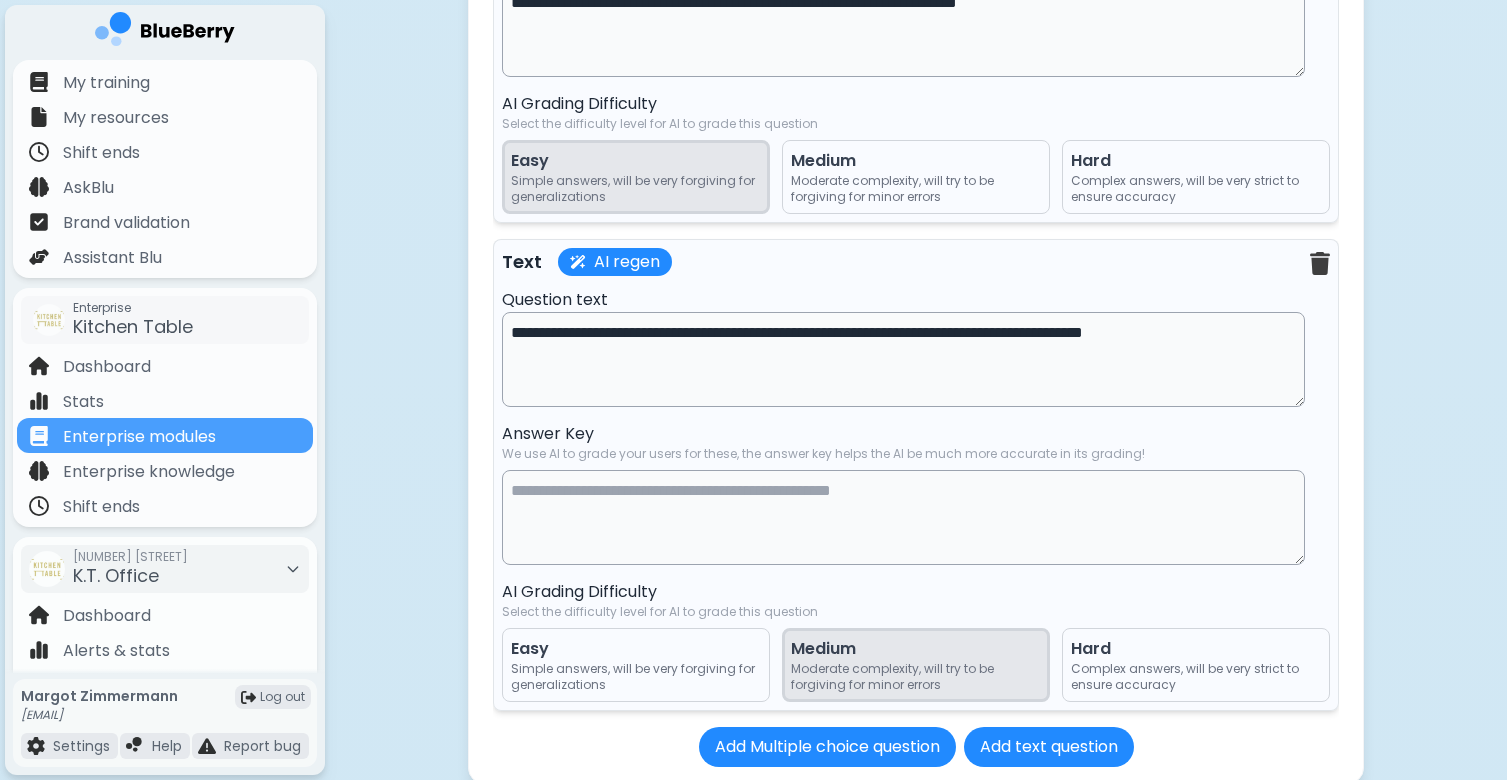 scroll, scrollTop: 21489, scrollLeft: 0, axis: vertical 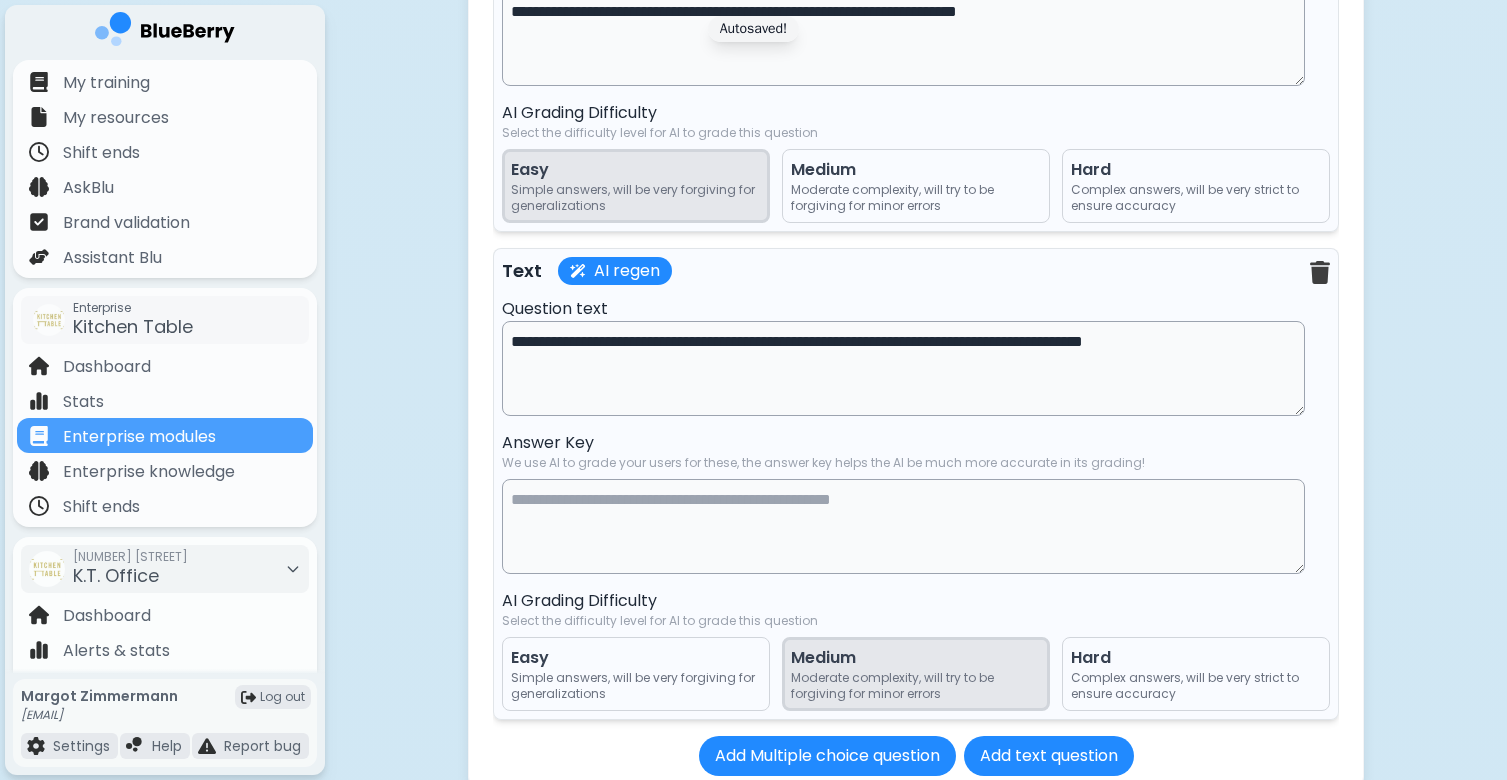 type on "**********" 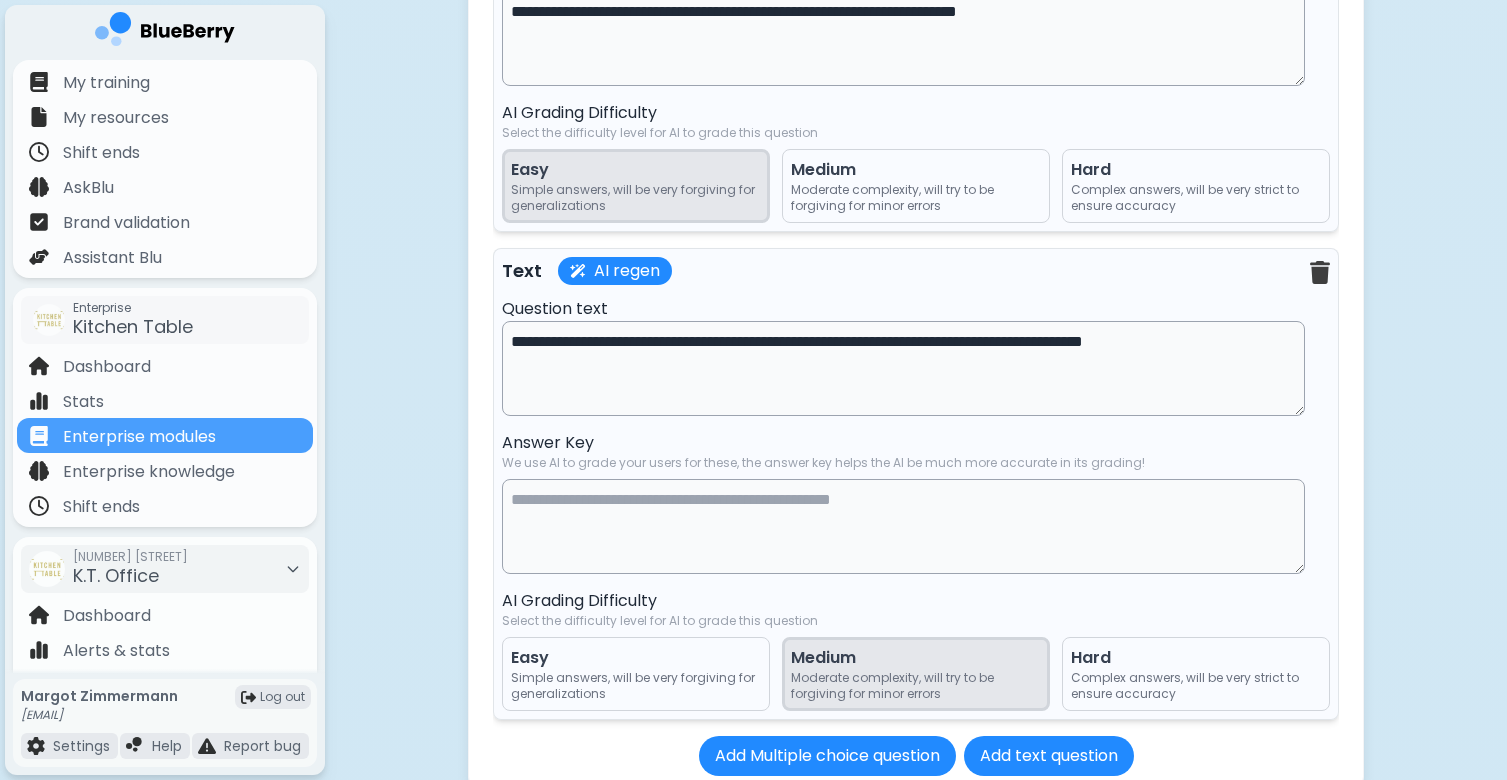 click at bounding box center [903, 526] 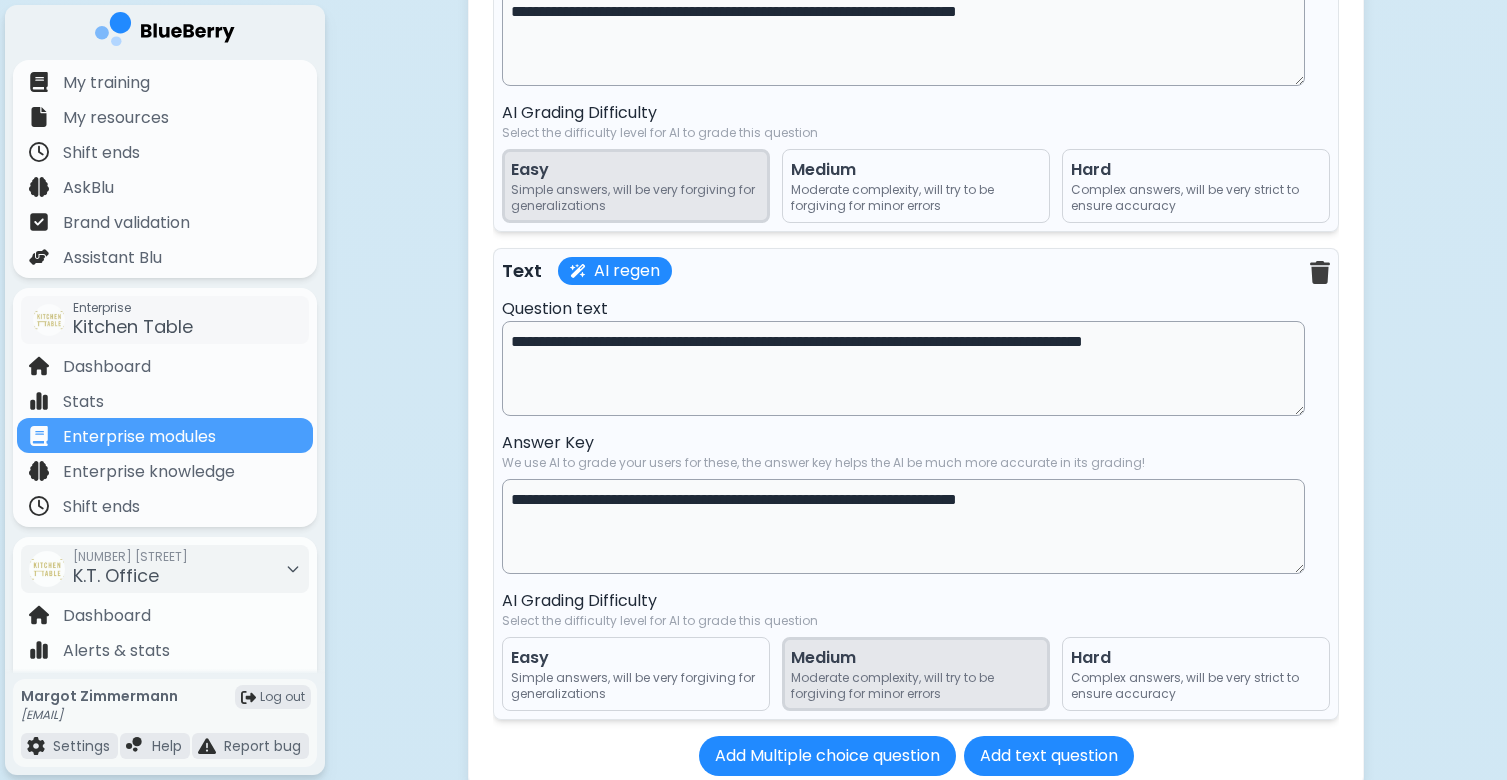 type on "**********" 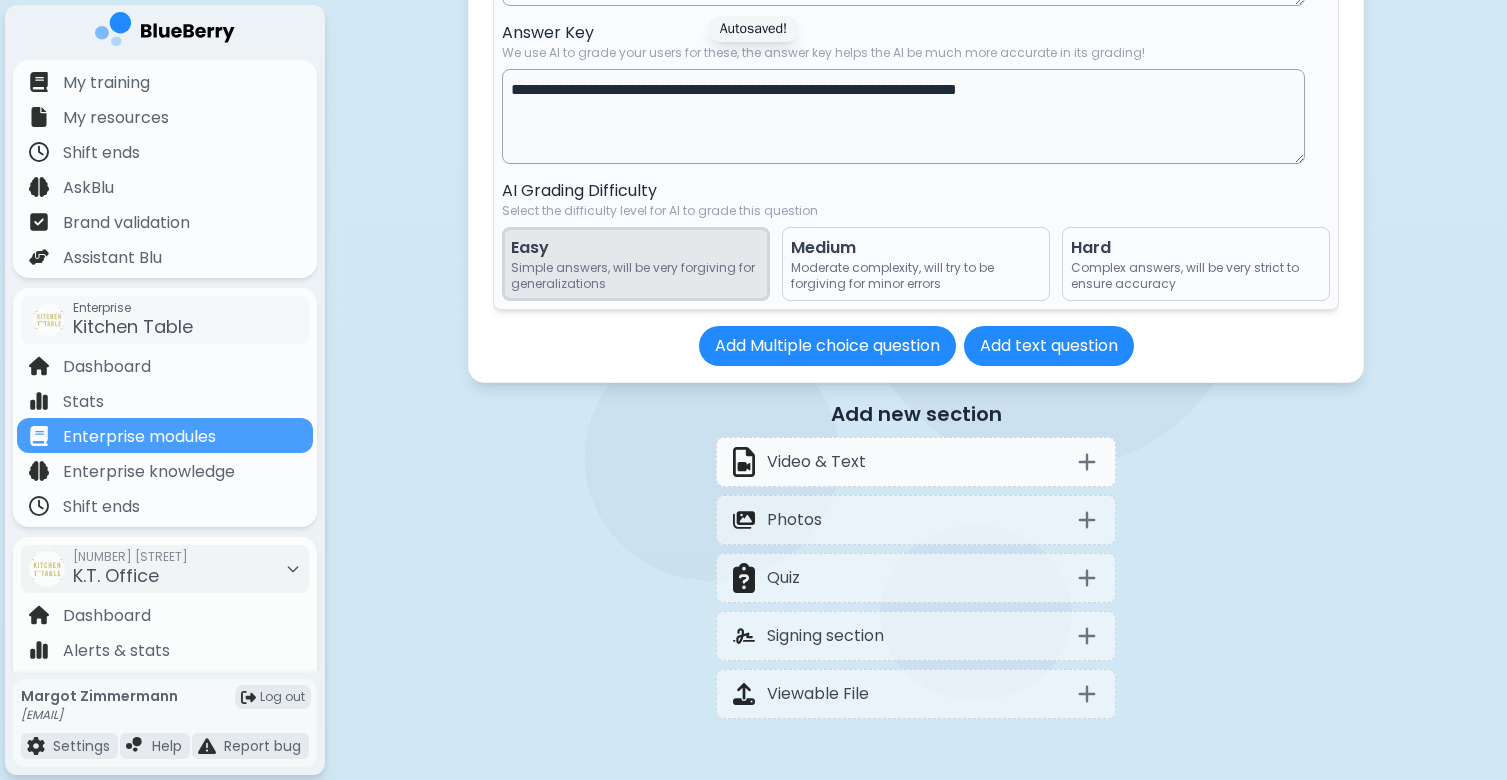 scroll, scrollTop: 21901, scrollLeft: 0, axis: vertical 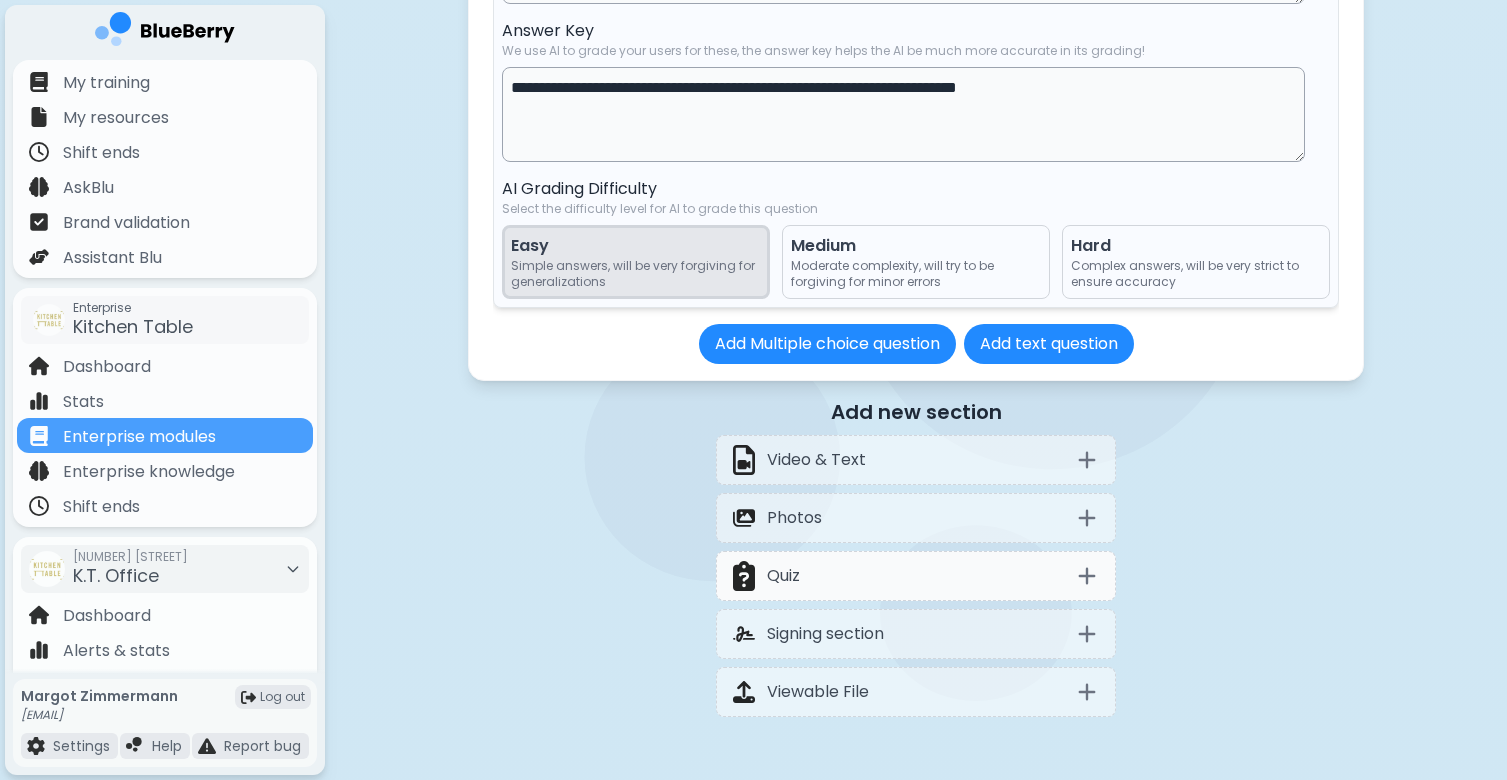 click on "Quiz" at bounding box center (916, 576) 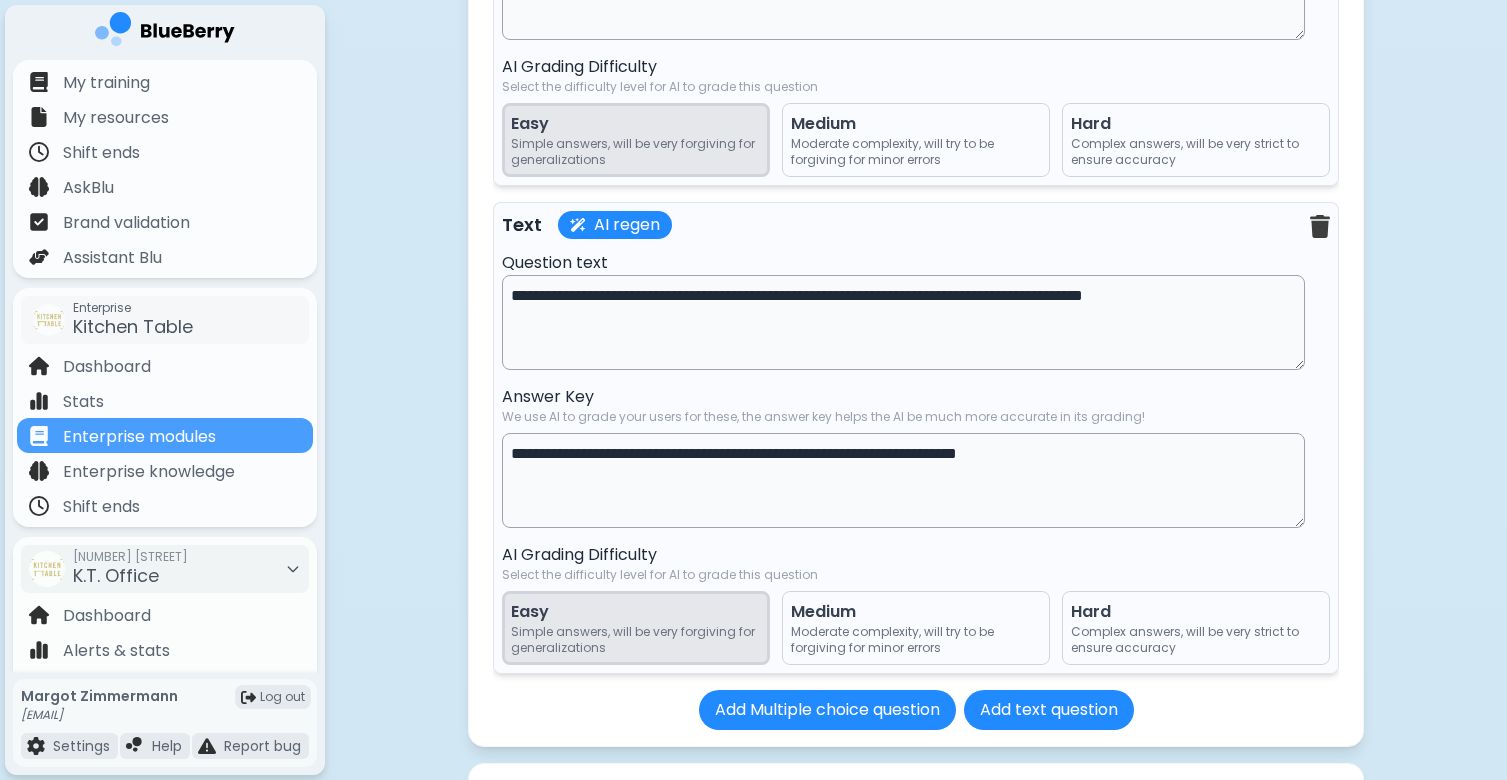 scroll, scrollTop: 21542, scrollLeft: 0, axis: vertical 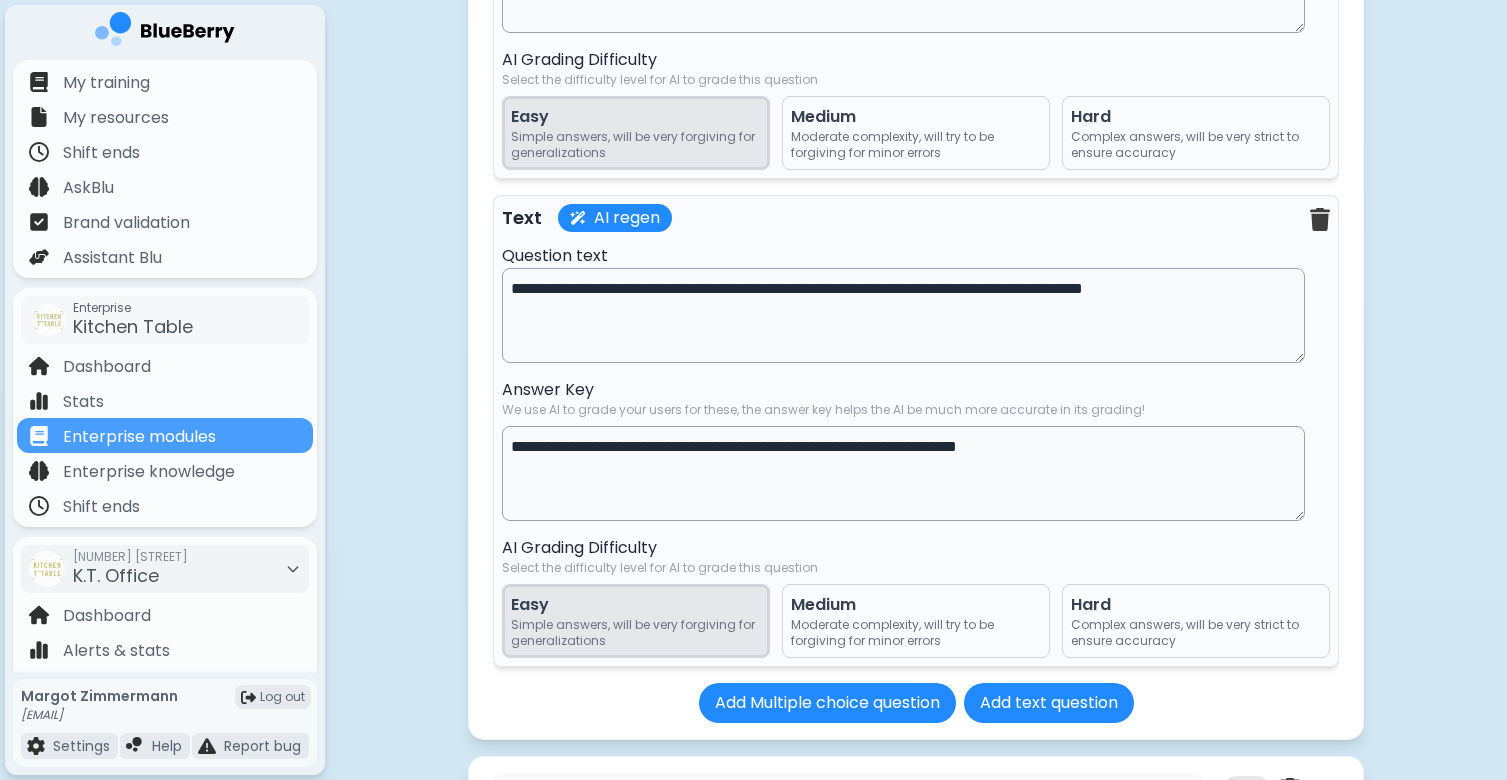 drag, startPoint x: 1147, startPoint y: 333, endPoint x: 1275, endPoint y: 334, distance: 128.0039 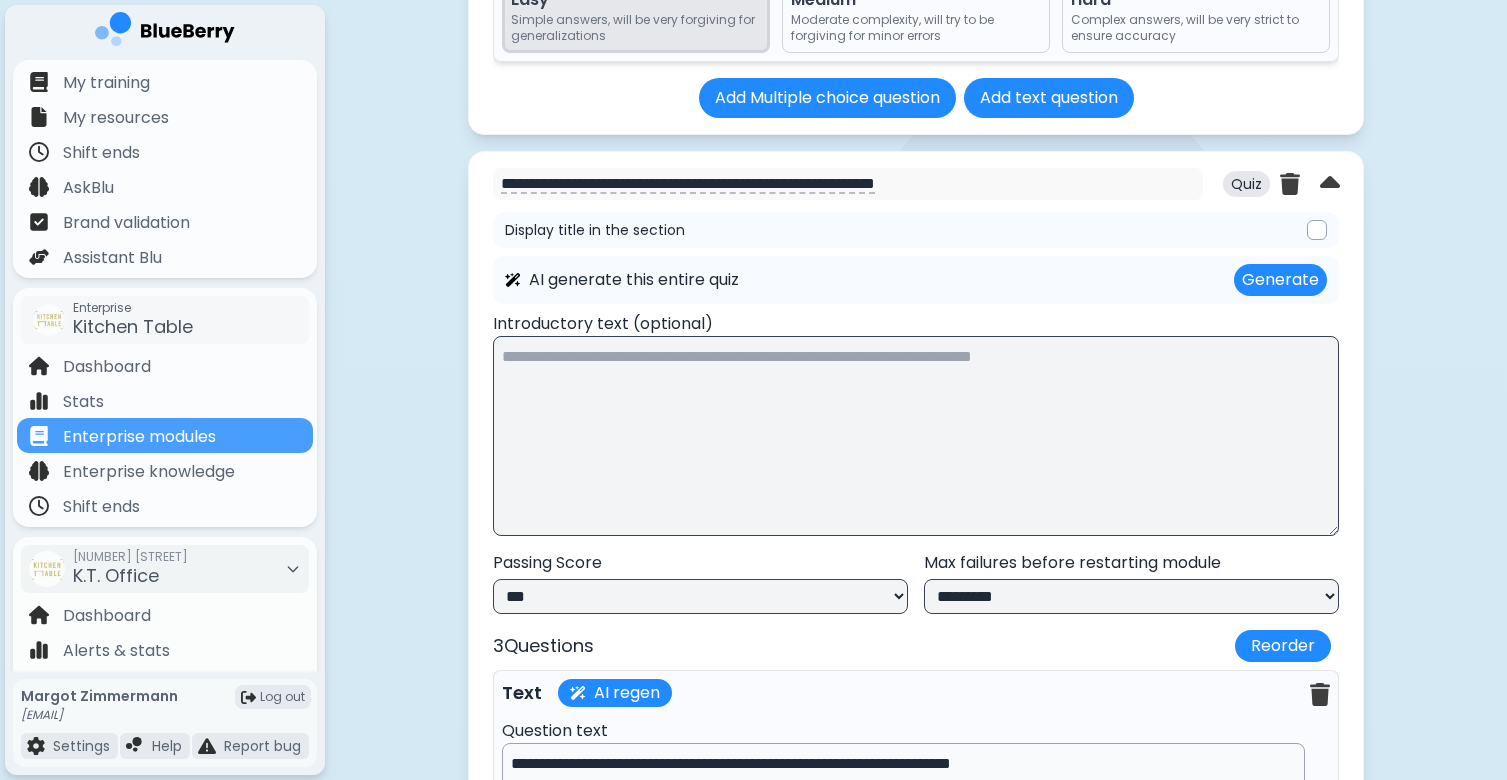 scroll, scrollTop: 20084, scrollLeft: 0, axis: vertical 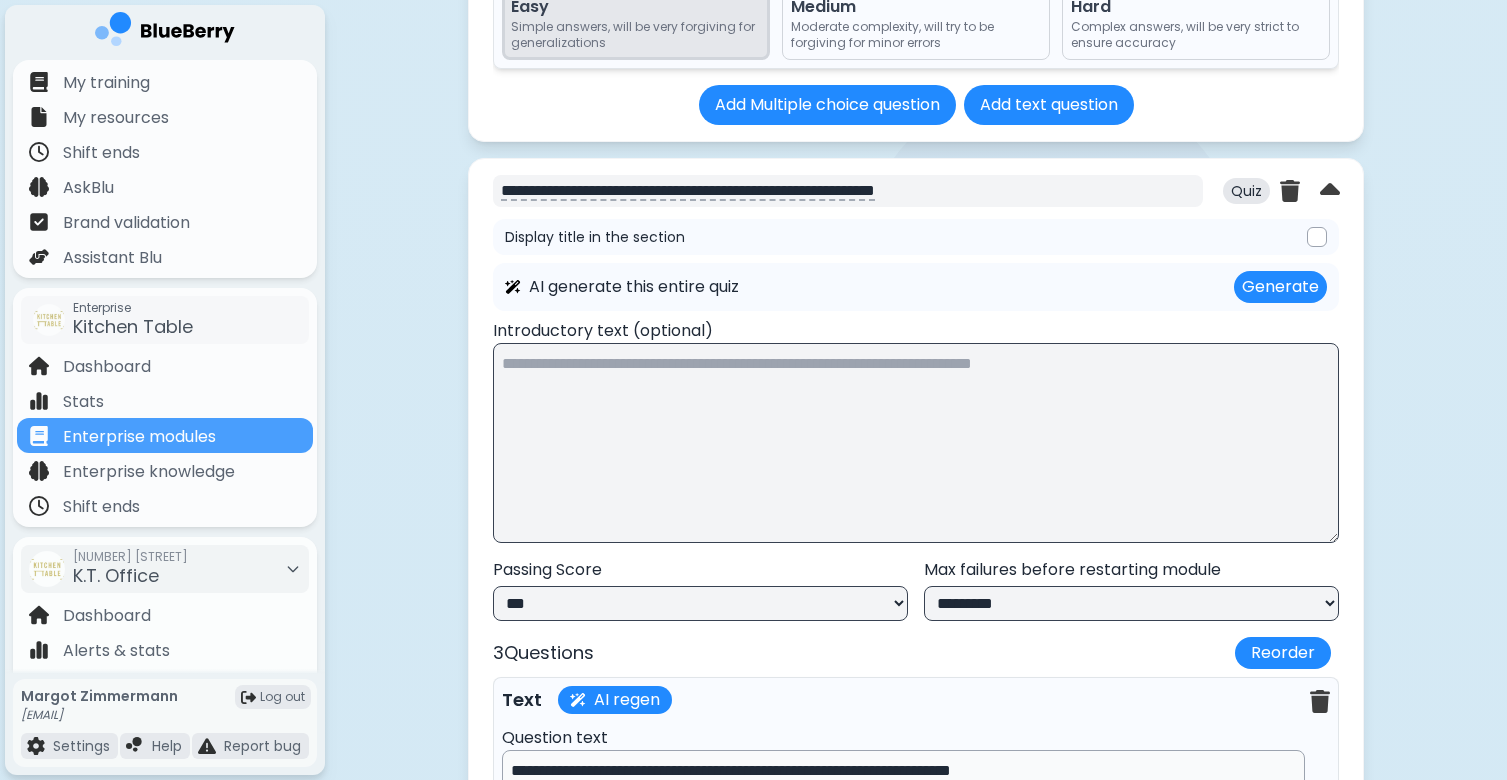 click on "**********" at bounding box center (848, 191) 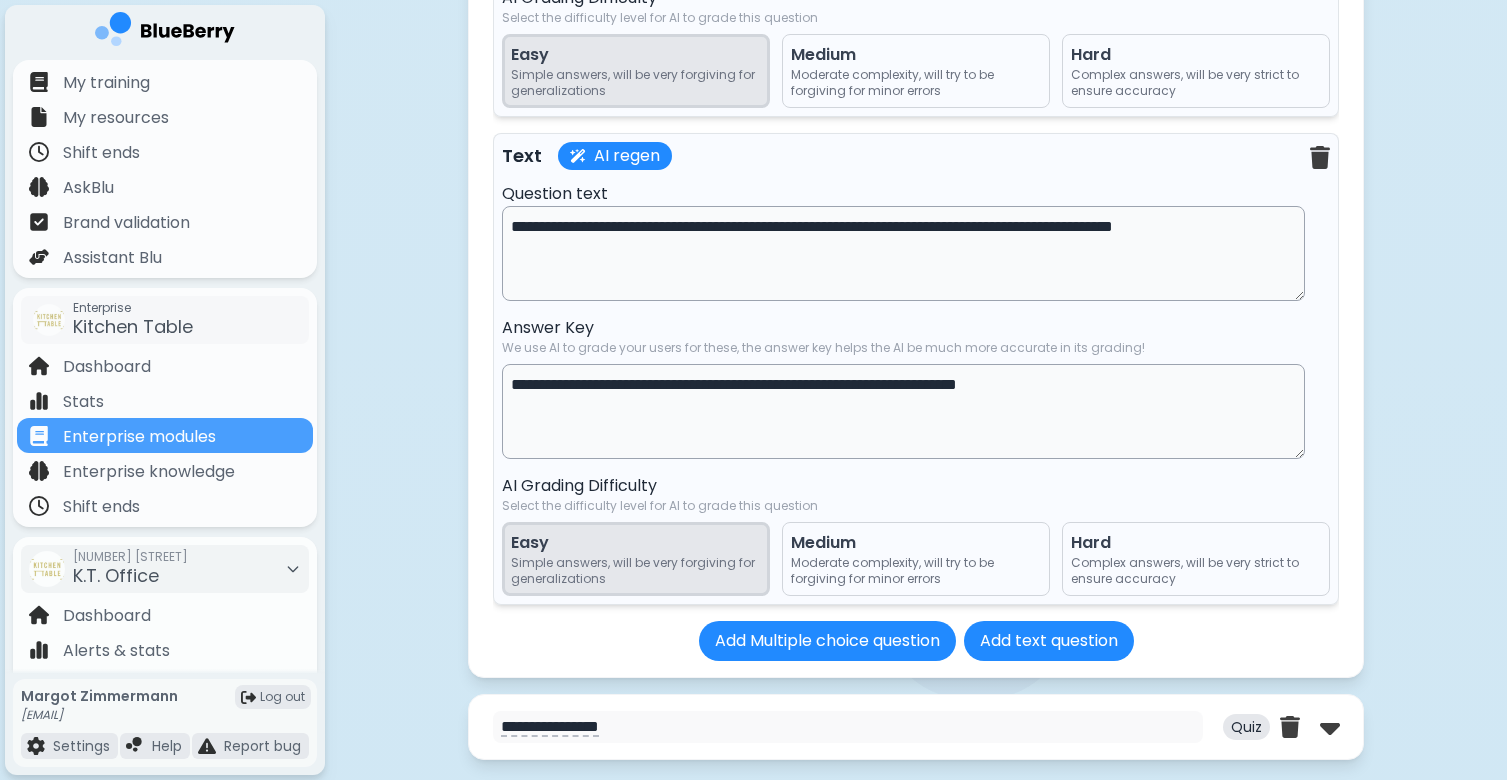 scroll, scrollTop: 21619, scrollLeft: 0, axis: vertical 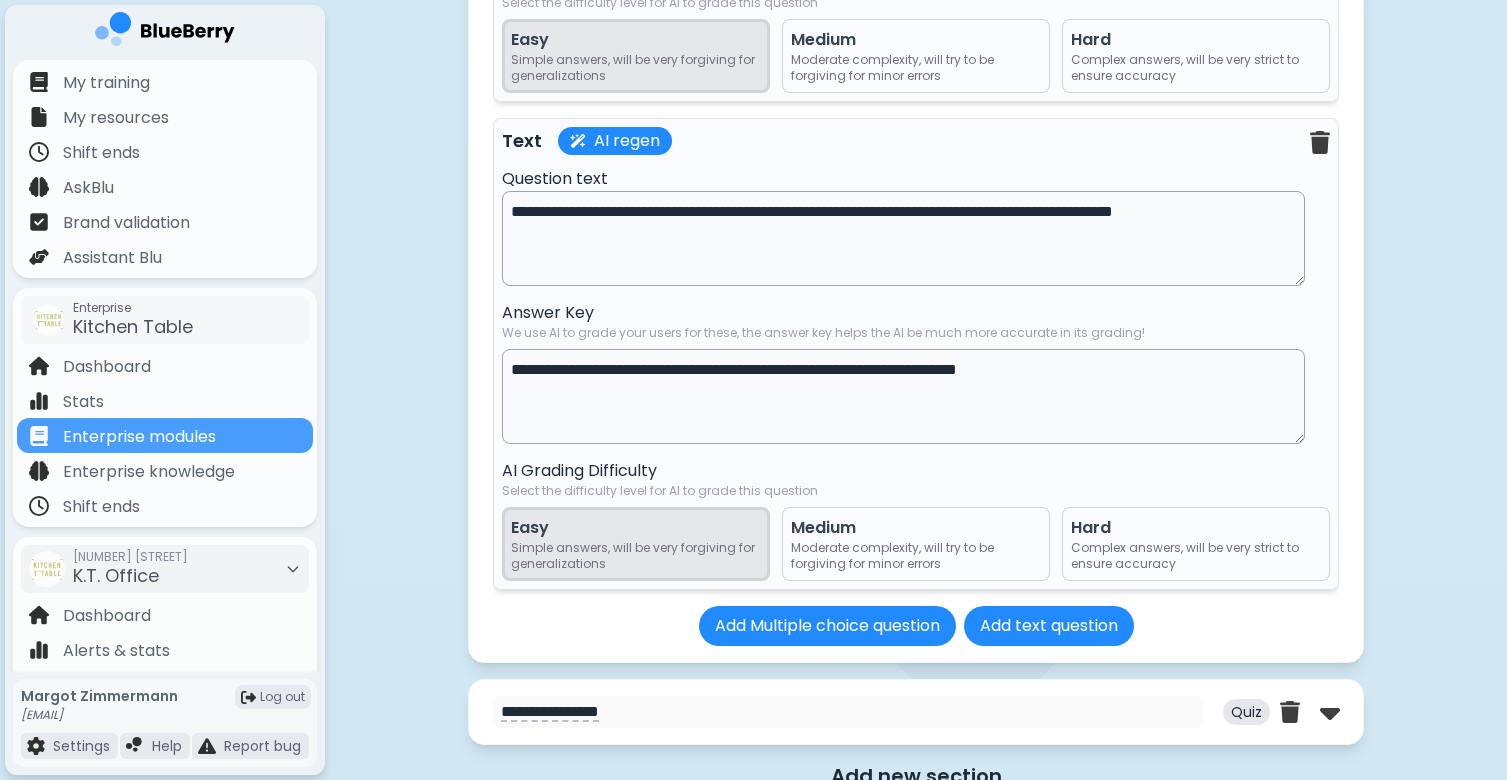 click on "**********" at bounding box center (903, 238) 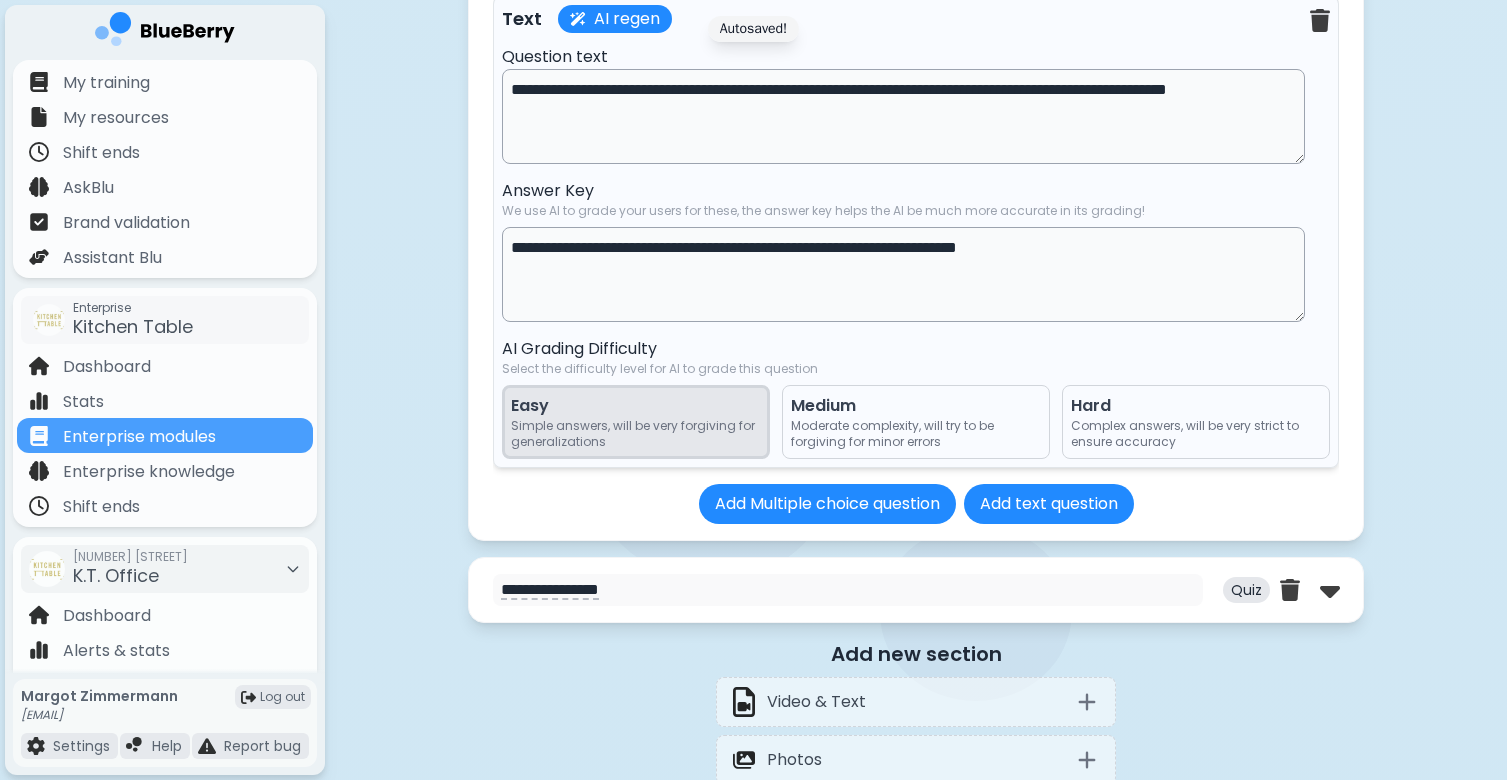 scroll, scrollTop: 21793, scrollLeft: 0, axis: vertical 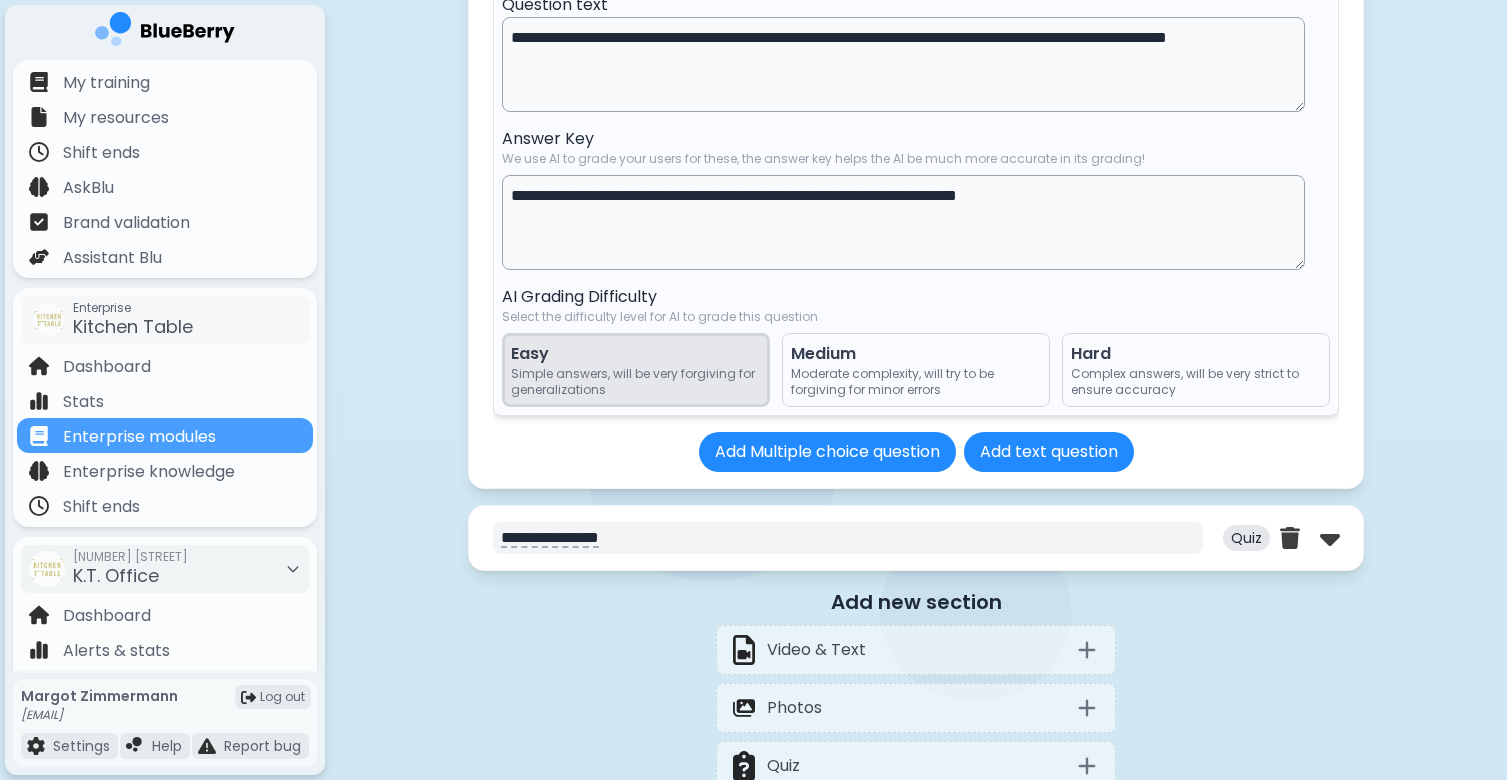 type on "**********" 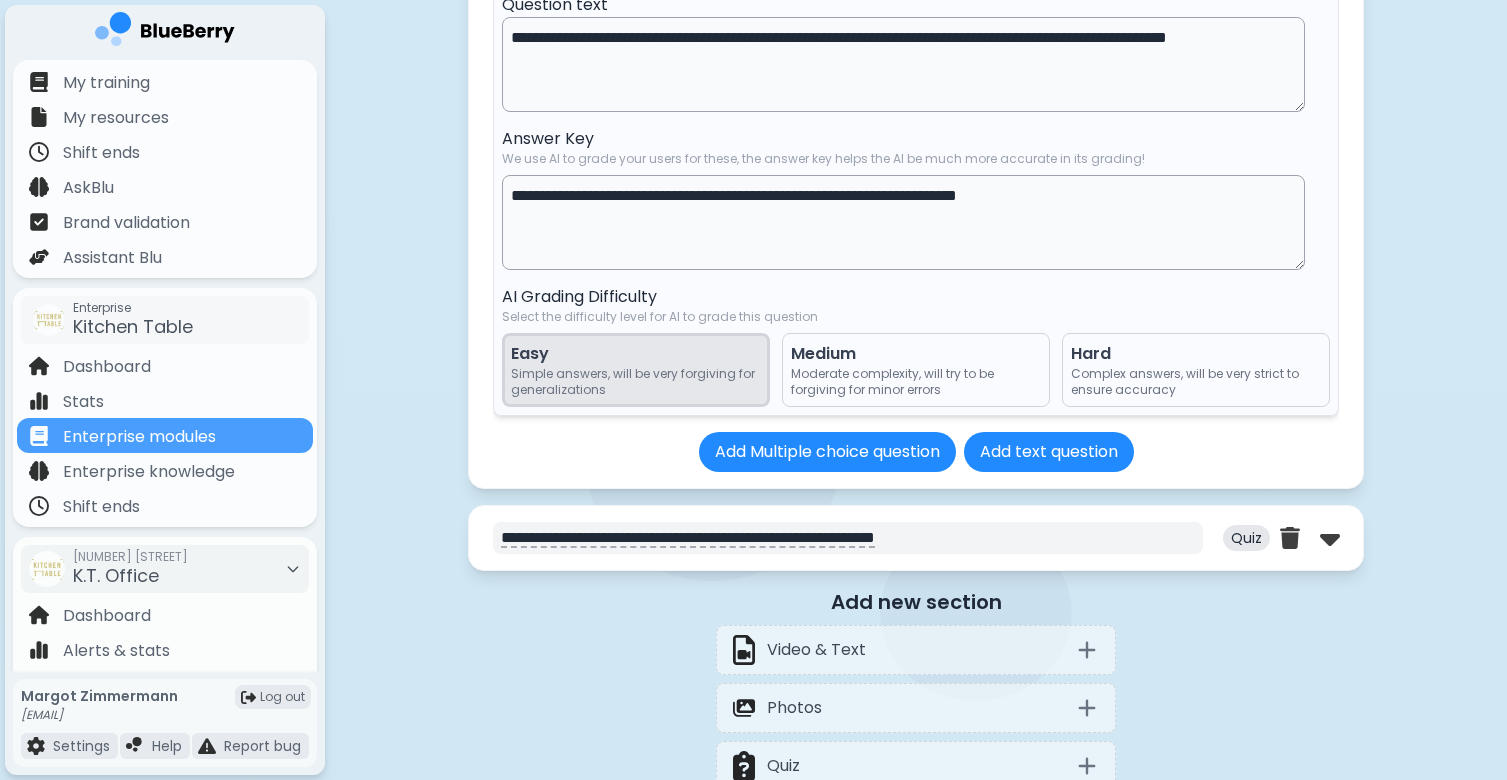 click on "**********" at bounding box center [848, 538] 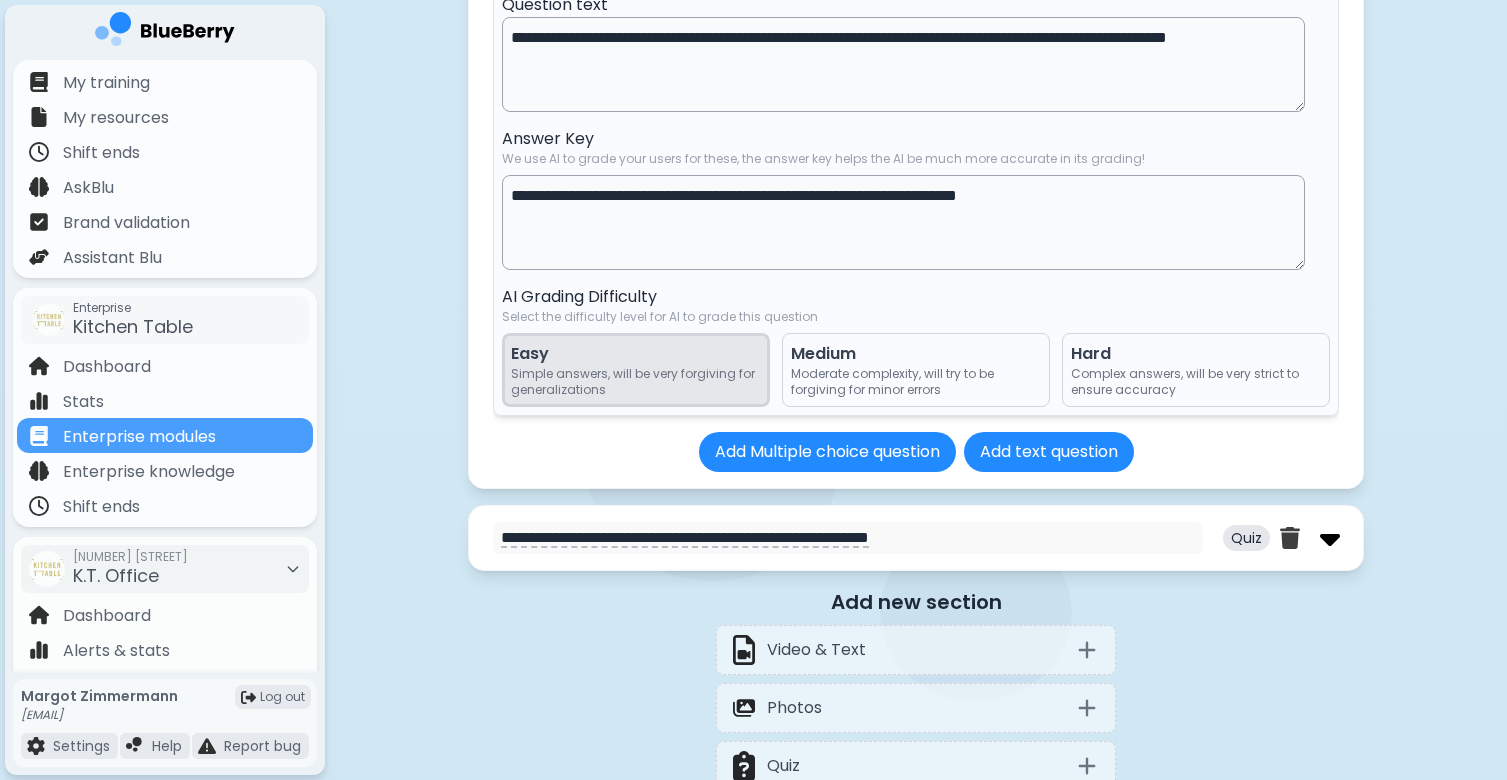 type on "**********" 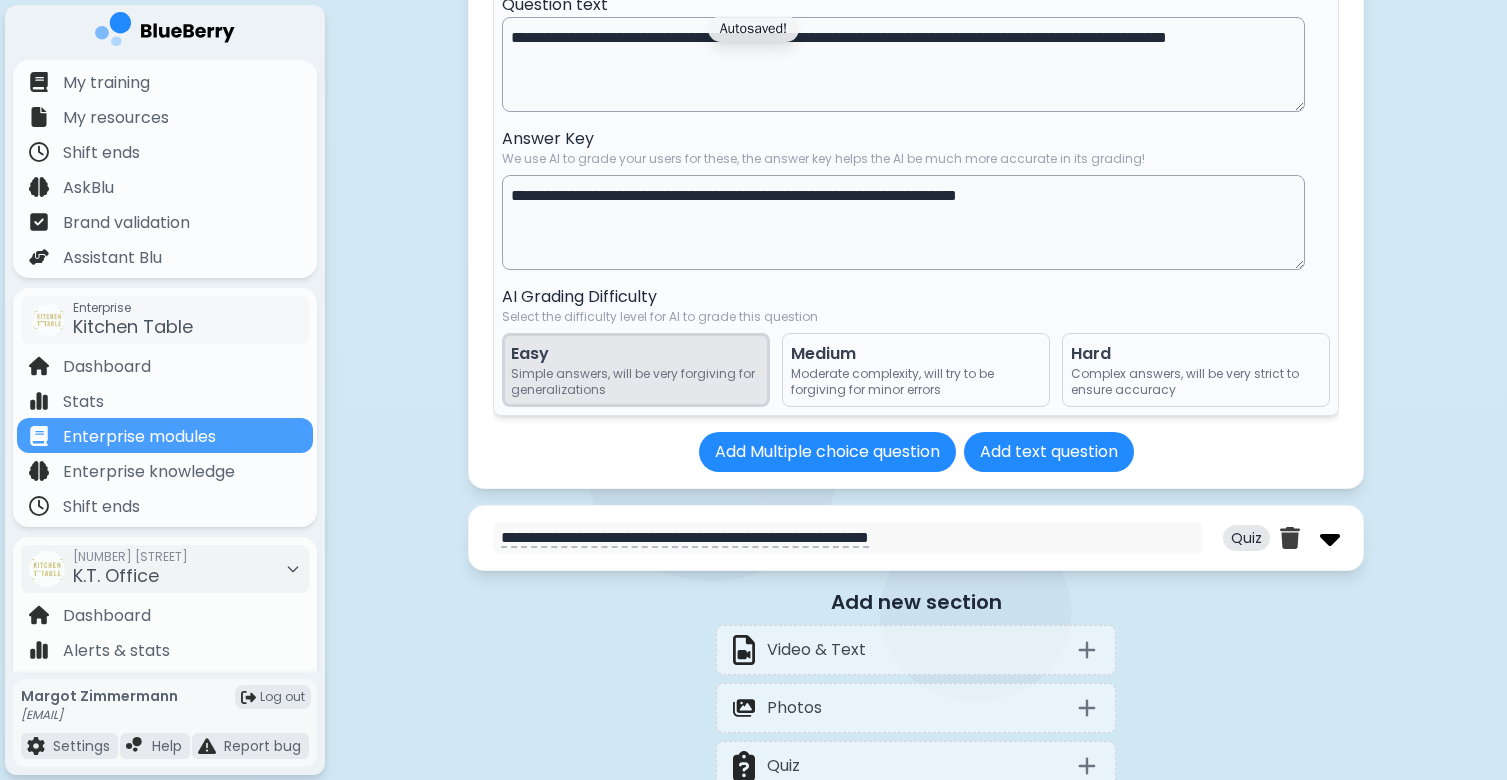 click at bounding box center [1330, 538] 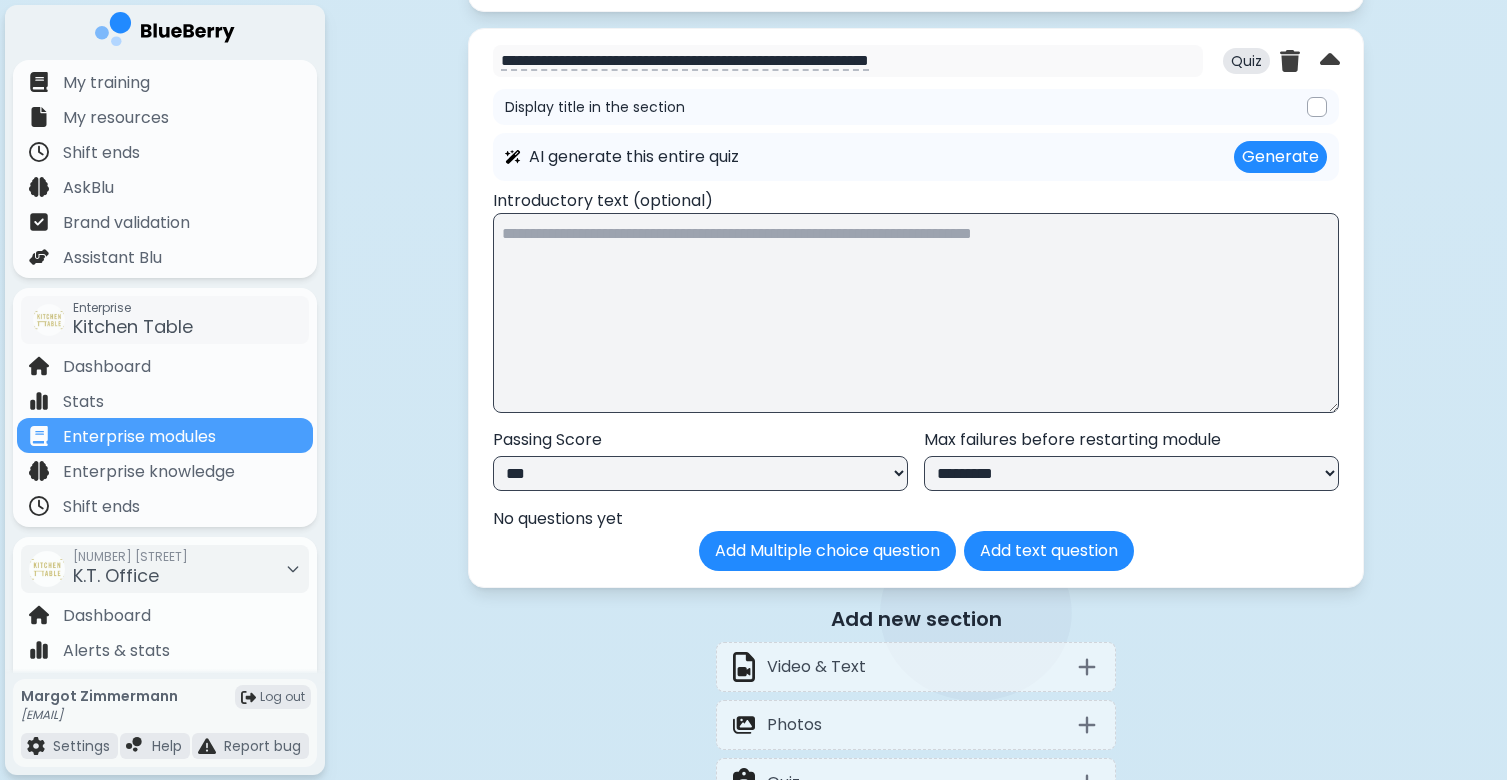 scroll, scrollTop: 22297, scrollLeft: 0, axis: vertical 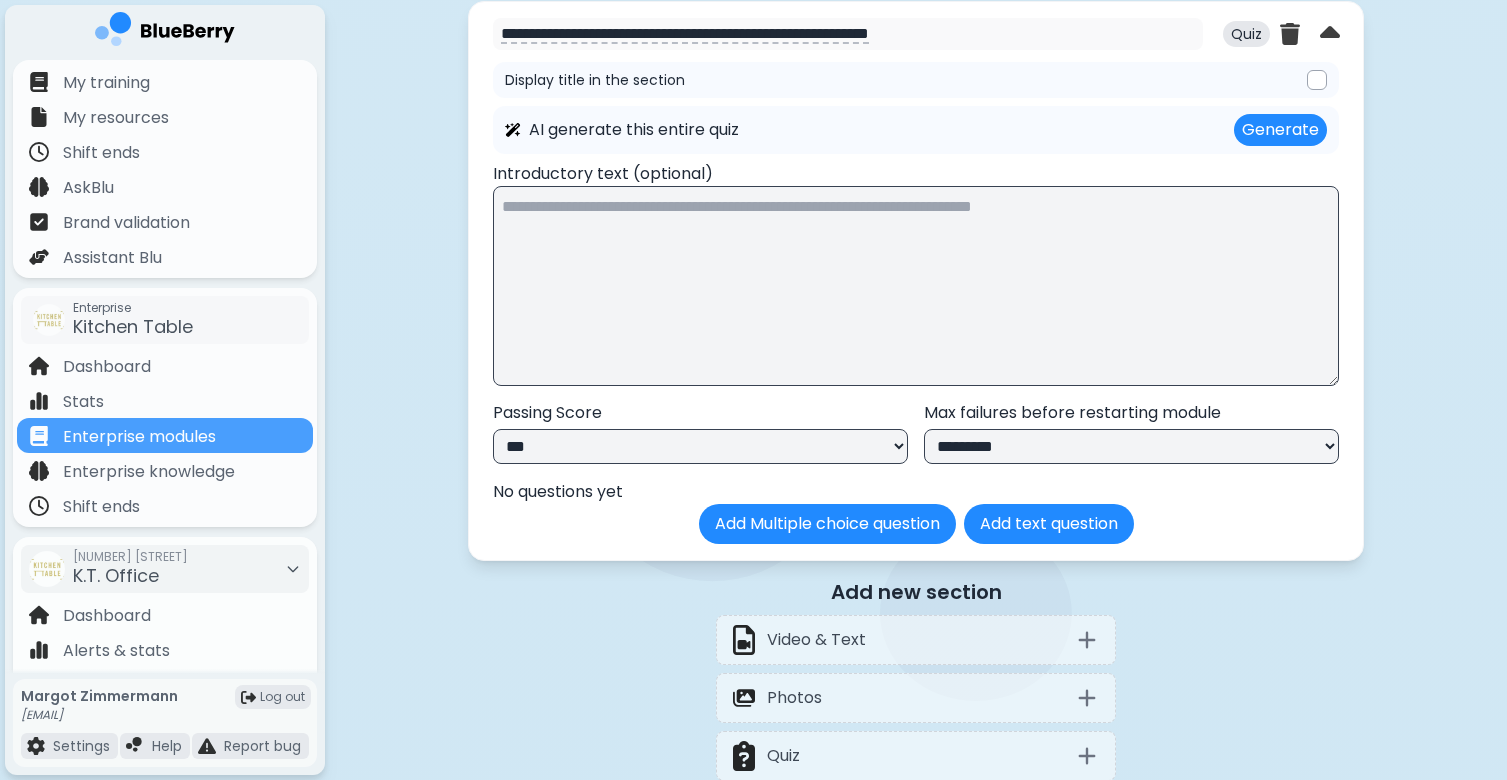 click on "**********" at bounding box center (700, 446) 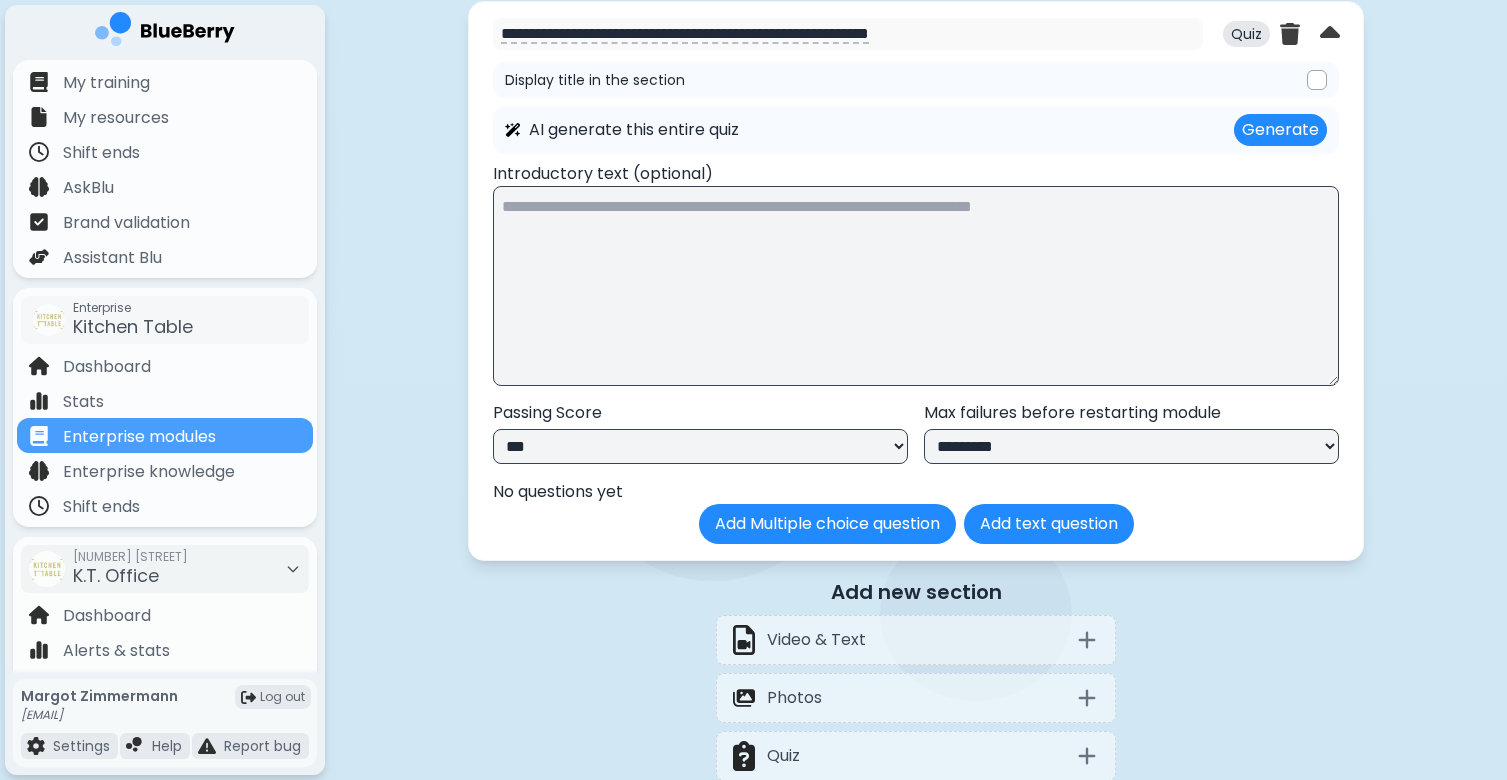click on "**********" at bounding box center (1131, 446) 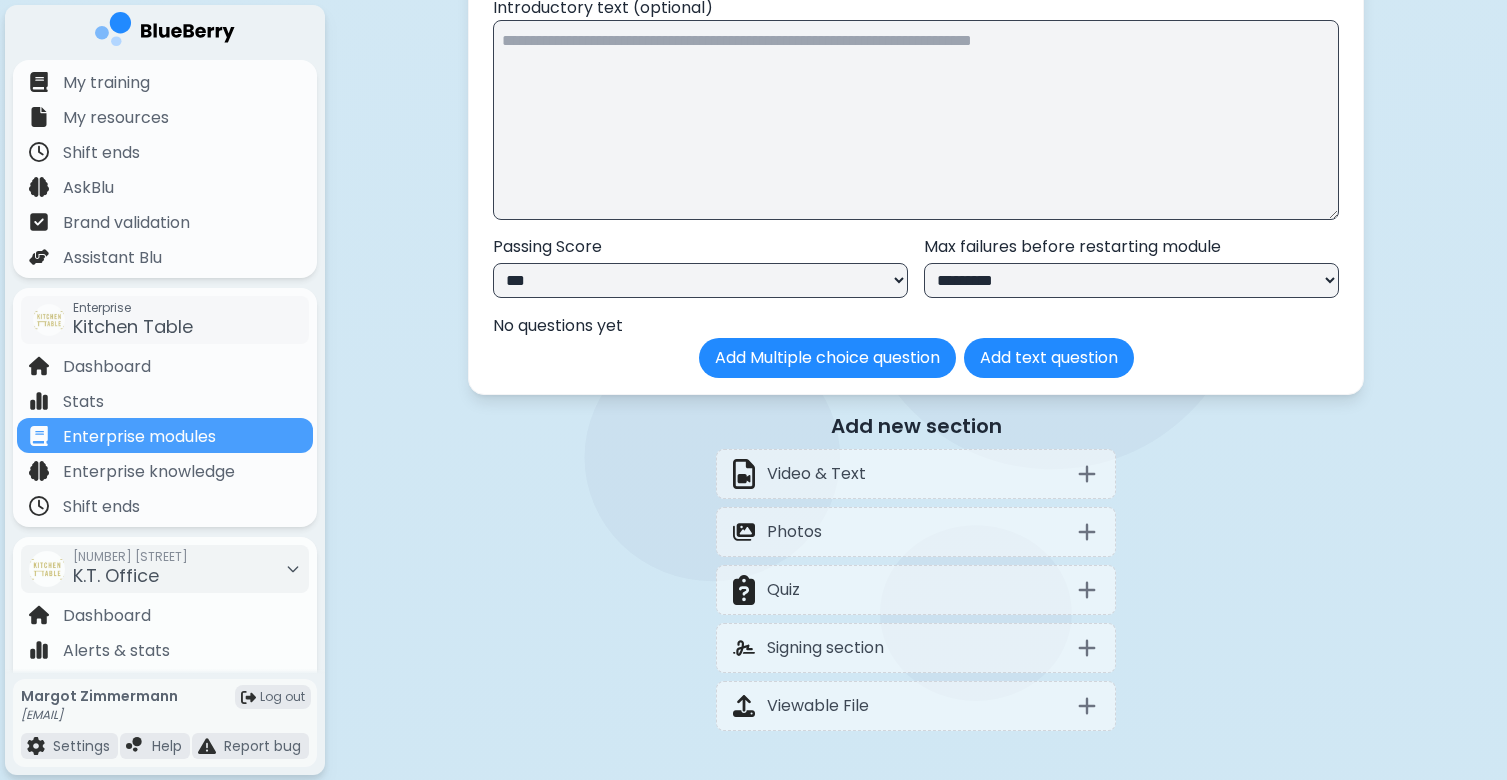 scroll, scrollTop: 22466, scrollLeft: 0, axis: vertical 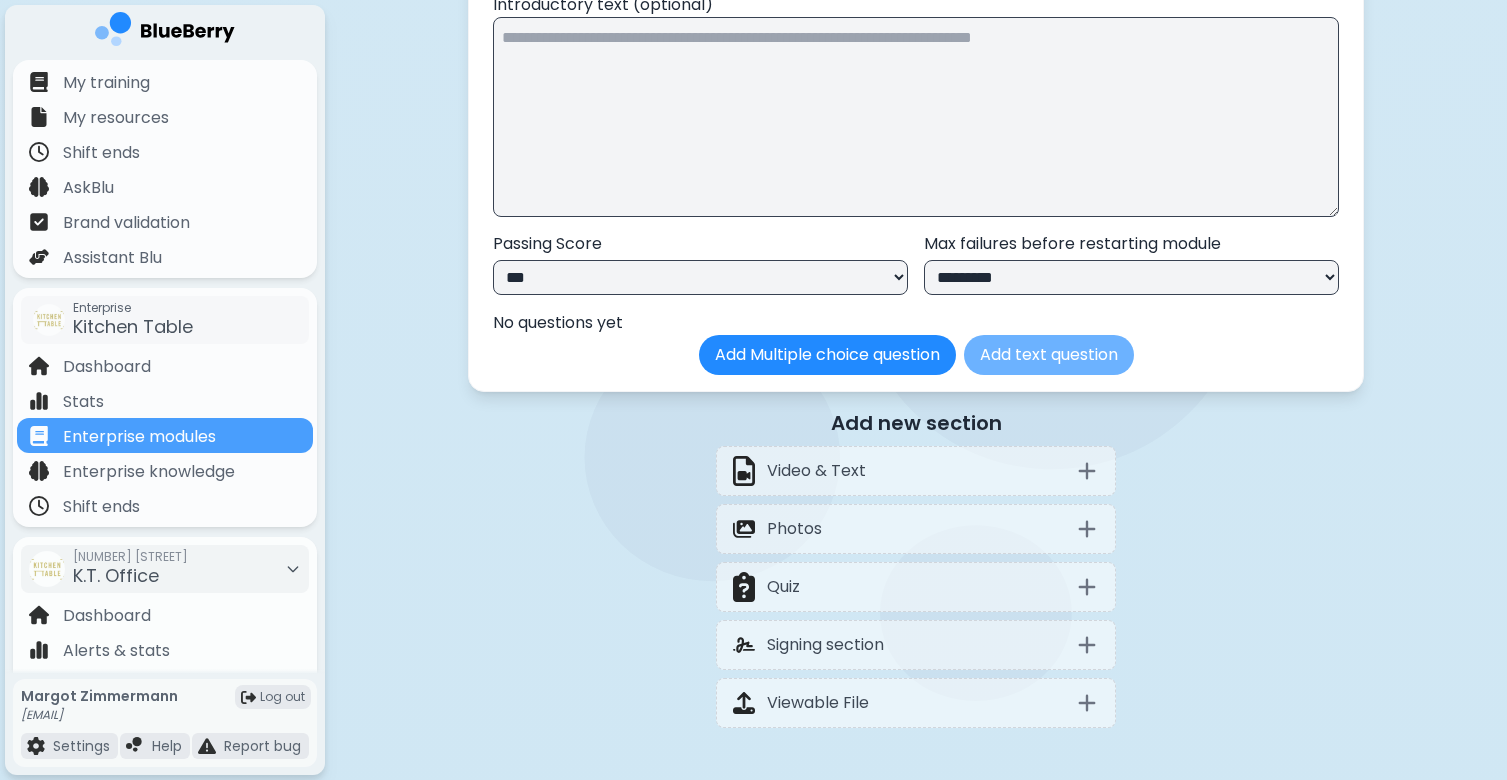 click on "Add text question" at bounding box center (1049, 355) 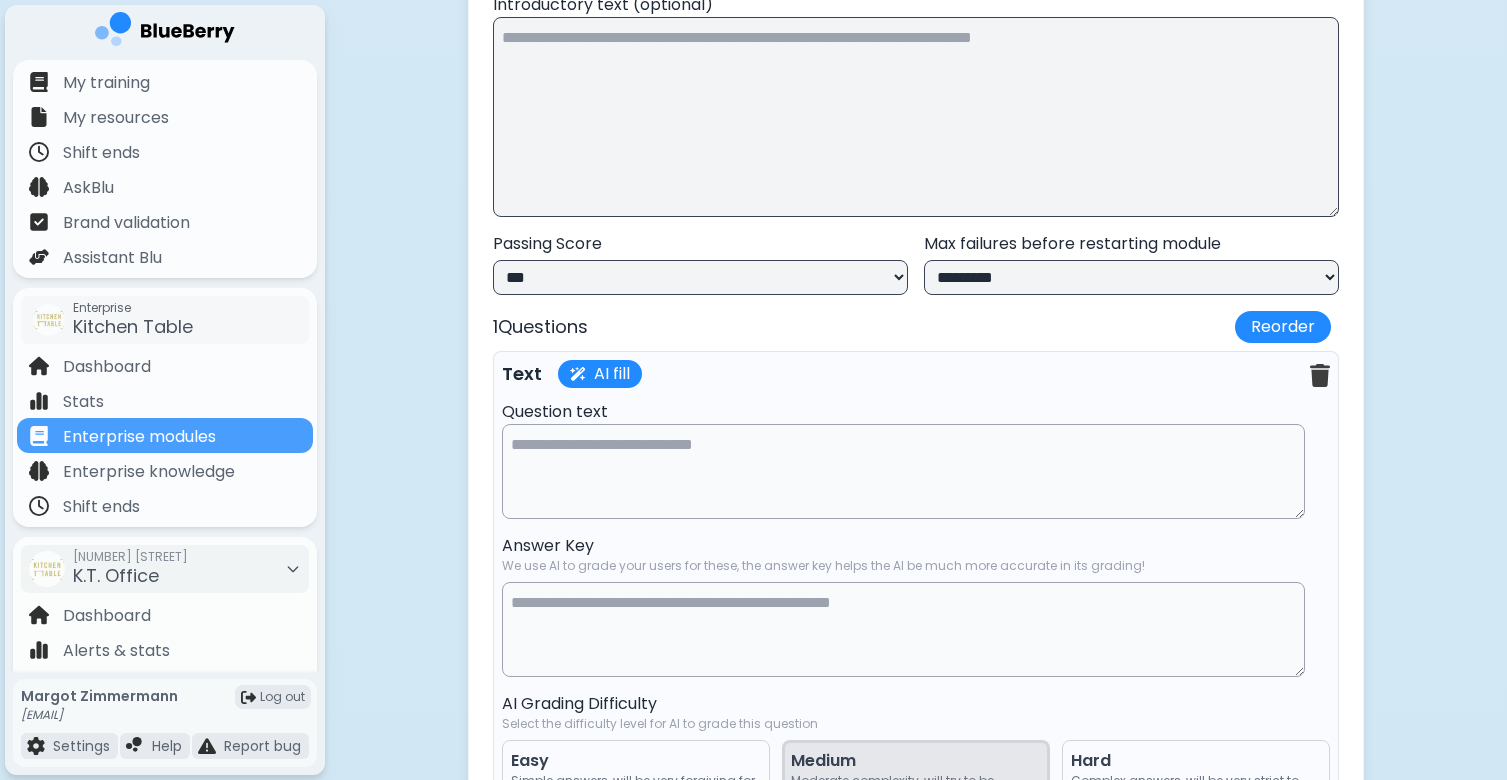 type 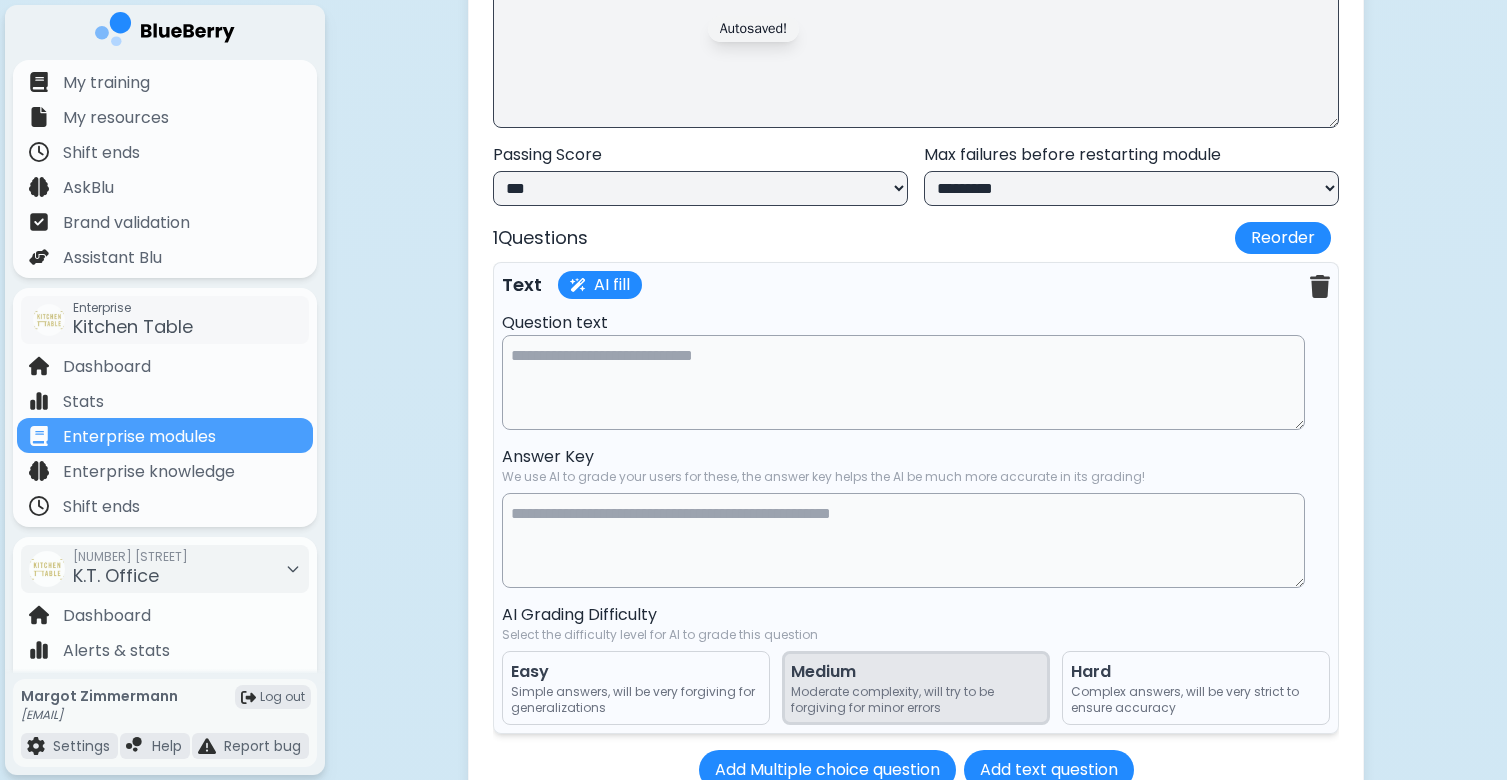 scroll, scrollTop: 22557, scrollLeft: 0, axis: vertical 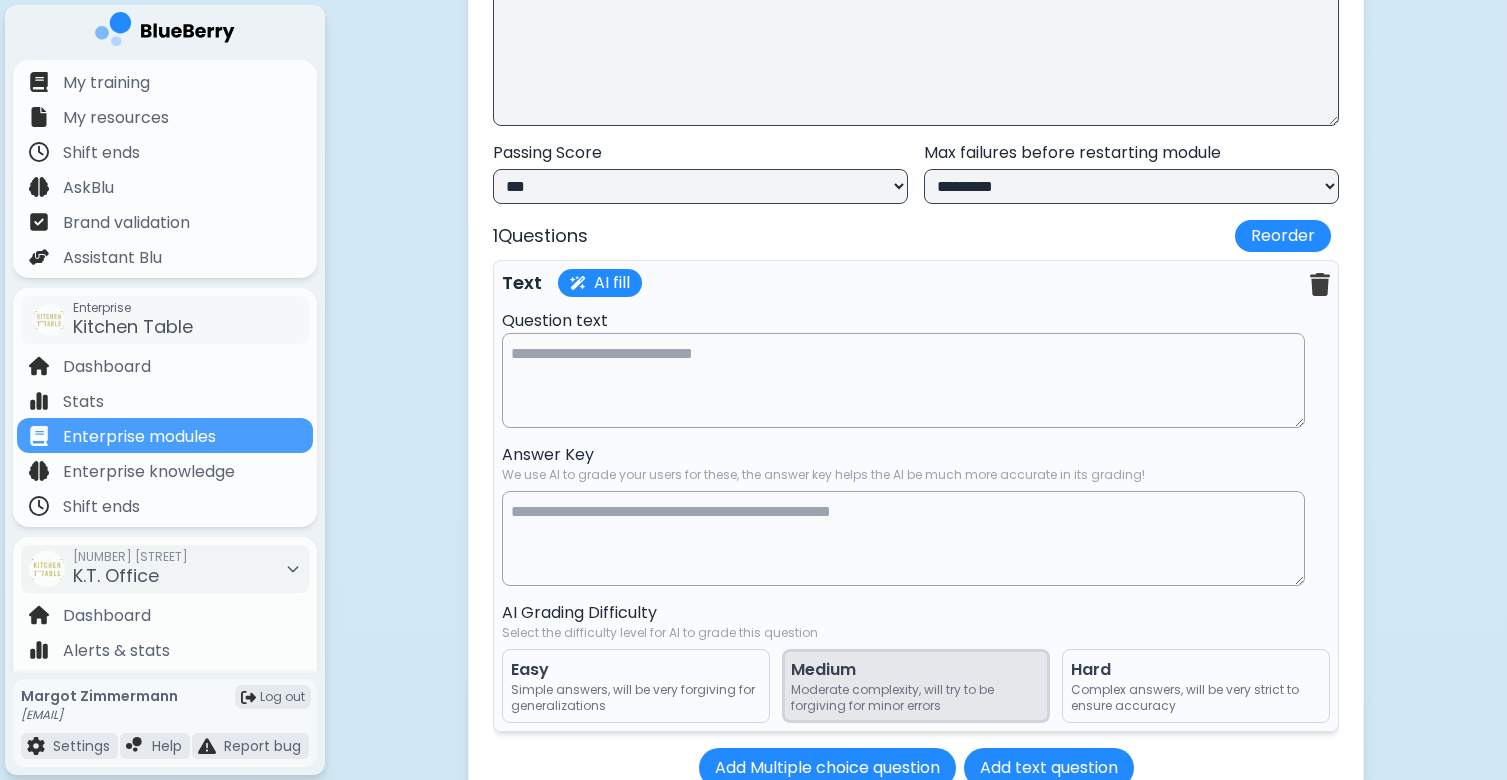 click at bounding box center [903, 380] 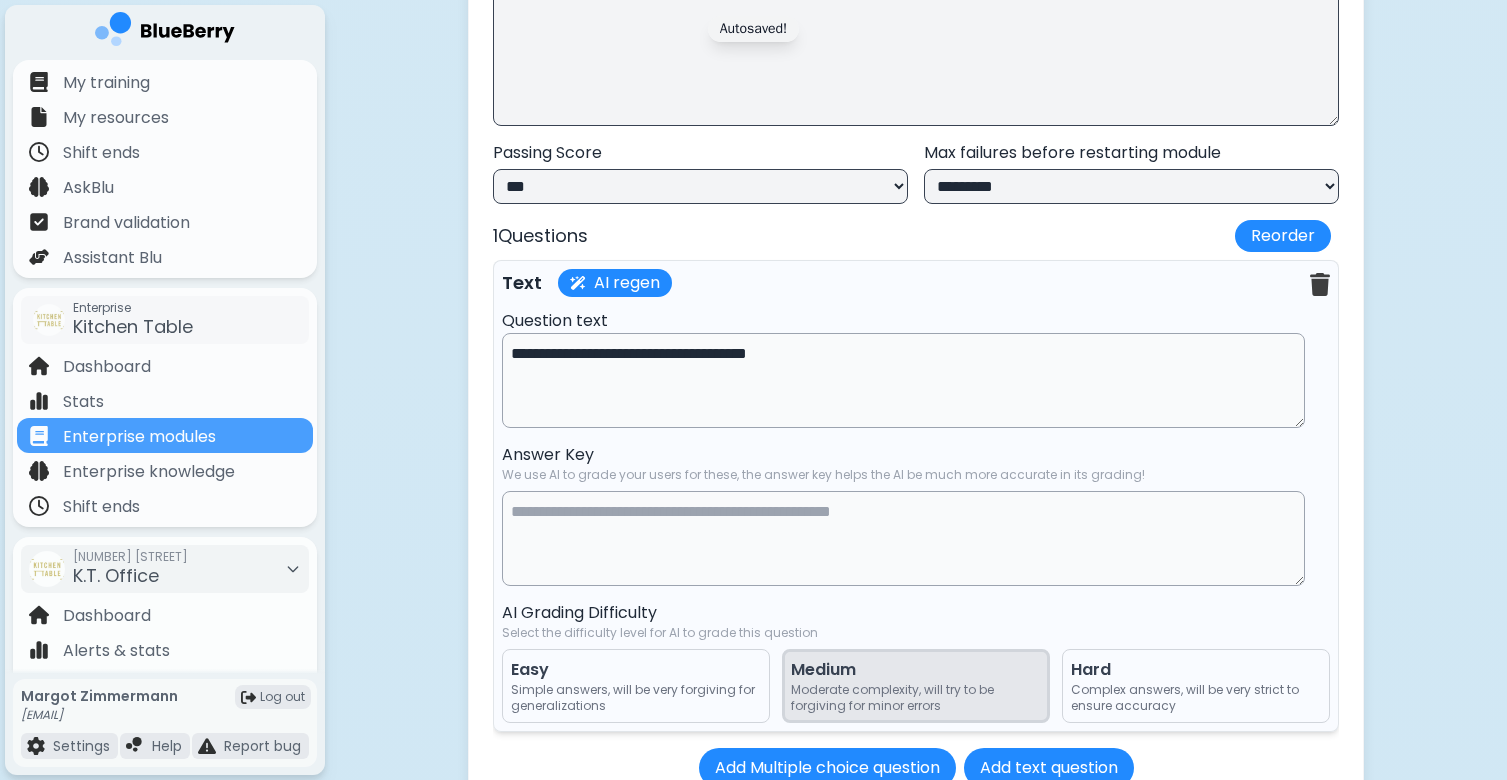 drag, startPoint x: 529, startPoint y: 397, endPoint x: 464, endPoint y: 397, distance: 65 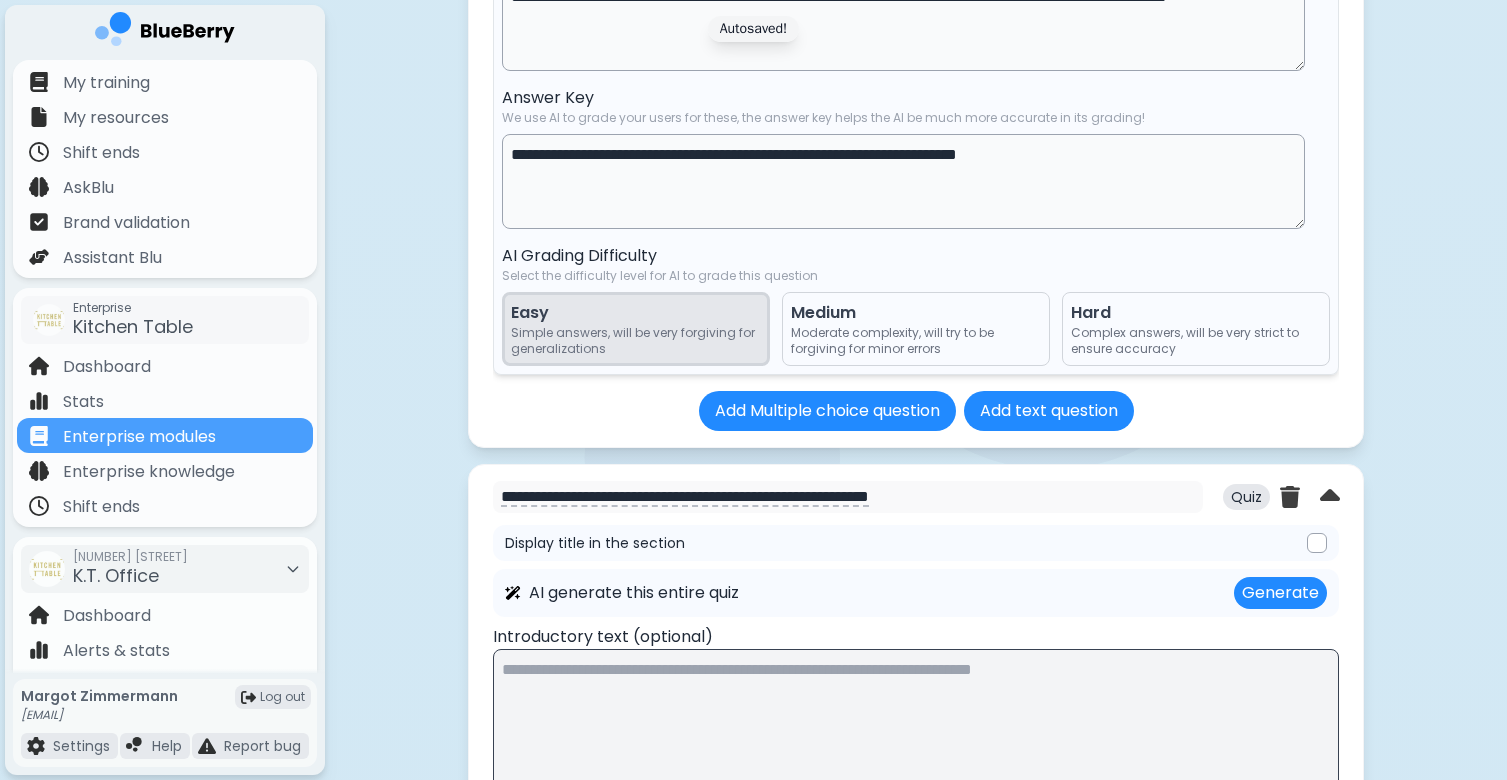 scroll, scrollTop: 21812, scrollLeft: 0, axis: vertical 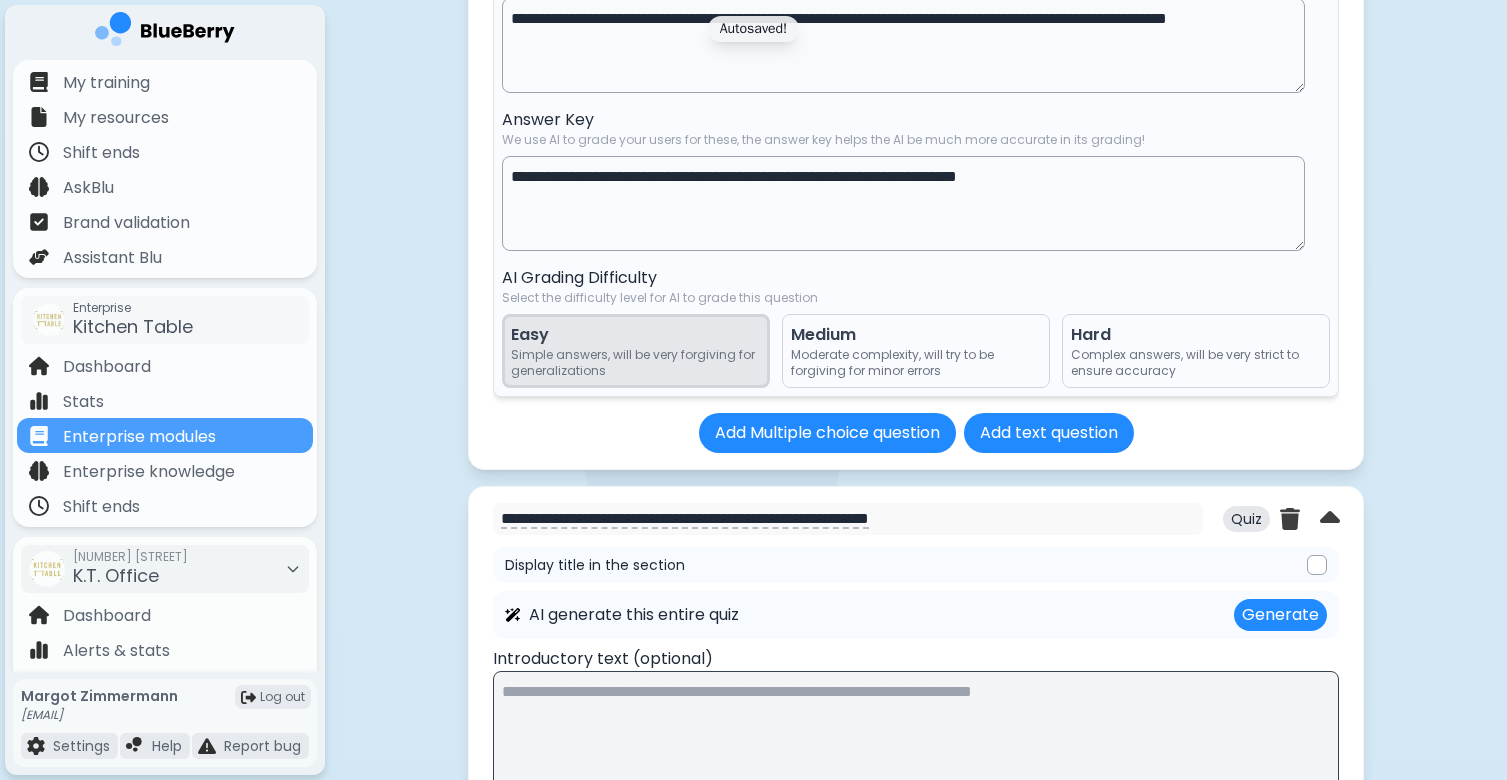 type on "**********" 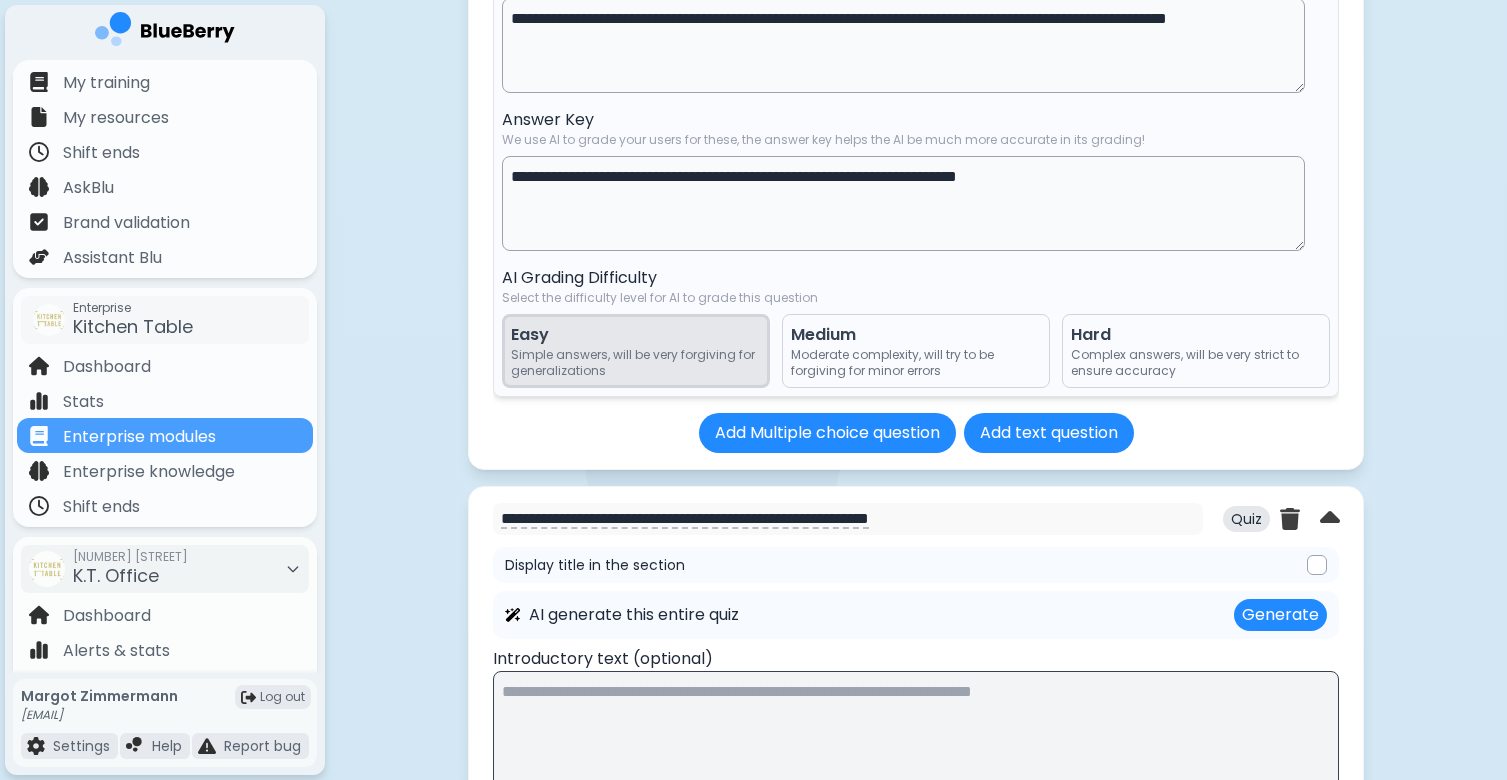 click on "**********" at bounding box center (903, 203) 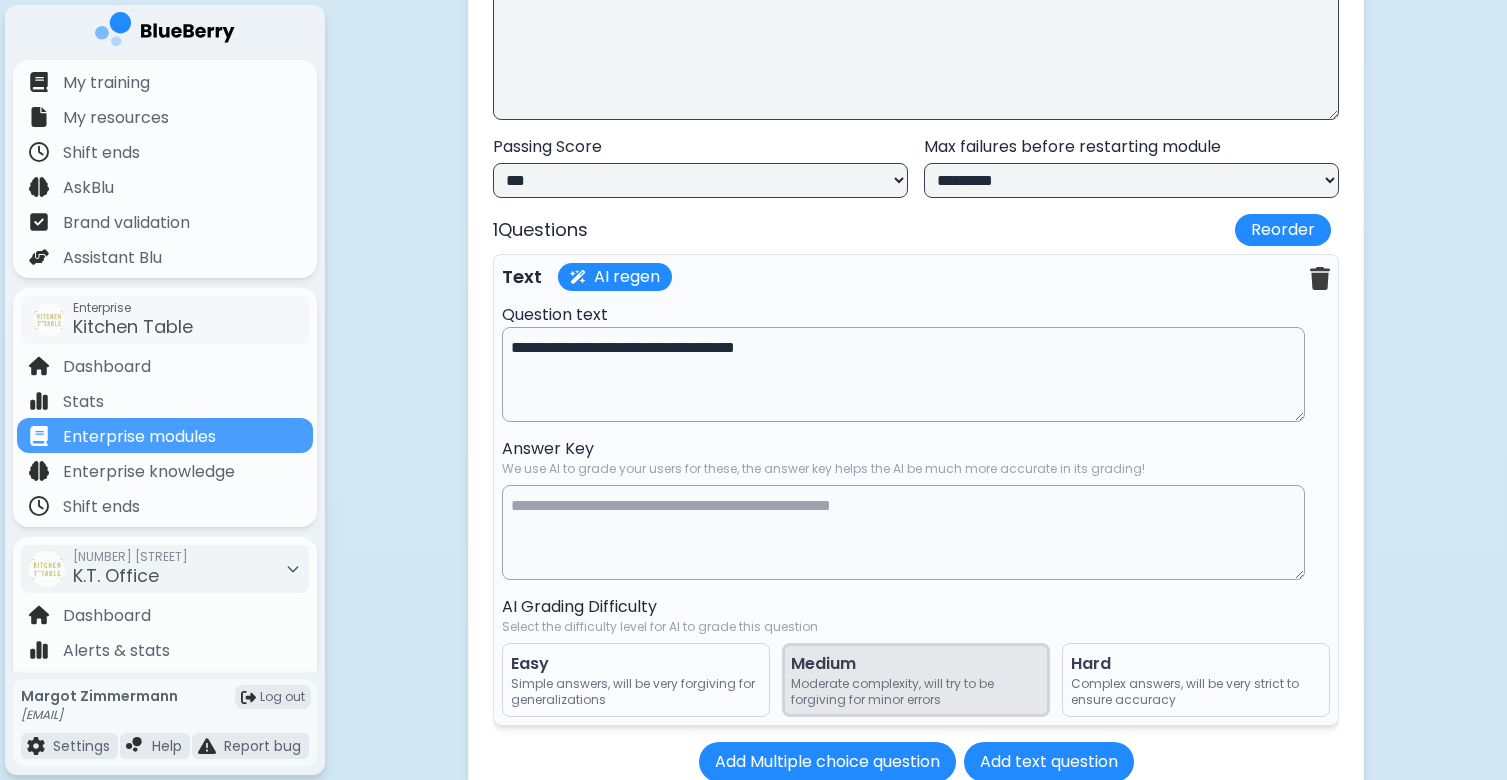 scroll, scrollTop: 22611, scrollLeft: 0, axis: vertical 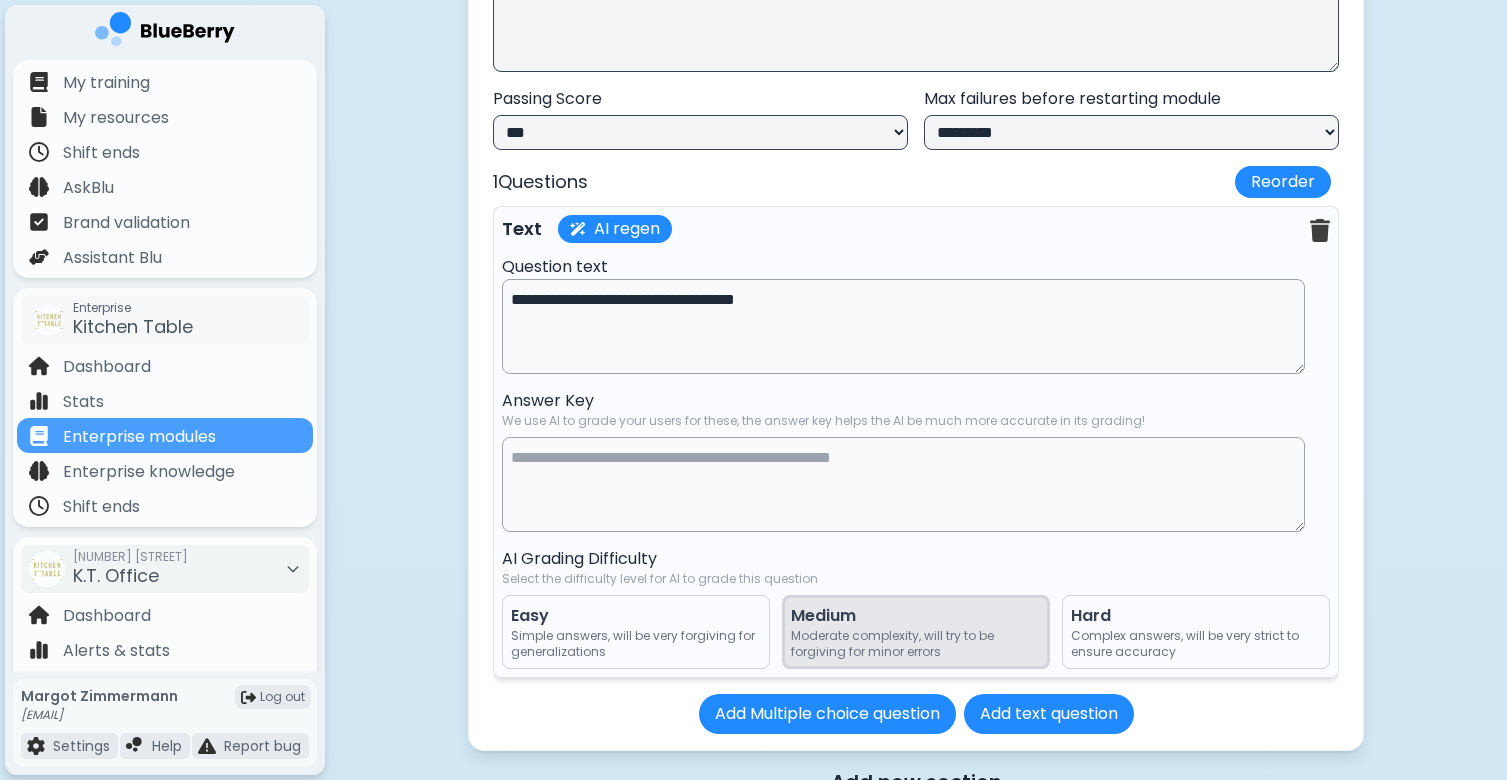 click at bounding box center [903, 484] 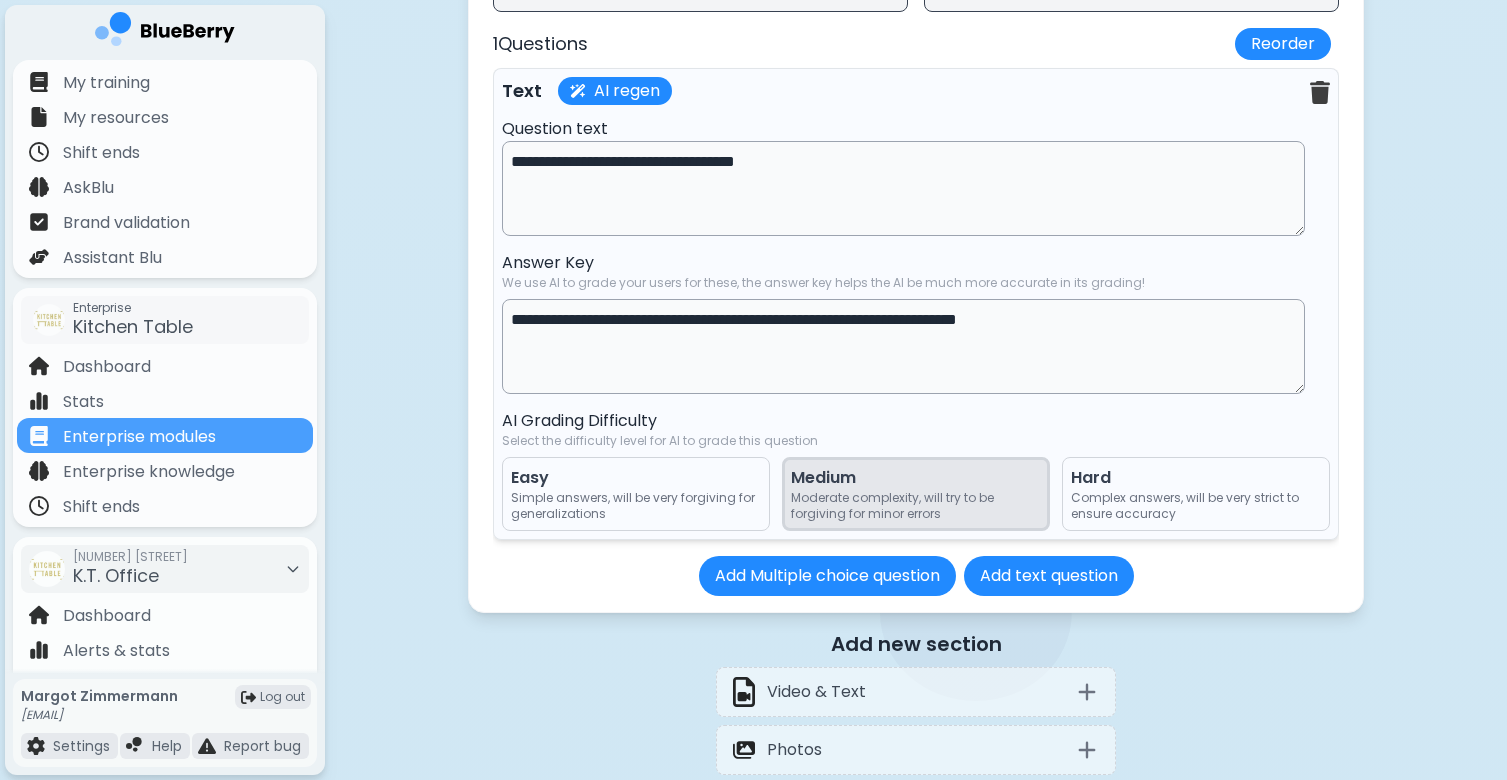 scroll, scrollTop: 22758, scrollLeft: 0, axis: vertical 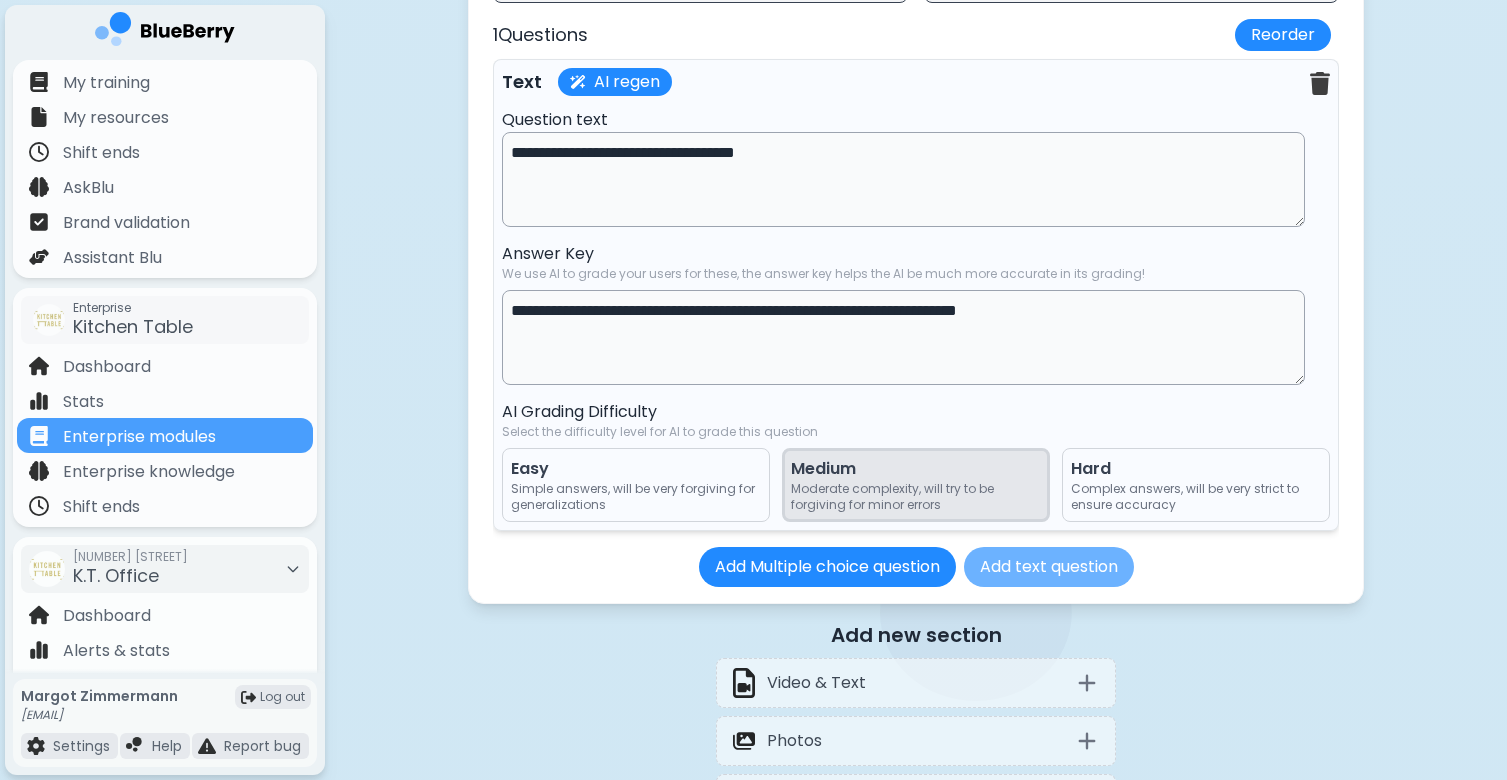 type on "**********" 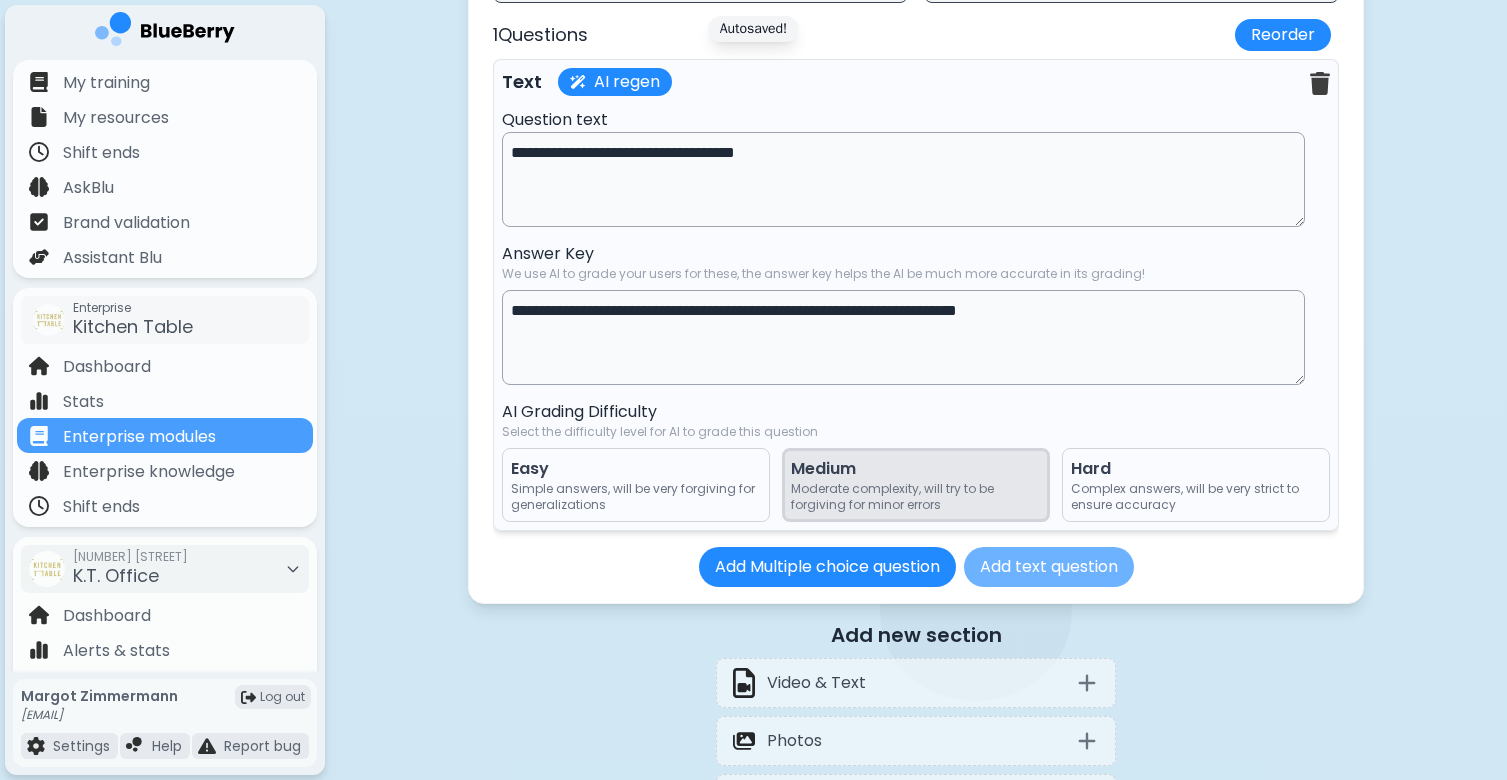 click on "Add text question" at bounding box center (1049, 567) 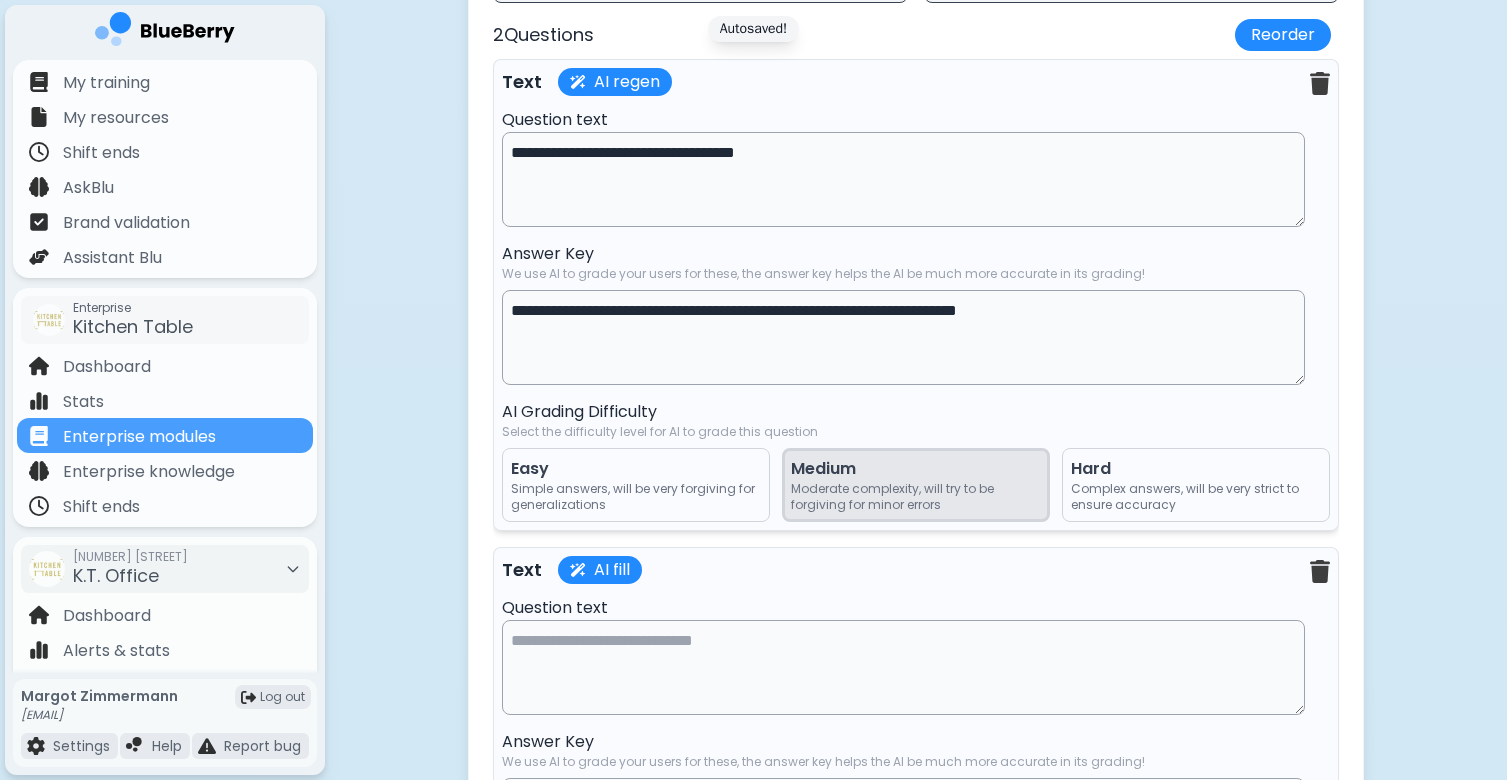 click on "Simple answers, will be very forgiving for generalizations" at bounding box center (636, 497) 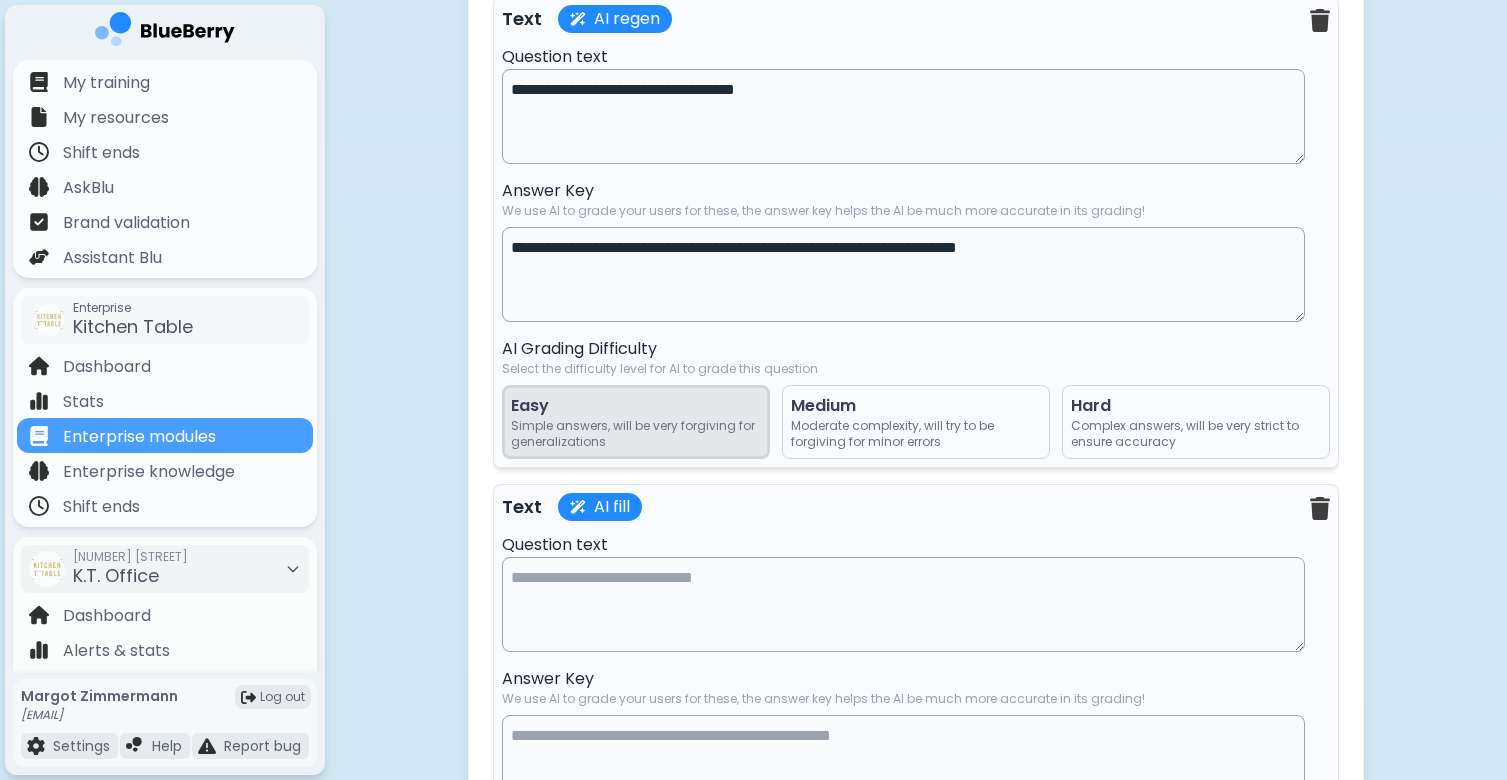 scroll, scrollTop: 22838, scrollLeft: 0, axis: vertical 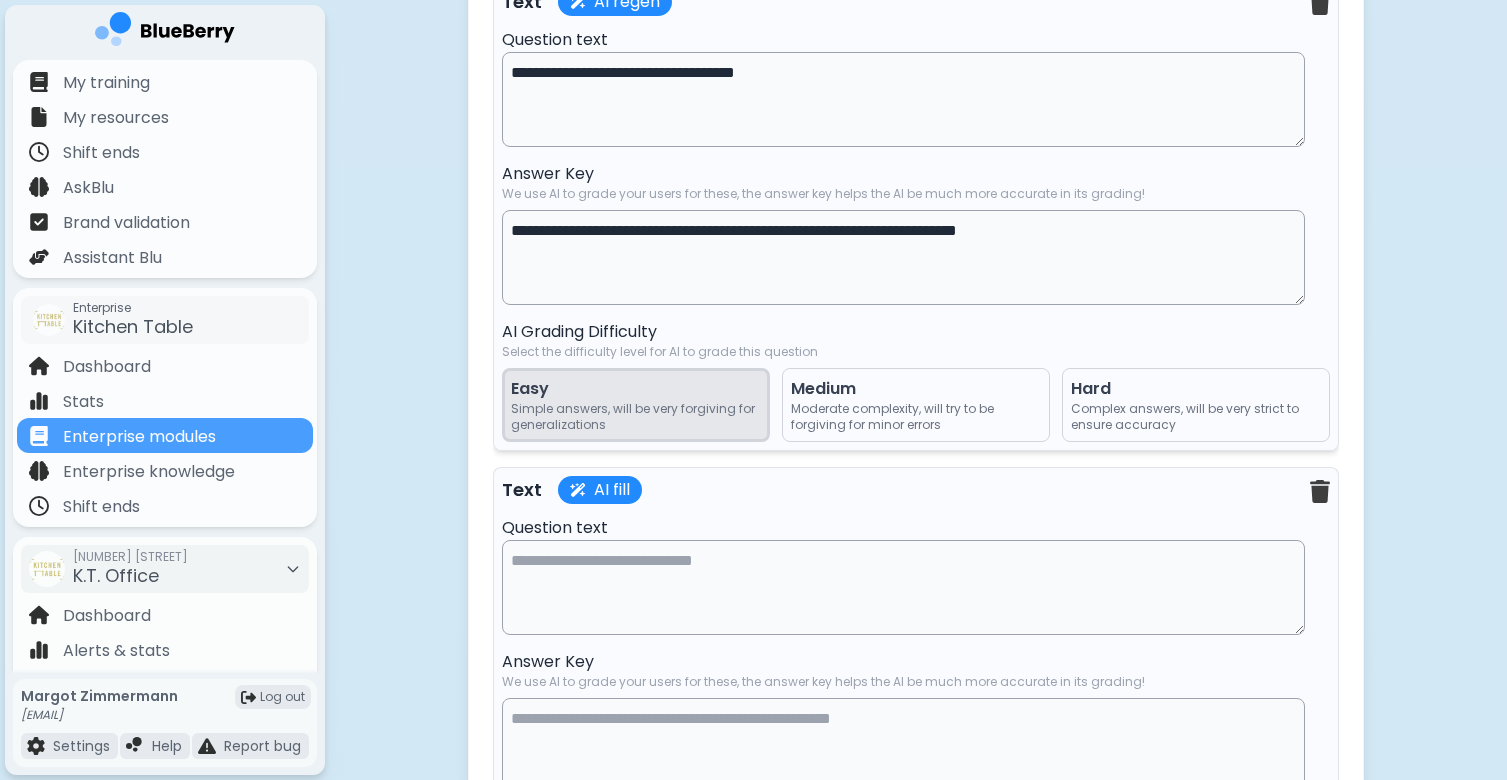 click at bounding box center (903, 587) 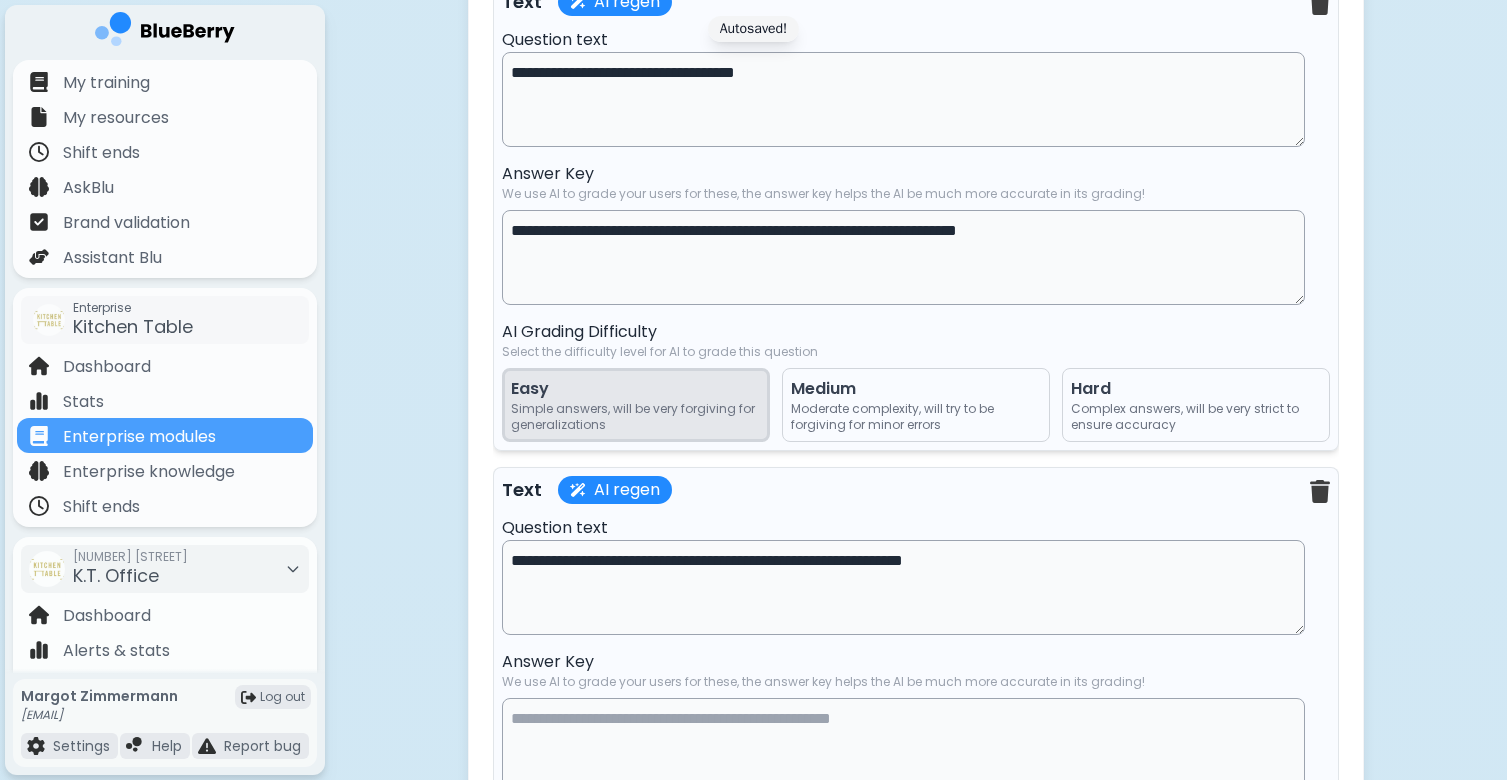 drag, startPoint x: 531, startPoint y: 608, endPoint x: 487, endPoint y: 608, distance: 44 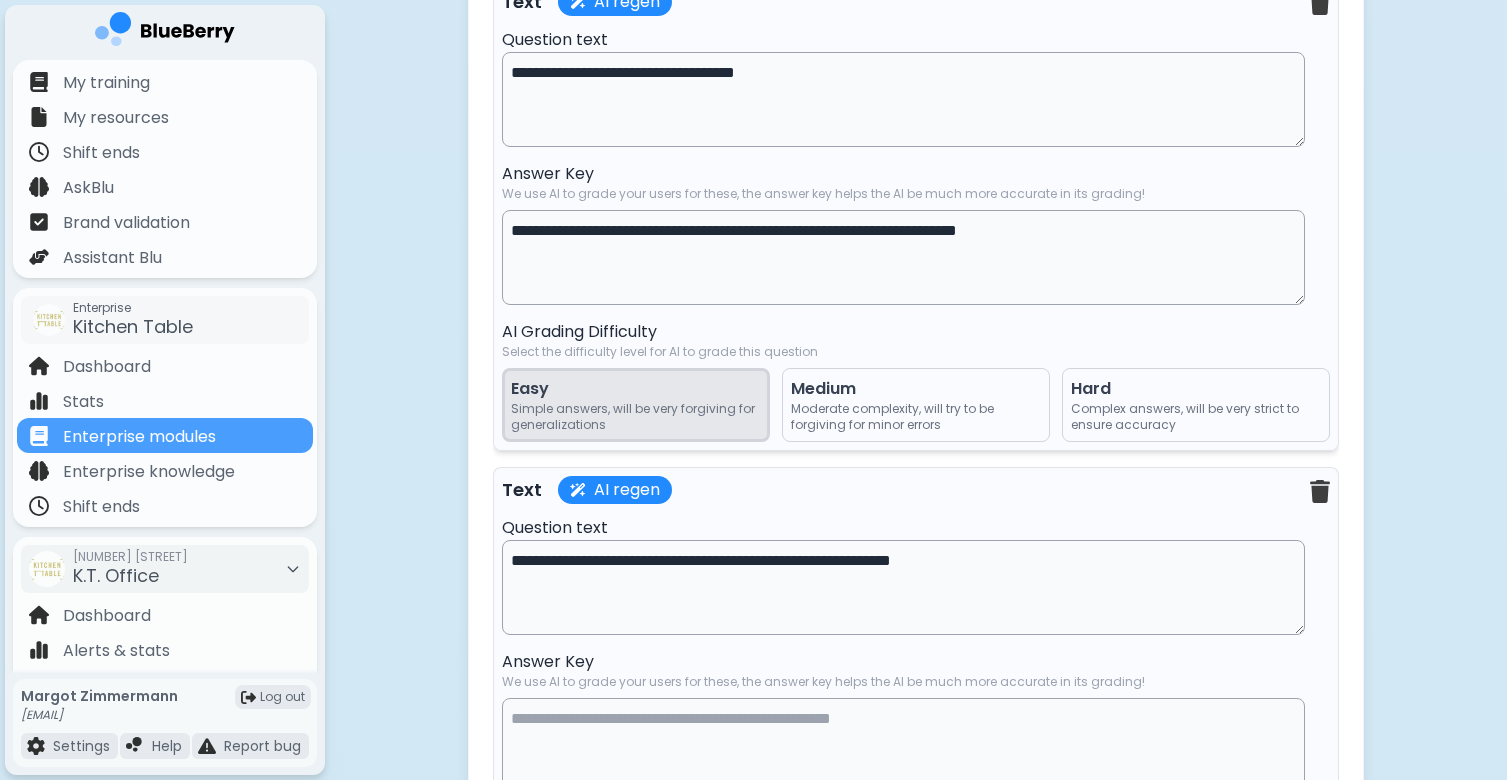 type on "**********" 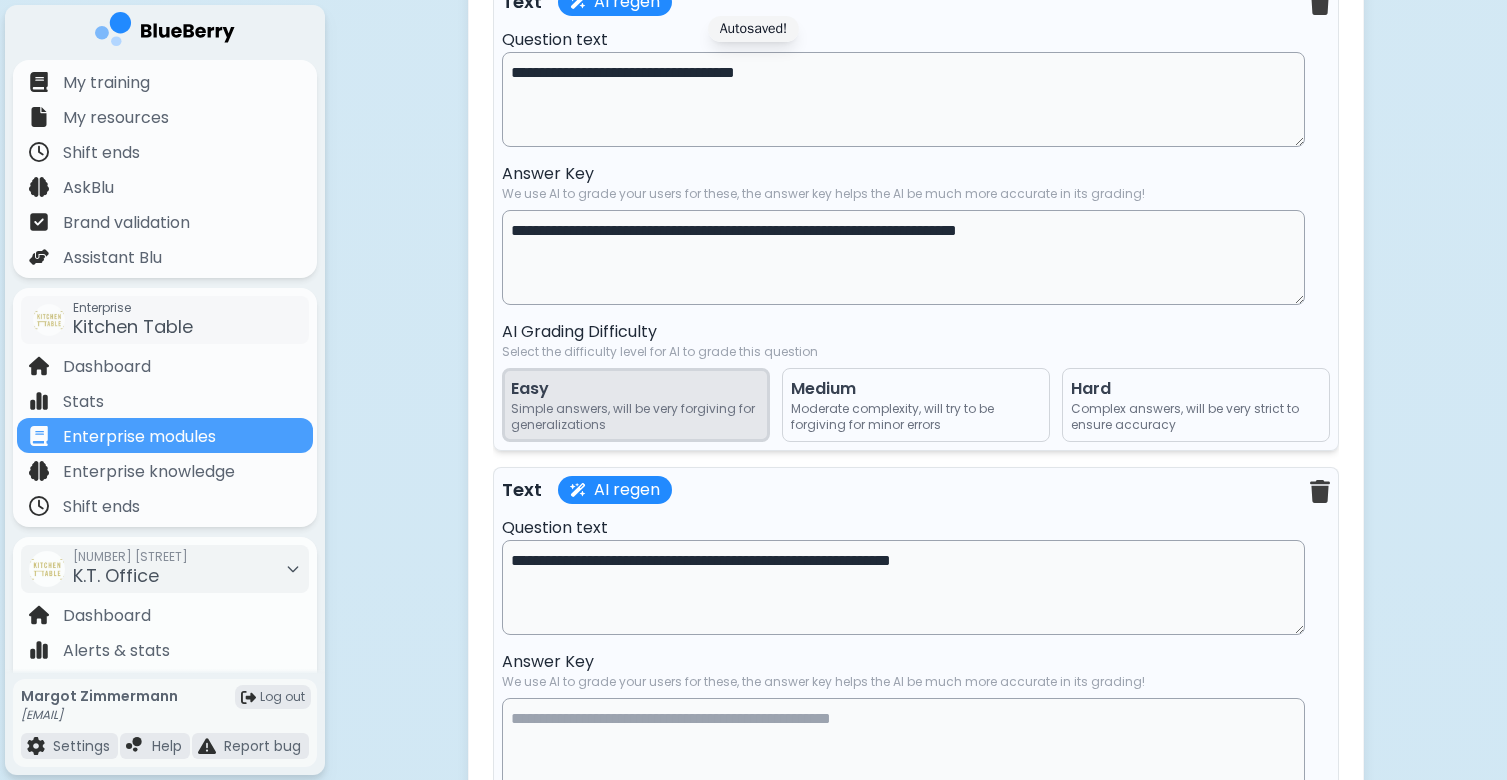 click on "**********" at bounding box center (903, 257) 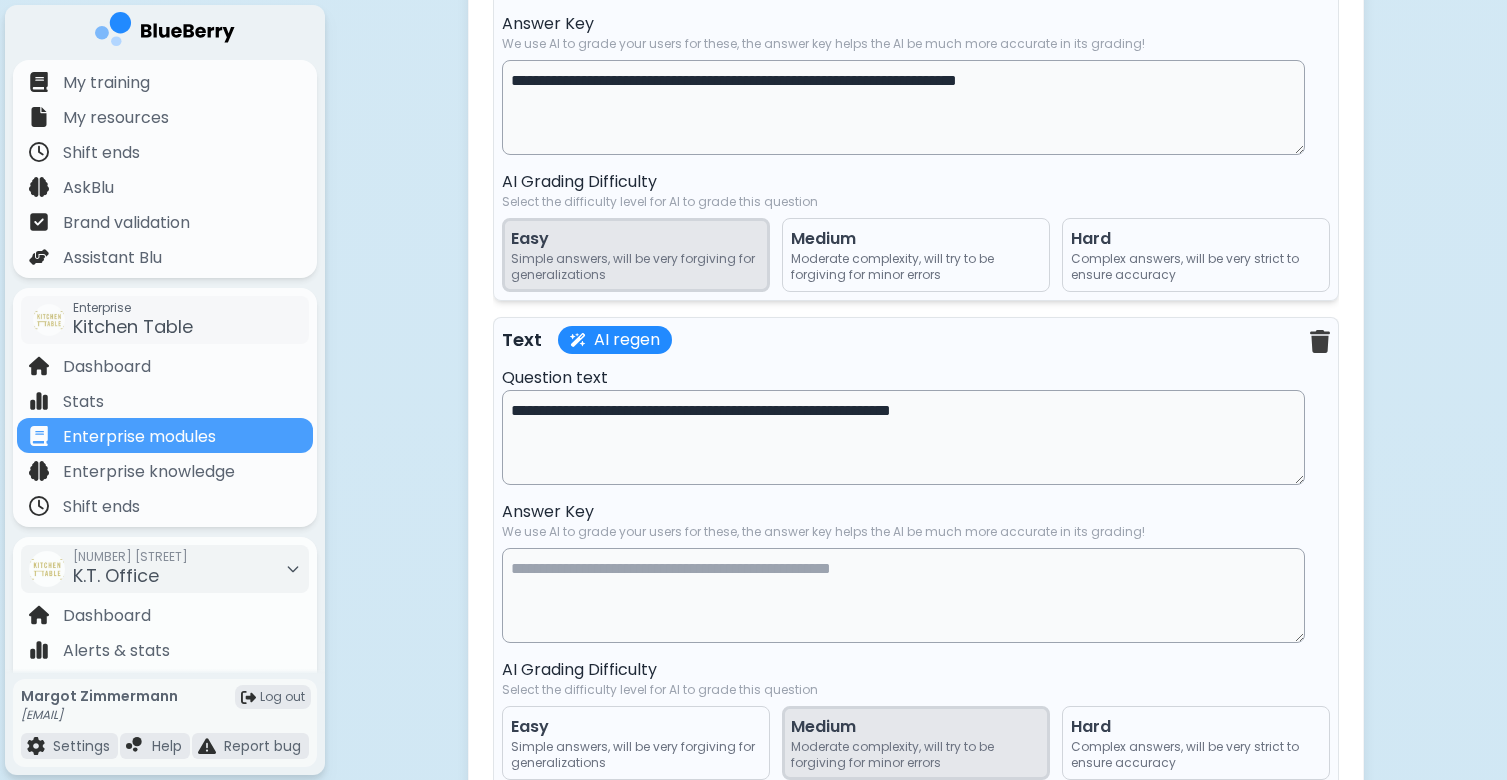 scroll, scrollTop: 23003, scrollLeft: 0, axis: vertical 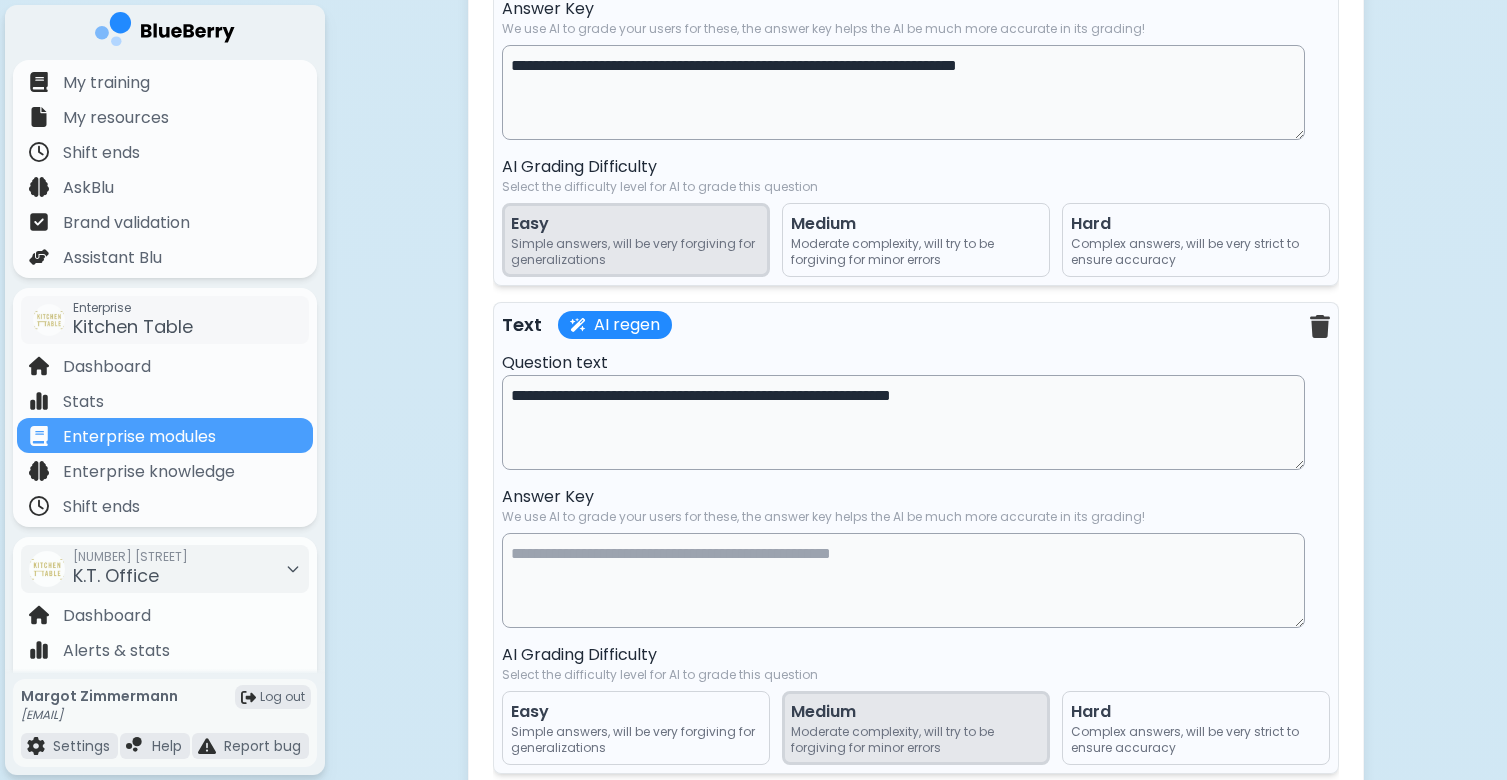 click at bounding box center (903, 580) 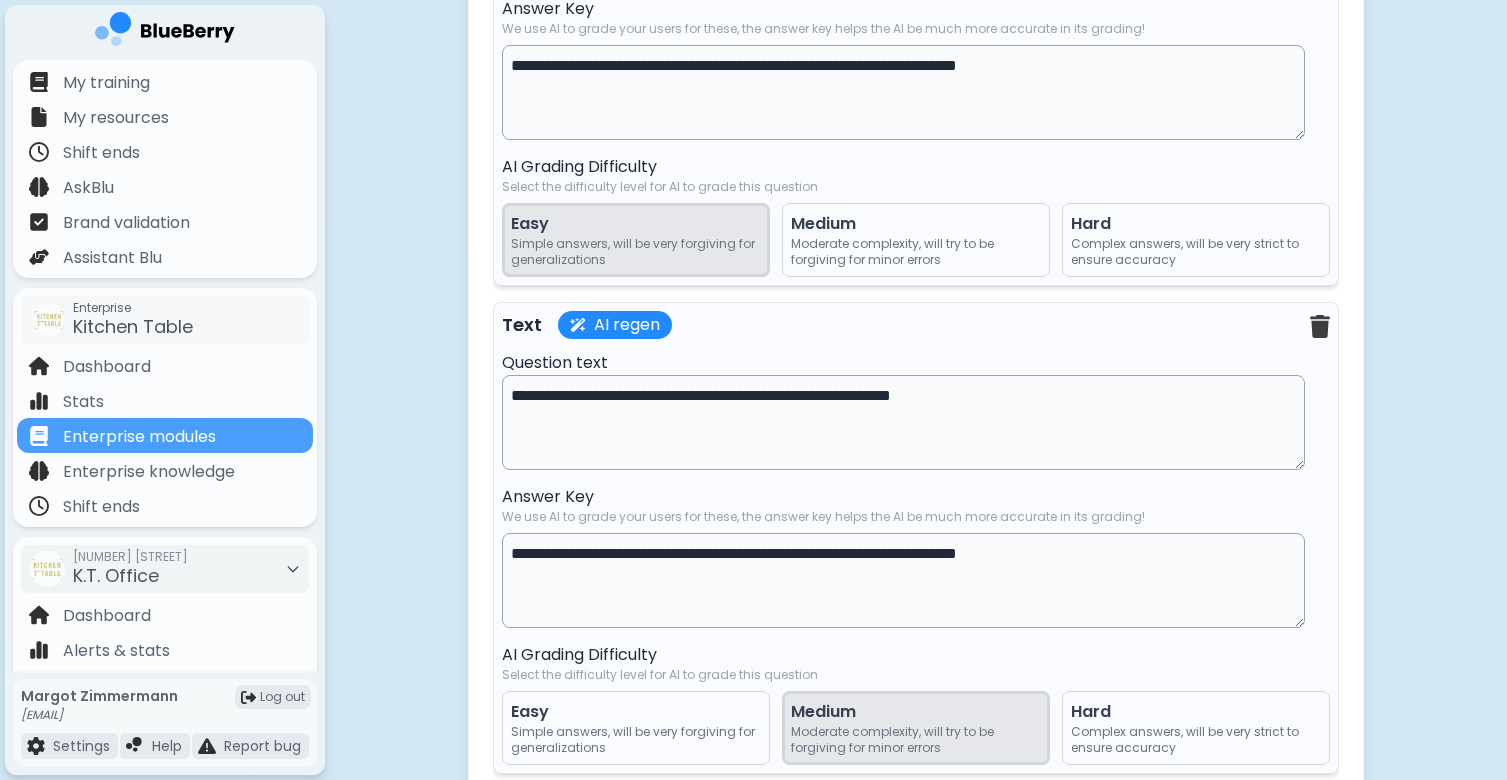 type on "**********" 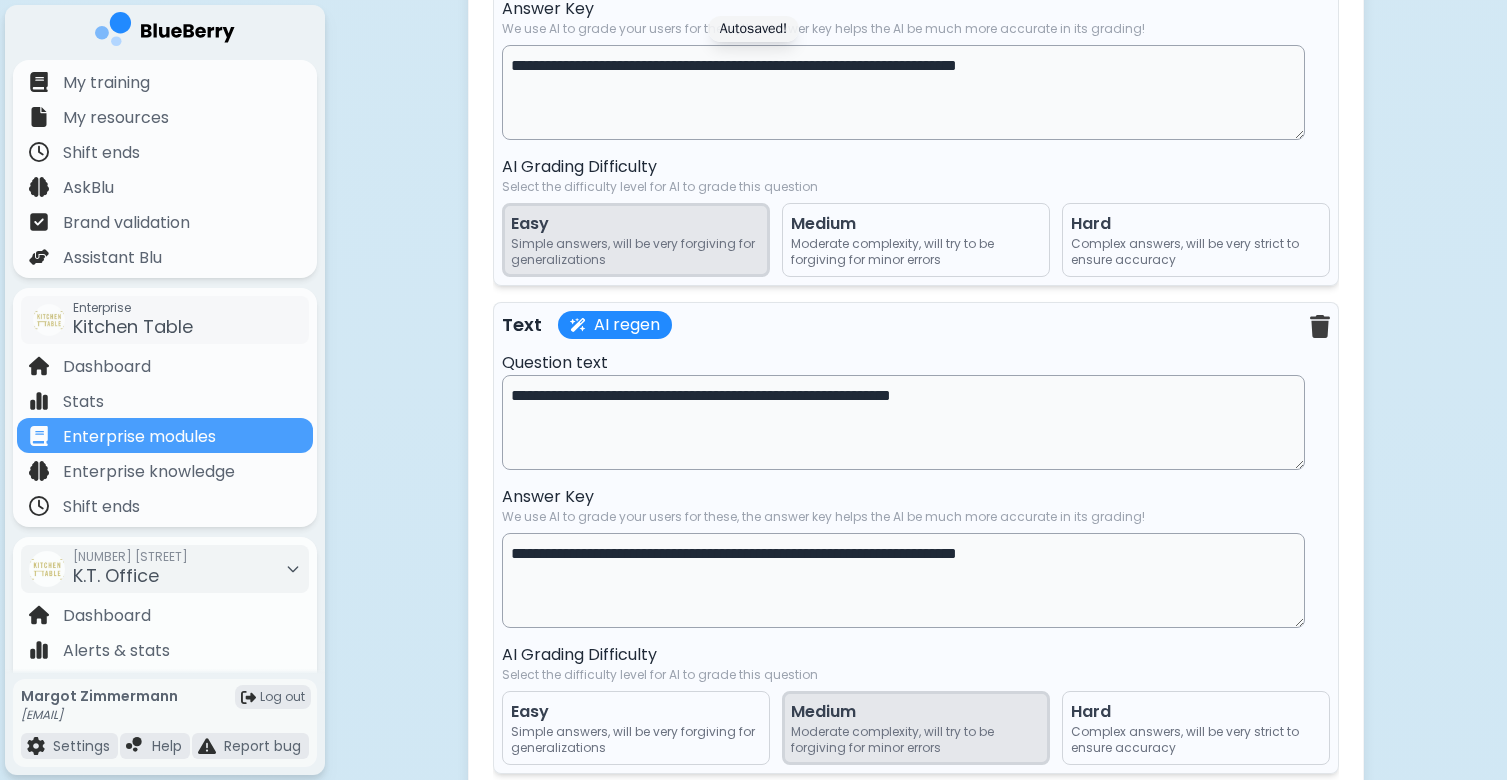 click on "**********" at bounding box center [903, 422] 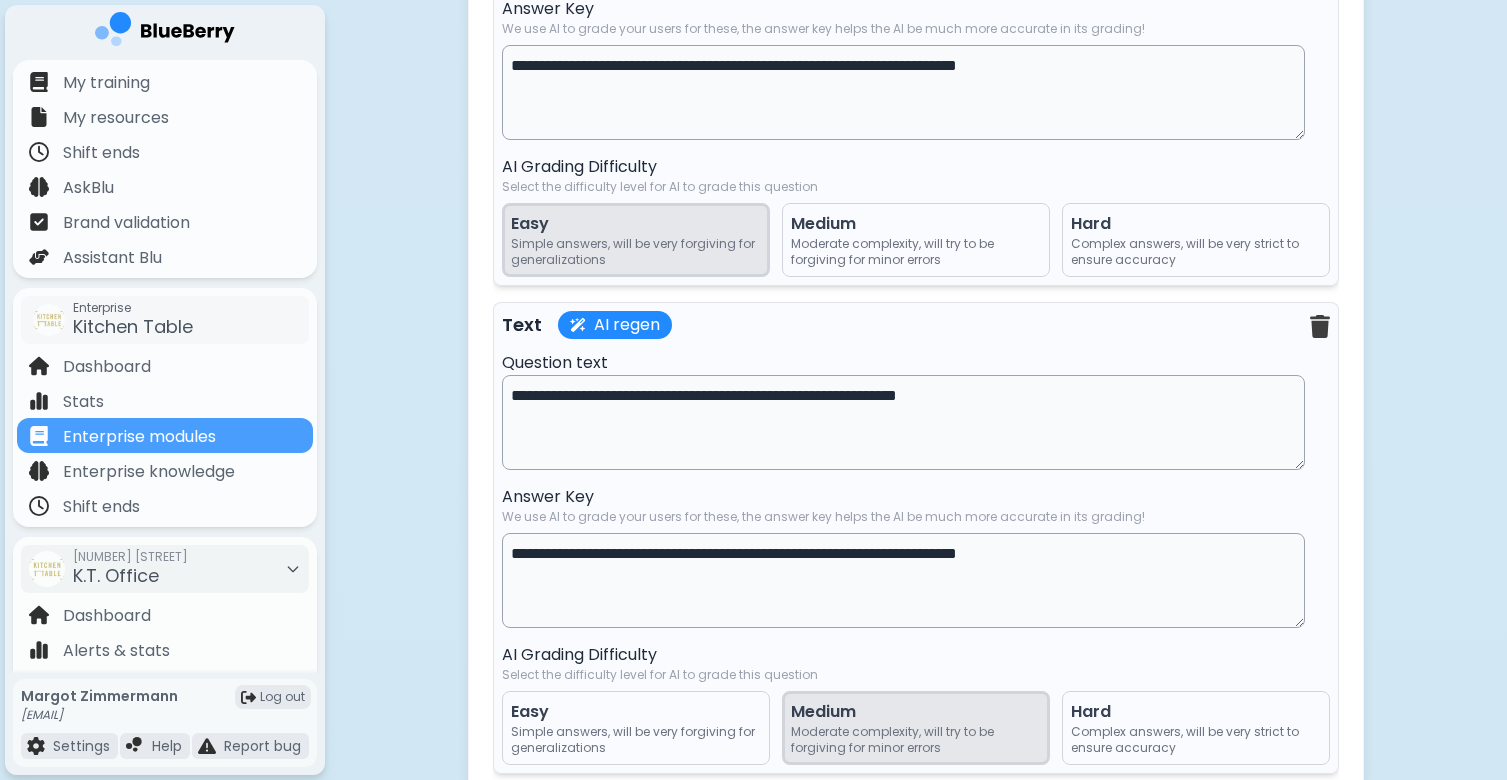 drag, startPoint x: 930, startPoint y: 445, endPoint x: 1040, endPoint y: 449, distance: 110.0727 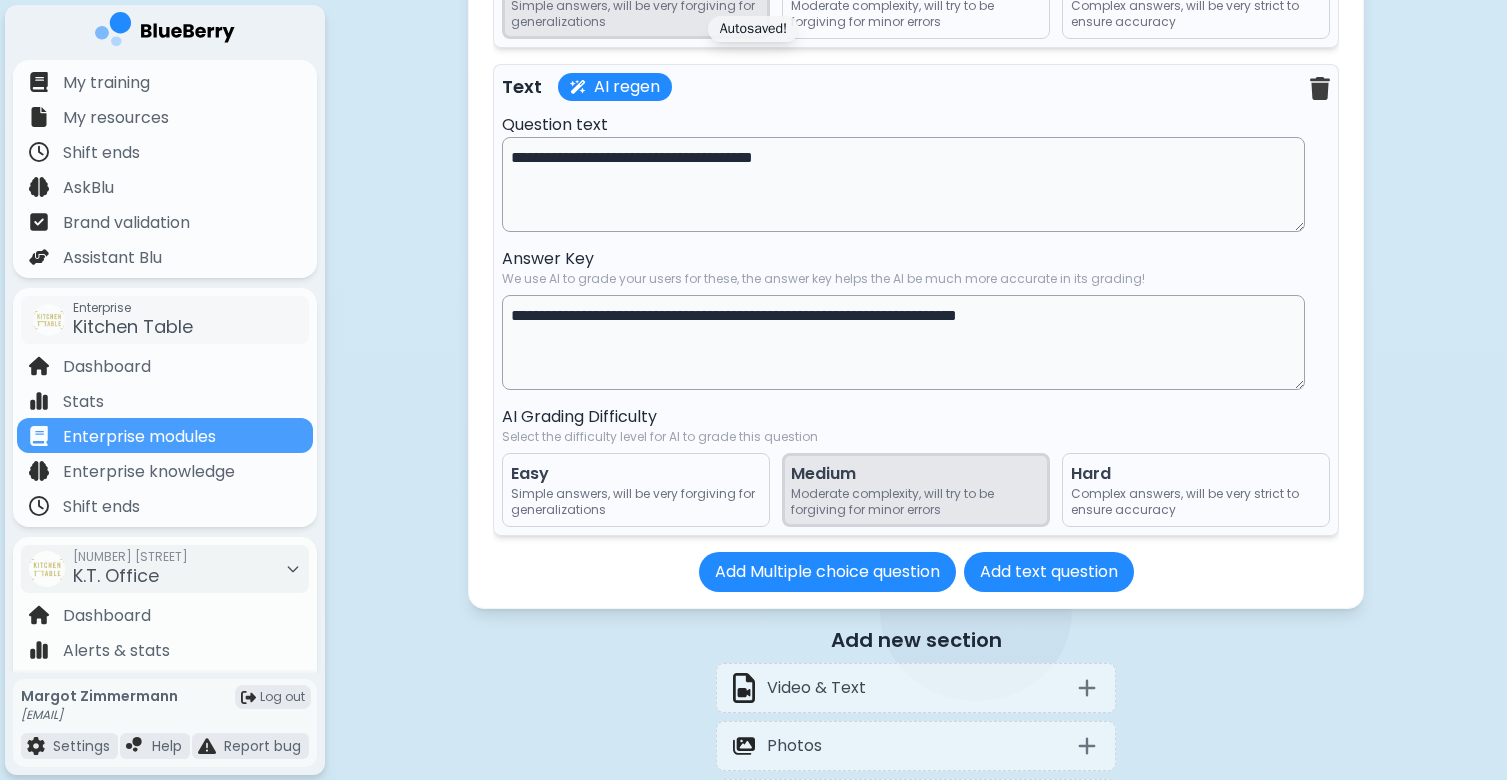 scroll, scrollTop: 23294, scrollLeft: 0, axis: vertical 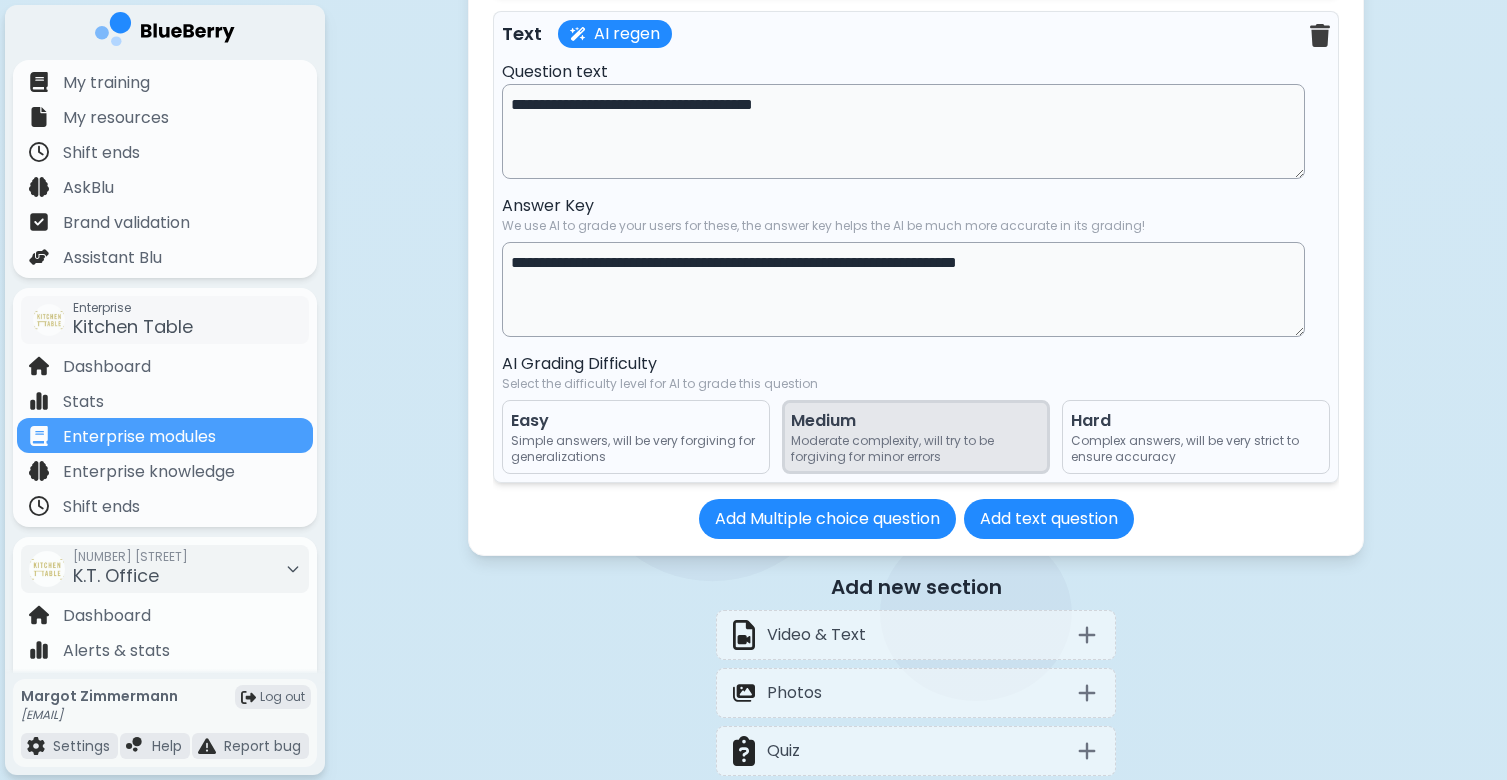 type on "**********" 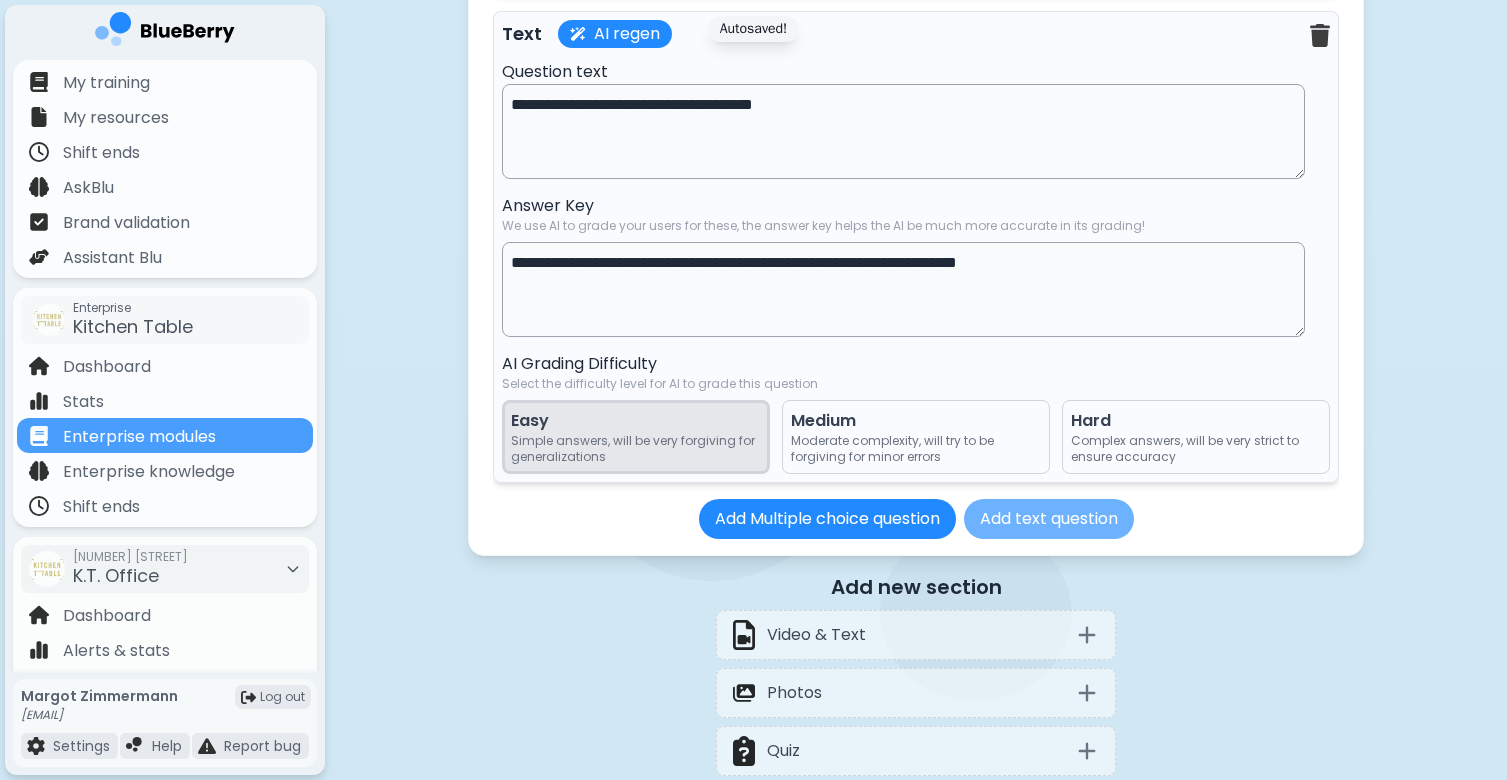 click on "Add text question" at bounding box center [1049, 519] 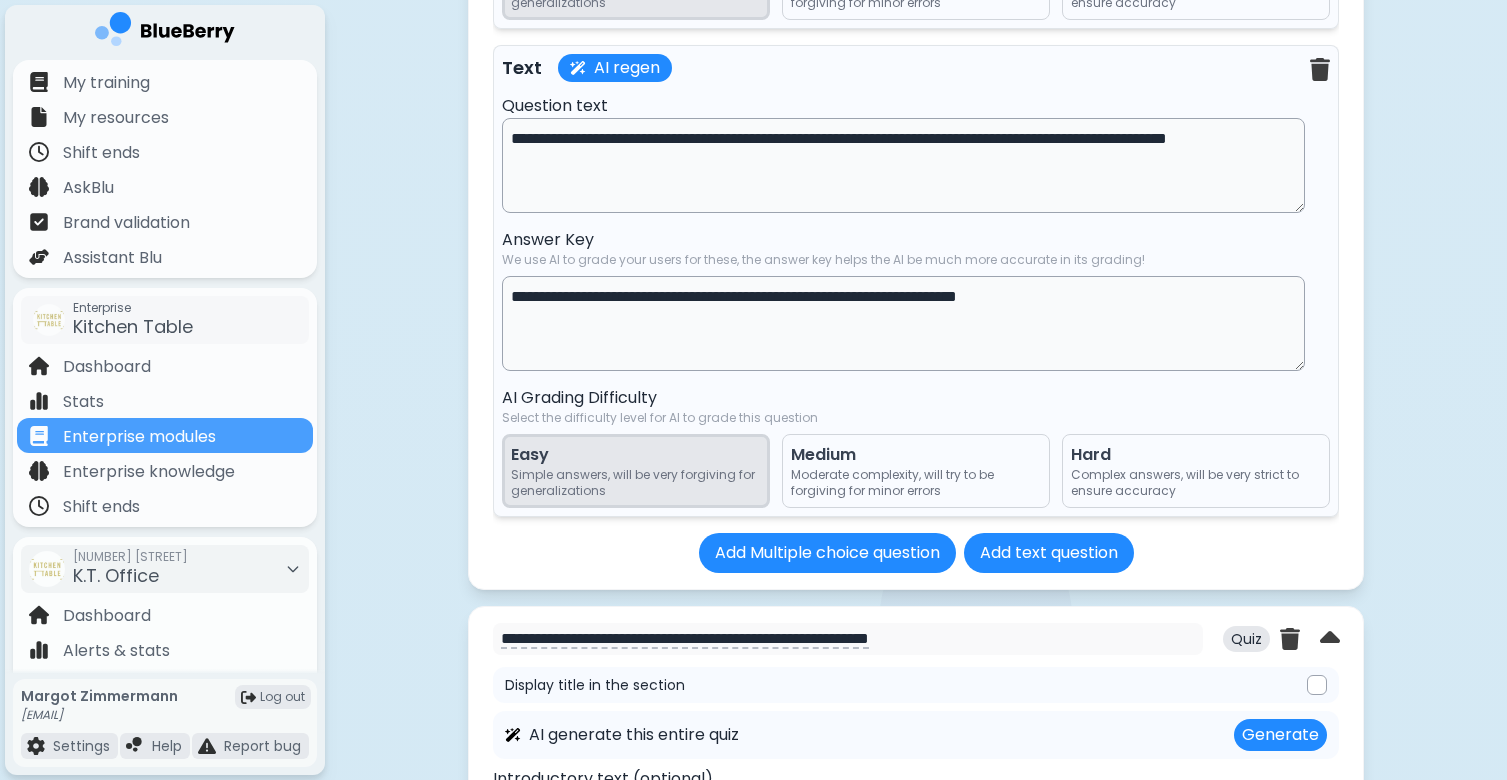 scroll, scrollTop: 21652, scrollLeft: 0, axis: vertical 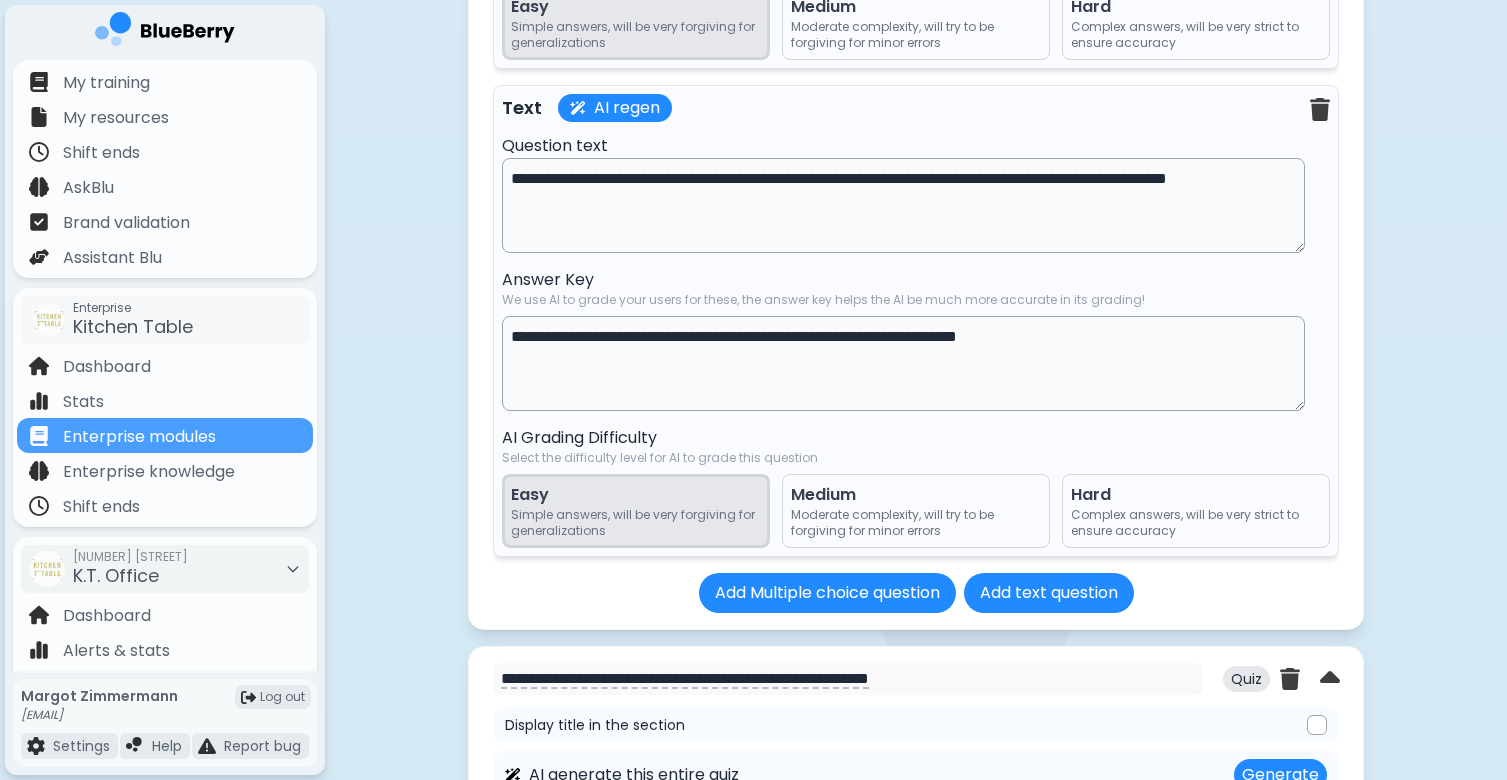 drag, startPoint x: 586, startPoint y: 247, endPoint x: 503, endPoint y: 228, distance: 85.146935 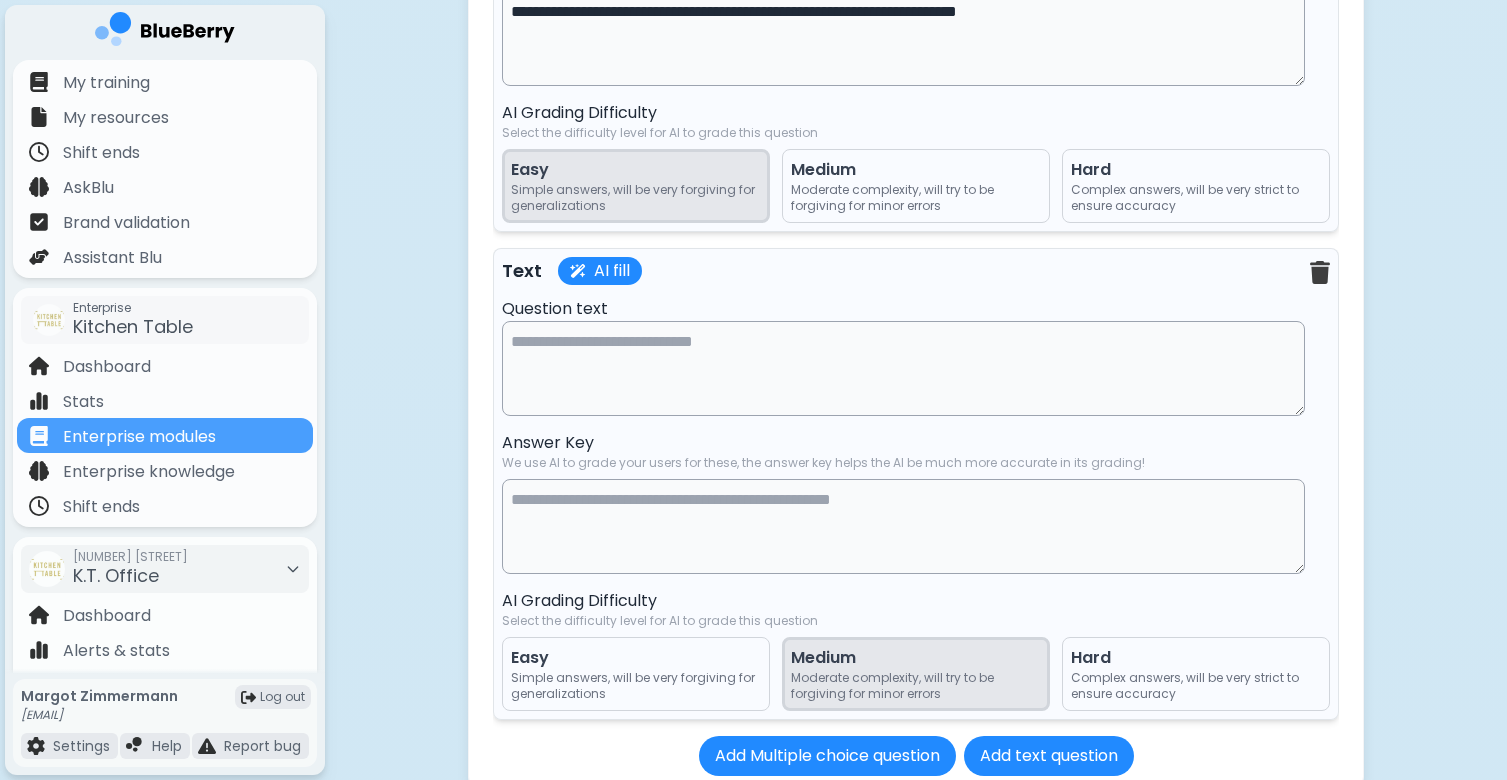 scroll, scrollTop: 23613, scrollLeft: 0, axis: vertical 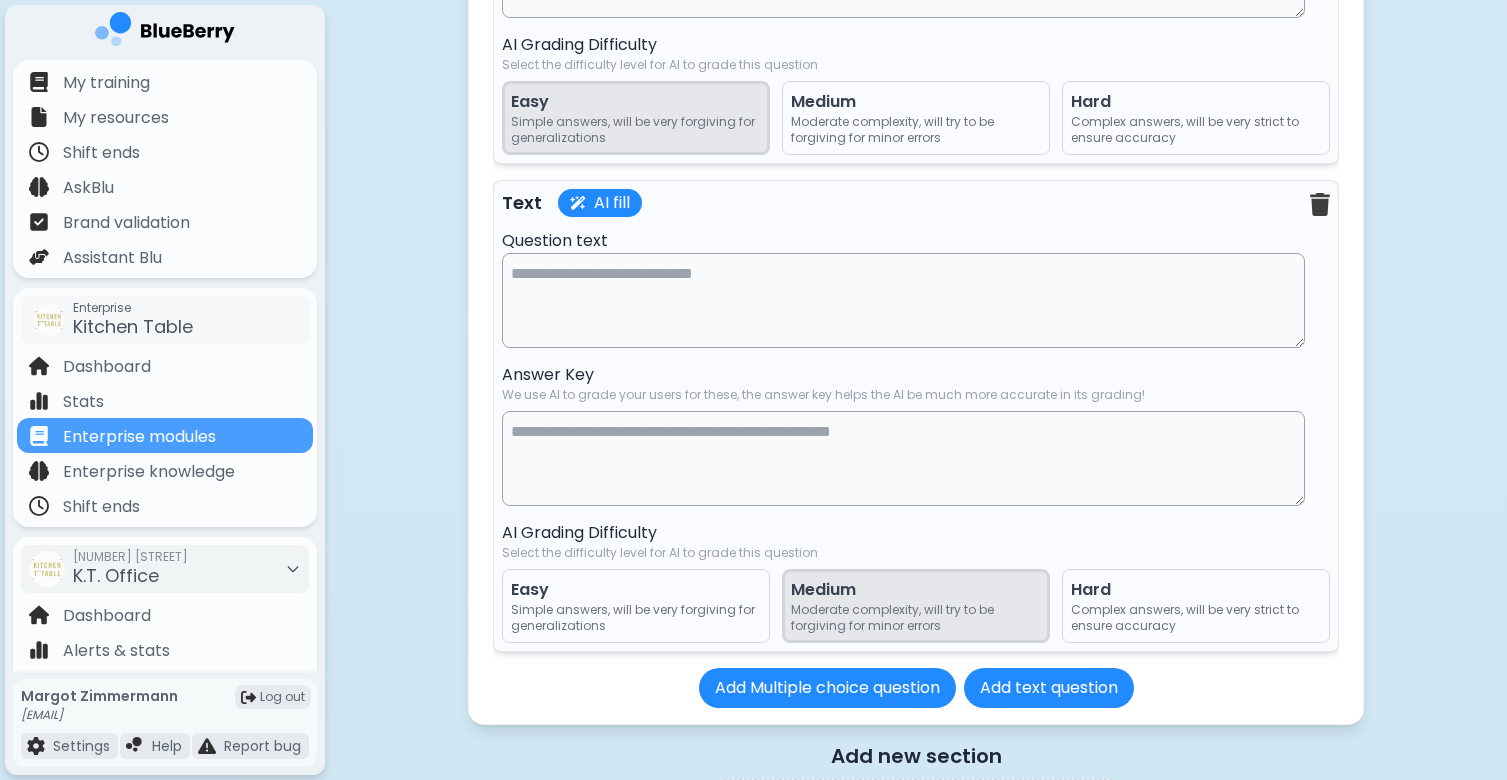 click at bounding box center [903, 300] 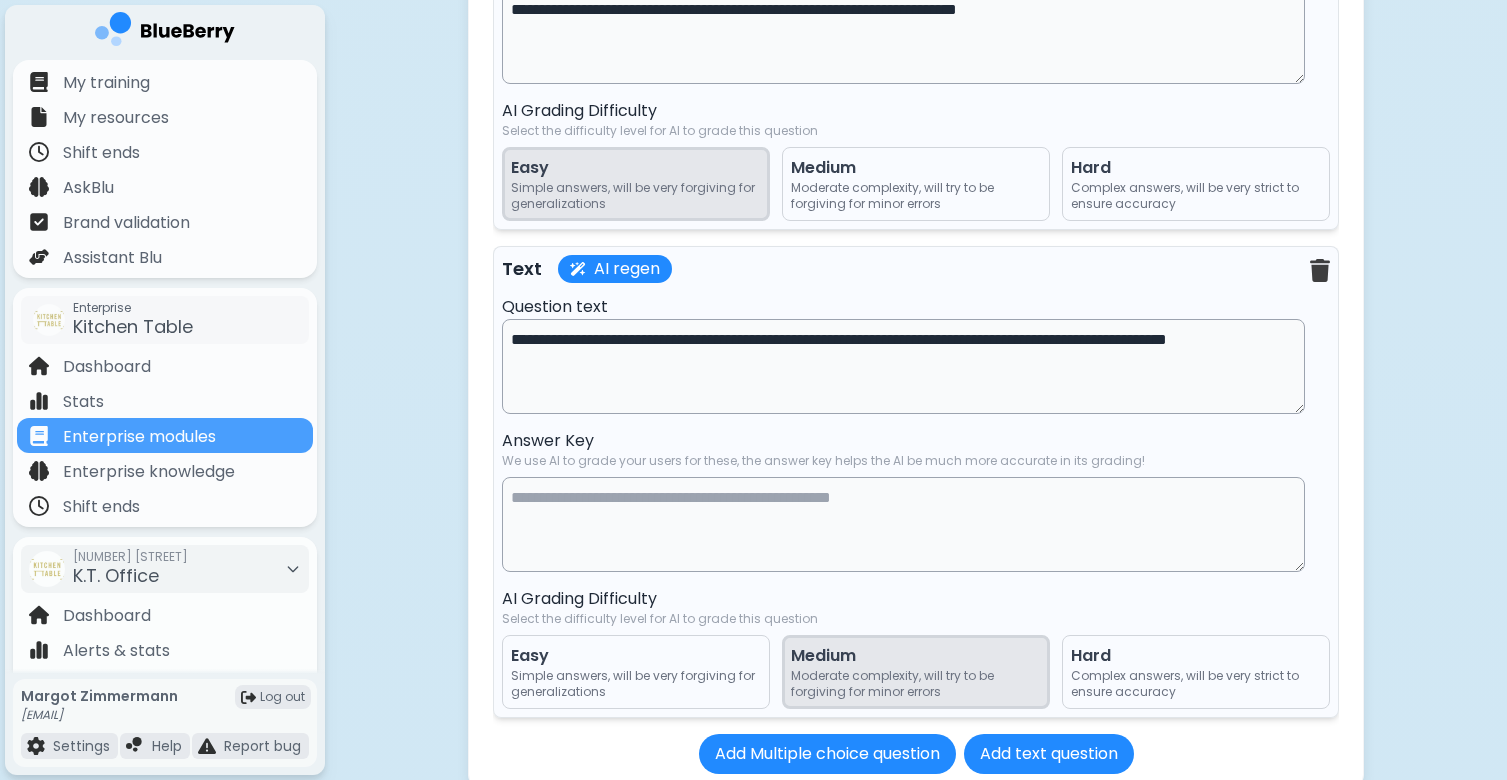 scroll, scrollTop: 23531, scrollLeft: 0, axis: vertical 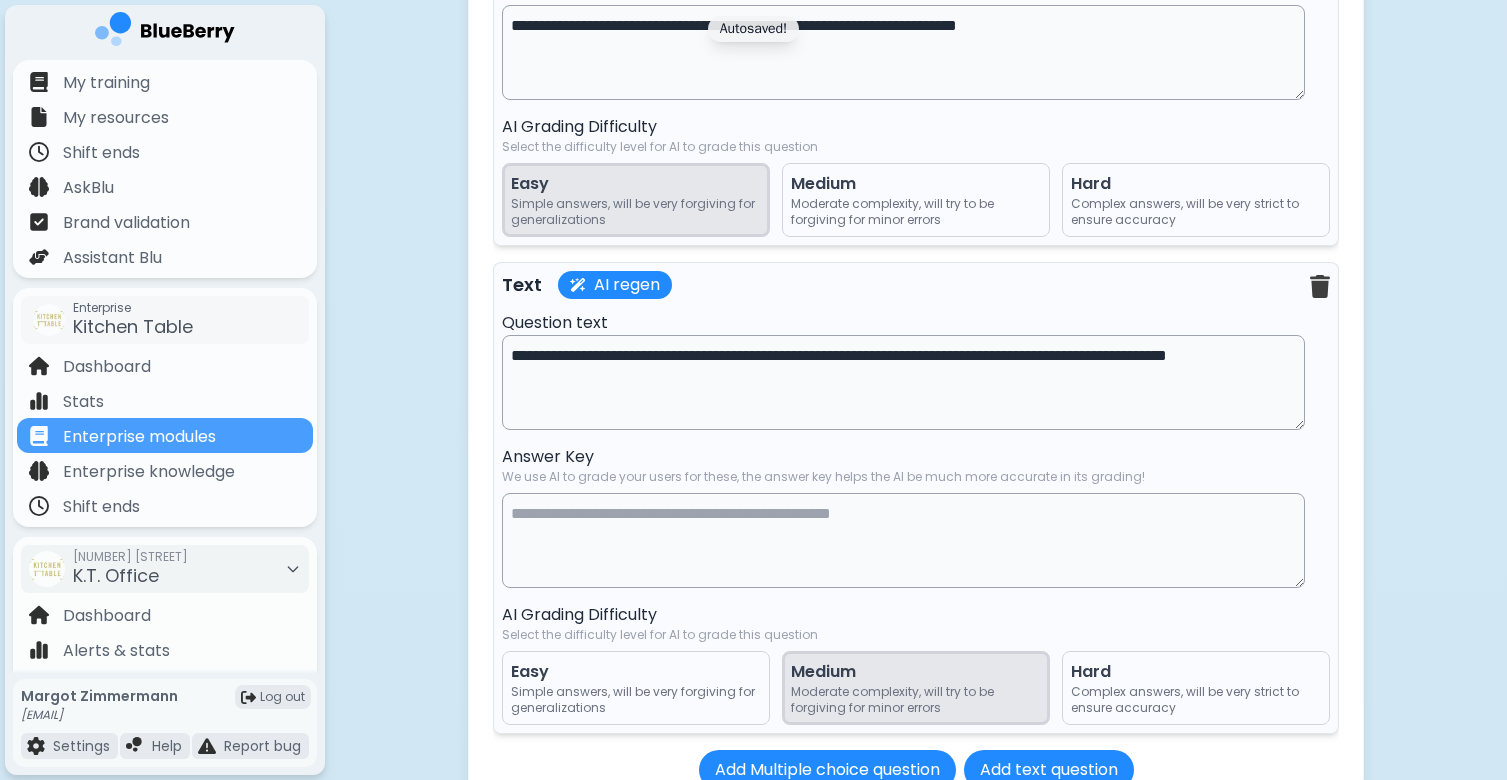 drag, startPoint x: 576, startPoint y: 426, endPoint x: 470, endPoint y: 427, distance: 106.004715 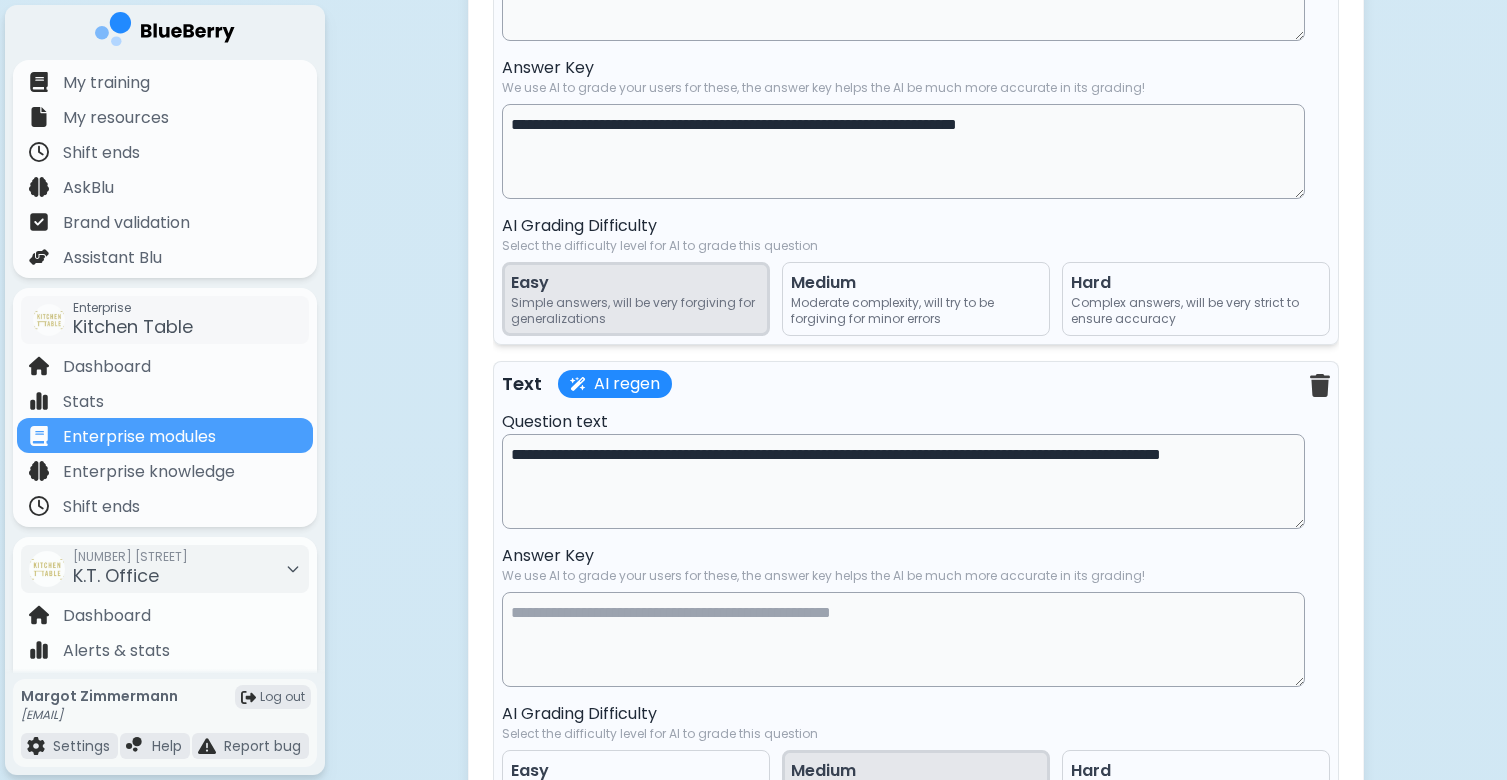 scroll, scrollTop: 23427, scrollLeft: 0, axis: vertical 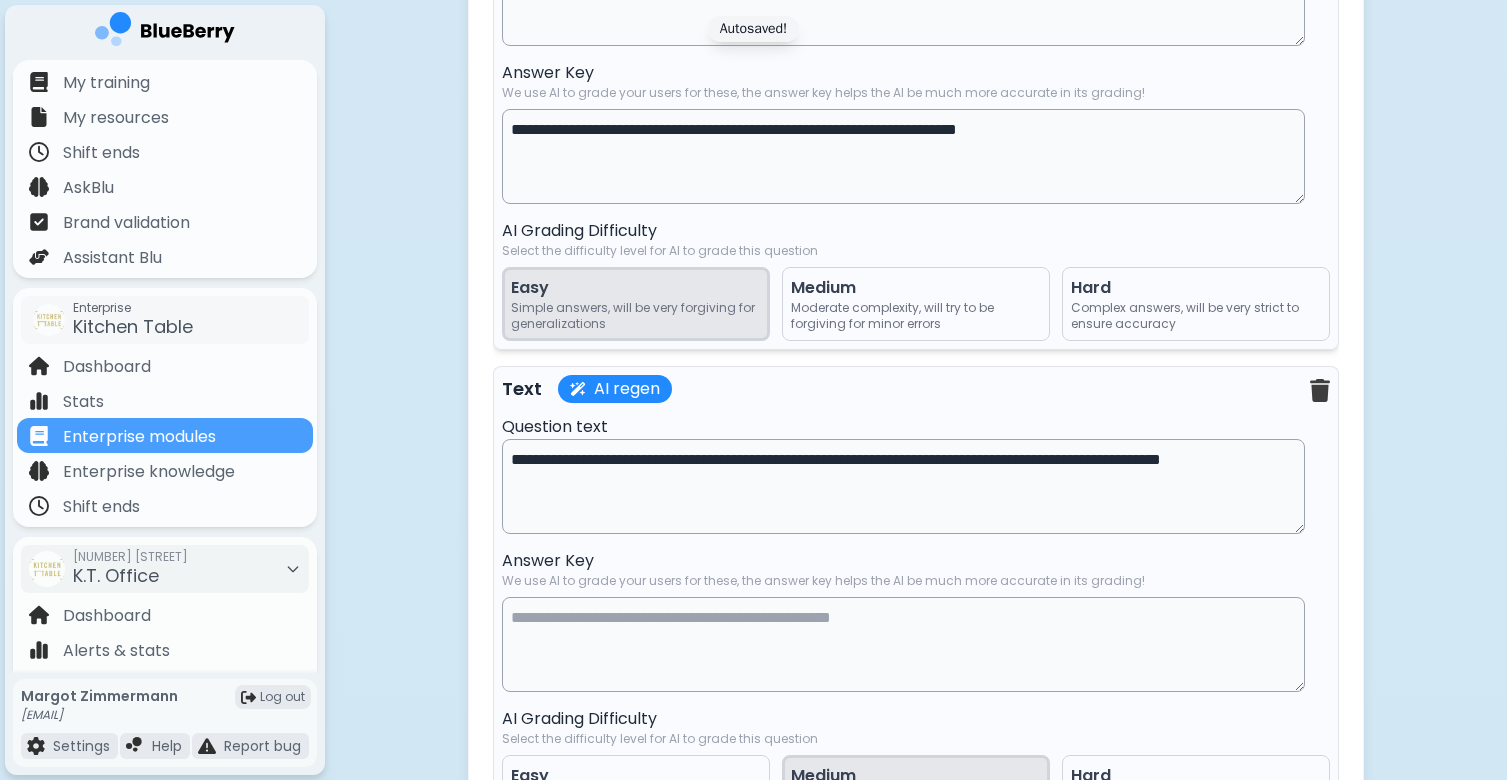 type on "**********" 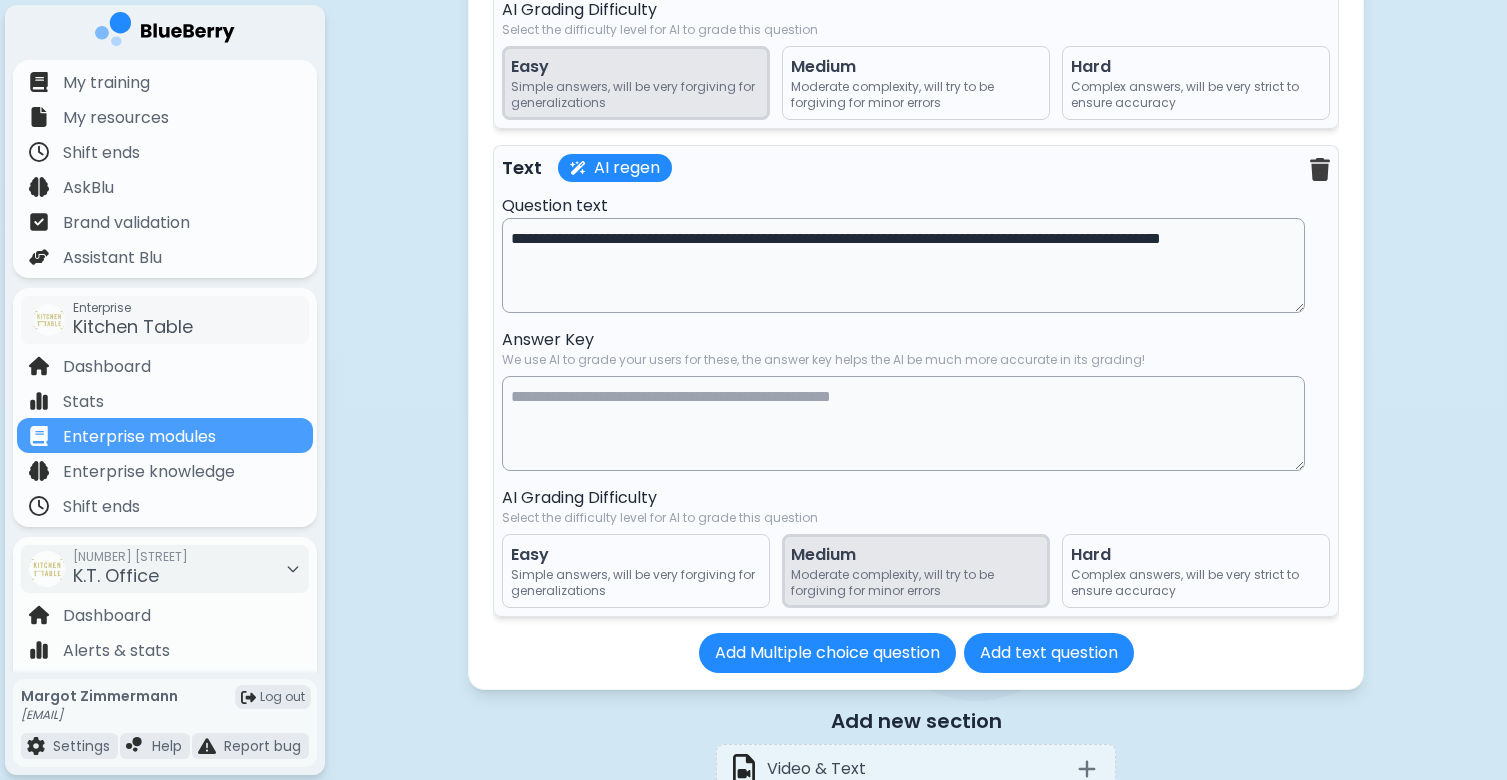 scroll, scrollTop: 23675, scrollLeft: 0, axis: vertical 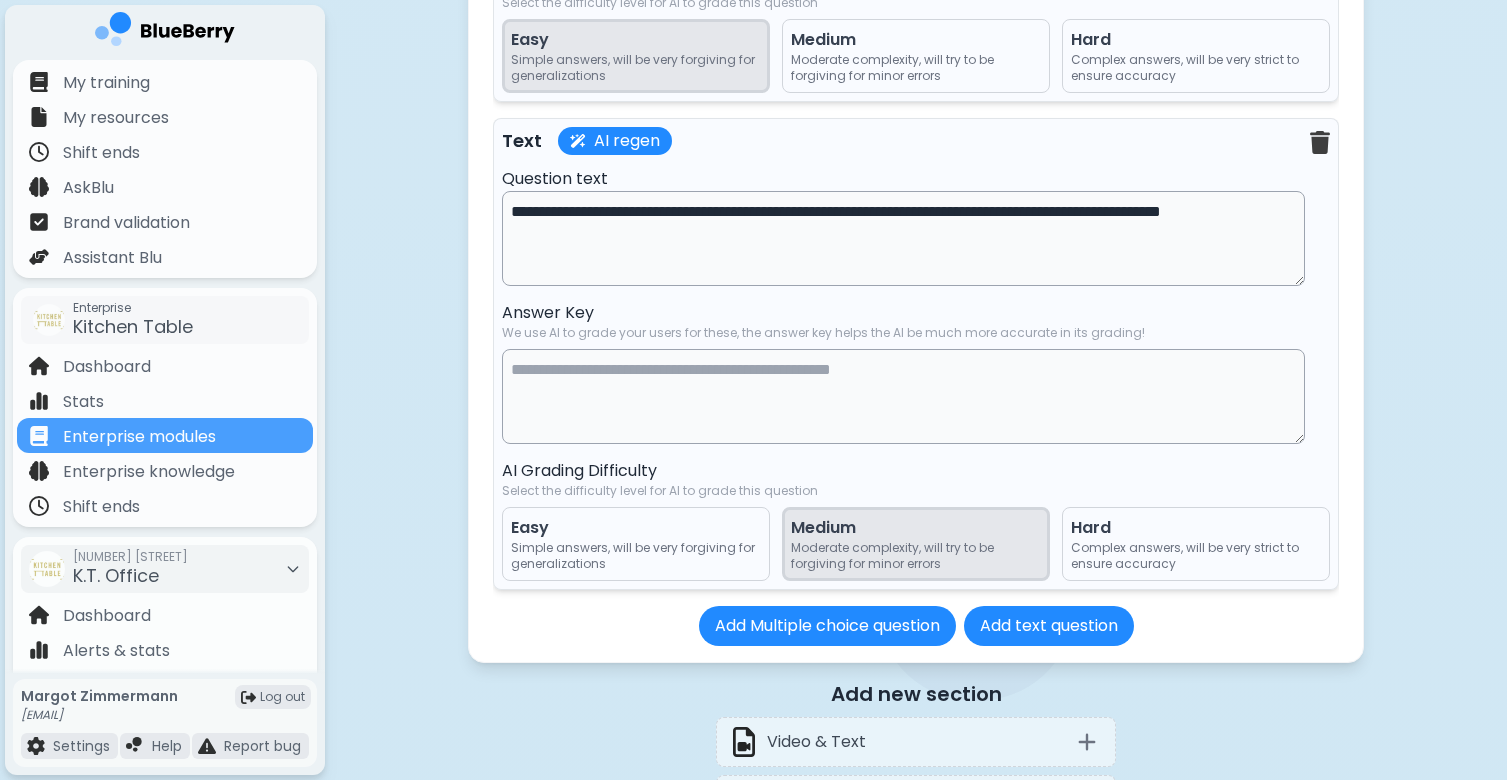 click at bounding box center (903, 396) 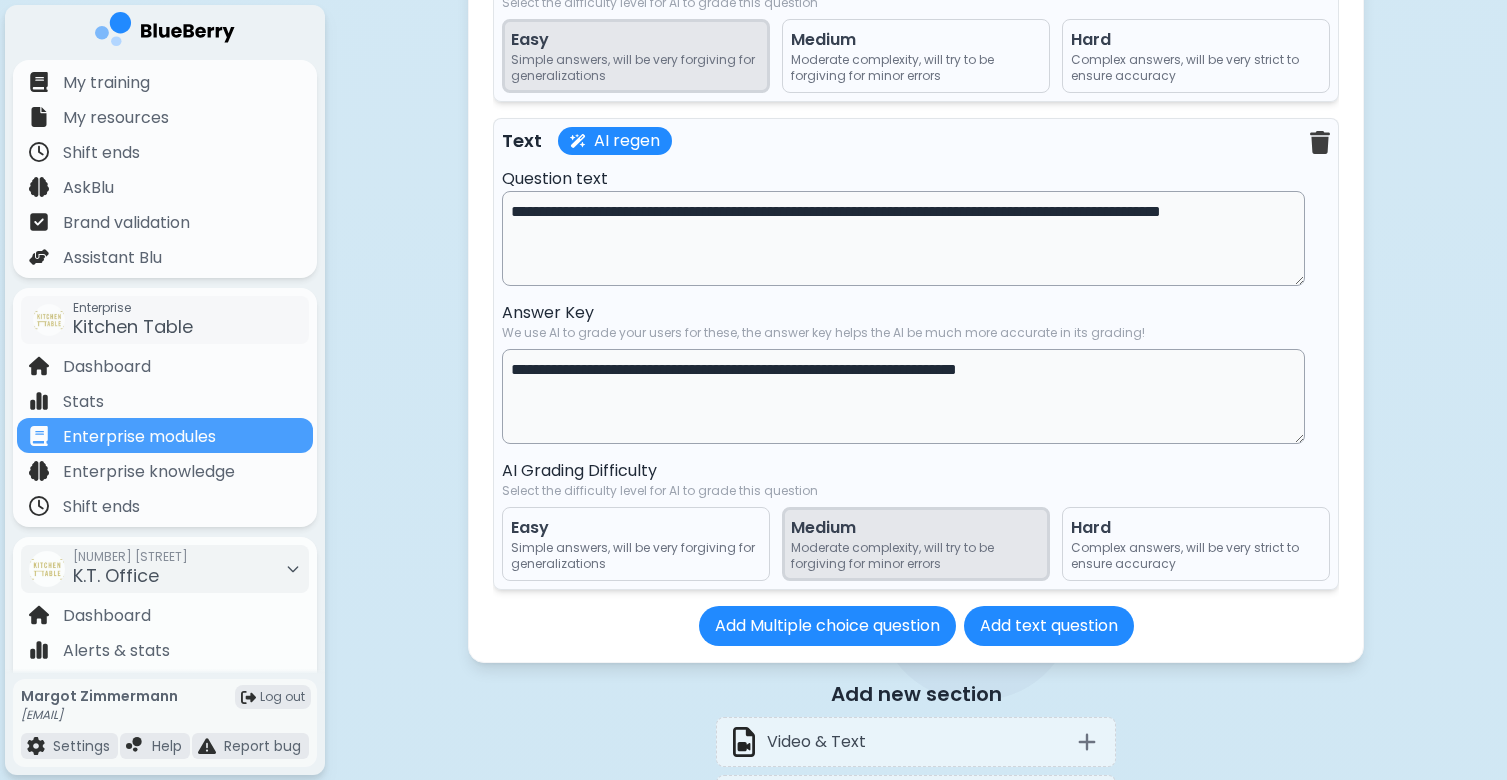 type on "**********" 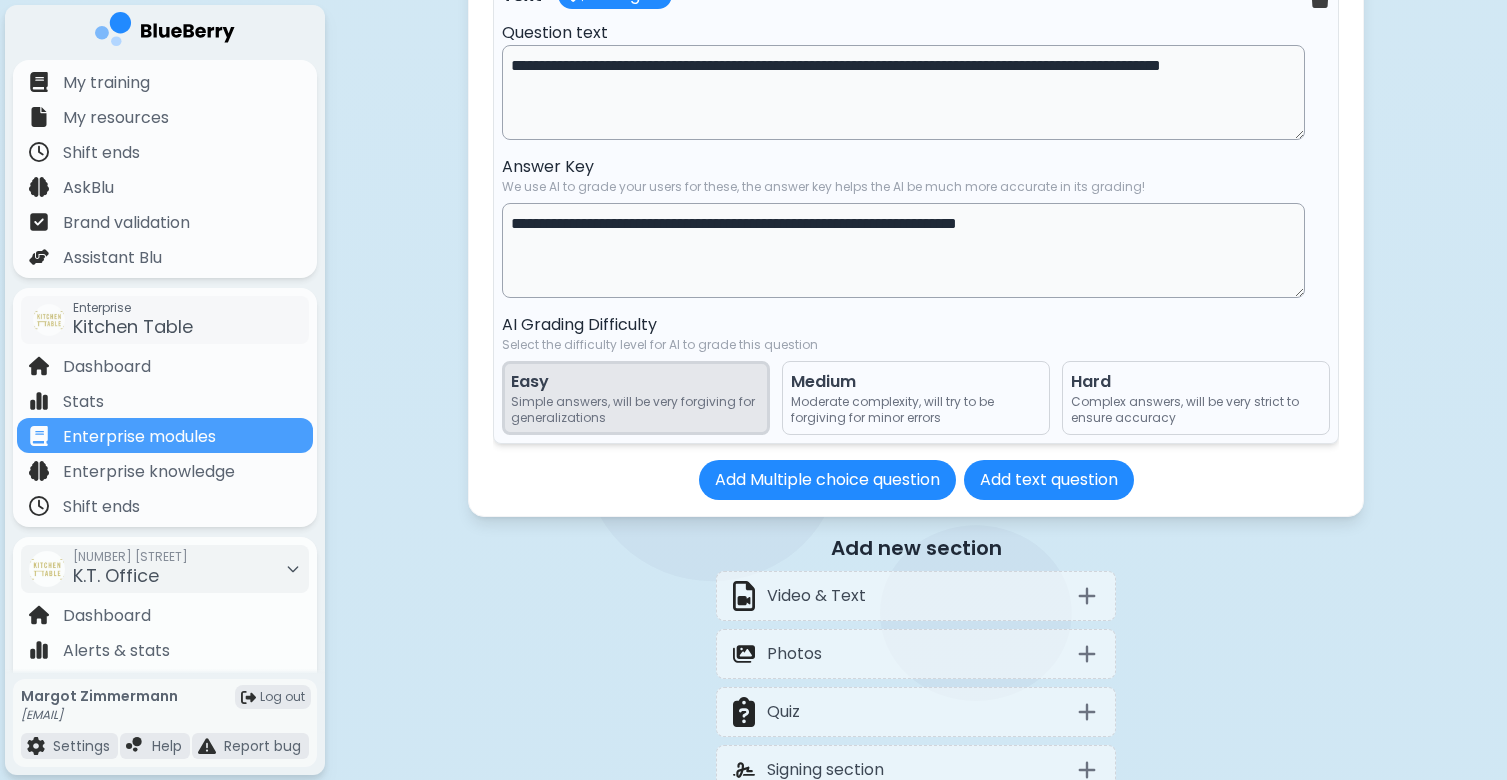 scroll, scrollTop: 23838, scrollLeft: 0, axis: vertical 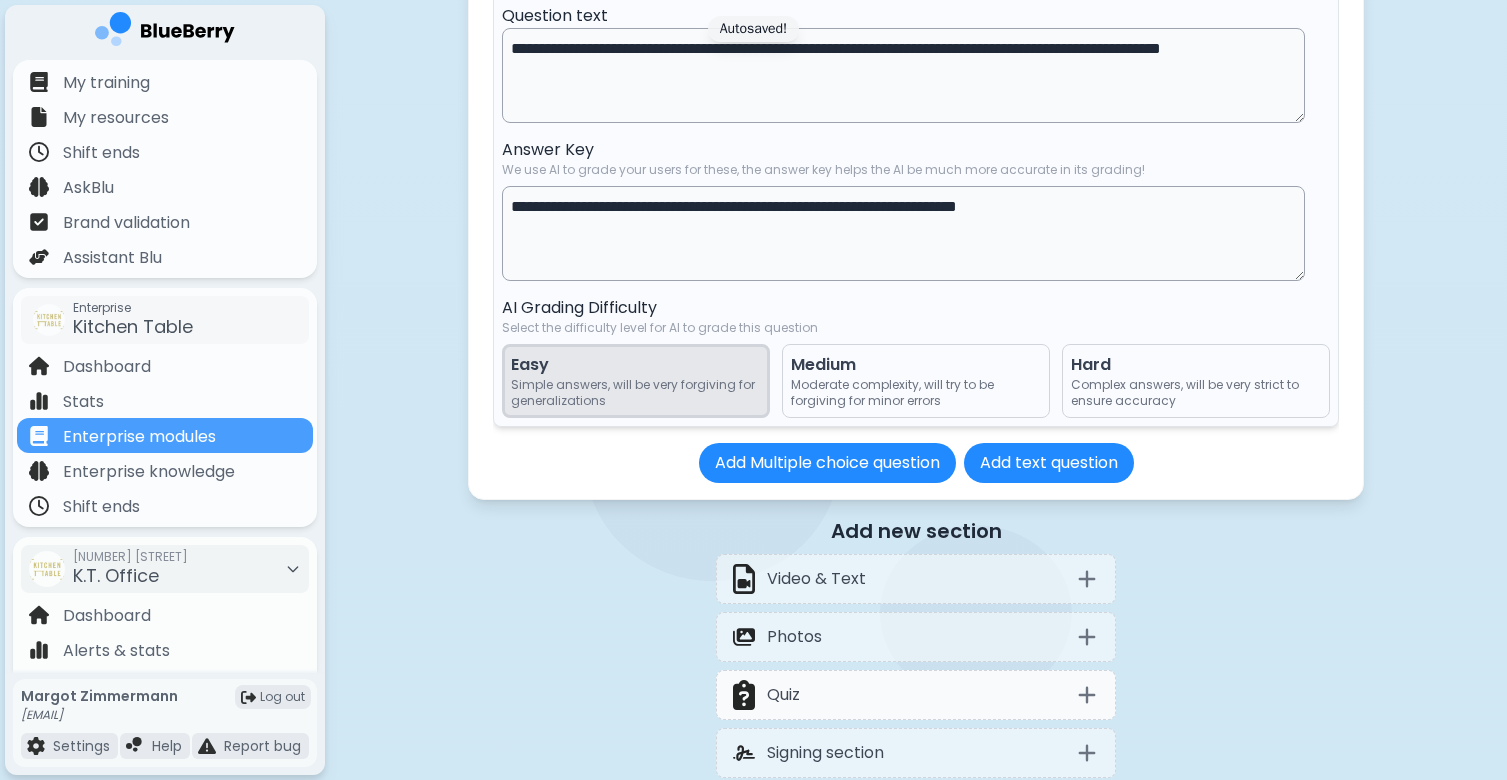 click on "Quiz" at bounding box center (916, 695) 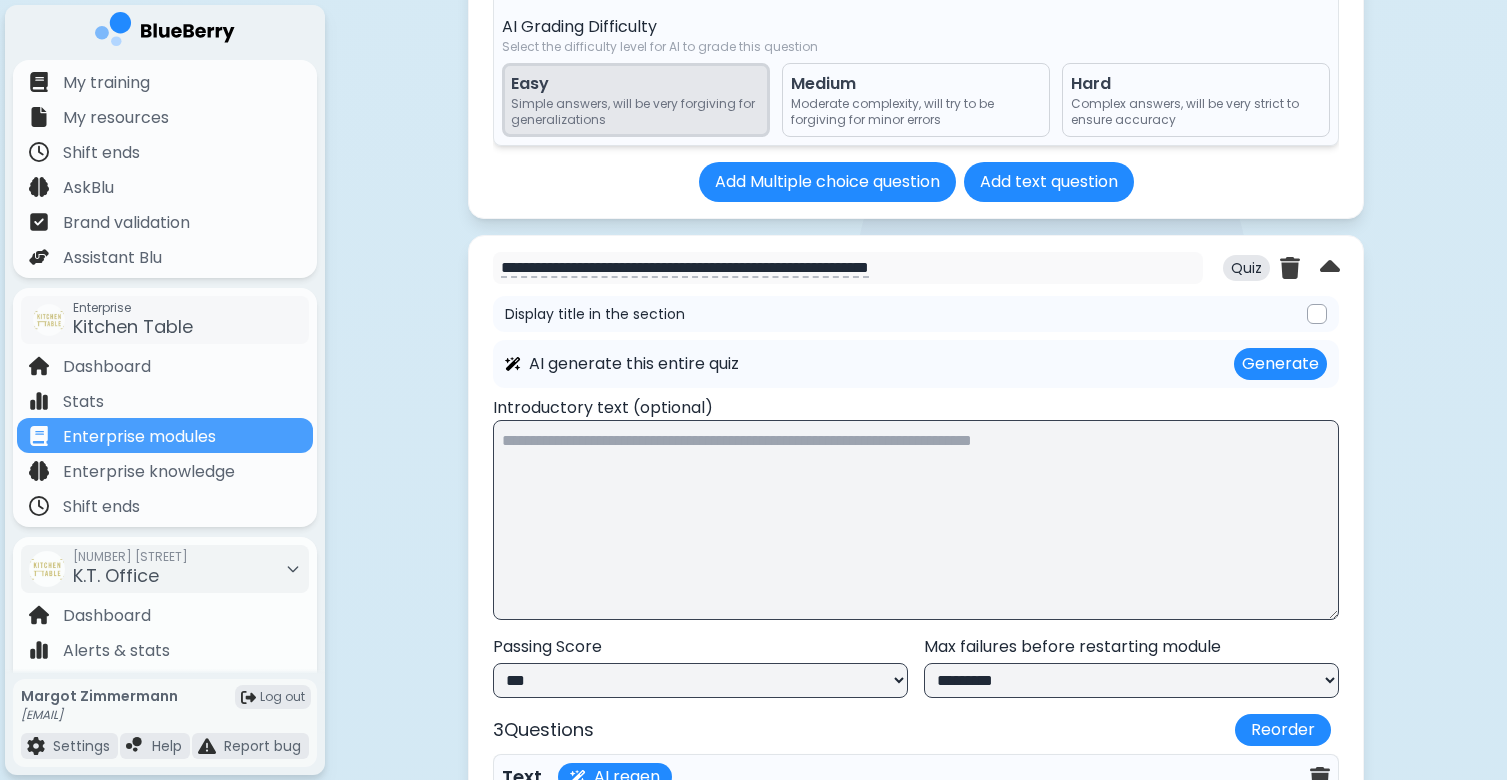 scroll, scrollTop: 22032, scrollLeft: 0, axis: vertical 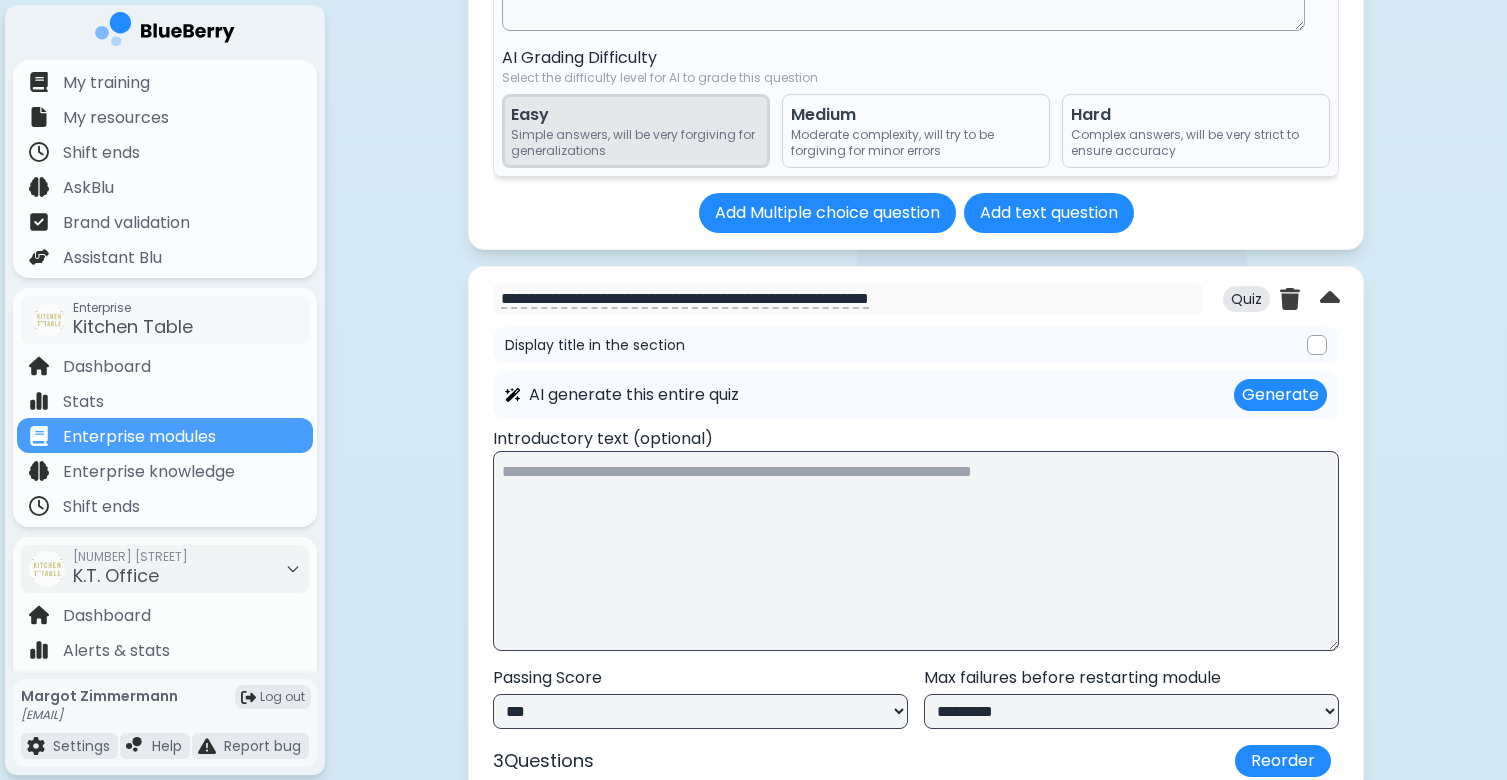 click on "**********" at bounding box center (916, 1286) 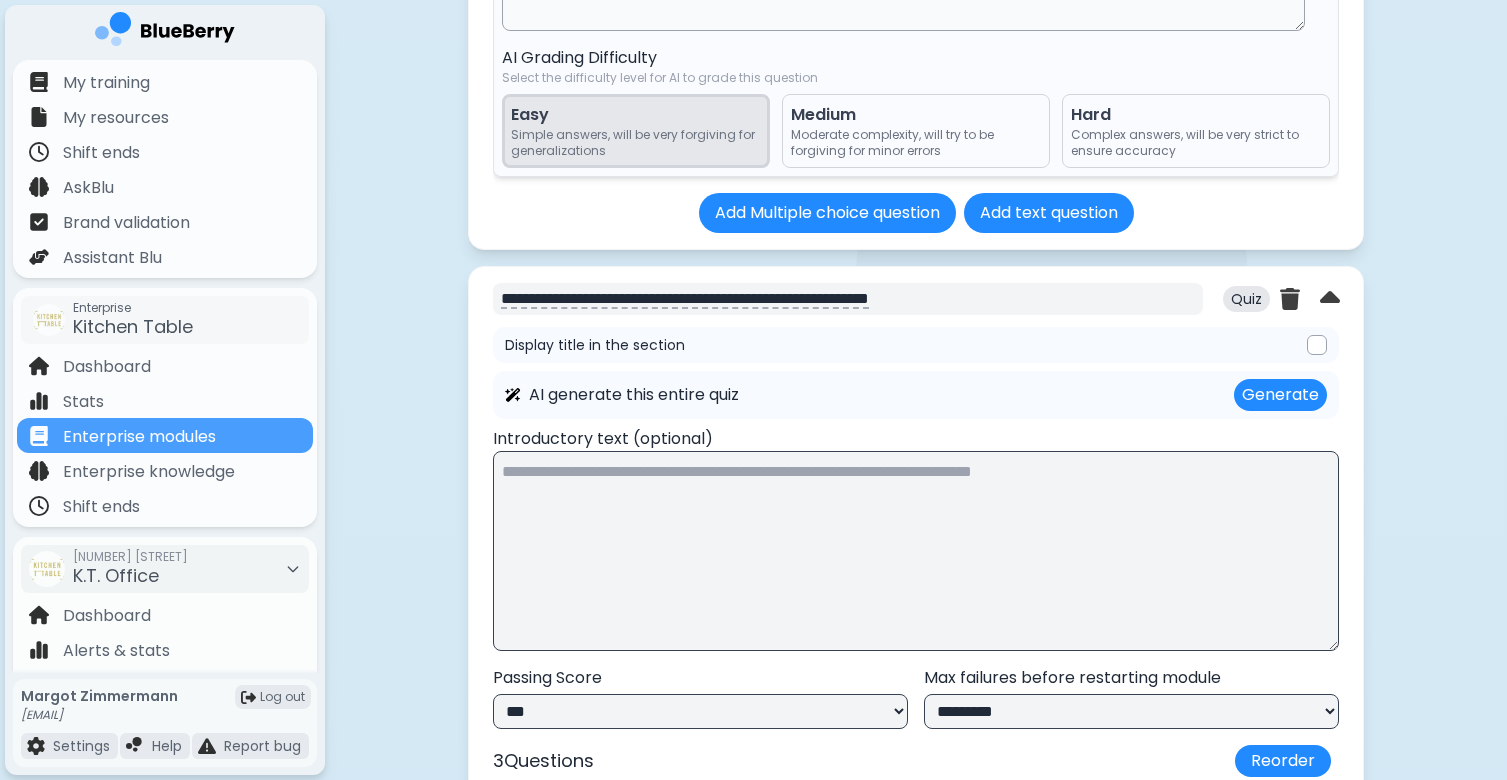 click on "**********" at bounding box center [848, 299] 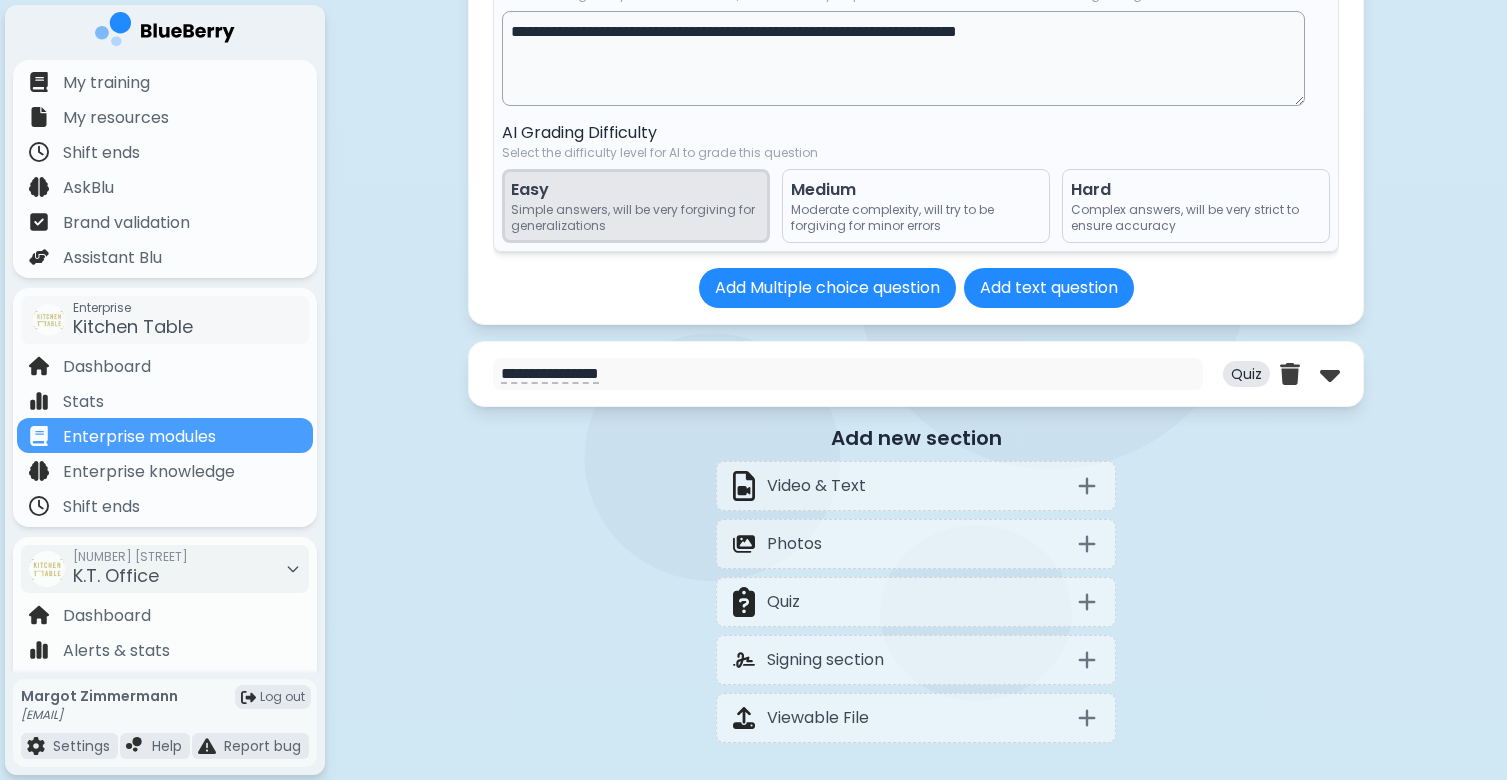 scroll, scrollTop: 24074, scrollLeft: 0, axis: vertical 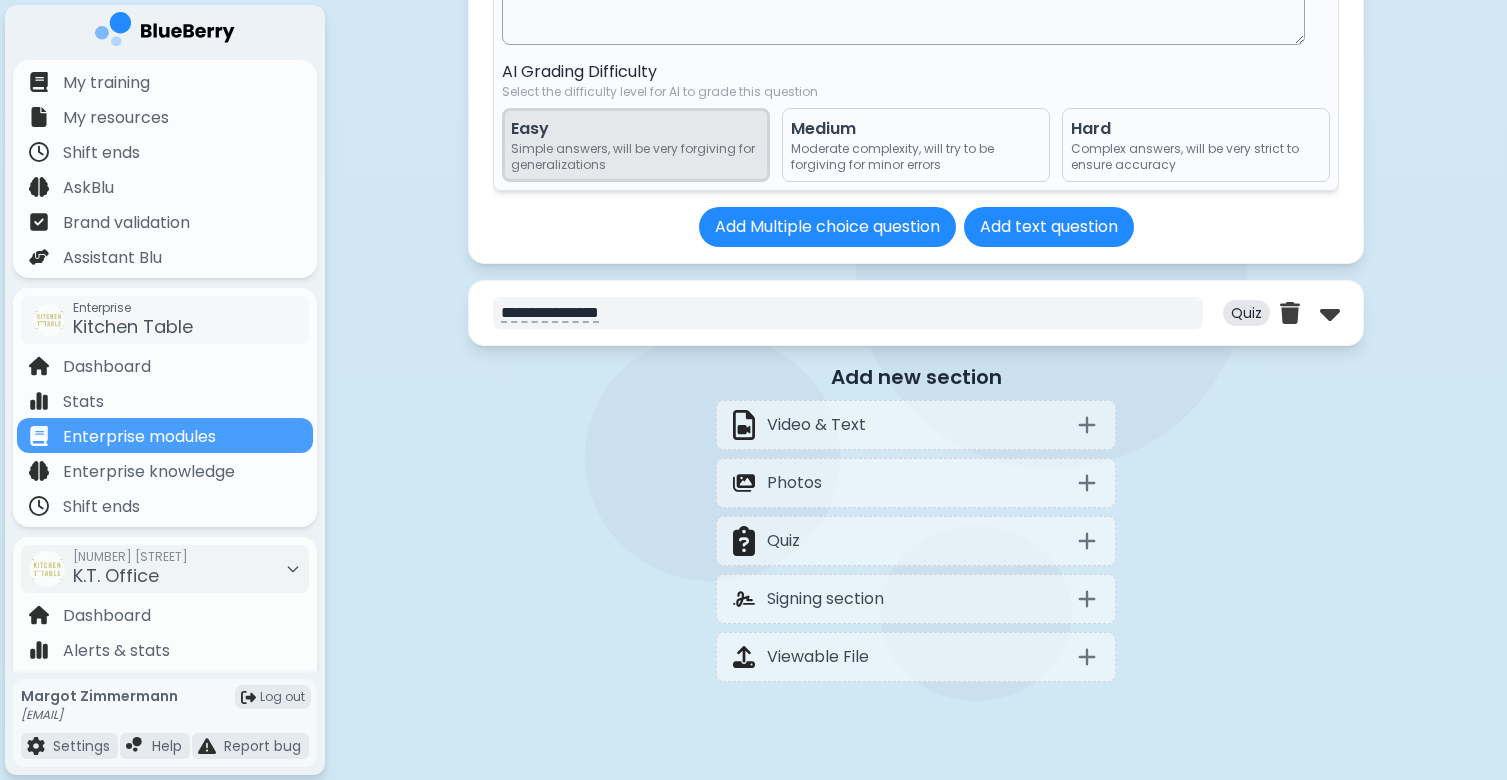 click on "**********" at bounding box center [848, 313] 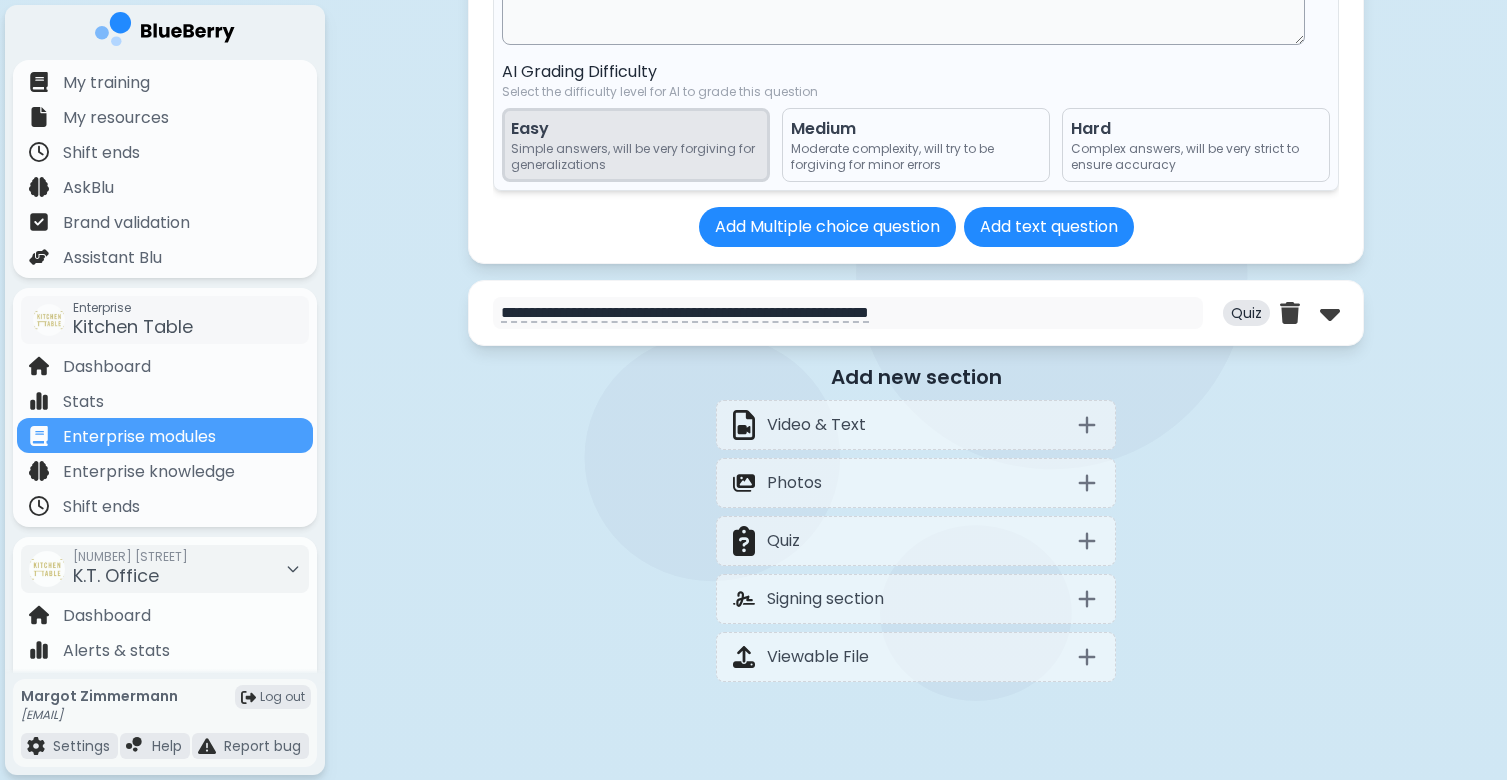 drag, startPoint x: 632, startPoint y: 358, endPoint x: 491, endPoint y: 358, distance: 141 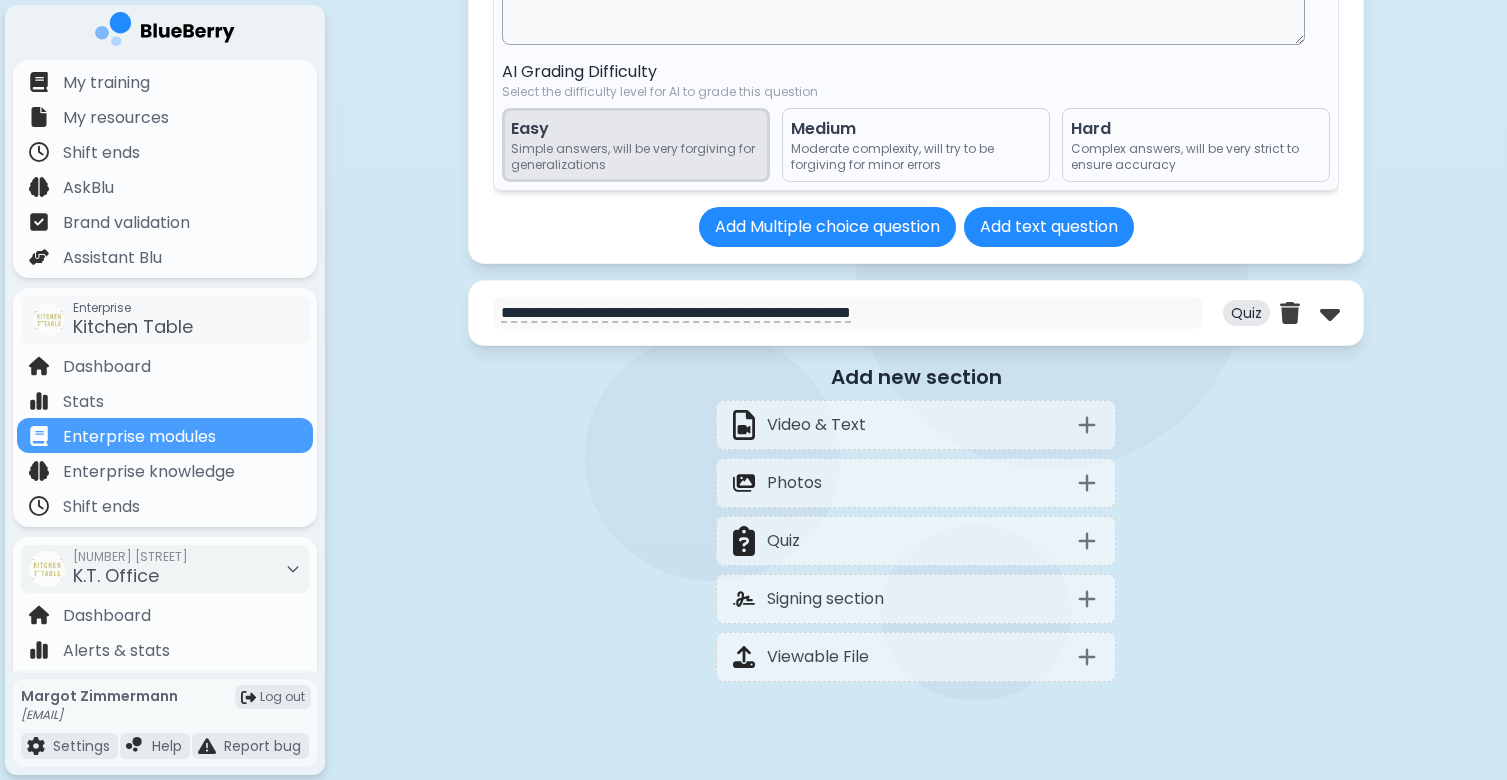 type on "**********" 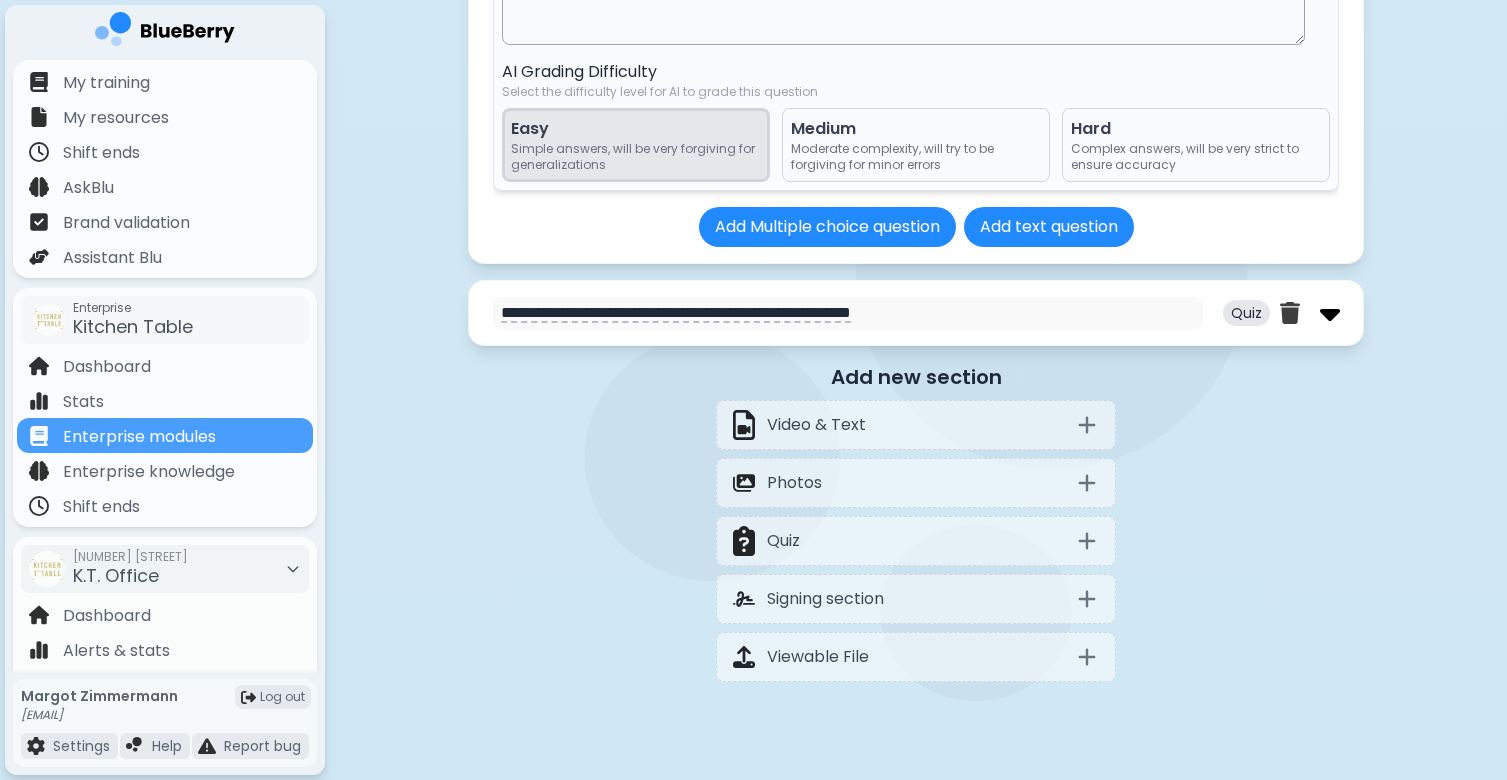 click at bounding box center (1330, 313) 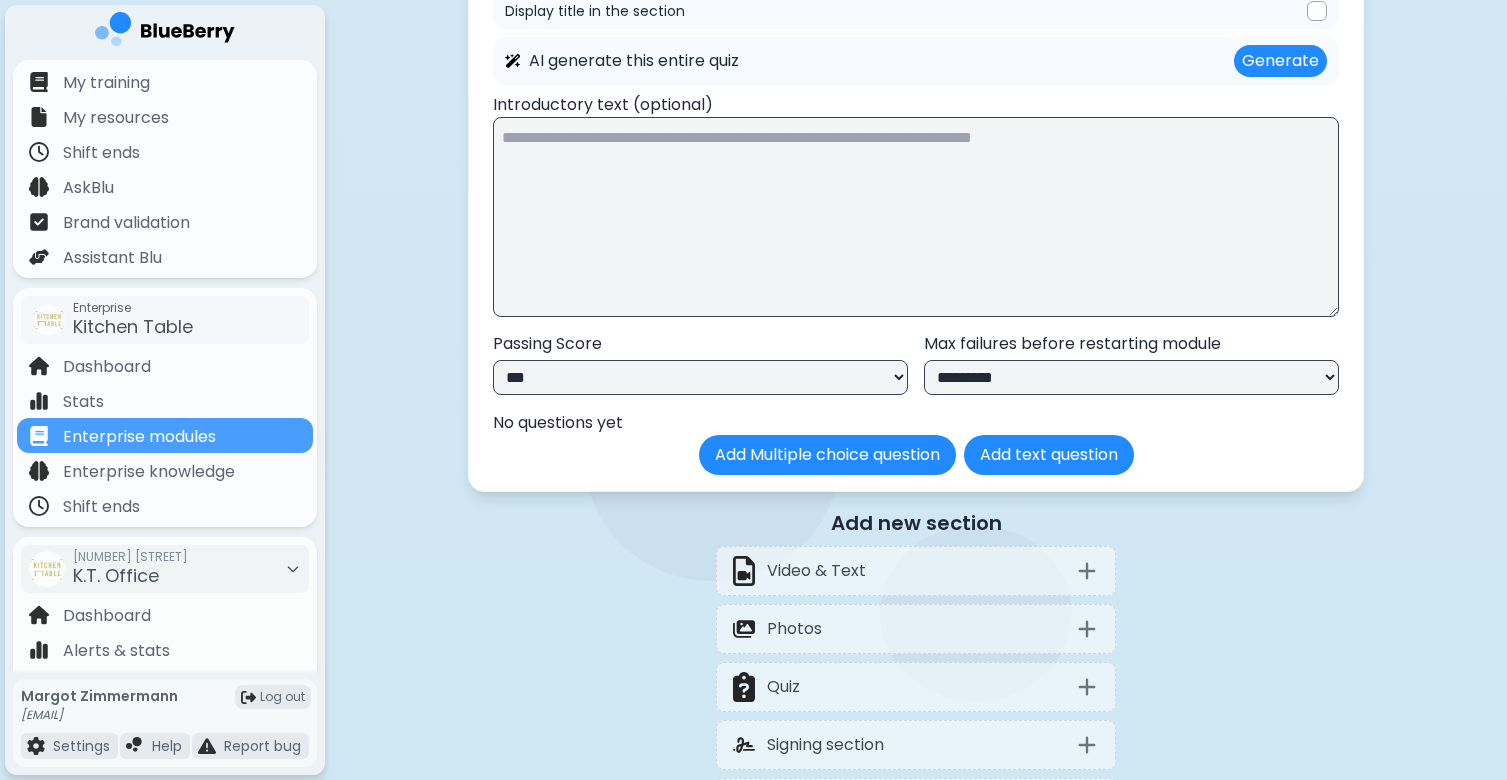 scroll, scrollTop: 24452, scrollLeft: 0, axis: vertical 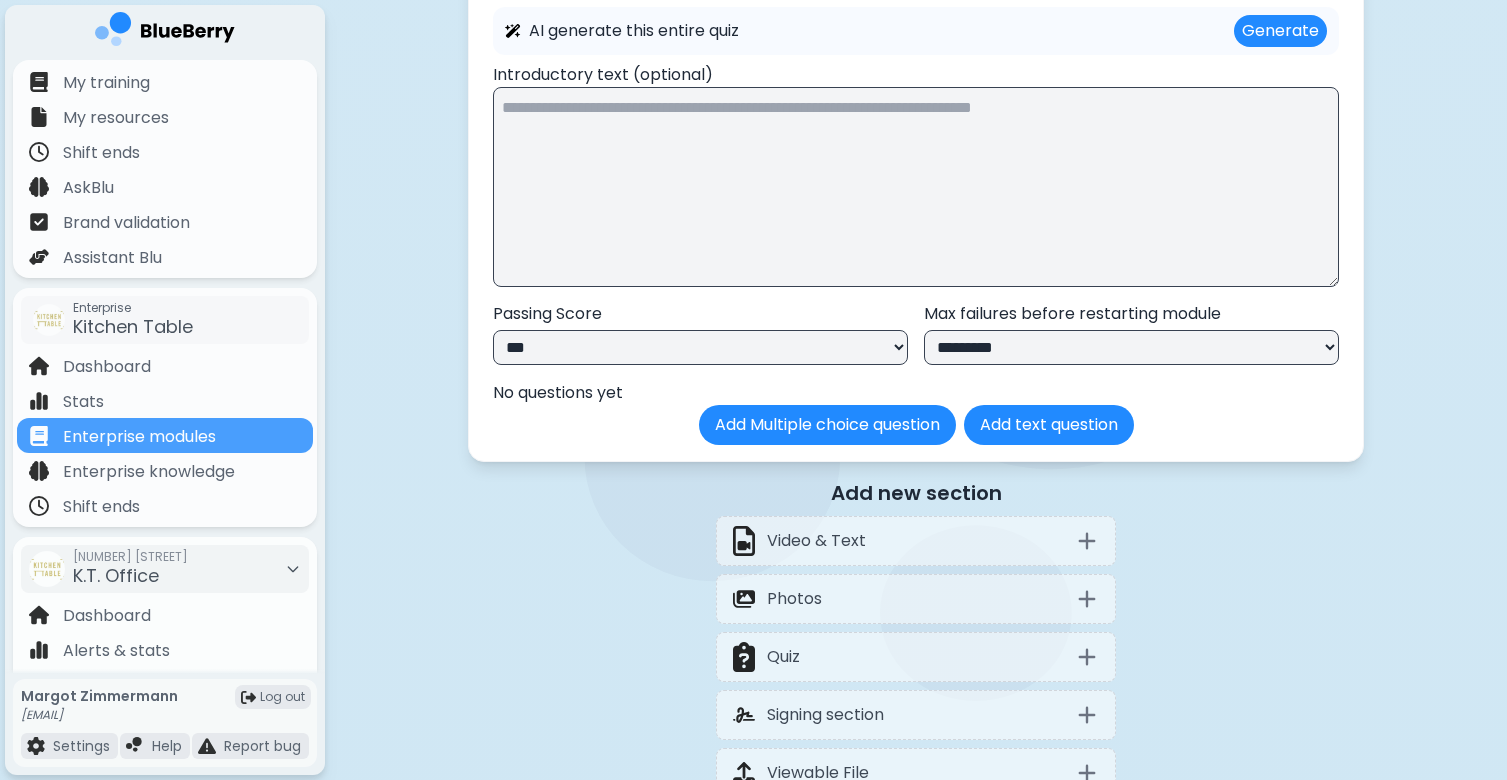 click on "**********" at bounding box center (700, 347) 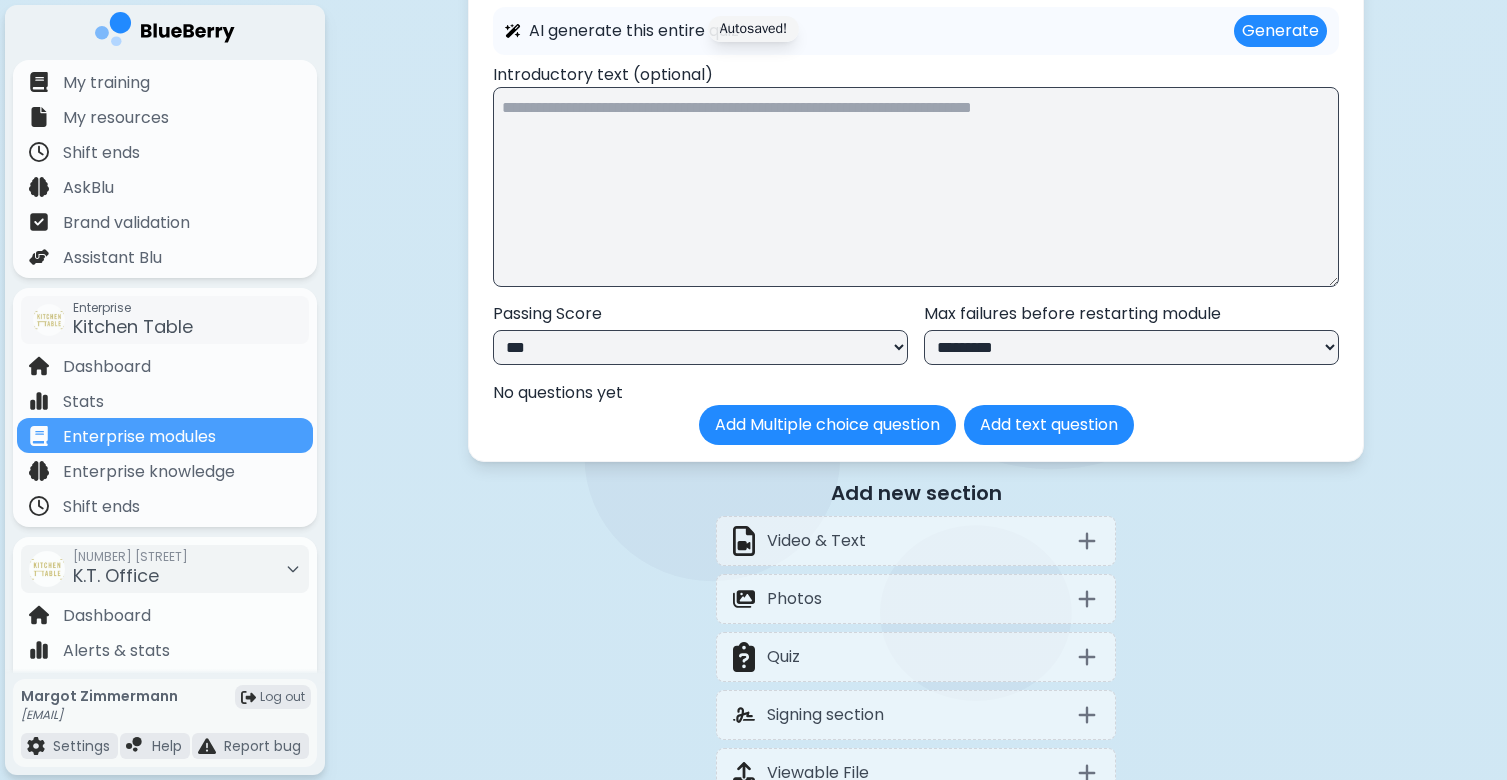 select on "**" 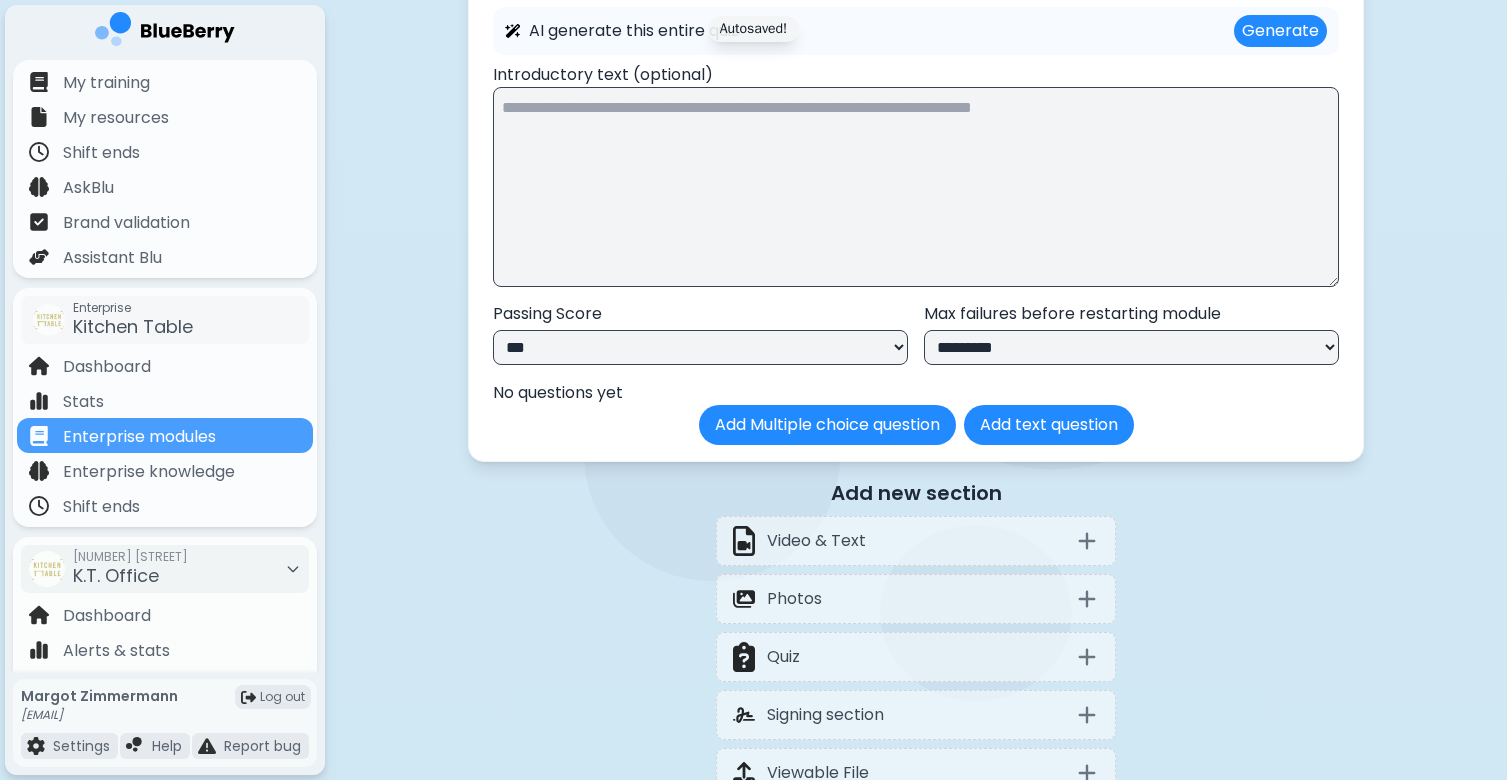 click on "**********" at bounding box center [1131, 347] 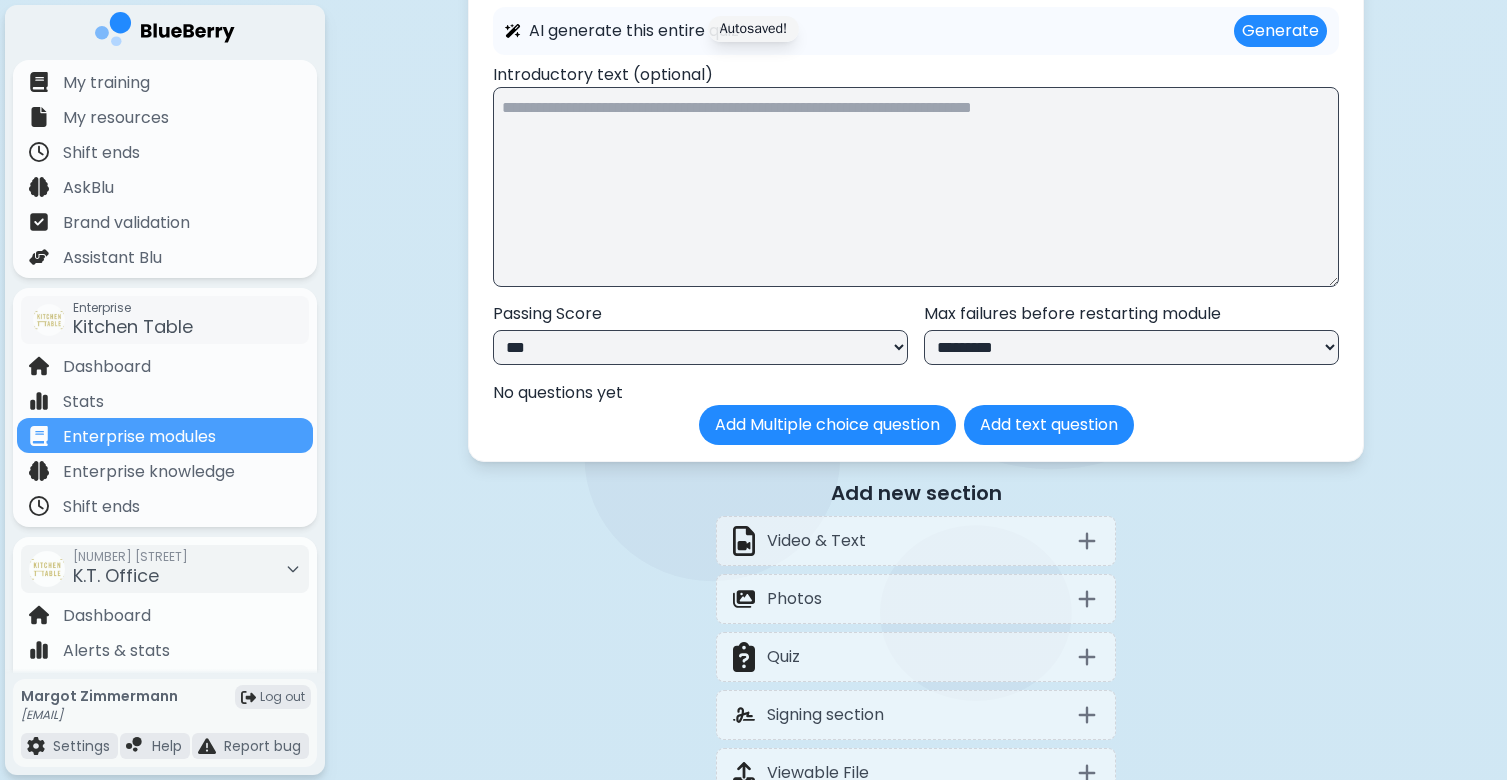 select on "*********" 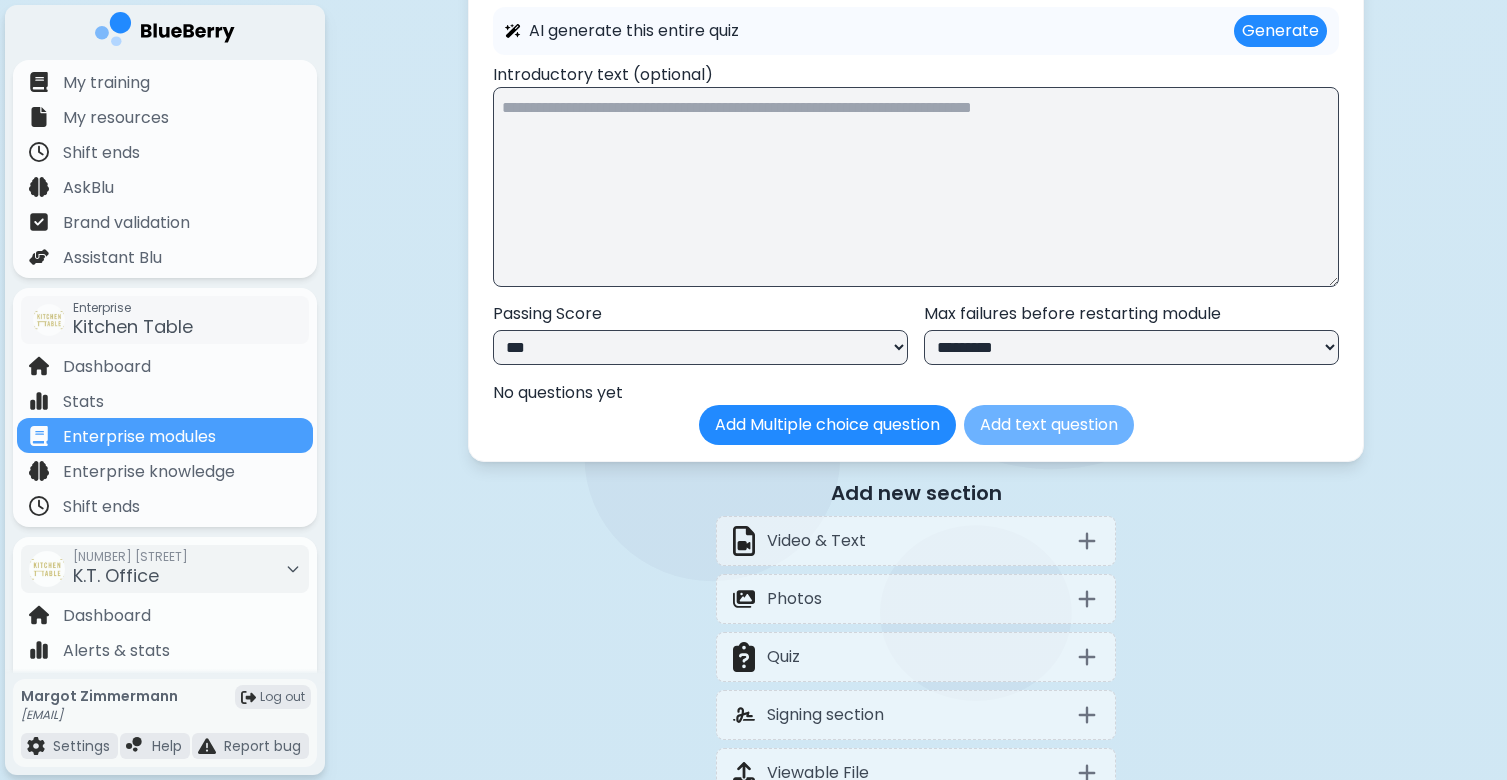 click on "Add text question" at bounding box center [1049, 425] 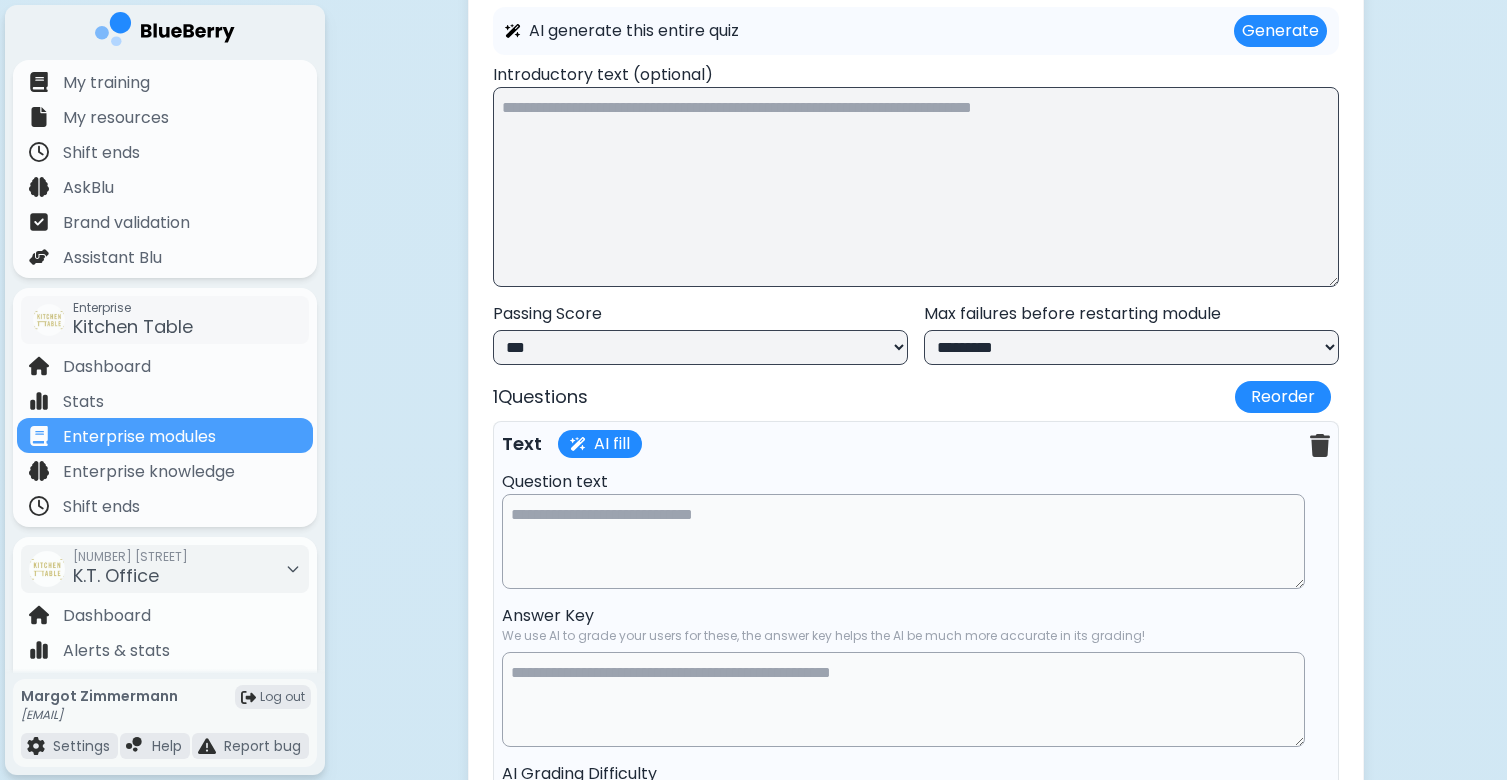 type 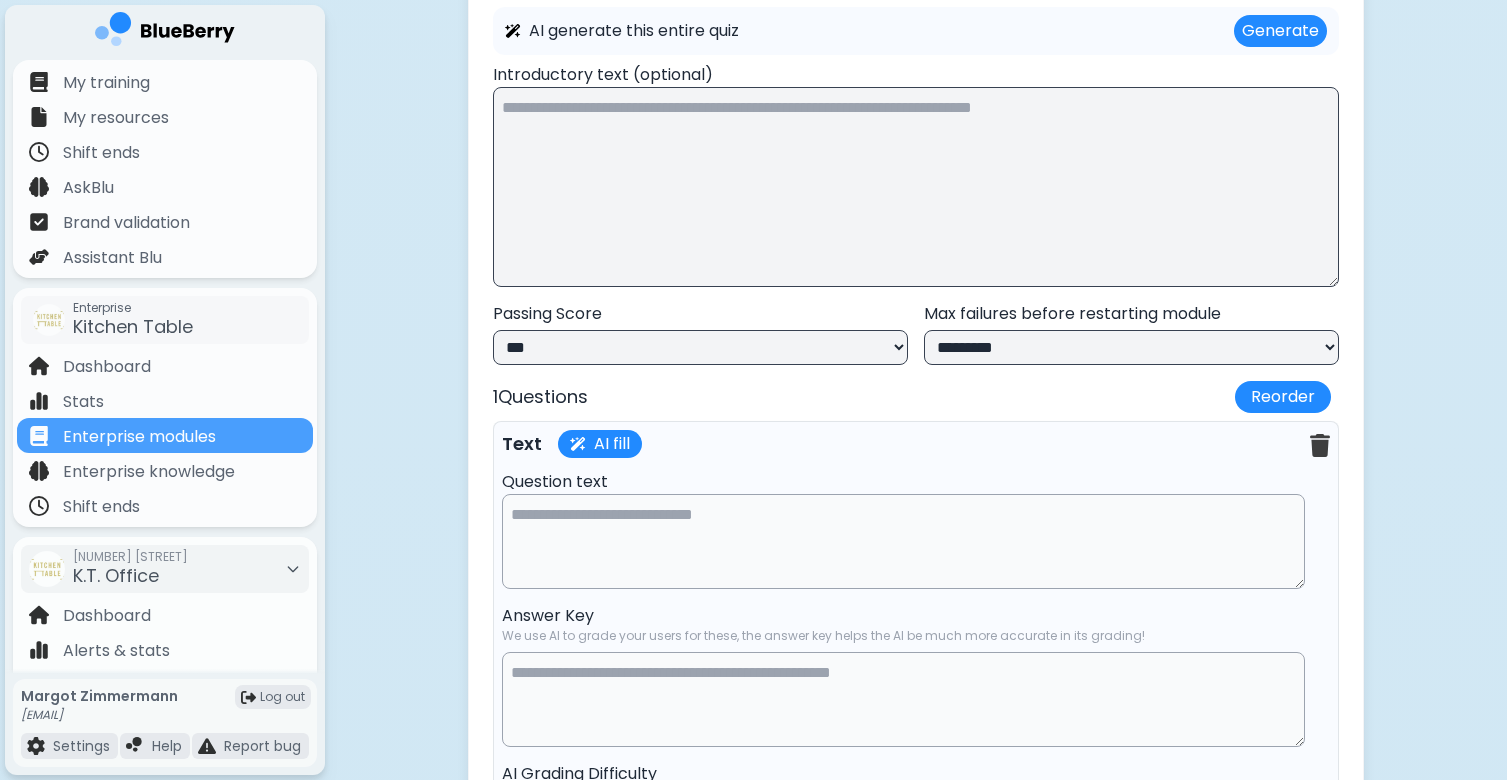 click at bounding box center (903, 541) 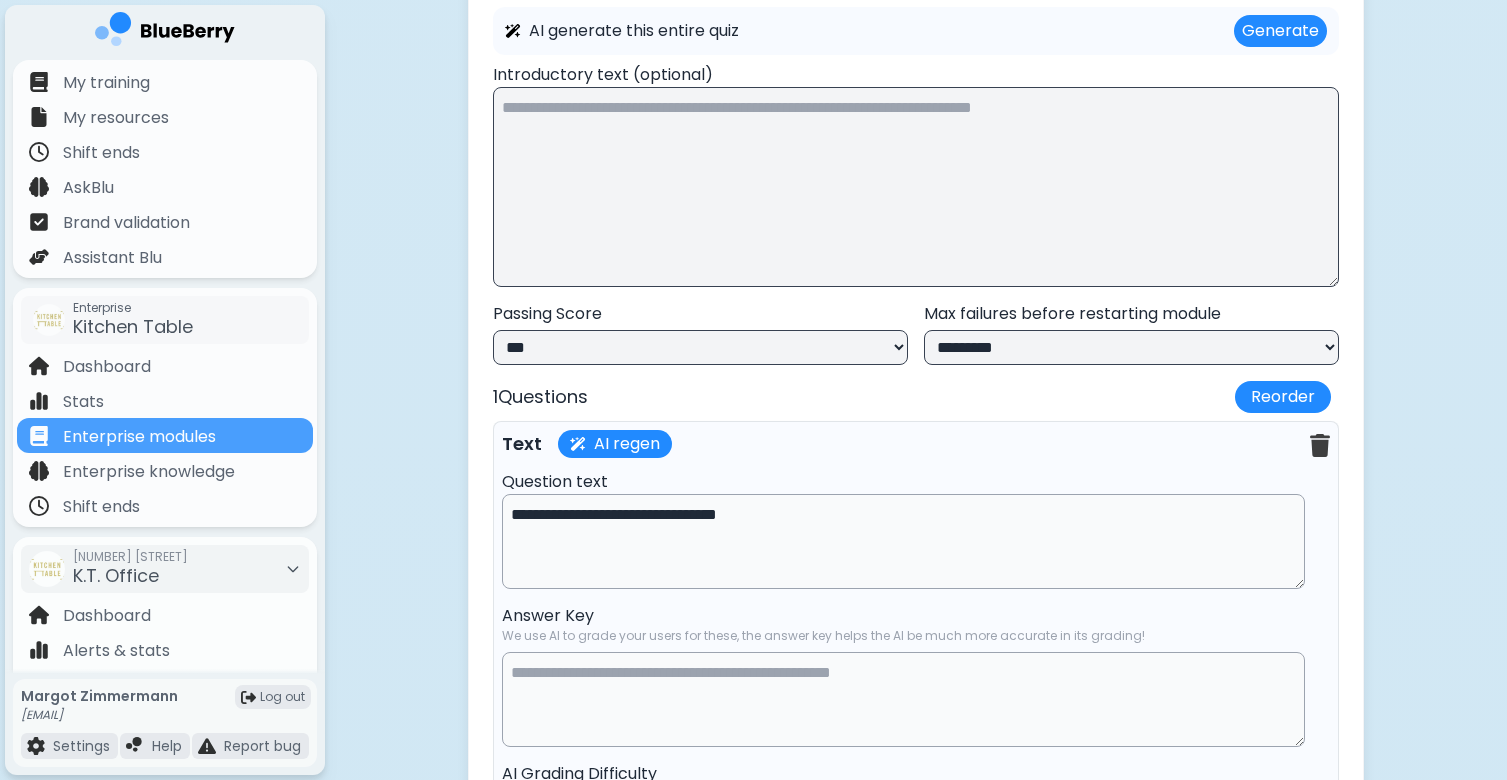 drag, startPoint x: 529, startPoint y: 569, endPoint x: 489, endPoint y: 569, distance: 40 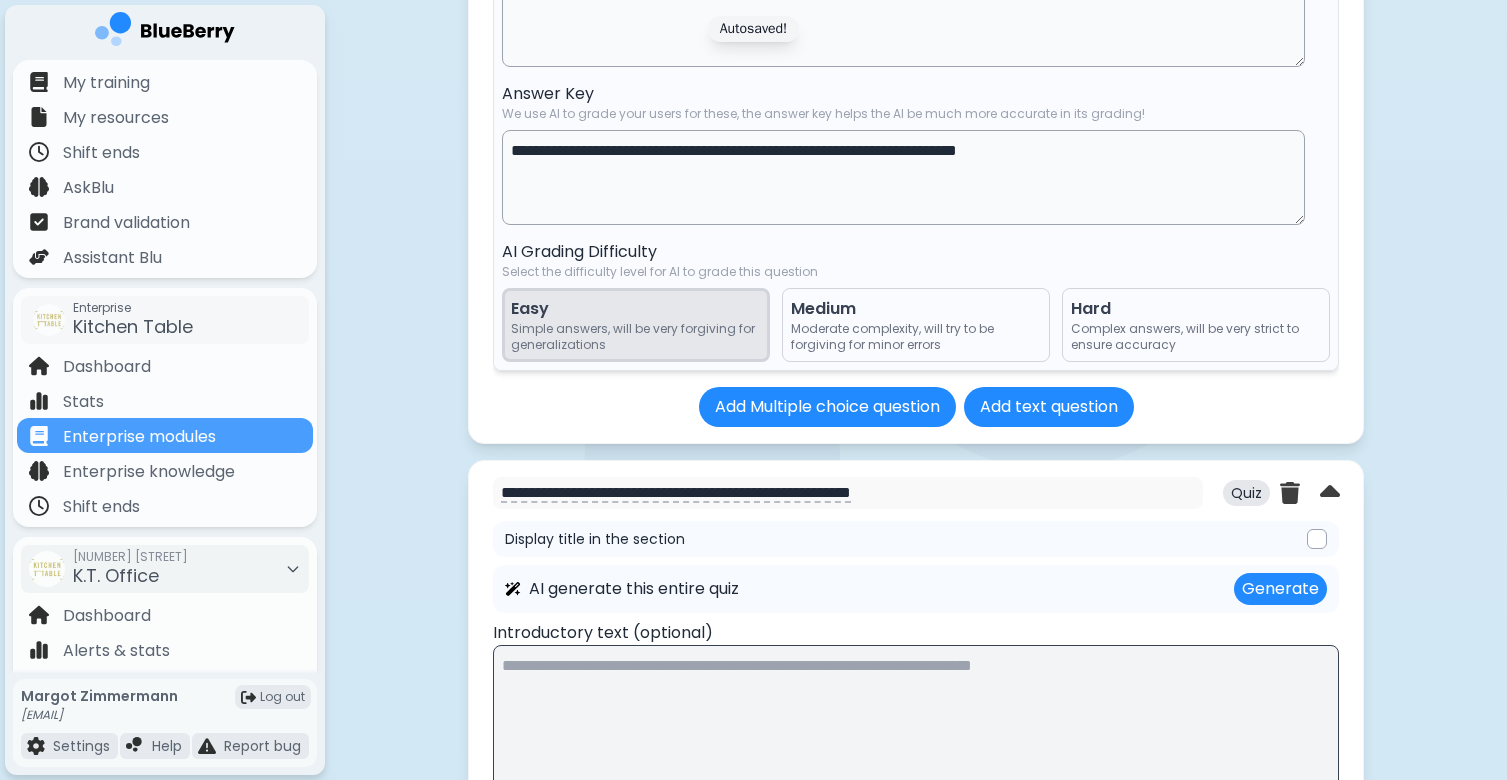 scroll, scrollTop: 23893, scrollLeft: 0, axis: vertical 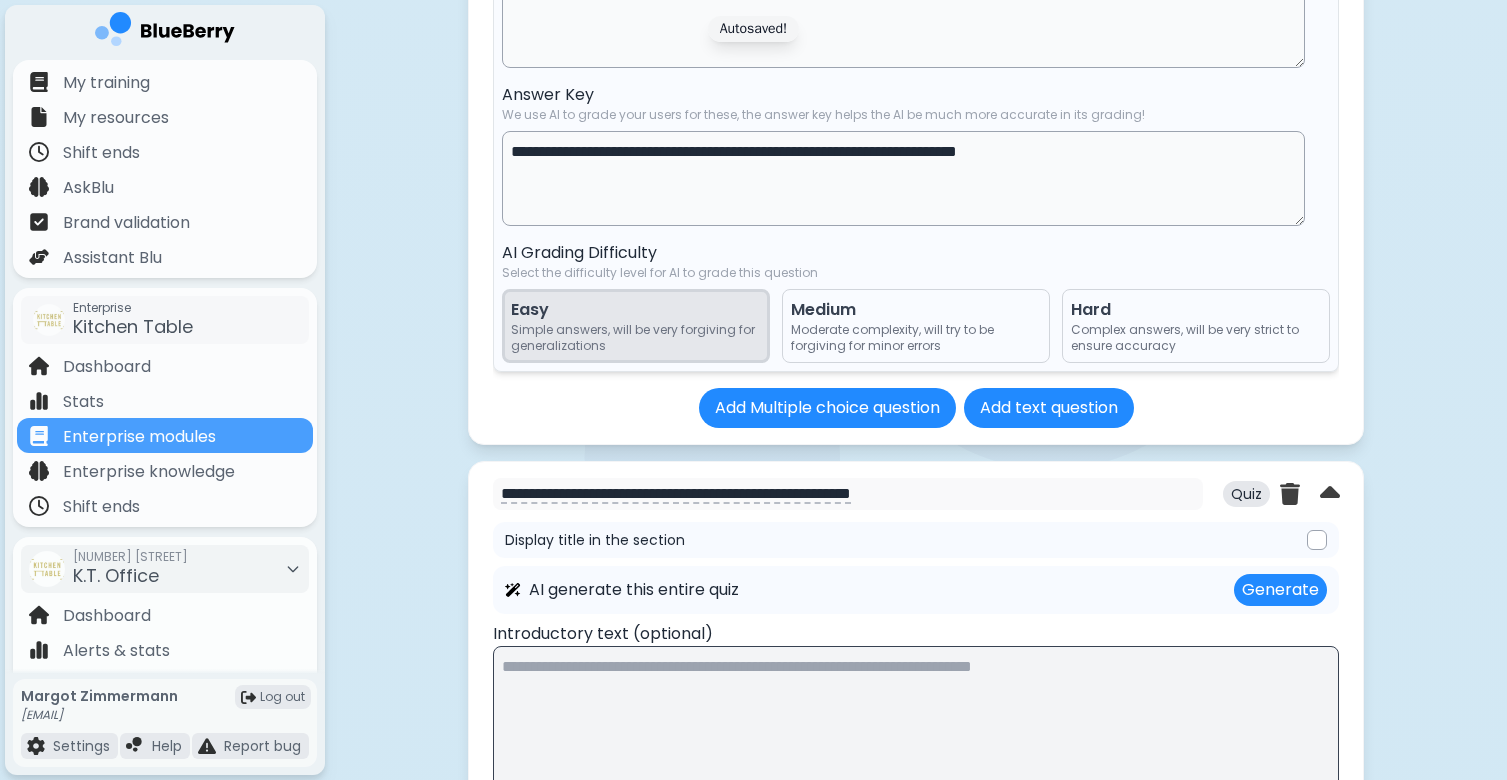 type on "**********" 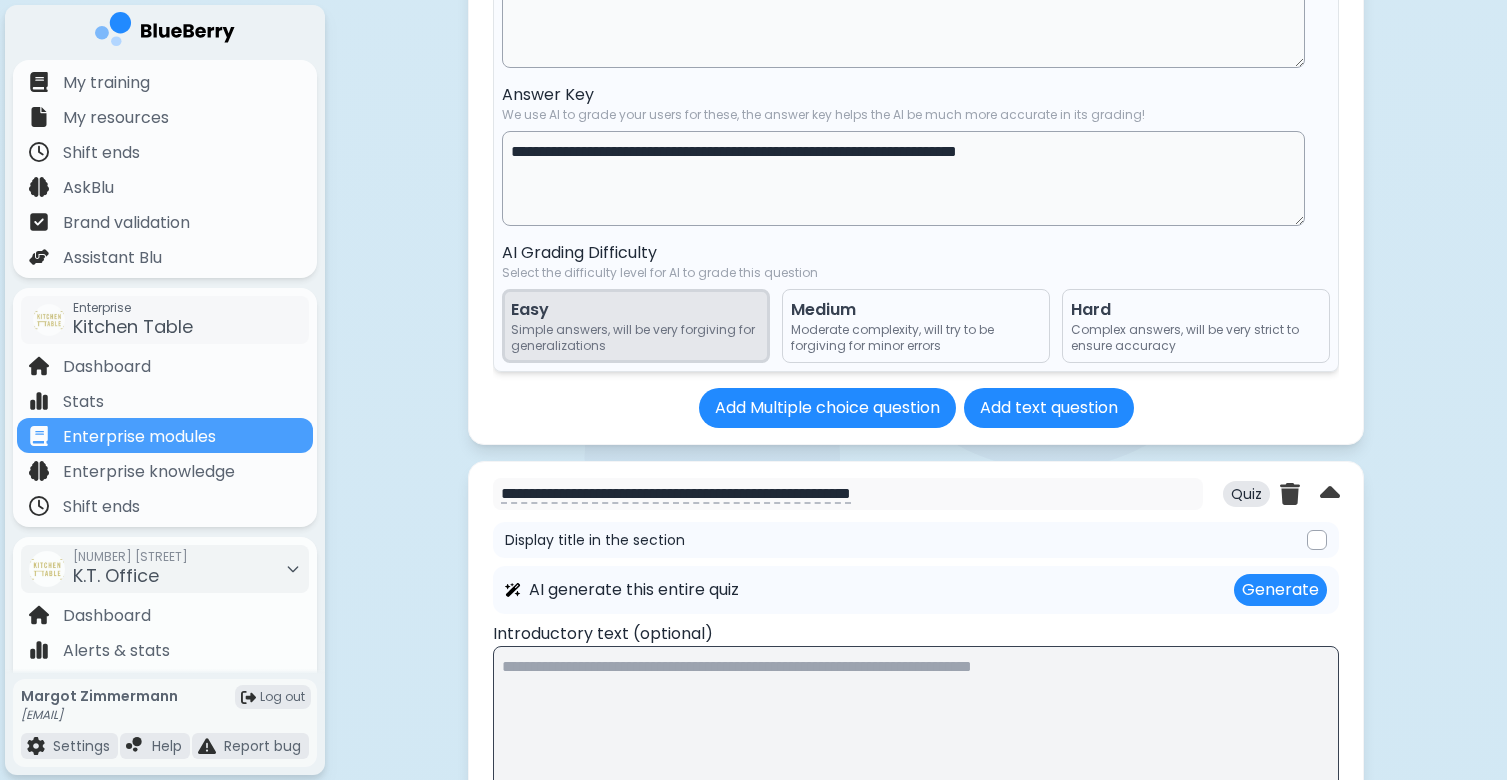 click on "**********" at bounding box center [903, 178] 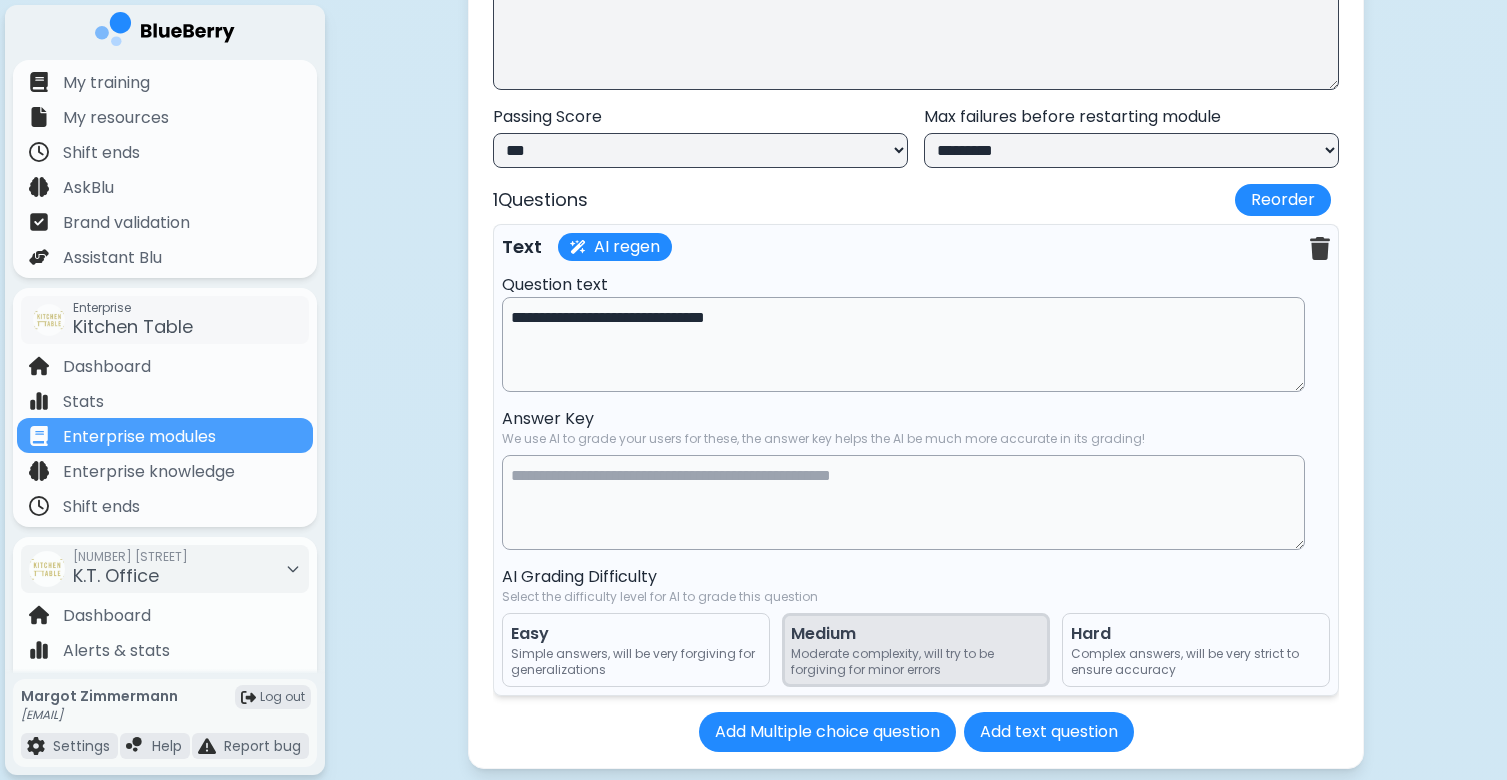 scroll, scrollTop: 24651, scrollLeft: 0, axis: vertical 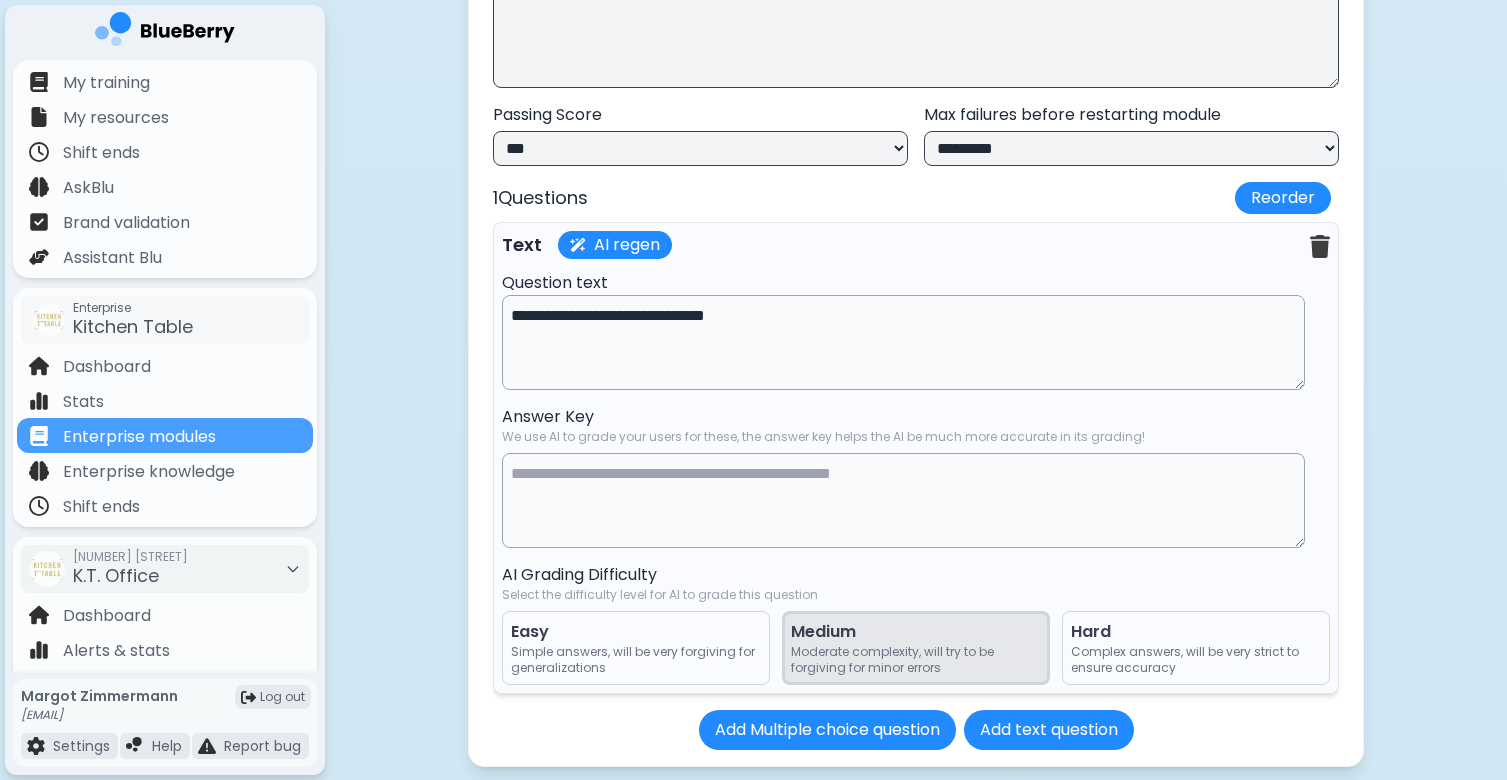 click at bounding box center [903, 500] 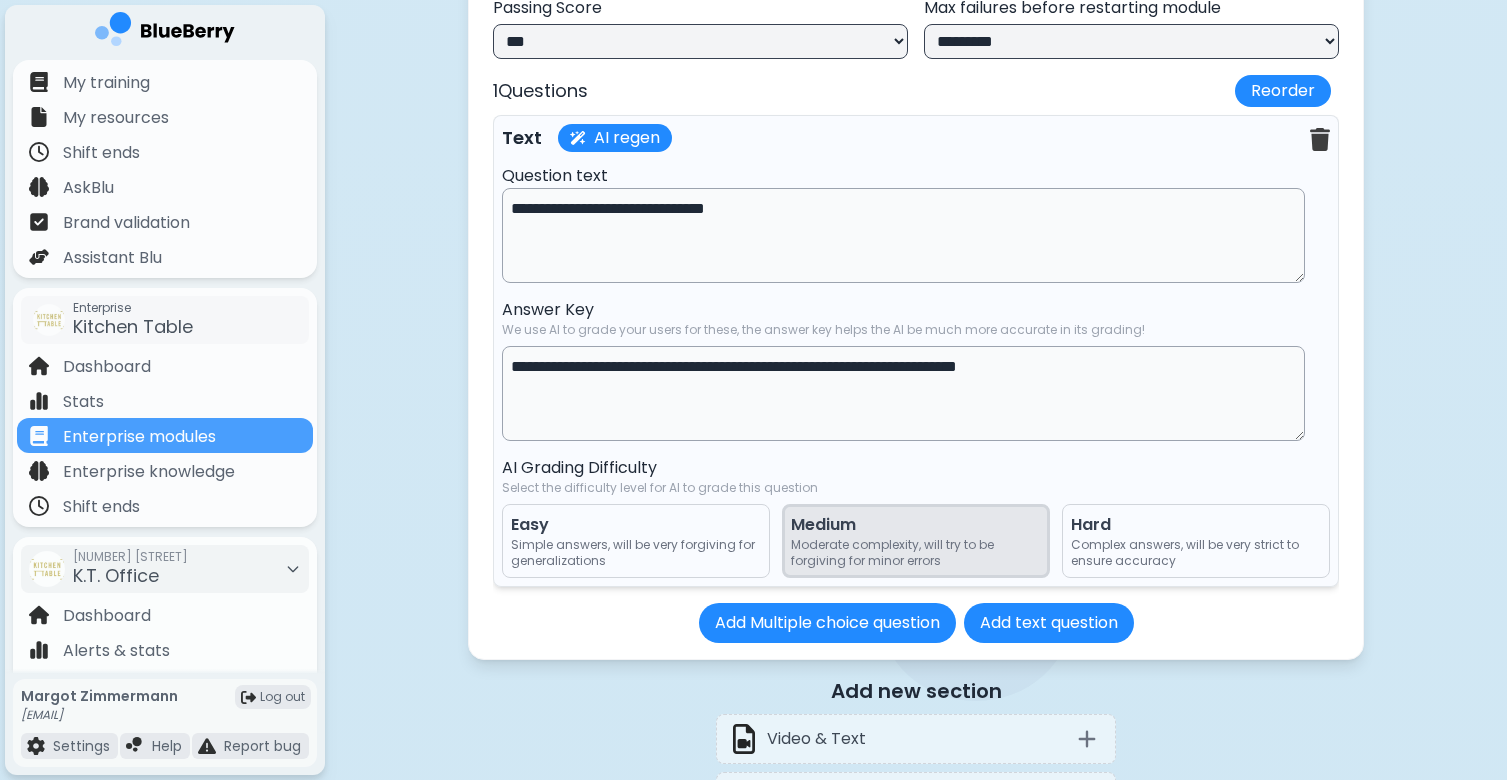 scroll, scrollTop: 24787, scrollLeft: 0, axis: vertical 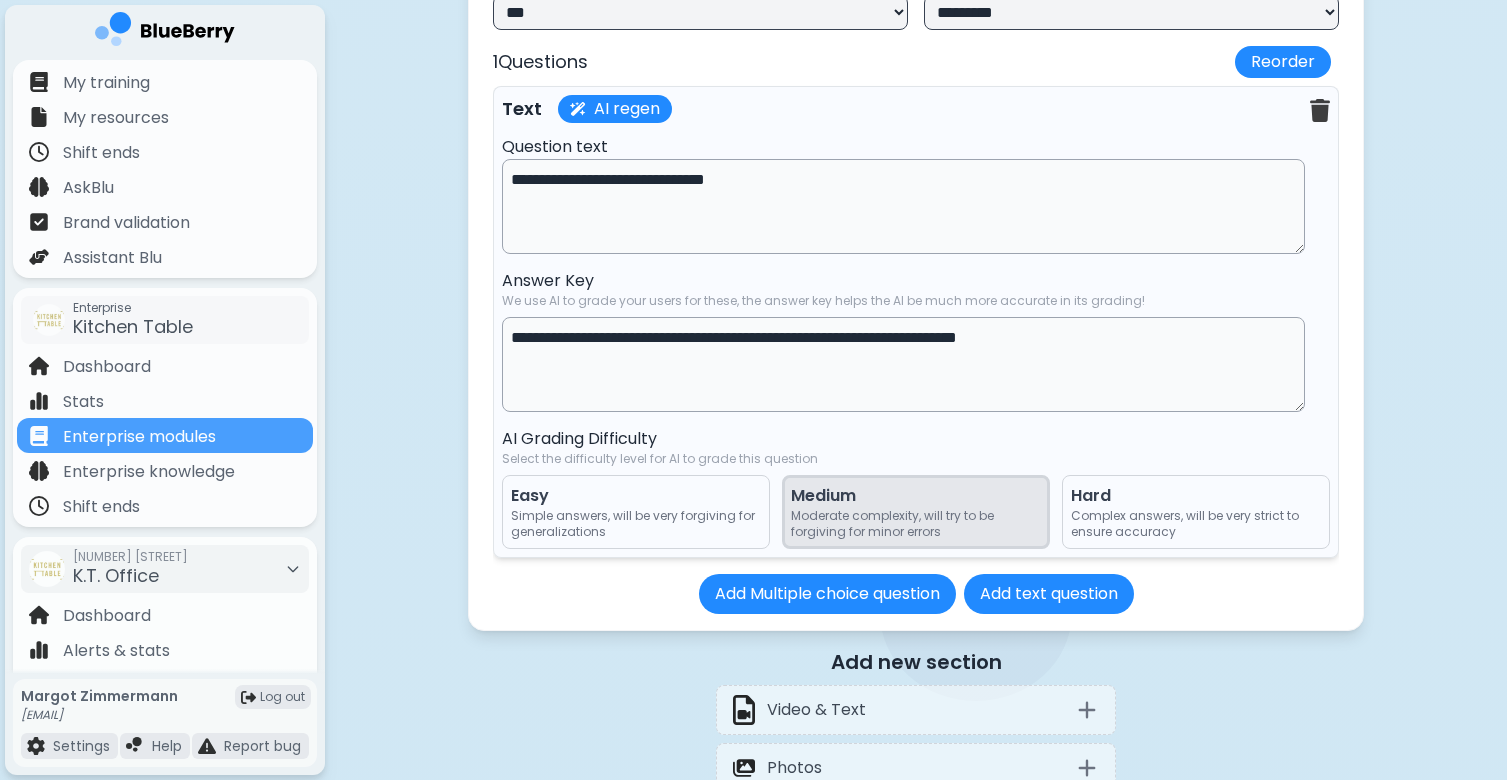 type on "**********" 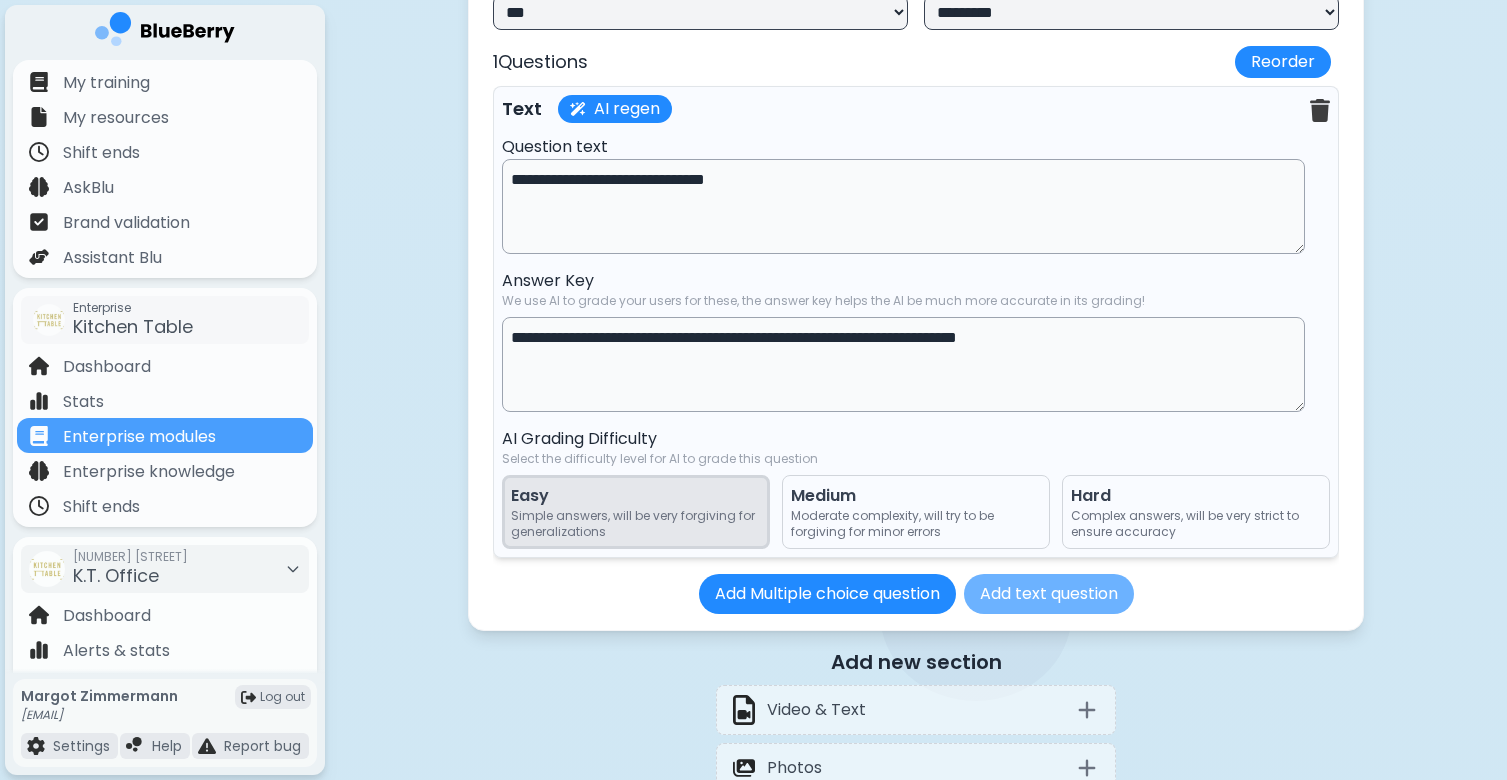 click on "Add text question" at bounding box center [1049, 594] 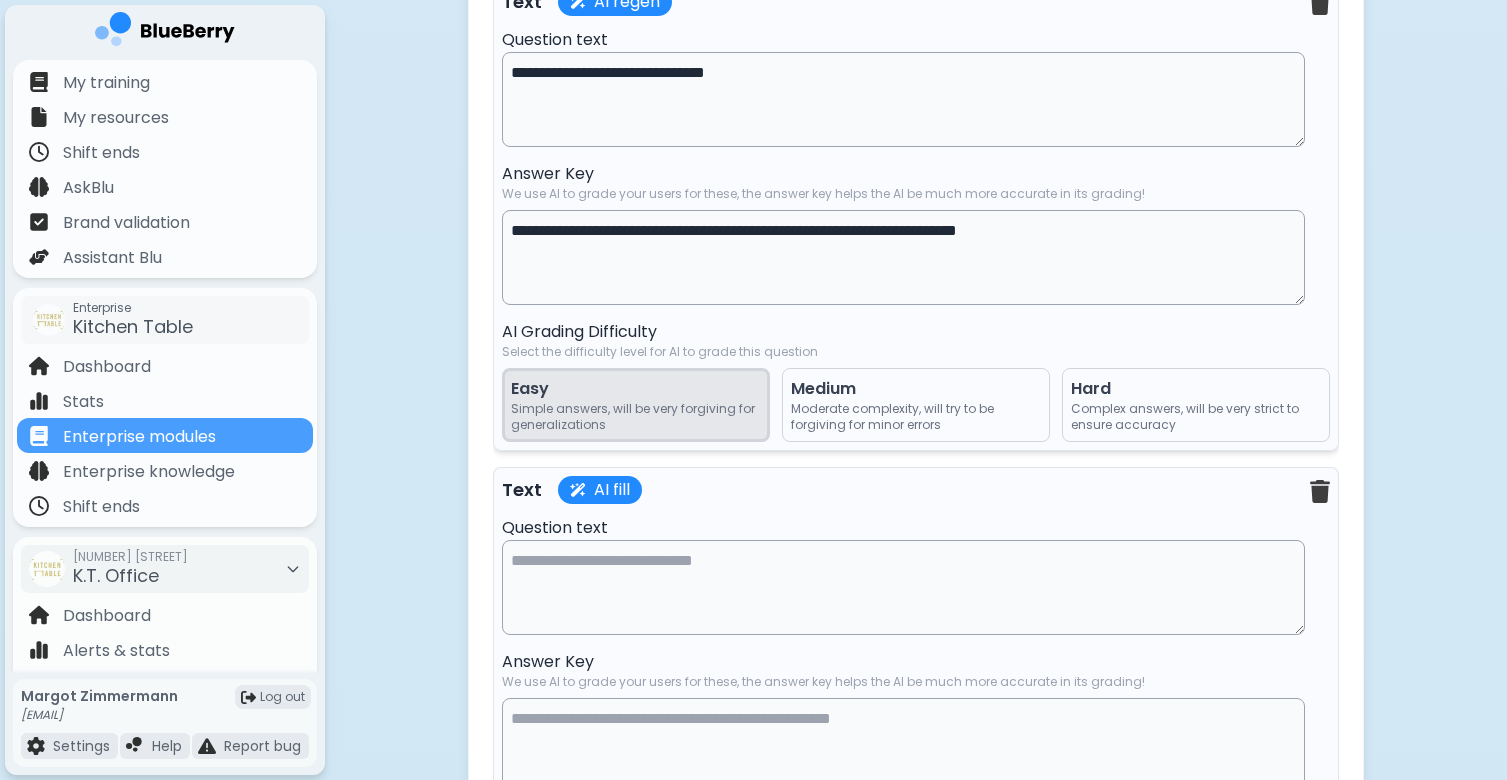 scroll, scrollTop: 24923, scrollLeft: 0, axis: vertical 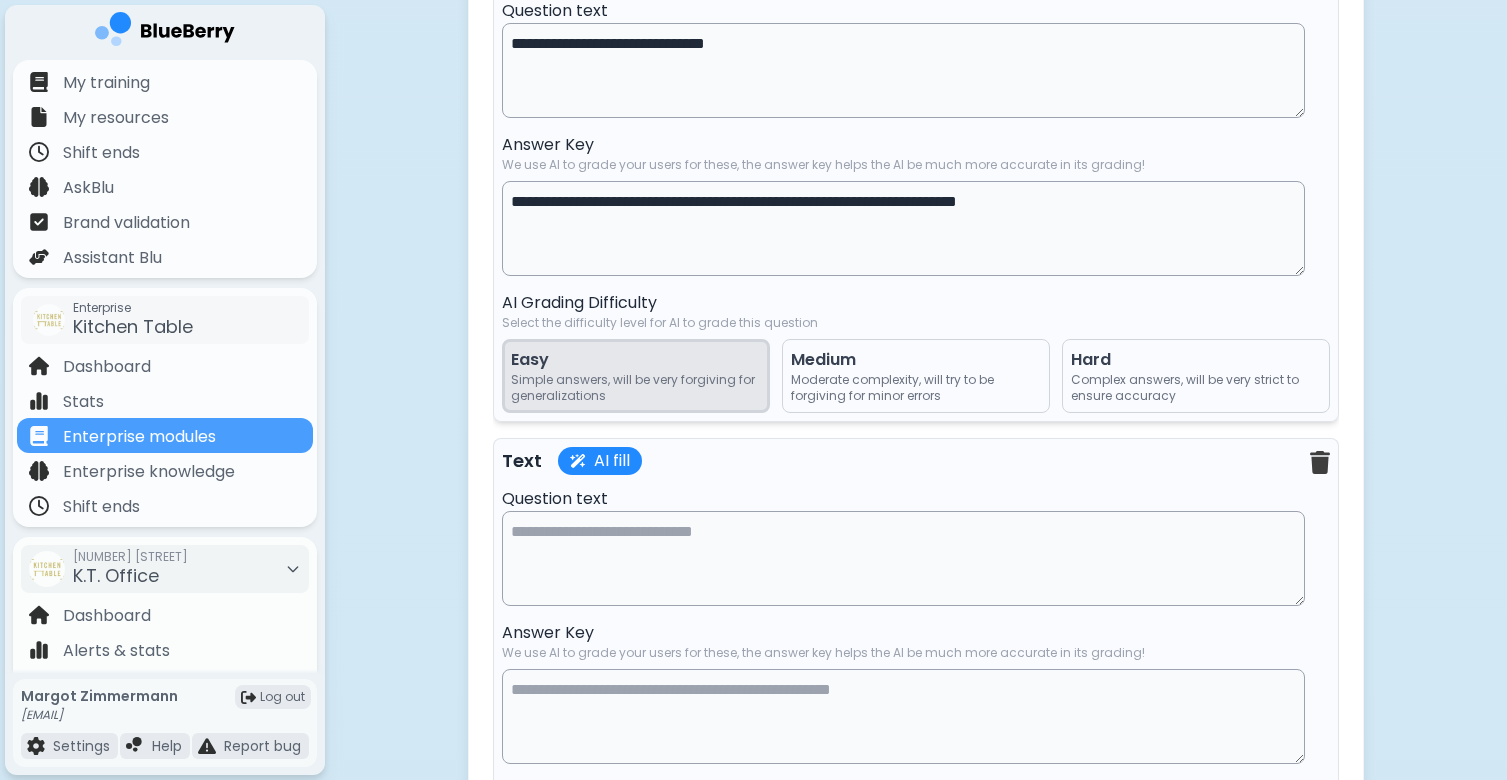 click at bounding box center [903, 558] 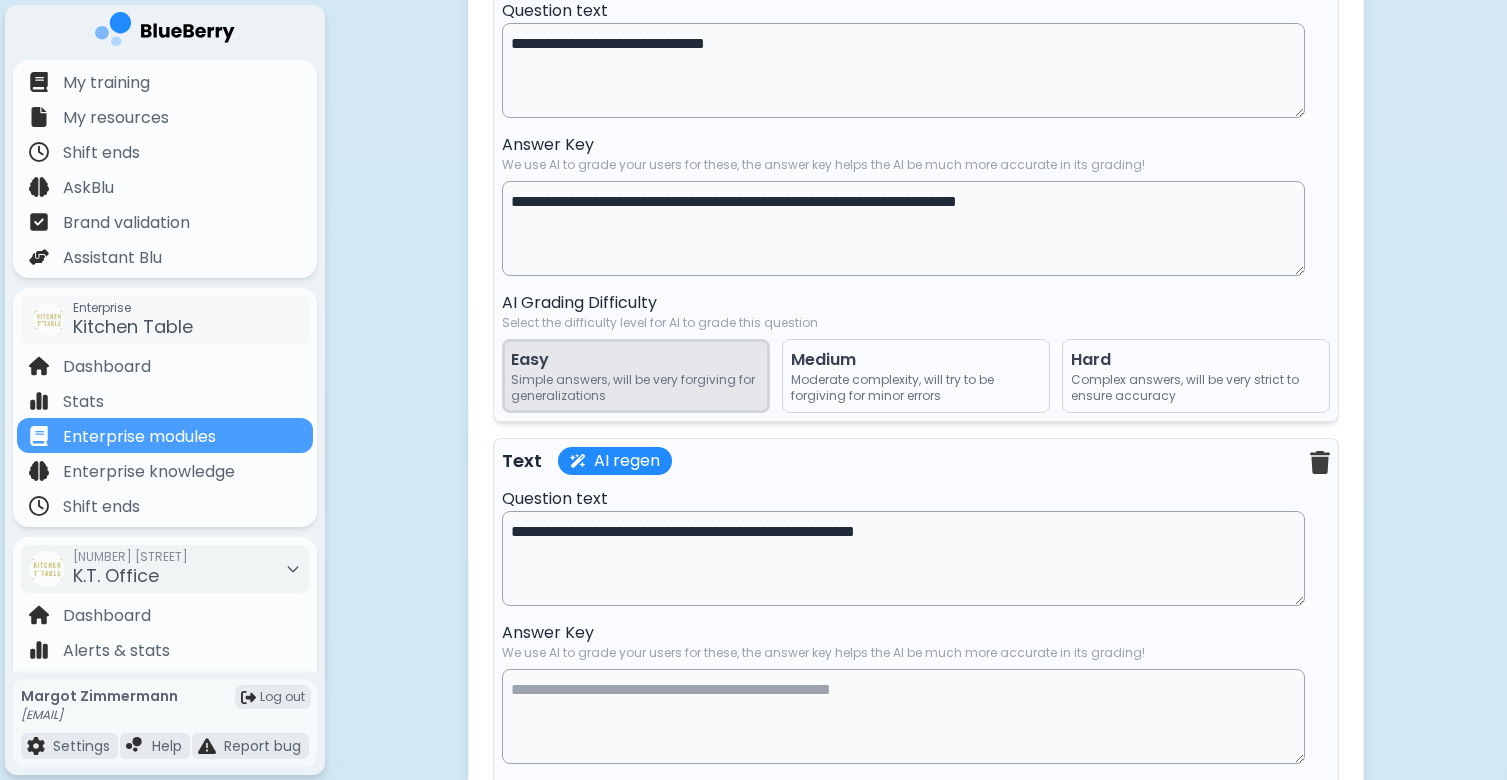scroll, scrollTop: 24972, scrollLeft: 0, axis: vertical 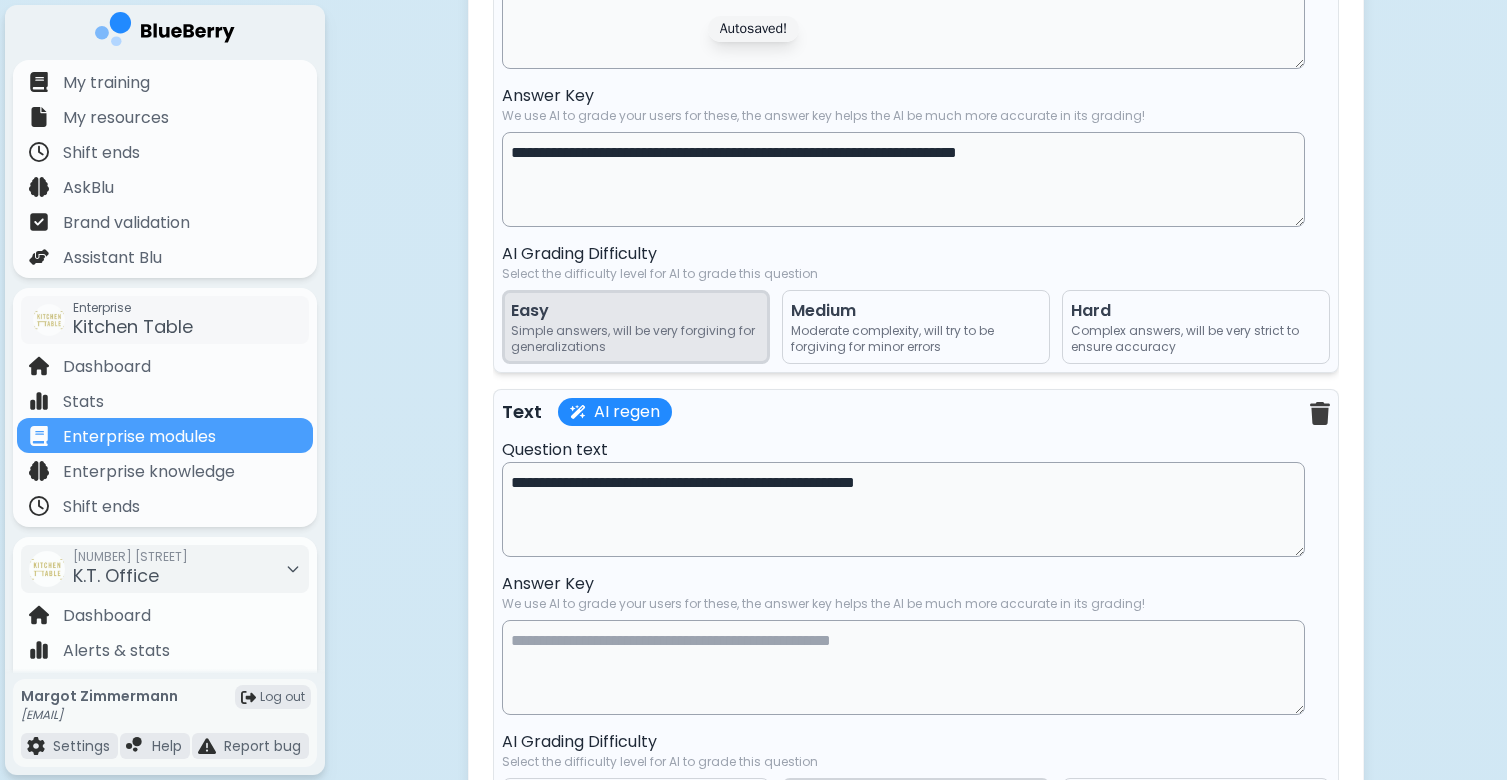 drag, startPoint x: 532, startPoint y: 532, endPoint x: 463, endPoint y: 532, distance: 69 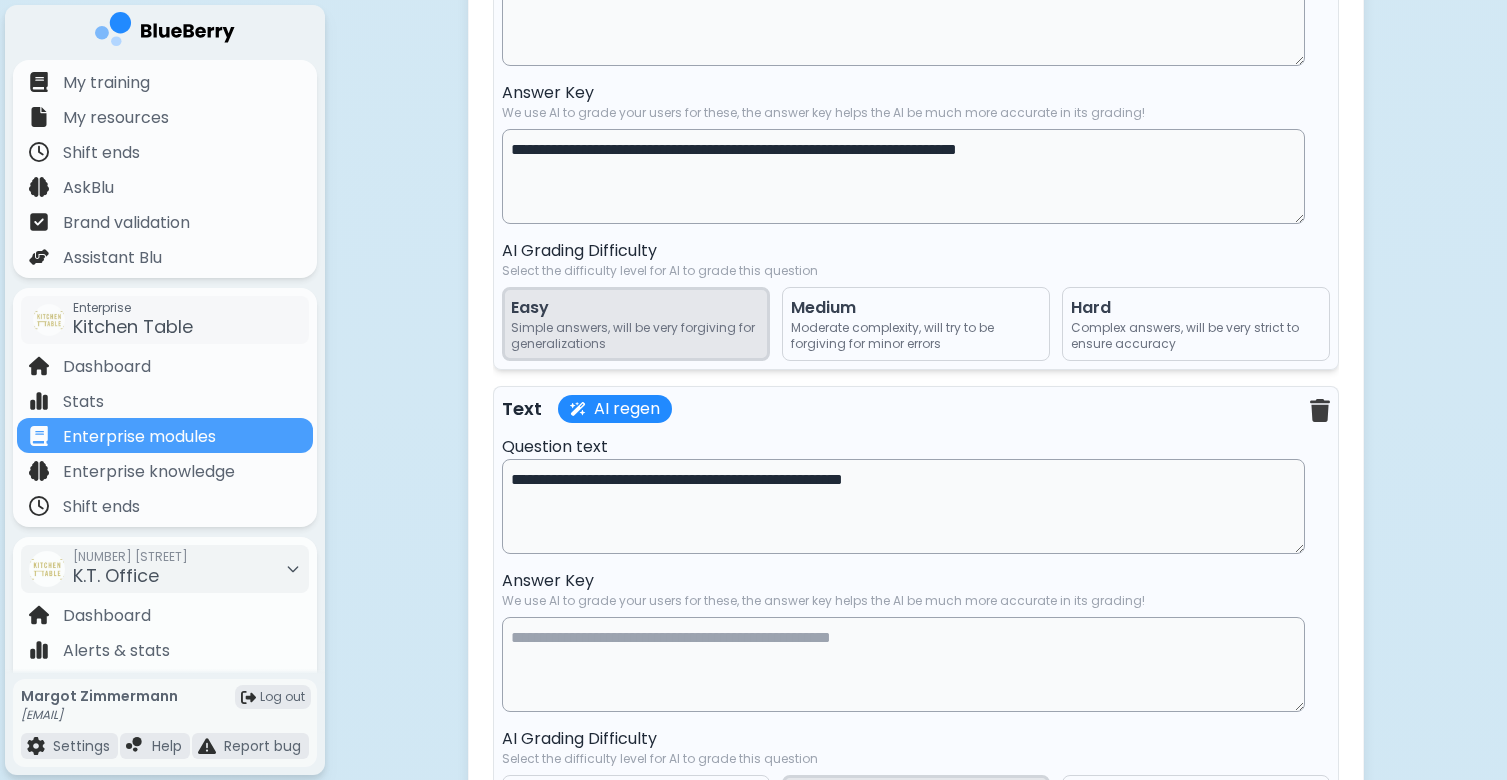 scroll, scrollTop: 24978, scrollLeft: 0, axis: vertical 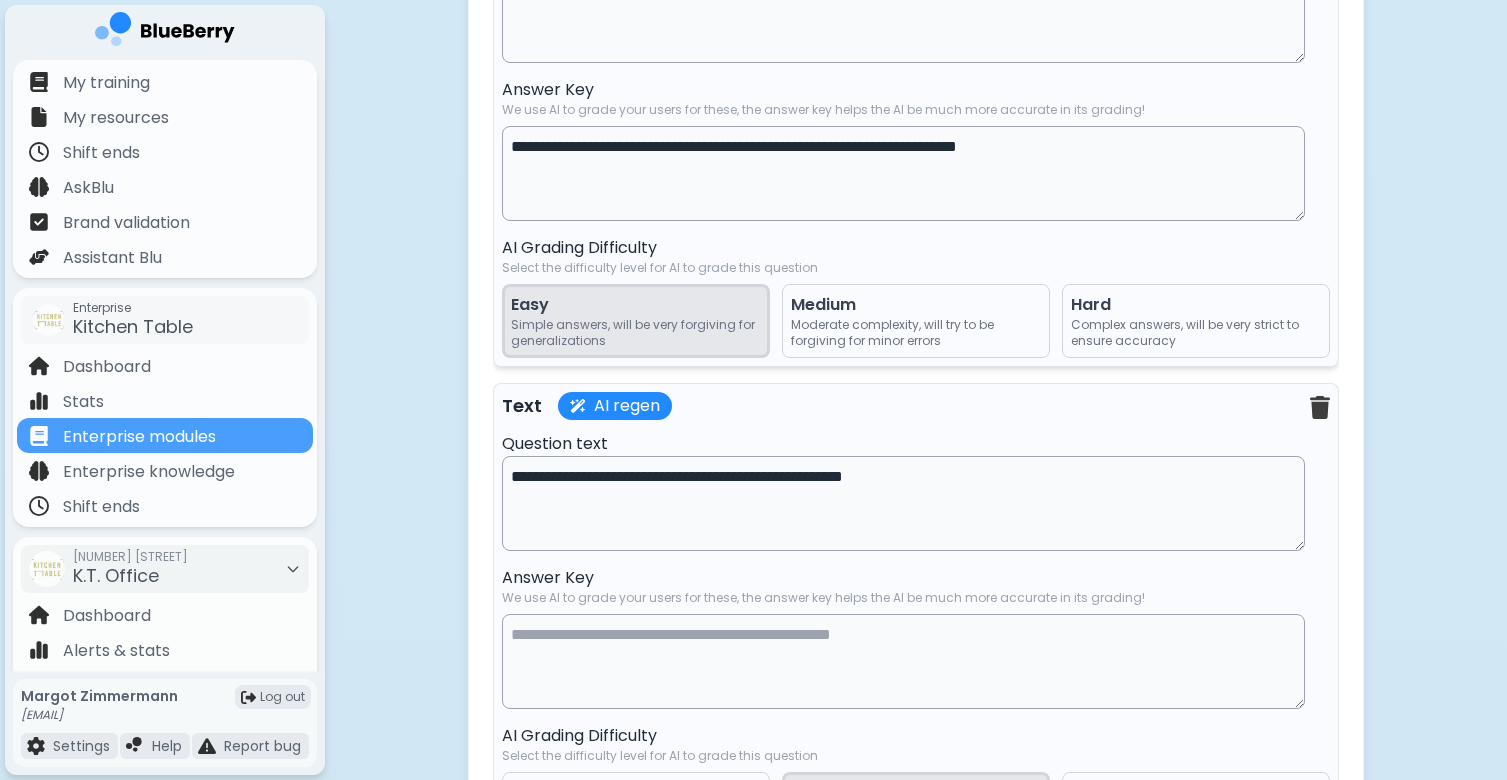 type on "**********" 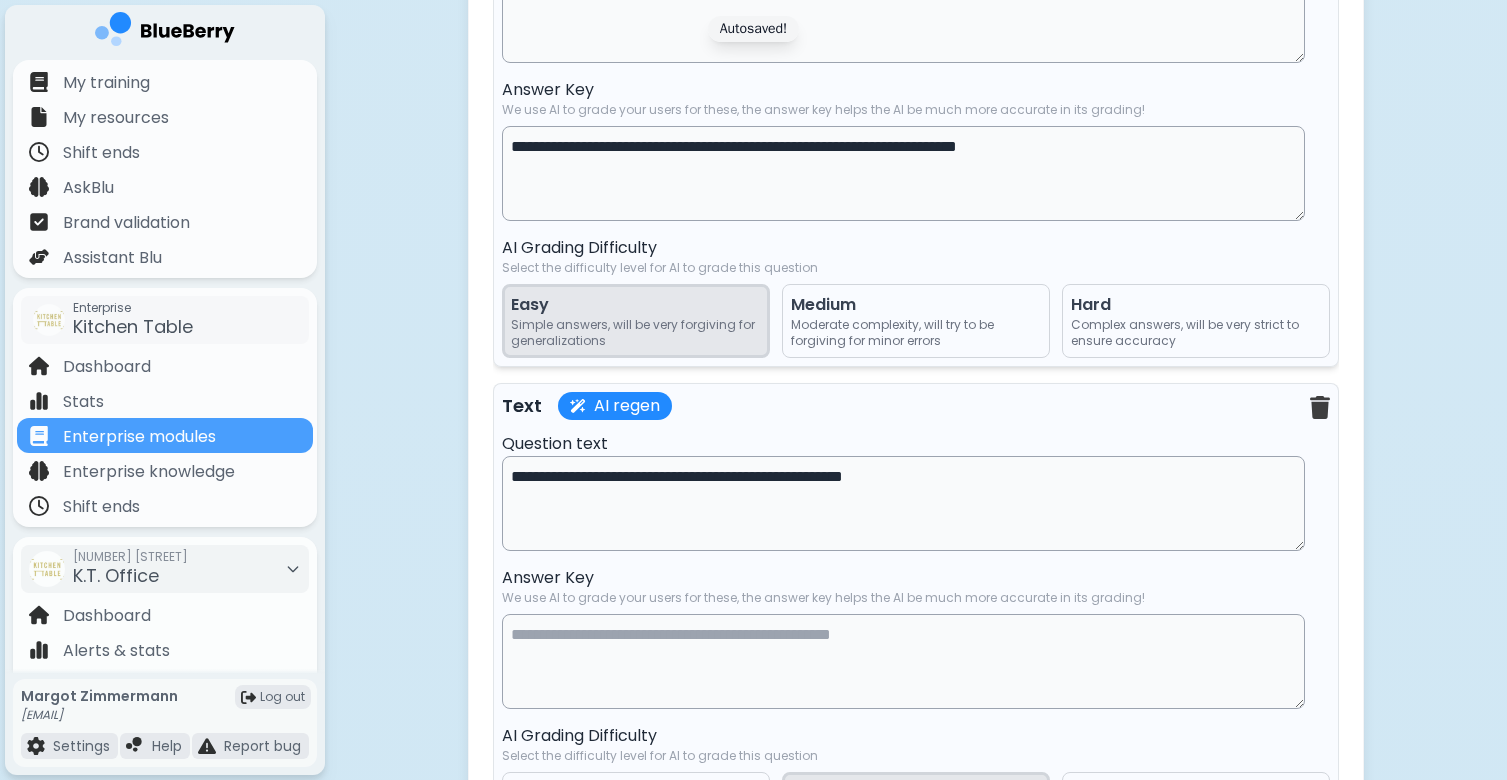 click on "**********" at bounding box center [903, 173] 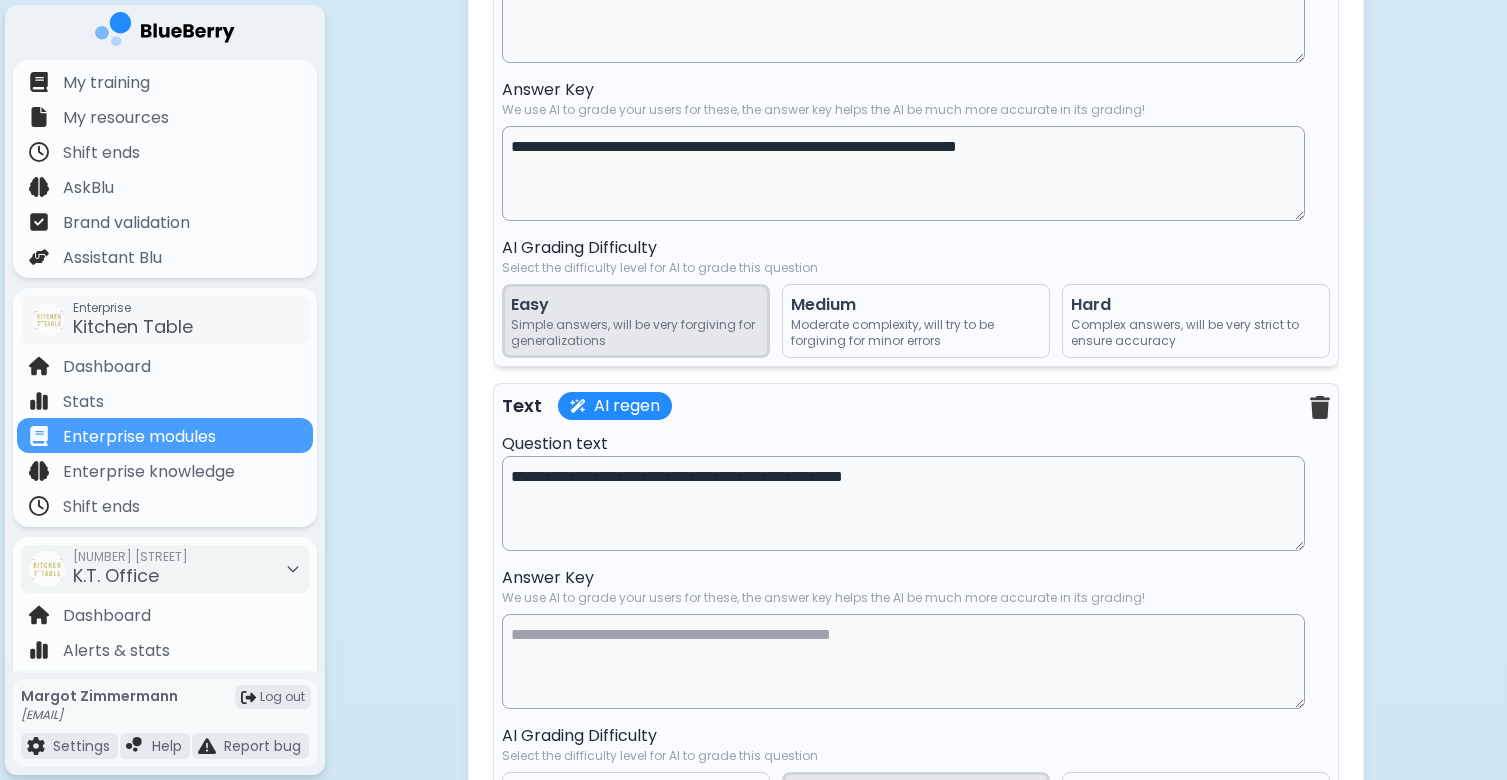 click at bounding box center [903, 661] 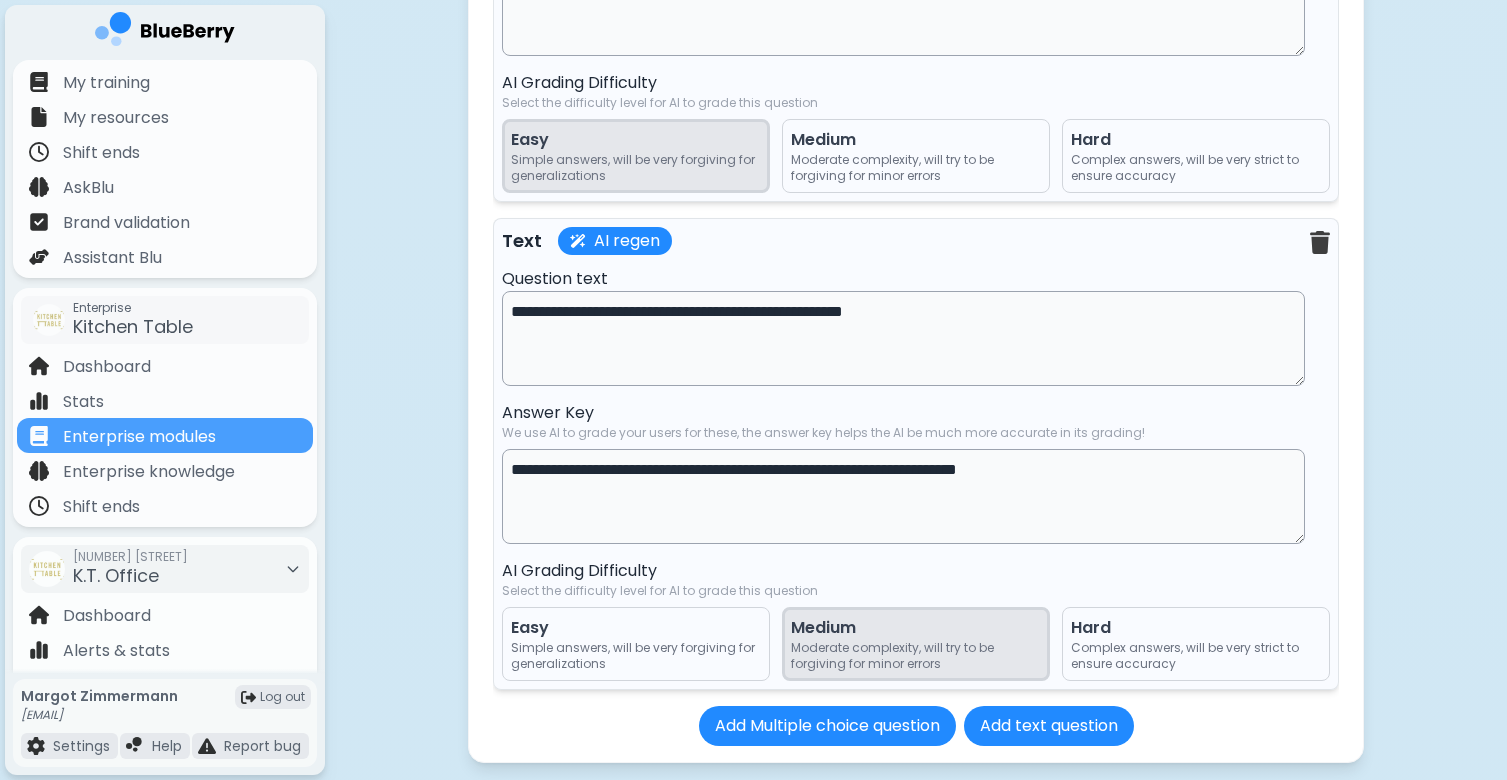 scroll, scrollTop: 25248, scrollLeft: 0, axis: vertical 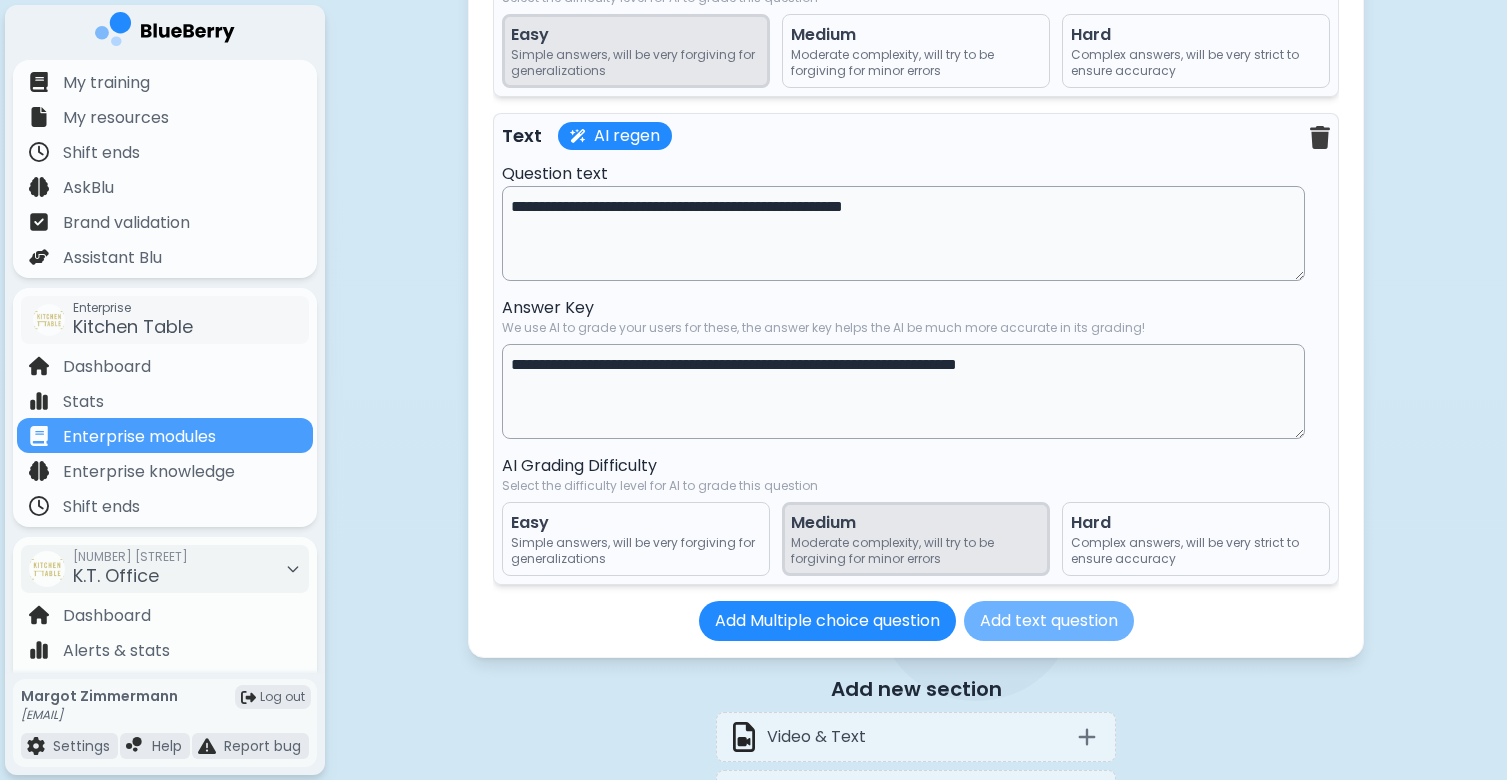 type on "**********" 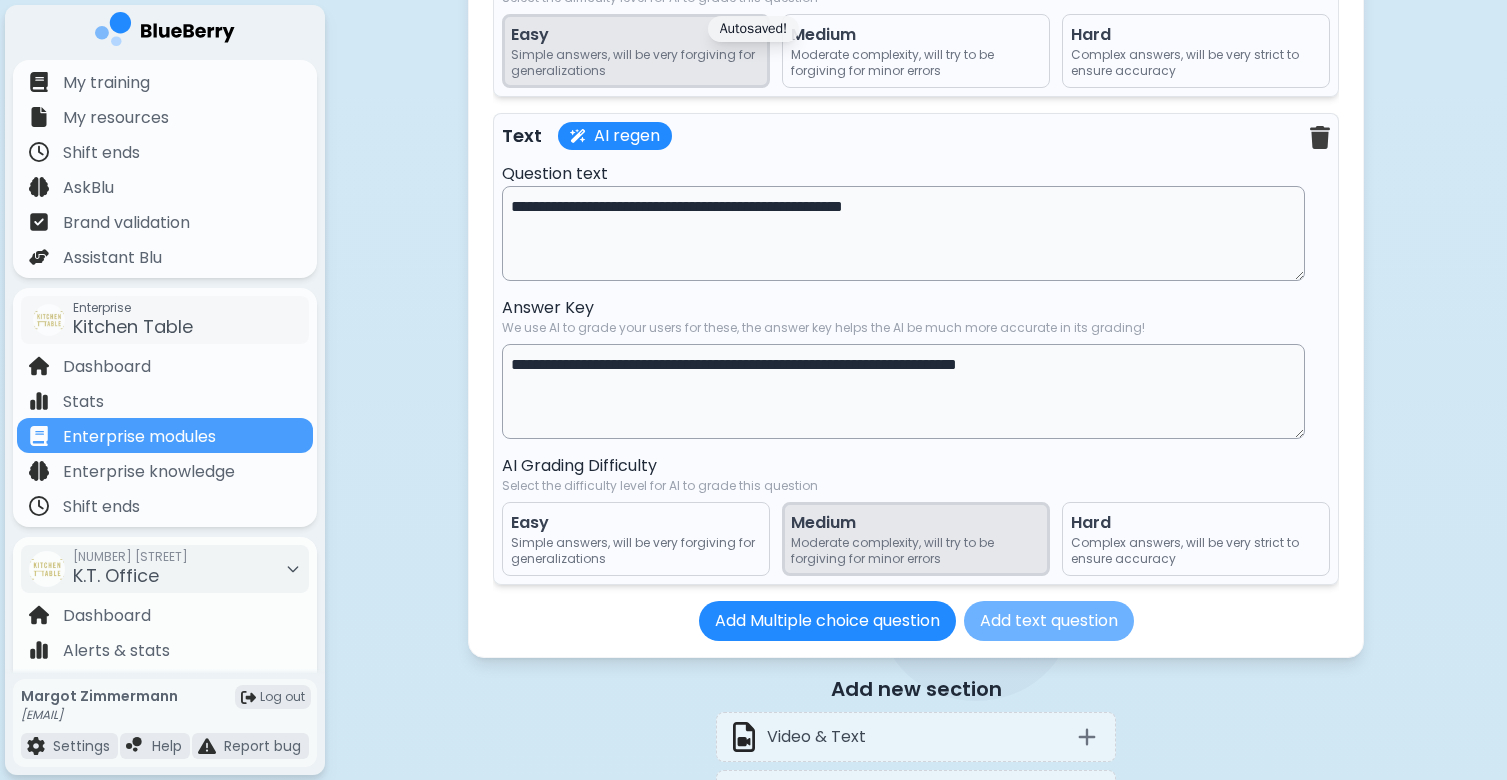 click on "Add text question" at bounding box center [1049, 621] 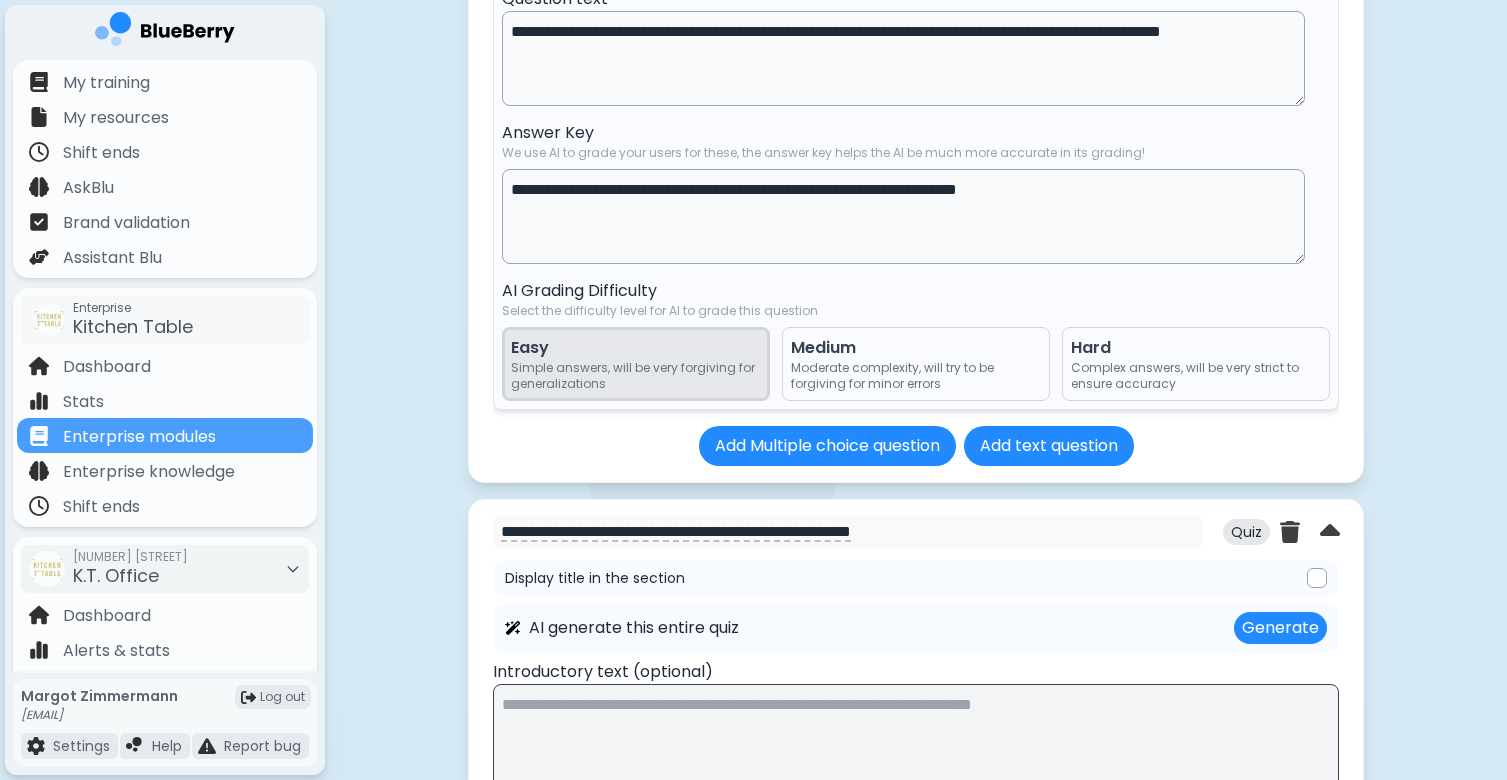 scroll, scrollTop: 23850, scrollLeft: 0, axis: vertical 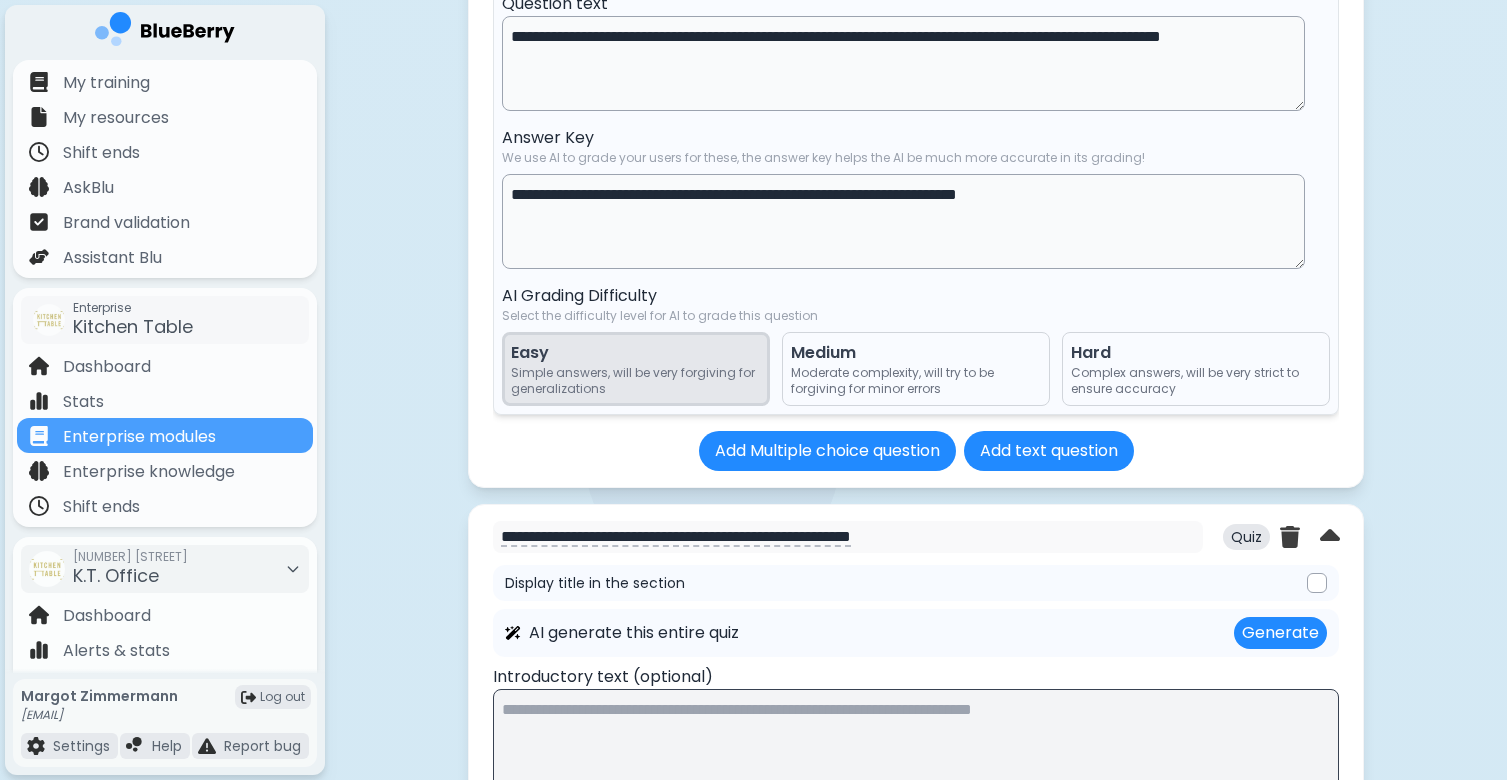 drag, startPoint x: 585, startPoint y: 117, endPoint x: 491, endPoint y: 76, distance: 102.55243 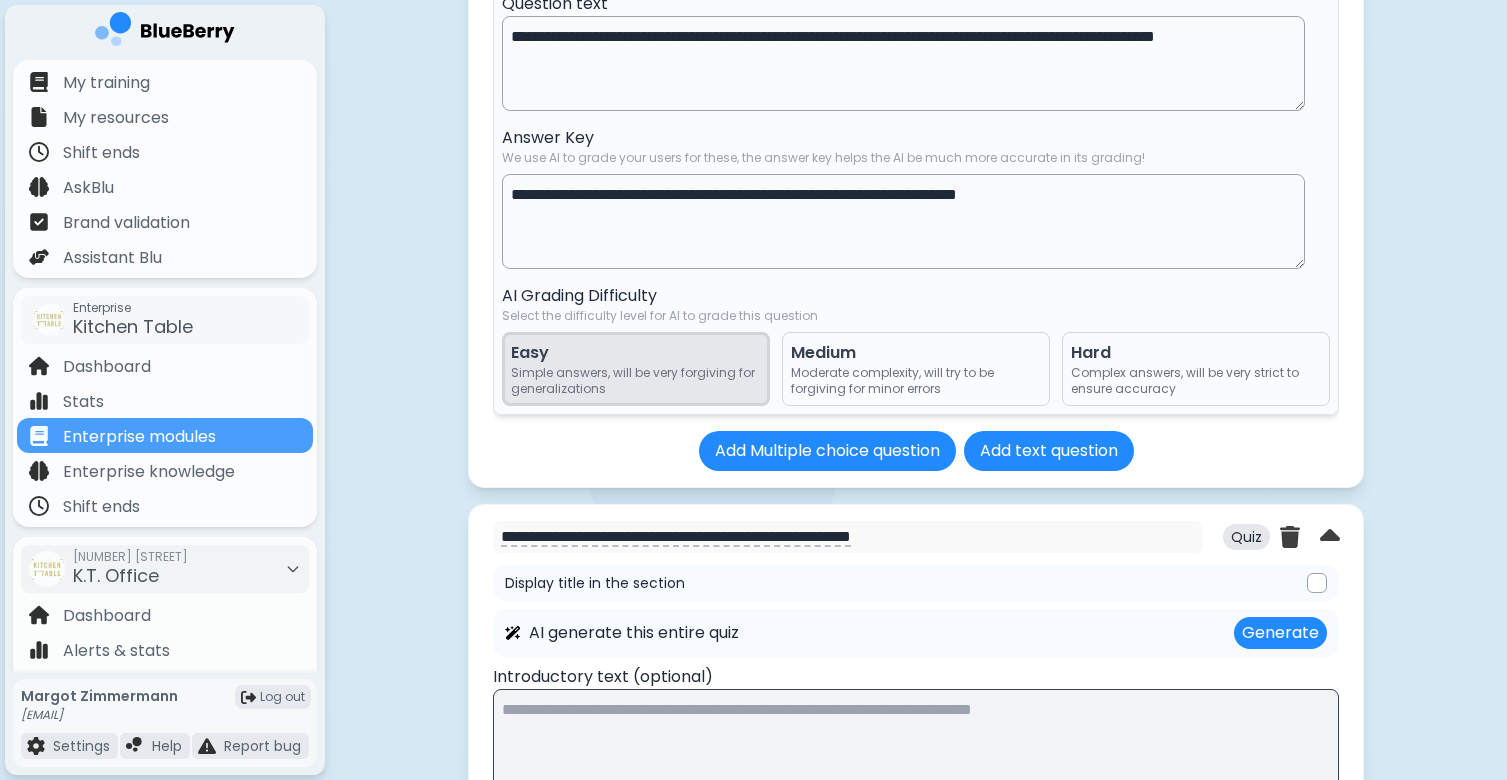 drag, startPoint x: 584, startPoint y: 106, endPoint x: 498, endPoint y: 81, distance: 89.560036 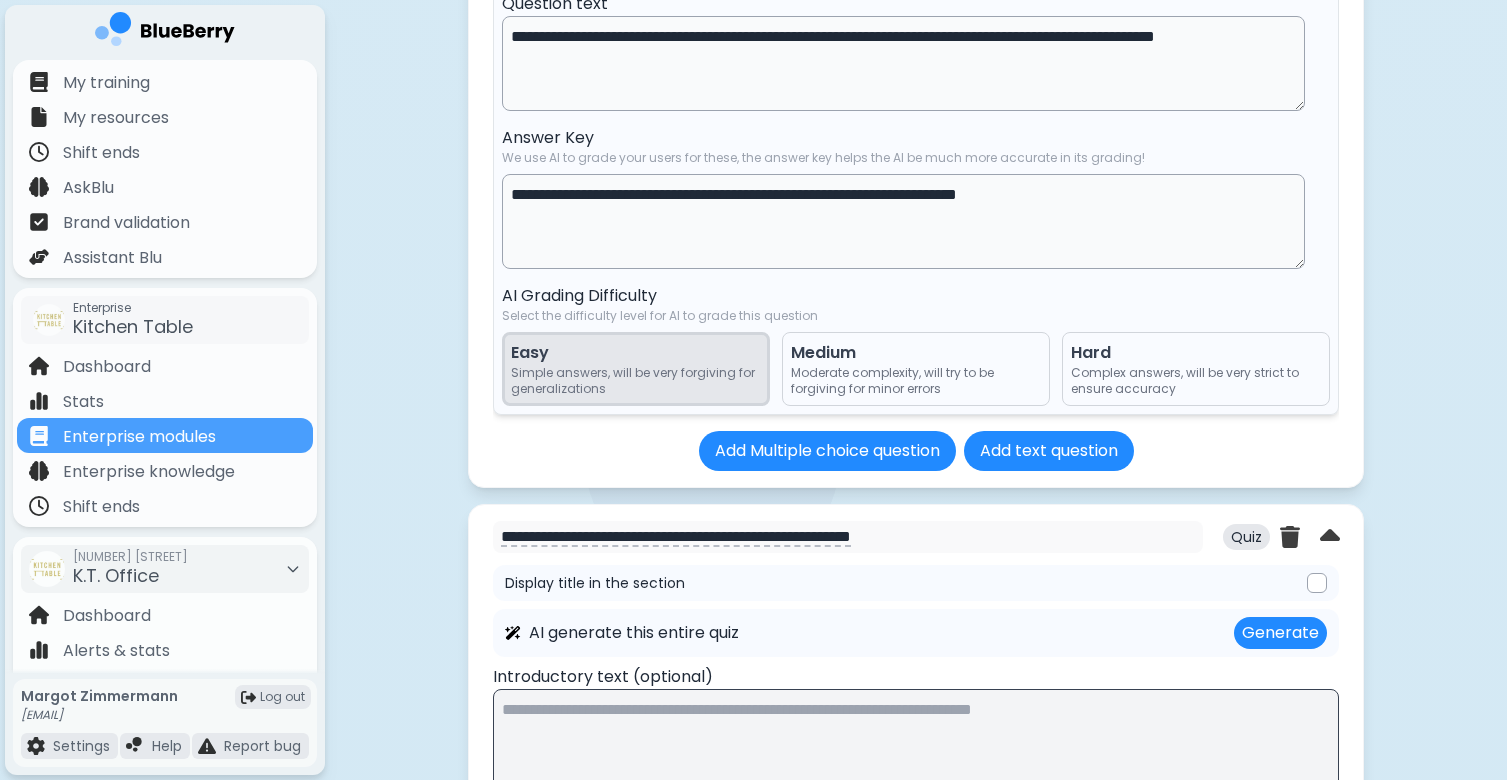 click on "**********" at bounding box center (916, 179) 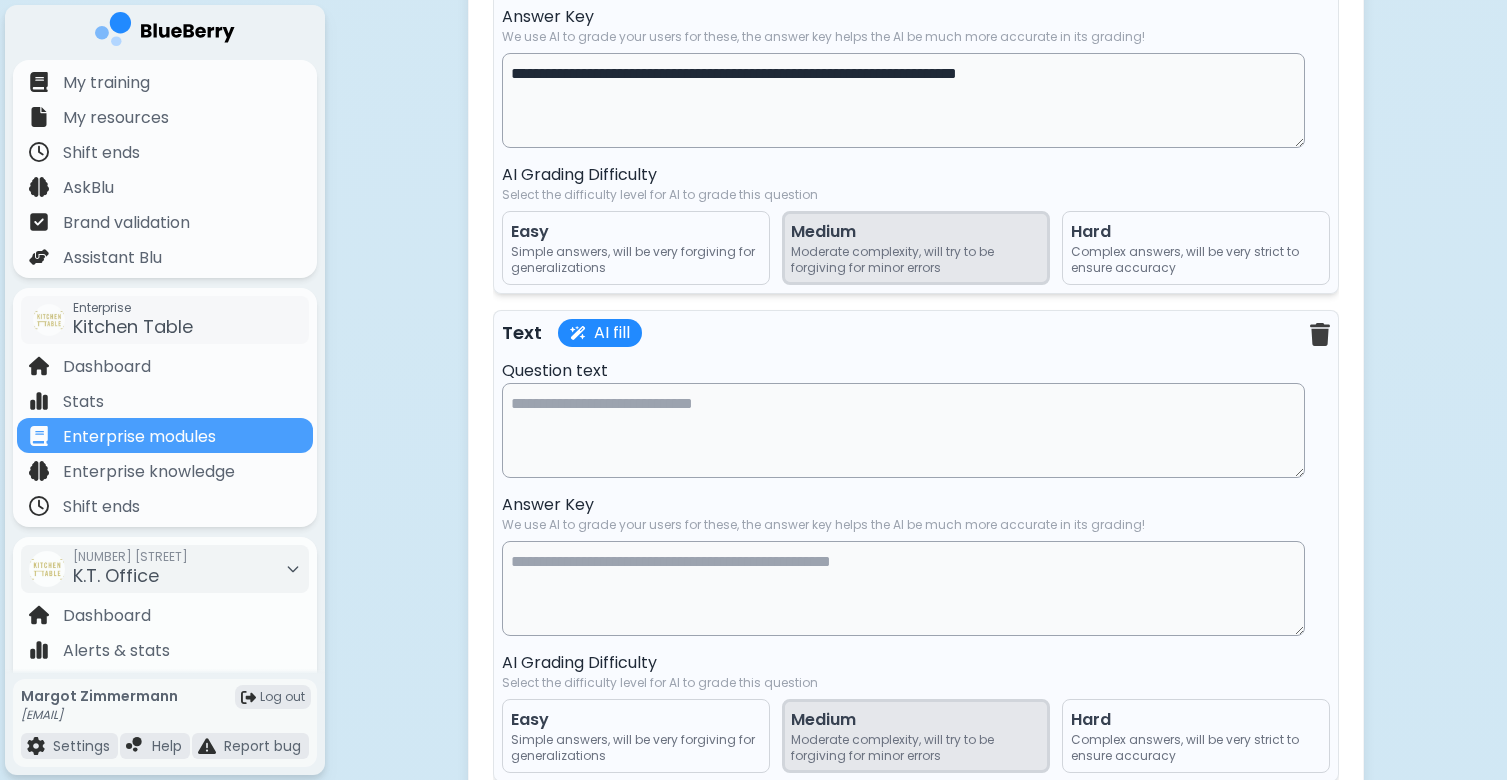 scroll, scrollTop: 25628, scrollLeft: 0, axis: vertical 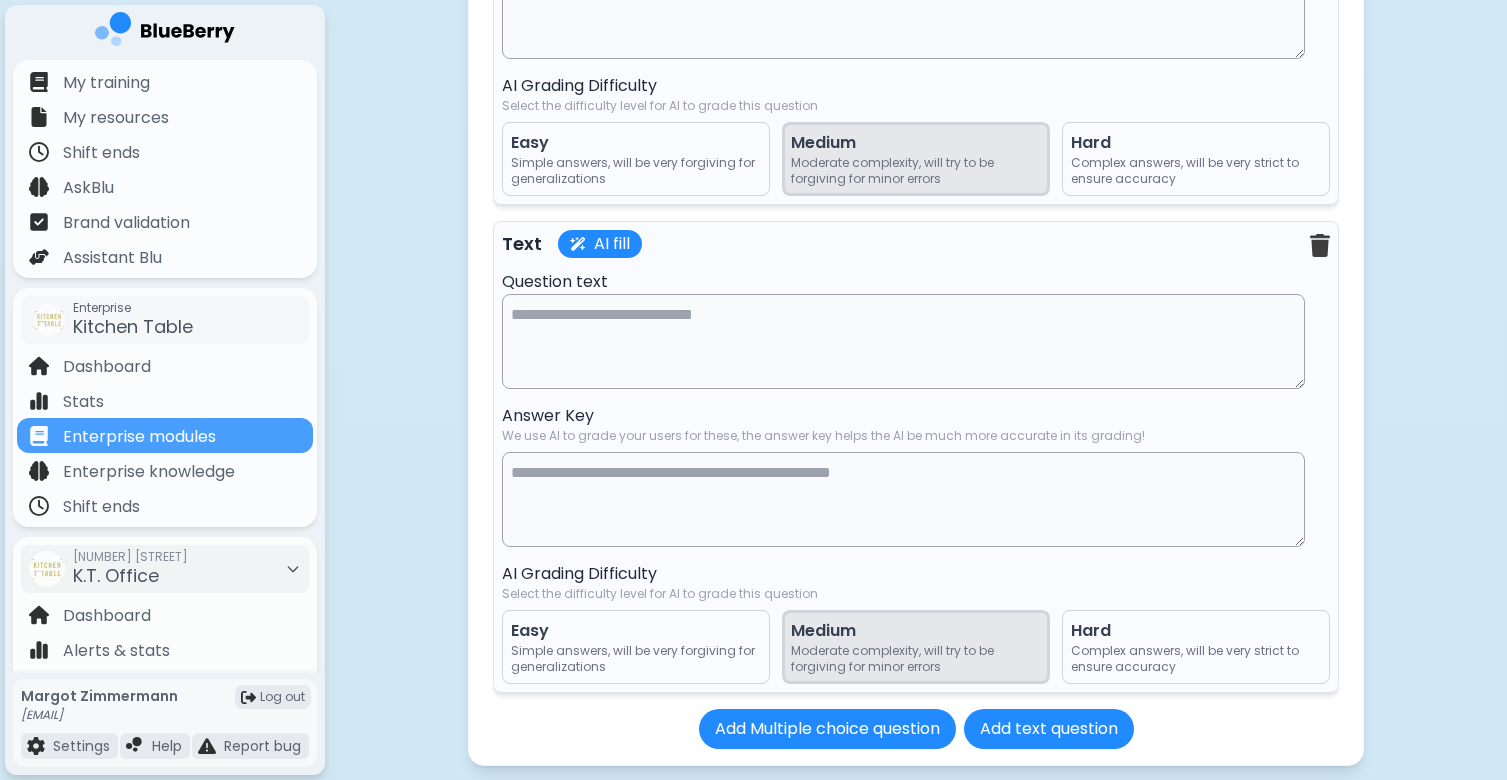 type on "**********" 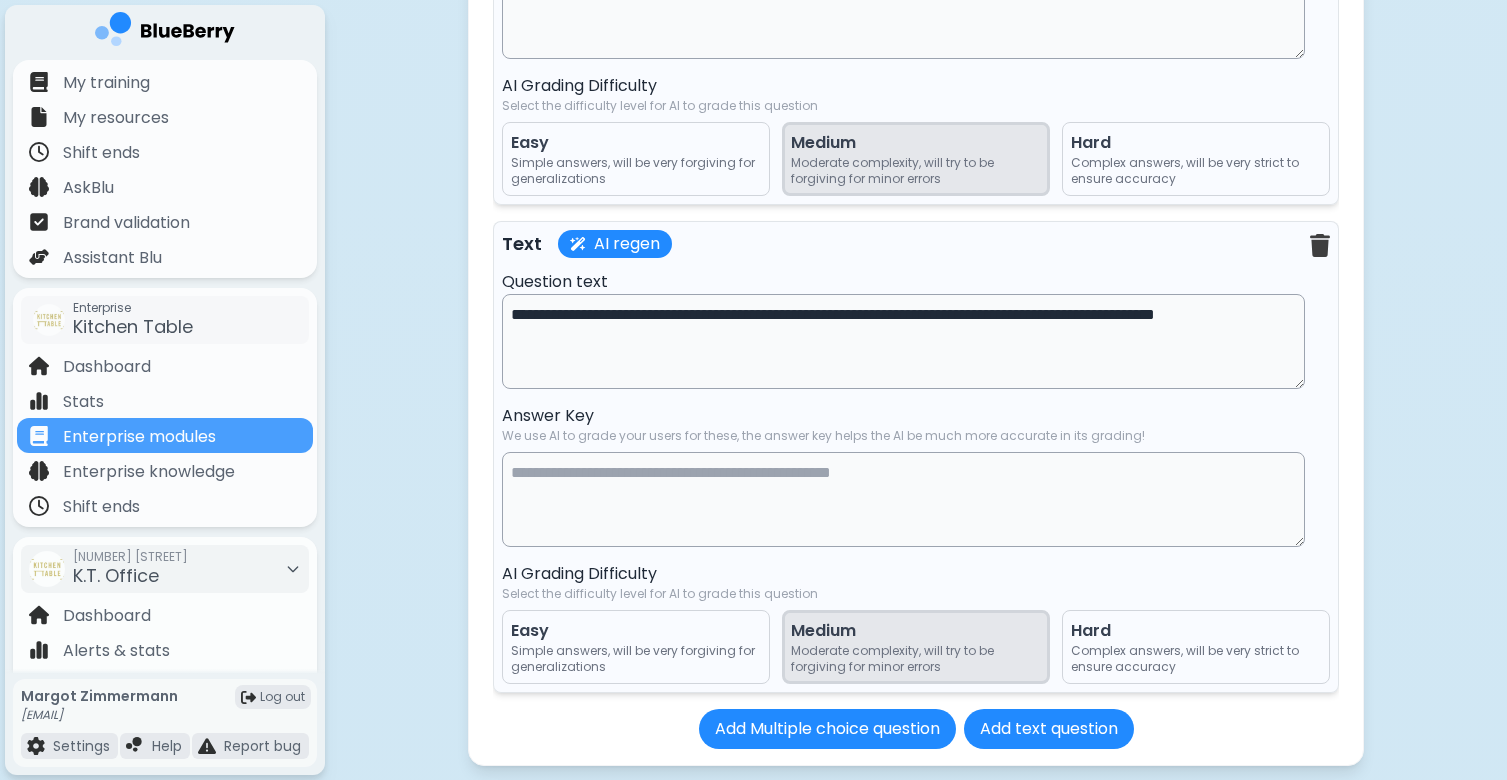 drag, startPoint x: 1144, startPoint y: 357, endPoint x: 1206, endPoint y: 400, distance: 75.45197 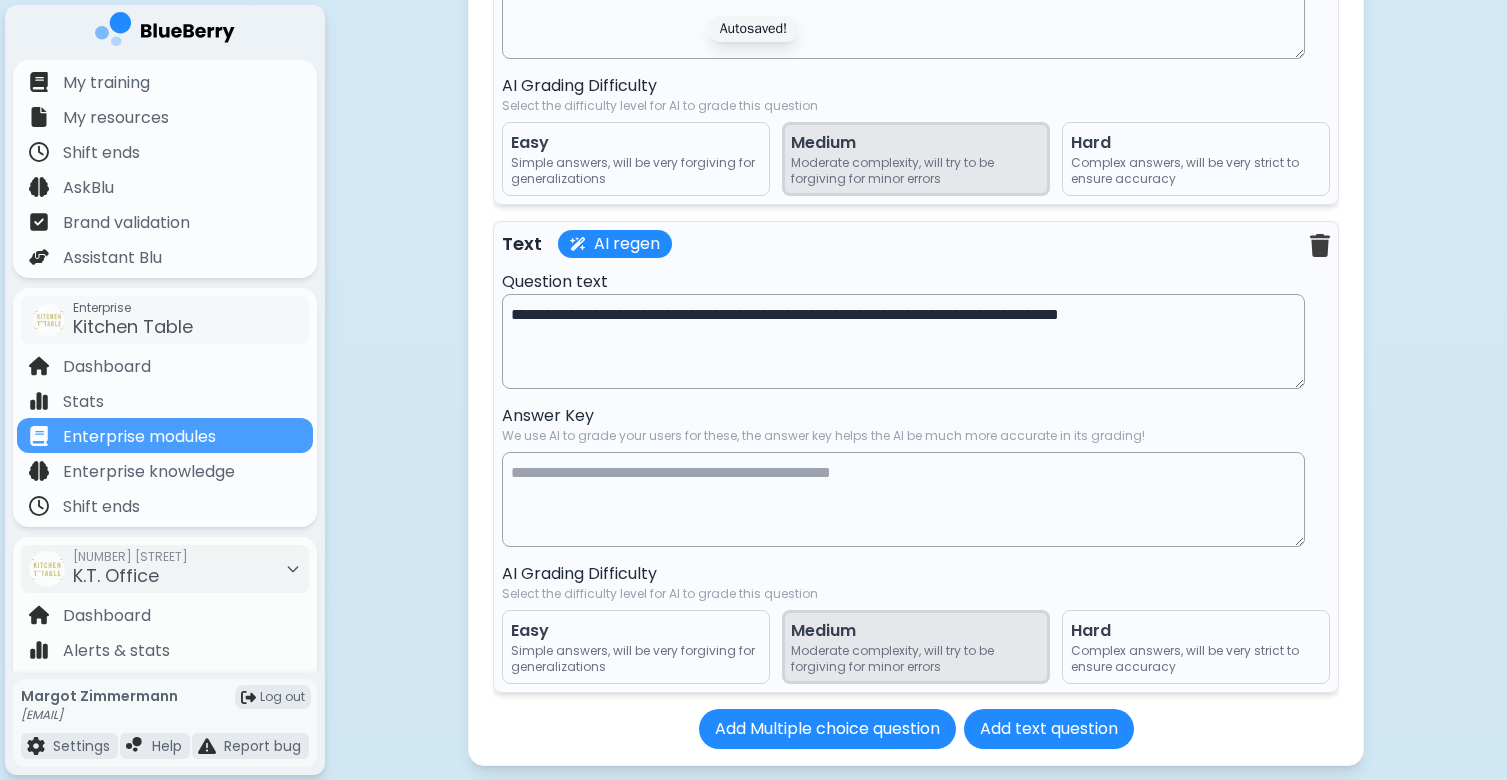 type on "**********" 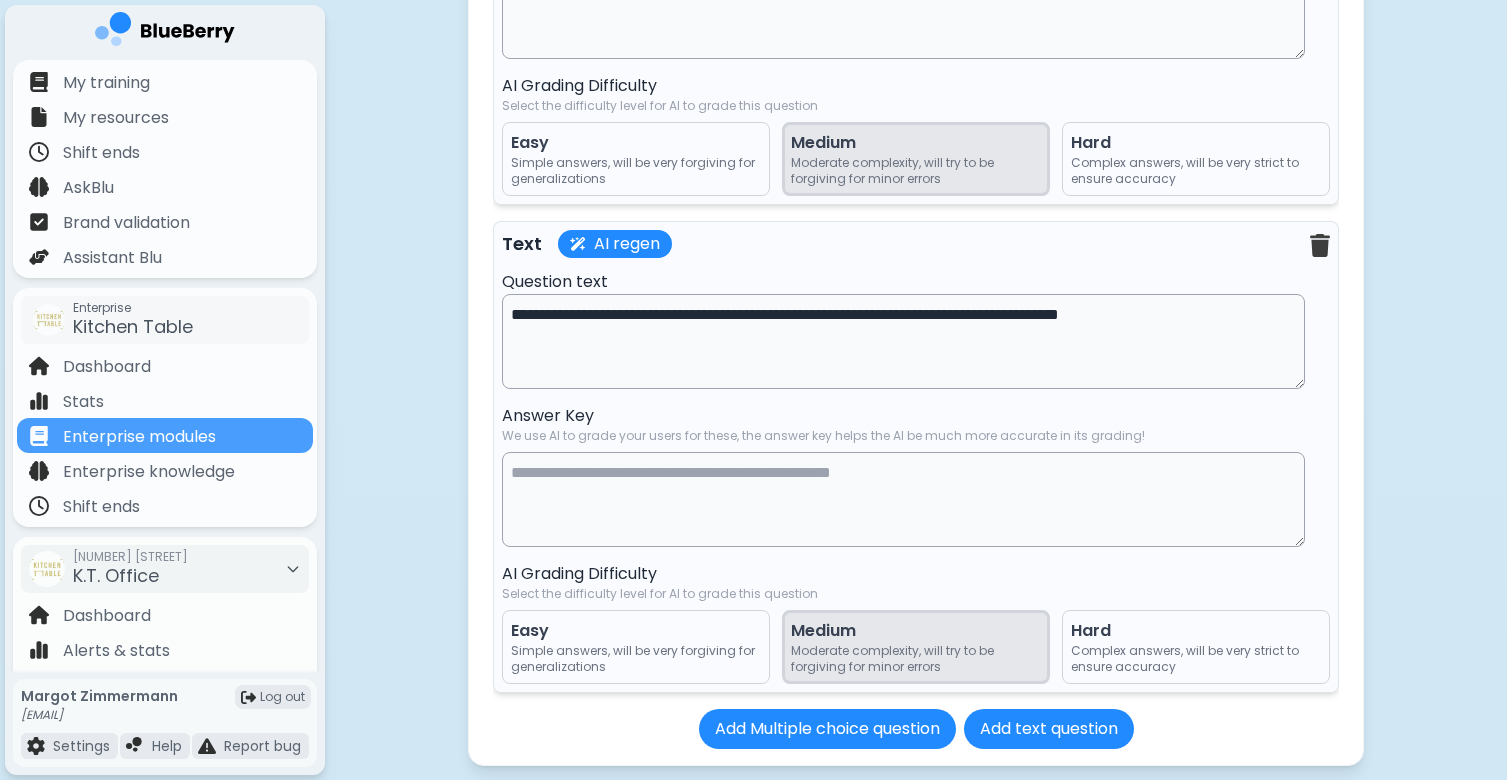 click at bounding box center (903, 499) 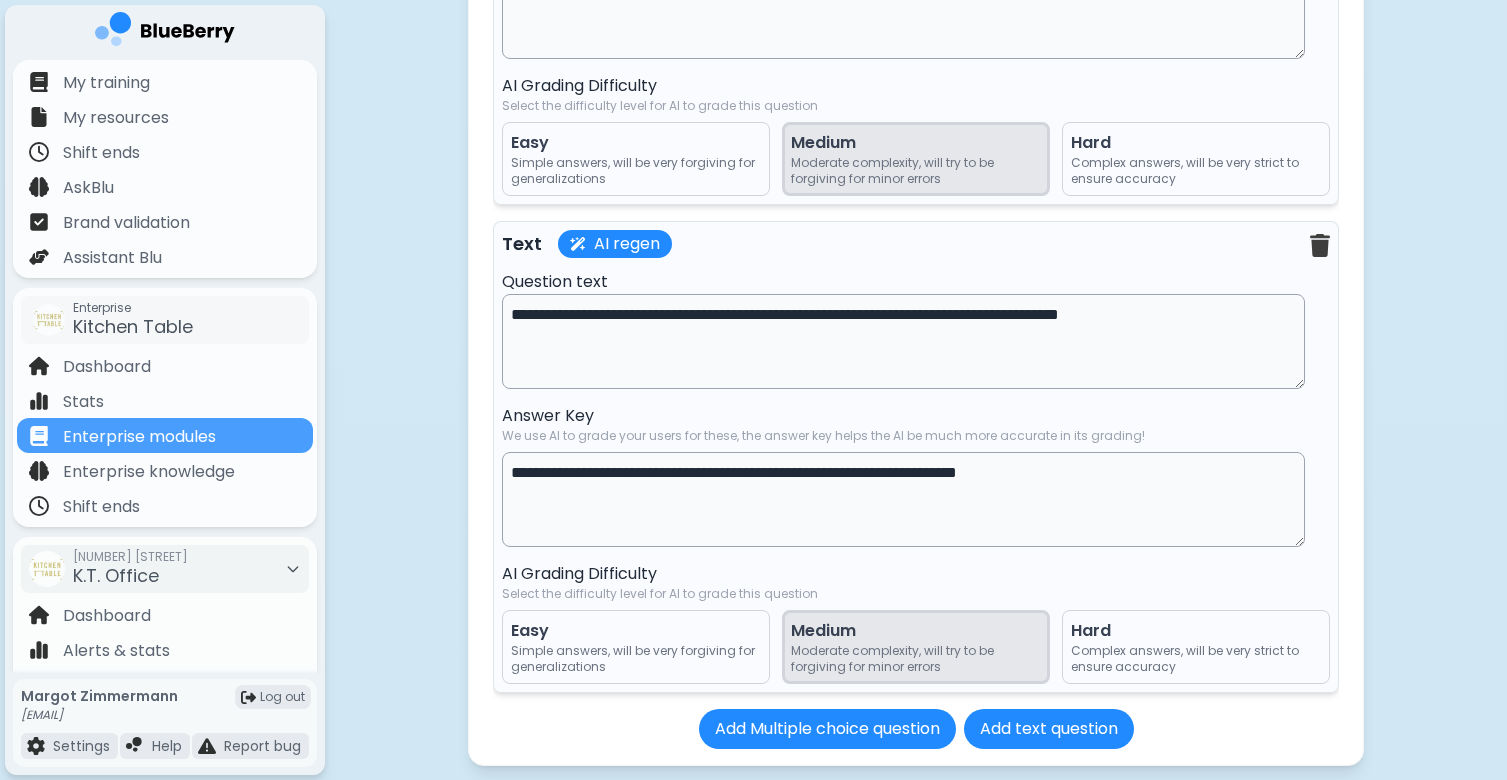 type on "**********" 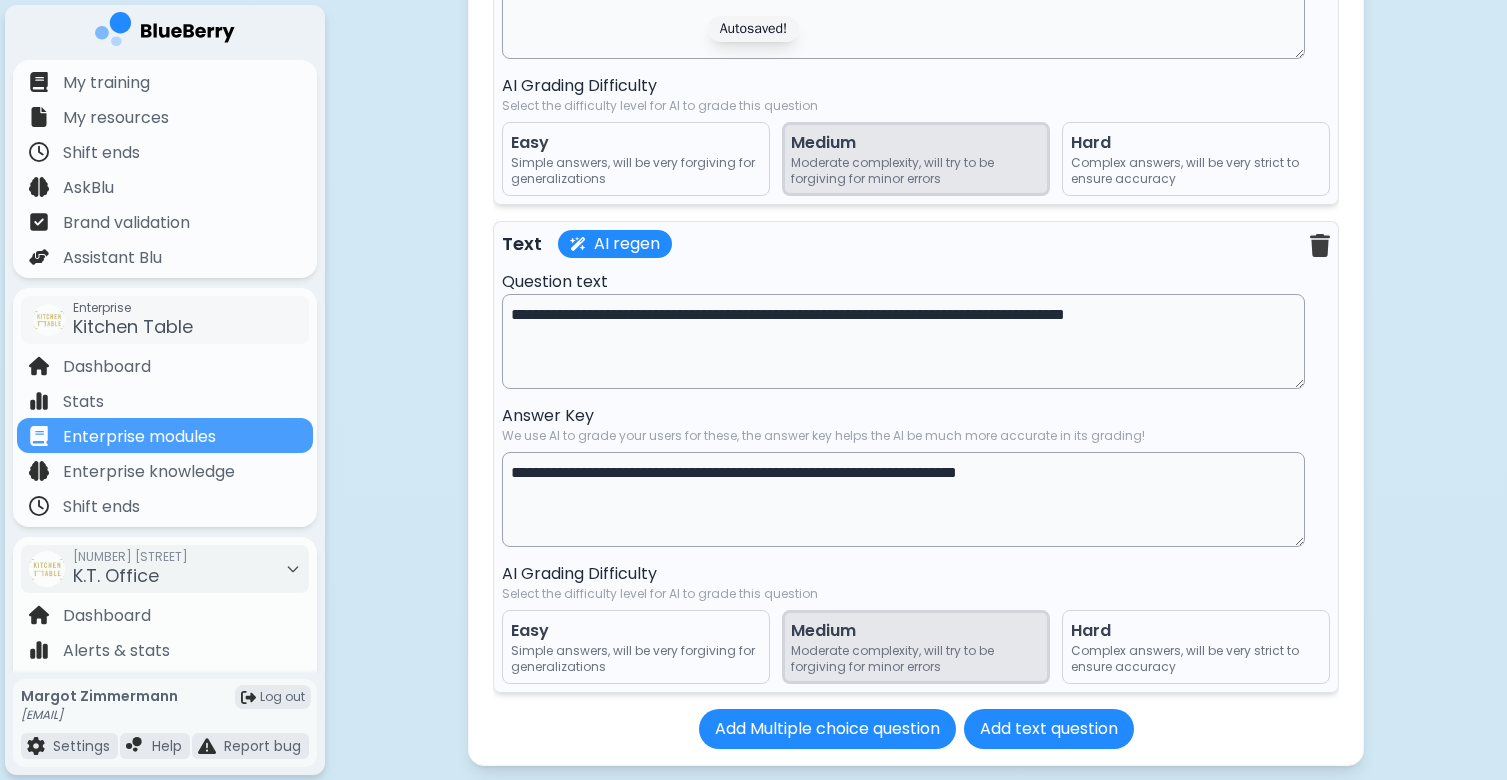 type on "**********" 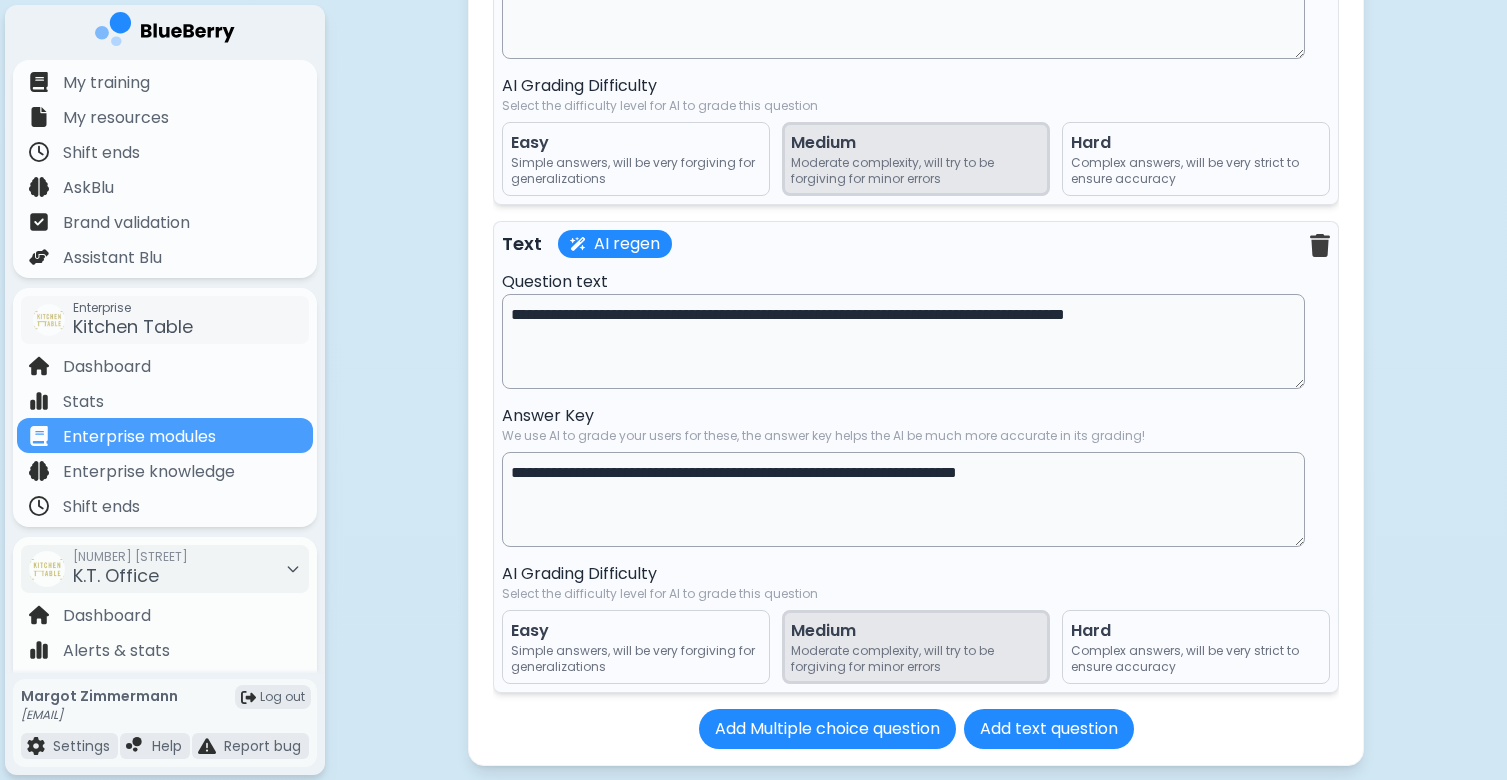 click on "Simple answers, will be very forgiving for generalizations" at bounding box center (636, 659) 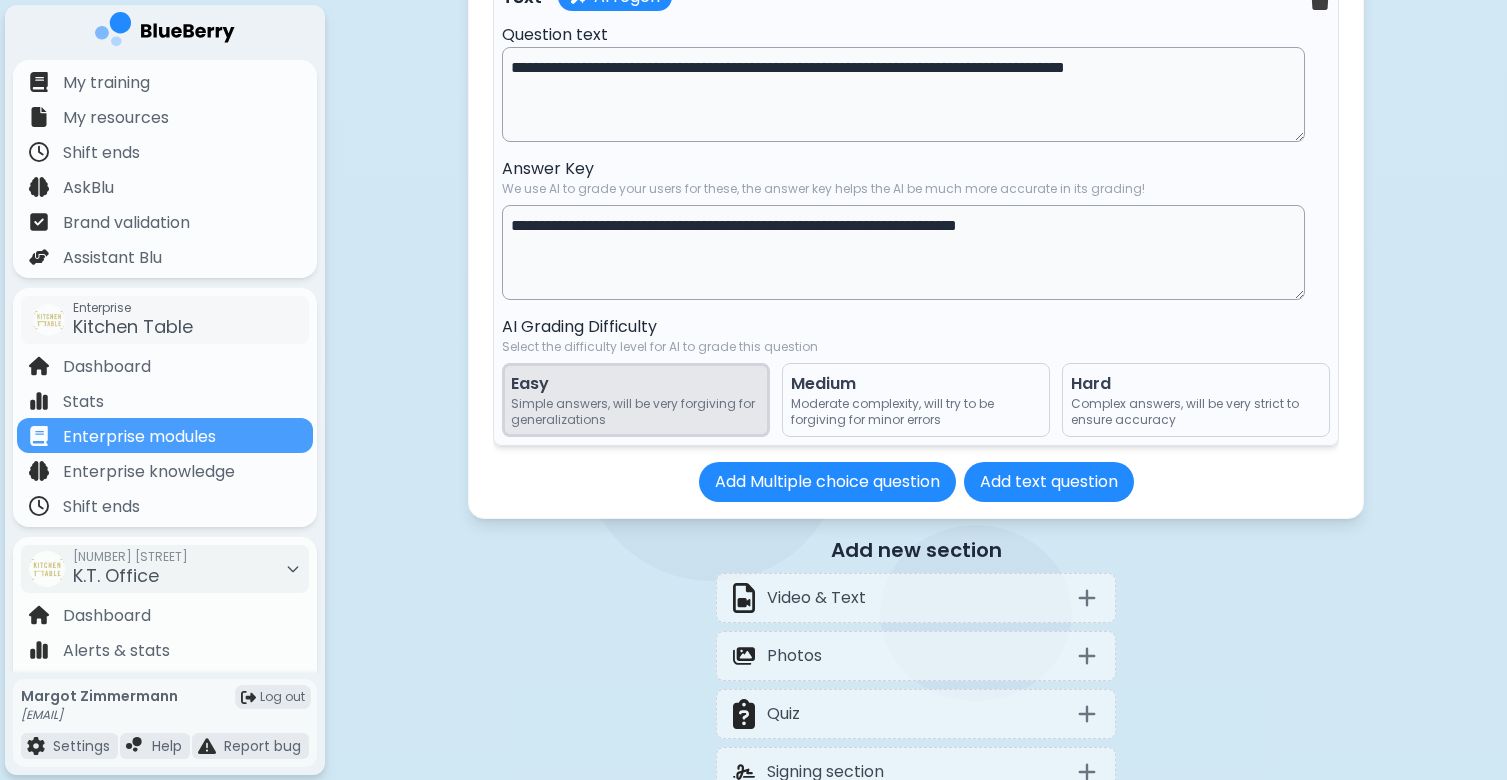scroll, scrollTop: 25950, scrollLeft: 0, axis: vertical 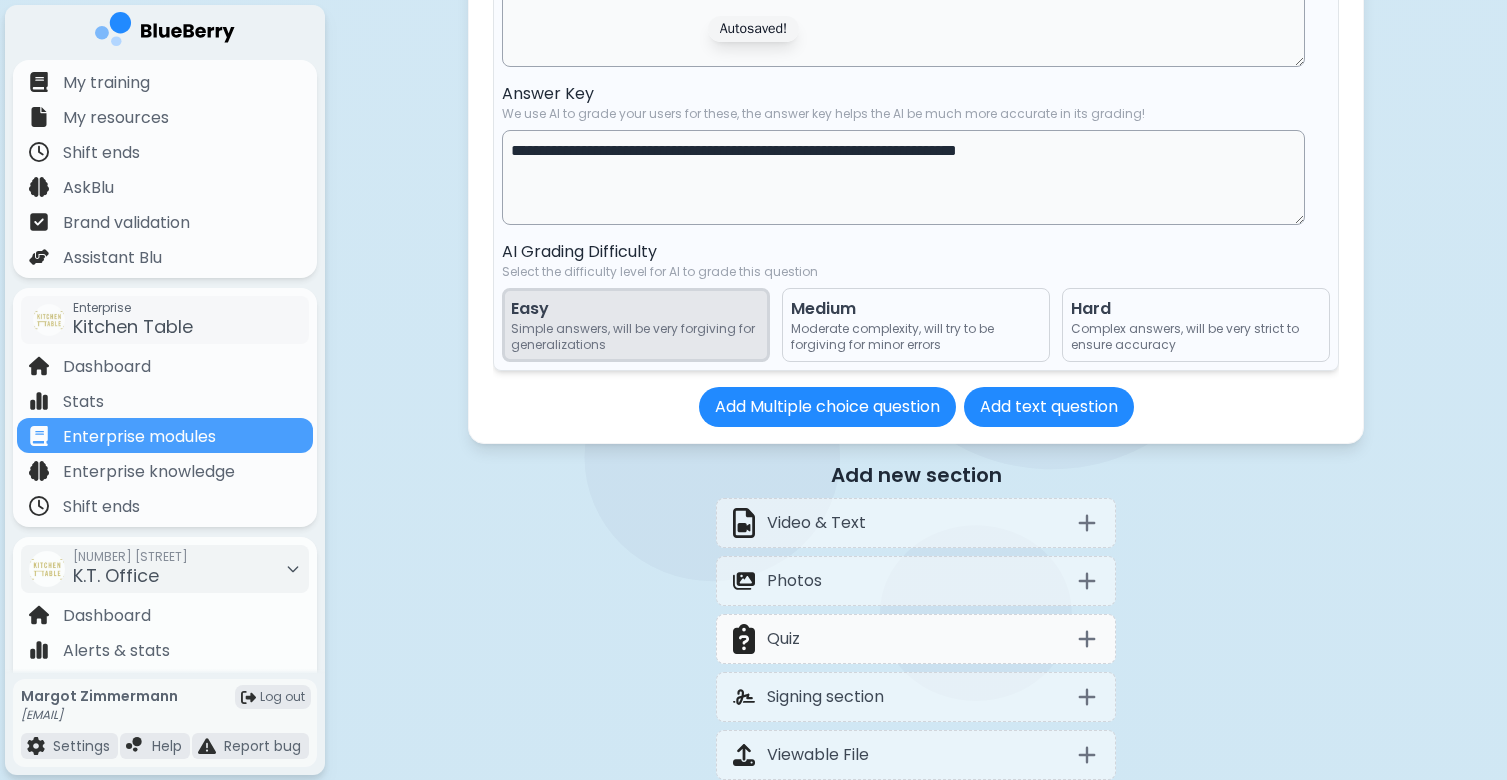 click on "Quiz" at bounding box center (916, 639) 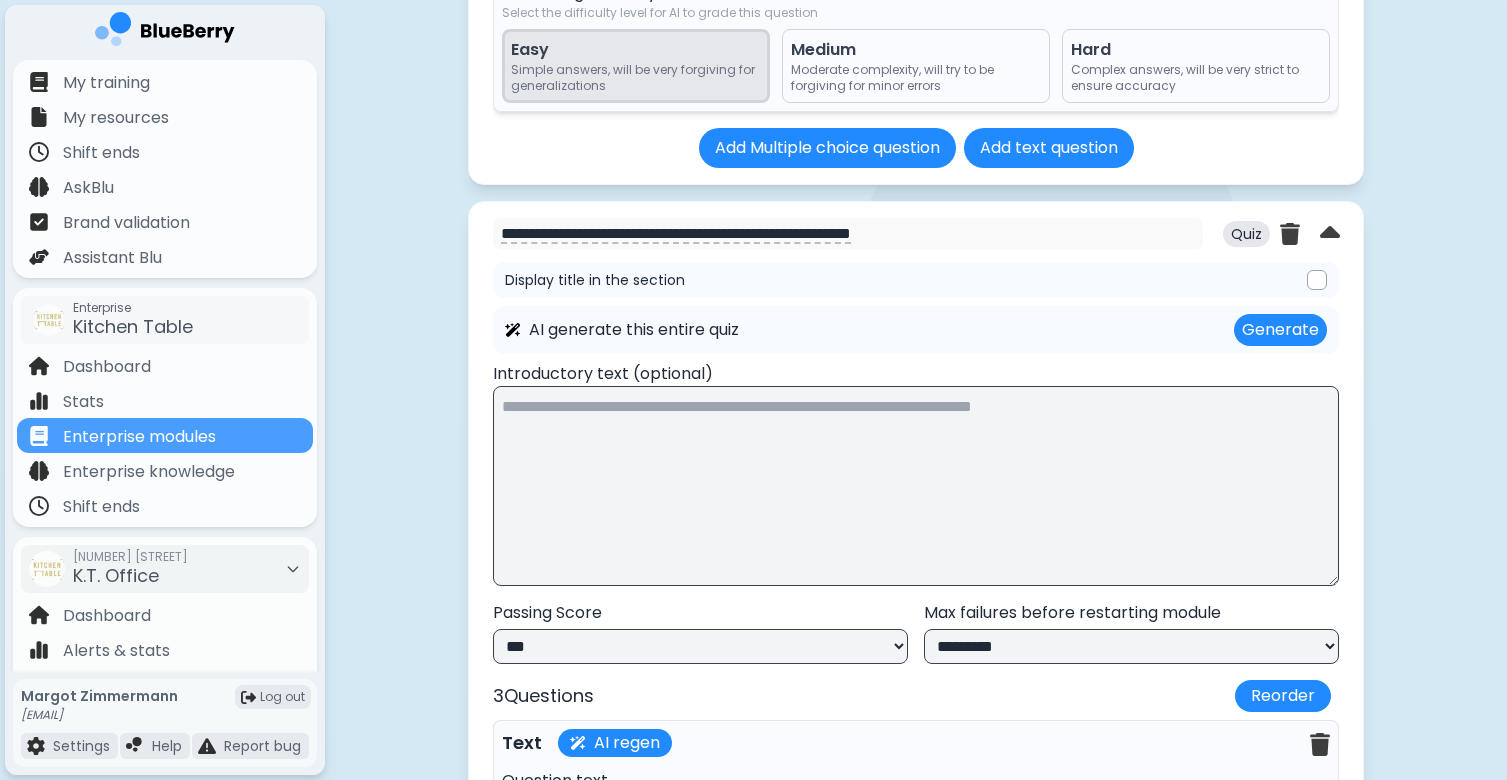 scroll, scrollTop: 24150, scrollLeft: 0, axis: vertical 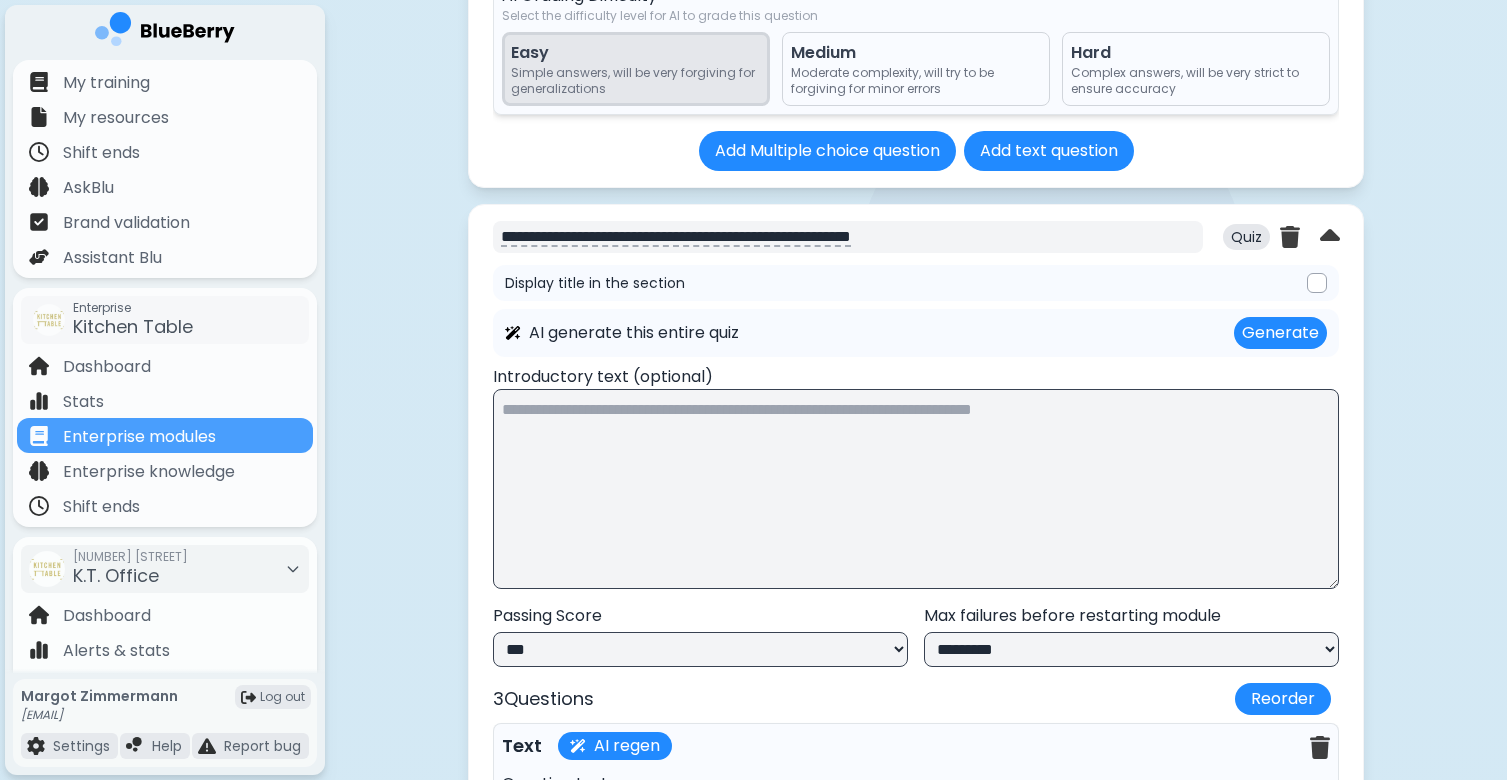 click on "**********" at bounding box center (848, 237) 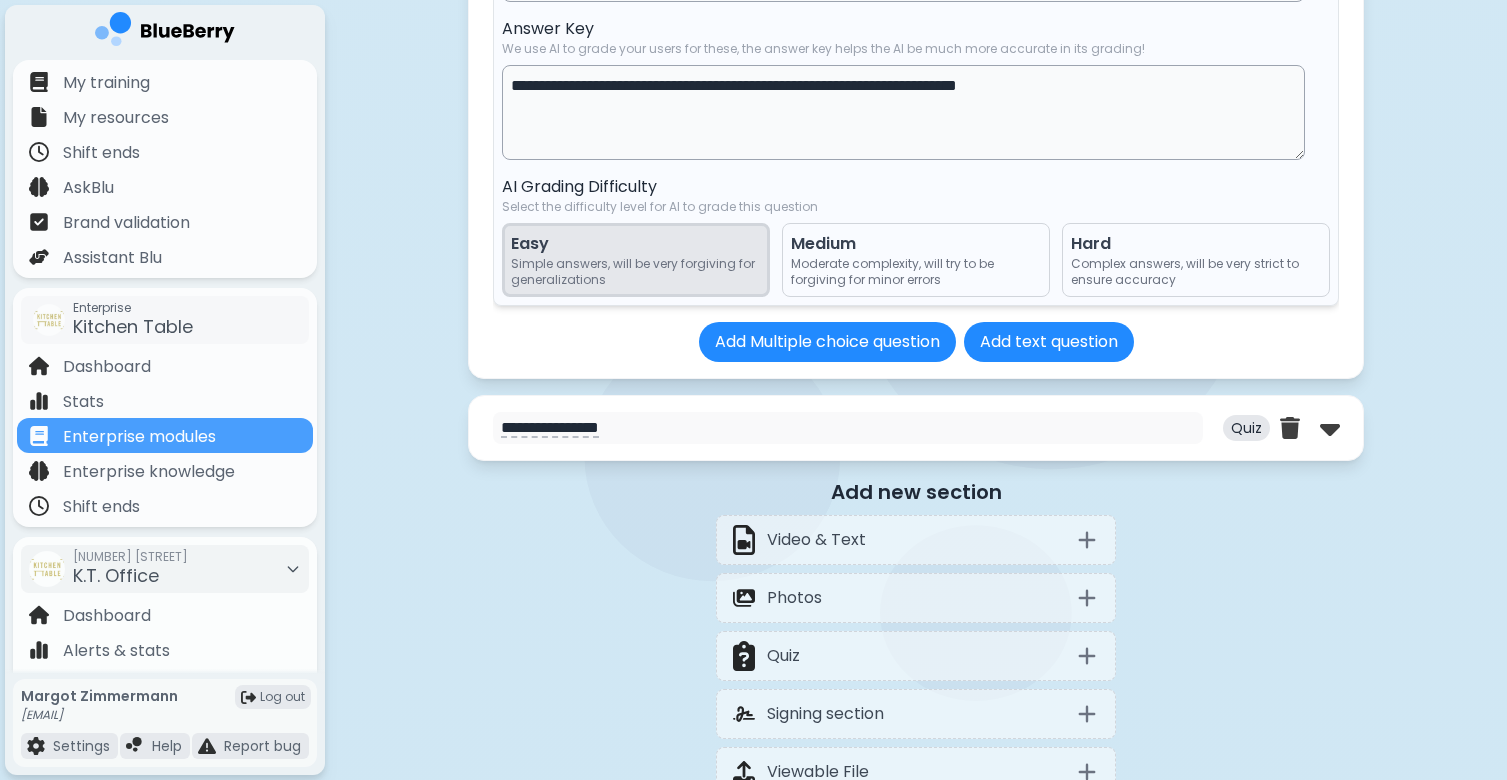 scroll, scrollTop: 26062, scrollLeft: 0, axis: vertical 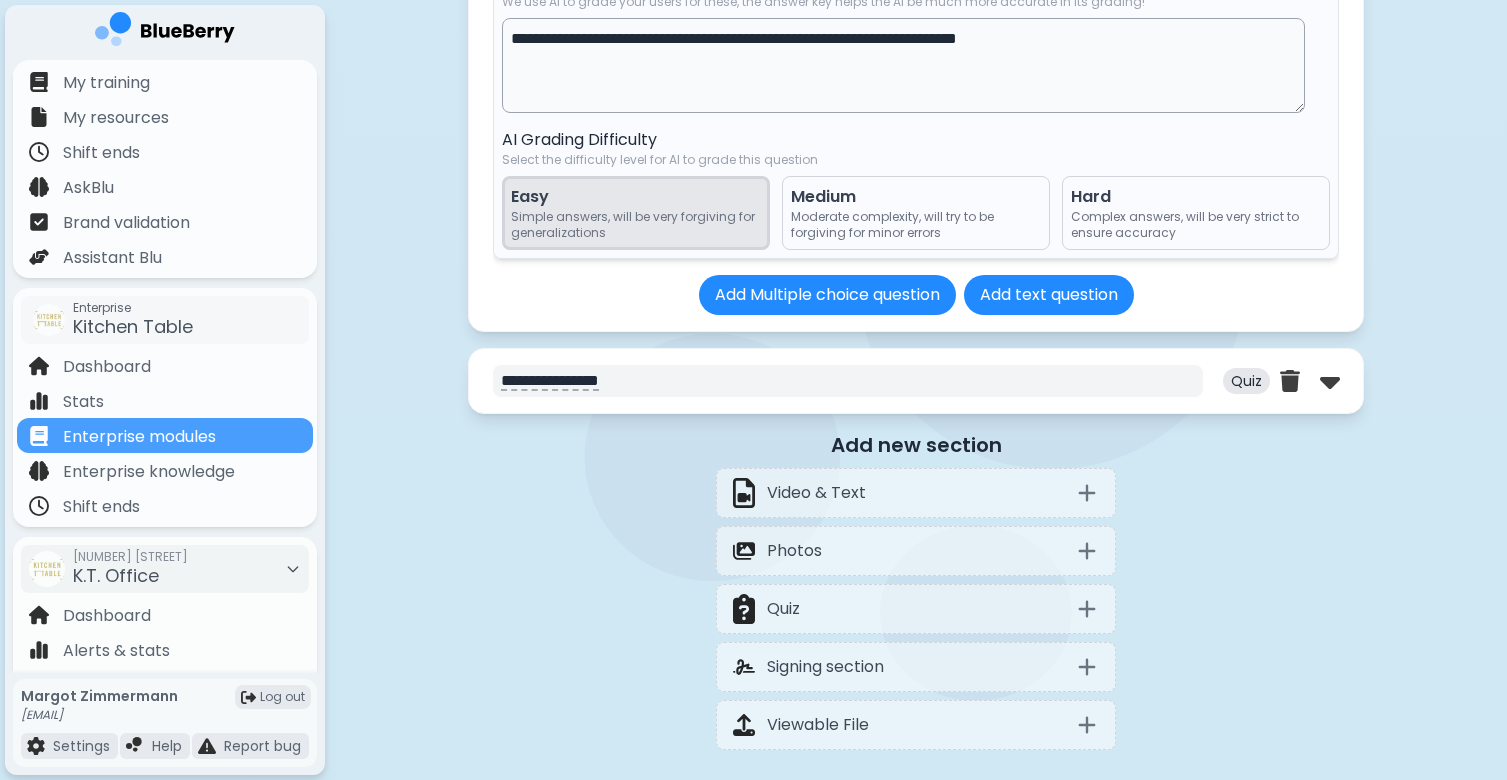 click on "**********" at bounding box center [848, 381] 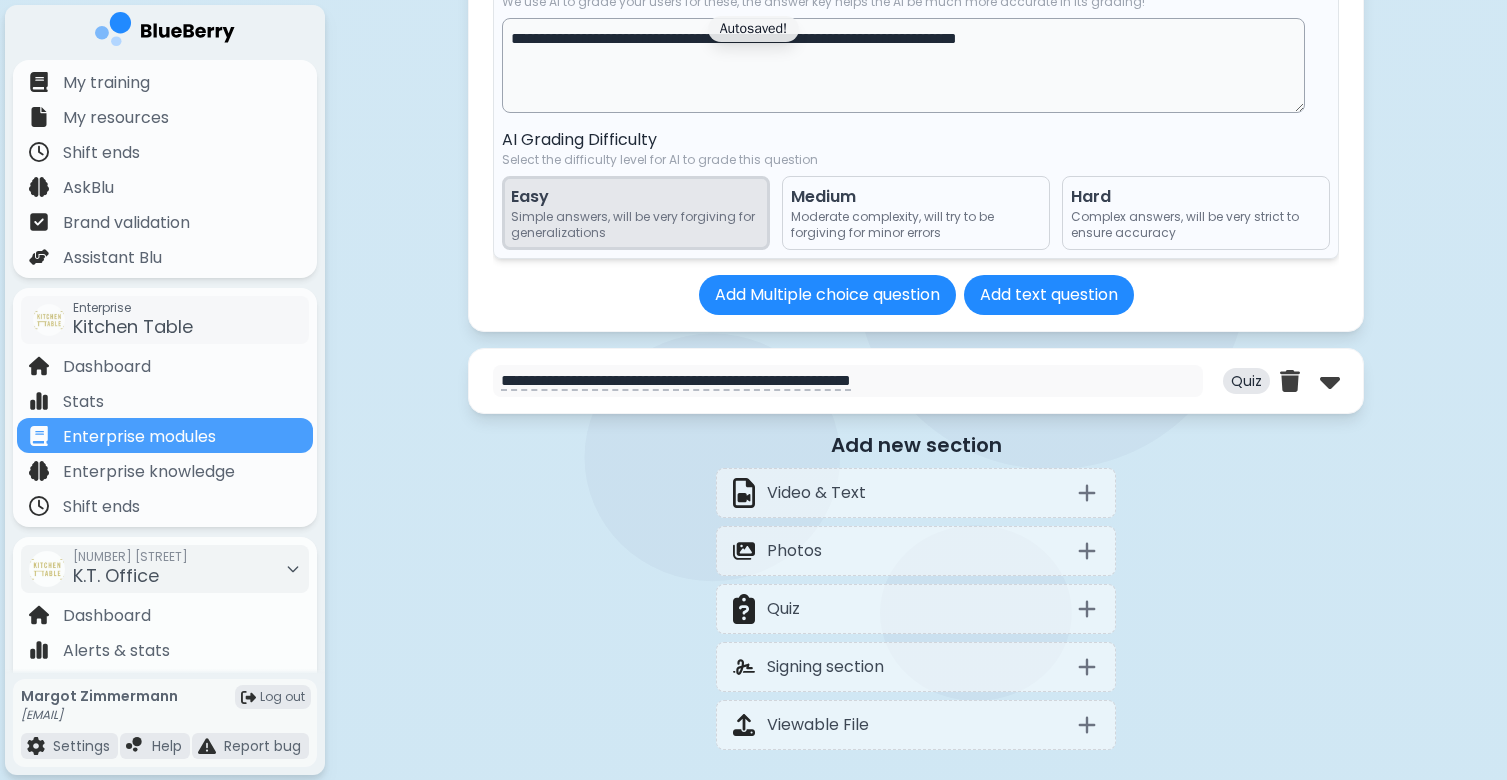drag, startPoint x: 607, startPoint y: 432, endPoint x: 445, endPoint y: 428, distance: 162.04938 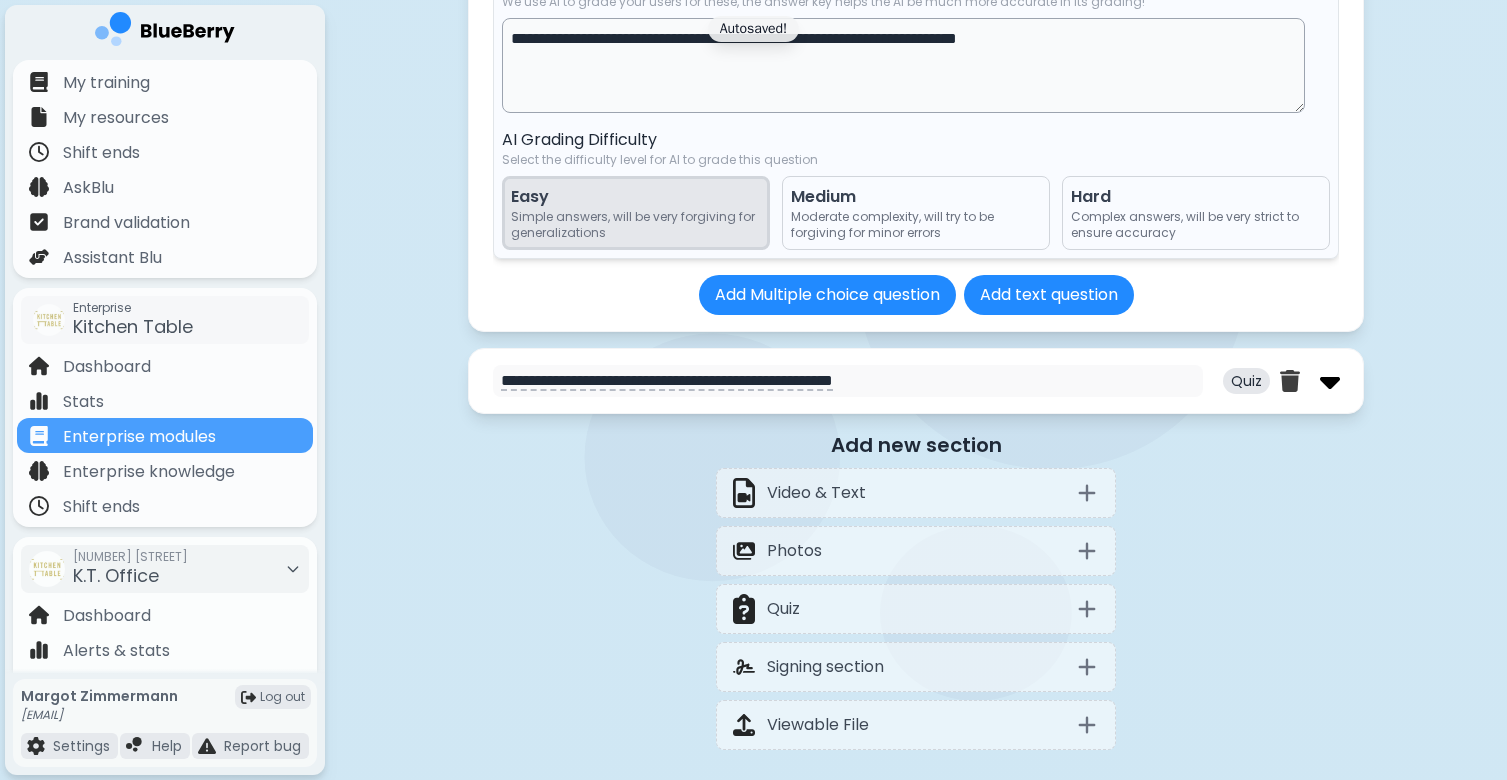 type on "**********" 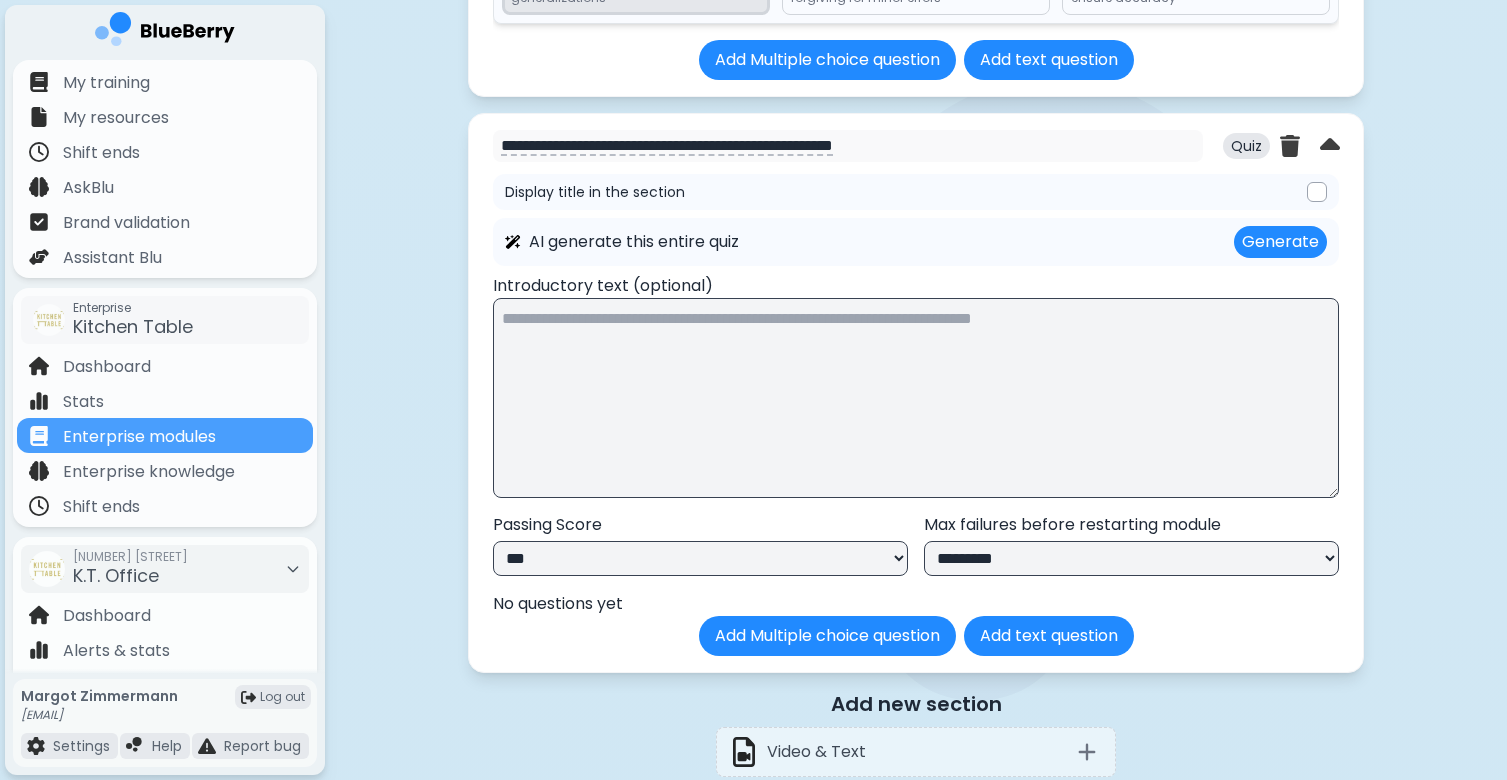 scroll, scrollTop: 26300, scrollLeft: 0, axis: vertical 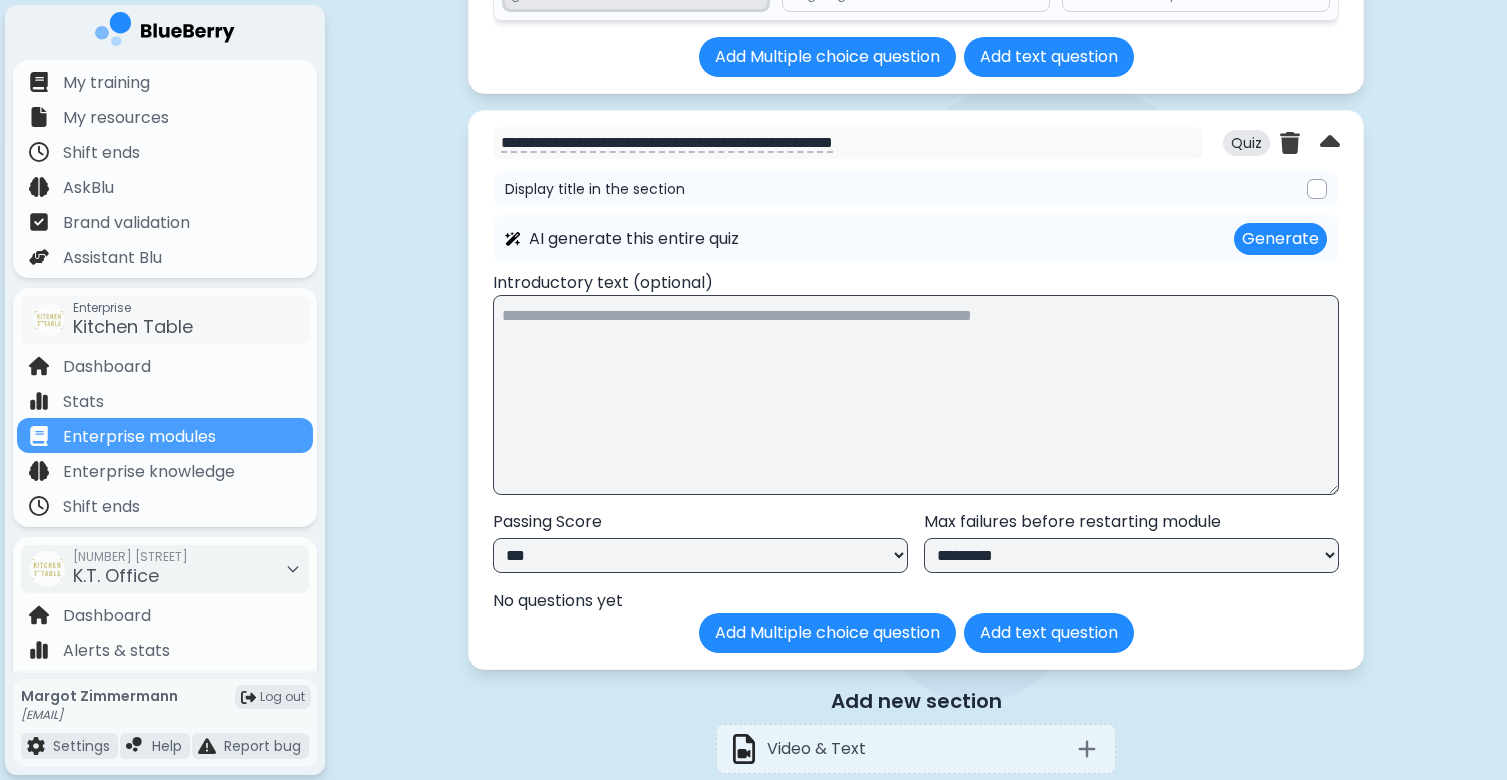 click on "**********" at bounding box center (700, 555) 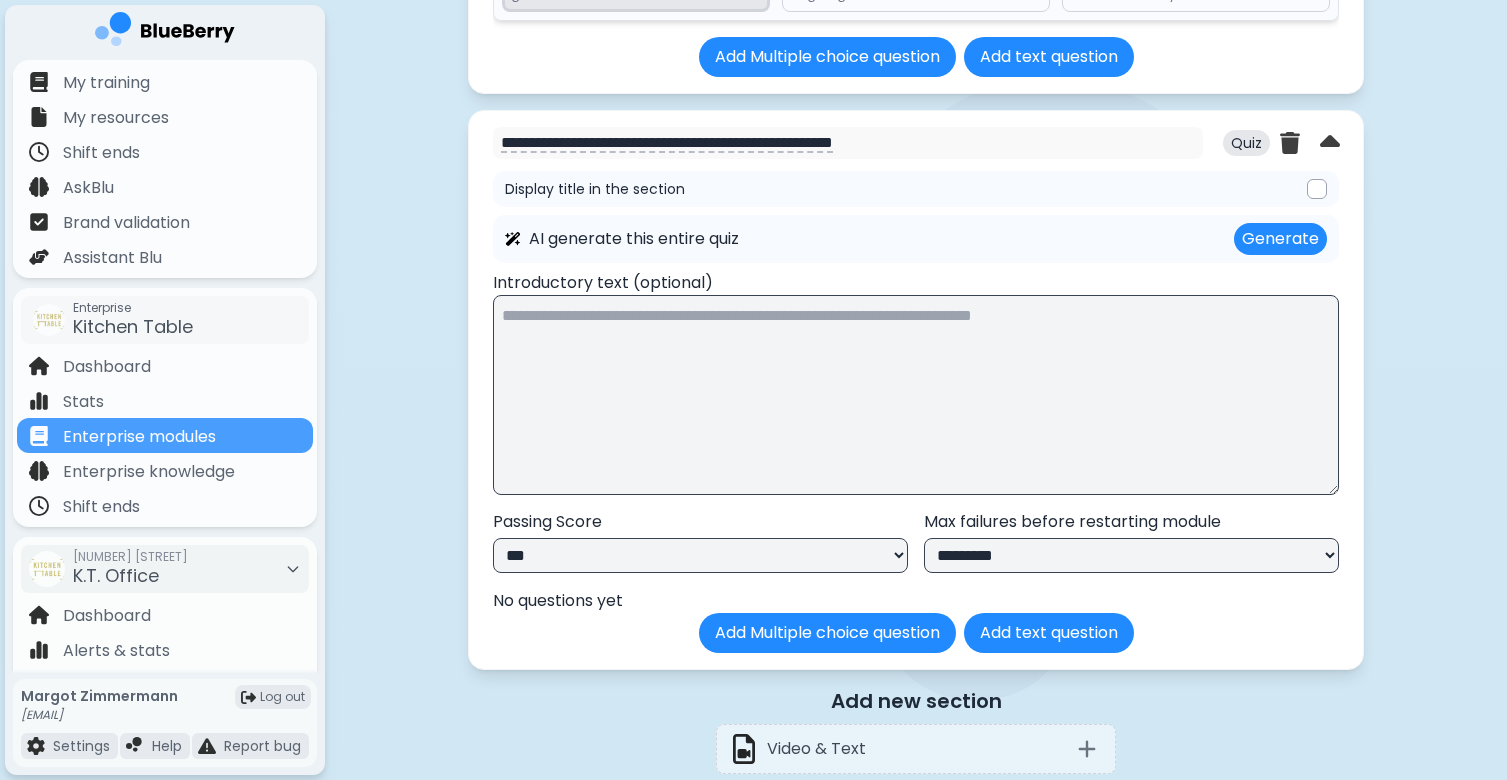 select on "**" 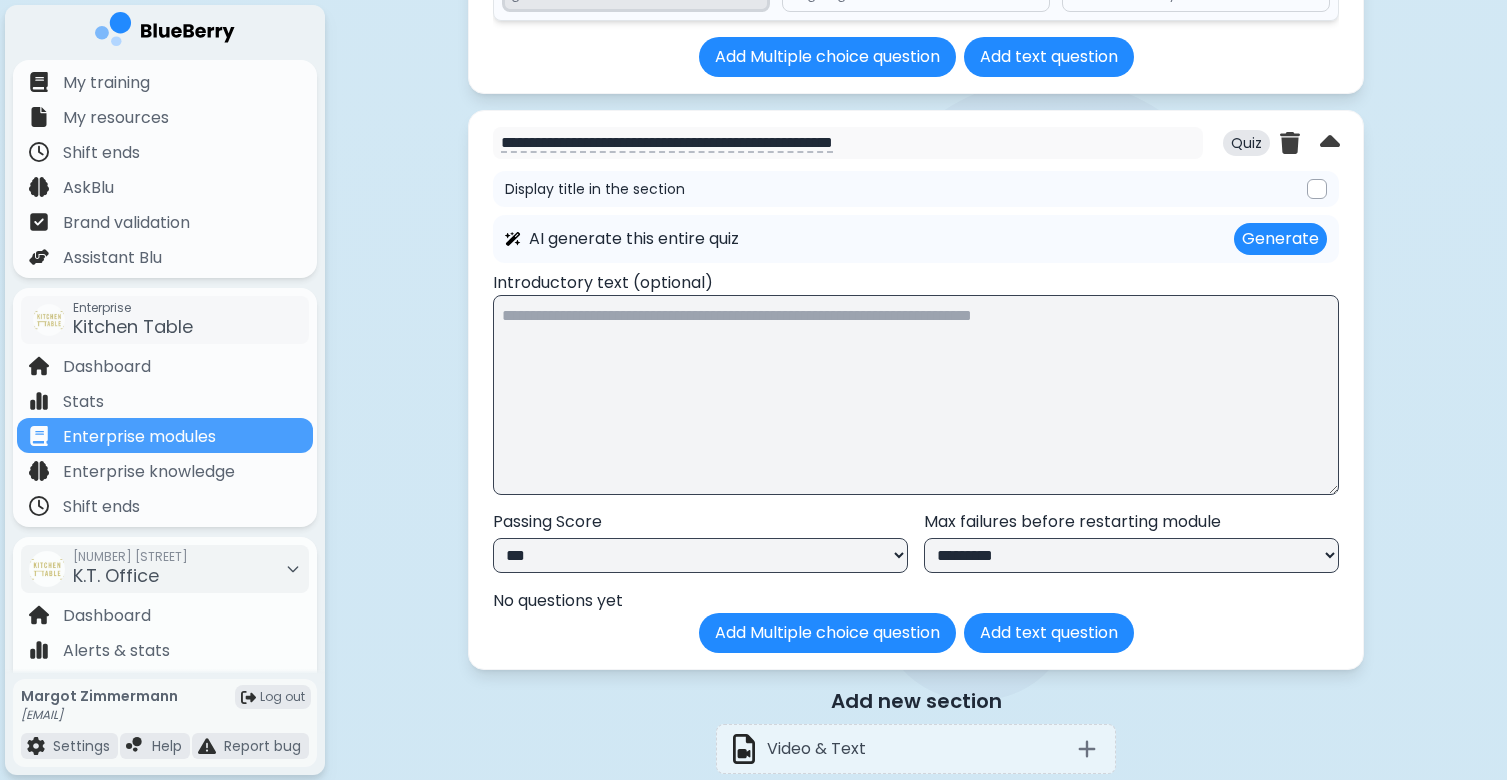 click on "**********" at bounding box center [1131, 555] 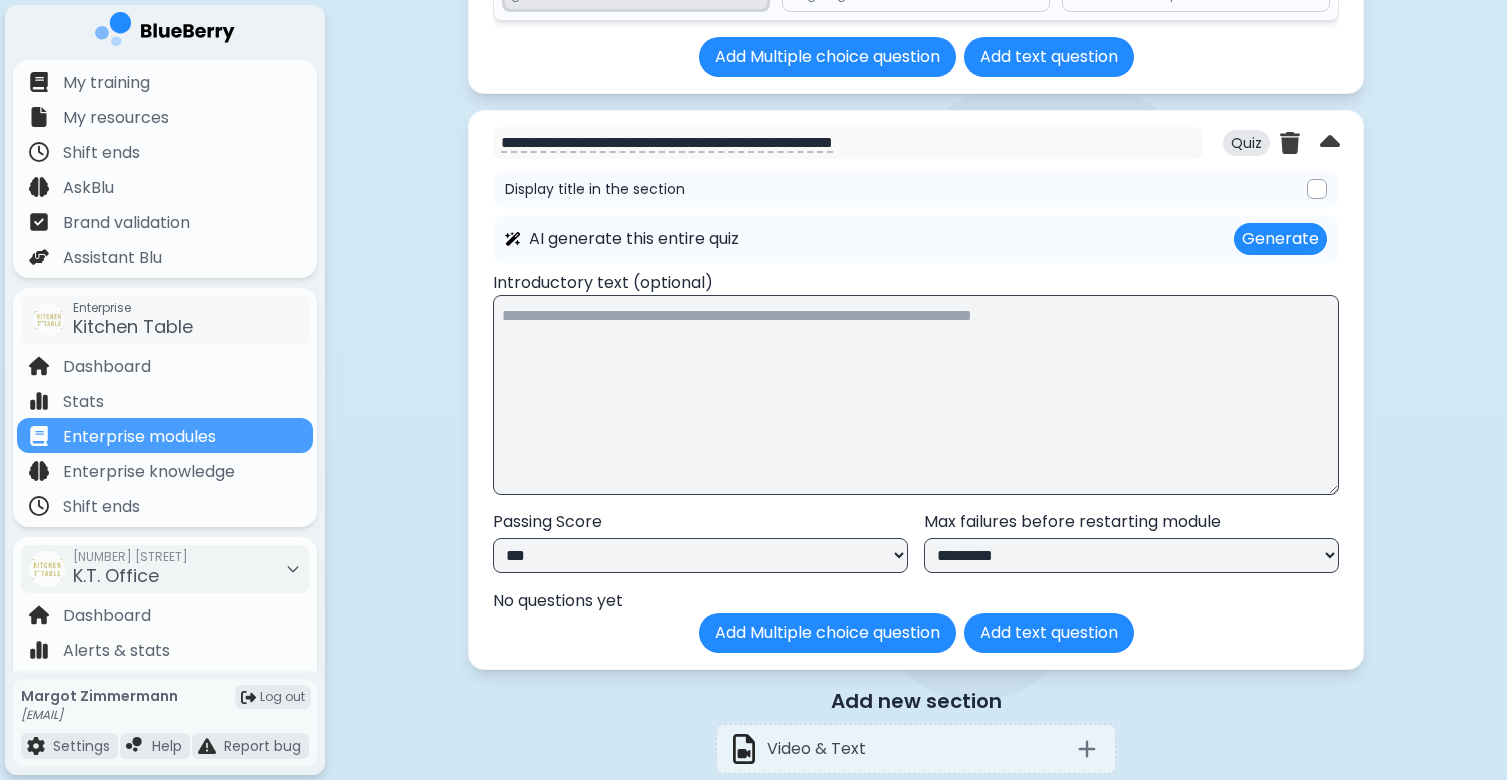 select on "*********" 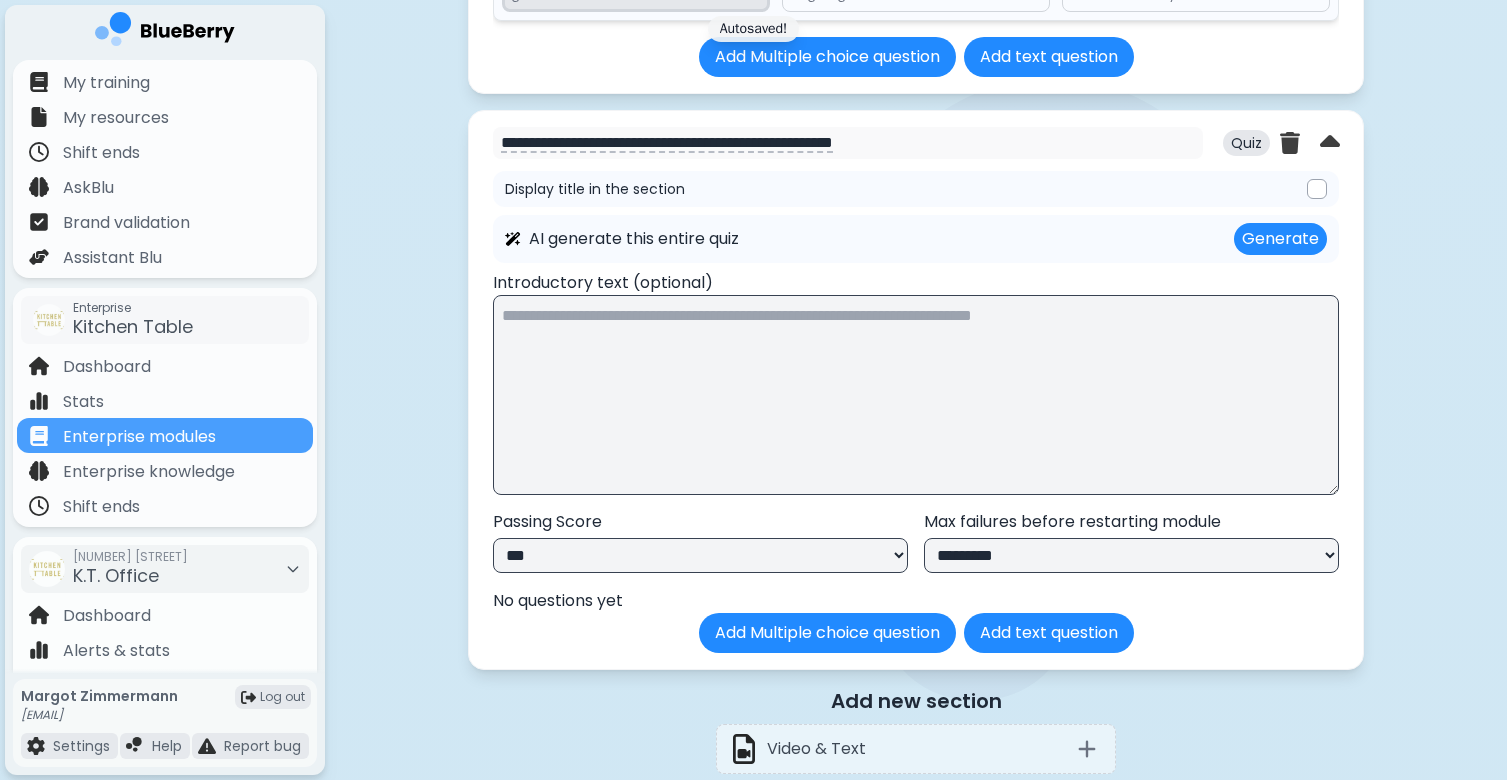 scroll, scrollTop: 26375, scrollLeft: 0, axis: vertical 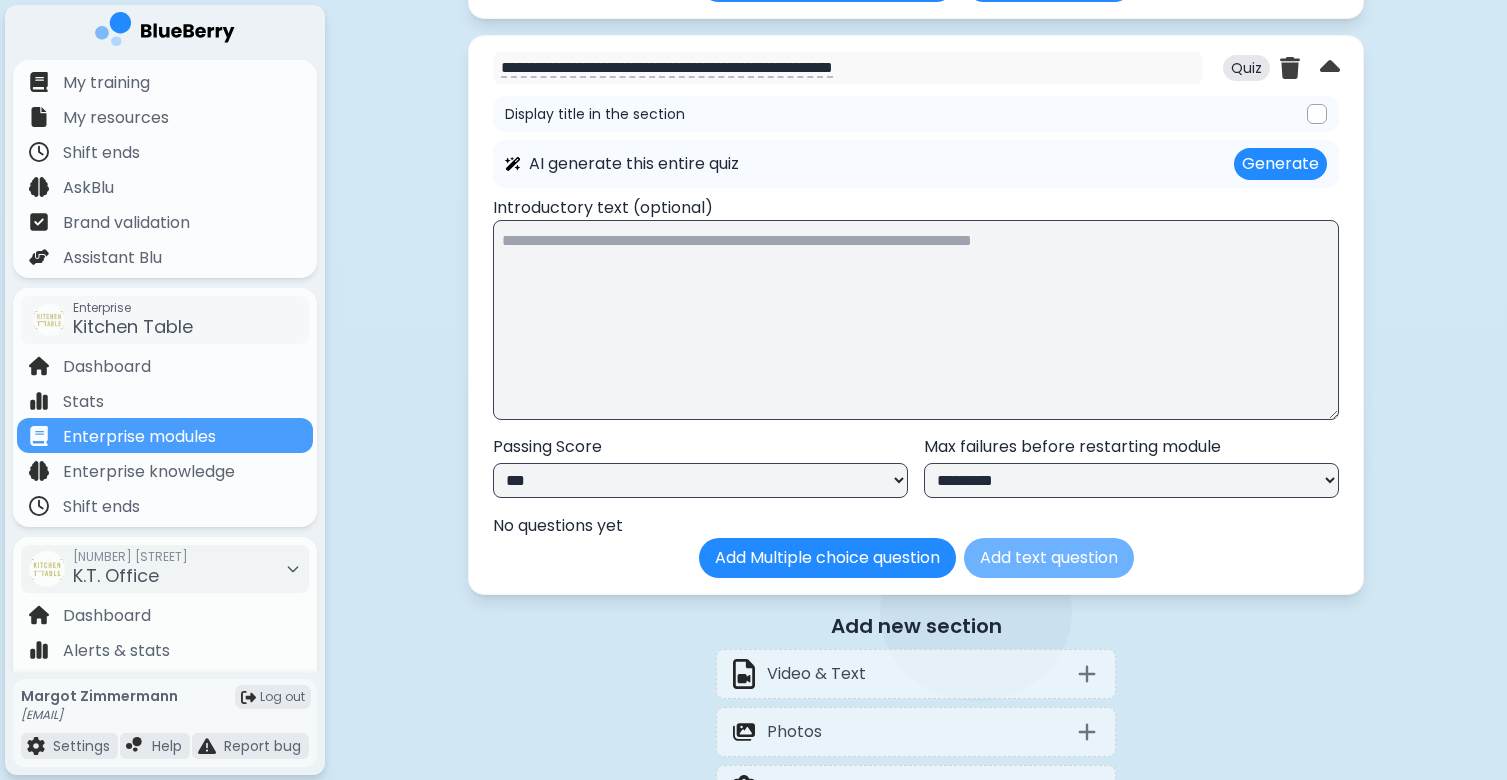 click on "Add text question" at bounding box center [1049, 558] 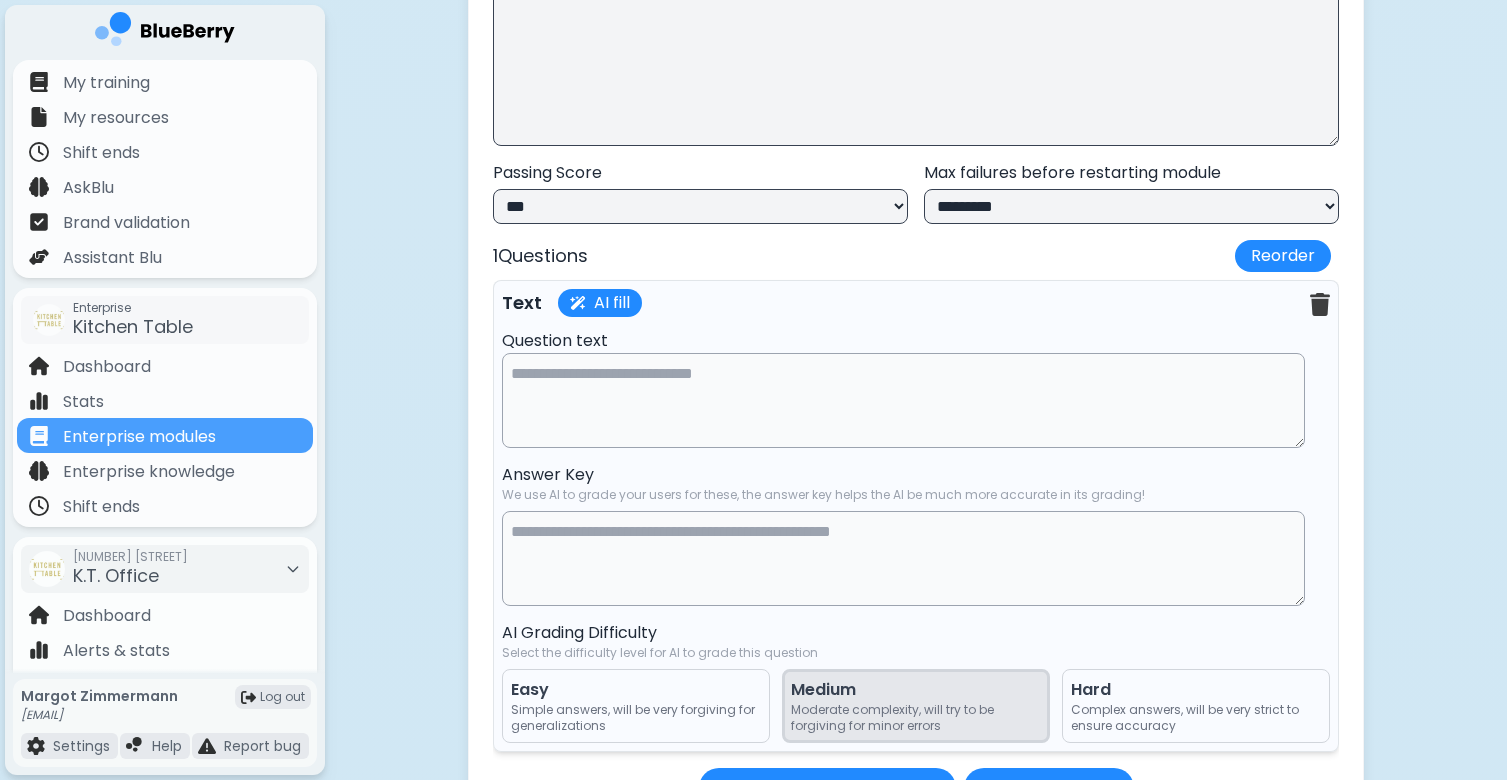 scroll, scrollTop: 26647, scrollLeft: 0, axis: vertical 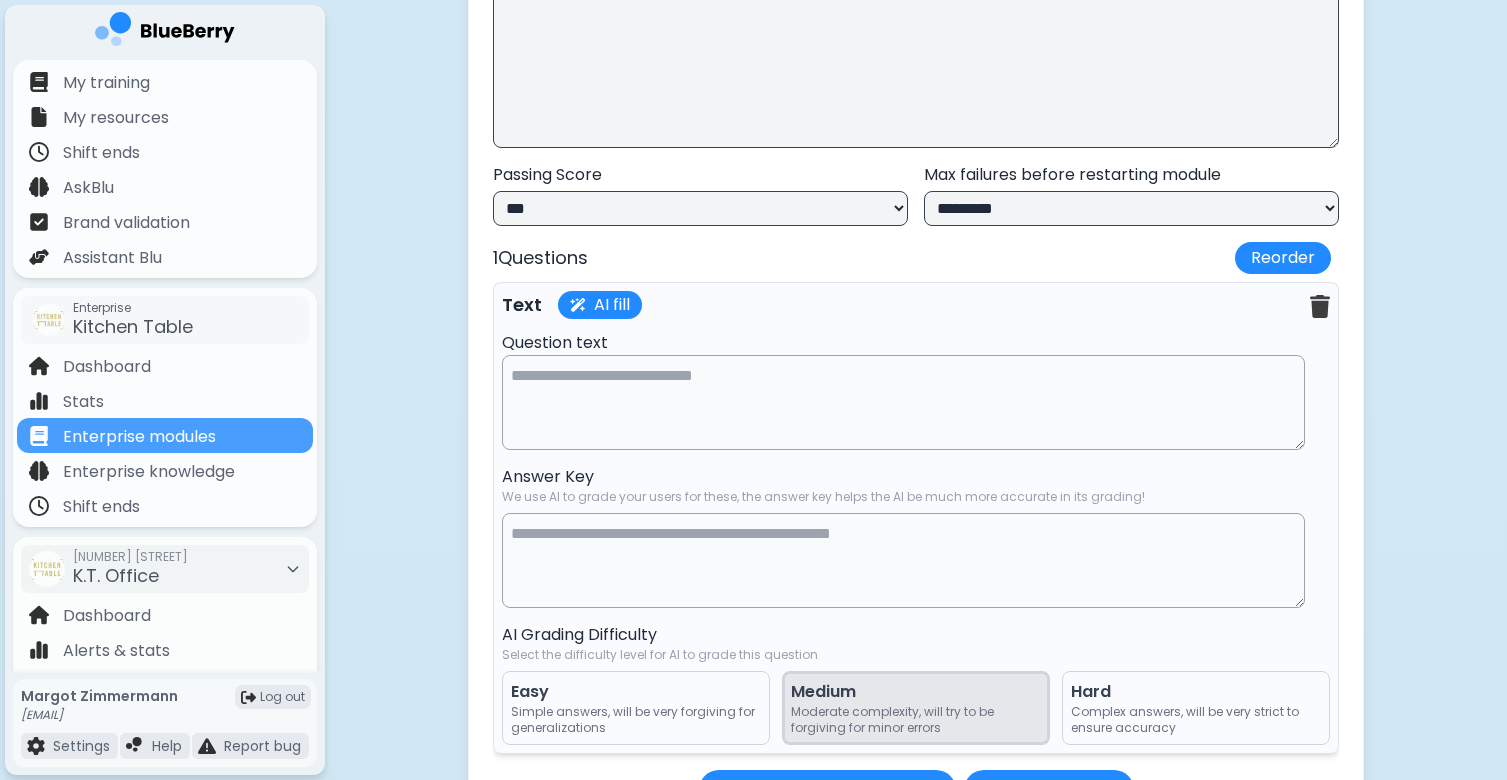 type 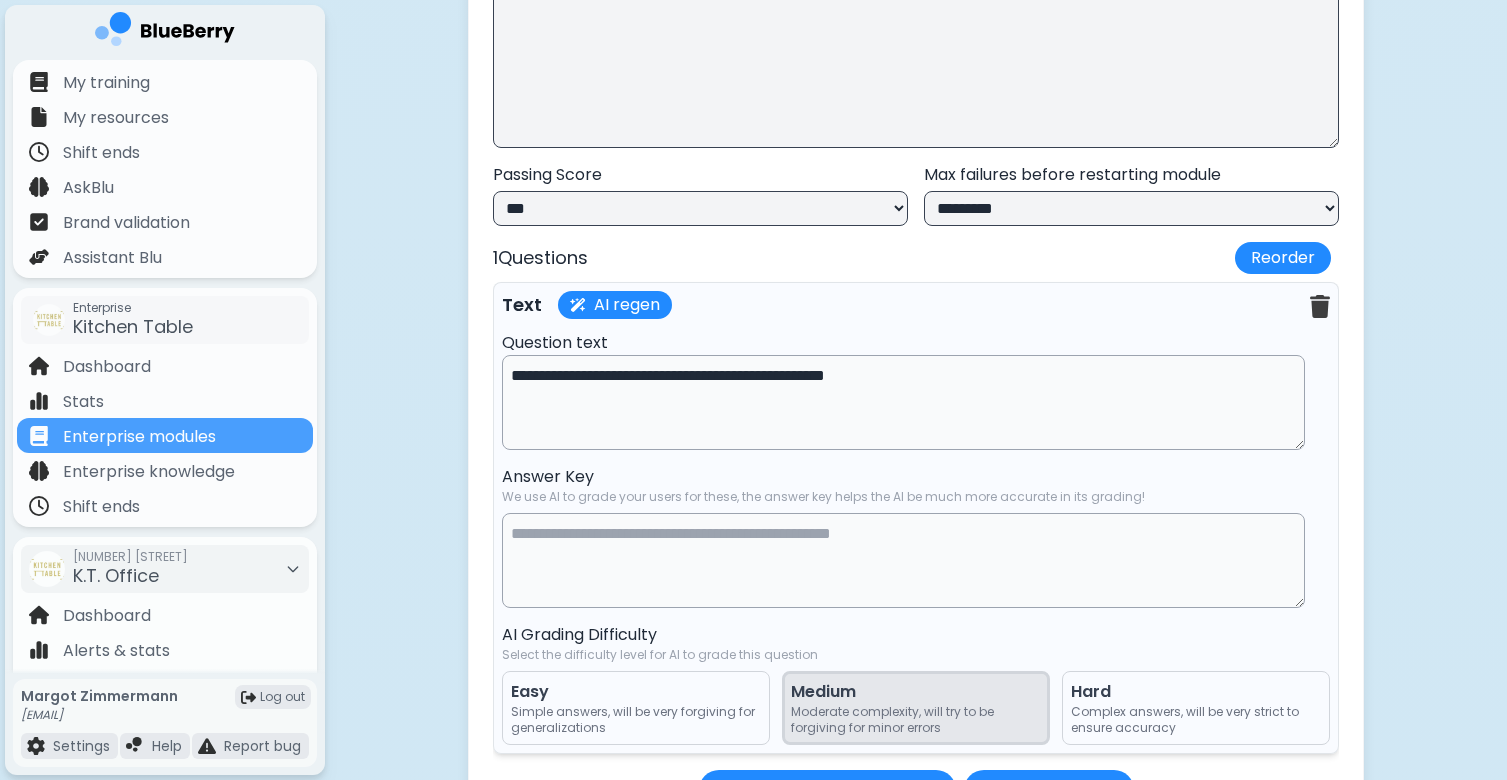 drag, startPoint x: 531, startPoint y: 426, endPoint x: 434, endPoint y: 426, distance: 97 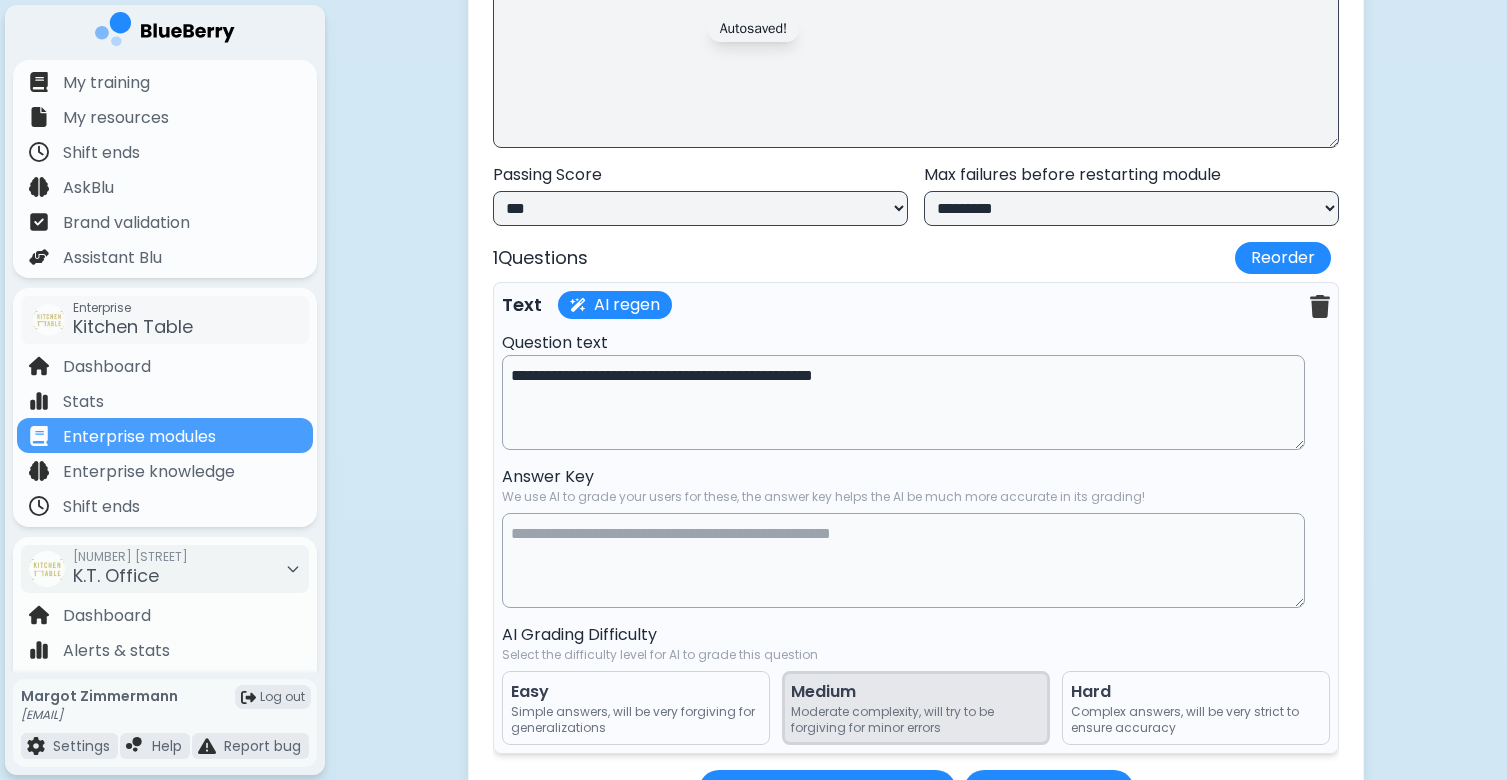 type on "**********" 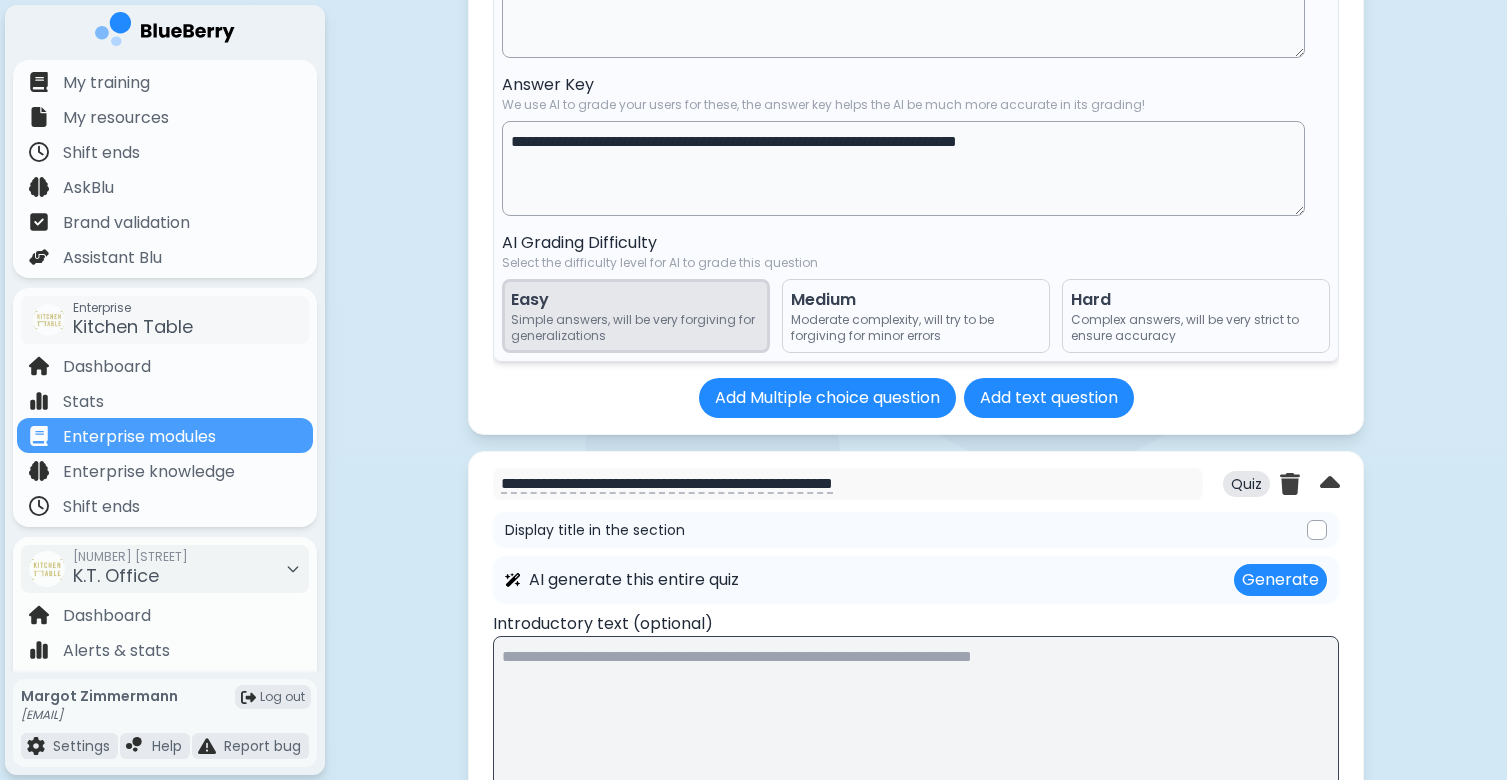 scroll, scrollTop: 25884, scrollLeft: 0, axis: vertical 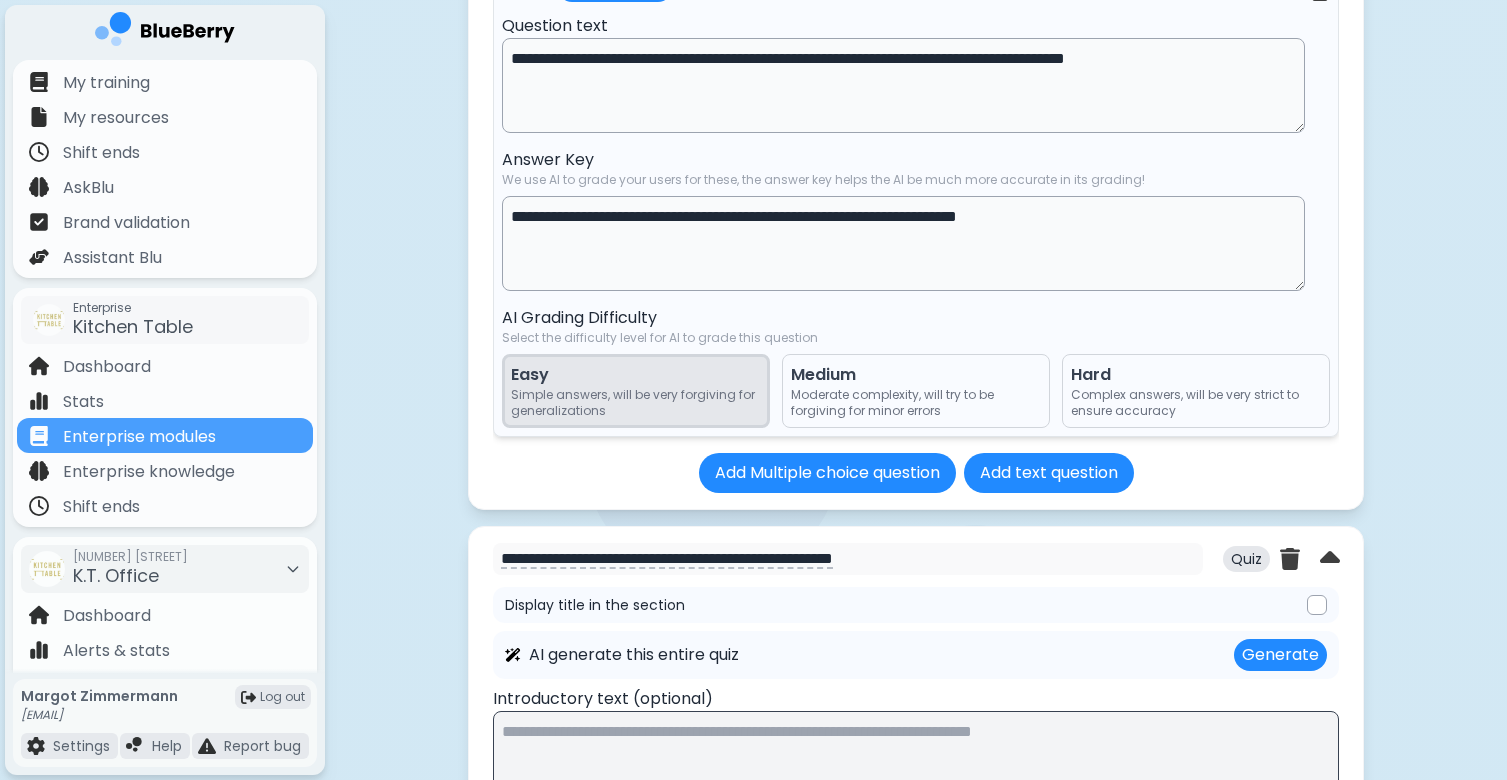 click on "**********" at bounding box center [903, 243] 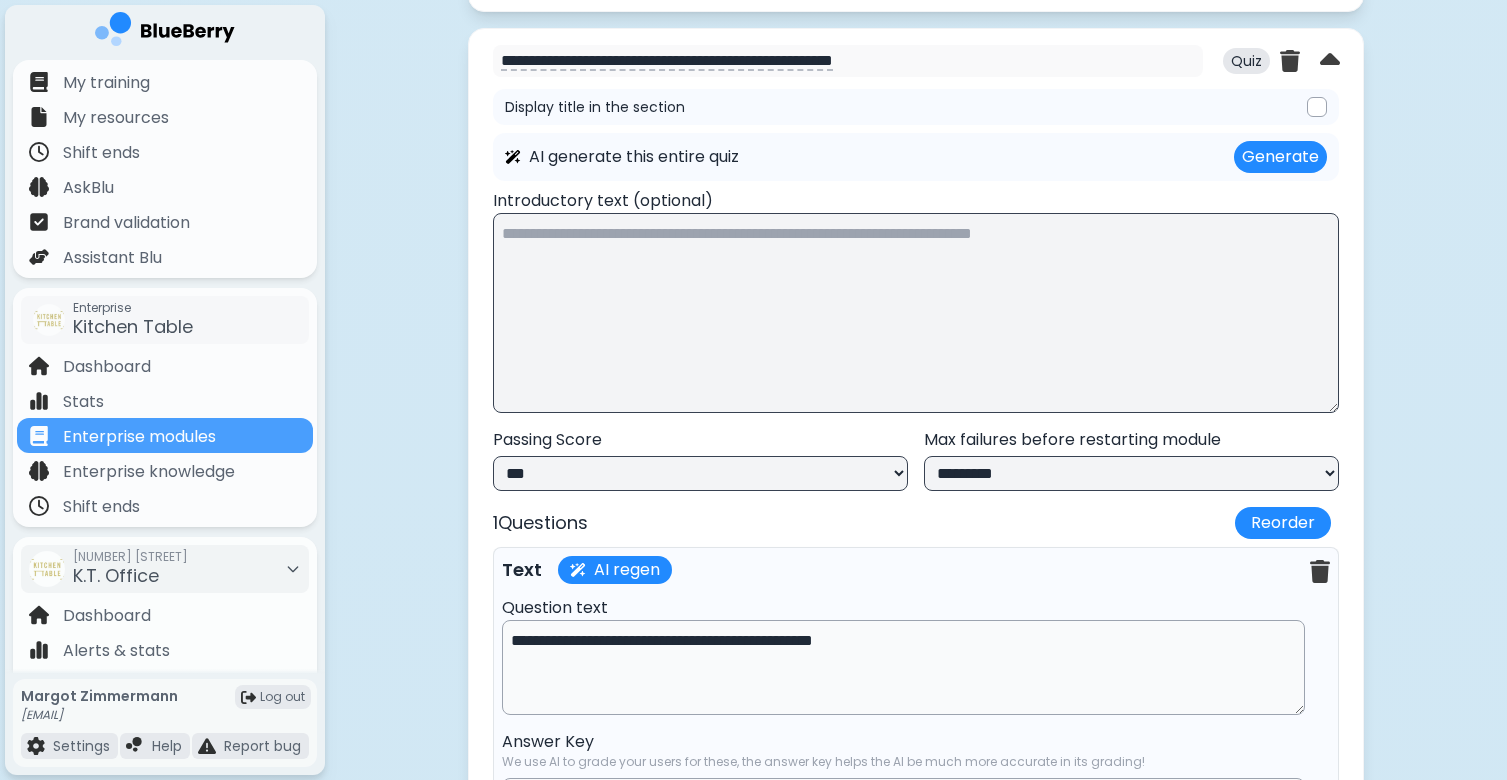 scroll, scrollTop: 26384, scrollLeft: 0, axis: vertical 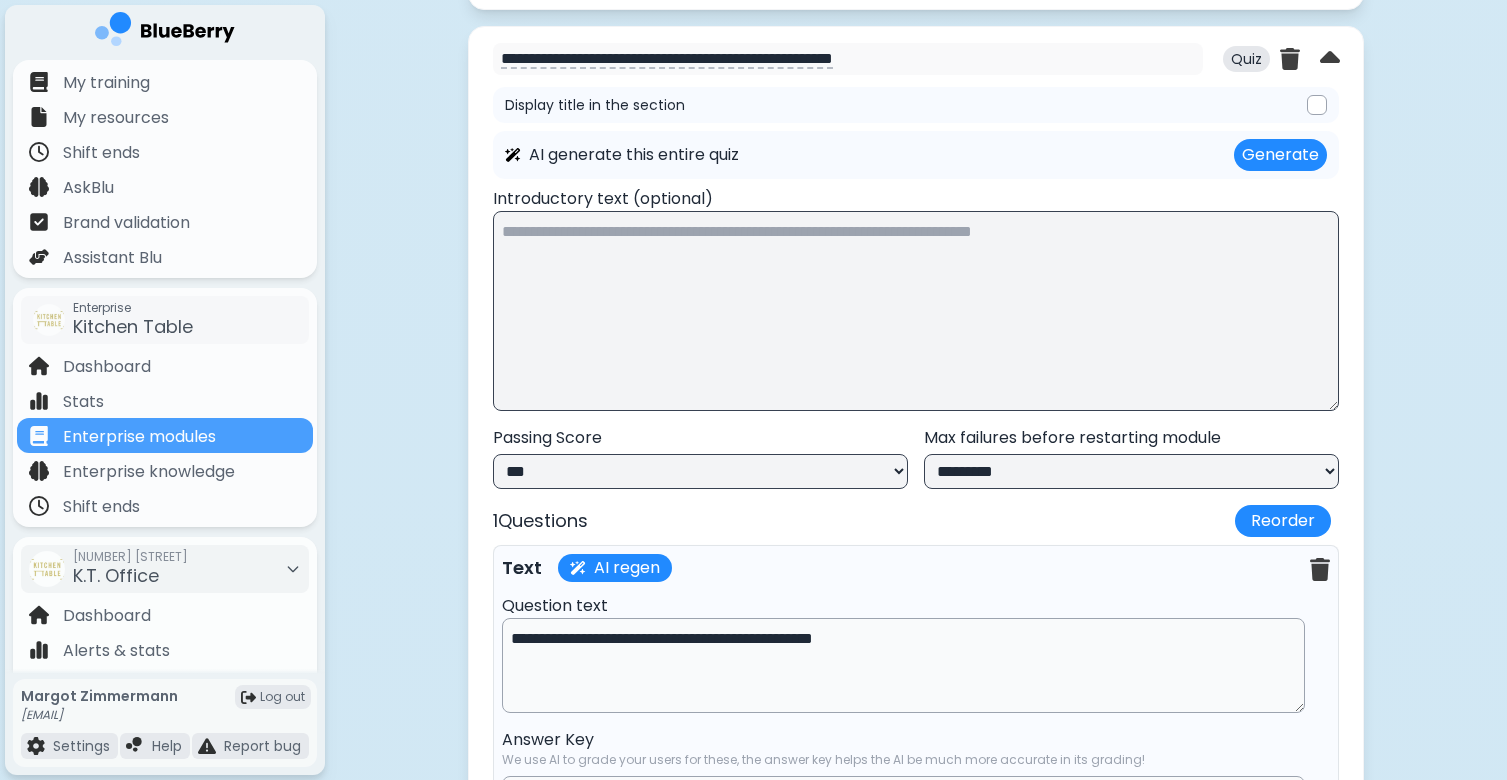 click at bounding box center [916, 311] 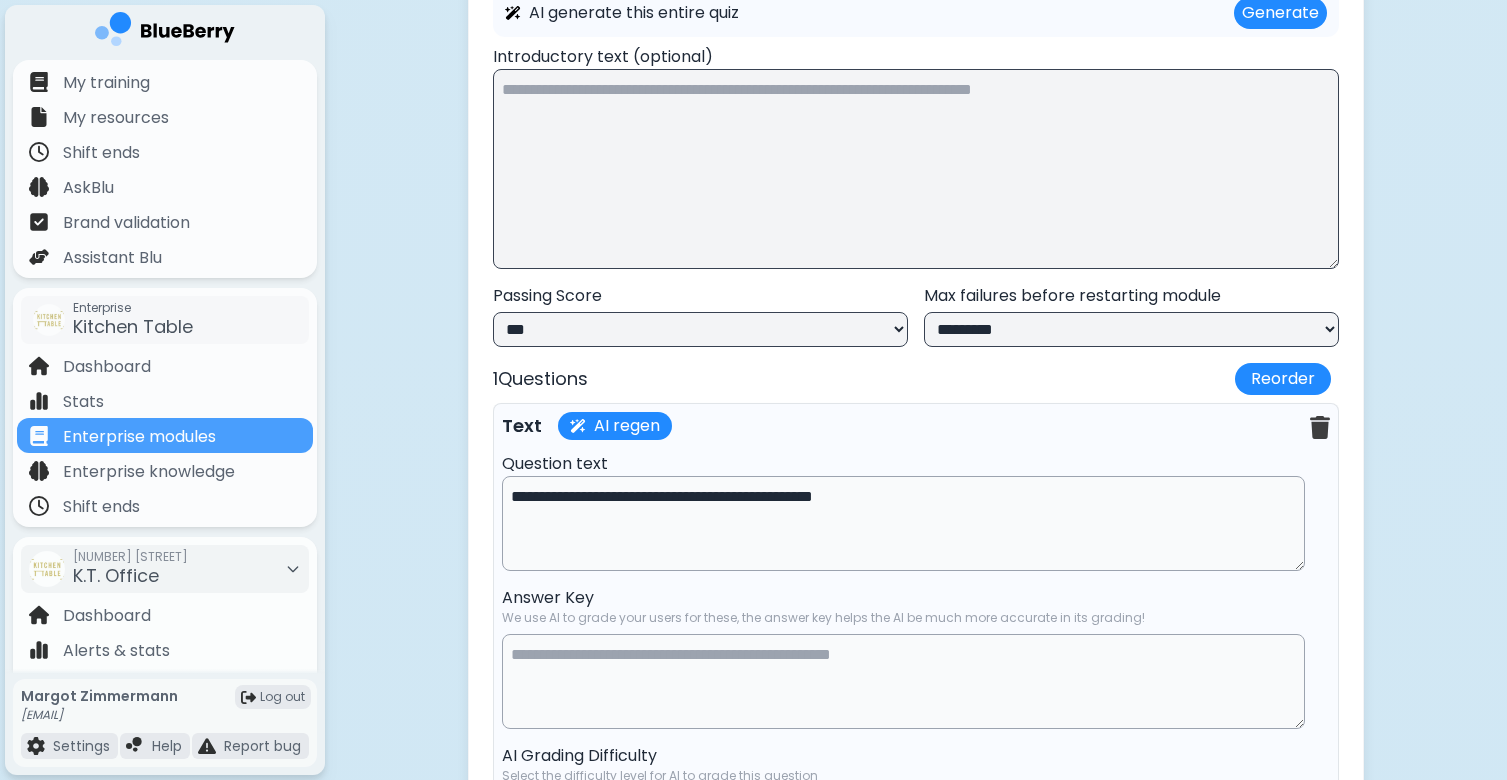 scroll, scrollTop: 26669, scrollLeft: 0, axis: vertical 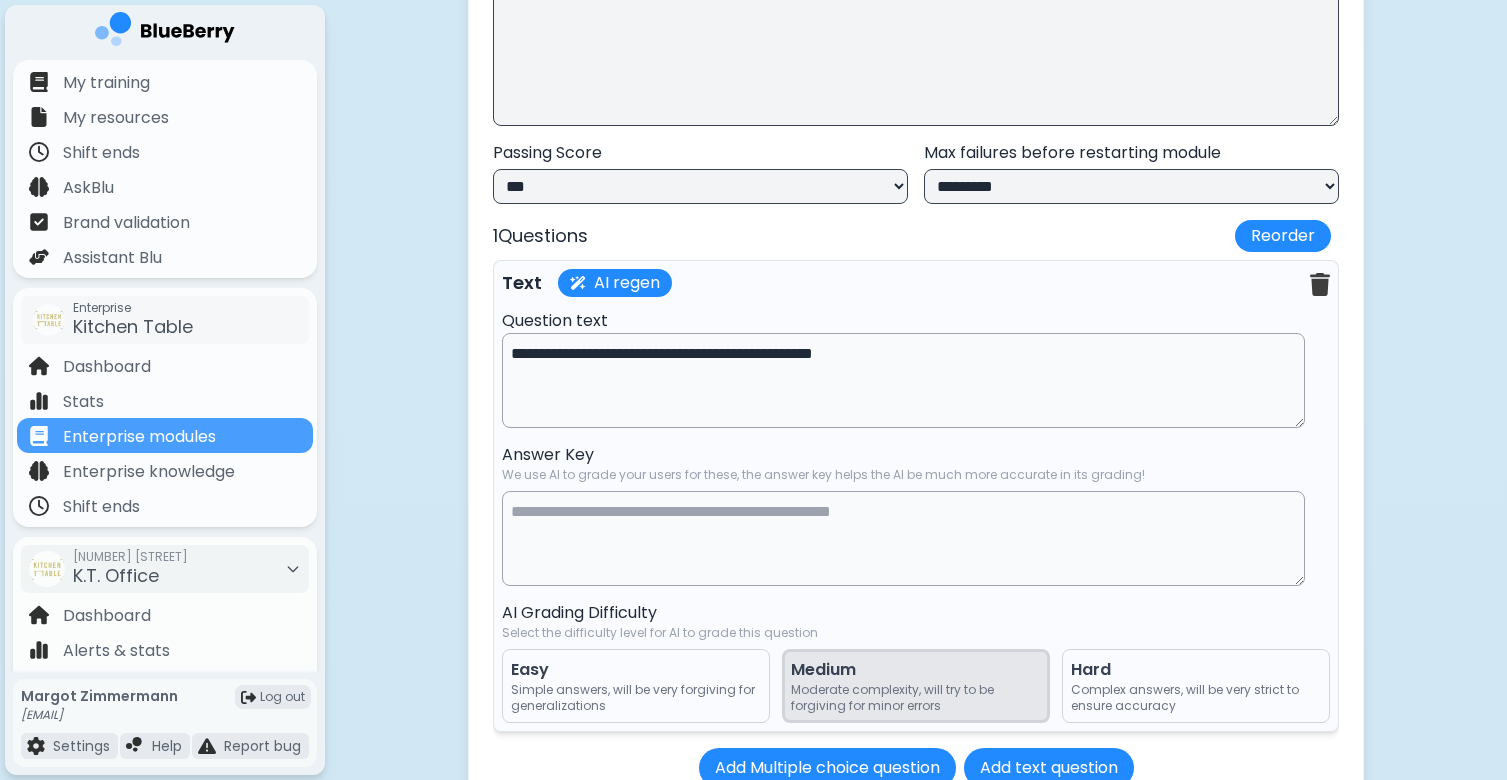 click at bounding box center (903, 538) 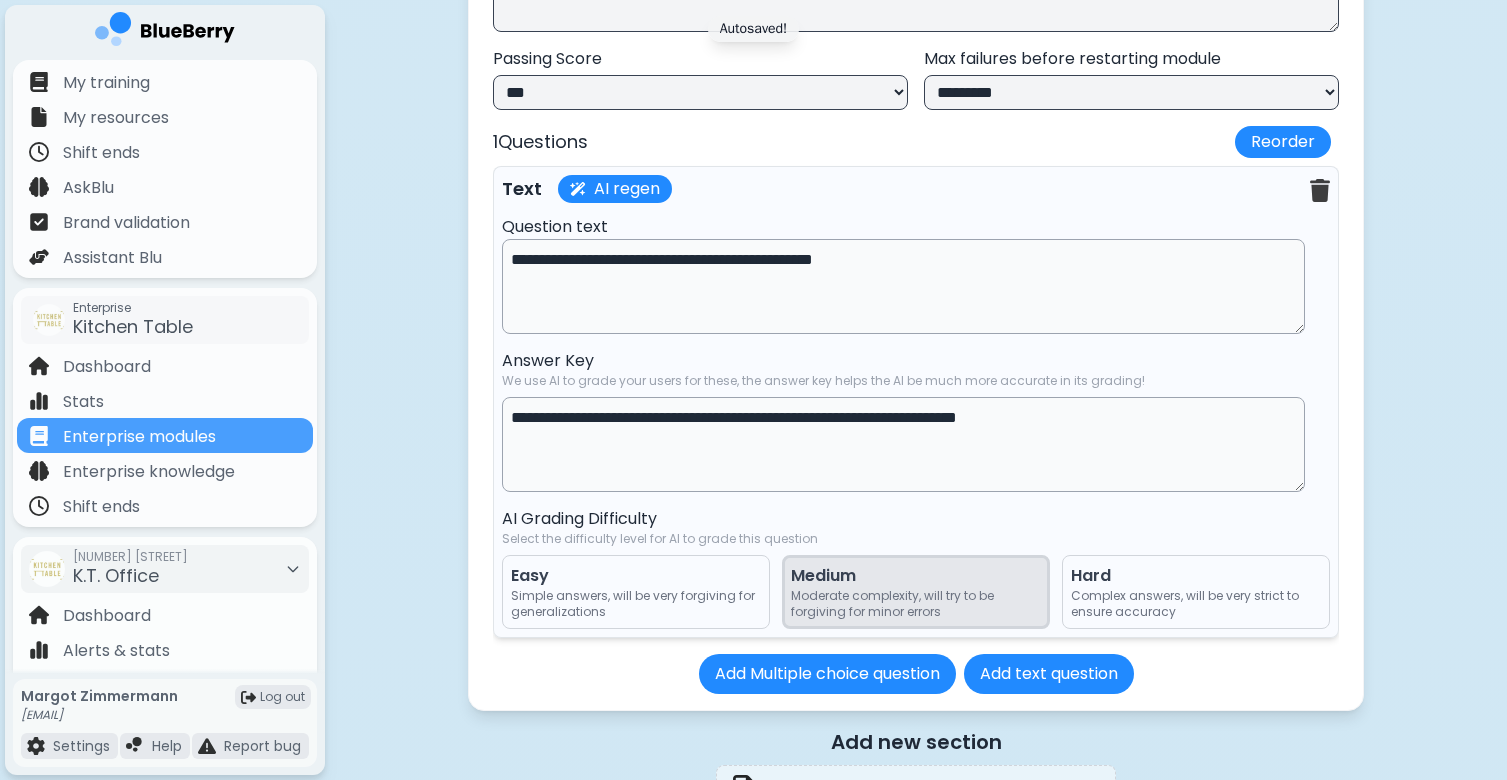 scroll, scrollTop: 26794, scrollLeft: 0, axis: vertical 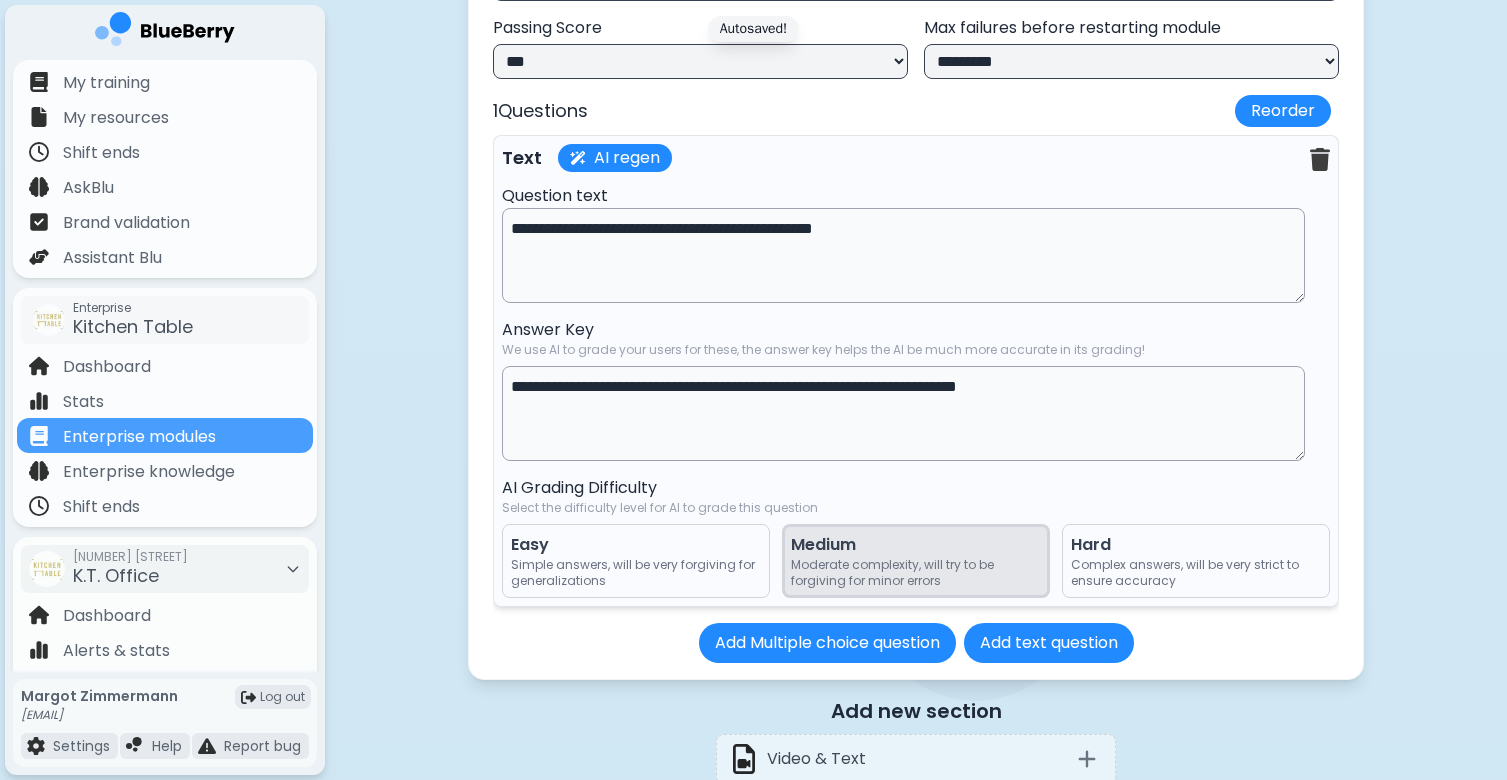 type on "**********" 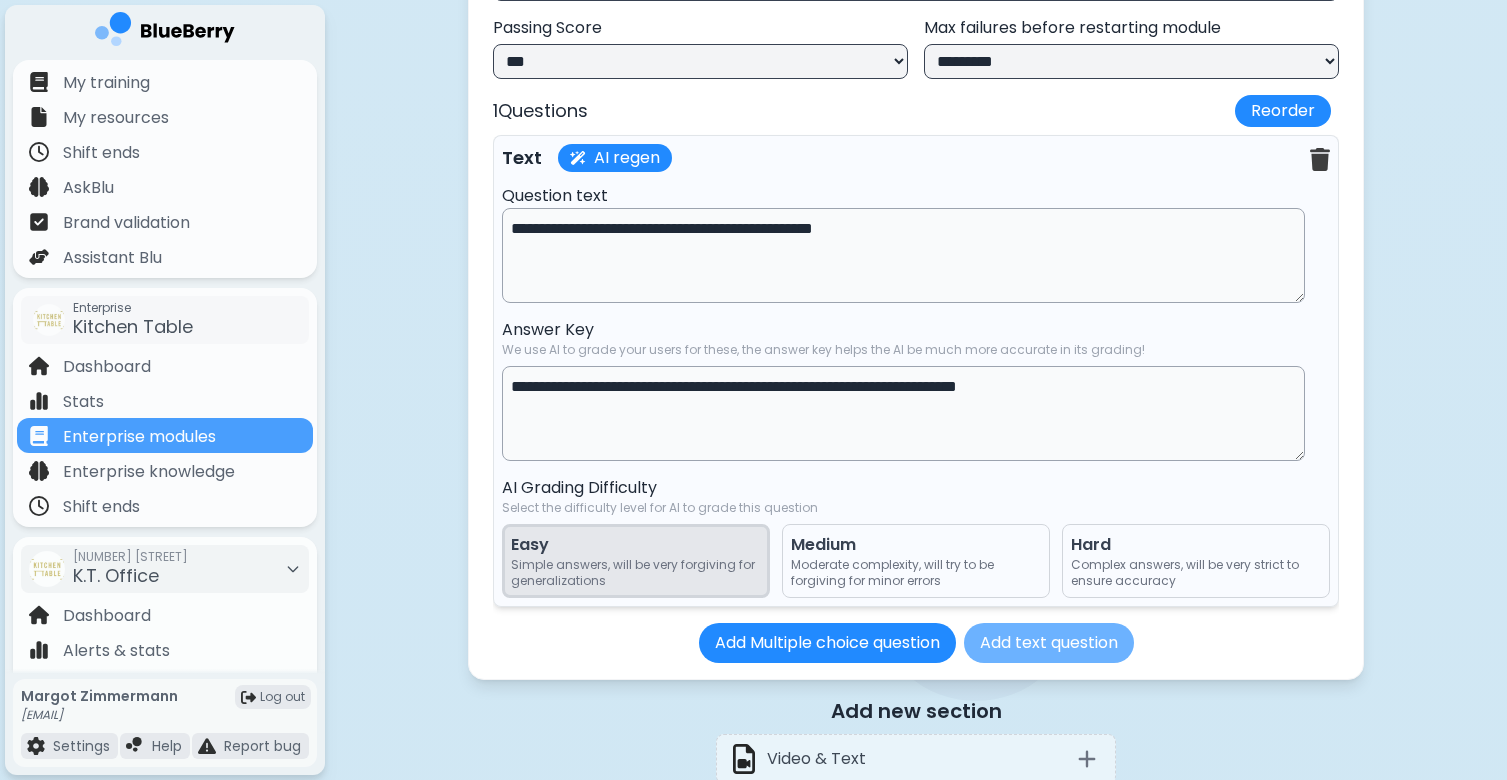 click on "Add text question" at bounding box center (1049, 643) 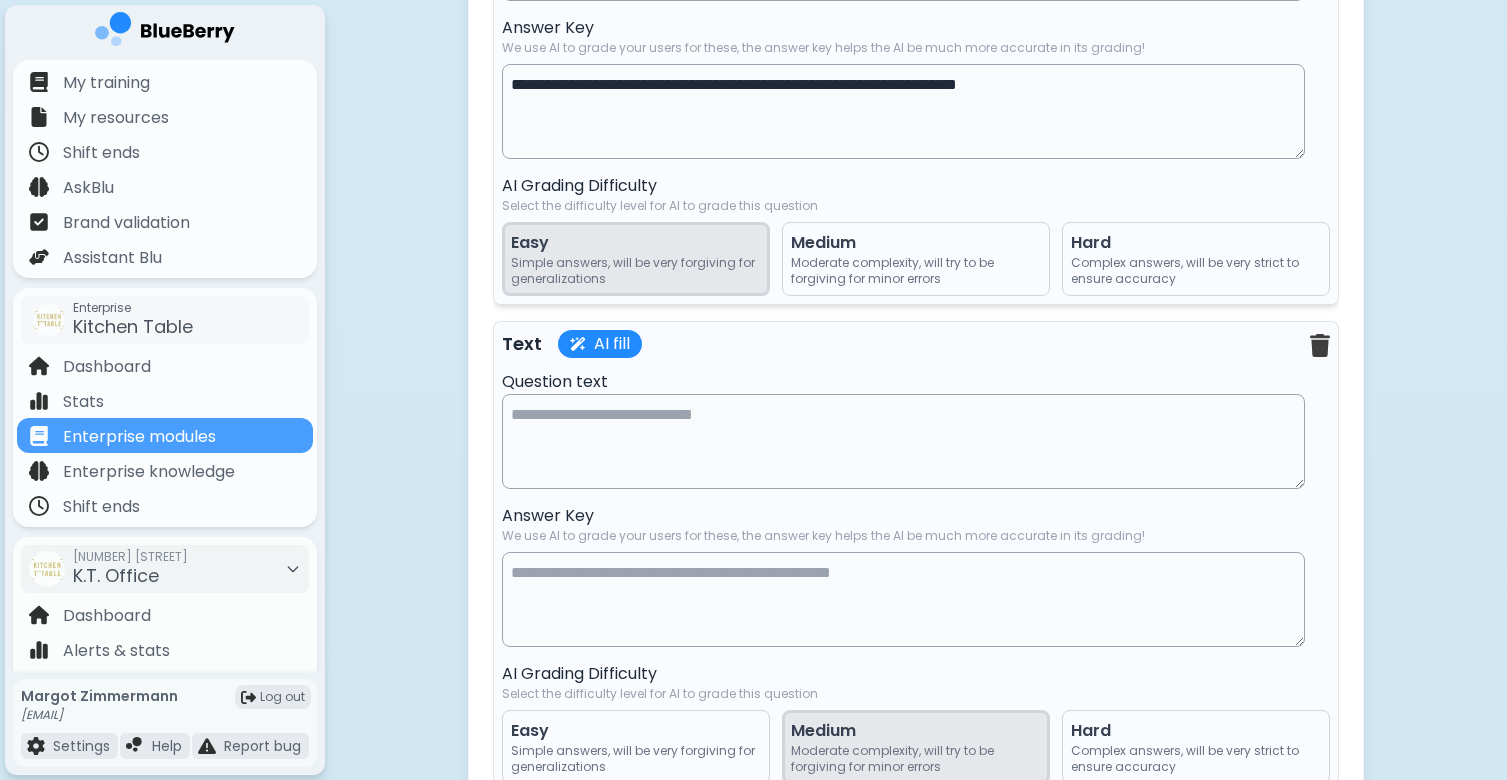 scroll, scrollTop: 27082, scrollLeft: 0, axis: vertical 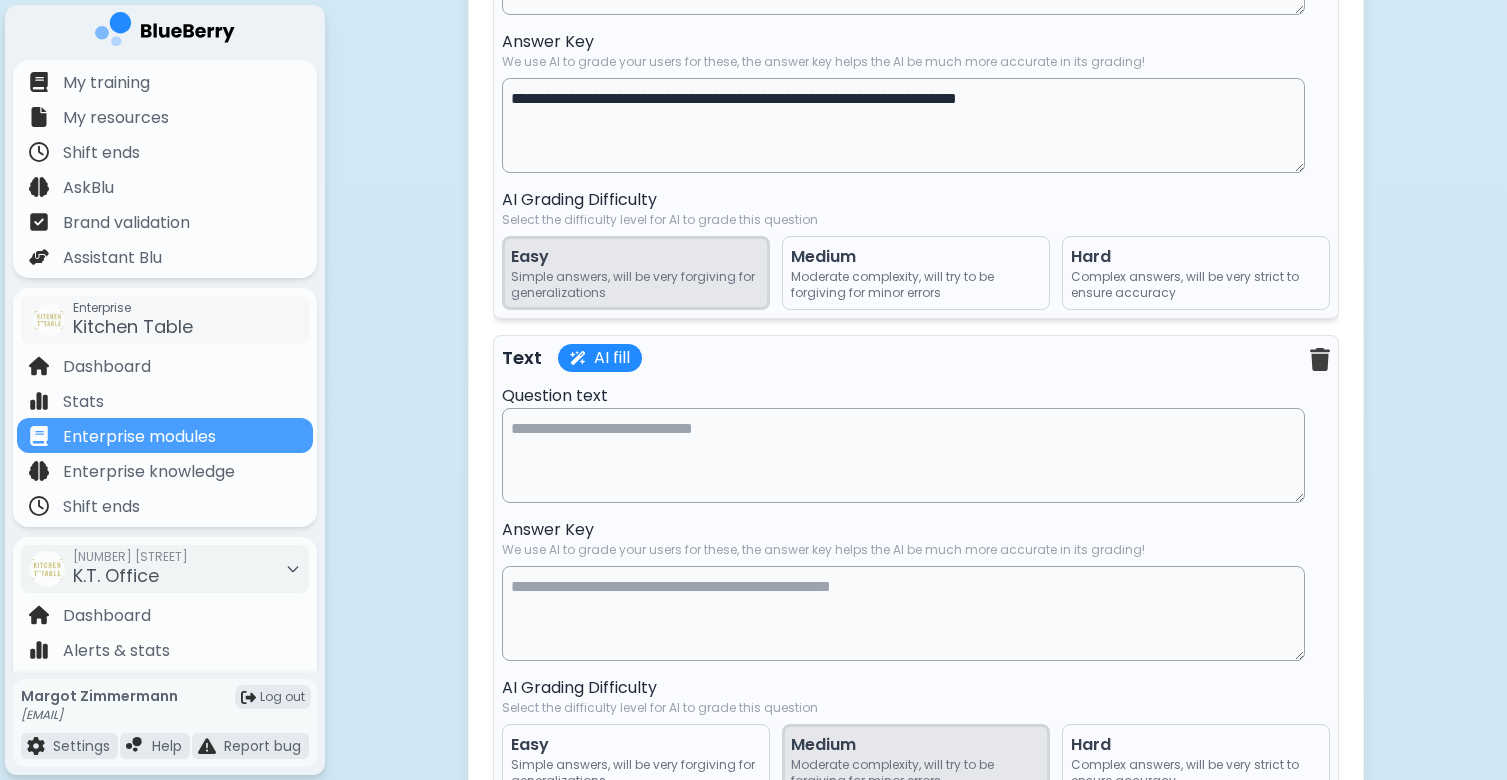 click on "Question text" at bounding box center (916, 396) 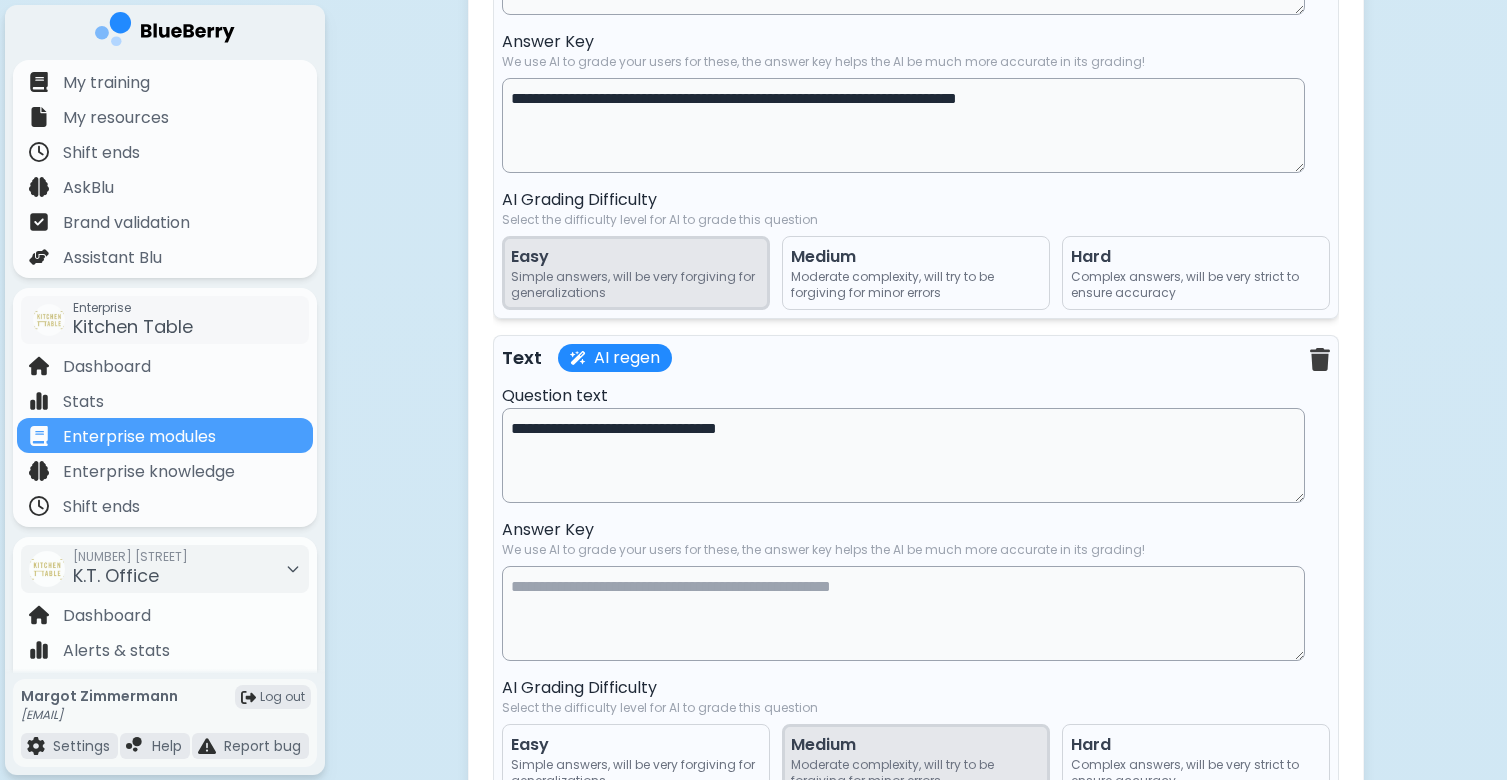 click on "**********" at bounding box center [903, 455] 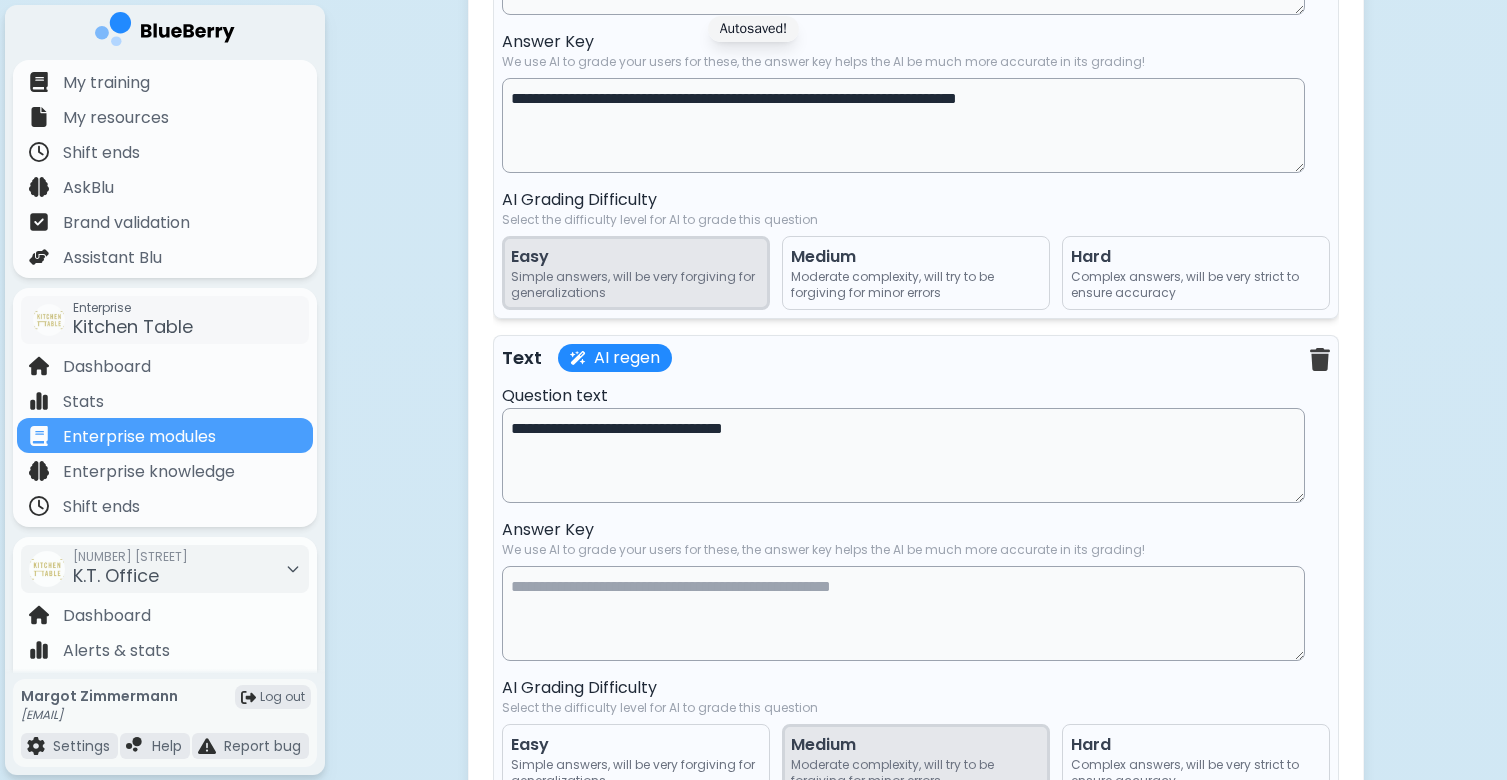type on "**********" 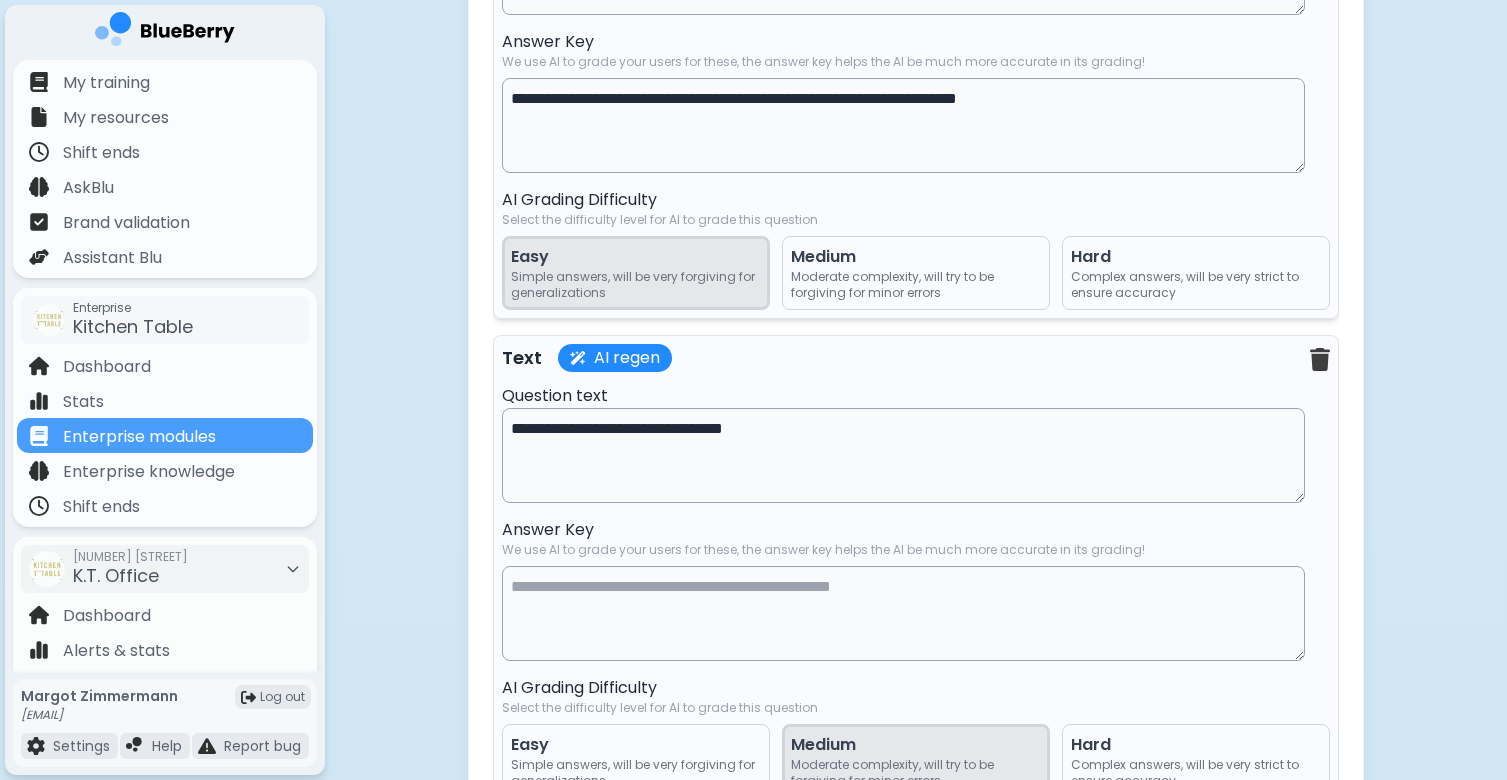 click at bounding box center [903, 613] 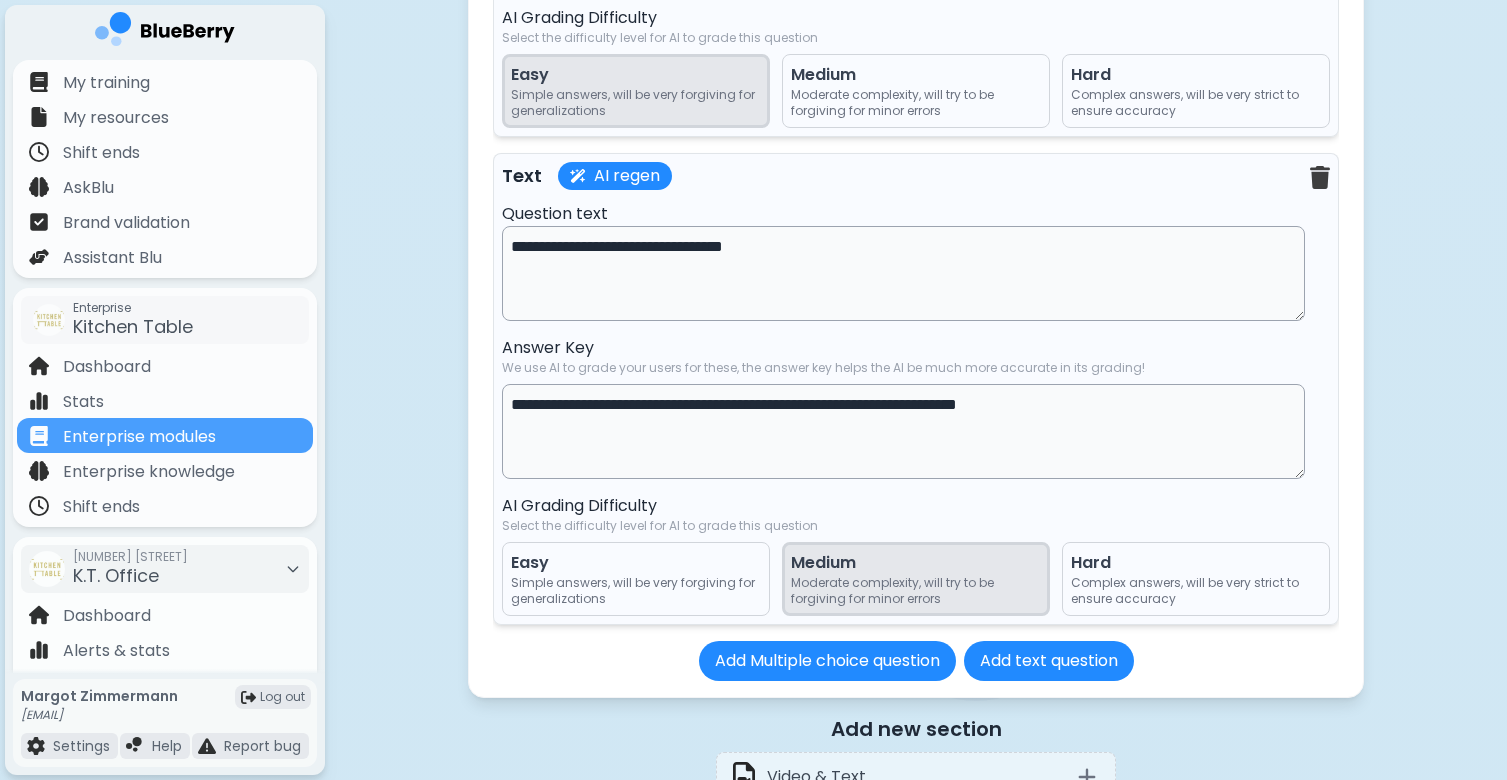 scroll, scrollTop: 27279, scrollLeft: 0, axis: vertical 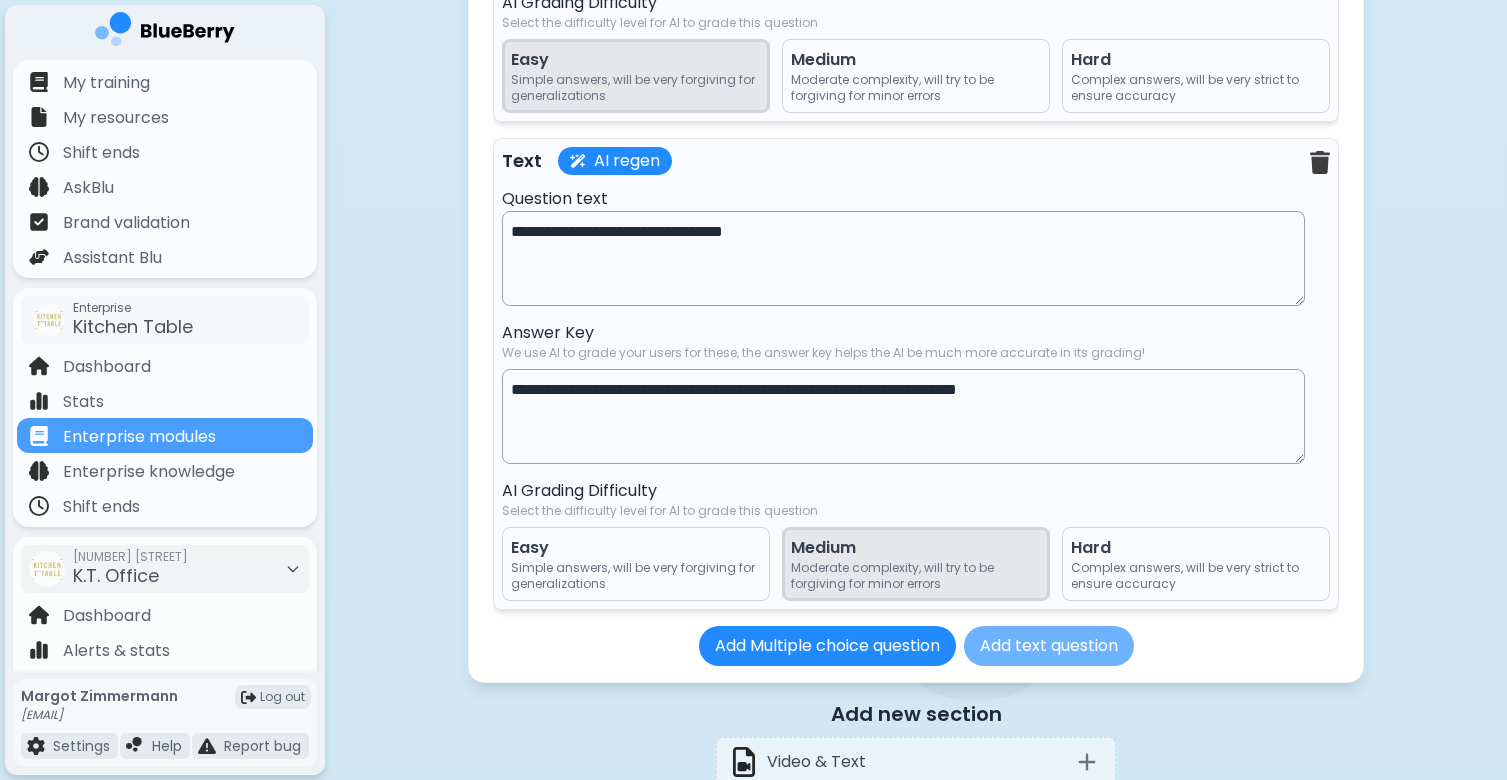 type on "**********" 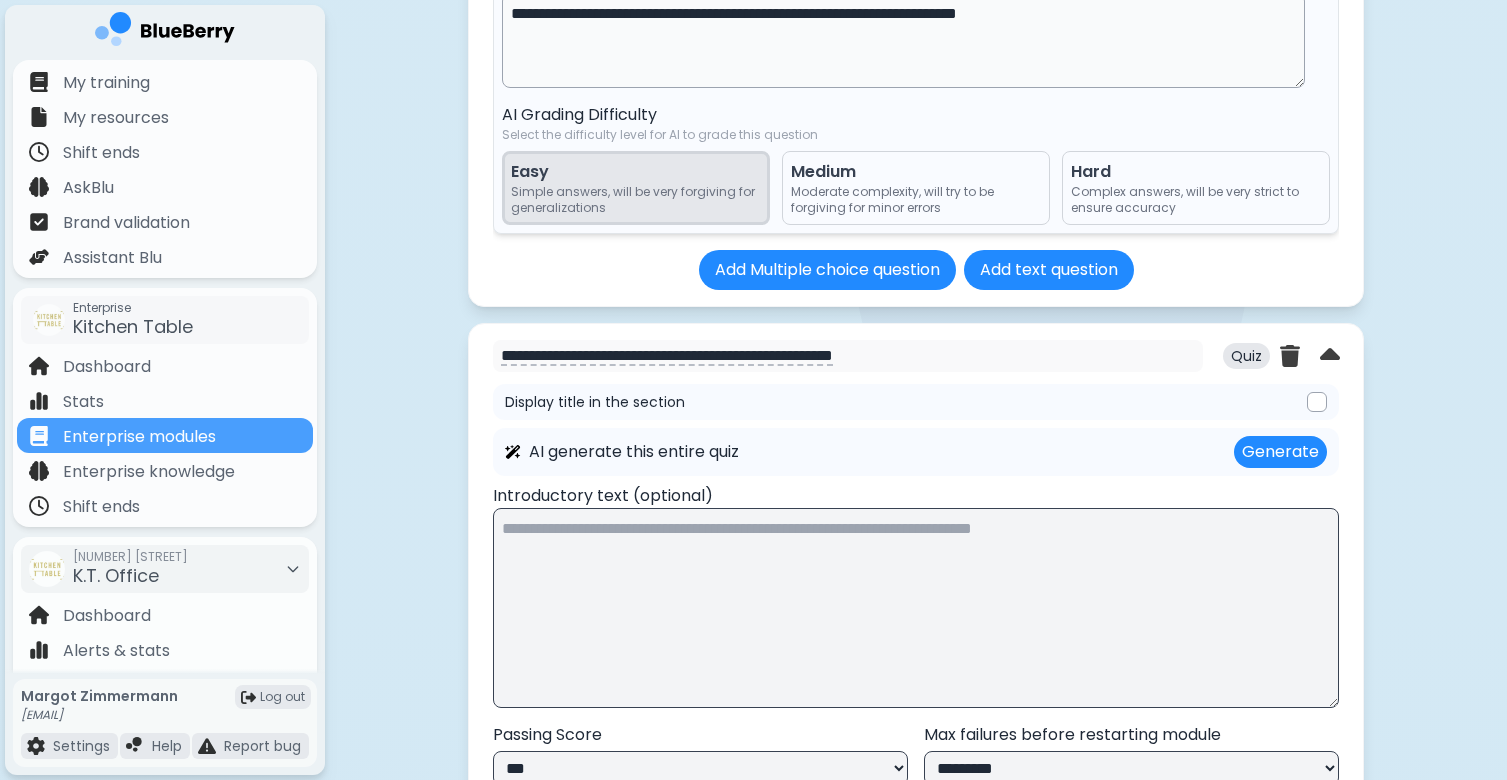 scroll, scrollTop: 25565, scrollLeft: 0, axis: vertical 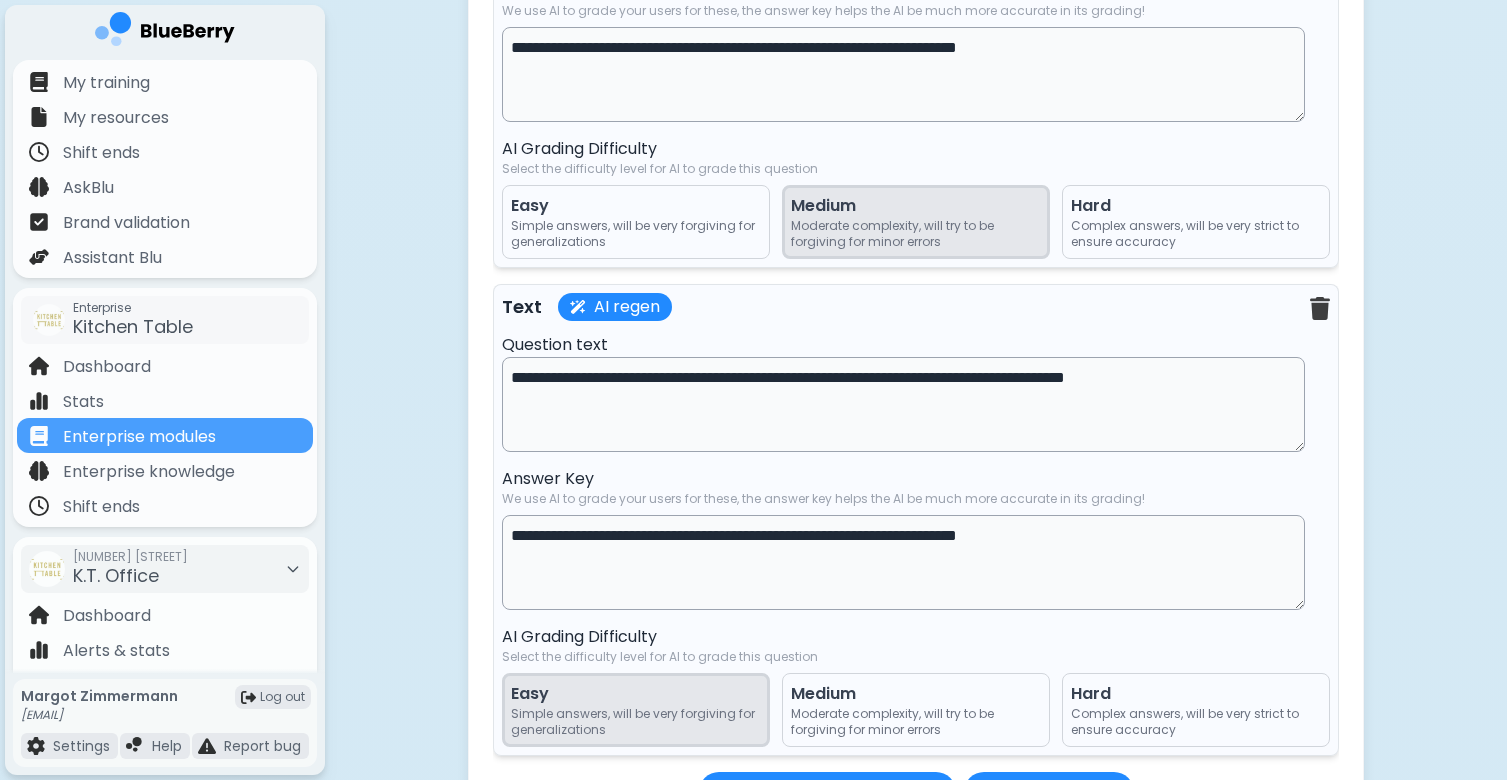 click on "**********" at bounding box center [903, 404] 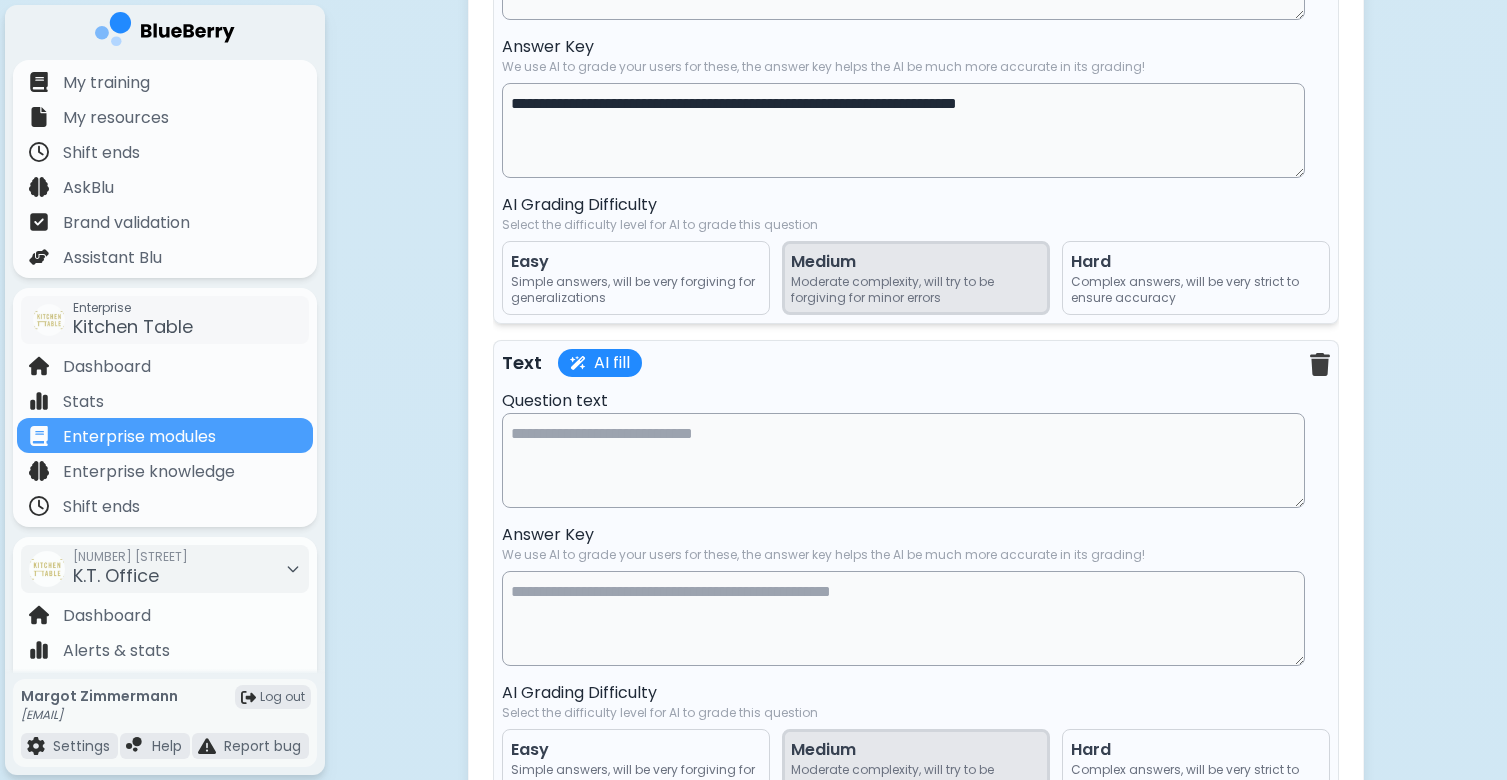 click on "Simple answers, will be very forgiving for generalizations" at bounding box center (636, 290) 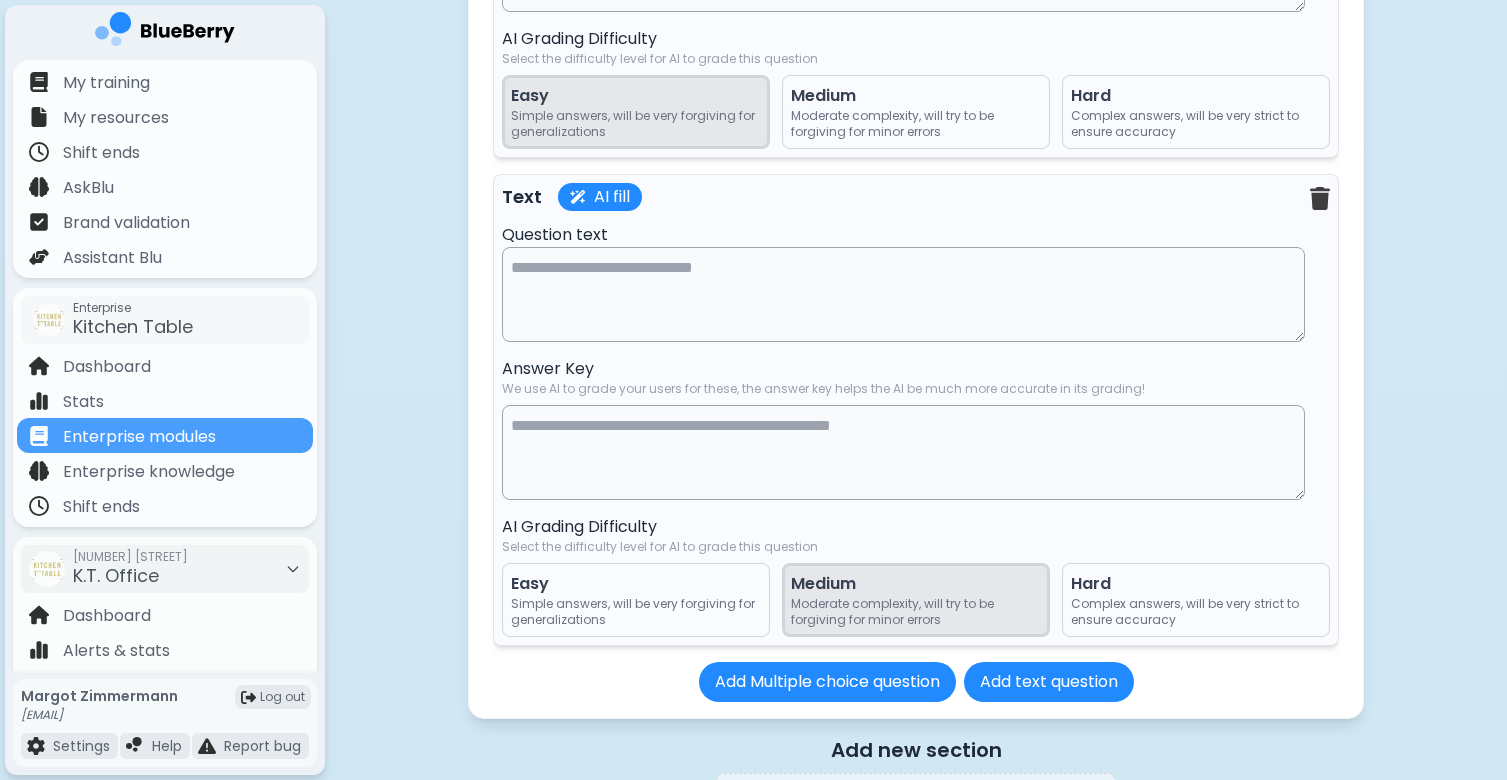 scroll, scrollTop: 27789, scrollLeft: 0, axis: vertical 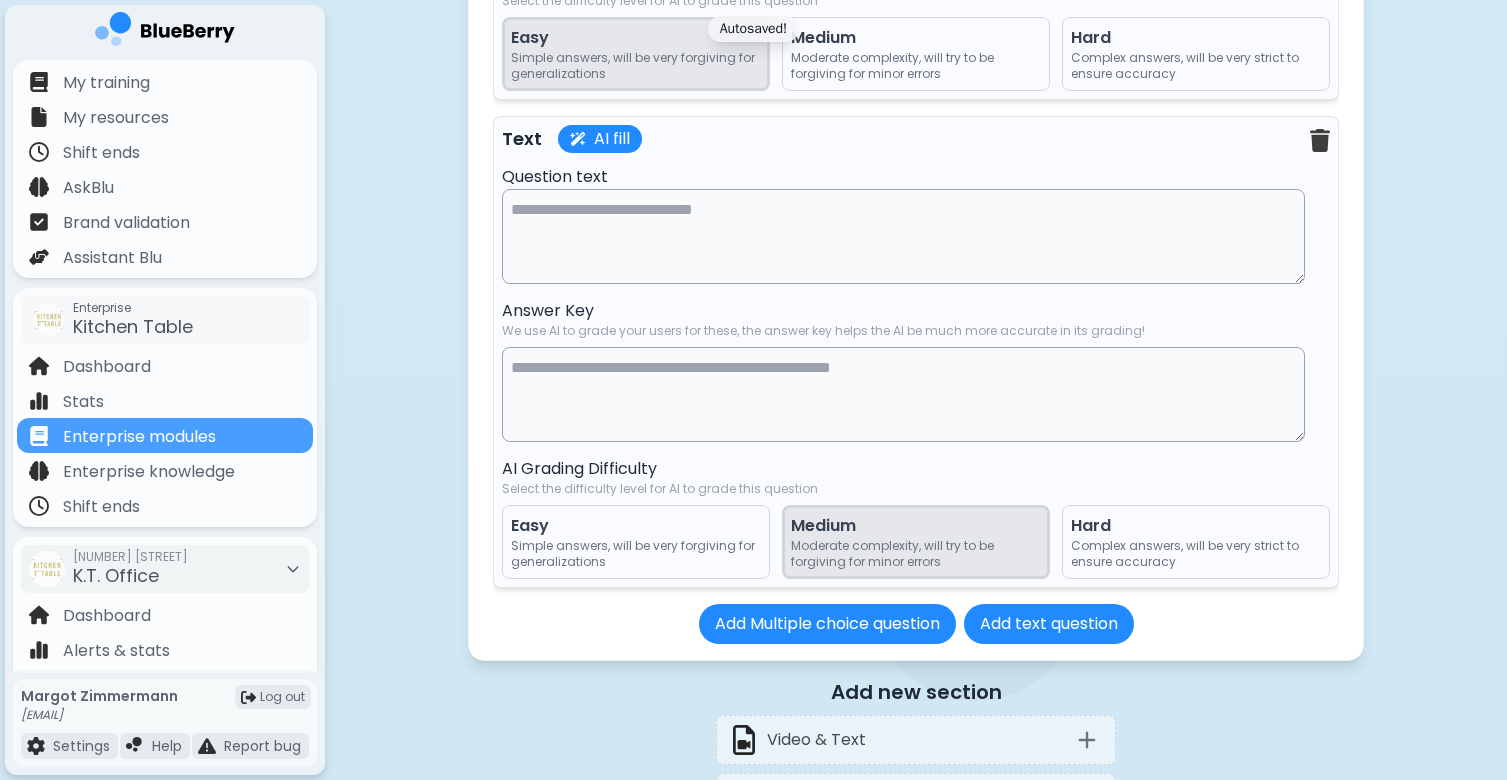 click at bounding box center [903, 236] 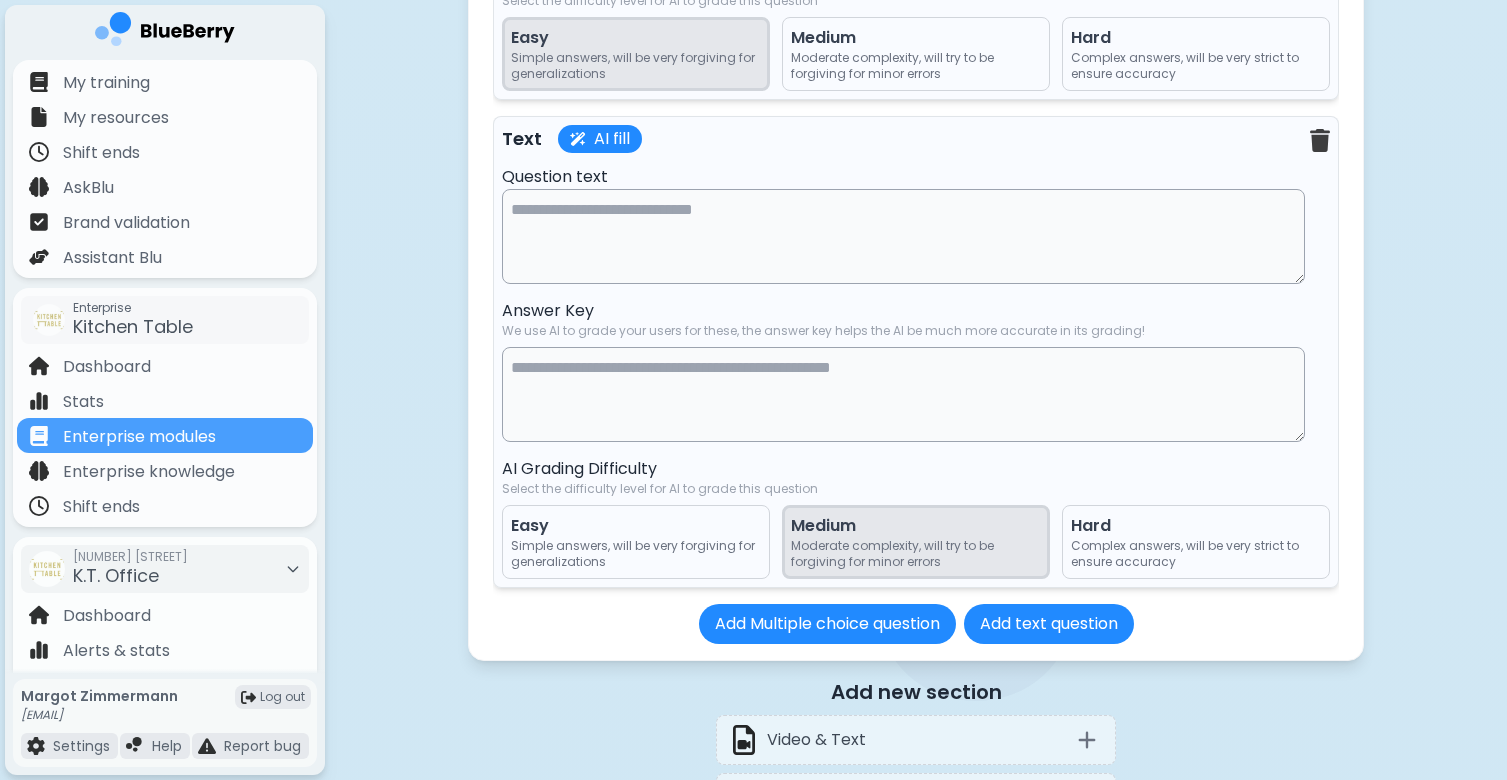 paste on "**********" 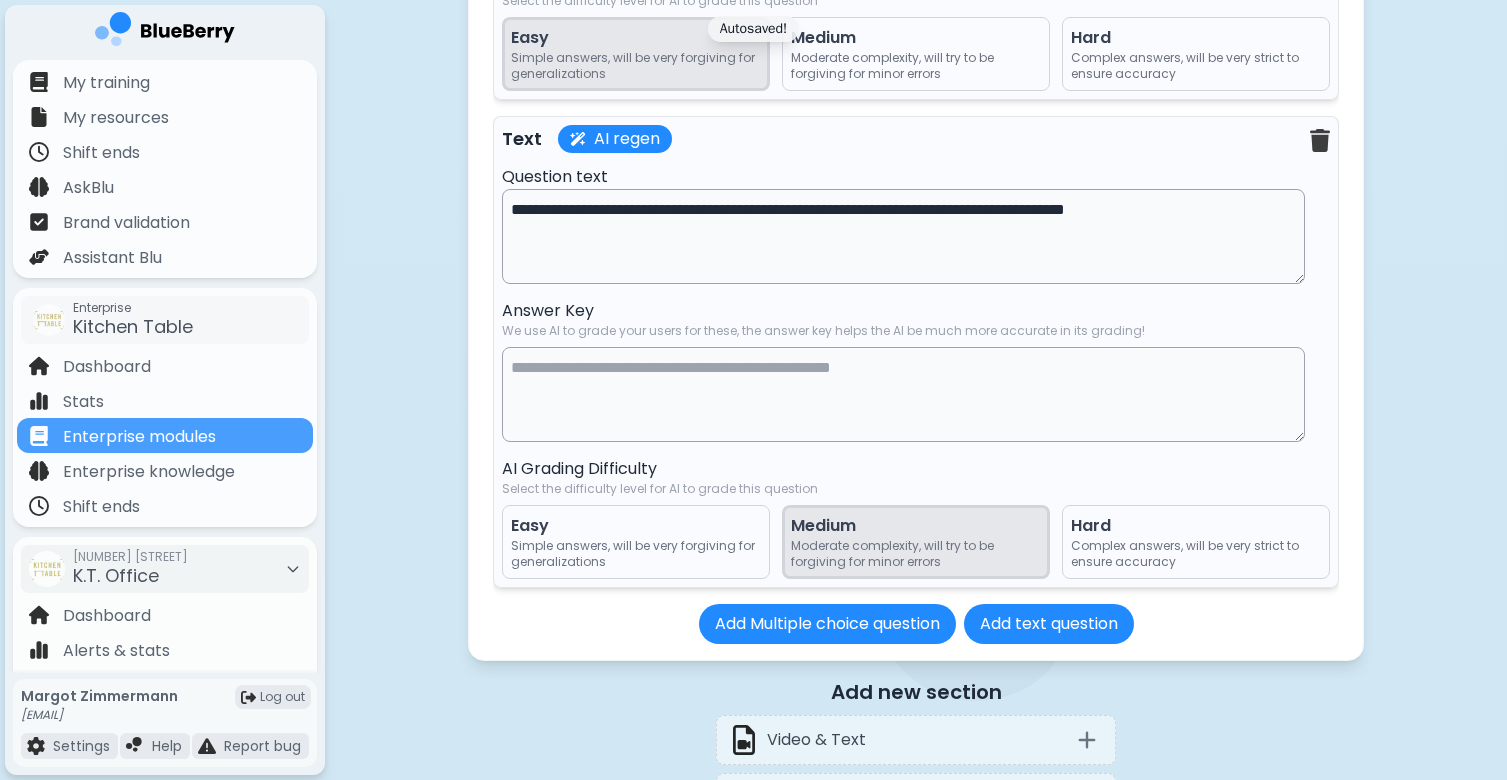 drag, startPoint x: 1147, startPoint y: 264, endPoint x: 1252, endPoint y: 265, distance: 105.00476 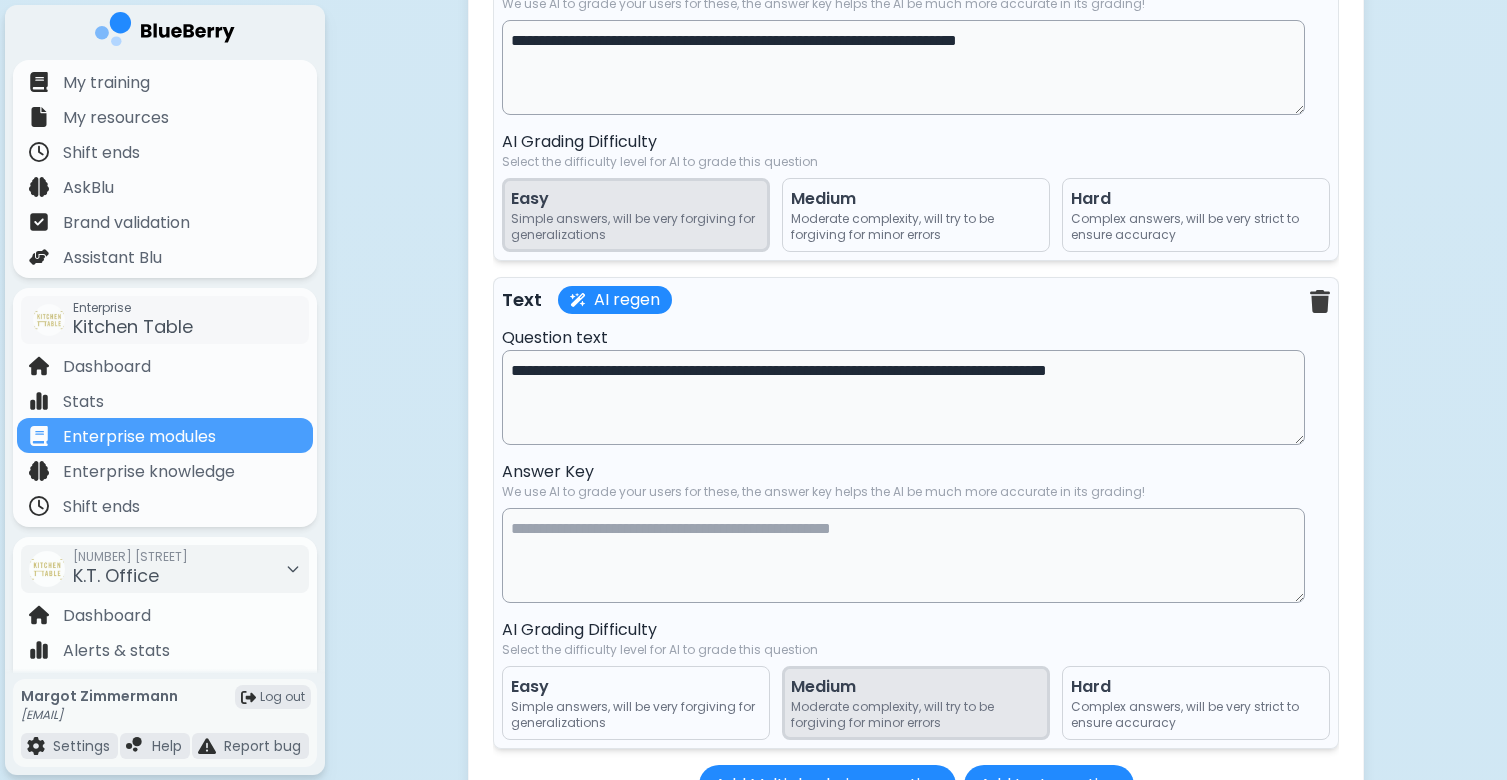 scroll, scrollTop: 27603, scrollLeft: 0, axis: vertical 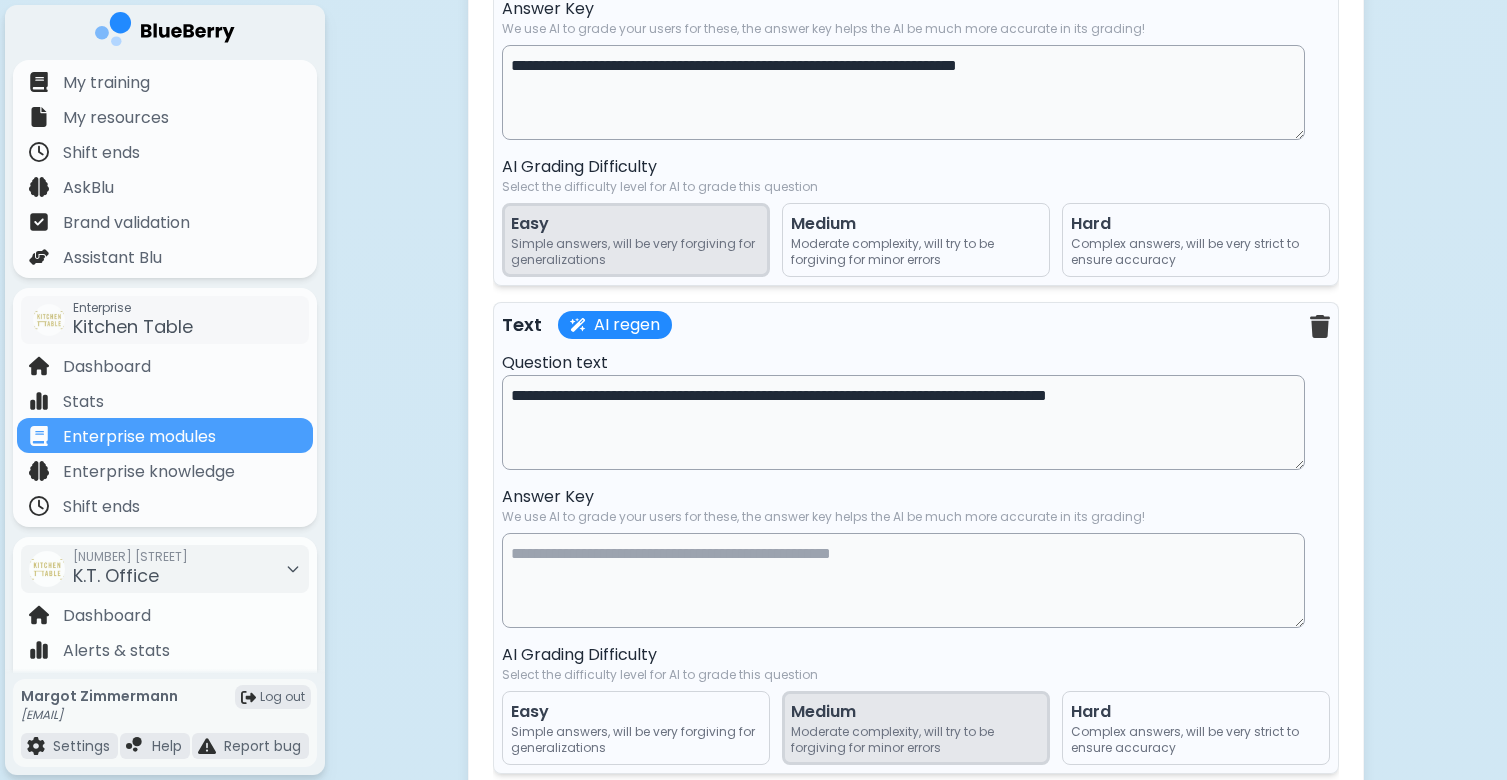type on "**********" 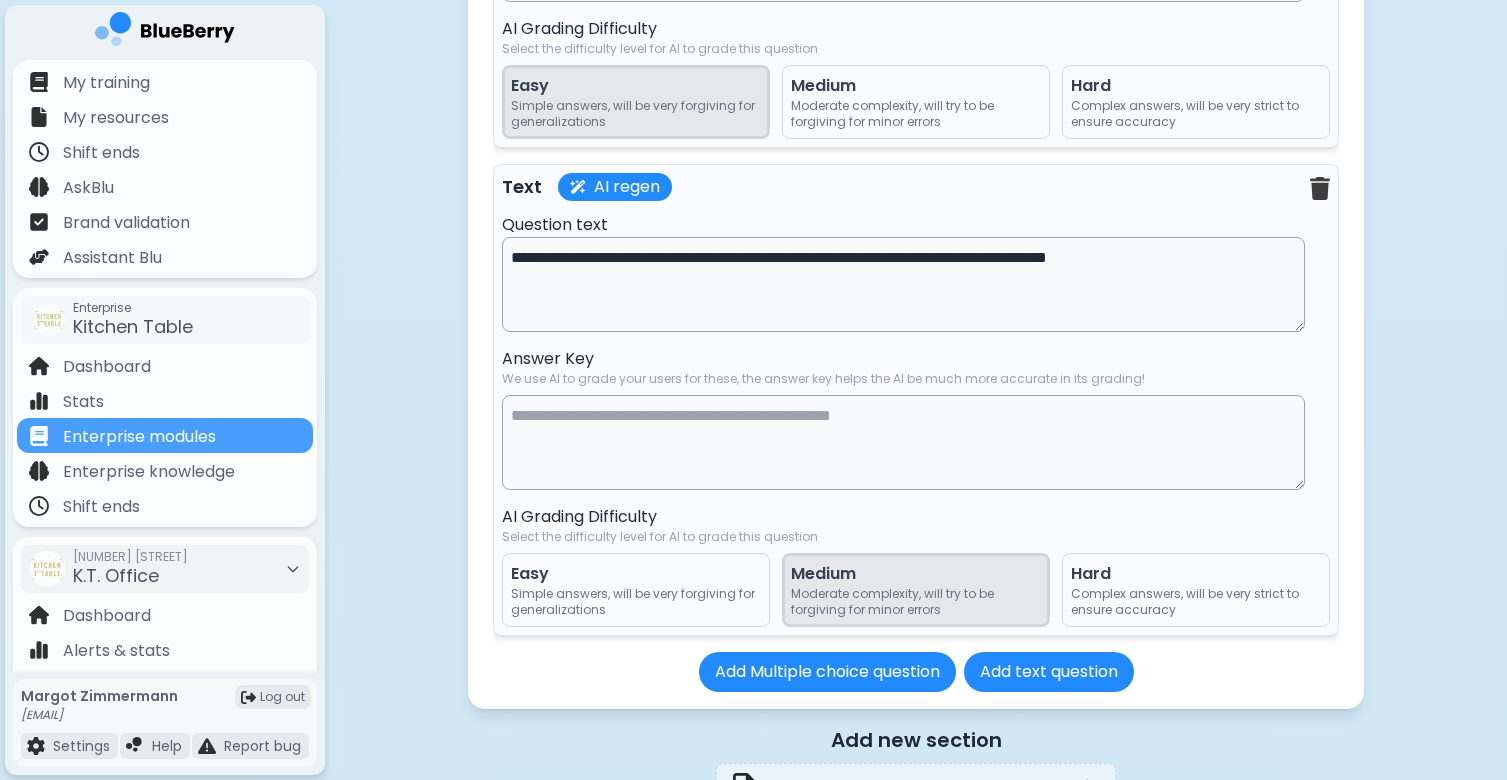 scroll, scrollTop: 27826, scrollLeft: 0, axis: vertical 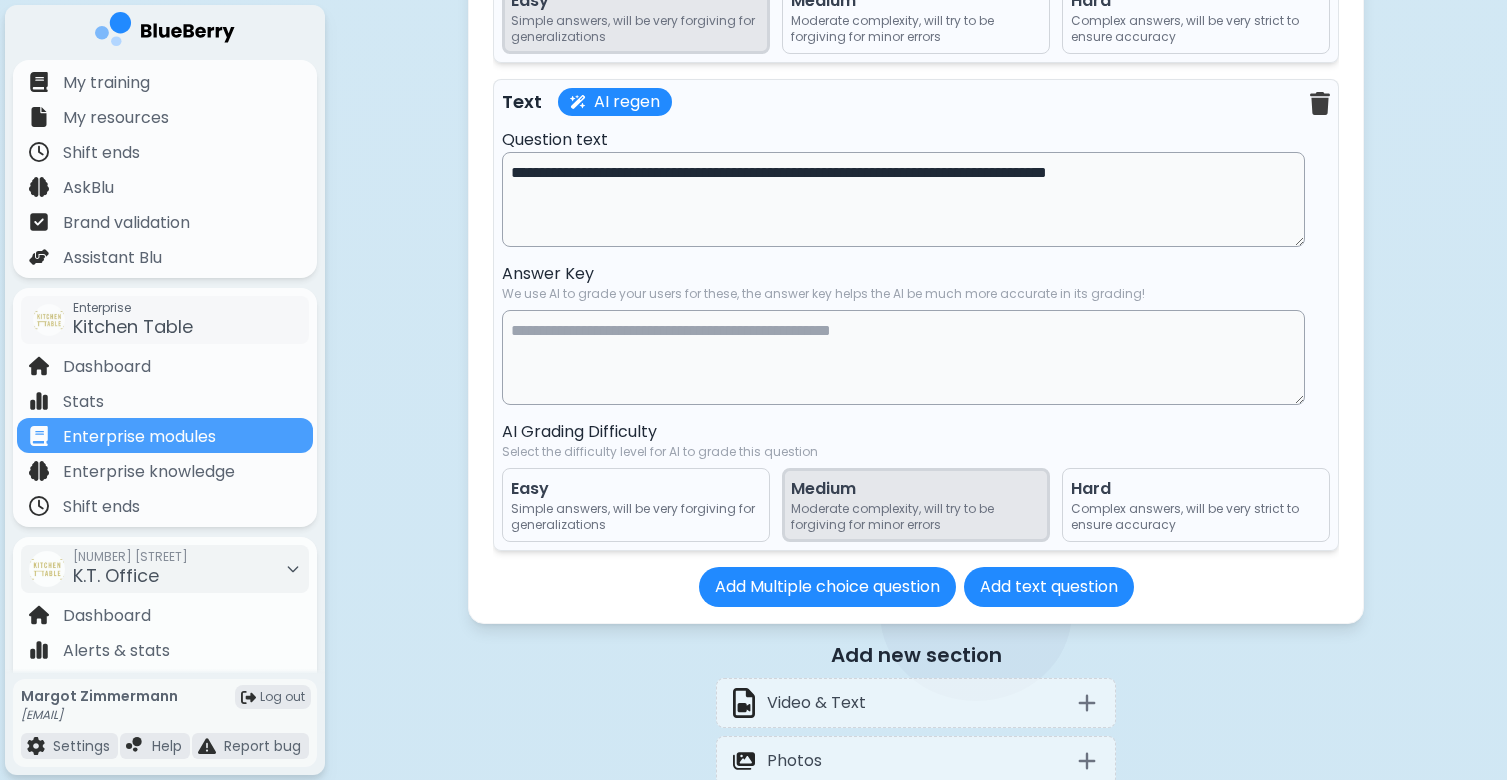 click at bounding box center (903, 357) 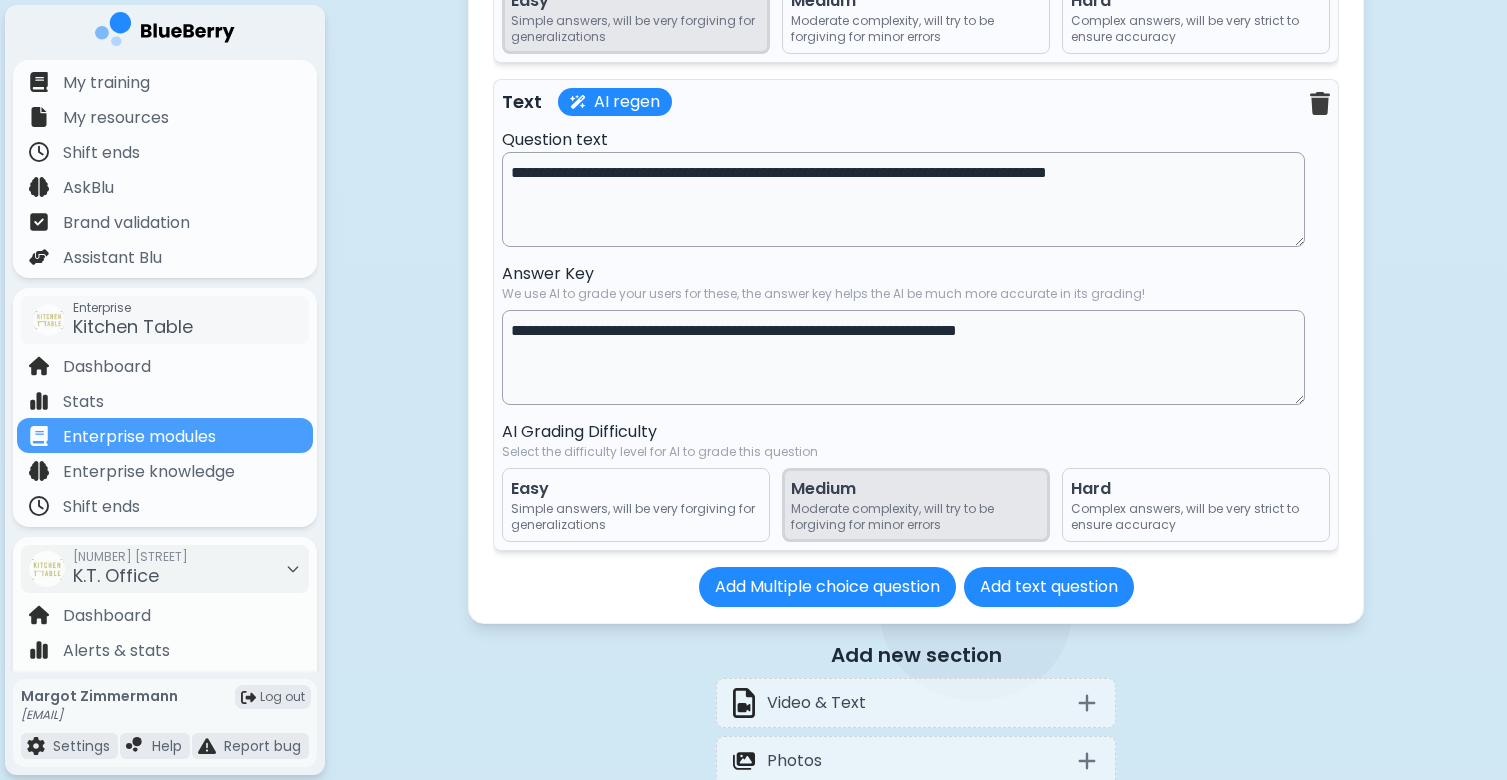 type on "**********" 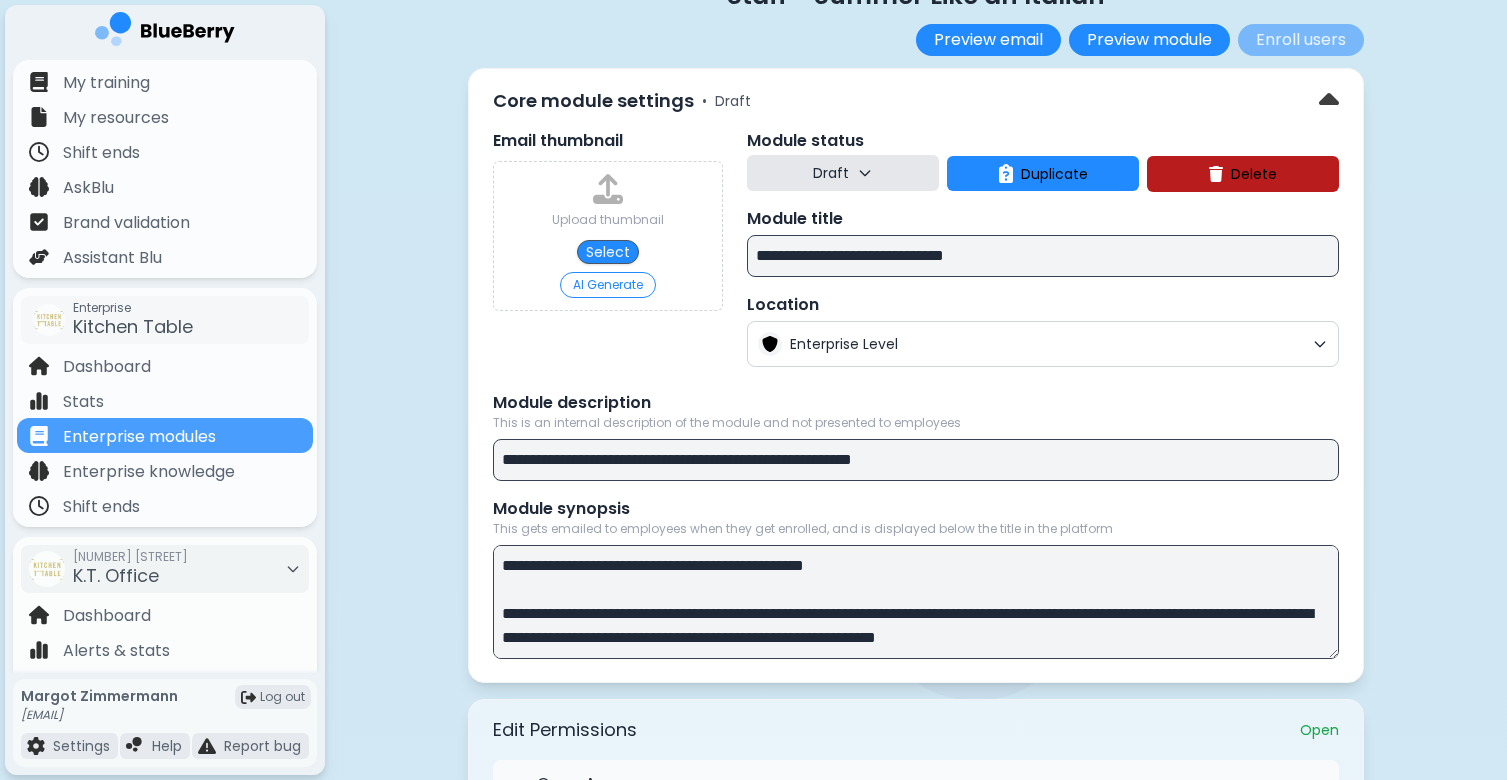 scroll, scrollTop: 0, scrollLeft: 0, axis: both 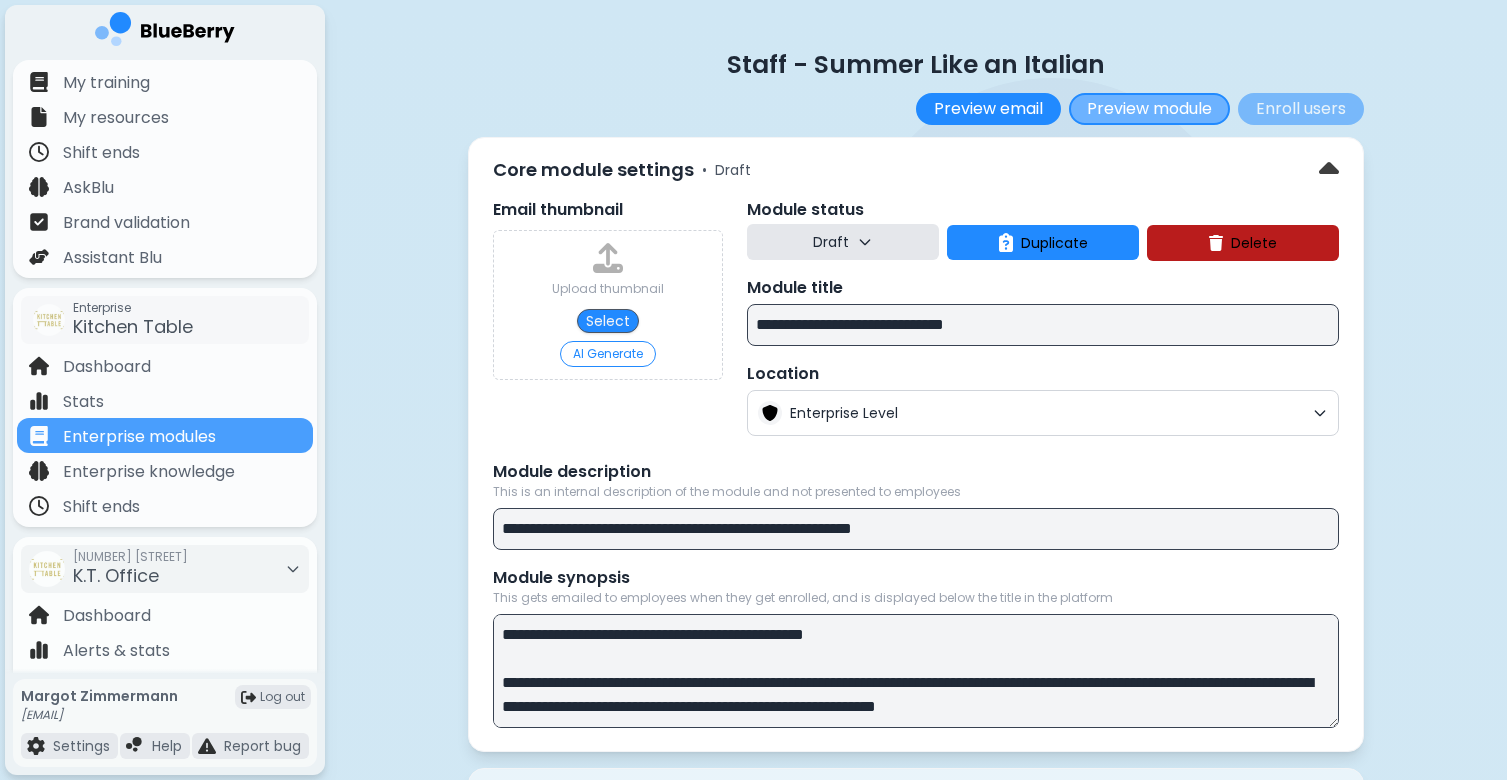 click on "Preview module" at bounding box center (1149, 109) 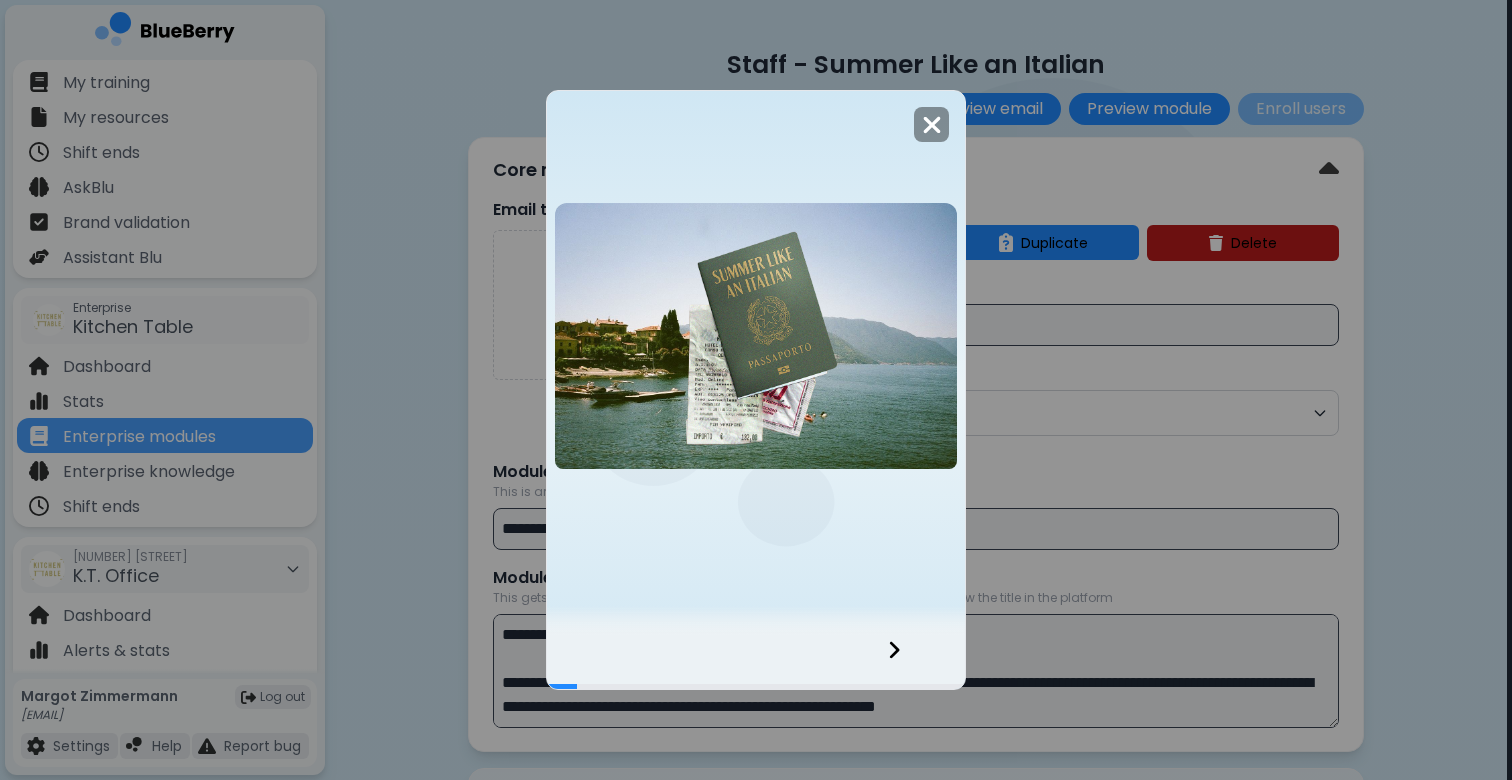 click 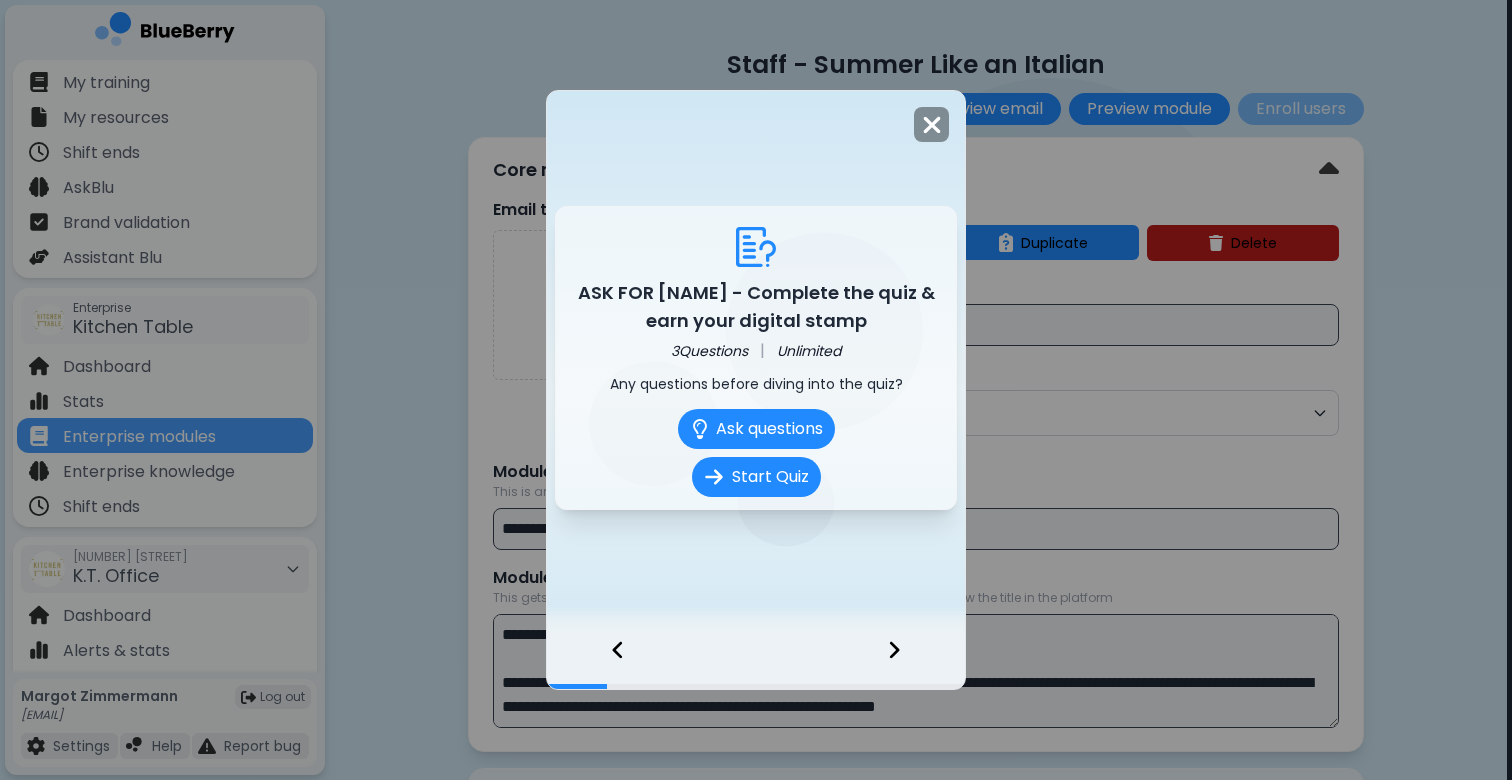 click at bounding box center (906, 662) 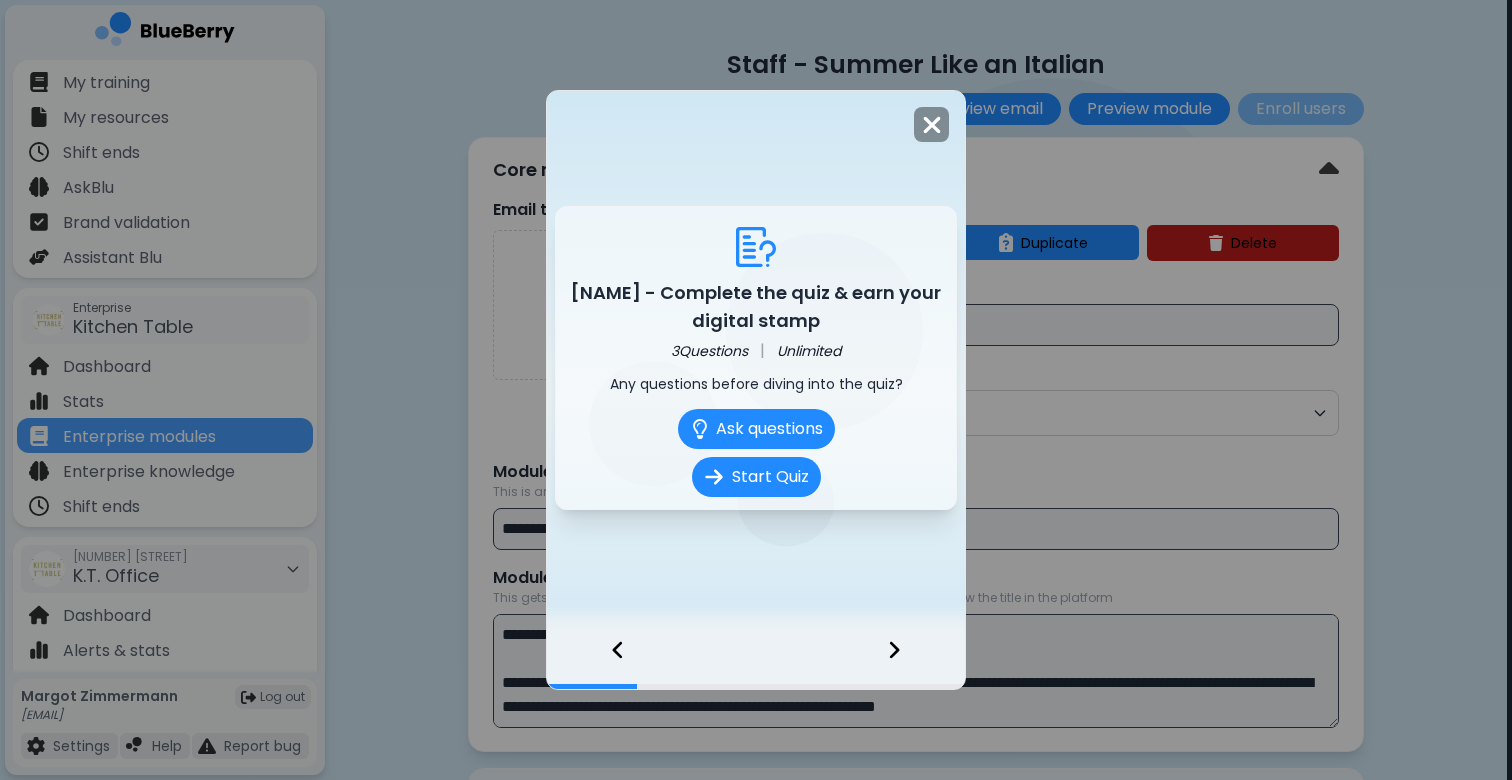 click 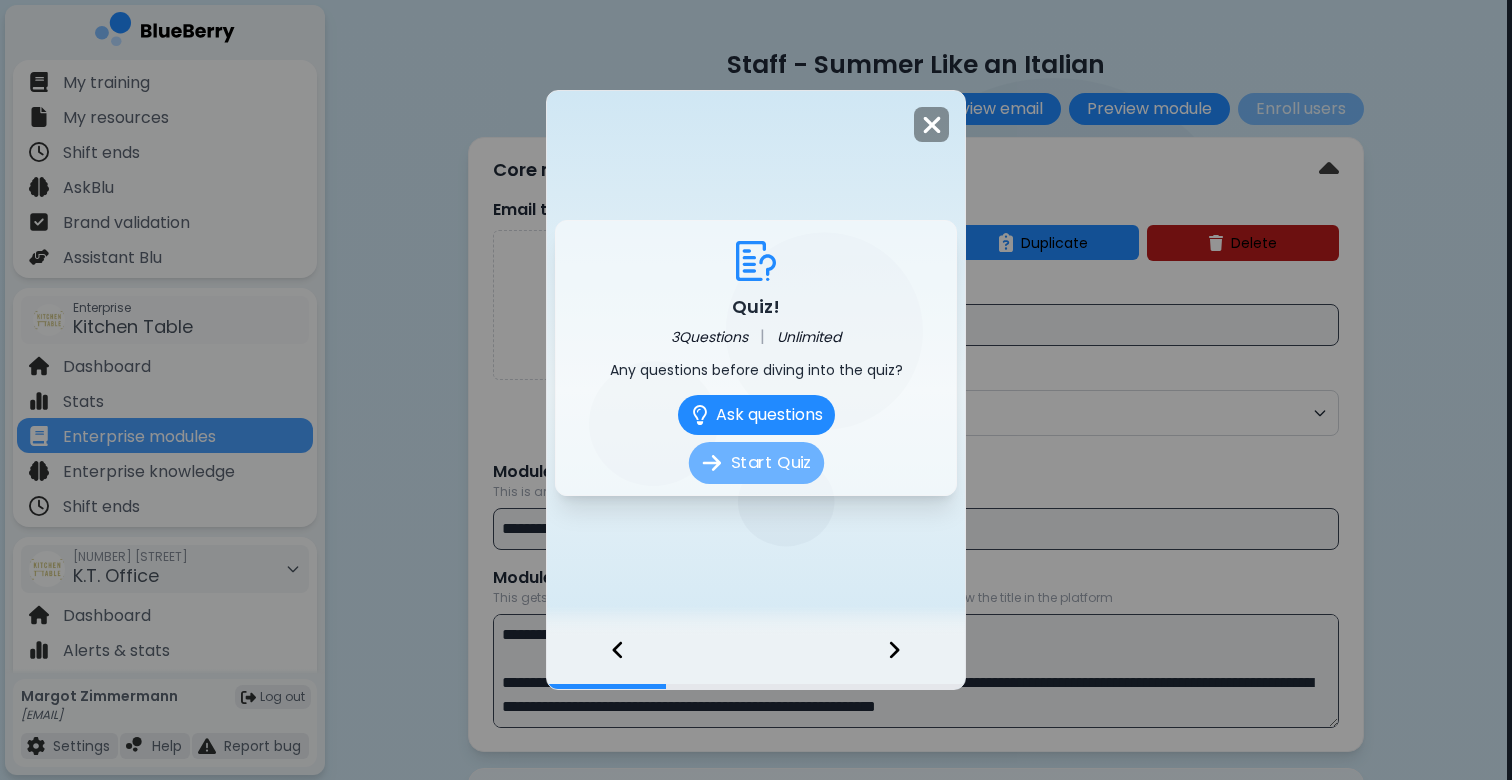 click on "Start Quiz" at bounding box center (755, 463) 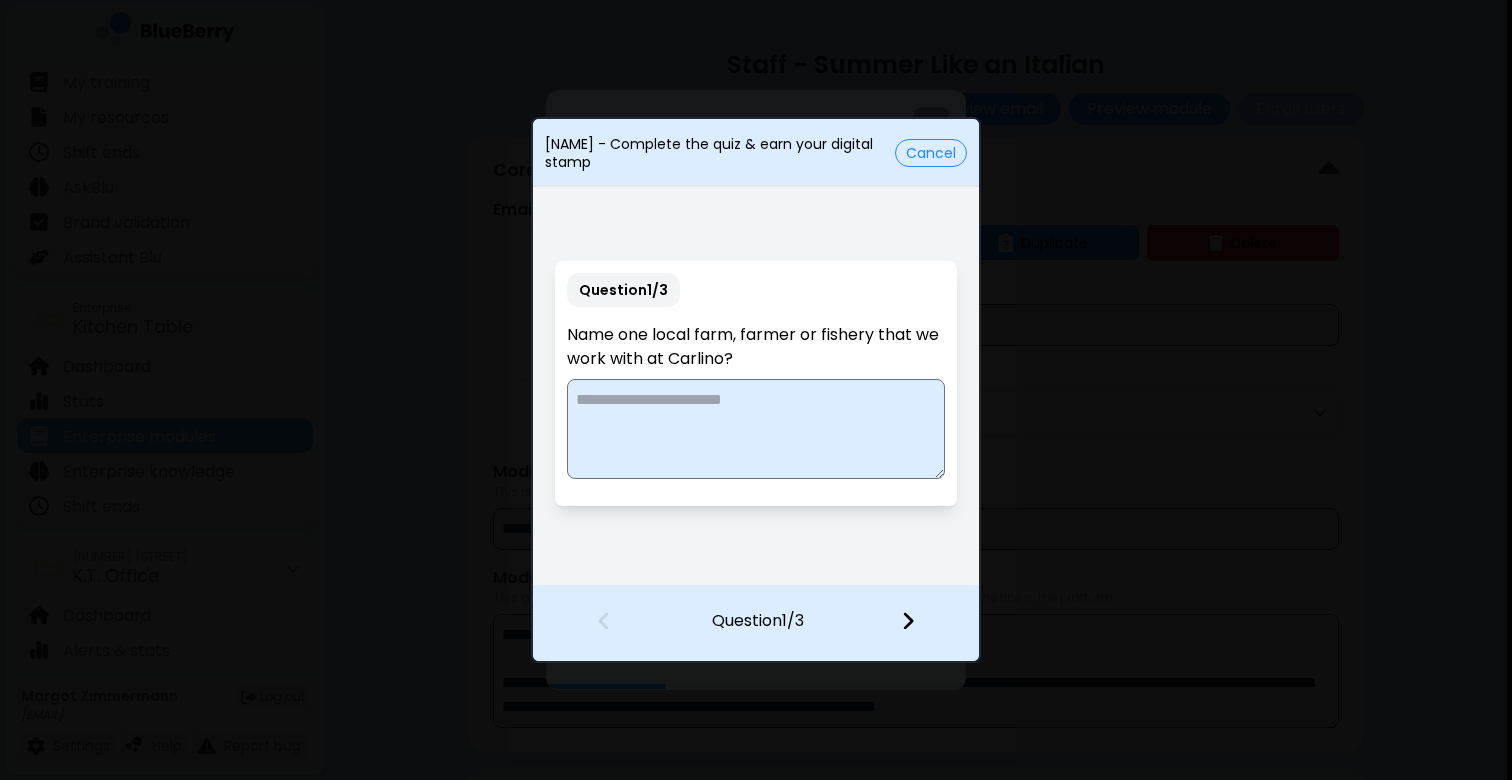 click at bounding box center (920, 623) 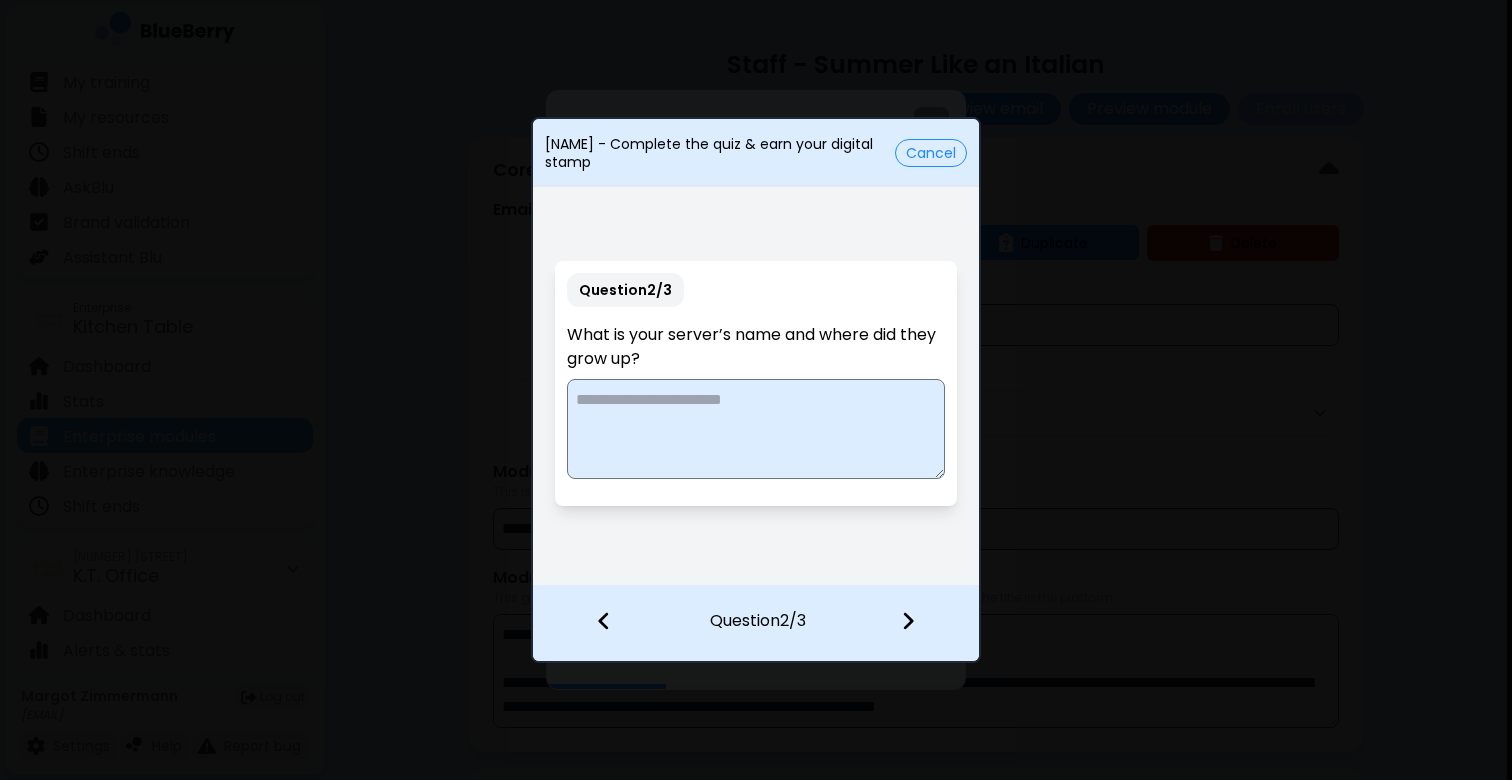 click at bounding box center [920, 623] 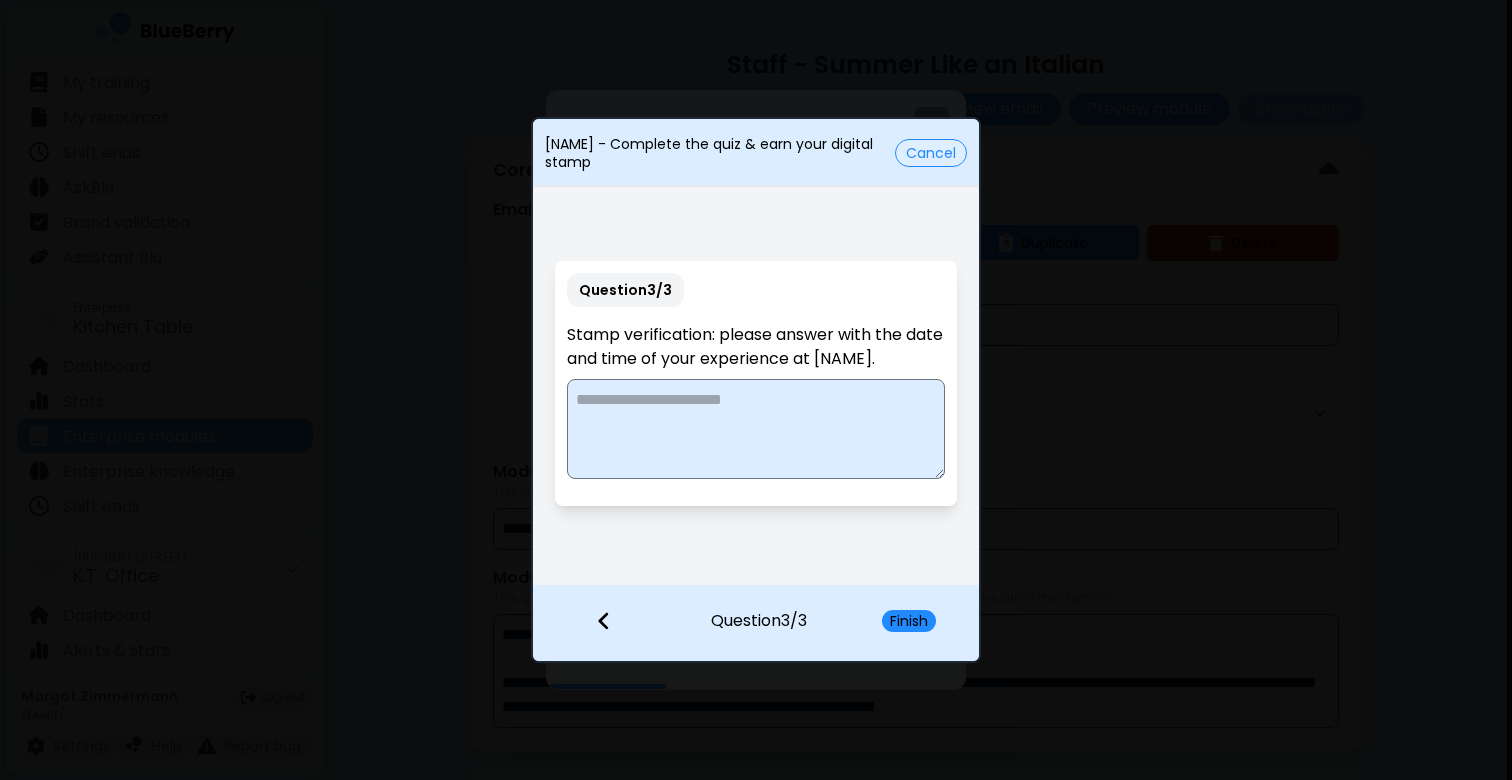 click on "Cancel" at bounding box center [931, 153] 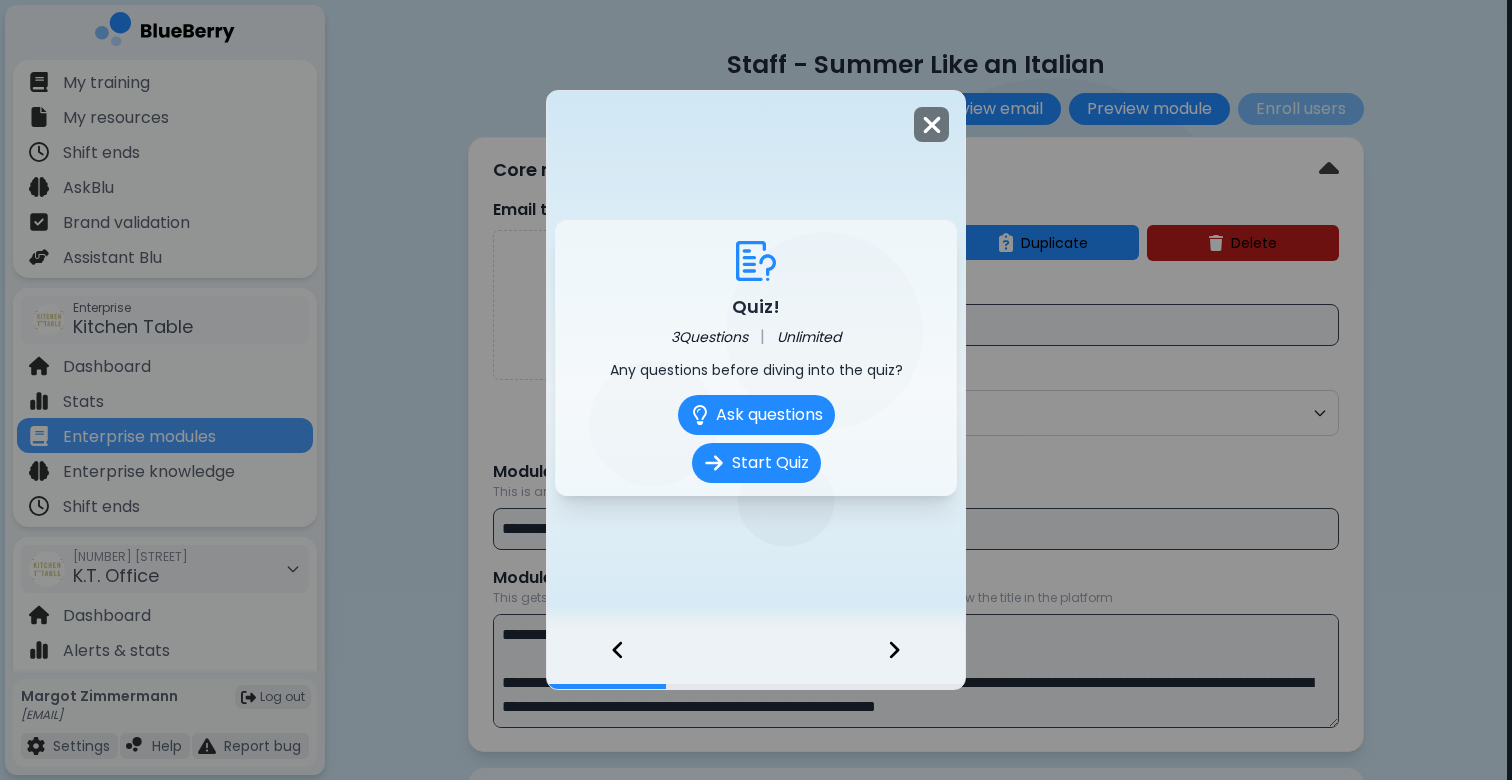 click at bounding box center [932, 125] 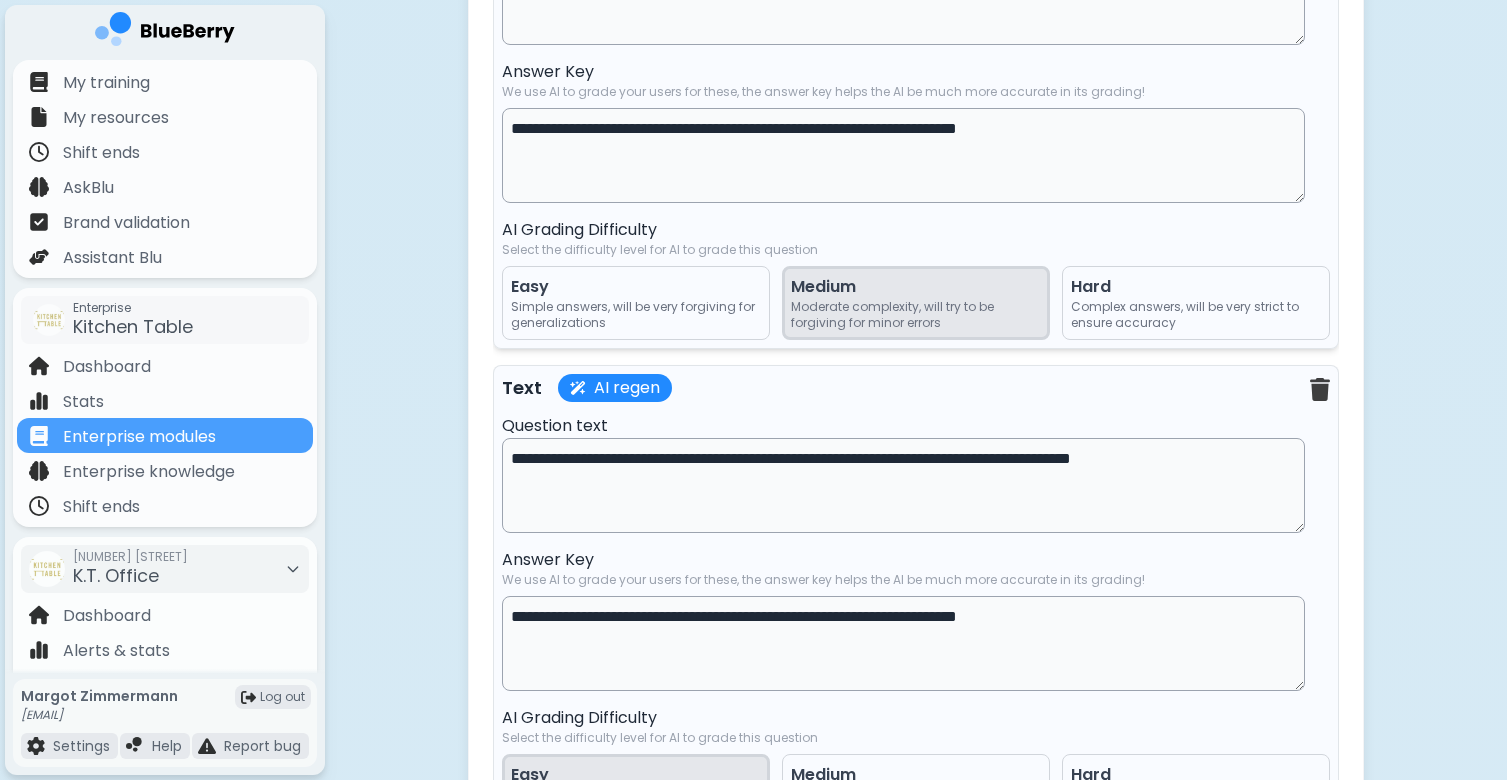 scroll, scrollTop: 2853, scrollLeft: 0, axis: vertical 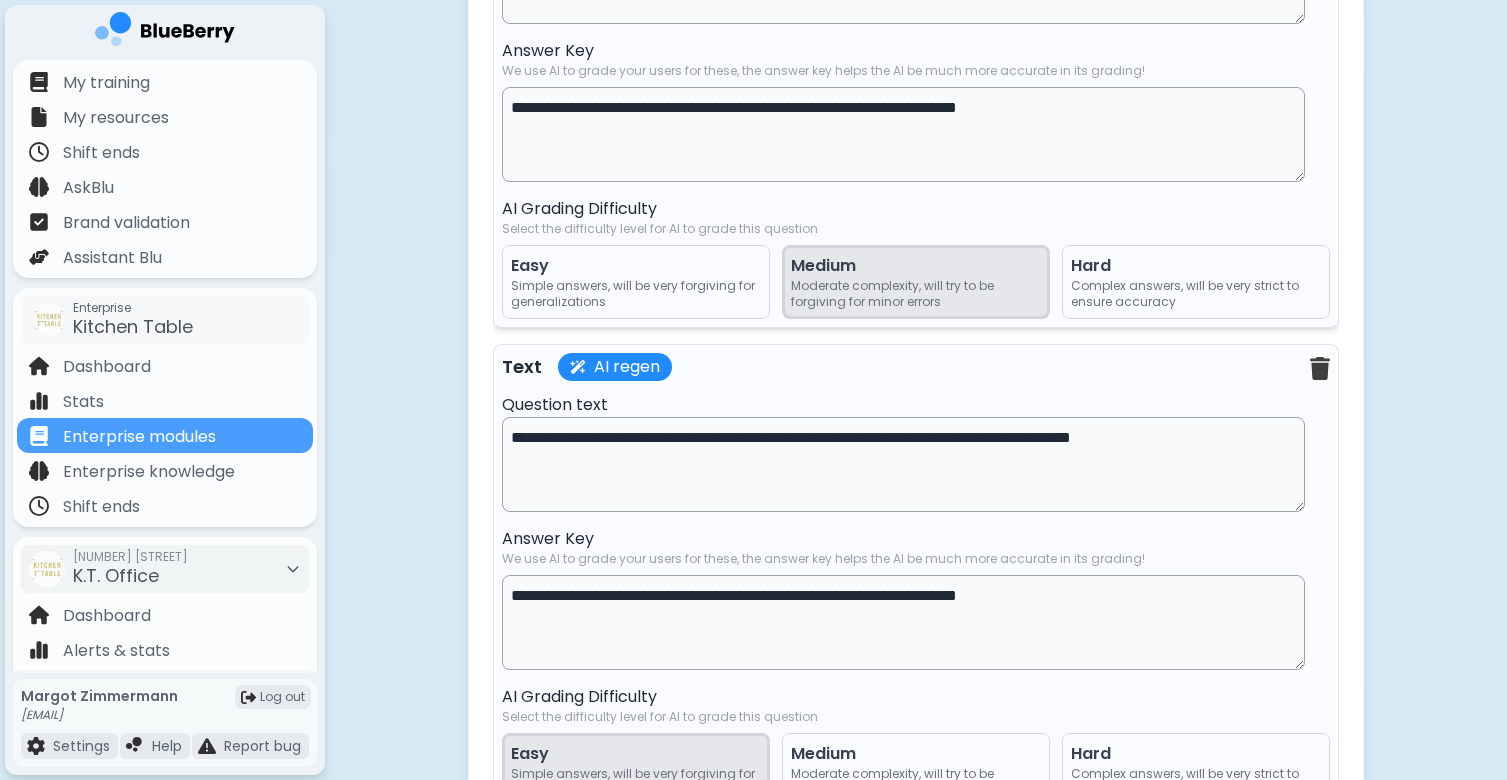 click on "**********" at bounding box center (903, 464) 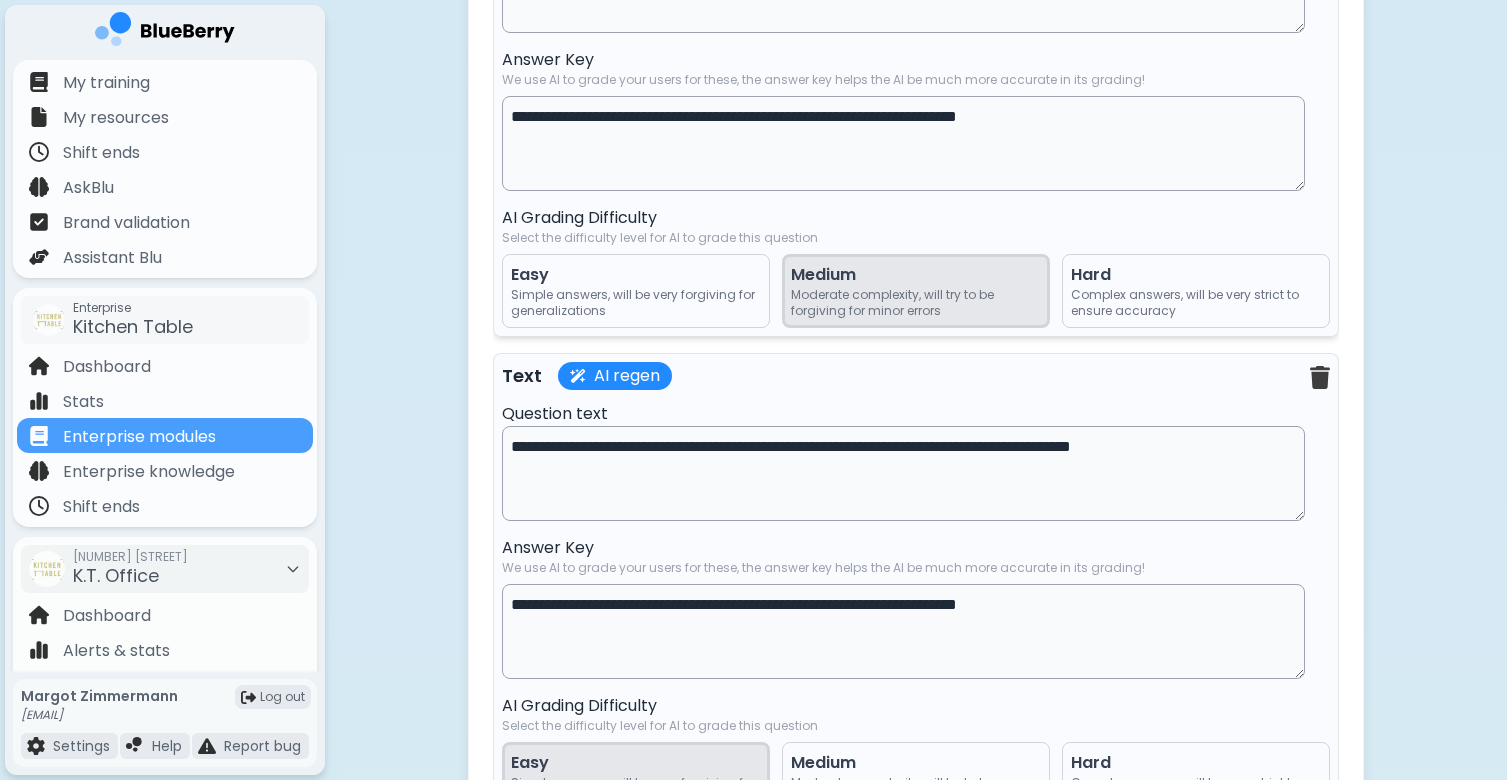 scroll, scrollTop: 3050, scrollLeft: 0, axis: vertical 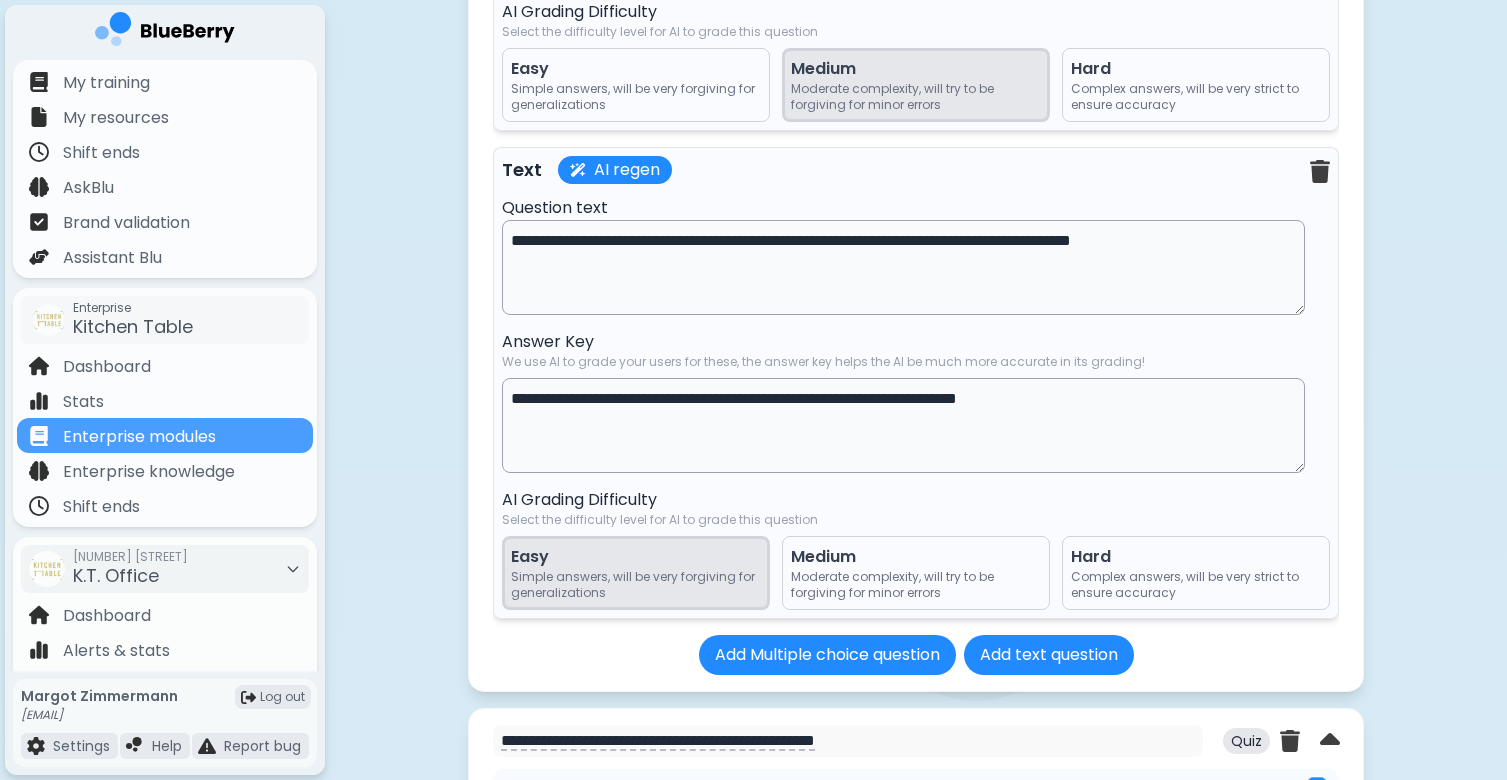 click on "**********" at bounding box center (903, 267) 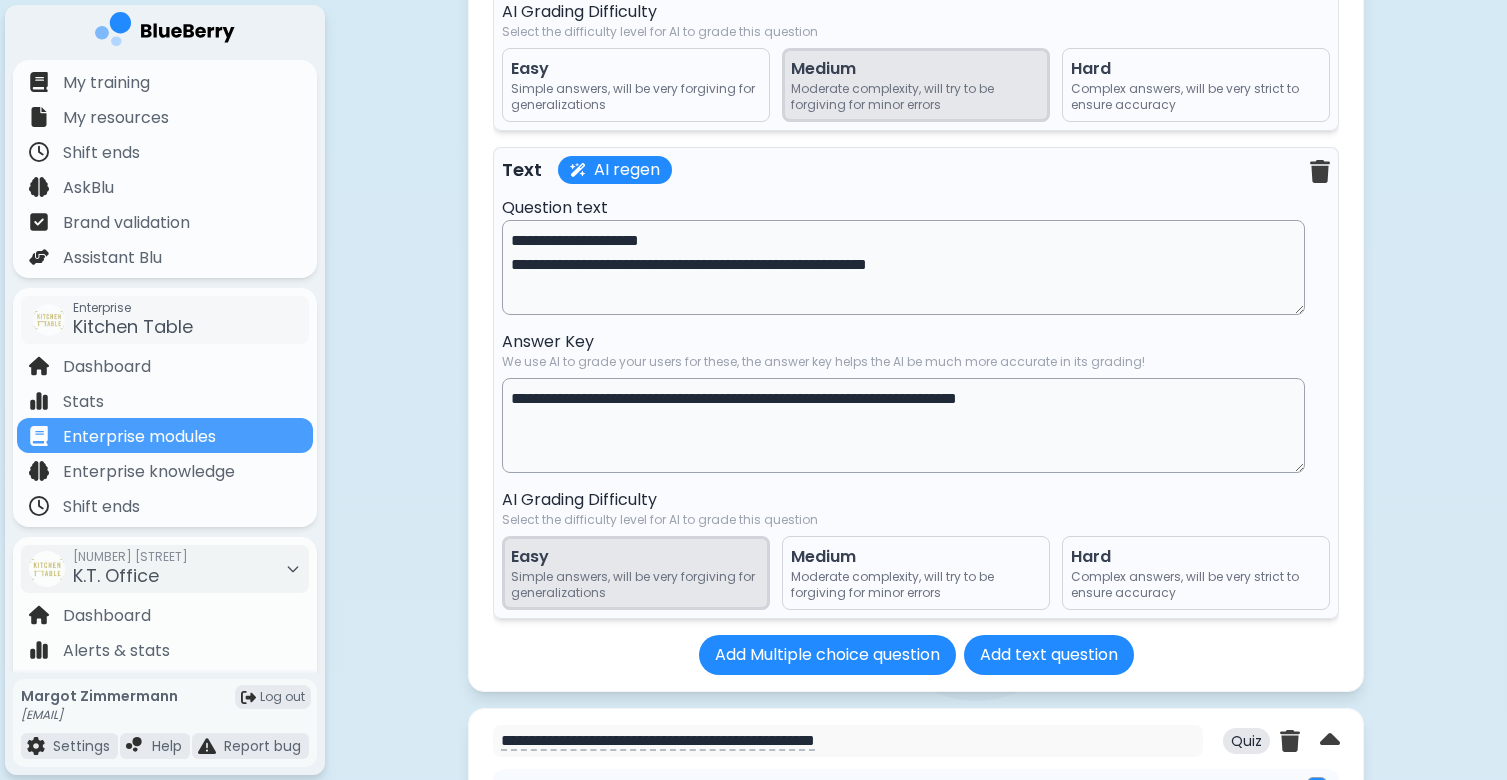 click on "**********" at bounding box center (903, 267) 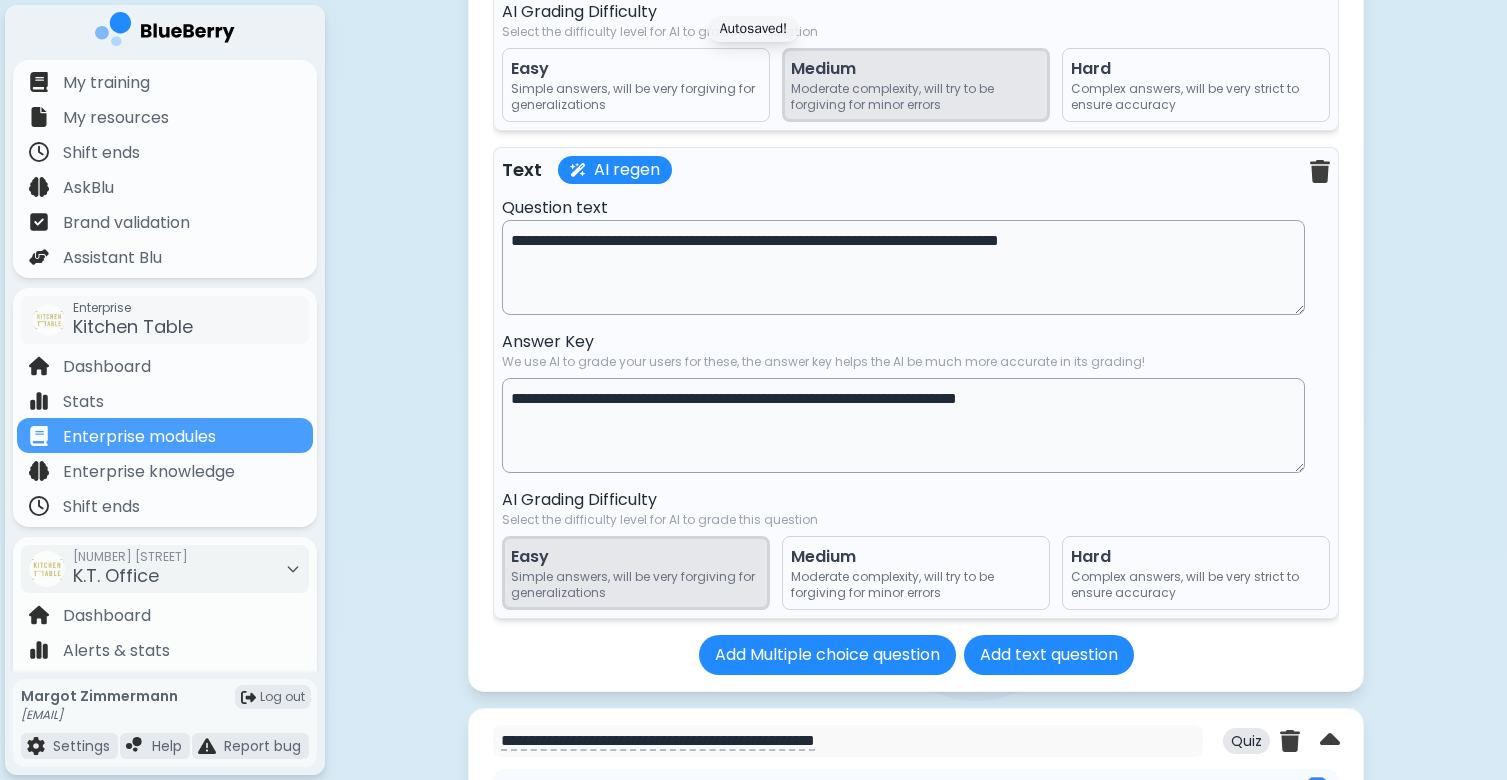 drag, startPoint x: 1140, startPoint y: 252, endPoint x: 503, endPoint y: 249, distance: 637.0071 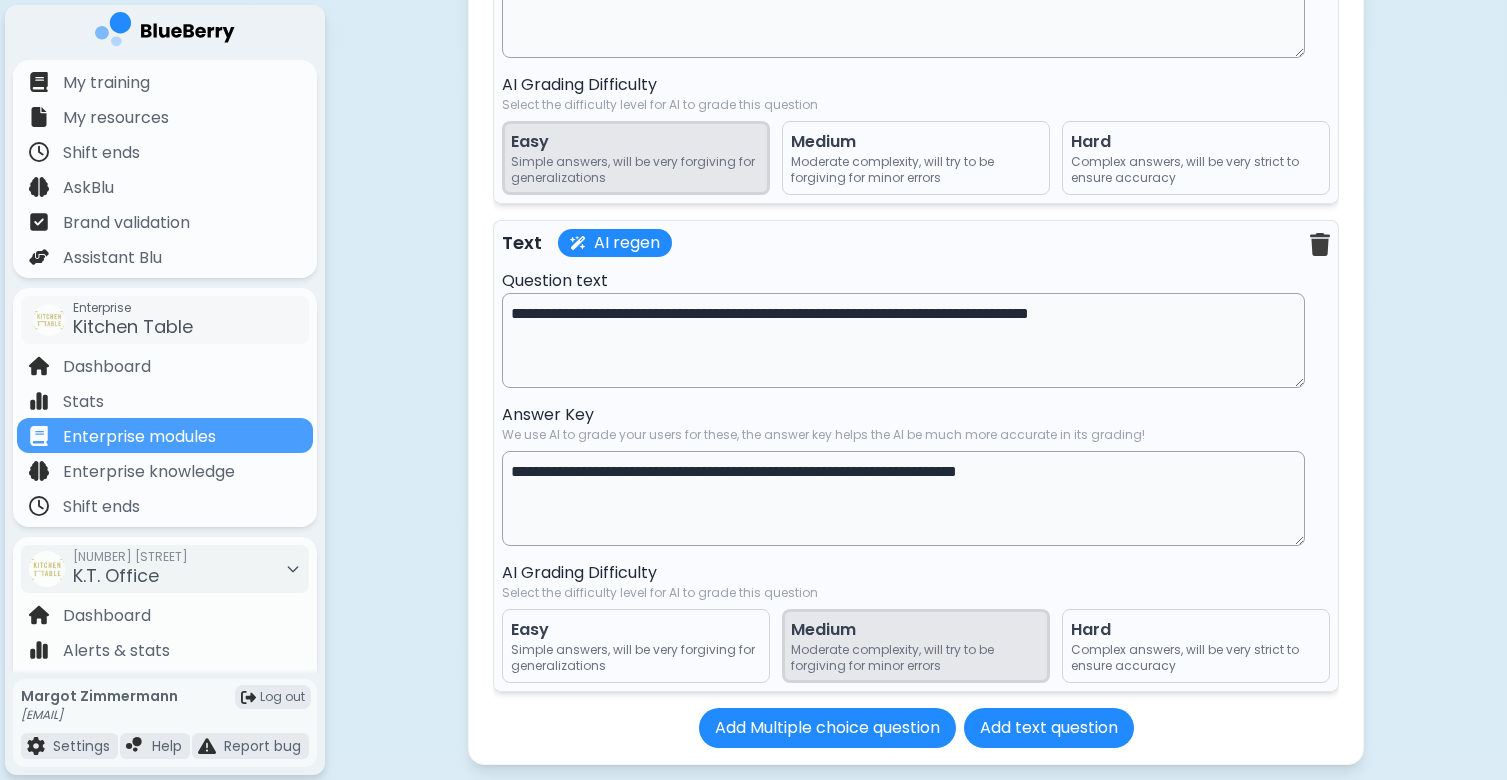 scroll, scrollTop: 5299, scrollLeft: 0, axis: vertical 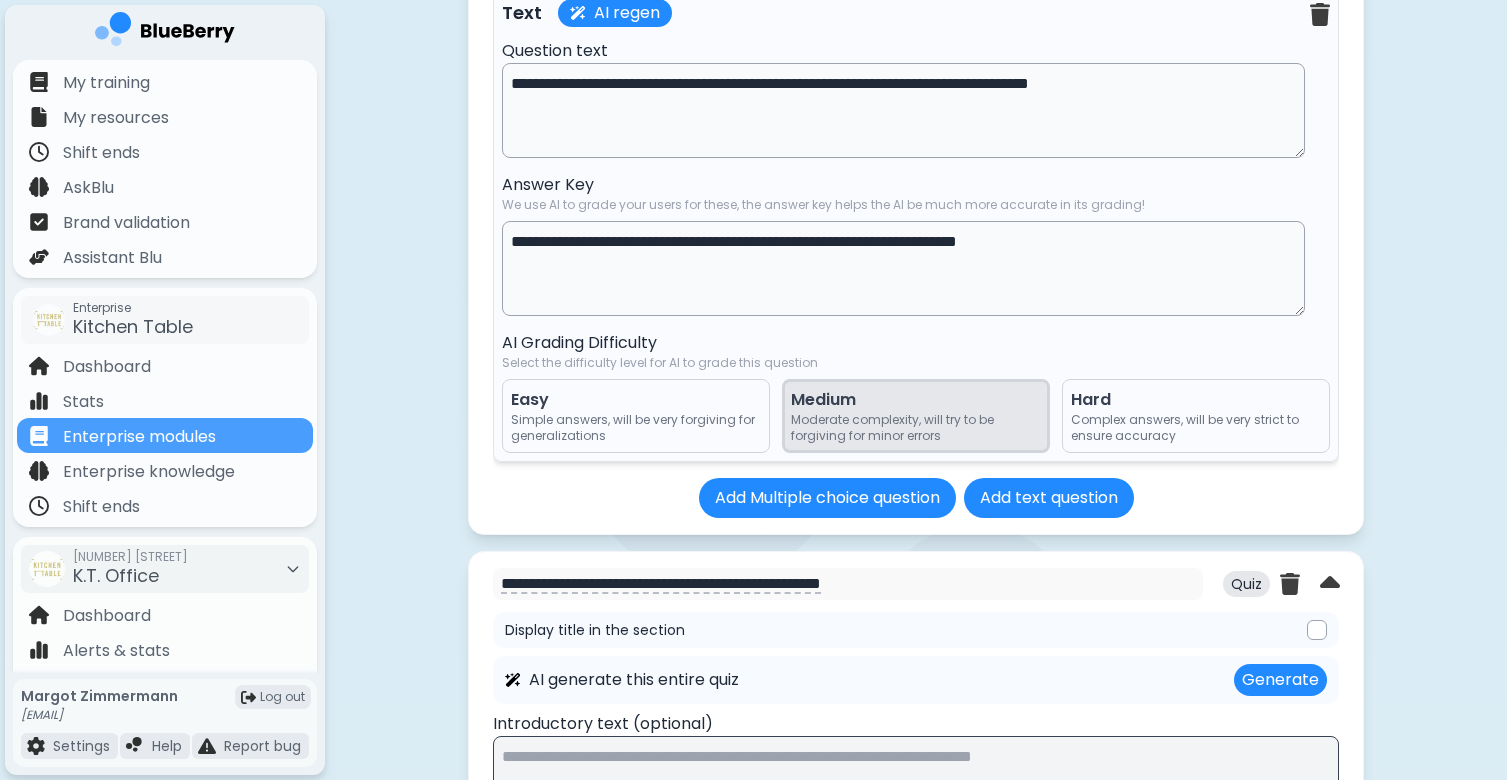 type on "**********" 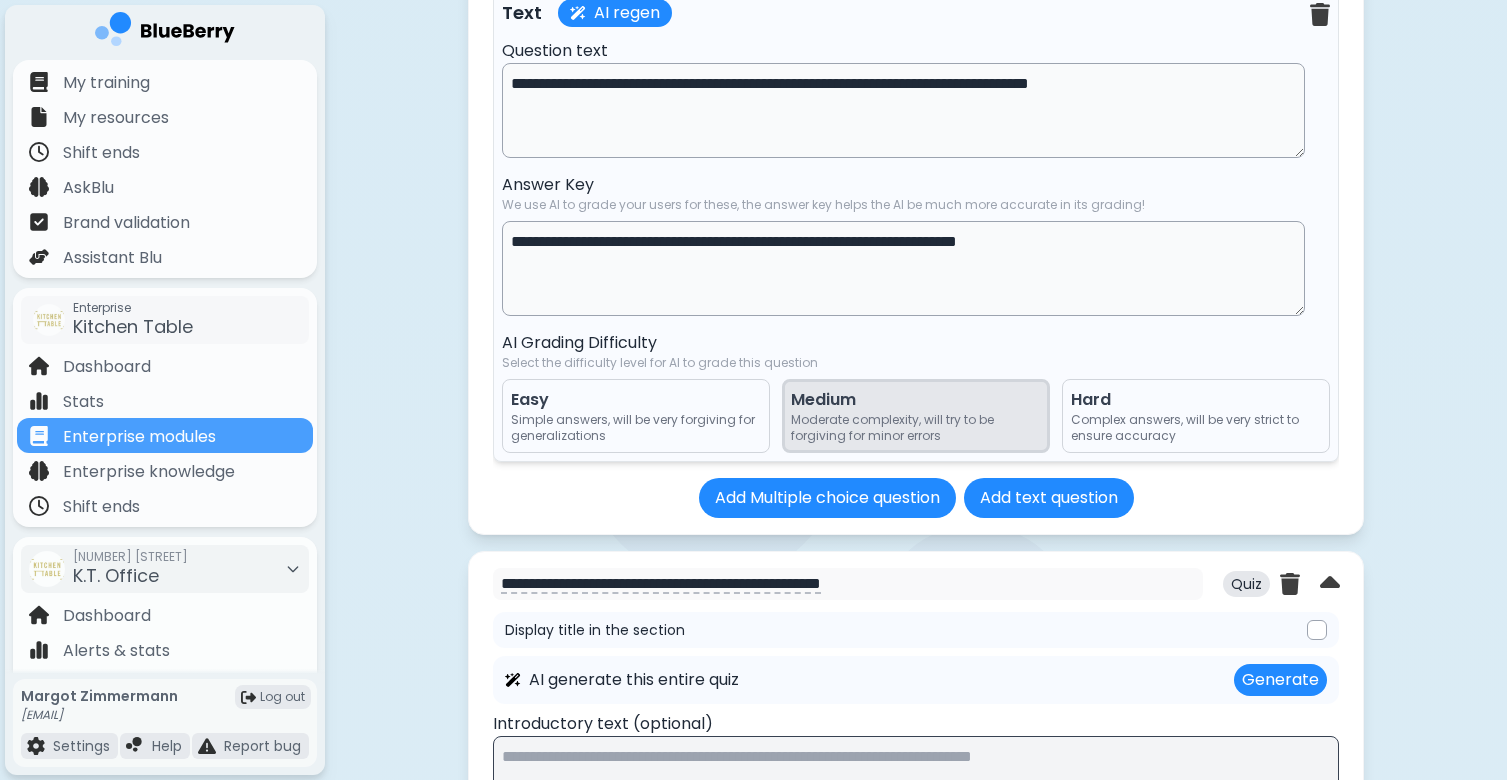 drag, startPoint x: 1139, startPoint y: 93, endPoint x: 497, endPoint y: 94, distance: 642.0008 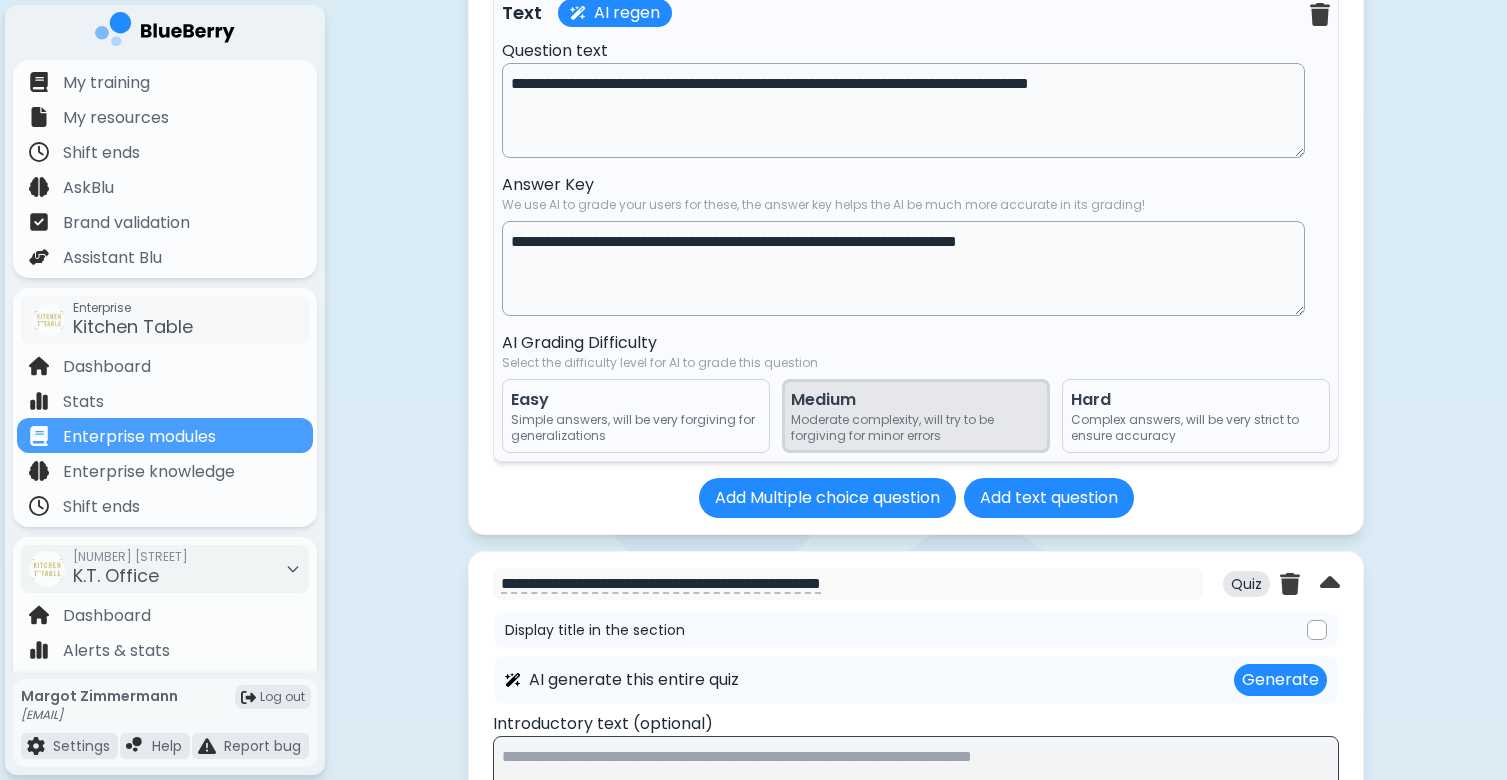 click on "**********" at bounding box center [916, 226] 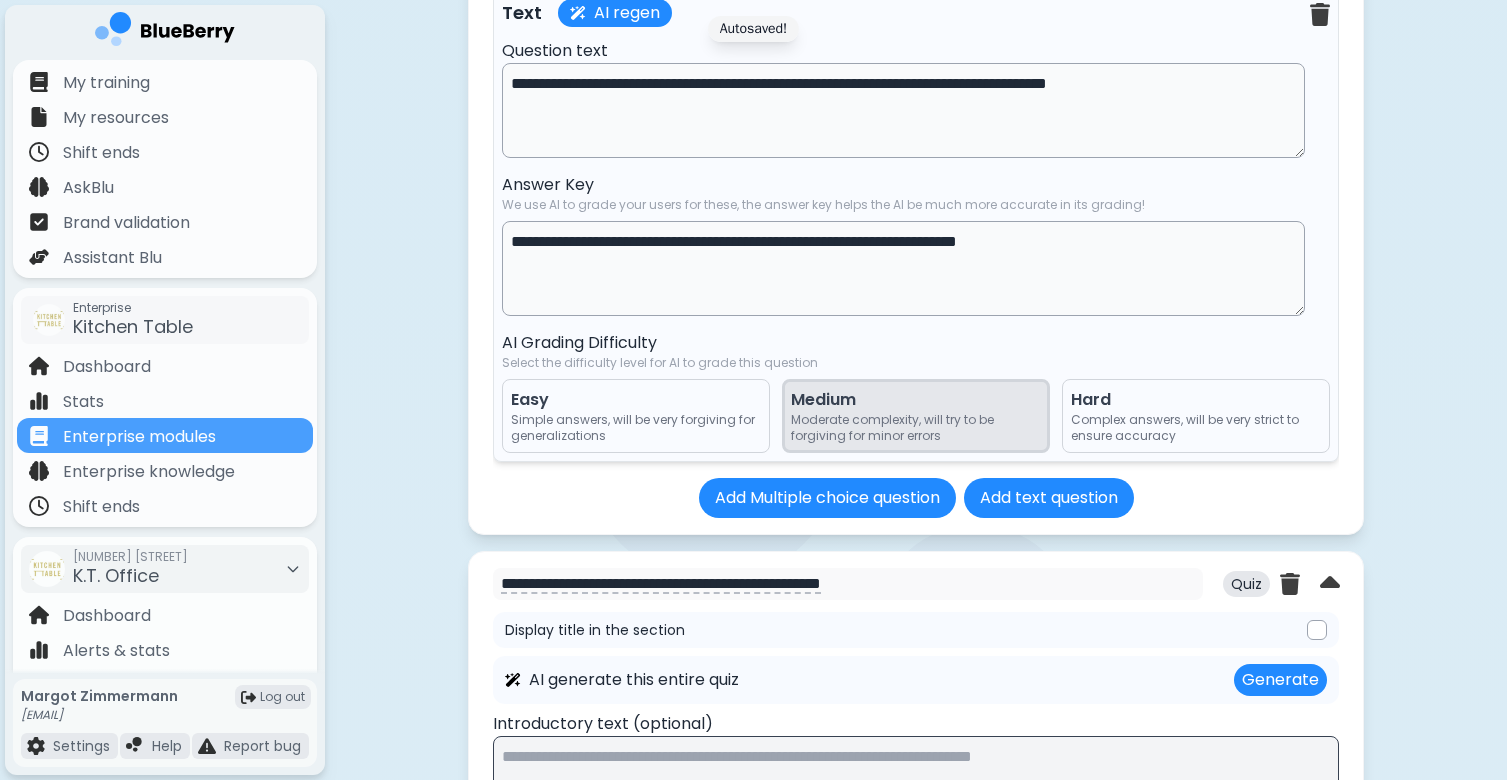 drag, startPoint x: 1030, startPoint y: 95, endPoint x: 1130, endPoint y: 96, distance: 100.005 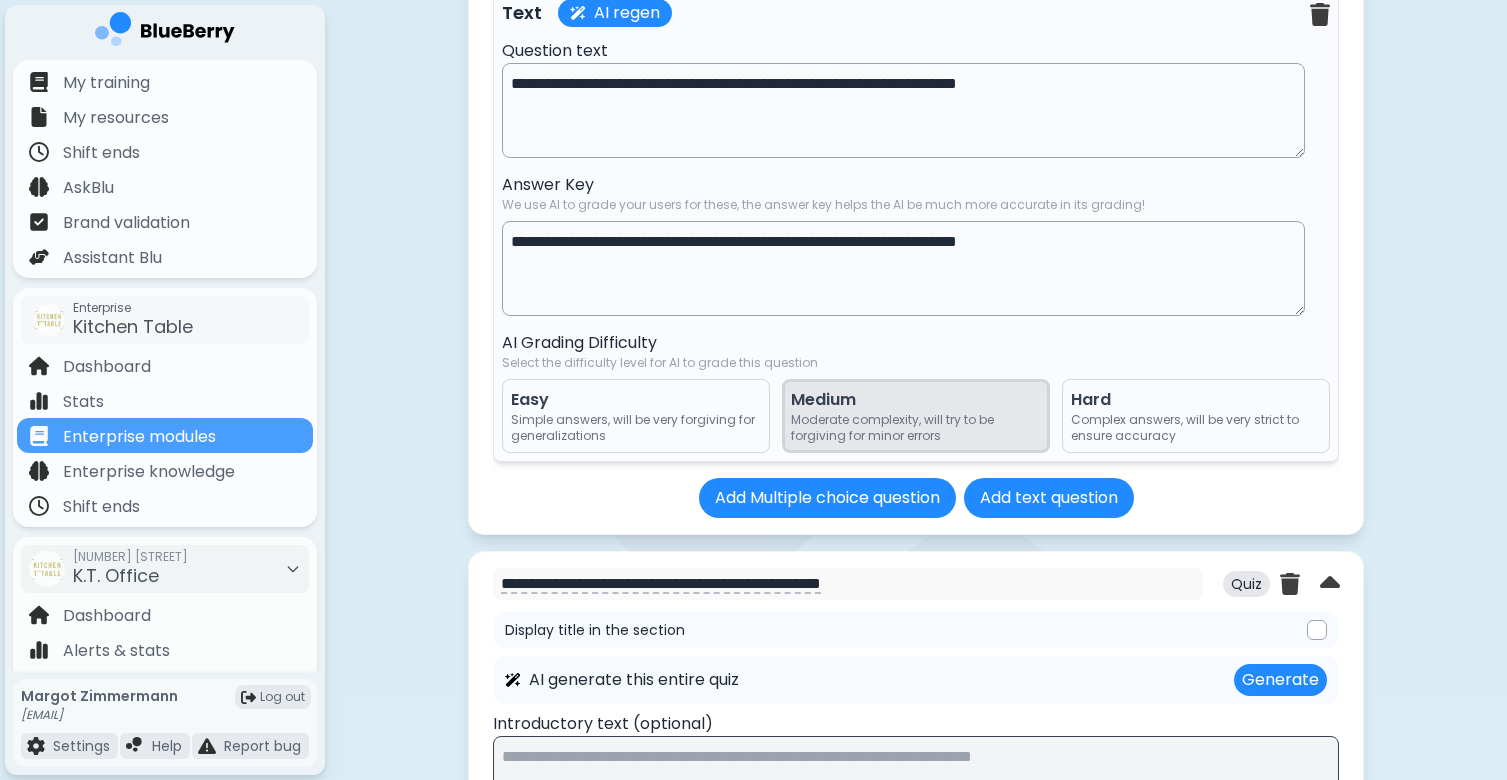 drag, startPoint x: 1032, startPoint y: 94, endPoint x: 508, endPoint y: 90, distance: 524.01526 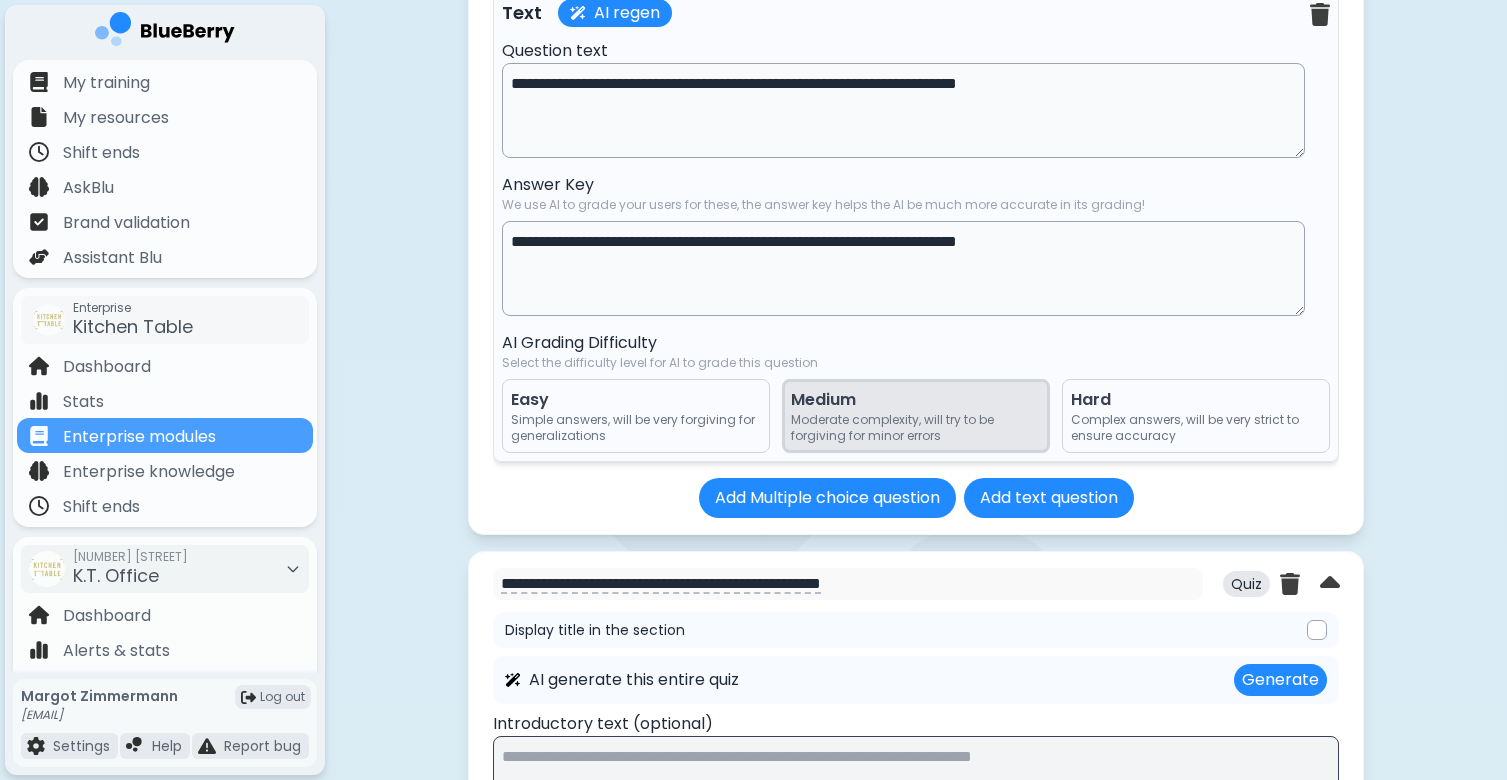 click on "**********" at bounding box center (903, 110) 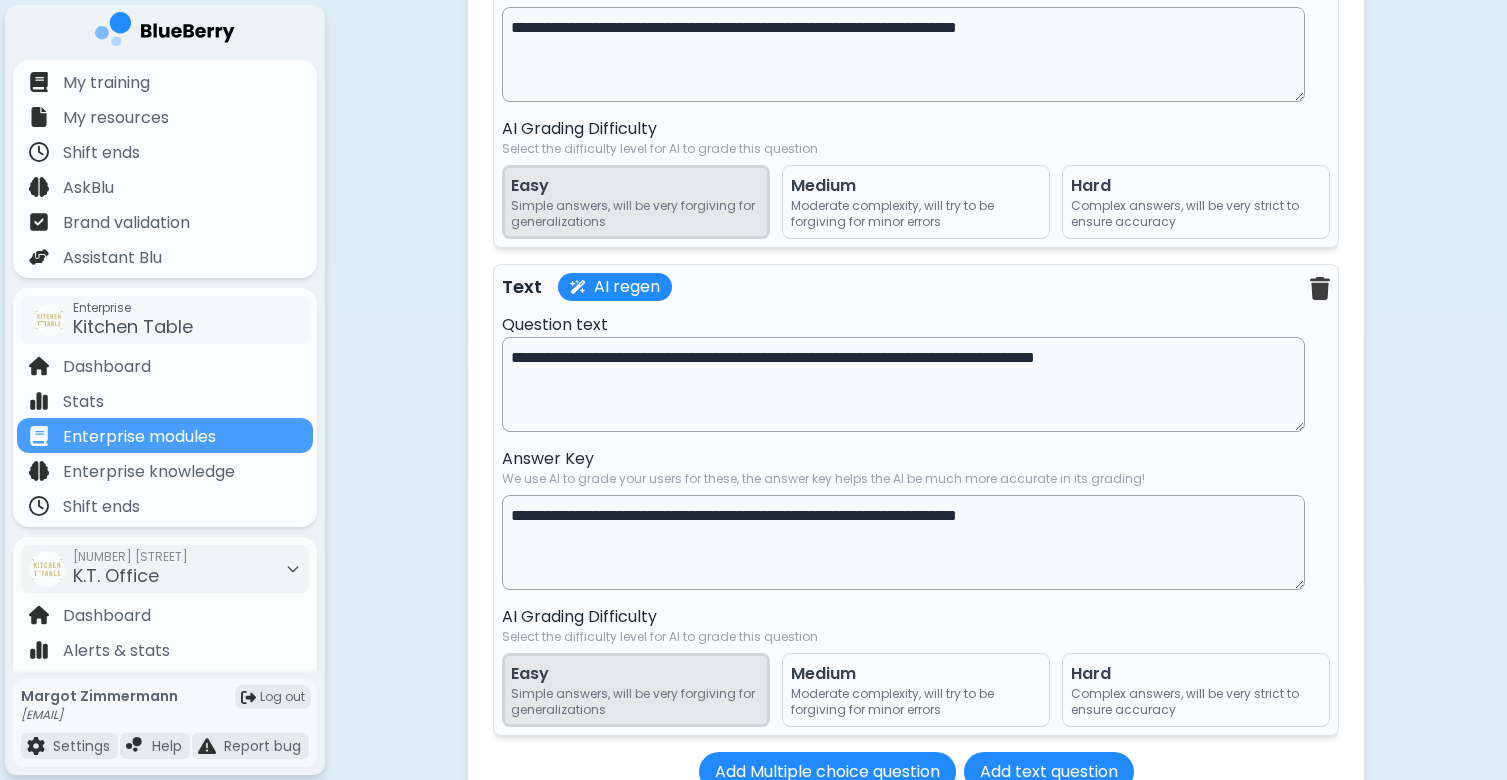 scroll, scrollTop: 7085, scrollLeft: 0, axis: vertical 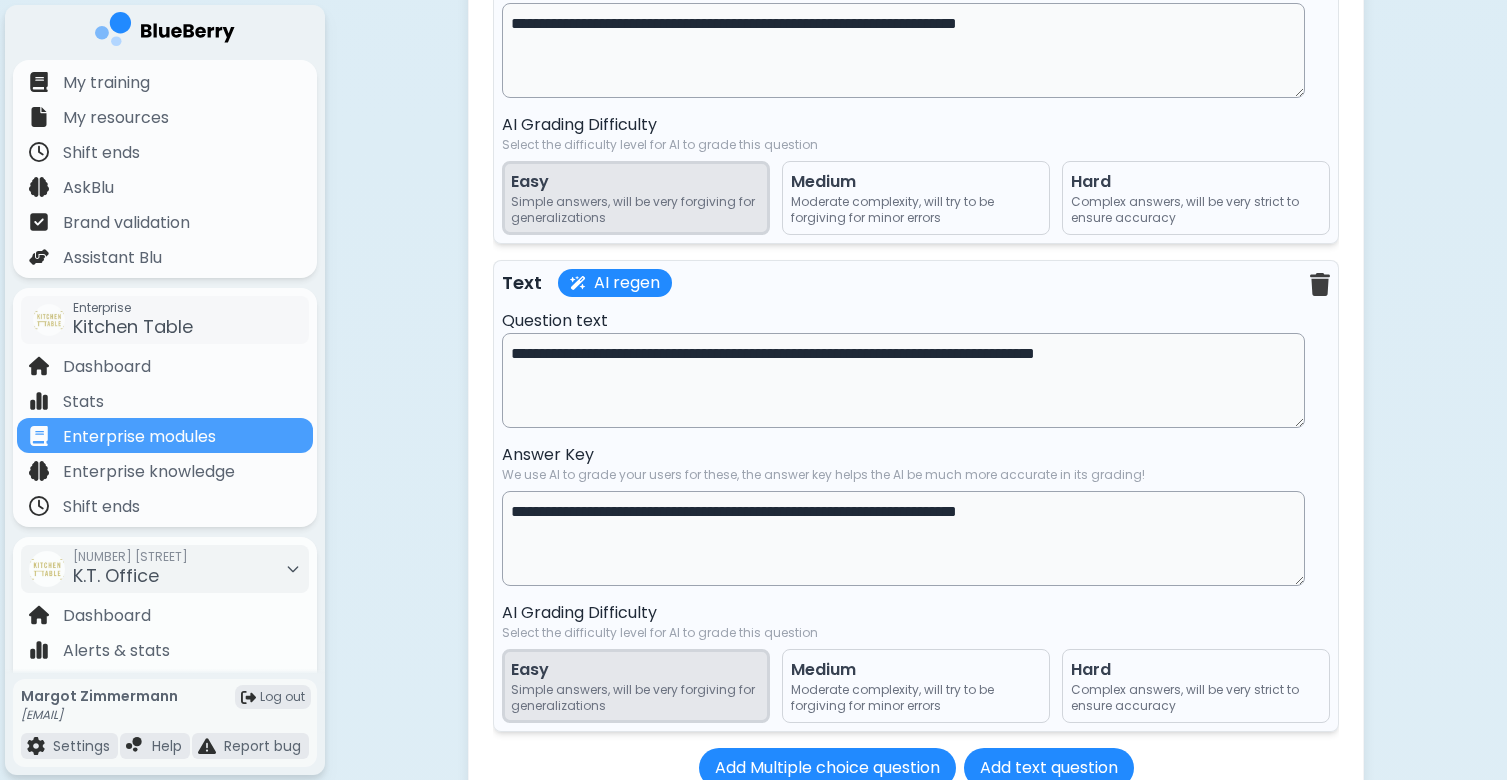 type 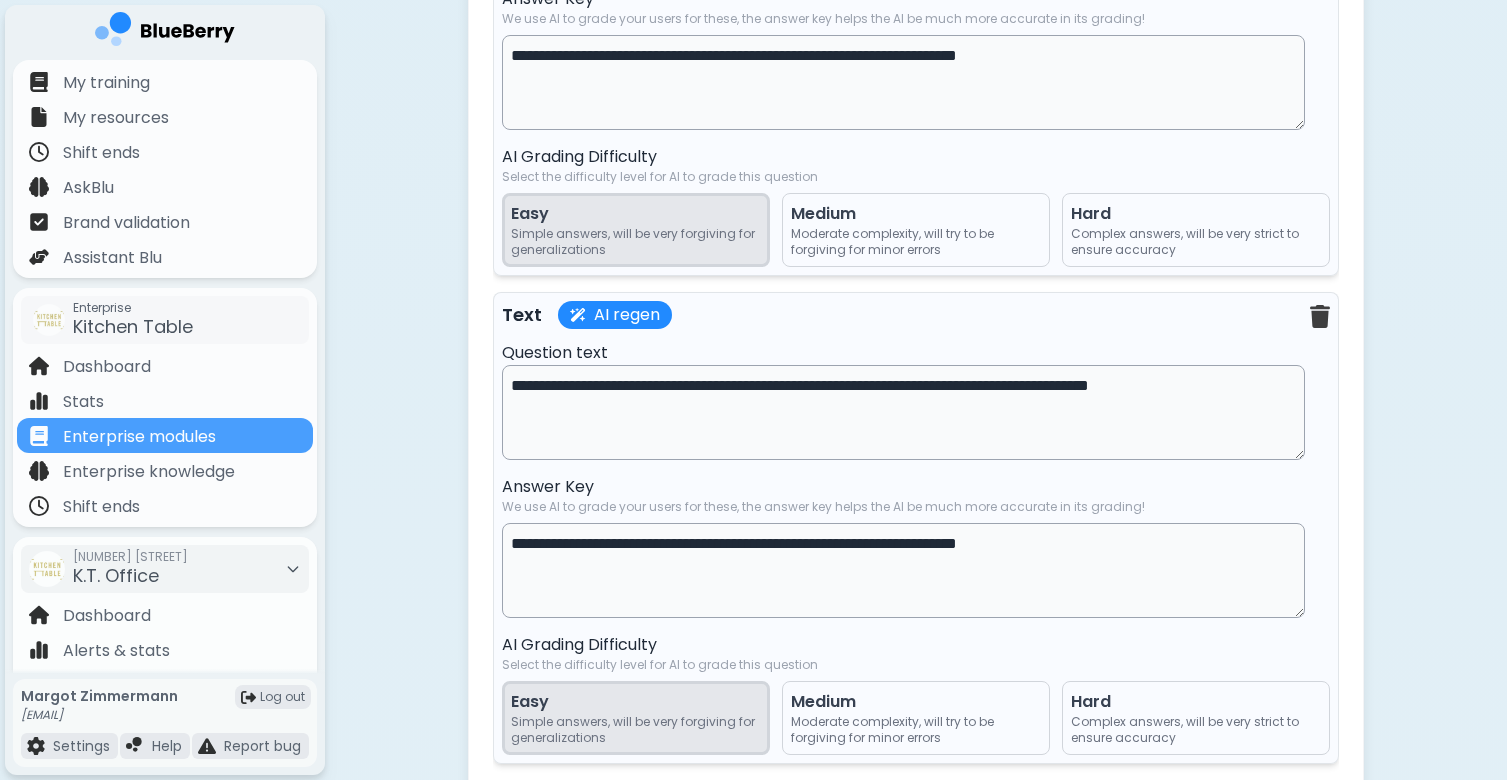scroll, scrollTop: 9116, scrollLeft: 0, axis: vertical 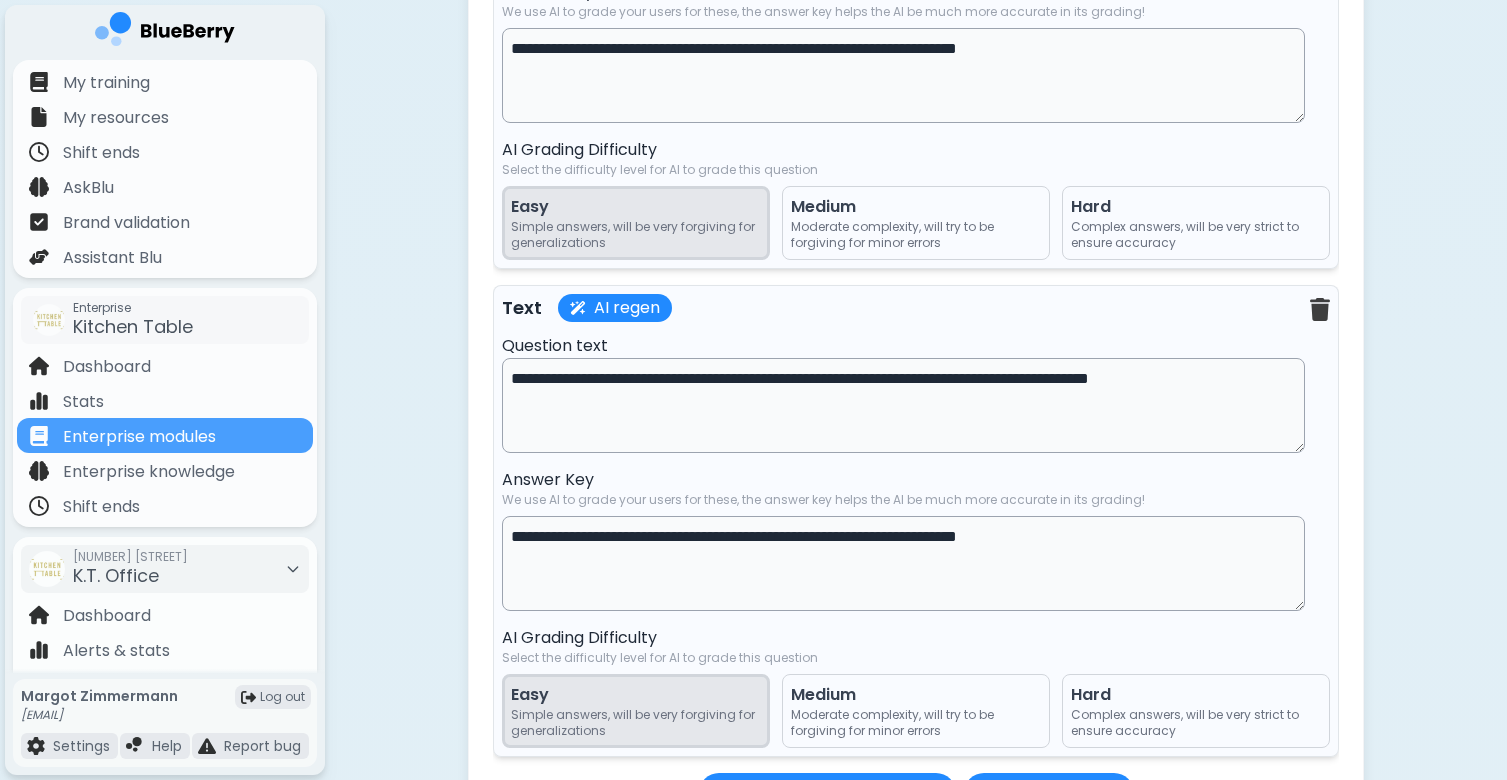 drag, startPoint x: 1143, startPoint y: 396, endPoint x: 504, endPoint y: 394, distance: 639.0031 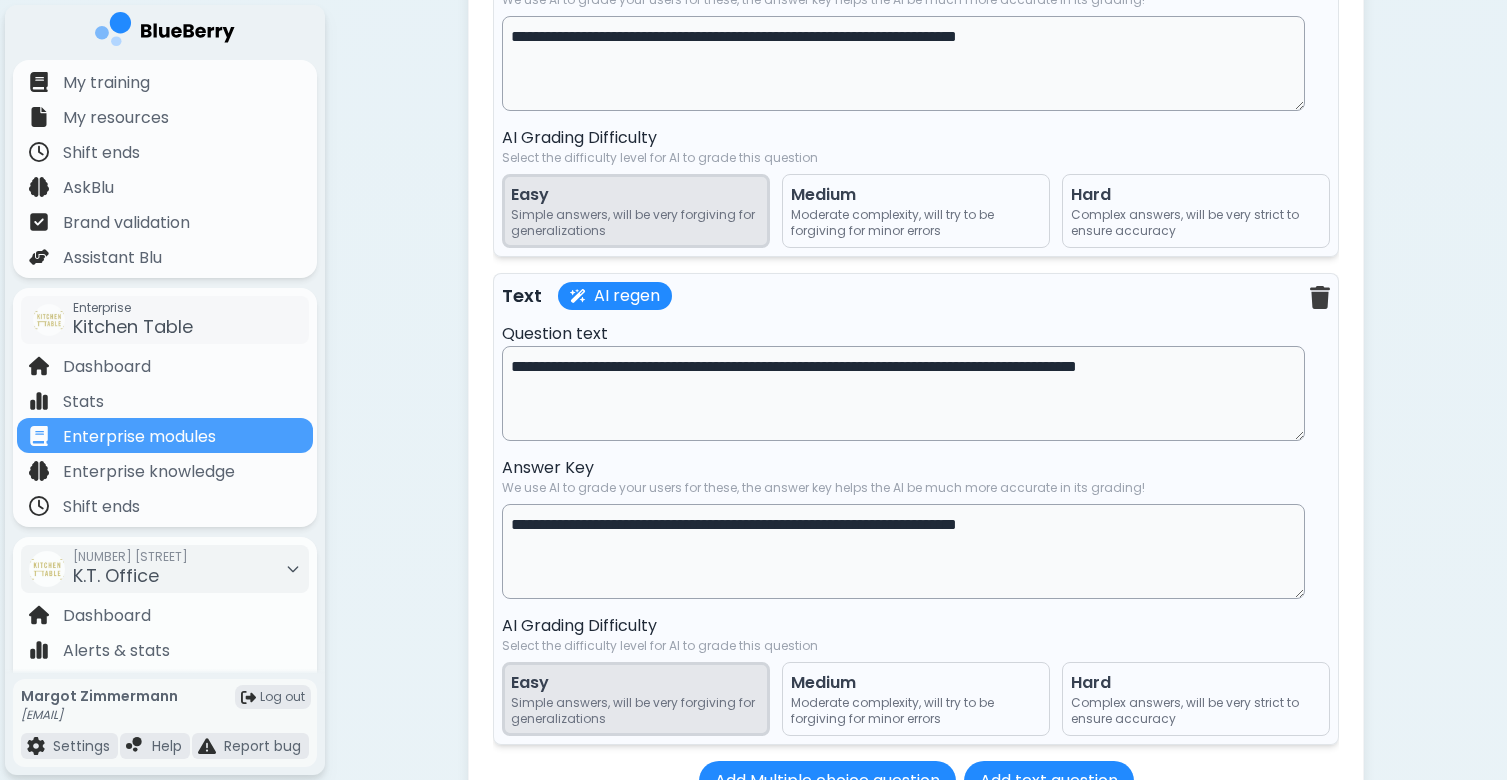 scroll, scrollTop: 13242, scrollLeft: 0, axis: vertical 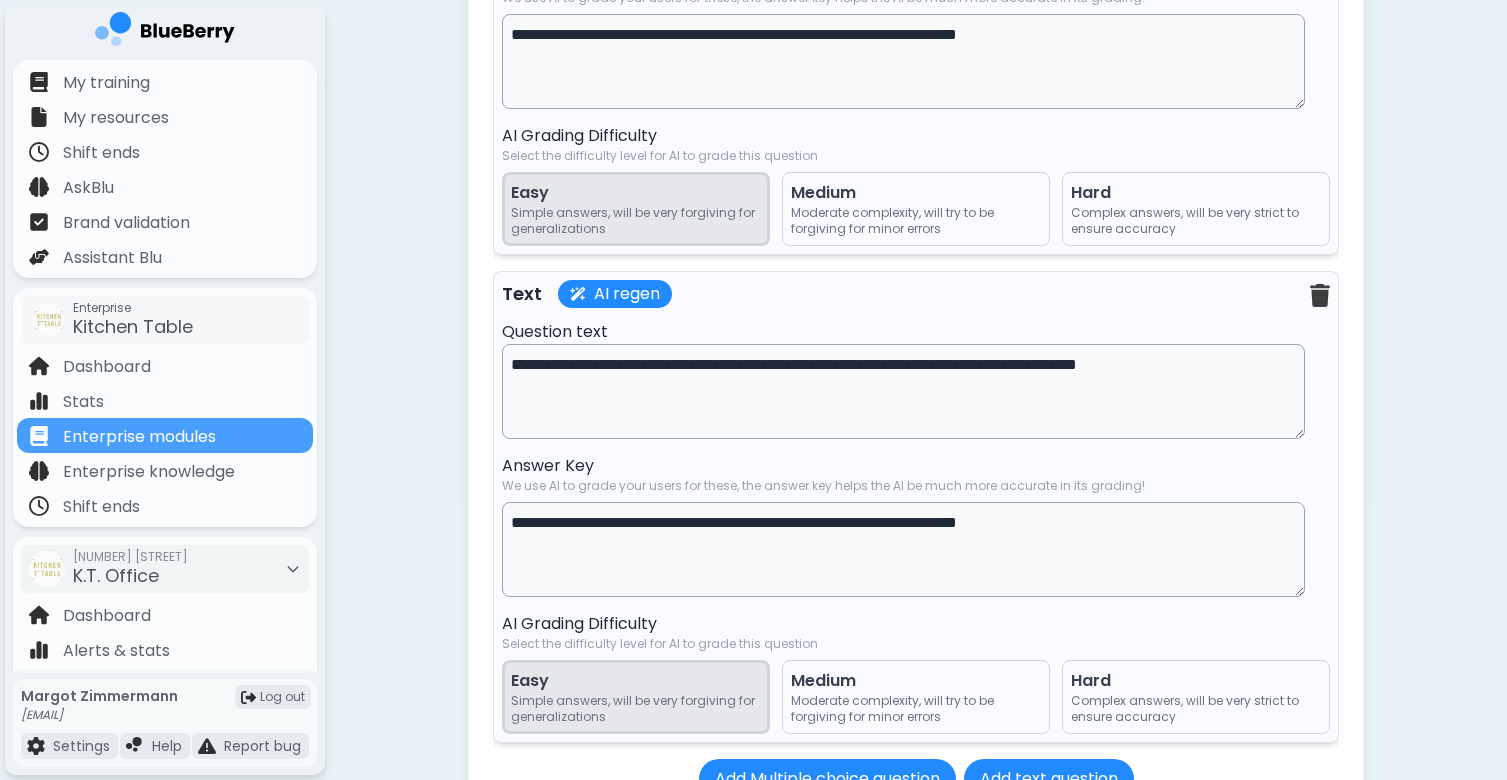 drag, startPoint x: 1145, startPoint y: 391, endPoint x: 493, endPoint y: 387, distance: 652.01227 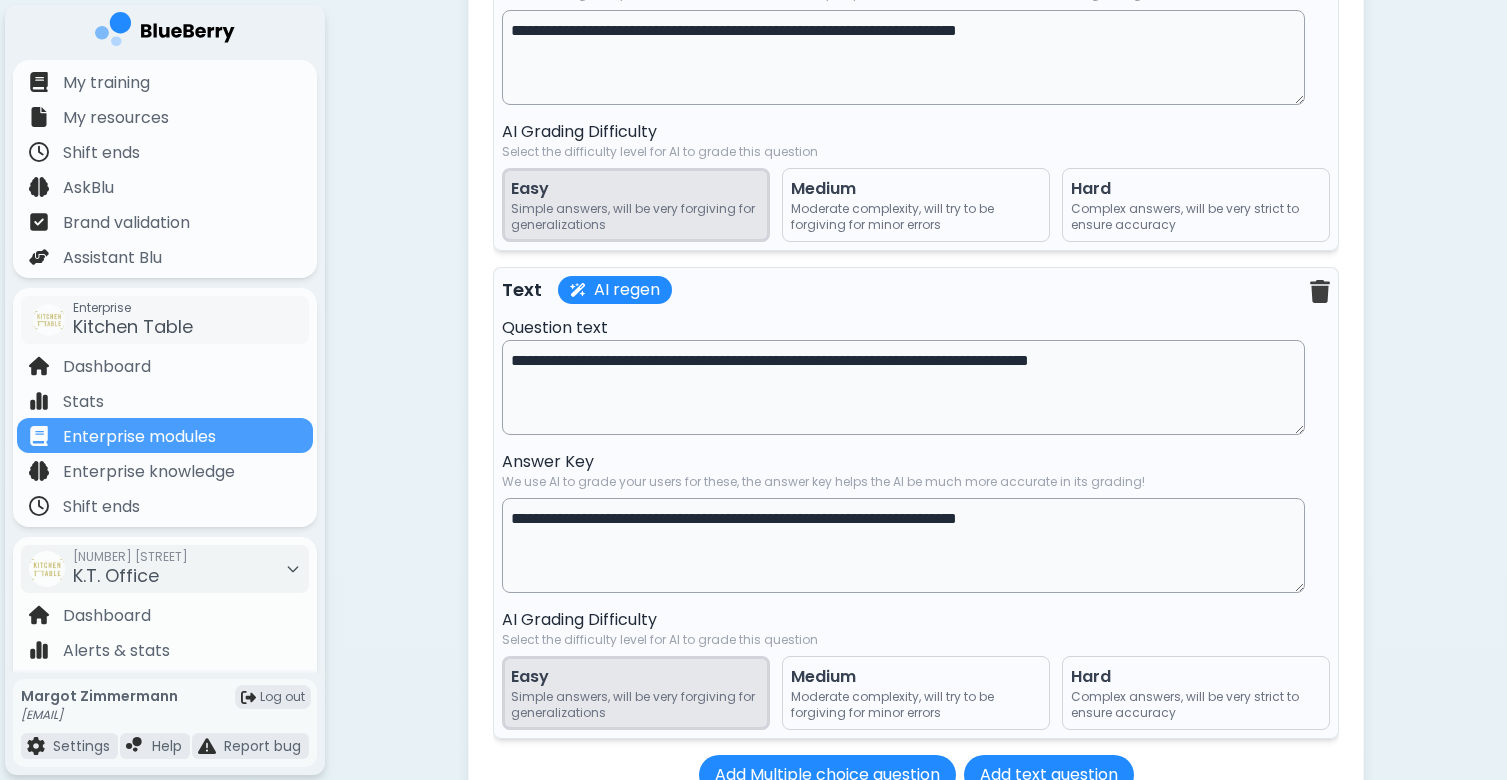 scroll, scrollTop: 15382, scrollLeft: 0, axis: vertical 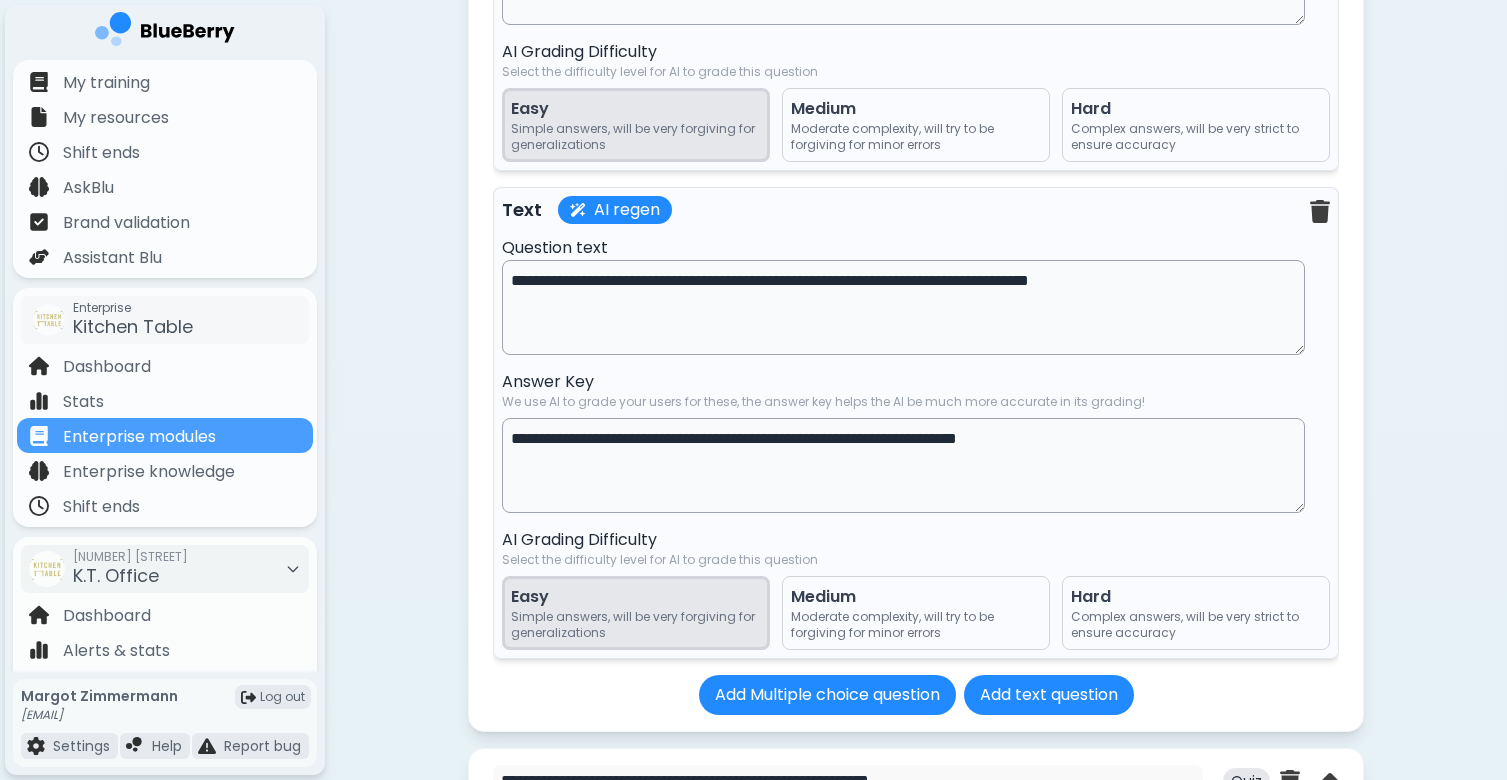 drag, startPoint x: 1143, startPoint y: 310, endPoint x: 465, endPoint y: 319, distance: 678.05975 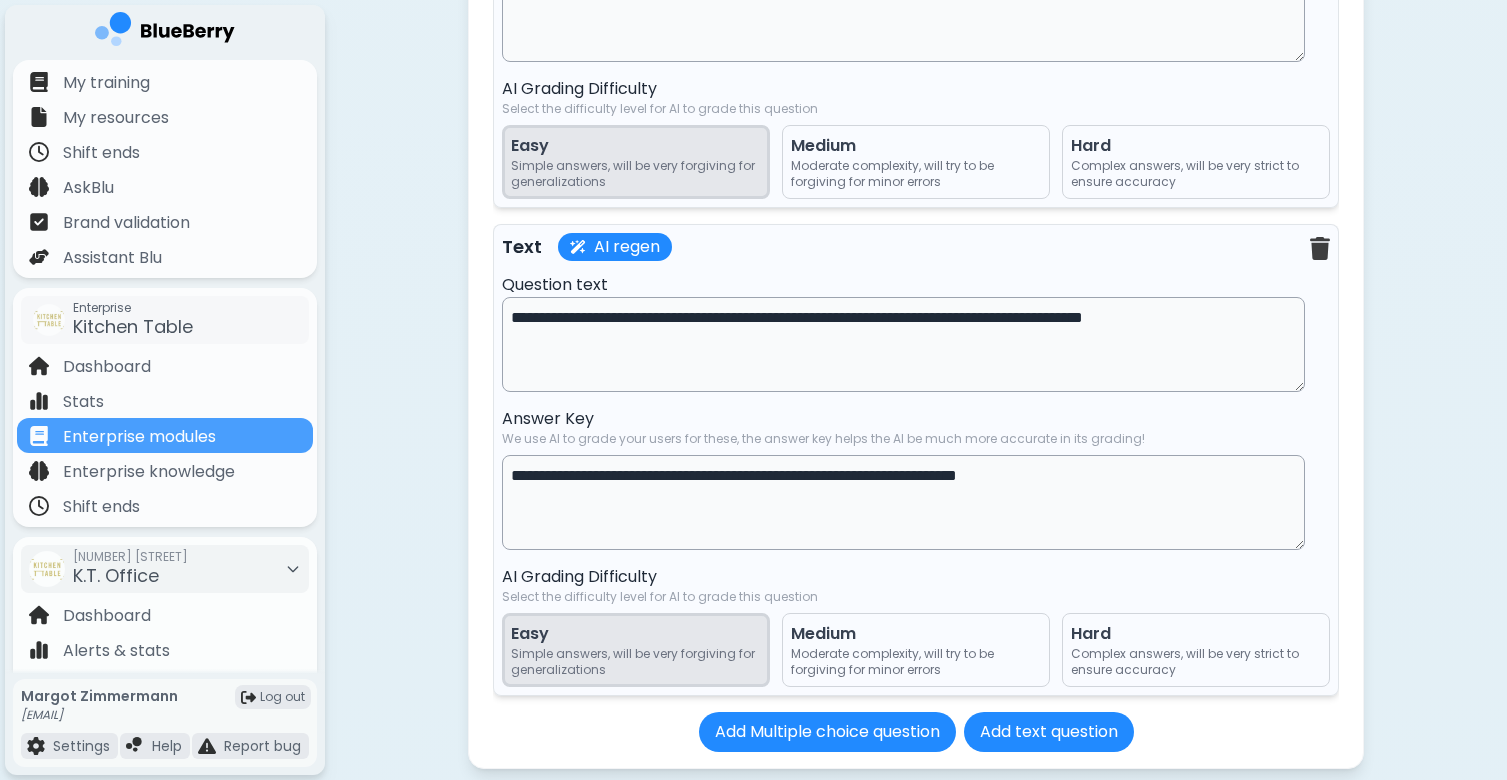 scroll, scrollTop: 17407, scrollLeft: 0, axis: vertical 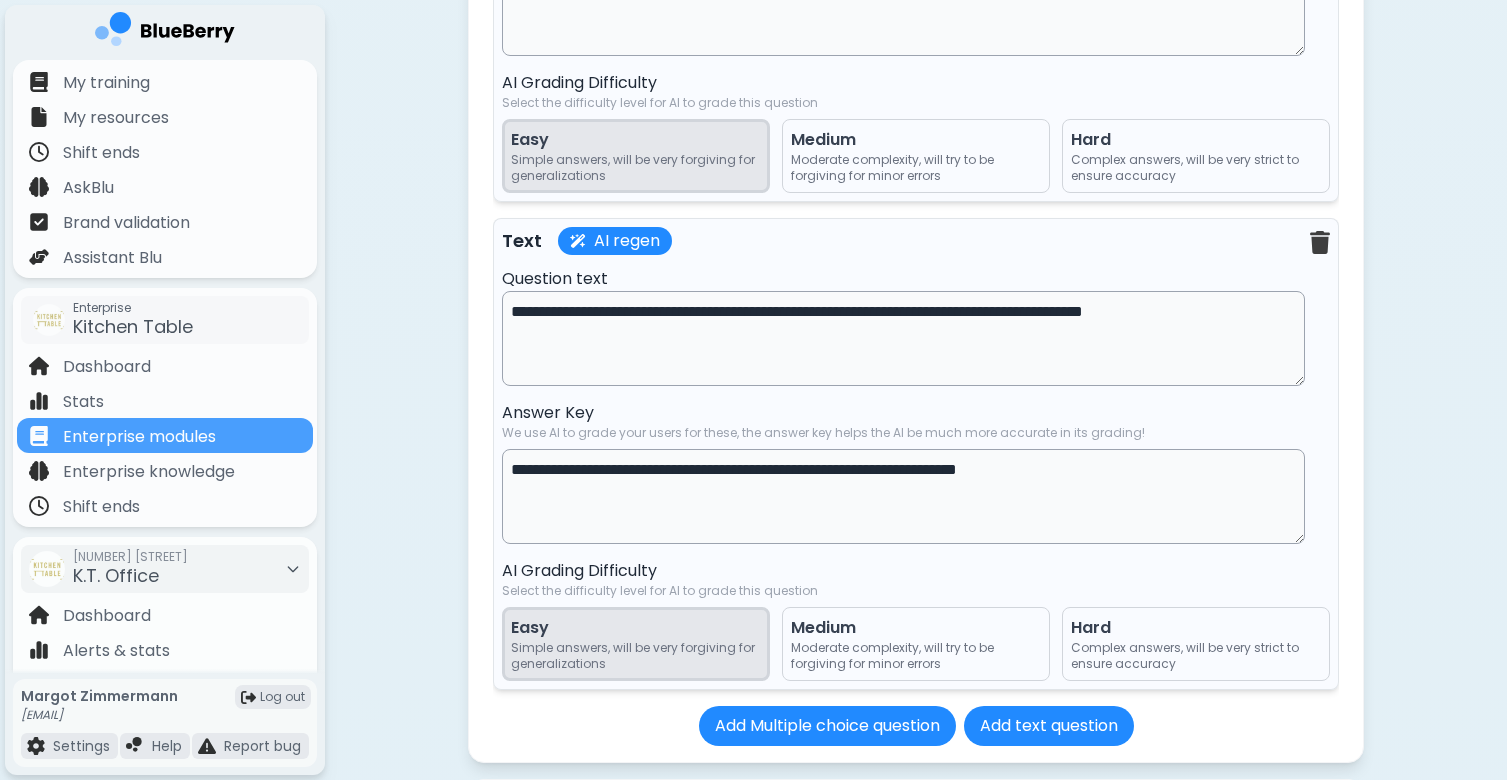 drag, startPoint x: 1145, startPoint y: 343, endPoint x: 420, endPoint y: 351, distance: 725.0441 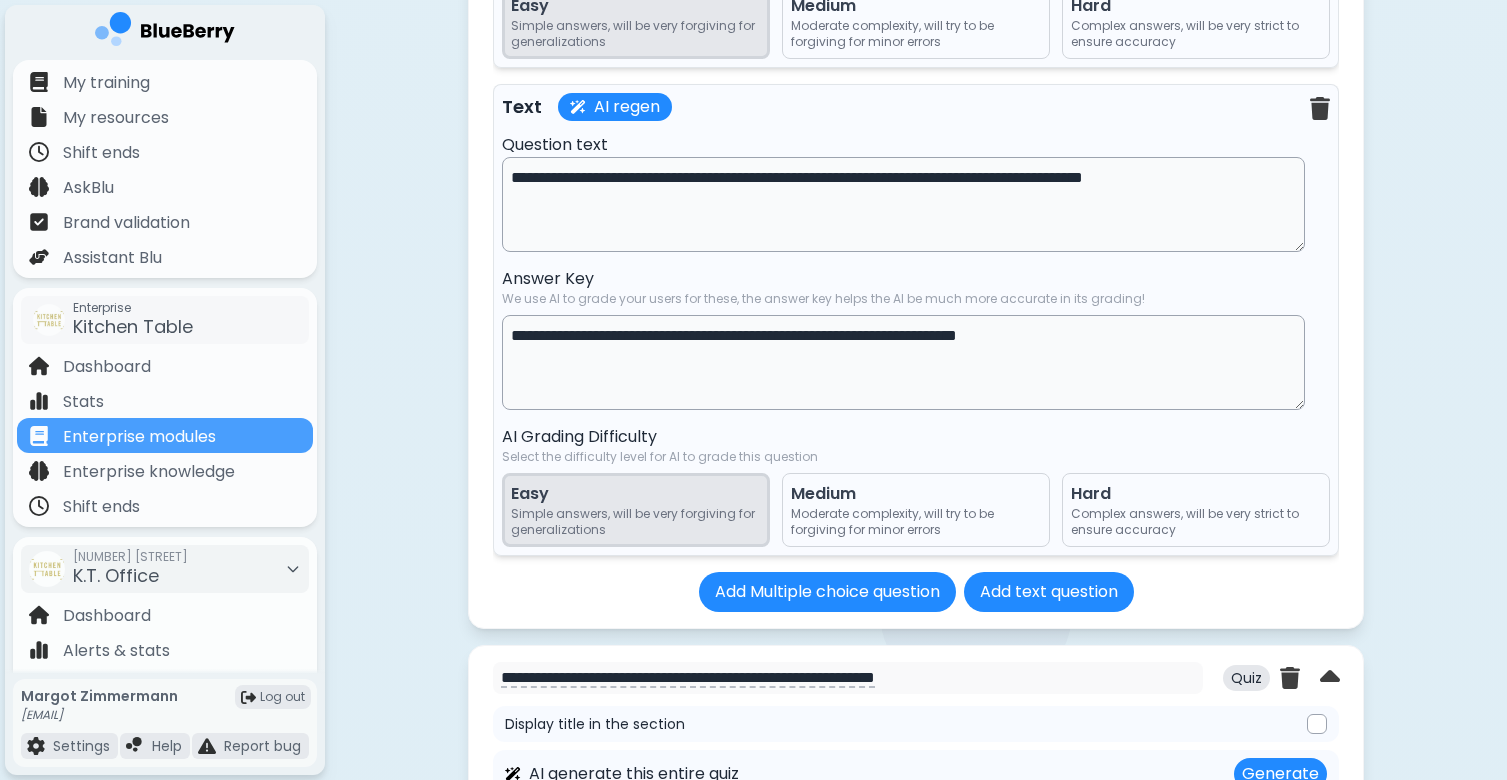 scroll, scrollTop: 19612, scrollLeft: 0, axis: vertical 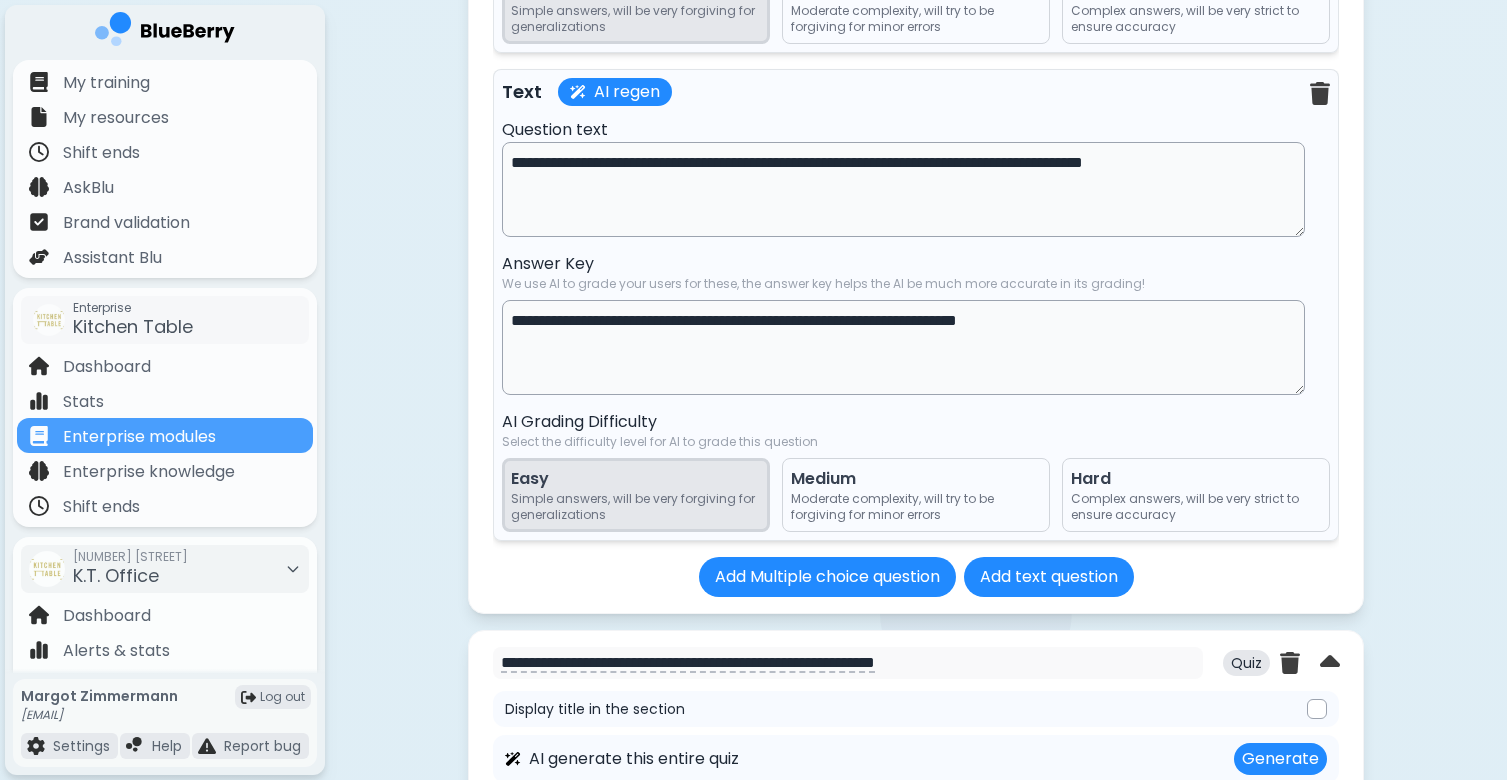 drag, startPoint x: 1147, startPoint y: 198, endPoint x: 576, endPoint y: 182, distance: 571.2241 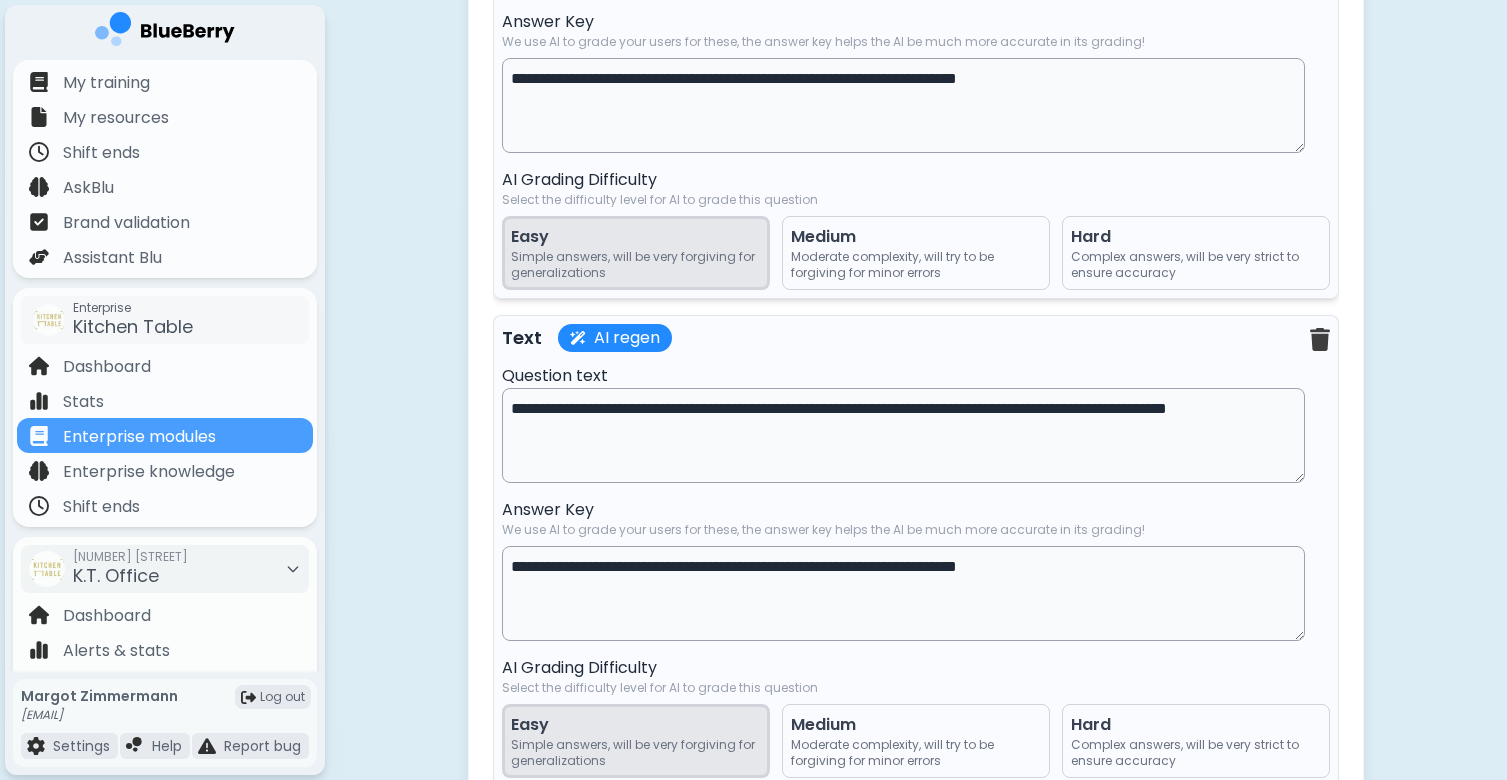 scroll, scrollTop: 21542, scrollLeft: 0, axis: vertical 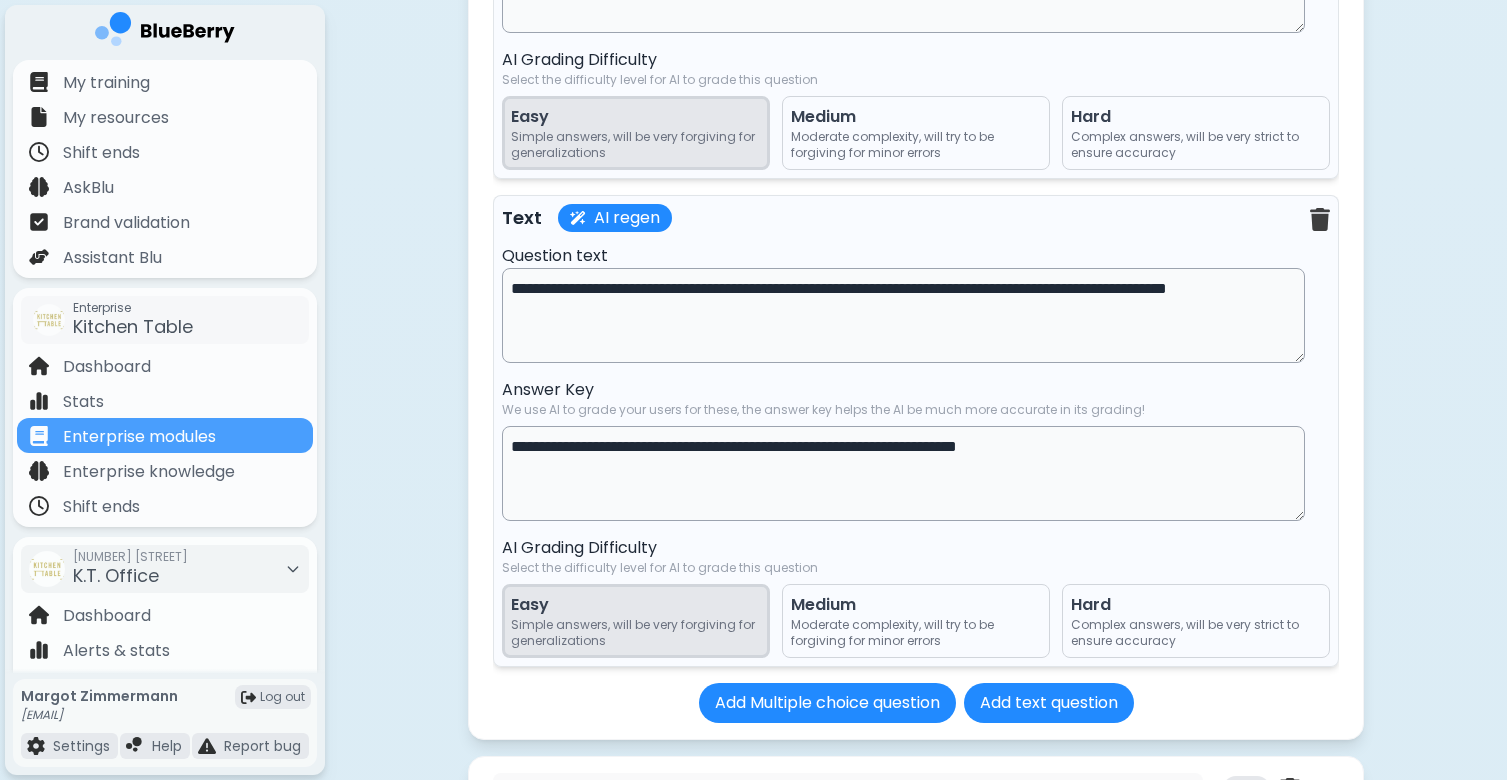 drag, startPoint x: 1146, startPoint y: 328, endPoint x: 500, endPoint y: 332, distance: 646.0124 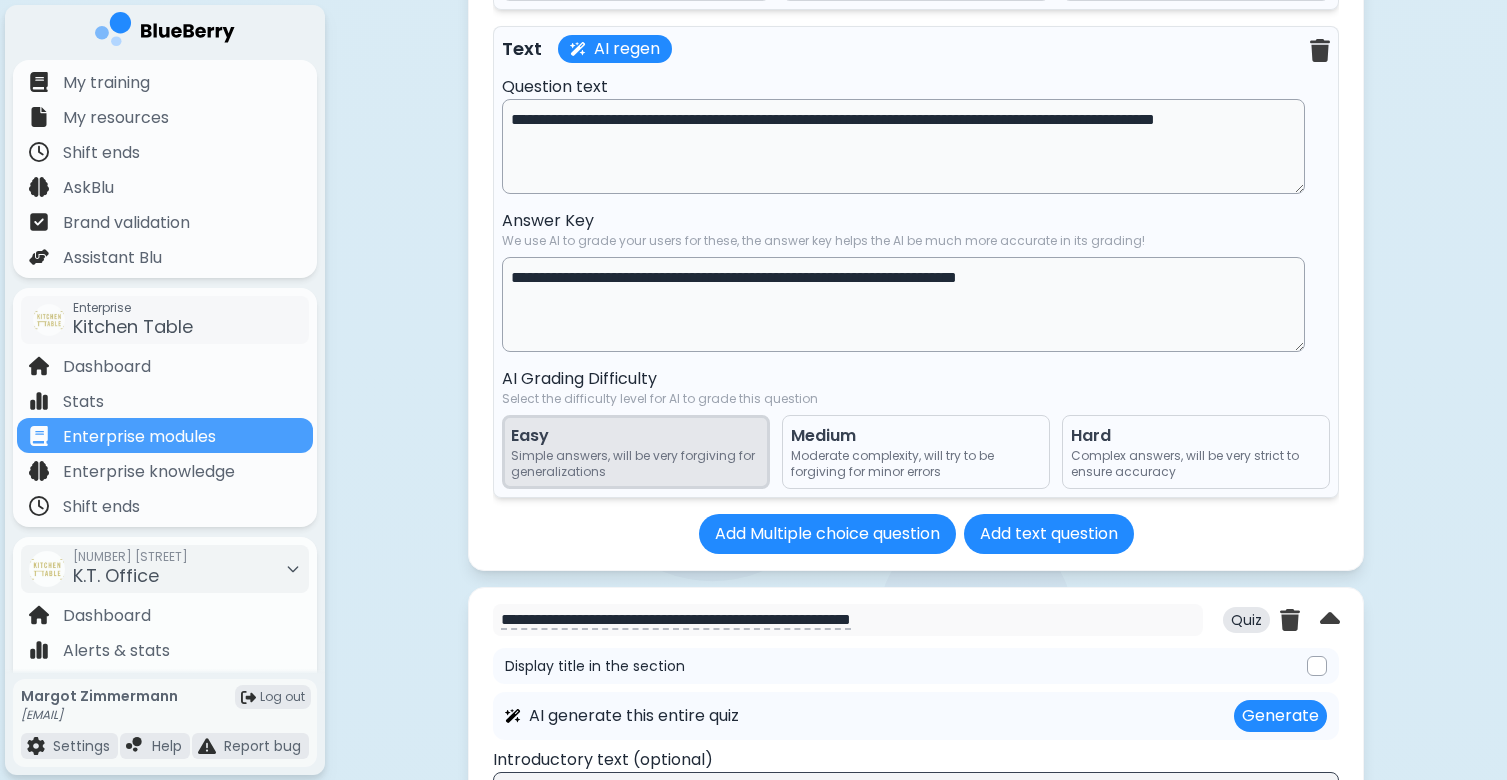 scroll, scrollTop: 23802, scrollLeft: 0, axis: vertical 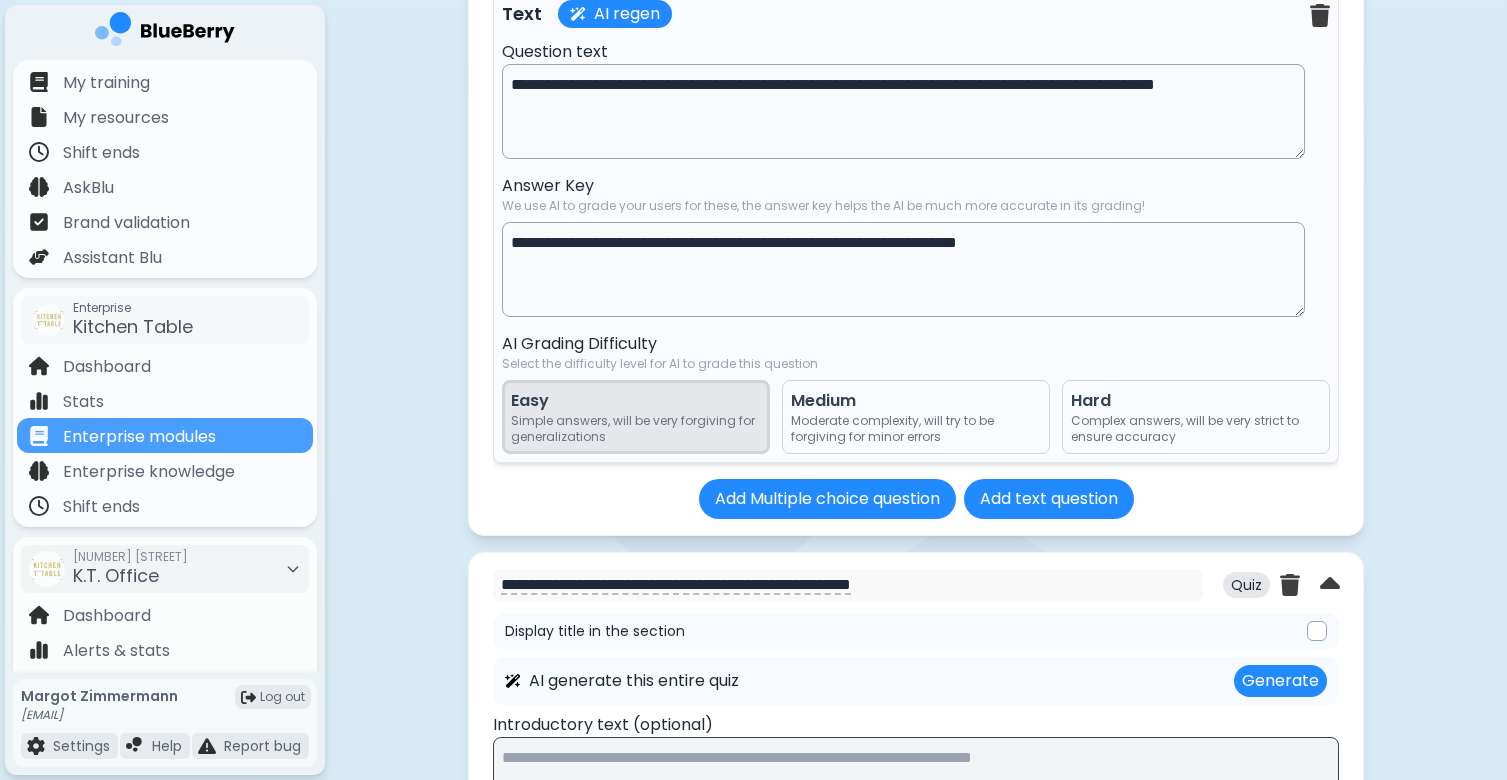 drag, startPoint x: 1145, startPoint y: 131, endPoint x: 457, endPoint y: 132, distance: 688.00073 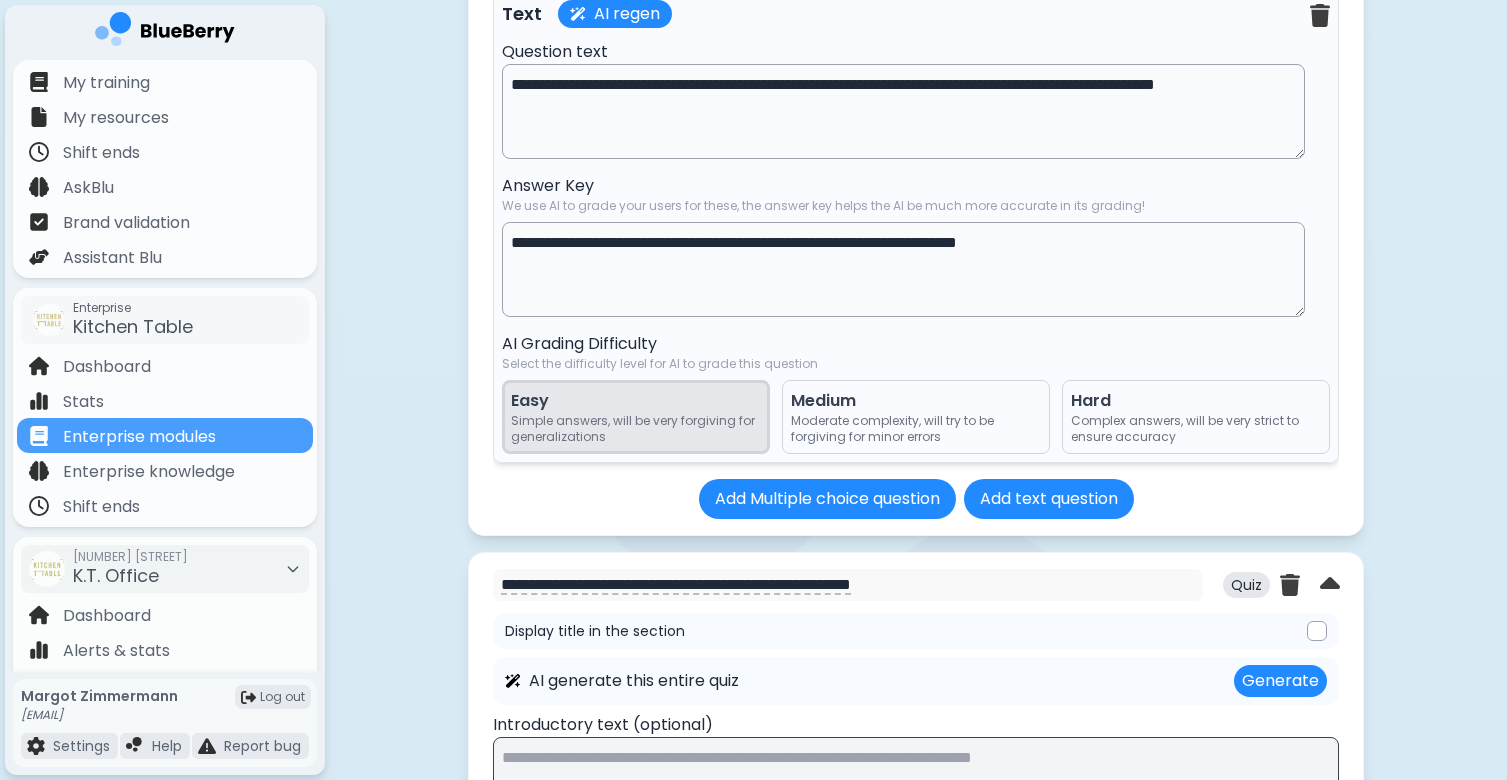click on "**********" at bounding box center [916, -9341] 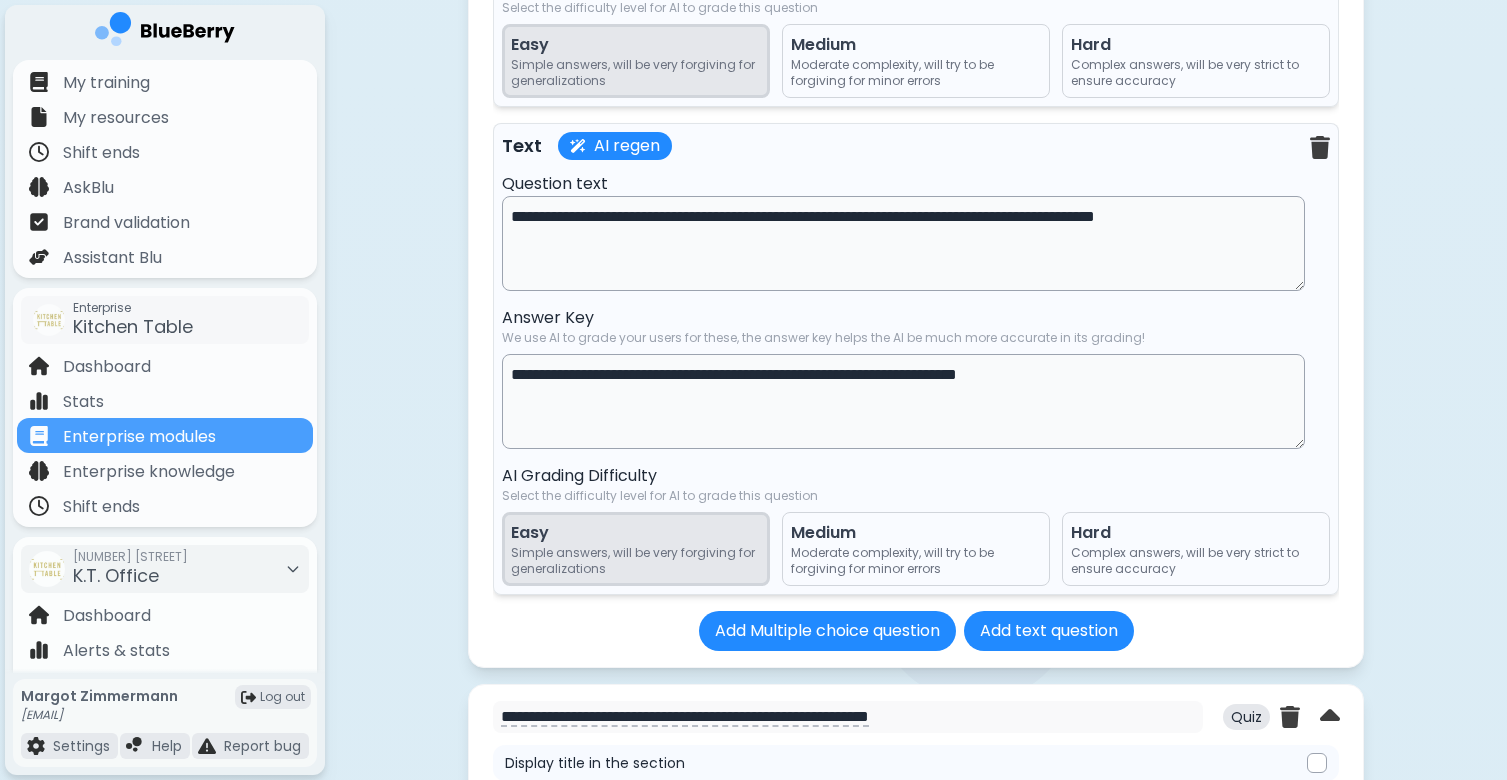scroll, scrollTop: 21621, scrollLeft: 0, axis: vertical 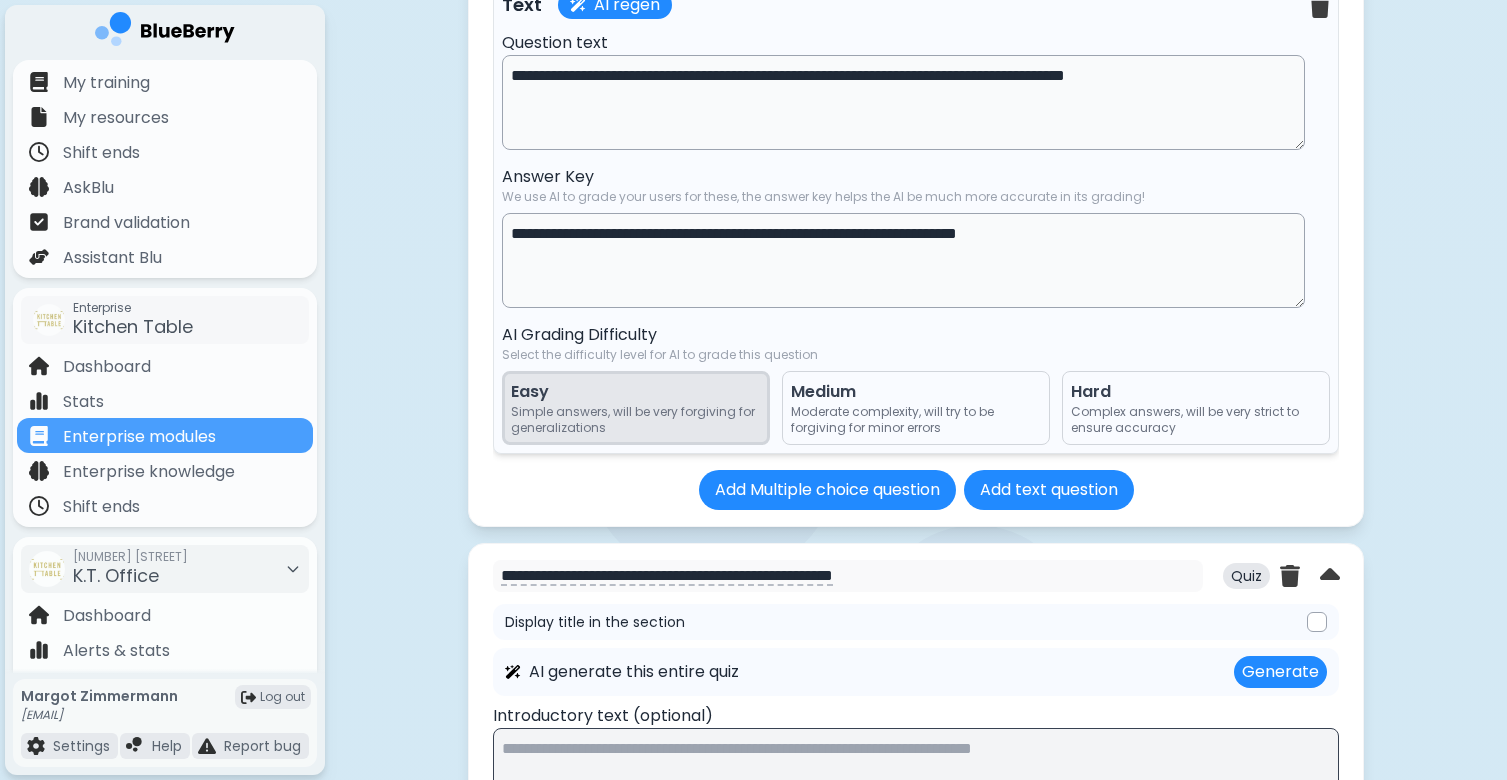 drag, startPoint x: 1145, startPoint y: 125, endPoint x: 484, endPoint y: 124, distance: 661.00073 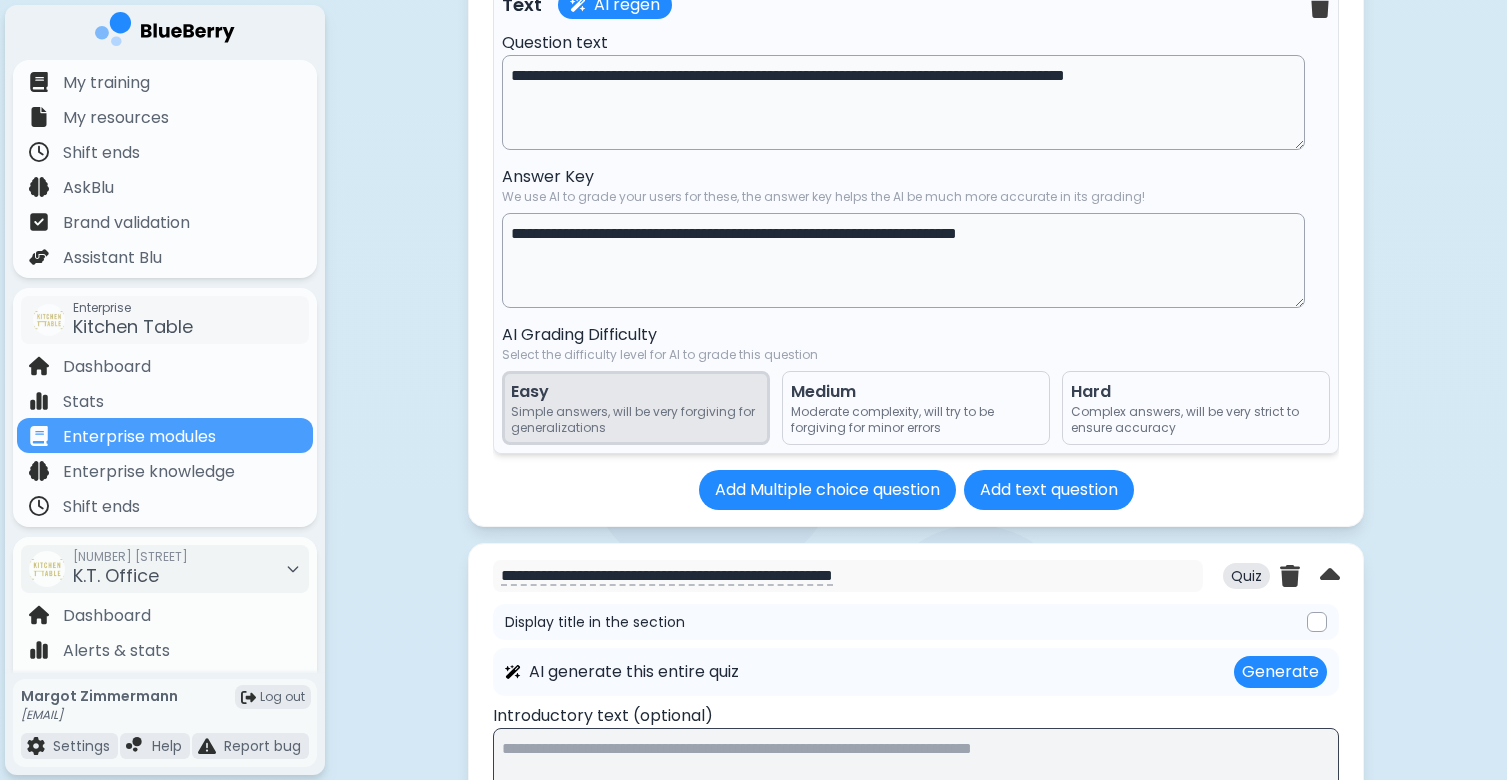 click on "**********" at bounding box center (916, -493) 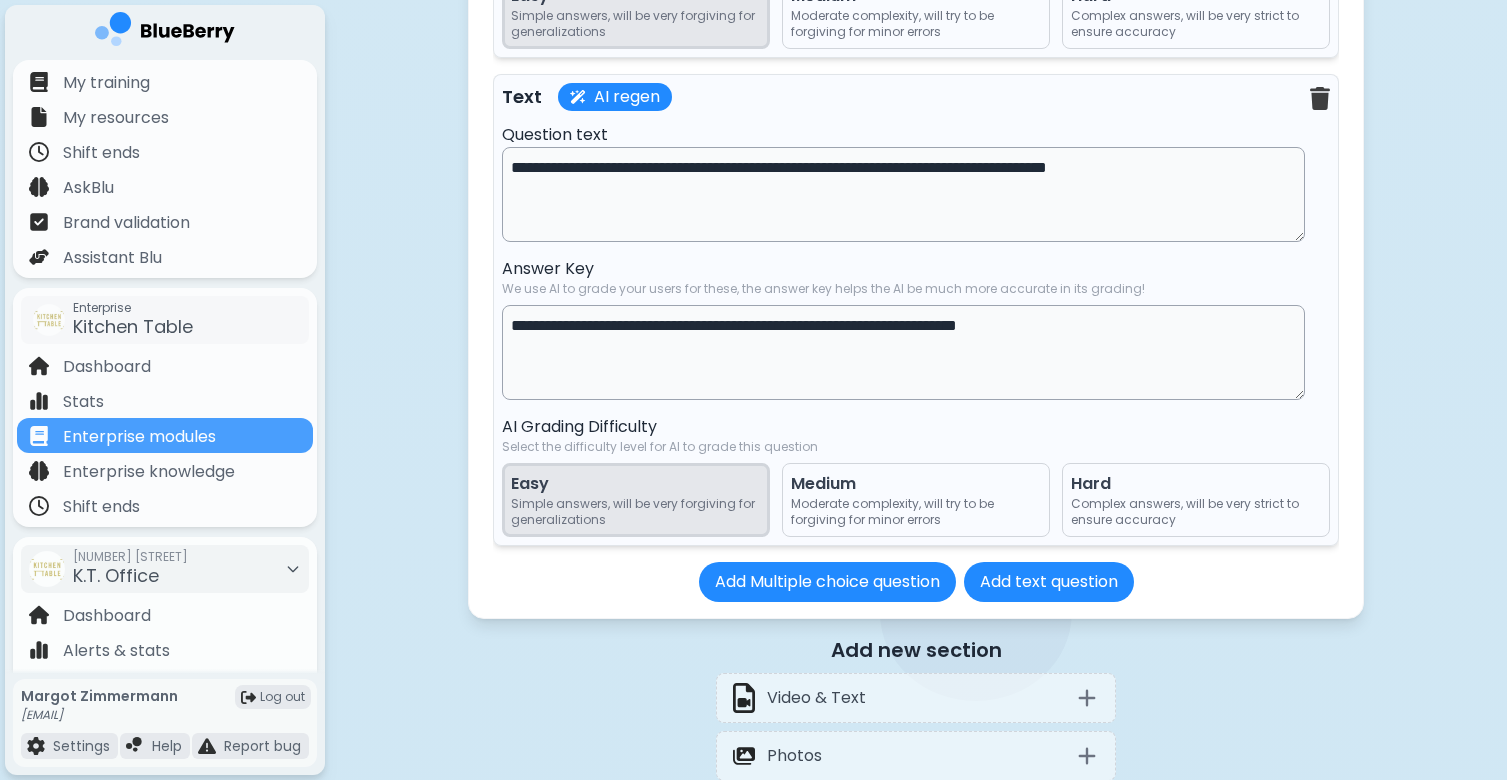 scroll, scrollTop: 27837, scrollLeft: 0, axis: vertical 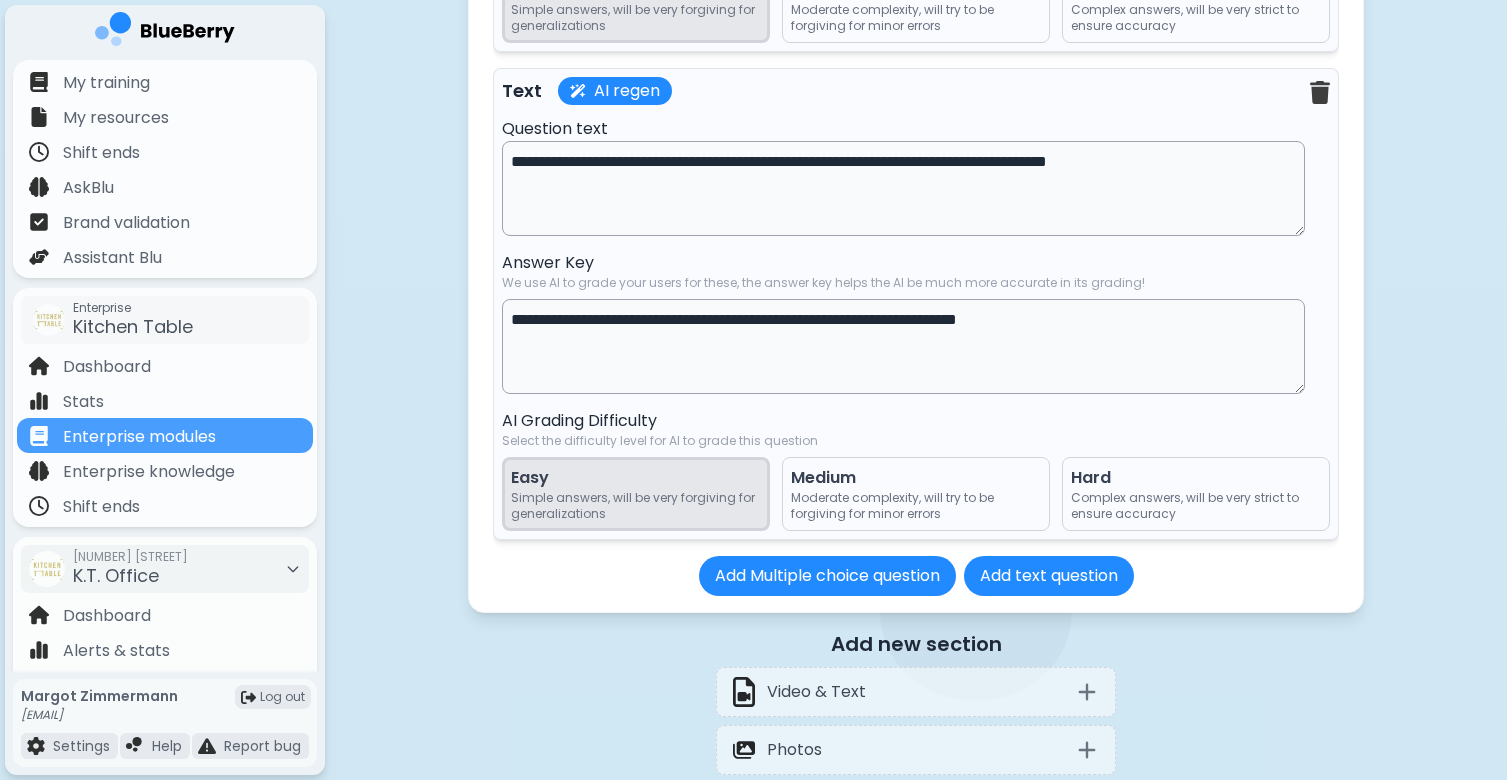 drag, startPoint x: 1142, startPoint y: 213, endPoint x: 505, endPoint y: 209, distance: 637.0126 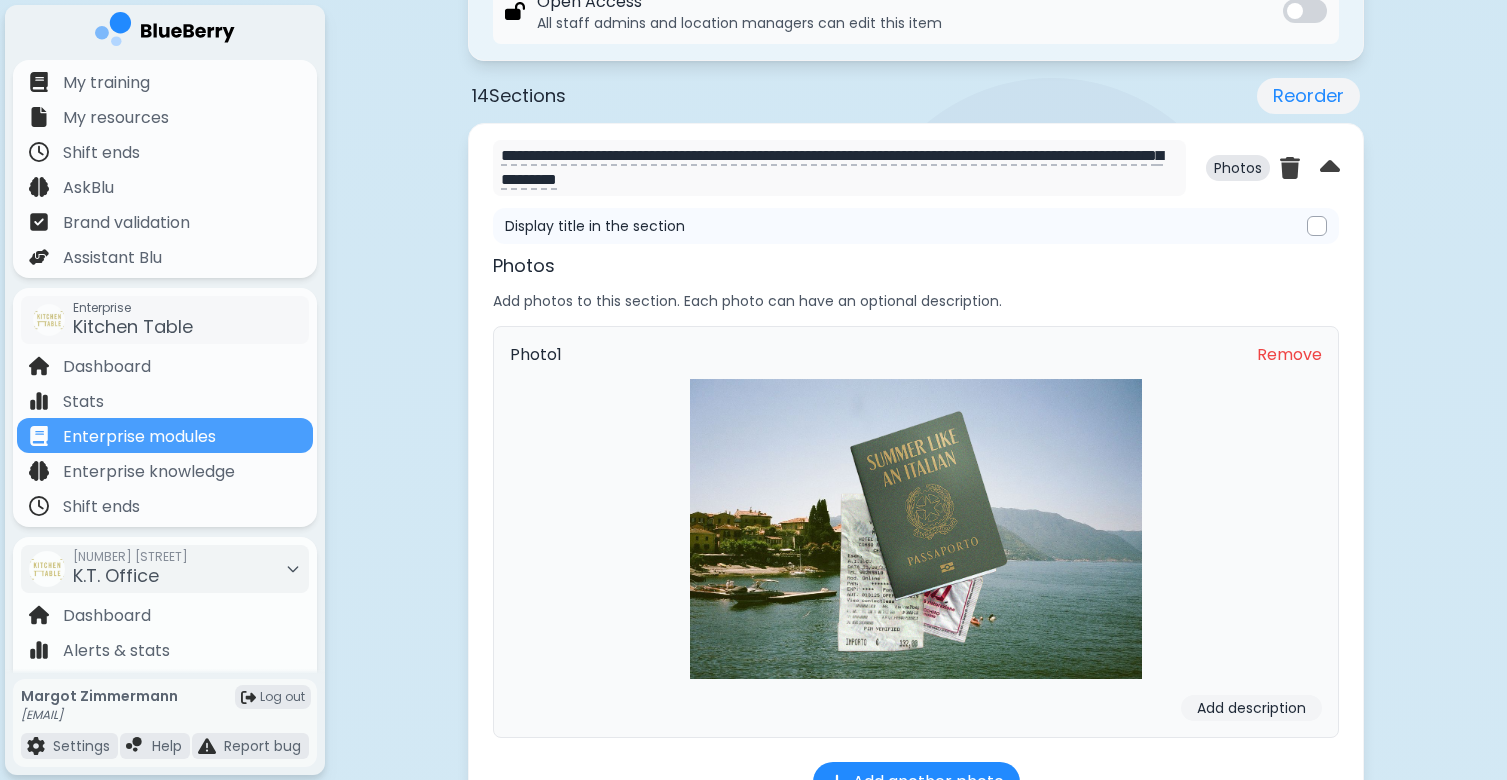 scroll, scrollTop: 0, scrollLeft: 0, axis: both 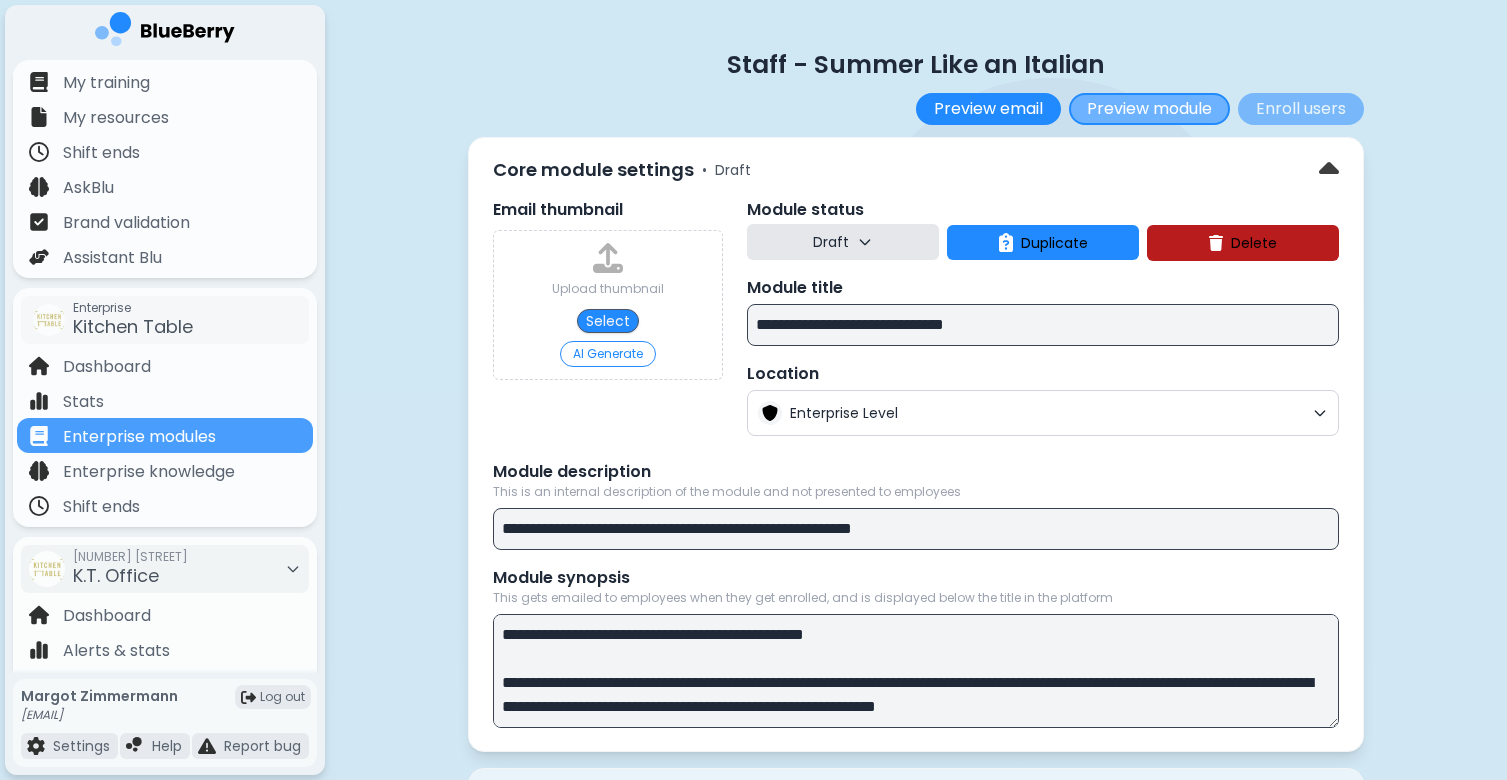 click on "Preview module" at bounding box center (1149, 109) 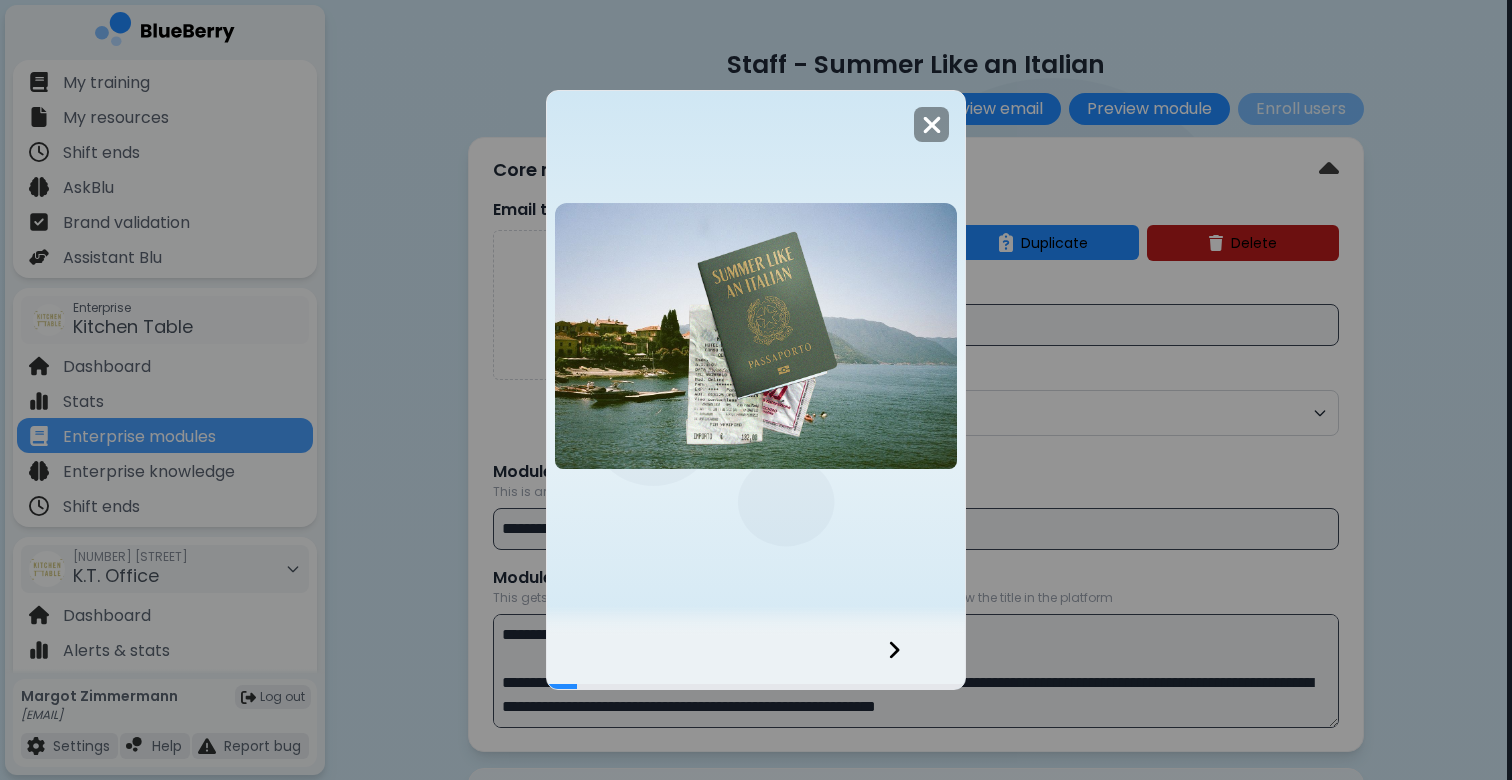 click 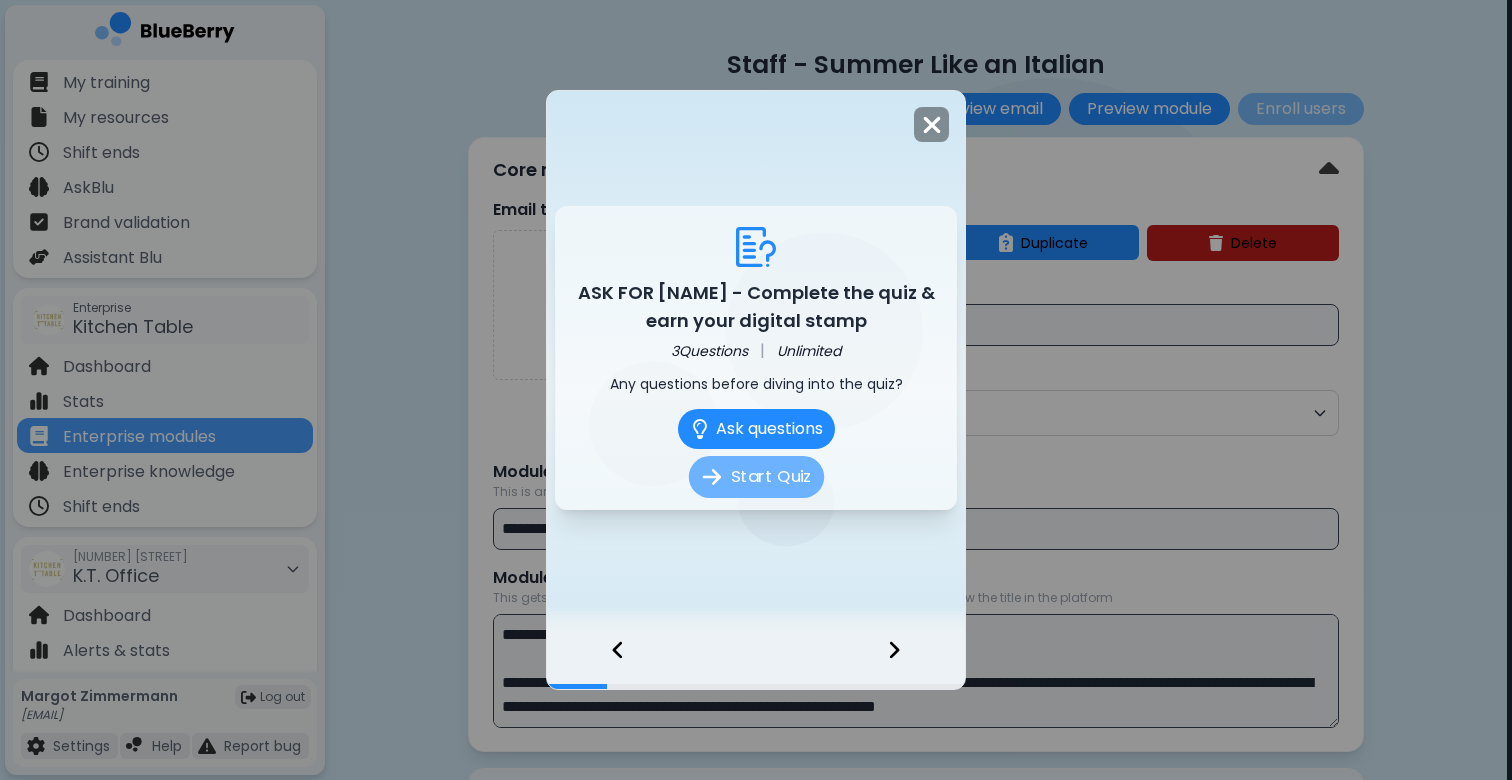 click on "Start Quiz" at bounding box center (755, 477) 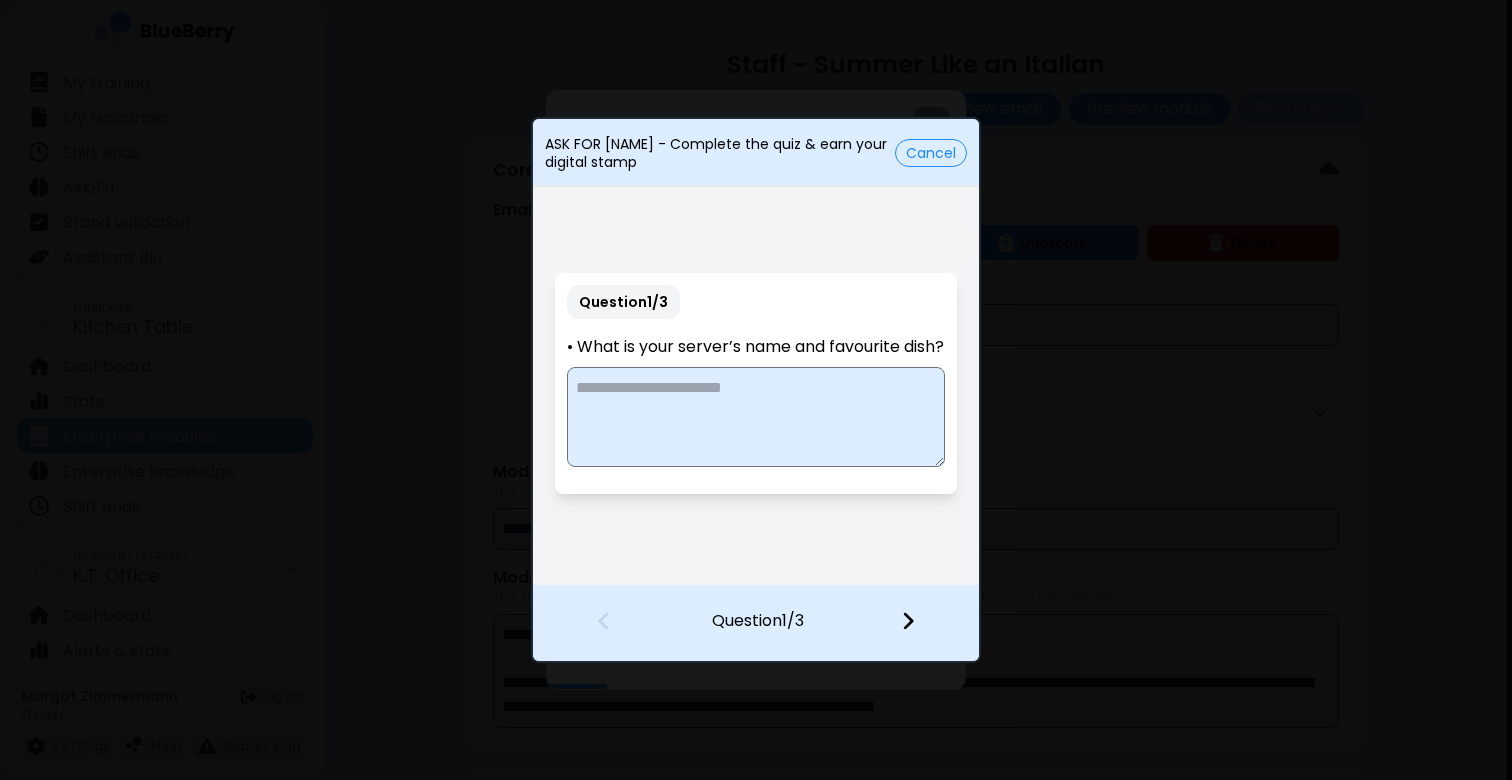 click at bounding box center [908, 621] 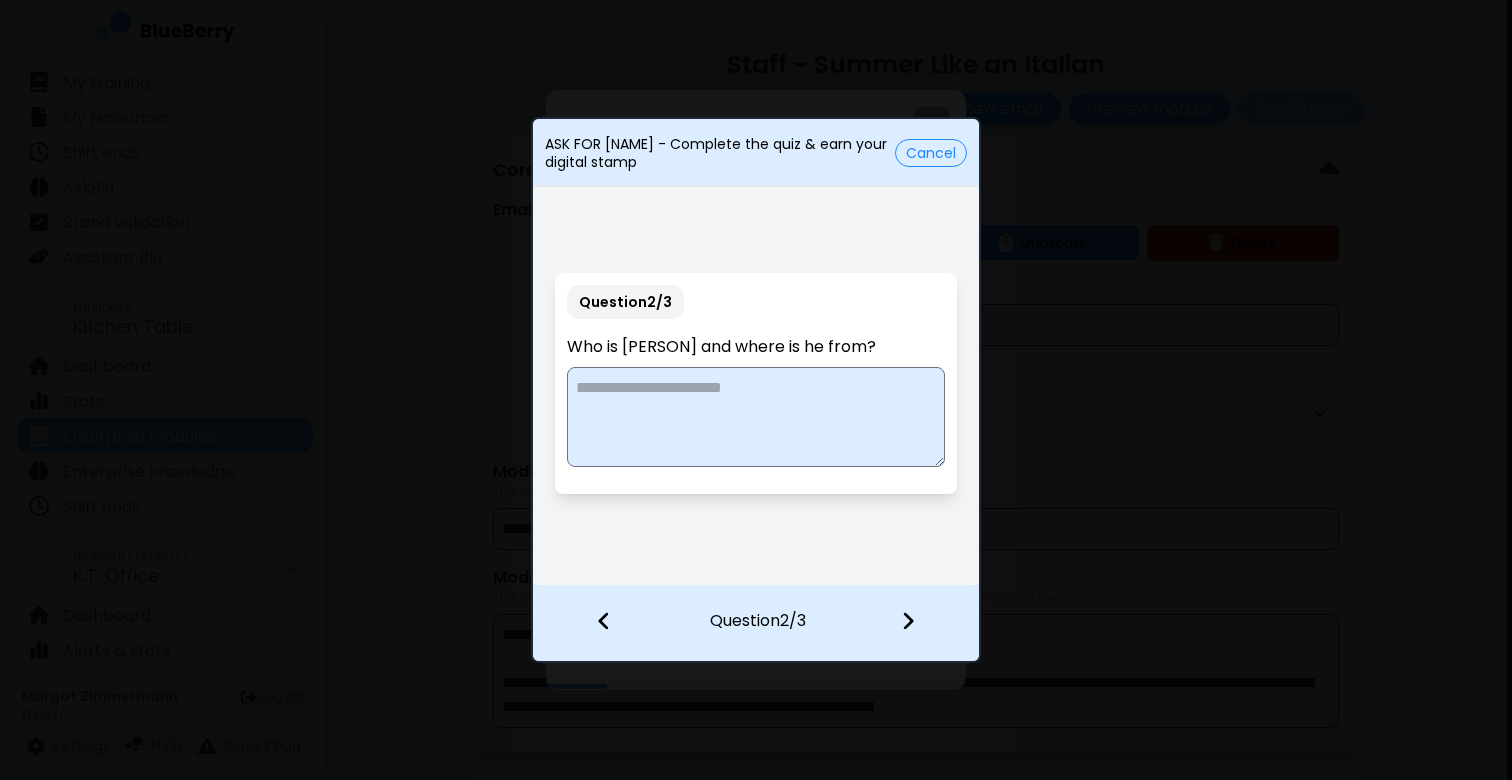 click at bounding box center [908, 621] 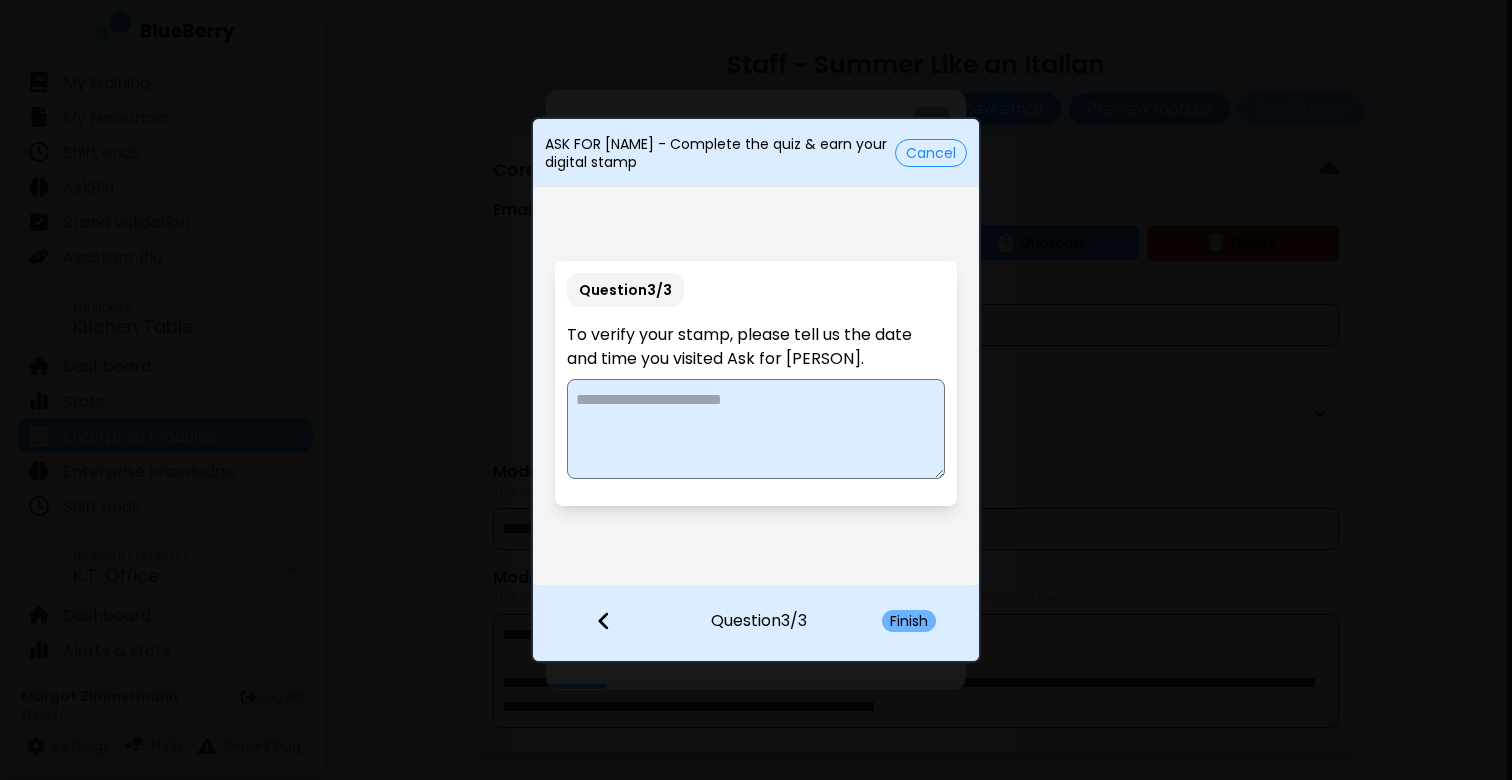 click on "Finish" at bounding box center (909, 621) 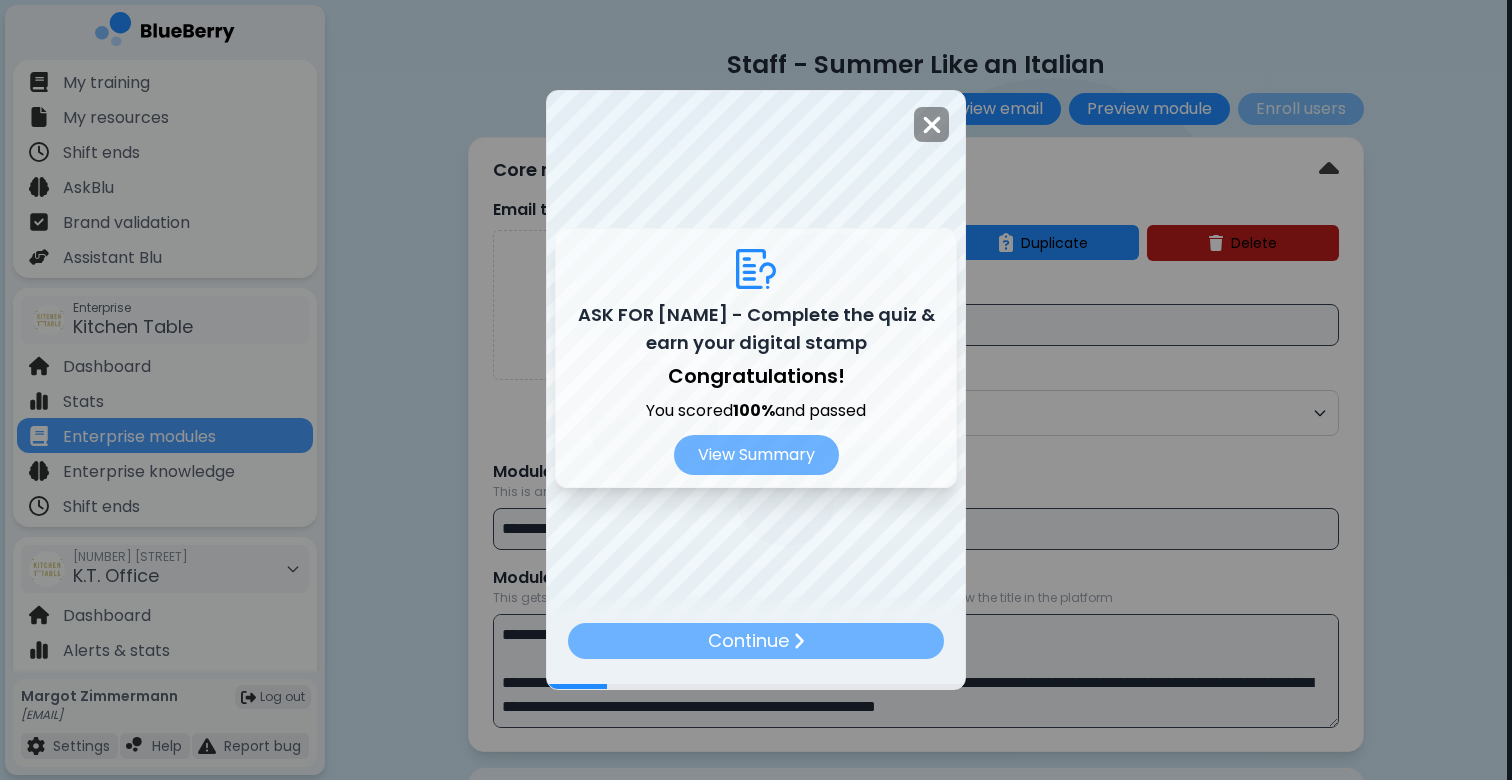 click on "Continue" at bounding box center (756, 641) 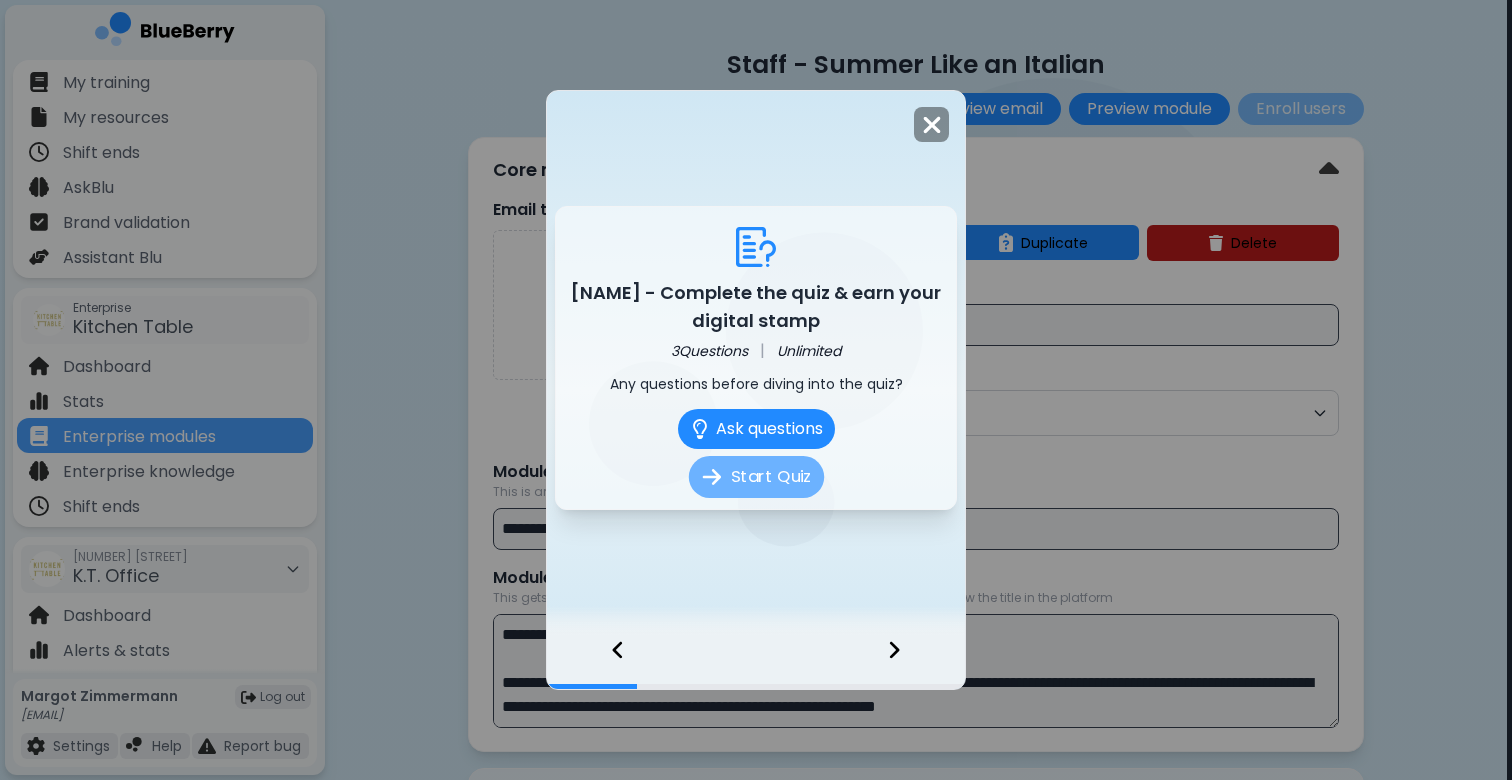 click on "Start Quiz" at bounding box center (755, 477) 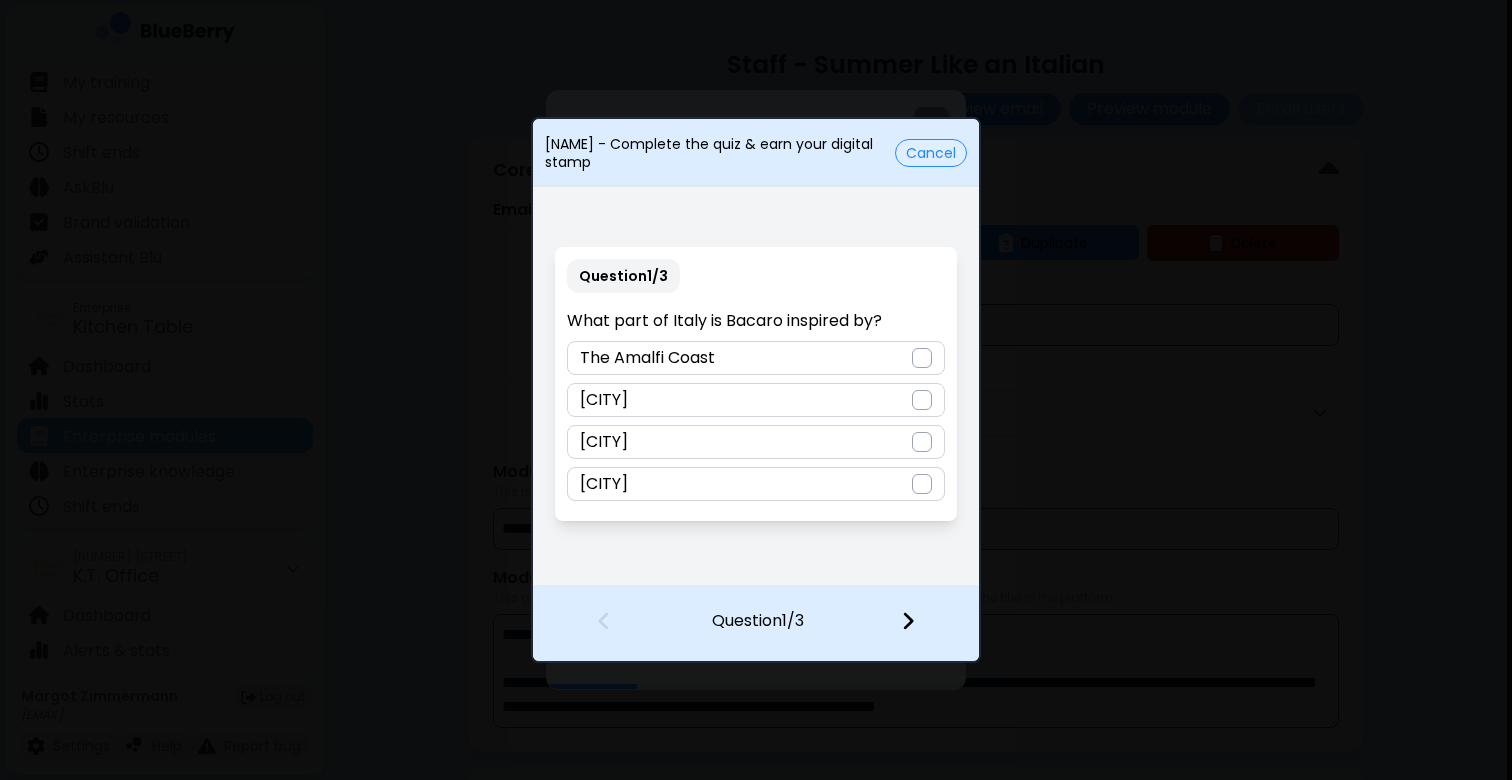 click on "Cancel" at bounding box center [931, 153] 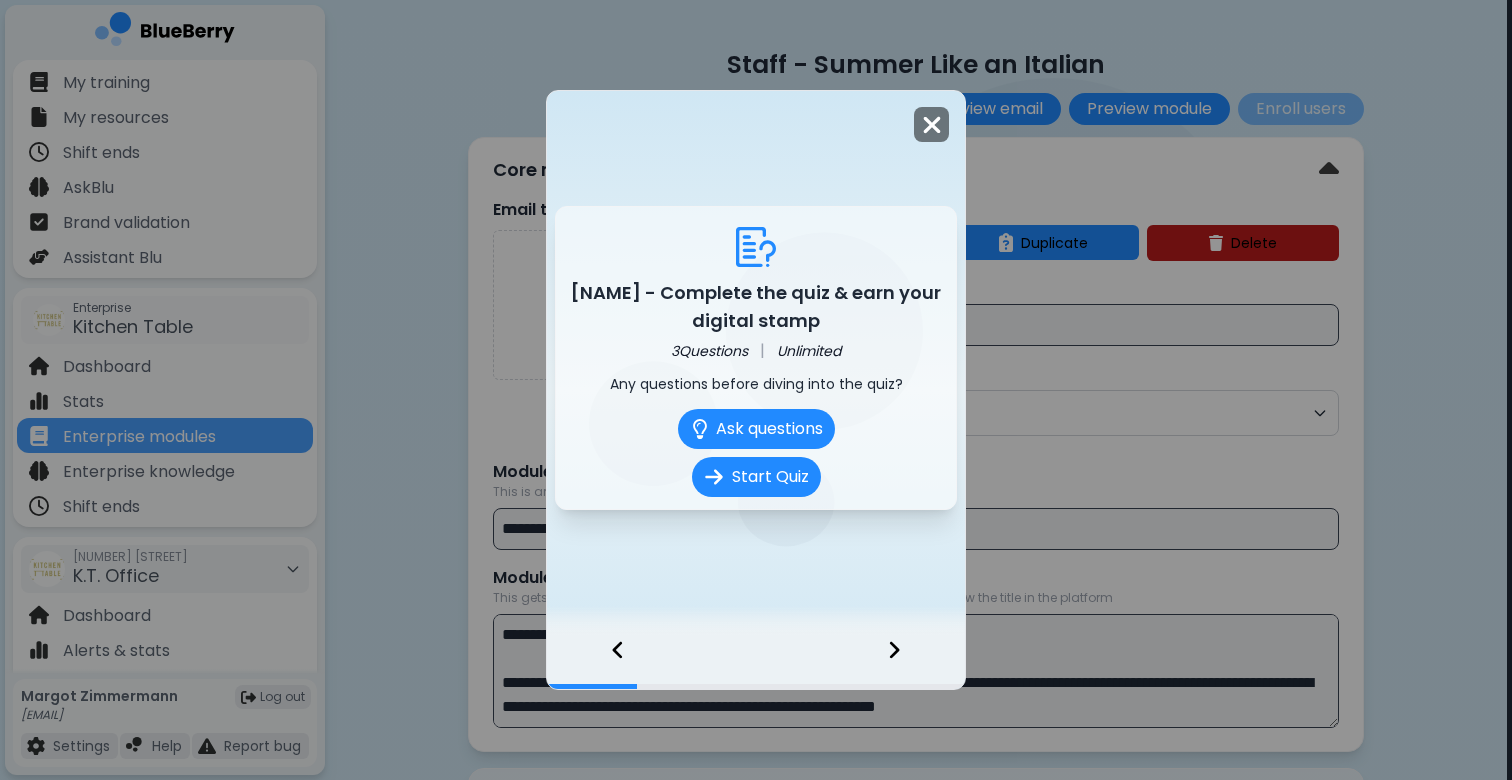 click at bounding box center (932, 125) 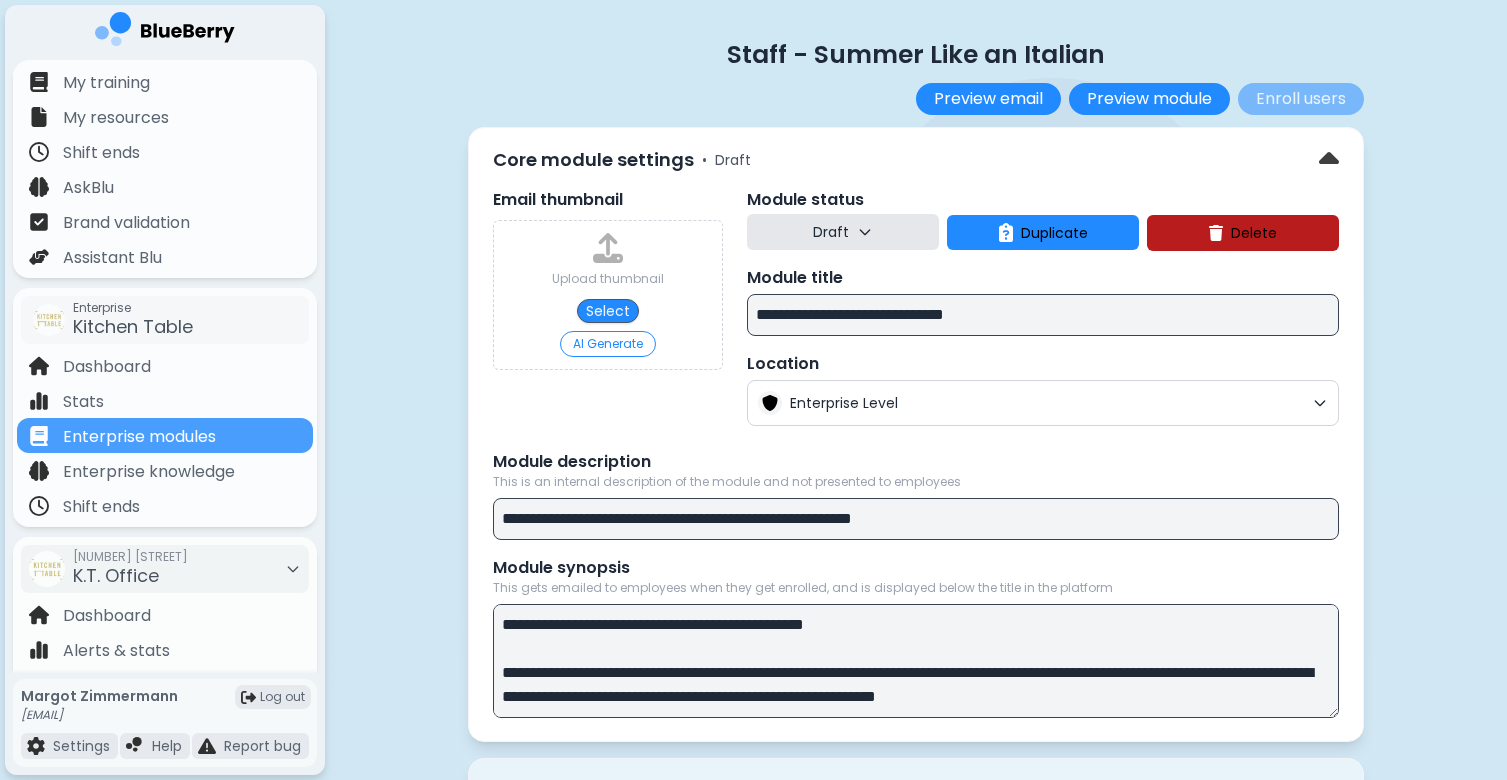 scroll, scrollTop: 0, scrollLeft: 0, axis: both 